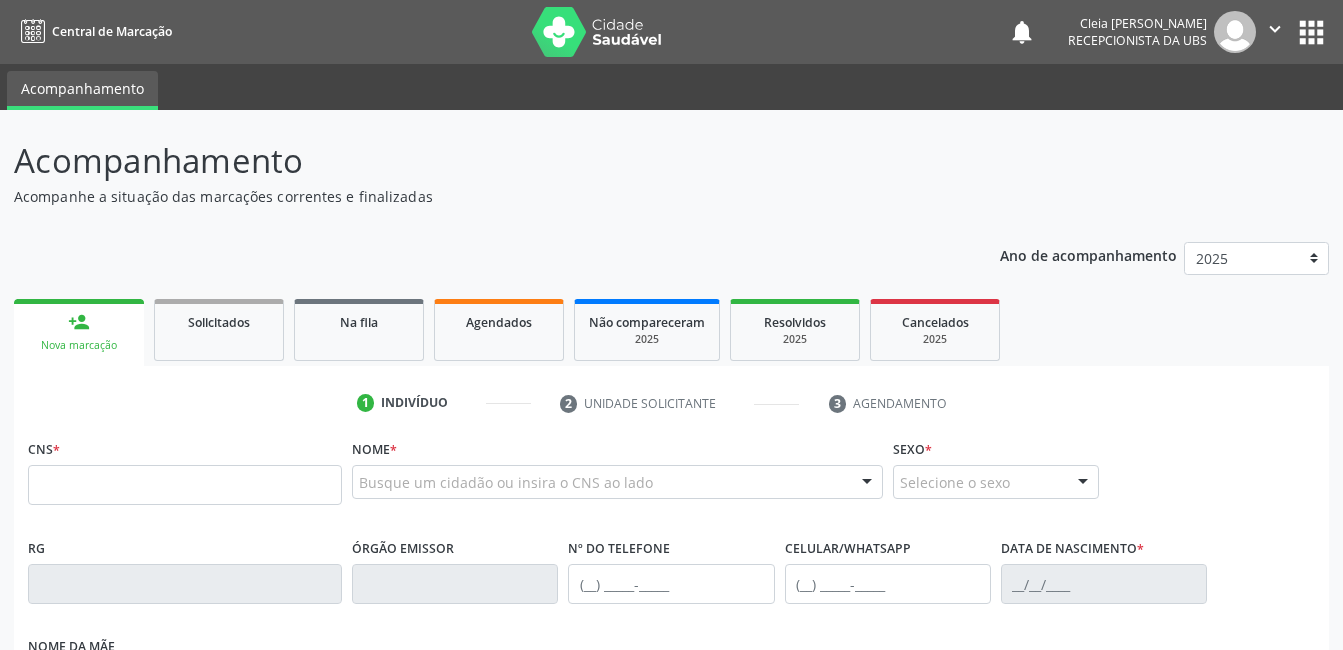 scroll, scrollTop: 0, scrollLeft: 0, axis: both 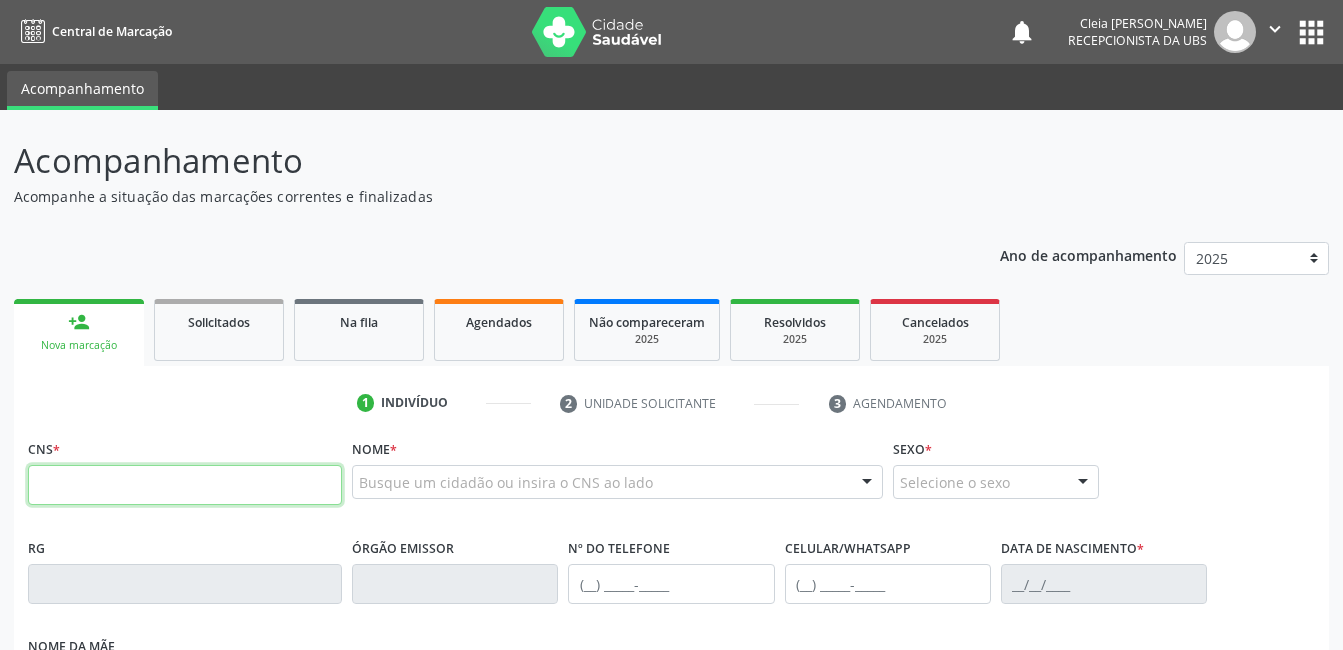 paste on "163 7767 2587 0005" 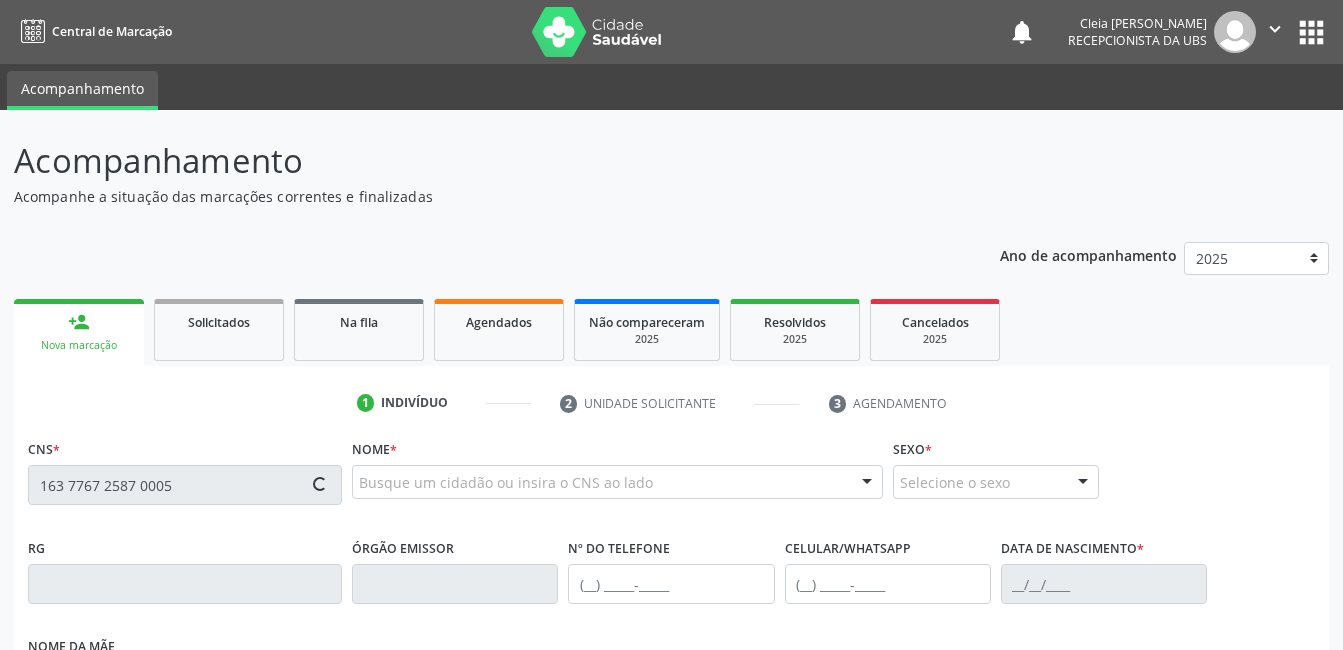 type on "163 7767 2587 0005" 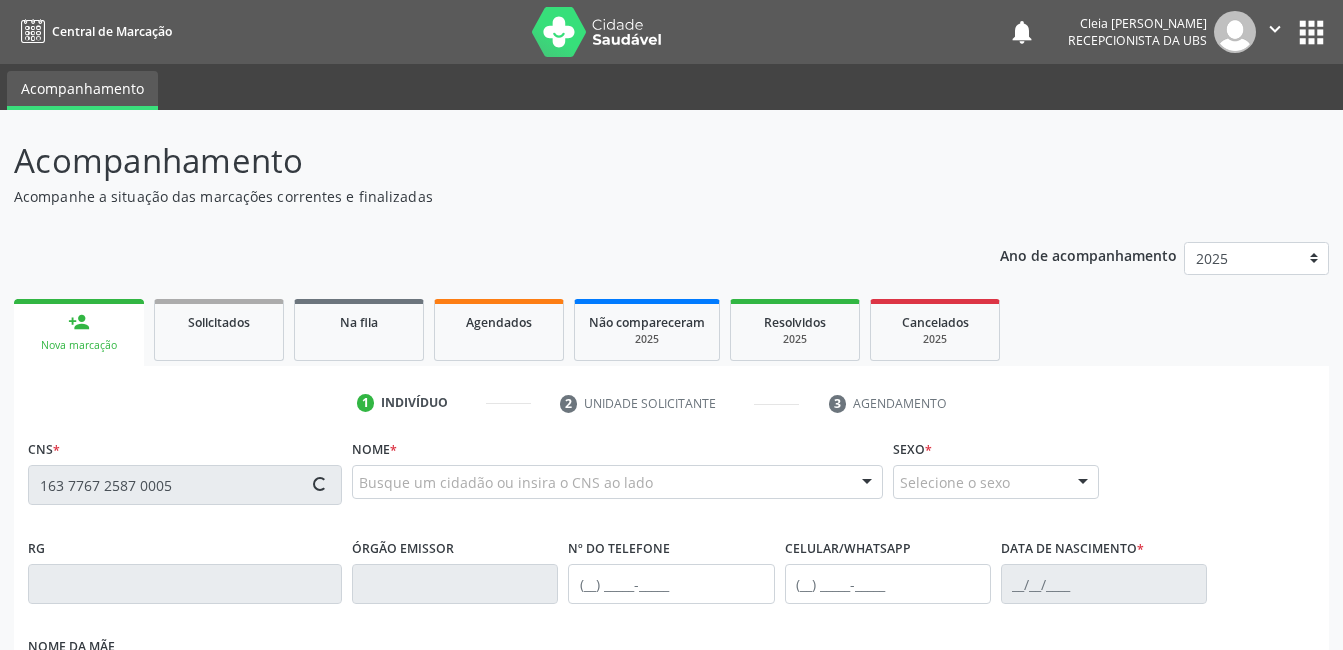 type 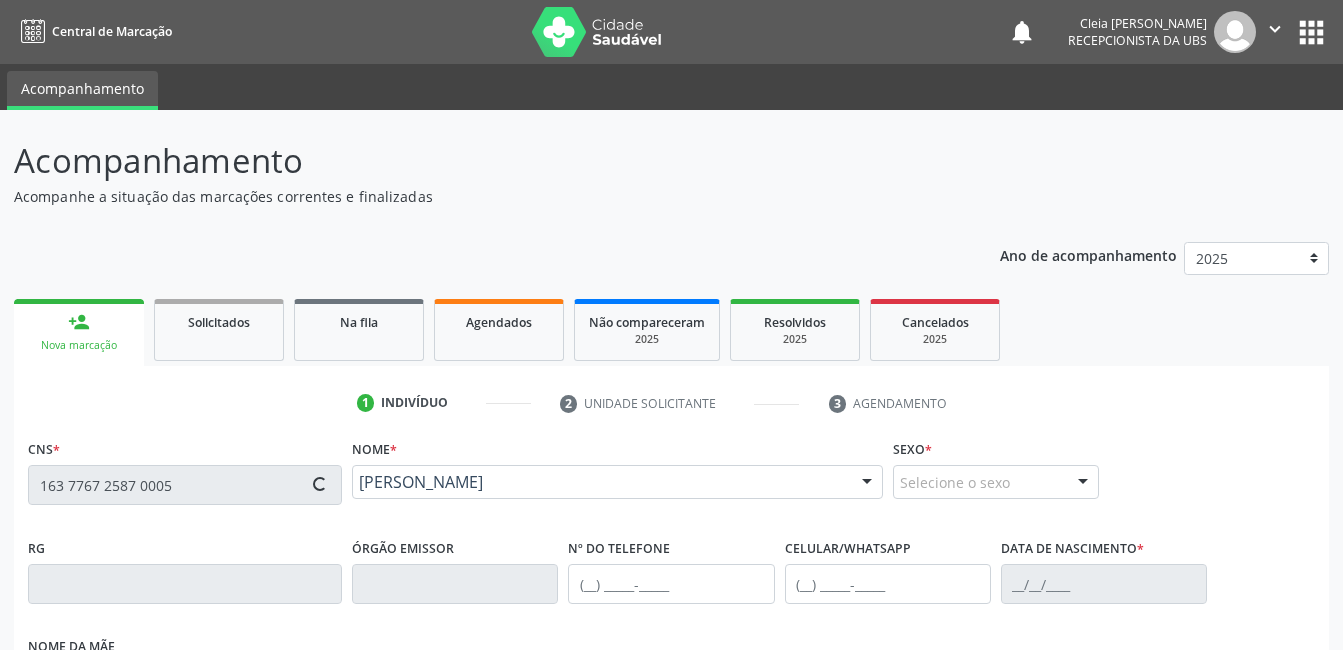 type on "[PHONE_NUMBER]" 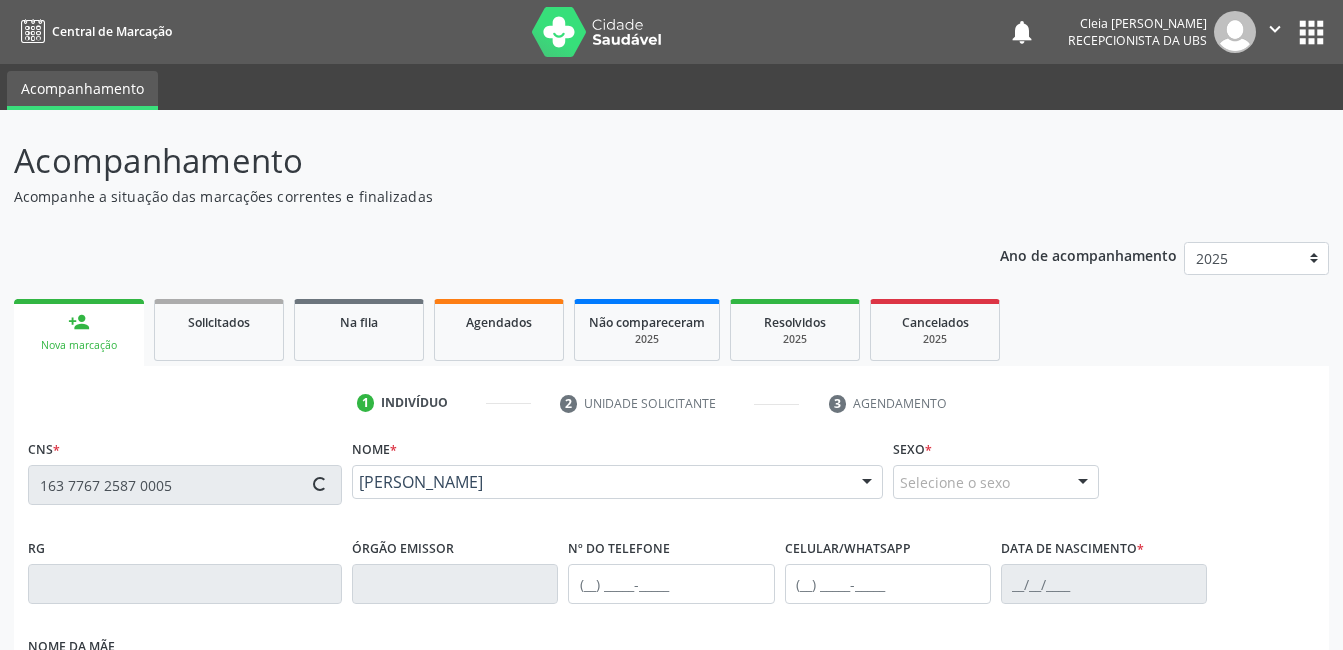 type on "[DATE]" 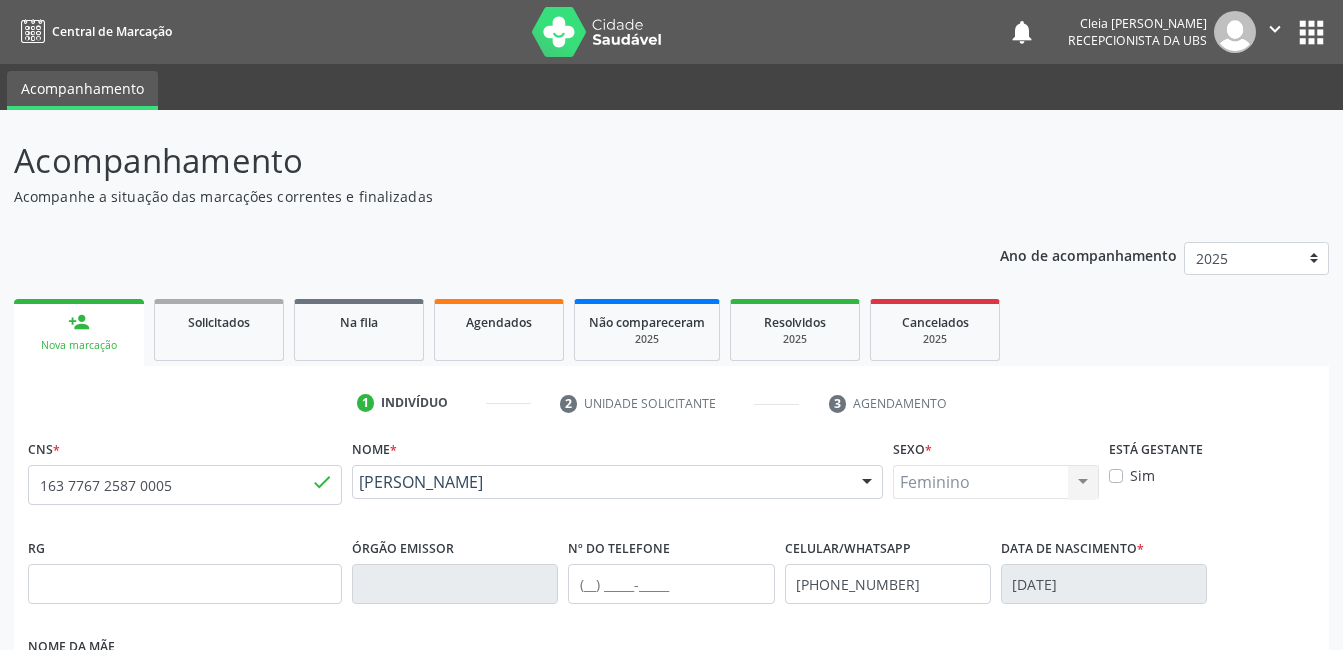 scroll, scrollTop: 400, scrollLeft: 0, axis: vertical 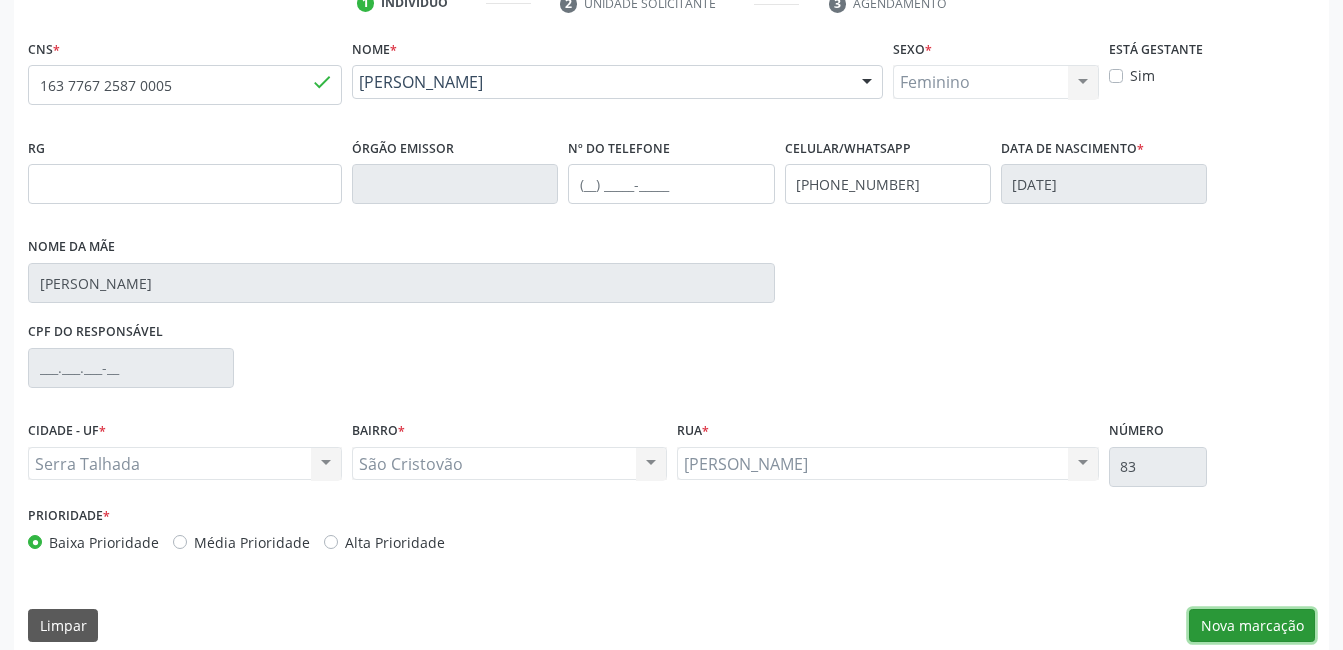 click on "Nova marcação" at bounding box center [1252, 626] 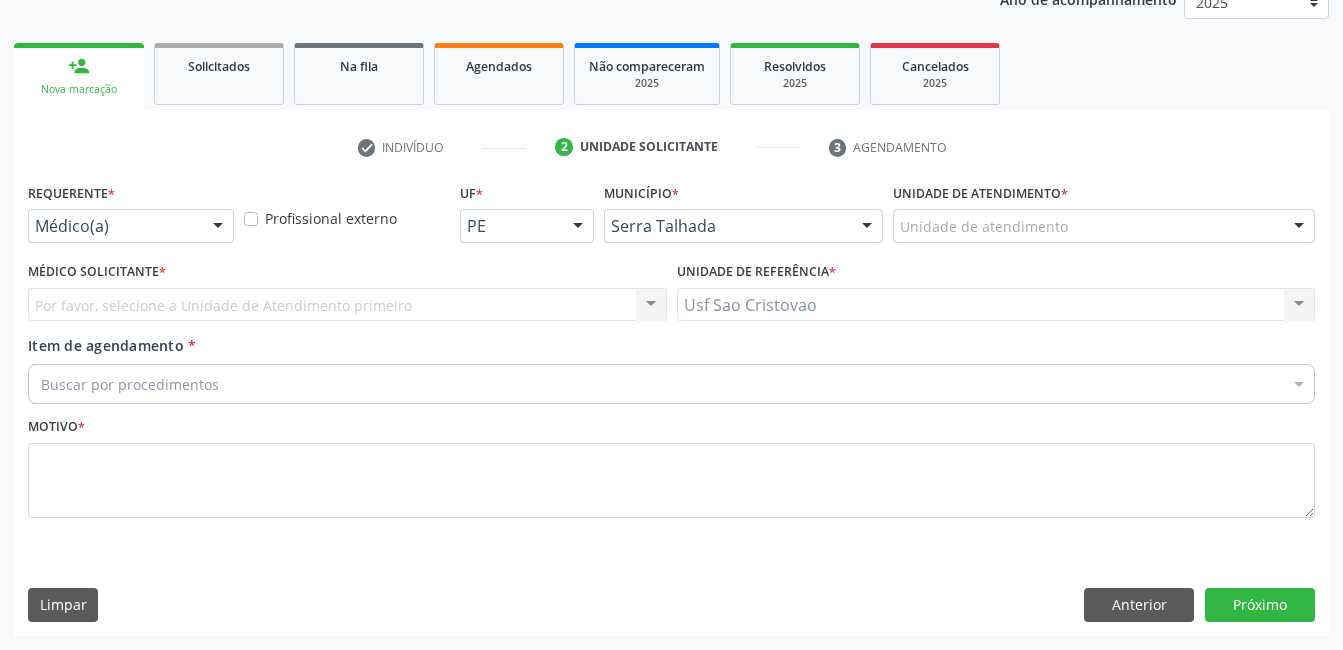 scroll, scrollTop: 256, scrollLeft: 0, axis: vertical 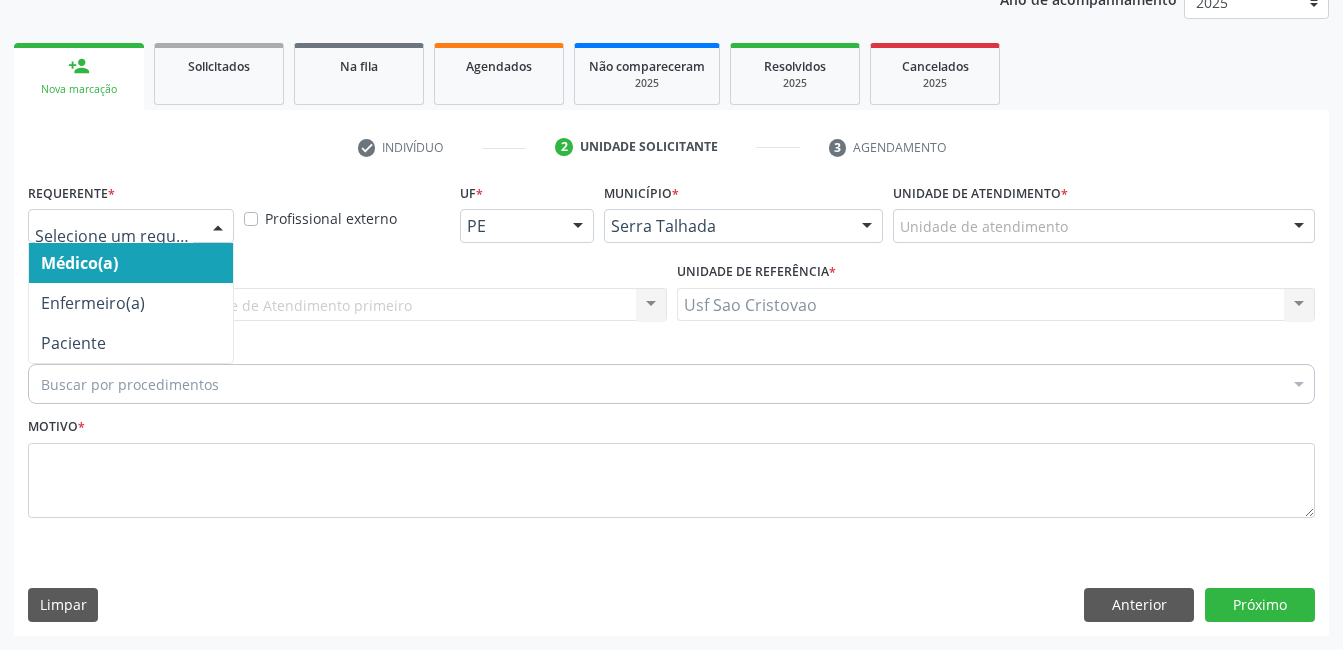 click at bounding box center [218, 227] 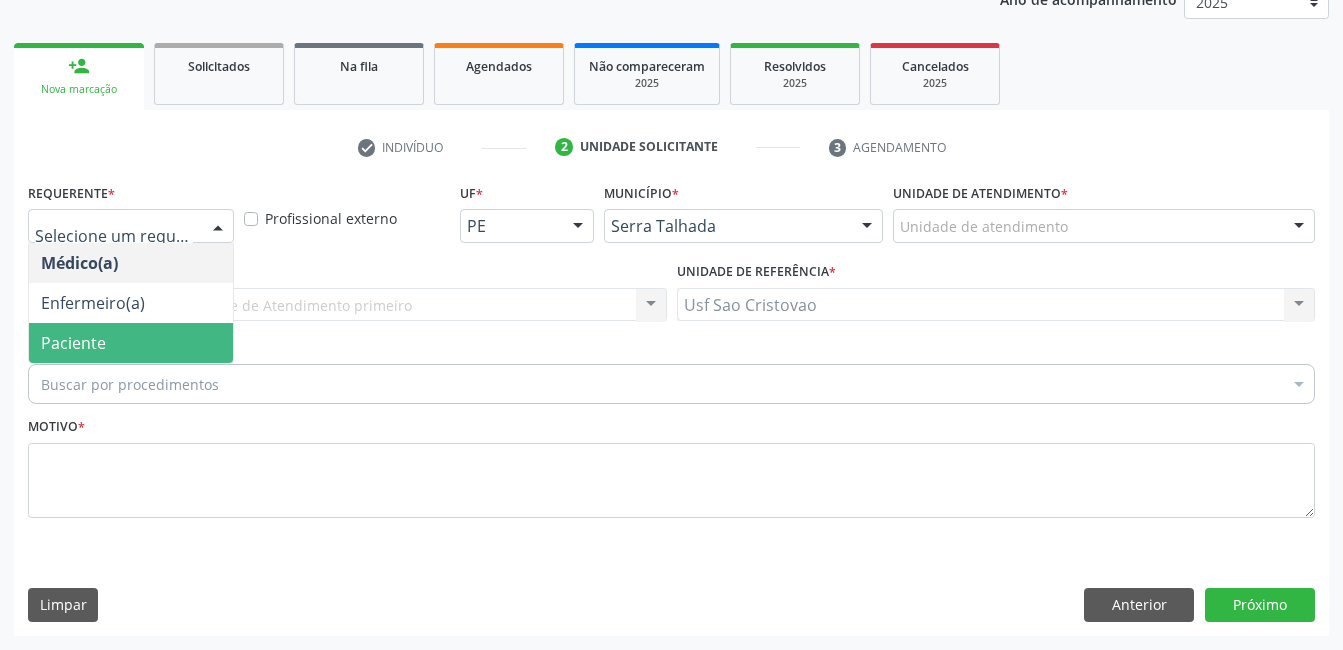 click on "Paciente" at bounding box center (131, 343) 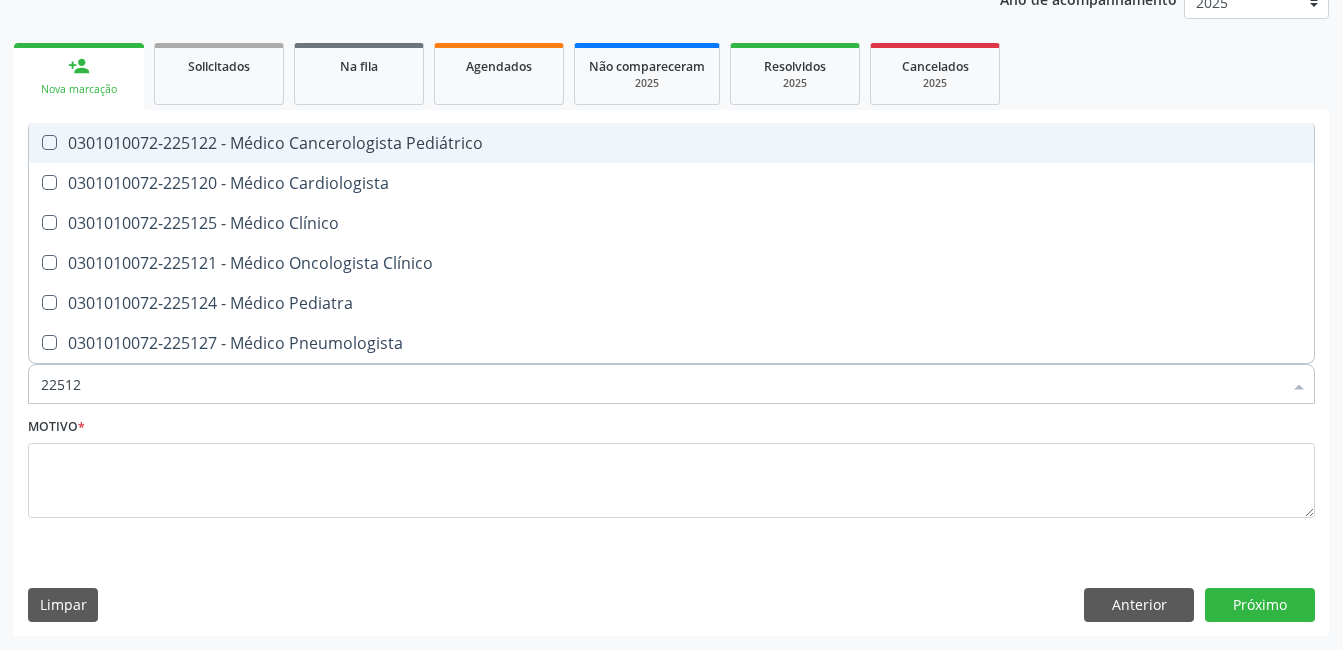 type on "225120" 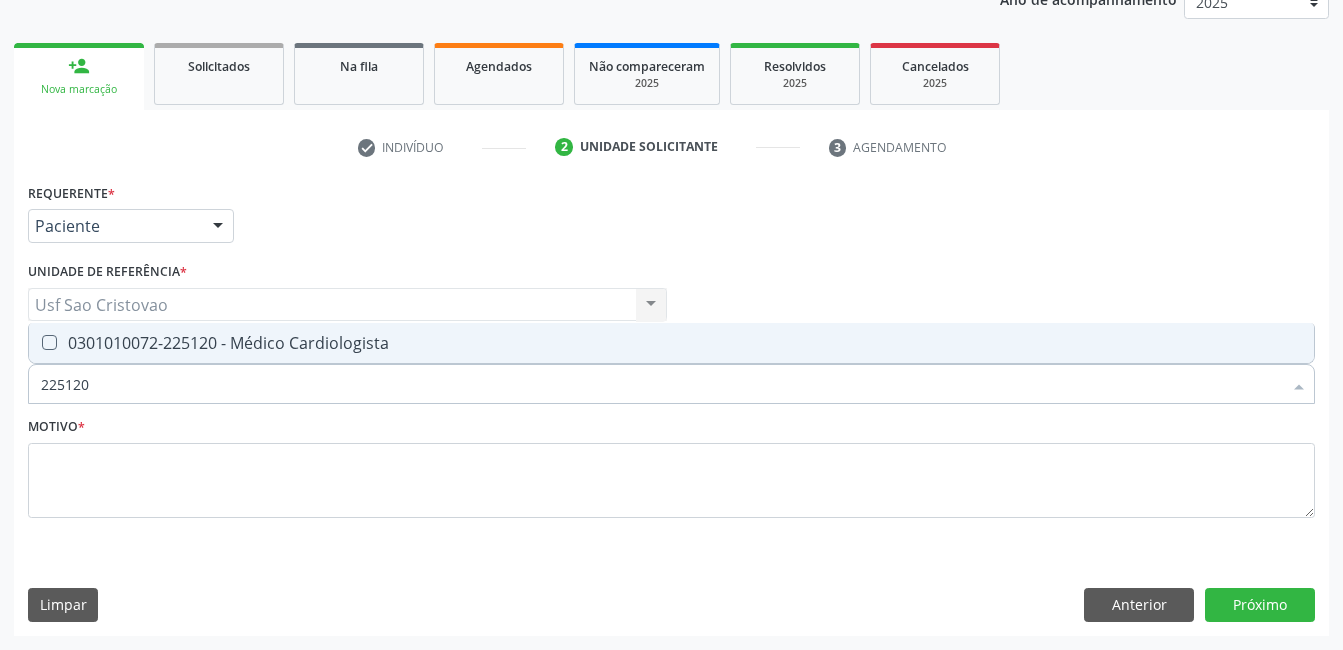 click at bounding box center (49, 342) 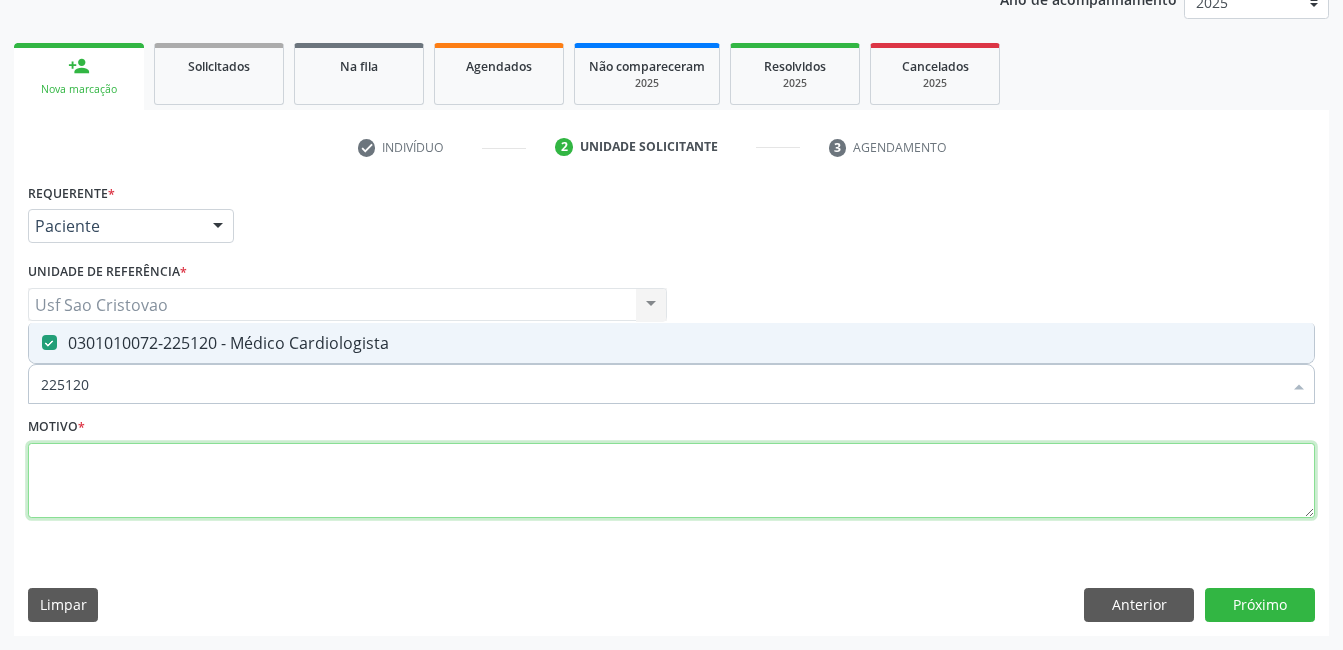 click at bounding box center (671, 481) 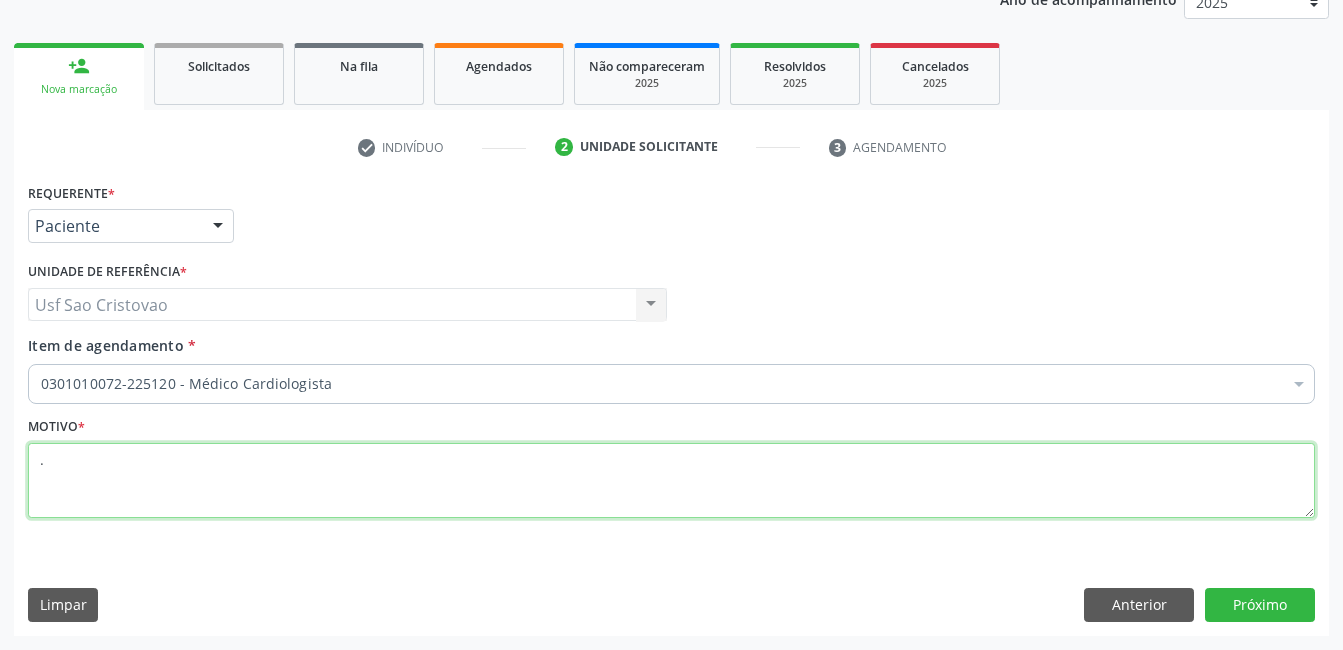 type on "." 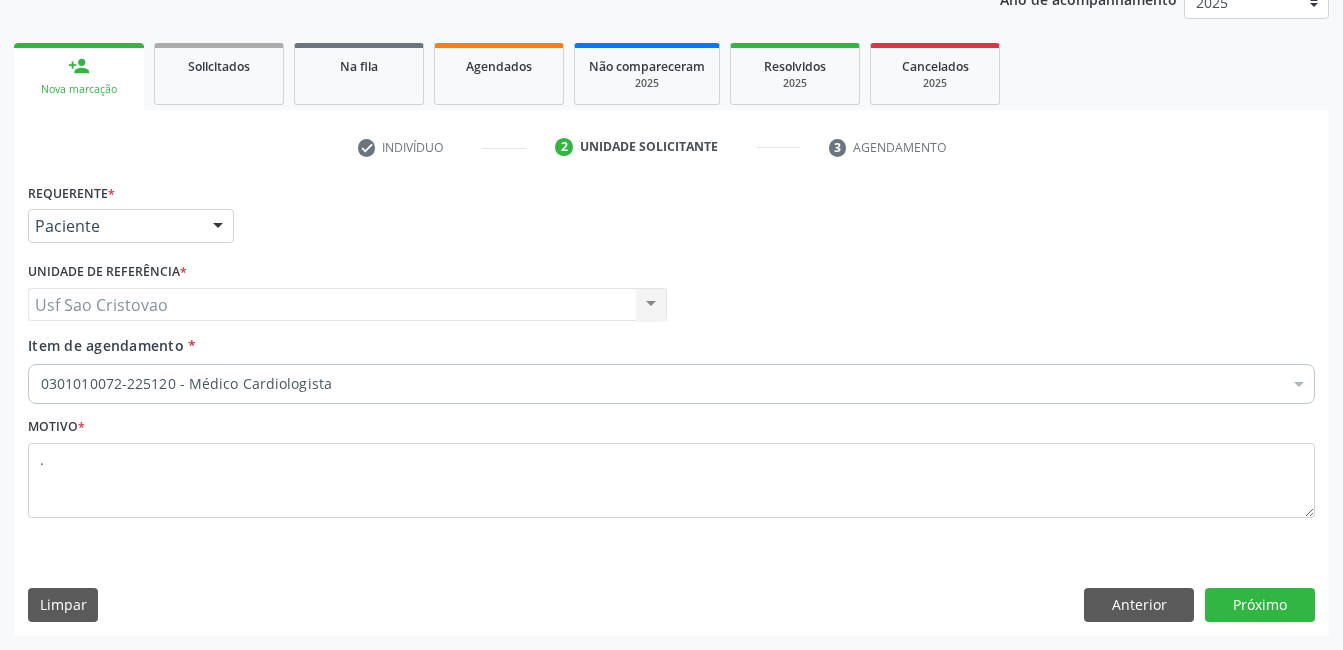 click on "Requerente
*
Paciente         Médico(a)   Enfermeiro(a)   Paciente
Nenhum resultado encontrado para: "   "
Não há nenhuma opção para ser exibida.
UF
PE         PE
Nenhum resultado encontrado para: "   "
Não há nenhuma opção para ser exibida.
Município
Serra Talhada         [GEOGRAPHIC_DATA] resultado encontrado para: "   "
Não há nenhuma opção para ser exibida.
Médico Solicitante
Por favor, selecione a Unidade de Atendimento primeiro
Nenhum resultado encontrado para: "   "
Não há nenhuma opção para ser exibida.
Unidade de referência
*
Usf Sao Cristovao         Usf Sao Cristovao
Nenhum resultado encontrado para: "   "
Não há nenhuma opção para ser exibida.
Item de agendamento
*" at bounding box center [671, 406] 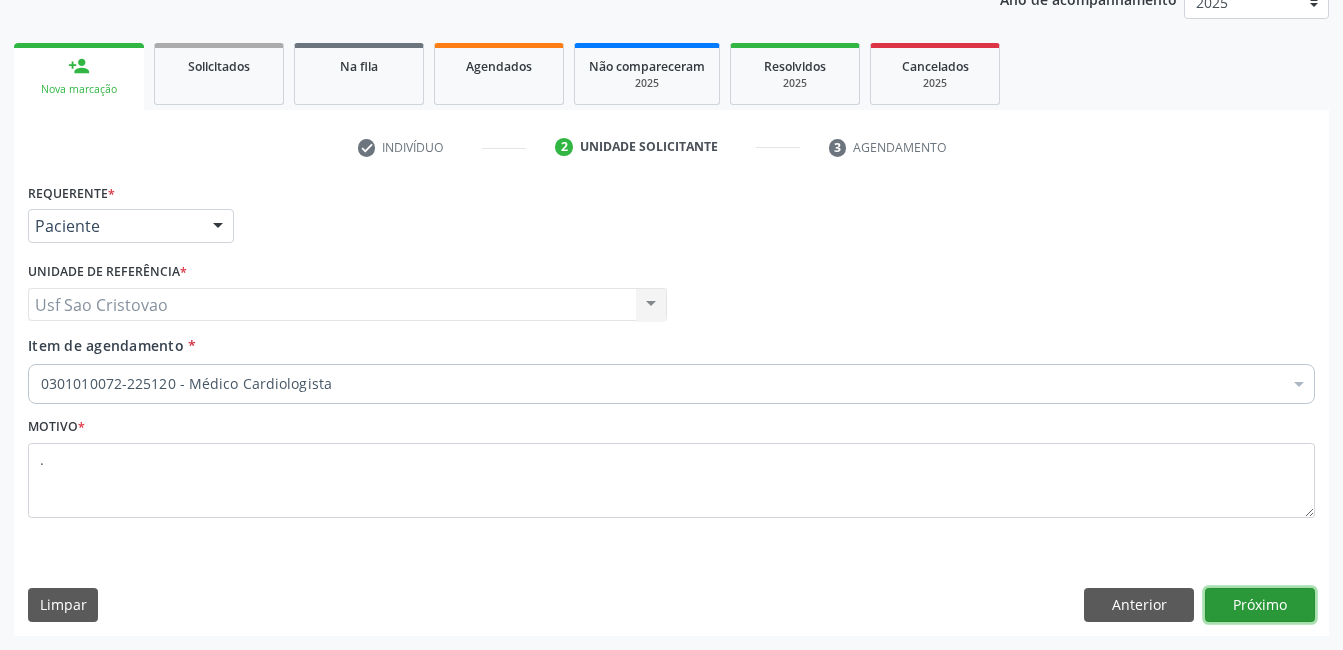 click on "Próximo" at bounding box center [1260, 605] 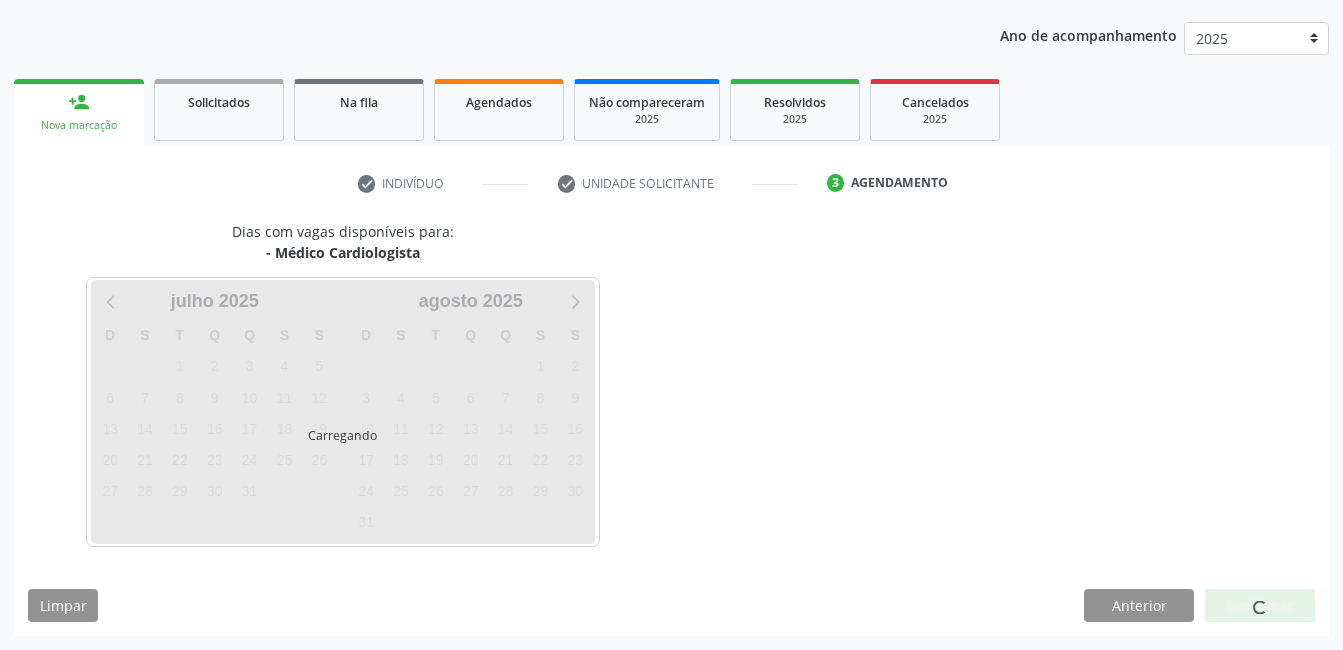 scroll, scrollTop: 220, scrollLeft: 0, axis: vertical 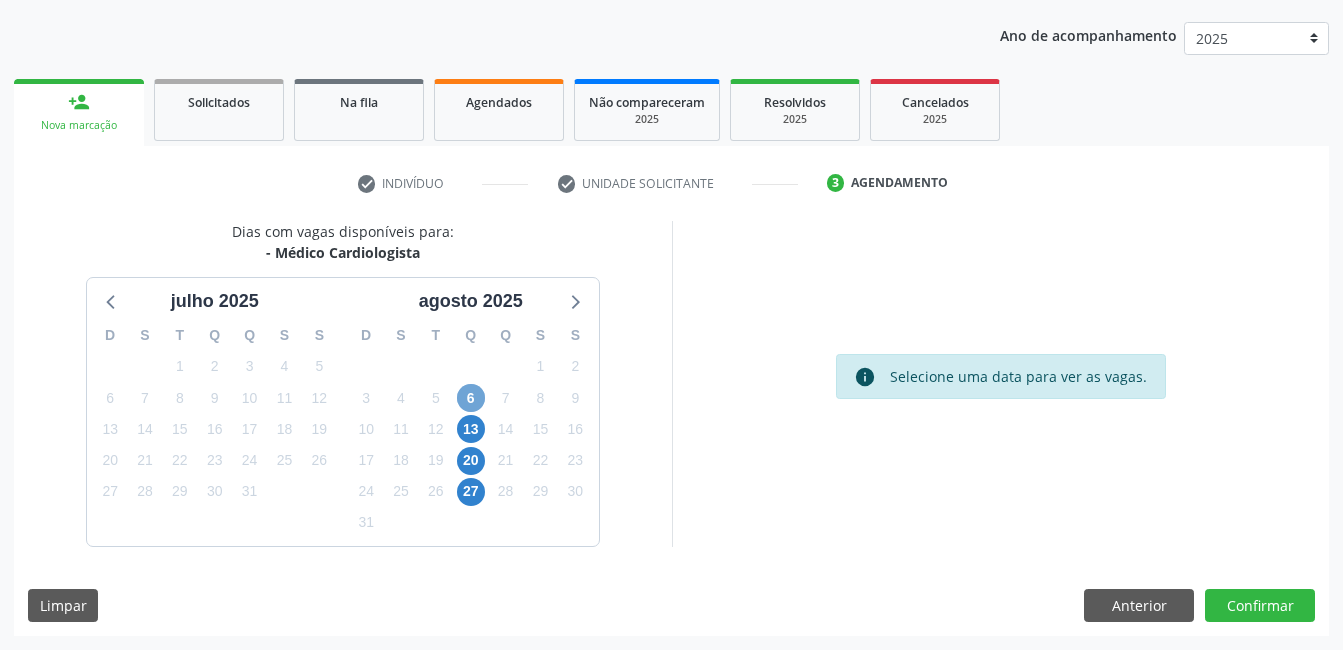 click on "6" at bounding box center (471, 398) 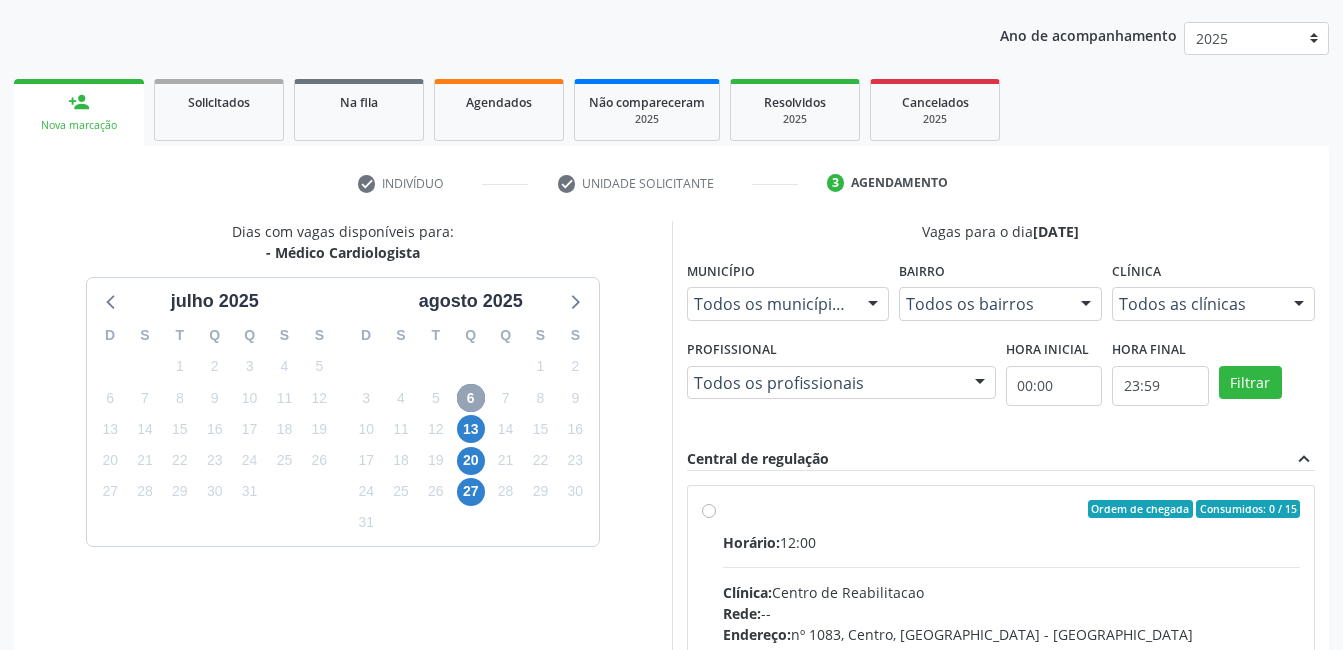 scroll, scrollTop: 420, scrollLeft: 0, axis: vertical 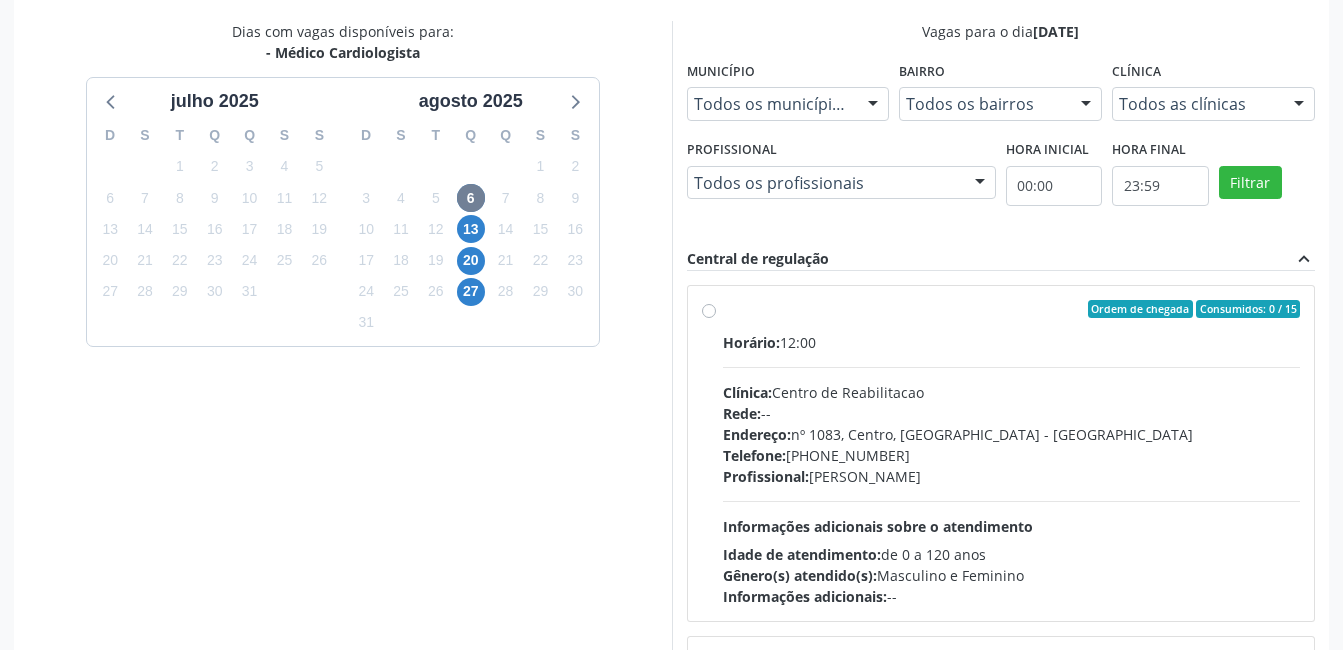 click on "Ordem de chegada
Consumidos: 0 / 15
Horário:   12:00
Clínica:  Centro de Reabilitacao
Rede:
--
Endereço:   nº 1083, Centro, Serra Talhada - PE
Telefone:   (81) 38313112
Profissional:
Antonio Eduardo de Melo Filho
Informações adicionais sobre o atendimento
Idade de atendimento:
de 0 a 120 anos
Gênero(s) atendido(s):
Masculino e Feminino
Informações adicionais:
--" at bounding box center (1012, 453) 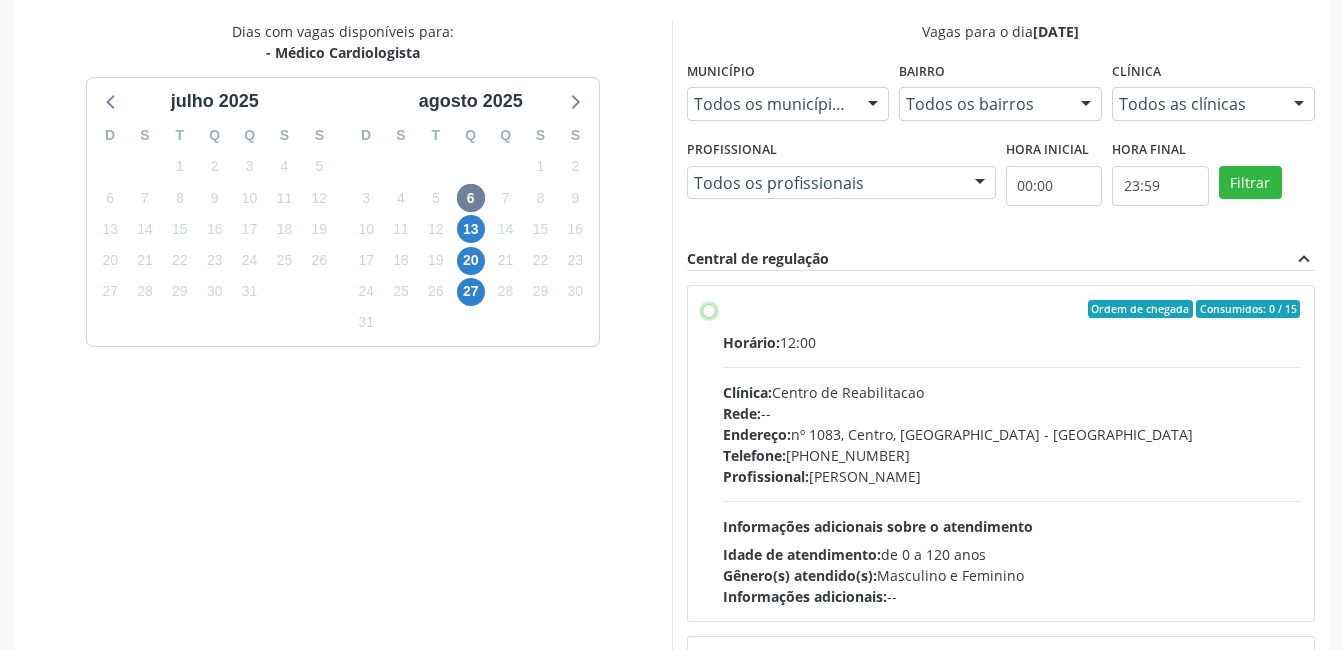 click on "Ordem de chegada
Consumidos: 0 / 15
Horário:   12:00
Clínica:  Centro de Reabilitacao
Rede:
--
Endereço:   nº 1083, Centro, Serra Talhada - PE
Telefone:   (81) 38313112
Profissional:
Antonio Eduardo de Melo Filho
Informações adicionais sobre o atendimento
Idade de atendimento:
de 0 a 120 anos
Gênero(s) atendido(s):
Masculino e Feminino
Informações adicionais:
--" at bounding box center [709, 309] 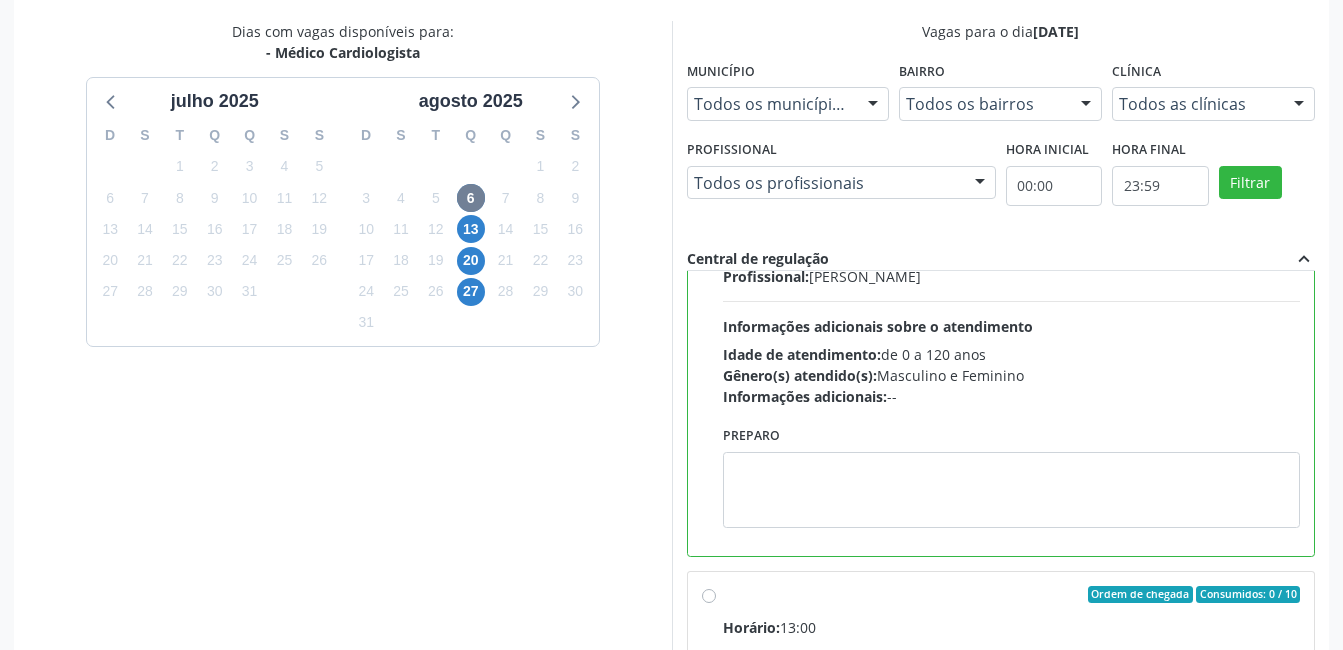 scroll, scrollTop: 300, scrollLeft: 0, axis: vertical 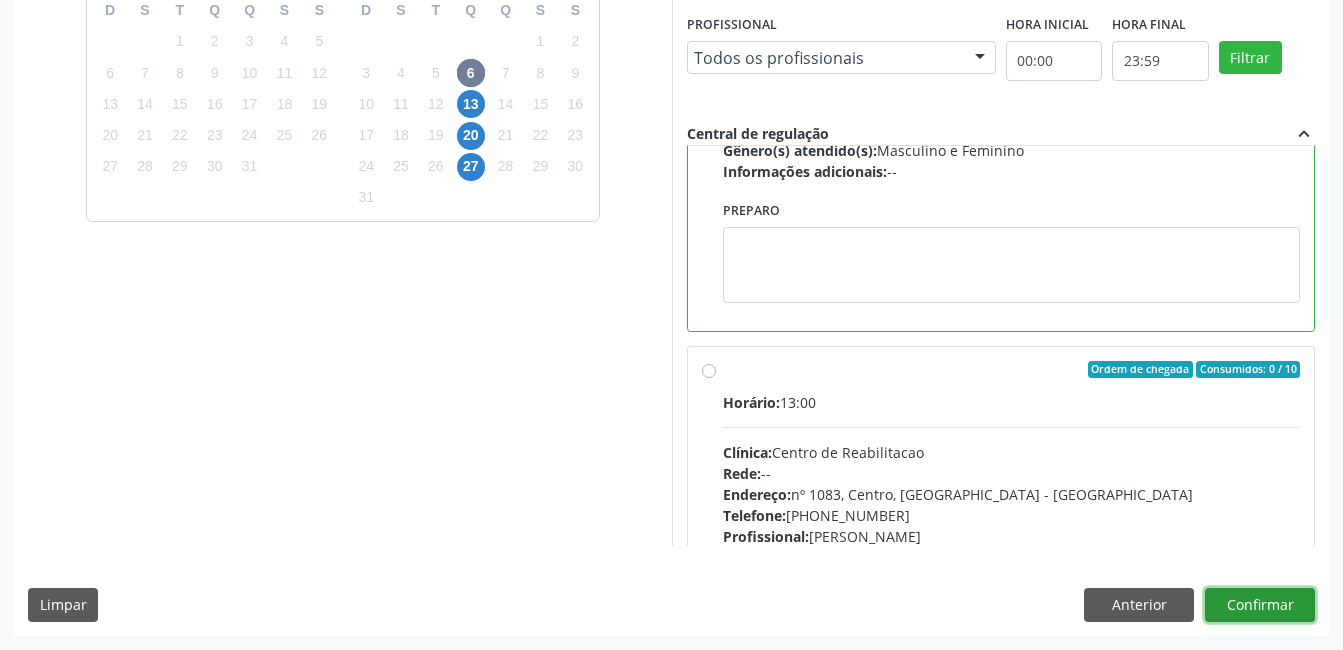 click on "Confirmar" at bounding box center (1260, 605) 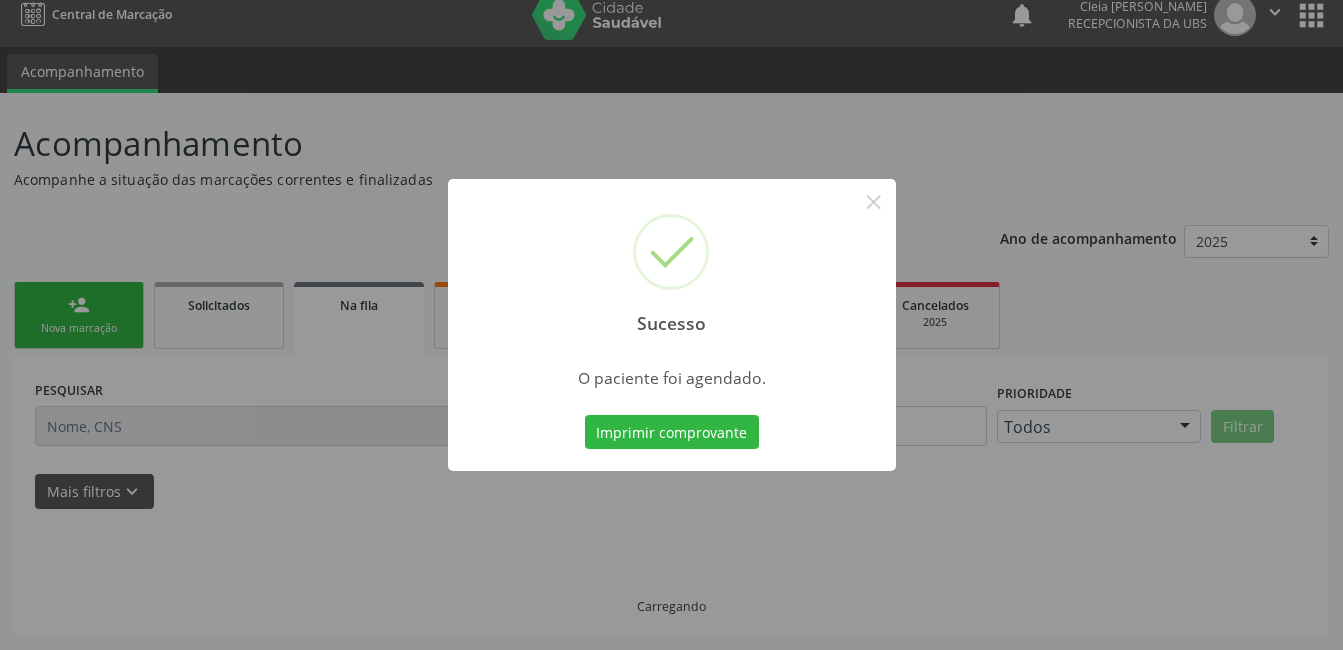 scroll, scrollTop: 0, scrollLeft: 0, axis: both 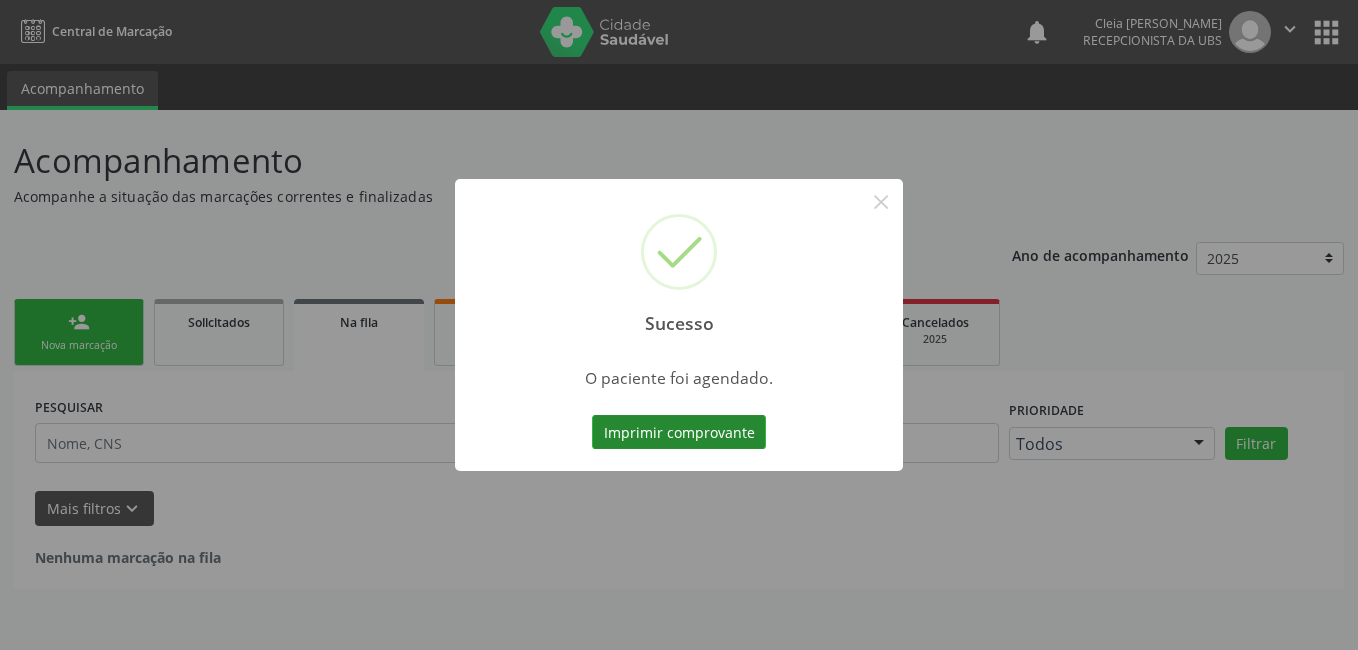 click on "Imprimir comprovante" at bounding box center (679, 432) 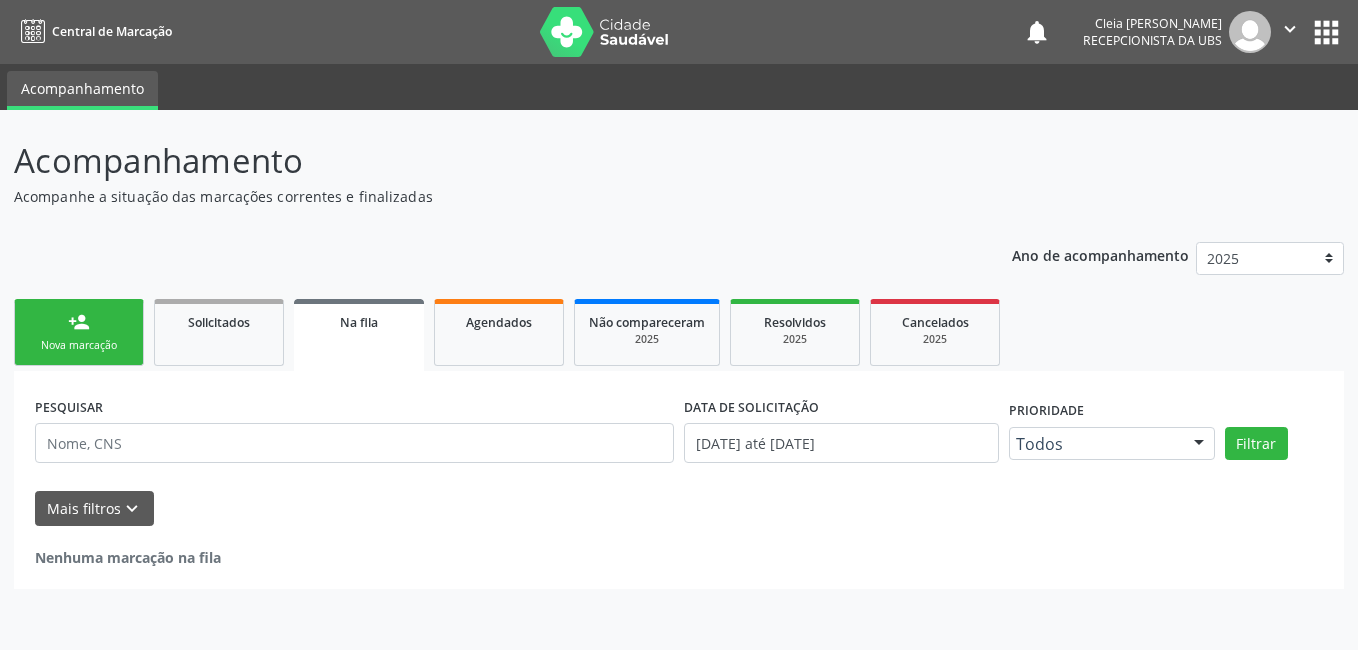 click on "person_add" at bounding box center (79, 322) 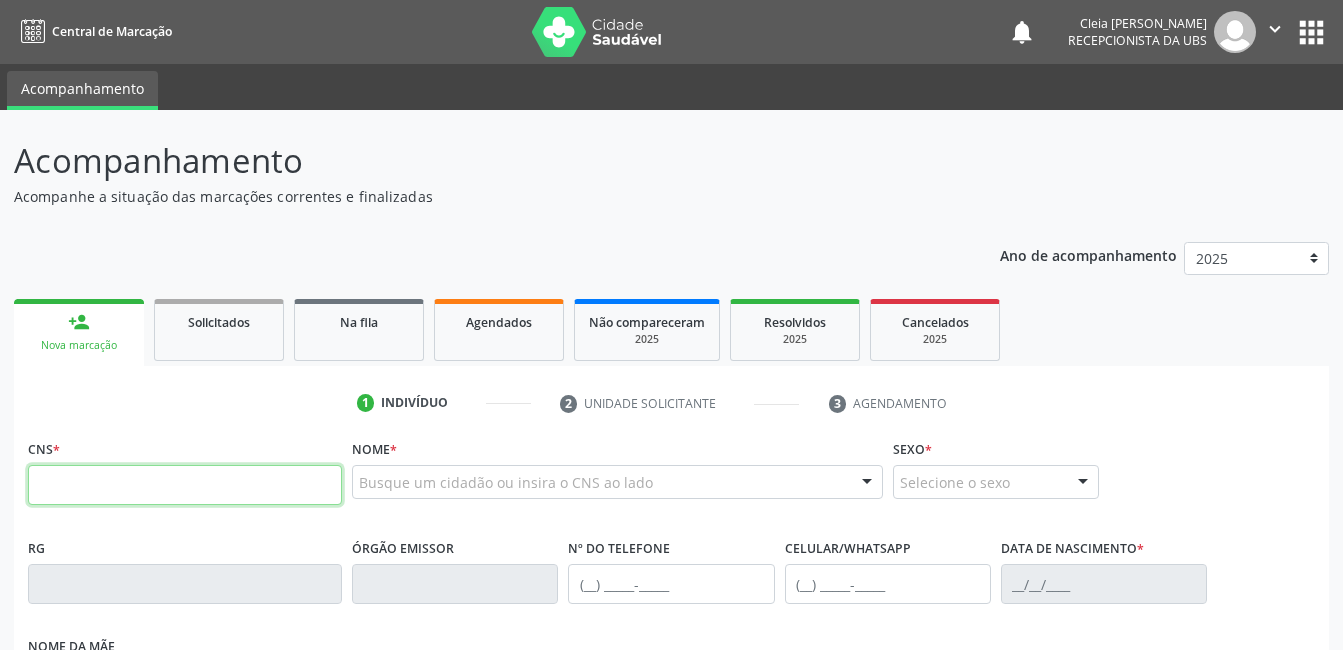 click at bounding box center (185, 485) 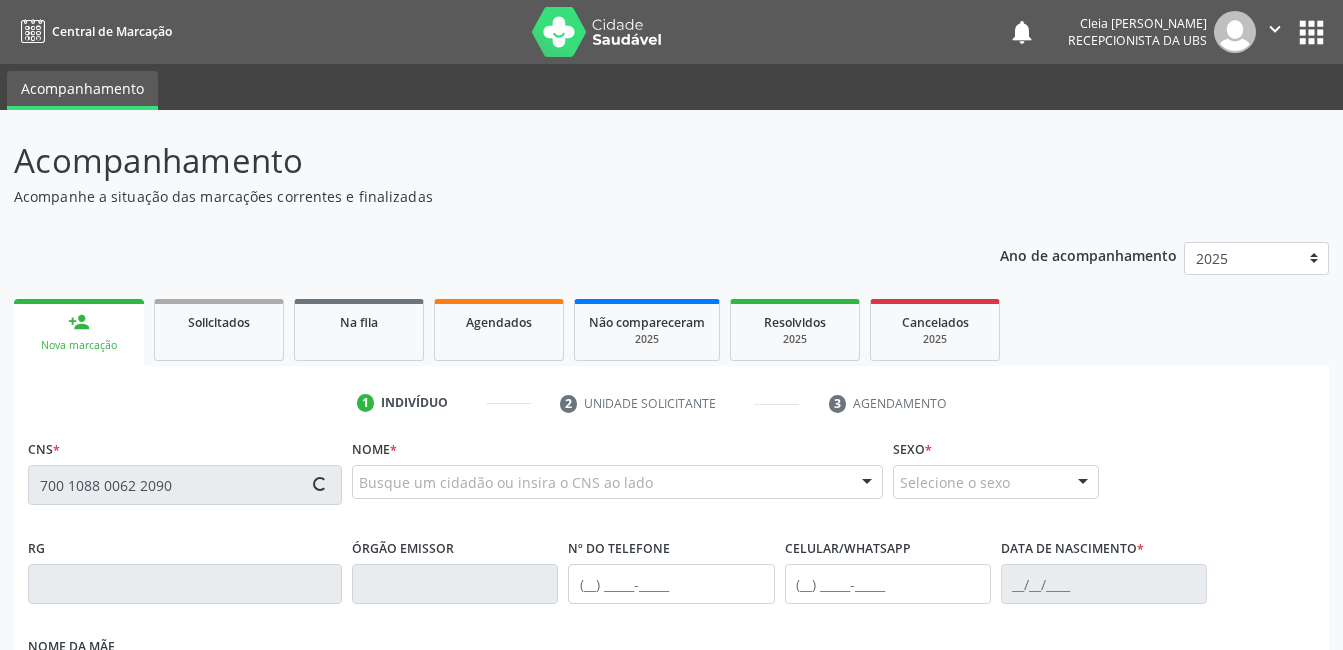 type on "700 1088 0062 2090" 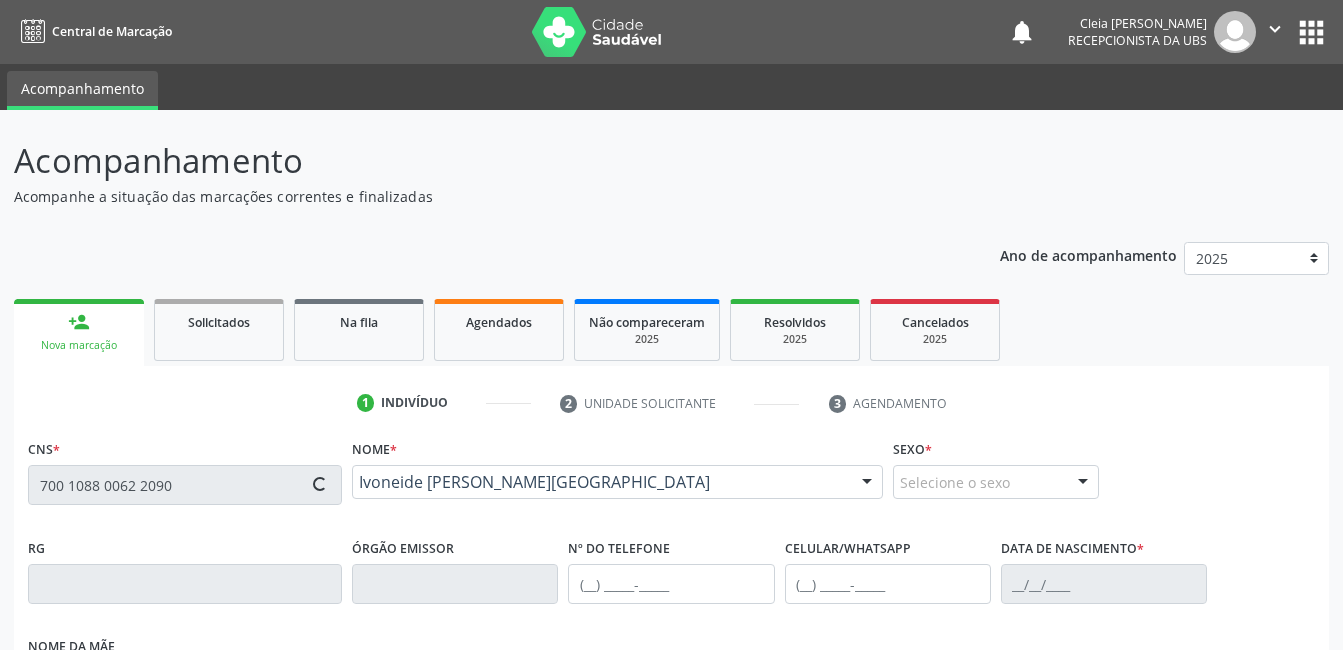 type on "(87) 99656-0476" 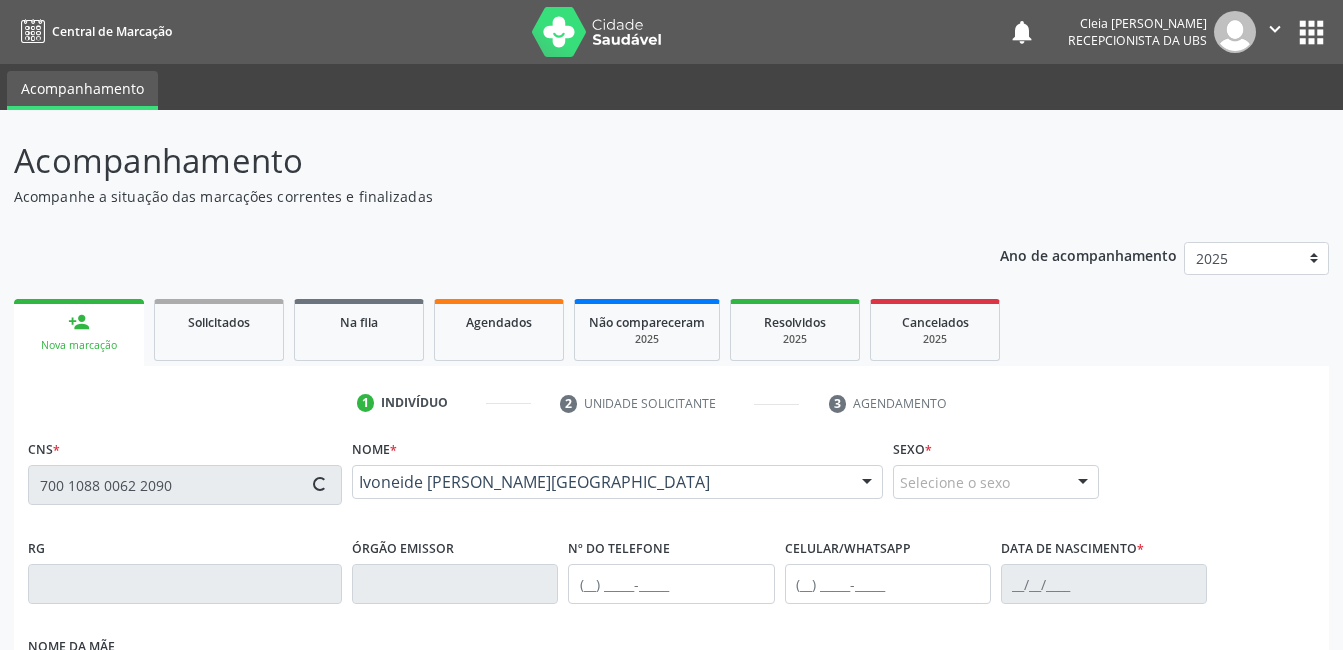 type on "12/11/1983" 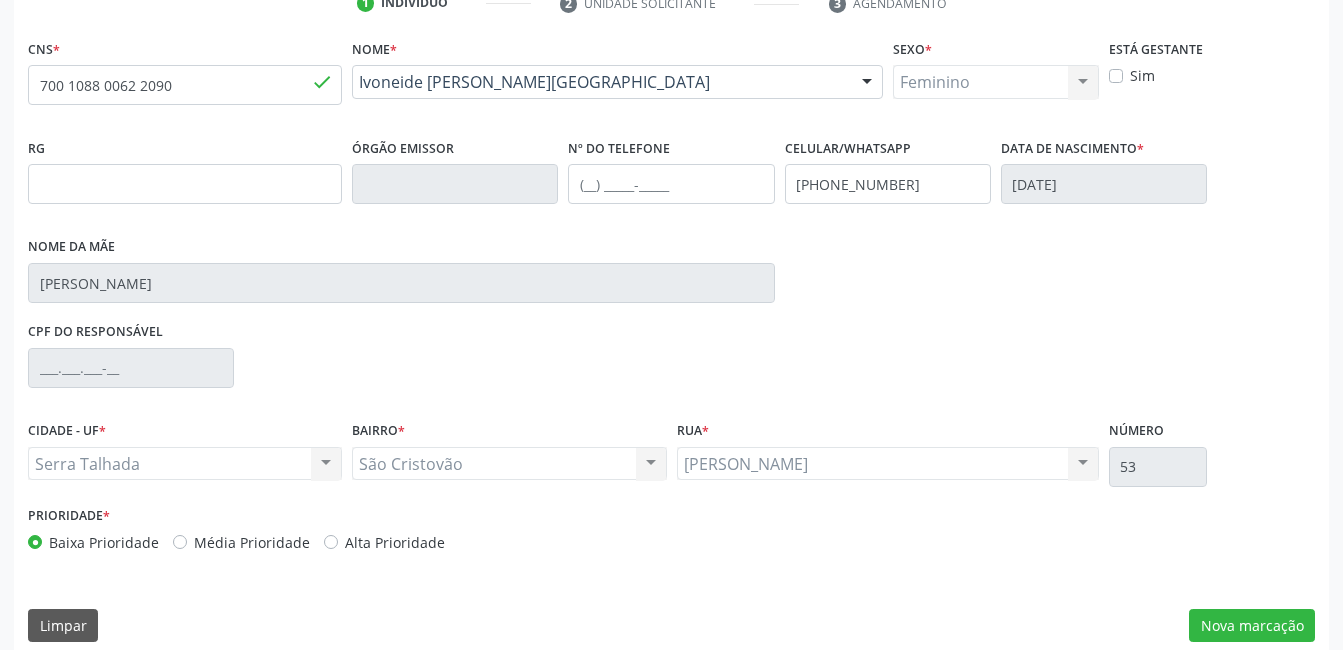 scroll, scrollTop: 420, scrollLeft: 0, axis: vertical 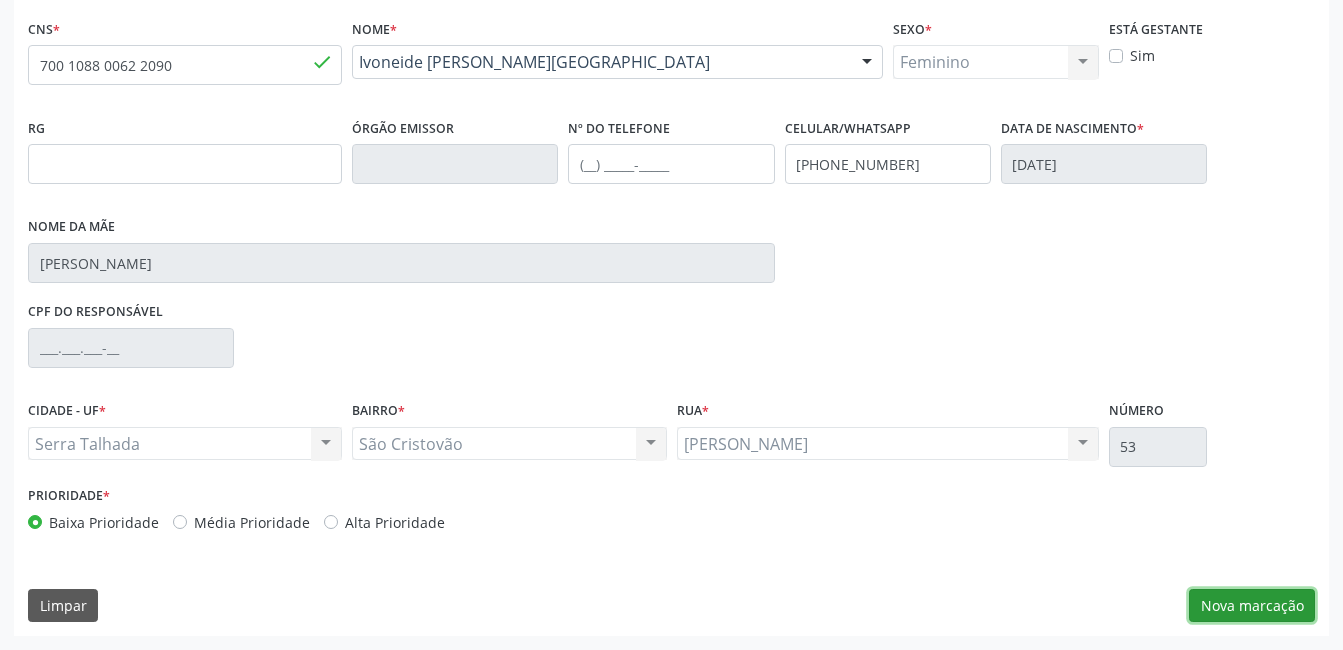 click on "Nova marcação" at bounding box center (1252, 606) 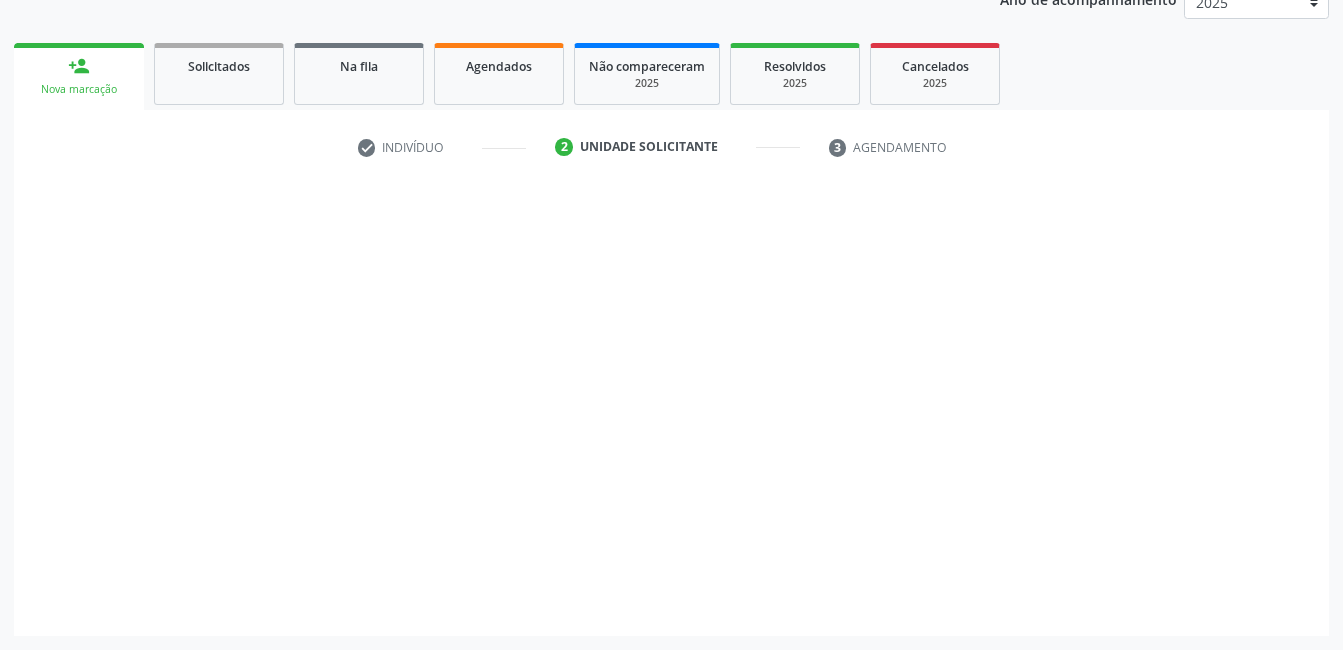 scroll, scrollTop: 256, scrollLeft: 0, axis: vertical 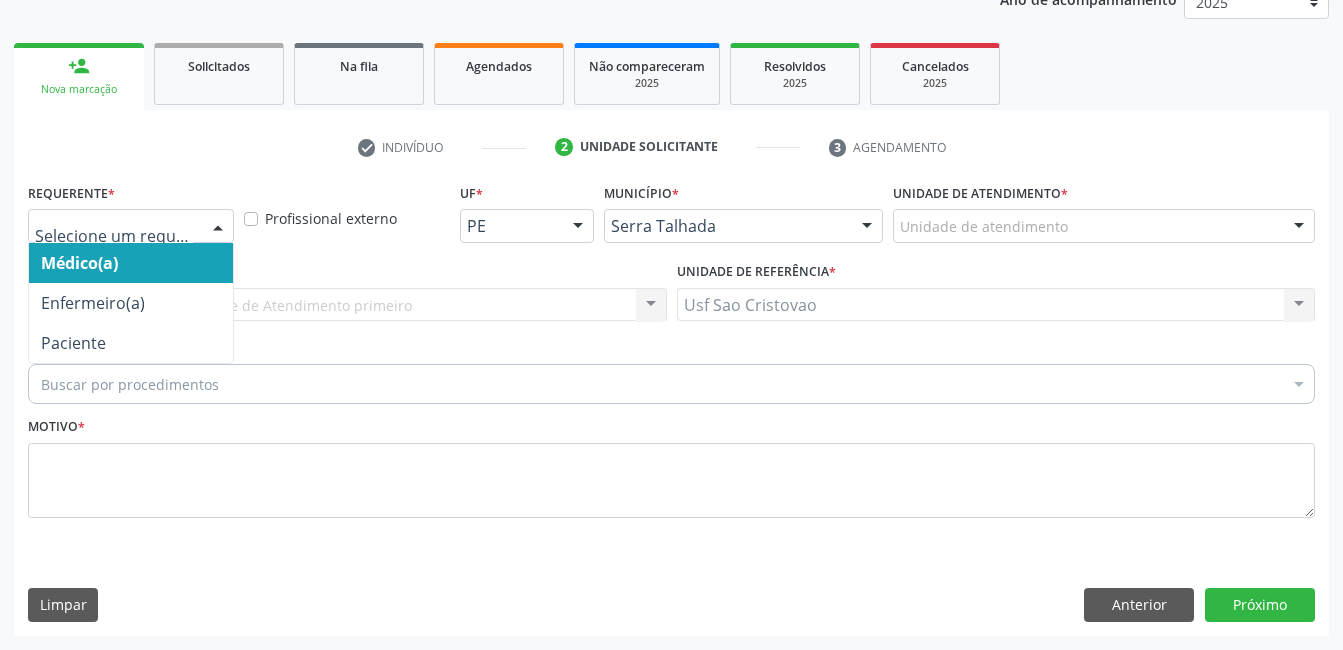 click at bounding box center (218, 227) 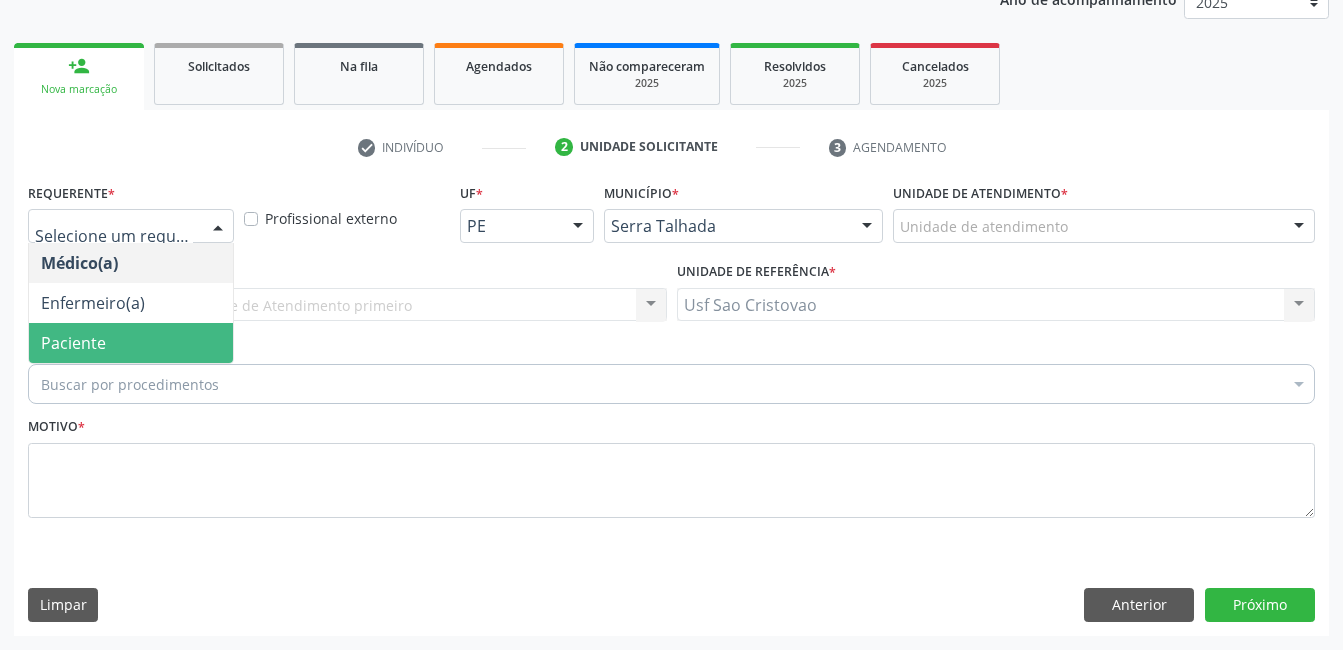 click on "Paciente" at bounding box center (131, 343) 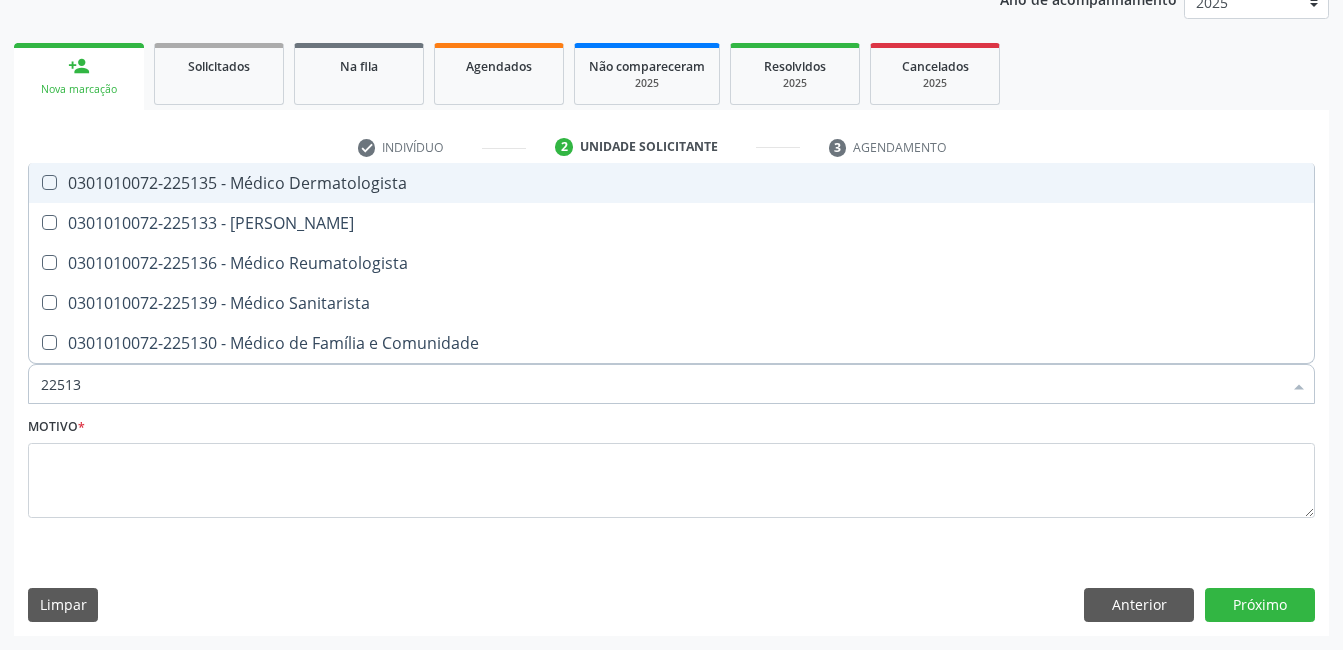 type on "225135" 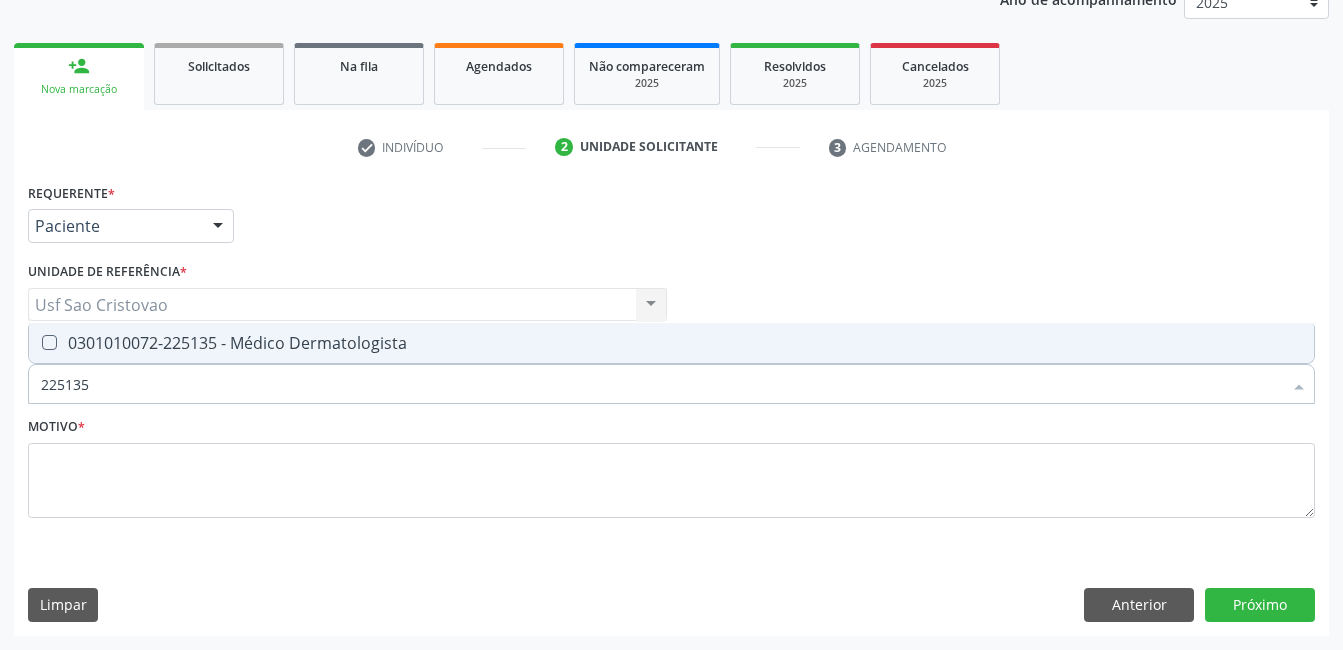 click at bounding box center (49, 342) 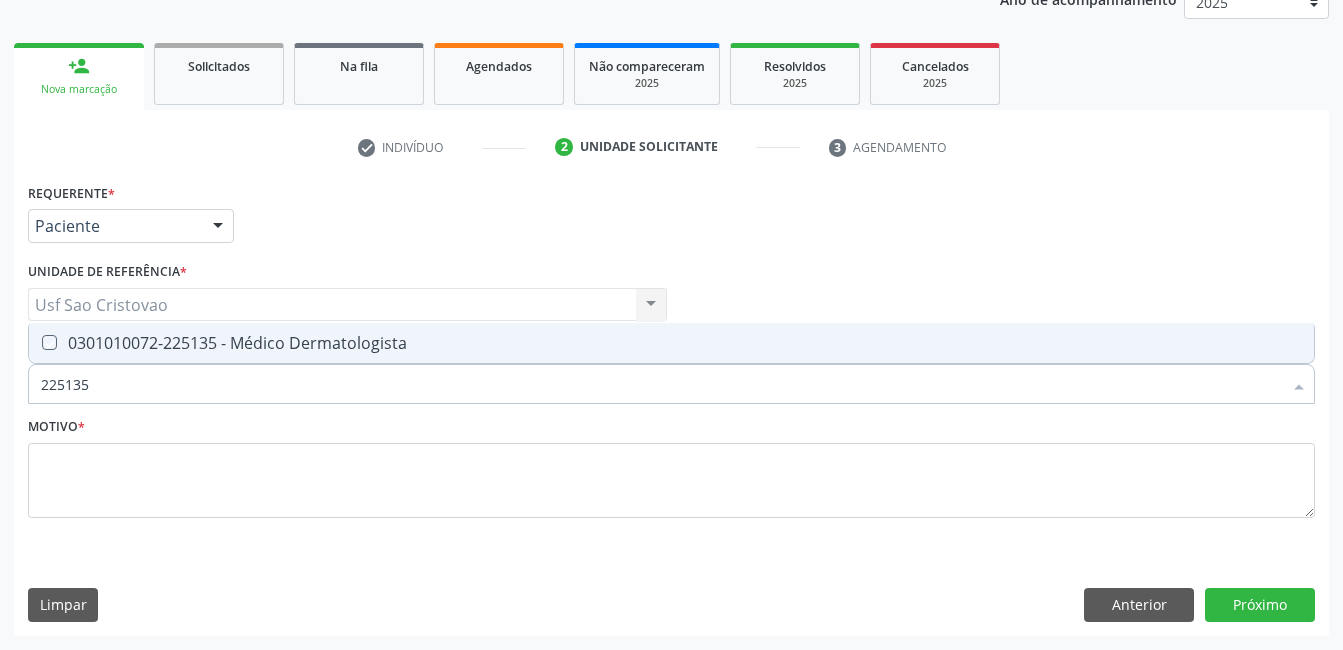 click at bounding box center [35, 342] 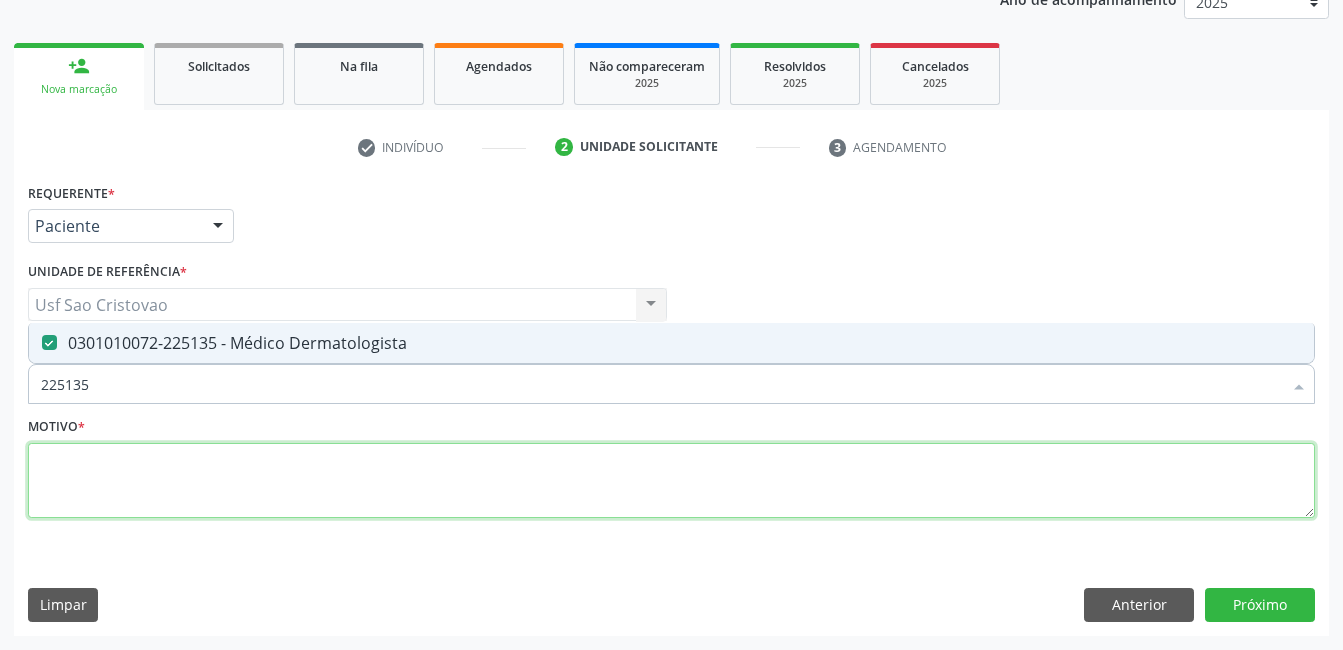 click at bounding box center [671, 481] 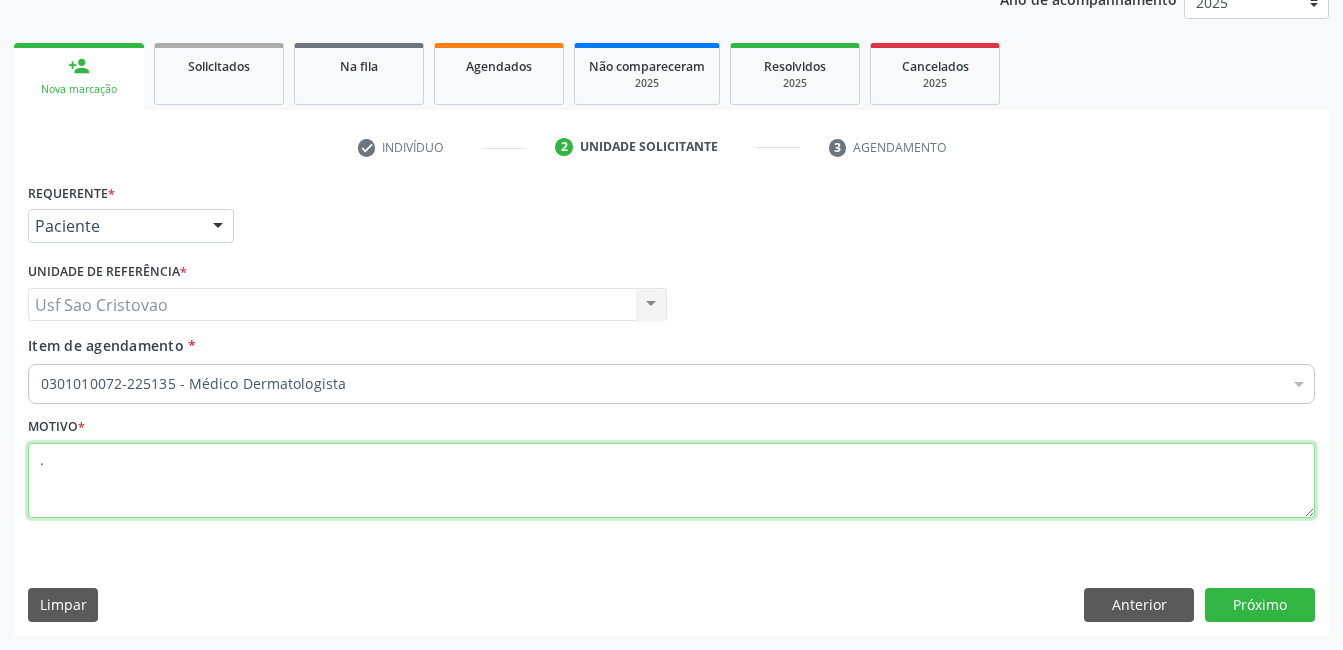 type on "." 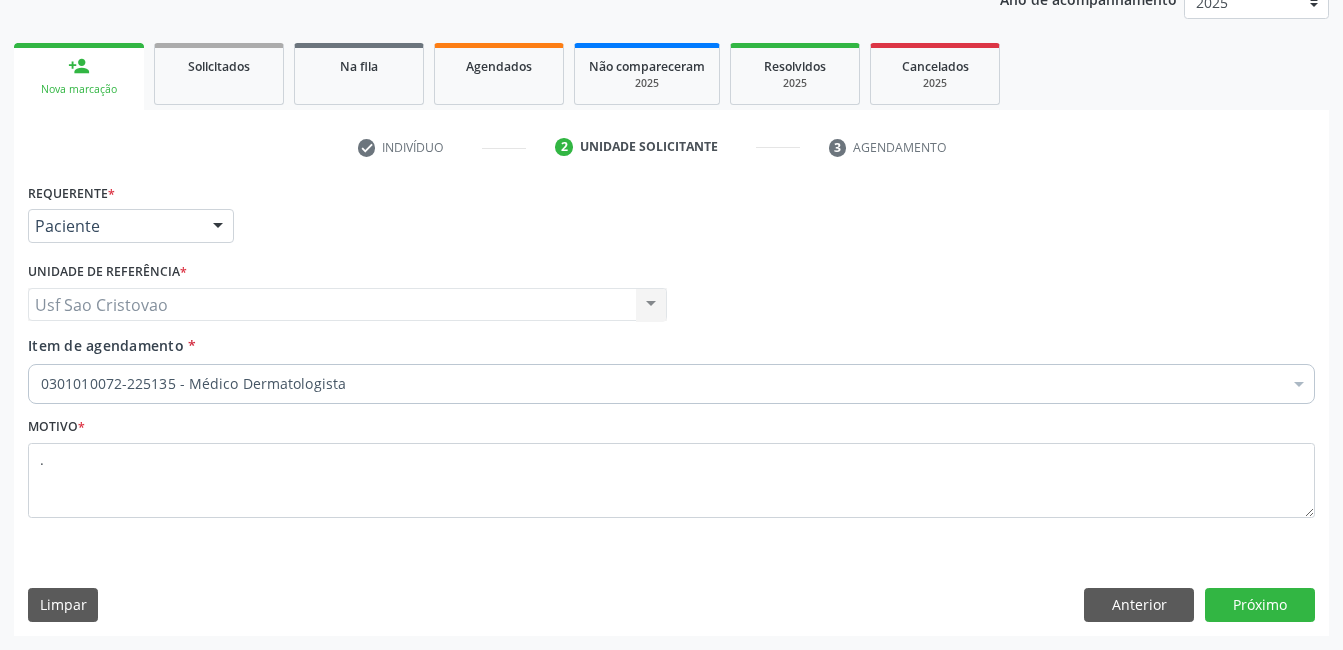 click on "Requerente
*
Paciente         Médico(a)   Enfermeiro(a)   Paciente
Nenhum resultado encontrado para: "   "
Não há nenhuma opção para ser exibida.
UF
PE         PE
Nenhum resultado encontrado para: "   "
Não há nenhuma opção para ser exibida.
Município
Serra Talhada         [GEOGRAPHIC_DATA] resultado encontrado para: "   "
Não há nenhuma opção para ser exibida.
Médico Solicitante
Por favor, selecione a Unidade de Atendimento primeiro
Nenhum resultado encontrado para: "   "
Não há nenhuma opção para ser exibida.
Unidade de referência
*
Usf Sao Cristovao         Usf Sao Cristovao
Nenhum resultado encontrado para: "   "
Não há nenhuma opção para ser exibida.
Item de agendamento
*" at bounding box center [671, 406] 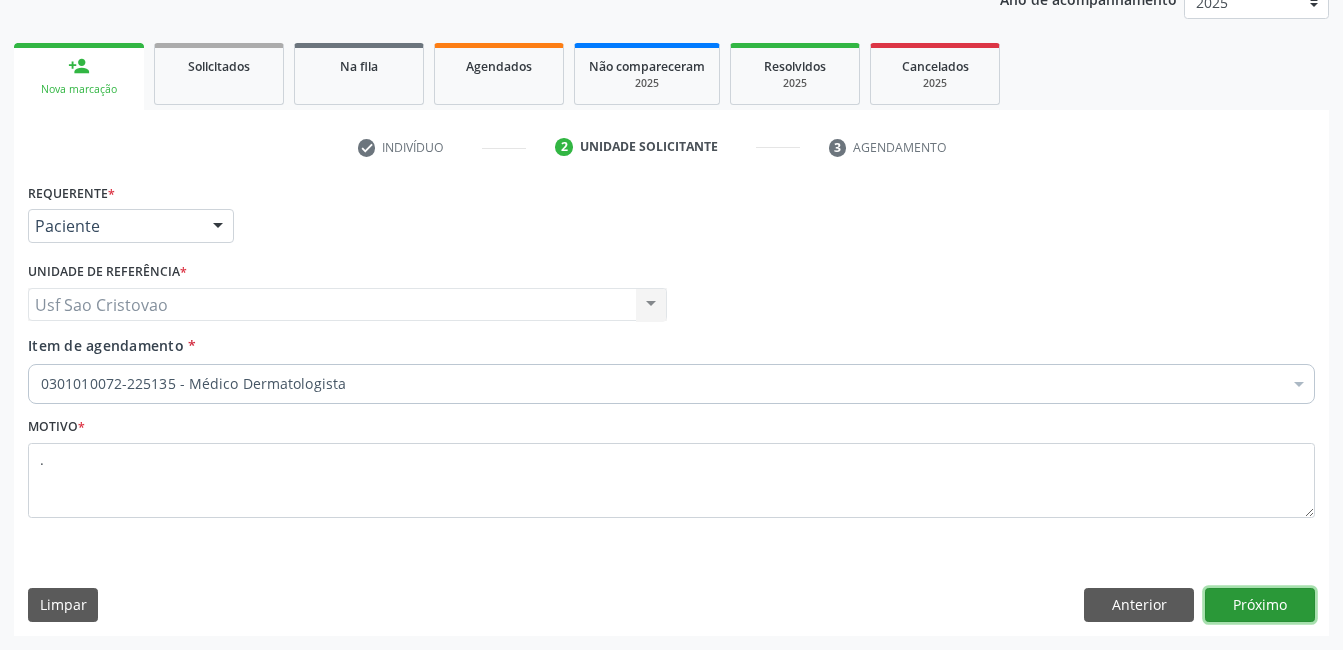 click on "Próximo" at bounding box center (1260, 605) 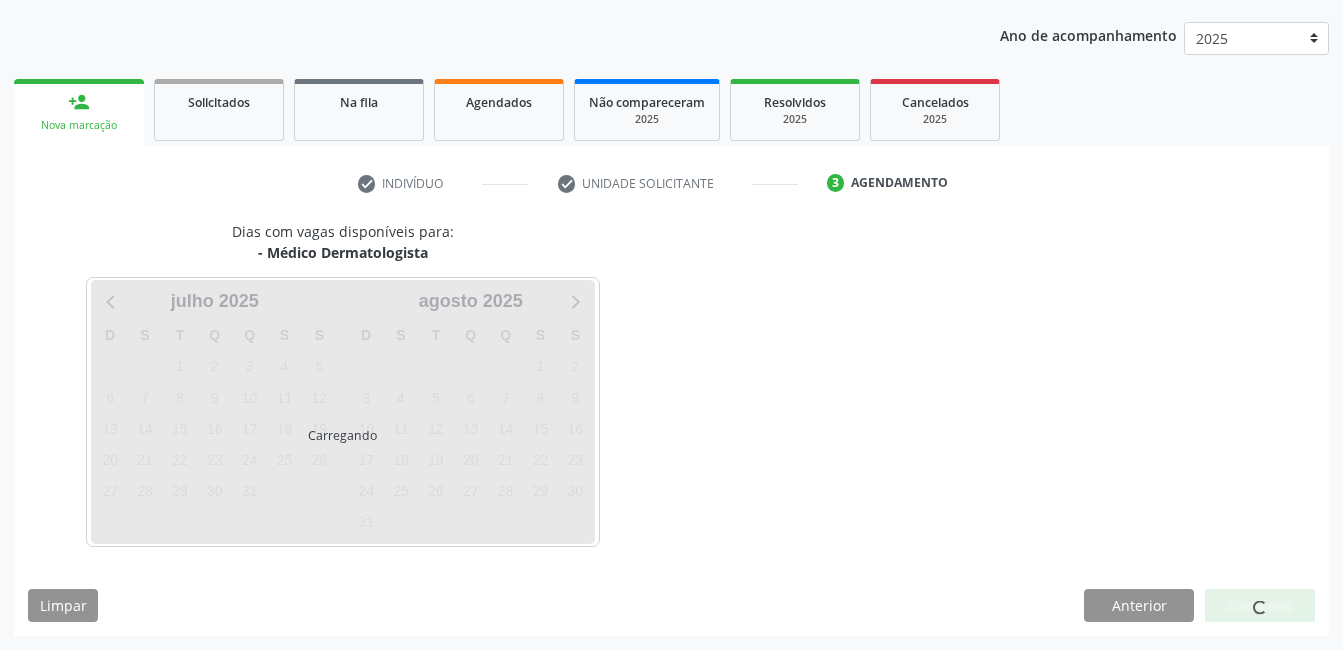 scroll, scrollTop: 220, scrollLeft: 0, axis: vertical 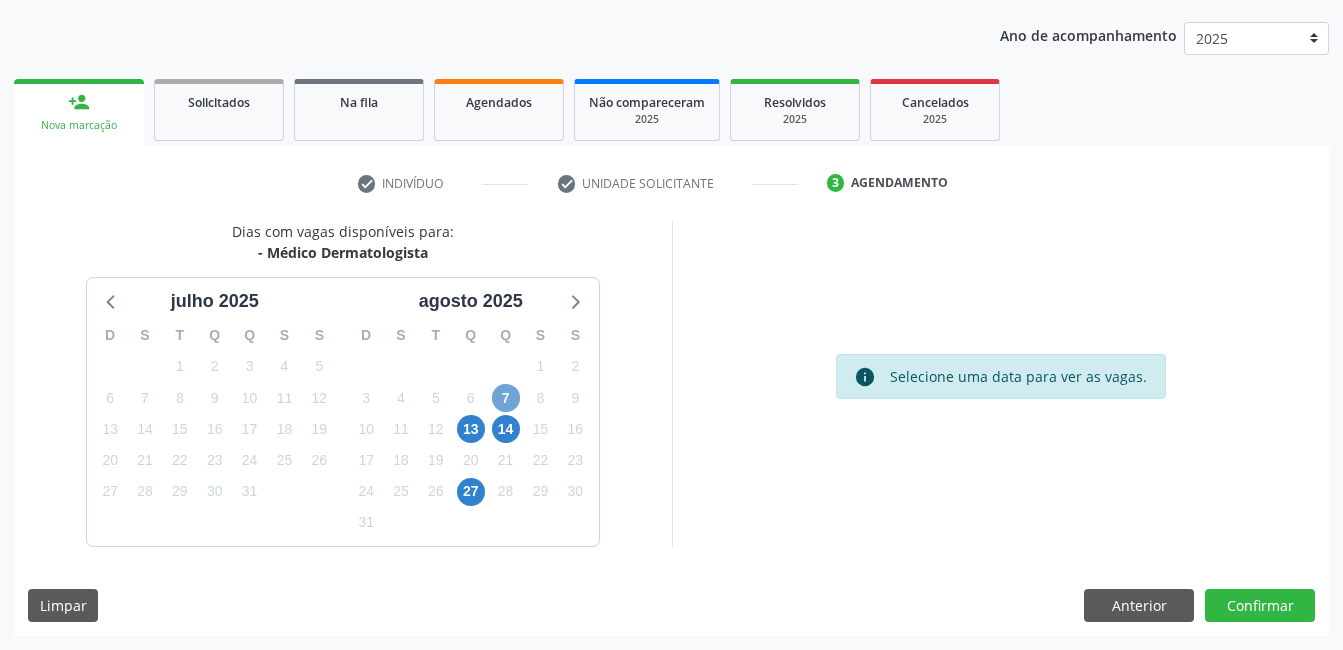 click on "7" at bounding box center (506, 398) 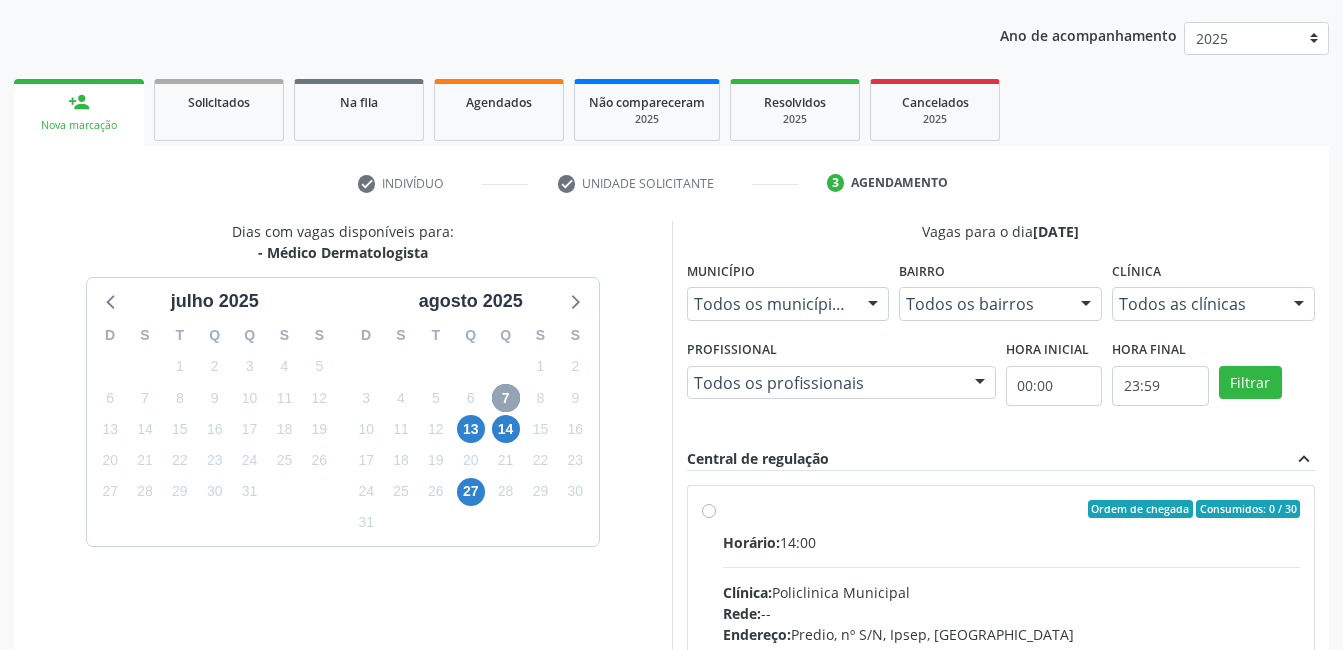 scroll, scrollTop: 420, scrollLeft: 0, axis: vertical 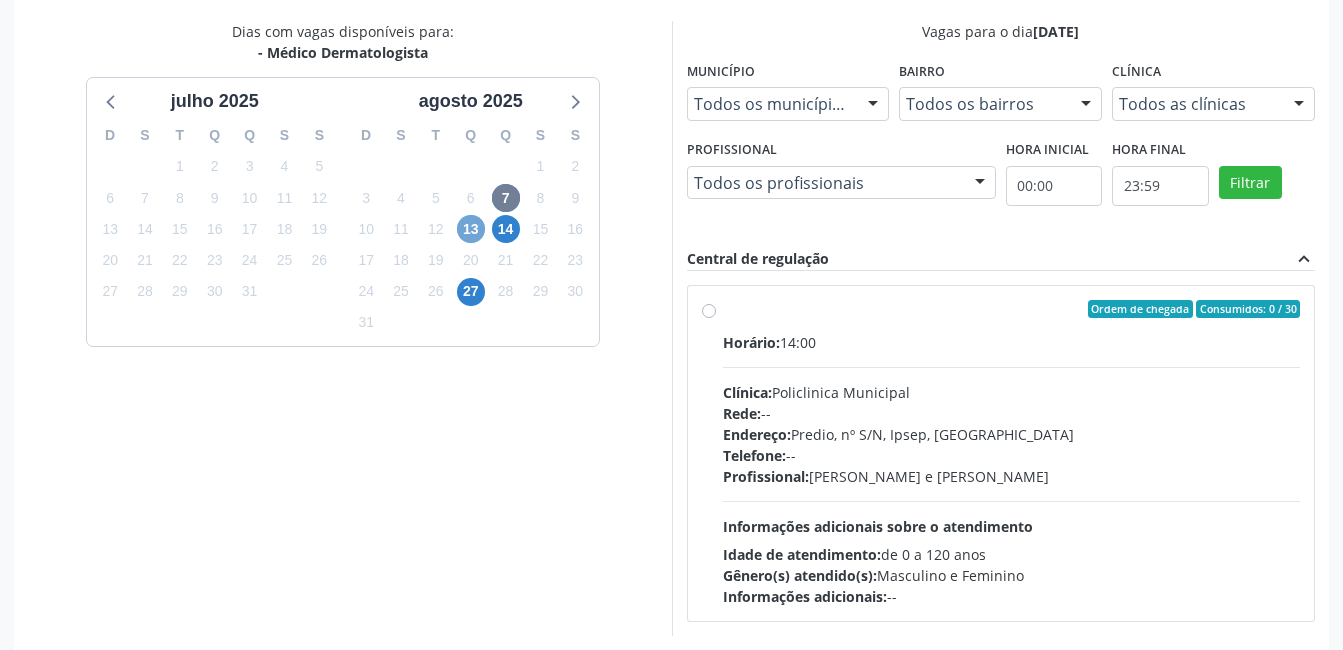 click on "13" at bounding box center (471, 229) 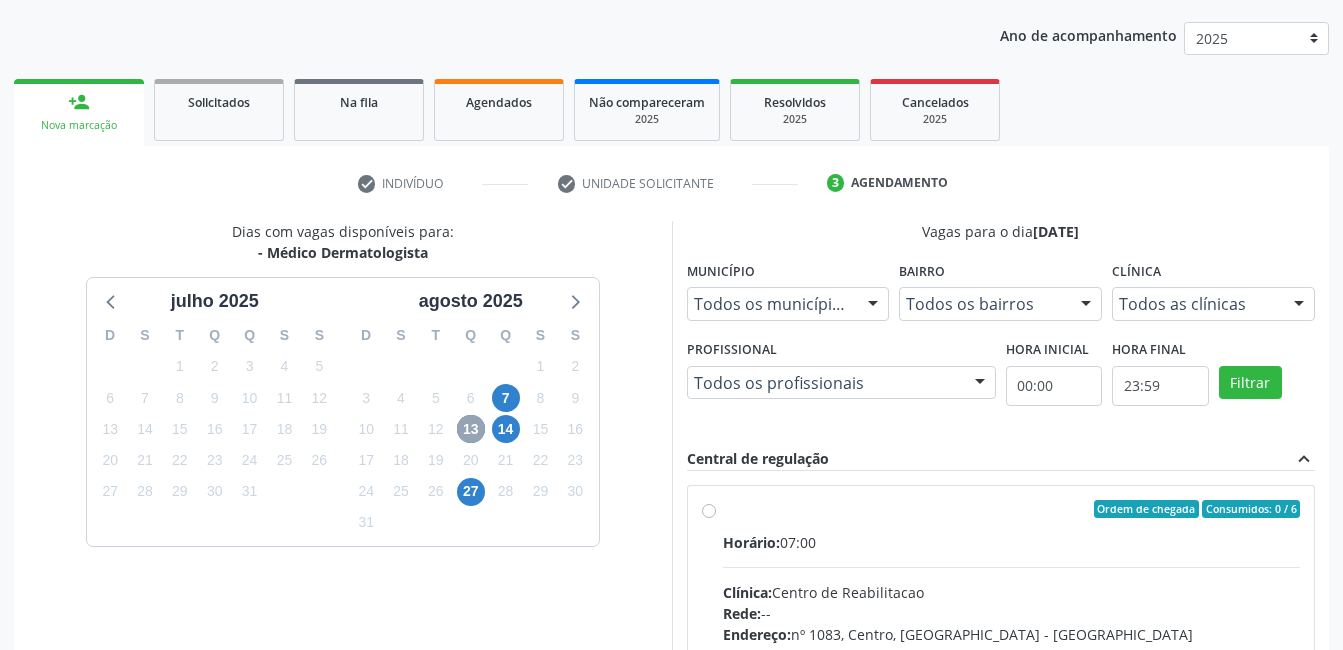 scroll, scrollTop: 420, scrollLeft: 0, axis: vertical 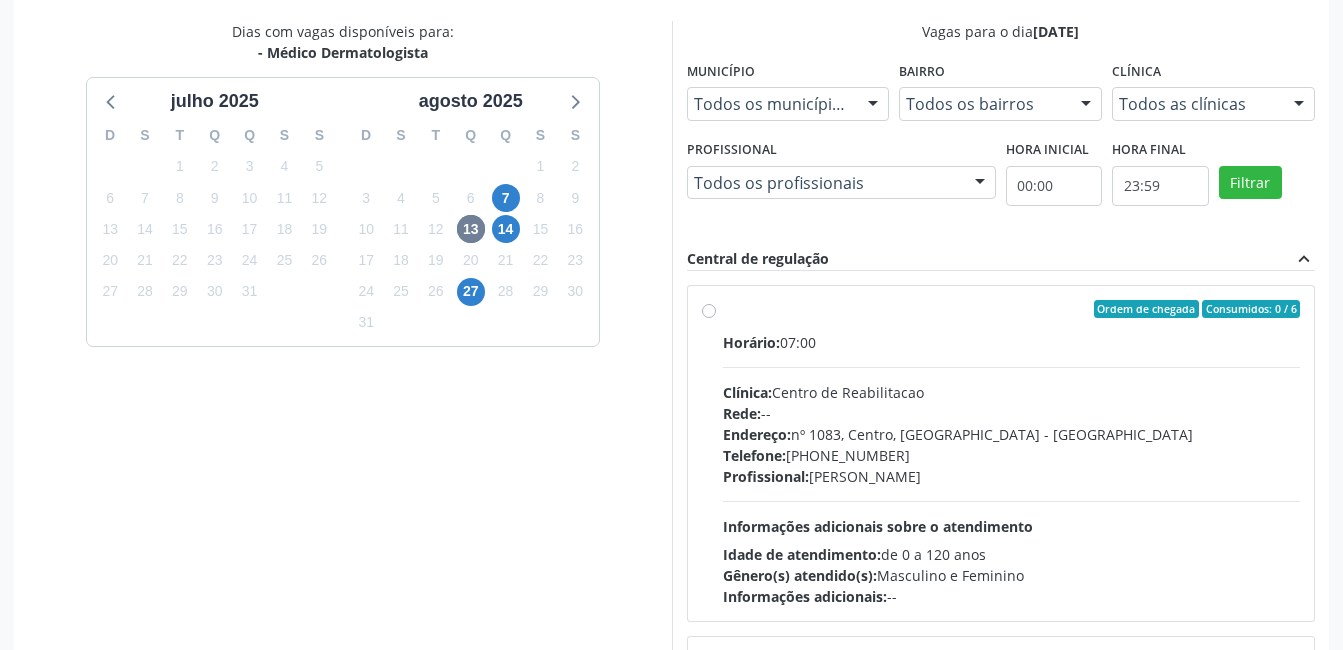 click on "Ordem de chegada
Consumidos: 0 / 6
Horário:   07:00
Clínica:  Centro de Reabilitacao
Rede:
--
Endereço:   nº 1083, Centro, Serra Talhada - PE
Telefone:   (81) 38313112
Profissional:
Catharina Maria Freire de Lucena Pousa
Informações adicionais sobre o atendimento
Idade de atendimento:
de 0 a 120 anos
Gênero(s) atendido(s):
Masculino e Feminino
Informações adicionais:
--" at bounding box center [1012, 453] 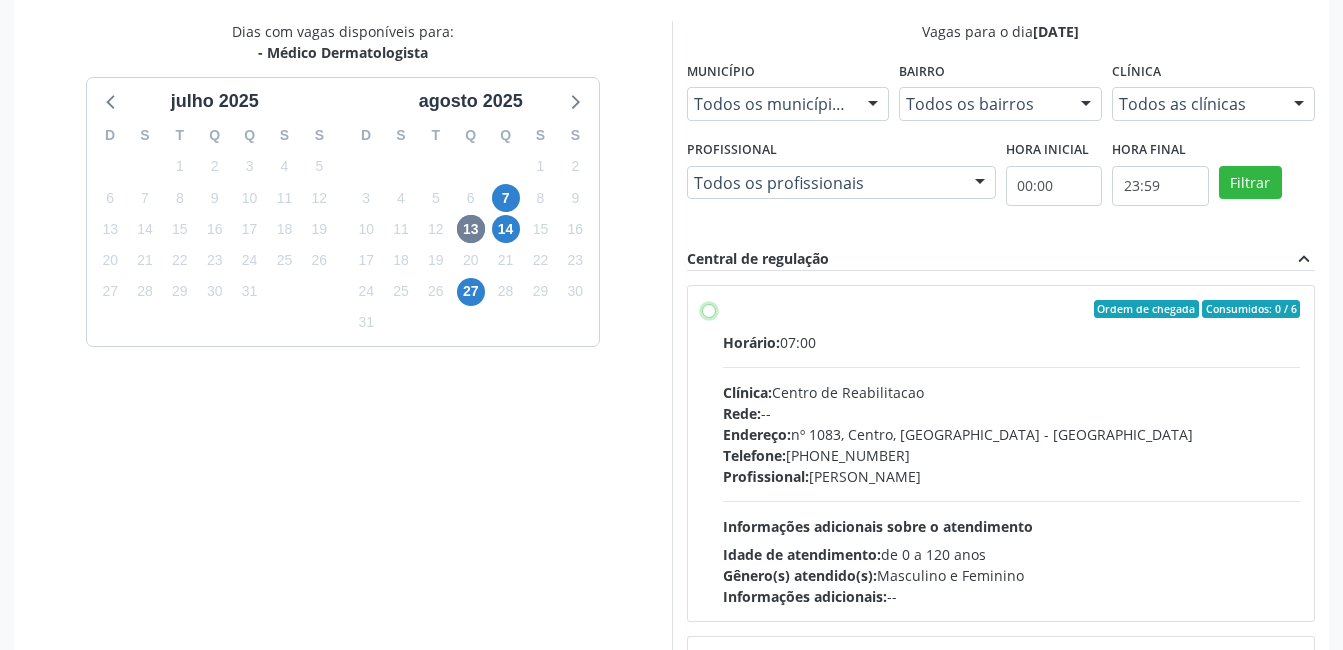 click on "Ordem de chegada
Consumidos: 0 / 6
Horário:   07:00
Clínica:  Centro de Reabilitacao
Rede:
--
Endereço:   nº 1083, Centro, Serra Talhada - PE
Telefone:   (81) 38313112
Profissional:
Catharina Maria Freire de Lucena Pousa
Informações adicionais sobre o atendimento
Idade de atendimento:
de 0 a 120 anos
Gênero(s) atendido(s):
Masculino e Feminino
Informações adicionais:
--" at bounding box center [709, 309] 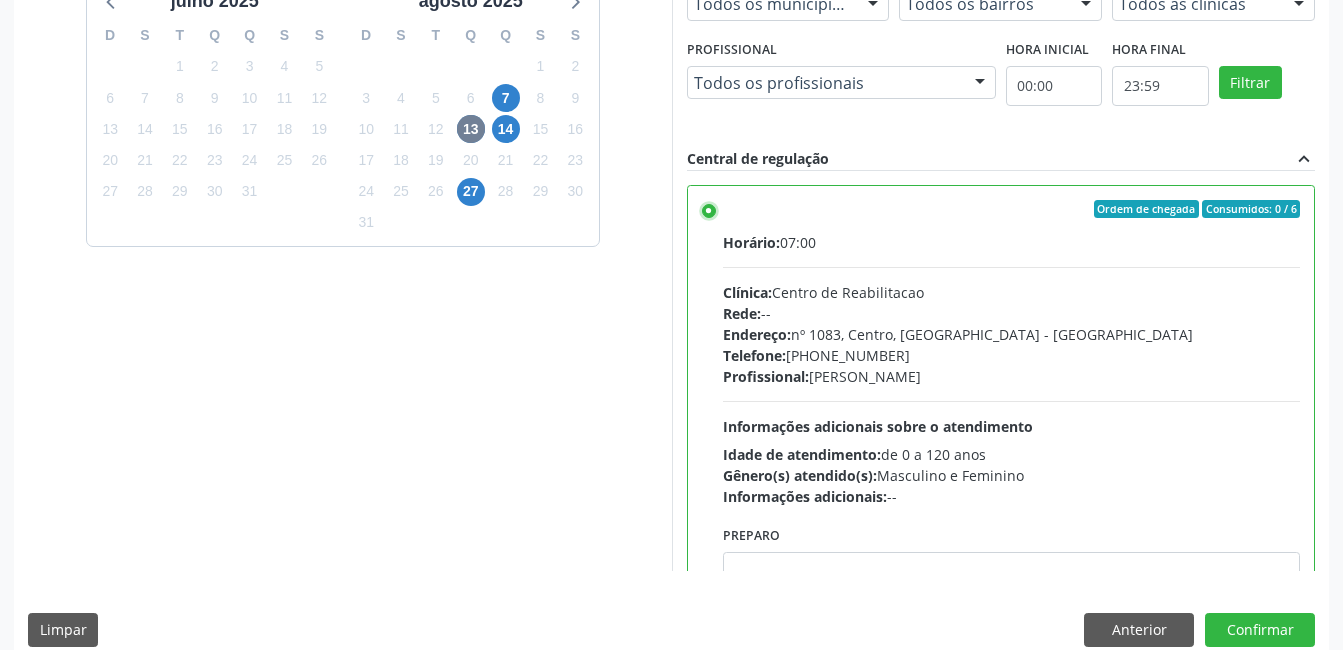 scroll, scrollTop: 545, scrollLeft: 0, axis: vertical 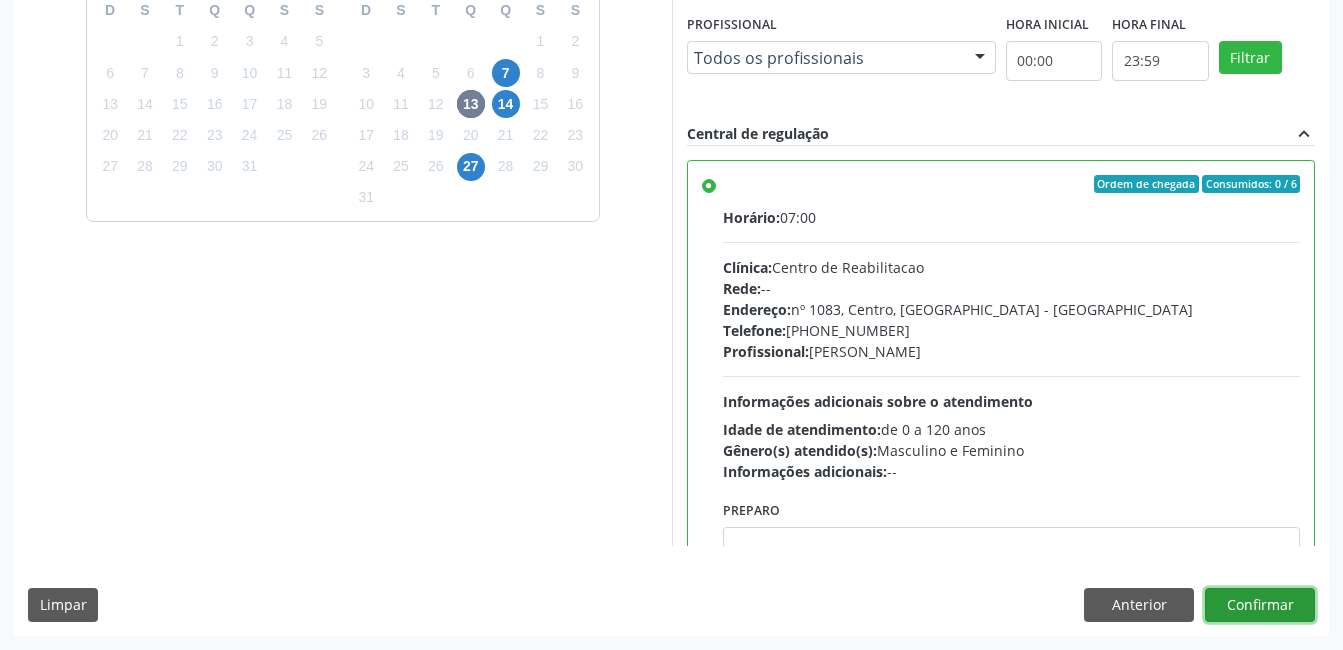 click on "Confirmar" at bounding box center (1260, 605) 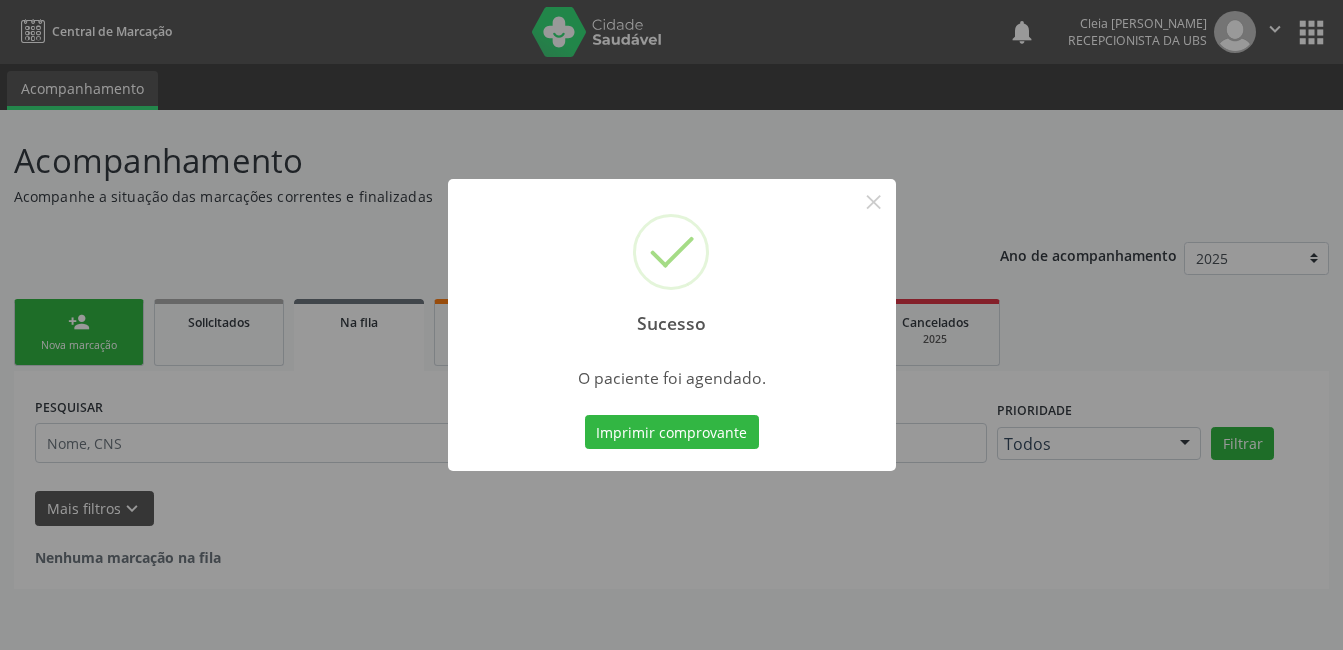 scroll, scrollTop: 0, scrollLeft: 0, axis: both 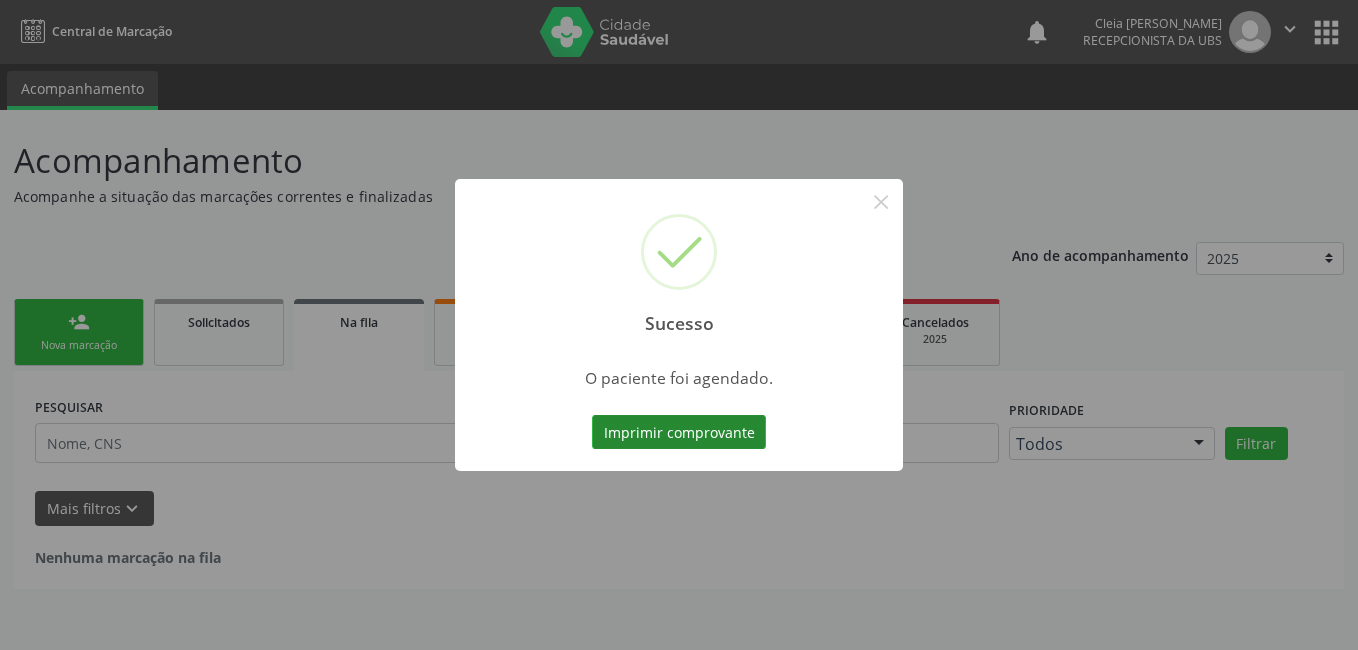 click on "Imprimir comprovante" at bounding box center (679, 432) 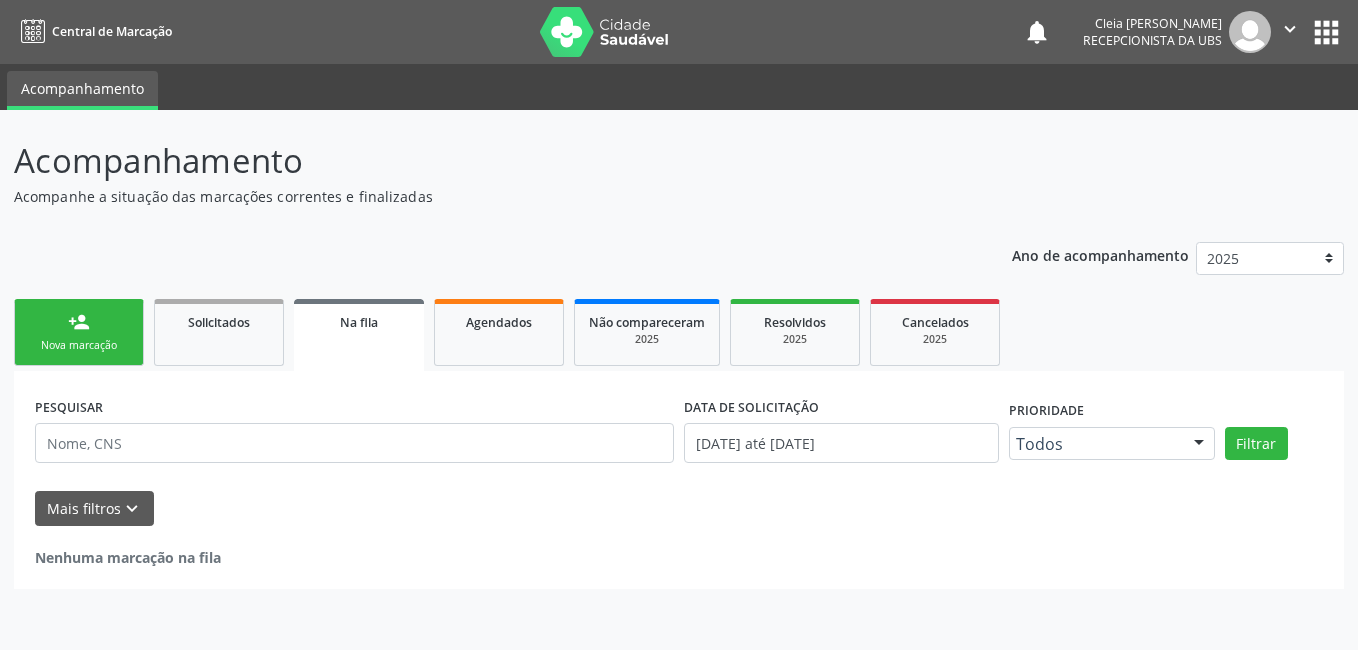 click on "person_add" at bounding box center [79, 322] 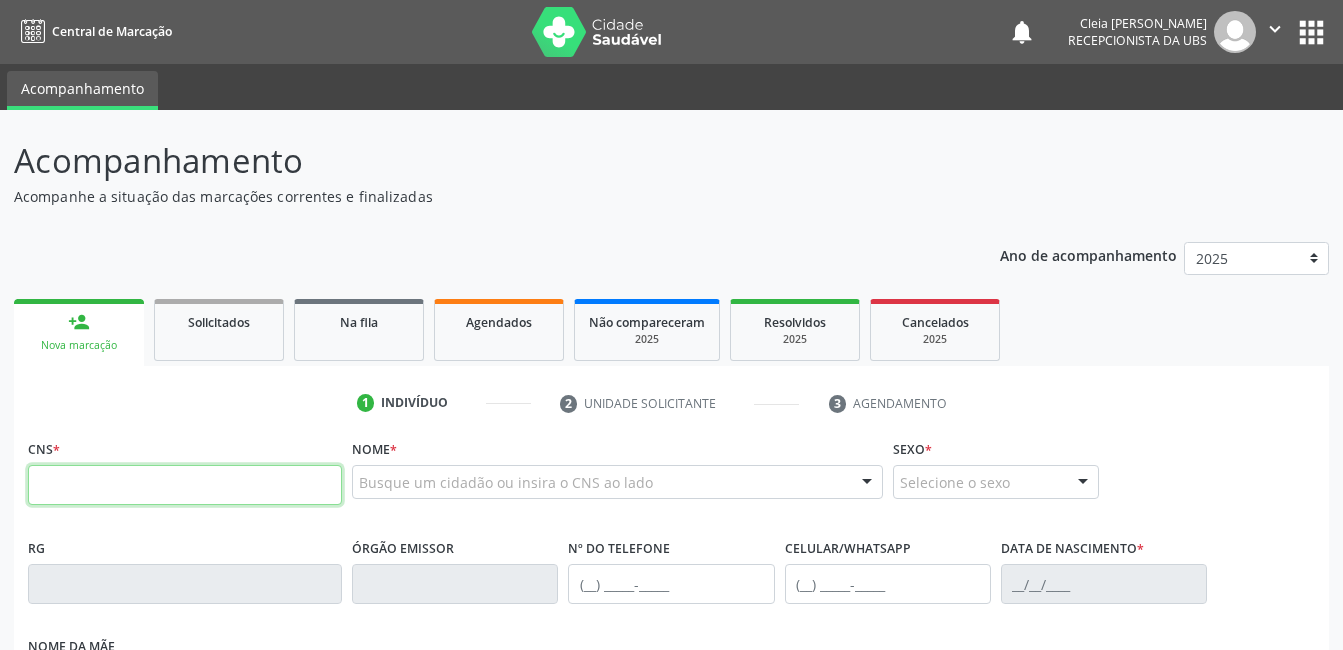 click at bounding box center [185, 485] 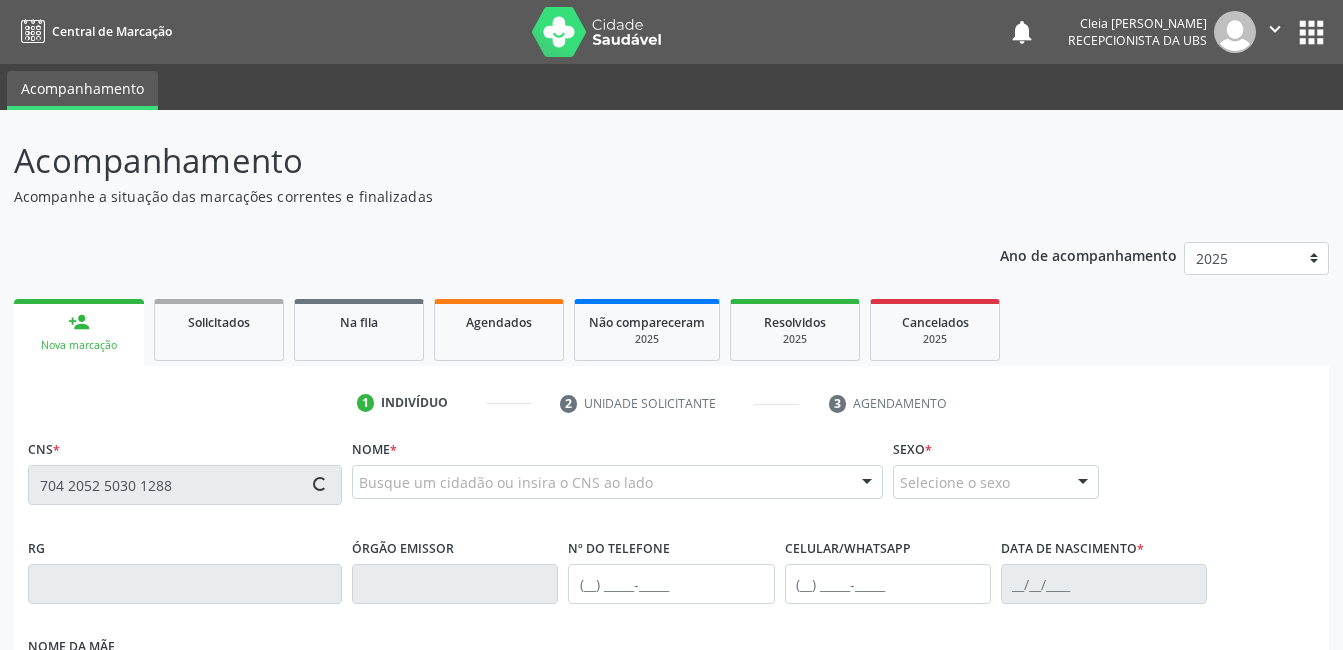 type on "704 2052 5030 1288" 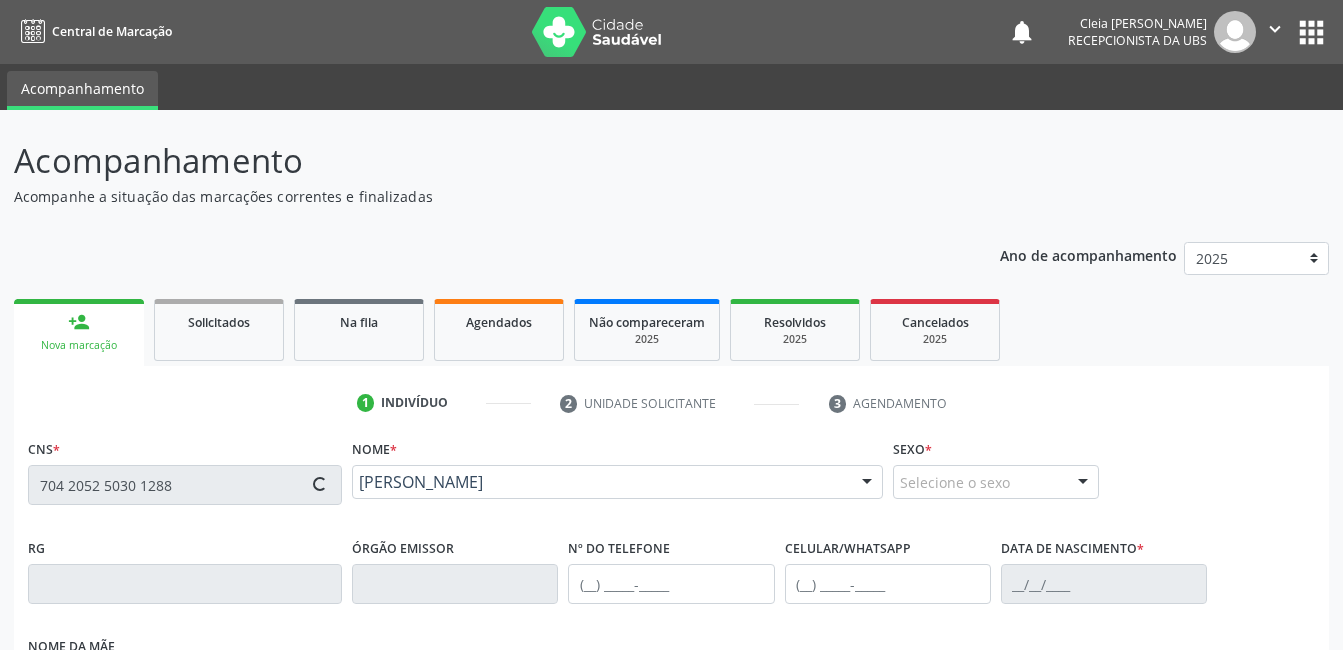 type on "(87) 99995-5162" 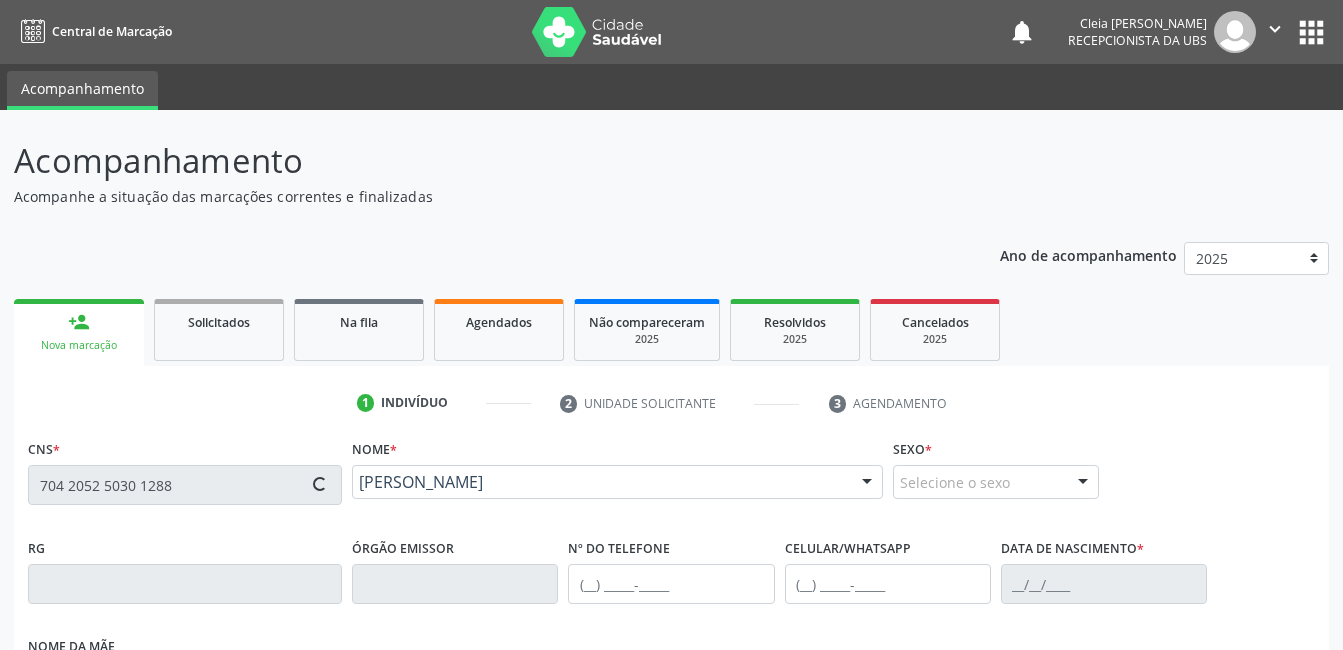 type on "25/04/2002" 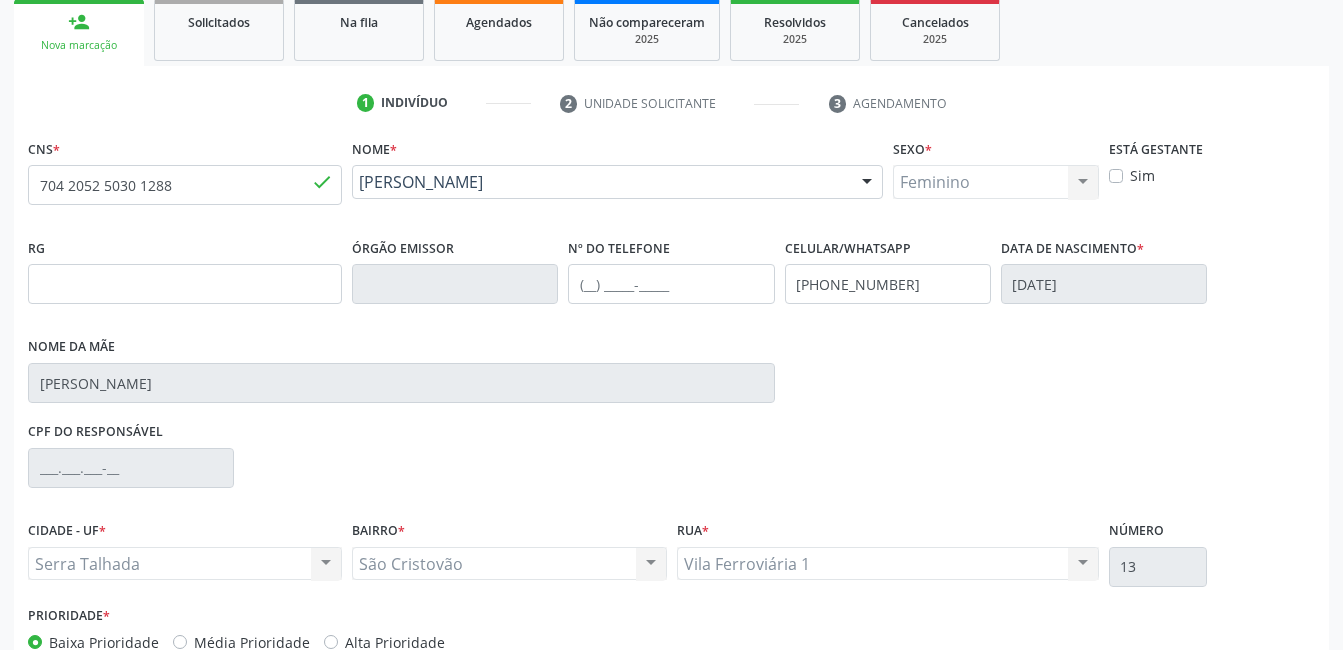 scroll, scrollTop: 420, scrollLeft: 0, axis: vertical 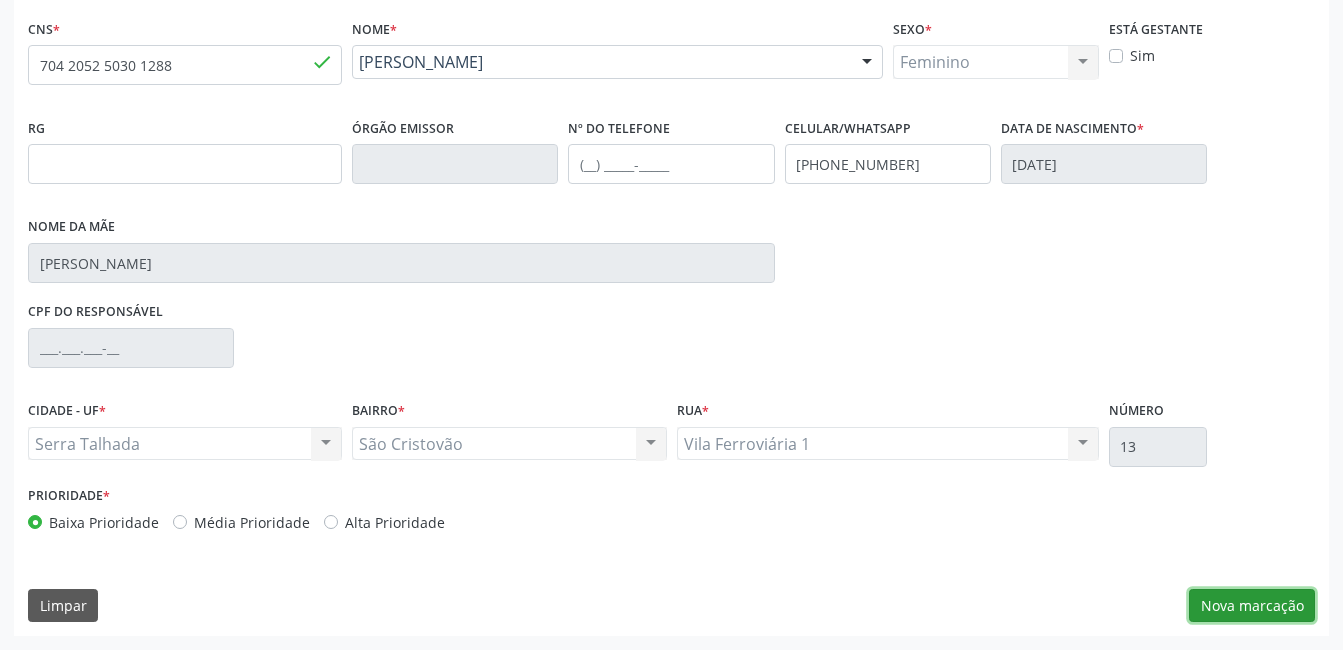 click on "Nova marcação" at bounding box center [1252, 606] 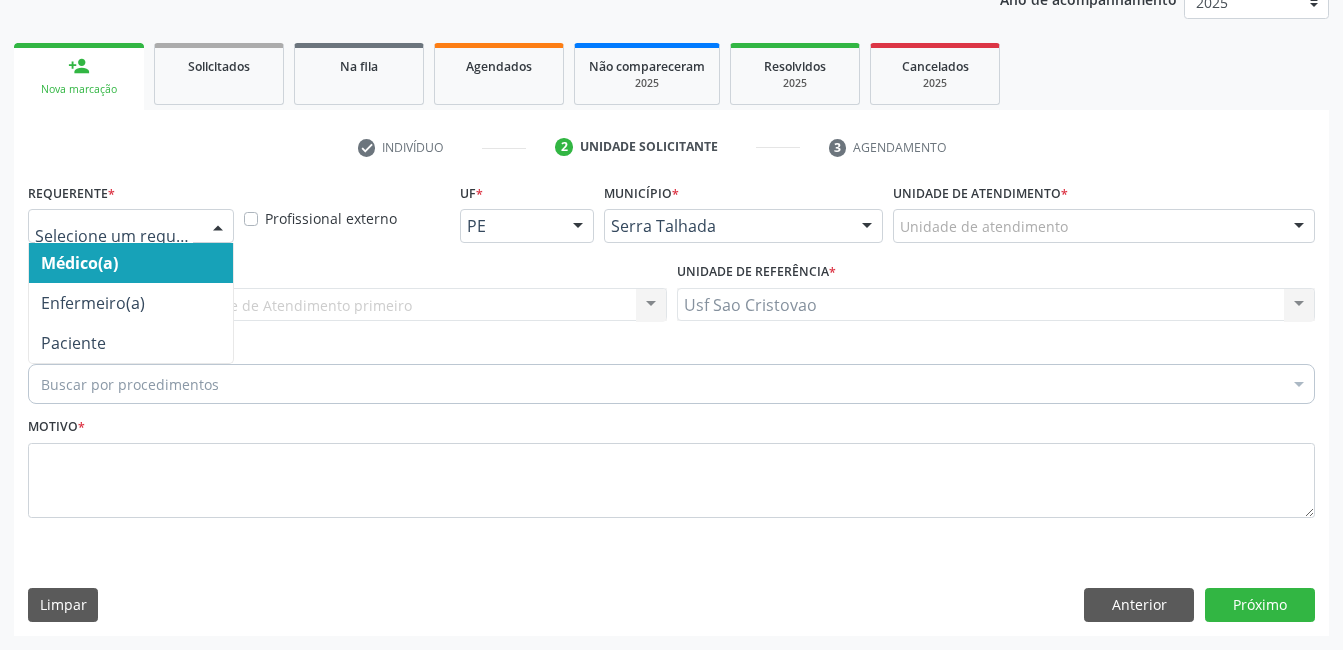 click at bounding box center (218, 227) 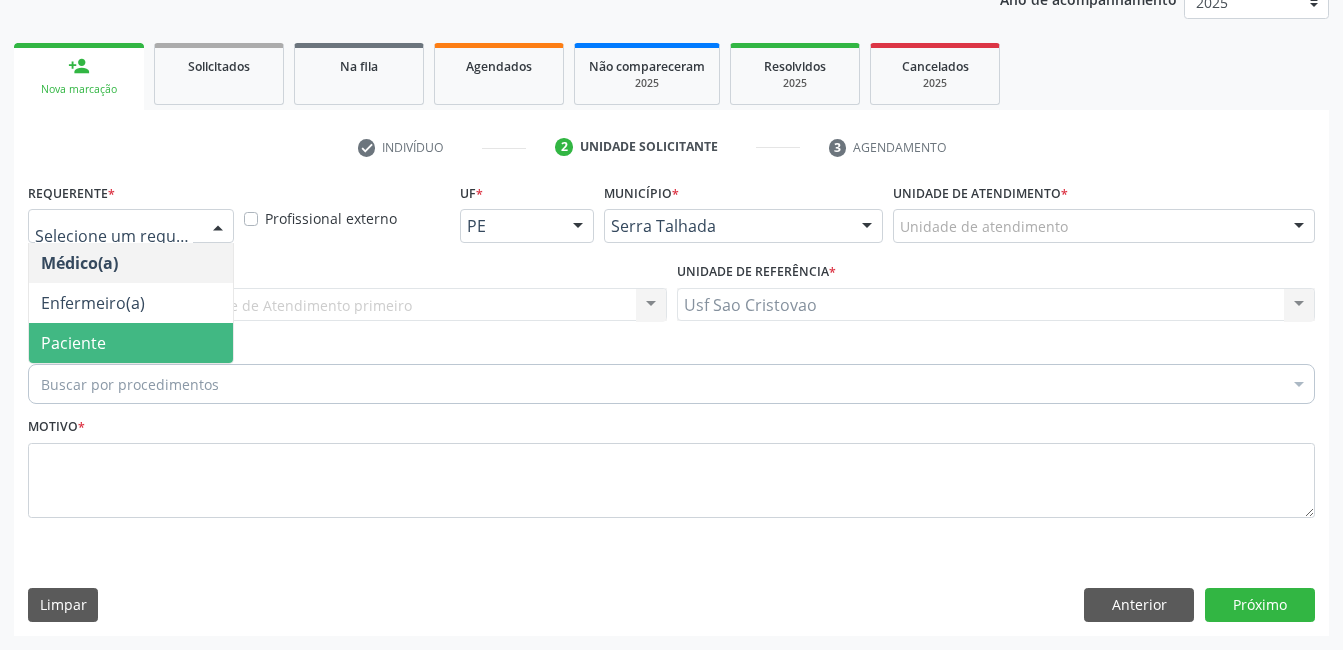 click on "Paciente" at bounding box center [131, 343] 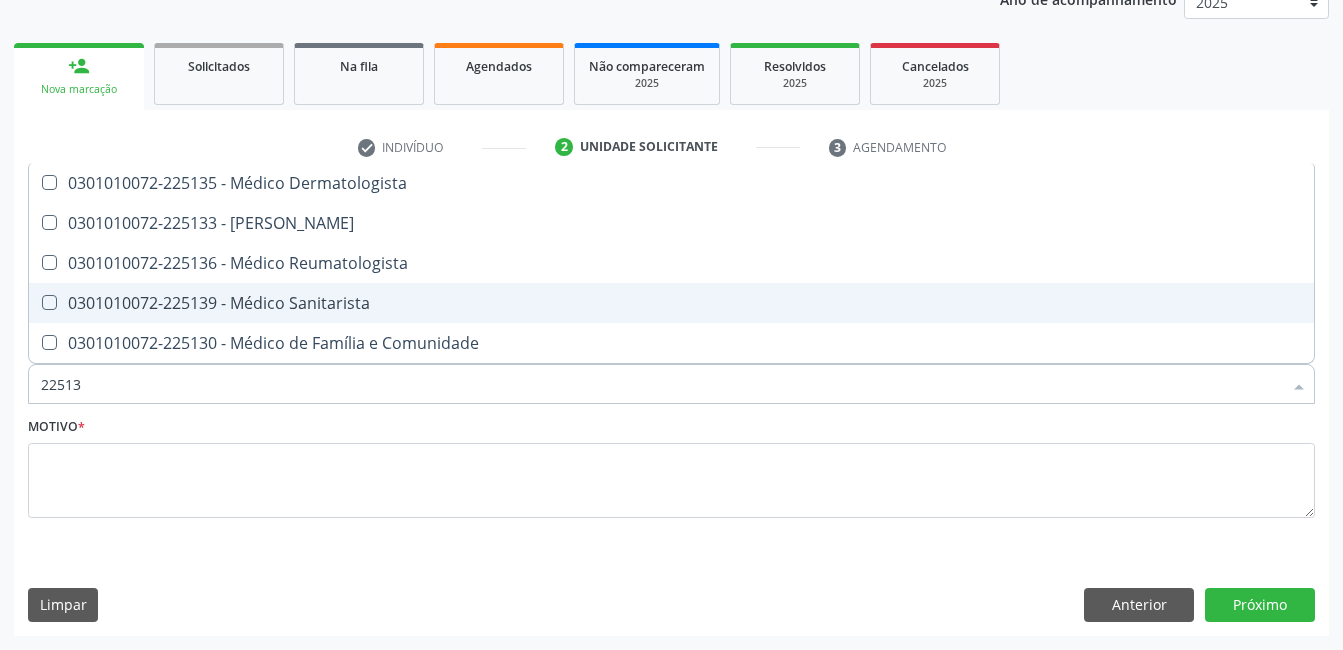 type on "225135" 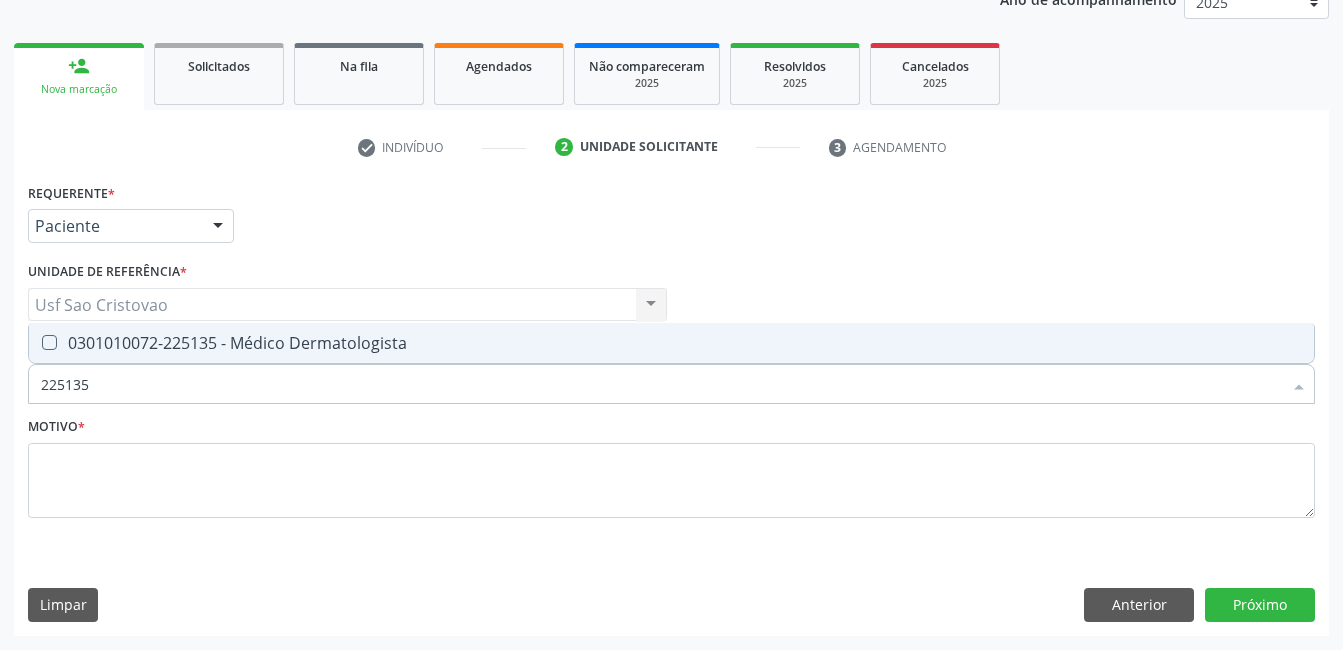 click at bounding box center (49, 342) 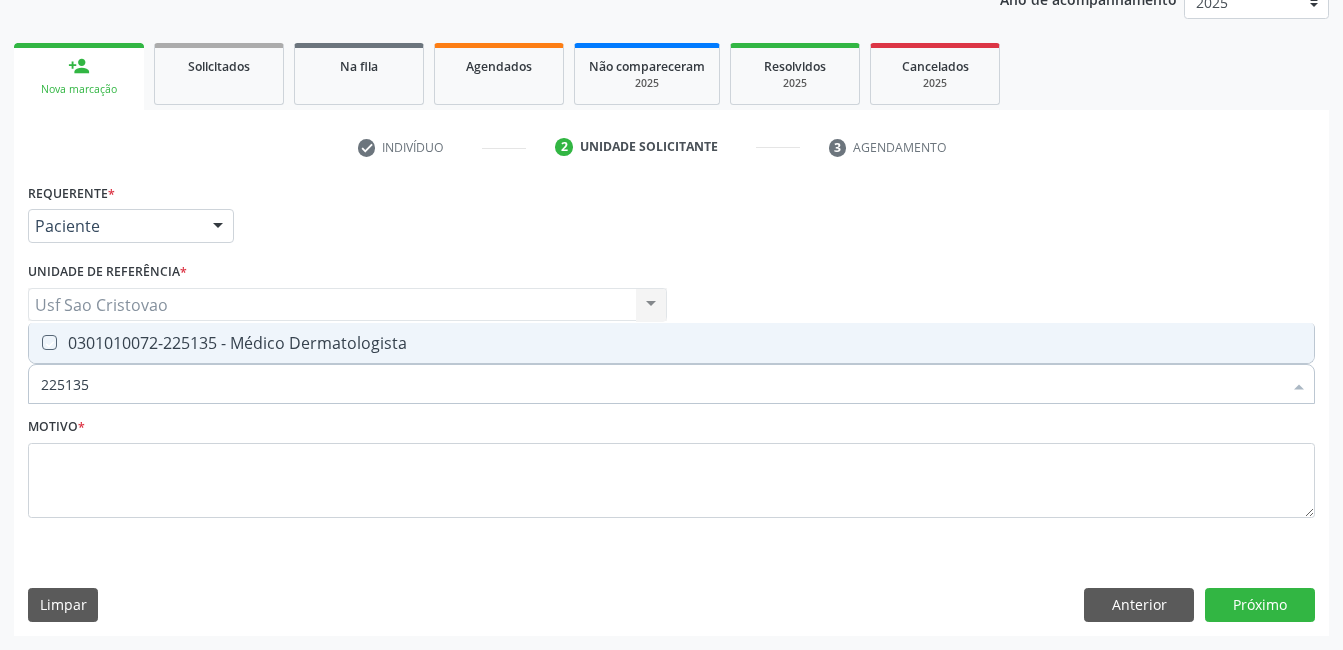 click at bounding box center [35, 342] 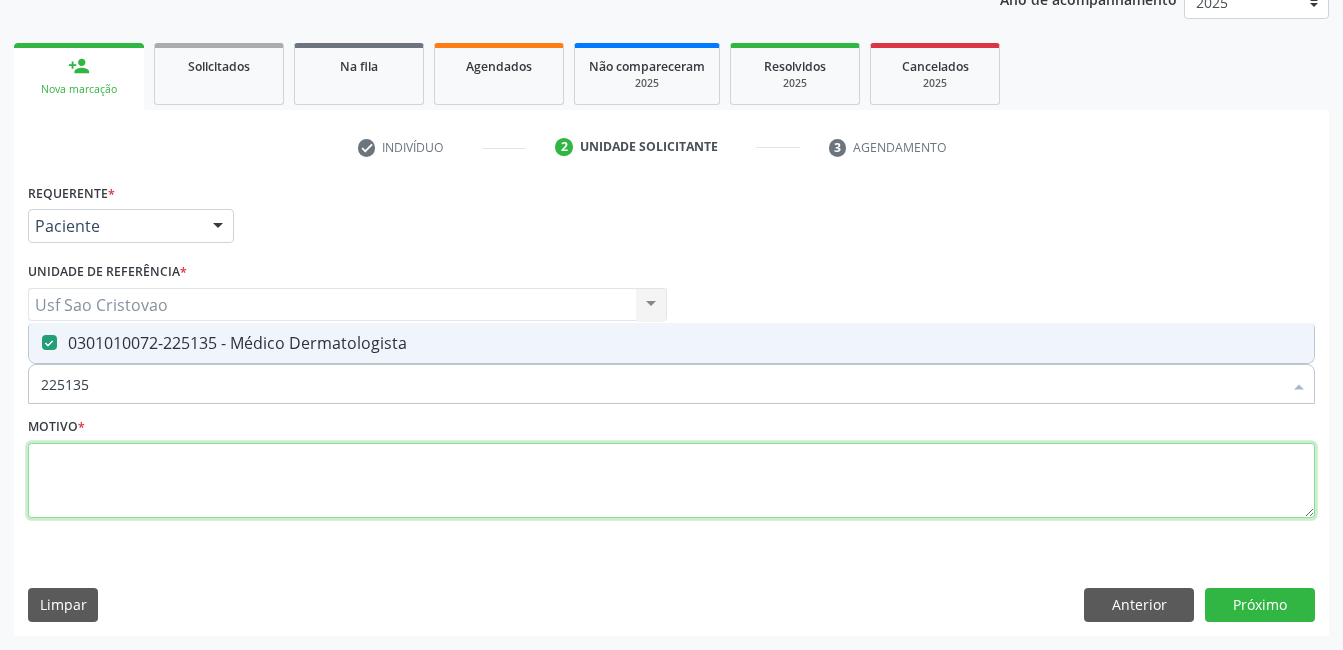 drag, startPoint x: 159, startPoint y: 481, endPoint x: 162, endPoint y: 468, distance: 13.341664 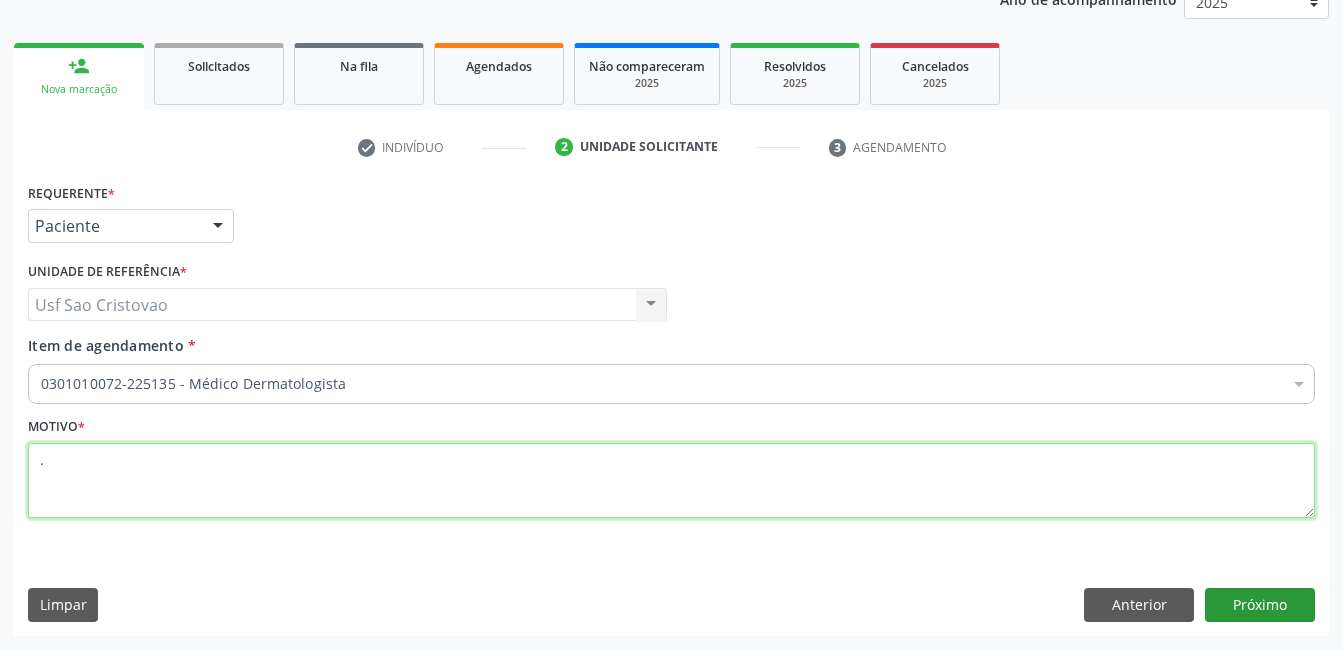 type on "." 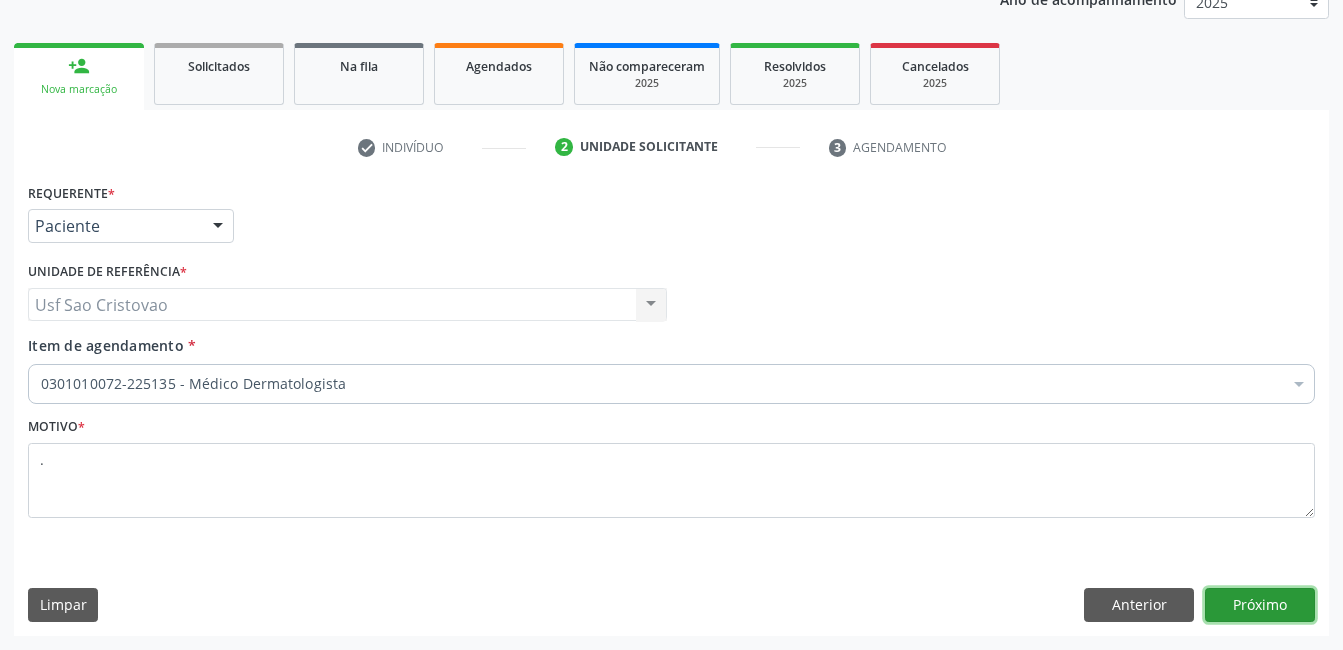 click on "Próximo" at bounding box center (1260, 605) 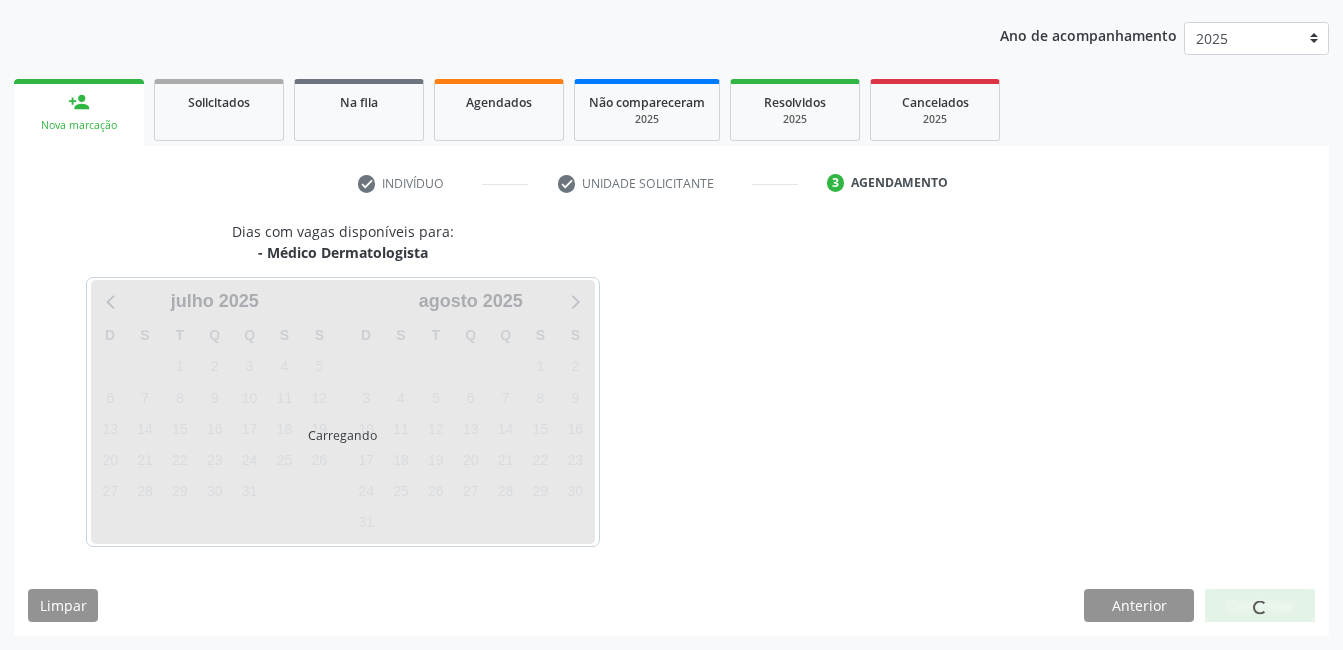 scroll, scrollTop: 220, scrollLeft: 0, axis: vertical 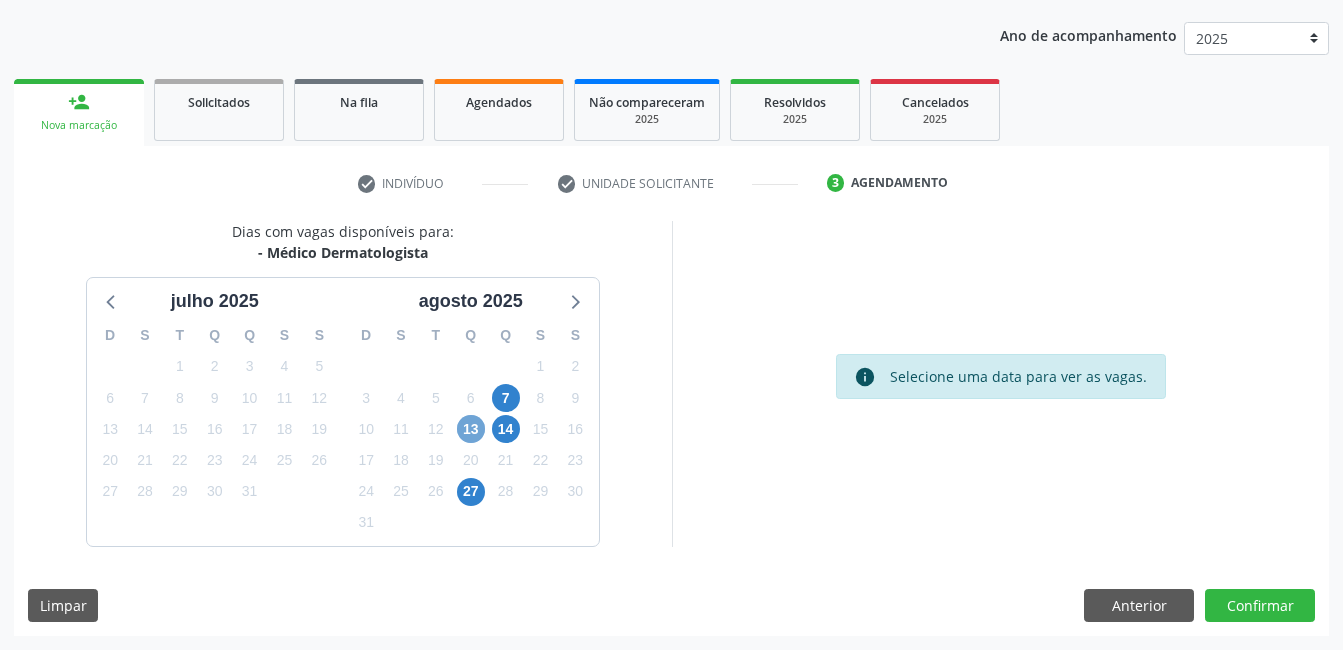 click on "13" at bounding box center [471, 429] 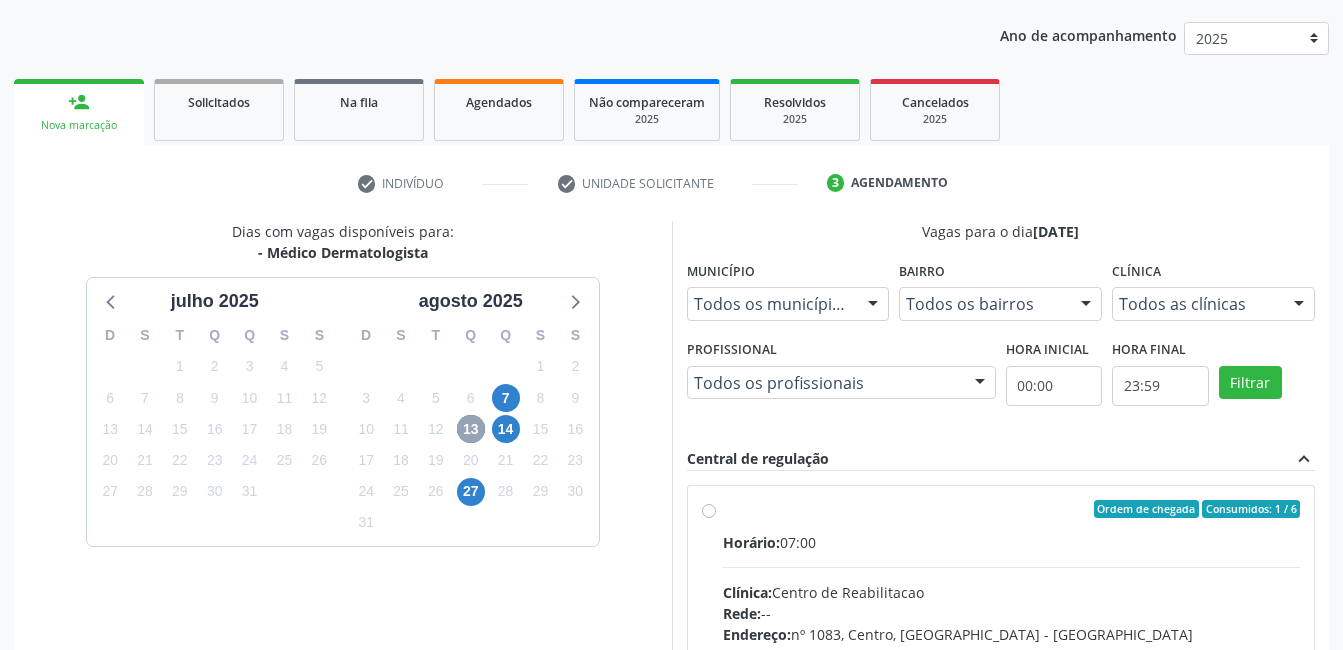 scroll, scrollTop: 420, scrollLeft: 0, axis: vertical 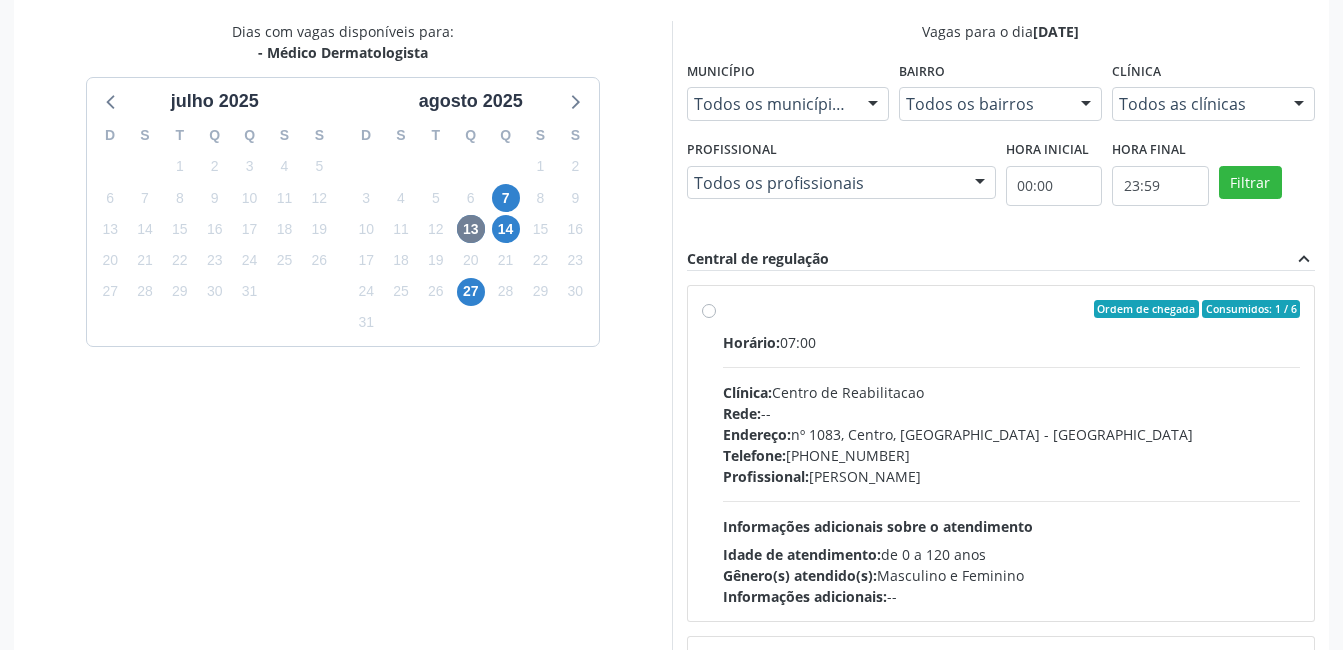 click on "Ordem de chegada
Consumidos: 1 / 6
Horário:   07:00
Clínica:  Centro de Reabilitacao
Rede:
--
Endereço:   nº 1083, Centro, Serra Talhada - PE
Telefone:   (81) 38313112
Profissional:
Catharina Maria Freire de Lucena Pousa
Informações adicionais sobre o atendimento
Idade de atendimento:
de 0 a 120 anos
Gênero(s) atendido(s):
Masculino e Feminino
Informações adicionais:
--" at bounding box center [1012, 453] 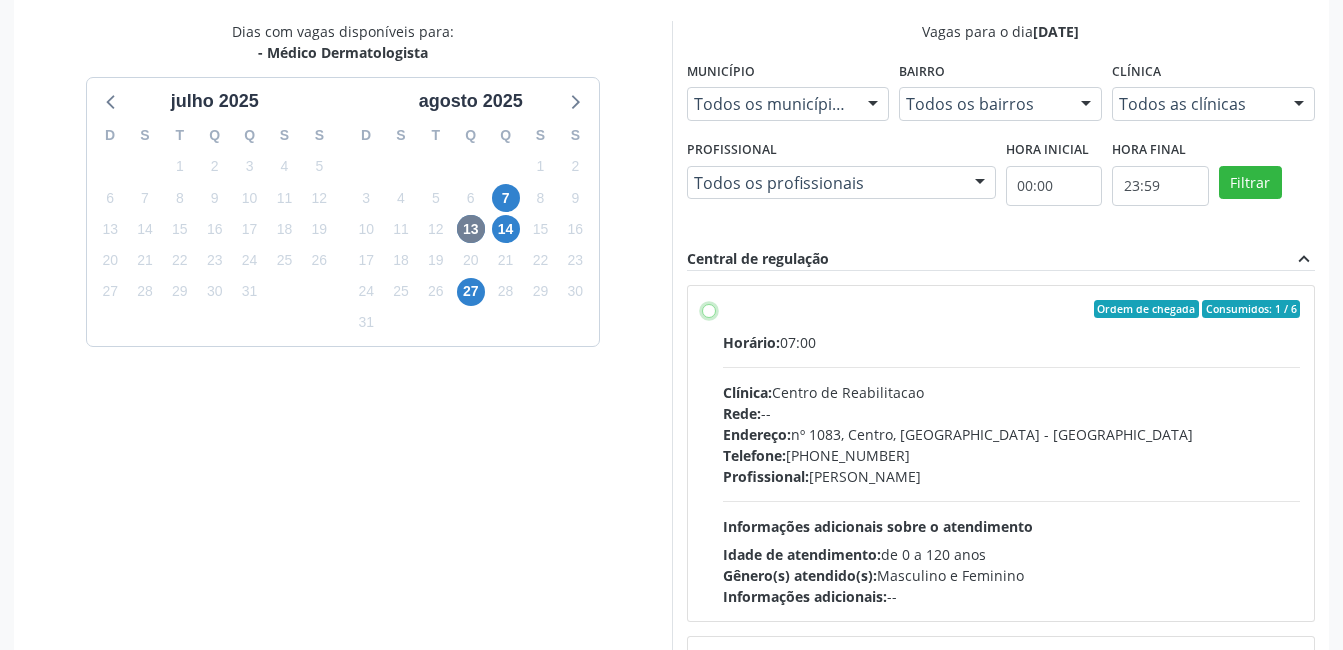 click on "Ordem de chegada
Consumidos: 1 / 6
Horário:   07:00
Clínica:  Centro de Reabilitacao
Rede:
--
Endereço:   nº 1083, Centro, Serra Talhada - PE
Telefone:   (81) 38313112
Profissional:
Catharina Maria Freire de Lucena Pousa
Informações adicionais sobre o atendimento
Idade de atendimento:
de 0 a 120 anos
Gênero(s) atendido(s):
Masculino e Feminino
Informações adicionais:
--" at bounding box center [709, 309] 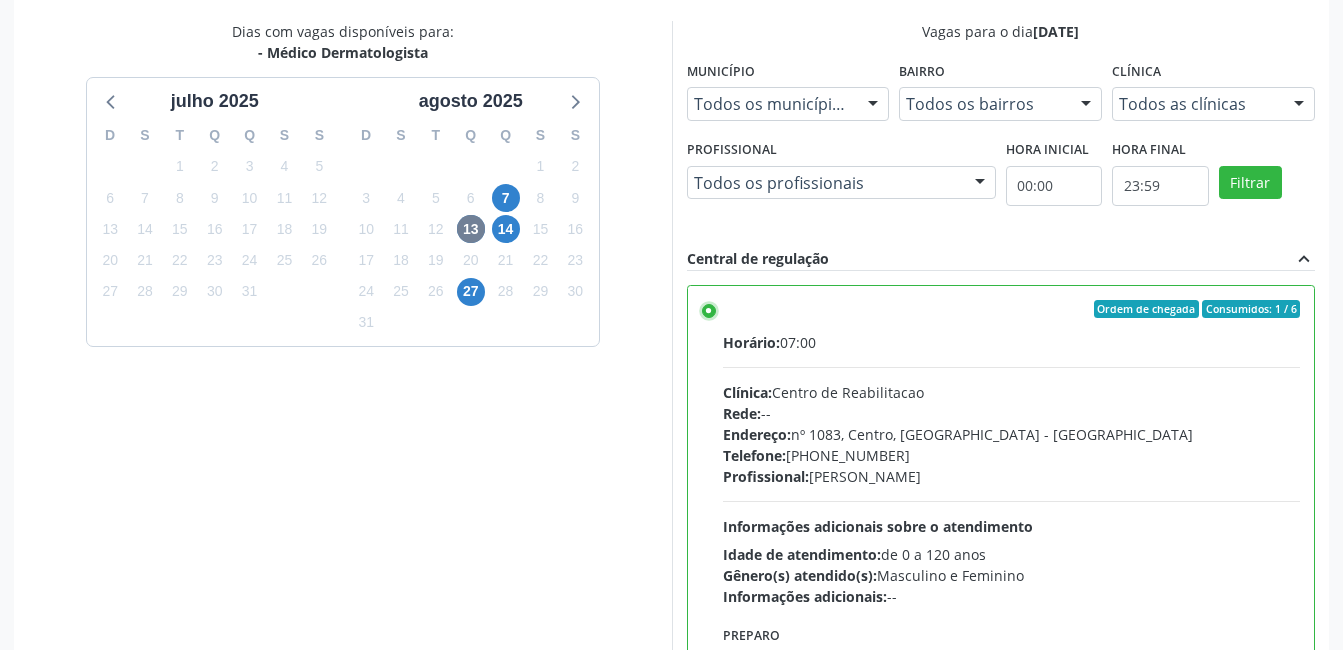 scroll, scrollTop: 545, scrollLeft: 0, axis: vertical 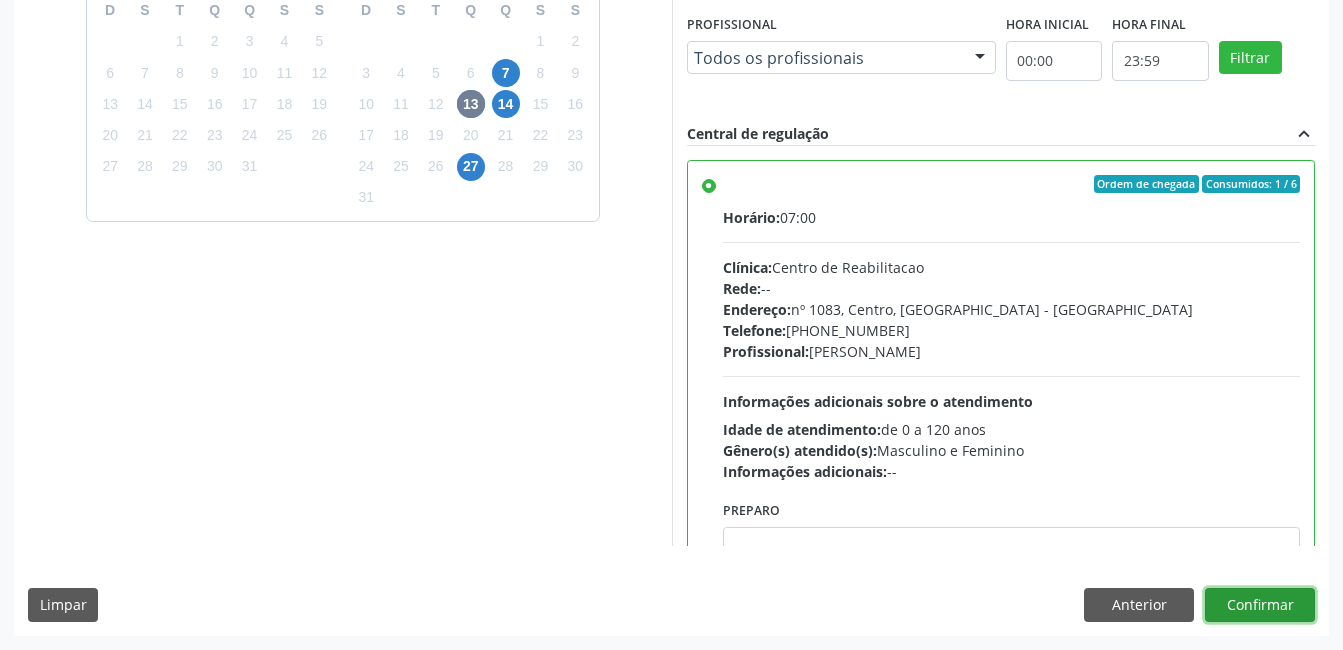 click on "Confirmar" at bounding box center [1260, 605] 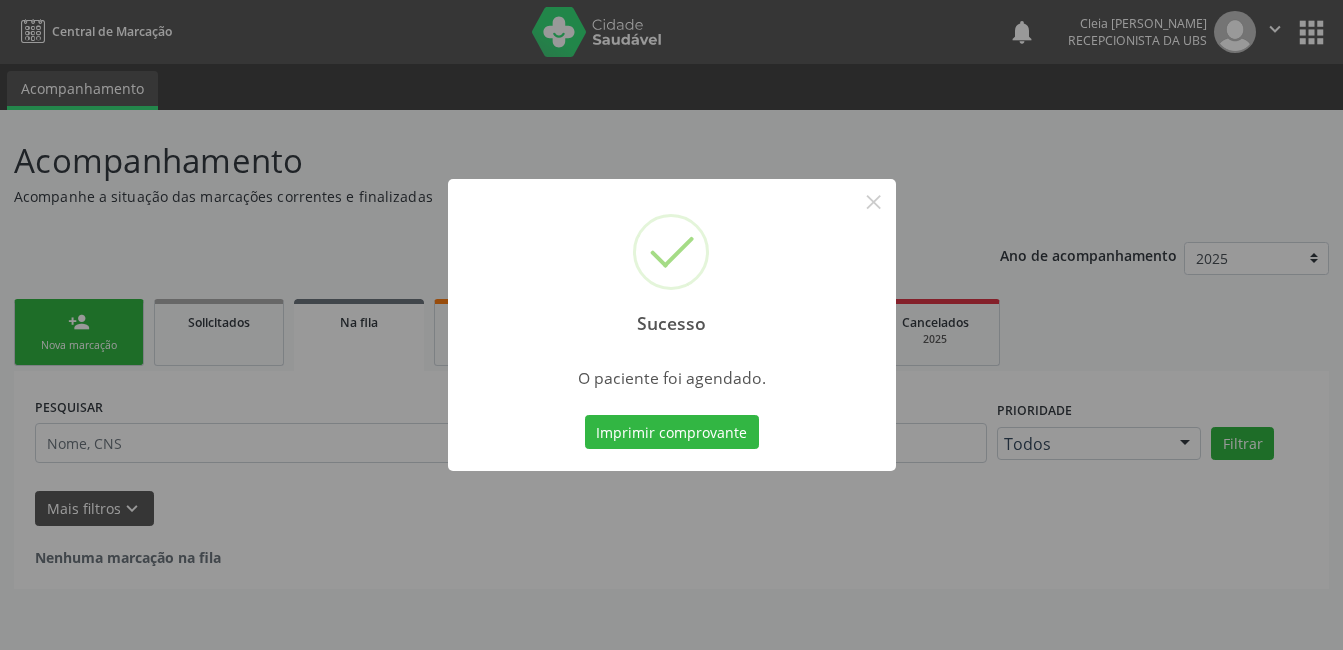 scroll, scrollTop: 0, scrollLeft: 0, axis: both 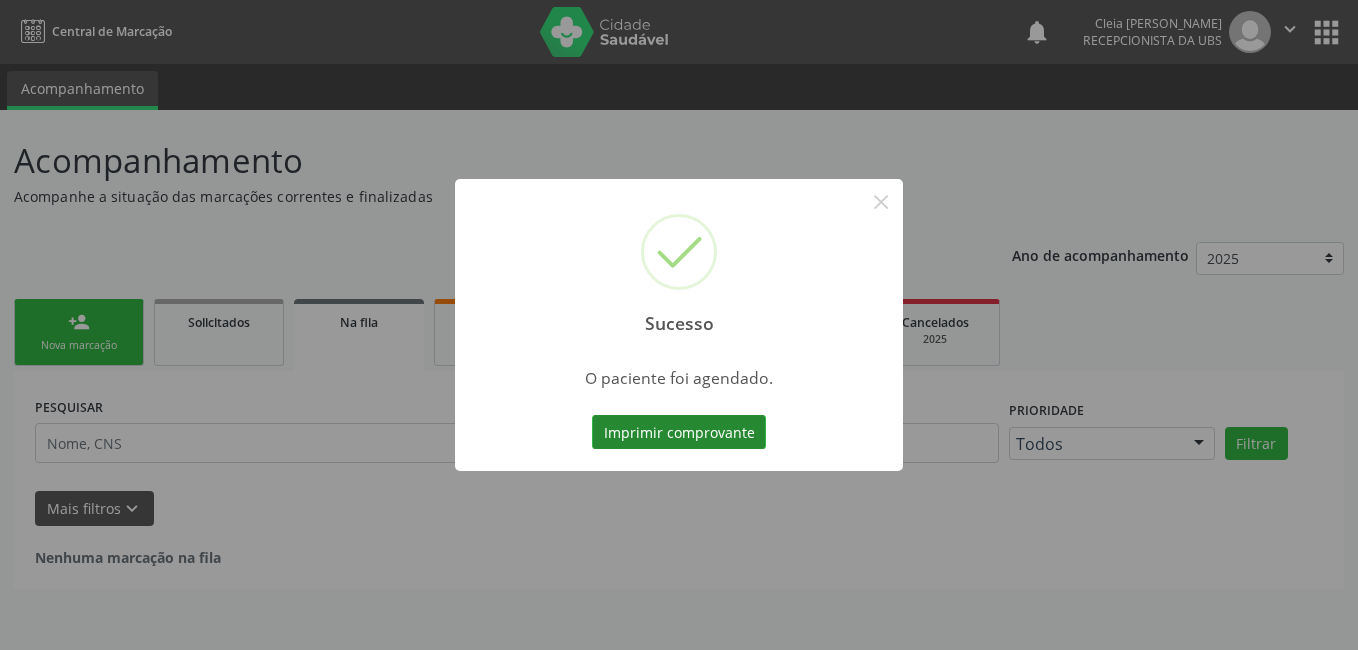 click on "Imprimir comprovante" at bounding box center (679, 432) 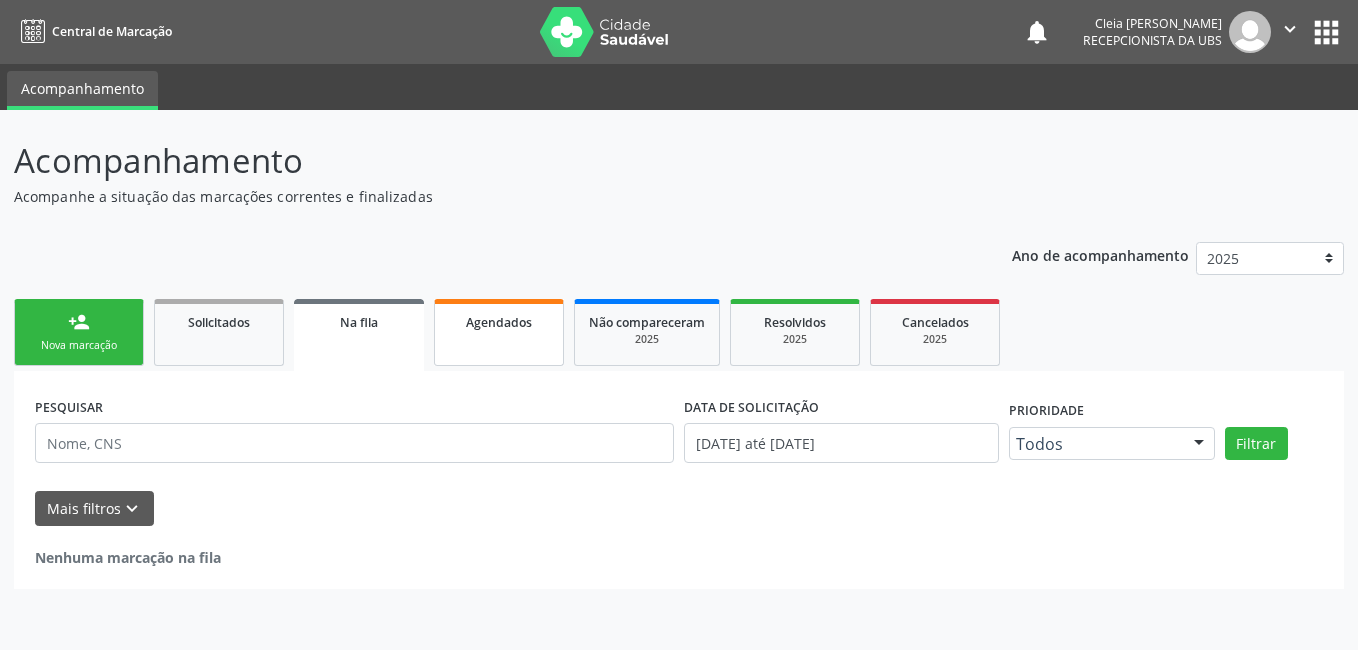 click on "Agendados" at bounding box center [499, 332] 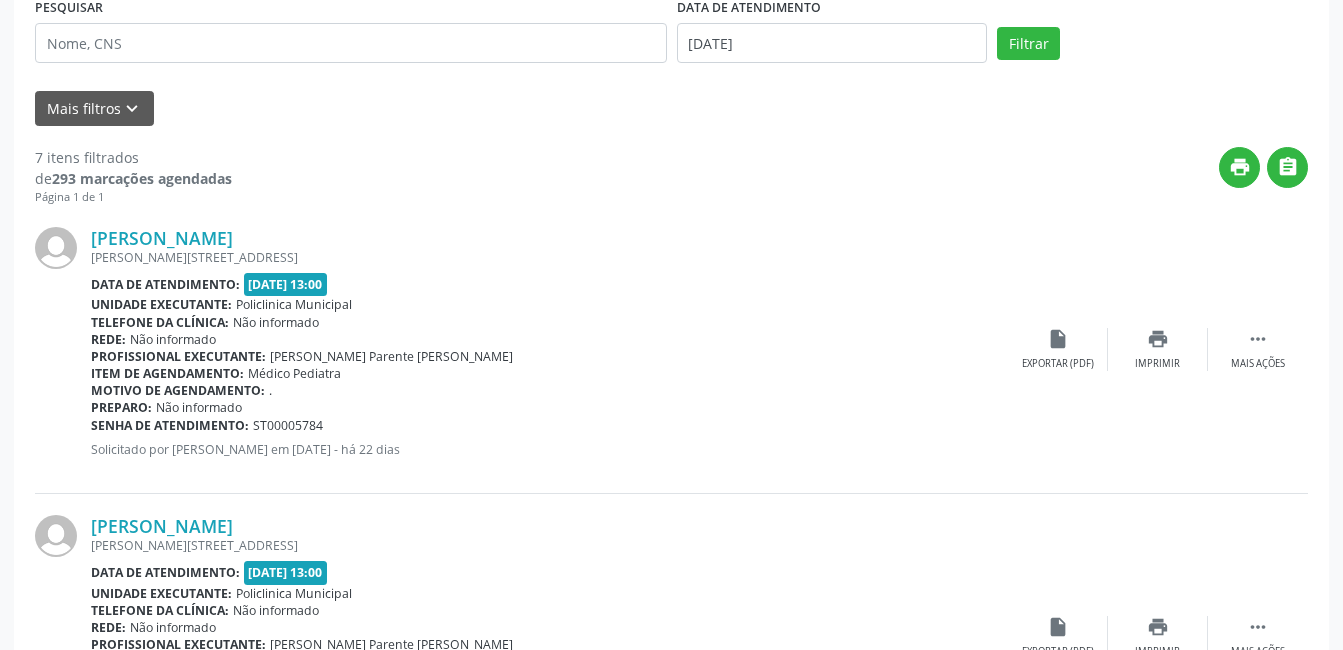 scroll, scrollTop: 0, scrollLeft: 0, axis: both 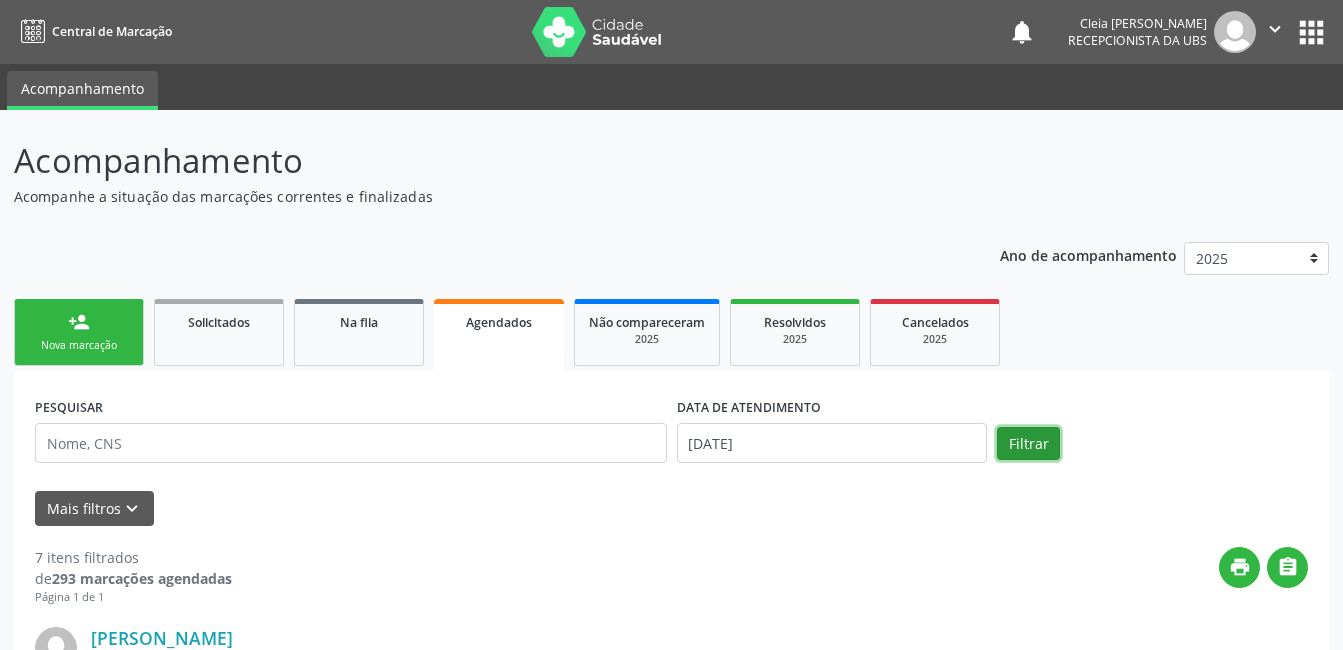 click on "Filtrar" at bounding box center [1028, 444] 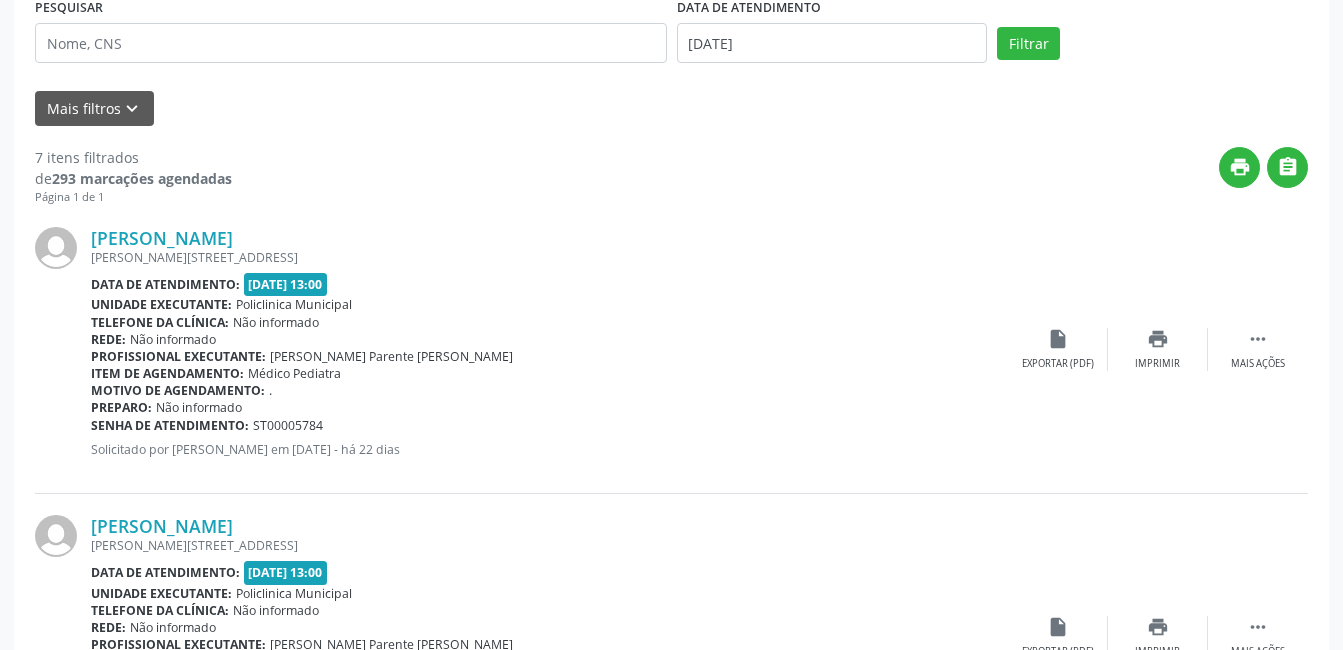 scroll, scrollTop: 0, scrollLeft: 0, axis: both 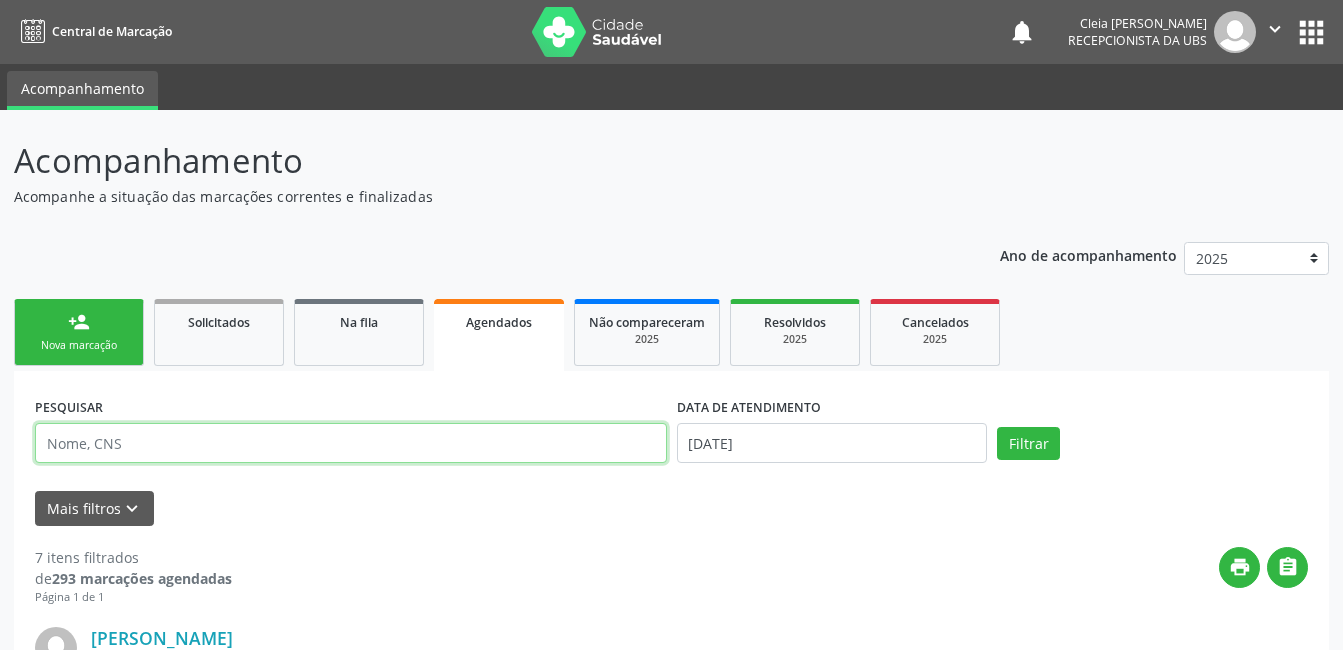 click at bounding box center (351, 443) 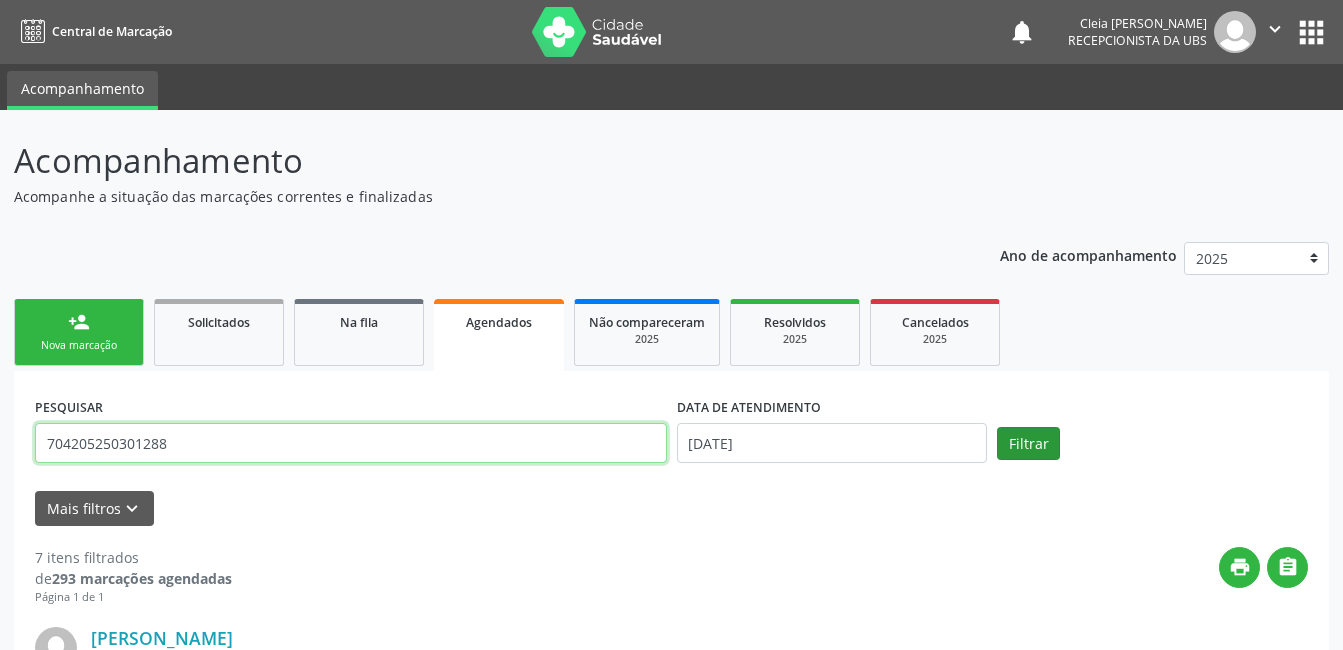type on "704205250301288" 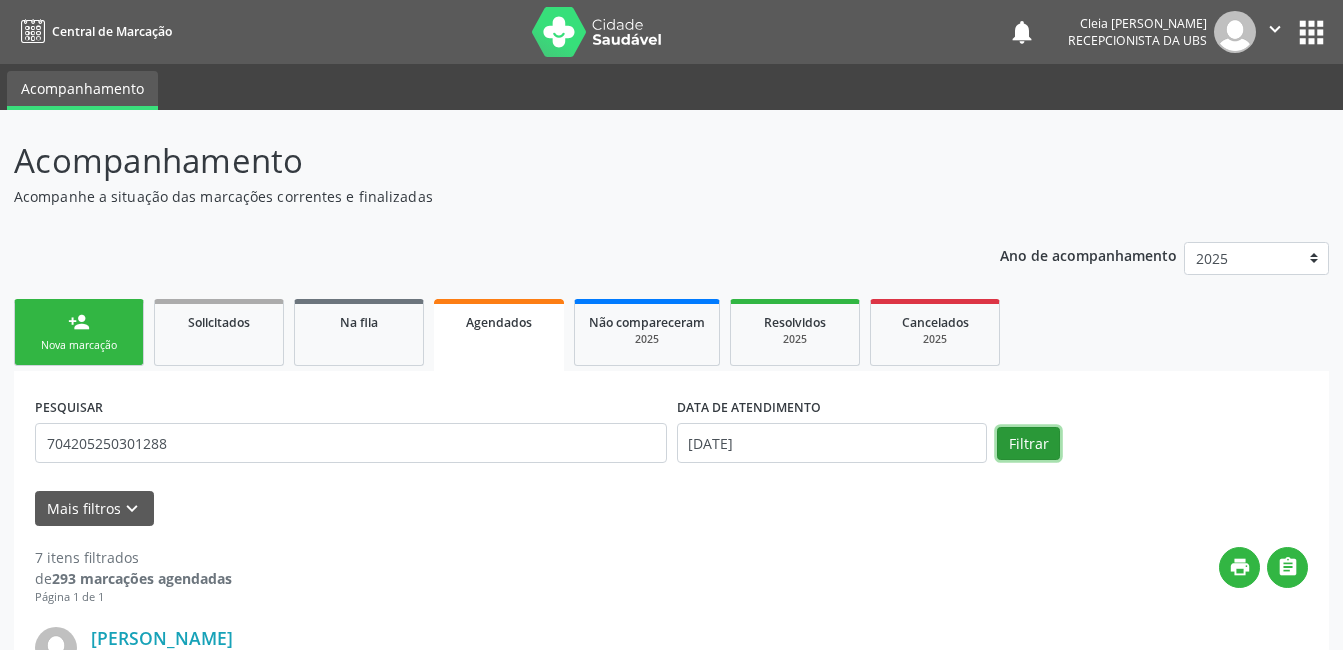 click on "Filtrar" at bounding box center (1028, 444) 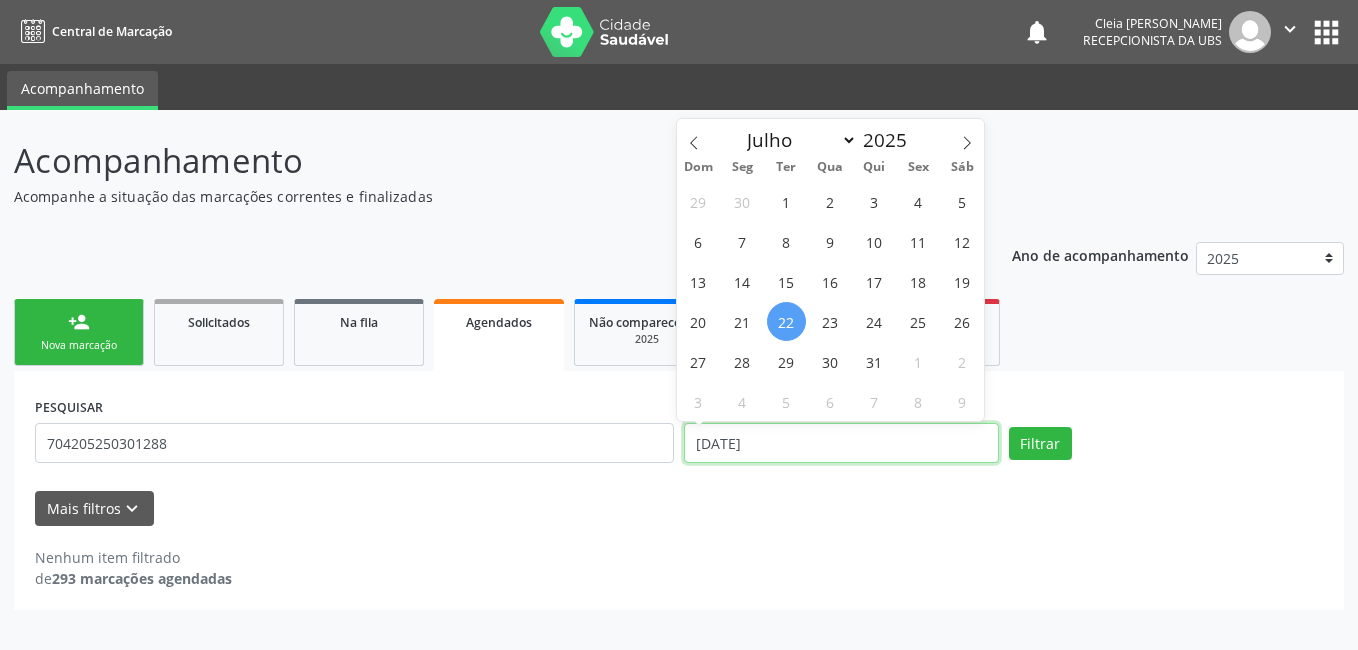 click on "22/07/2025" at bounding box center (841, 443) 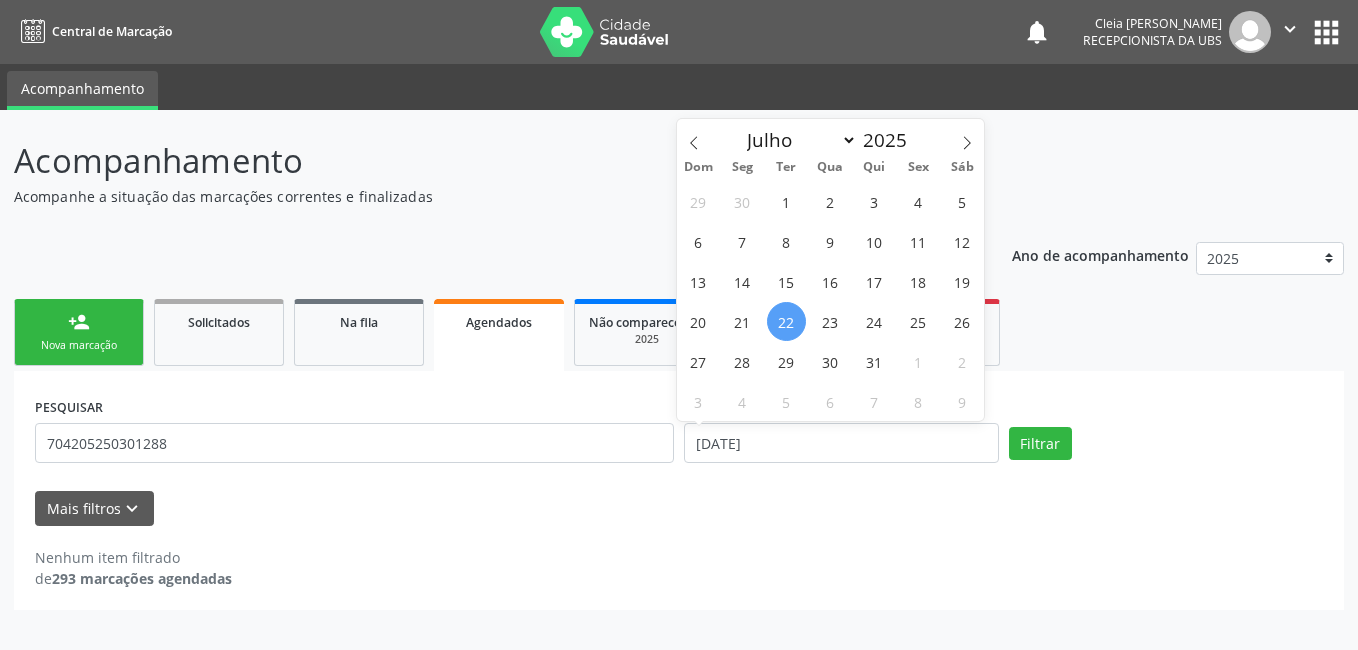click on "22" at bounding box center (786, 321) 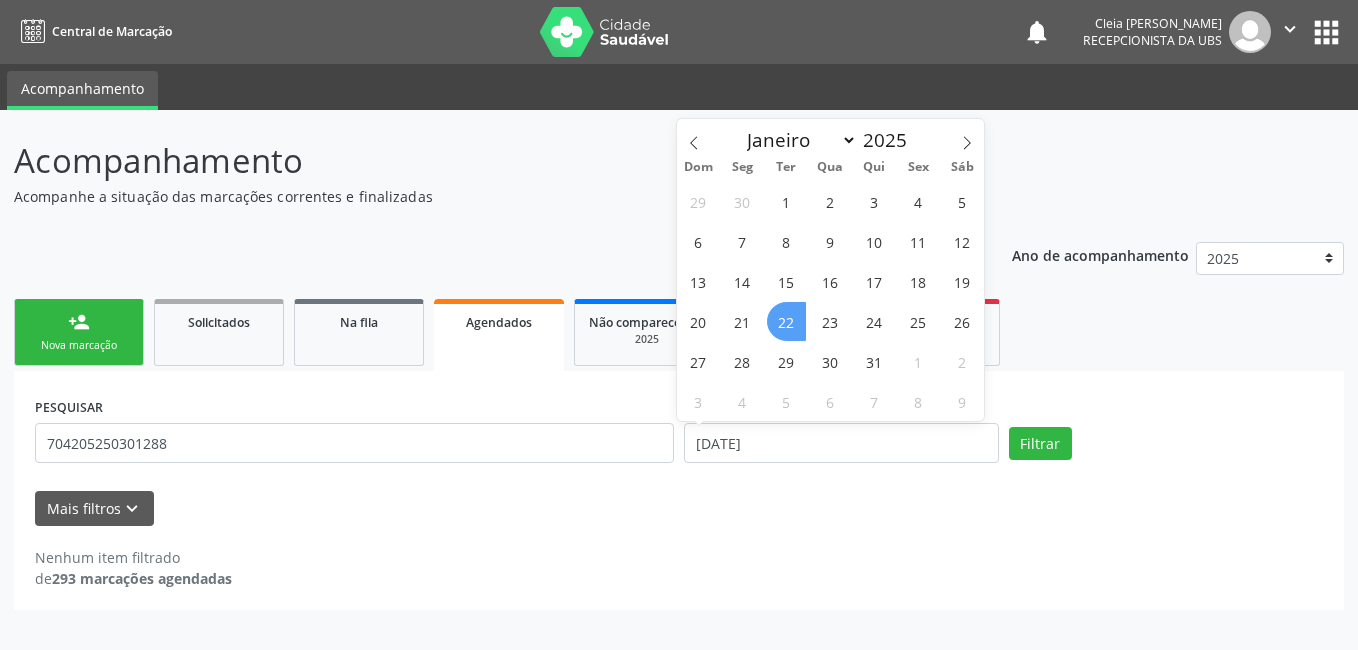 click on "22" at bounding box center (786, 321) 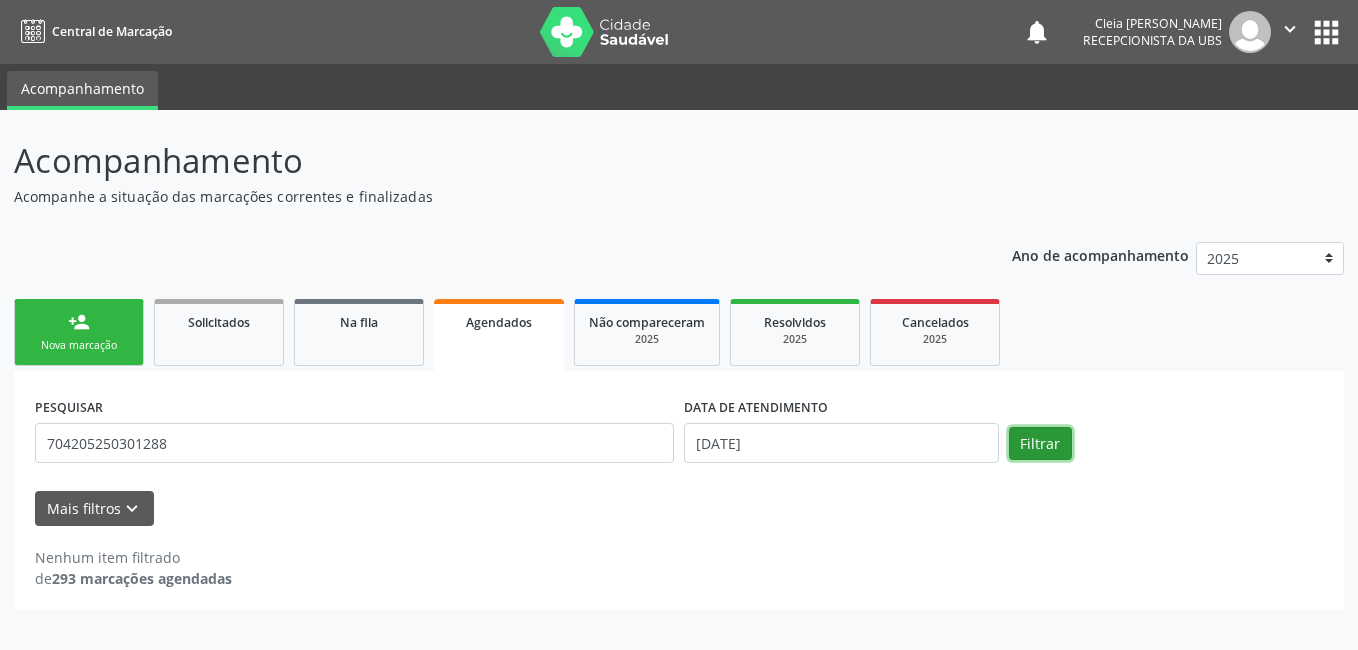 click on "Filtrar" at bounding box center [1040, 444] 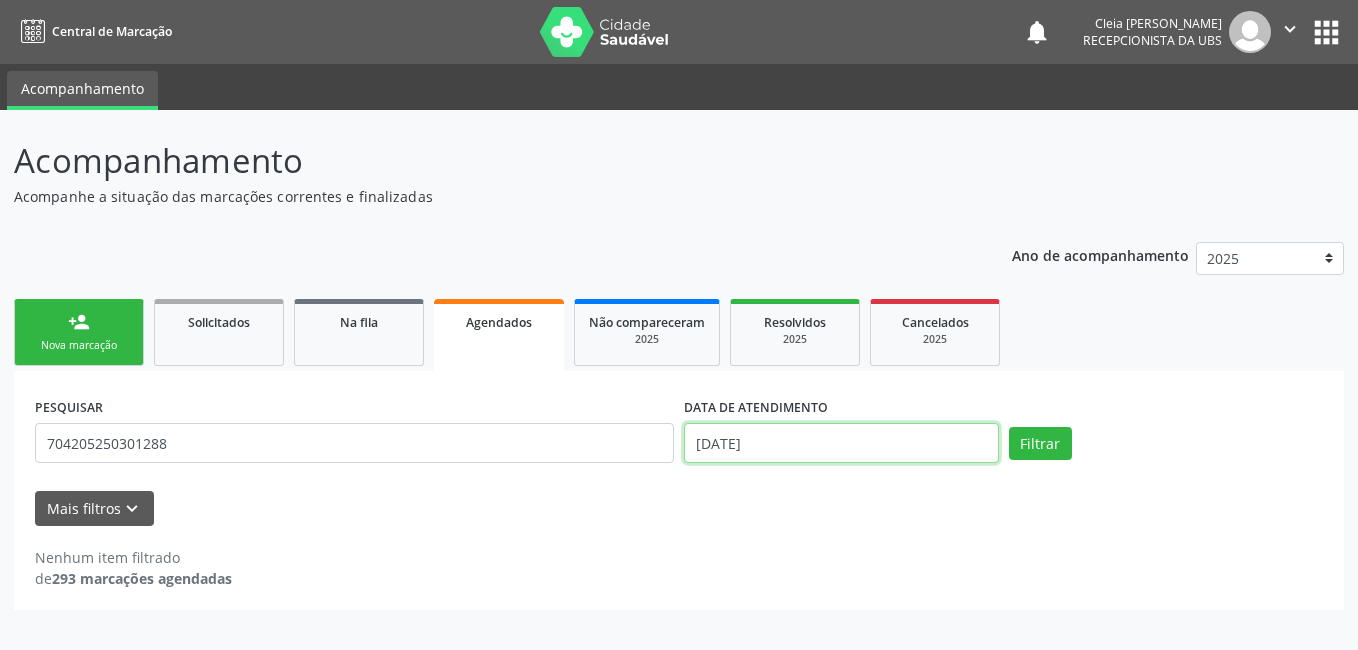 click on "22/07/2025" at bounding box center (841, 443) 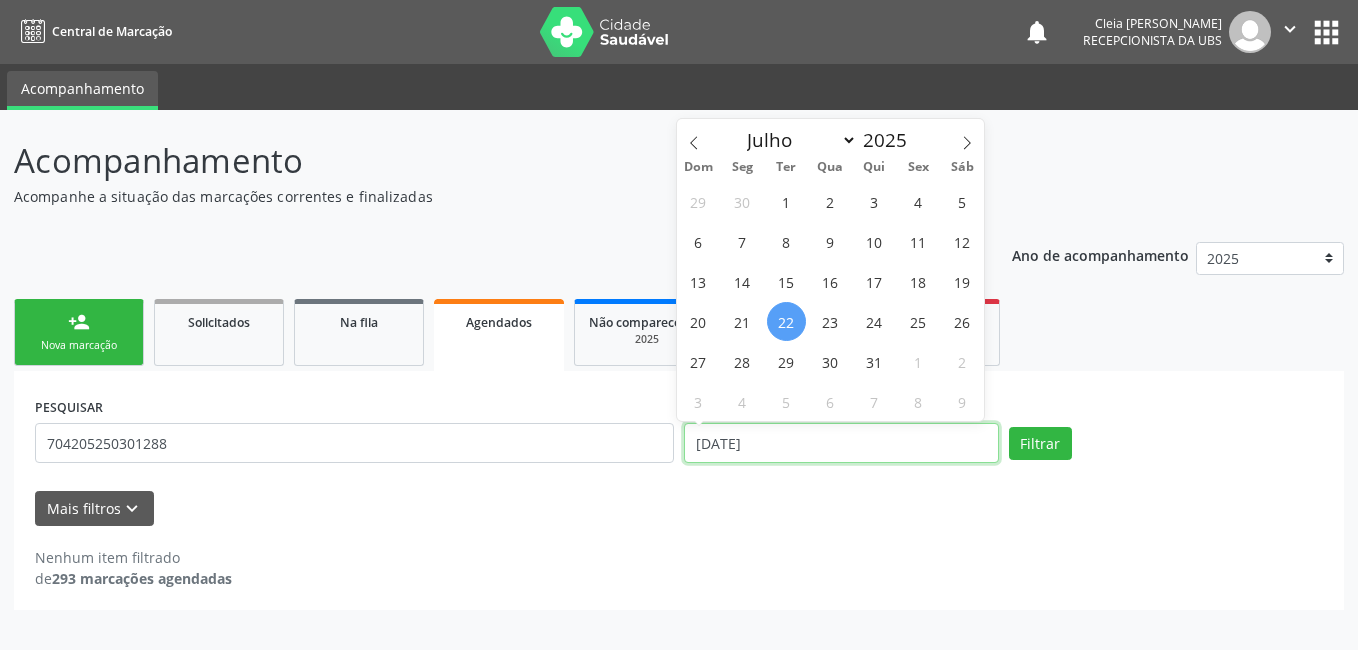 click on "22/07/2025" at bounding box center (841, 443) 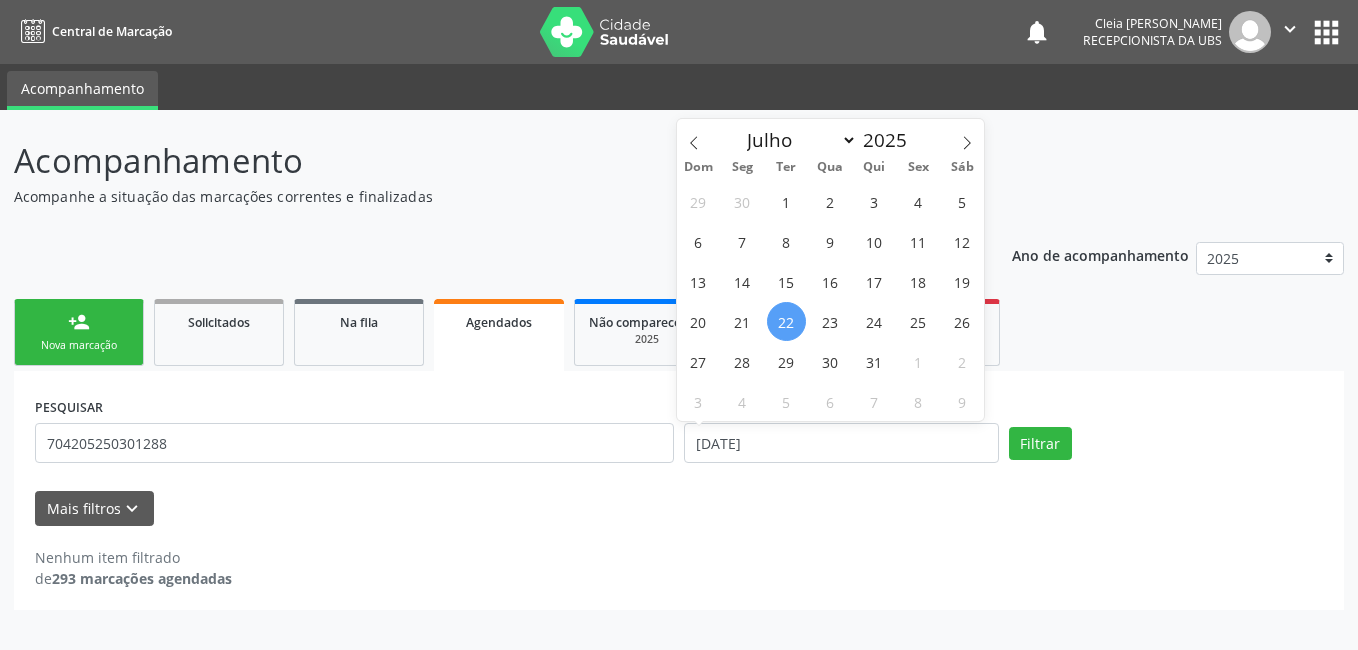 click on "22" at bounding box center [786, 321] 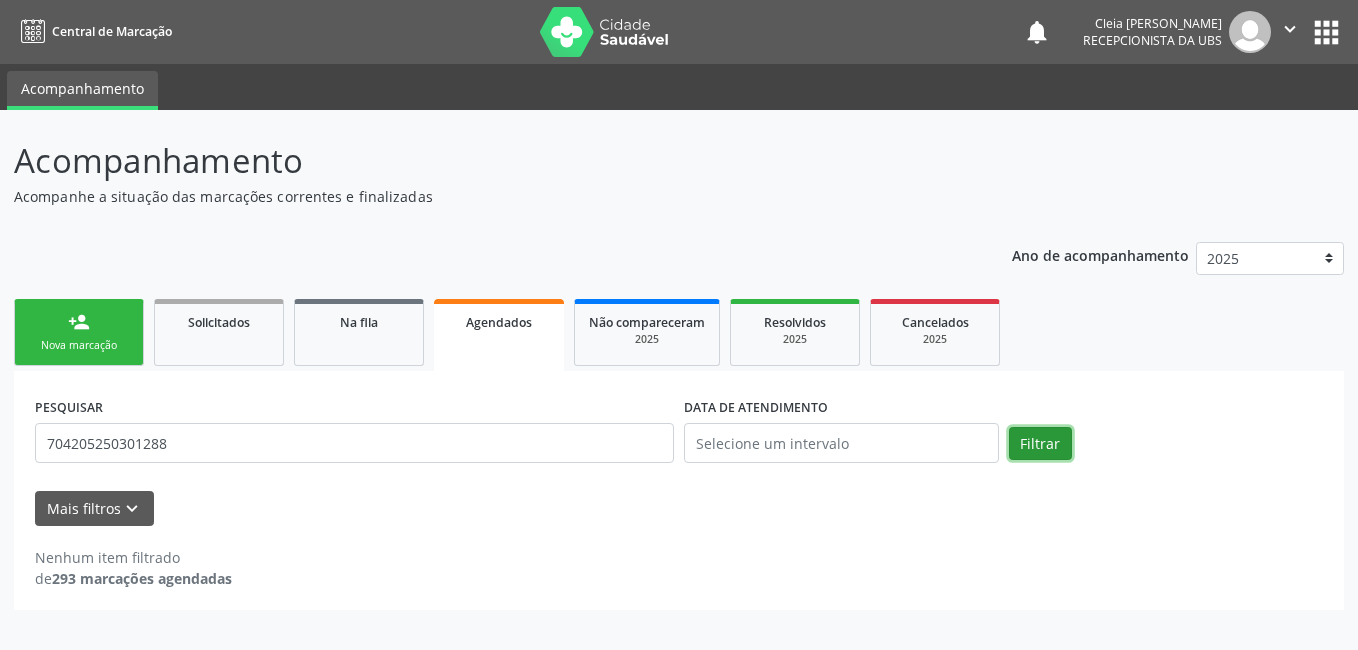 click on "Filtrar" at bounding box center (1040, 444) 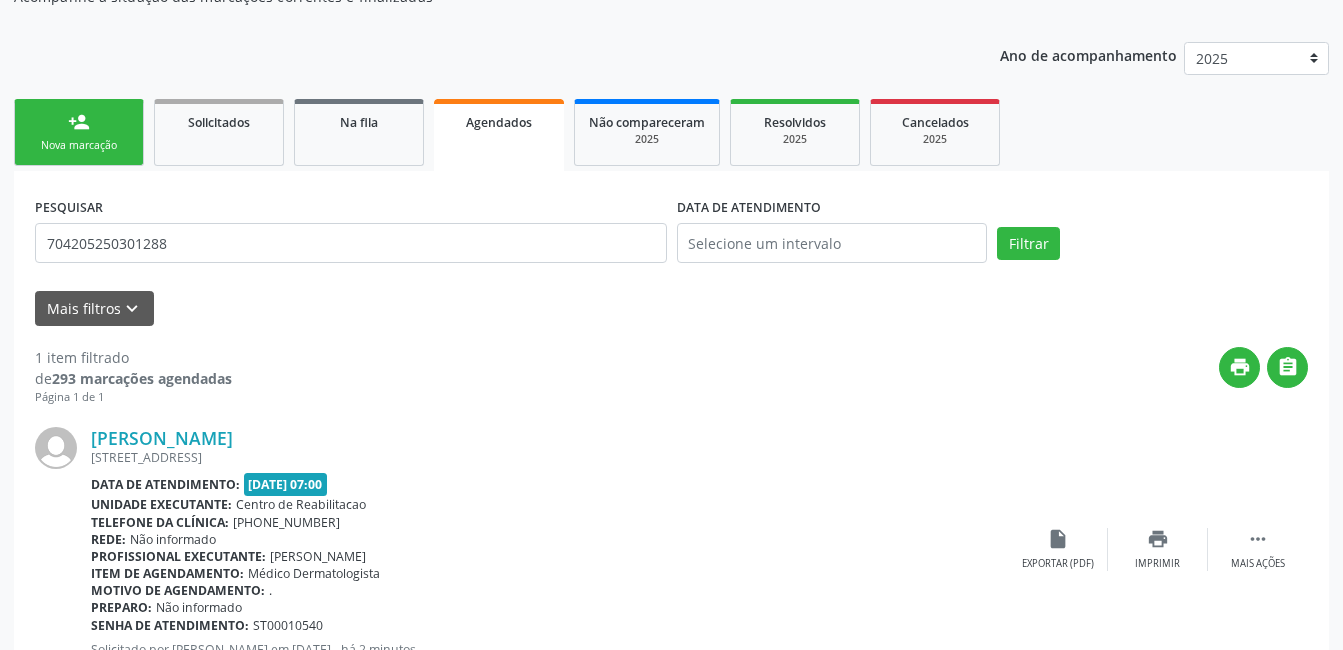 scroll, scrollTop: 278, scrollLeft: 0, axis: vertical 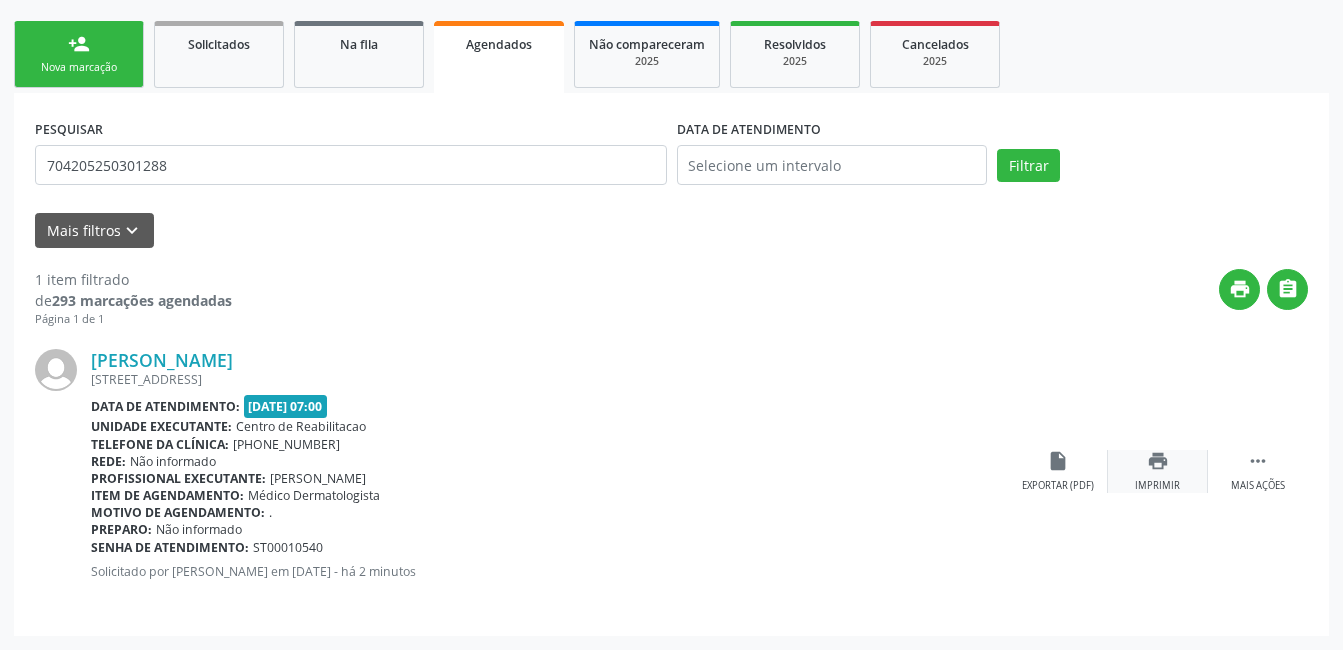 click on "Imprimir" at bounding box center [1157, 486] 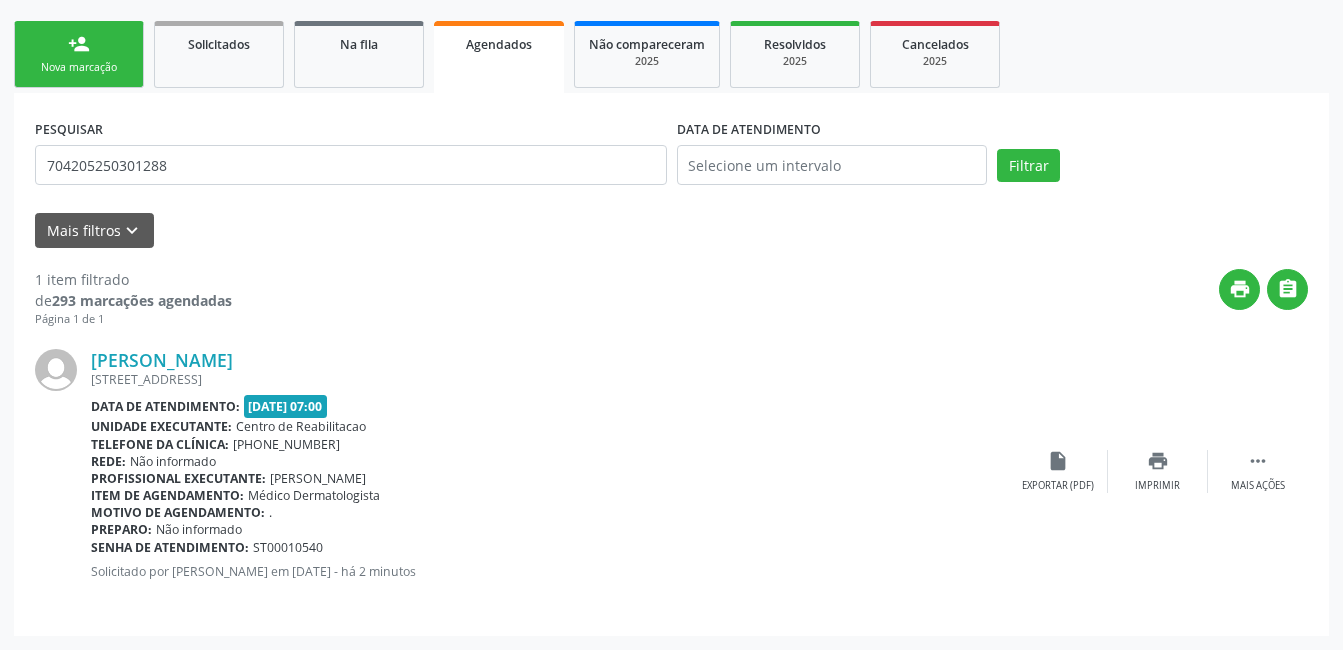 click on "Nova marcação" at bounding box center [79, 67] 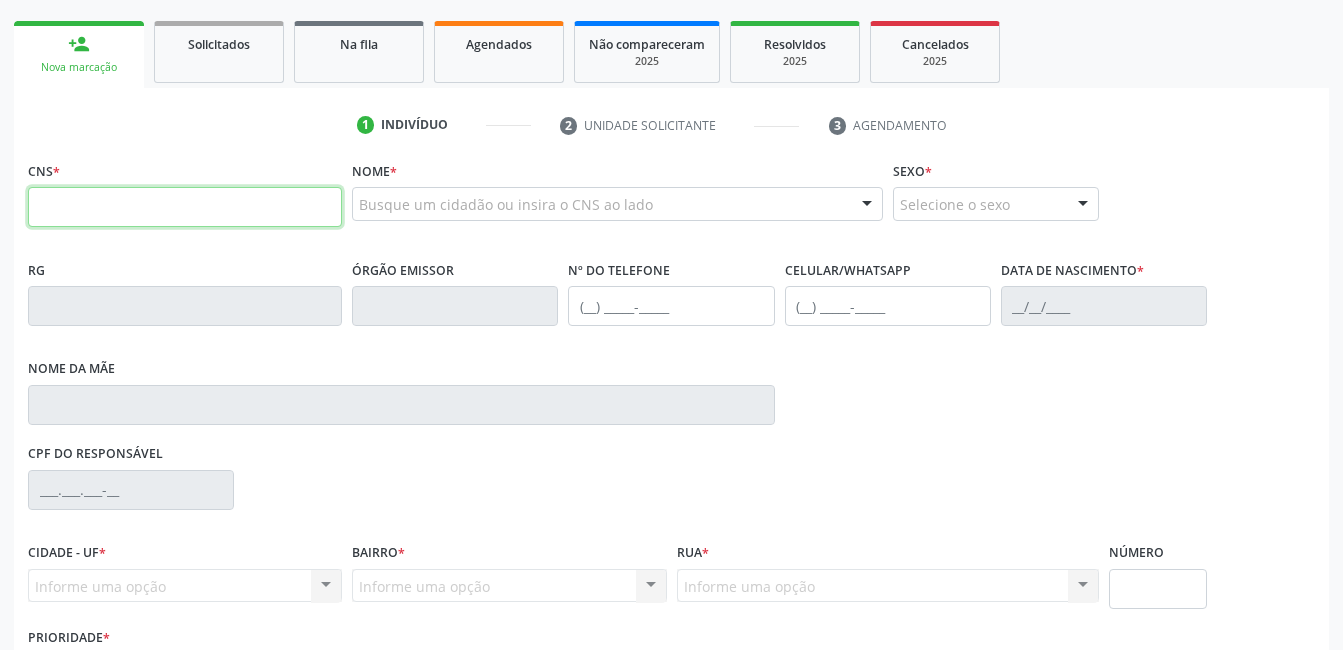 click at bounding box center [185, 207] 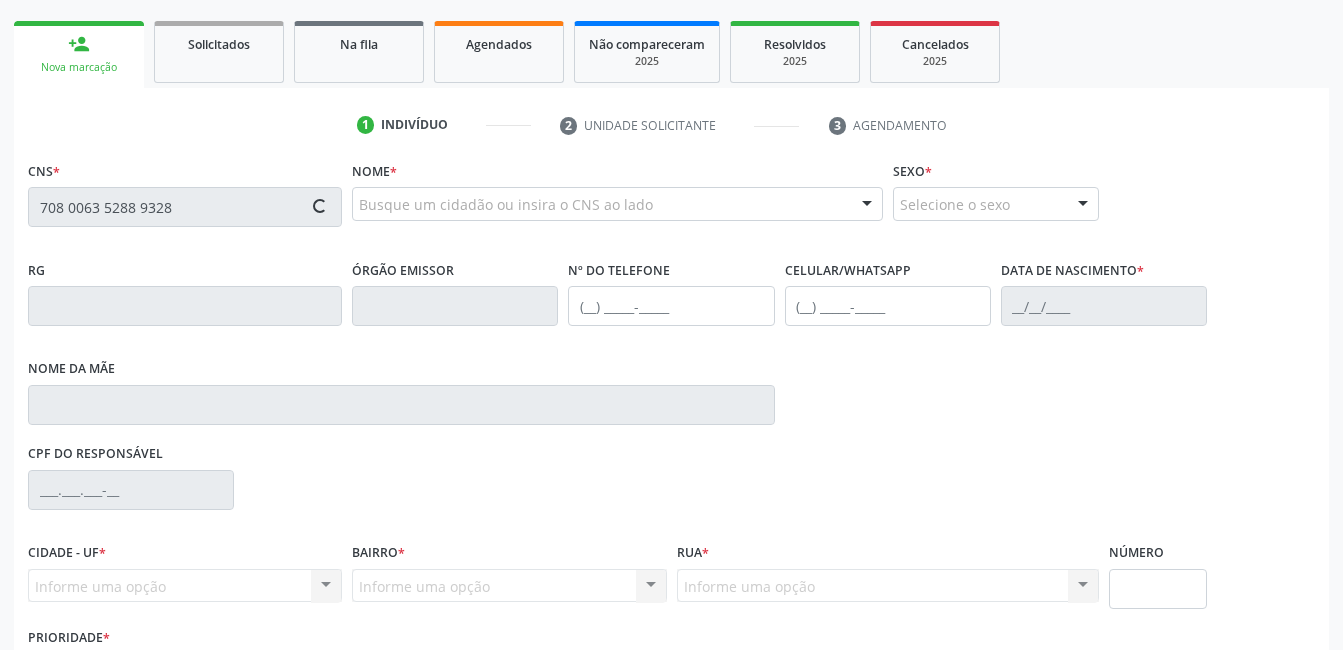 type on "708 0063 5288 9328" 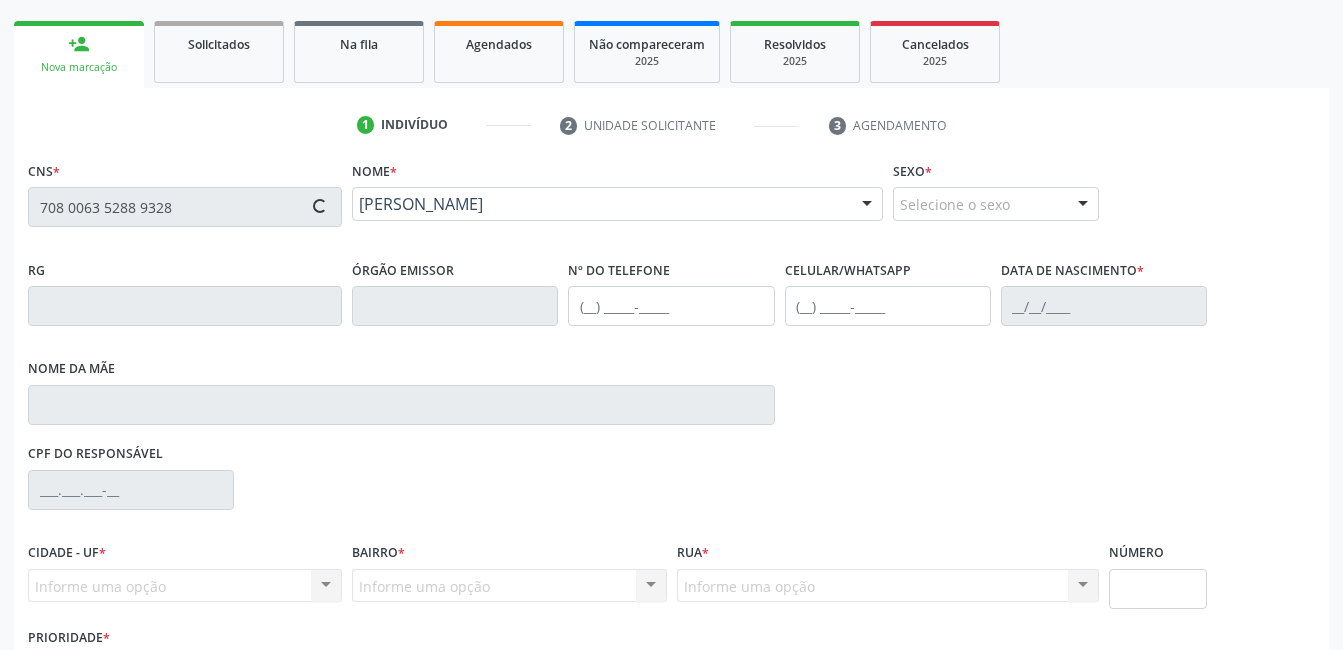 type on "(87) 99920-0298" 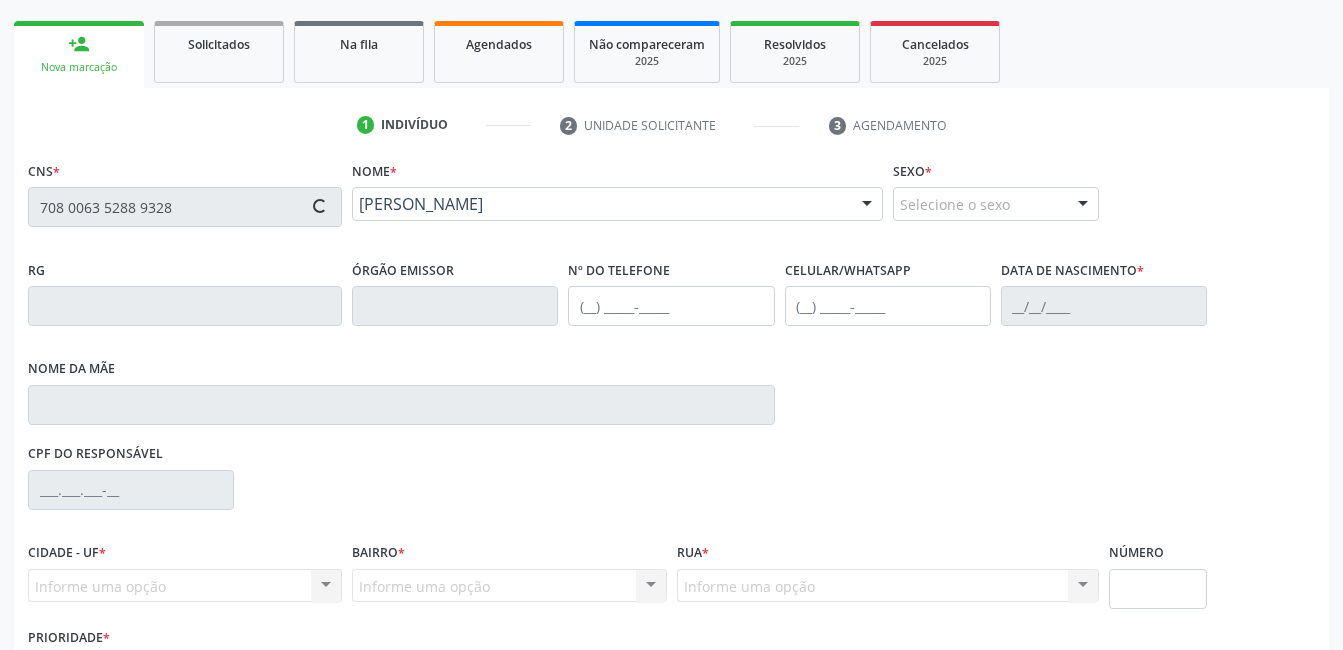 type on "(87) 99920-0298" 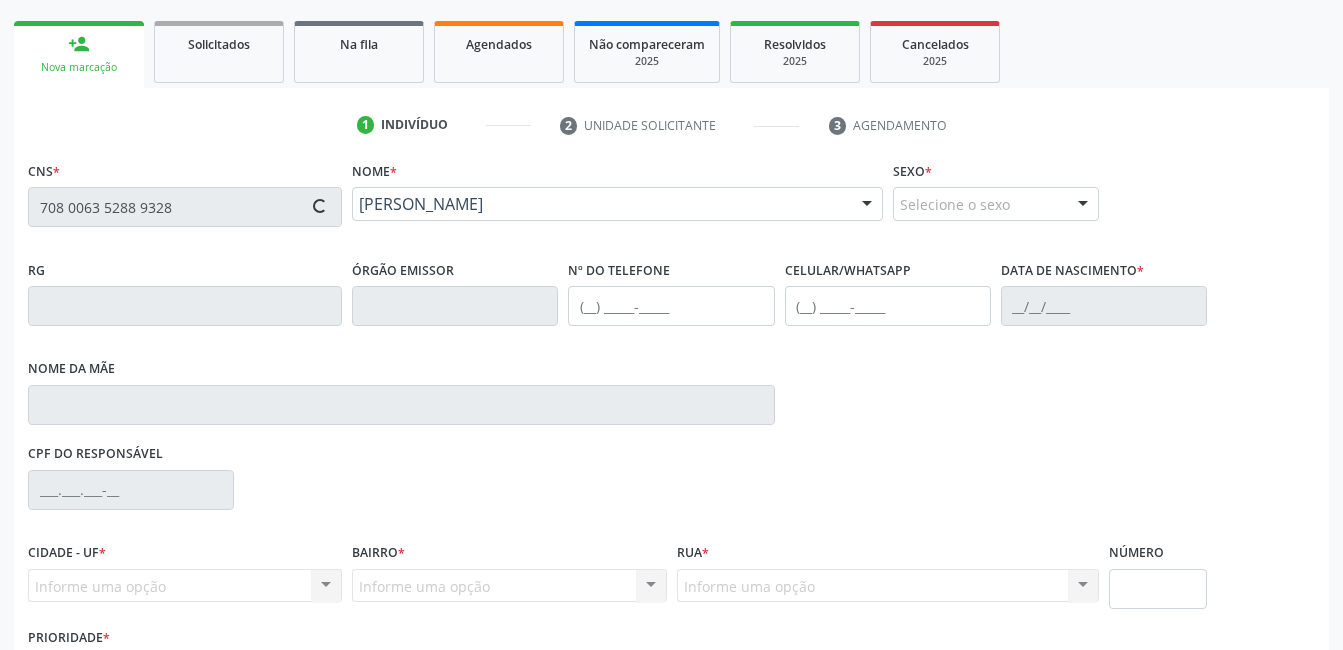 type on "20/03/1973" 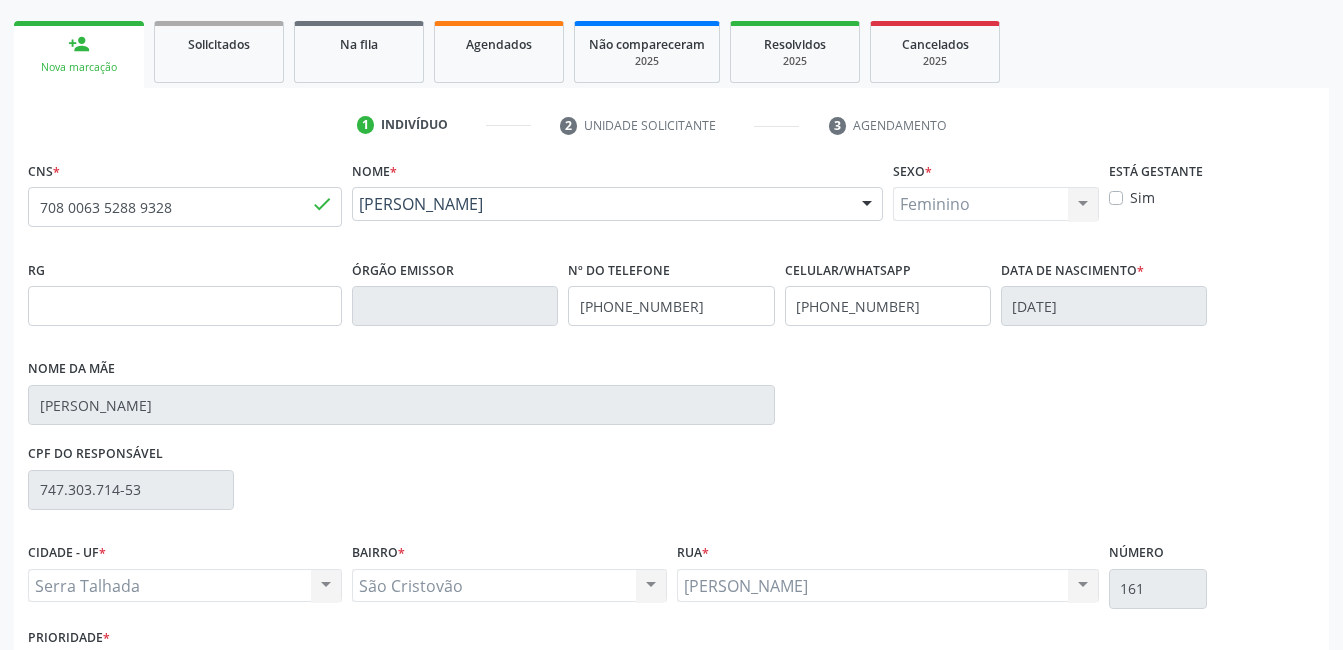 scroll, scrollTop: 420, scrollLeft: 0, axis: vertical 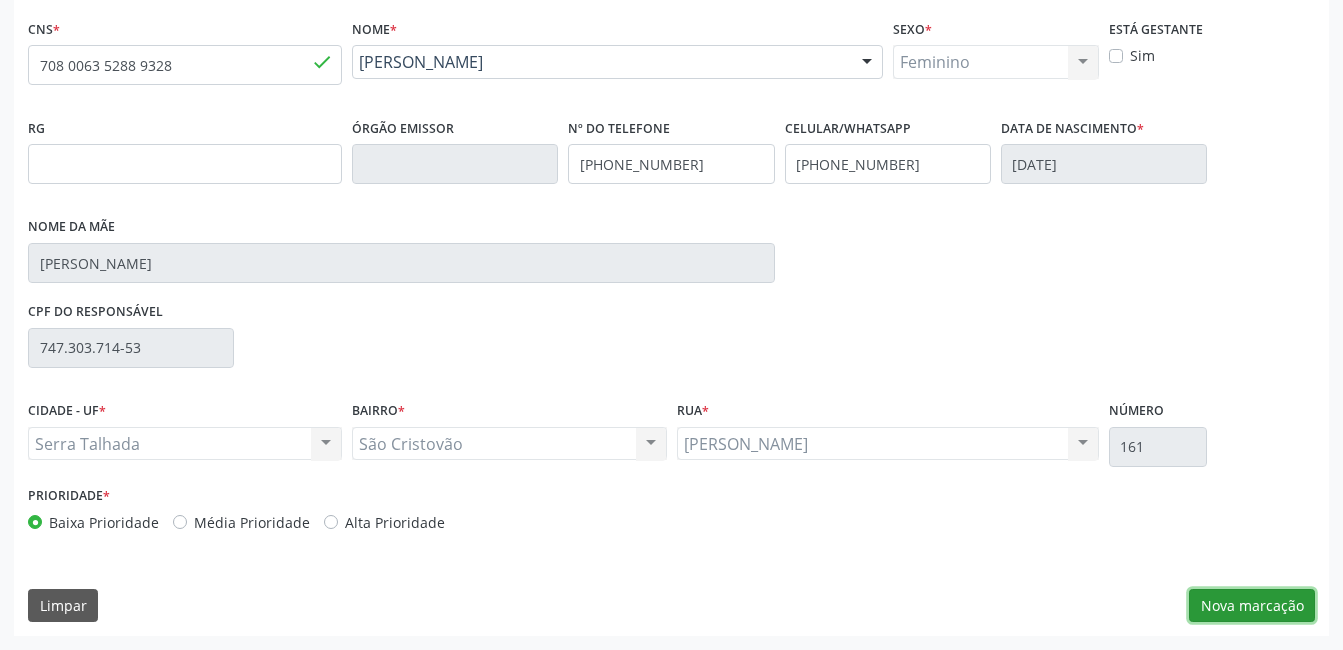 click on "Nova marcação" at bounding box center (1252, 606) 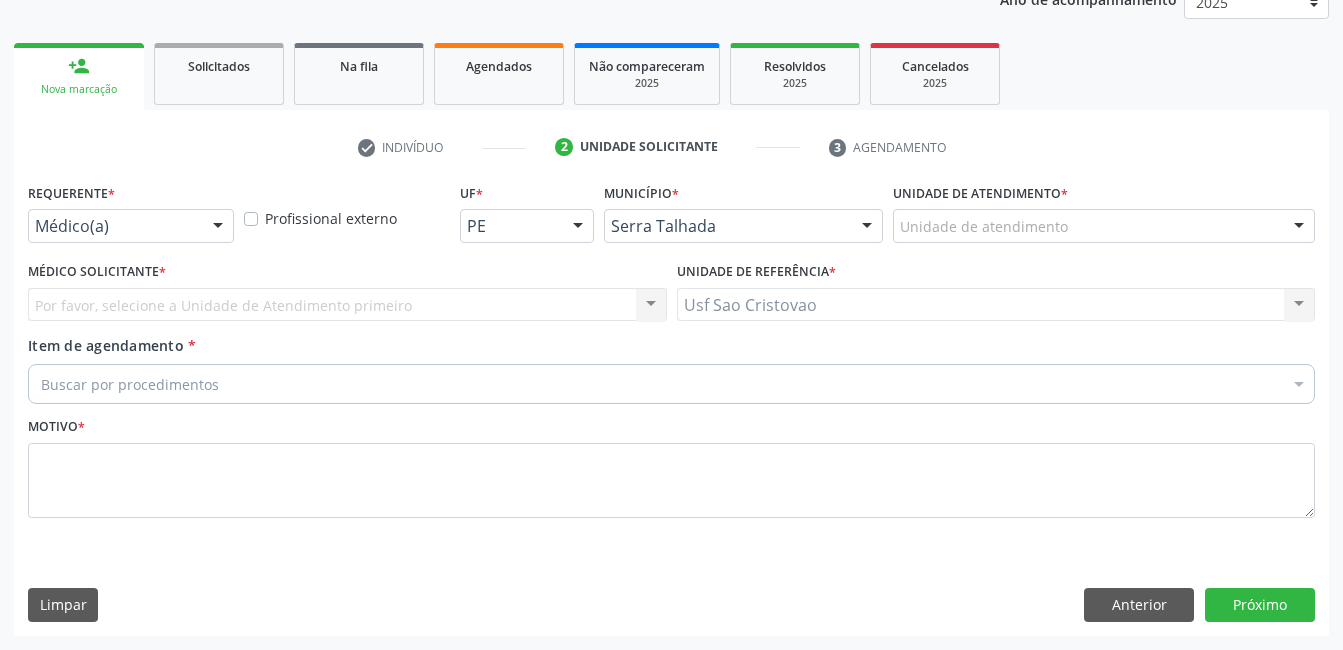 scroll, scrollTop: 256, scrollLeft: 0, axis: vertical 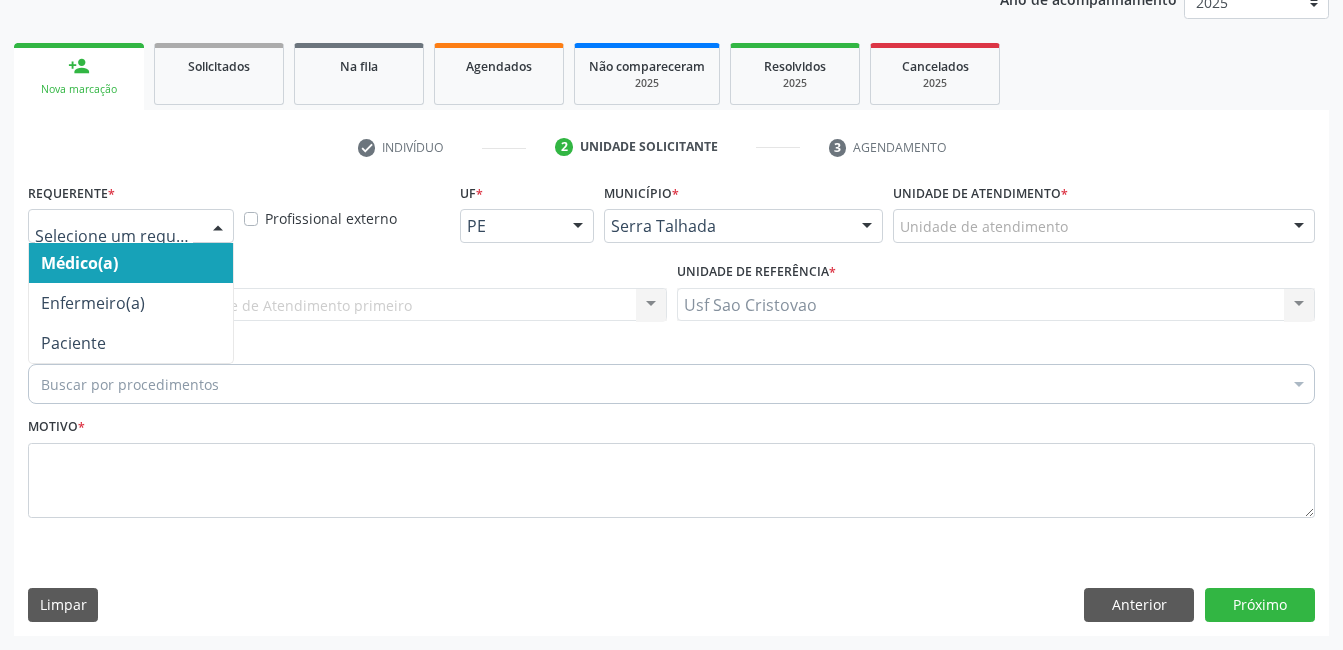 click at bounding box center (218, 227) 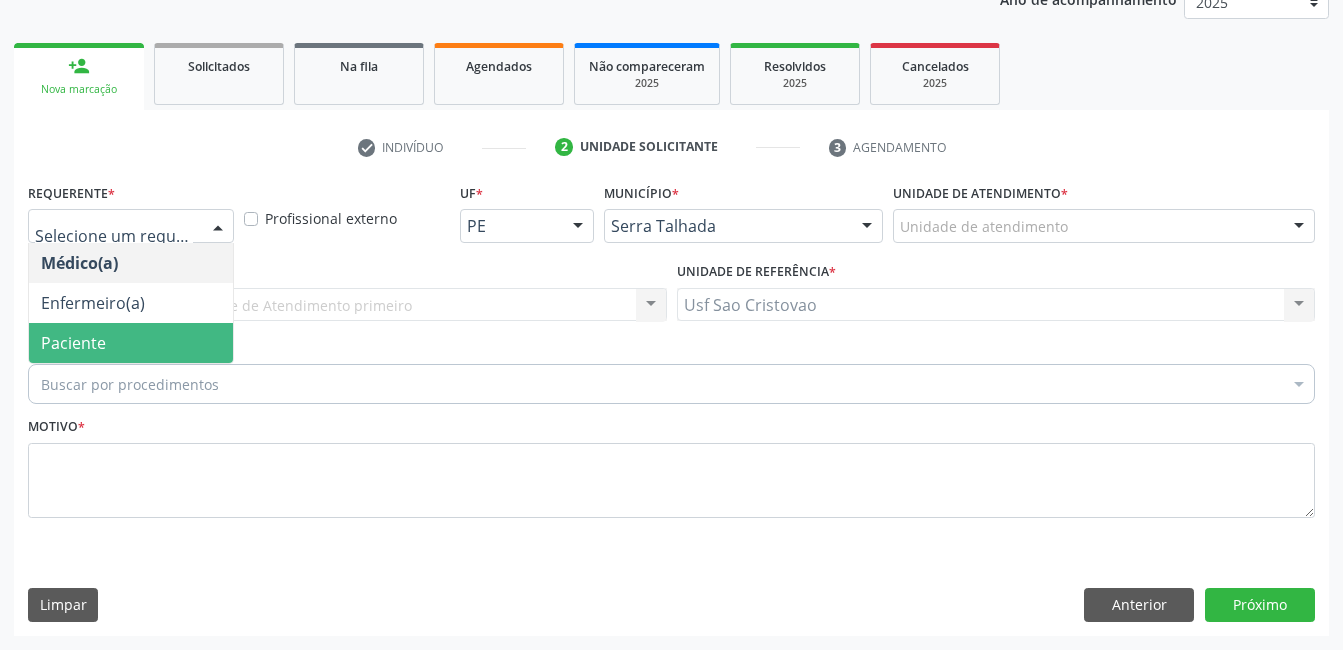 click on "Paciente" at bounding box center [131, 343] 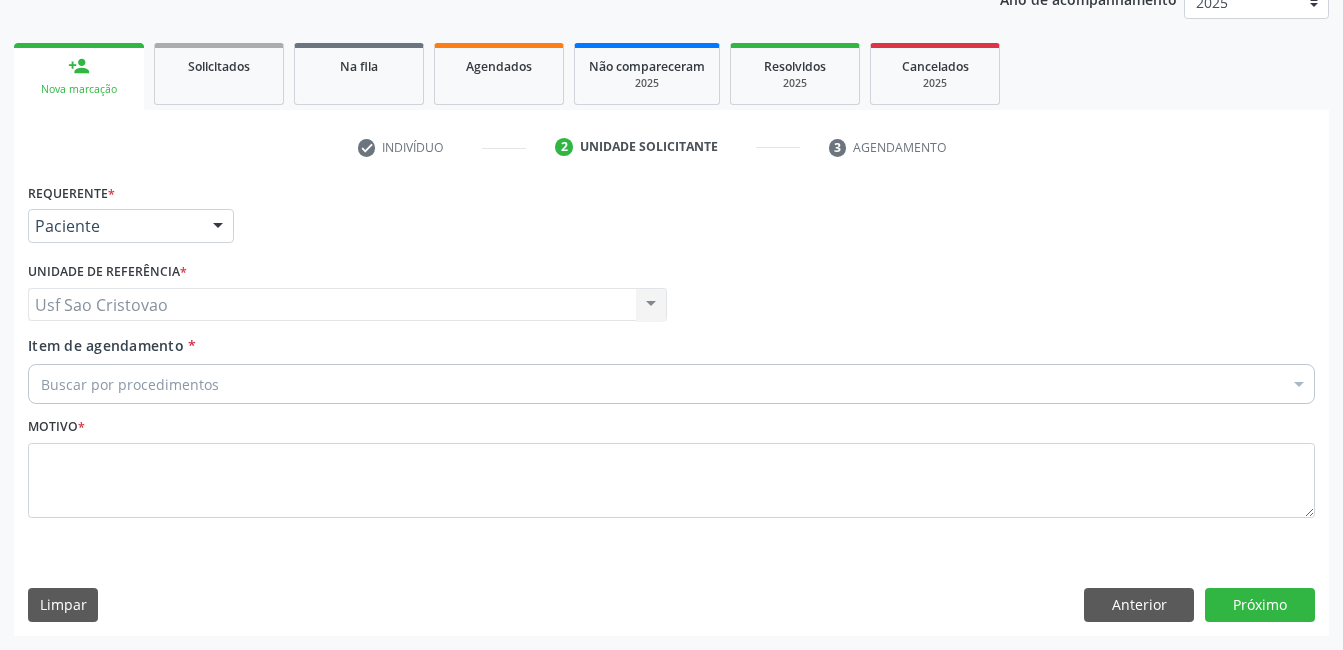 click on "Buscar por procedimentos" at bounding box center [671, 384] 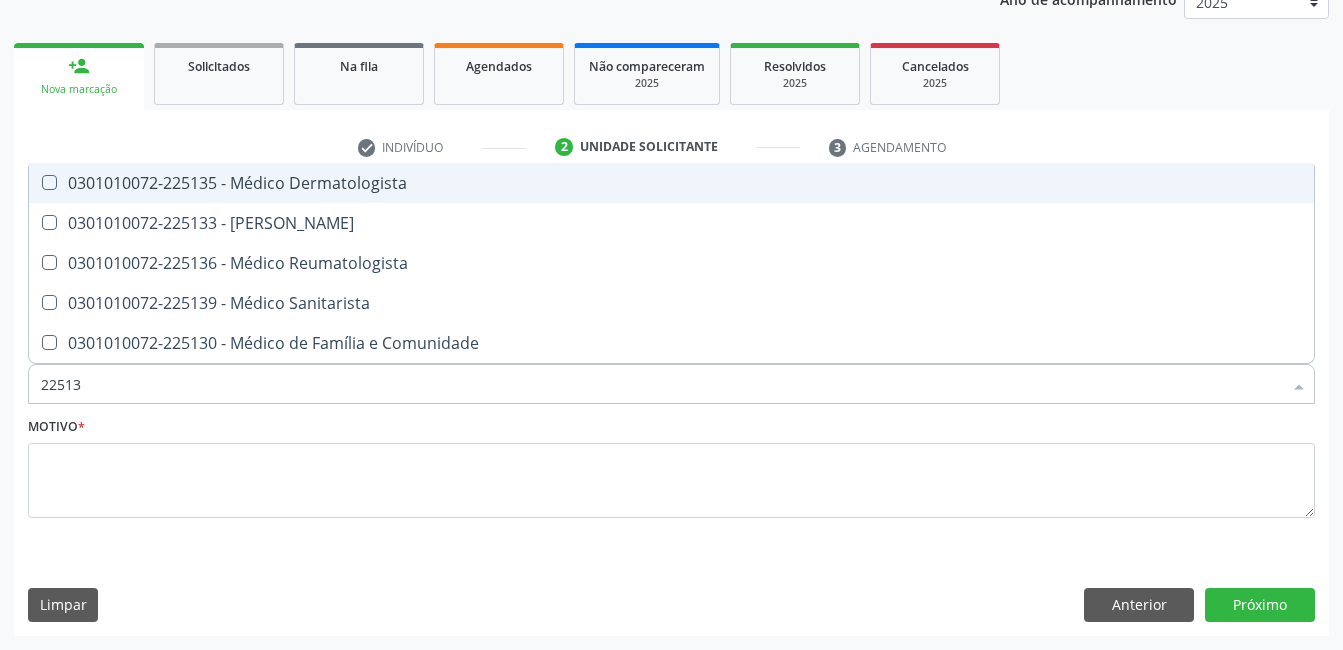 type on "225135" 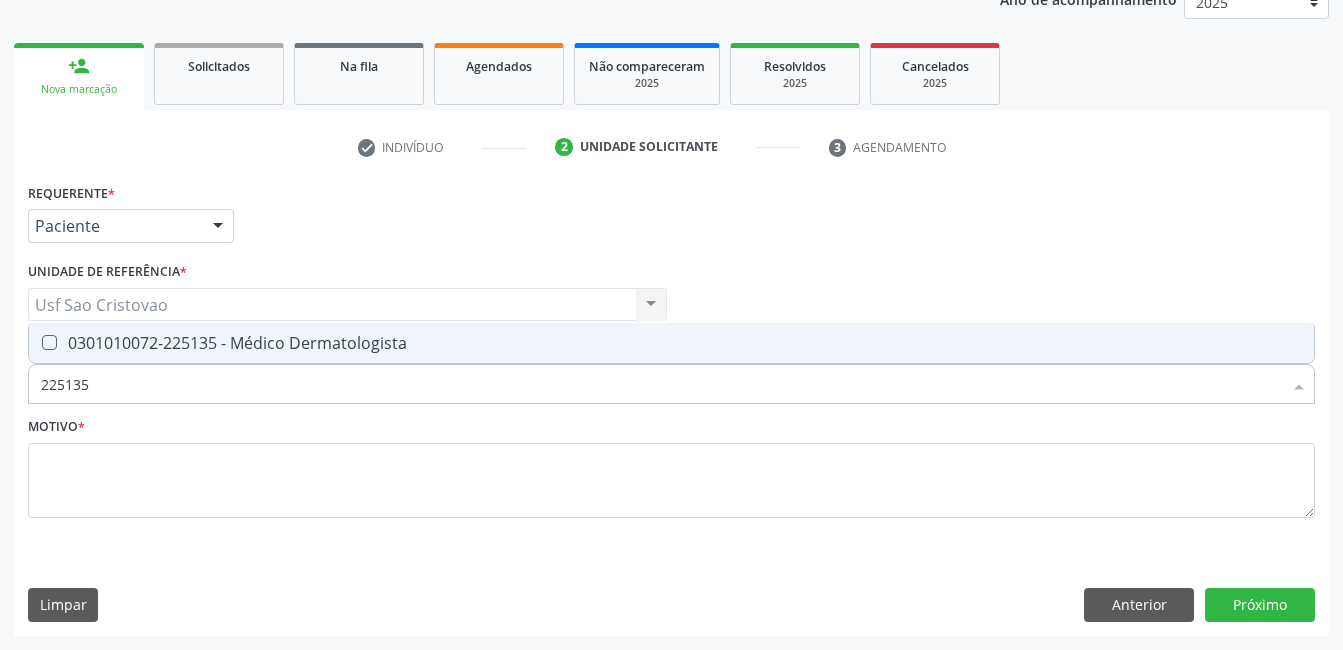 click on "0301010072-225135 - Médico Dermatologista" at bounding box center (671, 343) 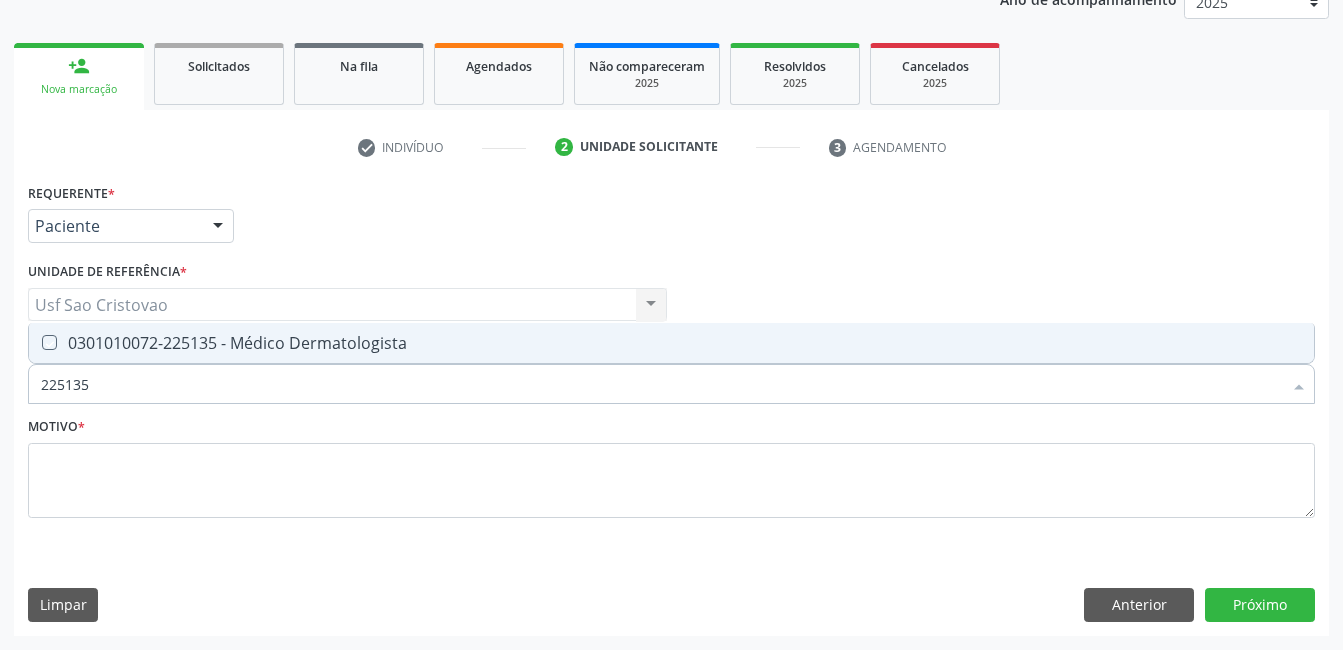 checkbox on "true" 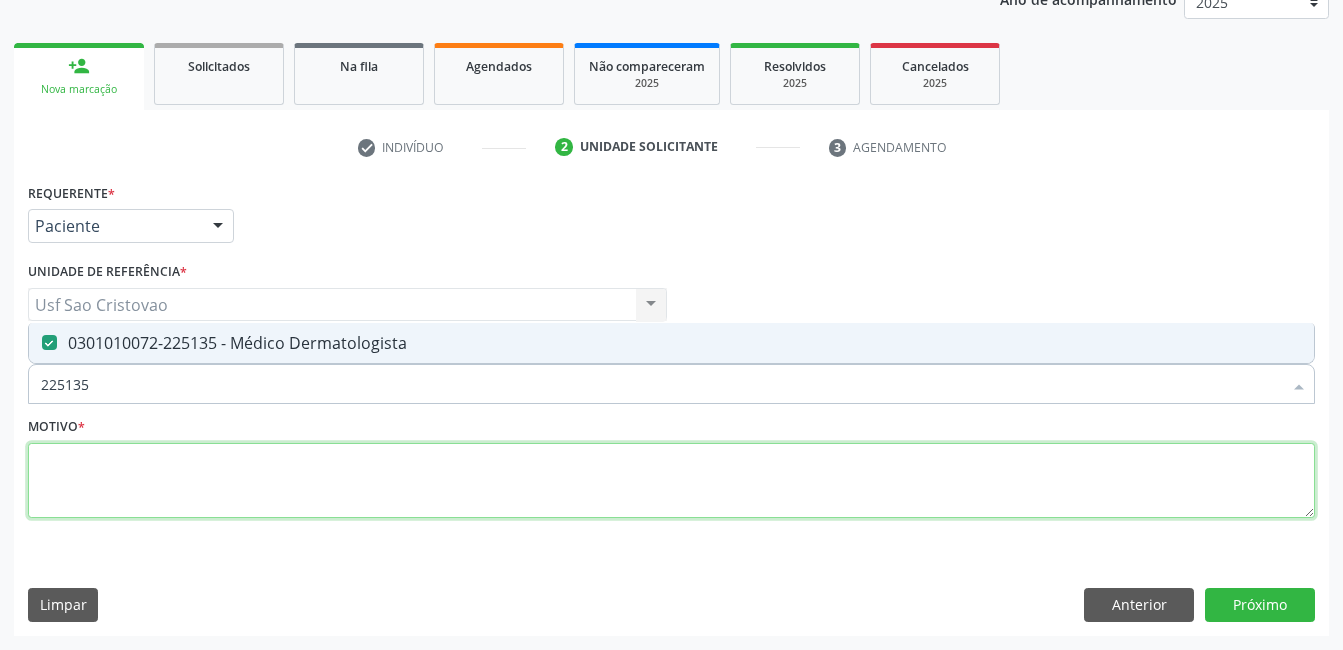 click at bounding box center (671, 481) 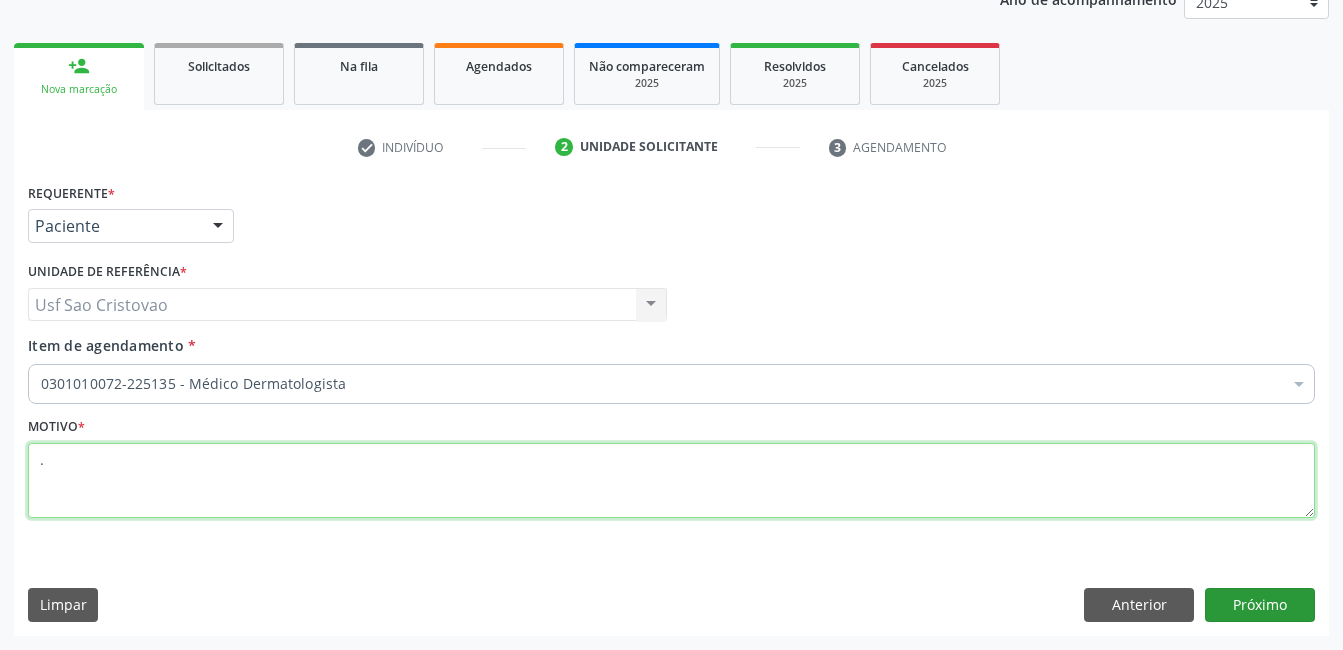type on "." 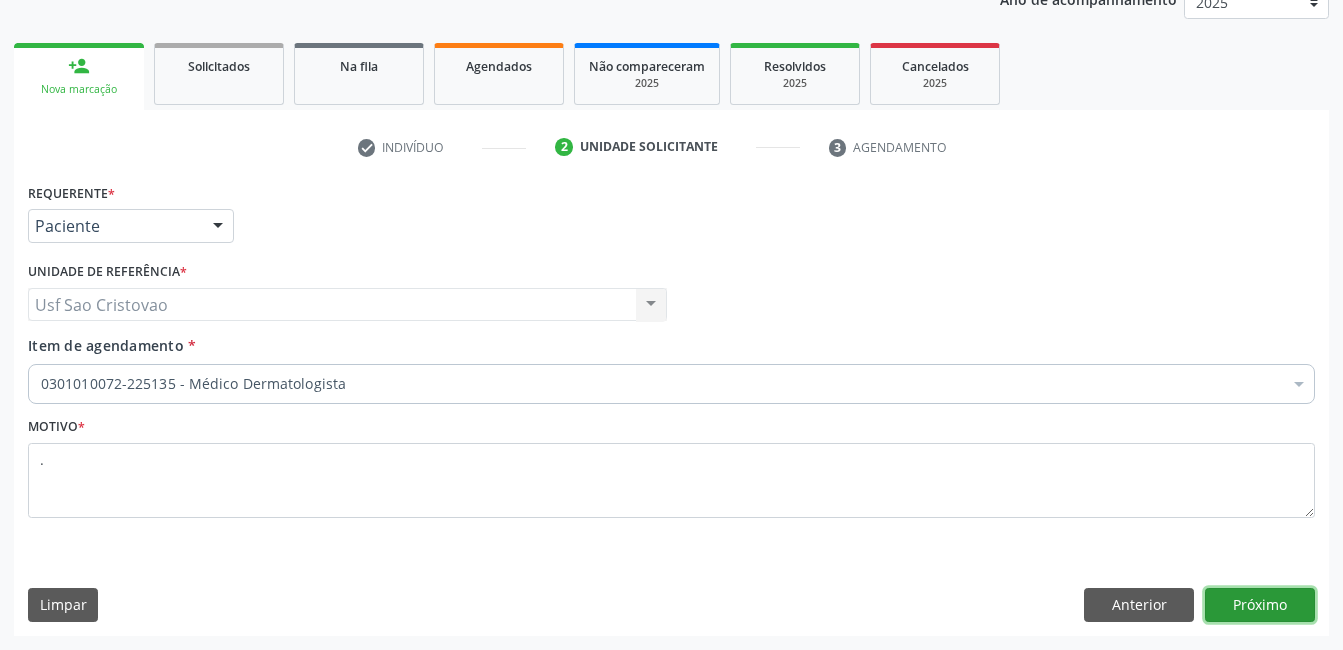 click on "Próximo" at bounding box center (1260, 605) 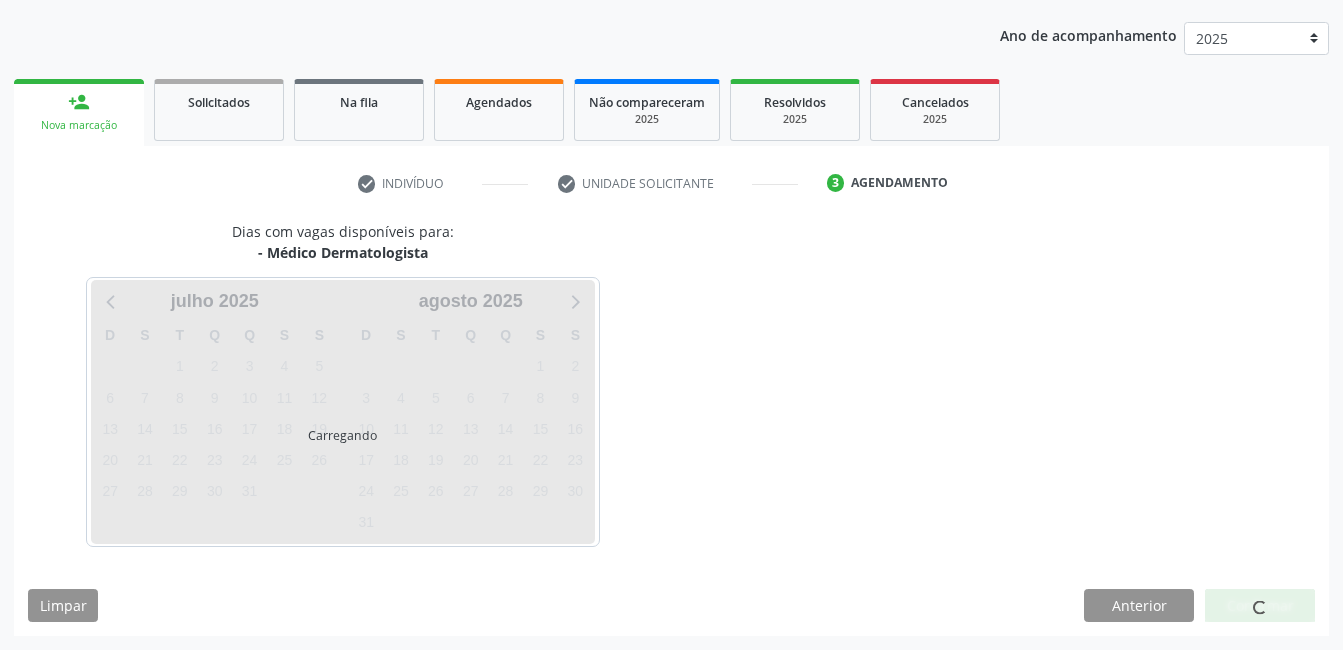 scroll, scrollTop: 220, scrollLeft: 0, axis: vertical 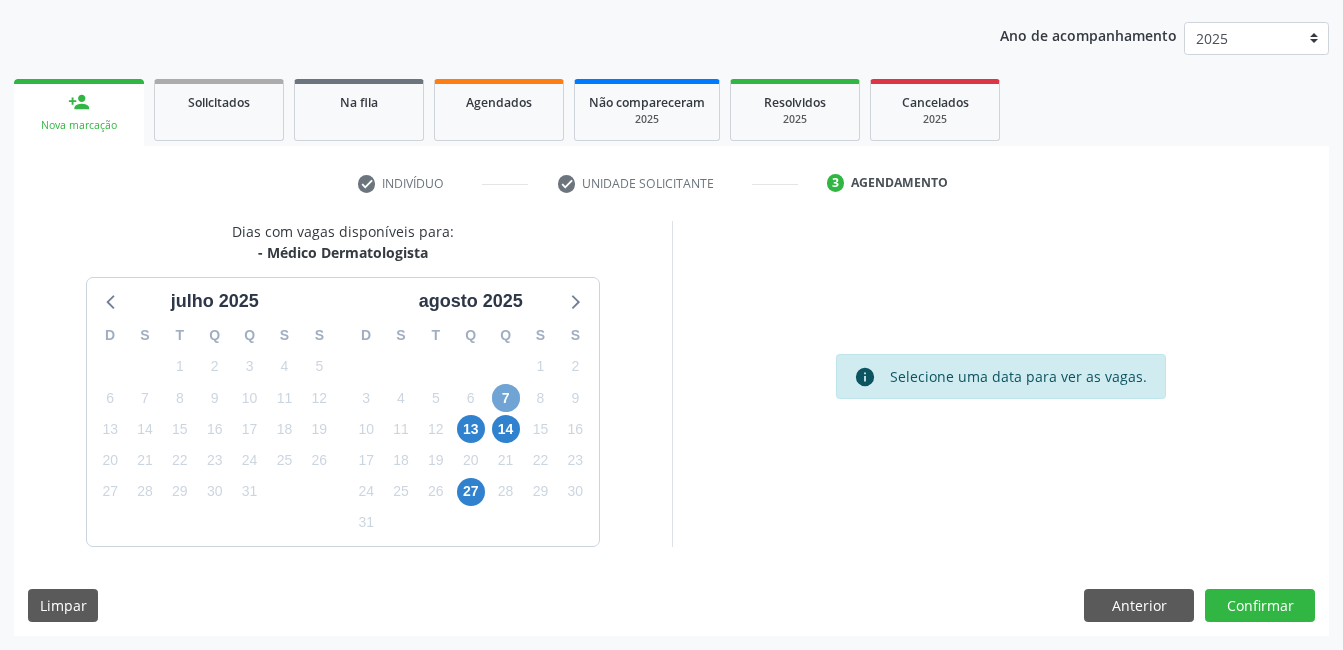 click on "7" at bounding box center (506, 398) 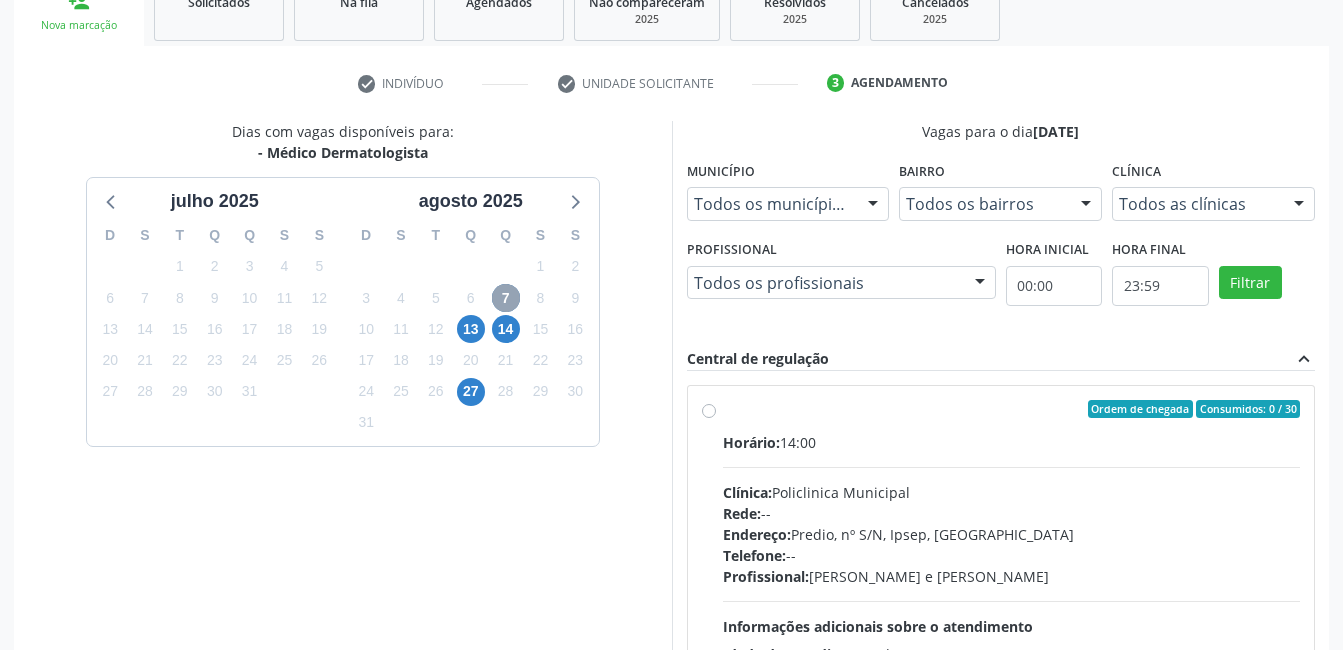 scroll, scrollTop: 420, scrollLeft: 0, axis: vertical 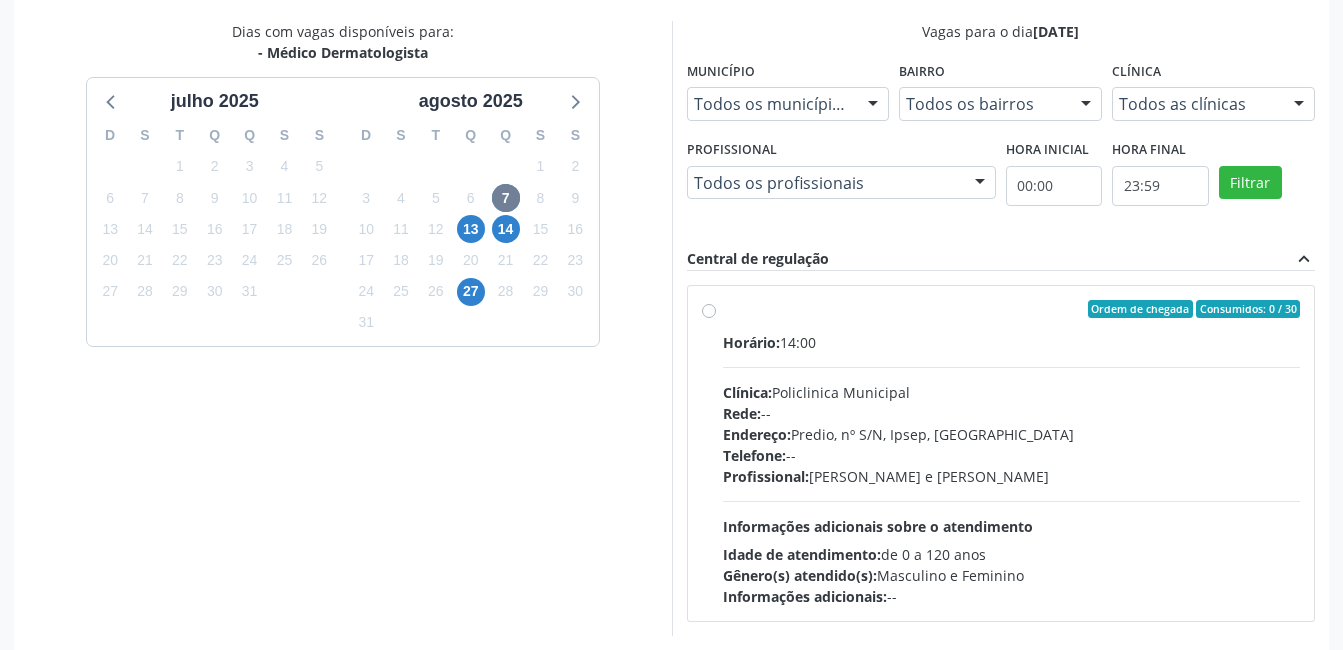 click on "Ordem de chegada
Consumidos: 0 / 30
Horário:   14:00
Clínica:  Policlinica Municipal
Rede:
--
Endereço:   Predio, nº S/N, Ipsep, Serra Talhada - PE
Telefone:   --
Profissional:
Ricardo Bruno Santana Souza e Silva
Informações adicionais sobre o atendimento
Idade de atendimento:
de 0 a 120 anos
Gênero(s) atendido(s):
Masculino e Feminino
Informações adicionais:
--" at bounding box center [1012, 453] 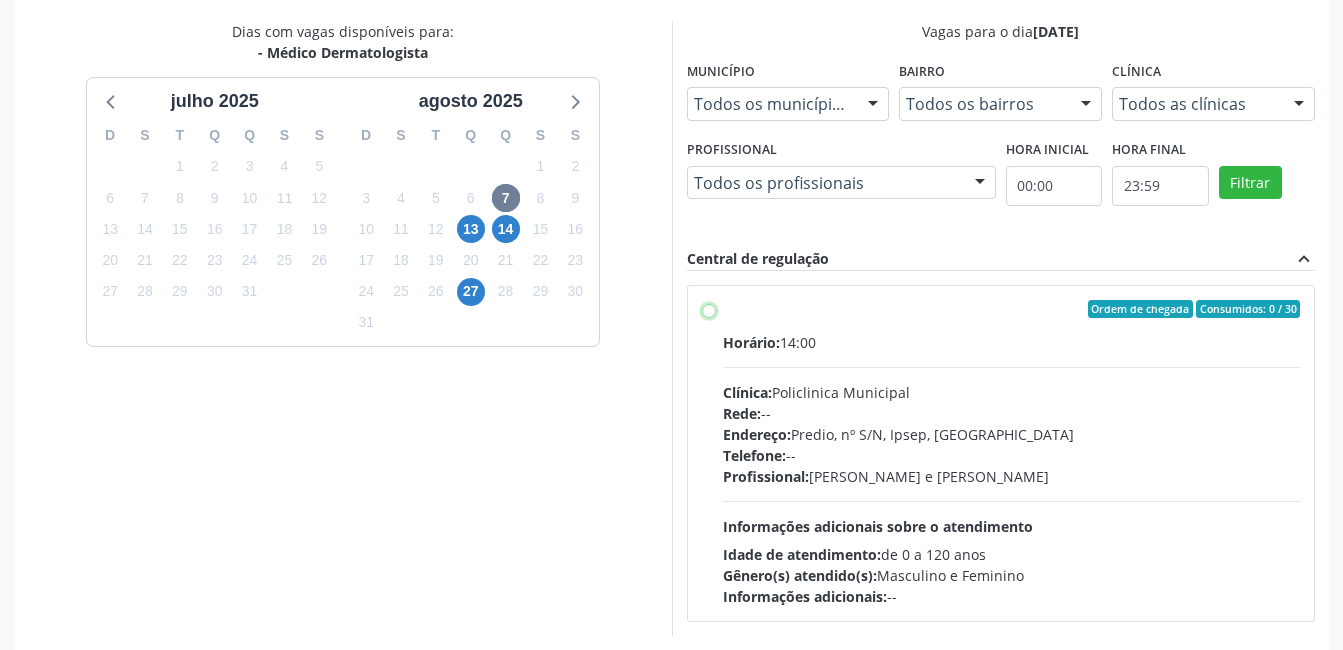 click on "Ordem de chegada
Consumidos: 0 / 30
Horário:   14:00
Clínica:  Policlinica Municipal
Rede:
--
Endereço:   Predio, nº S/N, Ipsep, Serra Talhada - PE
Telefone:   --
Profissional:
Ricardo Bruno Santana Souza e Silva
Informações adicionais sobre o atendimento
Idade de atendimento:
de 0 a 120 anos
Gênero(s) atendido(s):
Masculino e Feminino
Informações adicionais:
--" at bounding box center (709, 309) 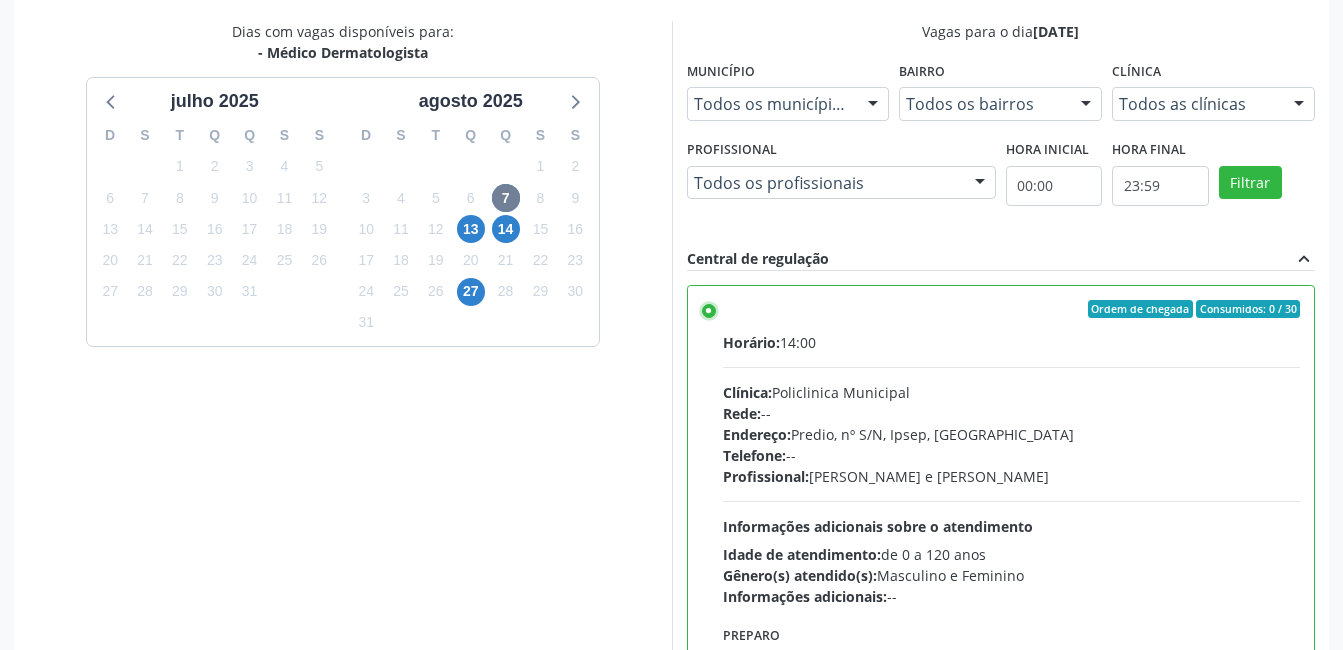 scroll, scrollTop: 545, scrollLeft: 0, axis: vertical 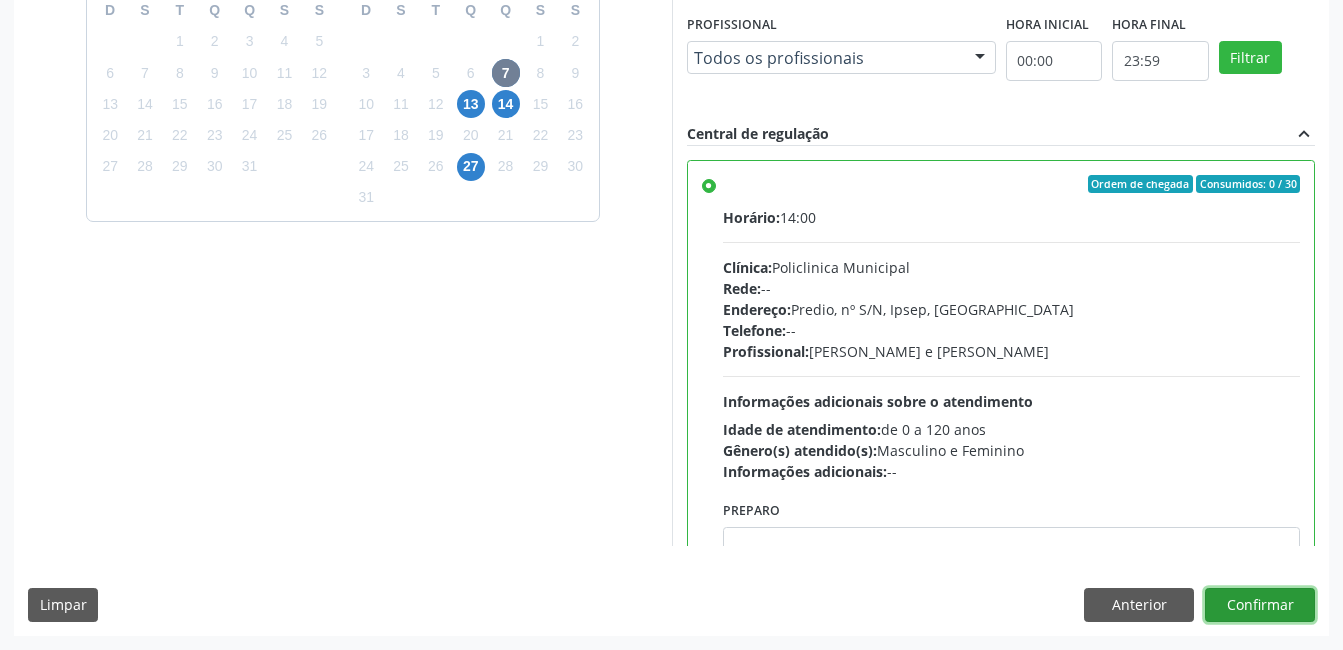 click on "Confirmar" at bounding box center [1260, 605] 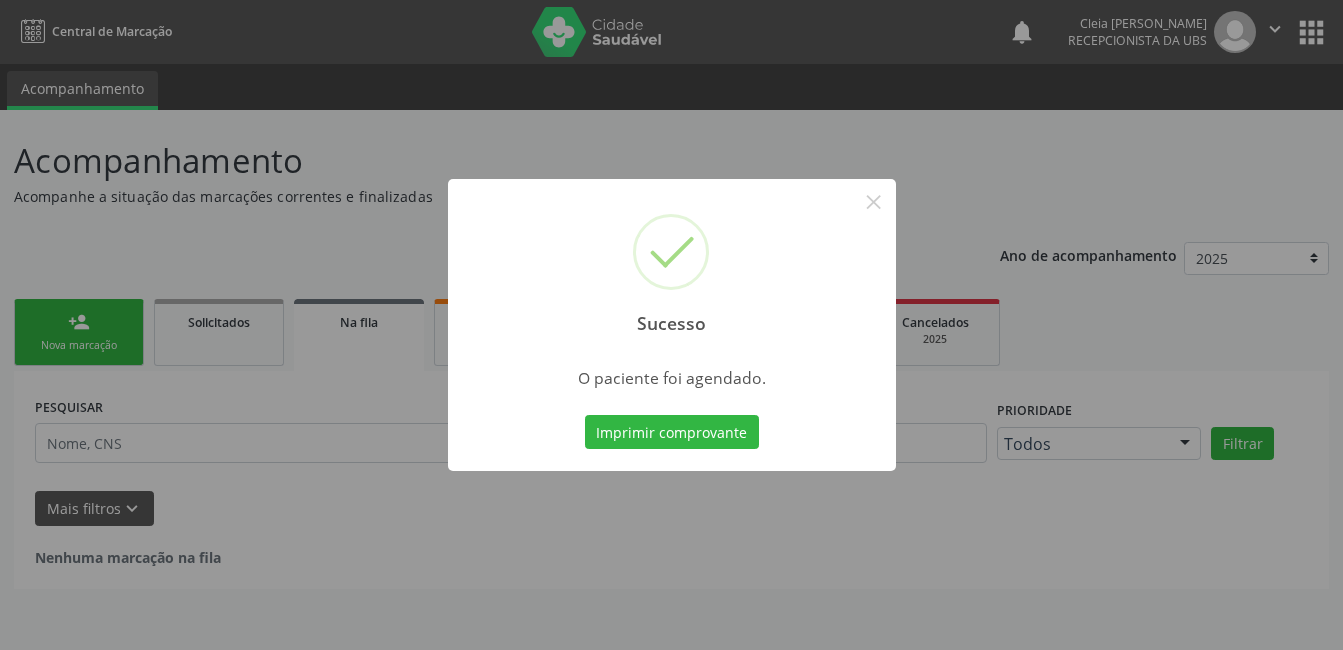 scroll, scrollTop: 0, scrollLeft: 0, axis: both 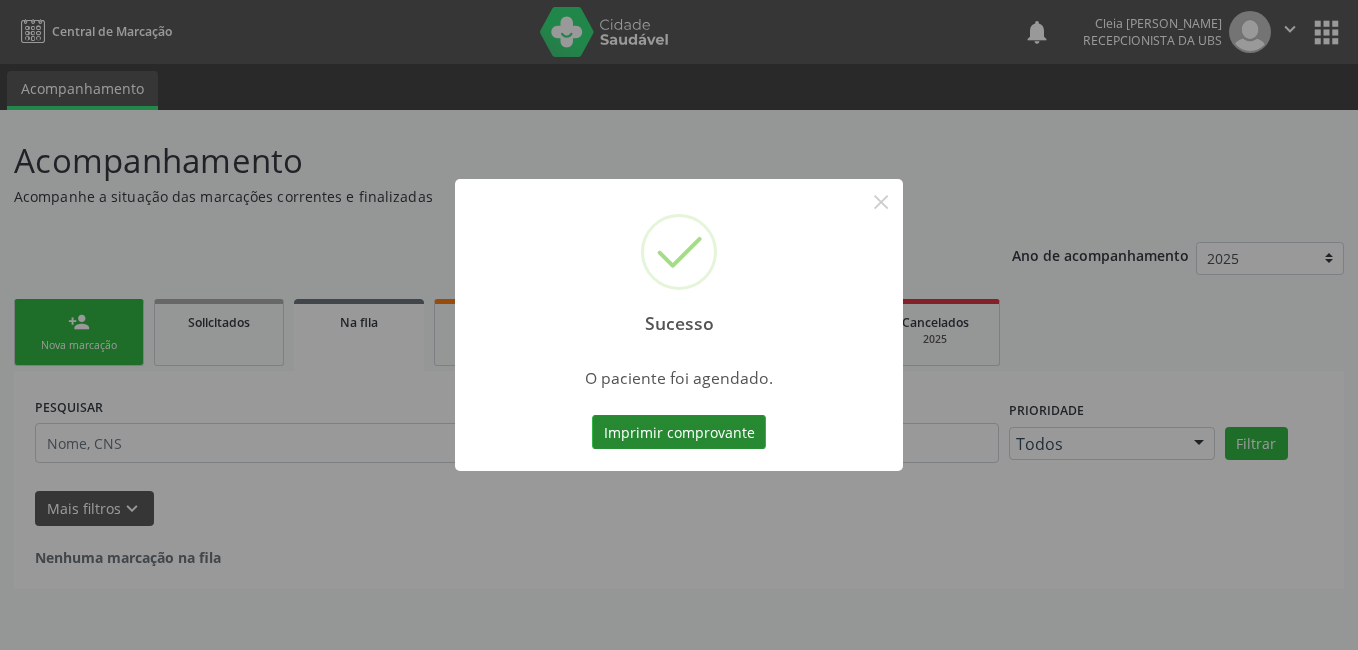 click on "Imprimir comprovante" at bounding box center (679, 432) 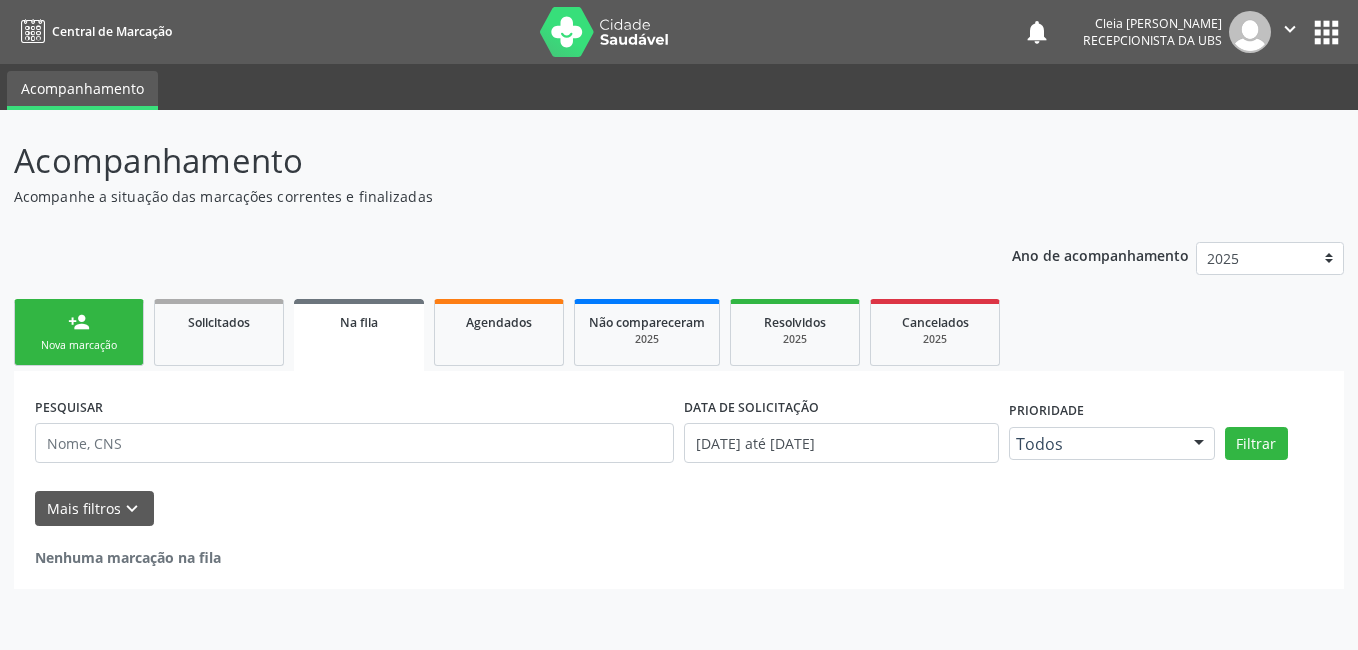 click on "person_add
Nova marcação" at bounding box center (79, 332) 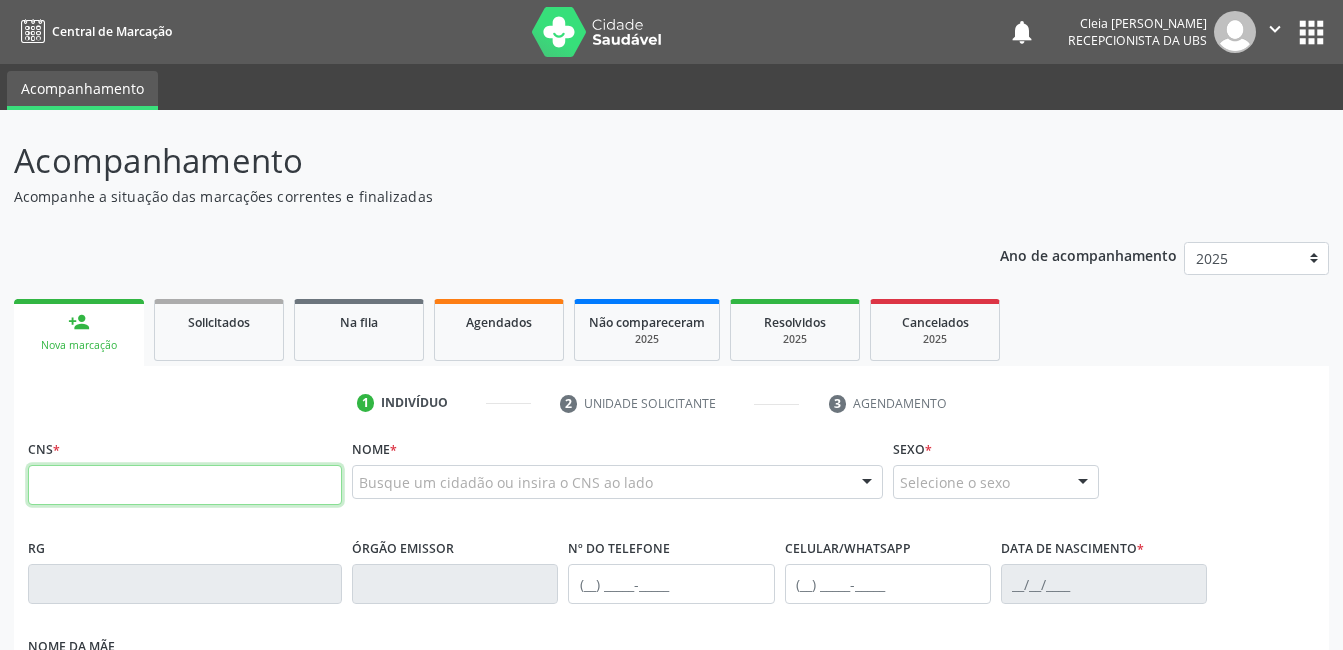 click at bounding box center [185, 485] 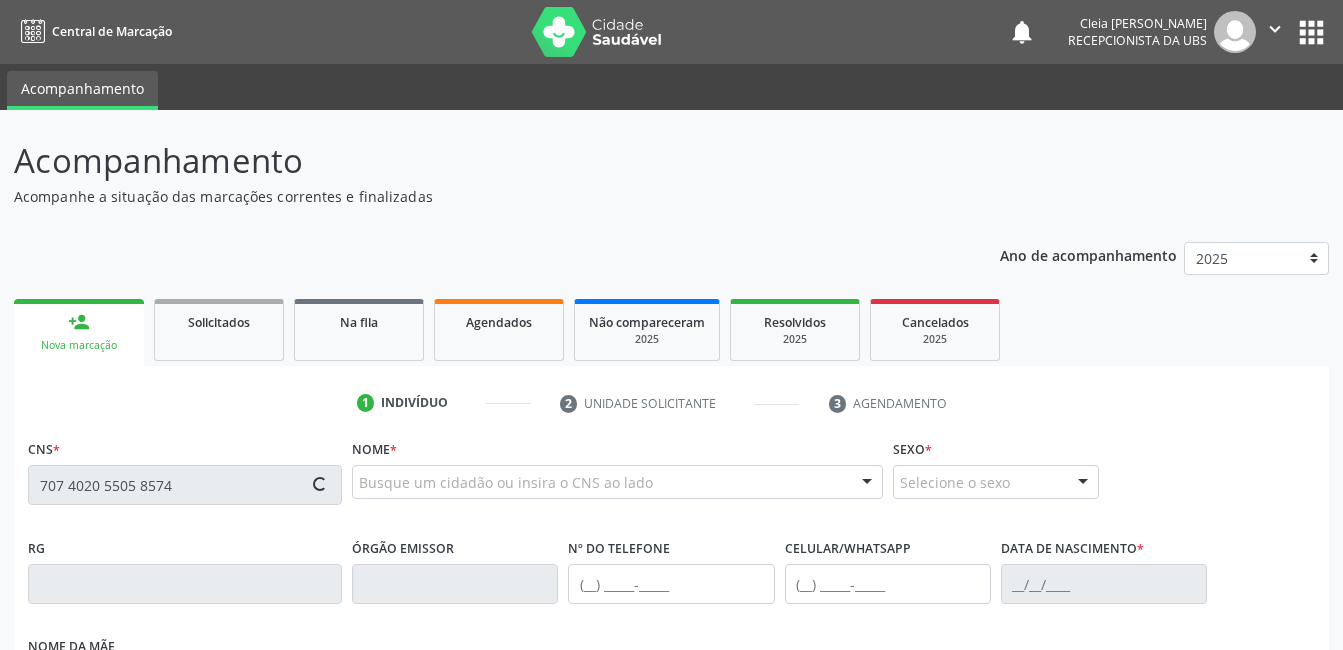 type on "707 4020 5505 8574" 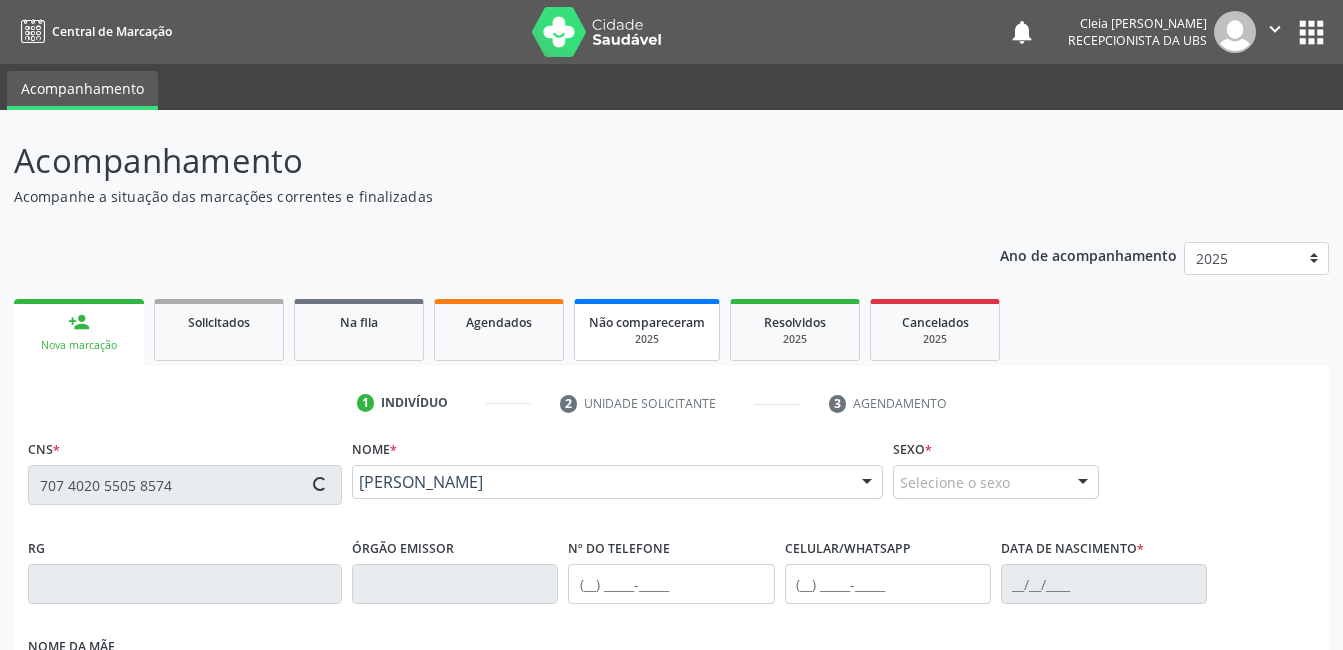 scroll, scrollTop: 300, scrollLeft: 0, axis: vertical 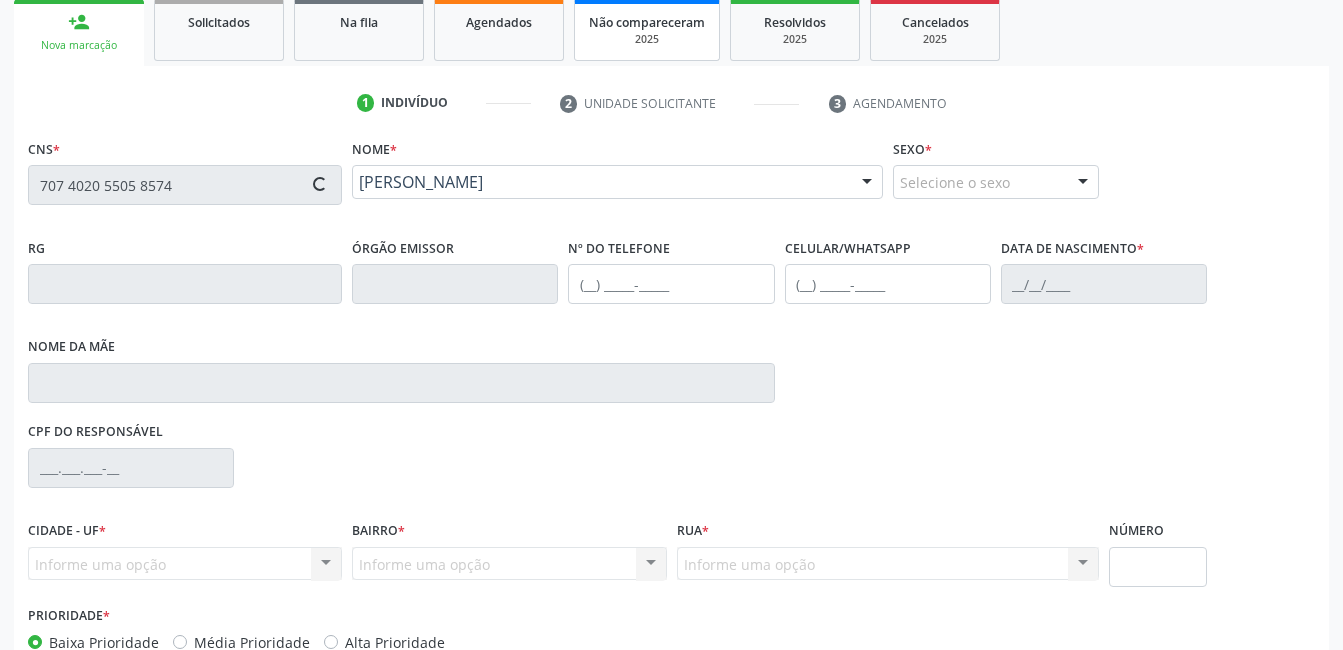 type on "(87) 99935-6448" 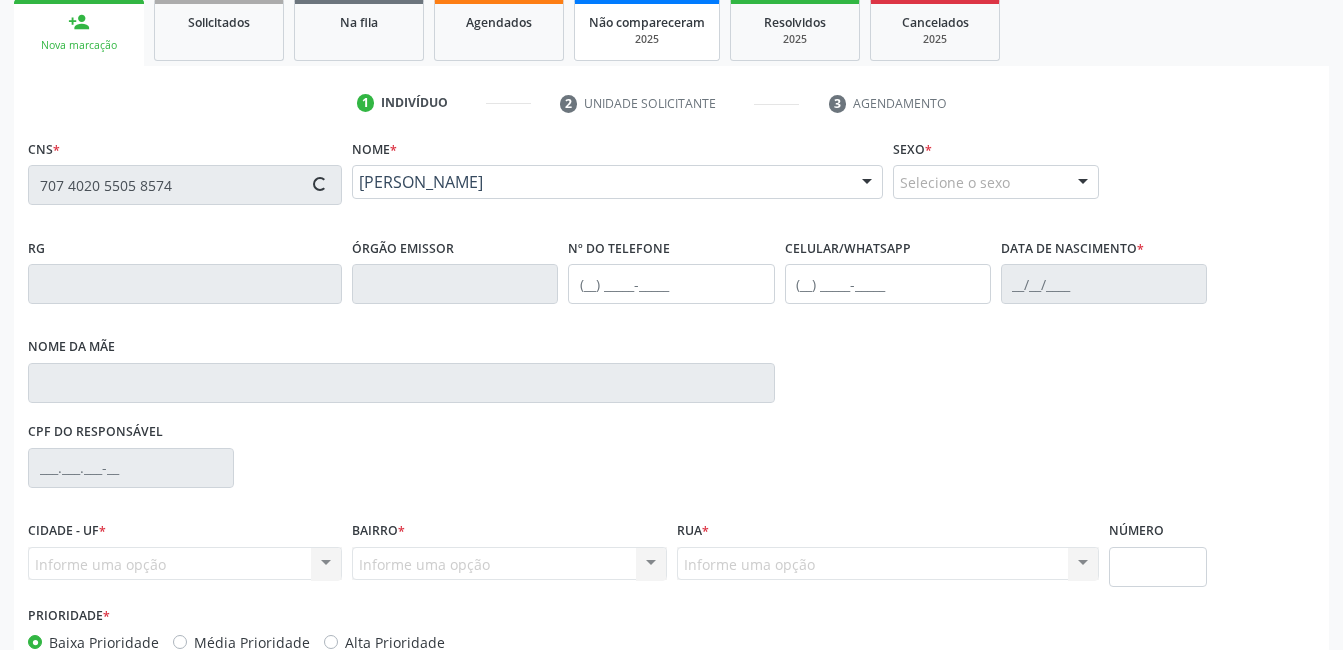 type on "04/02/1971" 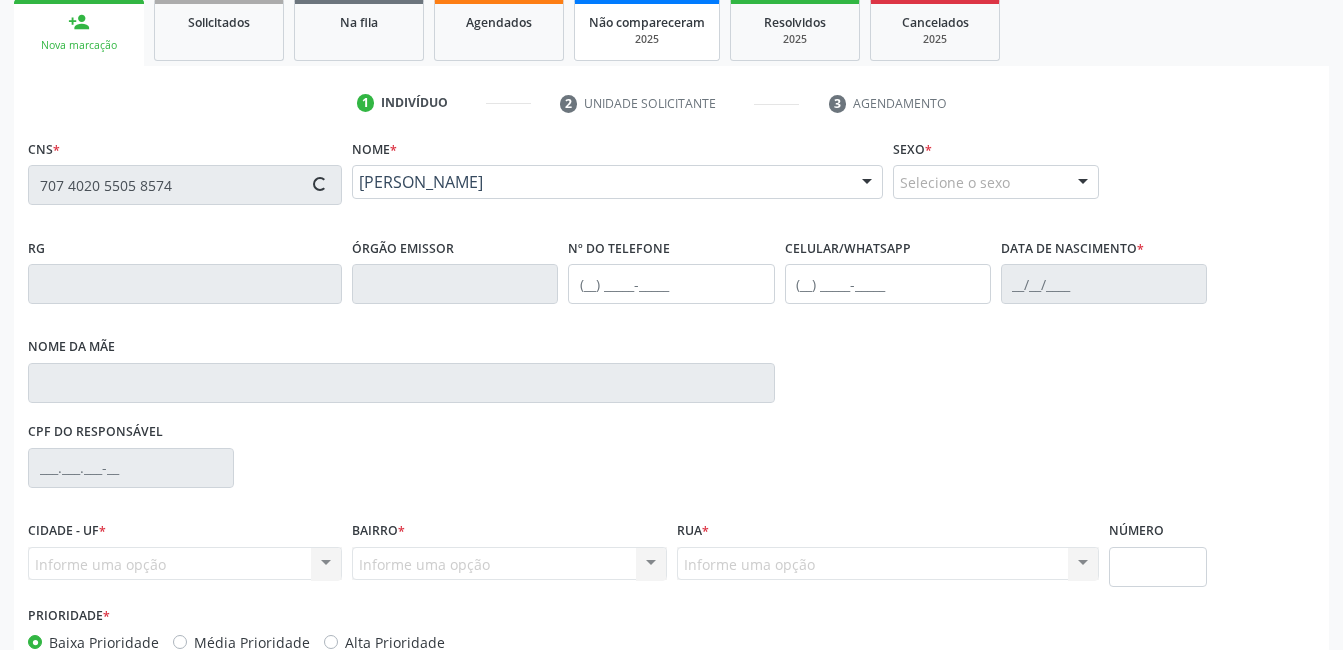 type on "Rosa Lopes de Lima" 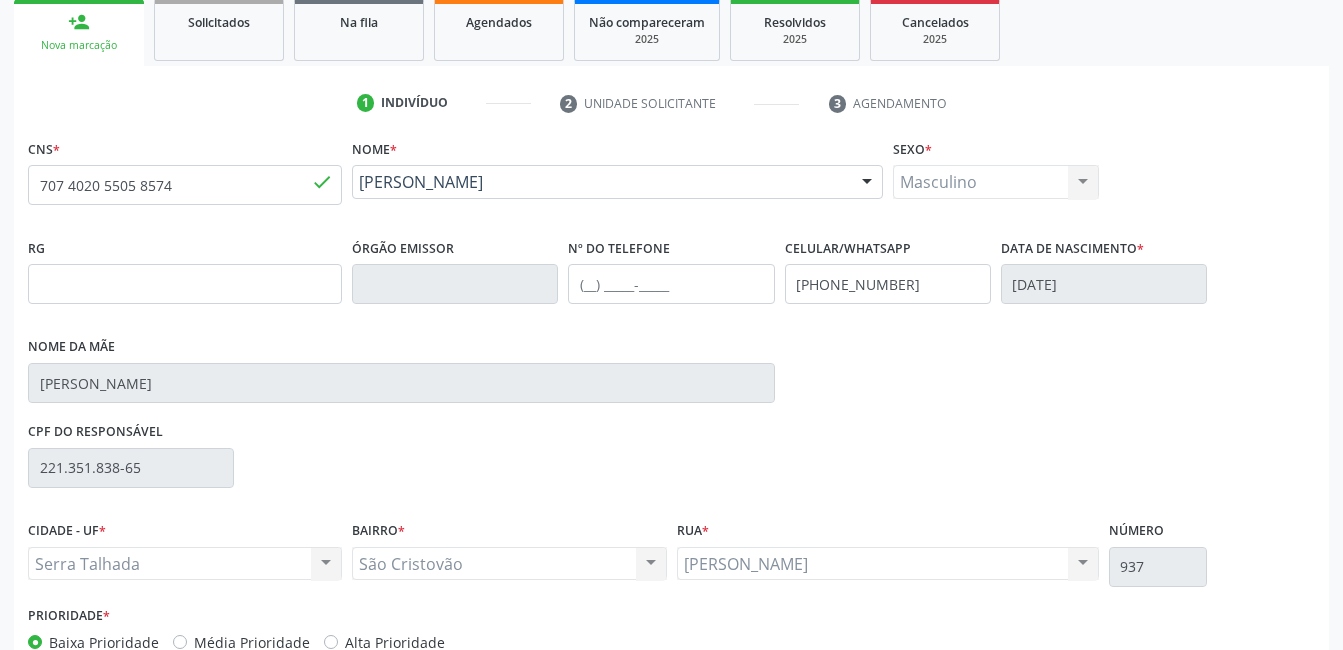 scroll, scrollTop: 420, scrollLeft: 0, axis: vertical 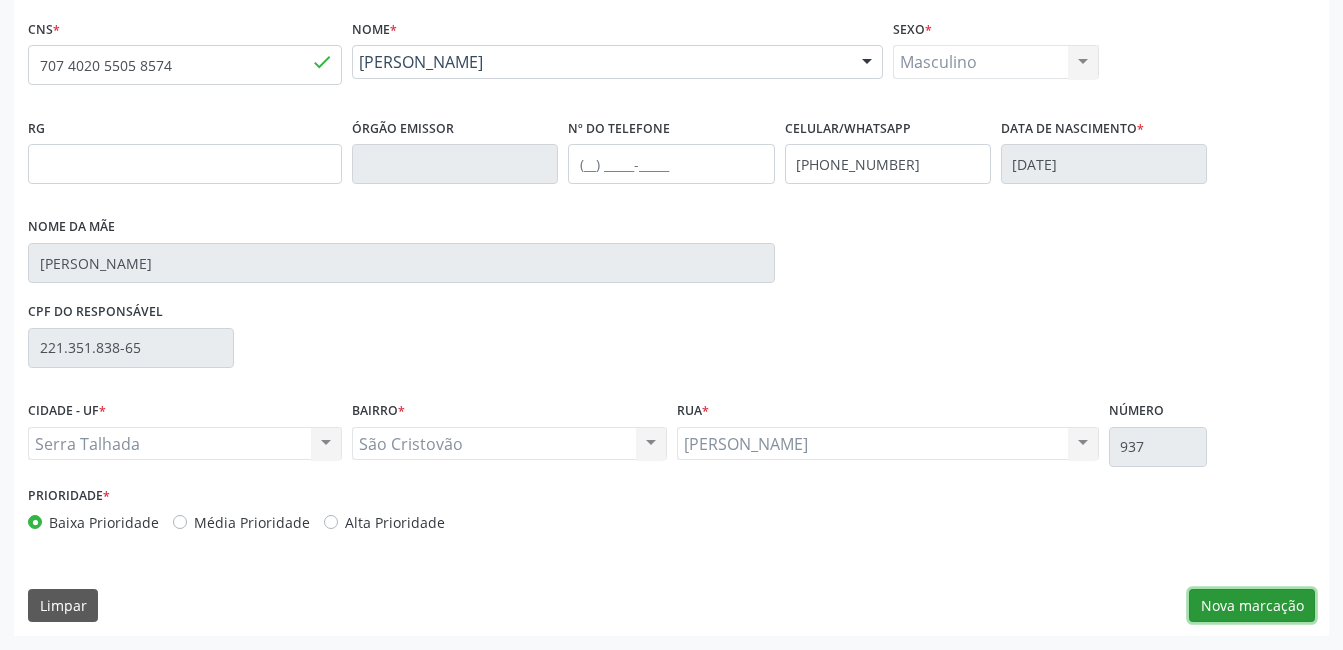click on "Nova marcação" at bounding box center (1252, 606) 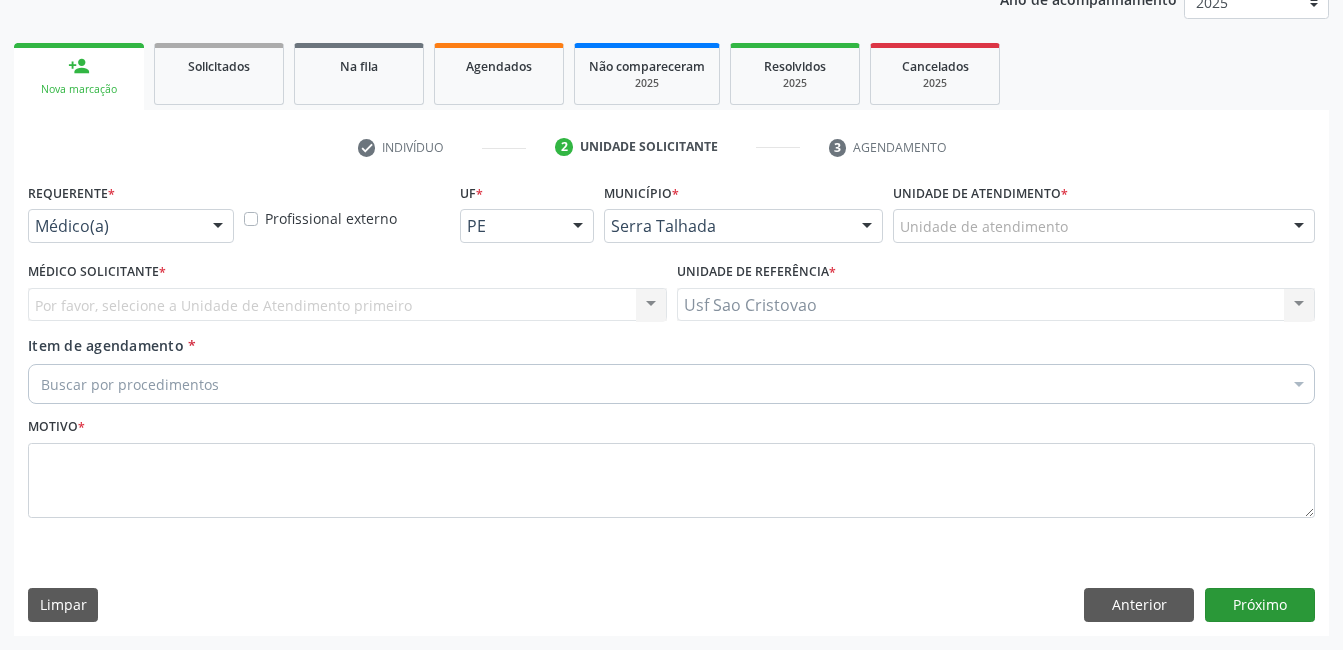 scroll, scrollTop: 256, scrollLeft: 0, axis: vertical 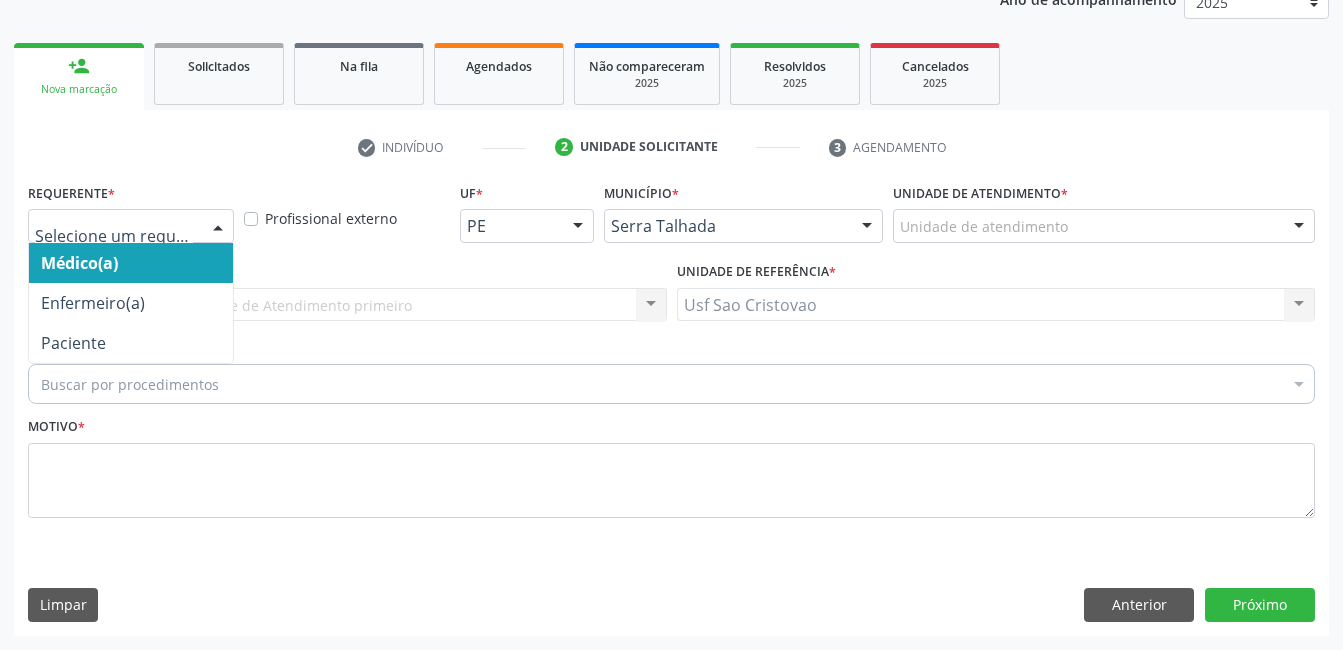 click at bounding box center (218, 227) 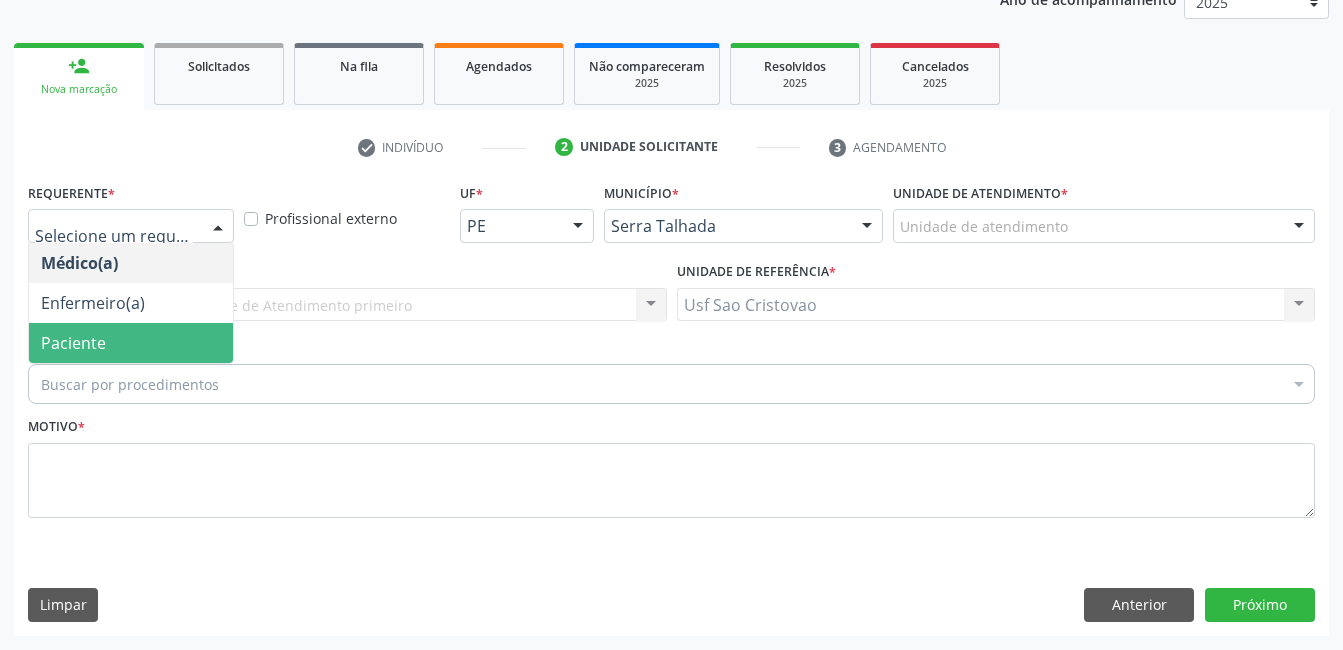 click on "Paciente" at bounding box center [131, 343] 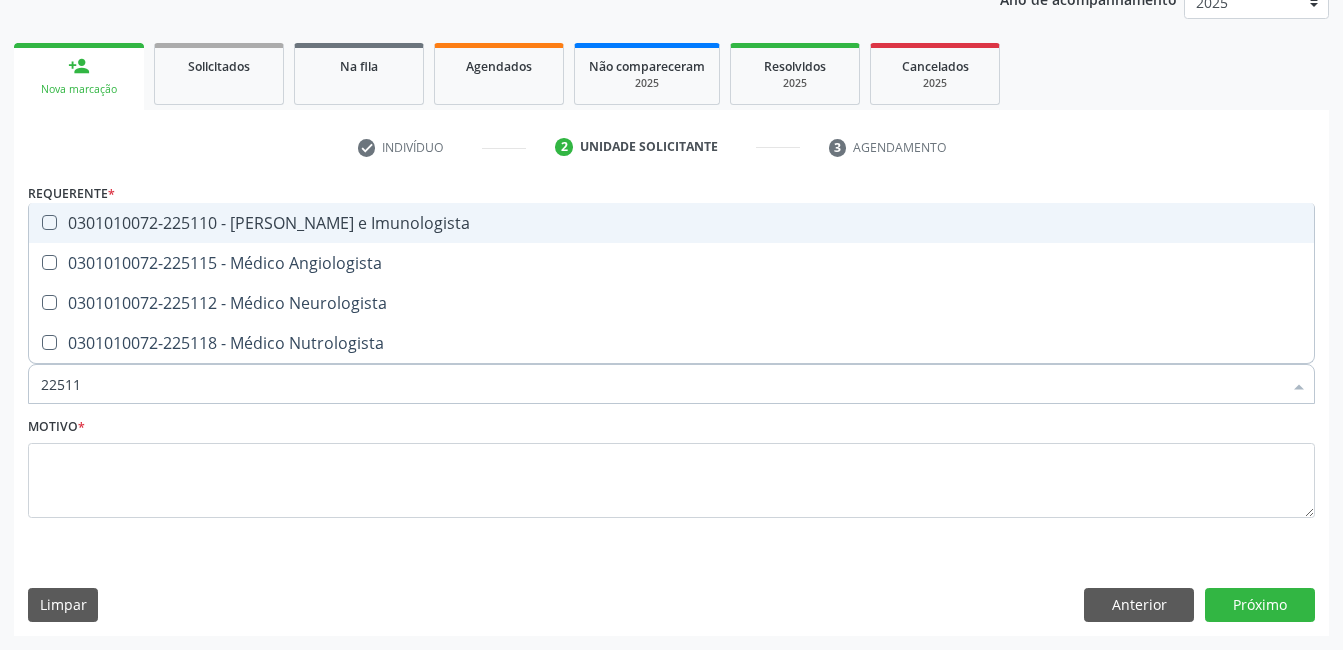 type on "225115" 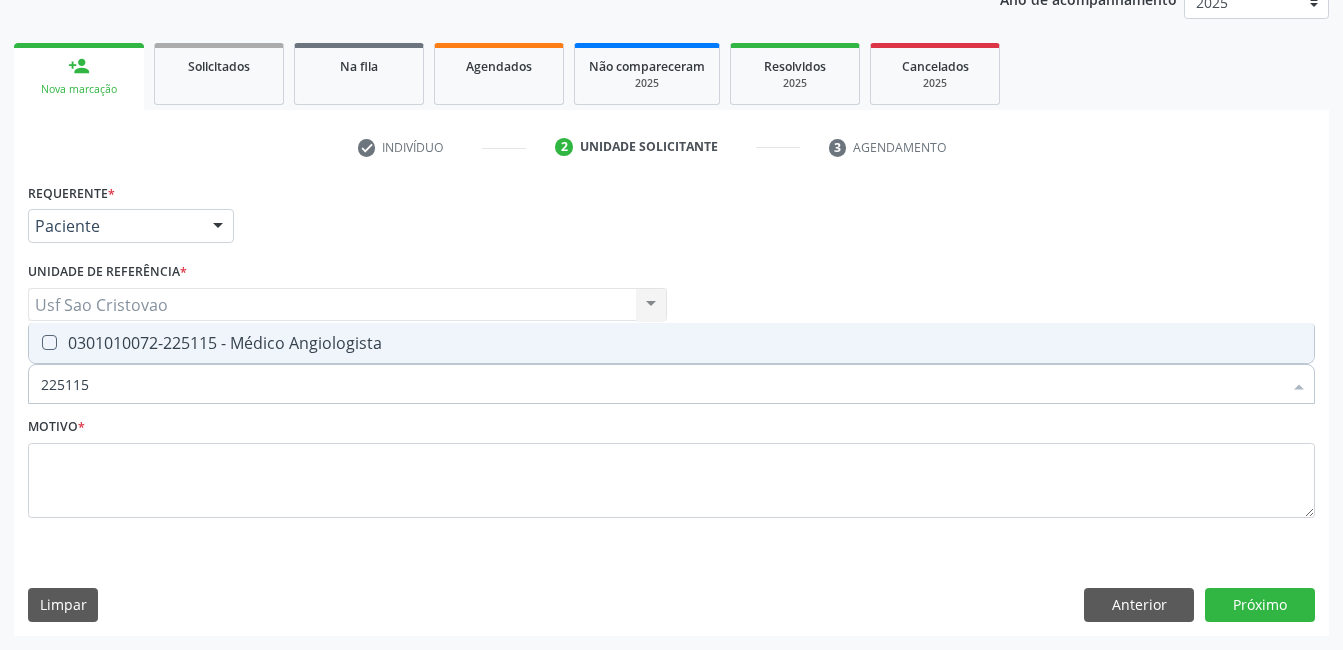 click at bounding box center [49, 342] 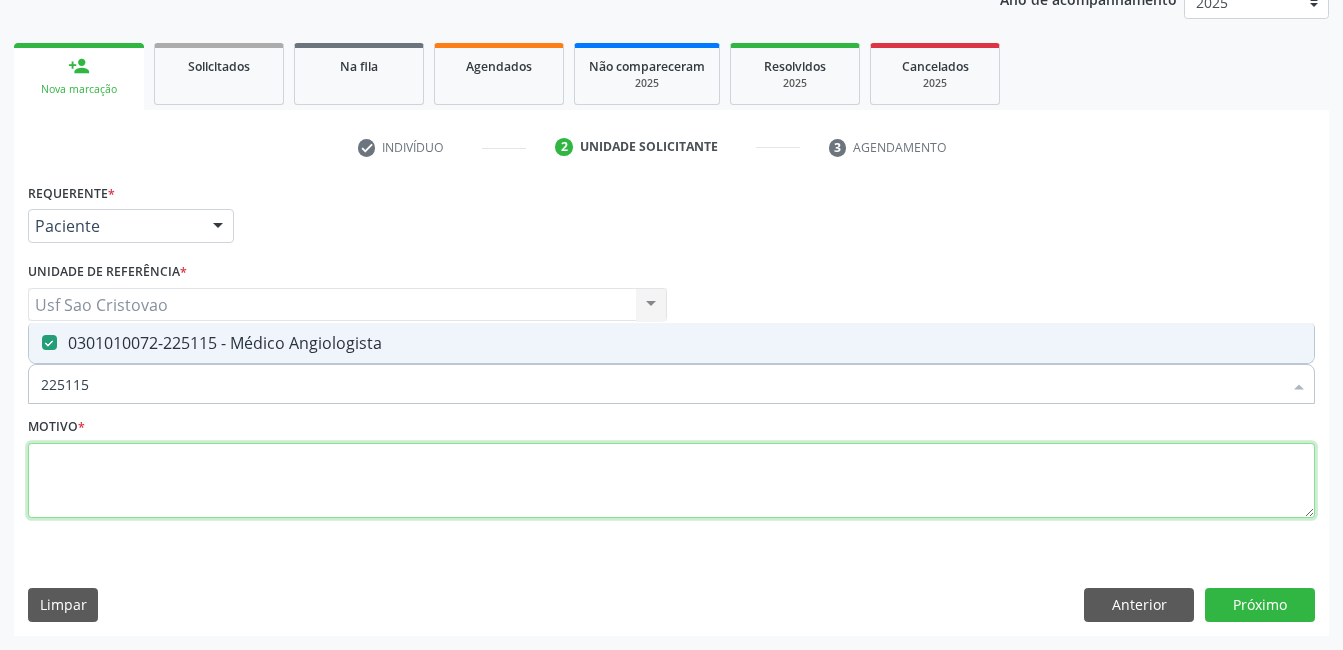 click at bounding box center (671, 481) 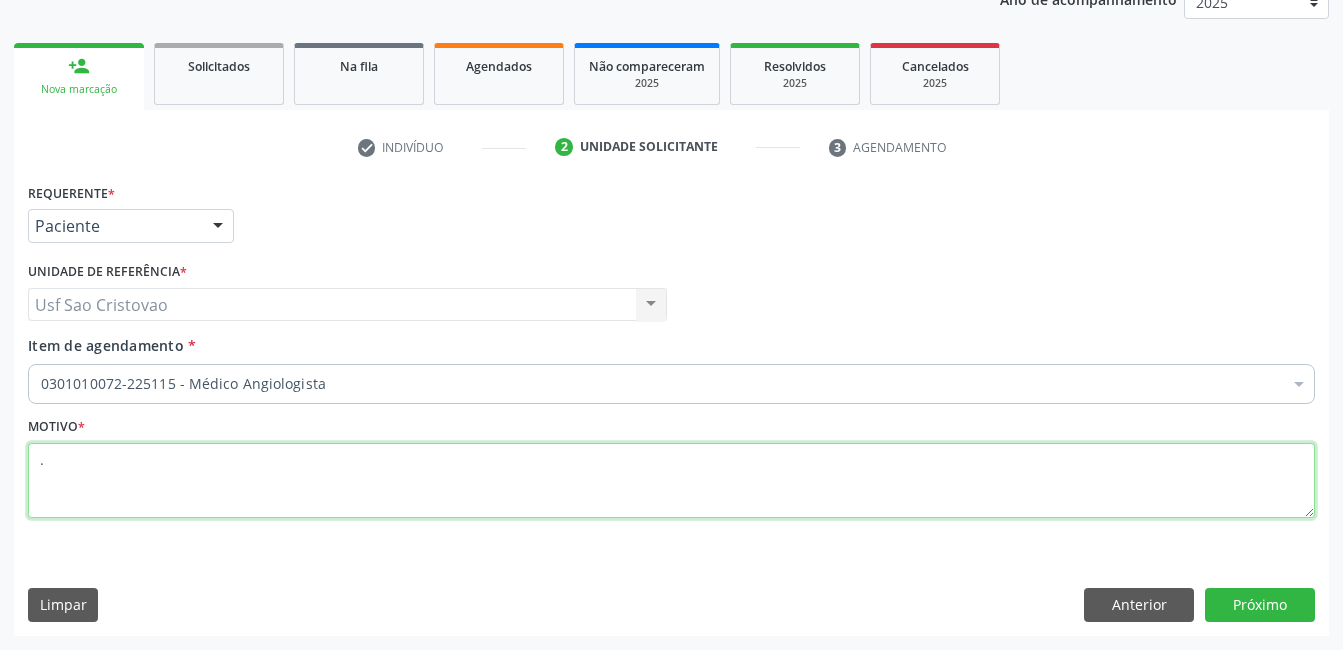 type on "." 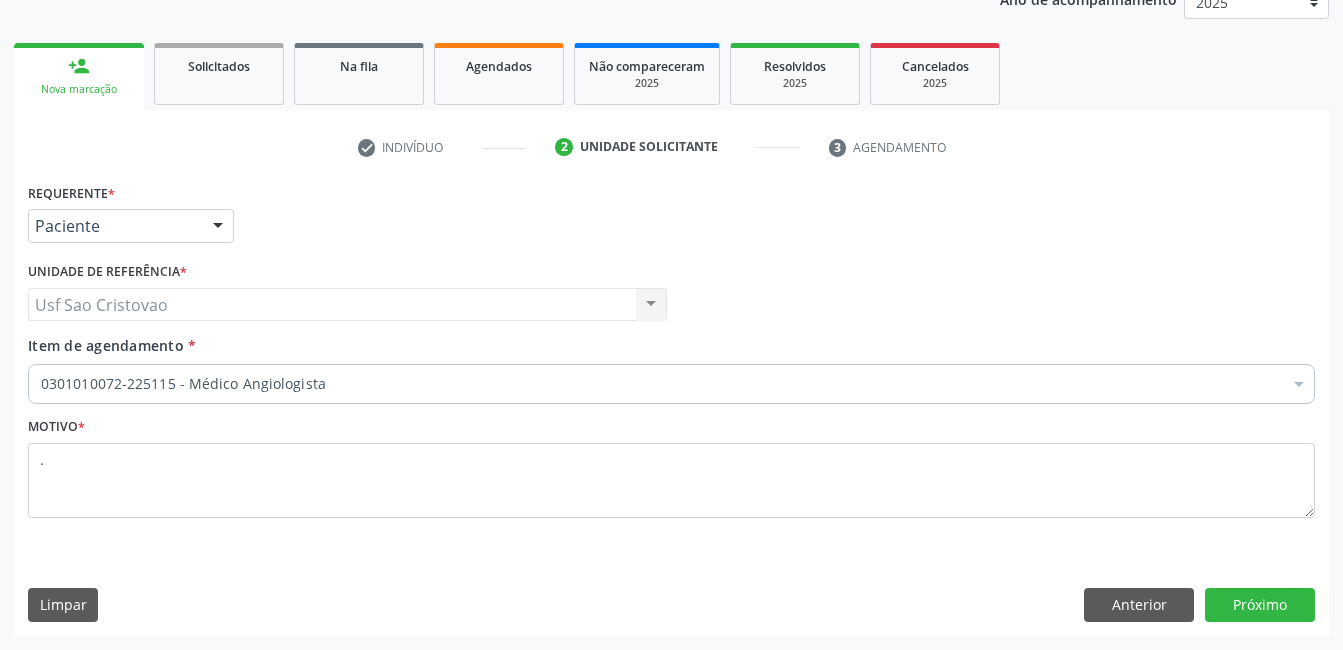click on "Limpar
Anterior
Próximo" at bounding box center [671, 605] 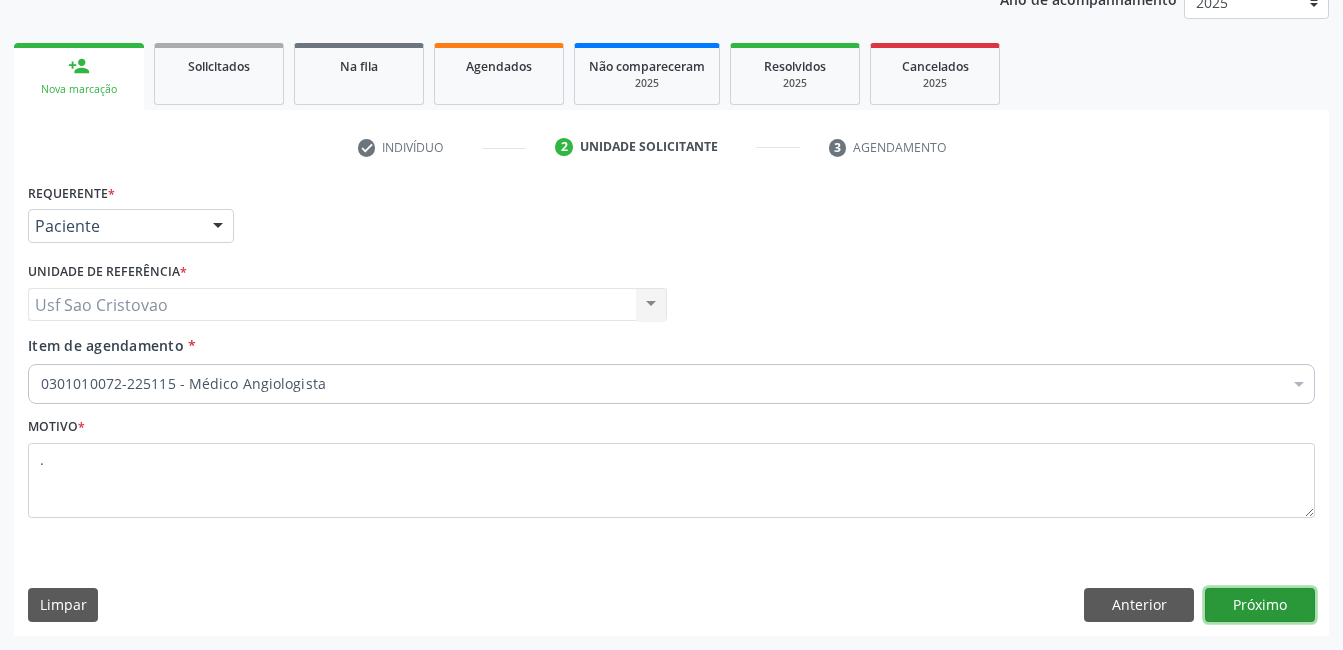 click on "Próximo" at bounding box center (1260, 605) 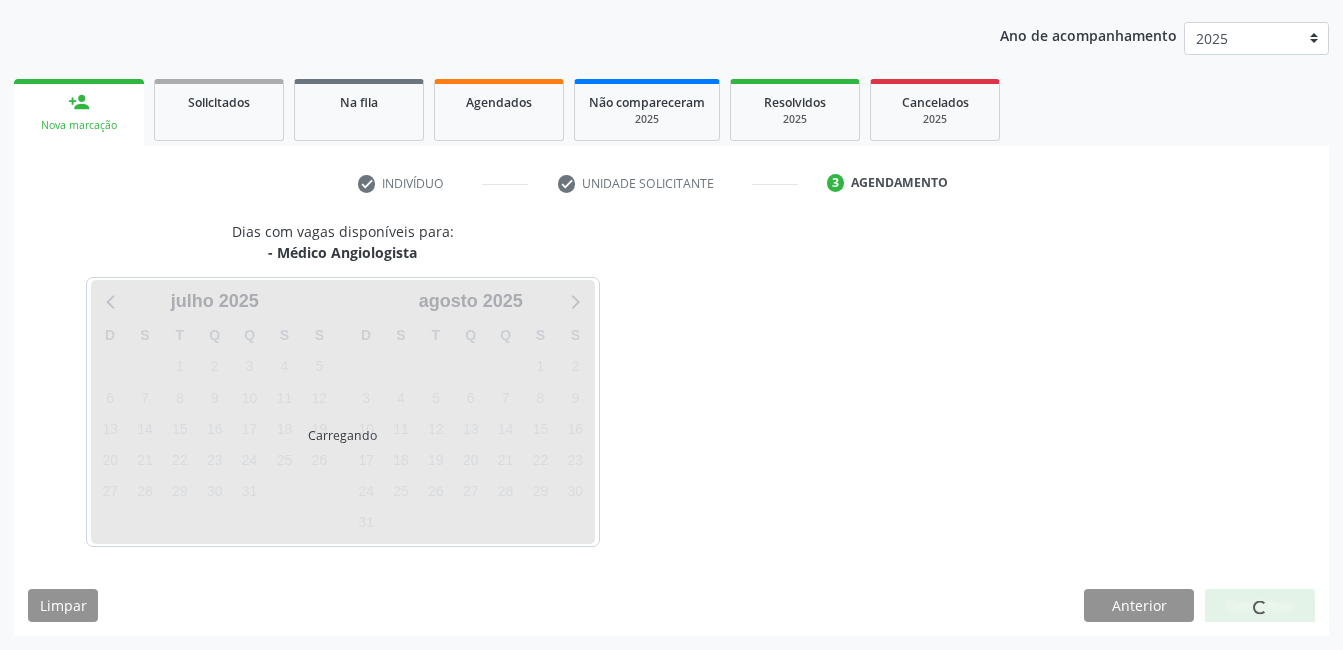 scroll, scrollTop: 220, scrollLeft: 0, axis: vertical 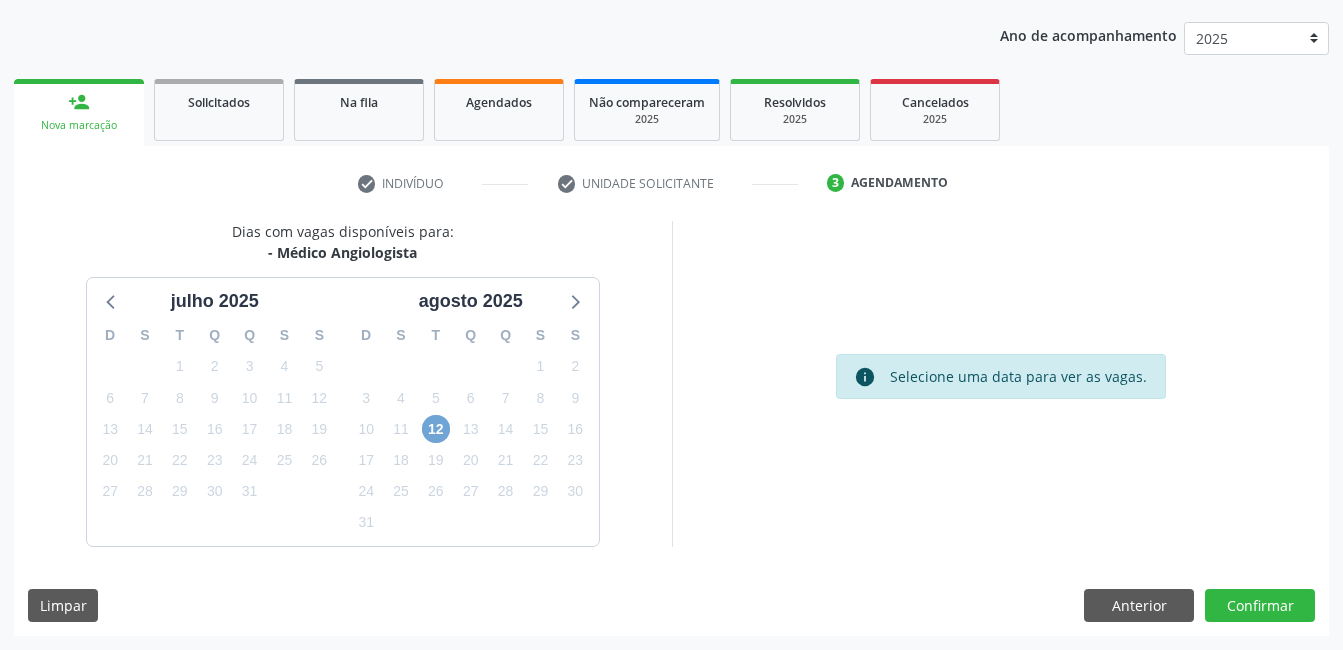 click on "12" at bounding box center [436, 429] 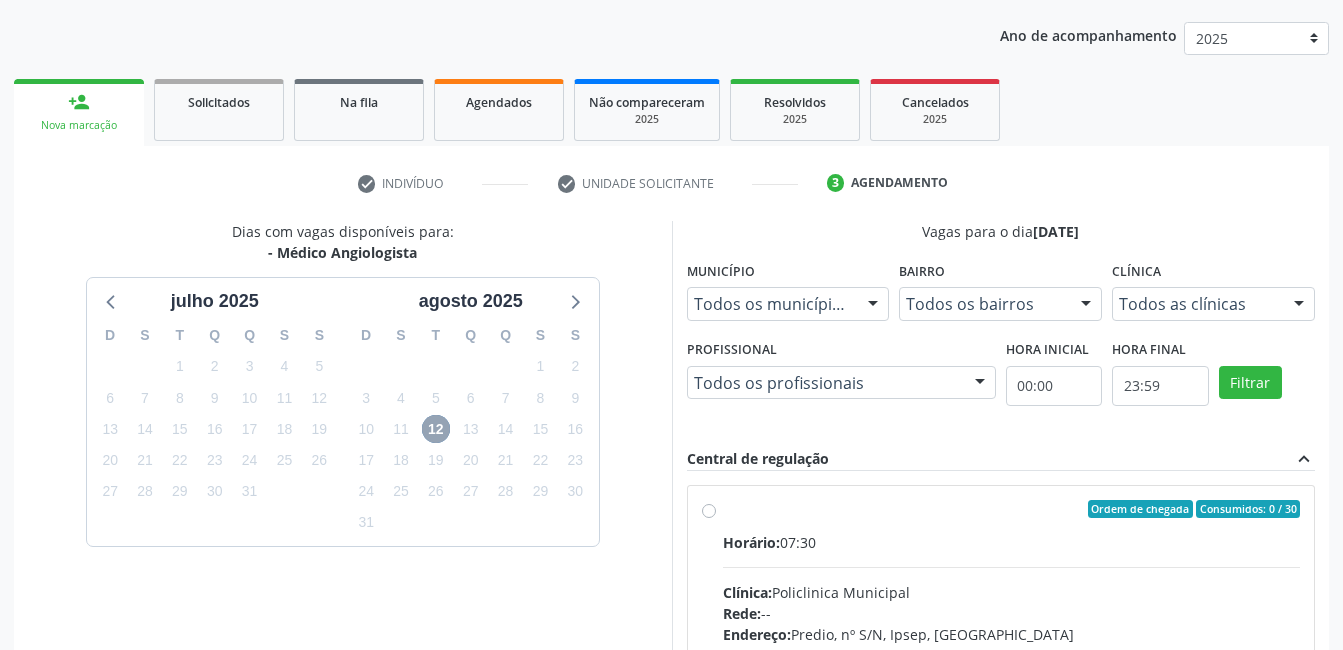 scroll, scrollTop: 420, scrollLeft: 0, axis: vertical 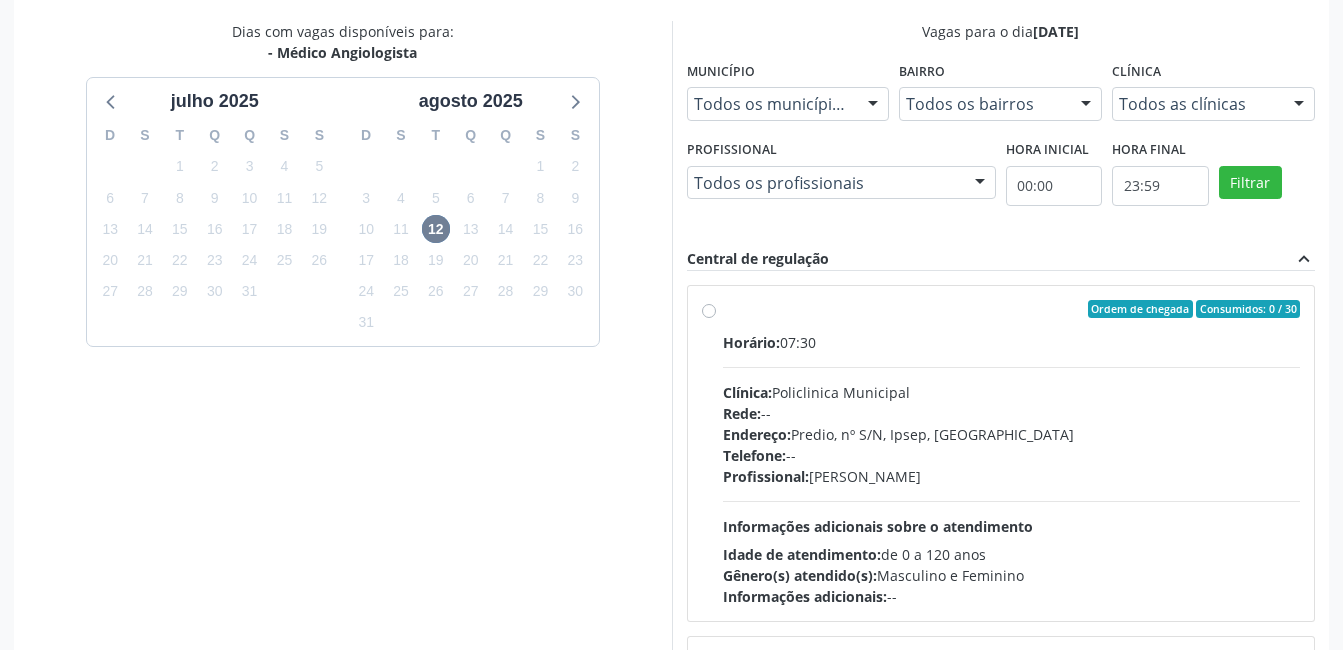click on "Ordem de chegada
Consumidos: 0 / 30
Horário:   07:30
Clínica:  Policlinica Municipal
Rede:
--
Endereço:   Predio, nº S/N, Ipsep, Serra Talhada - PE
Telefone:   --
Profissional:
Paloma Karine Araujo da Silva
Informações adicionais sobre o atendimento
Idade de atendimento:
de 0 a 120 anos
Gênero(s) atendido(s):
Masculino e Feminino
Informações adicionais:
--" at bounding box center (1012, 453) 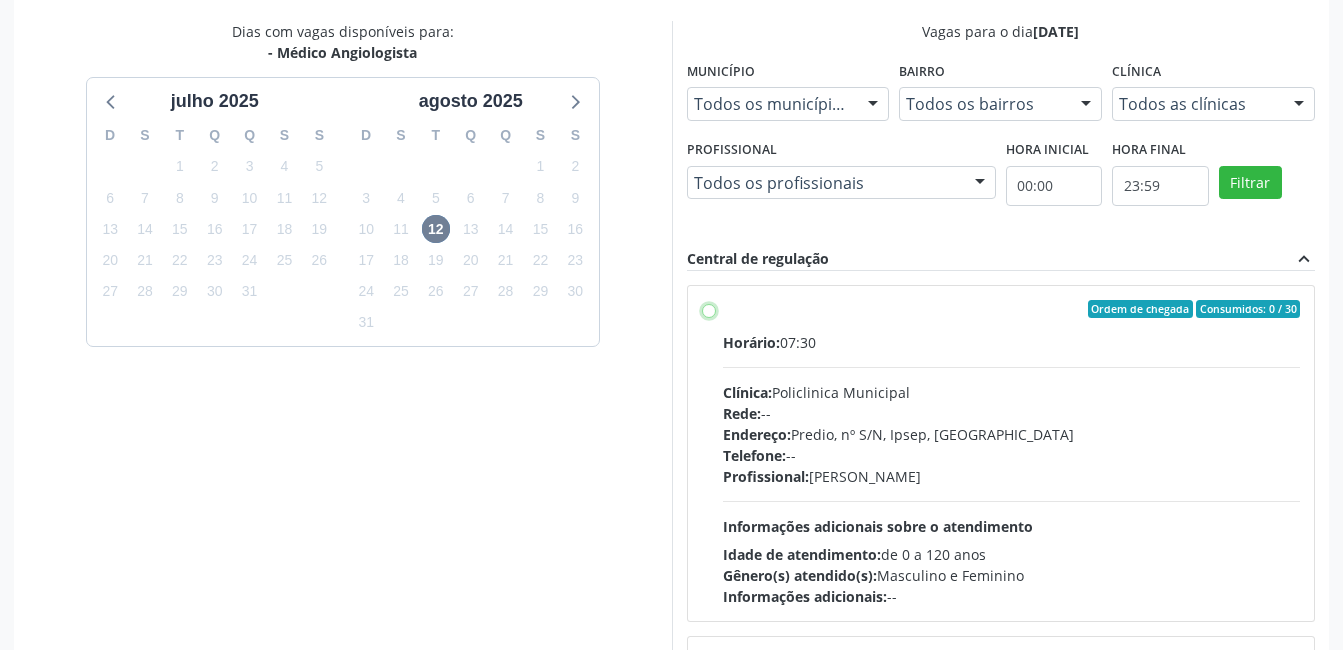 click on "Ordem de chegada
Consumidos: 0 / 30
Horário:   07:30
Clínica:  Policlinica Municipal
Rede:
--
Endereço:   Predio, nº S/N, Ipsep, Serra Talhada - PE
Telefone:   --
Profissional:
Paloma Karine Araujo da Silva
Informações adicionais sobre o atendimento
Idade de atendimento:
de 0 a 120 anos
Gênero(s) atendido(s):
Masculino e Feminino
Informações adicionais:
--" at bounding box center (709, 309) 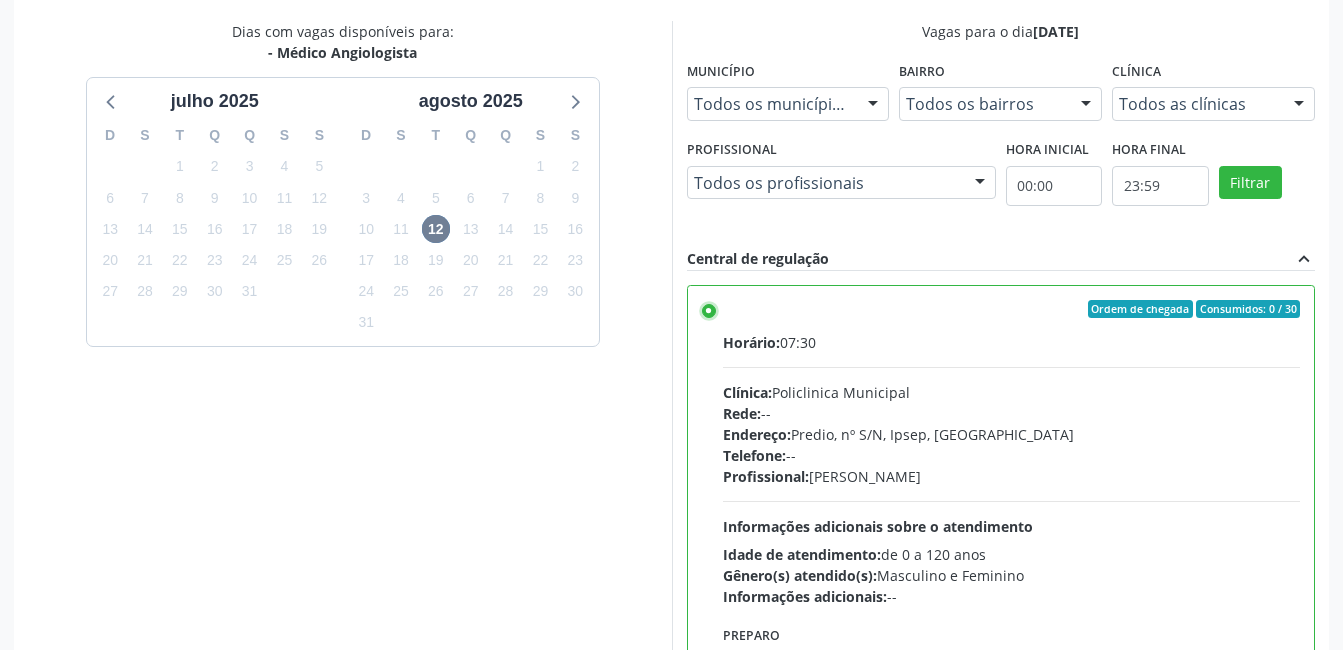 scroll, scrollTop: 545, scrollLeft: 0, axis: vertical 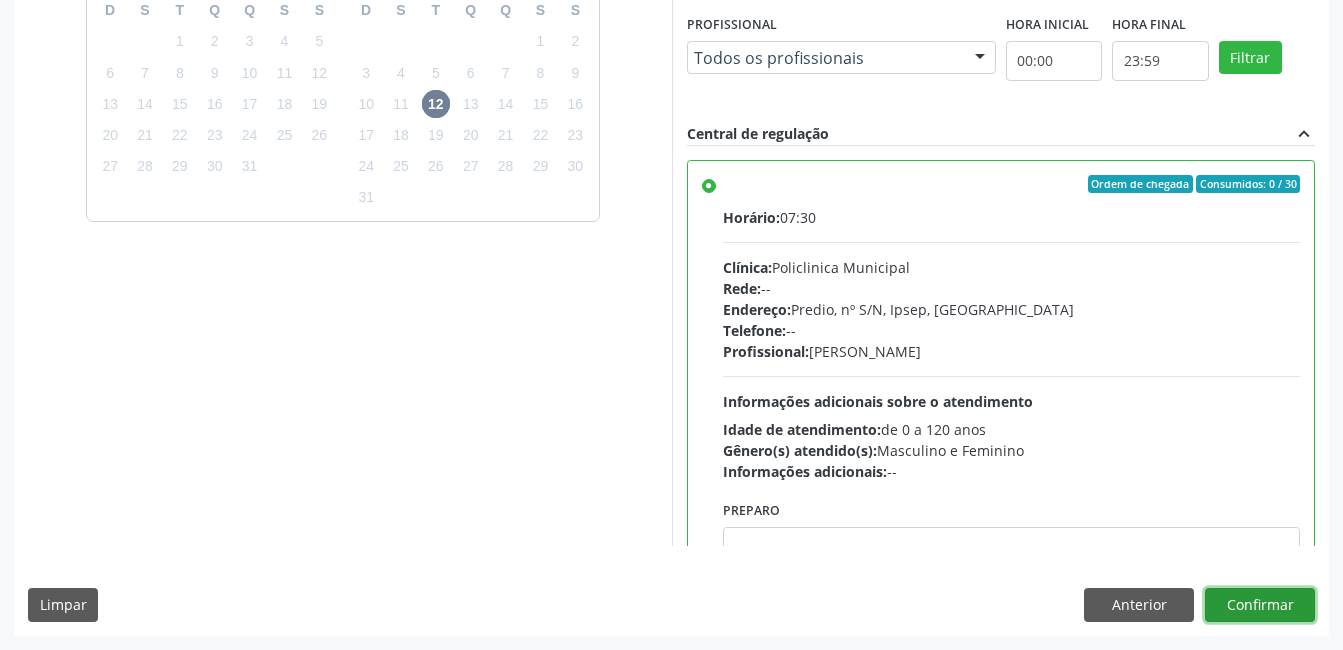 click on "Confirmar" at bounding box center (1260, 605) 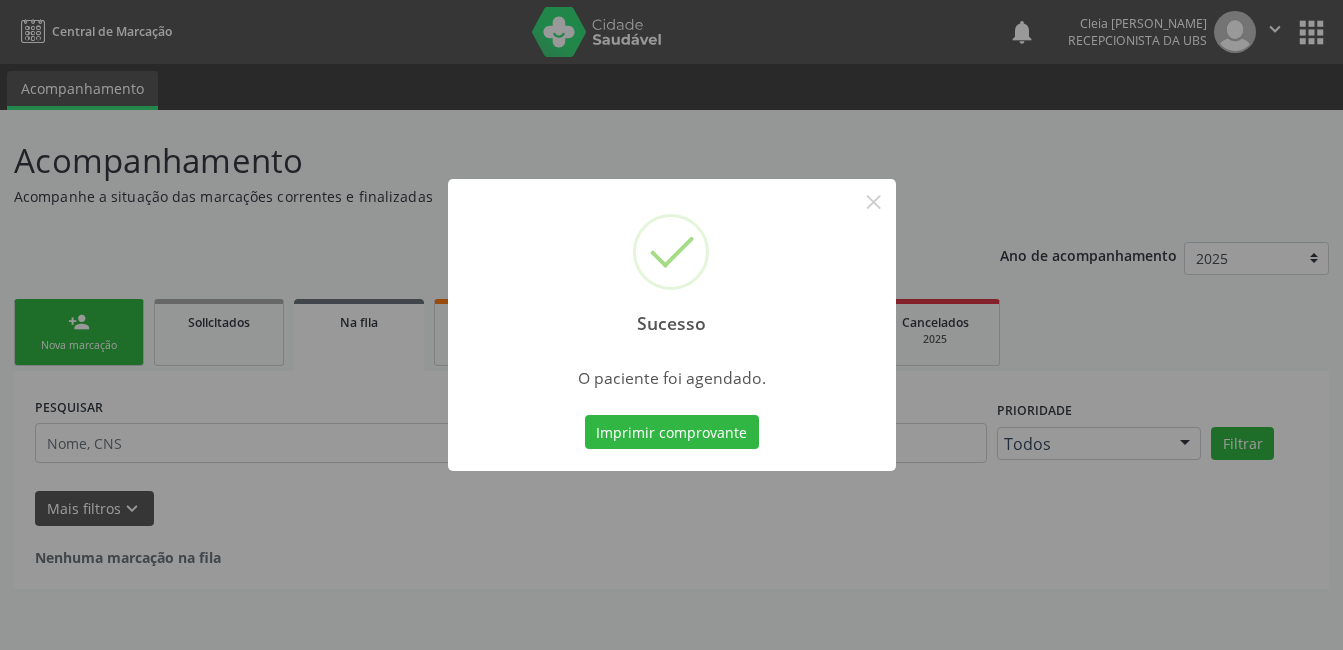 scroll, scrollTop: 0, scrollLeft: 0, axis: both 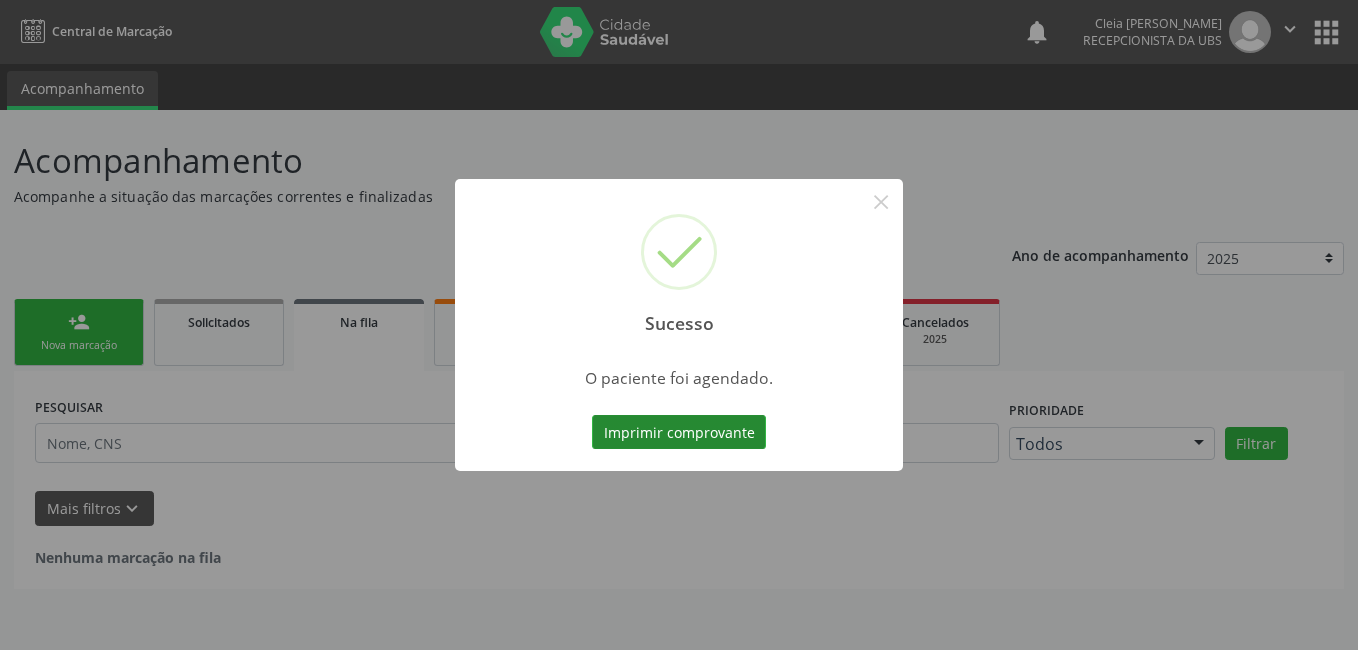 click on "Imprimir comprovante" at bounding box center [679, 432] 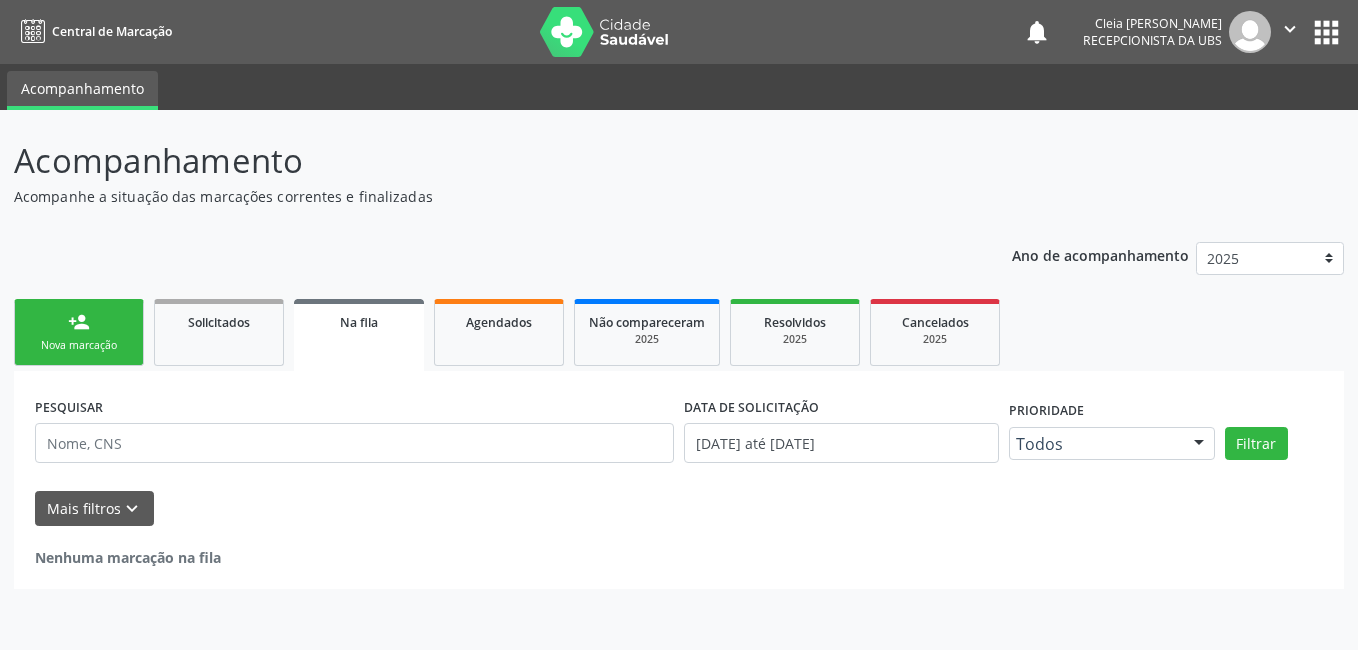 click on "person_add
Nova marcação" at bounding box center (79, 332) 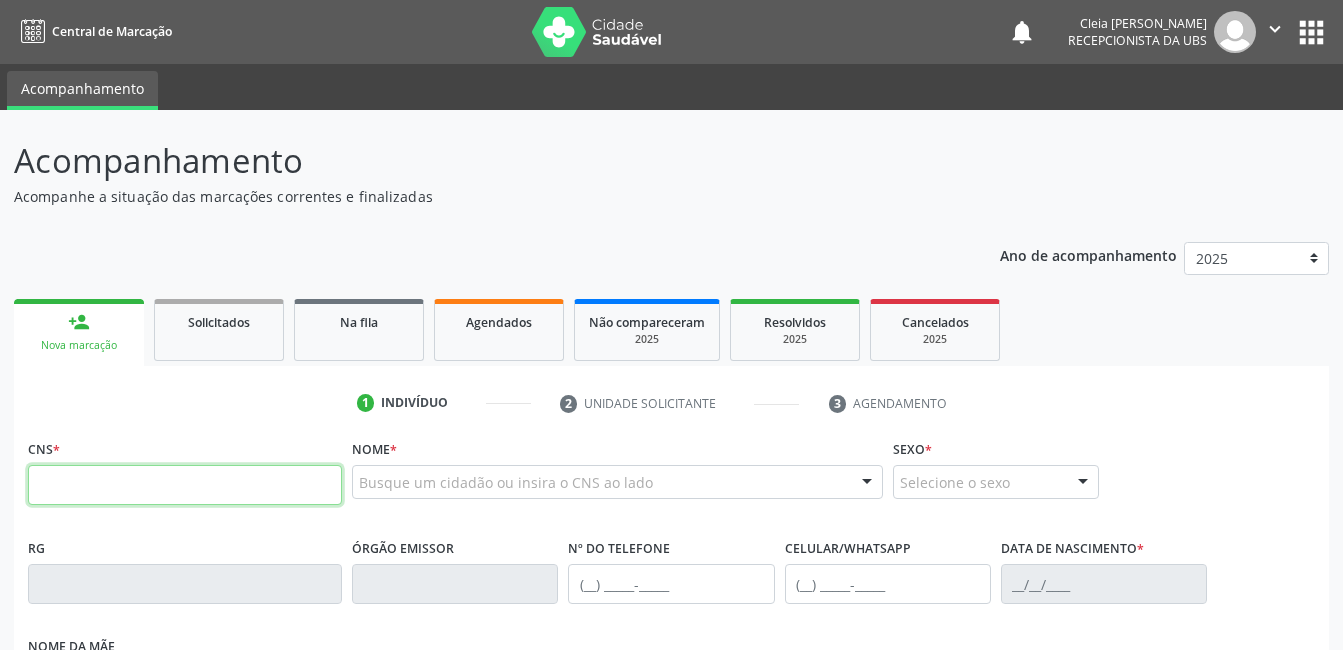 click at bounding box center [185, 485] 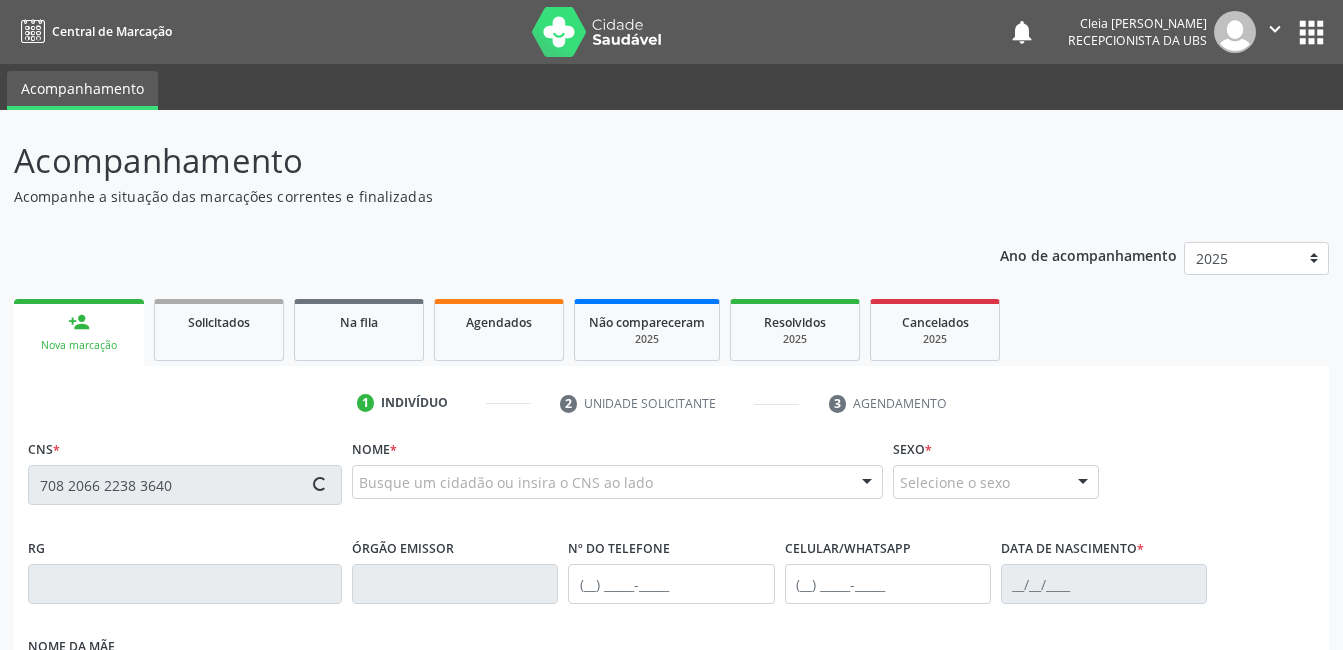 type on "708 2066 2238 3640" 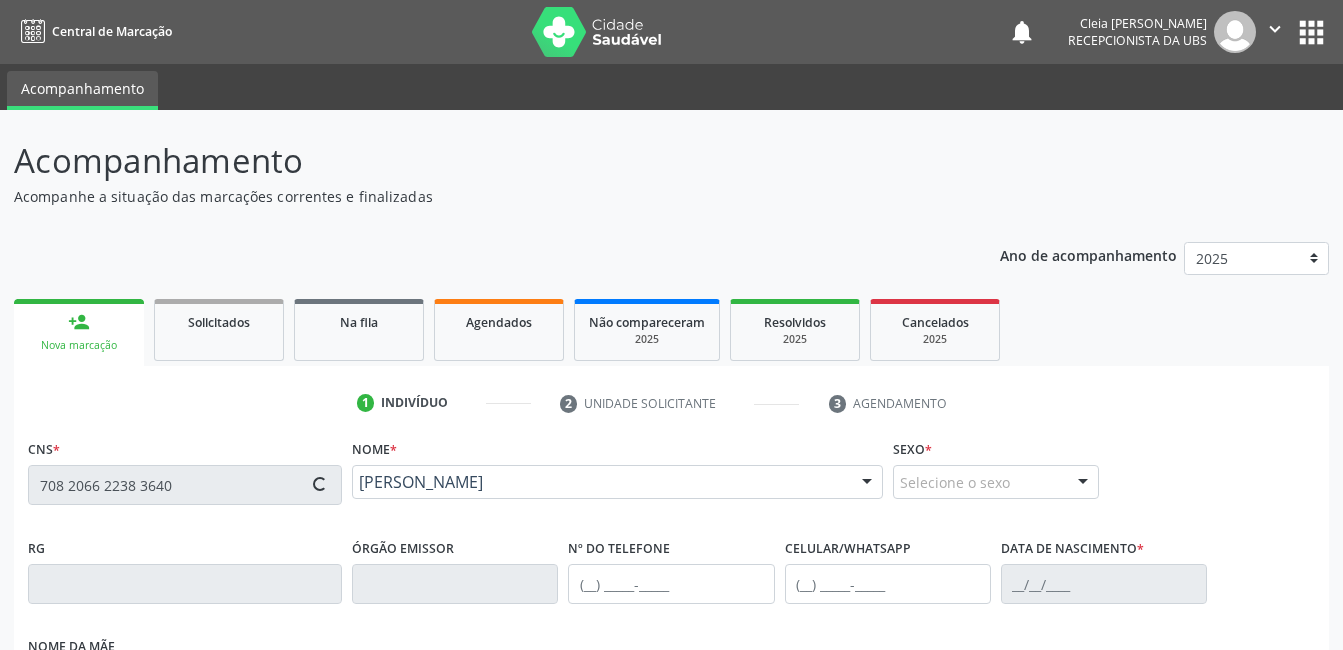scroll, scrollTop: 400, scrollLeft: 0, axis: vertical 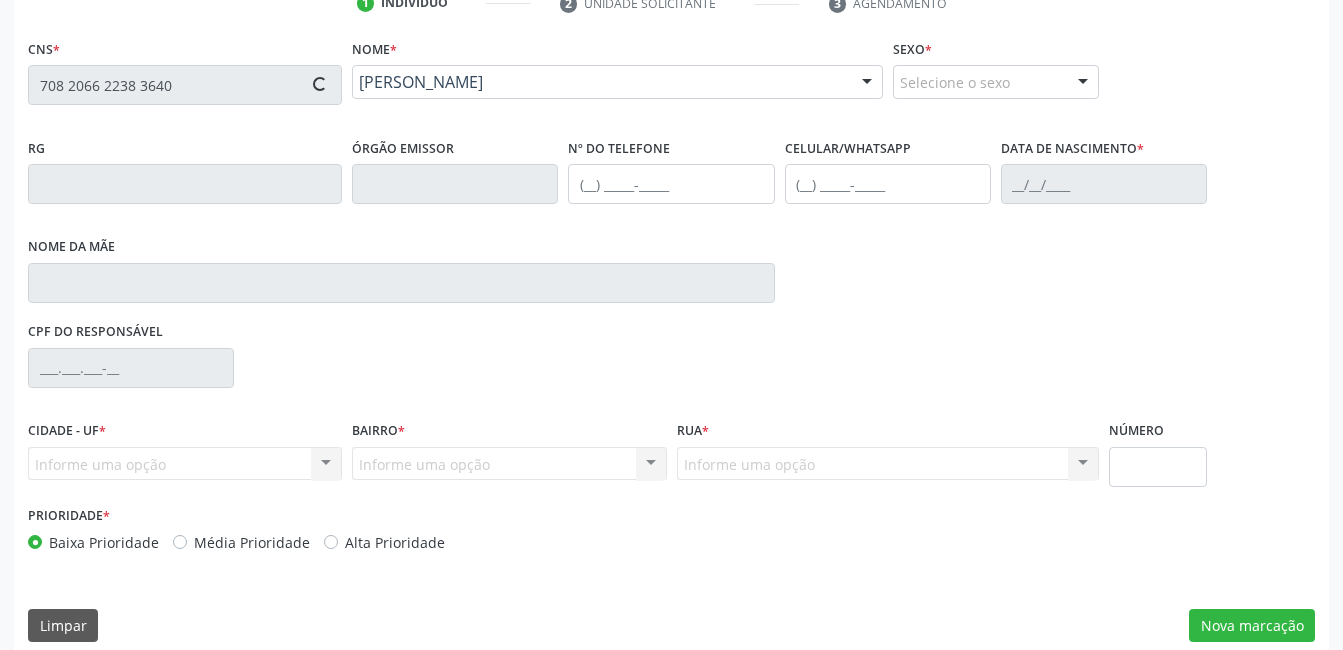 type on "[PHONE_NUMBER]" 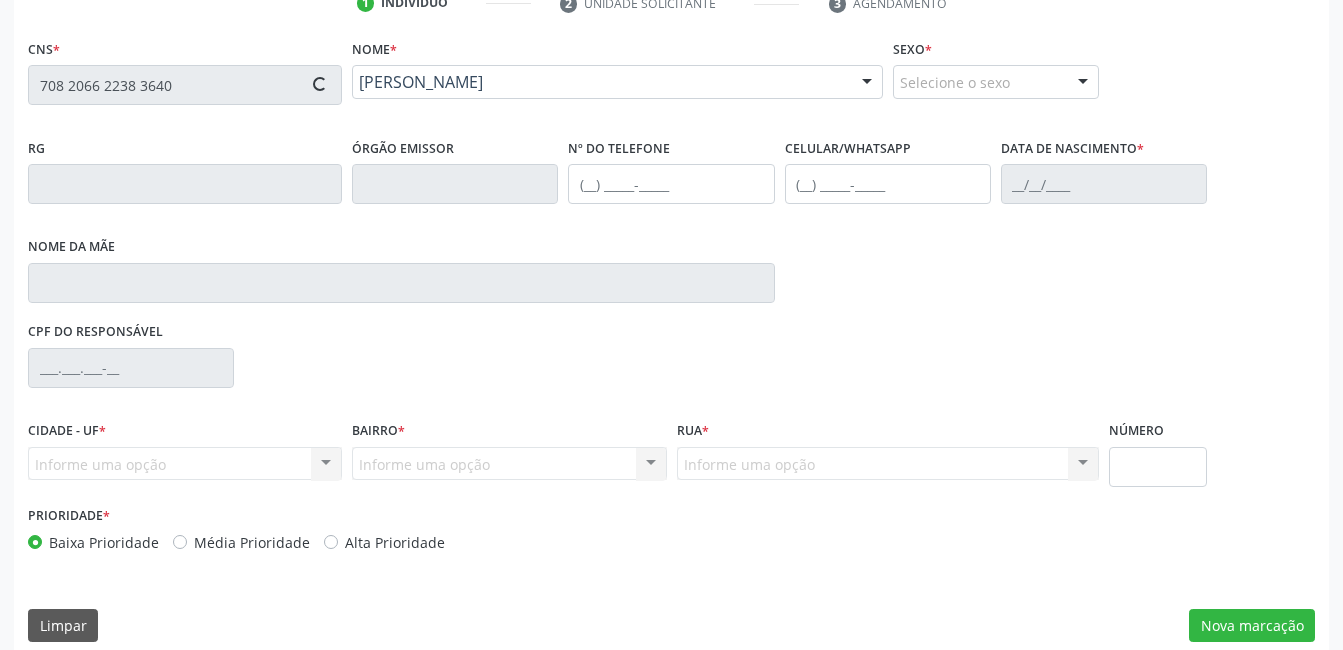 type on "19/02/1969" 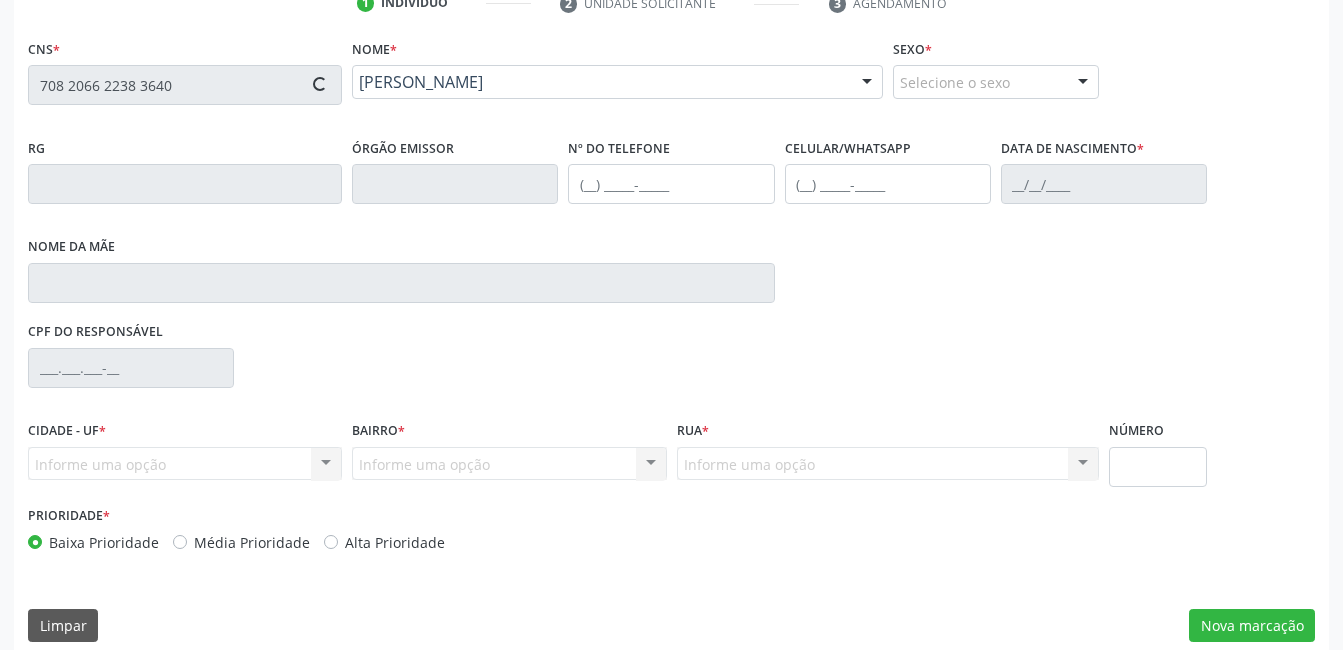 type on "Rosa Gode de Lima" 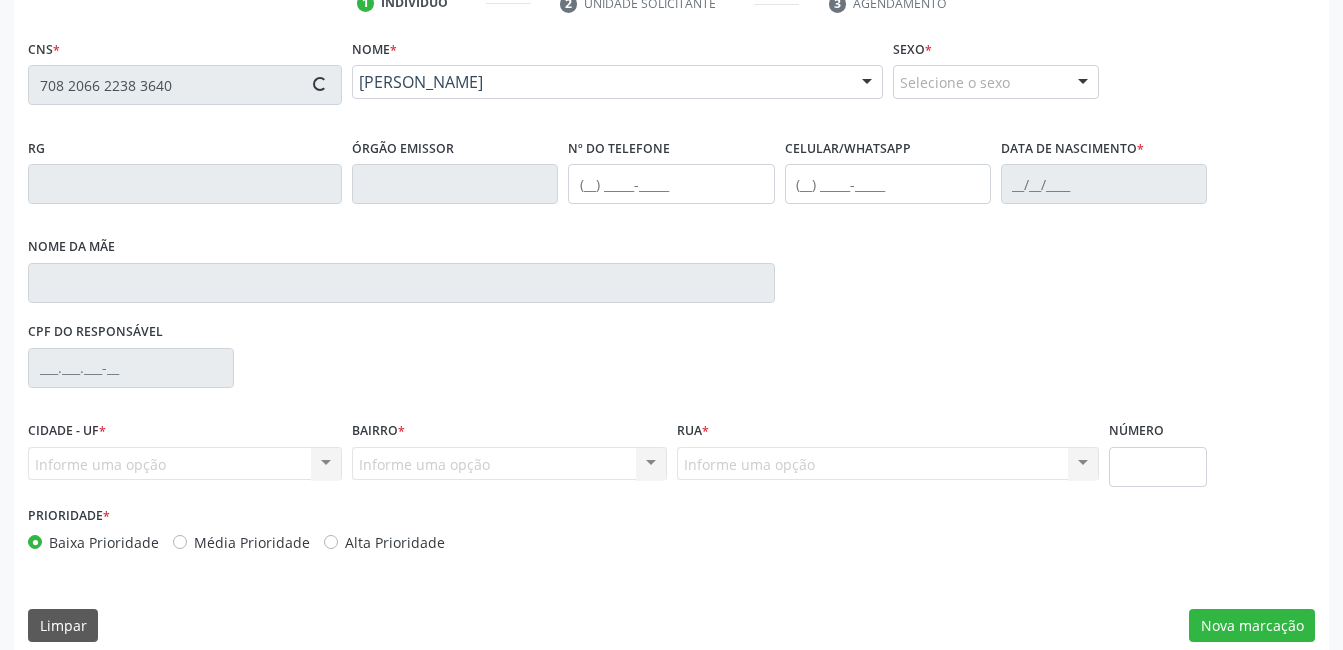 type on "2626" 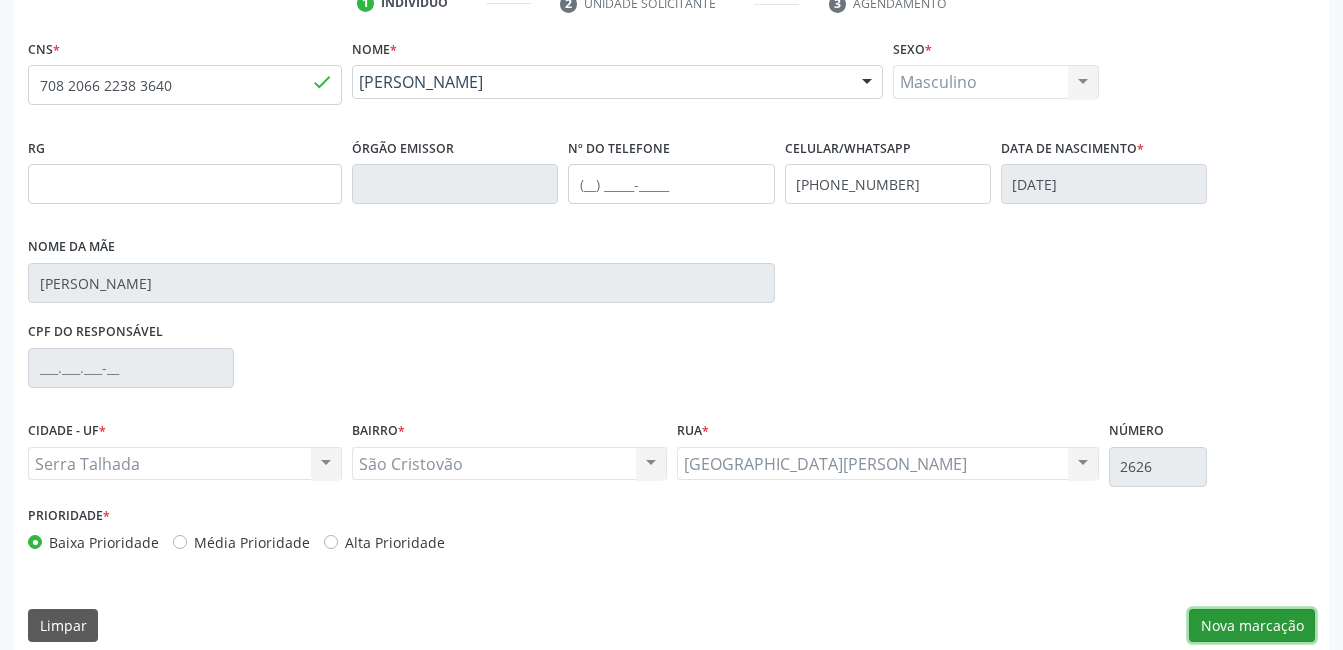 click on "Nova marcação" at bounding box center (1252, 626) 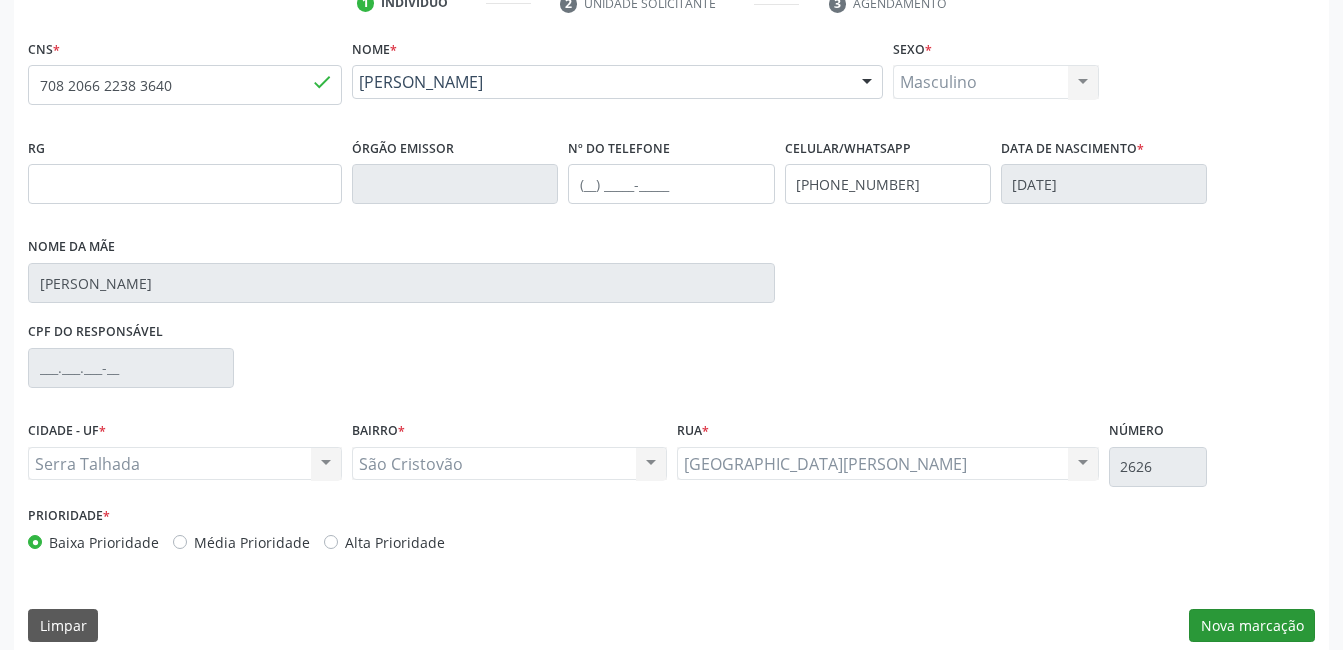 scroll, scrollTop: 256, scrollLeft: 0, axis: vertical 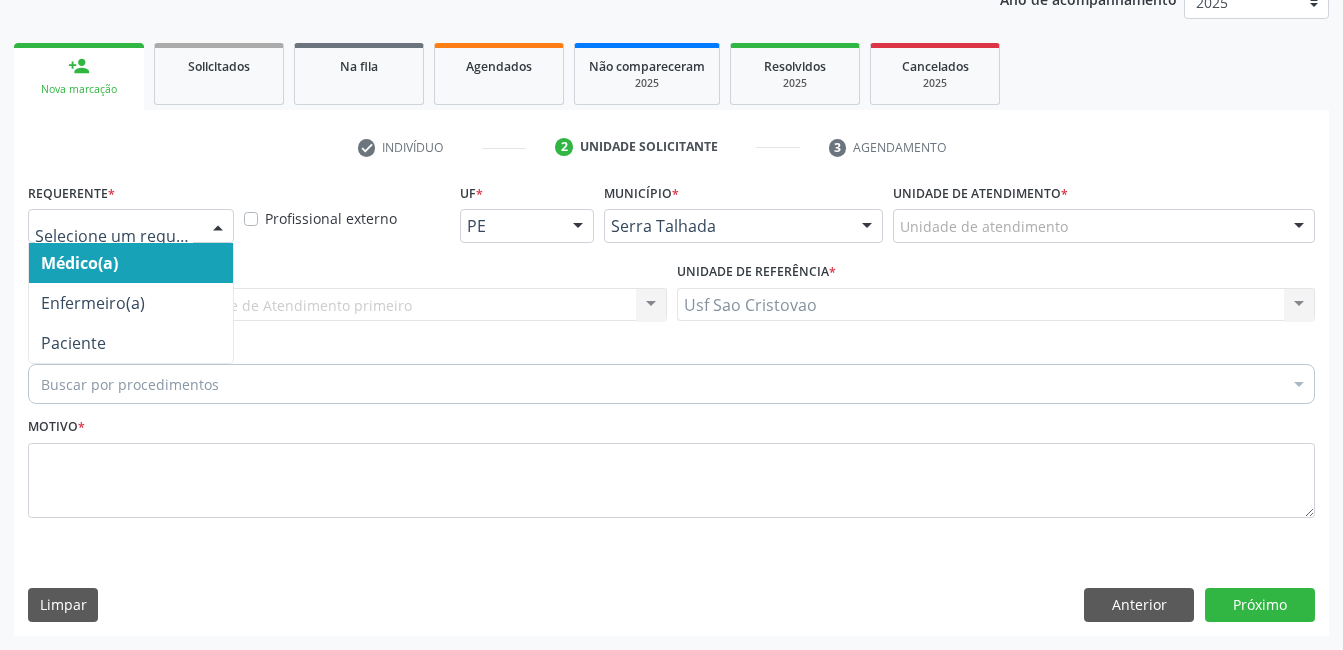 click at bounding box center [218, 227] 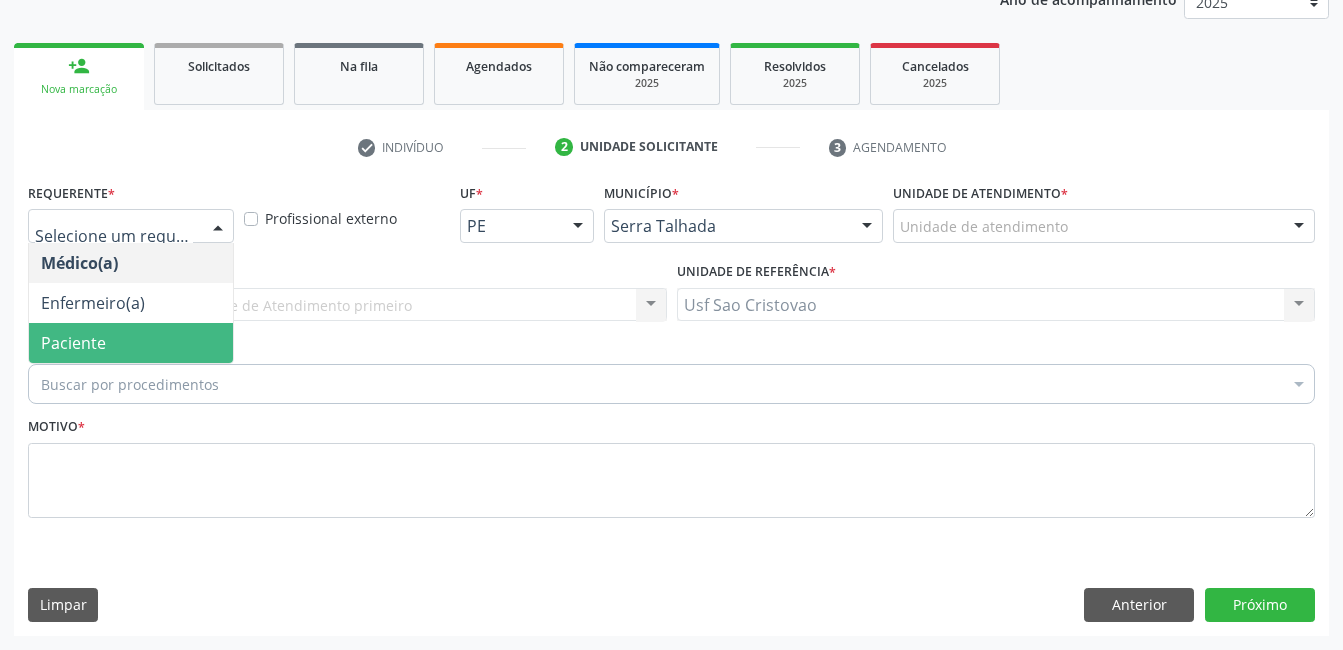 click on "Paciente" at bounding box center (131, 343) 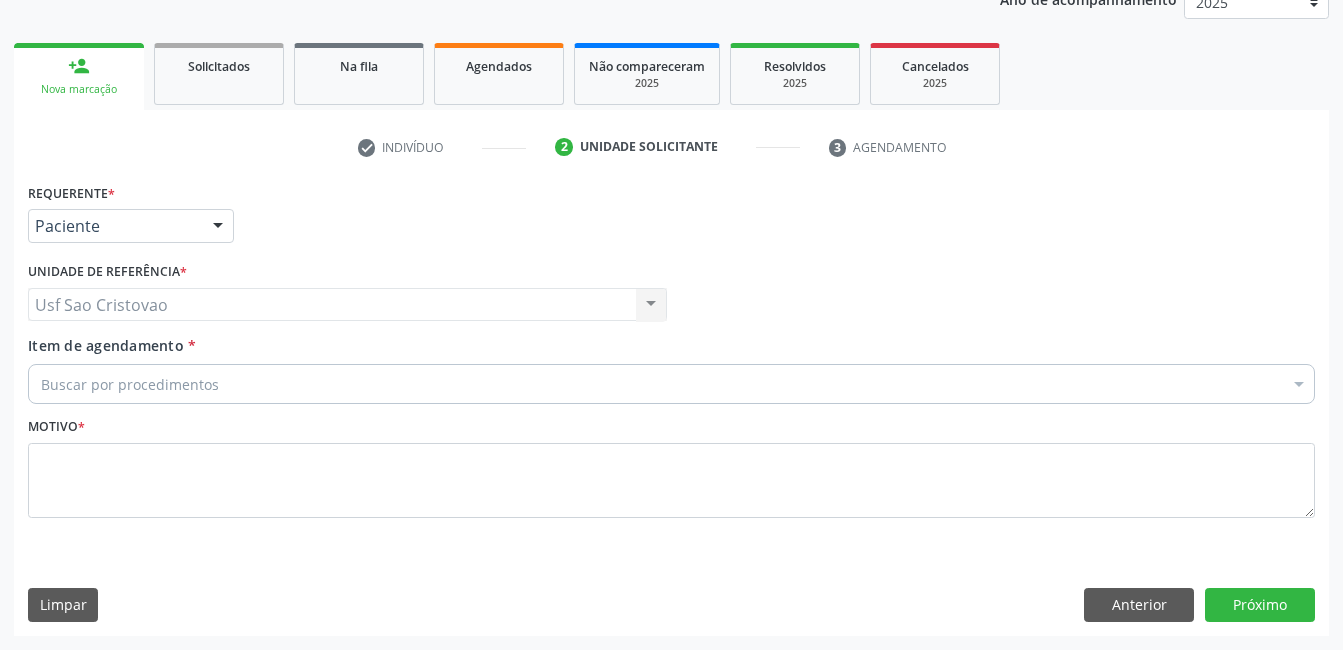 click on "Buscar por procedimentos" at bounding box center [671, 384] 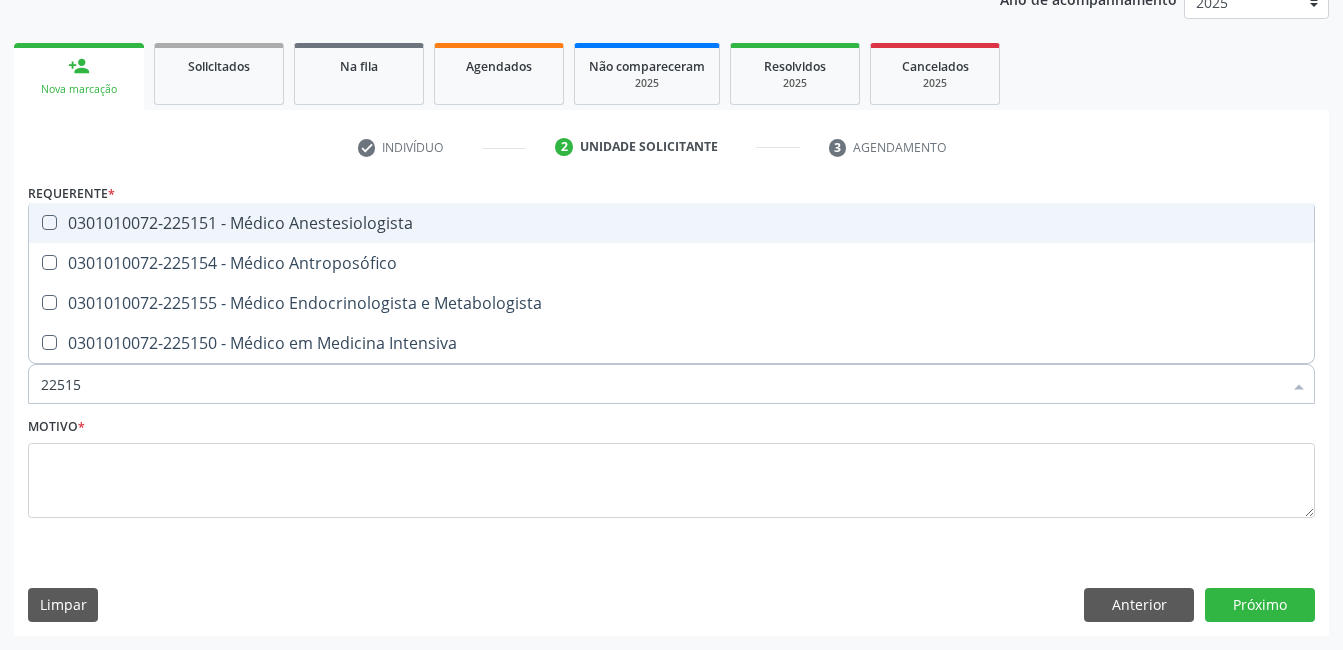 type on "225155" 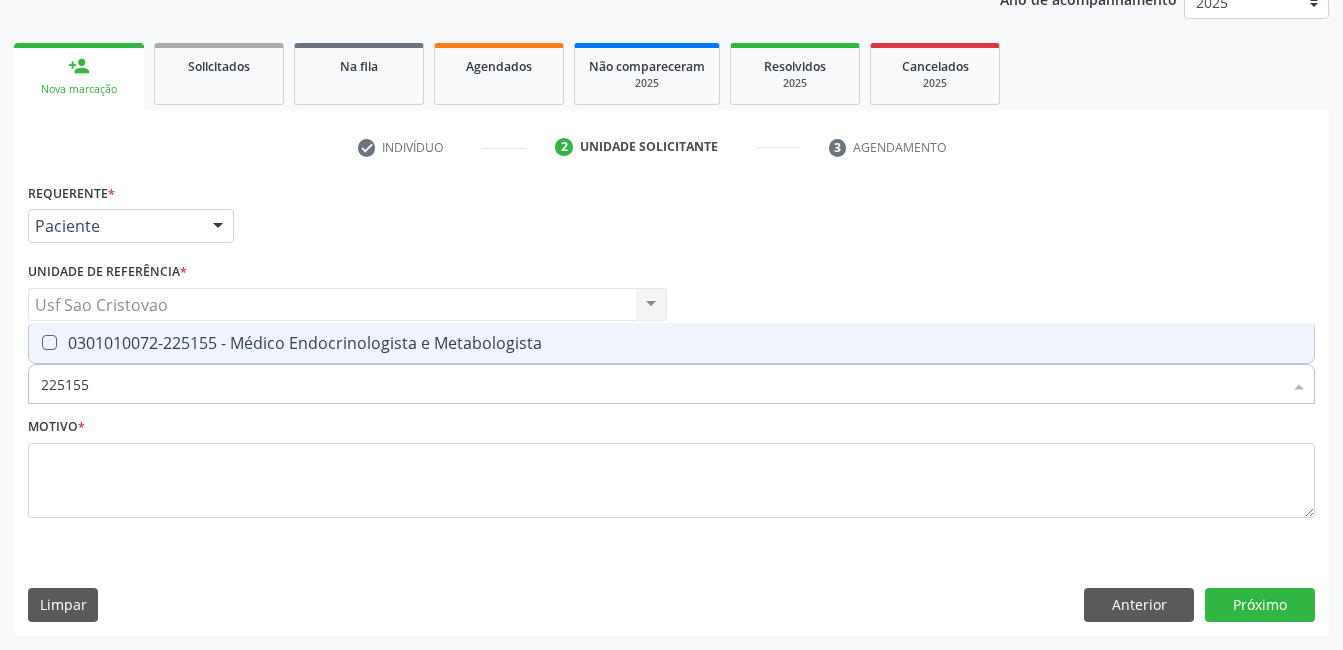 click at bounding box center (49, 342) 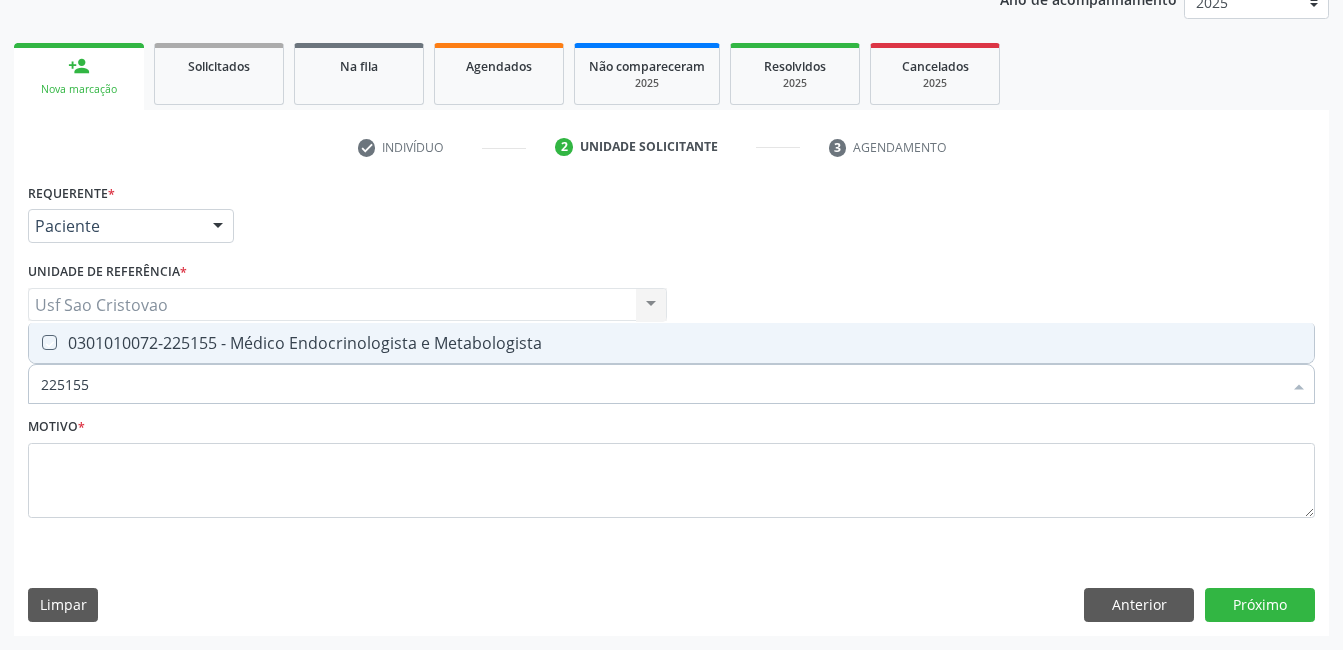 click at bounding box center (35, 342) 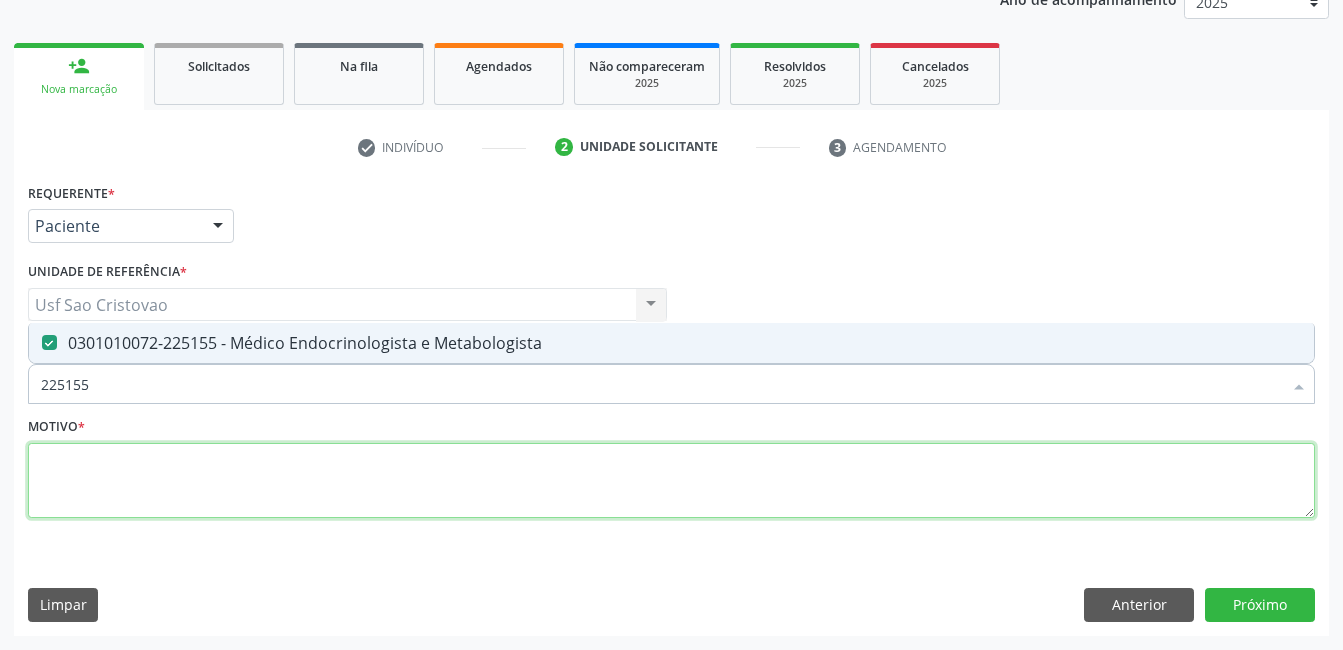 click at bounding box center (671, 481) 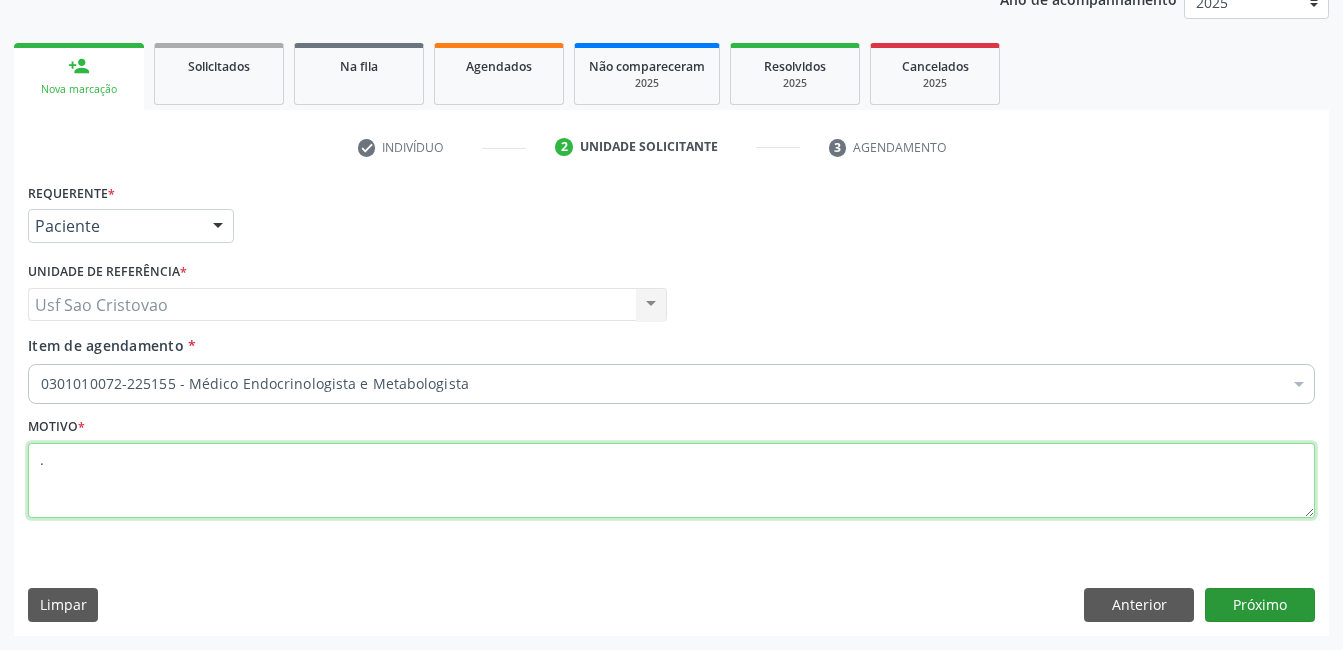 type on "." 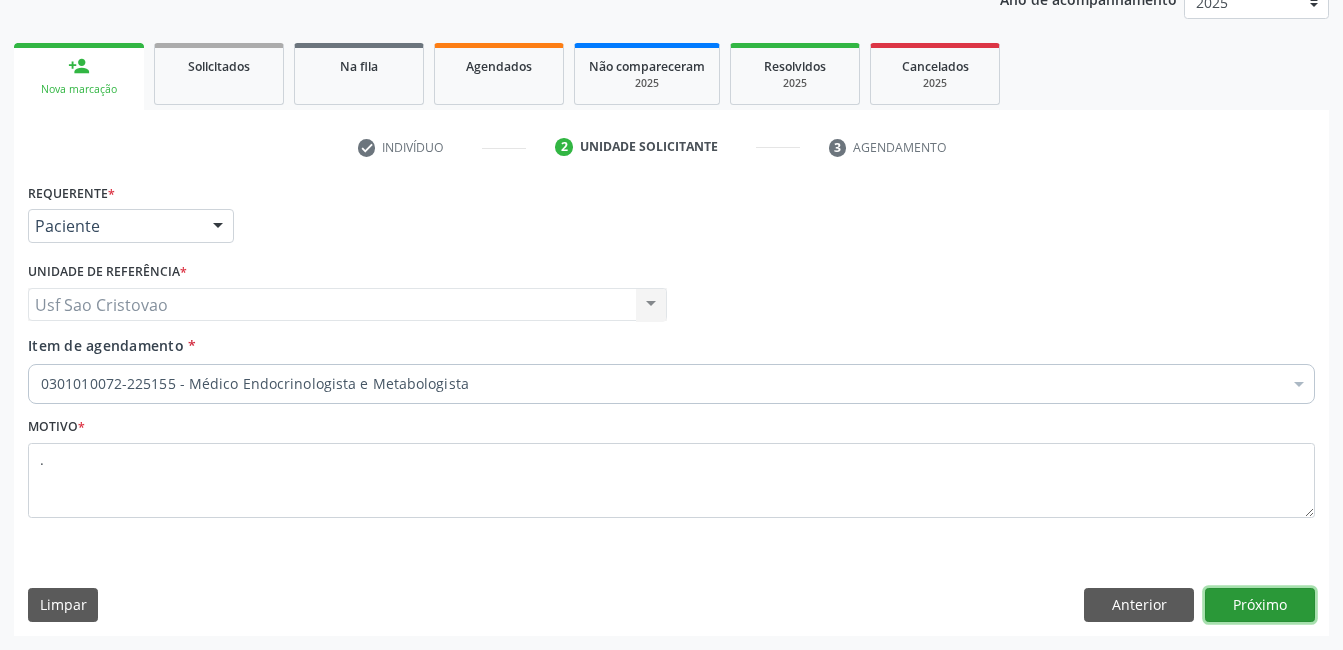 click on "Próximo" at bounding box center (1260, 605) 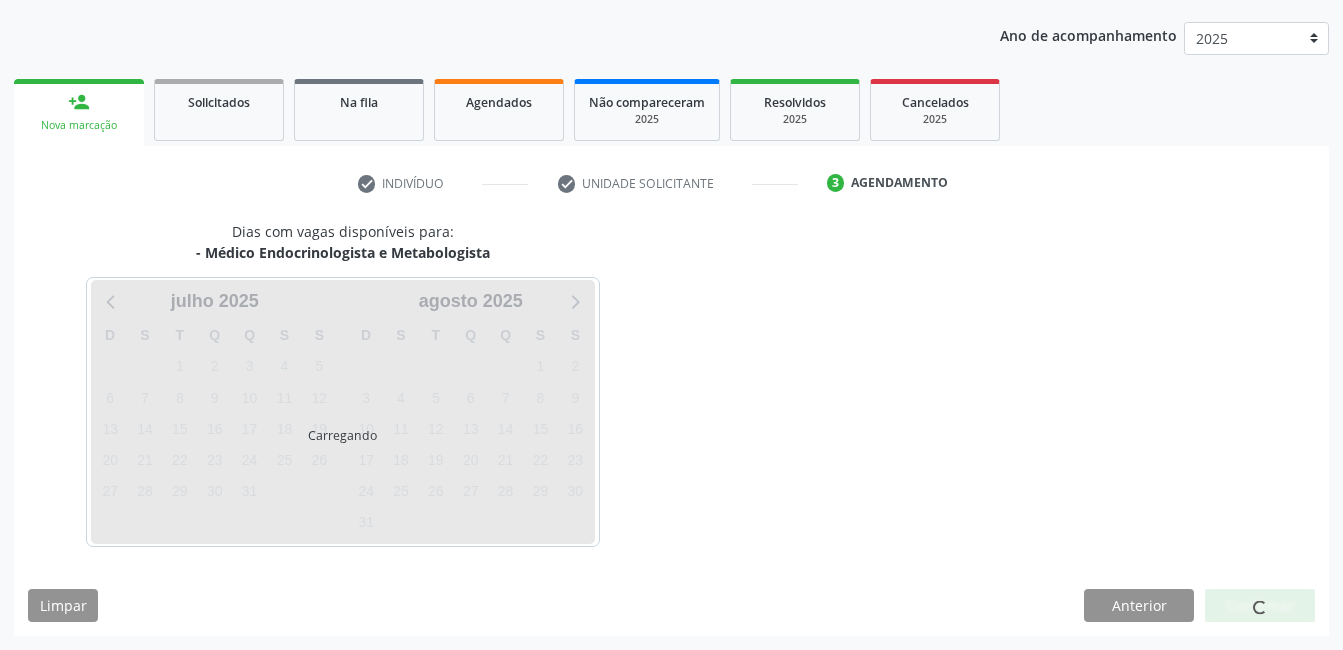 scroll, scrollTop: 220, scrollLeft: 0, axis: vertical 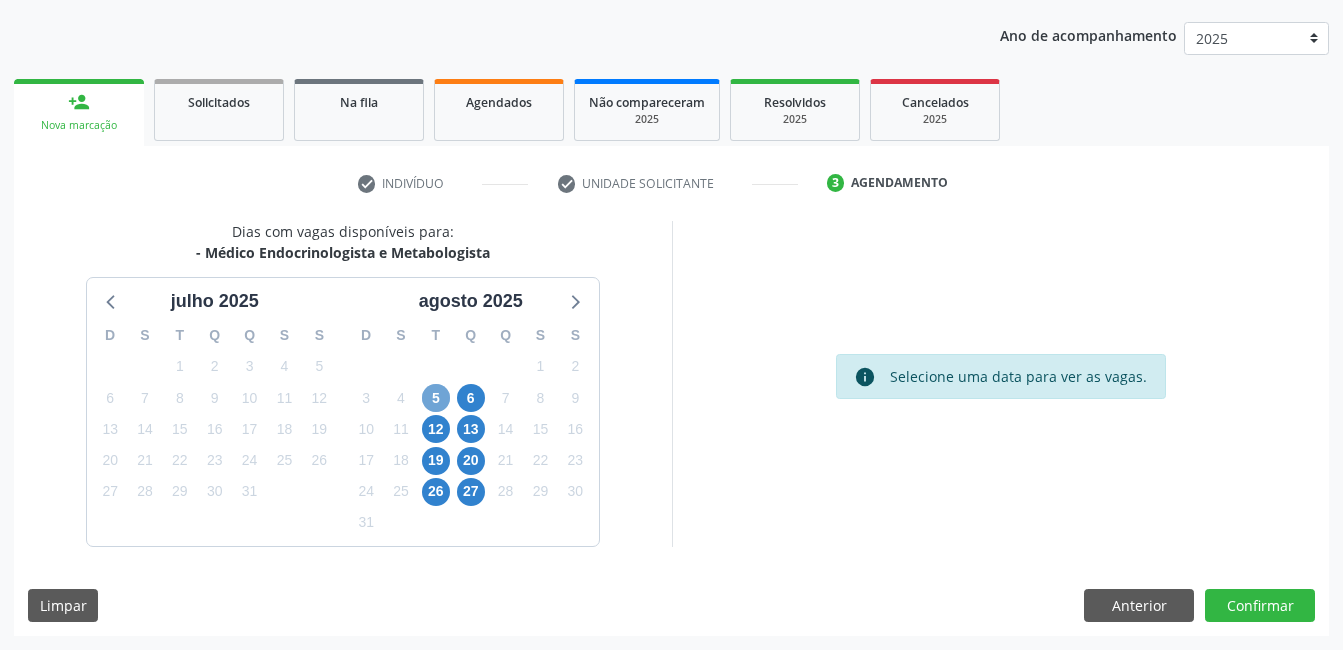 click on "5" at bounding box center (436, 398) 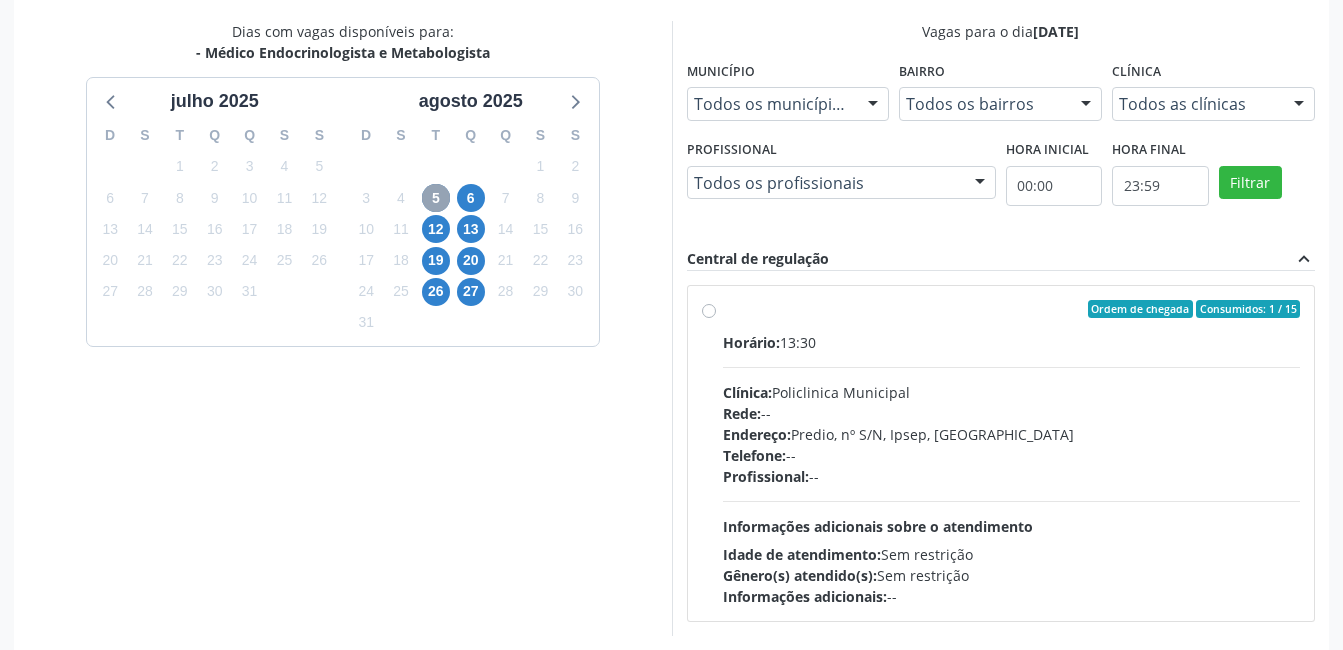 scroll, scrollTop: 509, scrollLeft: 0, axis: vertical 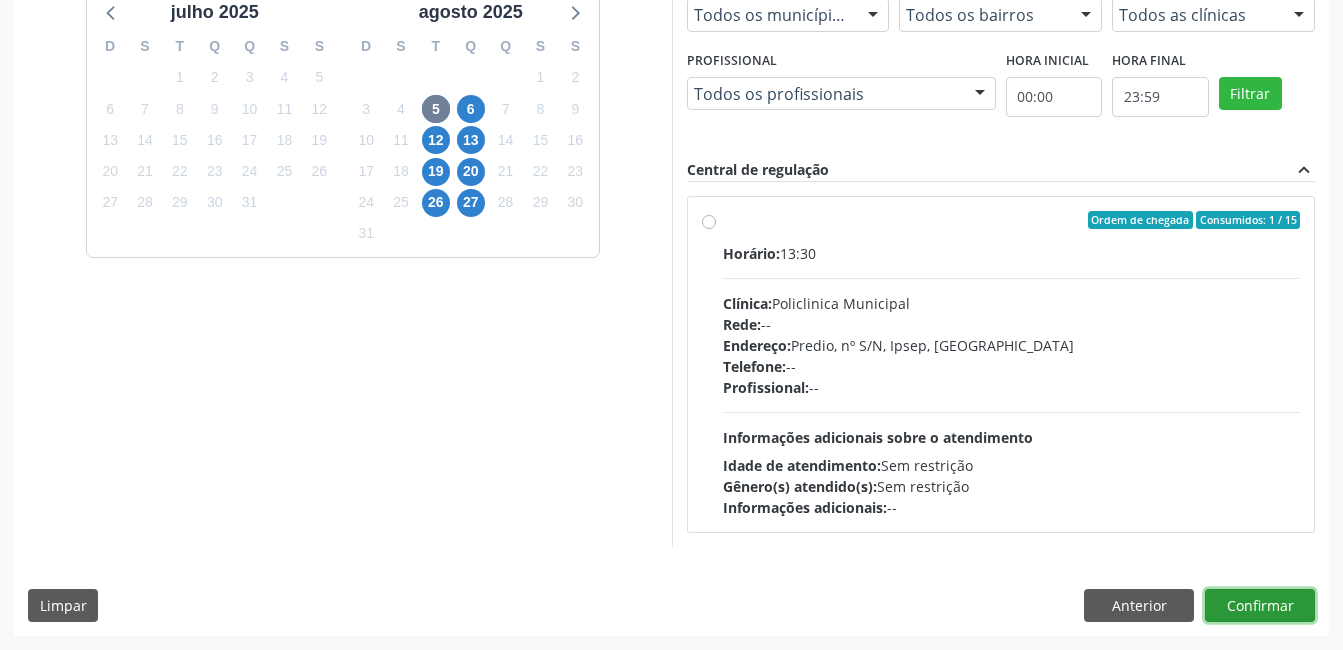 click on "Confirmar" at bounding box center [1260, 606] 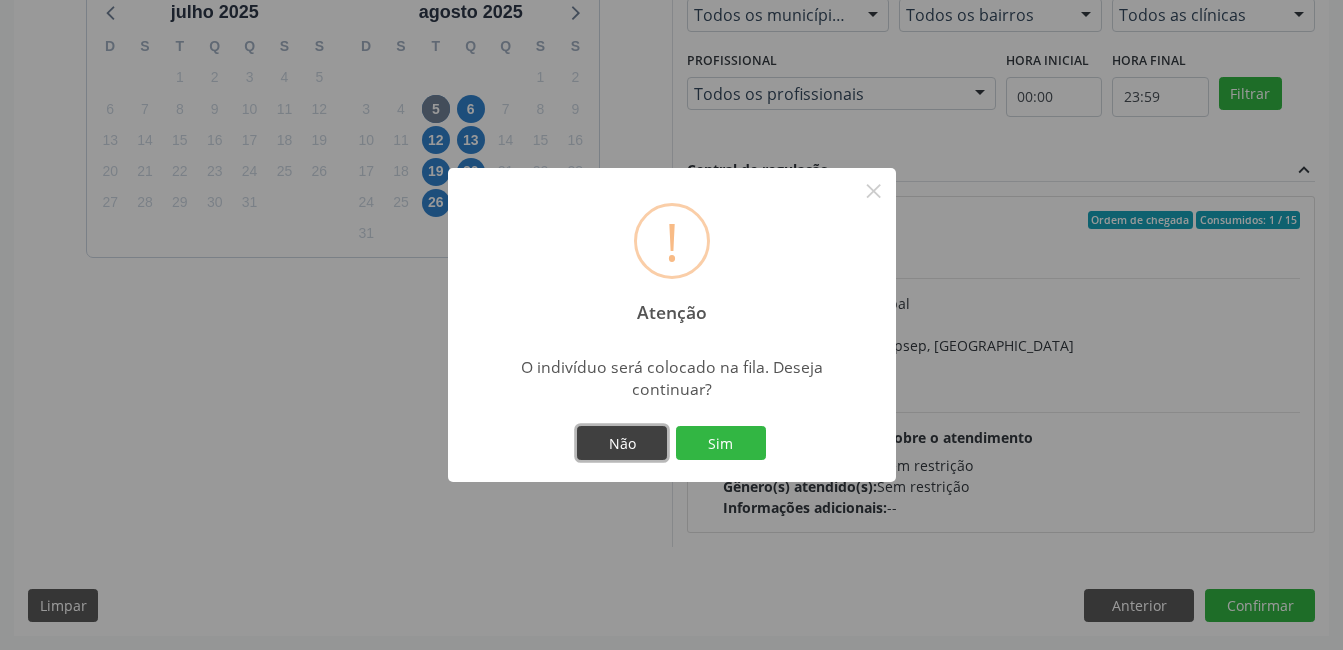 click on "Não" at bounding box center [622, 443] 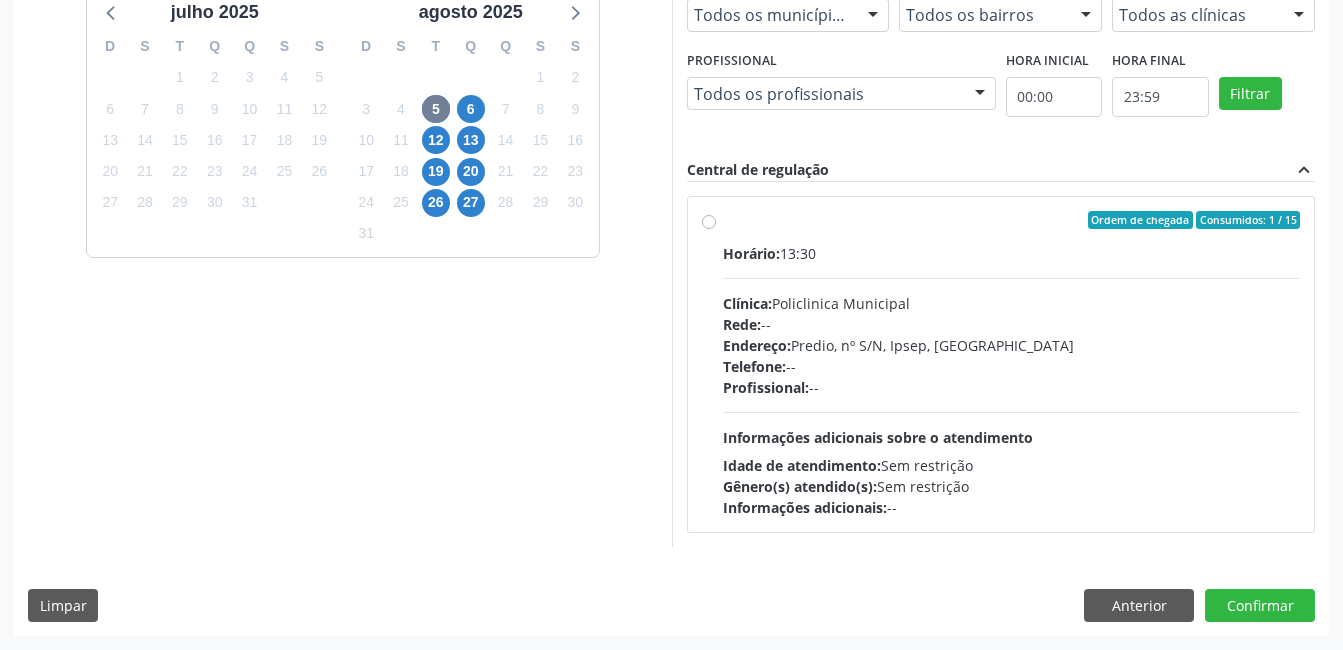 click on "Ordem de chegada
Consumidos: 1 / 15
Horário:   13:30
Clínica:  Policlinica Municipal
Rede:
--
Endereço:   Predio, nº S/N, Ipsep, Serra Talhada - PE
Telefone:   --
Profissional:
--
Informações adicionais sobre o atendimento
Idade de atendimento:
Sem restrição
Gênero(s) atendido(s):
Sem restrição
Informações adicionais:
--" at bounding box center (1012, 364) 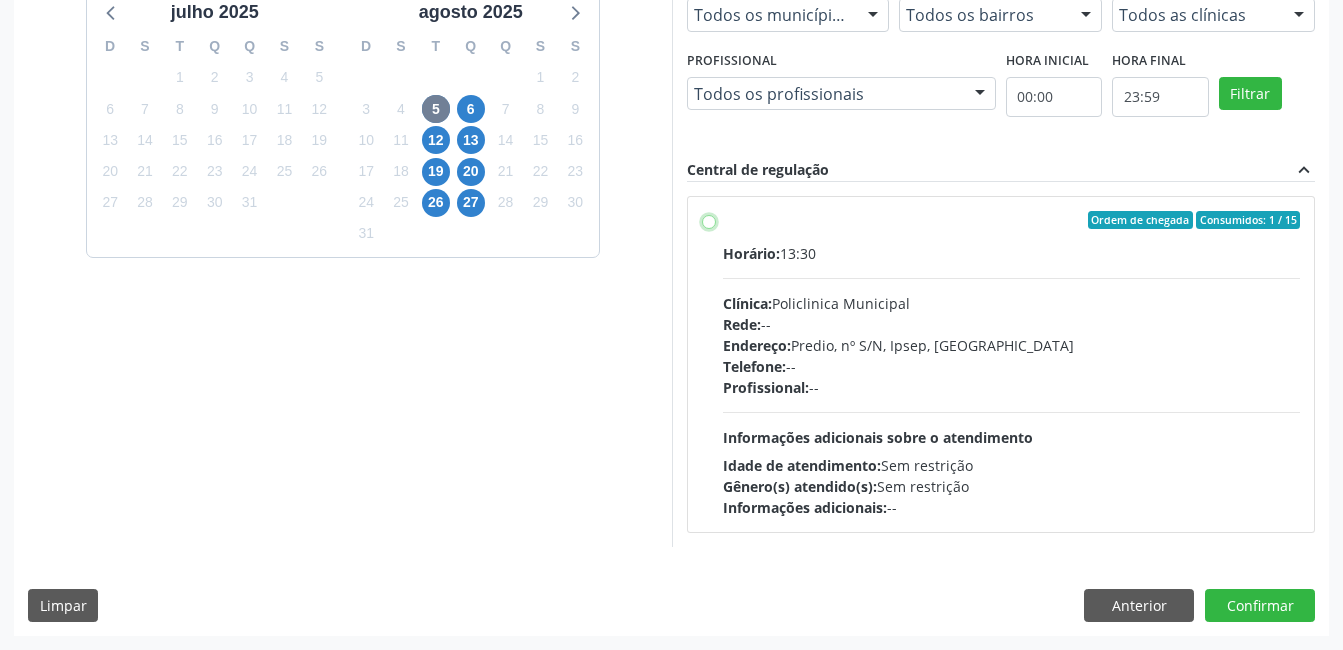click on "Ordem de chegada
Consumidos: 1 / 15
Horário:   13:30
Clínica:  Policlinica Municipal
Rede:
--
Endereço:   Predio, nº S/N, Ipsep, Serra Talhada - PE
Telefone:   --
Profissional:
--
Informações adicionais sobre o atendimento
Idade de atendimento:
Sem restrição
Gênero(s) atendido(s):
Sem restrição
Informações adicionais:
--" at bounding box center [709, 220] 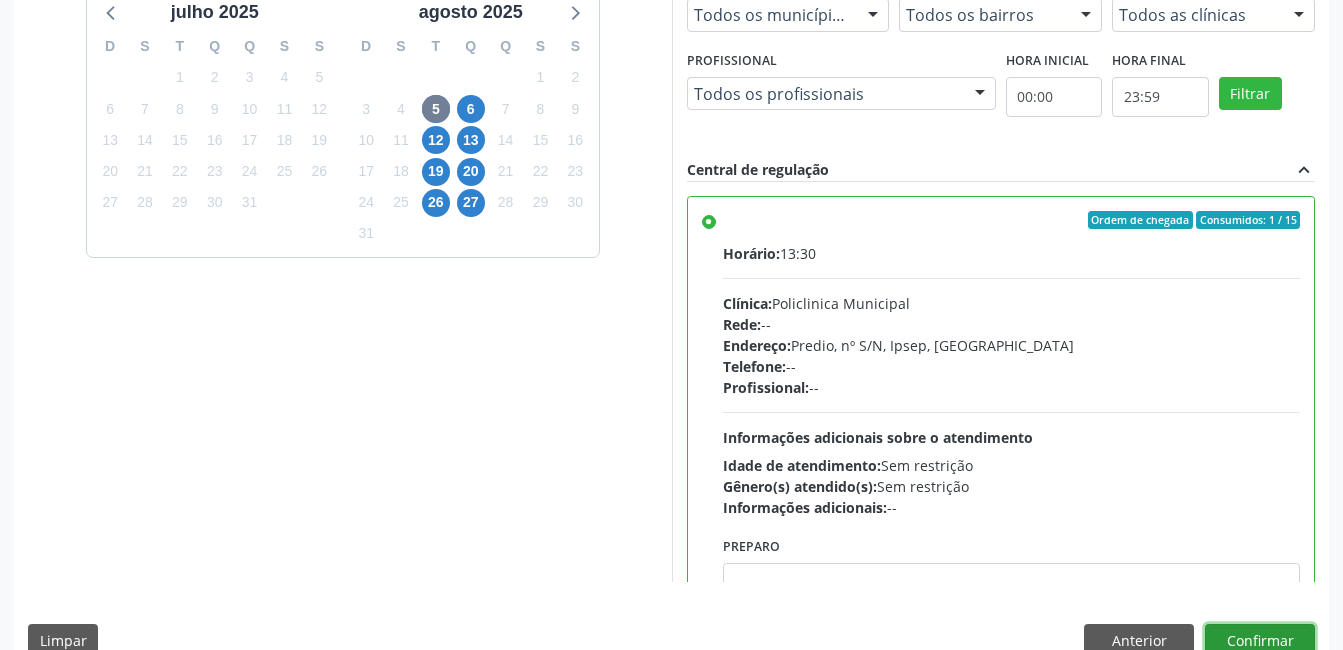 click on "Confirmar" at bounding box center [1260, 641] 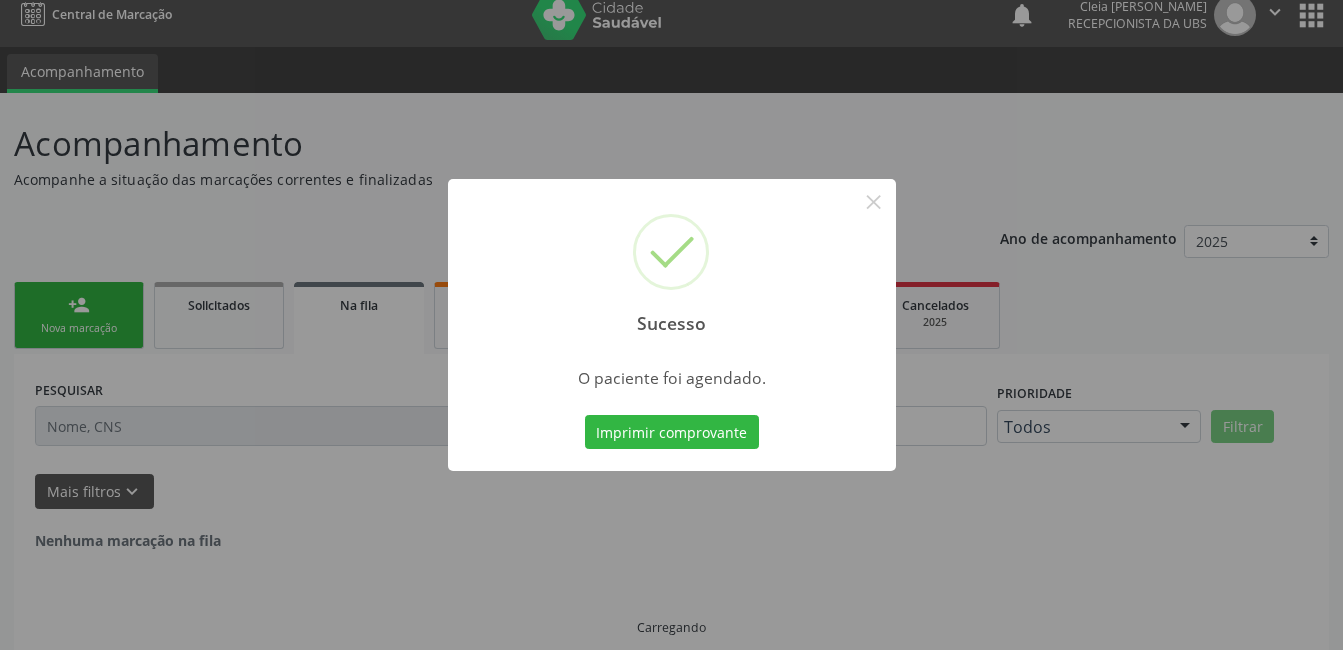 scroll, scrollTop: 0, scrollLeft: 0, axis: both 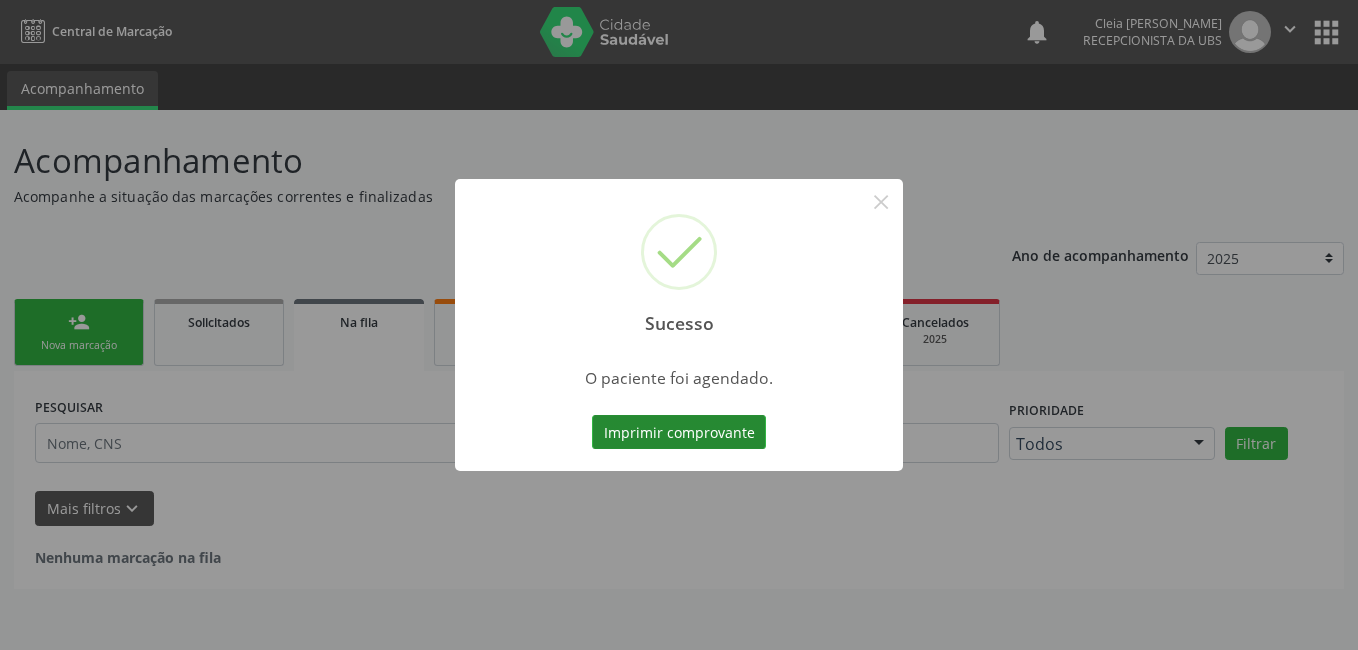 click on "Imprimir comprovante" at bounding box center (679, 432) 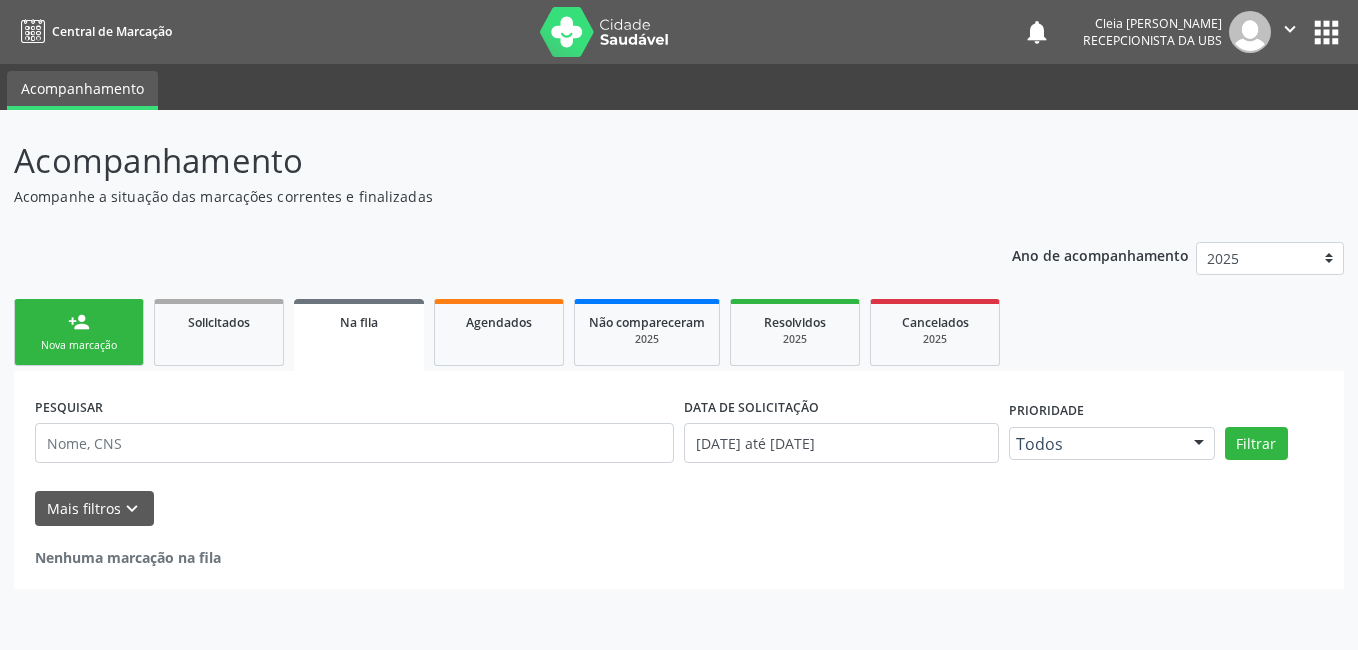 click on "person_add
Nova marcação" at bounding box center (79, 332) 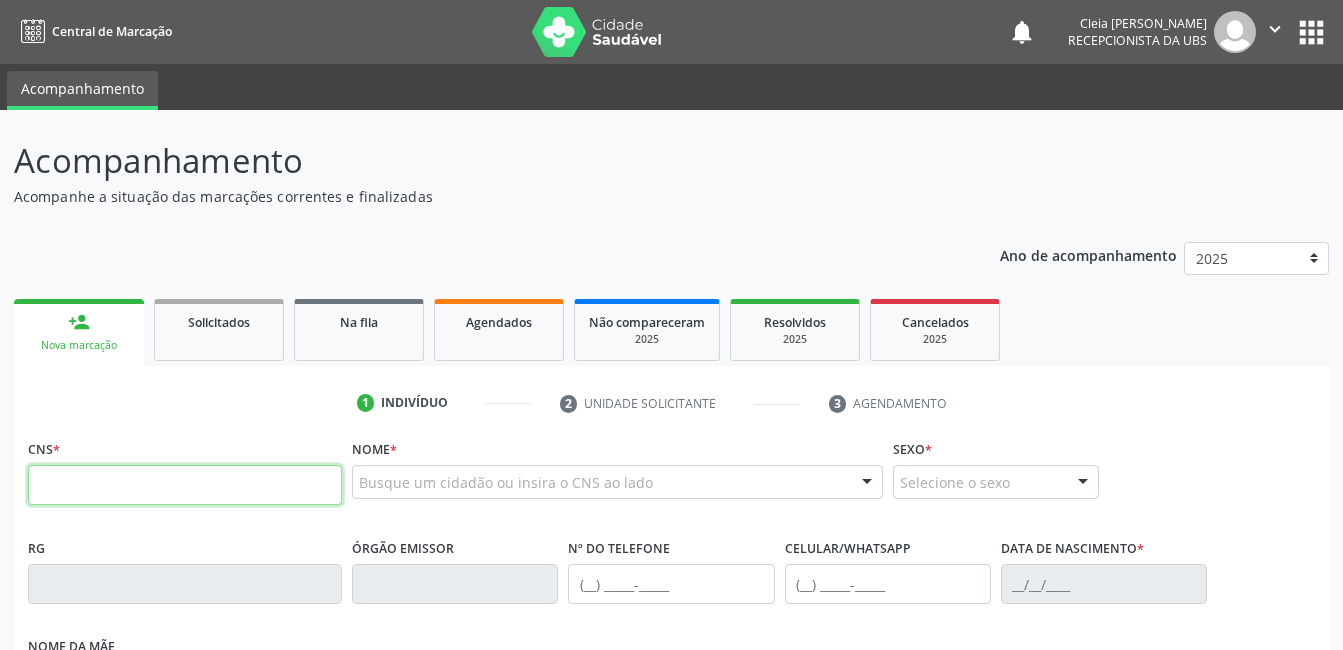 click at bounding box center (185, 485) 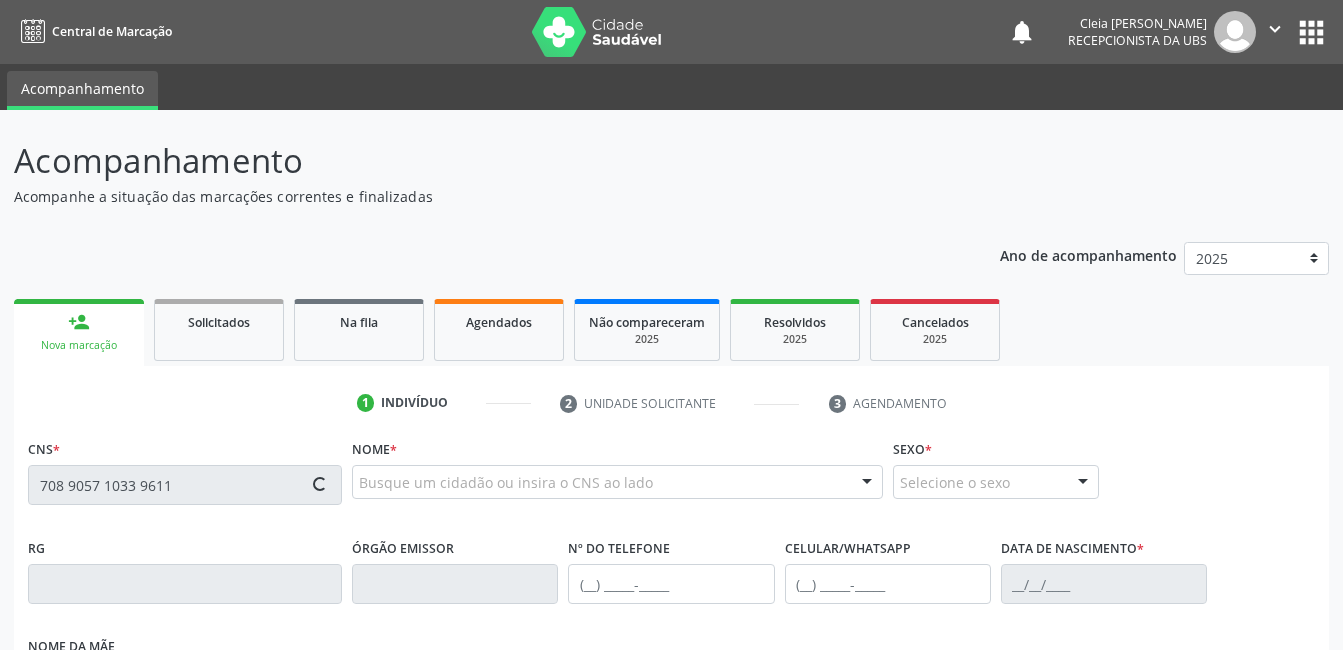 type on "708 9057 1033 9611" 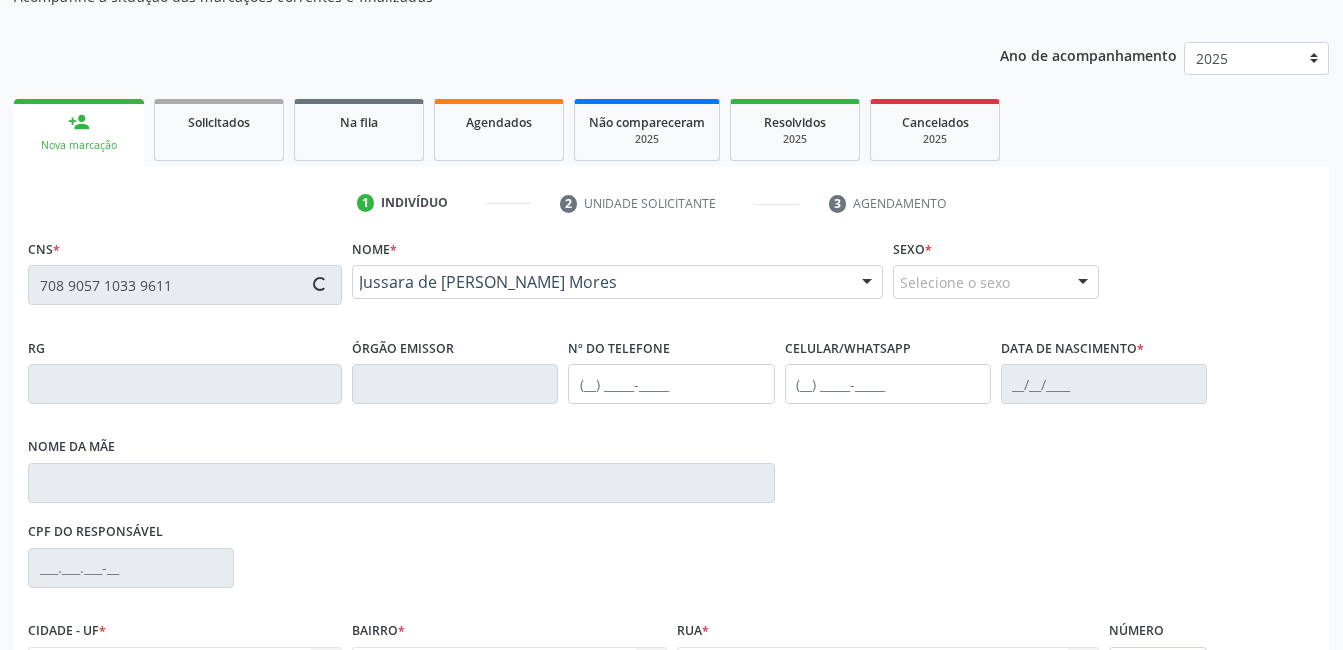 type on "(87) 99943-5083" 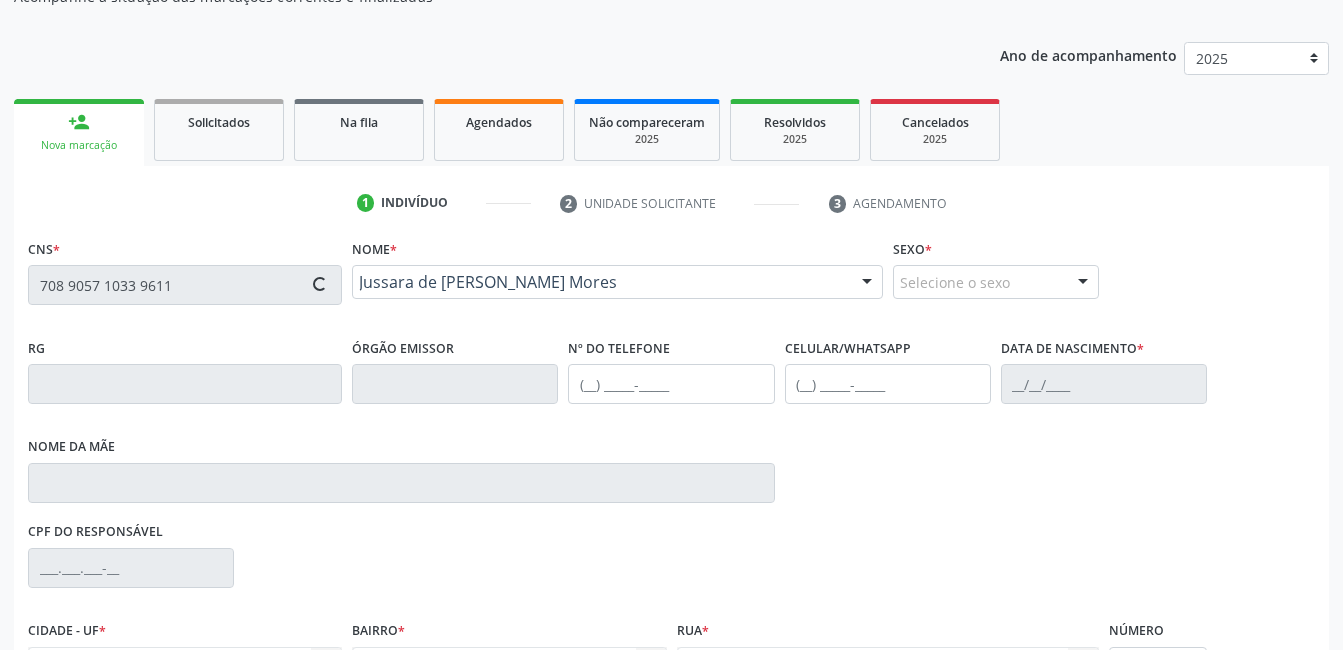 type on "(87) 99943-5083" 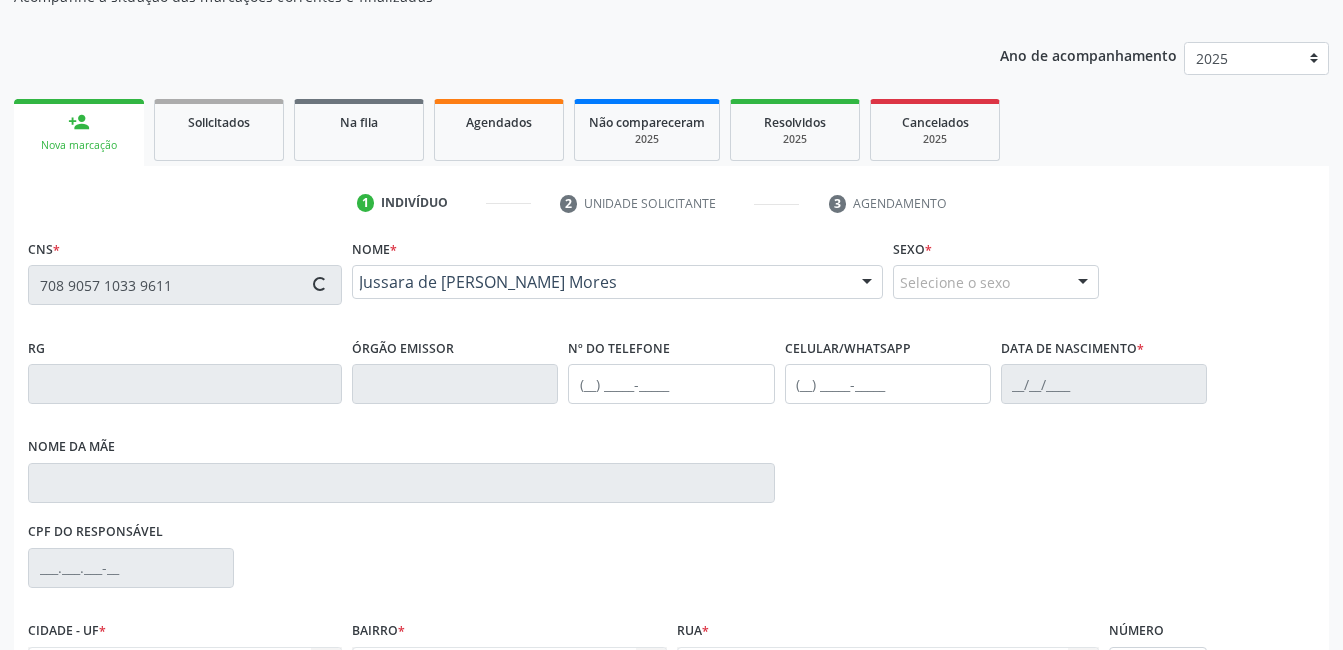 type on "Luzia Arruda Campos" 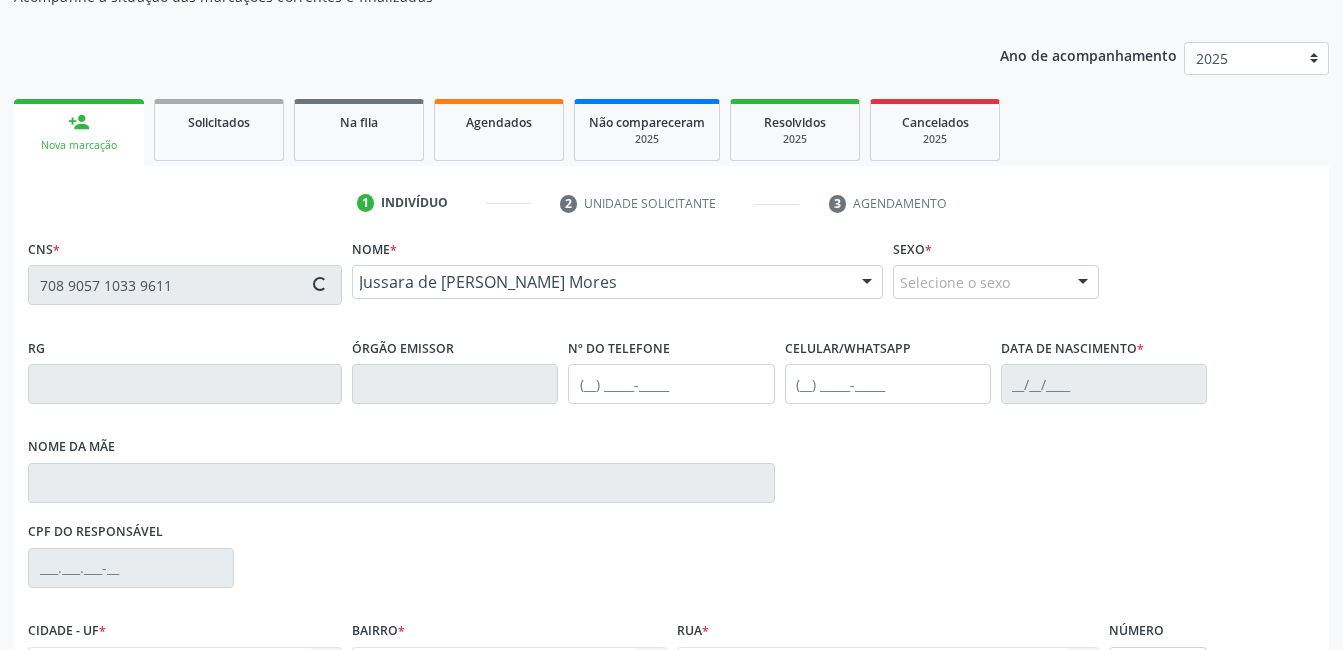 type on "024.672.634-28" 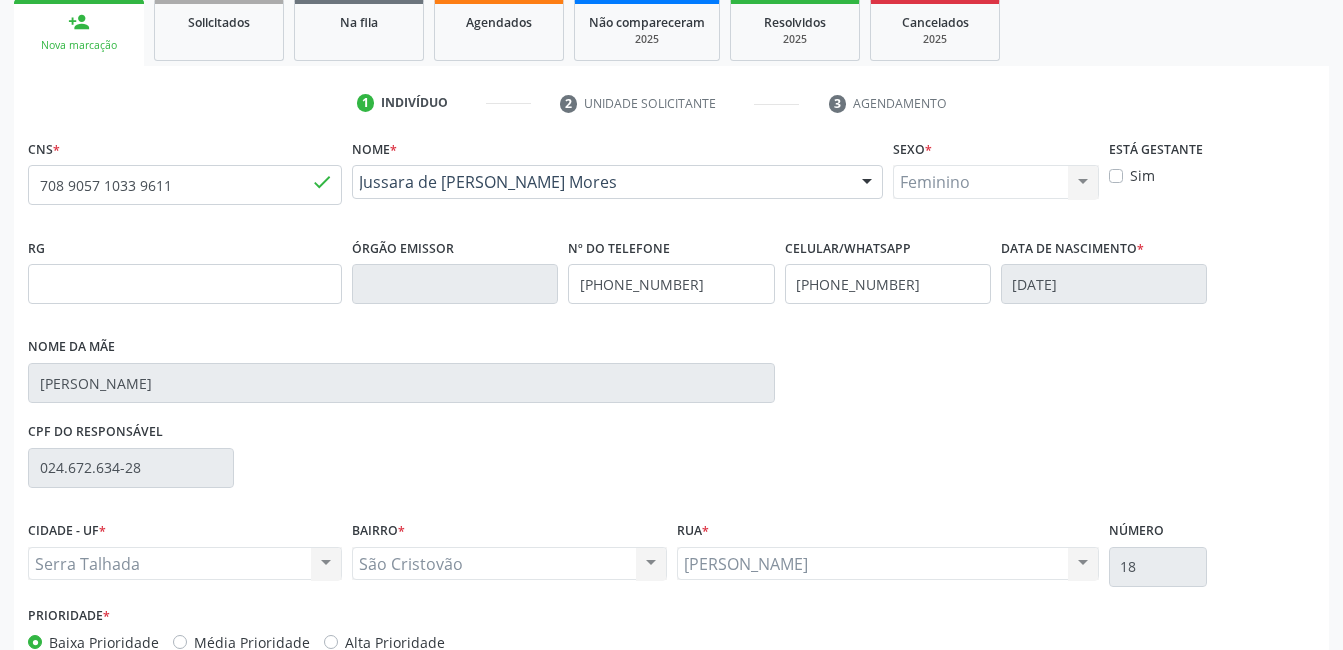 scroll, scrollTop: 420, scrollLeft: 0, axis: vertical 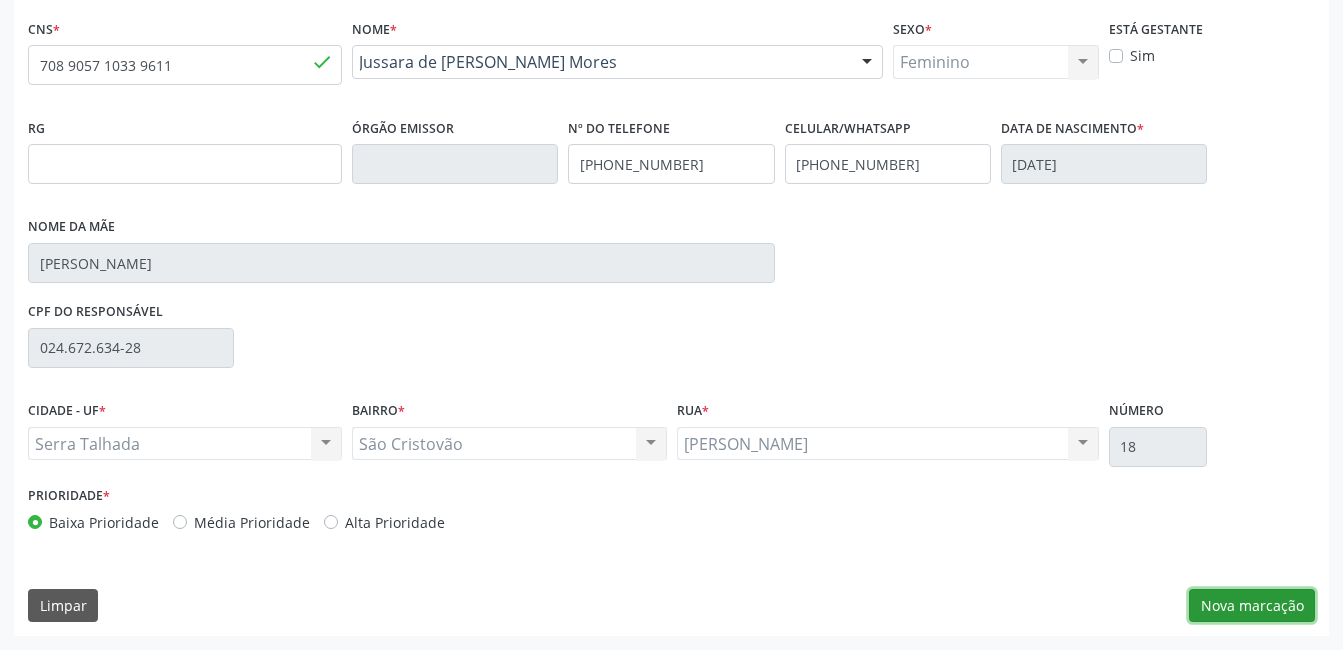 click on "Nova marcação" at bounding box center (1252, 606) 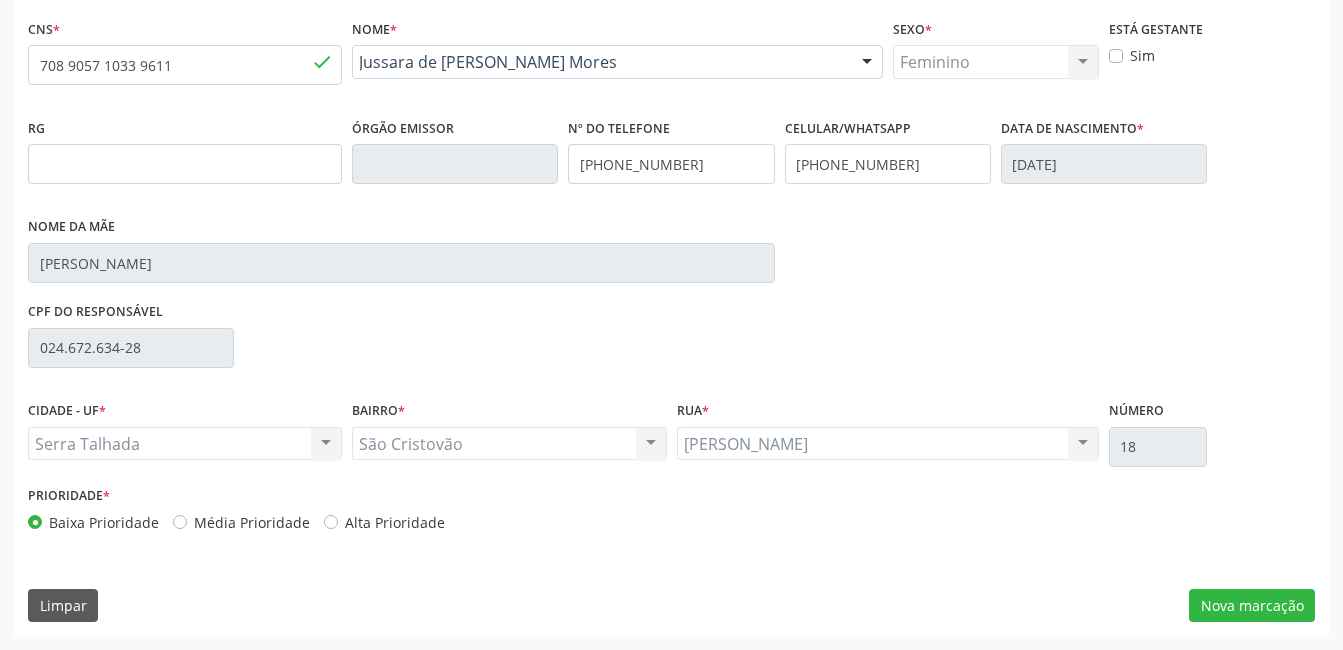 scroll, scrollTop: 256, scrollLeft: 0, axis: vertical 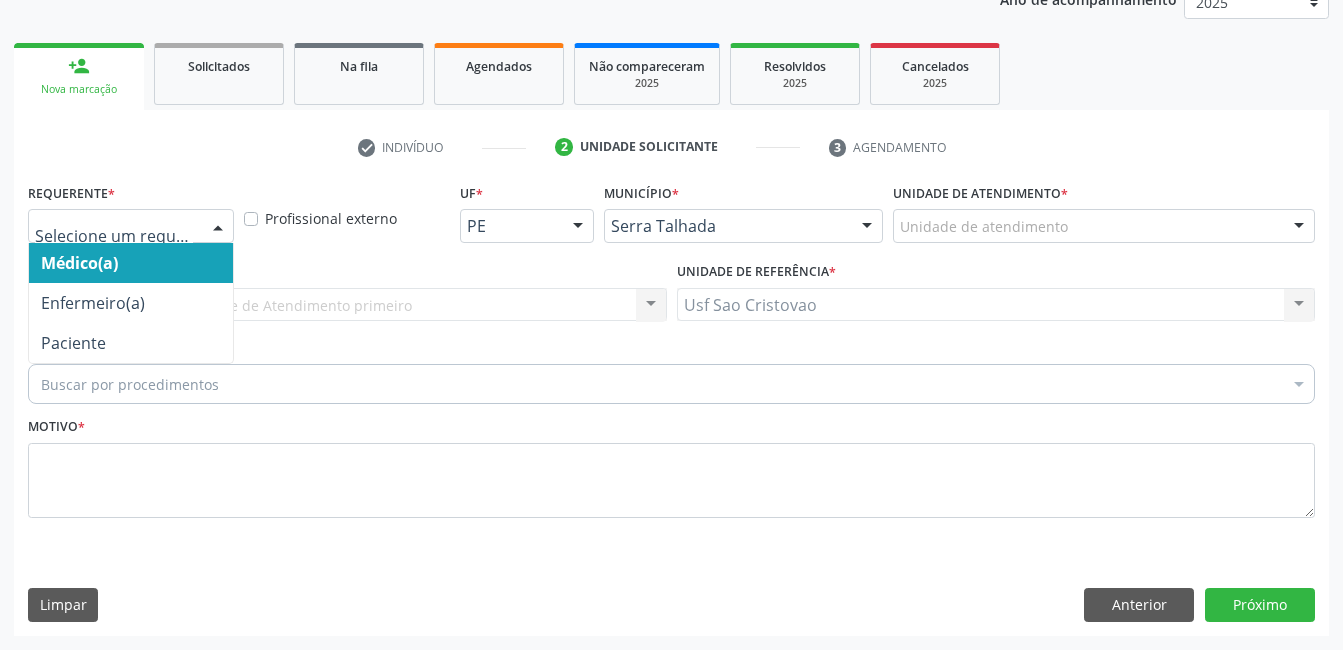 click at bounding box center [218, 227] 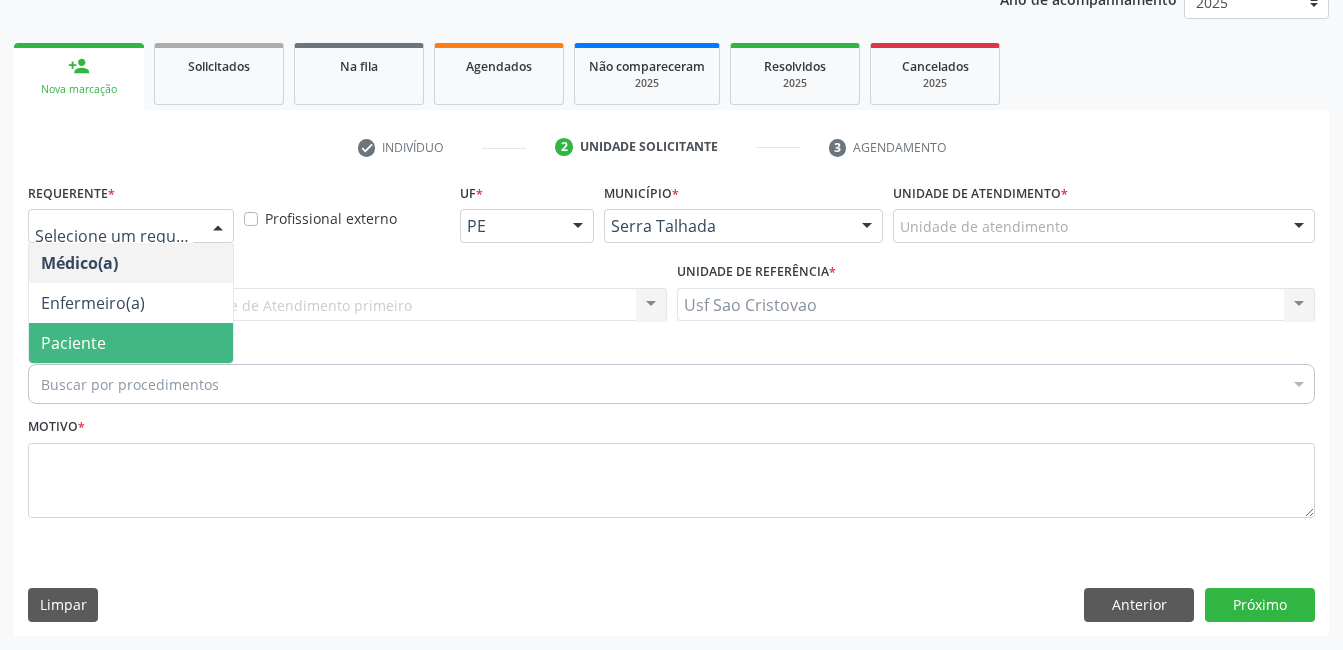 click on "Paciente" at bounding box center (131, 343) 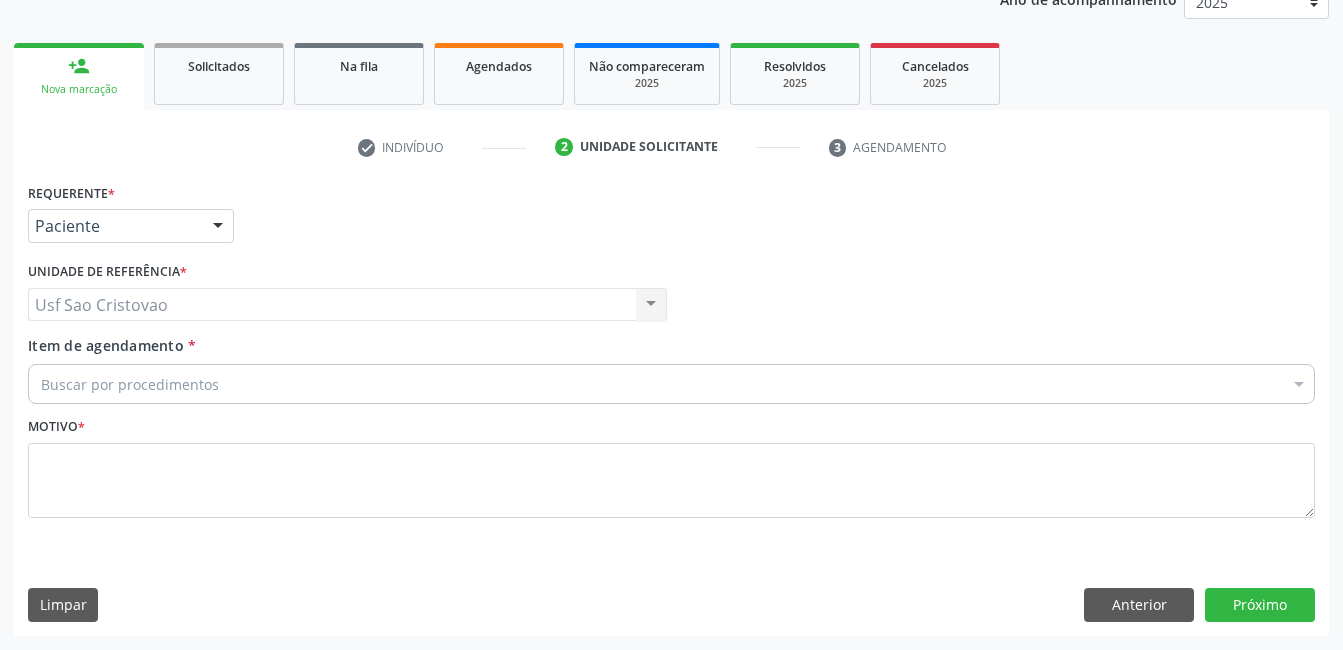 click on "Buscar por procedimentos" at bounding box center [671, 384] 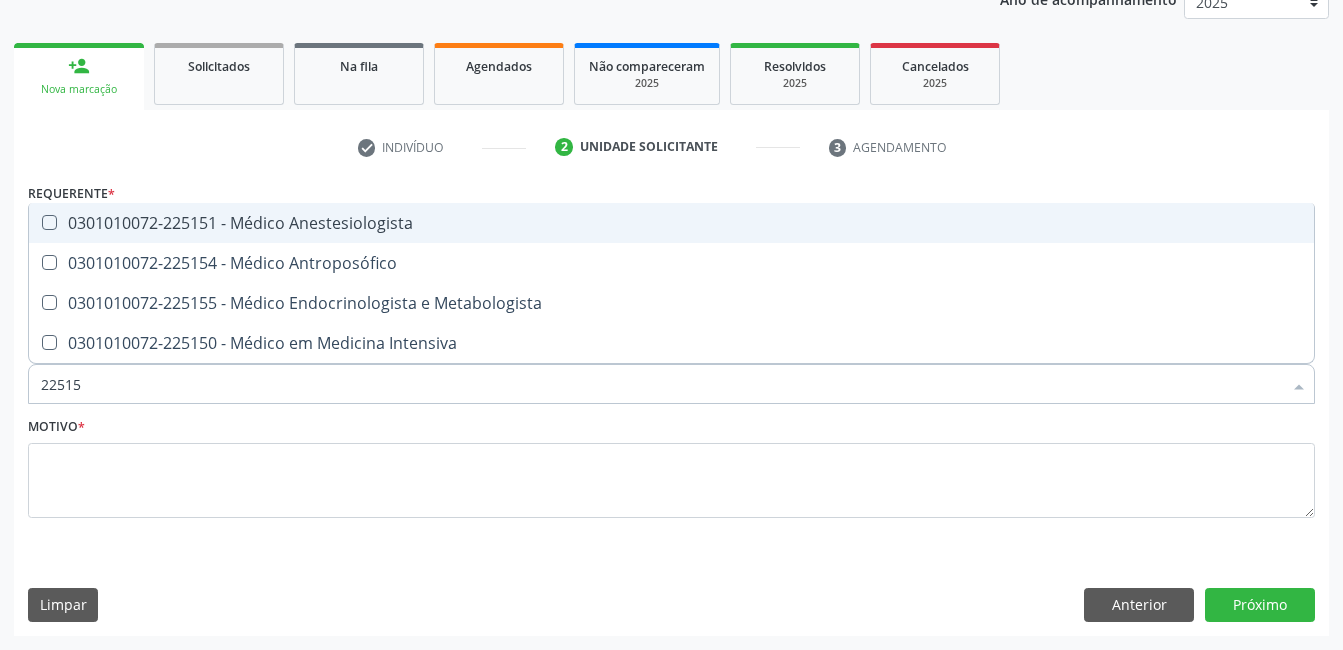 type on "225155" 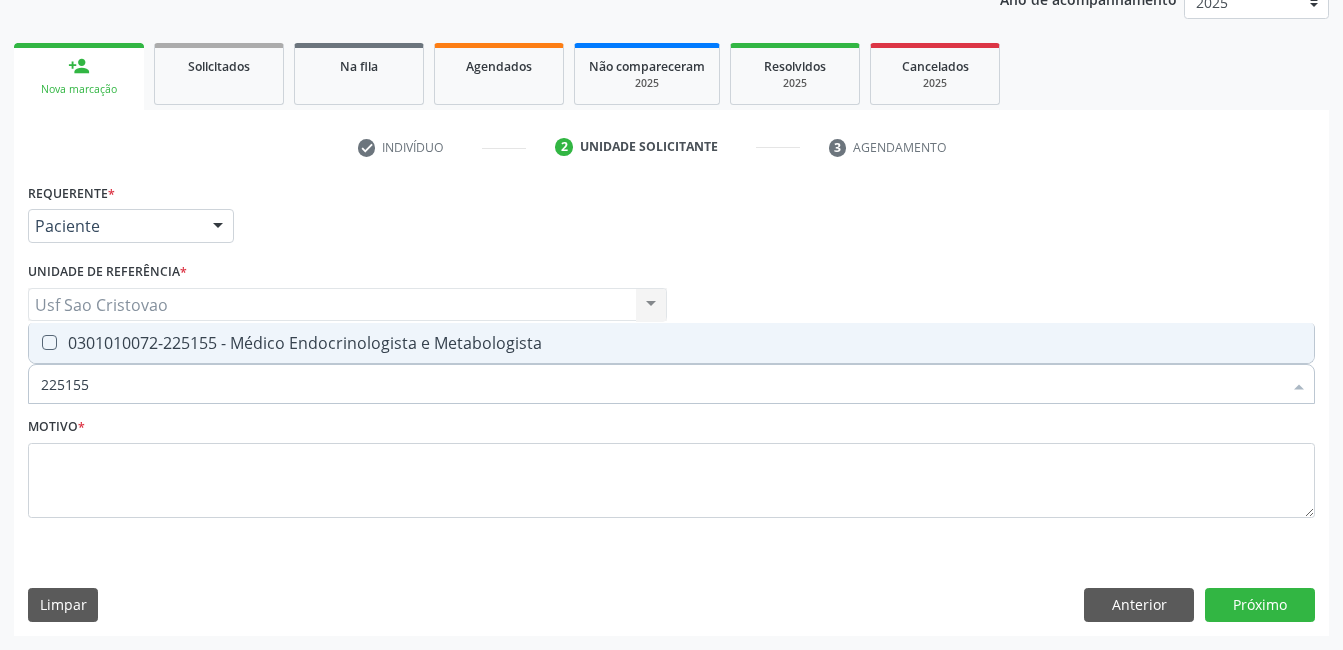 click at bounding box center [49, 342] 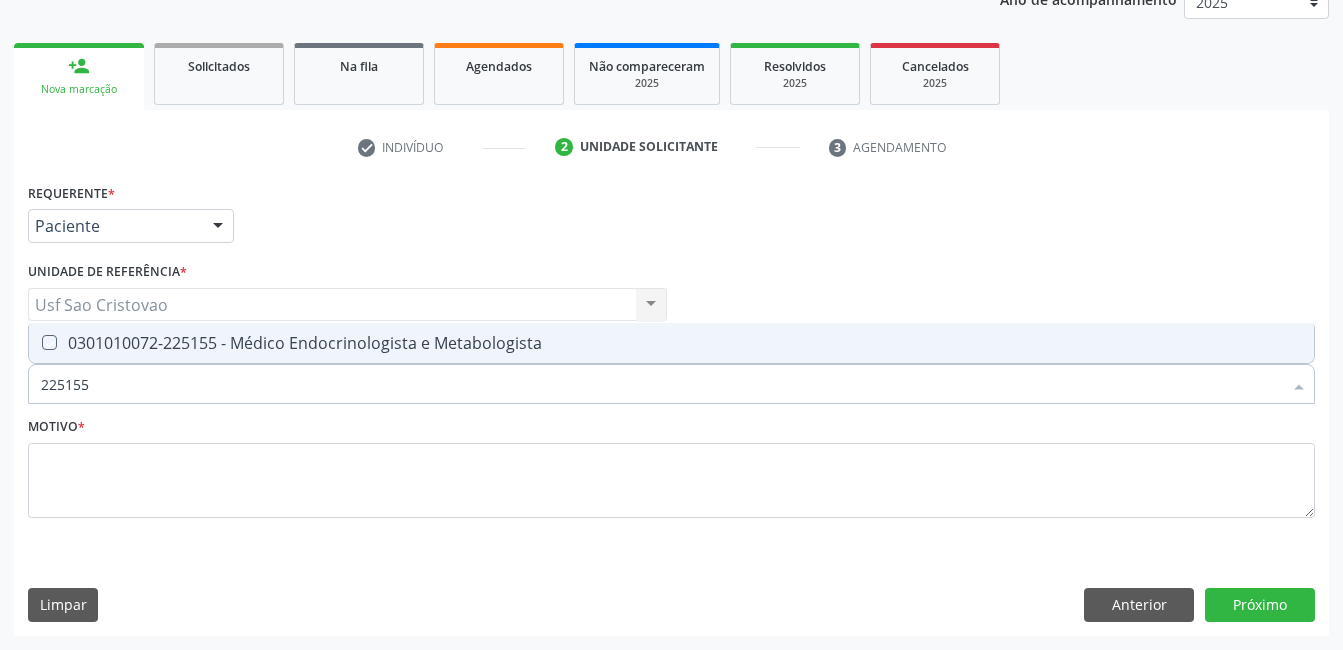 click at bounding box center (35, 342) 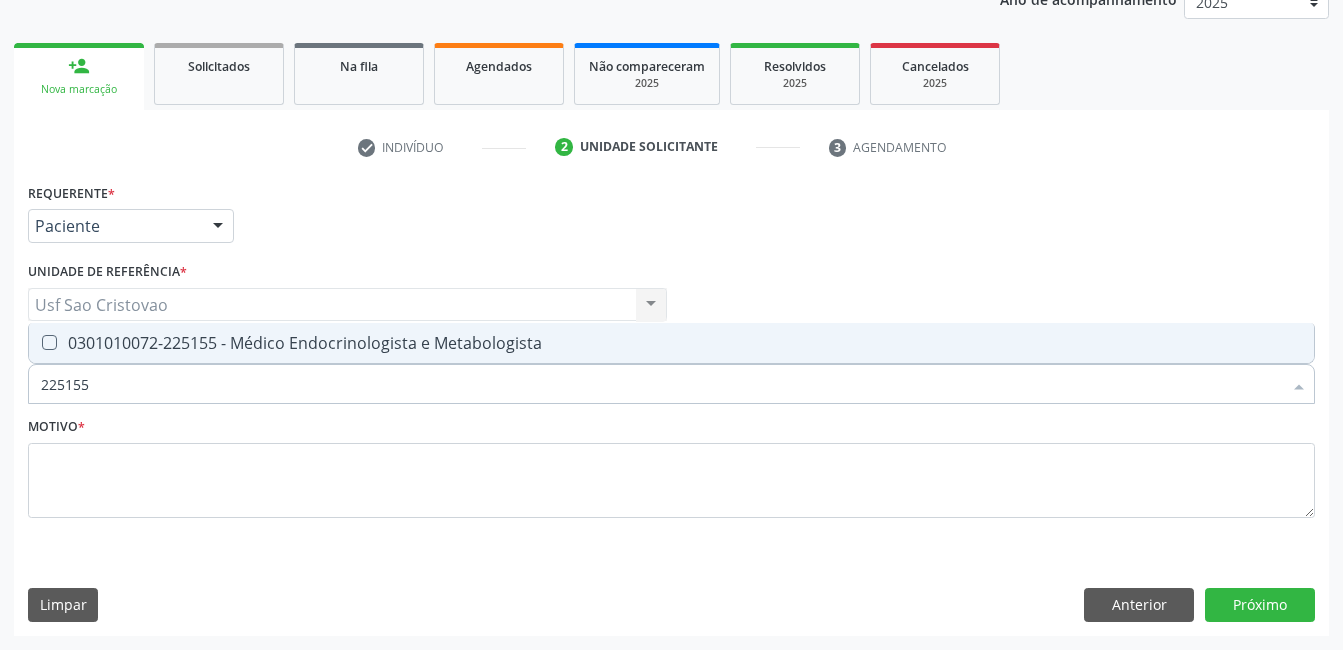 checkbox on "true" 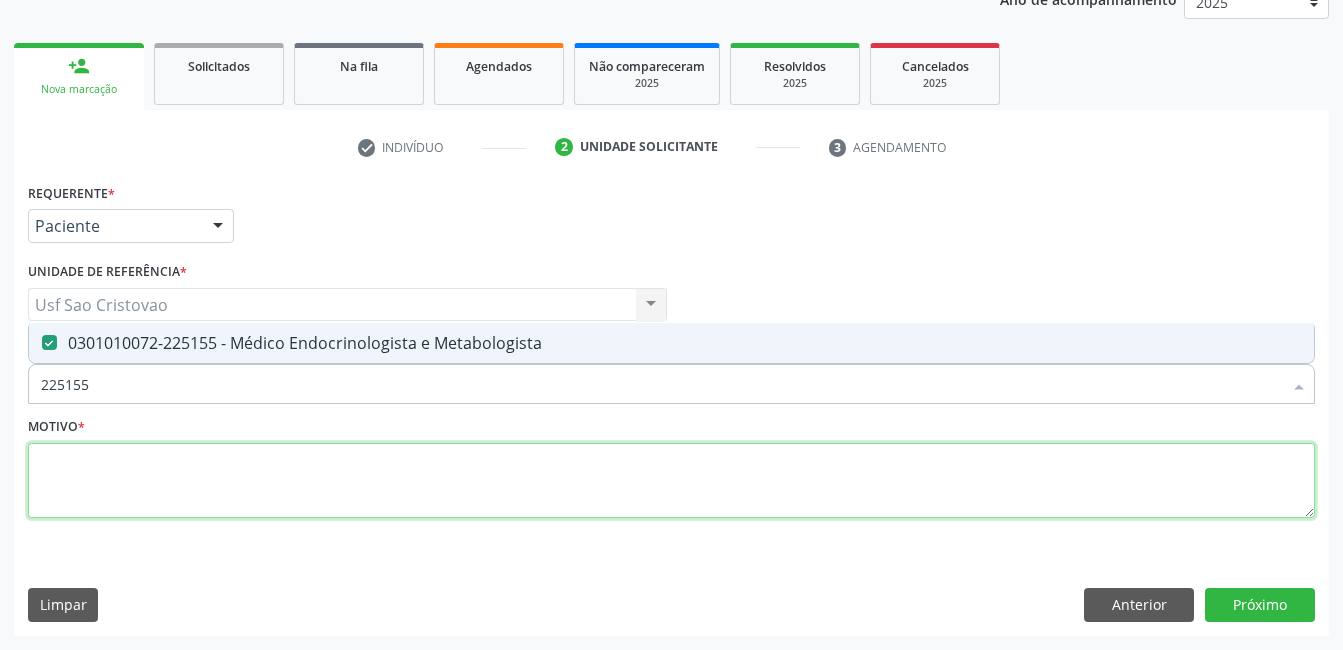 click at bounding box center [671, 481] 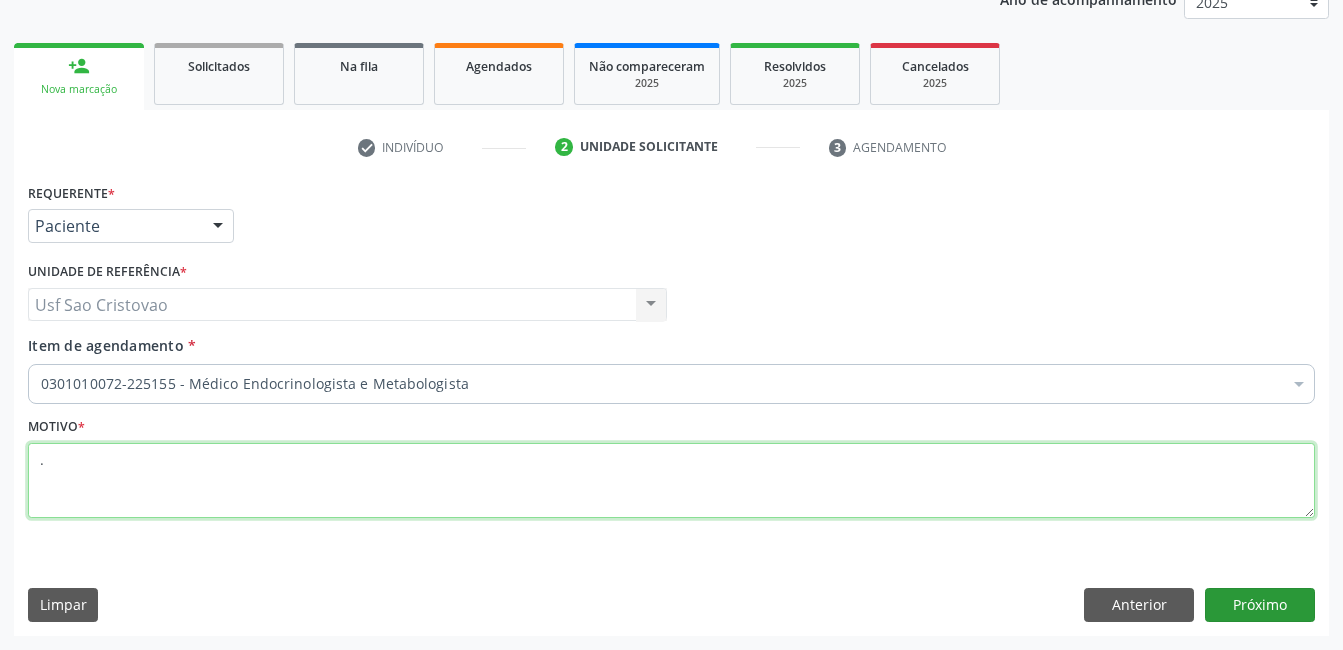 type on "." 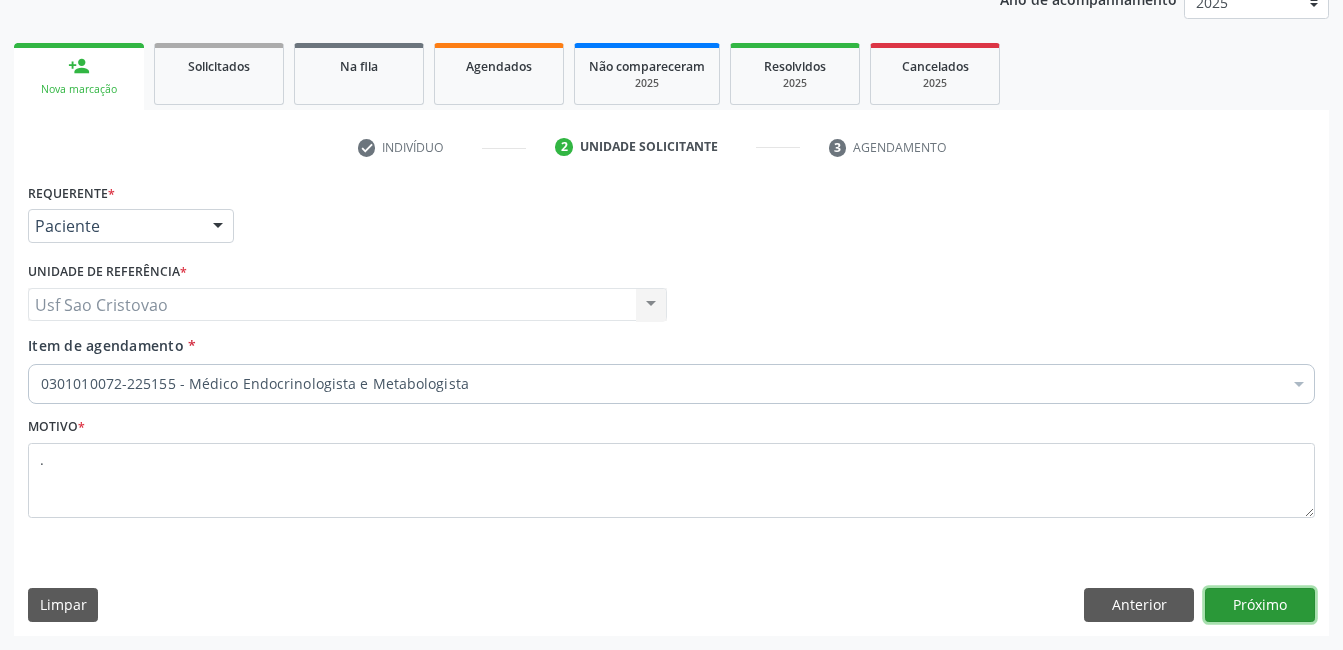 click on "Próximo" at bounding box center [1260, 605] 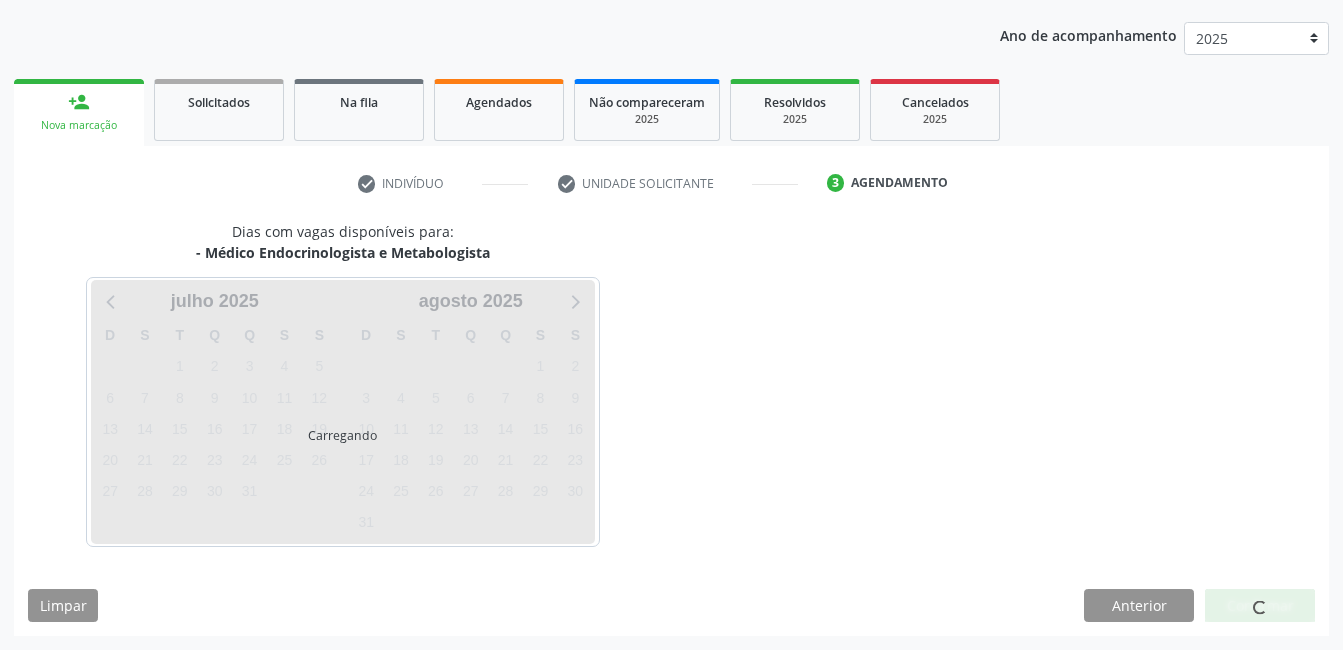 scroll, scrollTop: 220, scrollLeft: 0, axis: vertical 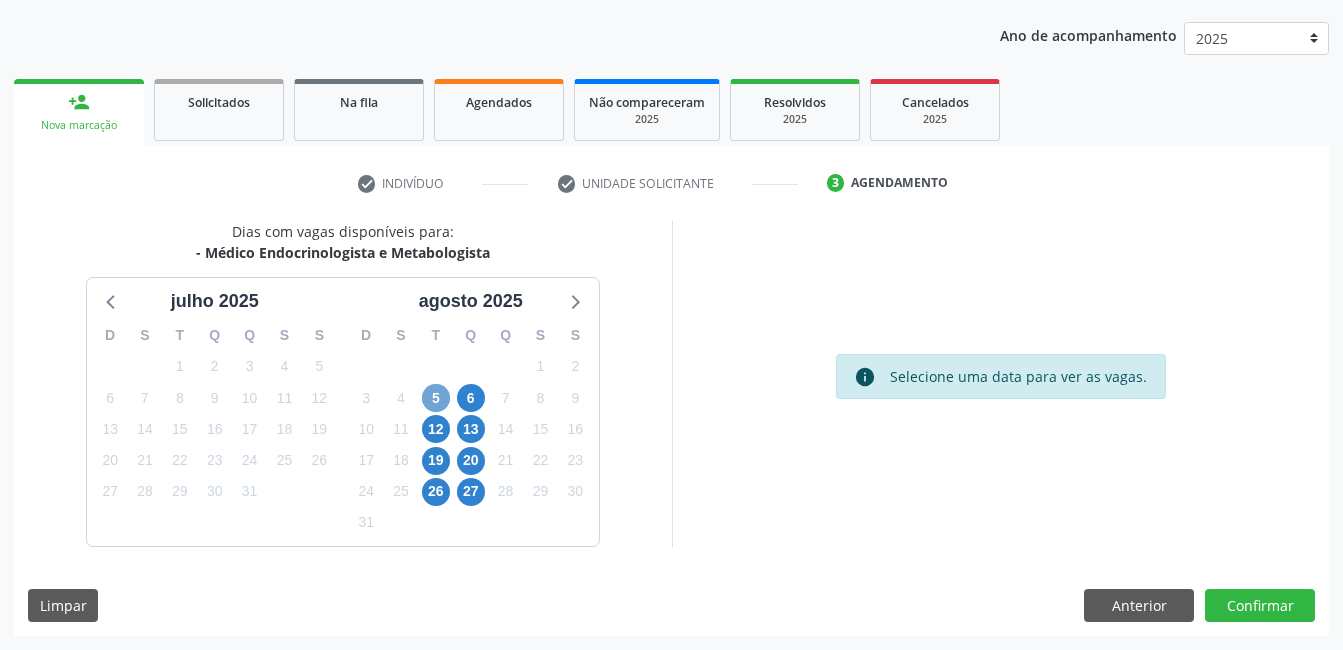 click on "5" at bounding box center (436, 398) 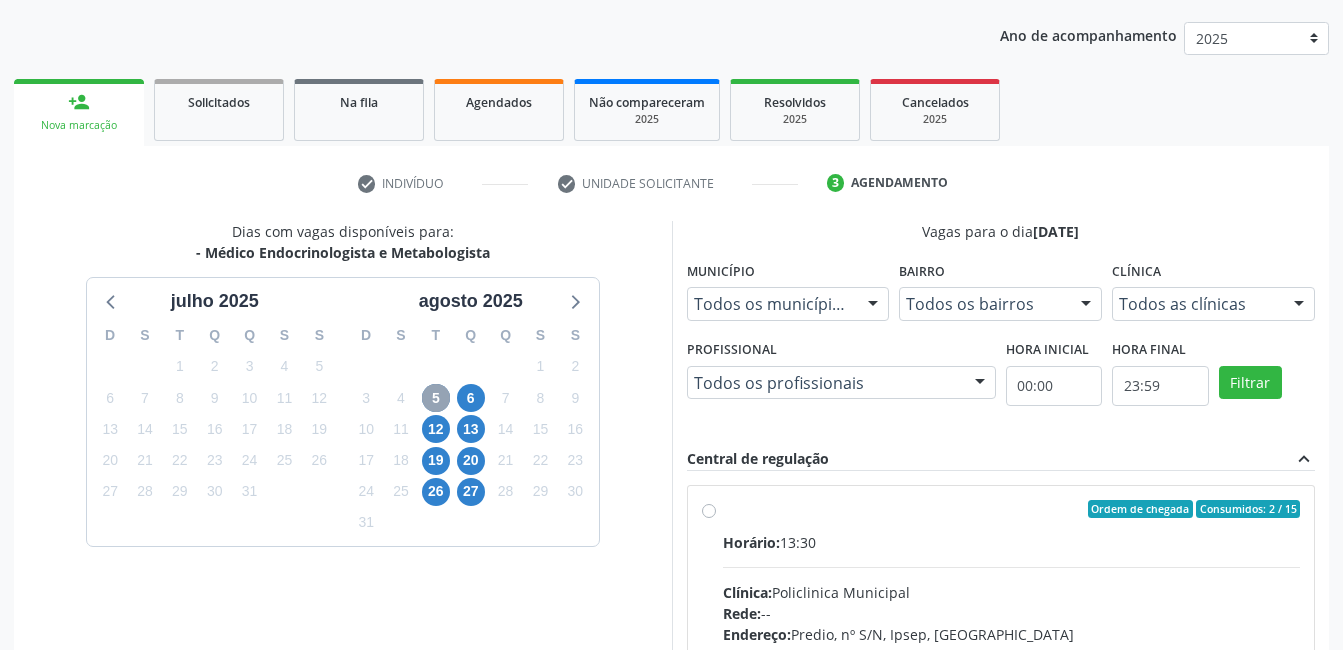 scroll, scrollTop: 509, scrollLeft: 0, axis: vertical 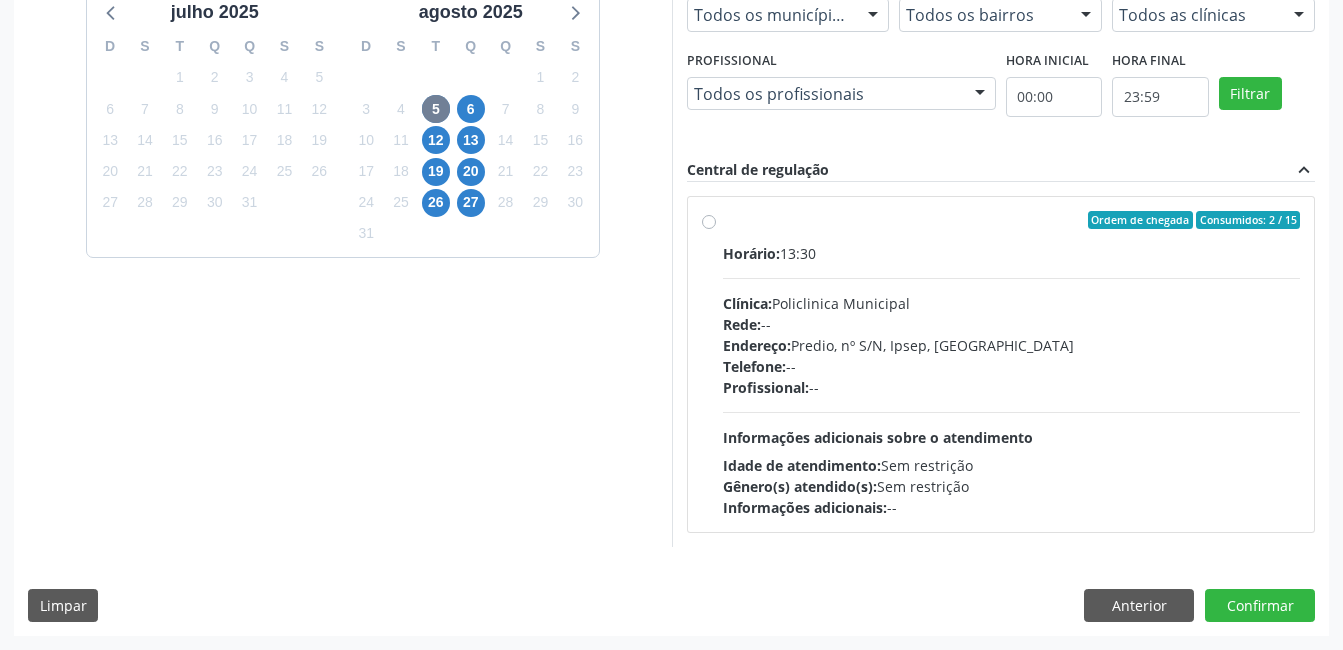 click on "Ordem de chegada
Consumidos: 2 / 15
Horário:   13:30
Clínica:  Policlinica Municipal
Rede:
--
Endereço:   Predio, nº S/N, Ipsep, Serra Talhada - PE
Telefone:   --
Profissional:
--
Informações adicionais sobre o atendimento
Idade de atendimento:
Sem restrição
Gênero(s) atendido(s):
Sem restrição
Informações adicionais:
--" at bounding box center (1001, 364) 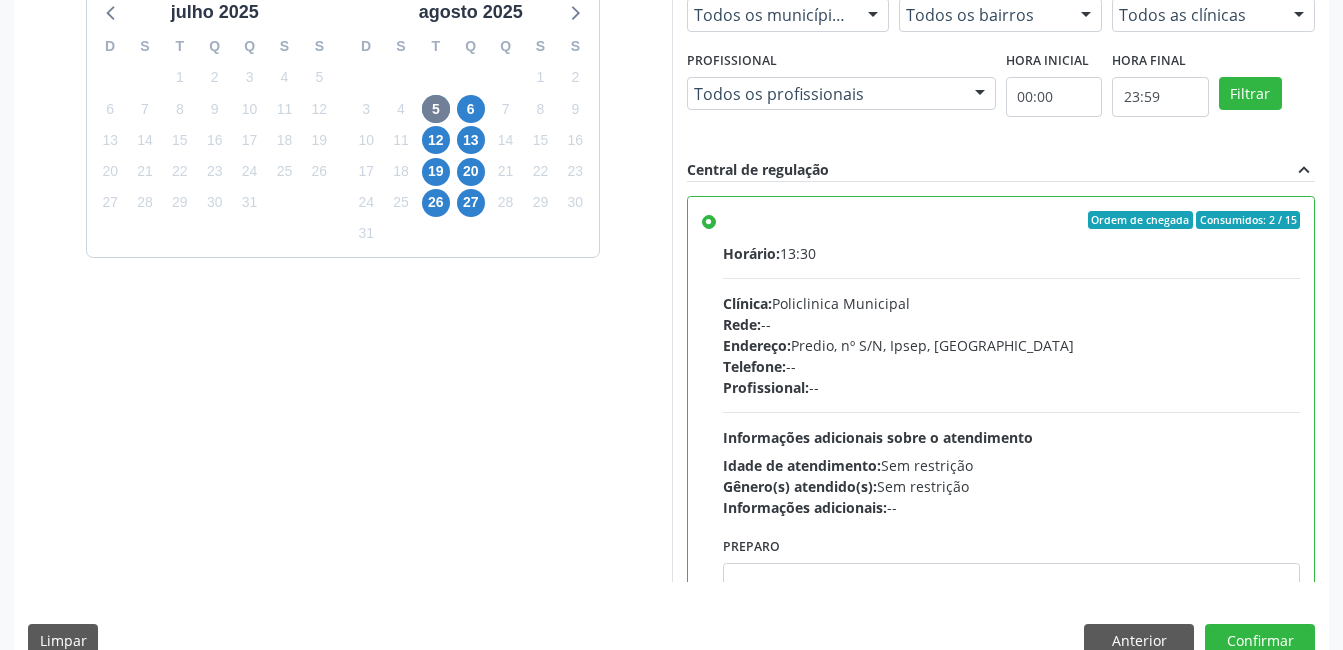 scroll, scrollTop: 545, scrollLeft: 0, axis: vertical 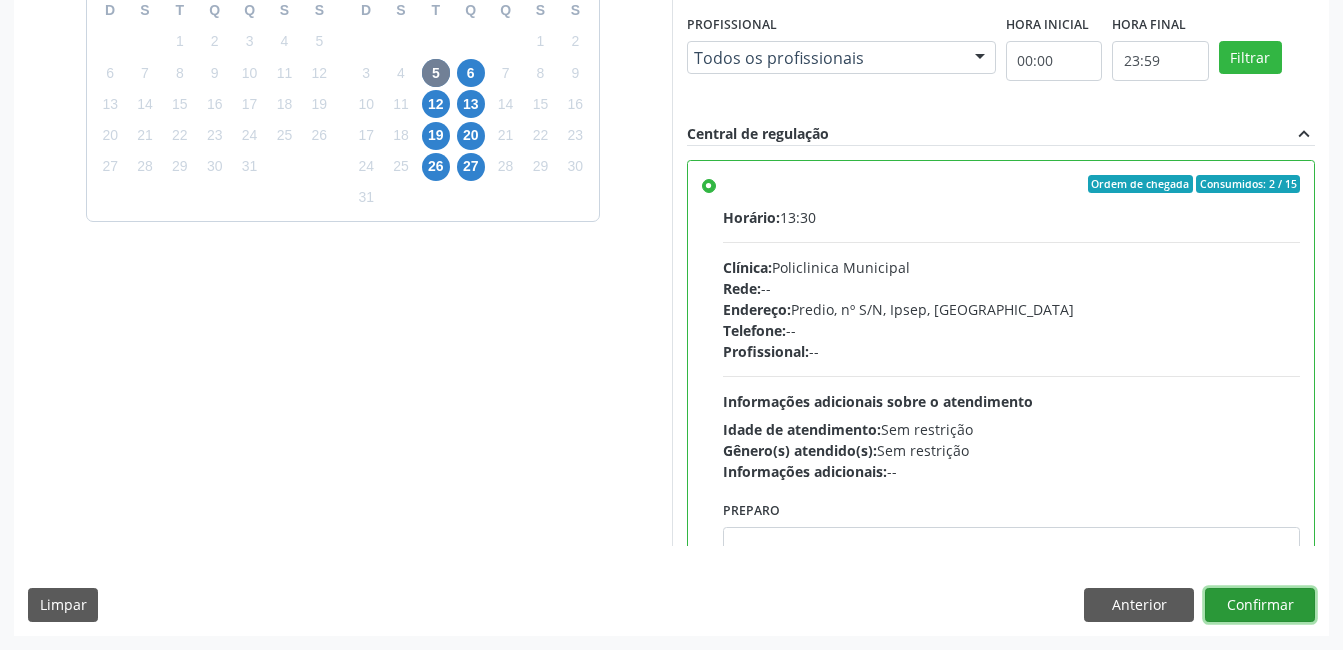 click on "Confirmar" at bounding box center [1260, 605] 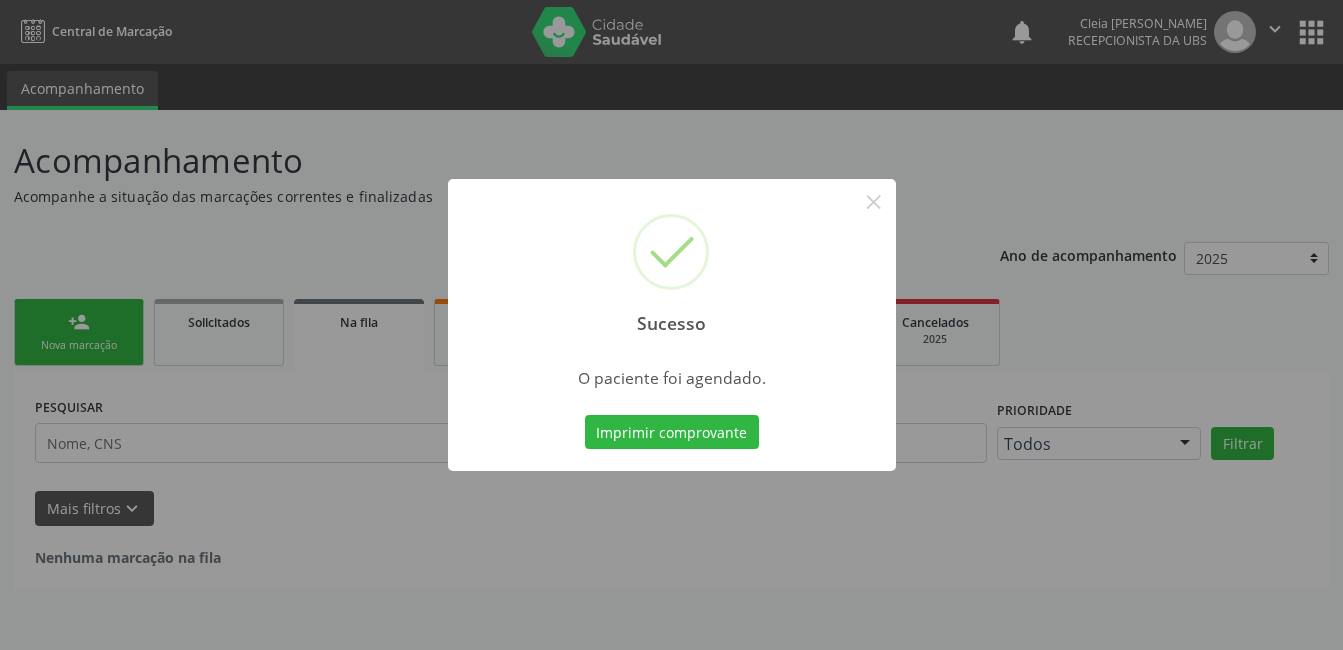 scroll, scrollTop: 0, scrollLeft: 0, axis: both 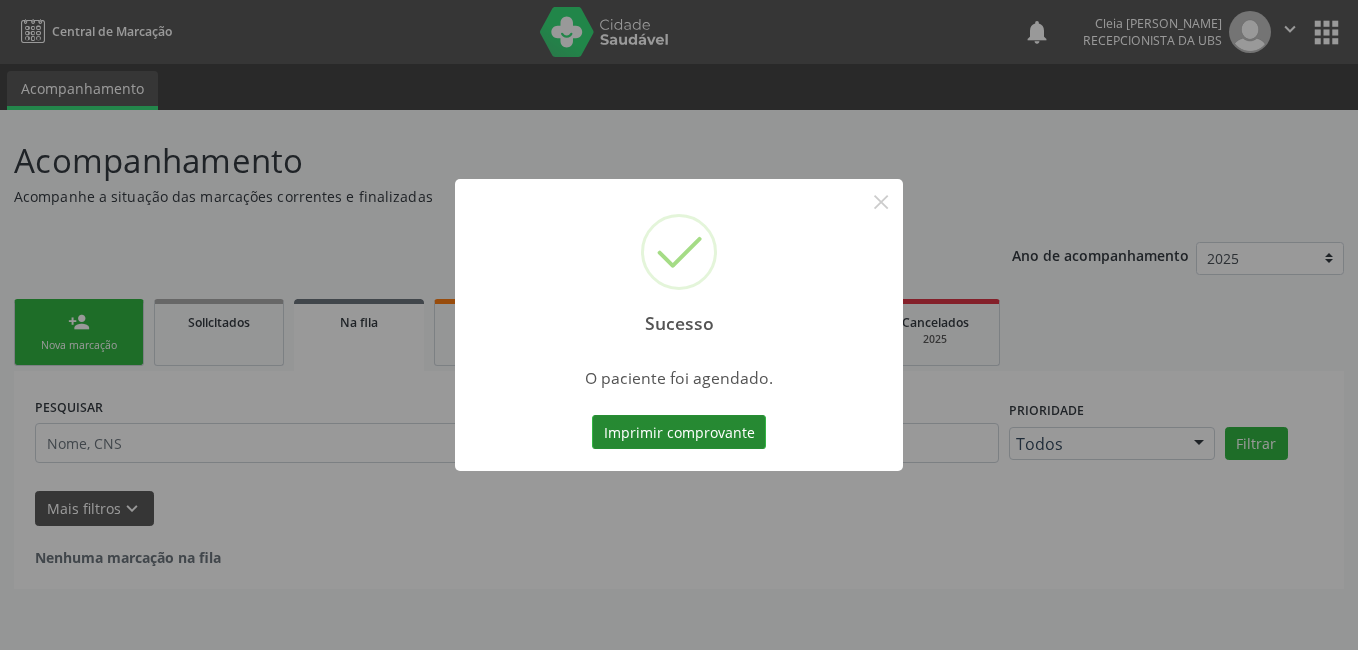 click on "Imprimir comprovante" at bounding box center [679, 432] 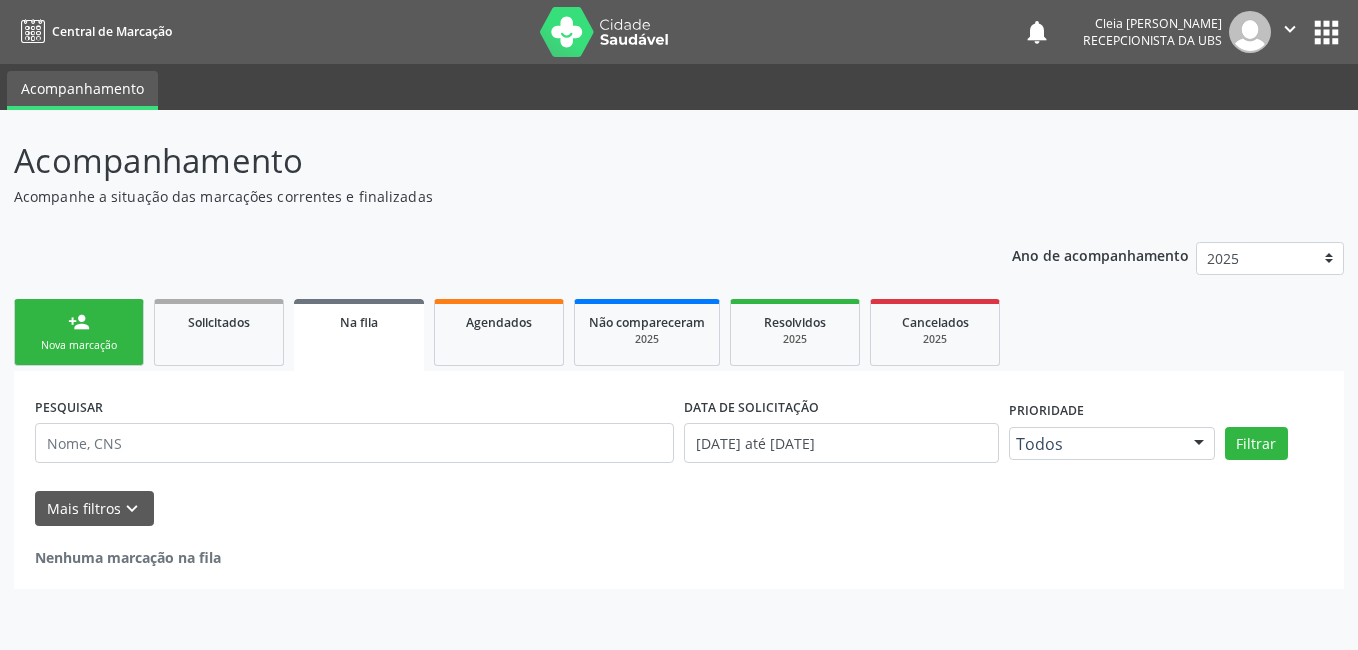 click on "Nova marcação" at bounding box center [79, 345] 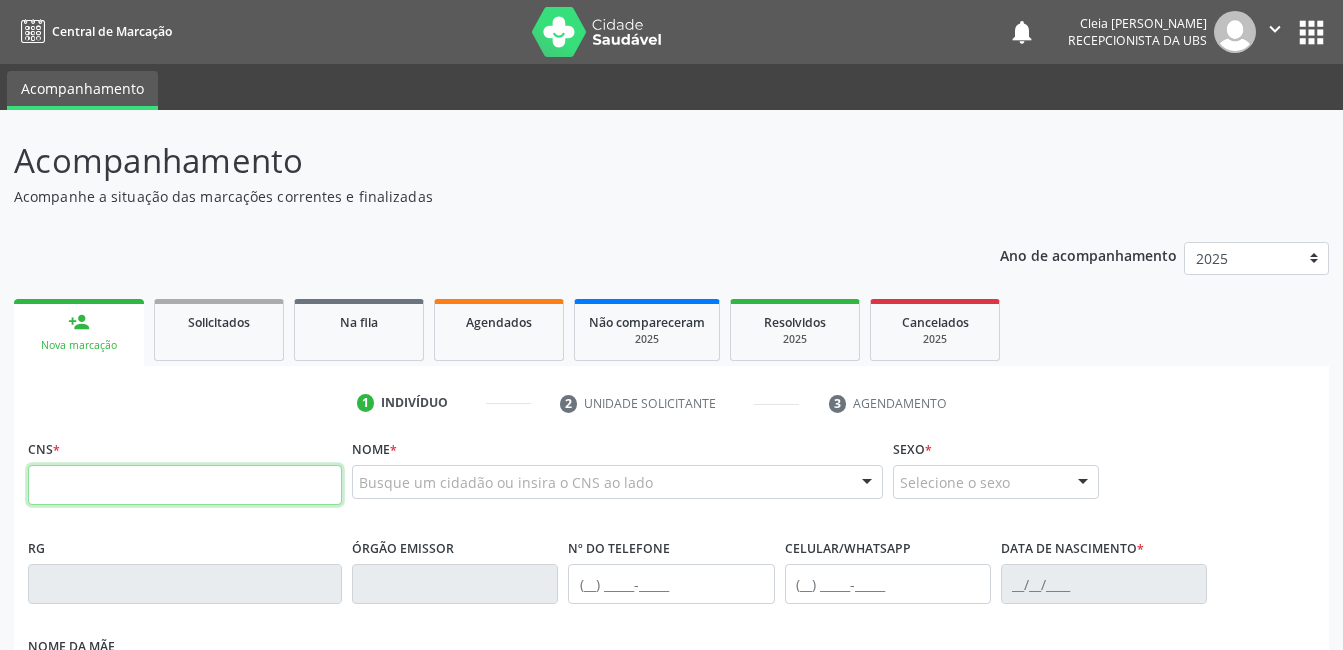 click at bounding box center (185, 485) 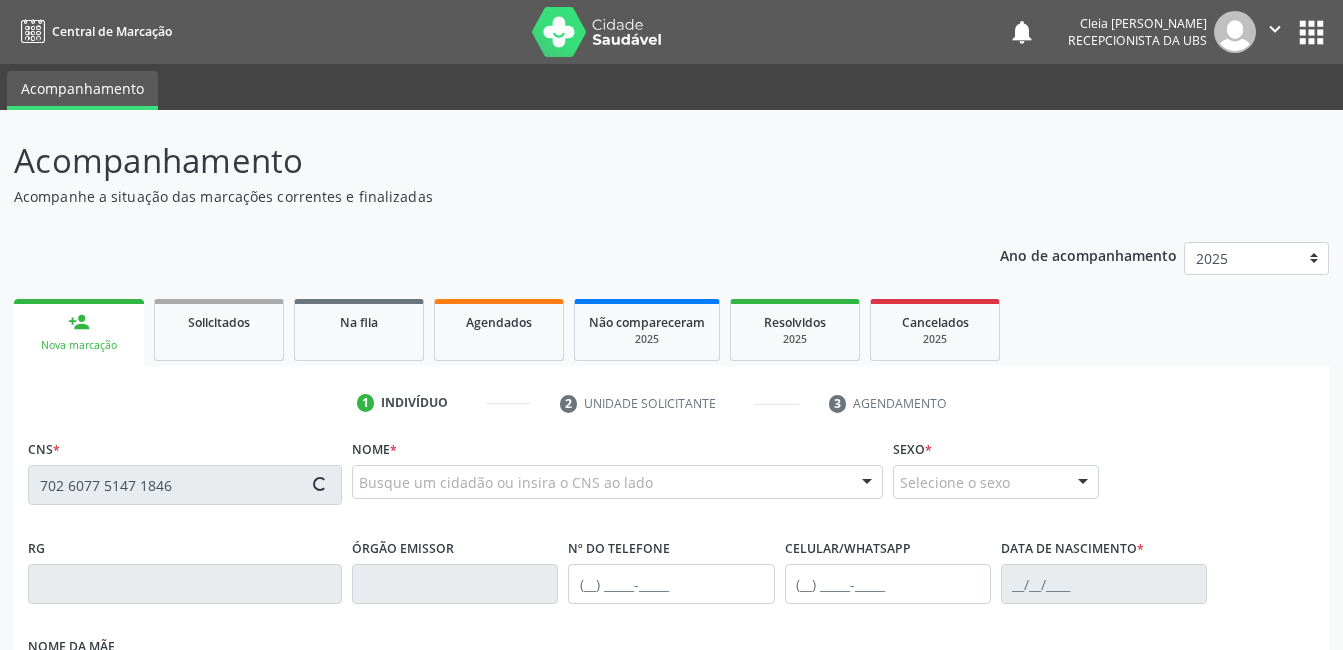 type on "702 6077 5147 1846" 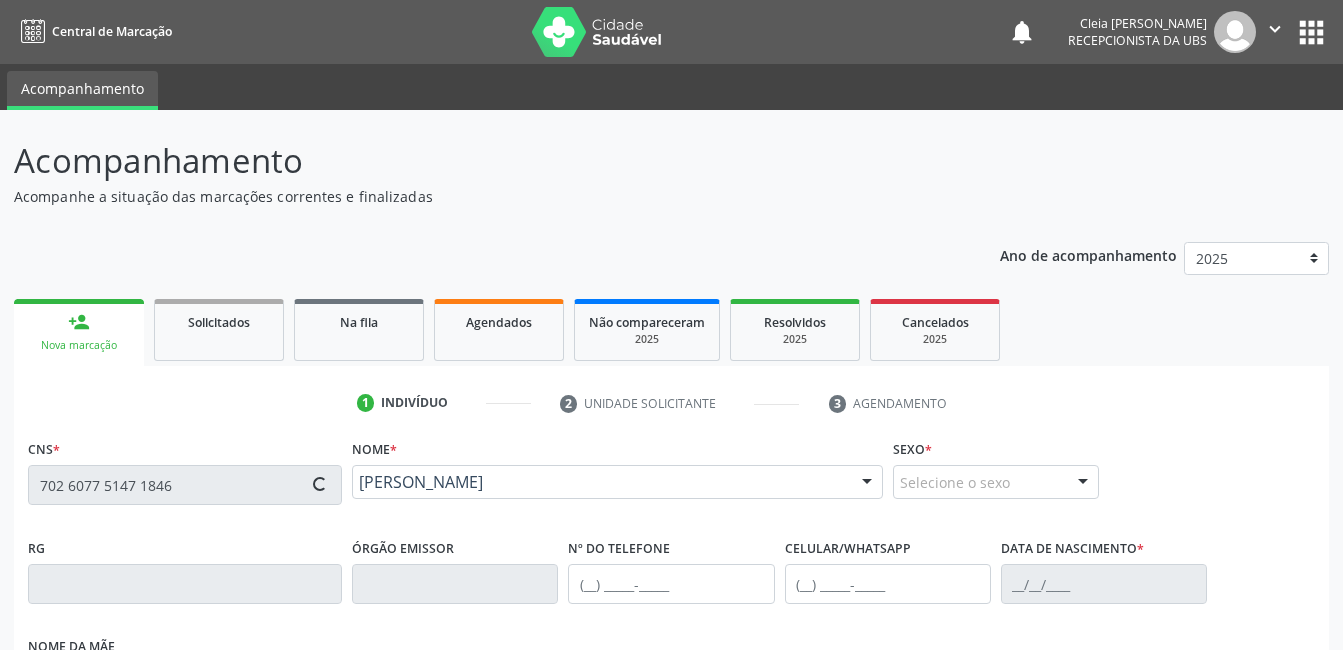 type on "(87) 99912-6722" 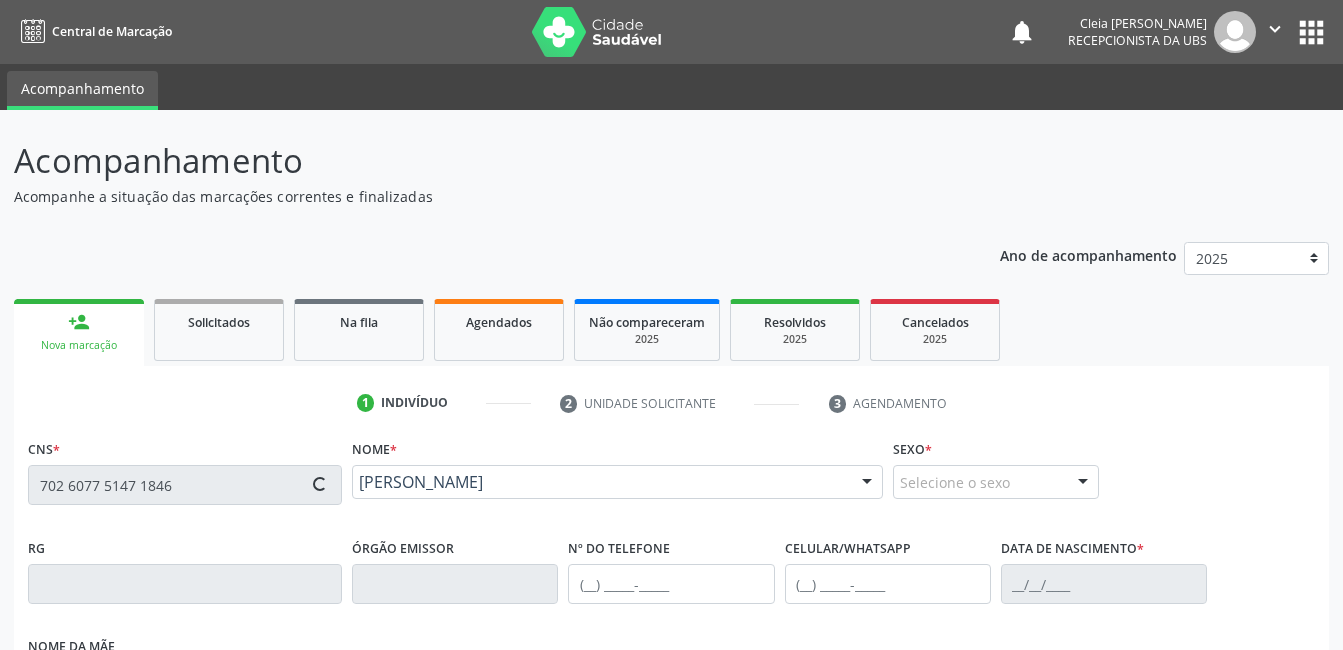 type on "03/10/1974" 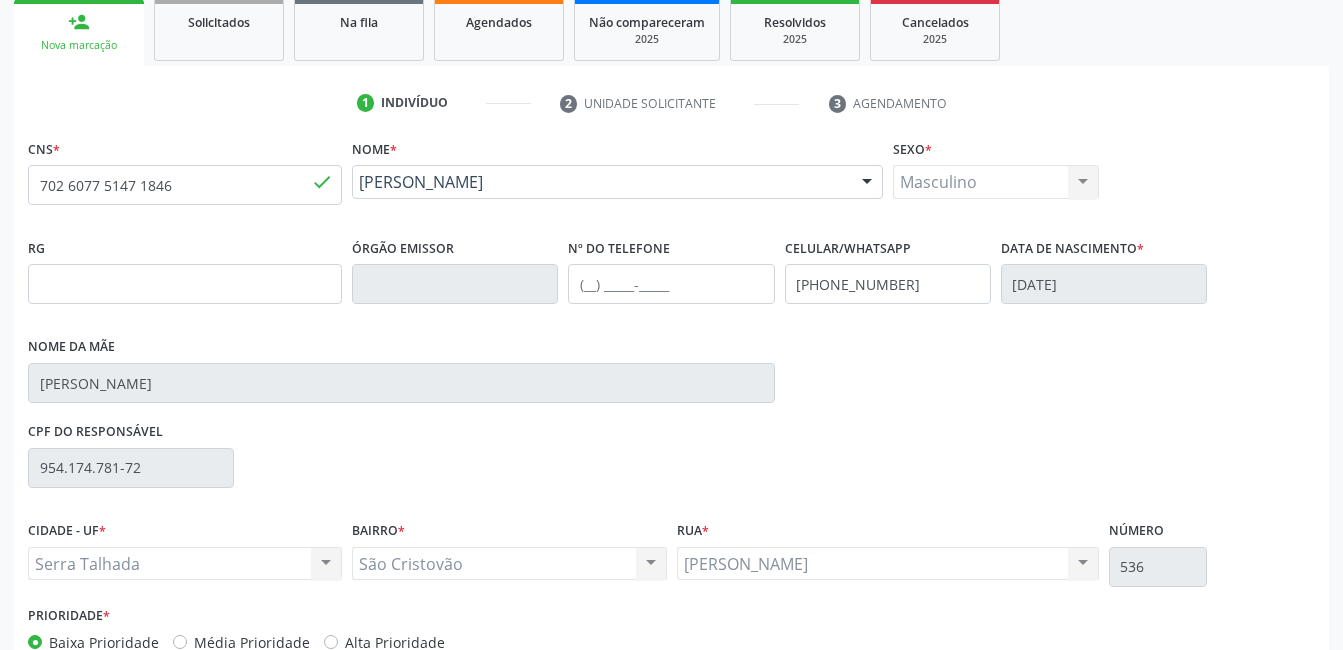 scroll, scrollTop: 400, scrollLeft: 0, axis: vertical 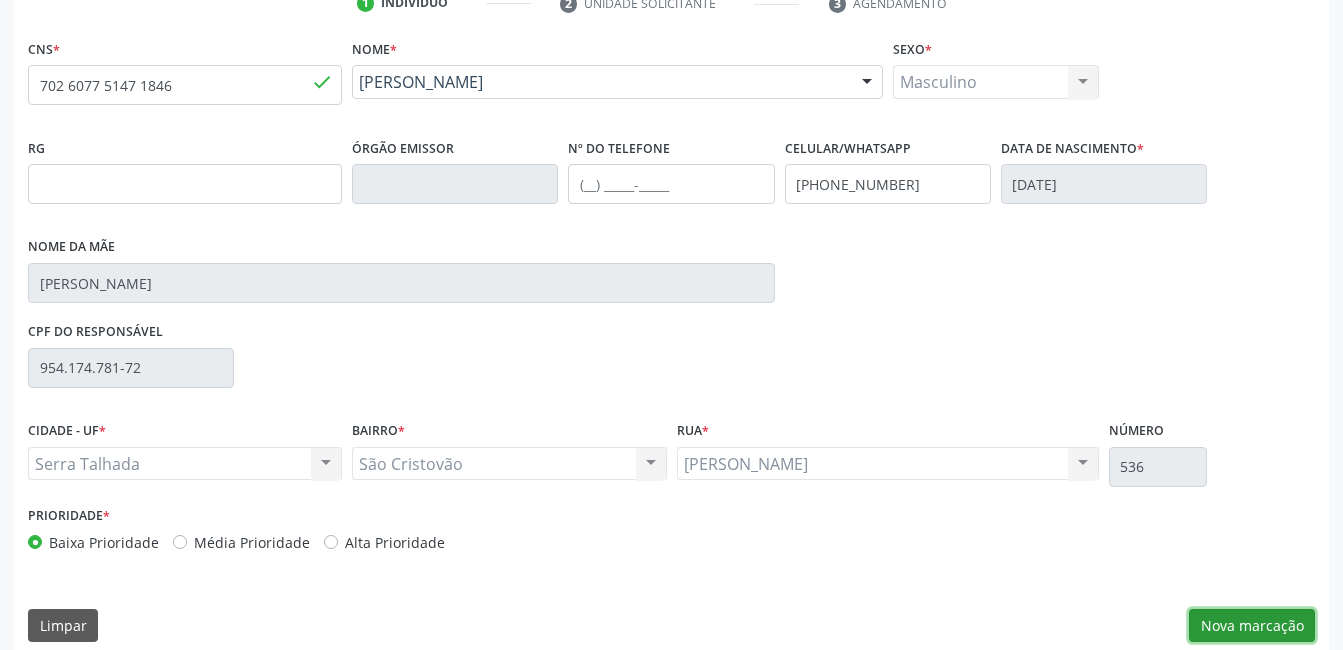 click on "Nova marcação" at bounding box center [1252, 626] 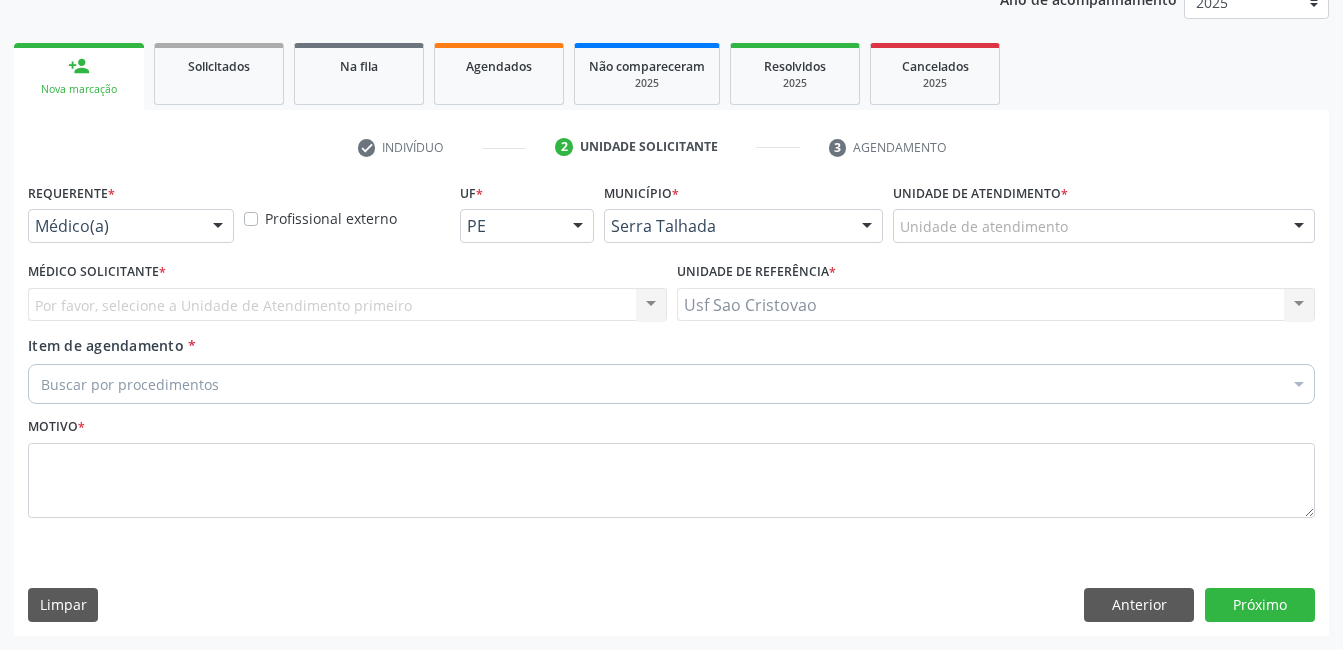 scroll, scrollTop: 256, scrollLeft: 0, axis: vertical 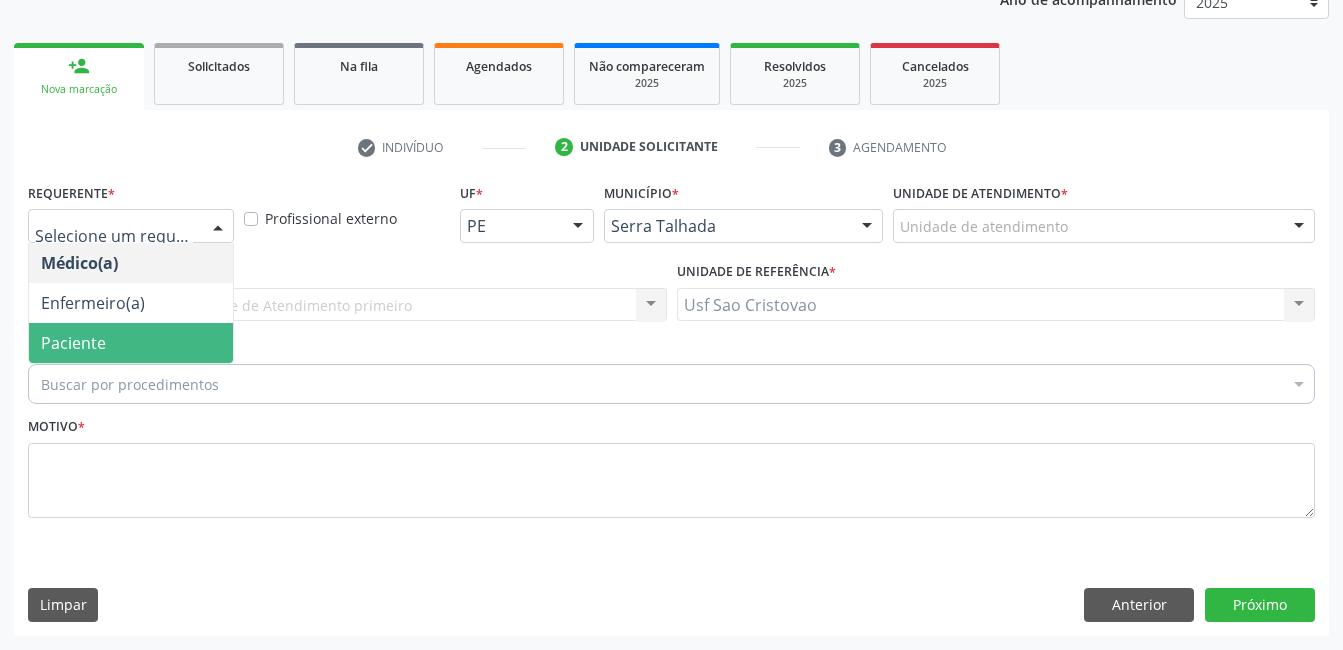click on "Paciente" at bounding box center [131, 343] 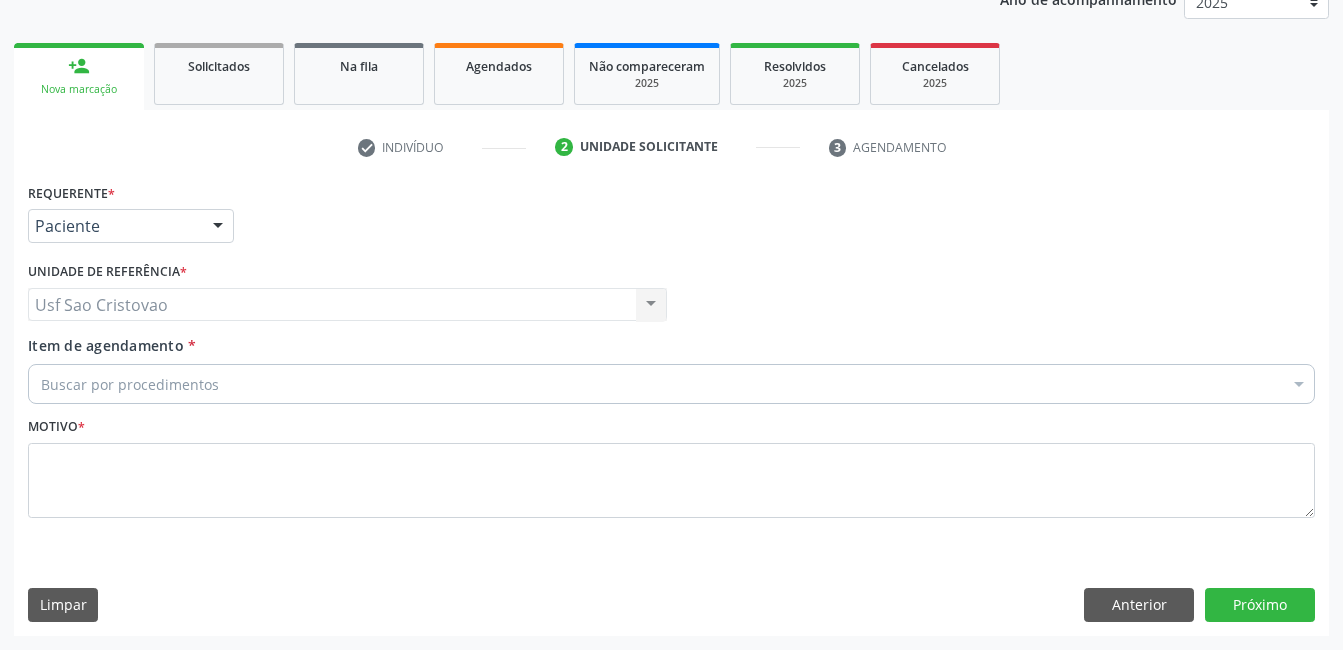 click on "Buscar por procedimentos" at bounding box center [671, 384] 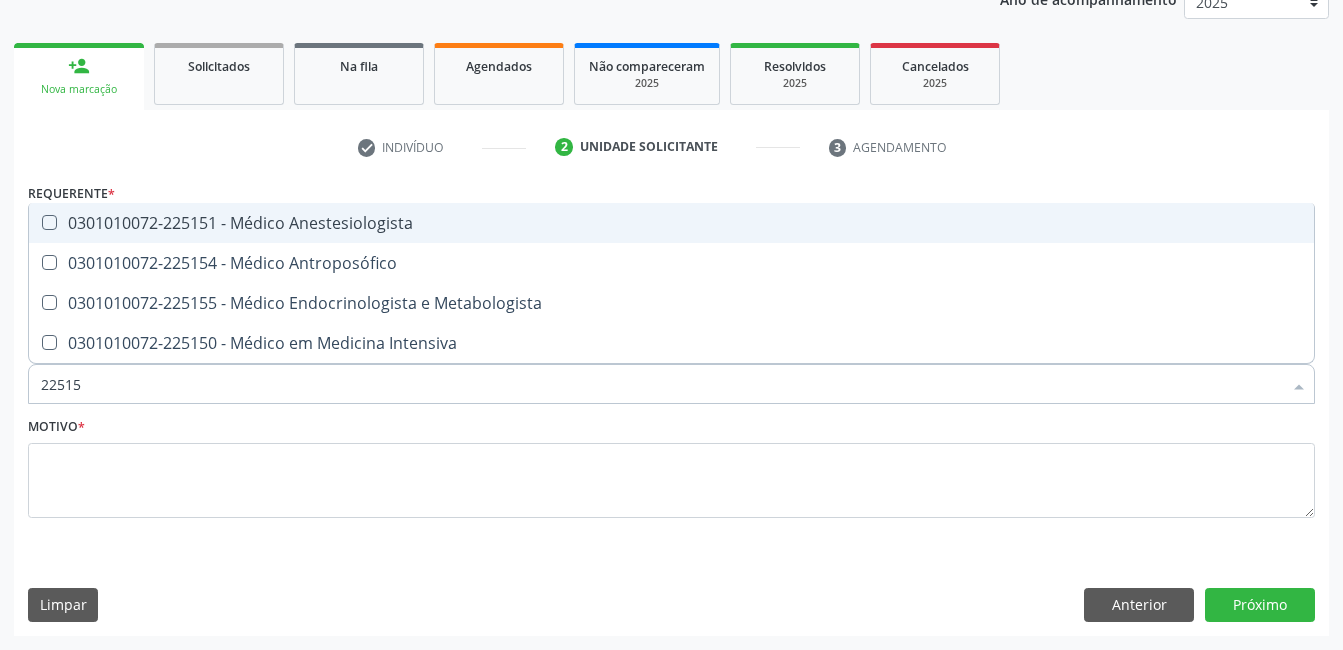 type on "225155" 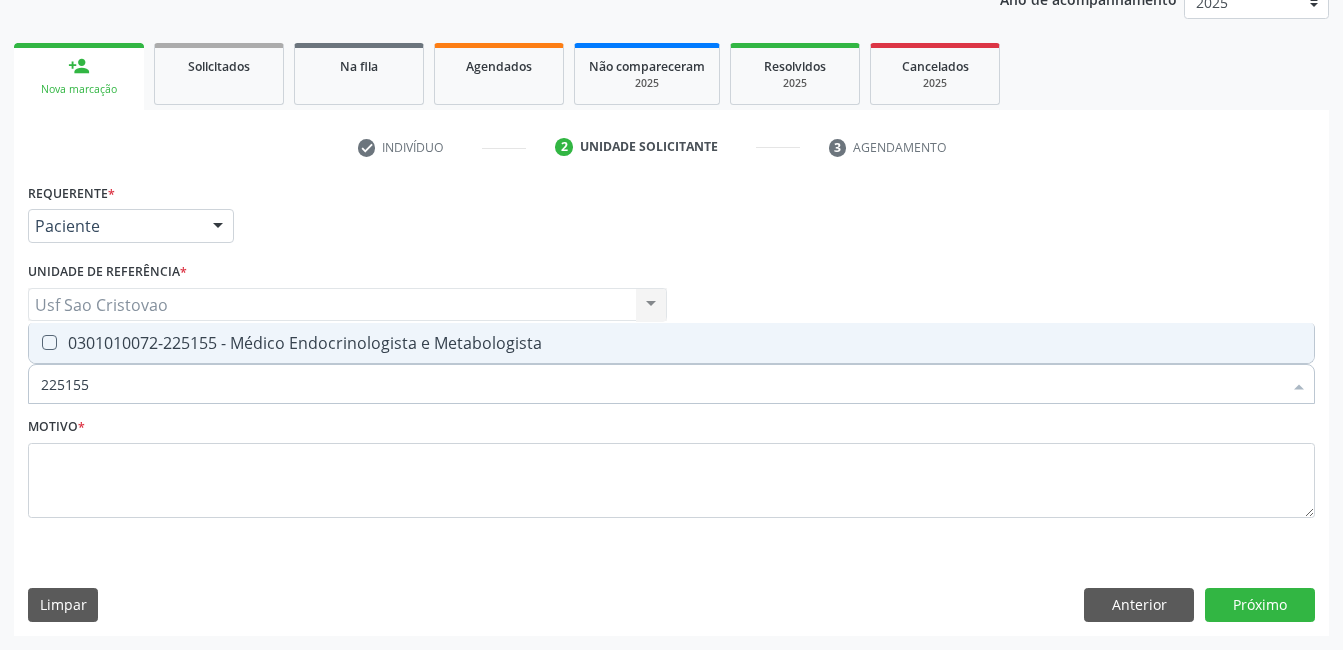click at bounding box center (49, 342) 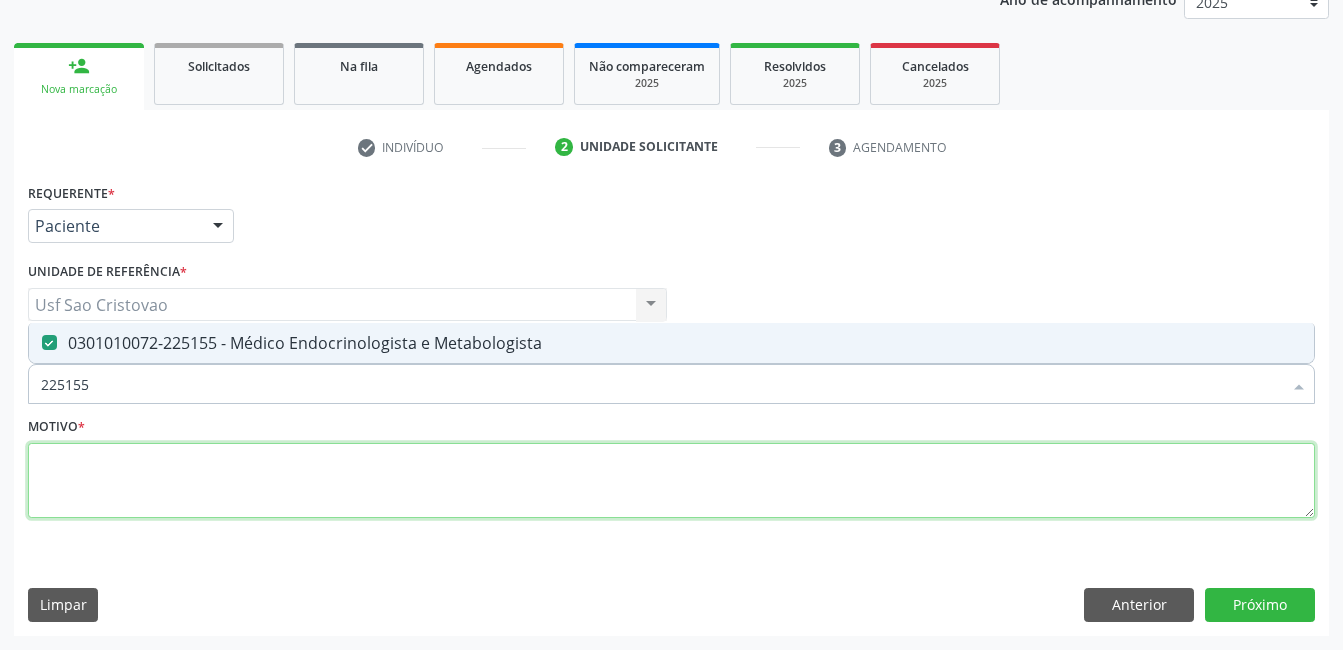 click at bounding box center [671, 481] 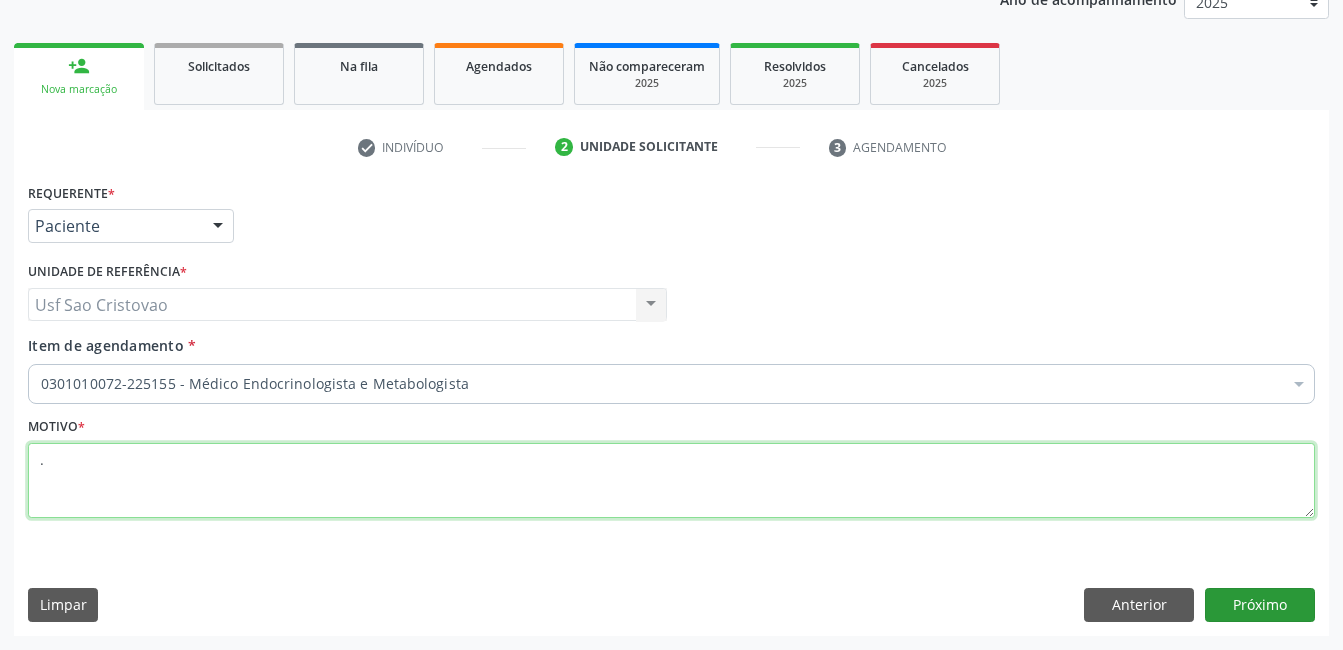 type on "." 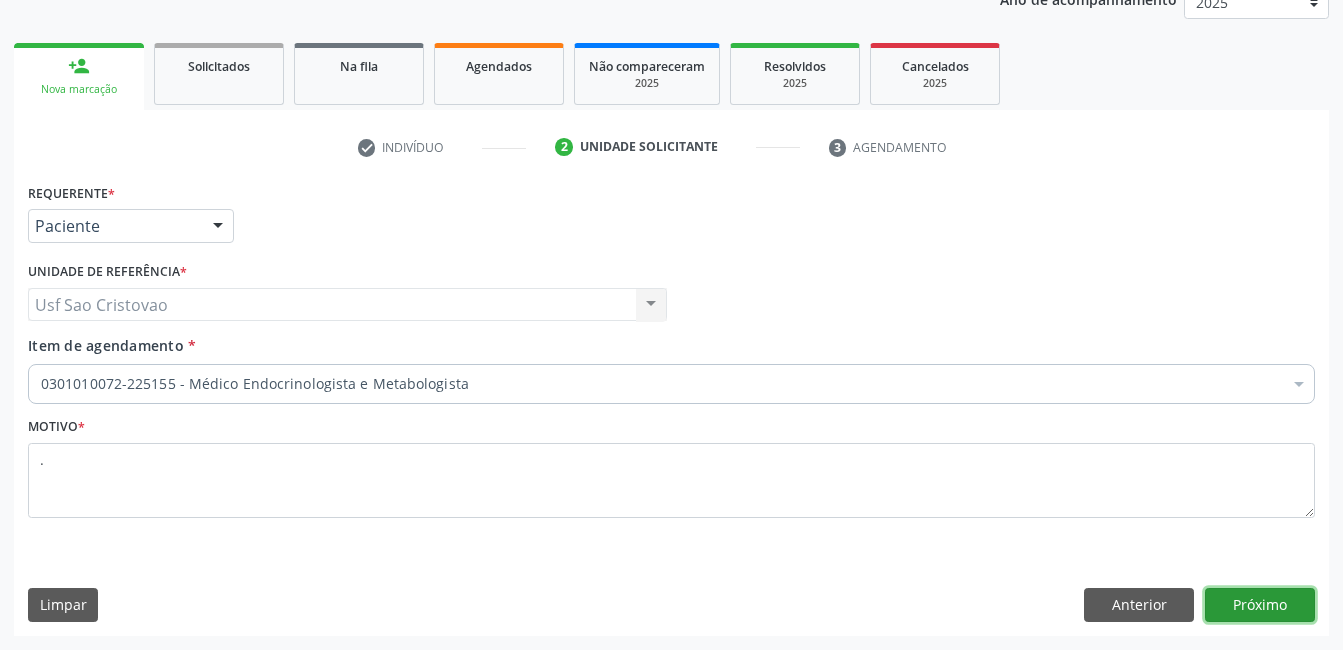 click on "Próximo" at bounding box center (1260, 605) 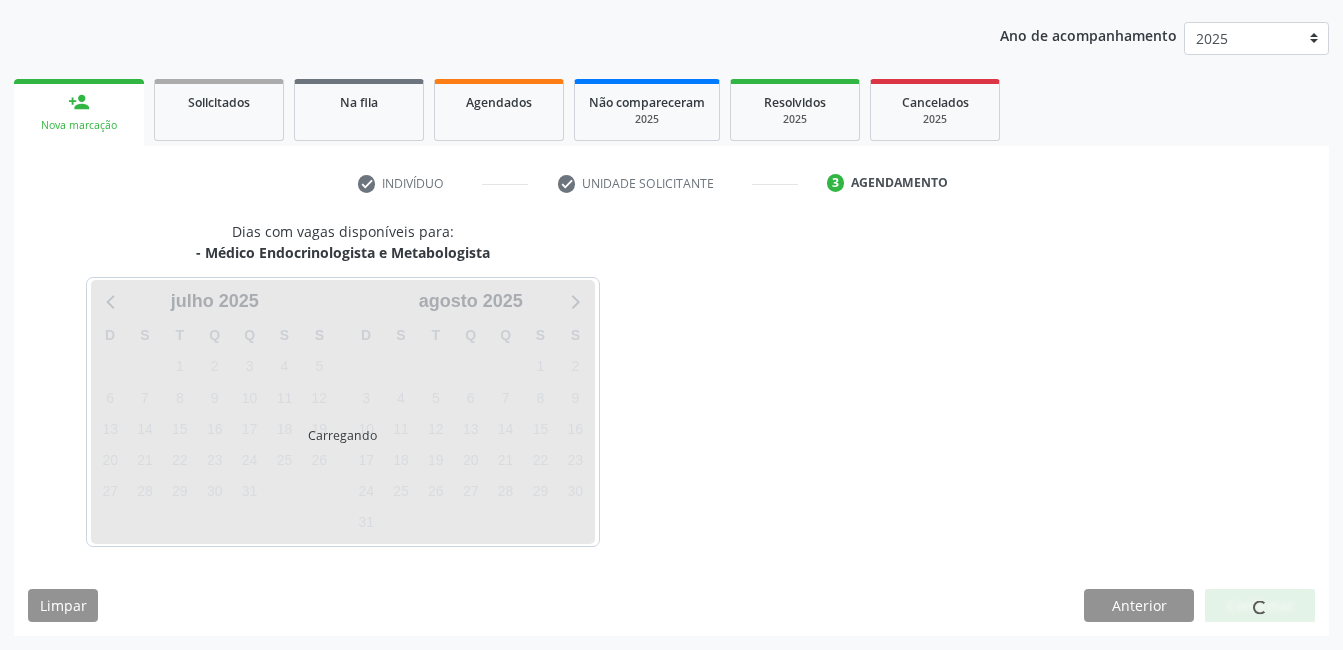 scroll, scrollTop: 220, scrollLeft: 0, axis: vertical 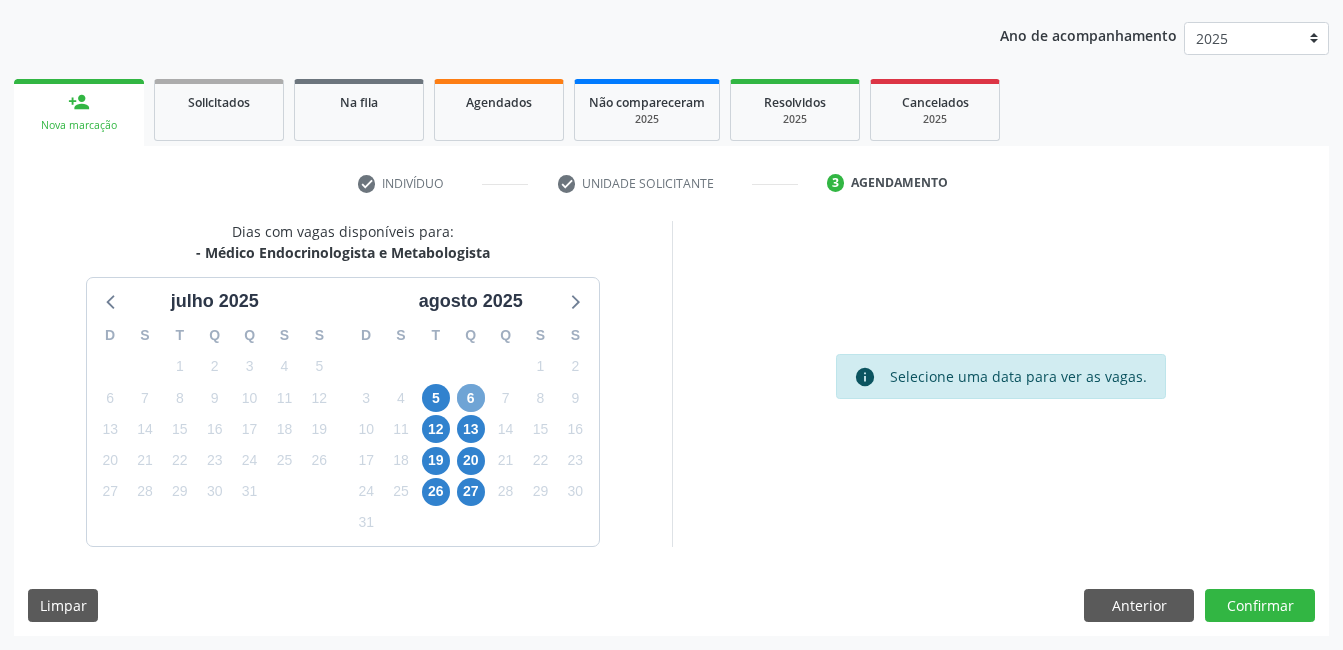 click on "6" at bounding box center (471, 398) 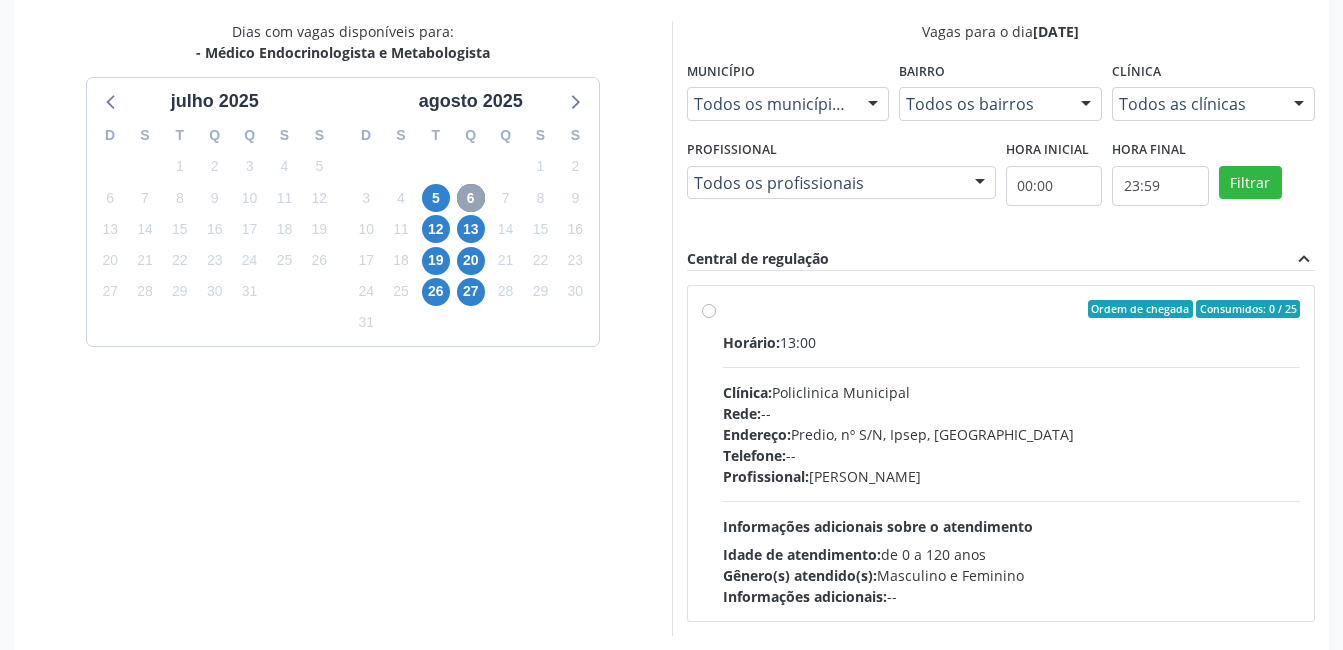 scroll, scrollTop: 509, scrollLeft: 0, axis: vertical 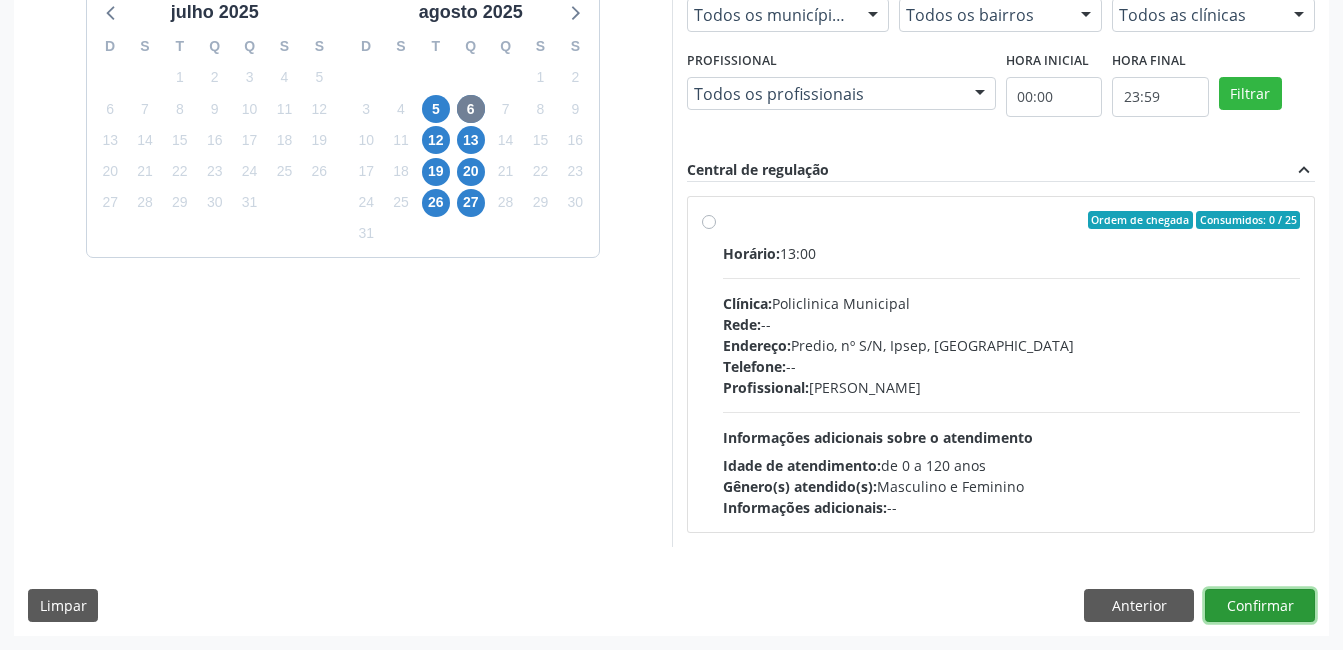 click on "Confirmar" at bounding box center (1260, 606) 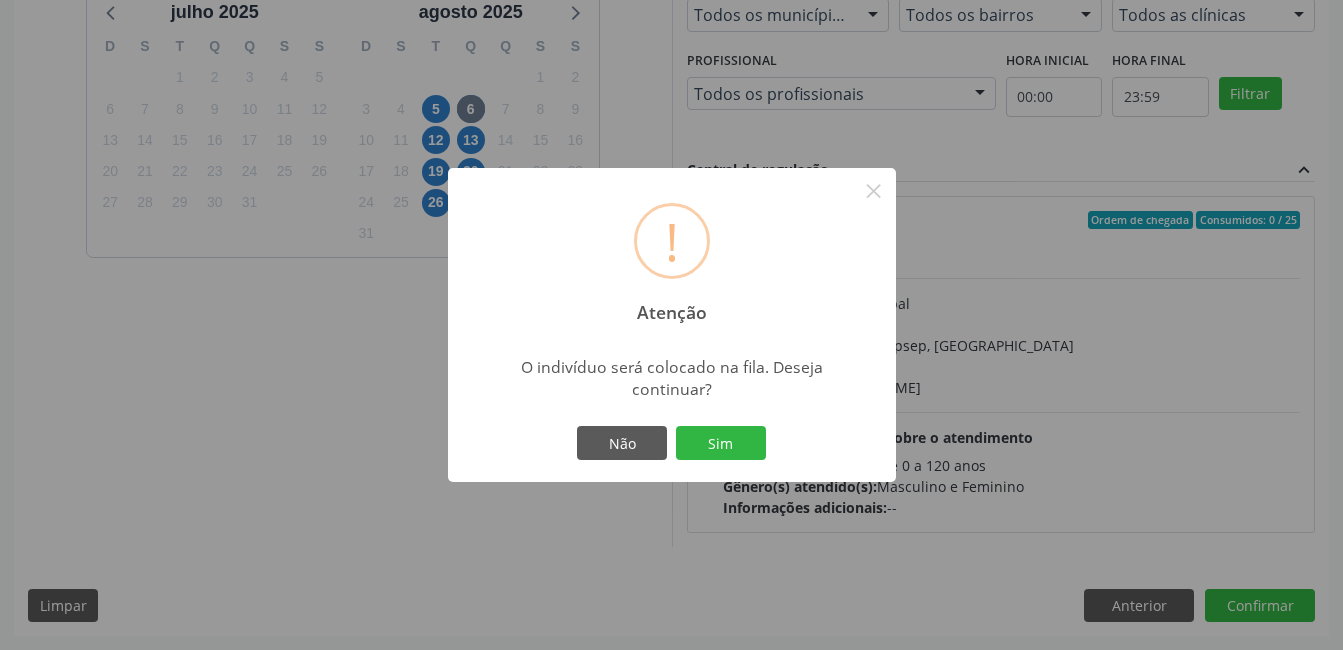 click on "! Atenção × O indivíduo será colocado na fila. Deseja continuar? Não Sim" at bounding box center (671, 325) 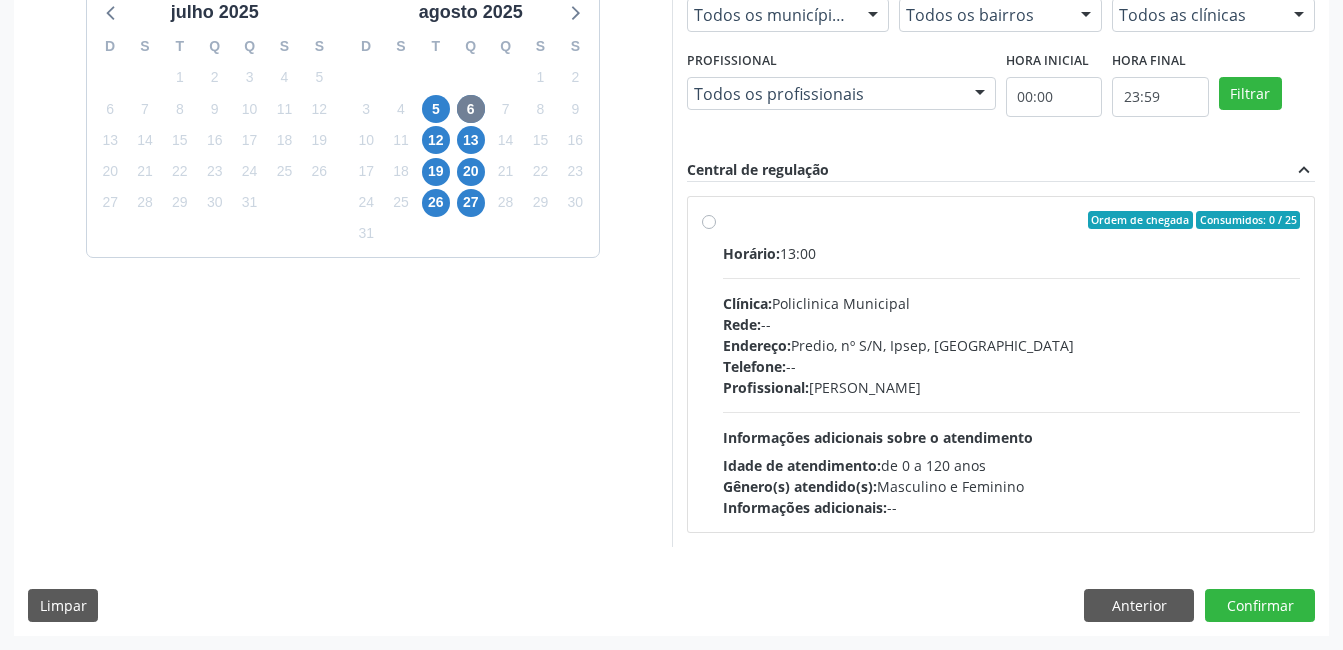 click on "Ordem de chegada
Consumidos: 0 / 25
Horário:   13:00
Clínica:  Policlinica Municipal
Rede:
--
Endereço:   Predio, nº S/N, Ipsep, Serra Talhada - PE
Telefone:   --
Profissional:
Antonio Carlos Brito Pereira de Meneses
Informações adicionais sobre o atendimento
Idade de atendimento:
de 0 a 120 anos
Gênero(s) atendido(s):
Masculino e Feminino
Informações adicionais:
--" at bounding box center (1012, 364) 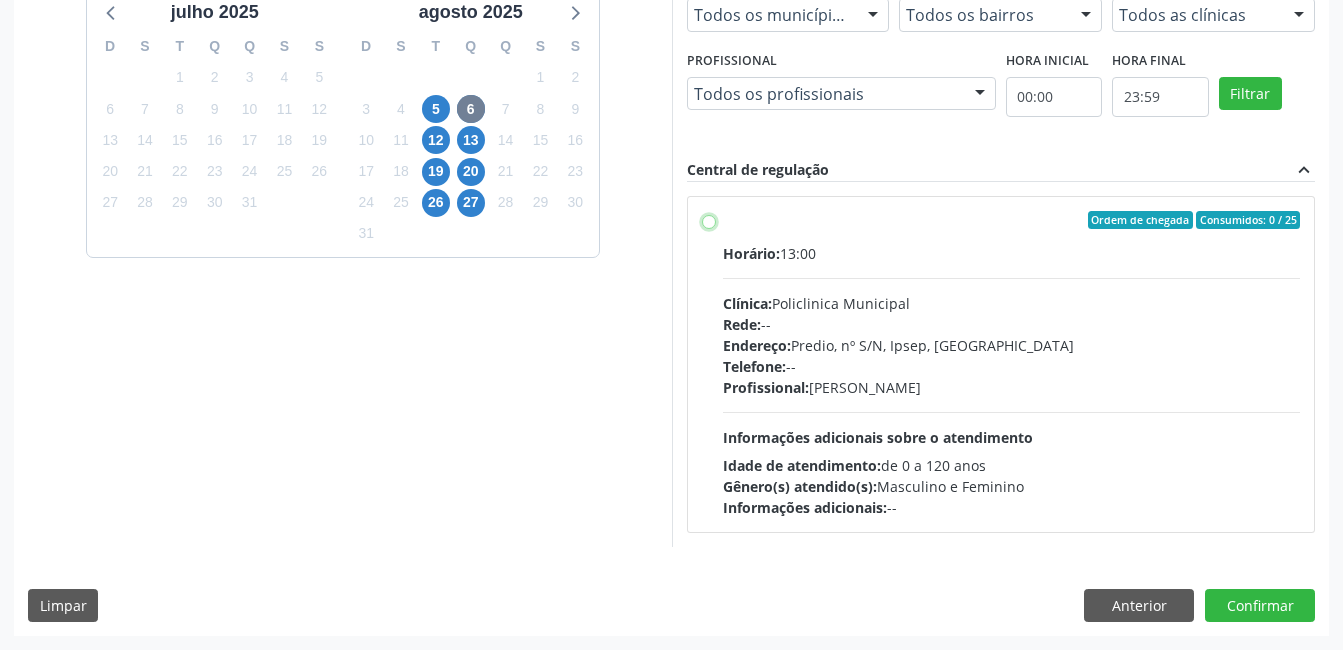 click on "Ordem de chegada
Consumidos: 0 / 25
Horário:   13:00
Clínica:  Policlinica Municipal
Rede:
--
Endereço:   Predio, nº S/N, Ipsep, Serra Talhada - PE
Telefone:   --
Profissional:
Antonio Carlos Brito Pereira de Meneses
Informações adicionais sobre o atendimento
Idade de atendimento:
de 0 a 120 anos
Gênero(s) atendido(s):
Masculino e Feminino
Informações adicionais:
--" at bounding box center [709, 220] 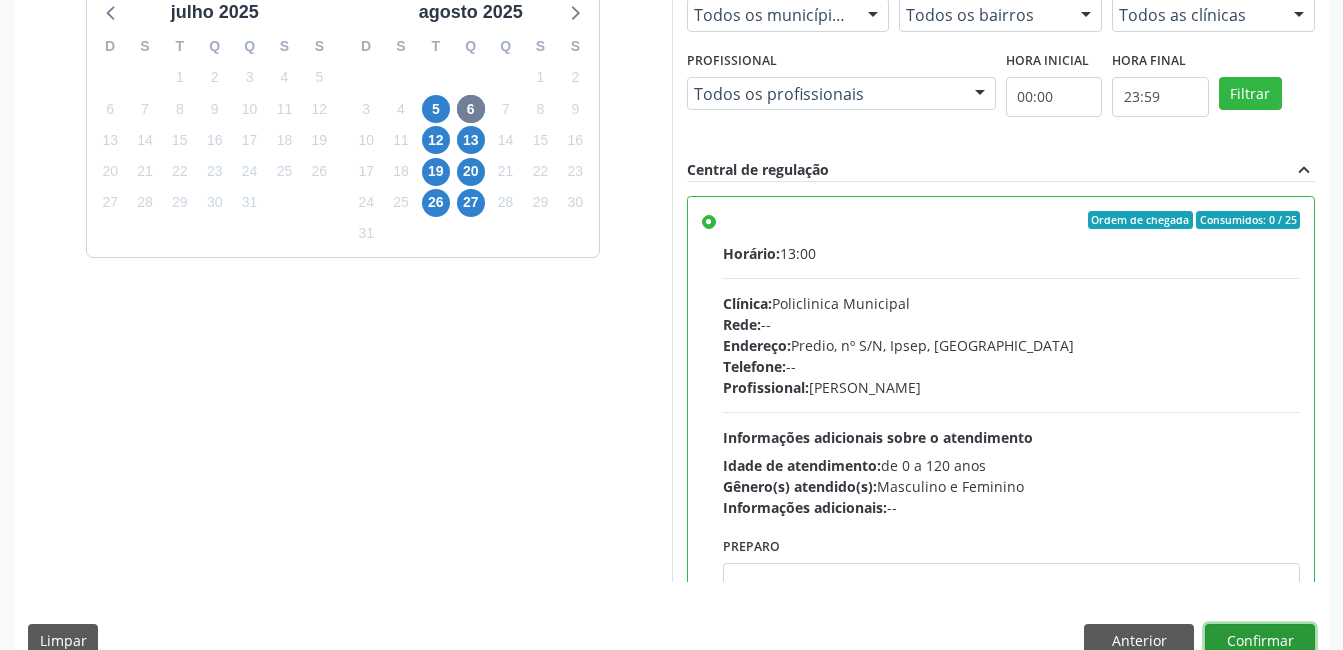 click on "Confirmar" at bounding box center [1260, 641] 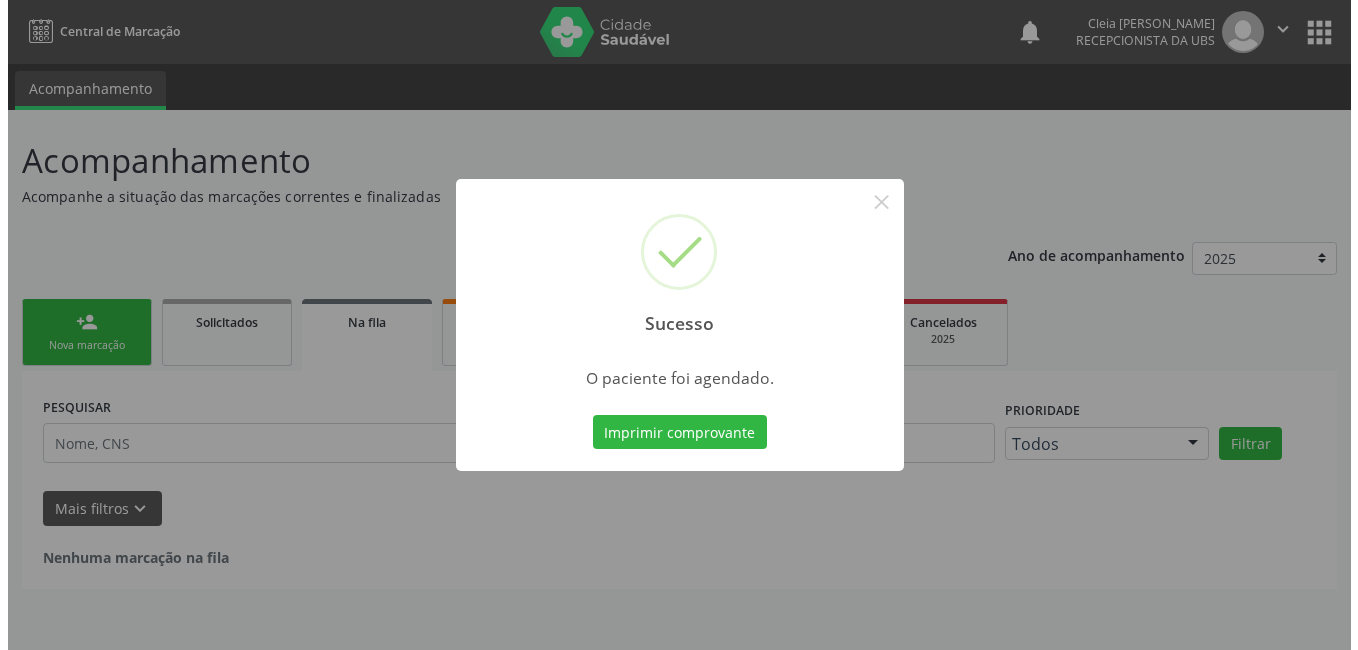 scroll, scrollTop: 0, scrollLeft: 0, axis: both 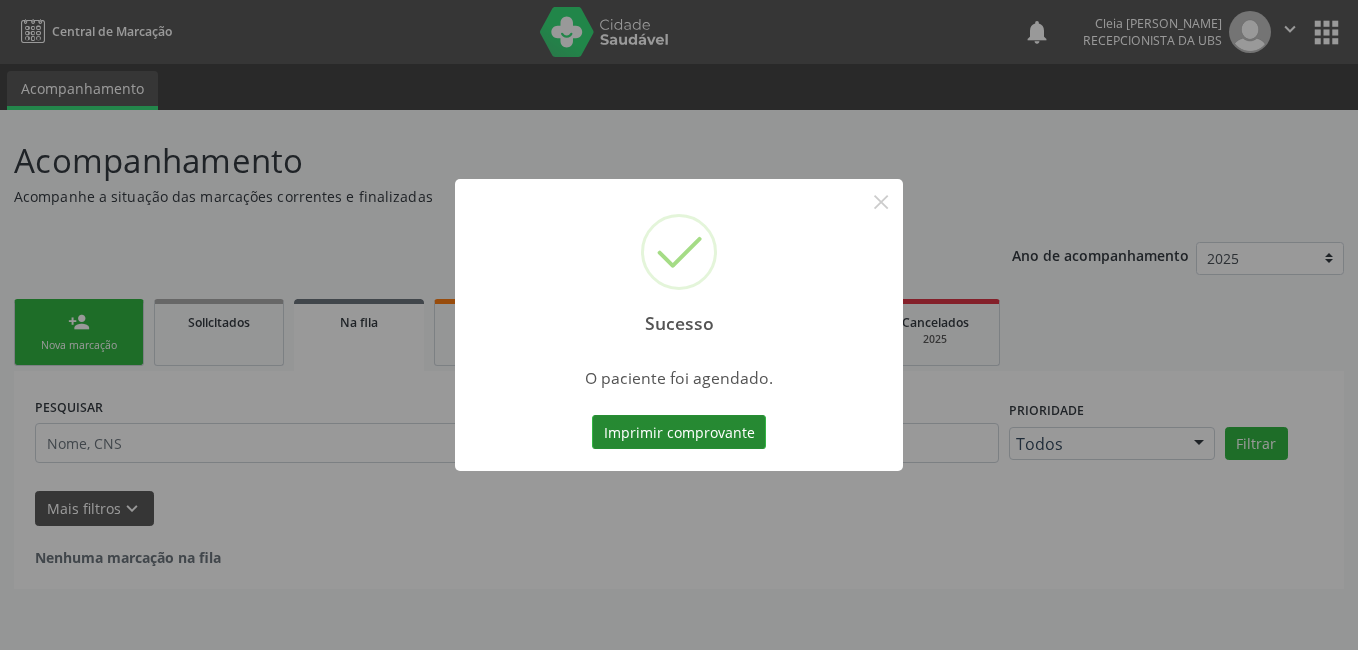 click on "Imprimir comprovante" at bounding box center [679, 432] 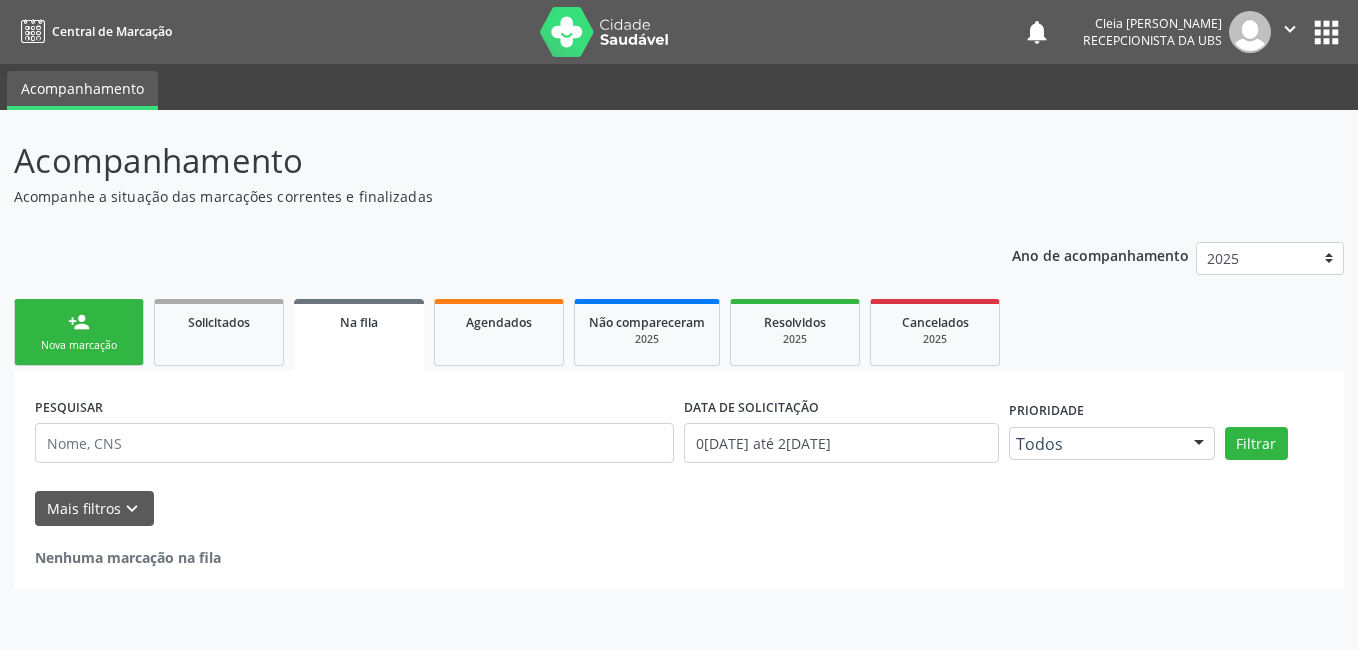 click on "person_add
Nova marcação" at bounding box center [79, 332] 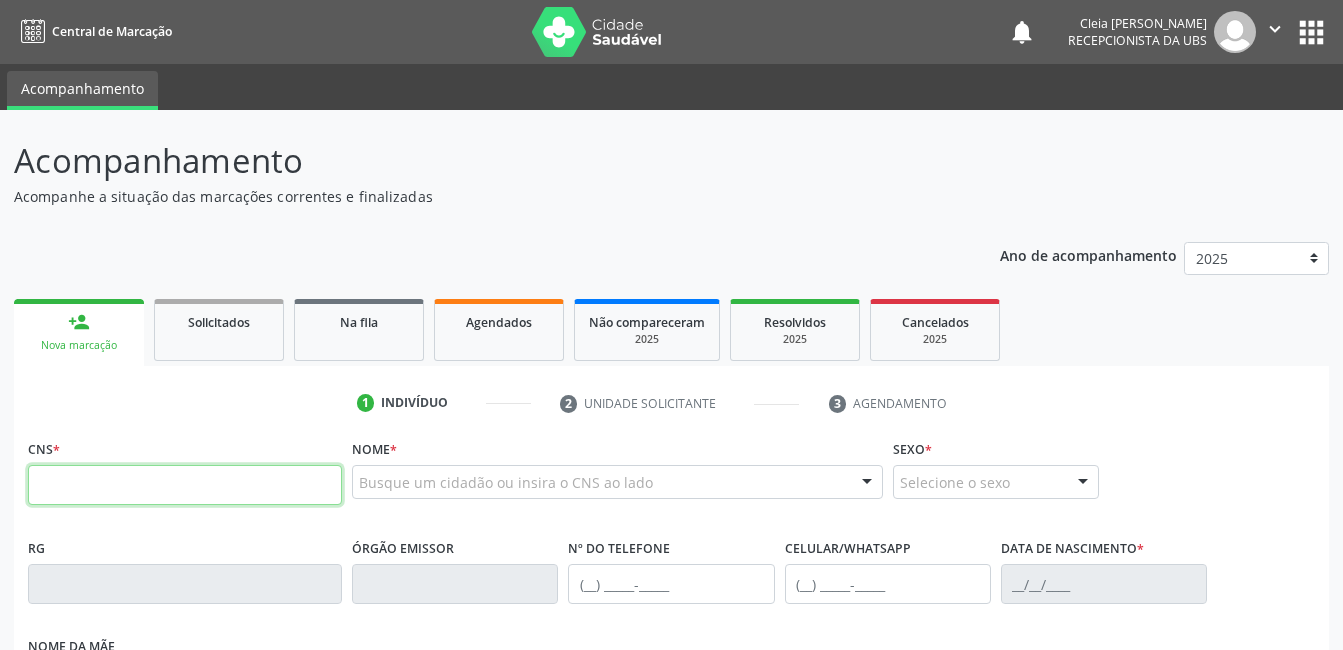 click at bounding box center [185, 485] 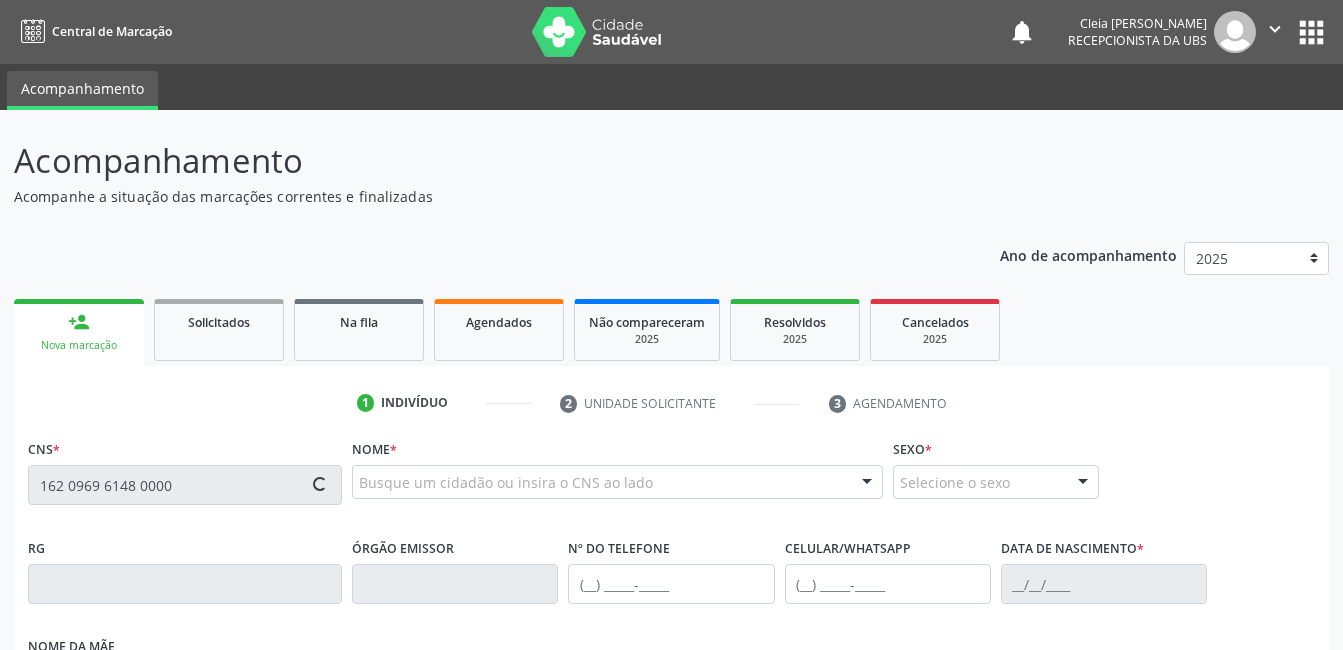 type on "162 0969 6148 0000" 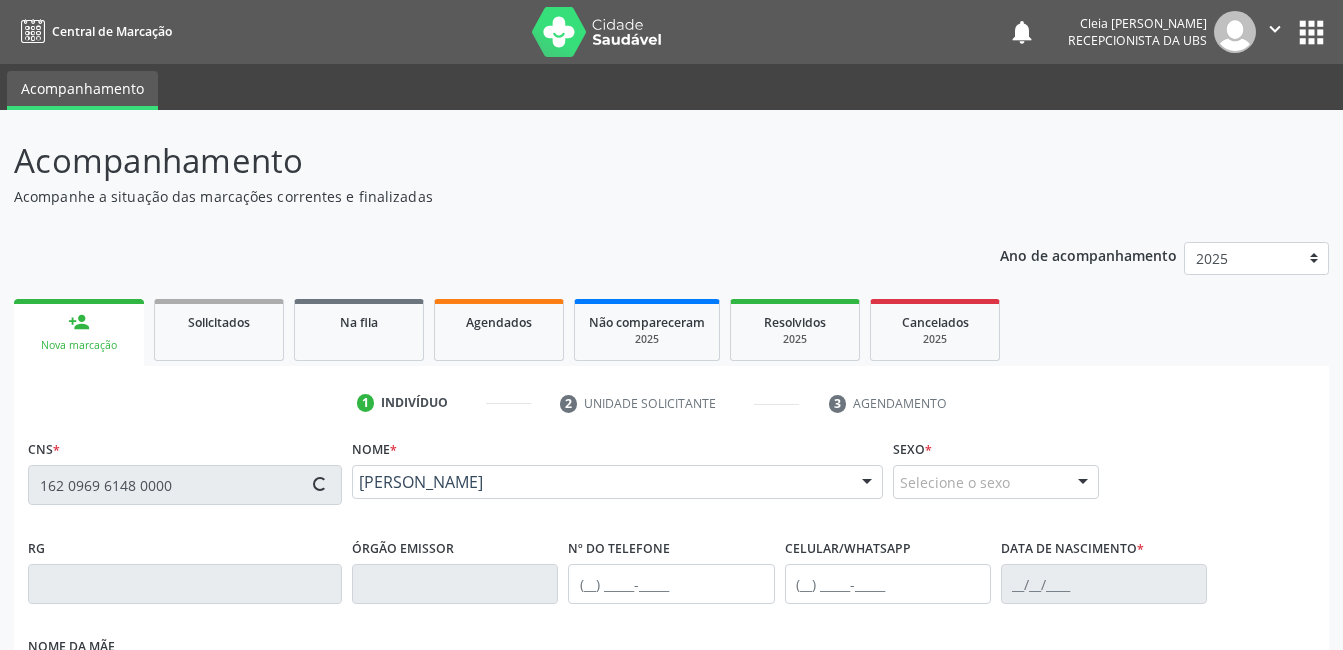 type on "[PHONE_NUMBER]" 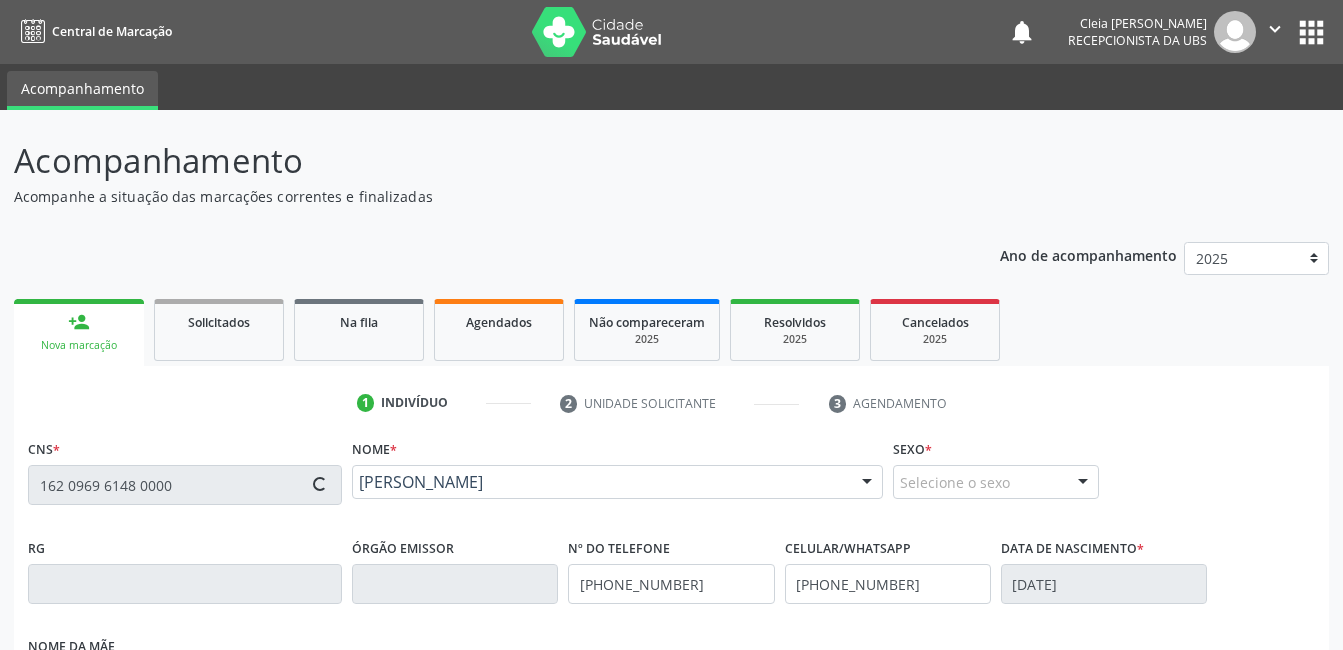 type on "Maria Jose Alves" 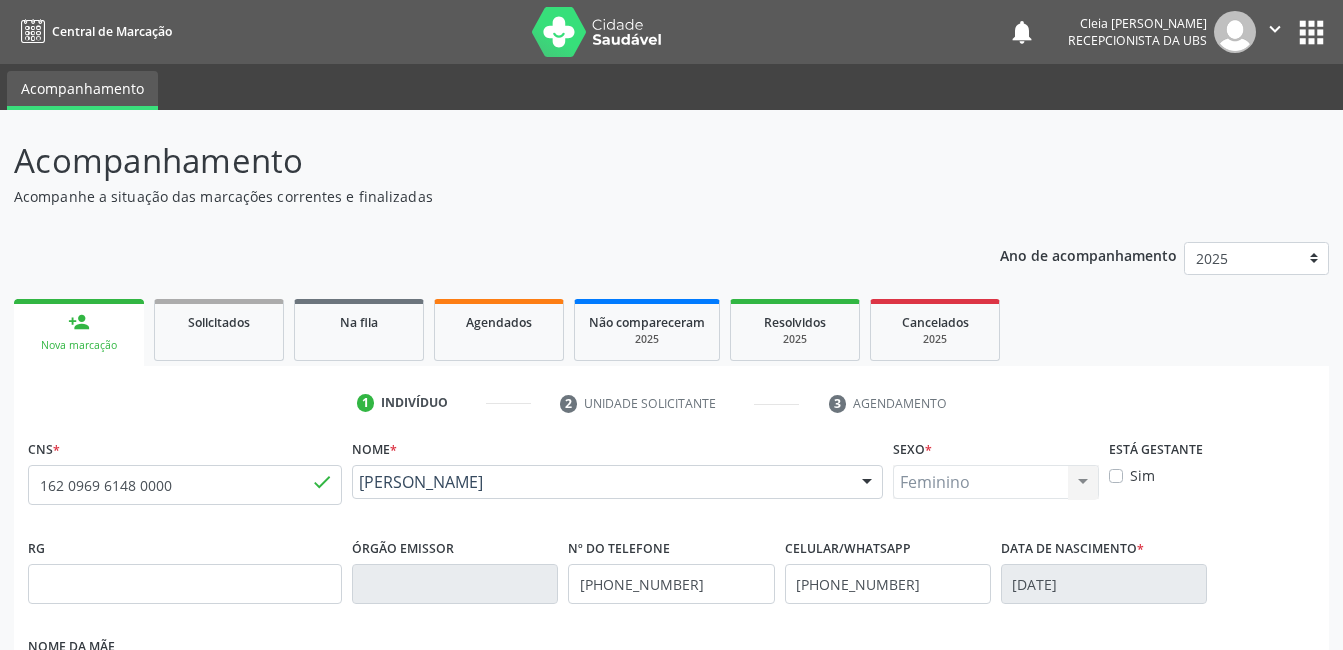 scroll, scrollTop: 200, scrollLeft: 0, axis: vertical 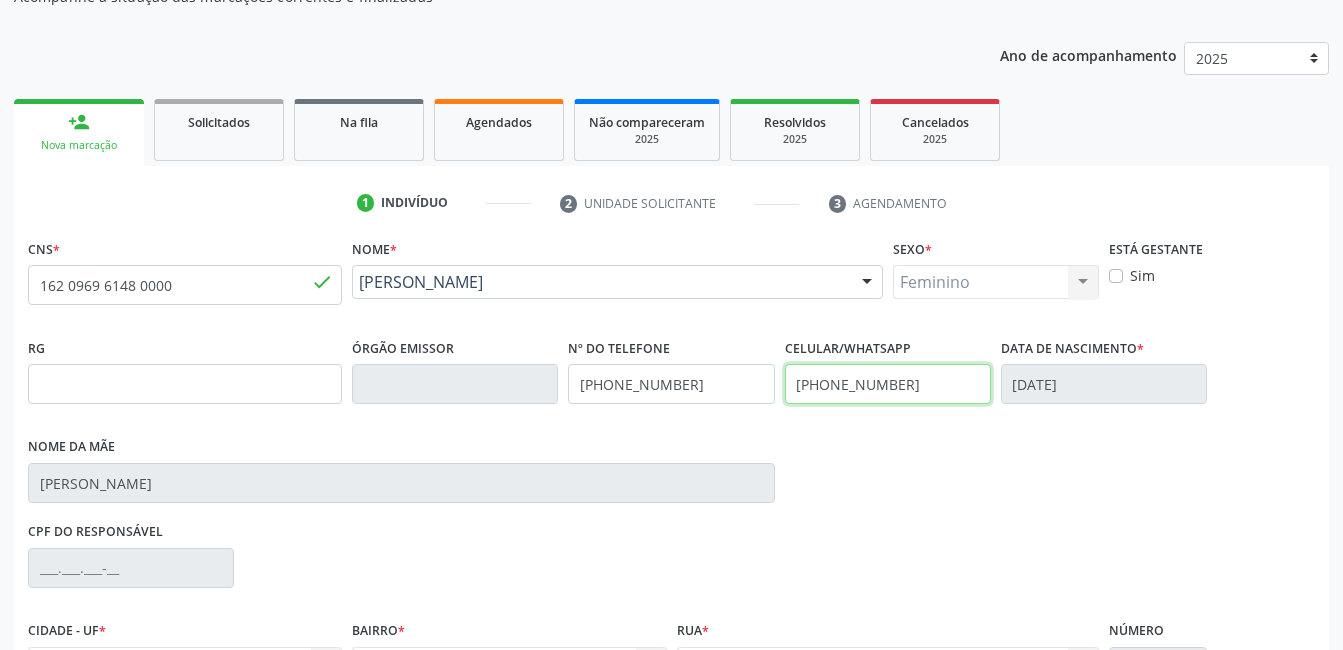 drag, startPoint x: 909, startPoint y: 386, endPoint x: 726, endPoint y: 374, distance: 183.39302 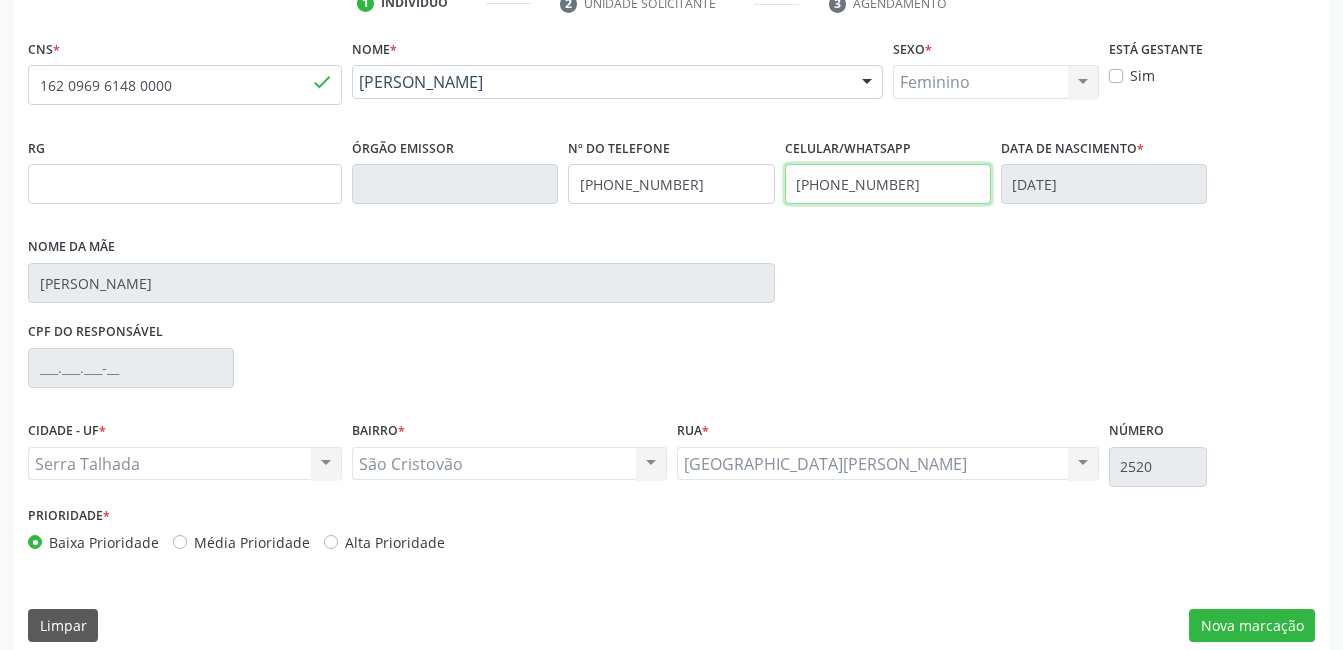 scroll, scrollTop: 420, scrollLeft: 0, axis: vertical 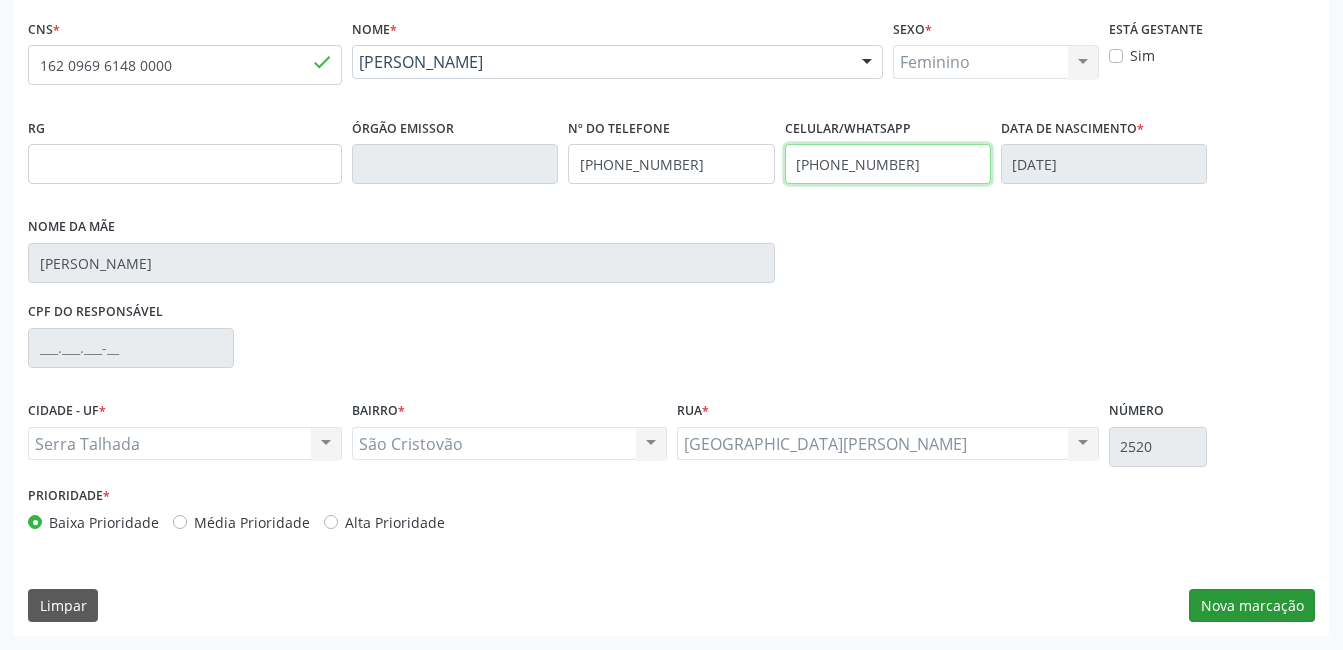 type on "(87) 99943-1542" 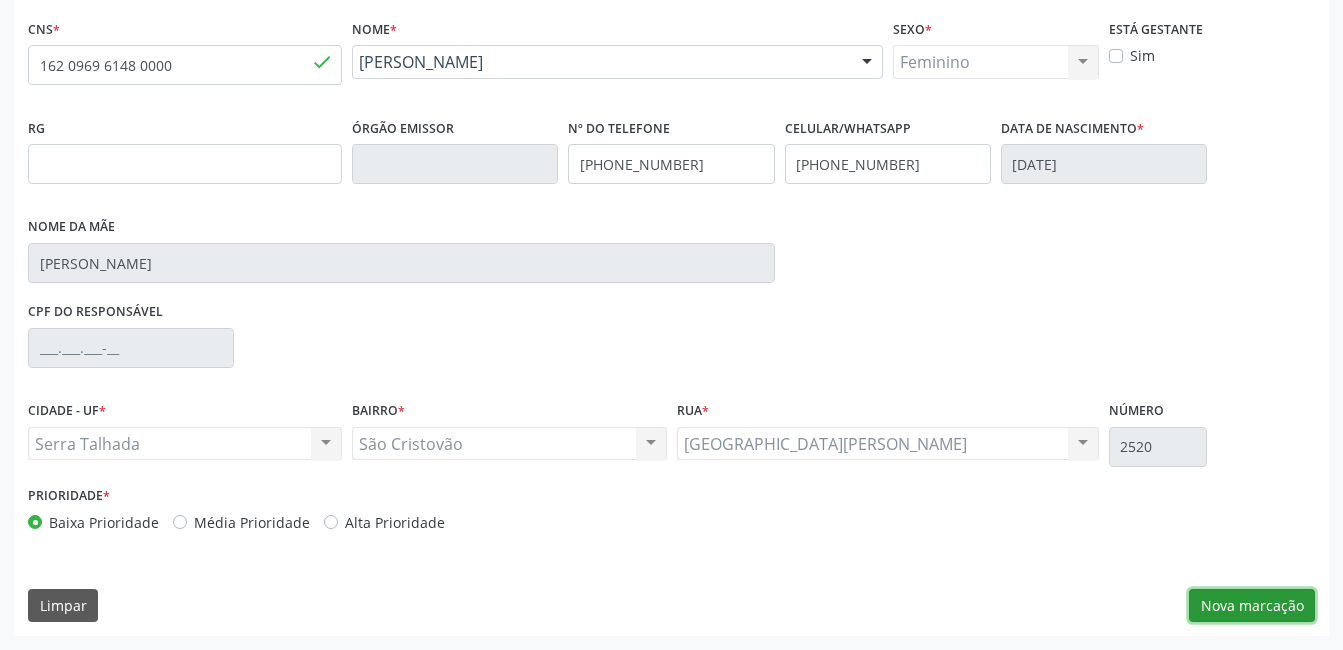 click on "Nova marcação" at bounding box center (1252, 606) 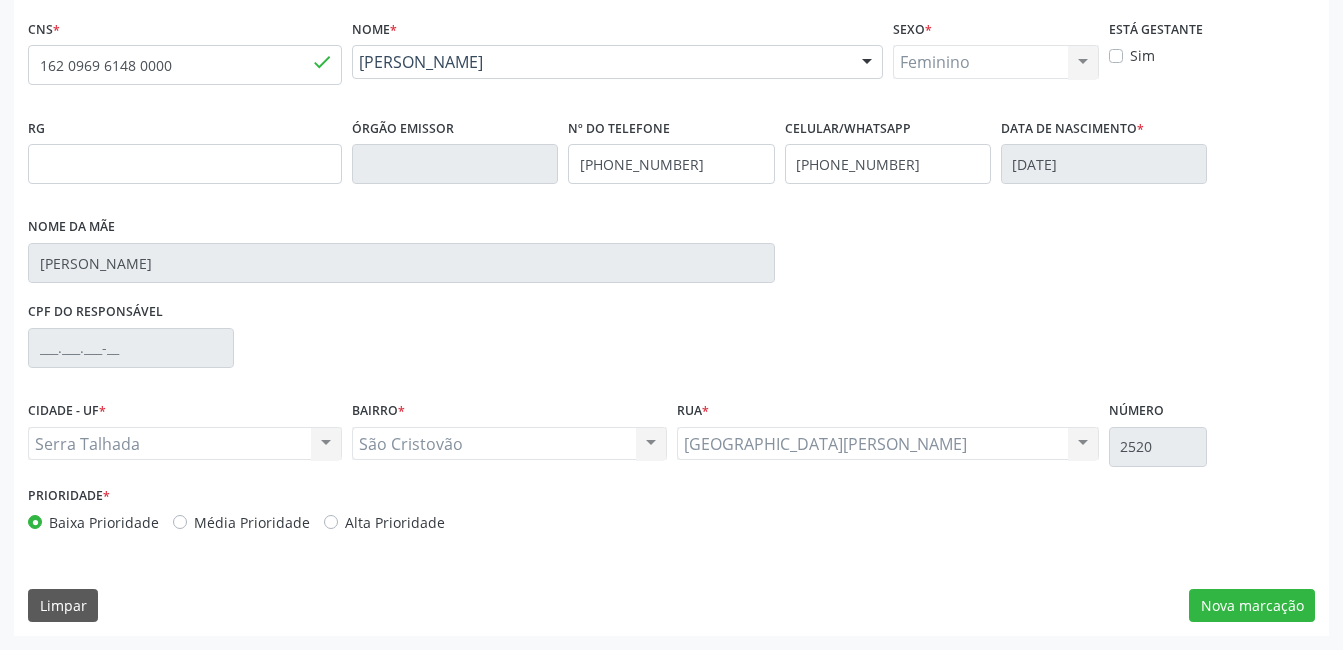 scroll, scrollTop: 256, scrollLeft: 0, axis: vertical 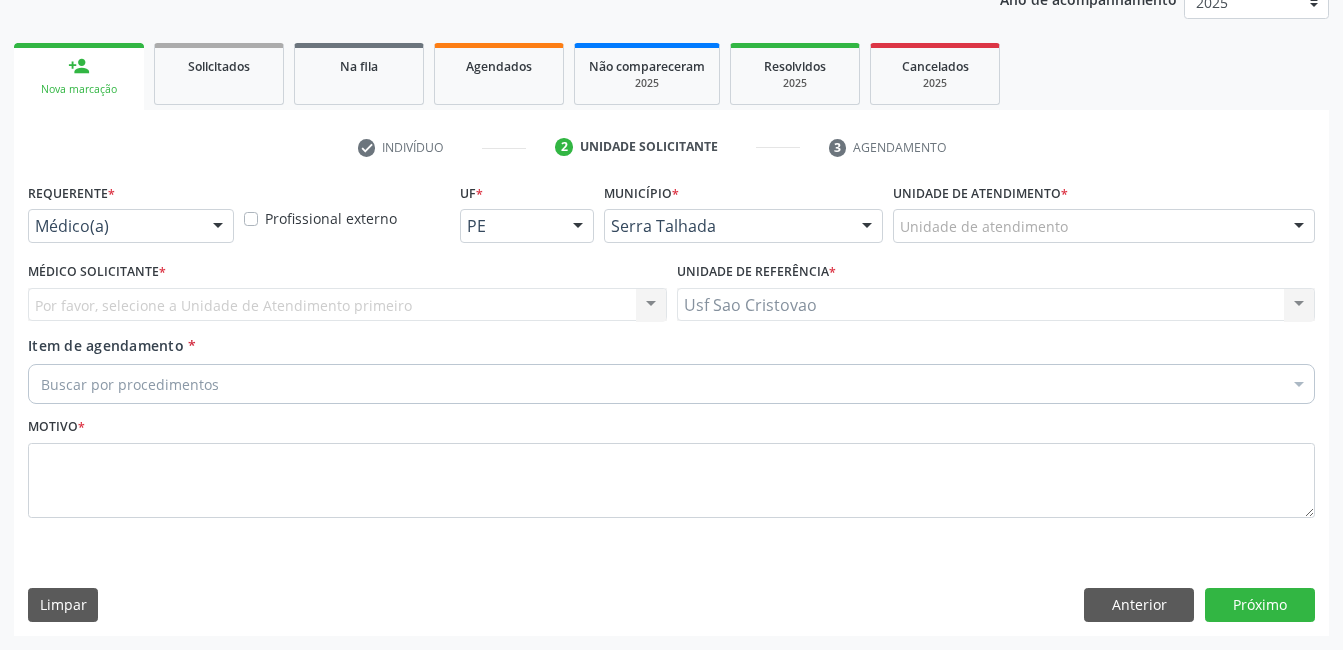 click at bounding box center (218, 227) 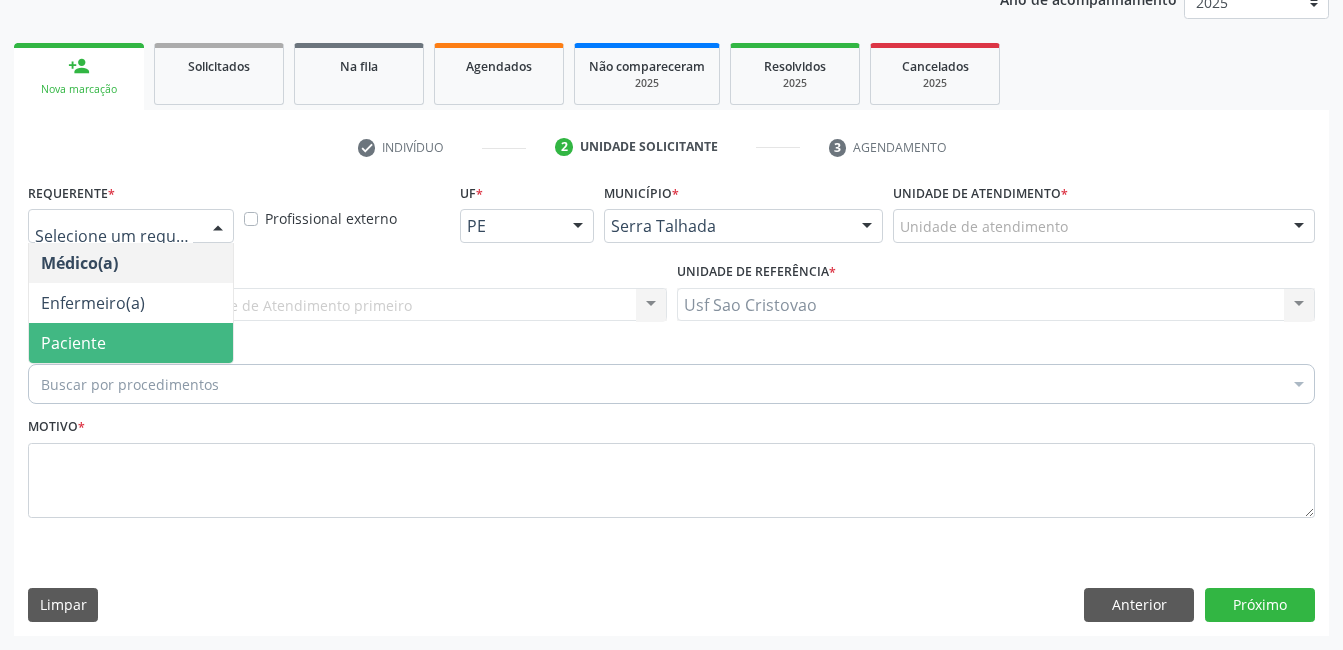 click on "Paciente" at bounding box center (131, 343) 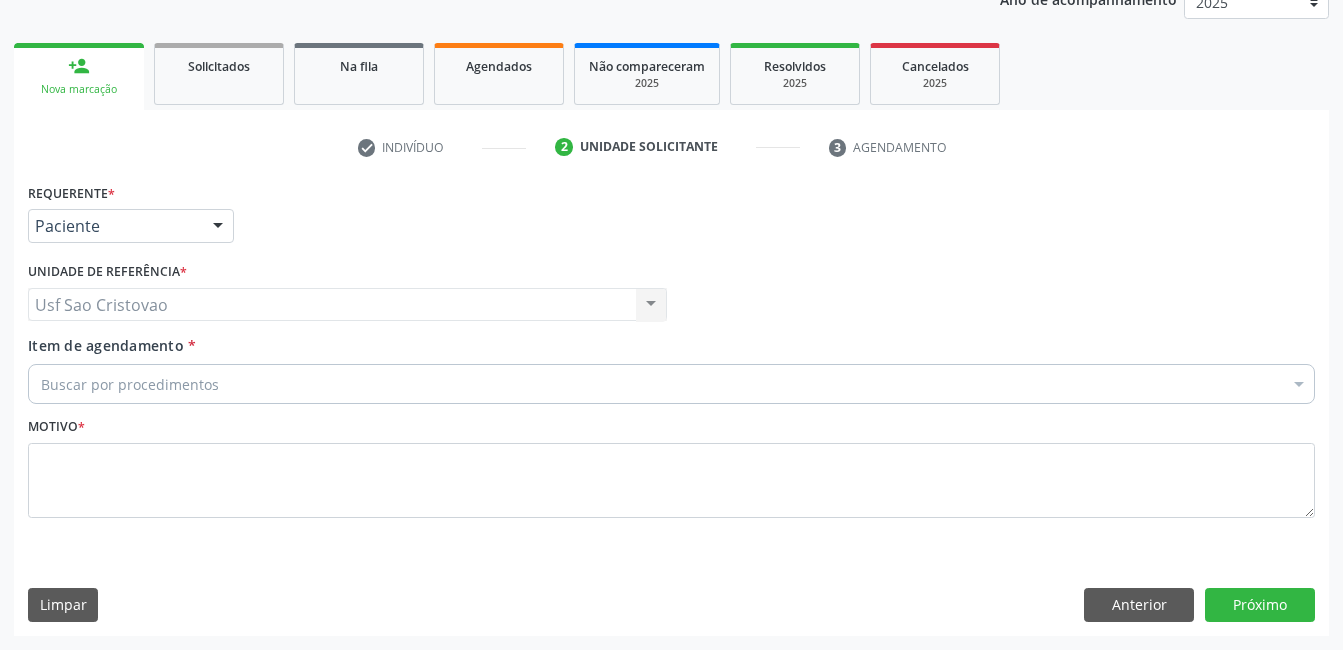 click on "Buscar por procedimentos" at bounding box center [671, 384] 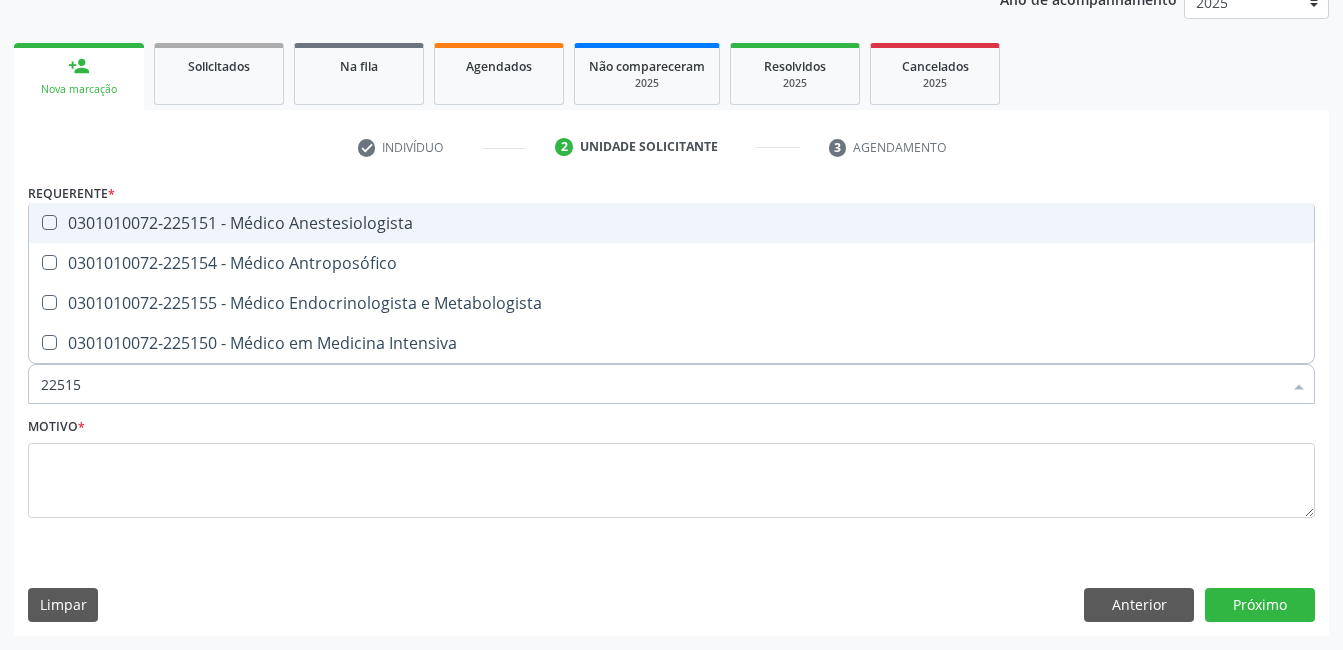 type on "225155" 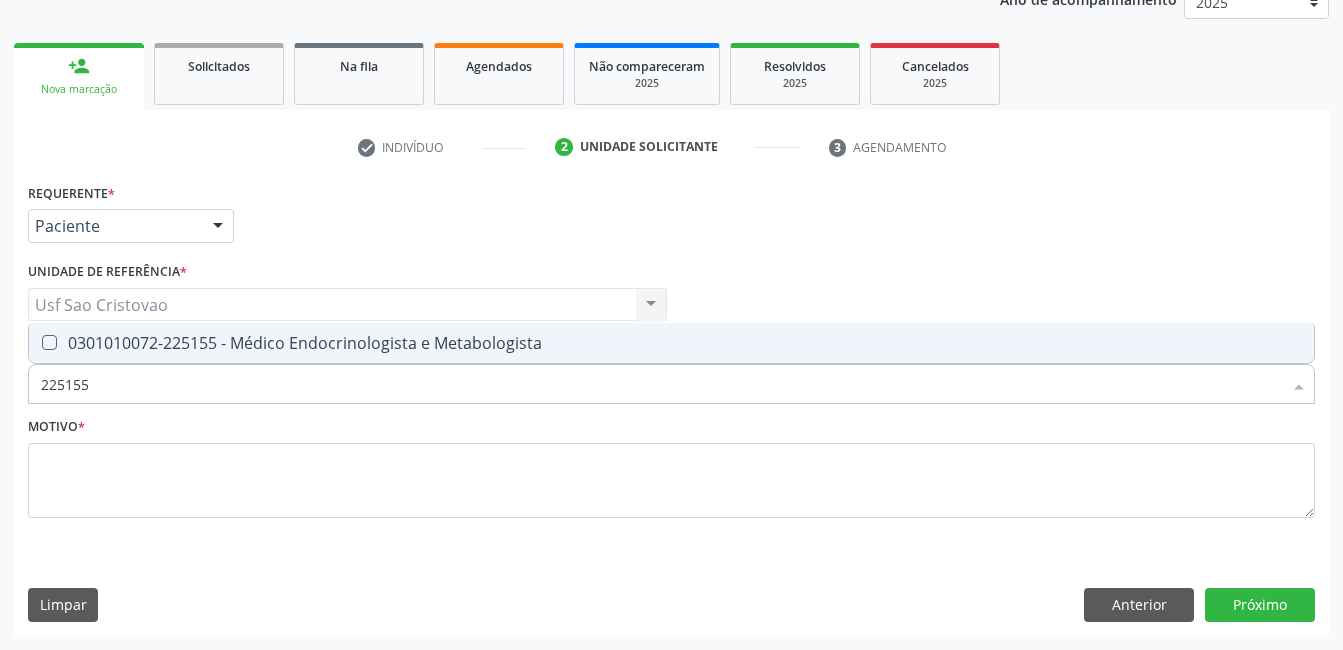 click at bounding box center [49, 342] 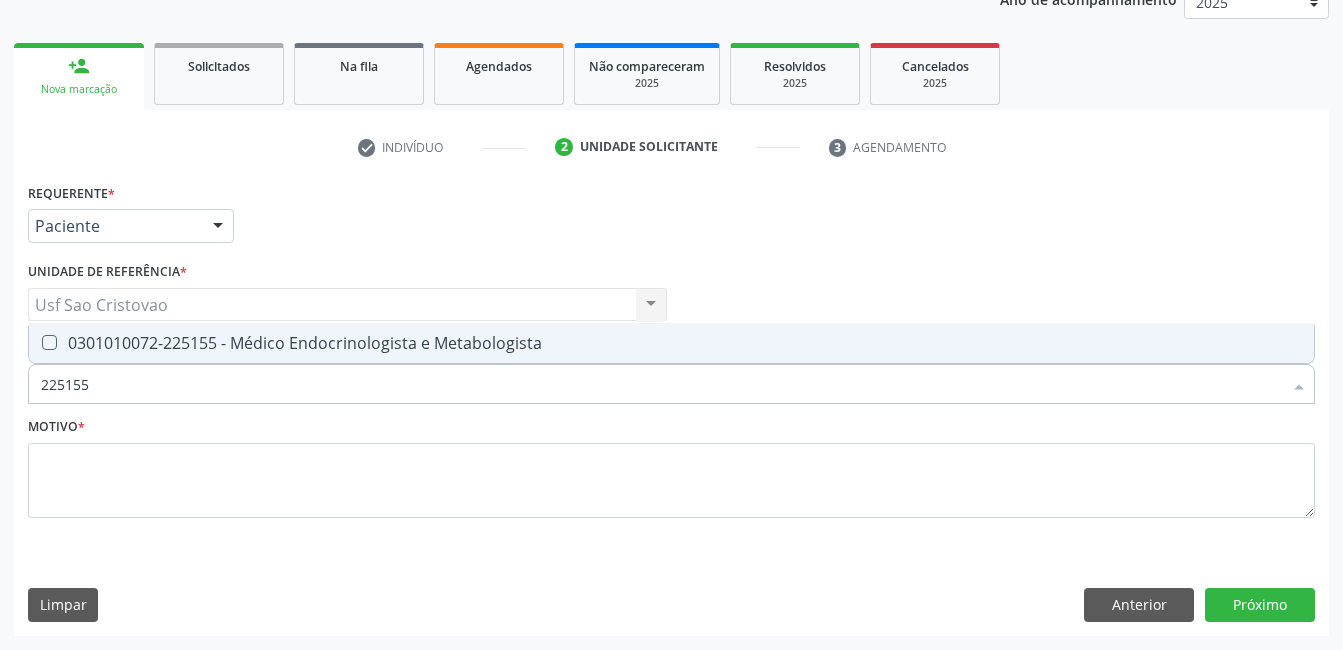 click at bounding box center (35, 342) 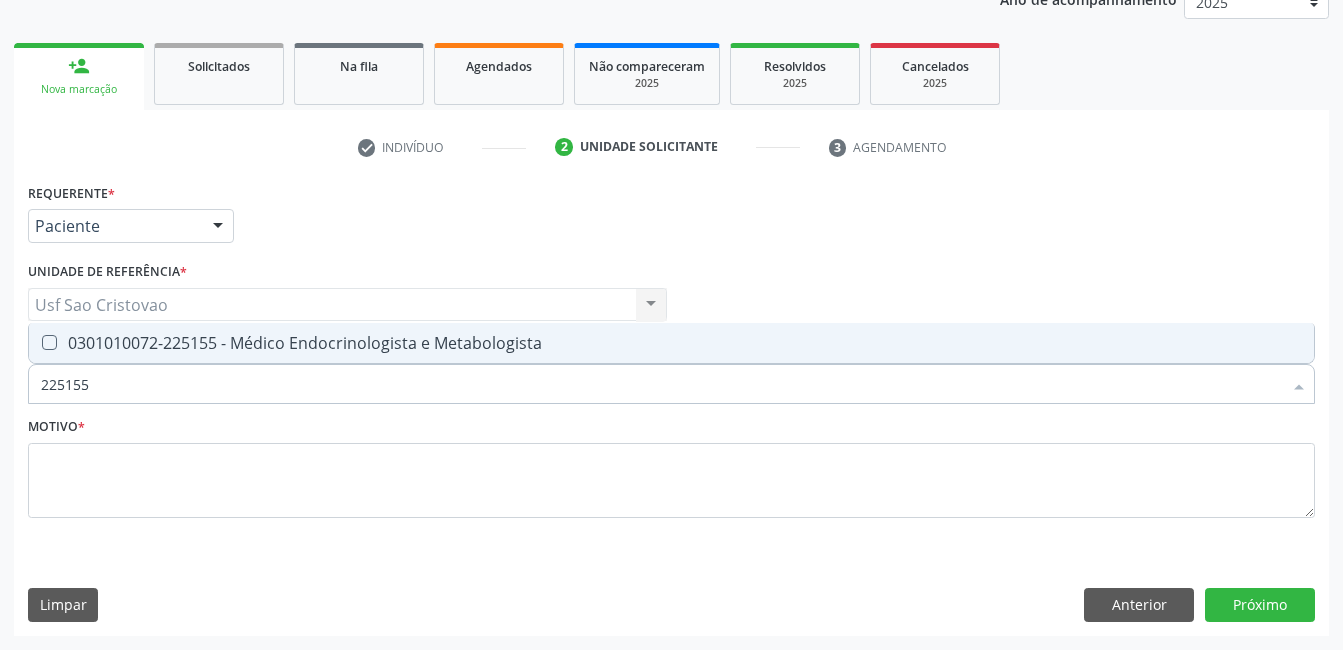 checkbox on "true" 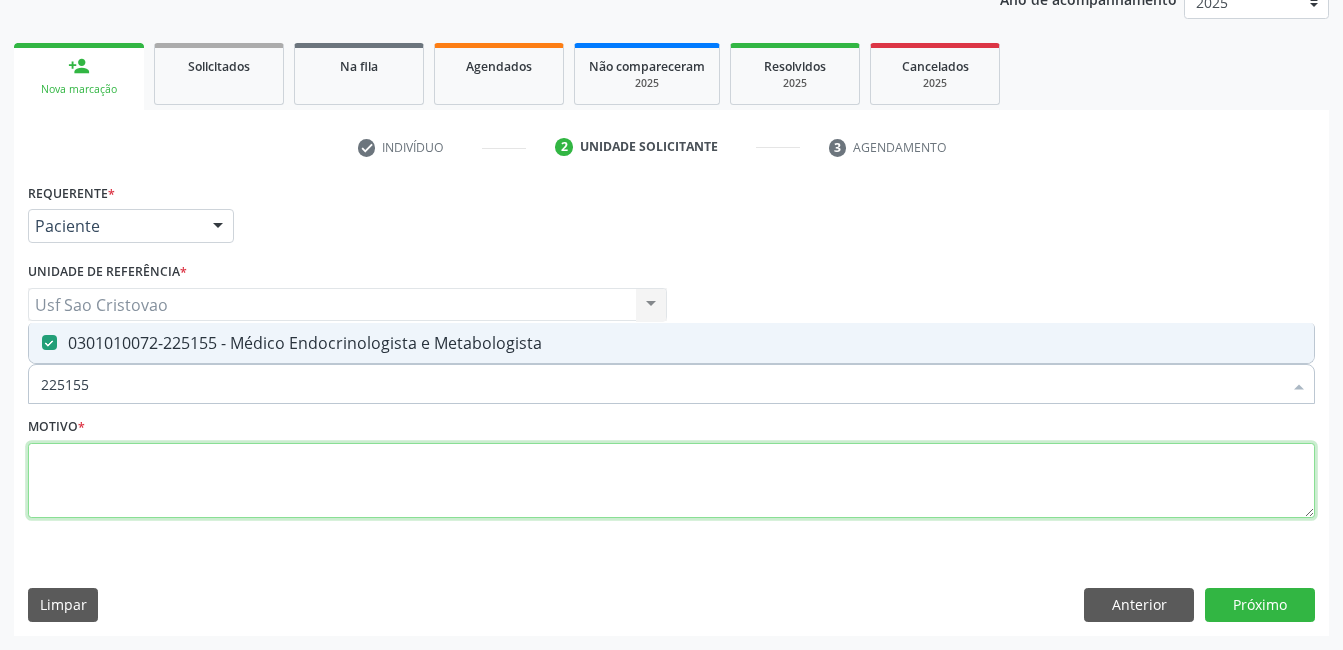 click at bounding box center (671, 481) 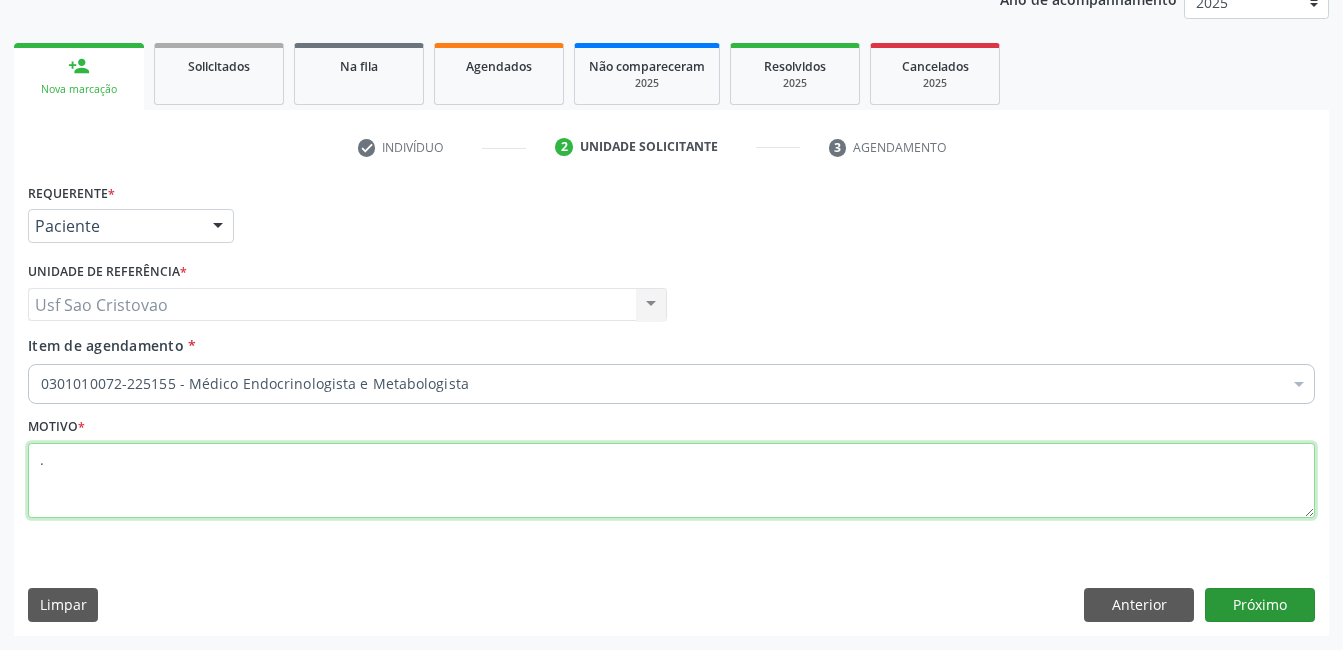 type on "." 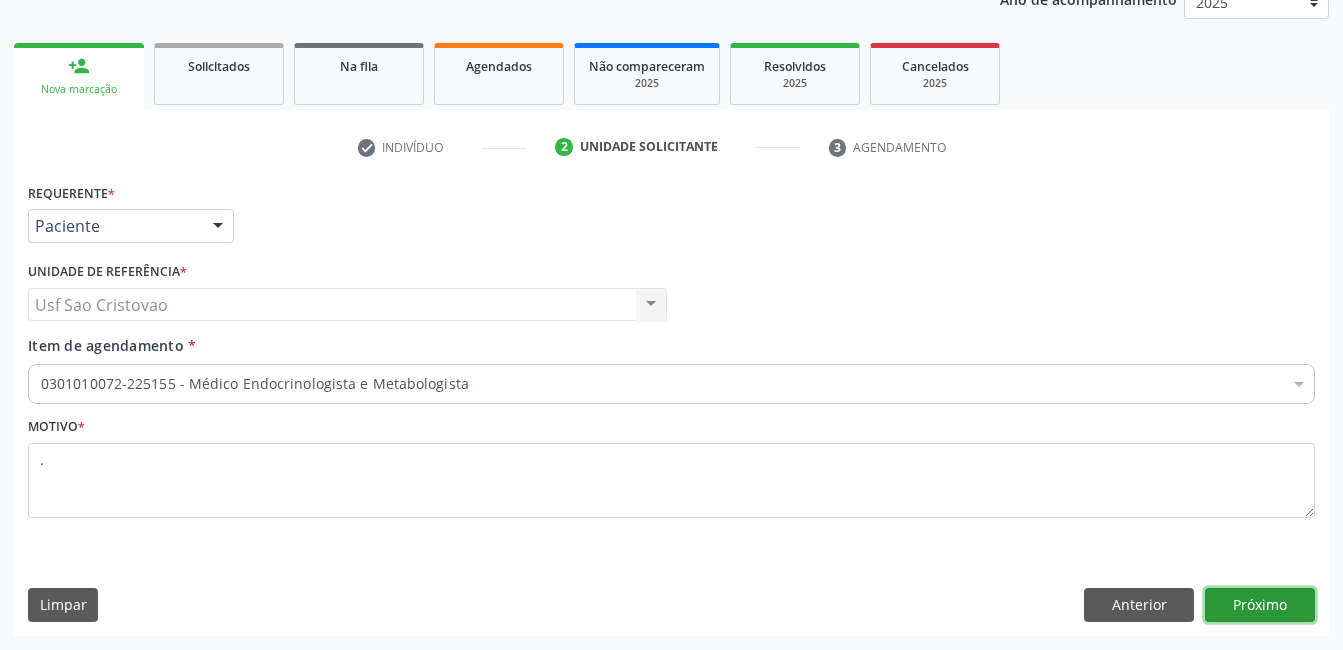 click on "Próximo" at bounding box center [1260, 605] 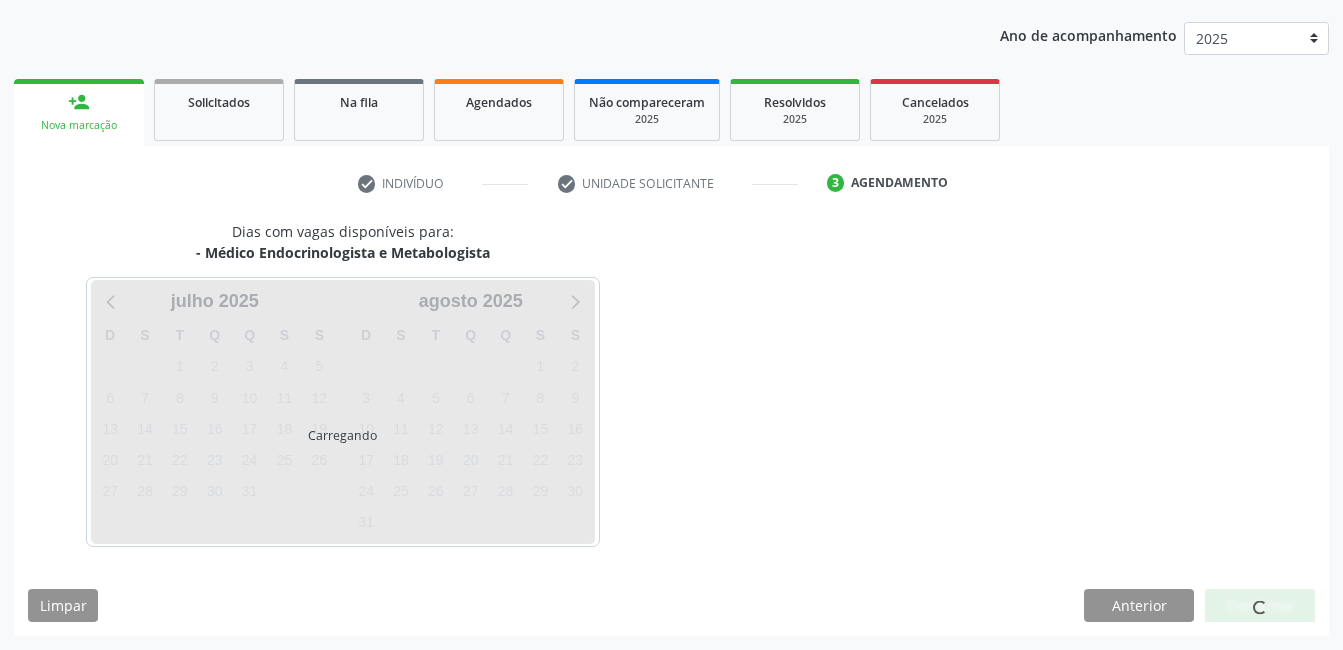 scroll, scrollTop: 220, scrollLeft: 0, axis: vertical 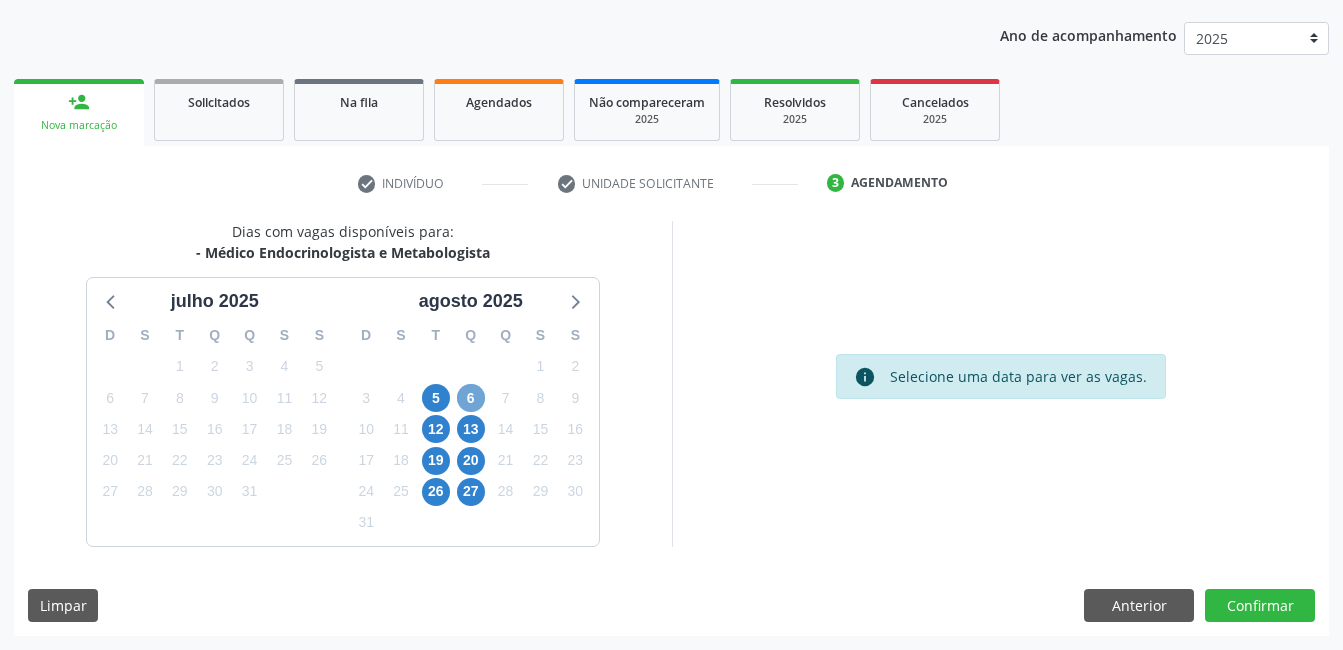 click on "6" at bounding box center (471, 398) 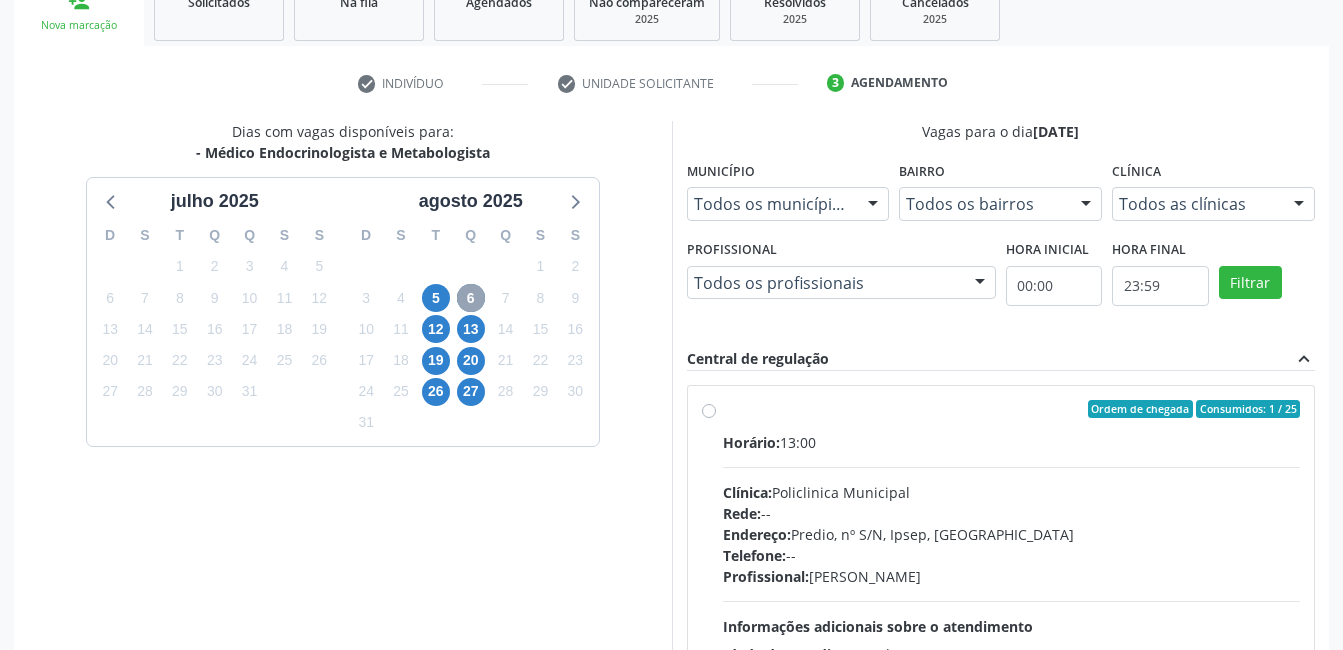 scroll, scrollTop: 420, scrollLeft: 0, axis: vertical 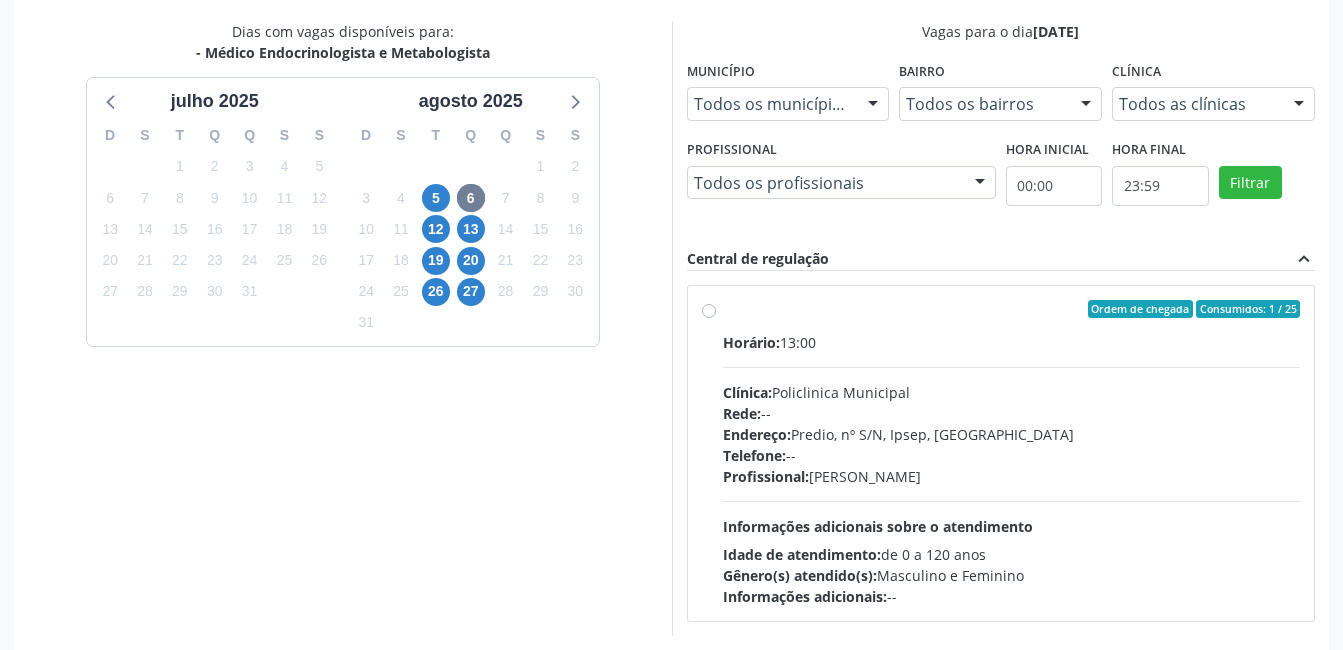 click on "Ordem de chegada
Consumidos: 1 / 25
Horário:   13:00
Clínica:  Policlinica Municipal
Rede:
--
Endereço:   Predio, nº S/N, Ipsep, Serra Talhada - PE
Telefone:   --
Profissional:
Antonio Carlos Brito Pereira de Meneses
Informações adicionais sobre o atendimento
Idade de atendimento:
de 0 a 120 anos
Gênero(s) atendido(s):
Masculino e Feminino
Informações adicionais:
--" at bounding box center [1012, 453] 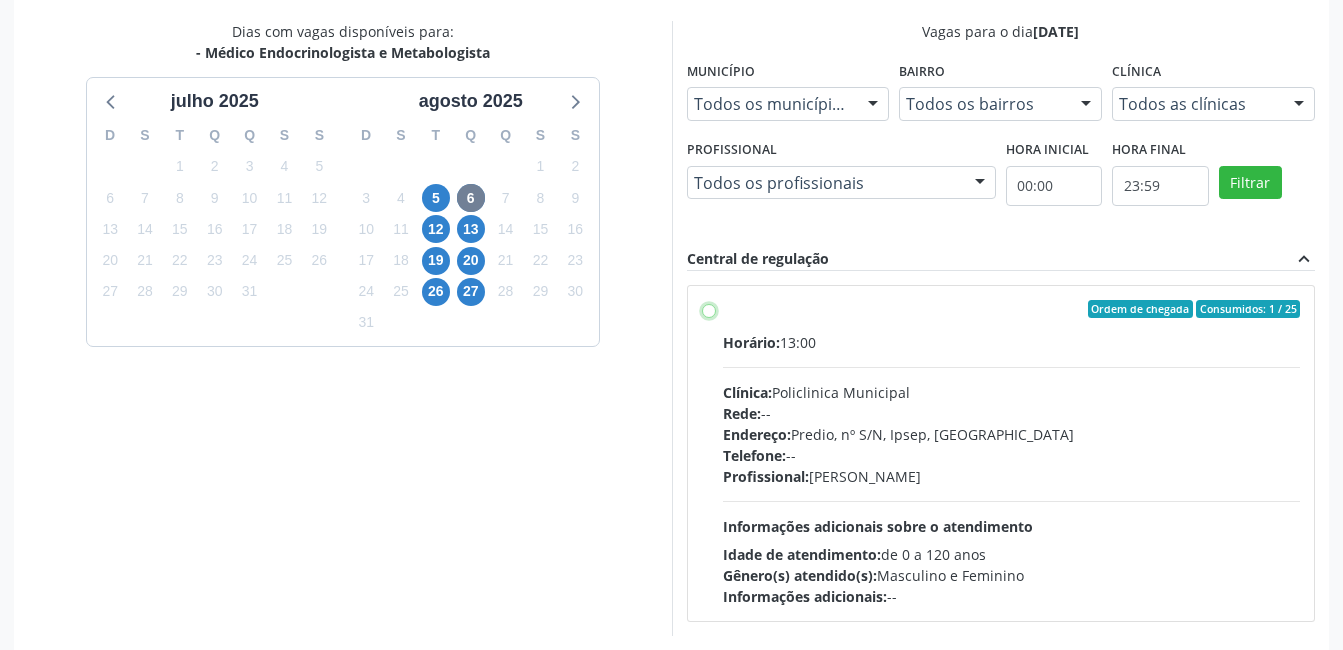 click on "Ordem de chegada
Consumidos: 1 / 25
Horário:   13:00
Clínica:  Policlinica Municipal
Rede:
--
Endereço:   Predio, nº S/N, Ipsep, Serra Talhada - PE
Telefone:   --
Profissional:
Antonio Carlos Brito Pereira de Meneses
Informações adicionais sobre o atendimento
Idade de atendimento:
de 0 a 120 anos
Gênero(s) atendido(s):
Masculino e Feminino
Informações adicionais:
--" at bounding box center [709, 309] 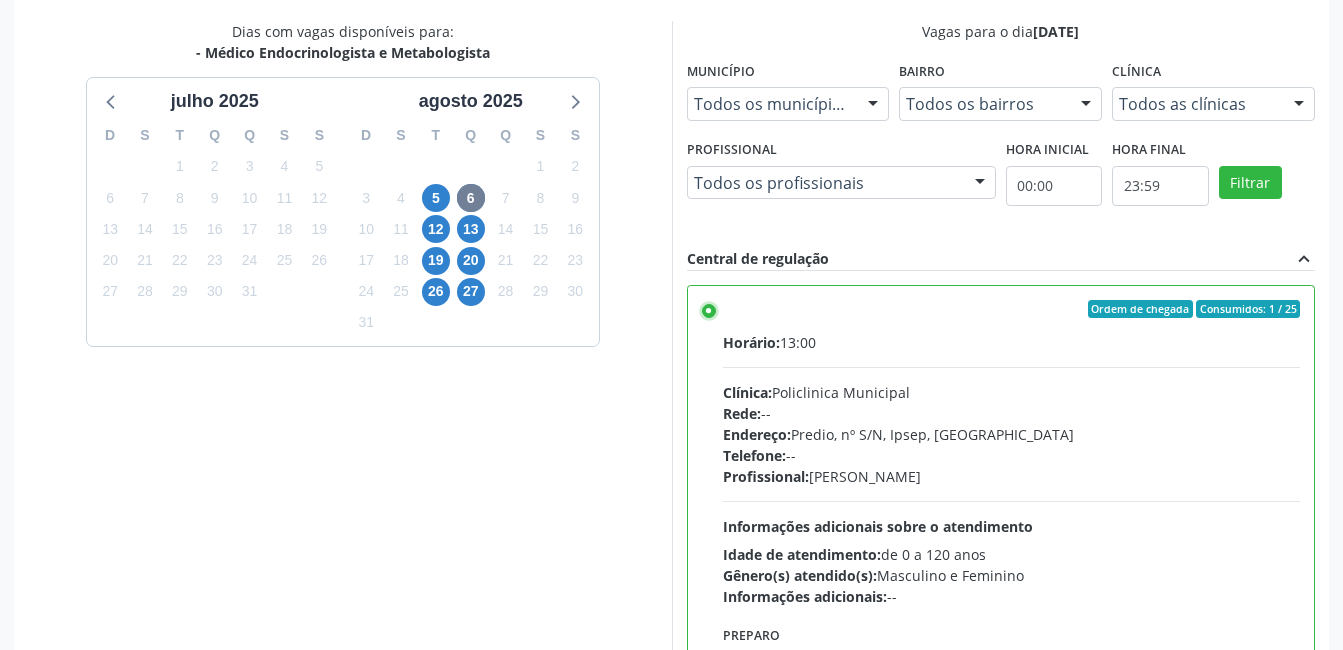 scroll, scrollTop: 545, scrollLeft: 0, axis: vertical 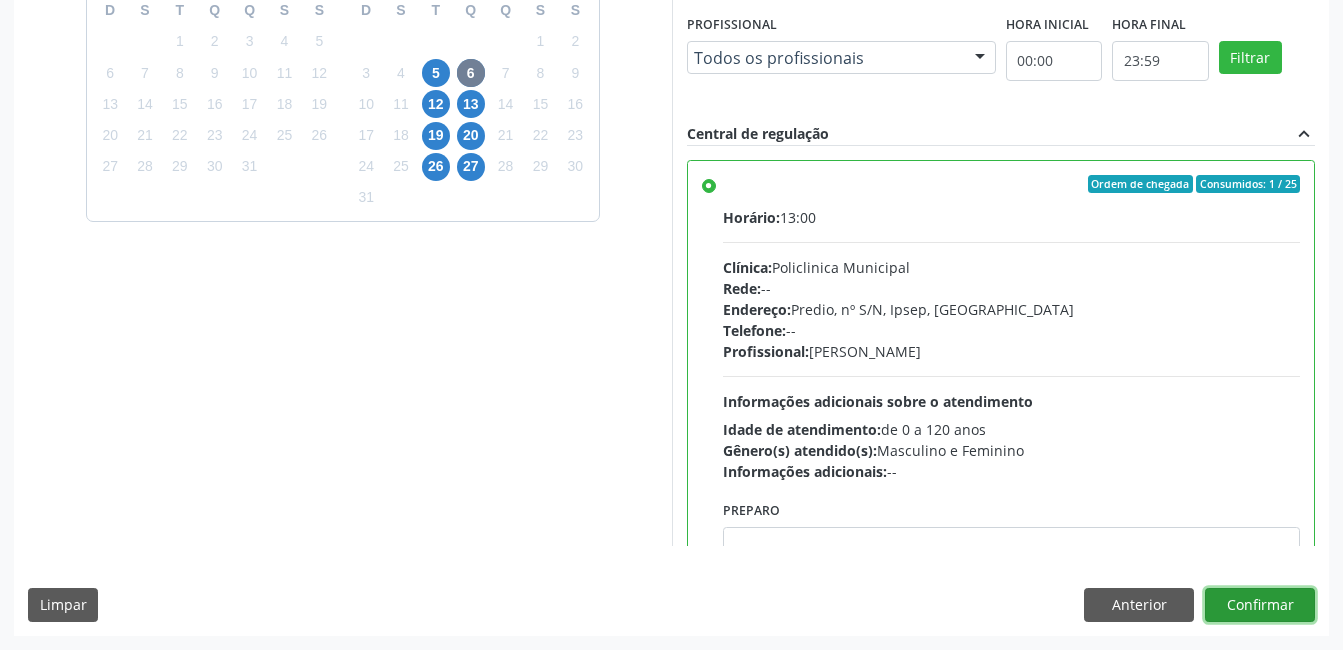 click on "Confirmar" at bounding box center [1260, 605] 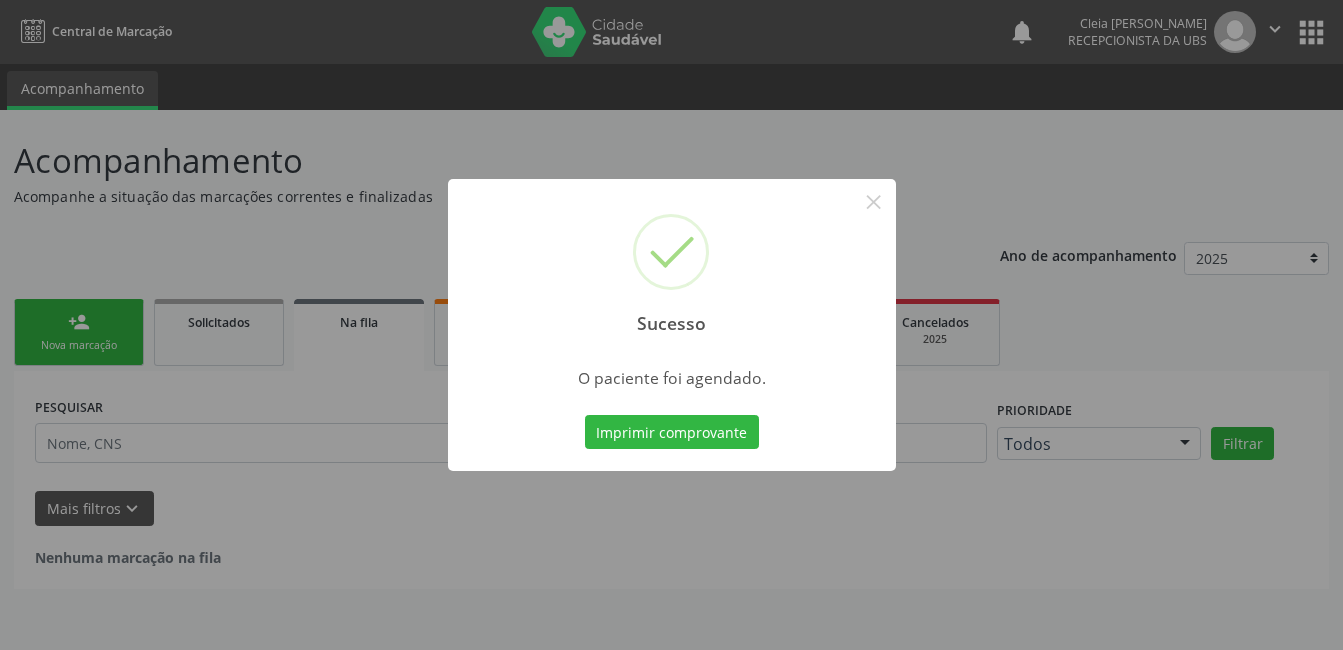 scroll, scrollTop: 0, scrollLeft: 0, axis: both 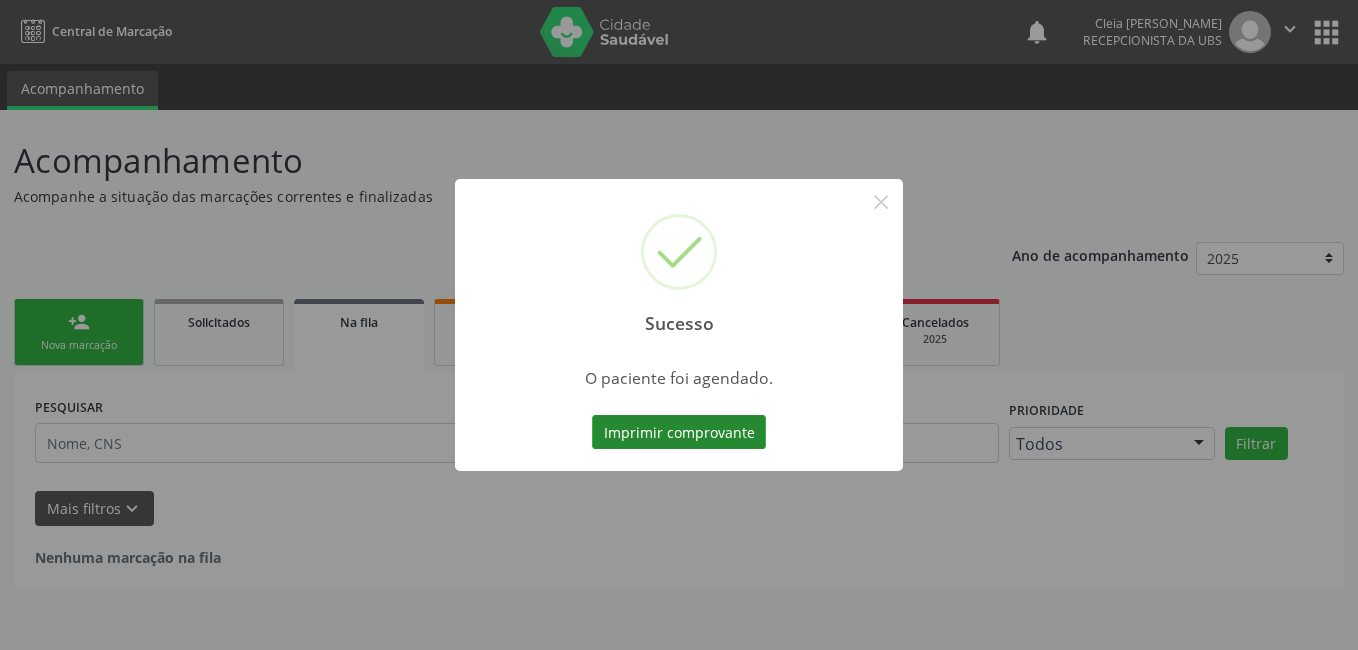 click on "Imprimir comprovante" at bounding box center (679, 432) 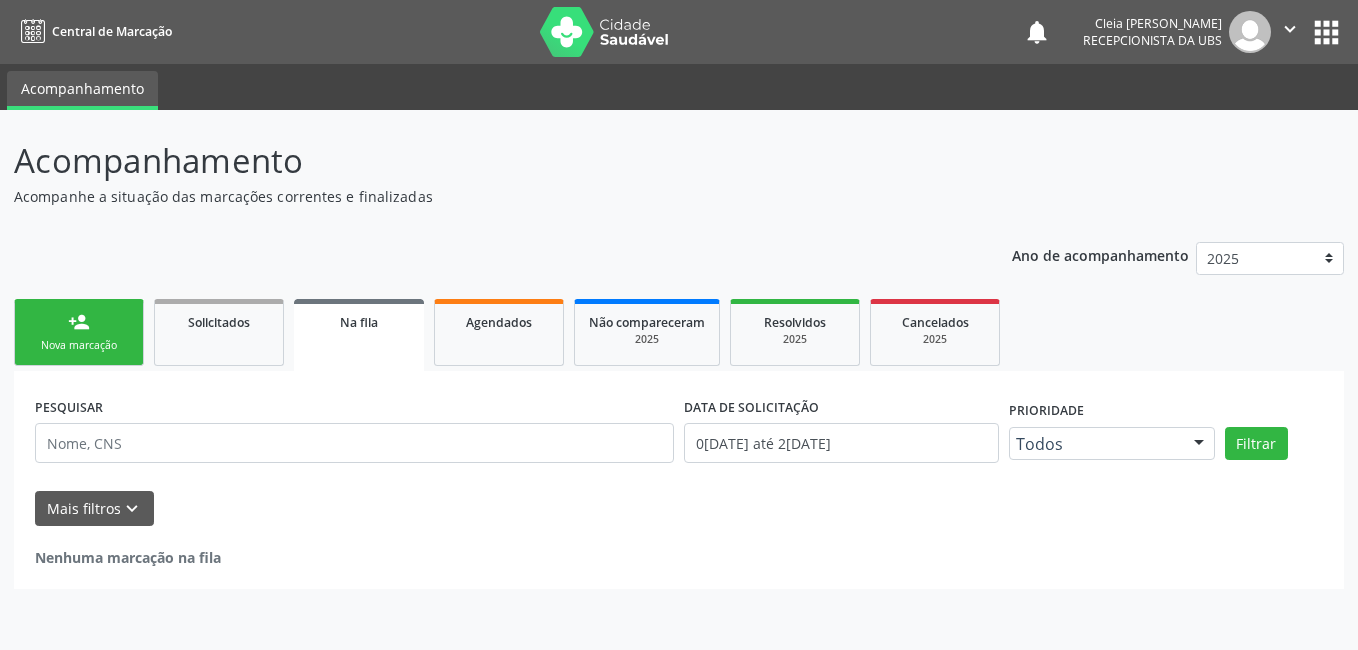 drag, startPoint x: 65, startPoint y: 352, endPoint x: 87, endPoint y: 345, distance: 23.086792 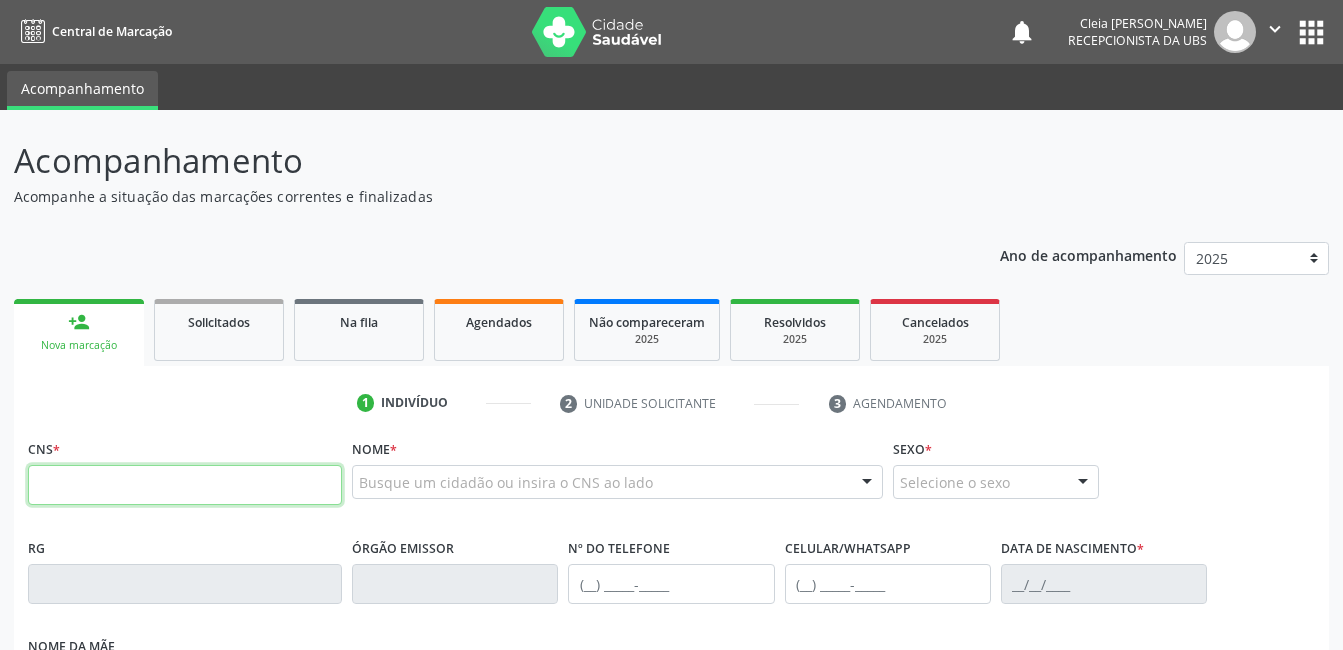 click at bounding box center (185, 485) 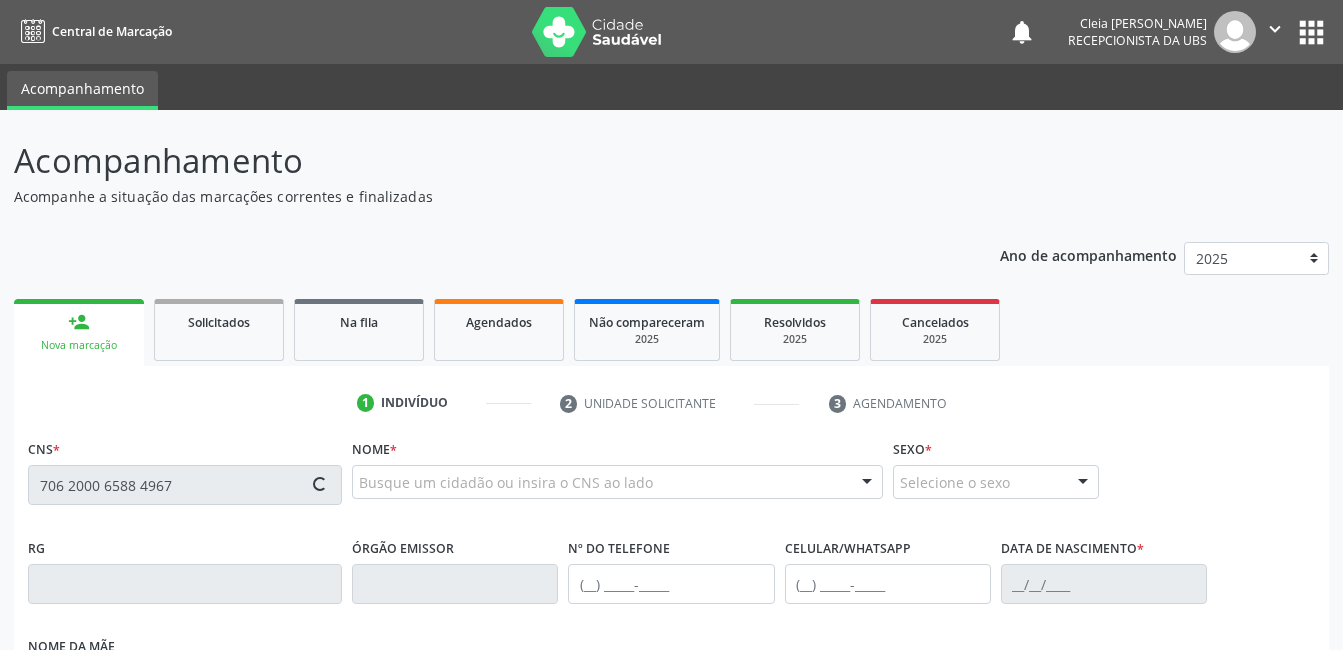 type on "706 2000 6588 4967" 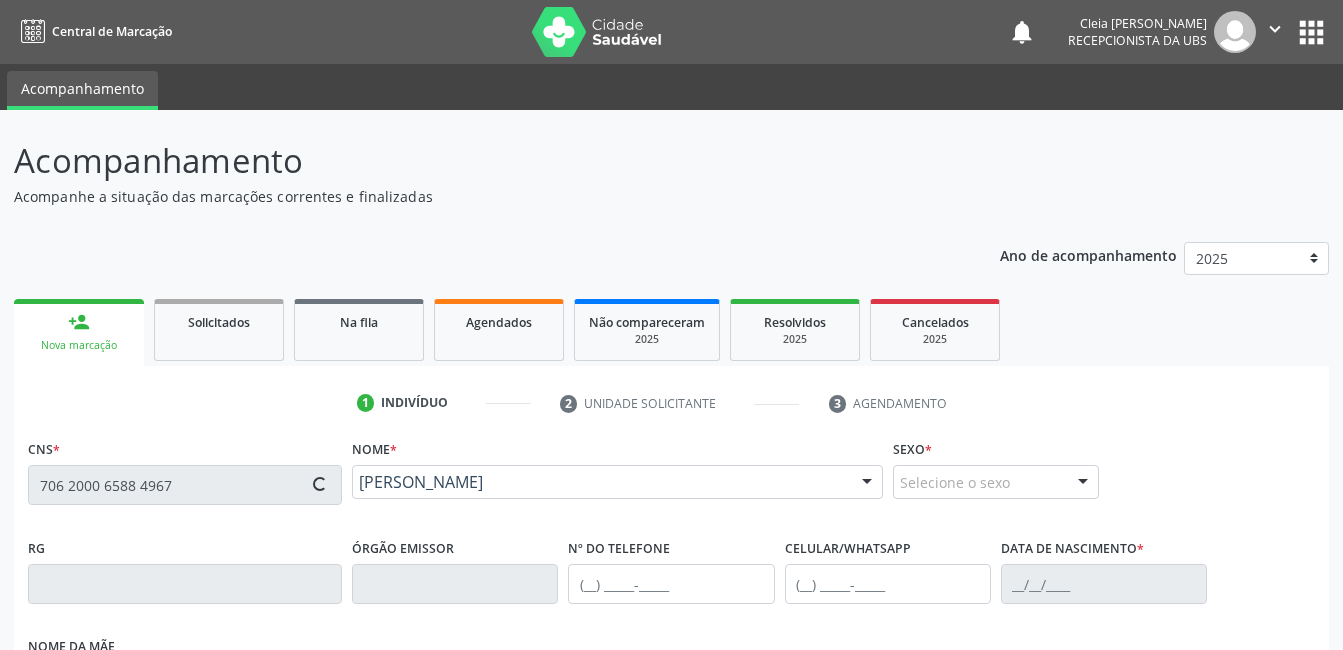 type on "(87) 99995-6272" 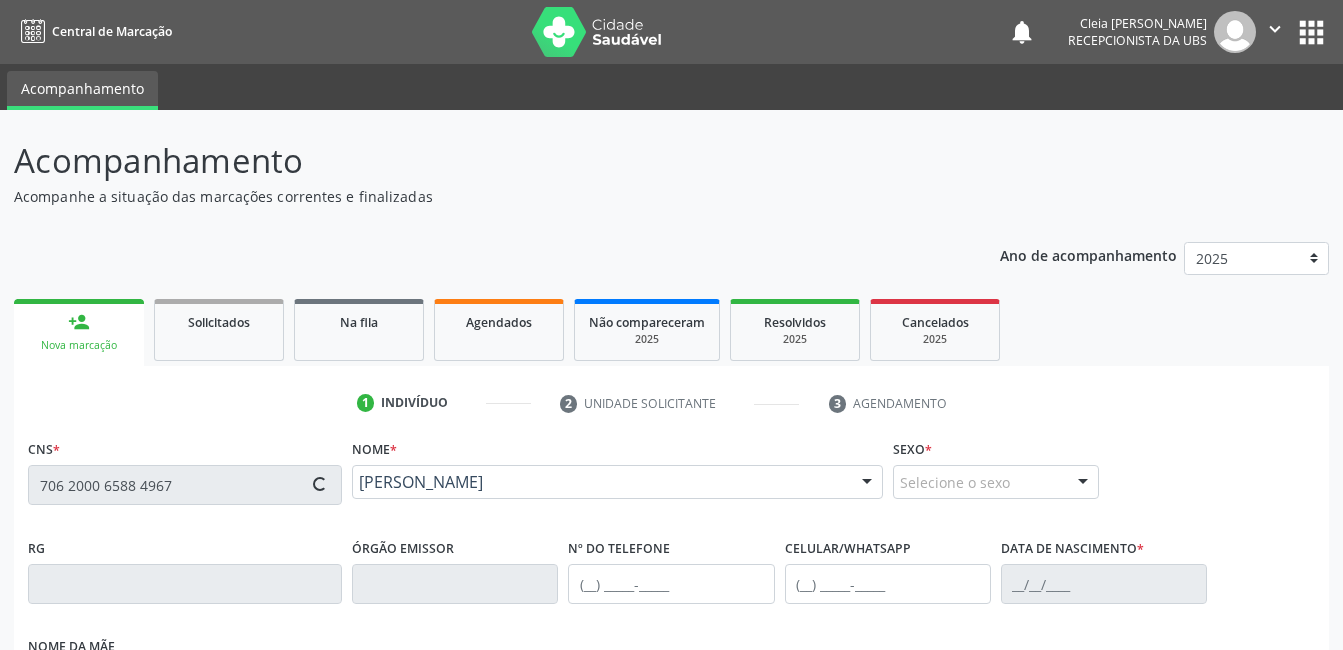 type on "(87) 99995-6272" 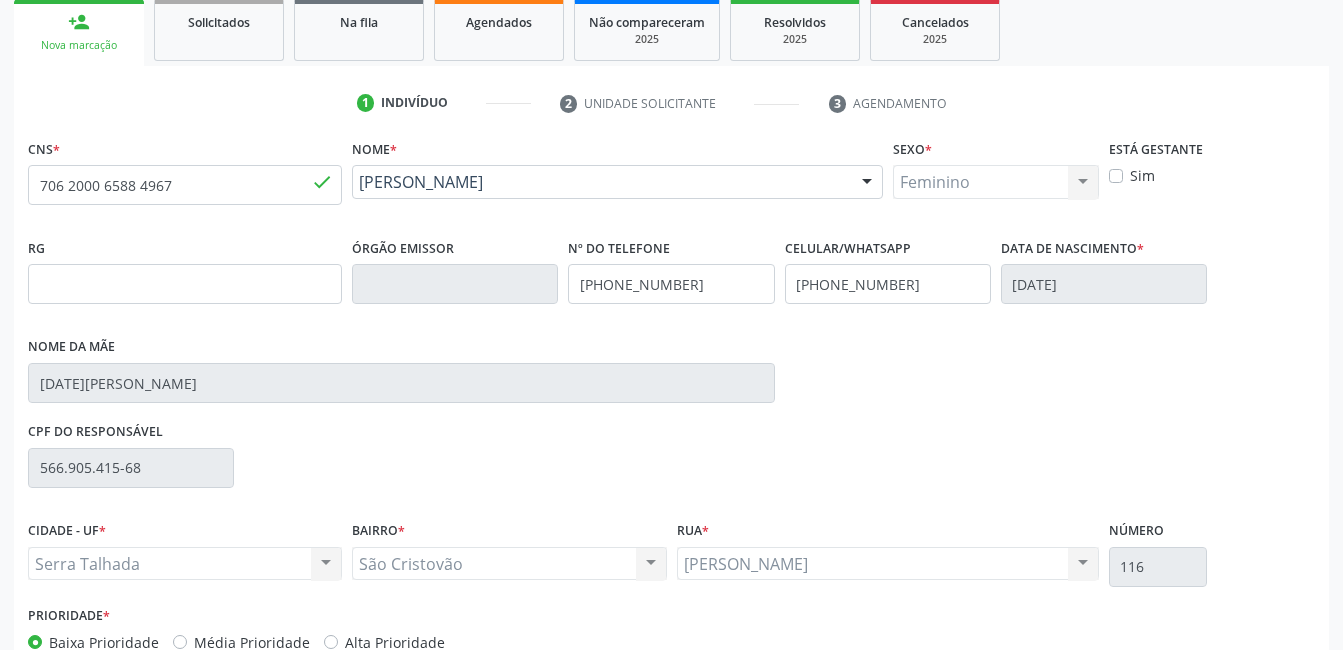 scroll, scrollTop: 420, scrollLeft: 0, axis: vertical 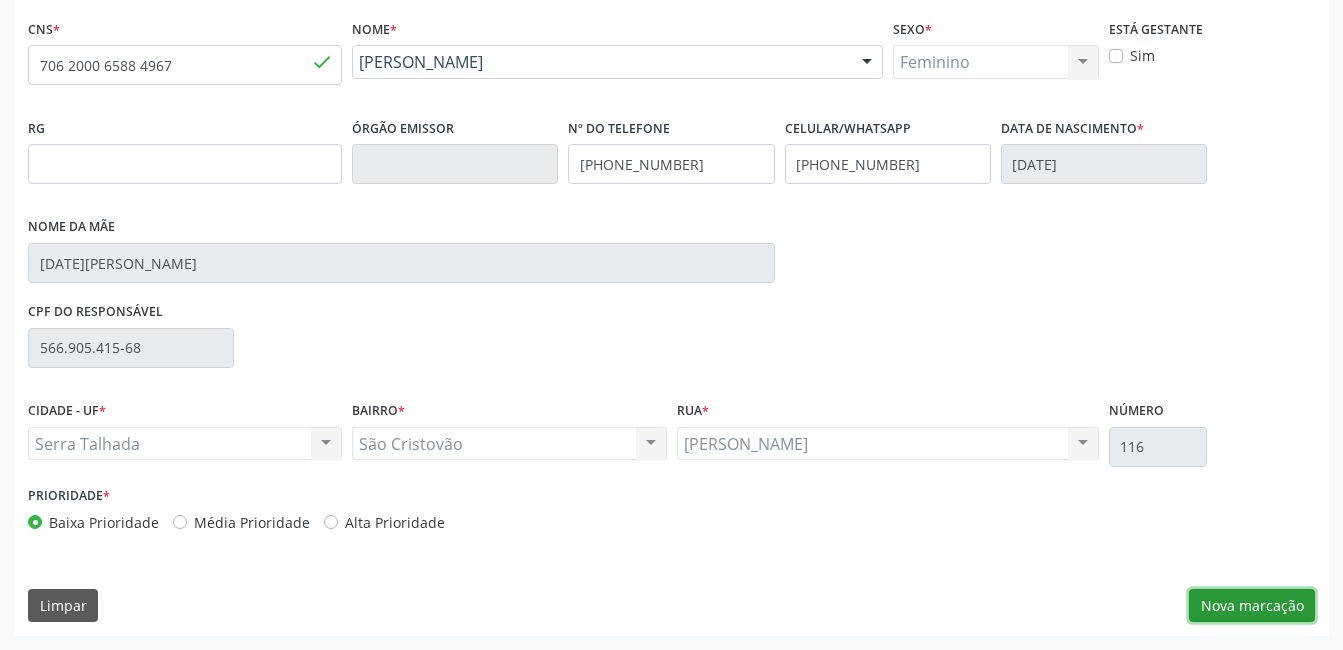 click on "Nova marcação" at bounding box center (1252, 606) 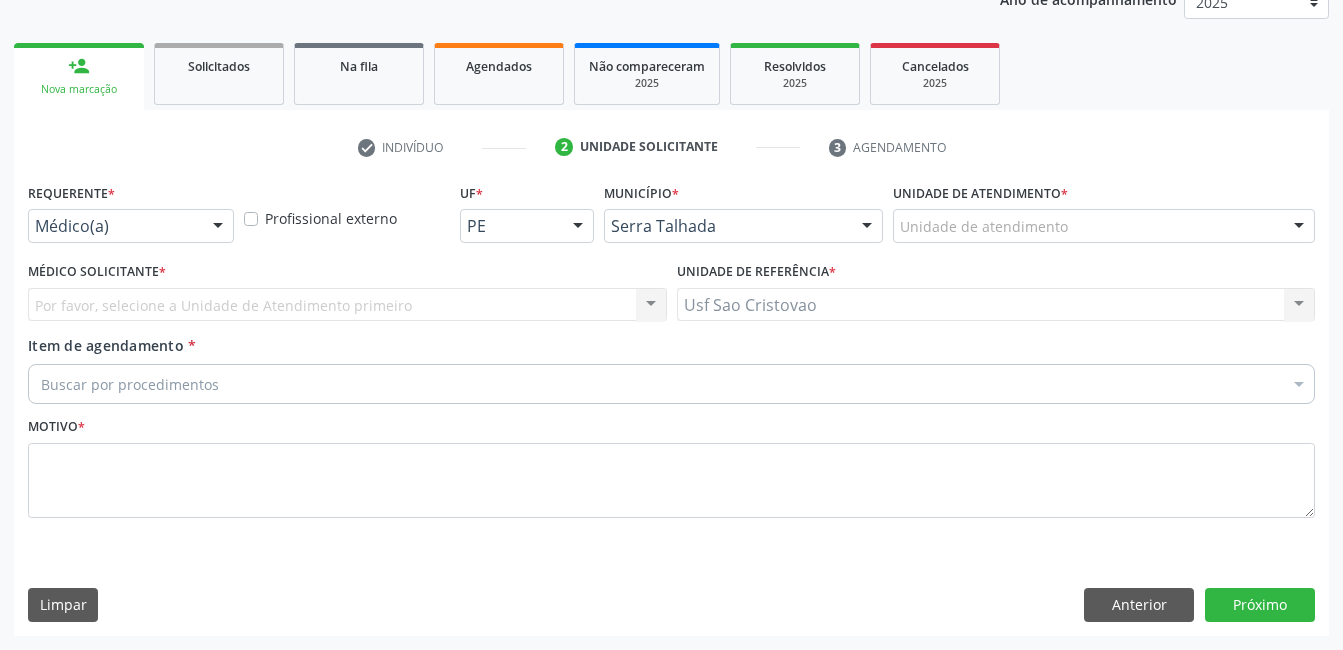 scroll, scrollTop: 256, scrollLeft: 0, axis: vertical 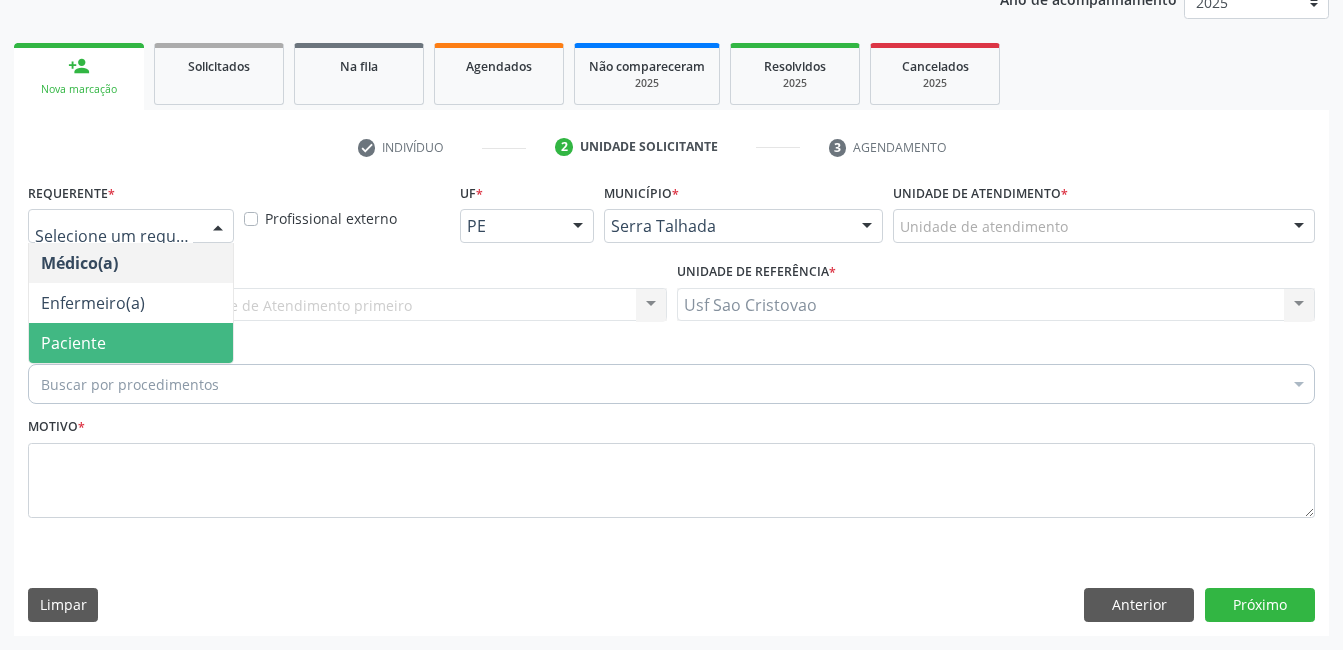 click on "Paciente" at bounding box center (131, 343) 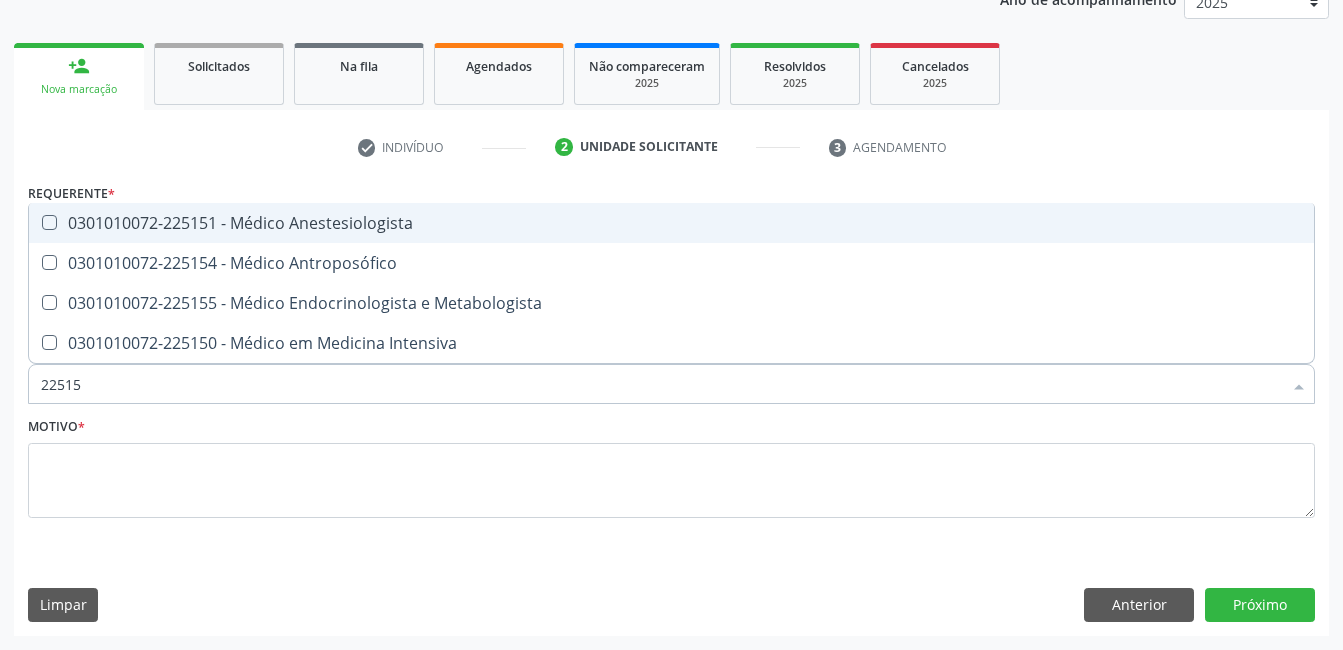 type on "225155" 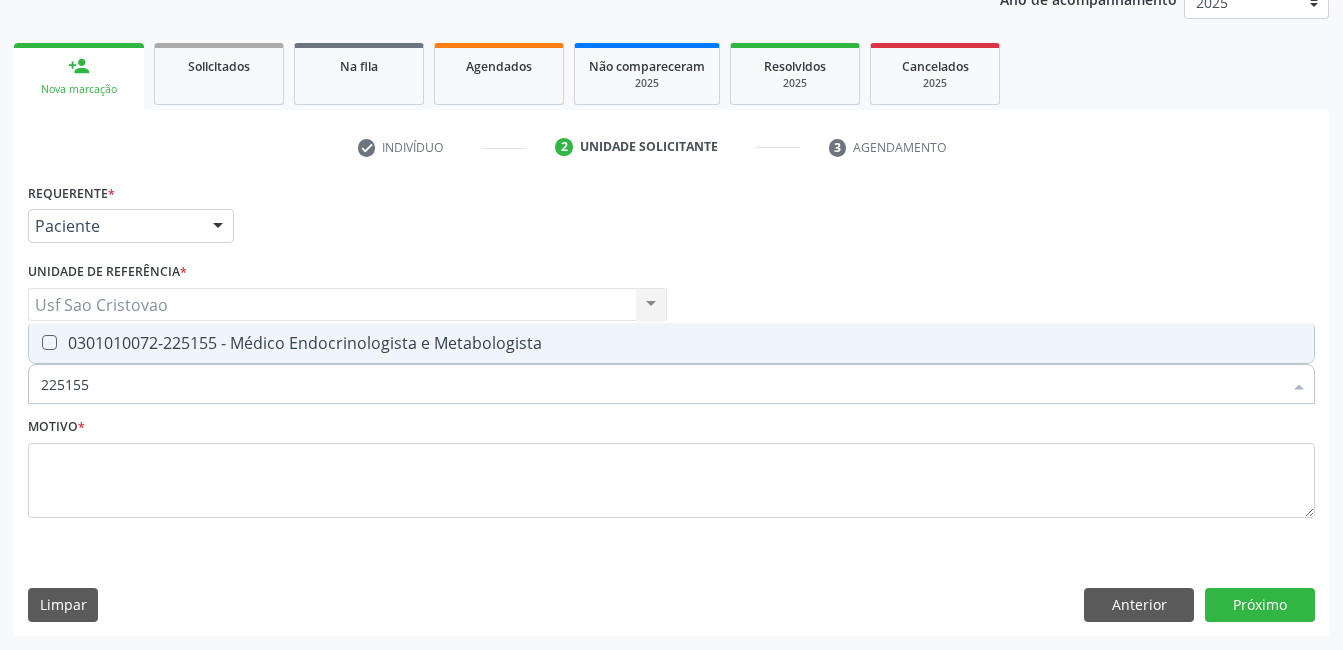 click at bounding box center [49, 342] 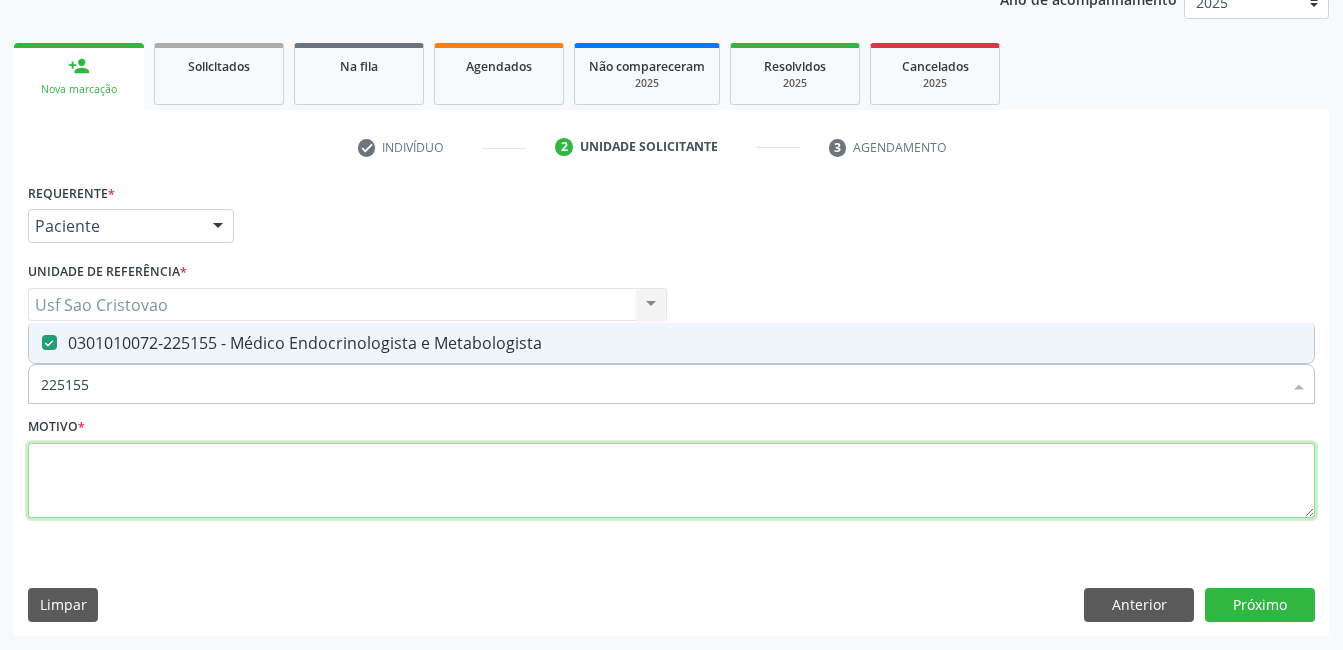 click at bounding box center (671, 481) 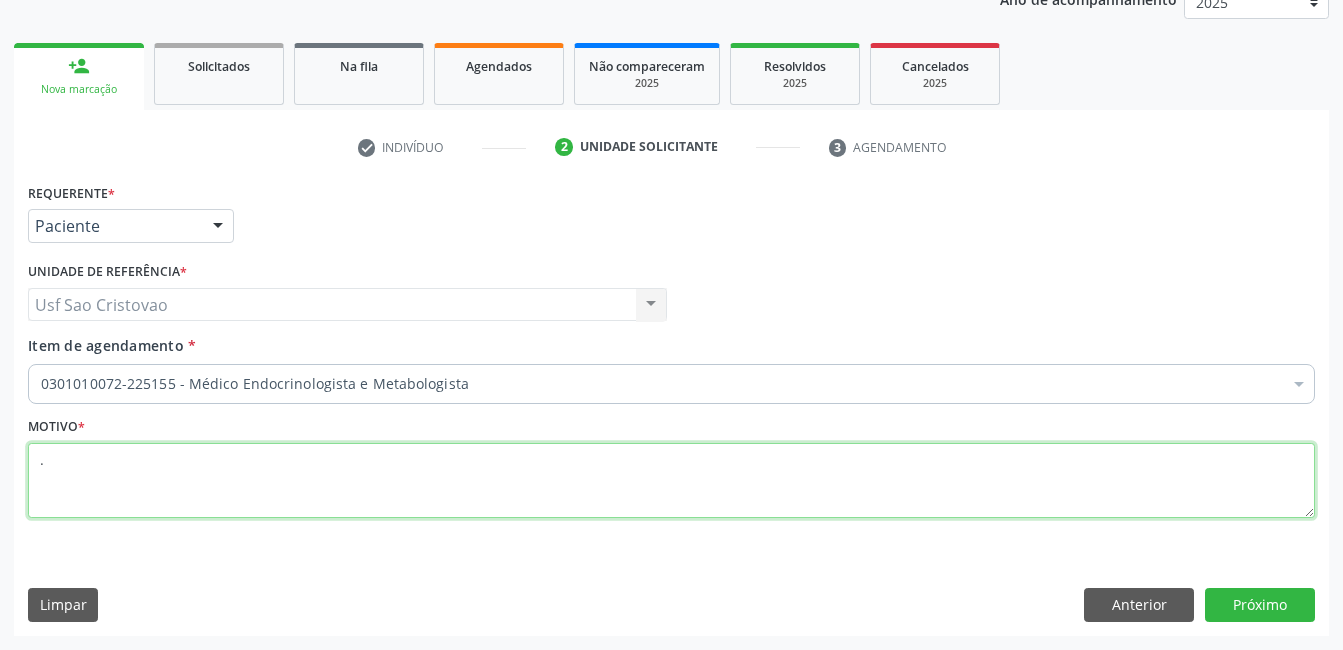 type on "." 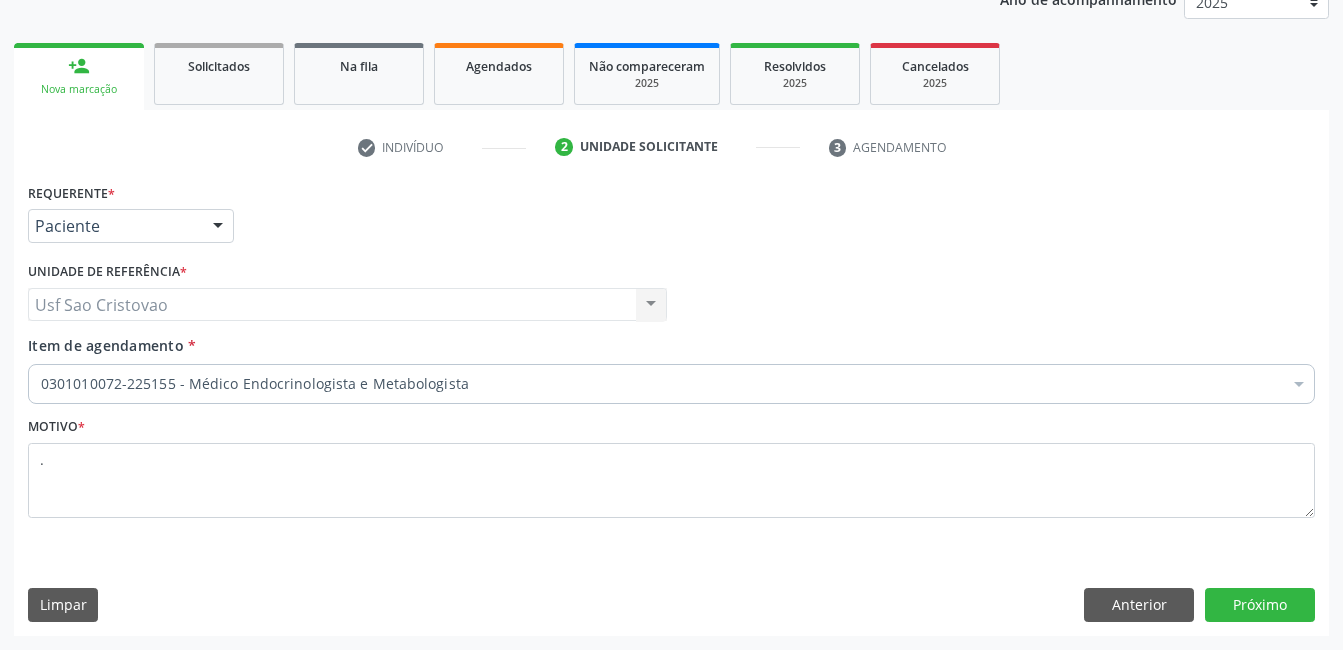 click on "Requerente
*
Paciente         Médico(a)   Enfermeiro(a)   Paciente
Nenhum resultado encontrado para: "   "
Não há nenhuma opção para ser exibida.
UF
PE         PE
Nenhum resultado encontrado para: "   "
Não há nenhuma opção para ser exibida.
Município
Serra Talhada         [GEOGRAPHIC_DATA] resultado encontrado para: "   "
Não há nenhuma opção para ser exibida.
Médico Solicitante
Por favor, selecione a Unidade de Atendimento primeiro
Nenhum resultado encontrado para: "   "
Não há nenhuma opção para ser exibida.
Unidade de referência
*
Usf Sao Cristovao         Usf Sao Cristovao
Nenhum resultado encontrado para: "   "
Não há nenhuma opção para ser exibida.
Item de agendamento
*" at bounding box center (671, 406) 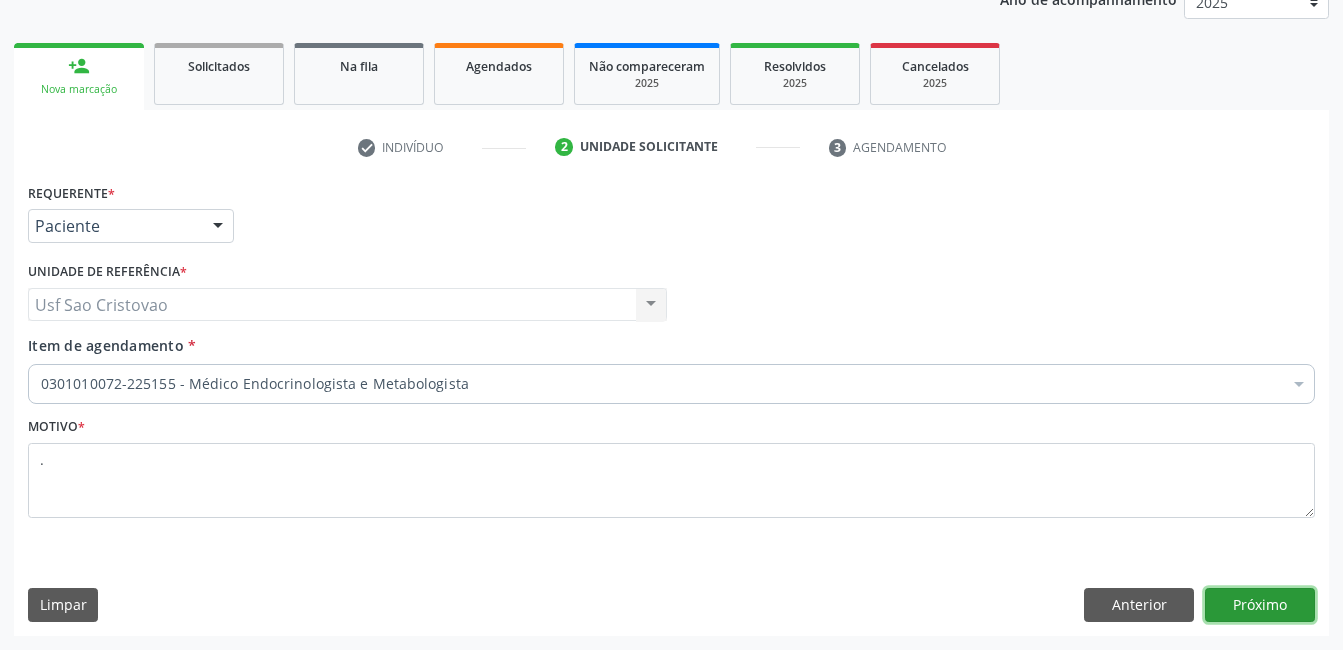click on "Próximo" at bounding box center (1260, 605) 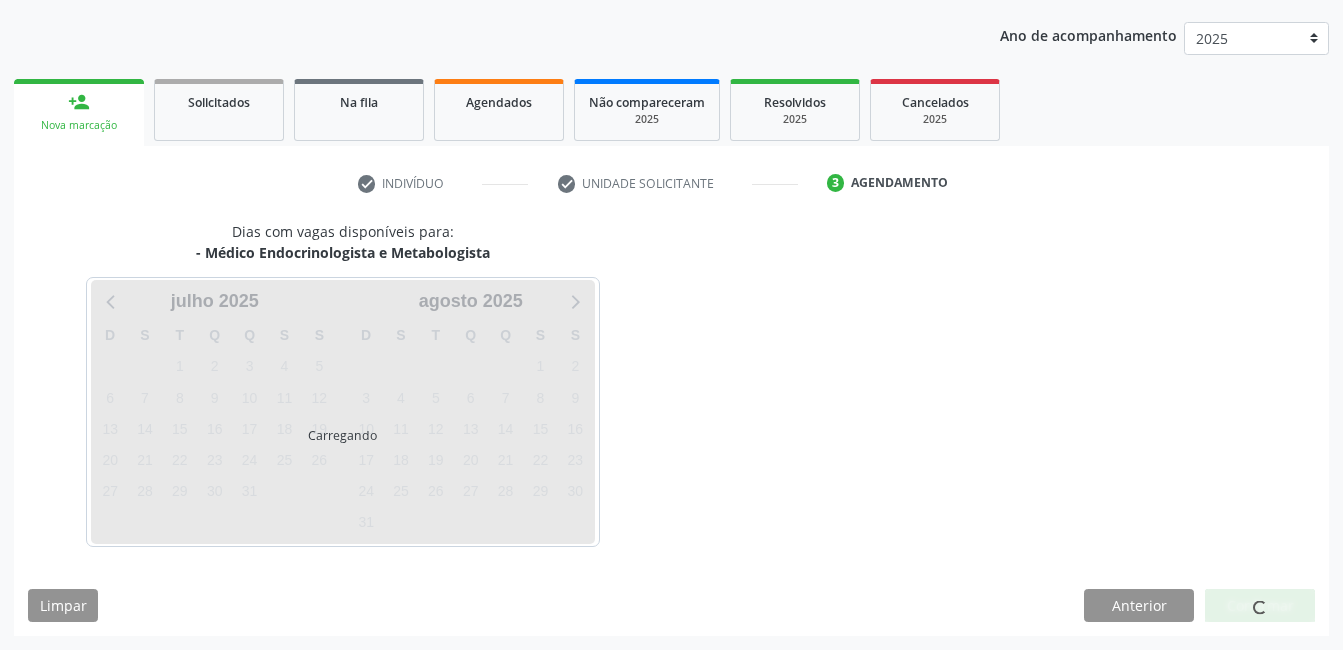scroll, scrollTop: 220, scrollLeft: 0, axis: vertical 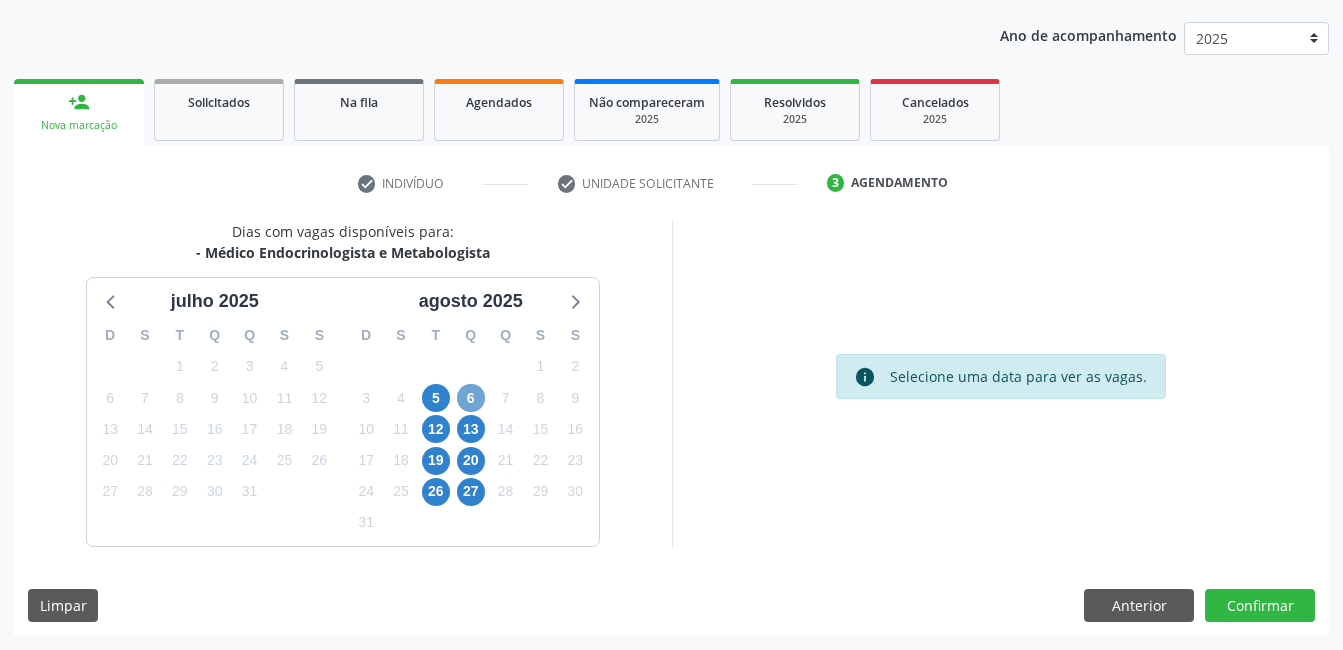 click on "6" at bounding box center (471, 398) 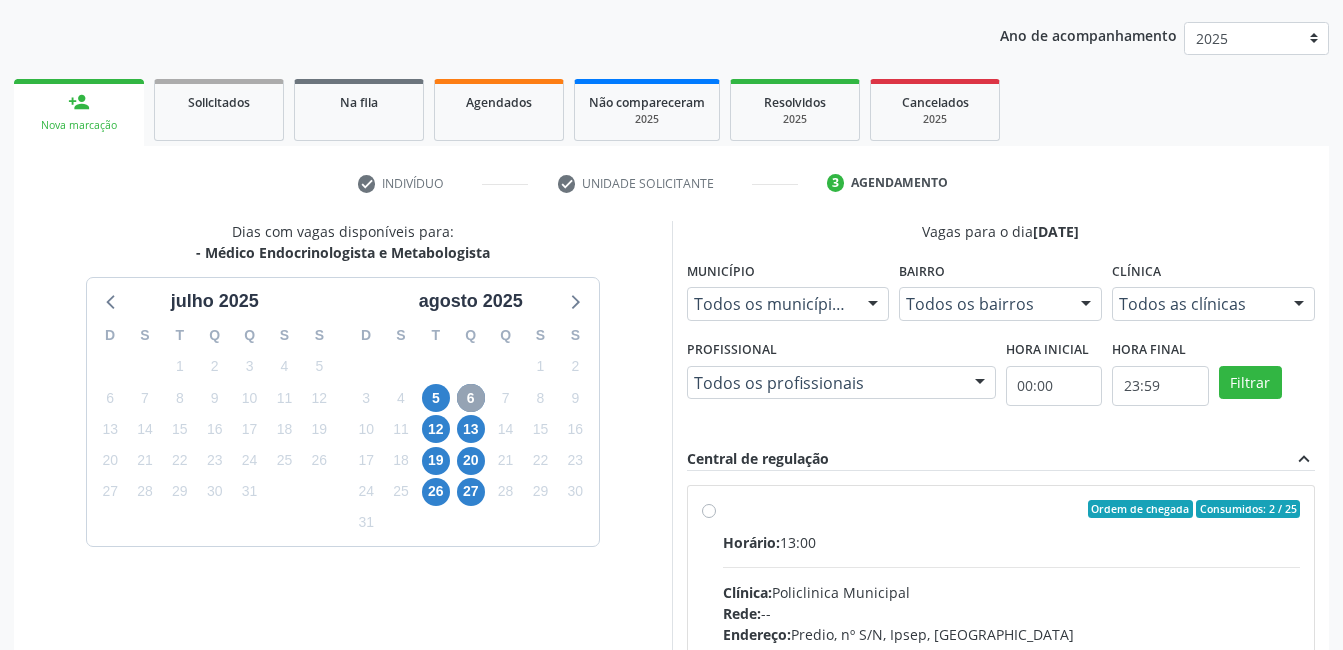 scroll, scrollTop: 420, scrollLeft: 0, axis: vertical 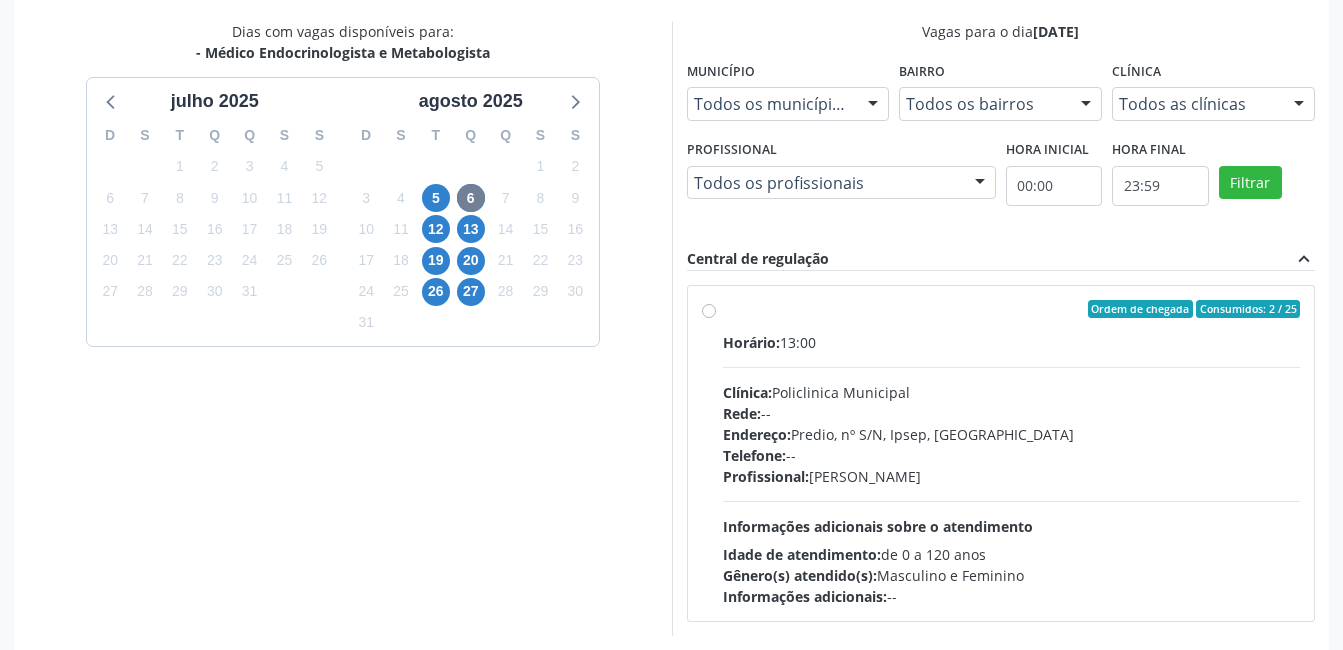 click on "Ordem de chegada
Consumidos: 2 / 25
Horário:   13:00
Clínica:  Policlinica Municipal
Rede:
--
Endereço:   Predio, nº S/N, Ipsep, Serra Talhada - PE
Telefone:   --
Profissional:
Antonio Carlos Brito Pereira de Meneses
Informações adicionais sobre o atendimento
Idade de atendimento:
de 0 a 120 anos
Gênero(s) atendido(s):
Masculino e Feminino
Informações adicionais:
--" at bounding box center [1012, 453] 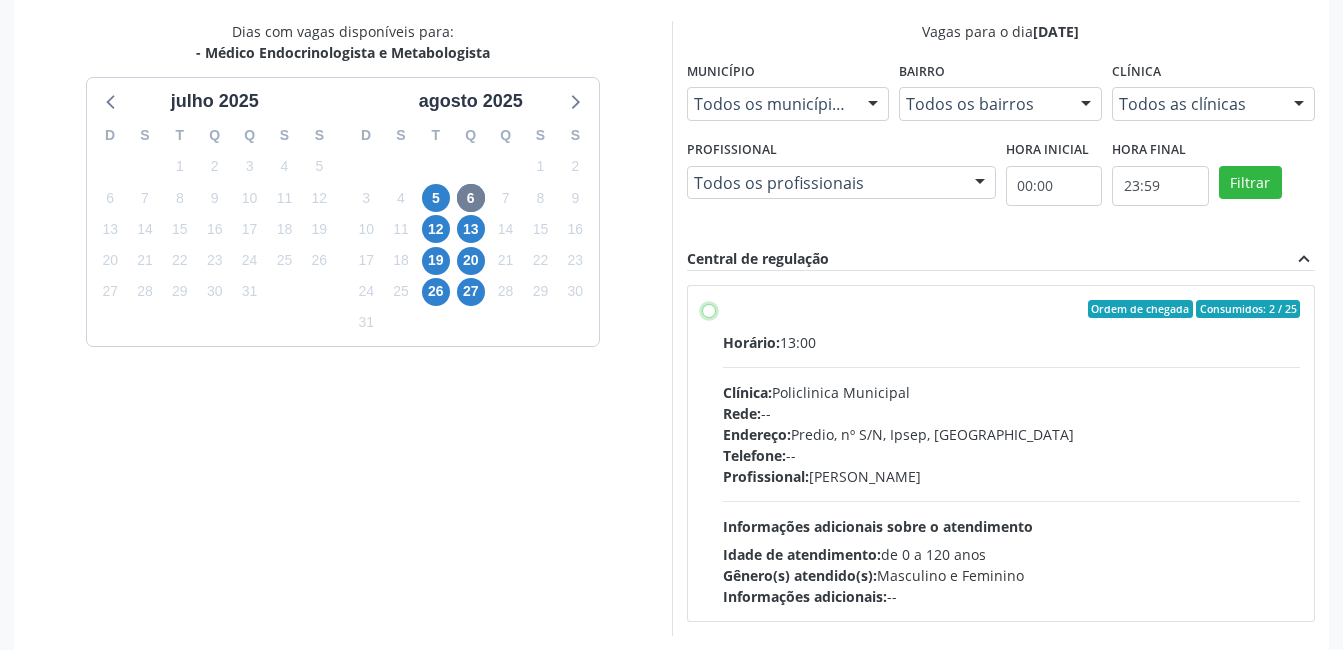 click on "Ordem de chegada
Consumidos: 2 / 25
Horário:   13:00
Clínica:  Policlinica Municipal
Rede:
--
Endereço:   Predio, nº S/N, Ipsep, Serra Talhada - PE
Telefone:   --
Profissional:
Antonio Carlos Brito Pereira de Meneses
Informações adicionais sobre o atendimento
Idade de atendimento:
de 0 a 120 anos
Gênero(s) atendido(s):
Masculino e Feminino
Informações adicionais:
--" at bounding box center [709, 309] 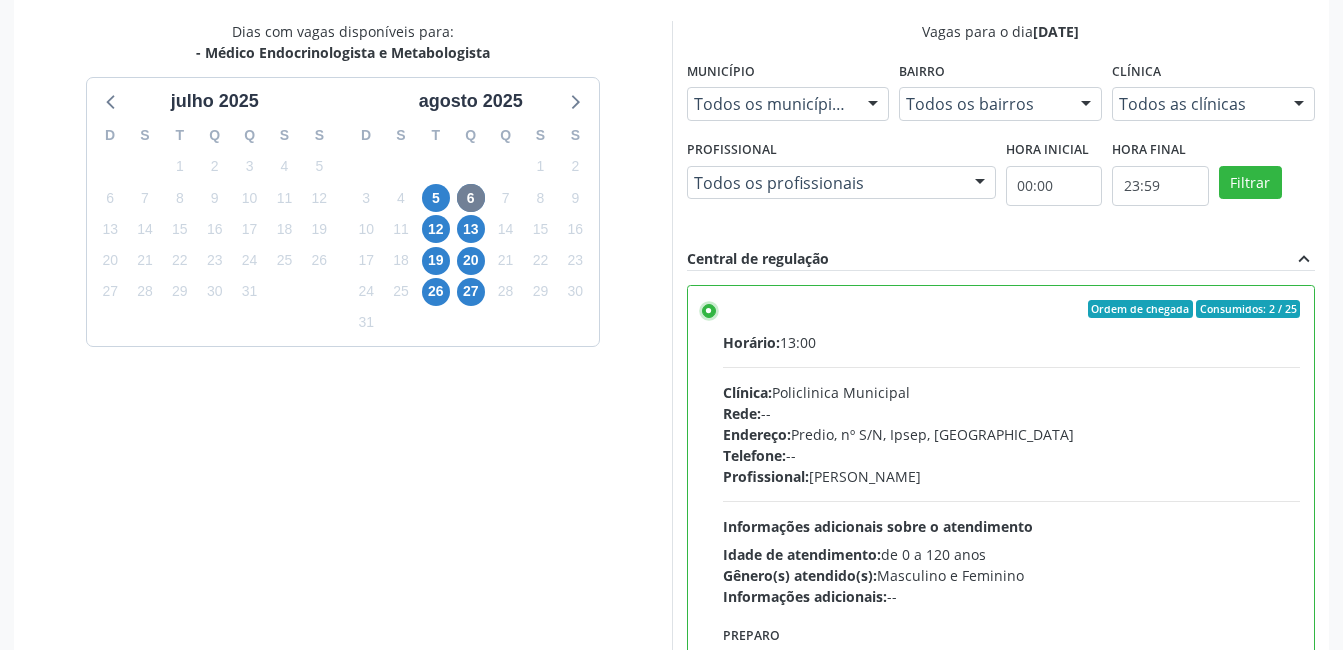scroll, scrollTop: 545, scrollLeft: 0, axis: vertical 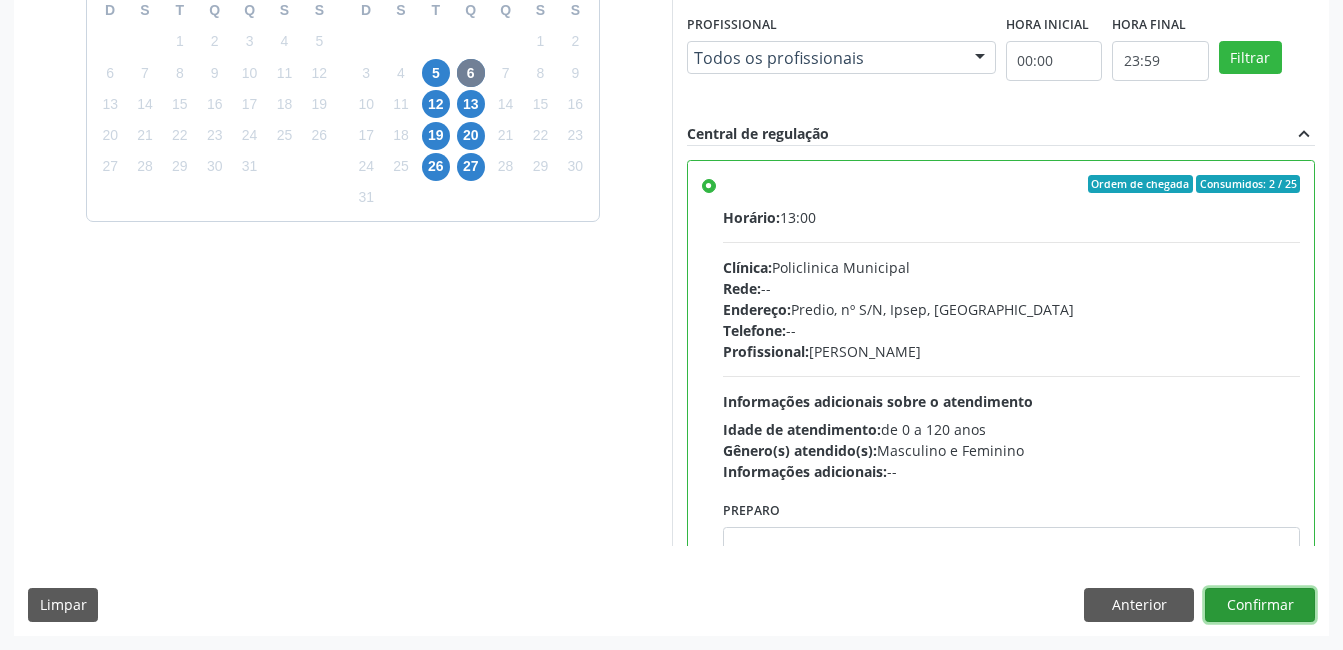 click on "Confirmar" at bounding box center [1260, 605] 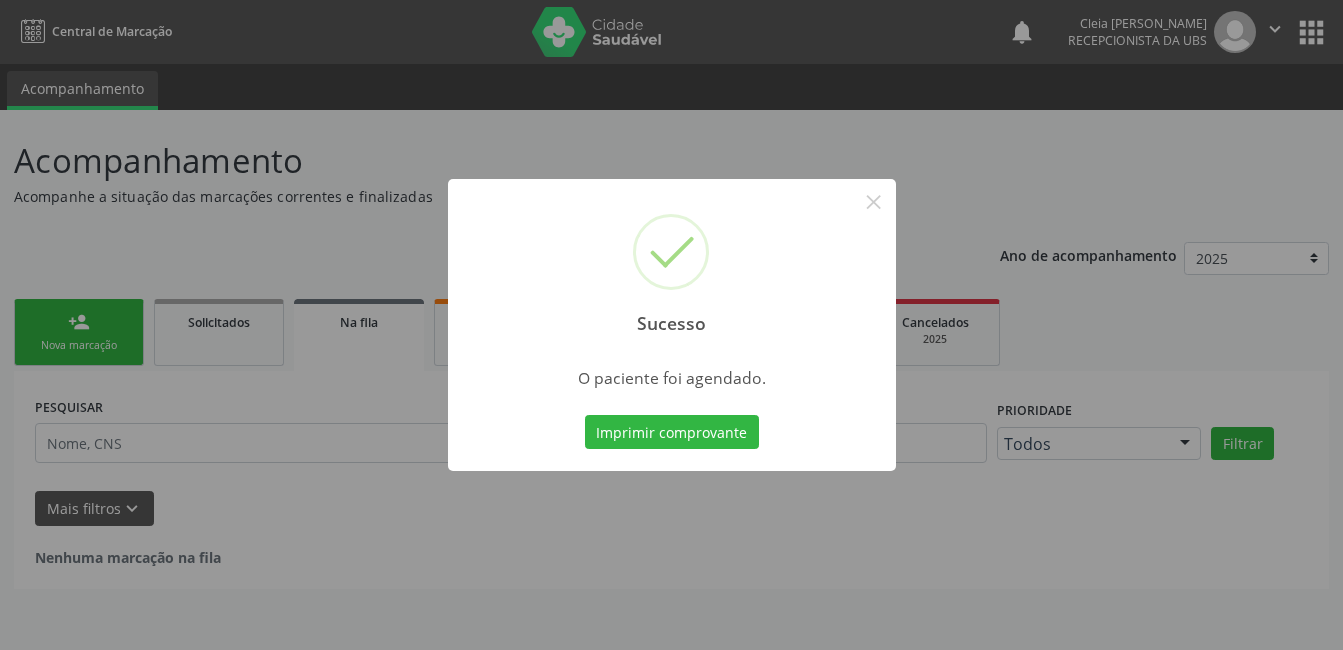 scroll, scrollTop: 0, scrollLeft: 0, axis: both 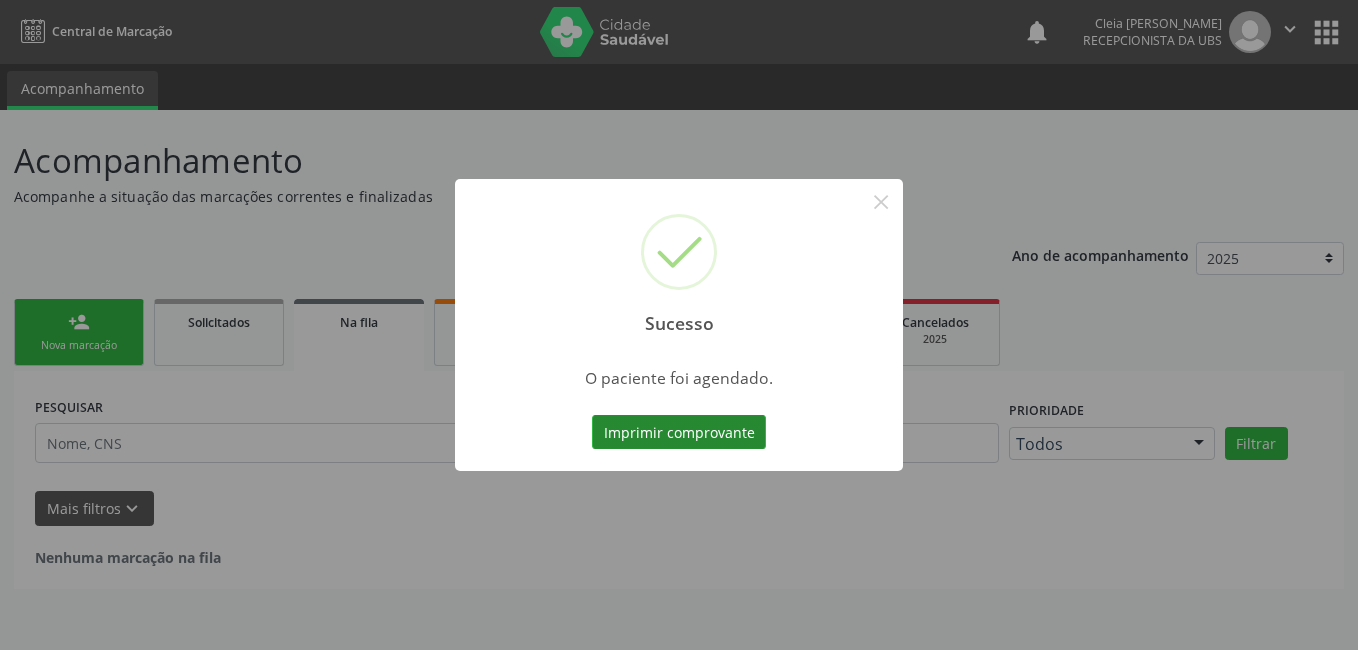 click on "Imprimir comprovante" at bounding box center [679, 432] 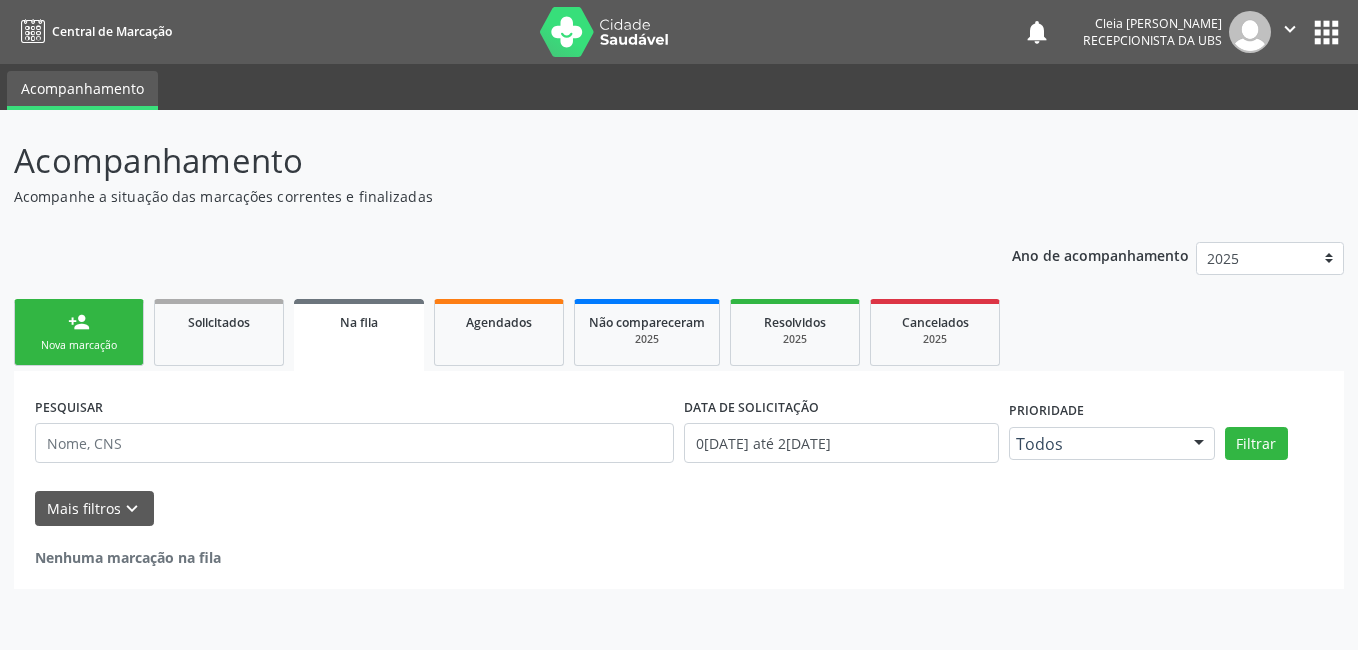 click on "person_add
Nova marcação" at bounding box center [79, 332] 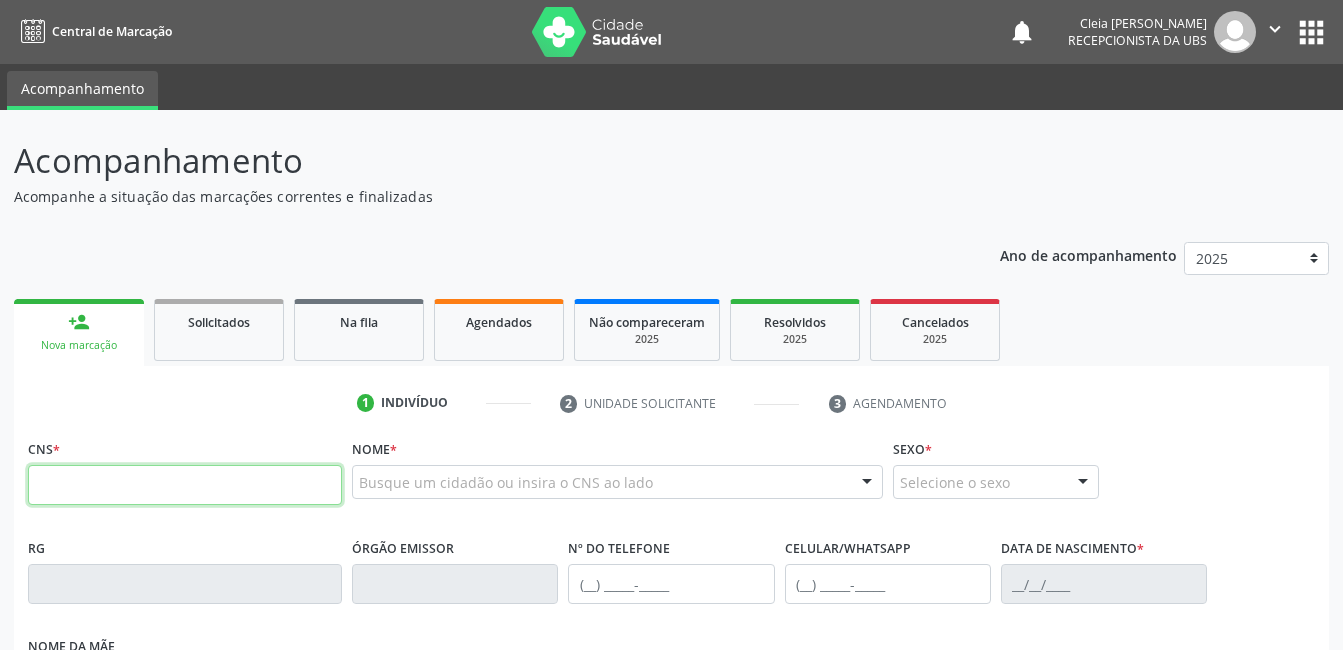 click at bounding box center (185, 485) 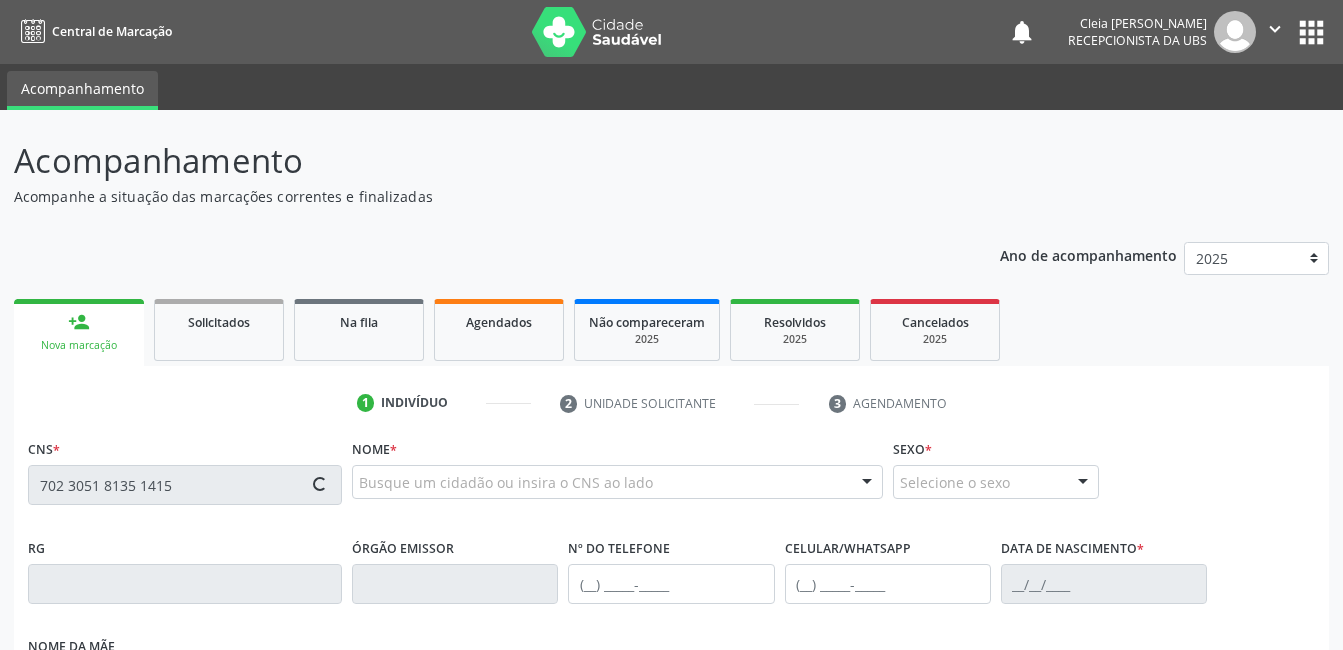 type on "702 3051 8135 1415" 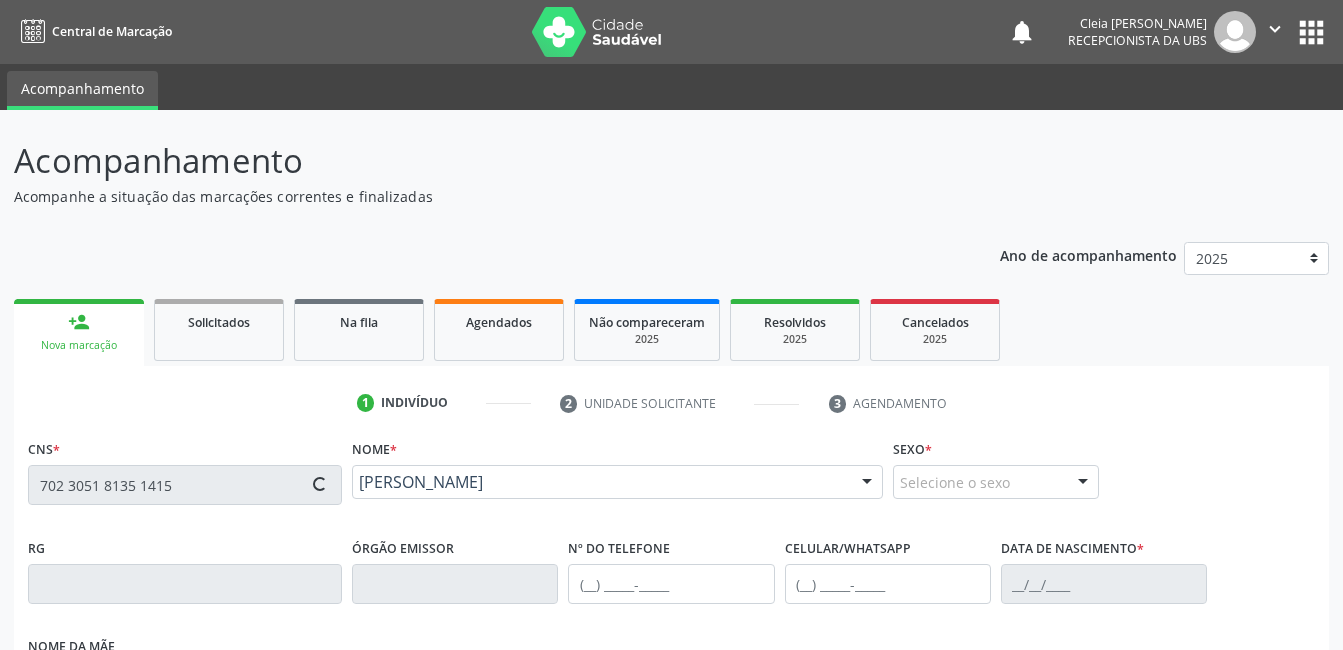 type on "(87) 99811-0537" 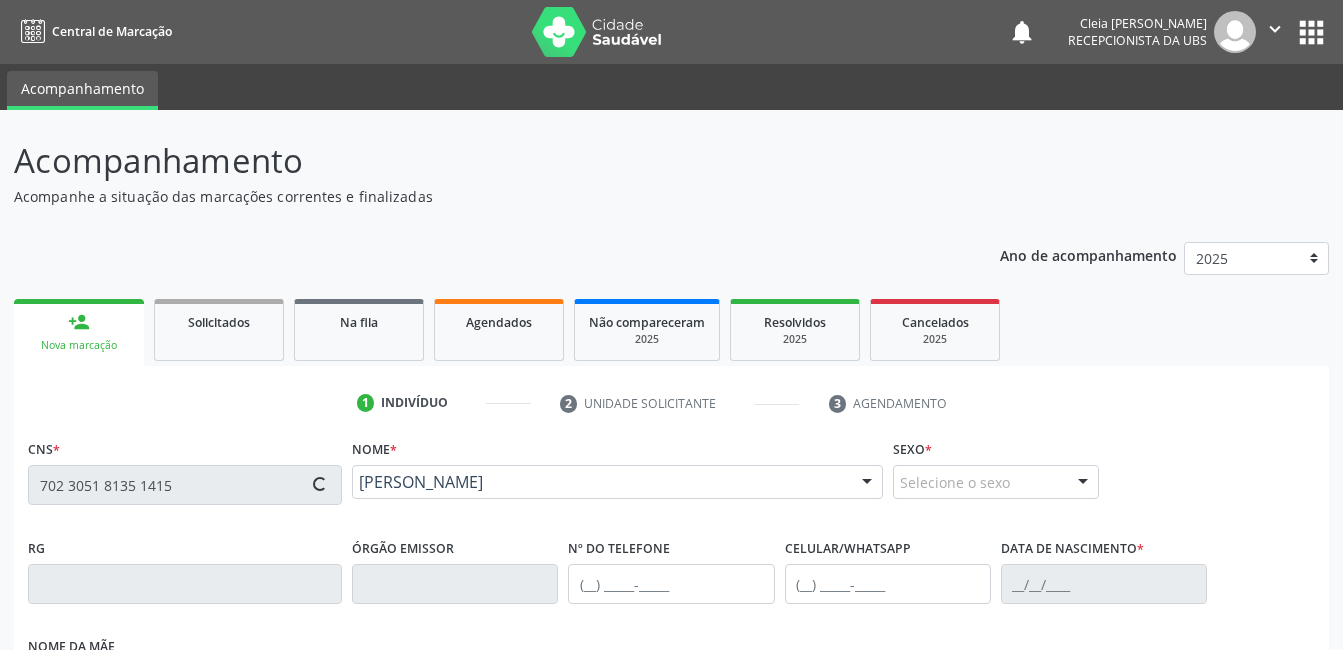 type on "(87) 99811-0537" 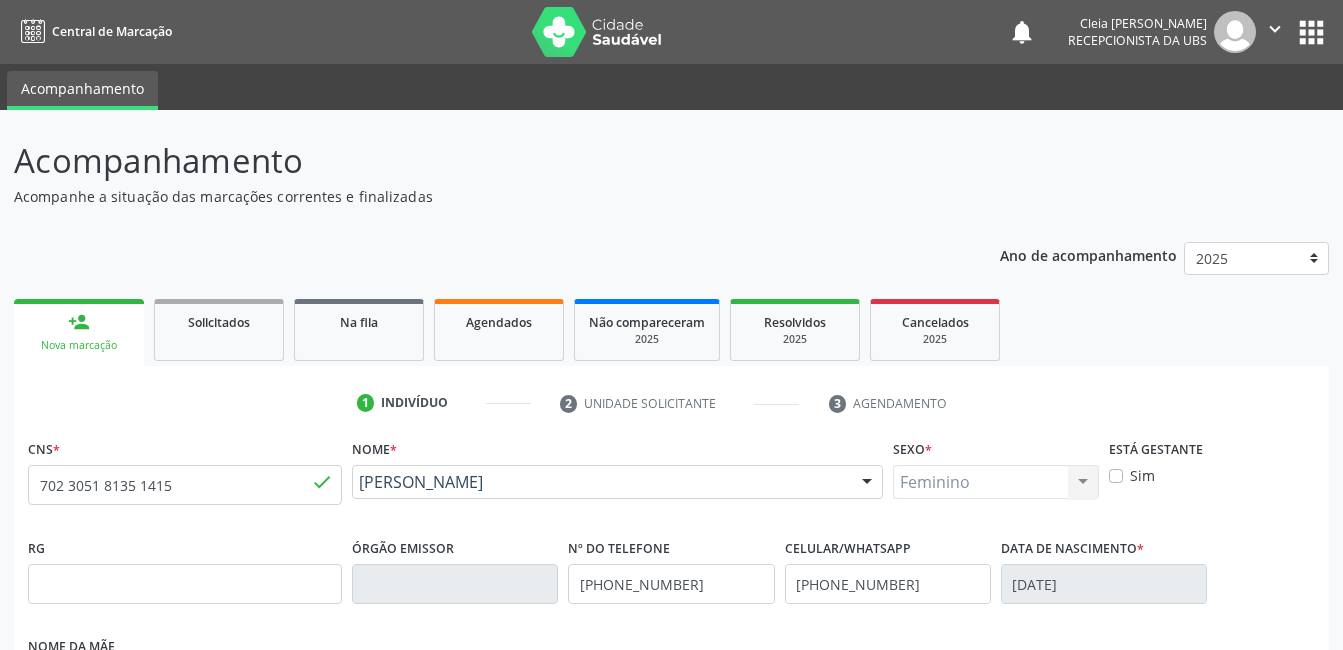 scroll, scrollTop: 400, scrollLeft: 0, axis: vertical 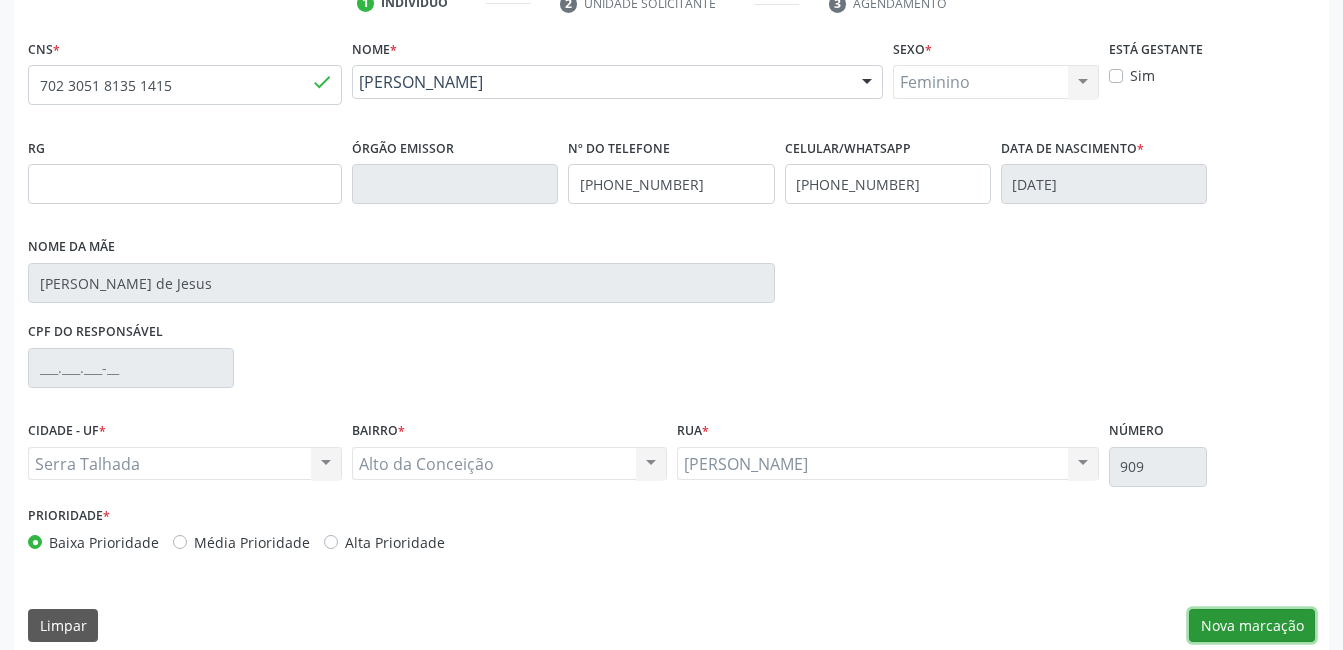 click on "Nova marcação" at bounding box center [1252, 626] 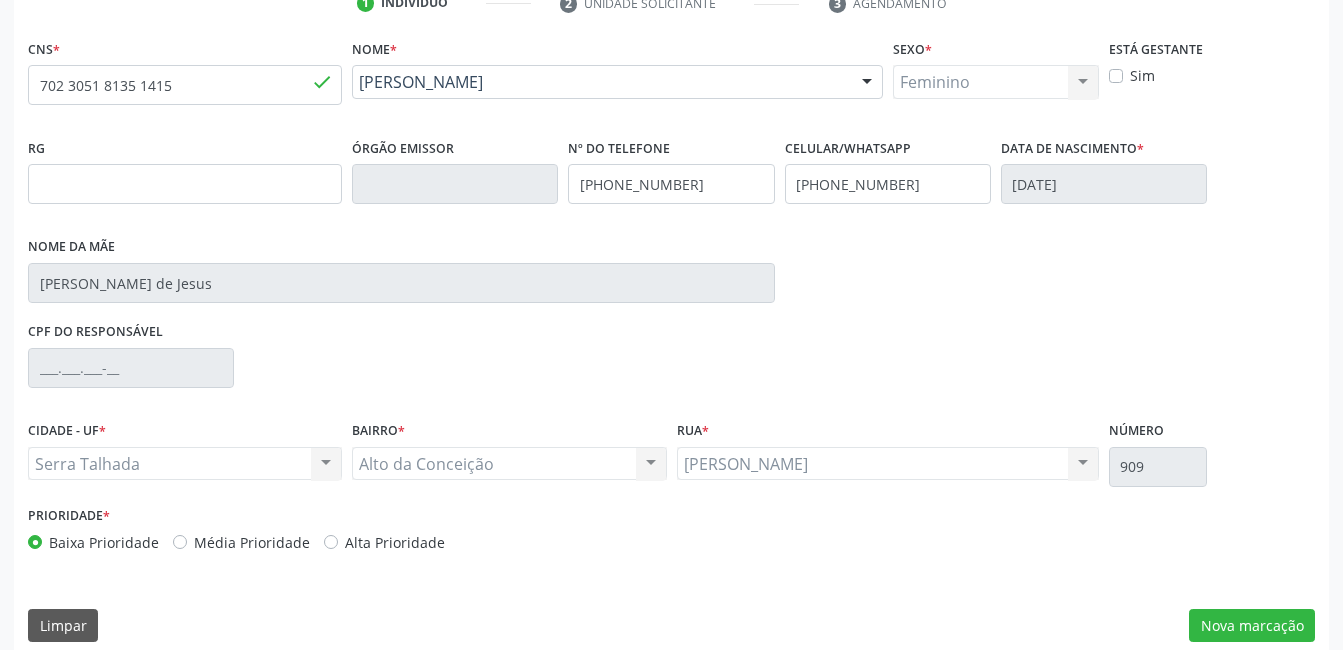 scroll, scrollTop: 256, scrollLeft: 0, axis: vertical 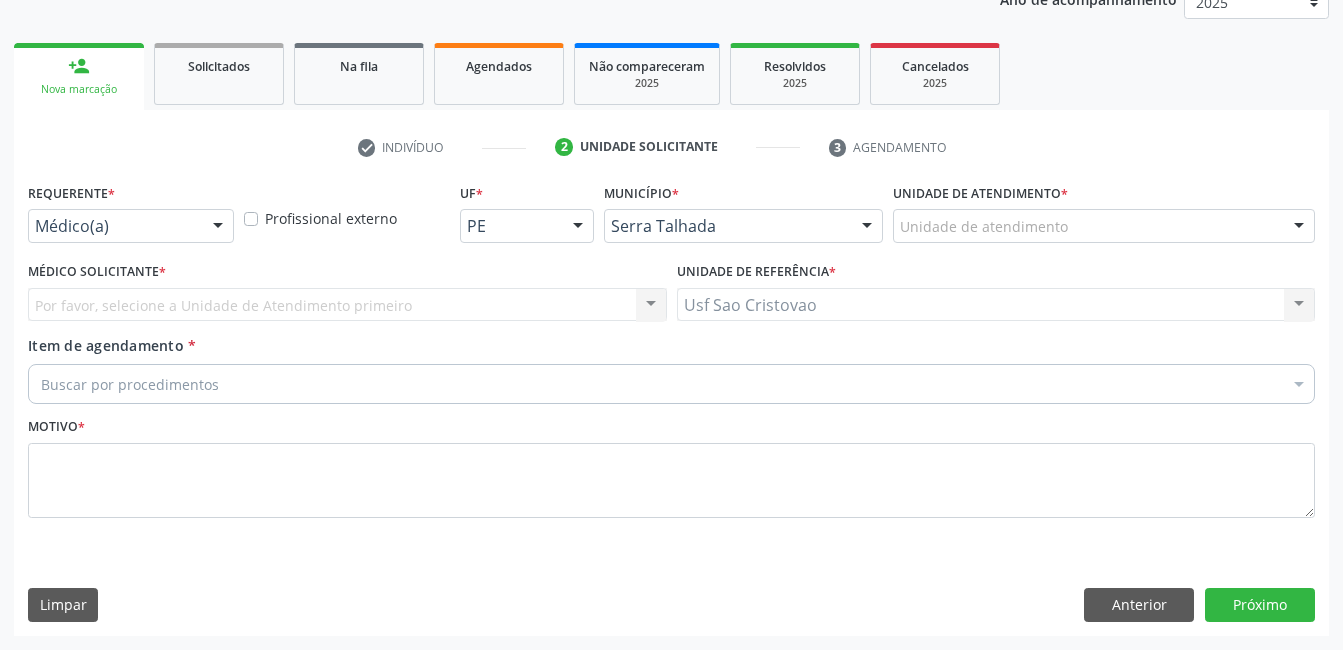 click at bounding box center (218, 227) 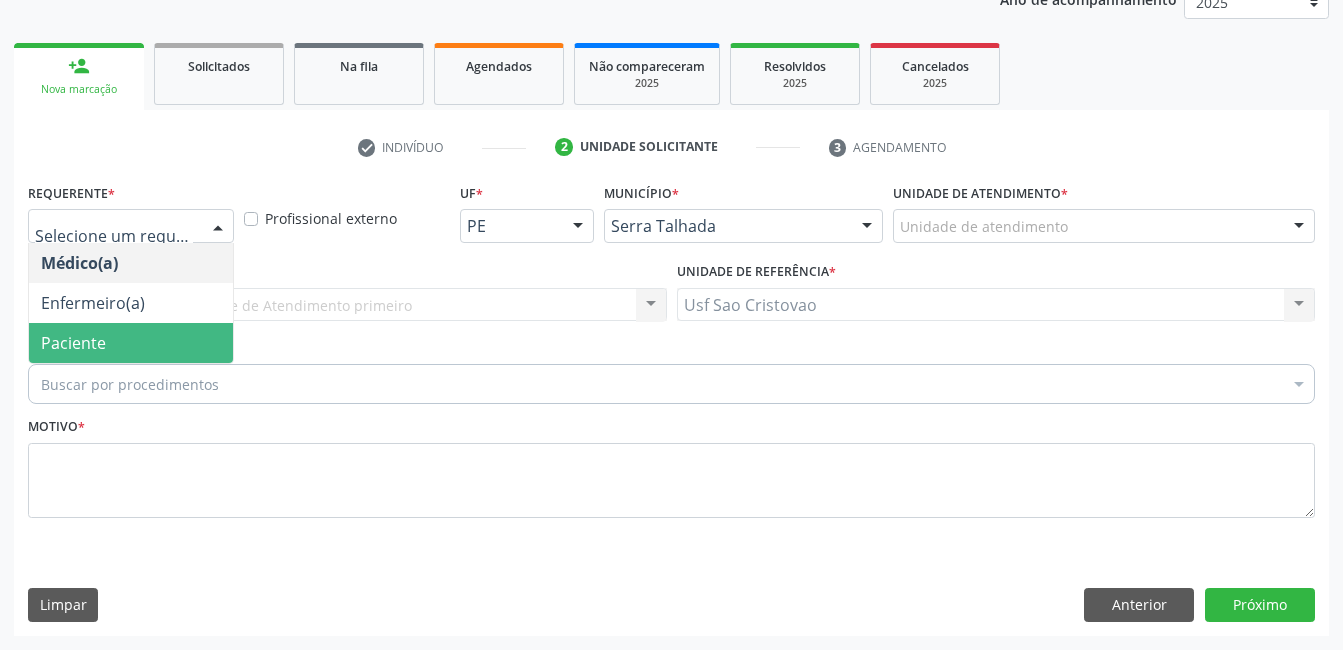 click on "Paciente" at bounding box center [131, 343] 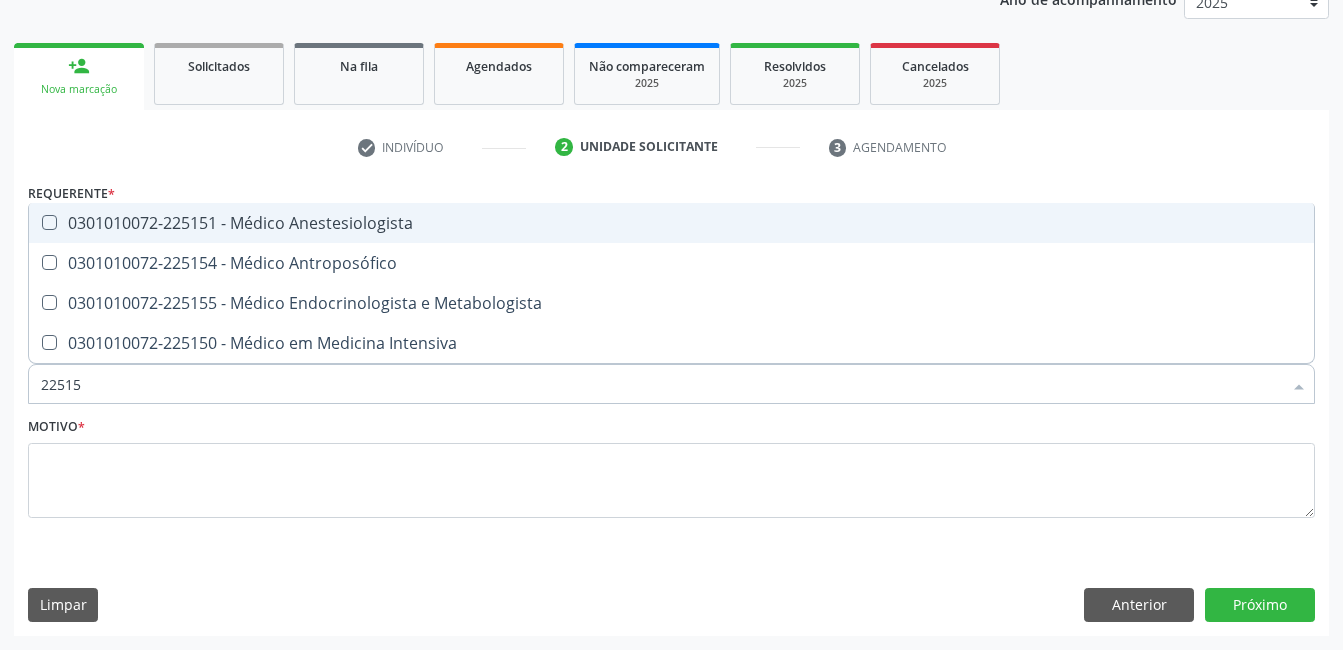 type on "225155" 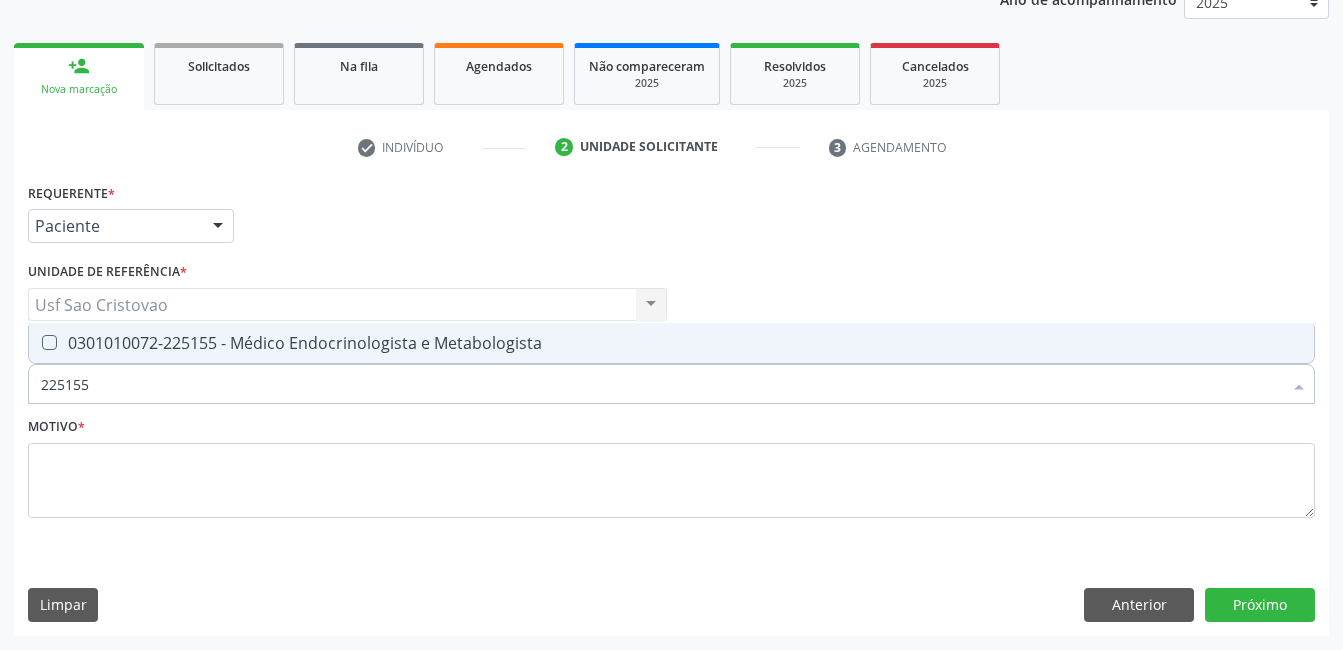 click at bounding box center [49, 342] 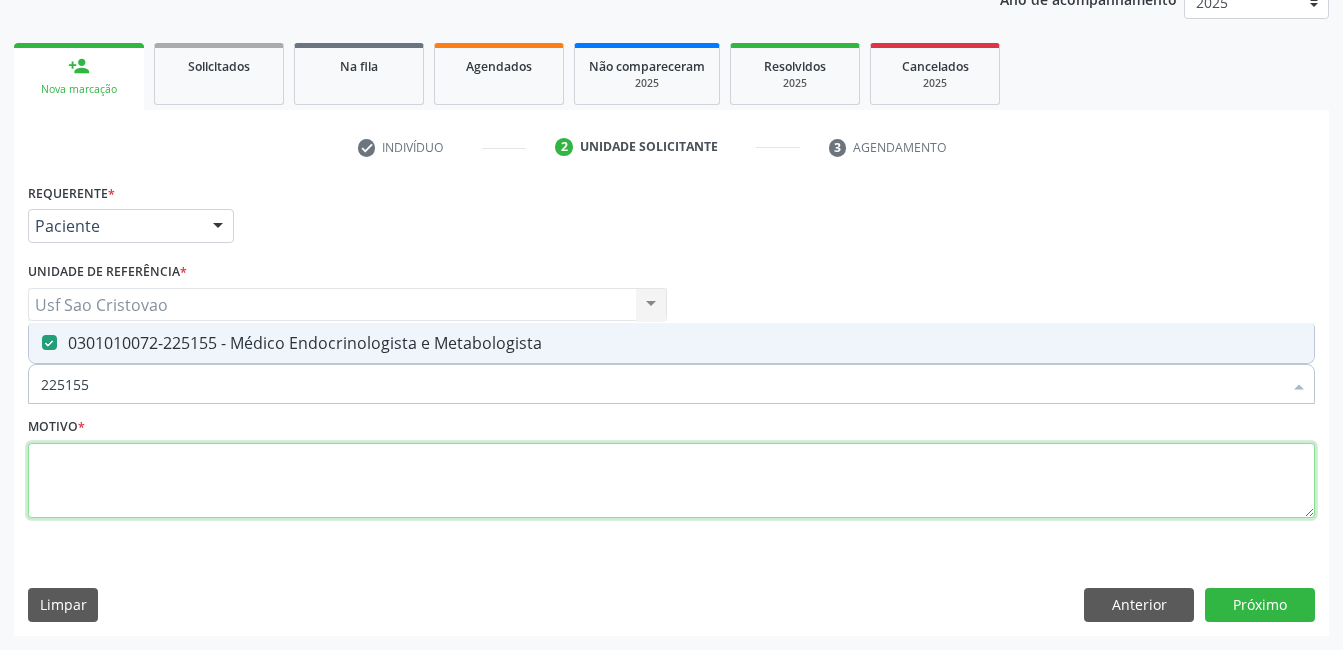 click at bounding box center (671, 481) 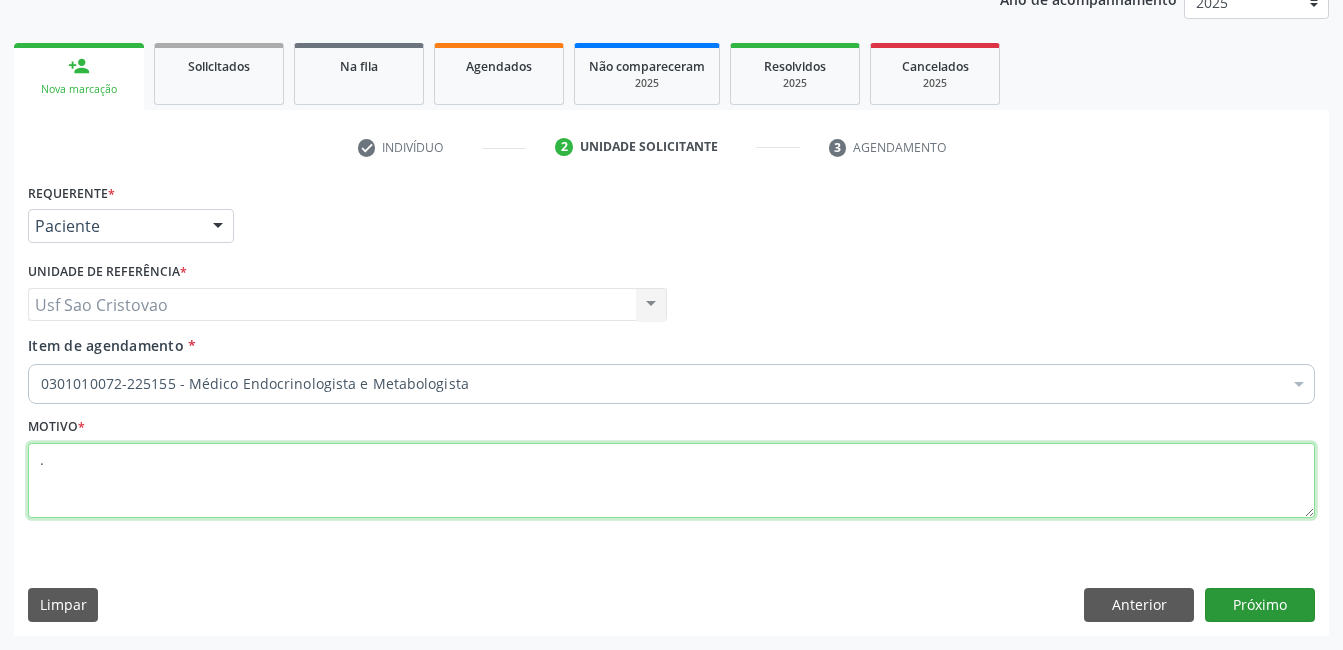 type on "." 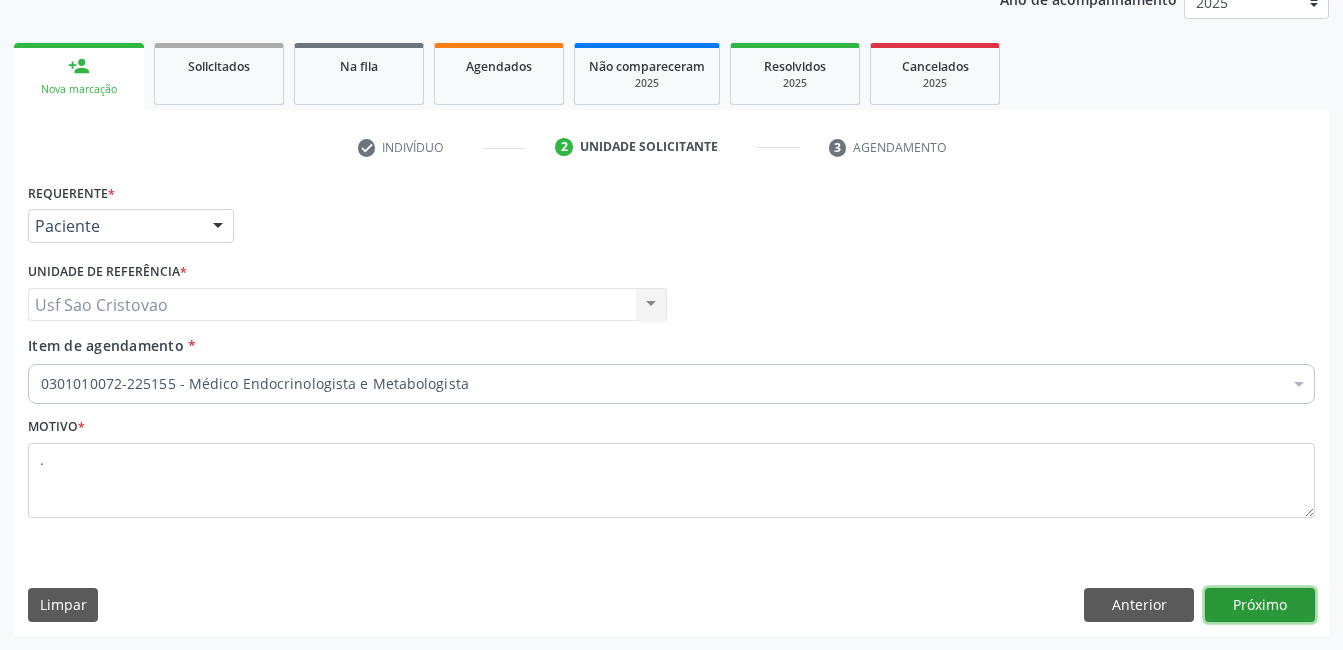 click on "Próximo" at bounding box center (1260, 605) 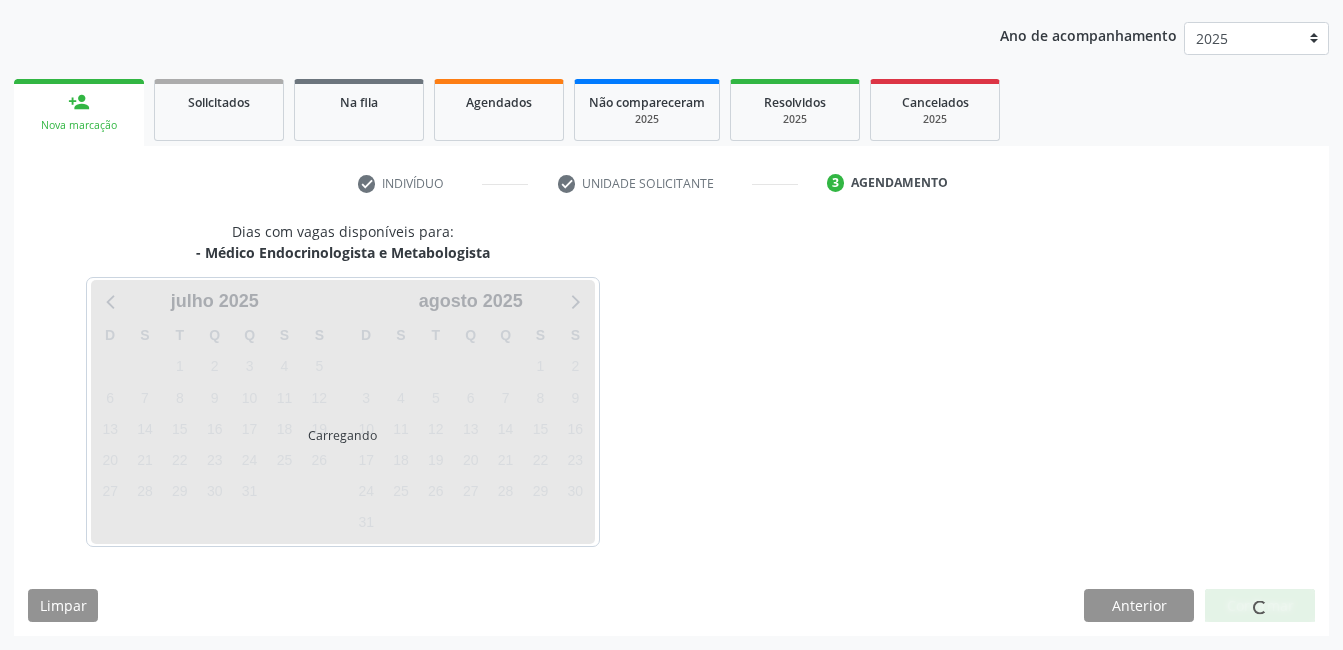 scroll, scrollTop: 220, scrollLeft: 0, axis: vertical 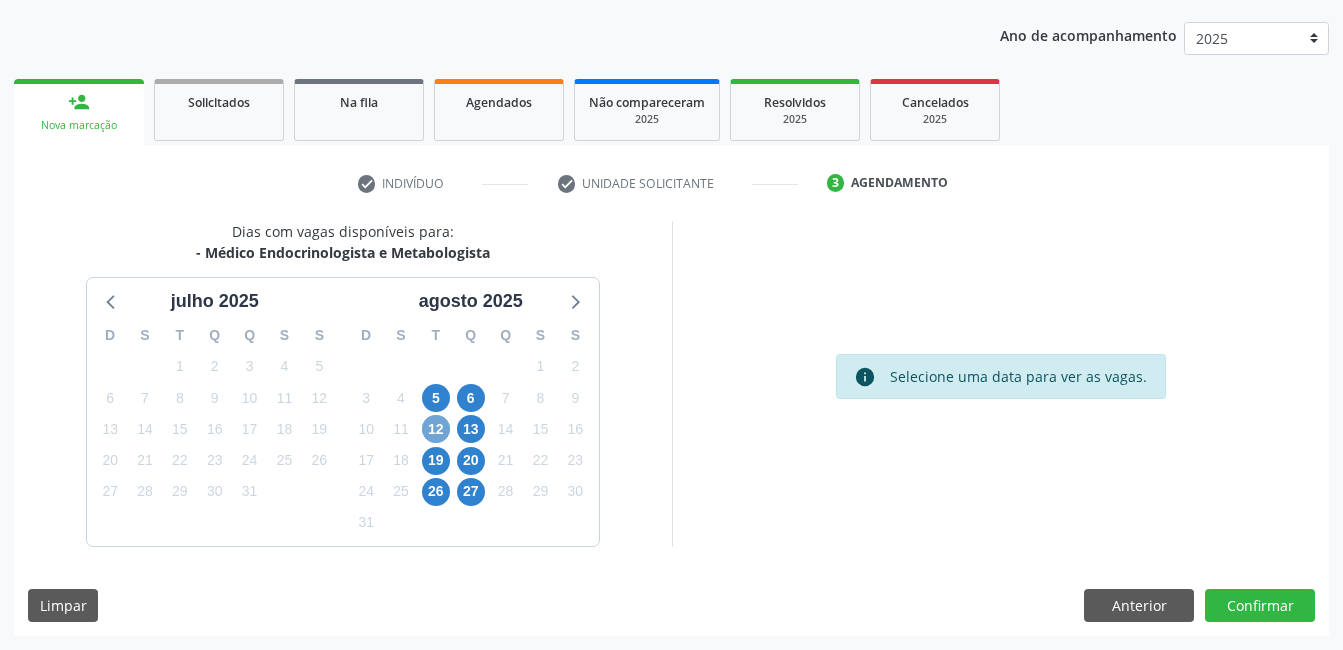 click on "12" at bounding box center [436, 429] 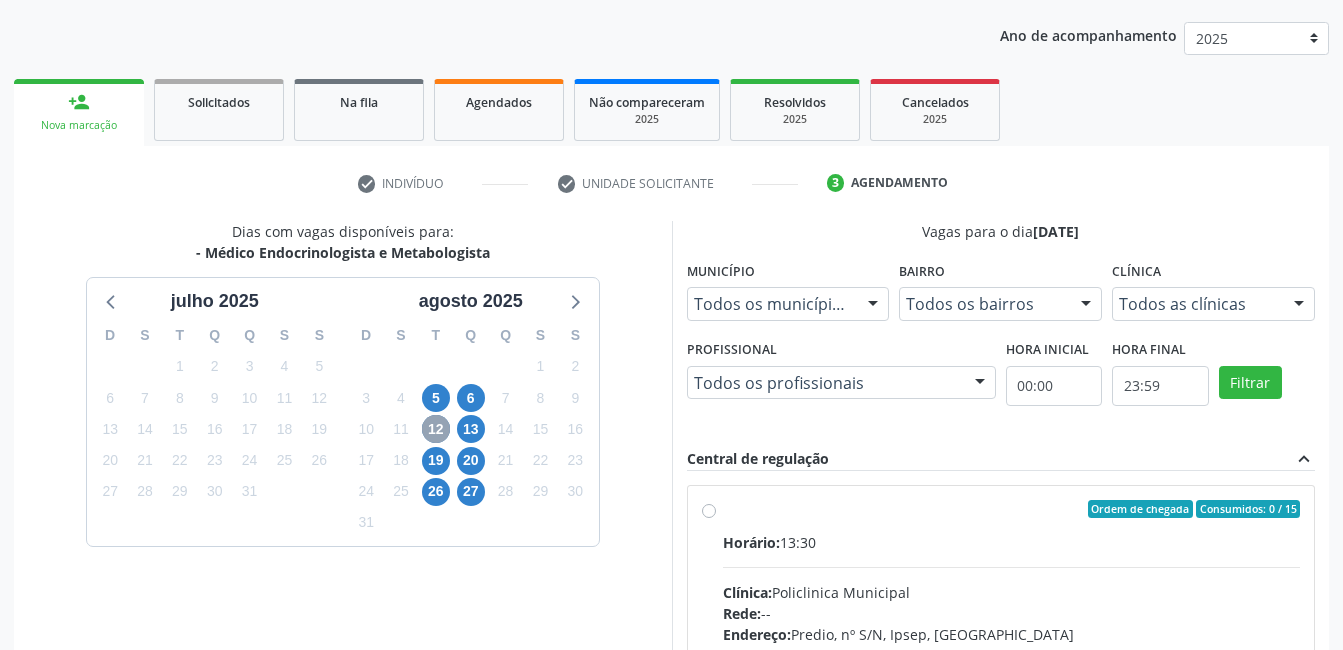scroll, scrollTop: 420, scrollLeft: 0, axis: vertical 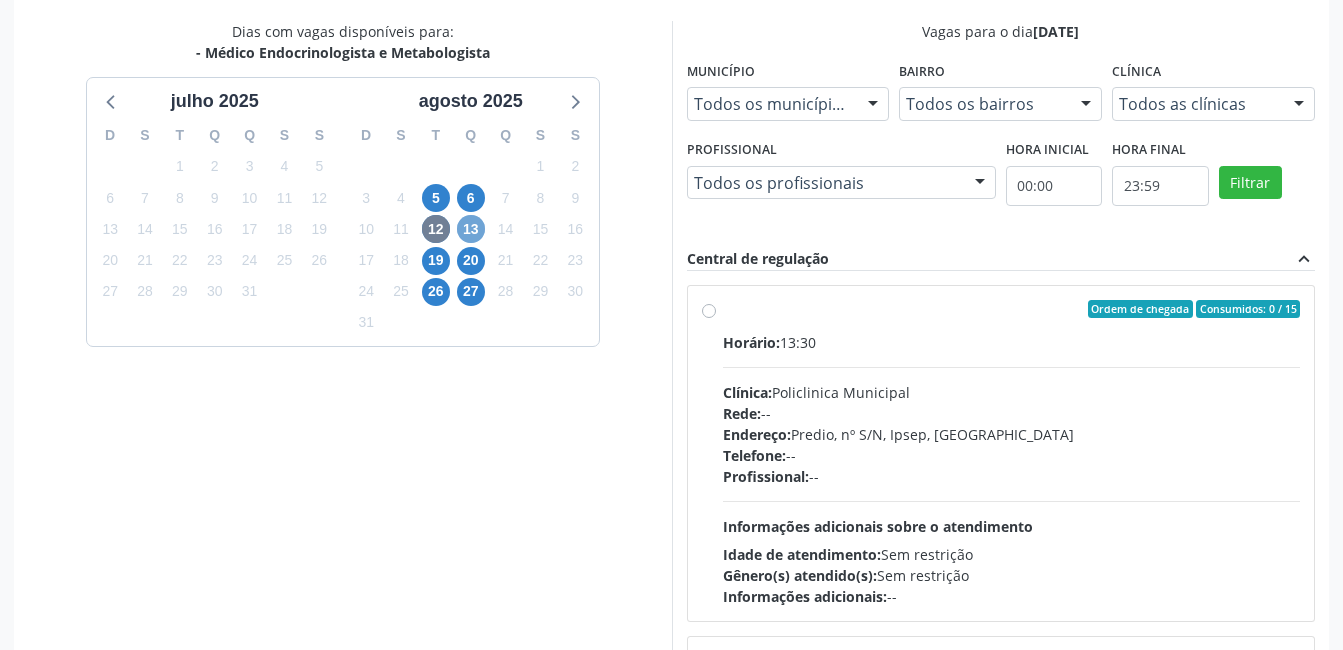 click on "13" at bounding box center (471, 229) 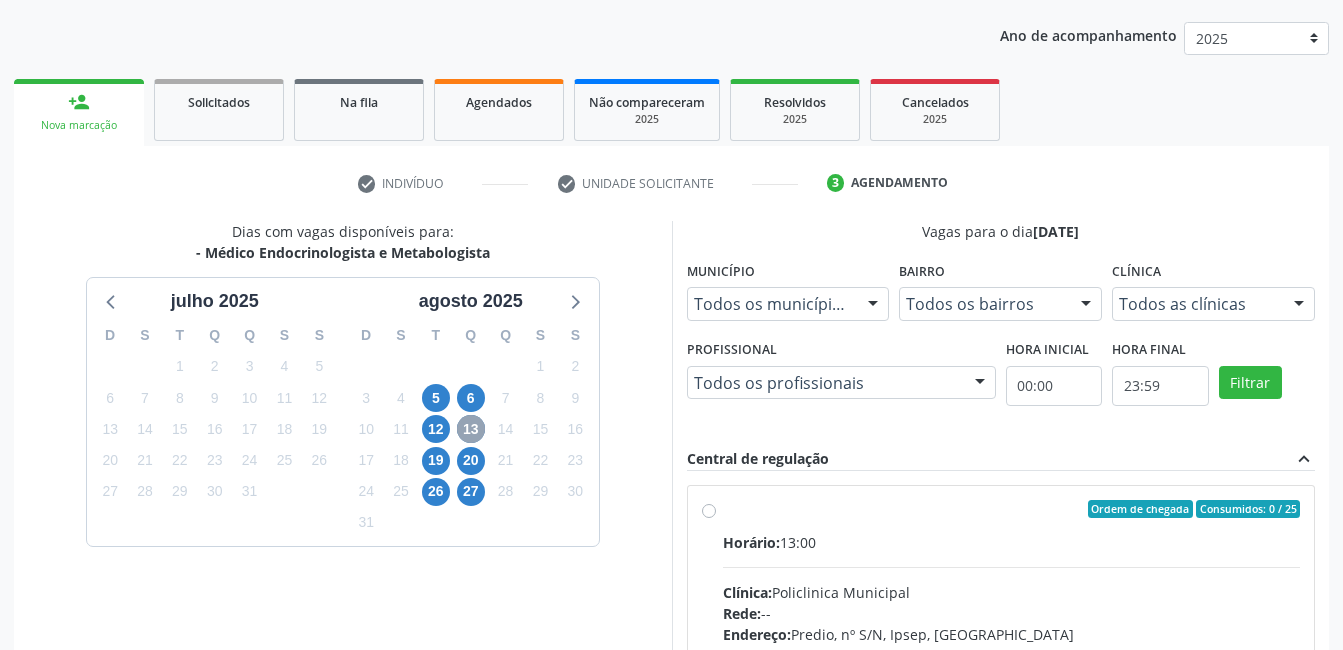 scroll, scrollTop: 420, scrollLeft: 0, axis: vertical 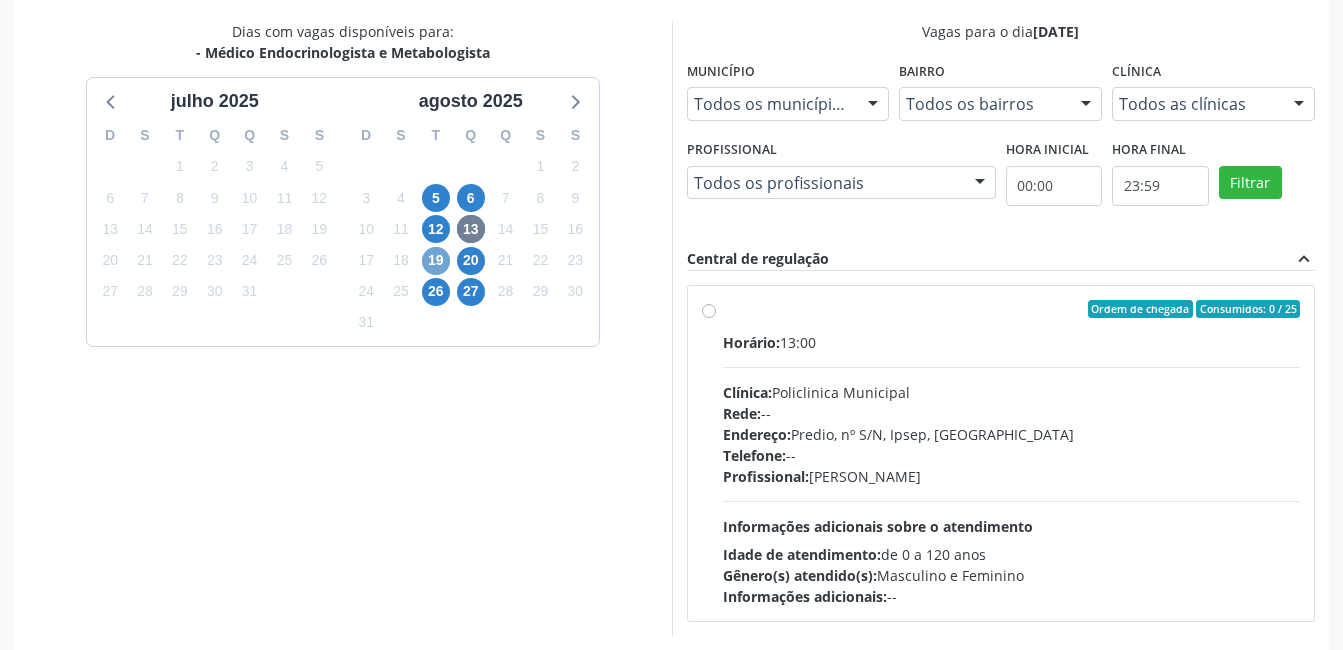click on "19" at bounding box center [436, 261] 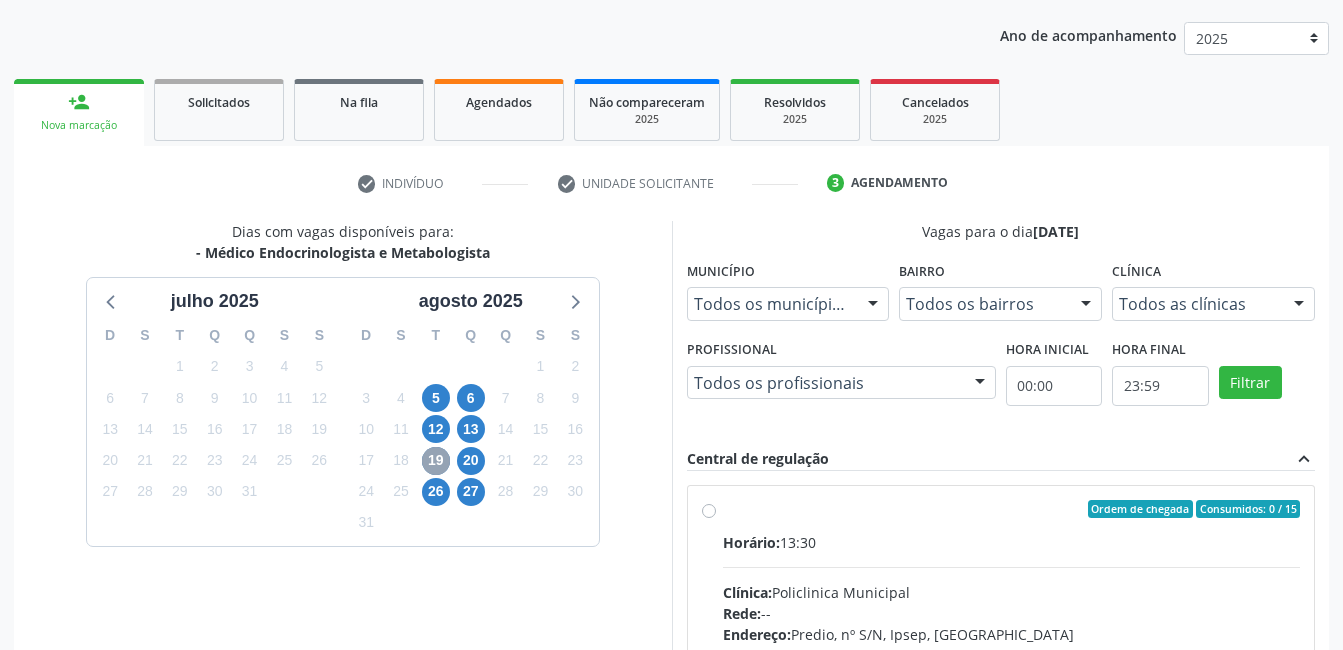 scroll, scrollTop: 420, scrollLeft: 0, axis: vertical 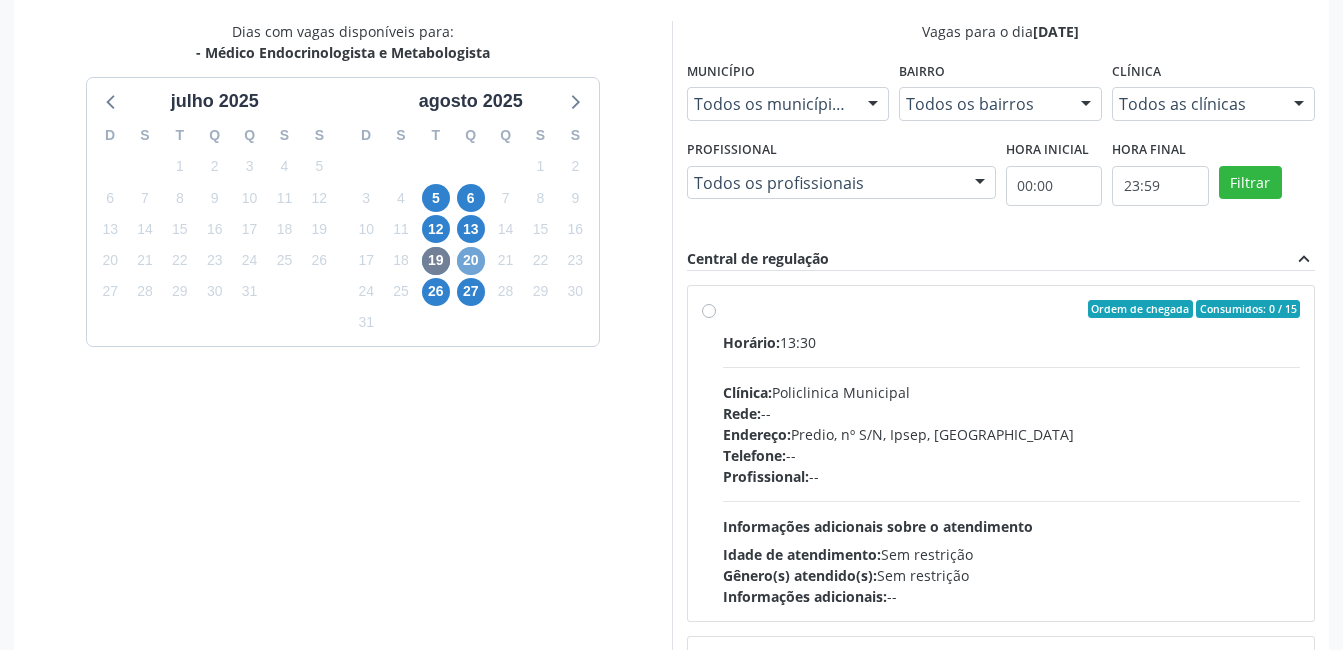 click on "20" at bounding box center (471, 261) 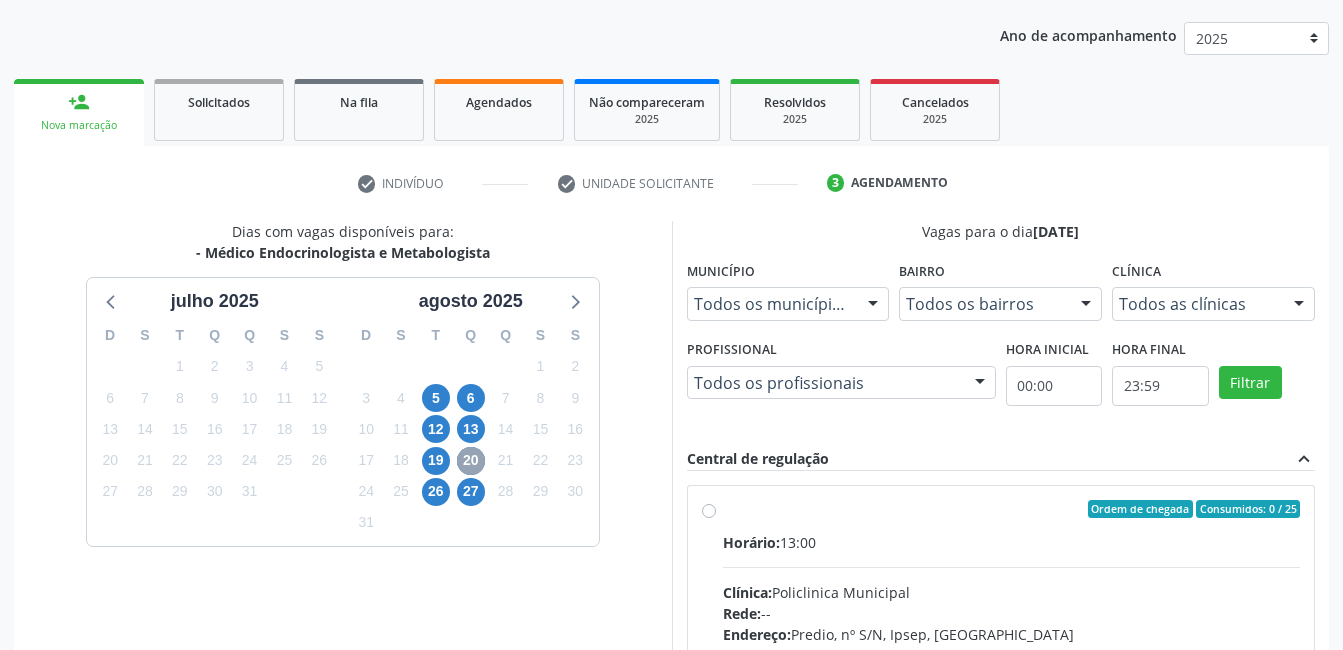 scroll, scrollTop: 420, scrollLeft: 0, axis: vertical 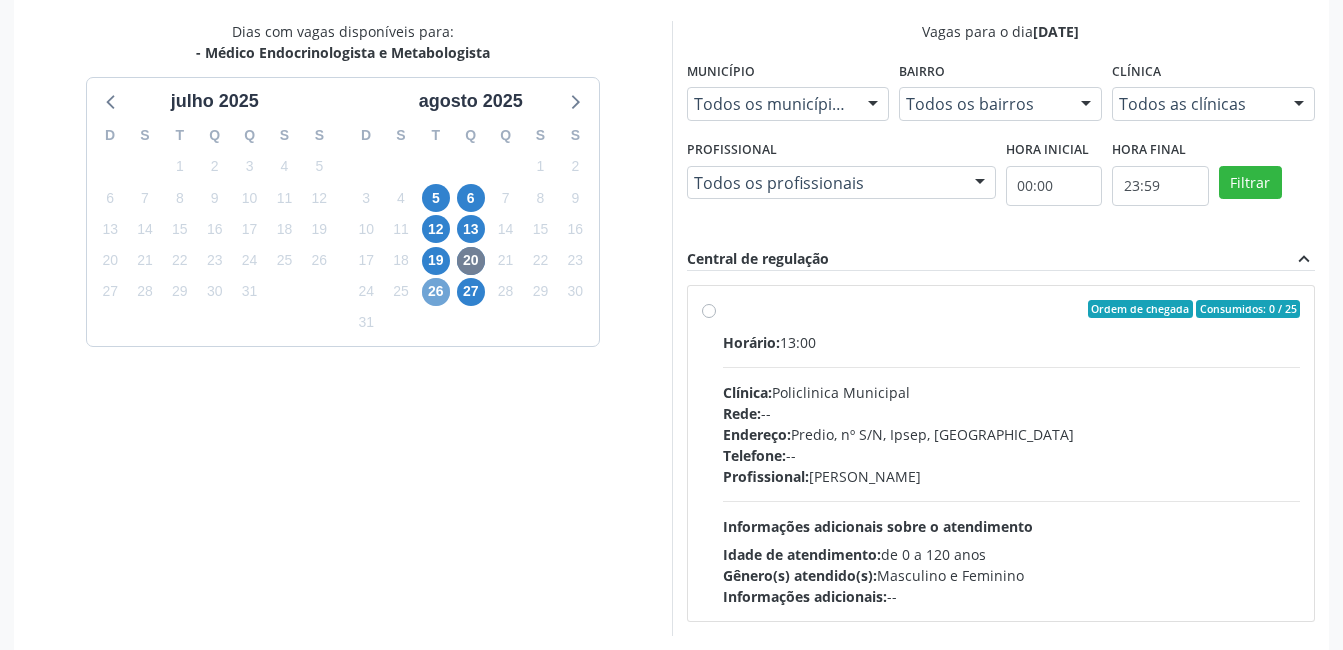 click on "26" at bounding box center [436, 292] 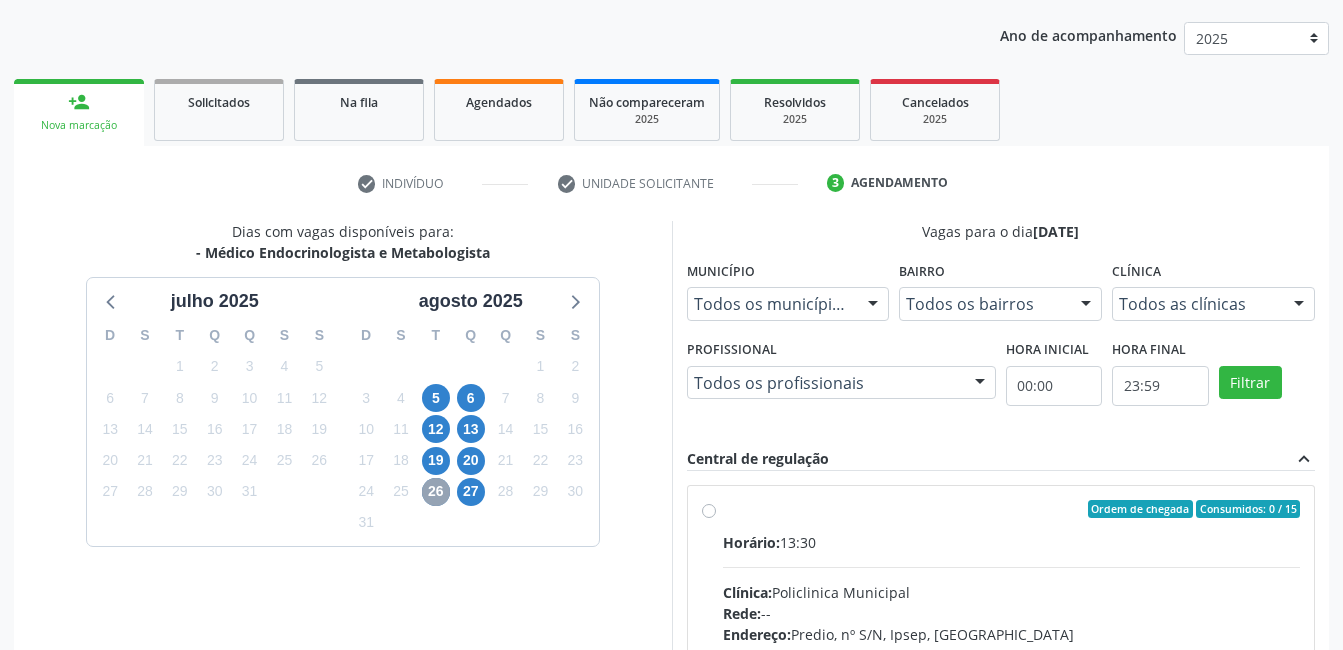 scroll, scrollTop: 420, scrollLeft: 0, axis: vertical 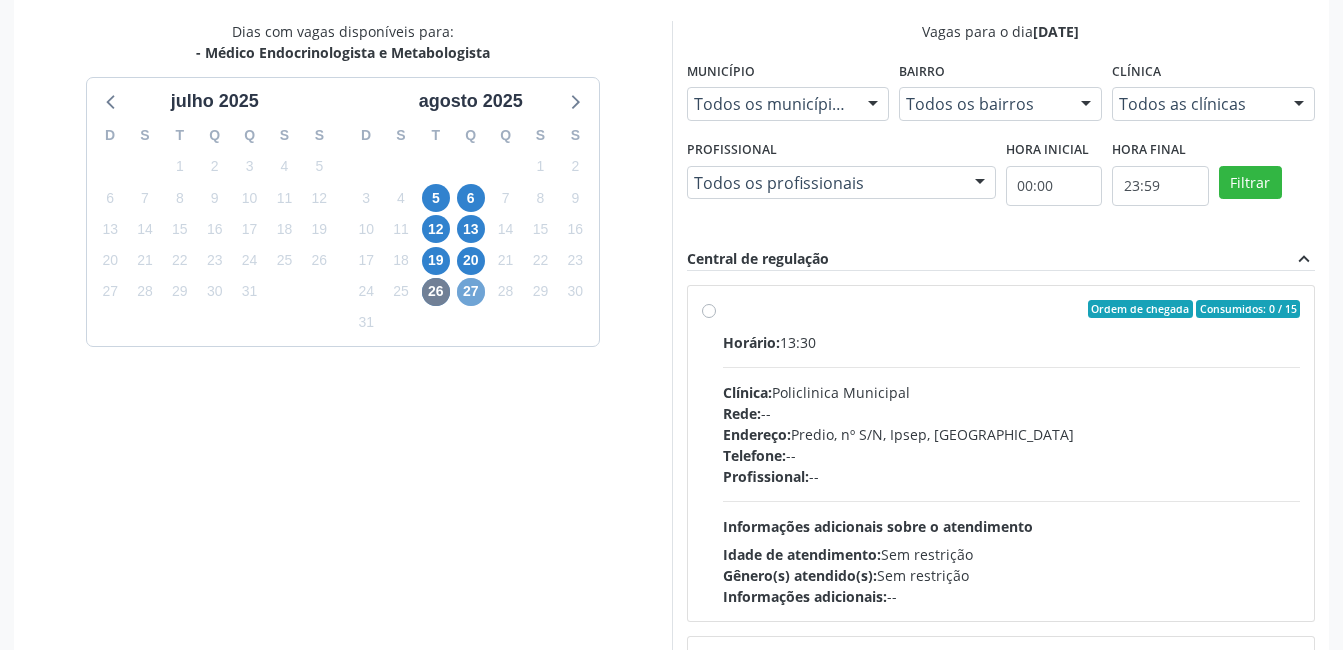 click on "27" at bounding box center (471, 292) 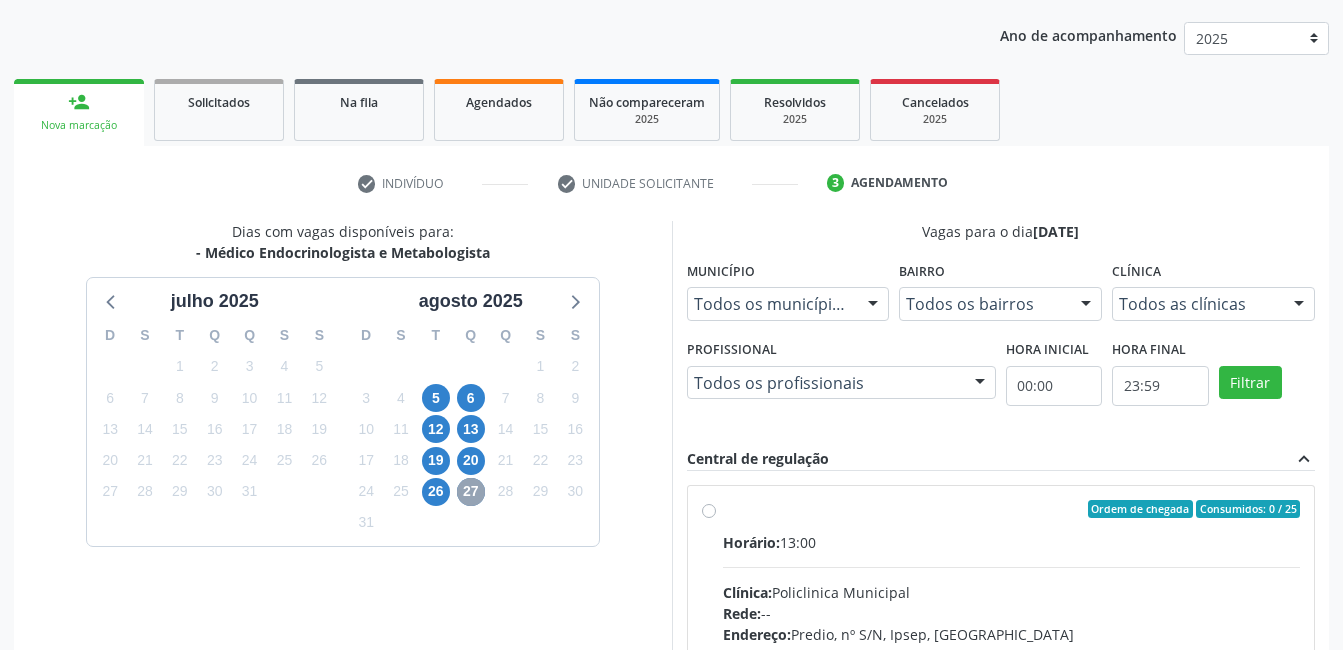 scroll, scrollTop: 420, scrollLeft: 0, axis: vertical 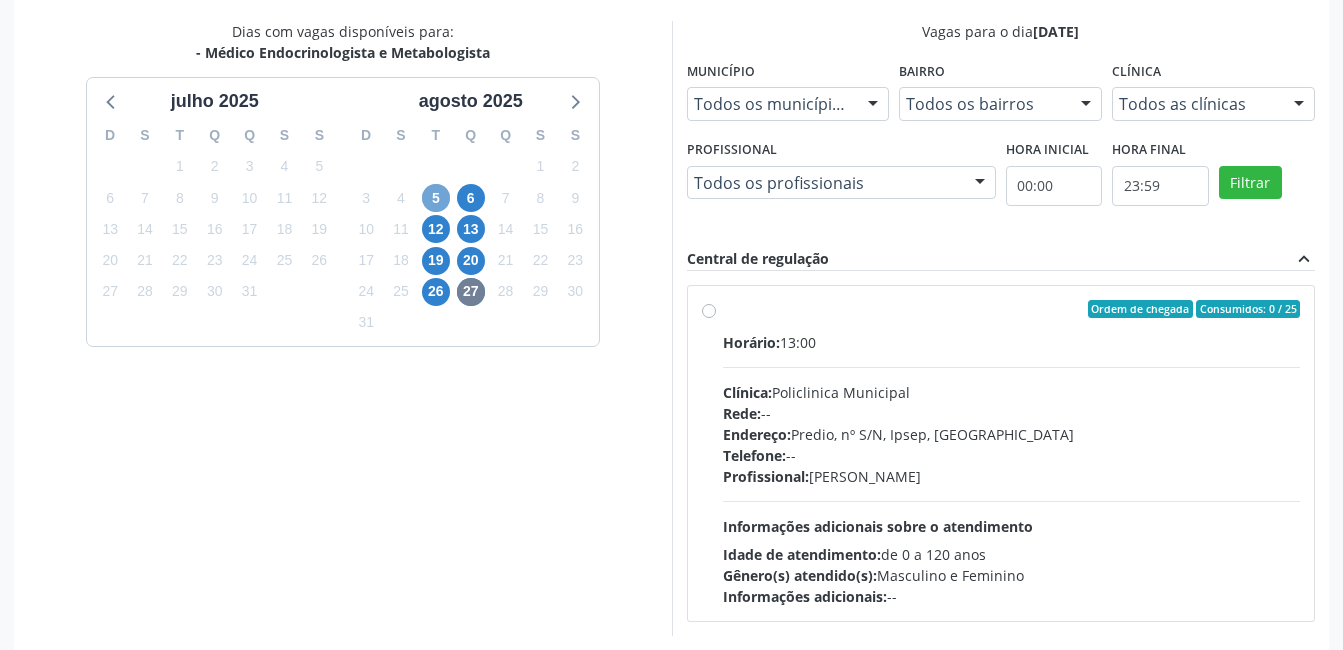click on "5" at bounding box center (436, 198) 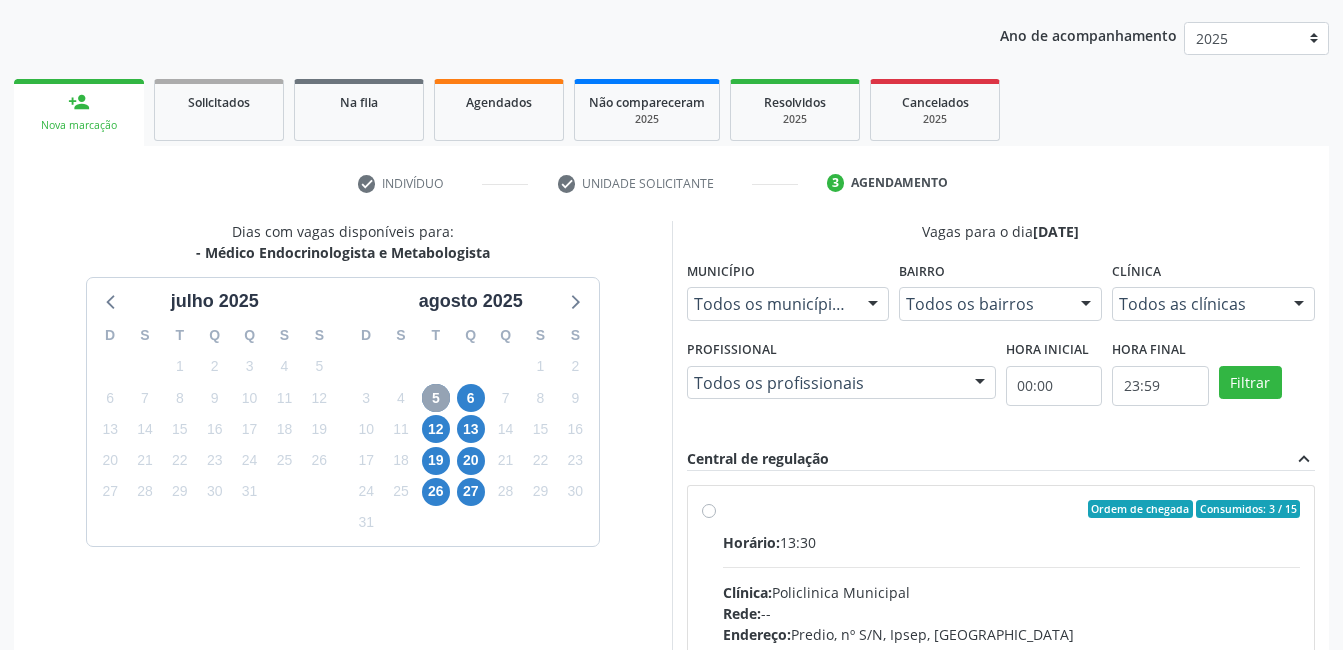 scroll, scrollTop: 420, scrollLeft: 0, axis: vertical 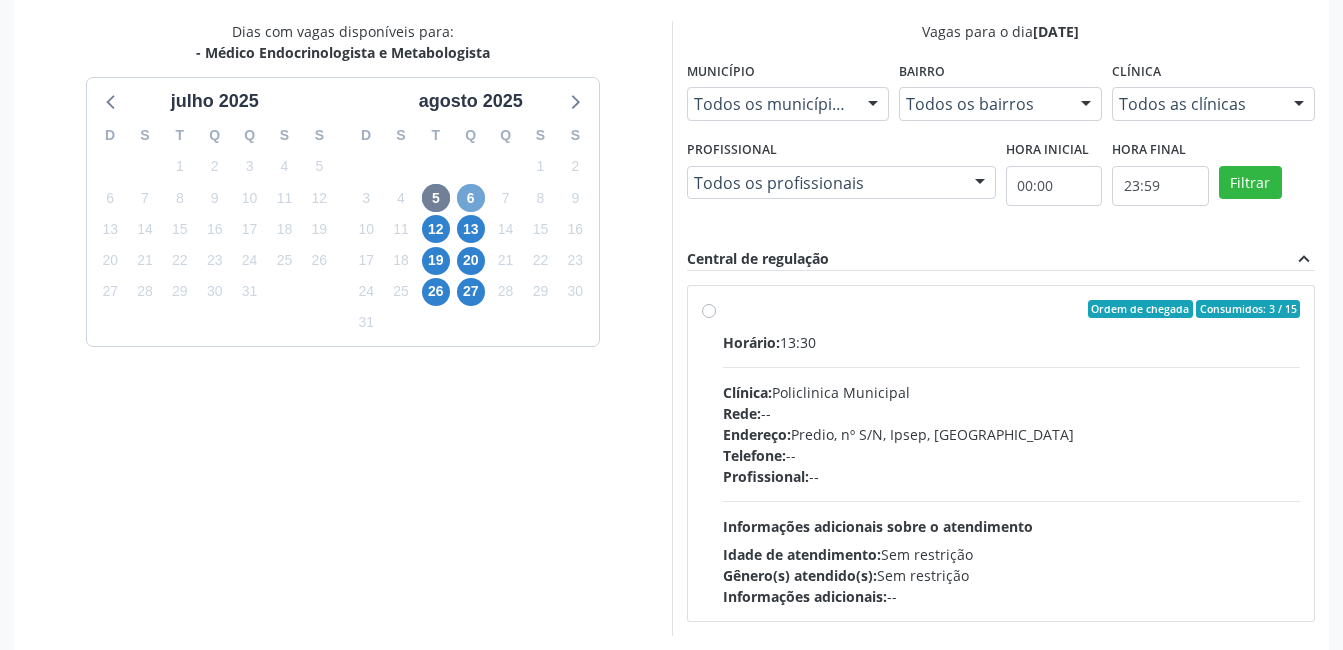 click on "6" at bounding box center (471, 198) 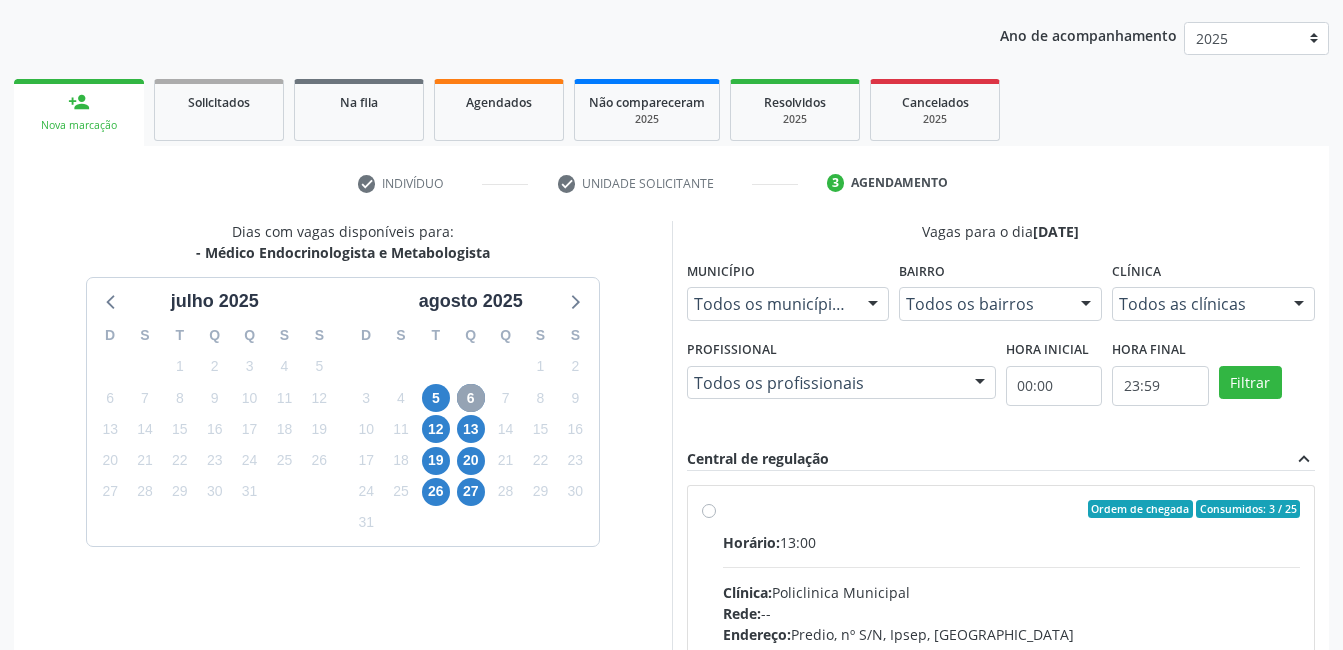 scroll, scrollTop: 420, scrollLeft: 0, axis: vertical 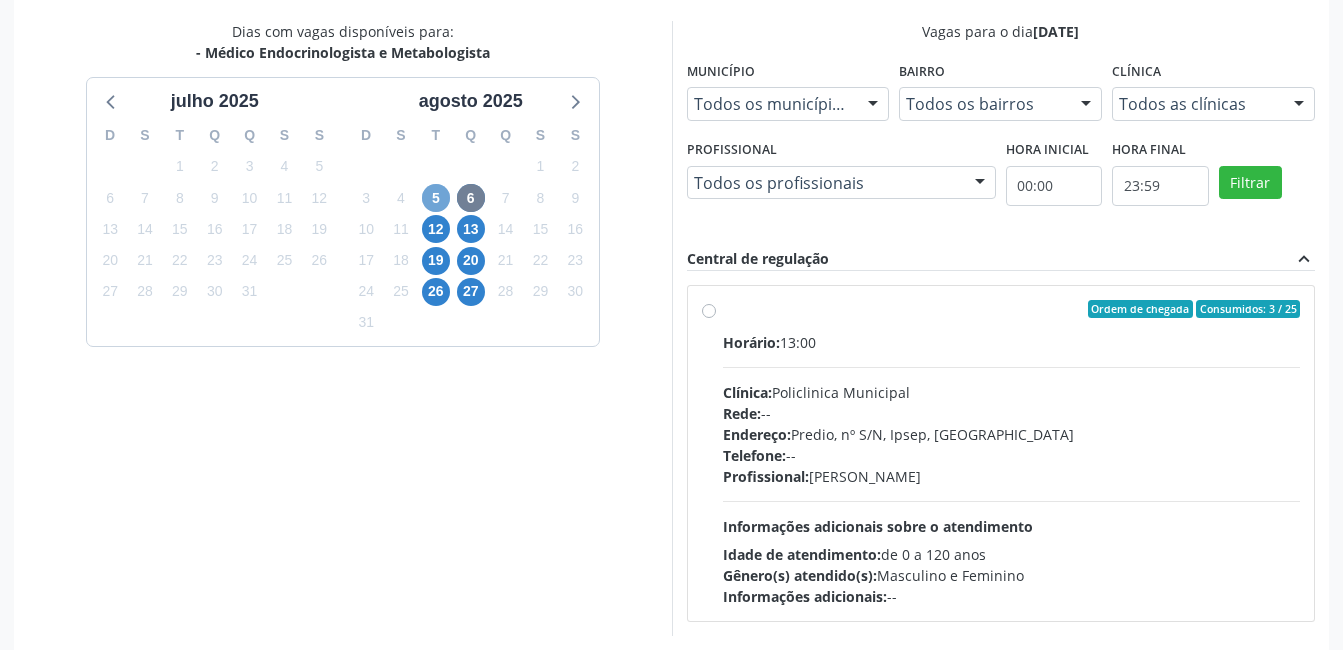 click on "5" at bounding box center [436, 198] 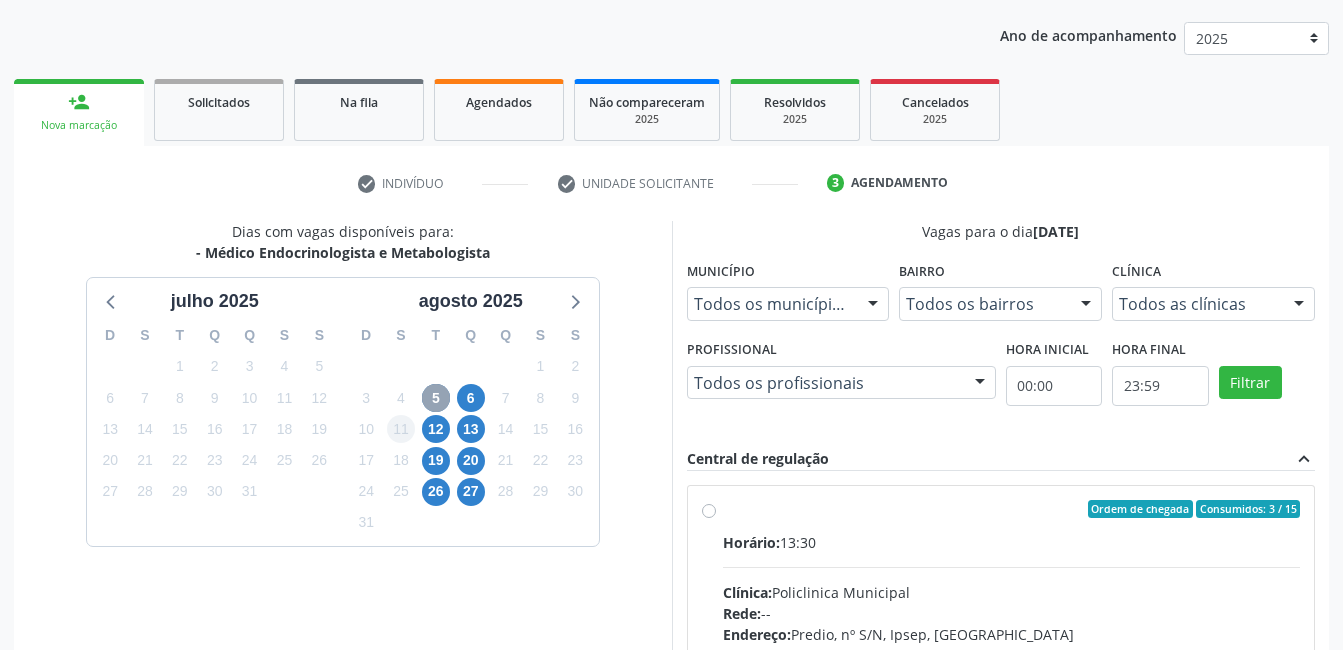 scroll, scrollTop: 420, scrollLeft: 0, axis: vertical 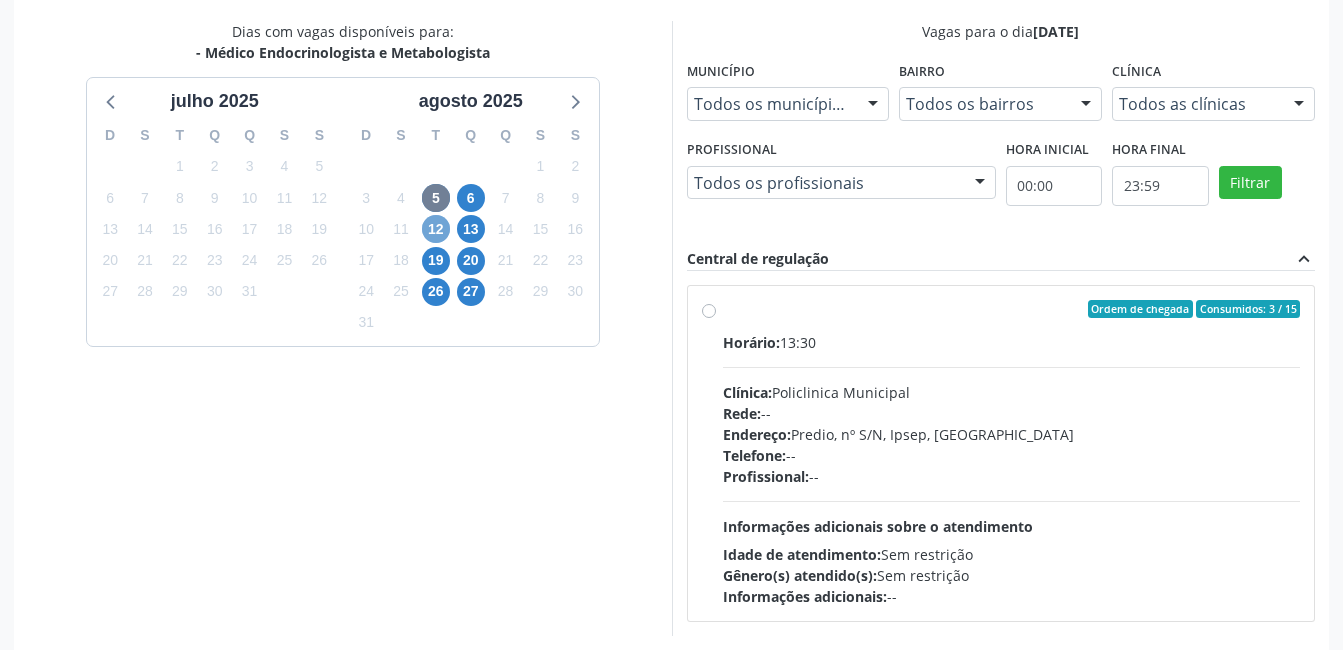 click on "12" at bounding box center (436, 229) 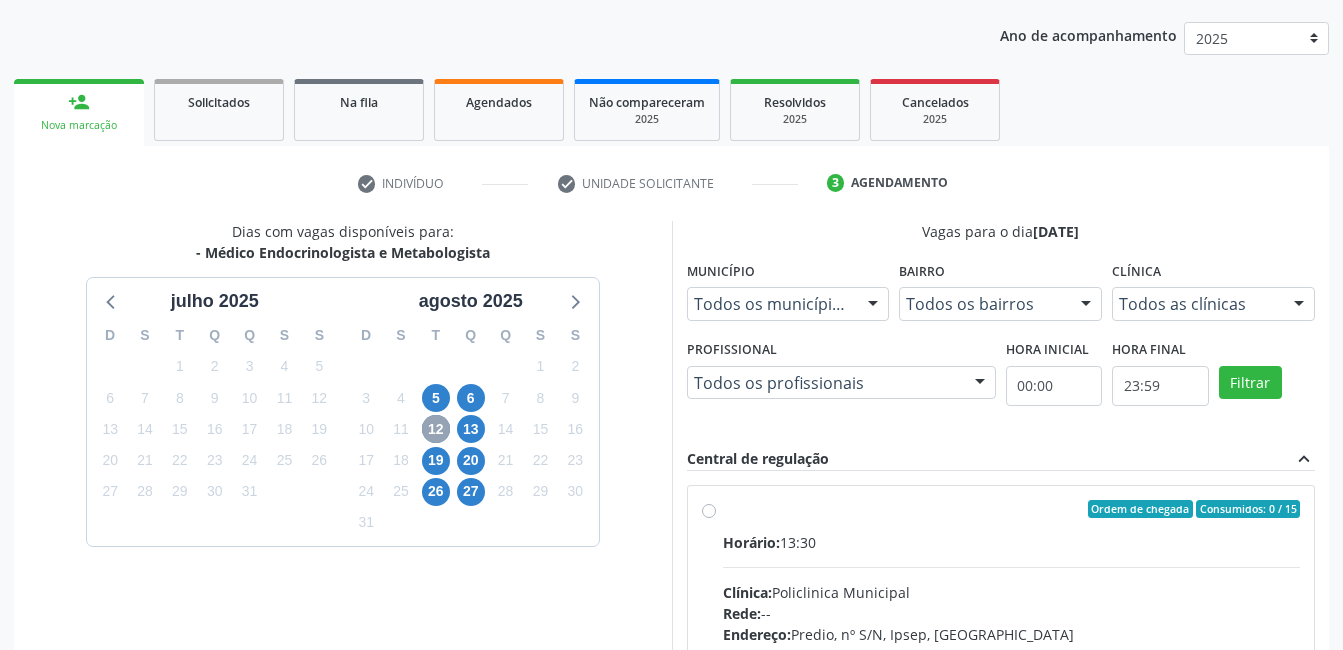 scroll, scrollTop: 420, scrollLeft: 0, axis: vertical 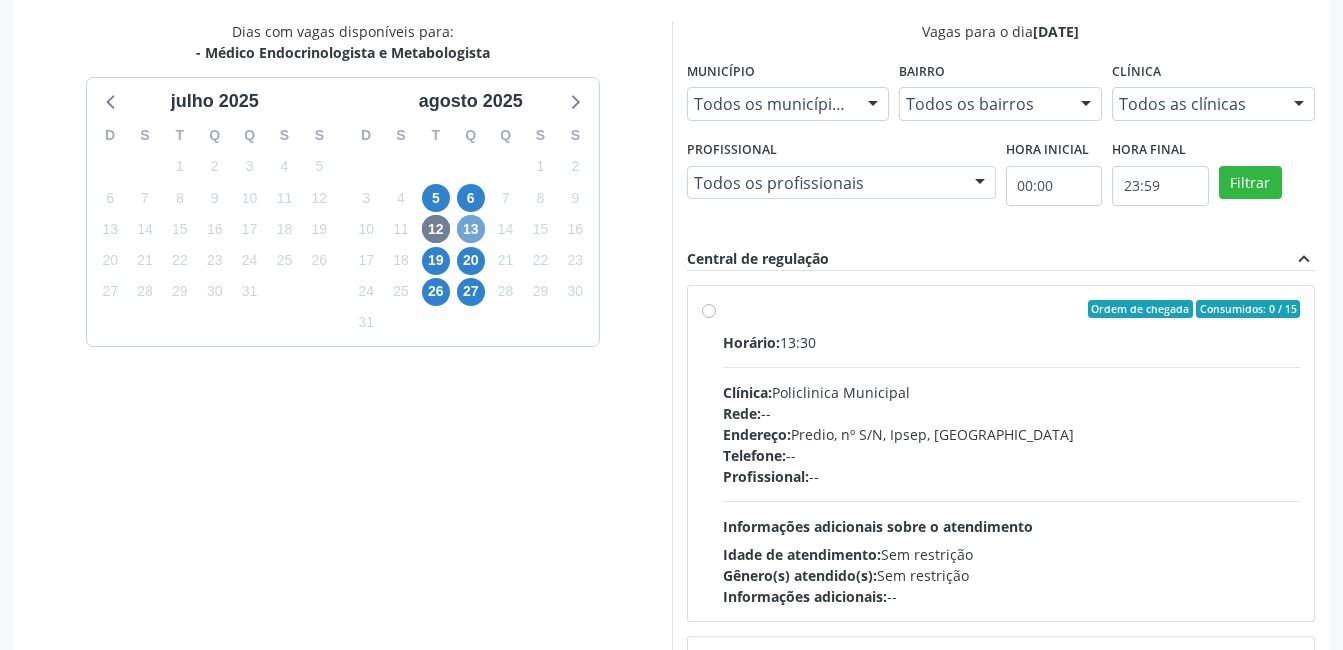 click on "13" at bounding box center (471, 229) 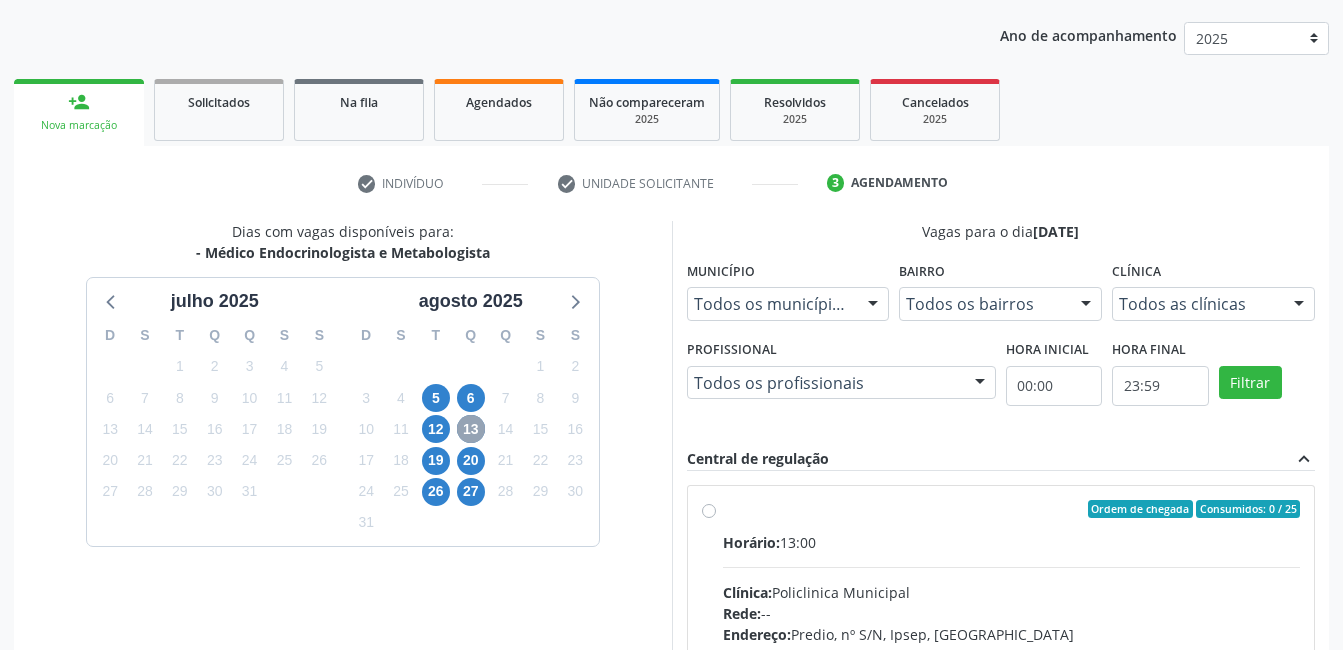 scroll, scrollTop: 420, scrollLeft: 0, axis: vertical 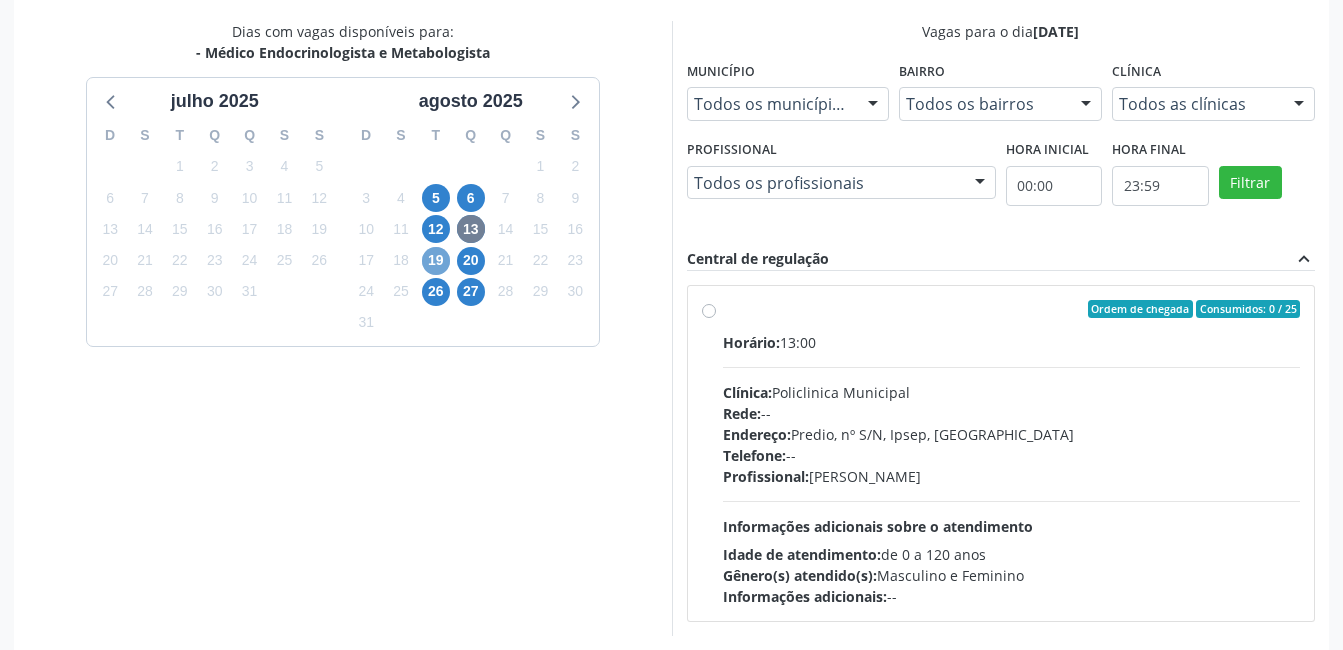 click on "19" at bounding box center (436, 261) 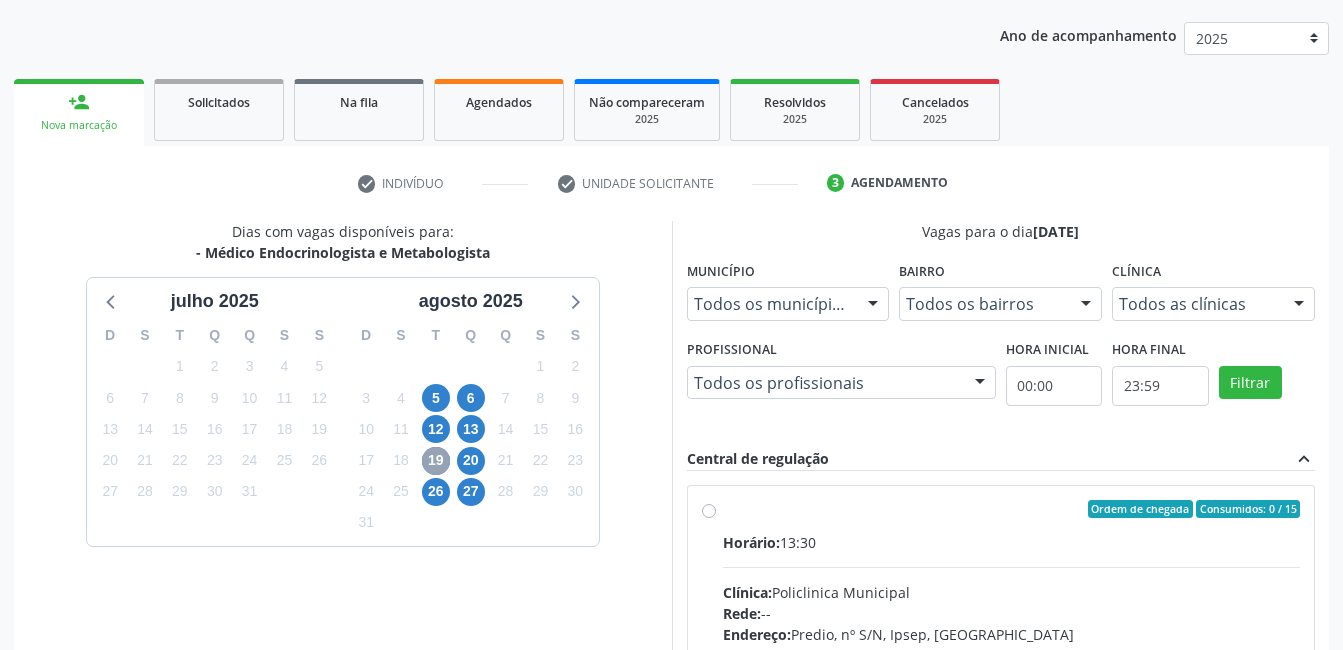 scroll, scrollTop: 420, scrollLeft: 0, axis: vertical 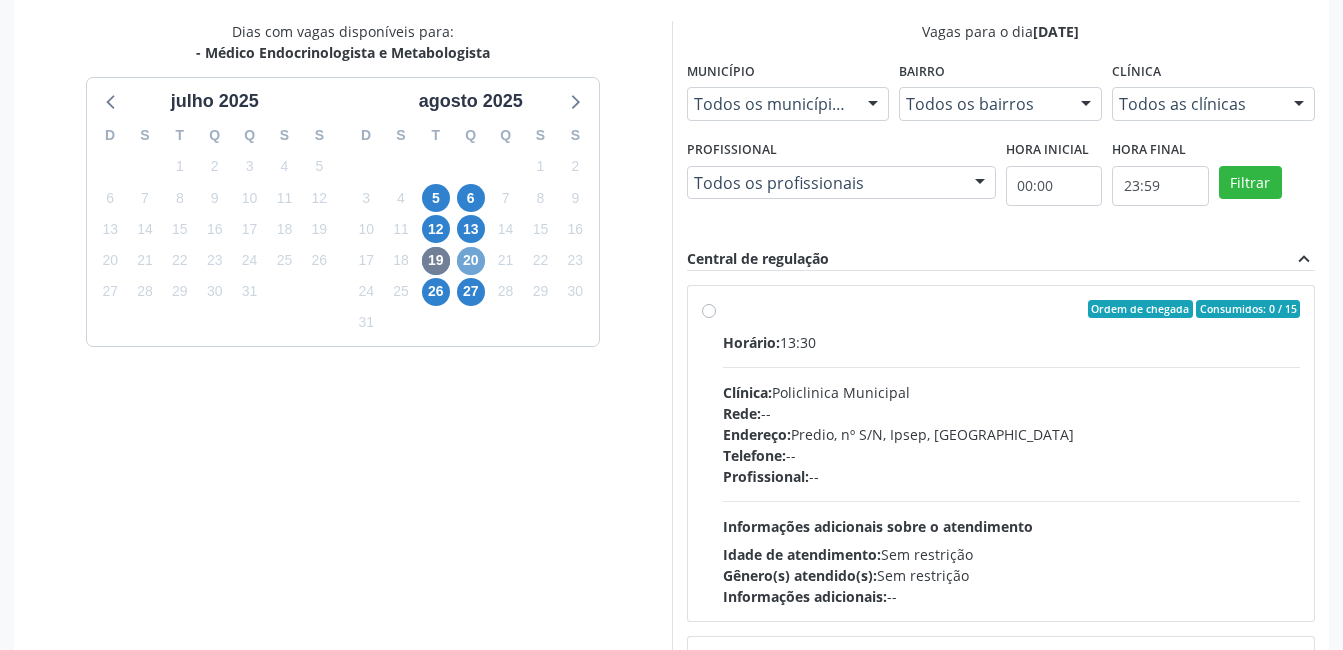 click on "20" at bounding box center [471, 261] 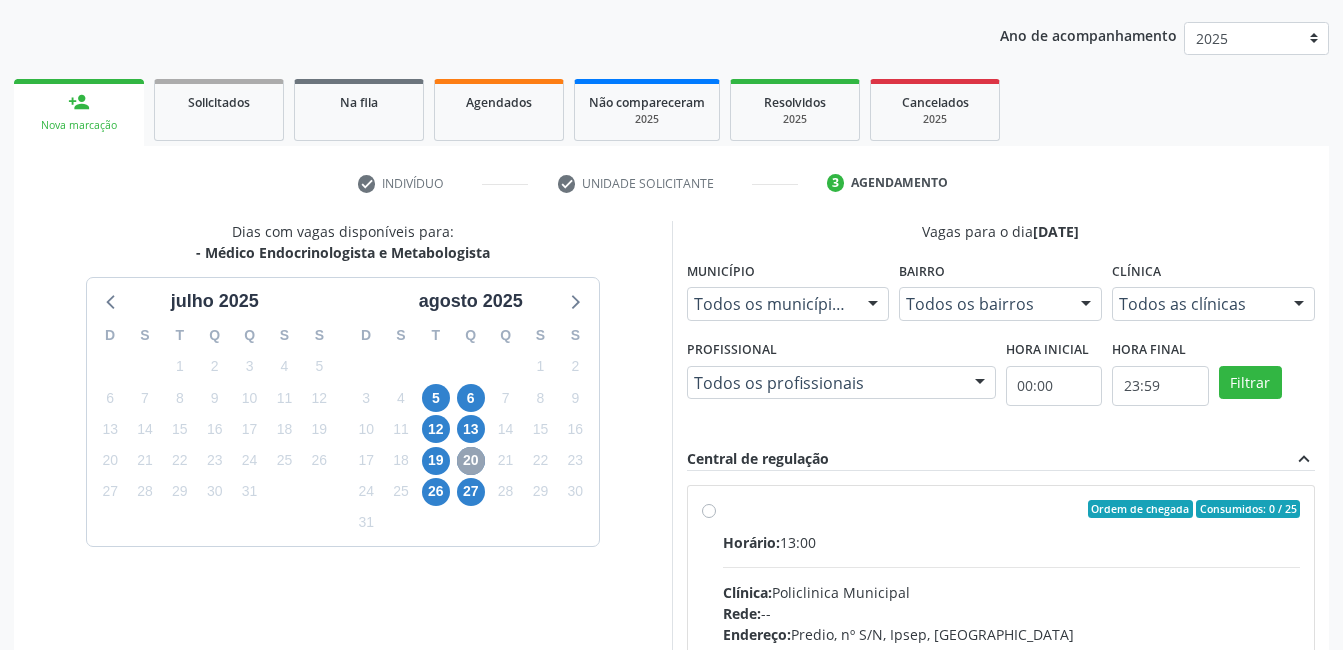 scroll, scrollTop: 420, scrollLeft: 0, axis: vertical 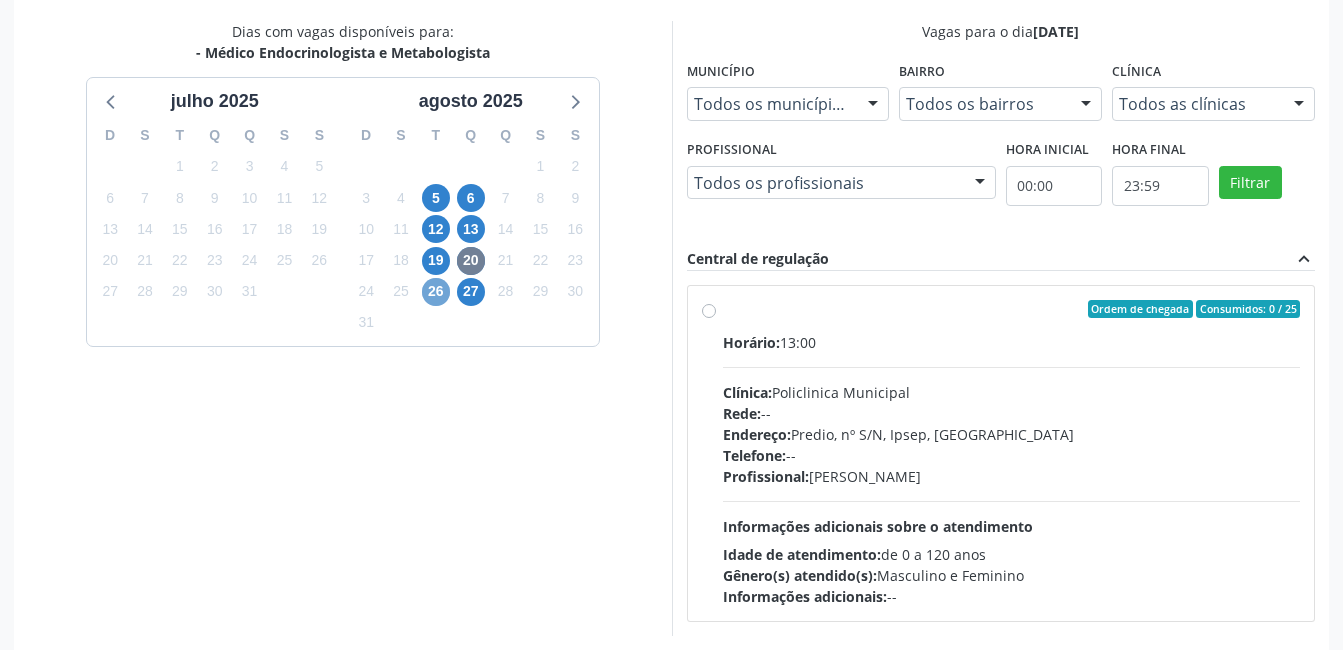 click on "26" at bounding box center (436, 292) 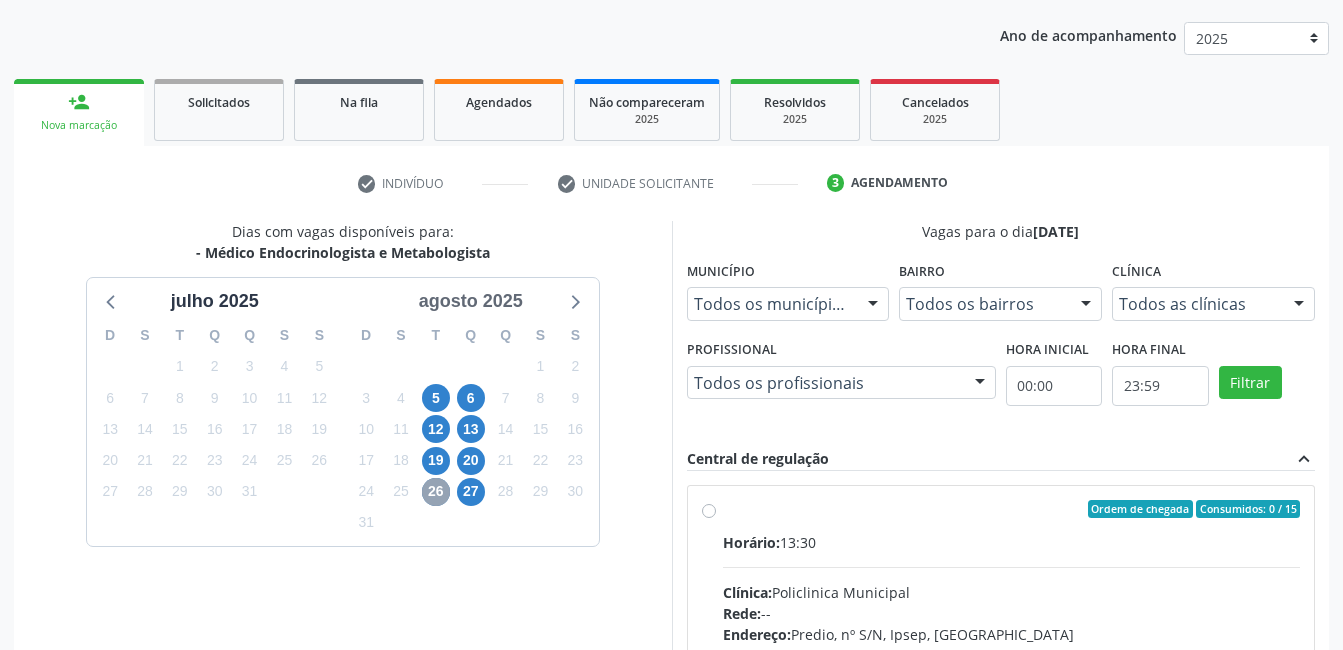 scroll, scrollTop: 420, scrollLeft: 0, axis: vertical 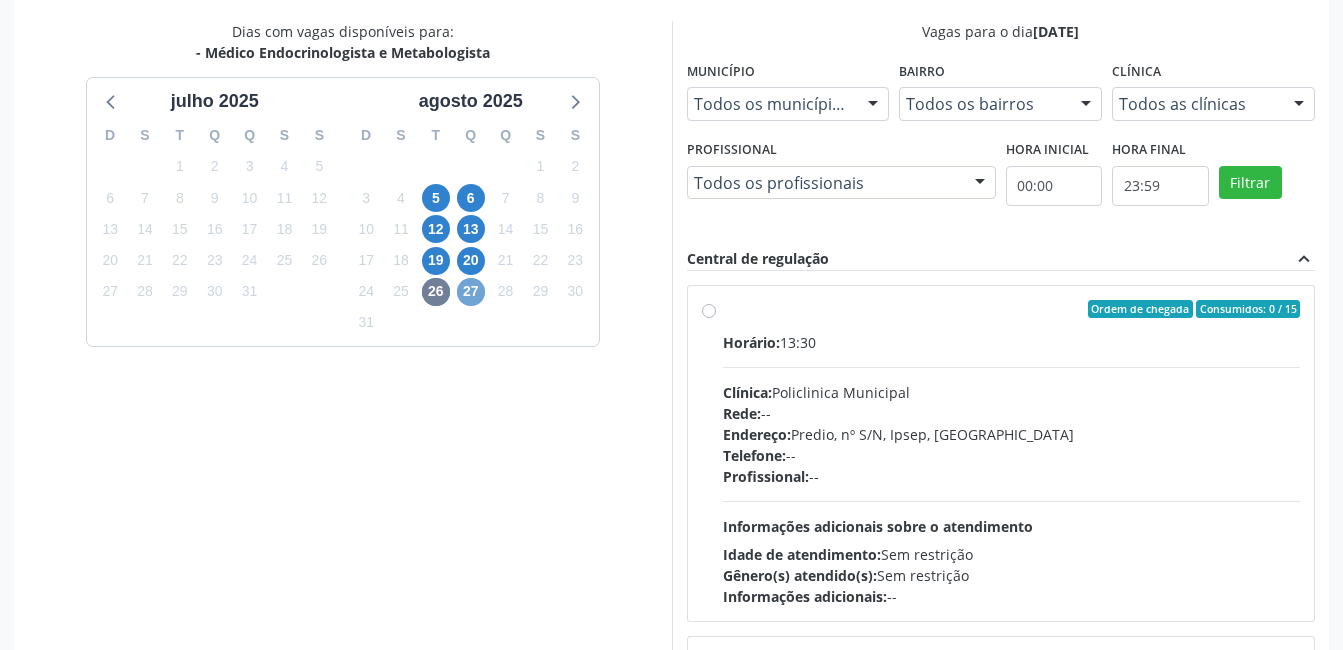 click on "27" at bounding box center (471, 292) 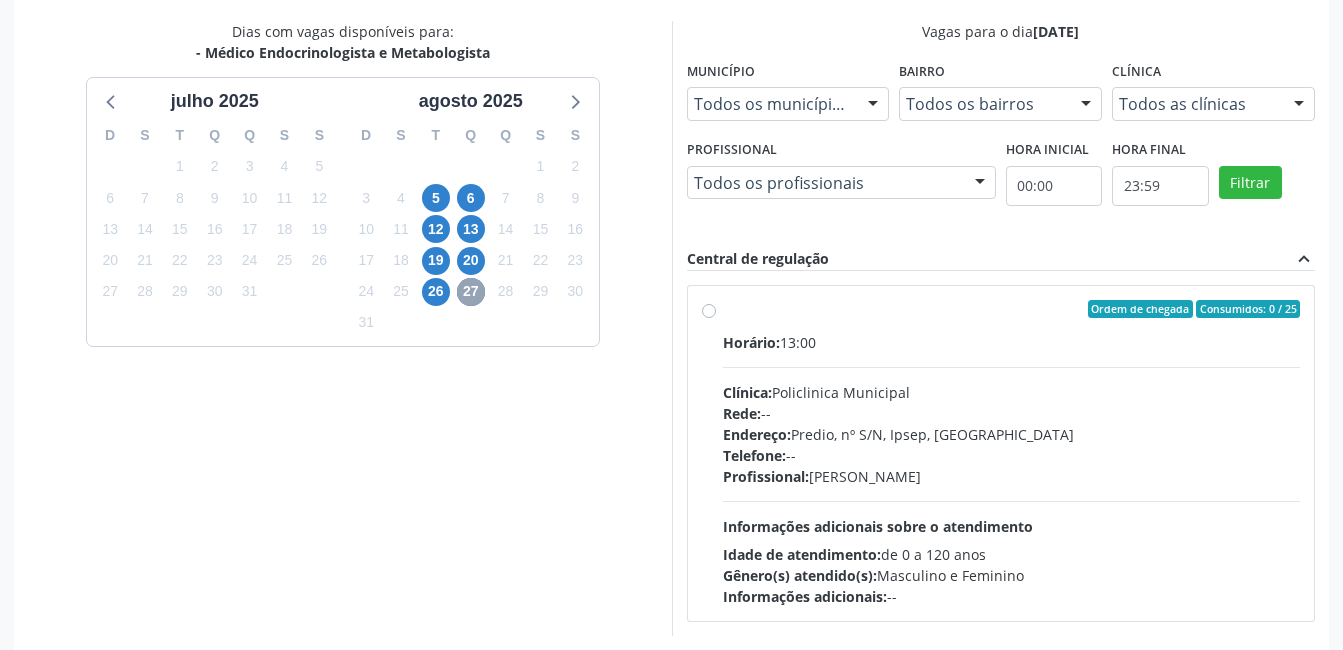 scroll, scrollTop: 509, scrollLeft: 0, axis: vertical 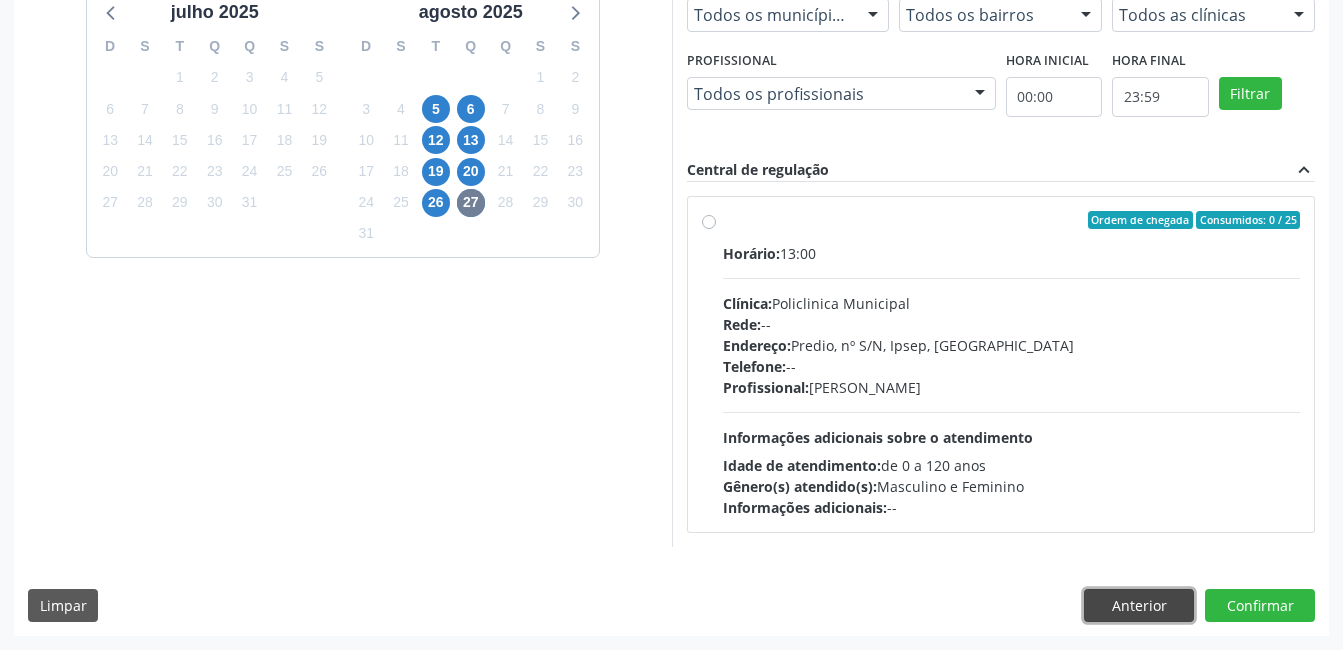 click on "Anterior" at bounding box center [1139, 606] 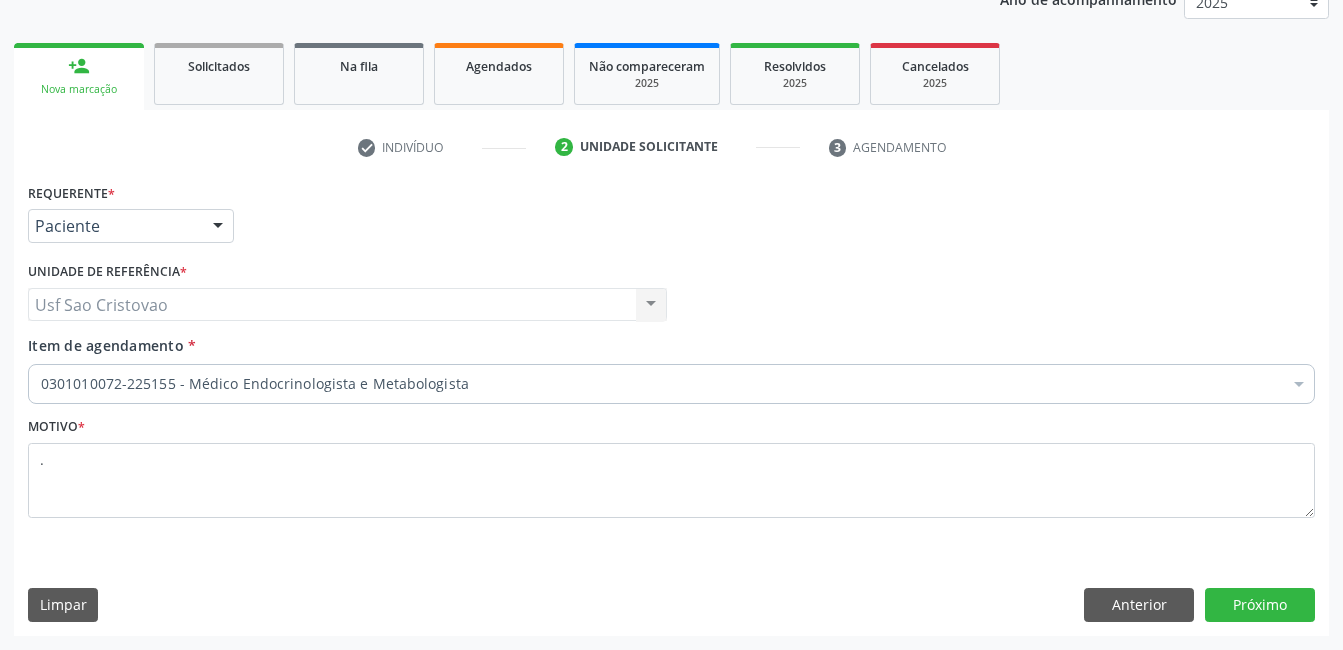 scroll, scrollTop: 256, scrollLeft: 0, axis: vertical 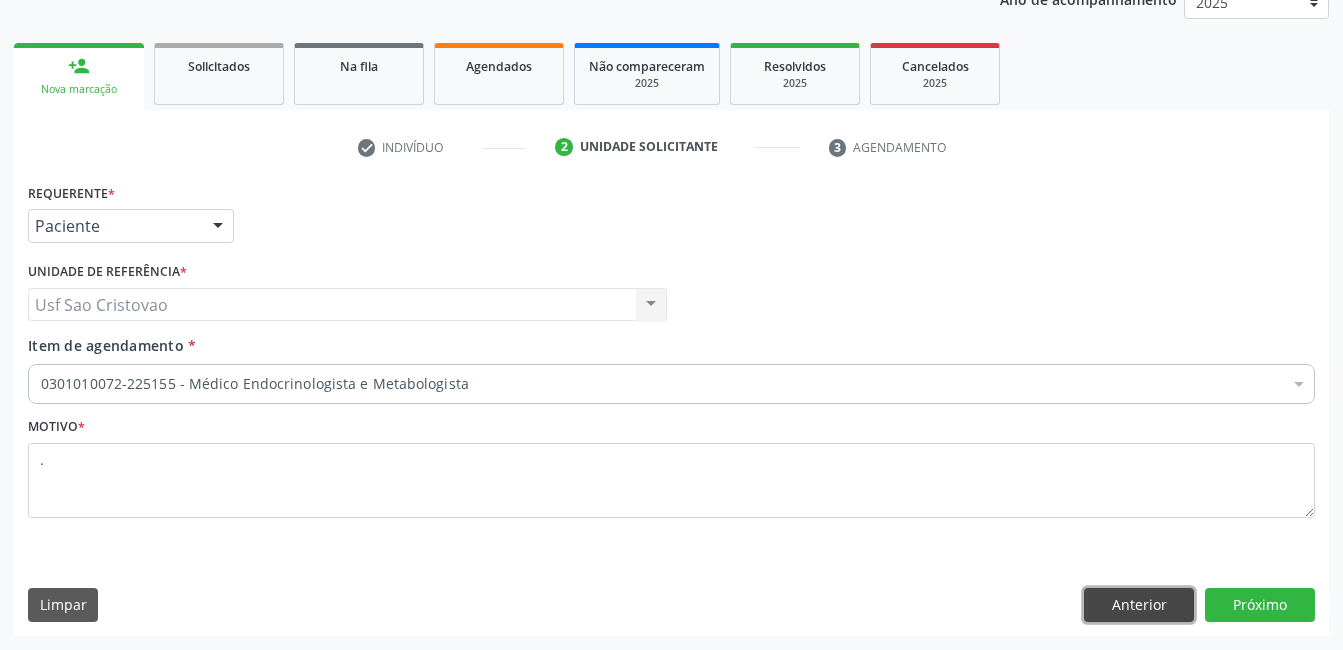 click on "Anterior" at bounding box center (1139, 605) 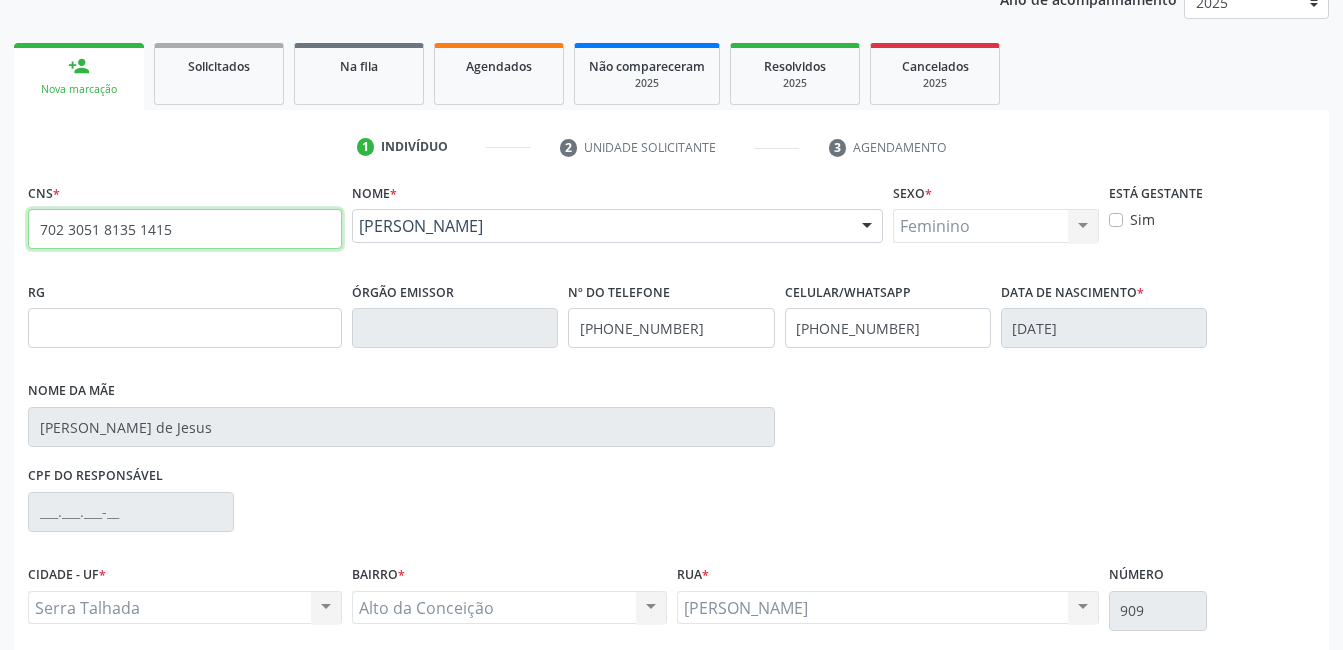 drag, startPoint x: 169, startPoint y: 231, endPoint x: -4, endPoint y: 238, distance: 173.14156 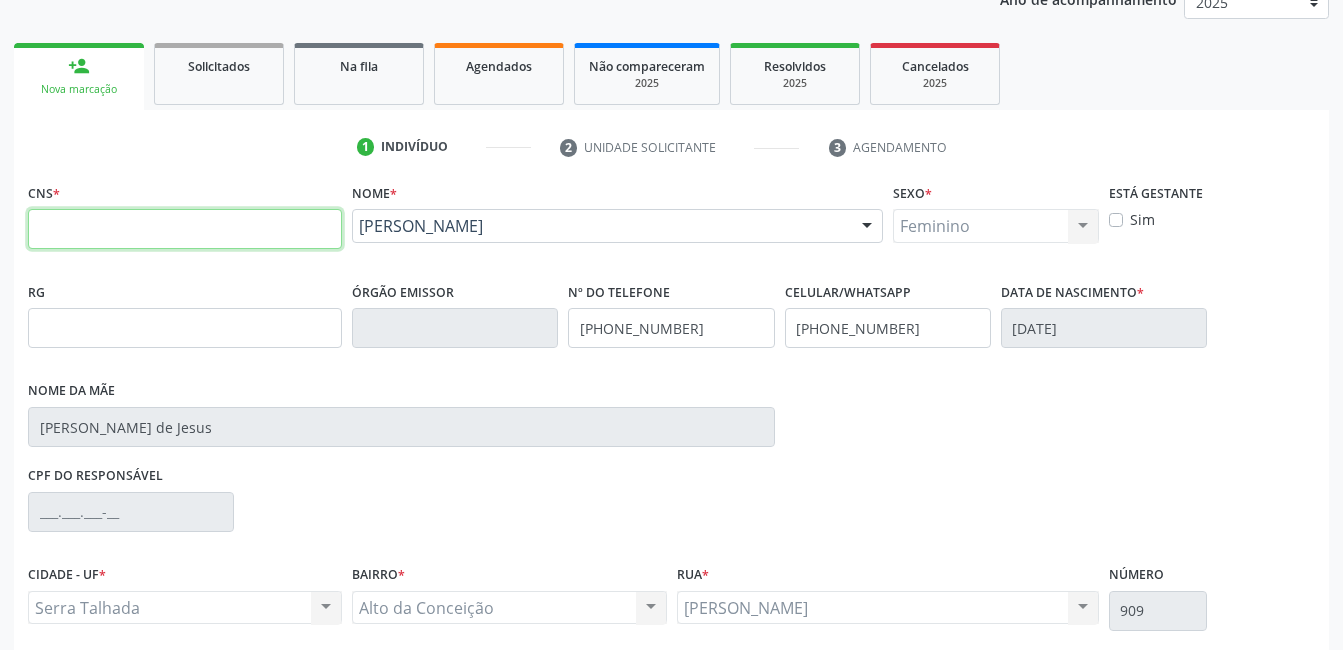type 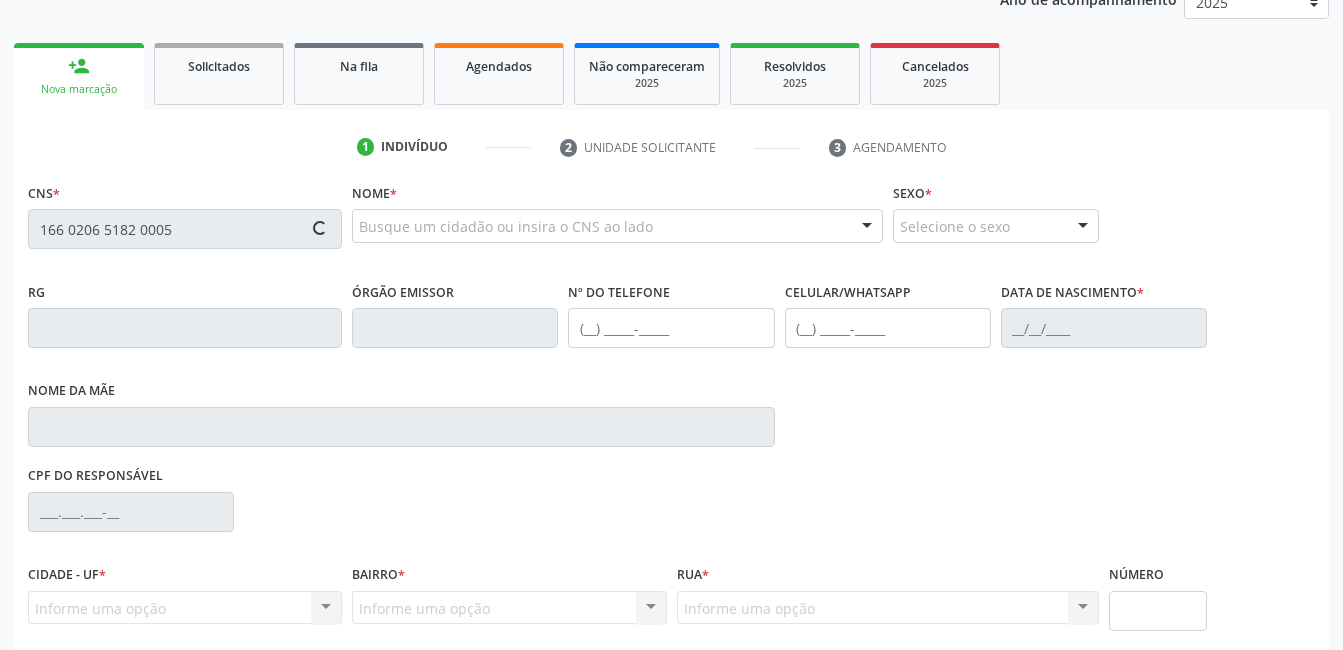 type on "166 0206 5182 0005" 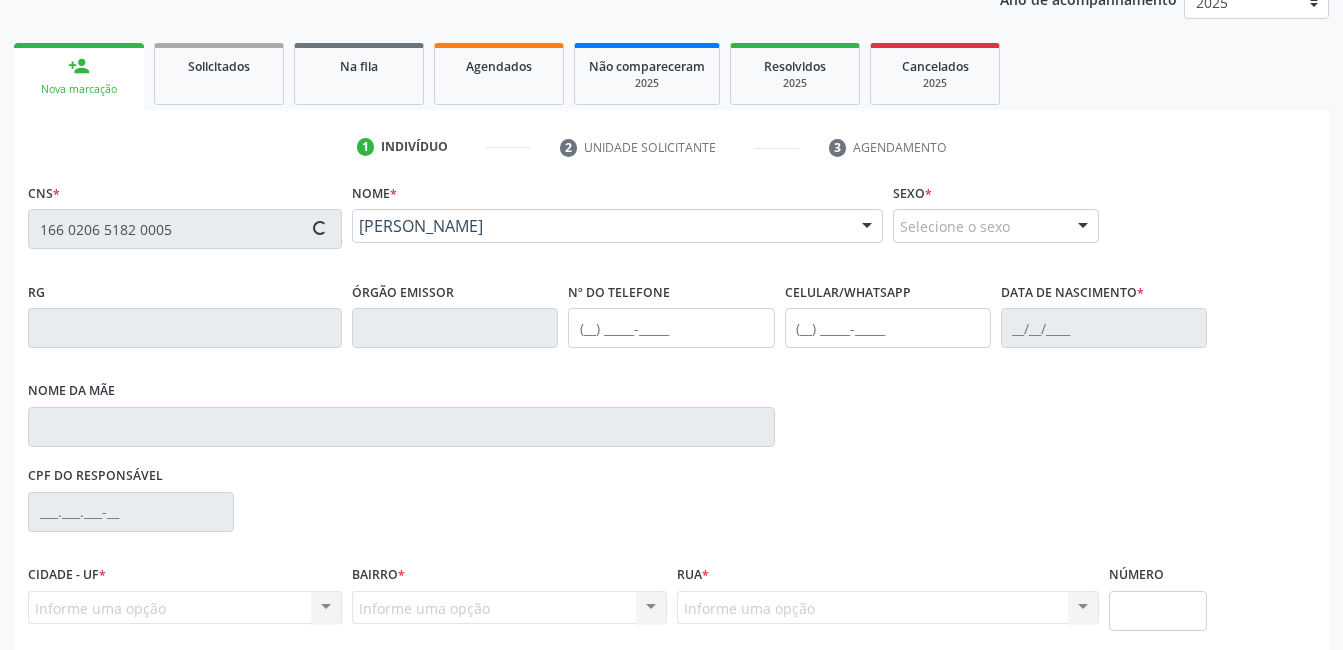 type on "(87) 99950-9798" 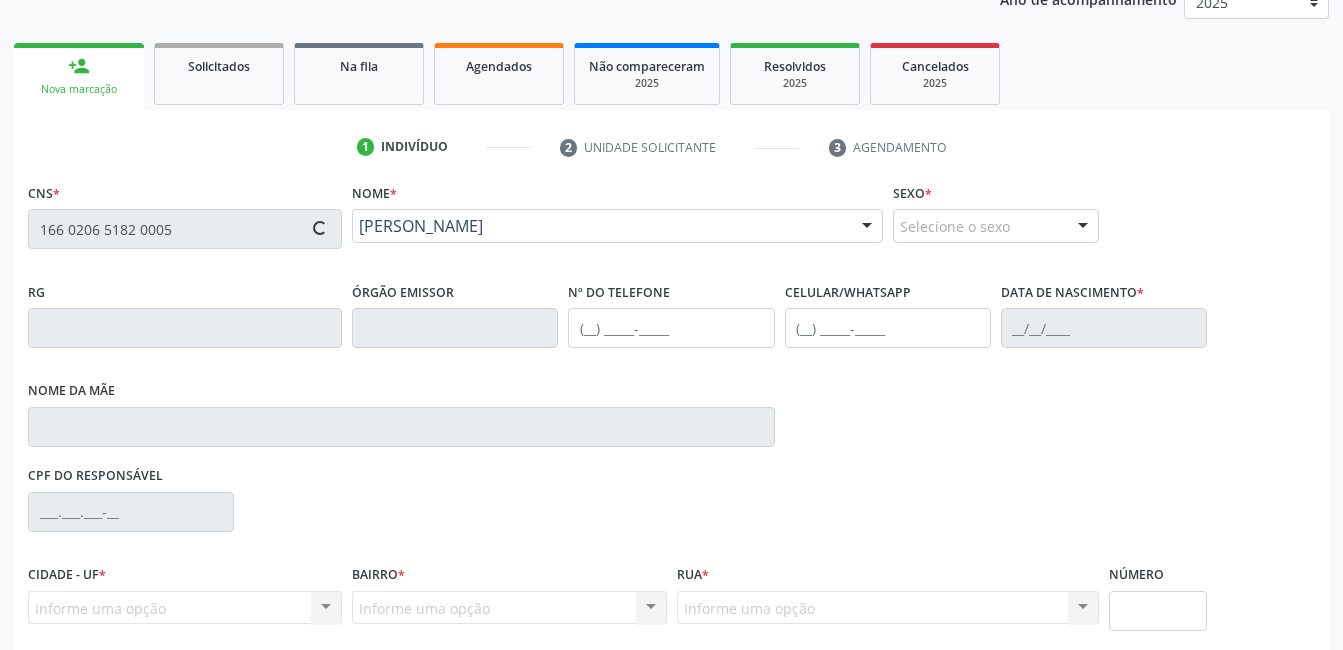 type on "16/10/1959" 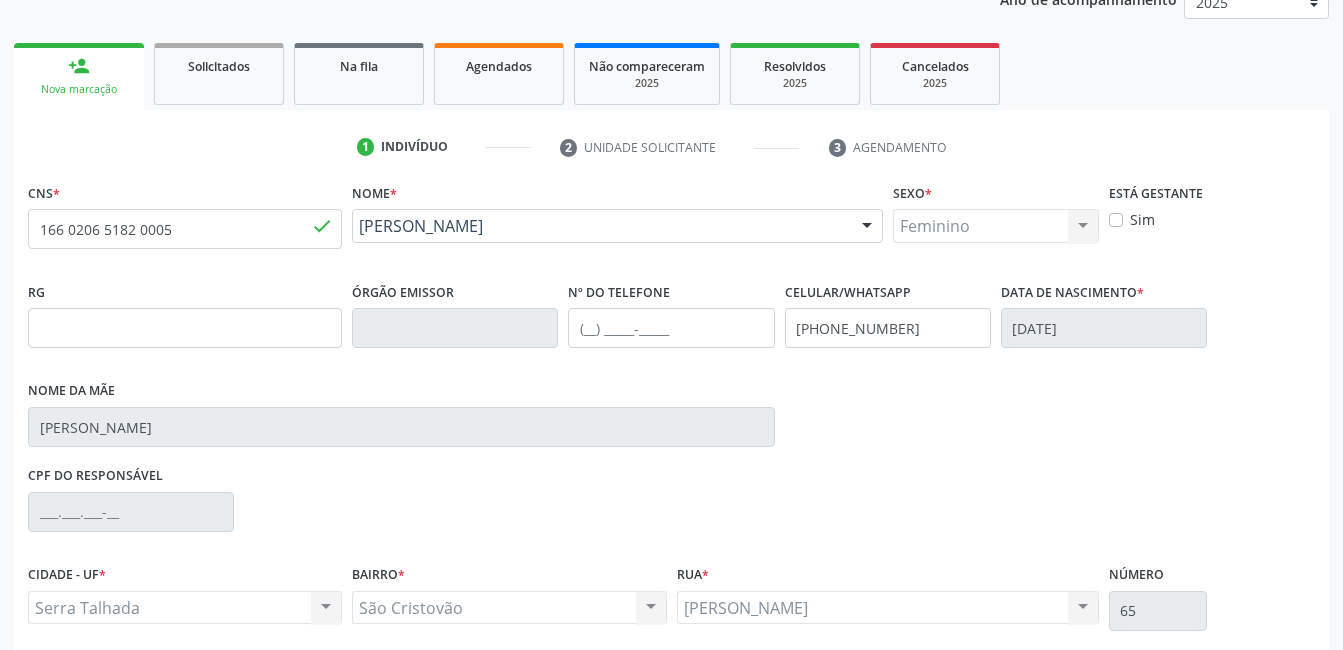 scroll, scrollTop: 420, scrollLeft: 0, axis: vertical 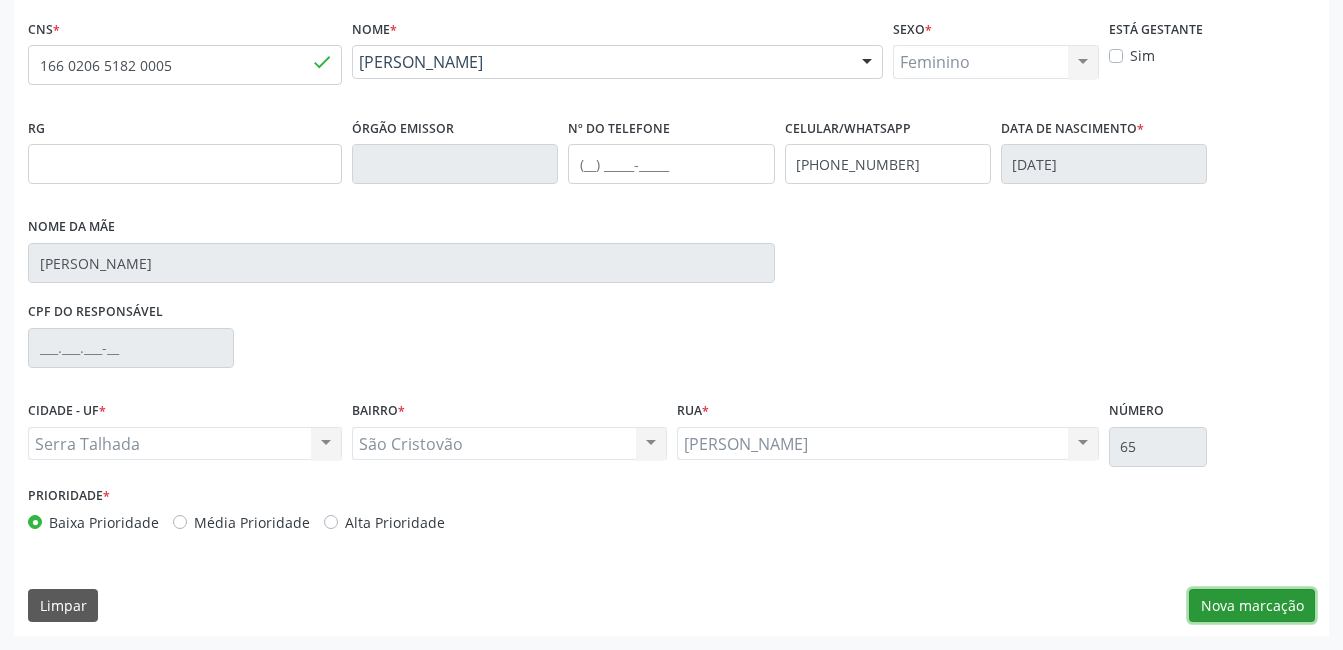click on "Nova marcação" at bounding box center (1252, 606) 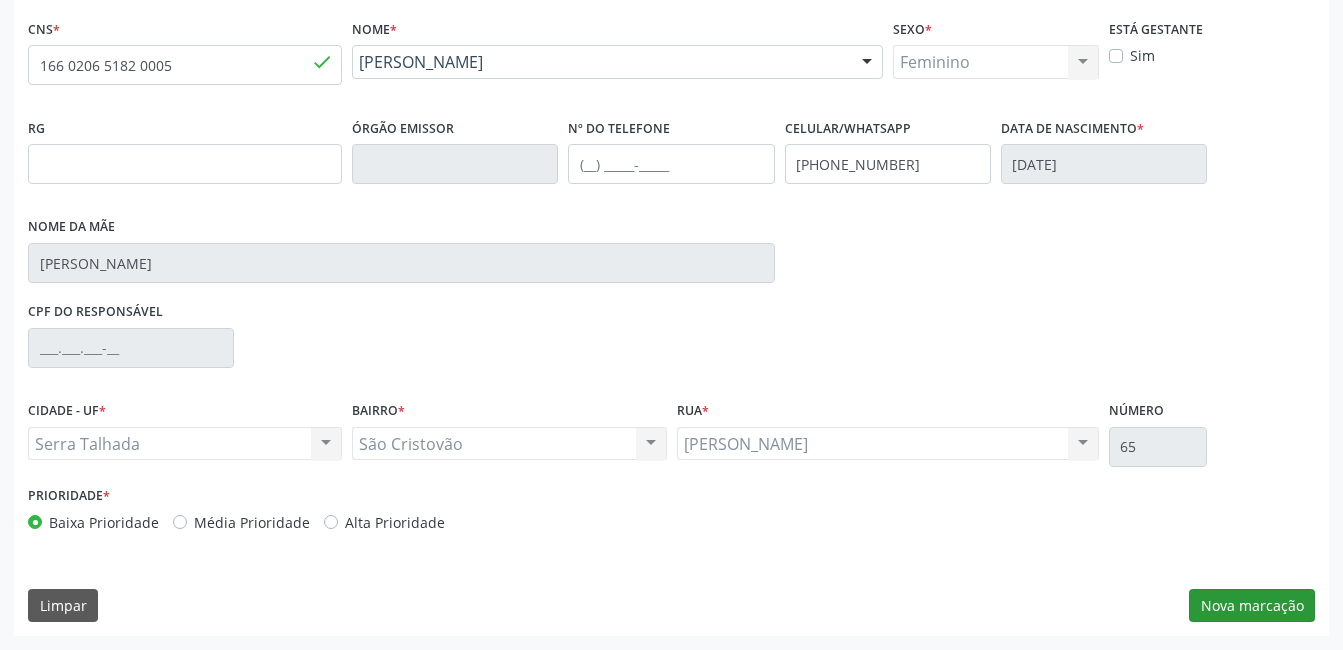 scroll, scrollTop: 256, scrollLeft: 0, axis: vertical 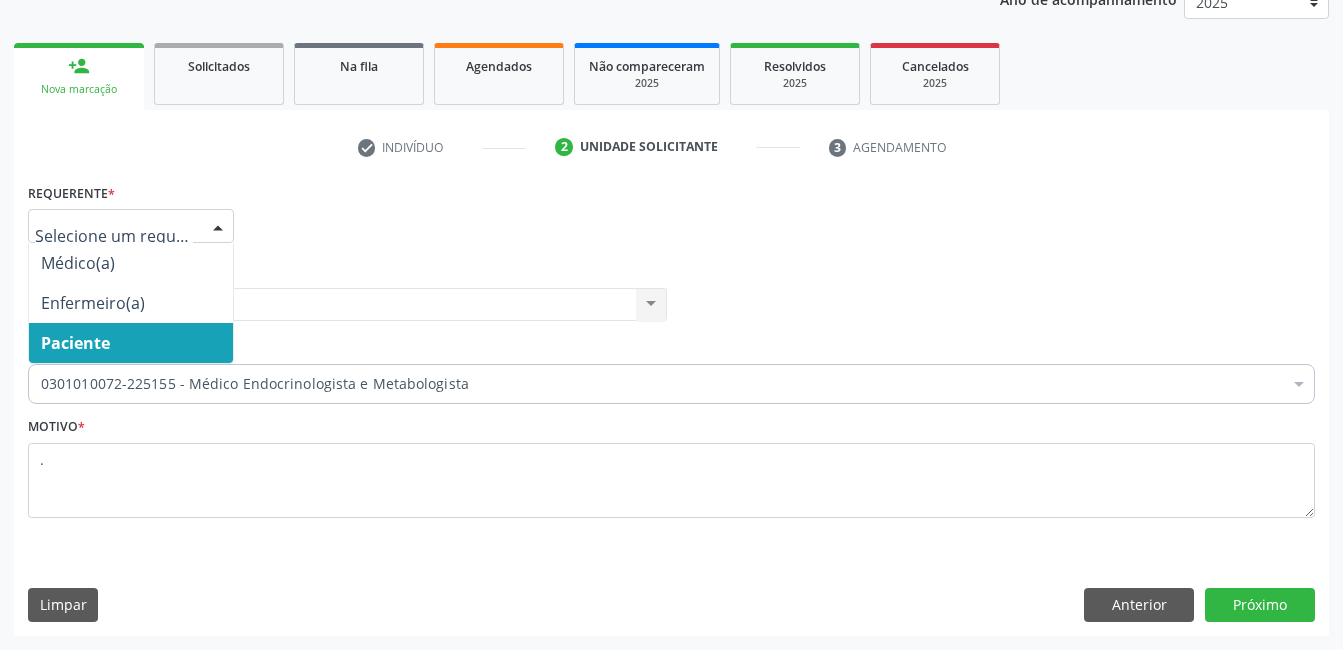 click at bounding box center [218, 227] 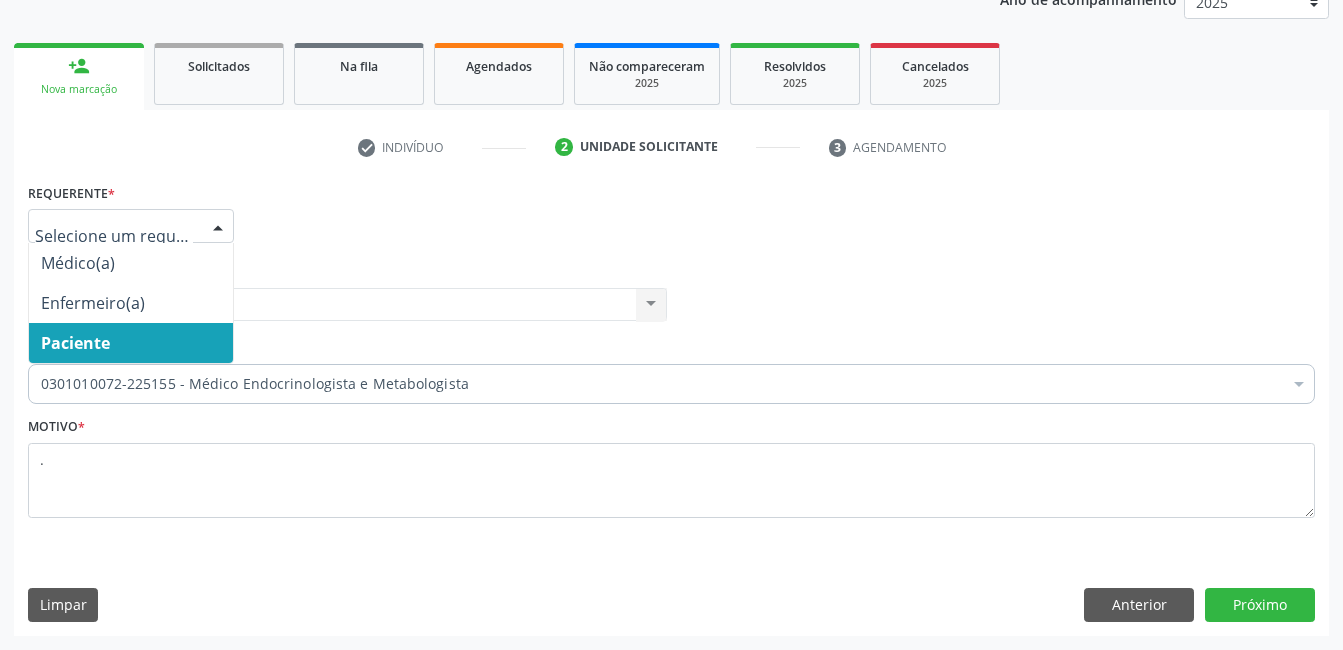 click on "Paciente" at bounding box center (131, 343) 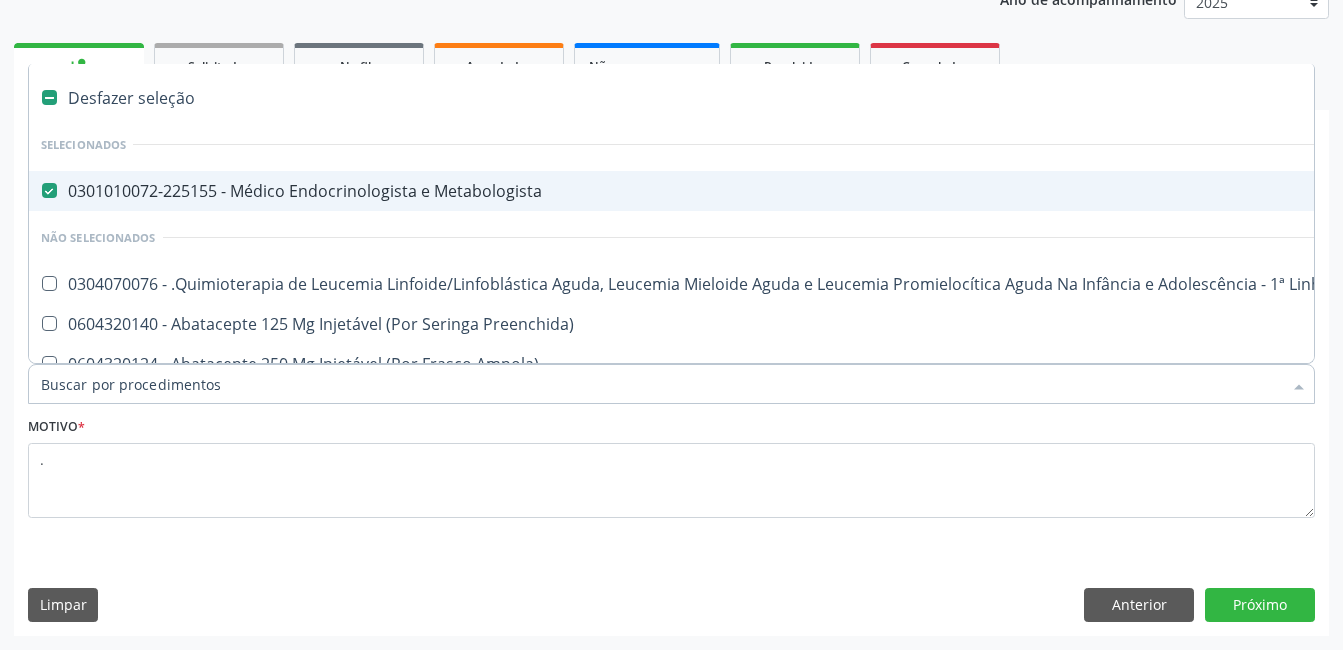 click at bounding box center (49, 190) 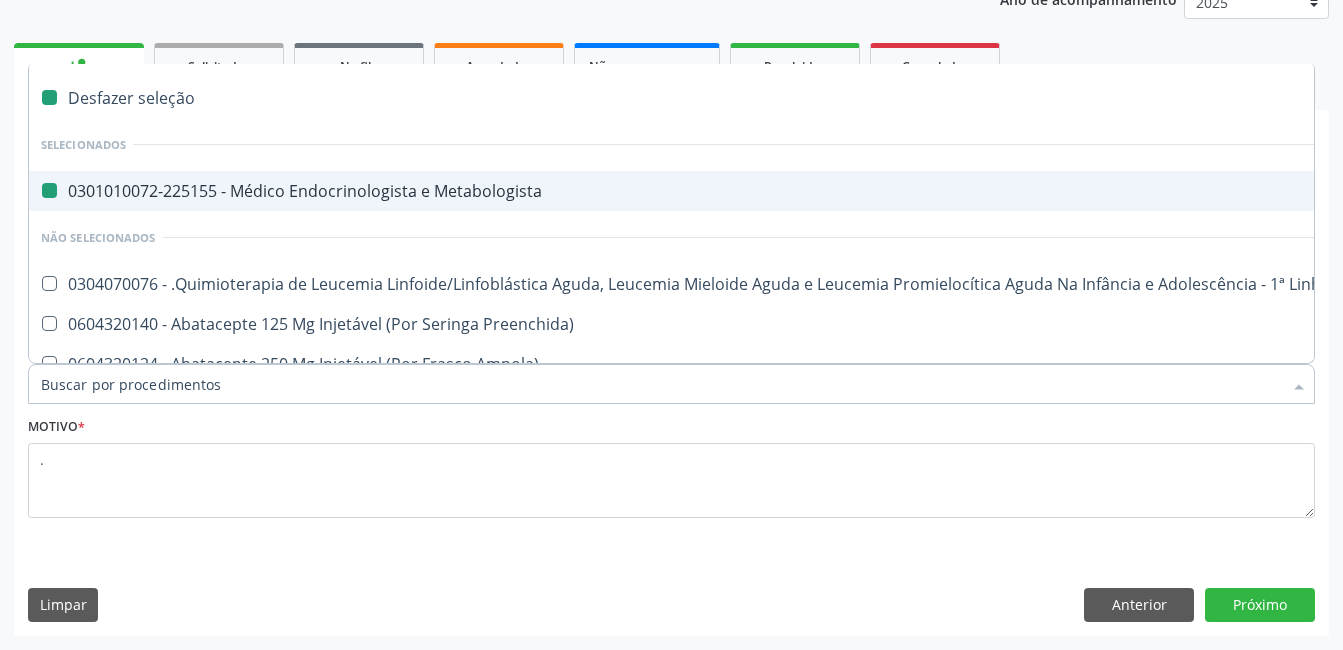 checkbox on "false" 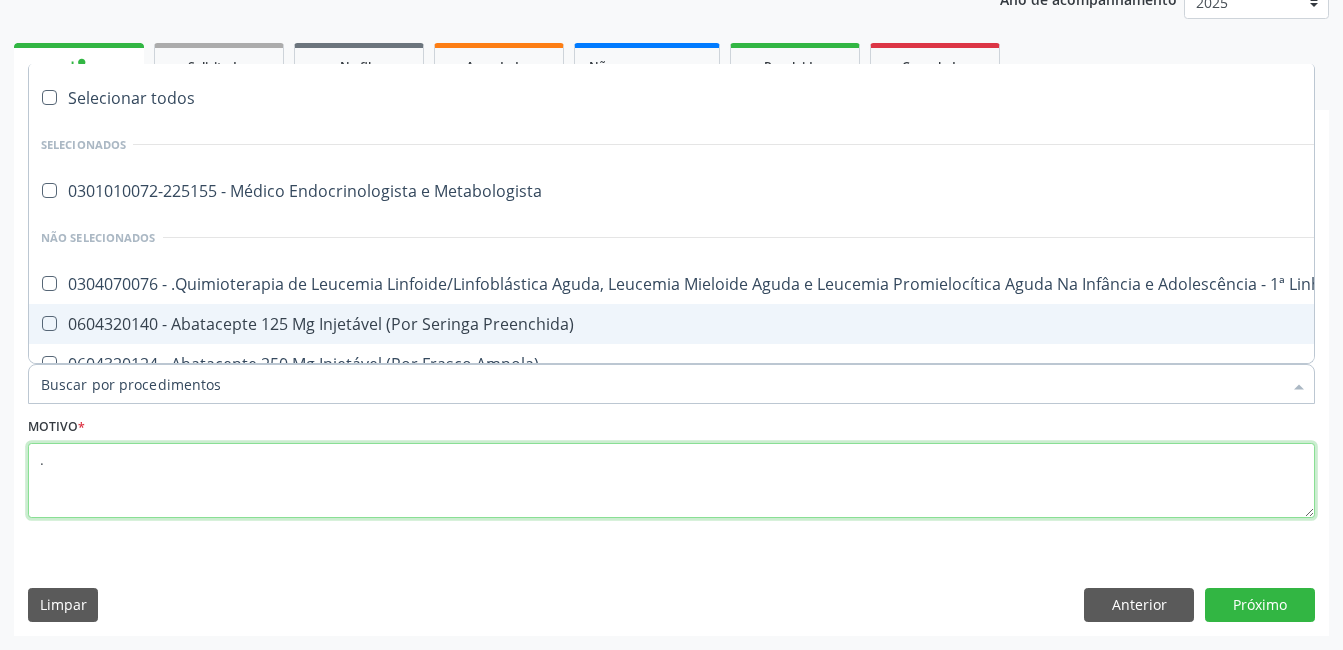 click on "." at bounding box center (671, 481) 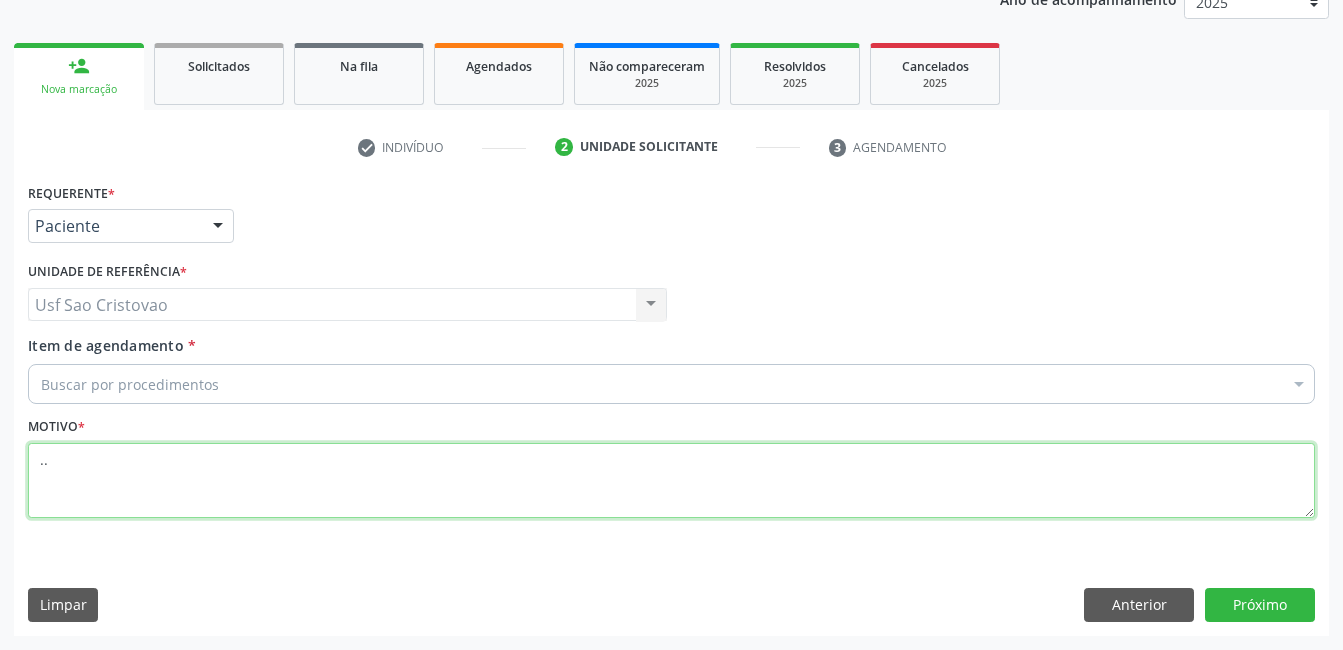 type on ".." 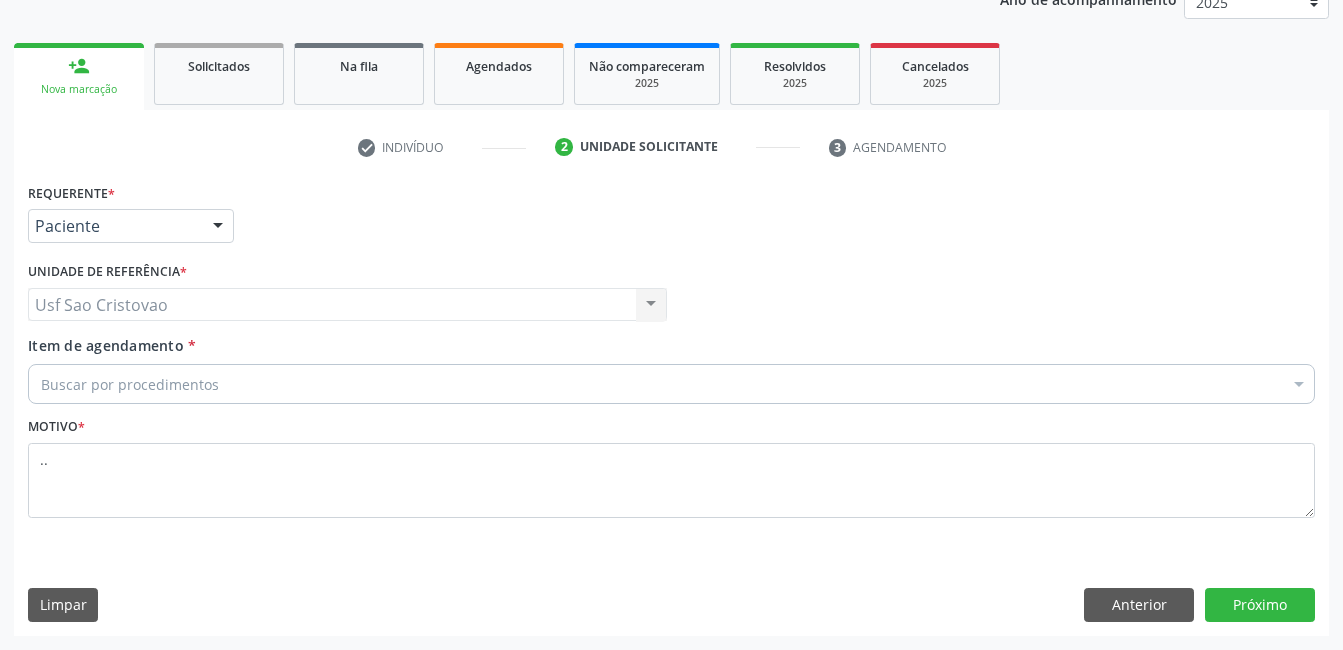 click on "Limpar
Anterior
Próximo" at bounding box center (671, 605) 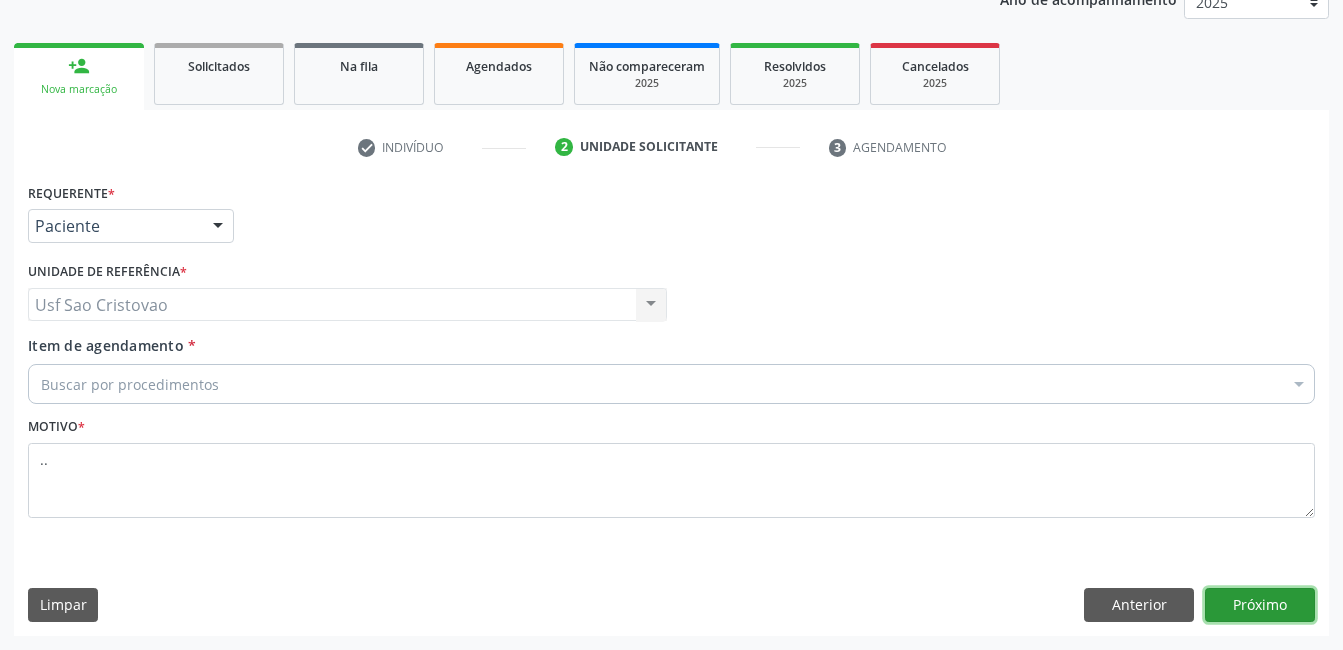 click on "Próximo" at bounding box center (1260, 605) 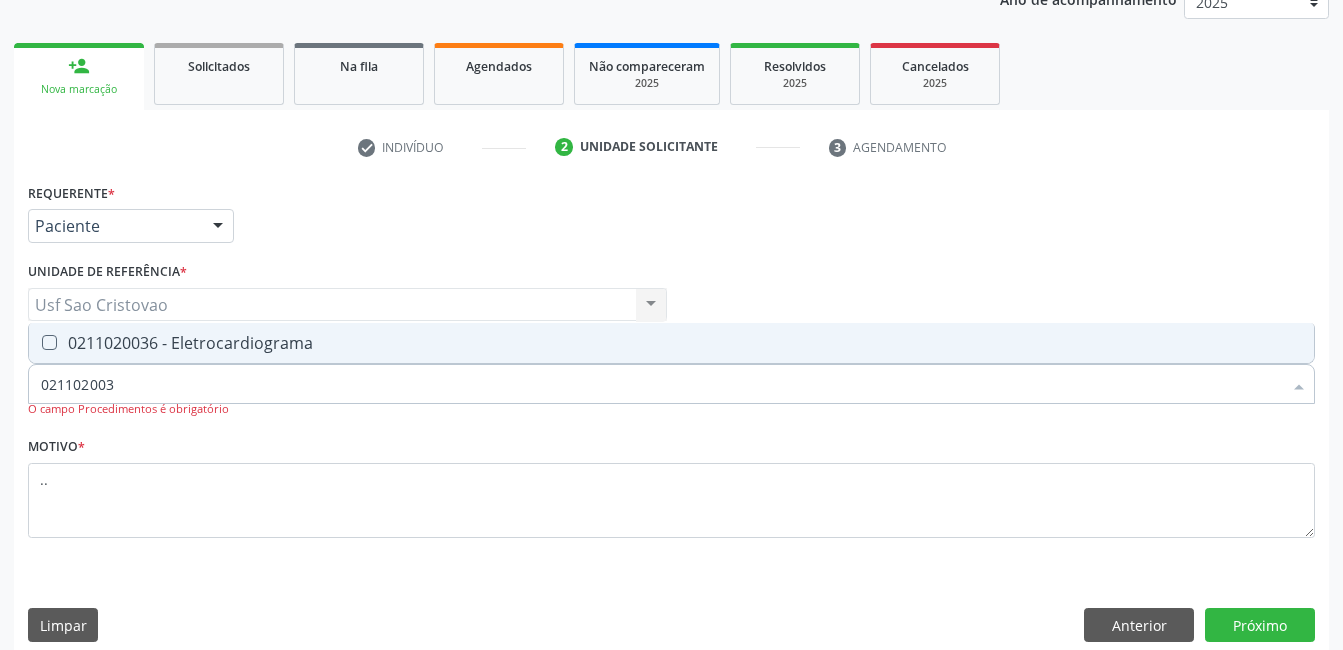 type on "0211020036" 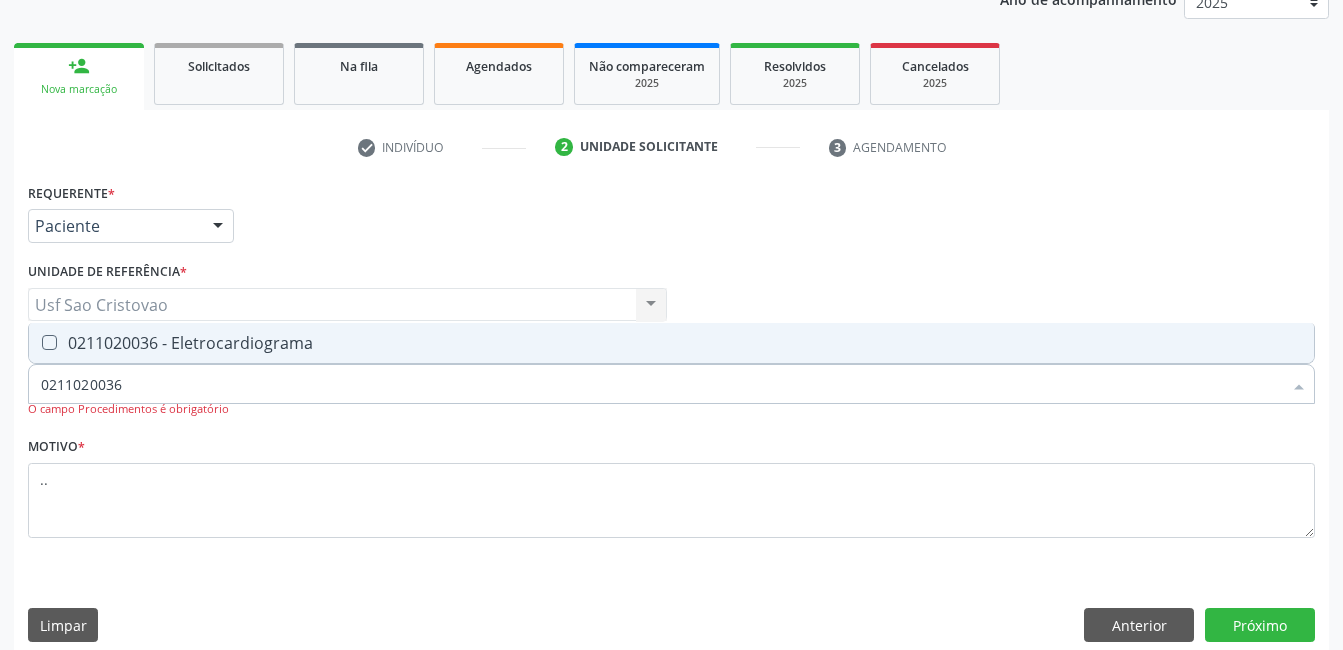 click at bounding box center (49, 342) 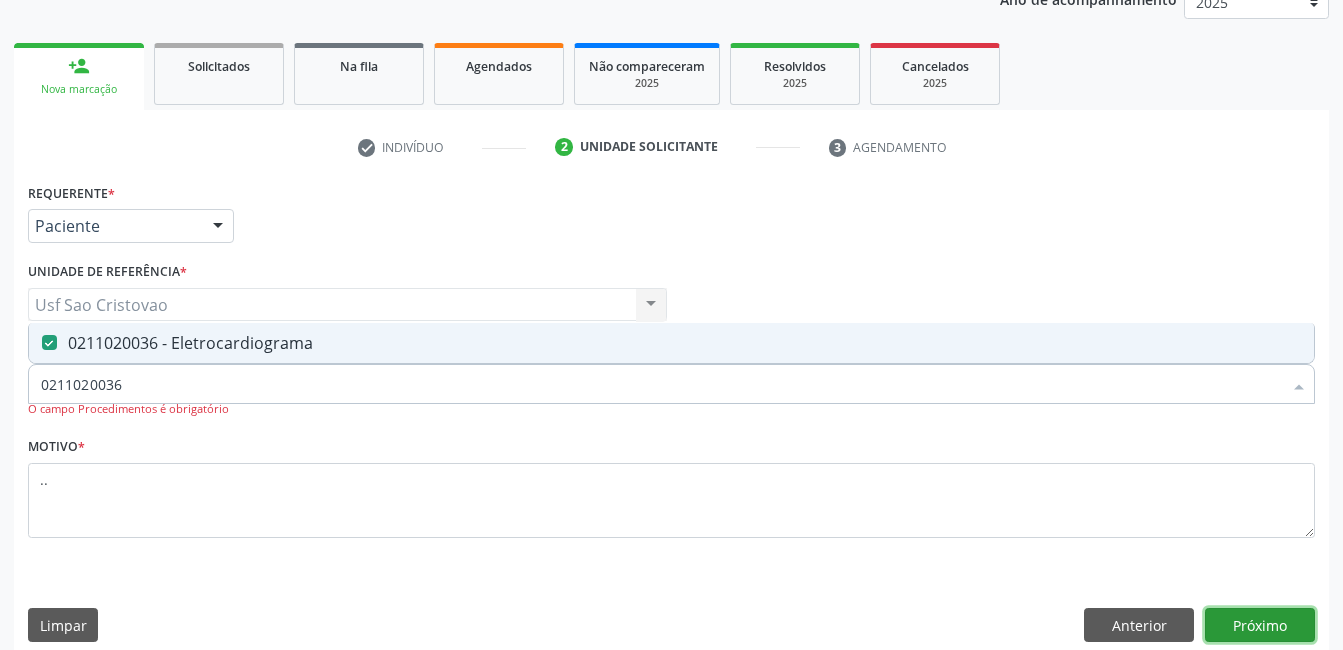 click on "Próximo" at bounding box center [1260, 625] 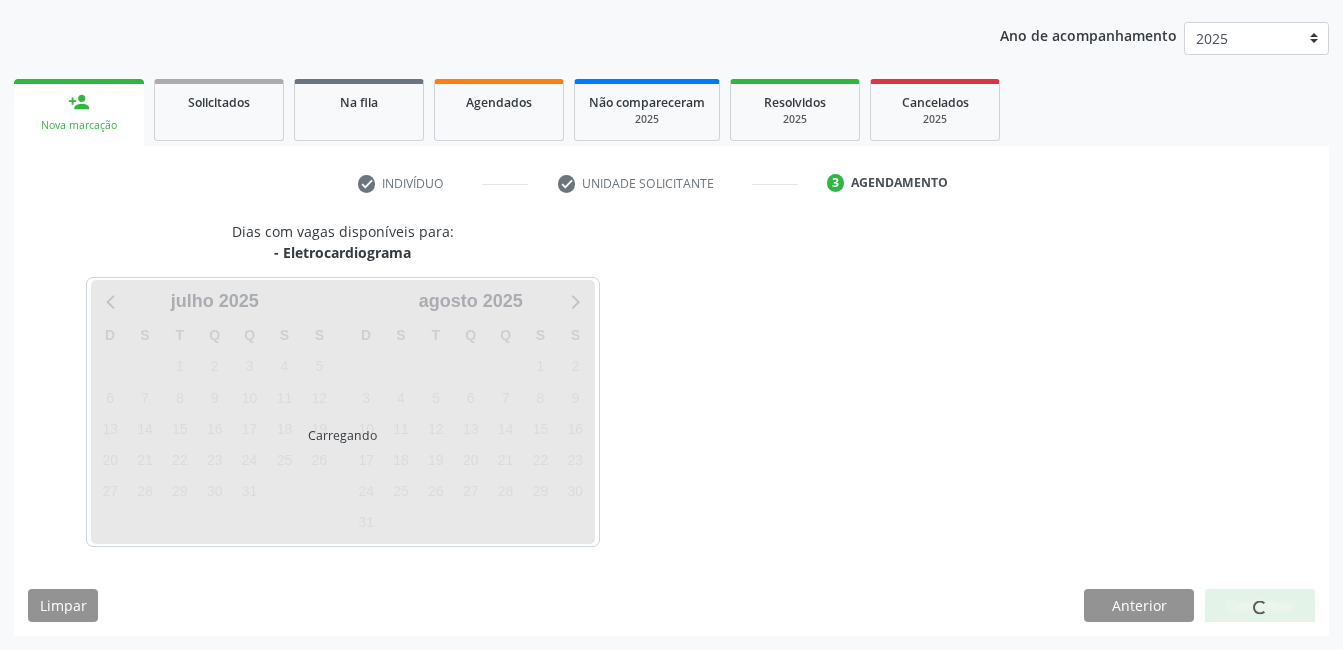 scroll, scrollTop: 220, scrollLeft: 0, axis: vertical 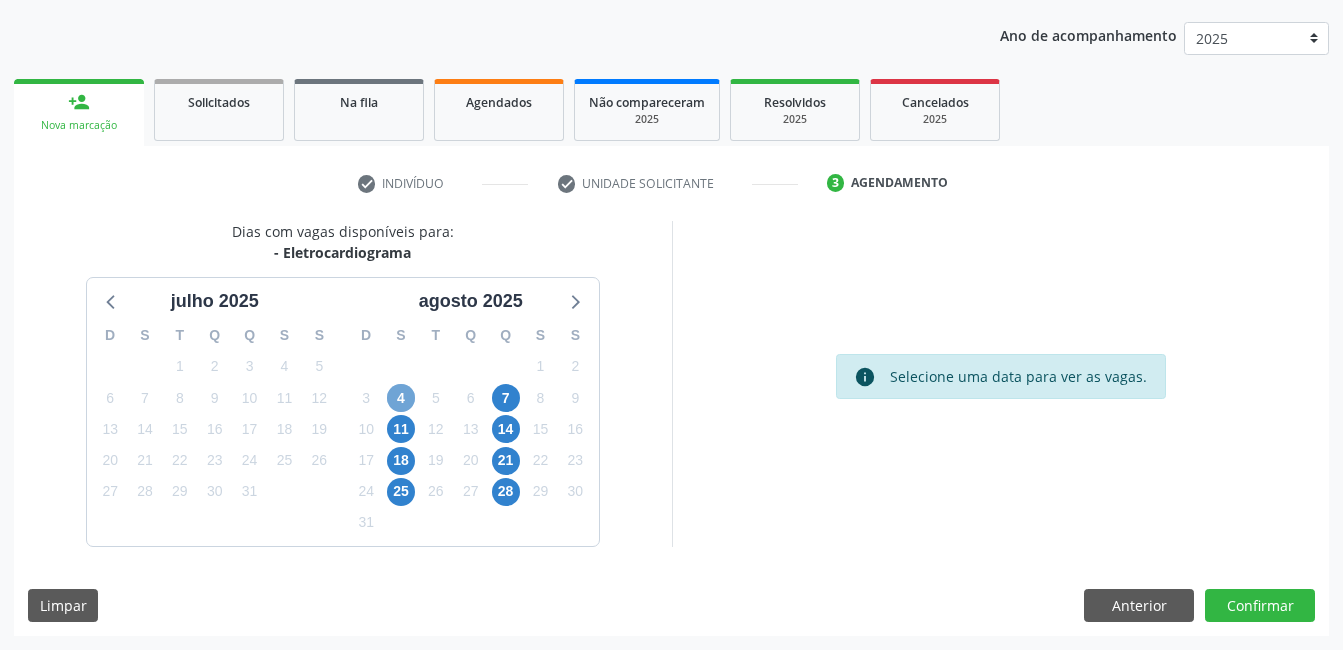 click on "4" at bounding box center [401, 398] 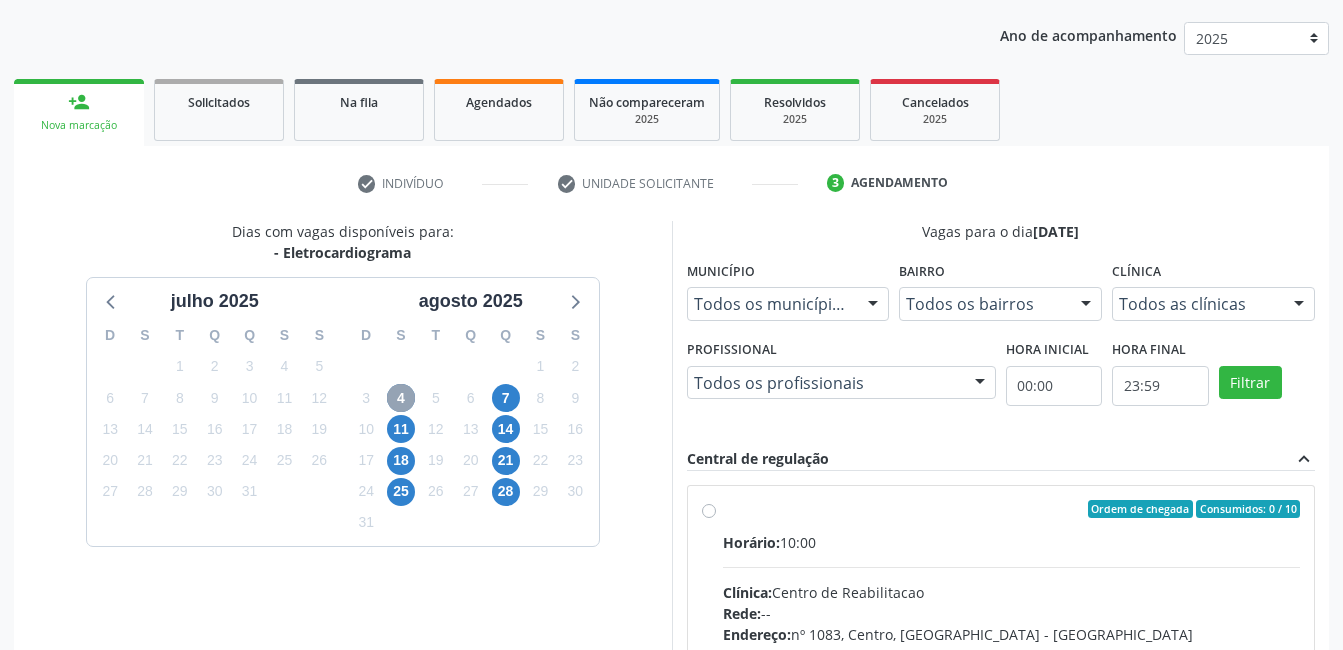 scroll, scrollTop: 420, scrollLeft: 0, axis: vertical 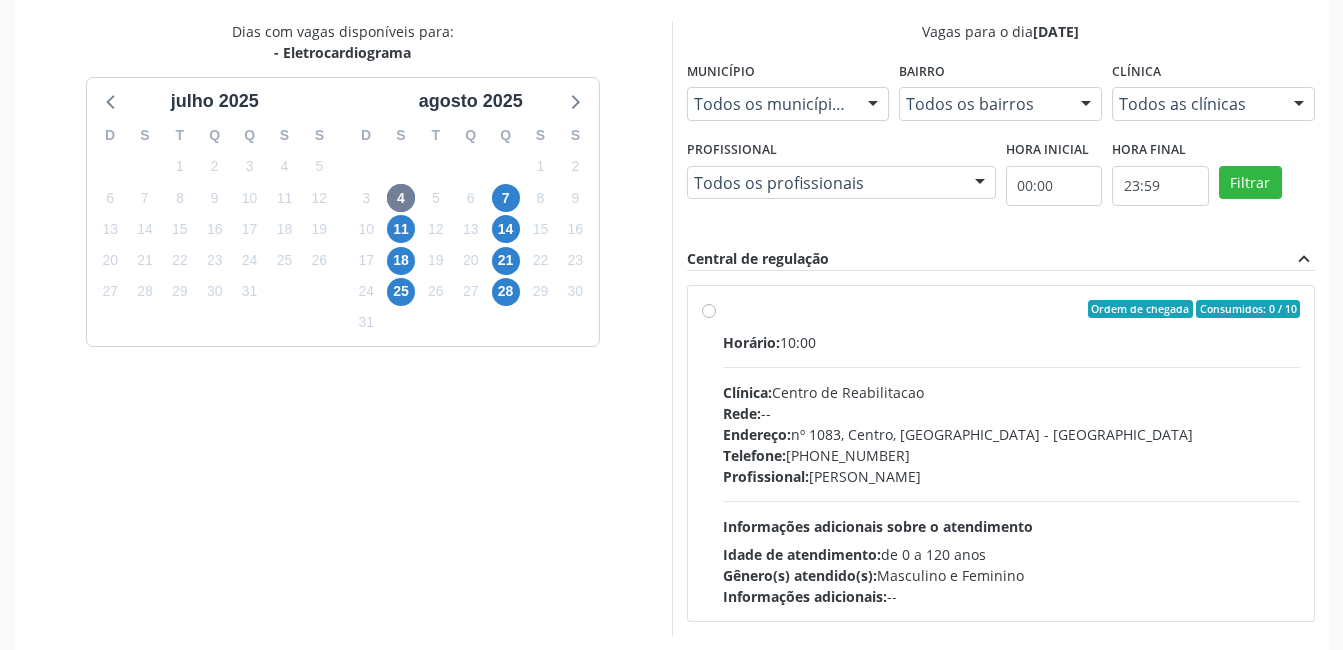click on "Ordem de chegada
Consumidos: 0 / 10
Horário:   10:00
Clínica:  Centro de Reabilitacao
Rede:
--
Endereço:   nº 1083, Centro, Serra Talhada - PE
Telefone:   (81) 38313112
Profissional:
Maria do Carmo Silva
Informações adicionais sobre o atendimento
Idade de atendimento:
de 0 a 120 anos
Gênero(s) atendido(s):
Masculino e Feminino
Informações adicionais:
--" at bounding box center (1012, 453) 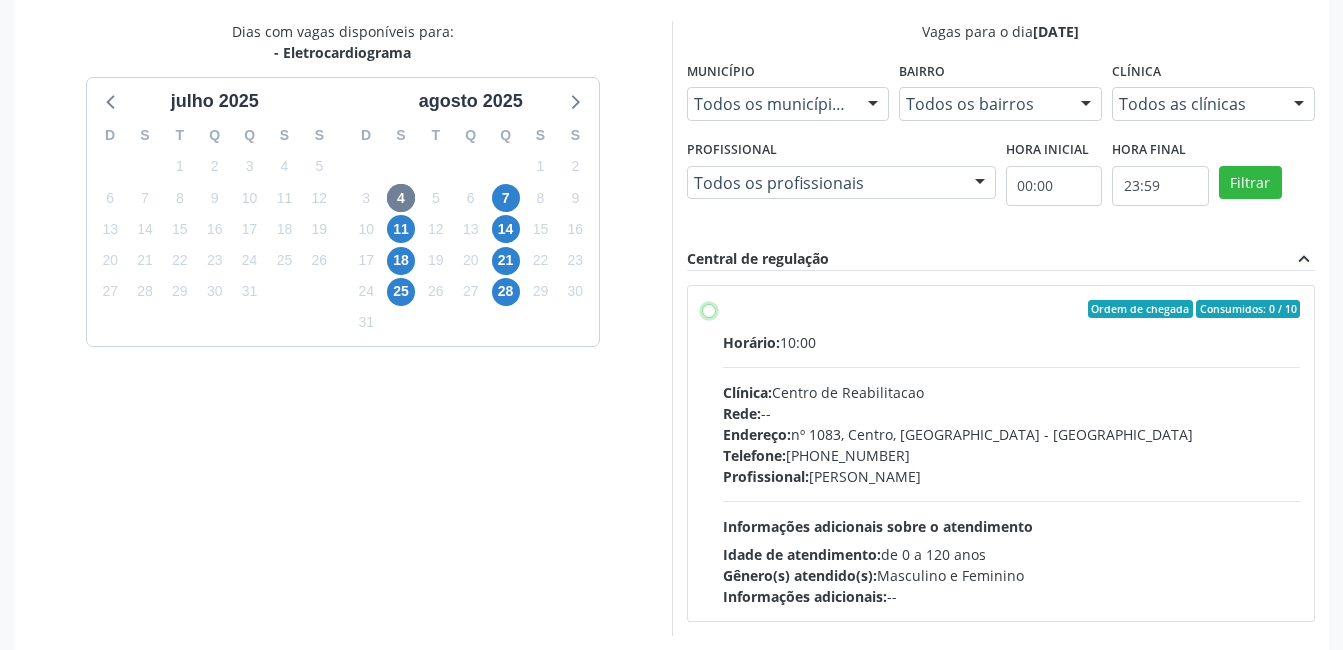 click on "Ordem de chegada
Consumidos: 0 / 10
Horário:   10:00
Clínica:  Centro de Reabilitacao
Rede:
--
Endereço:   nº 1083, Centro, Serra Talhada - PE
Telefone:   (81) 38313112
Profissional:
Maria do Carmo Silva
Informações adicionais sobre o atendimento
Idade de atendimento:
de 0 a 120 anos
Gênero(s) atendido(s):
Masculino e Feminino
Informações adicionais:
--" at bounding box center [709, 309] 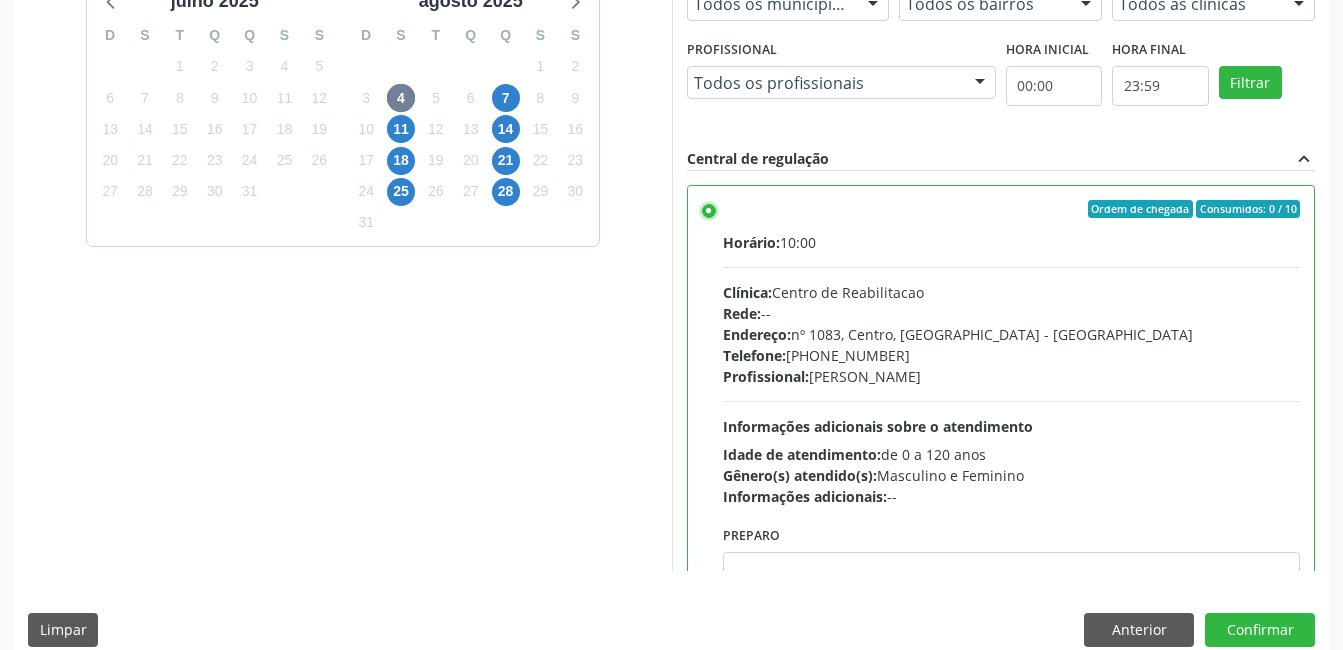 scroll, scrollTop: 545, scrollLeft: 0, axis: vertical 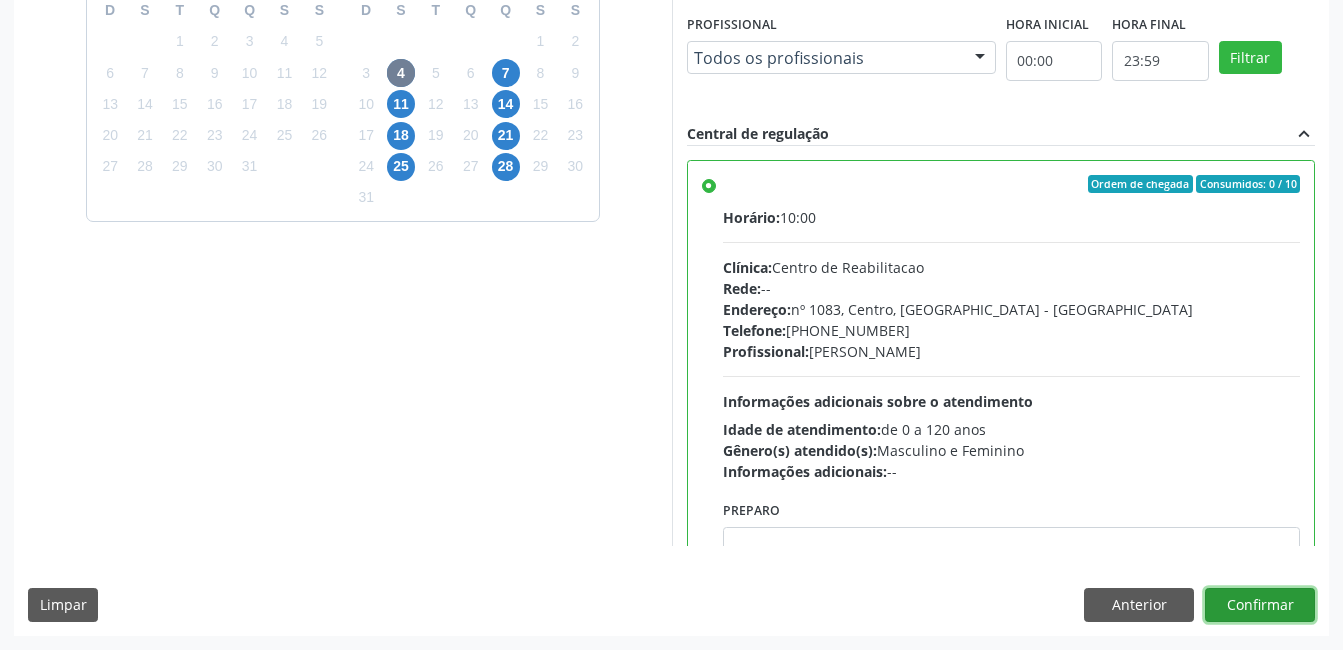 click on "Confirmar" at bounding box center [1260, 605] 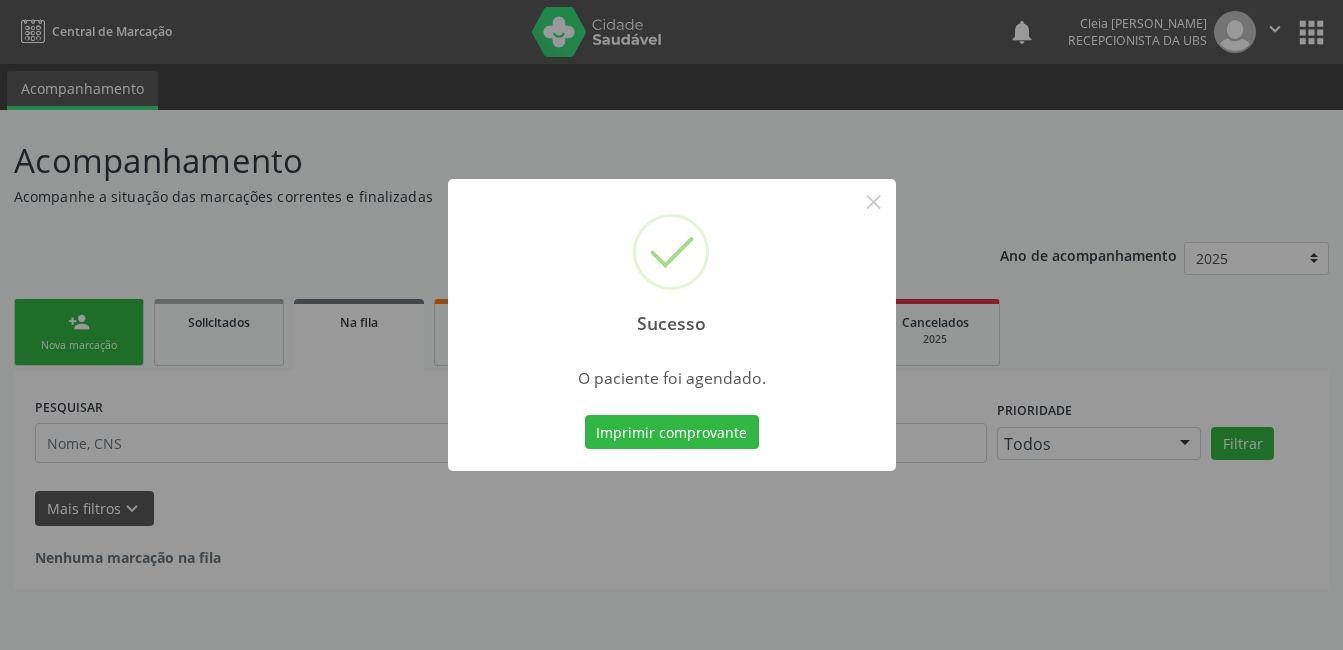 scroll, scrollTop: 0, scrollLeft: 0, axis: both 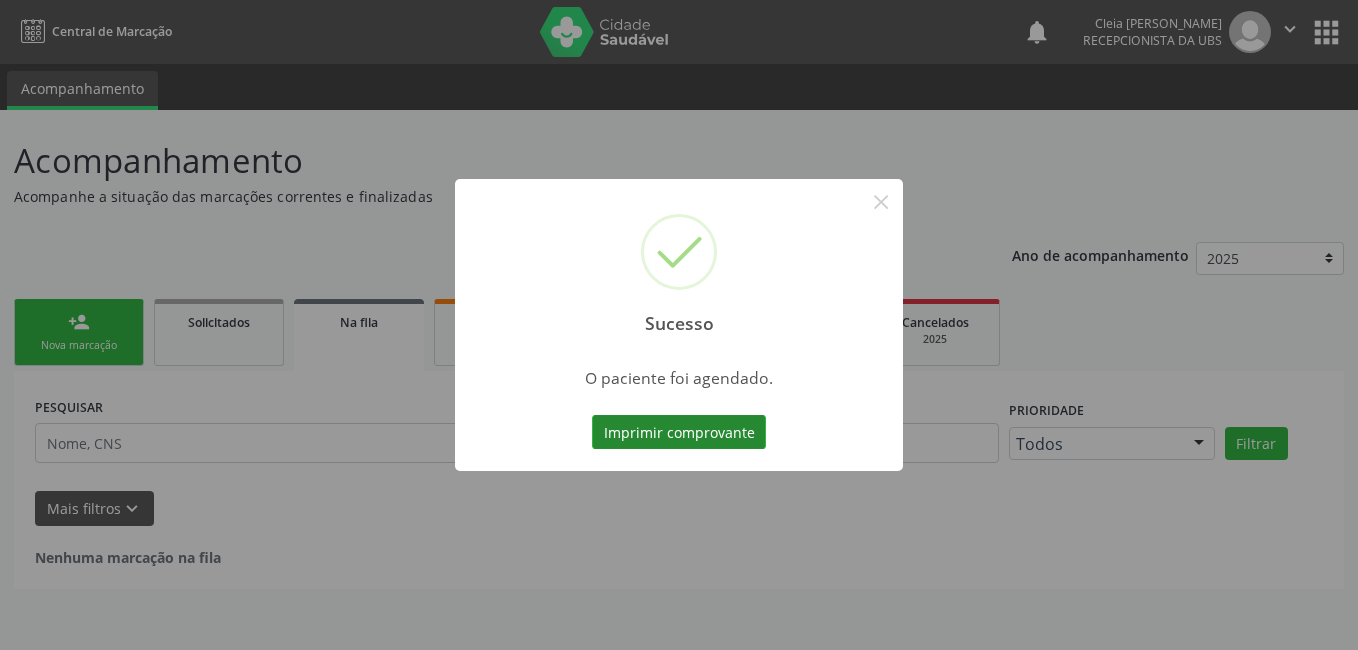 click on "Imprimir comprovante" at bounding box center [679, 432] 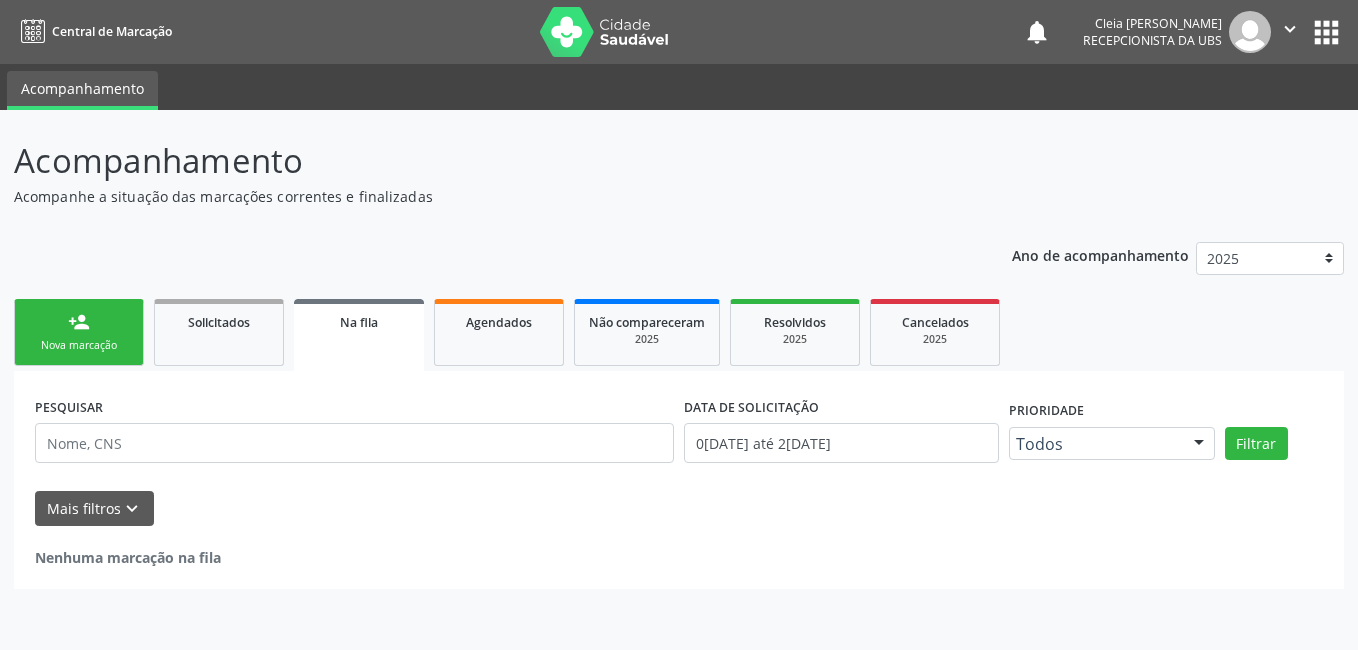 click on "person_add
Nova marcação" at bounding box center [79, 332] 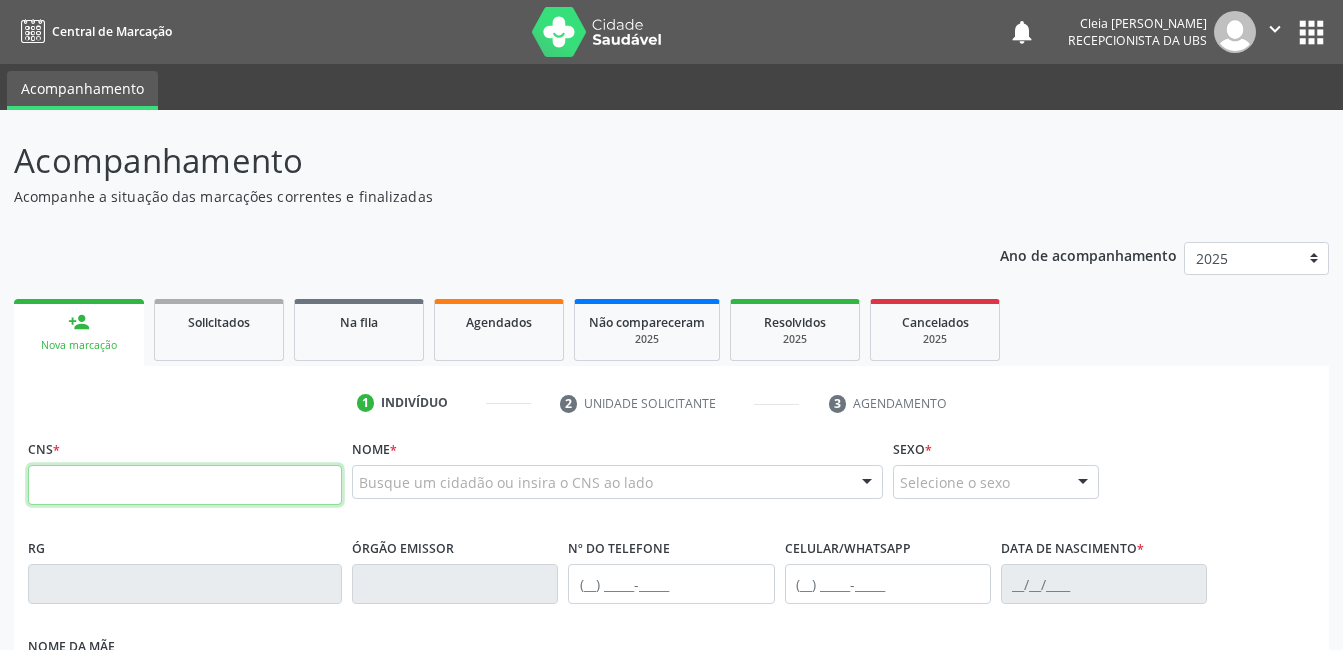 click at bounding box center [185, 485] 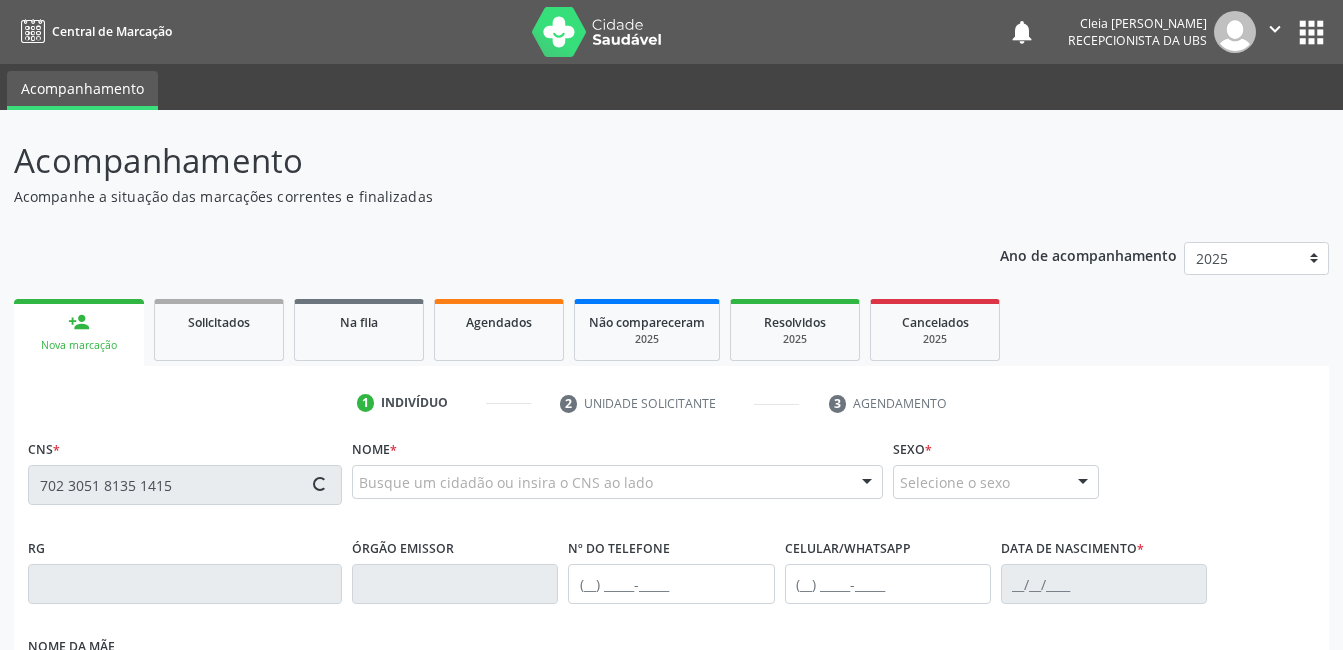 type on "702 3051 8135 1415" 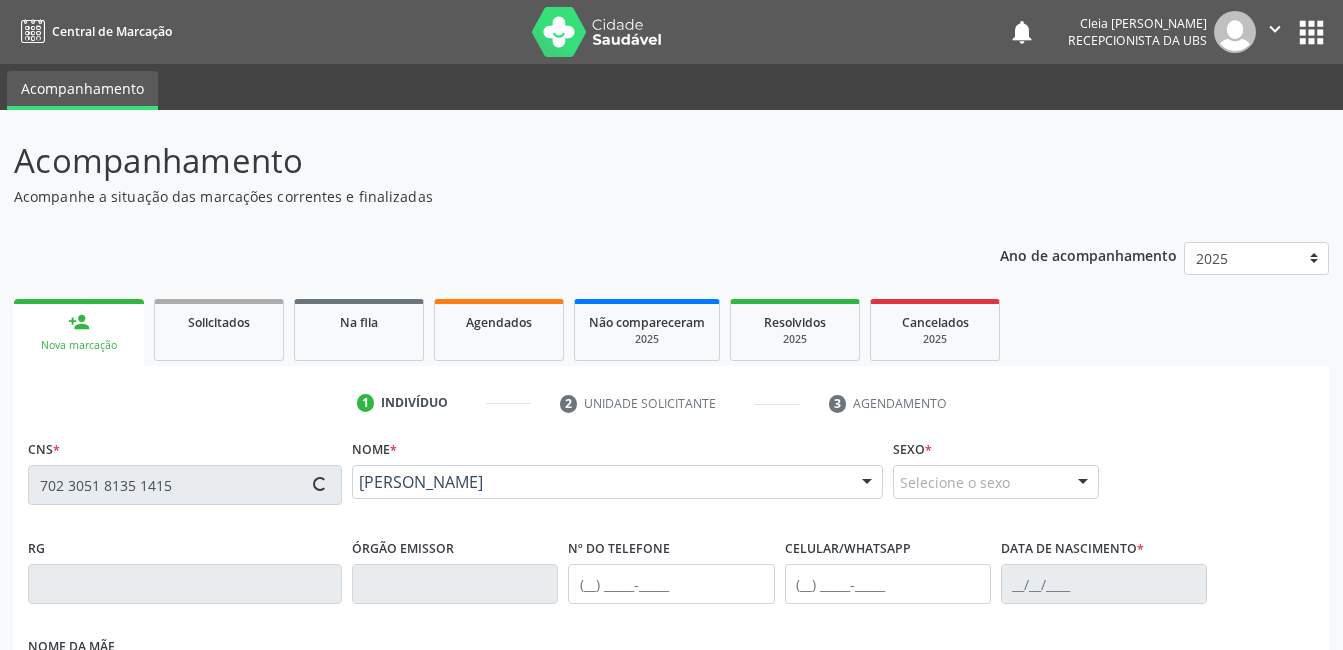 type on "(87) 99811-0537" 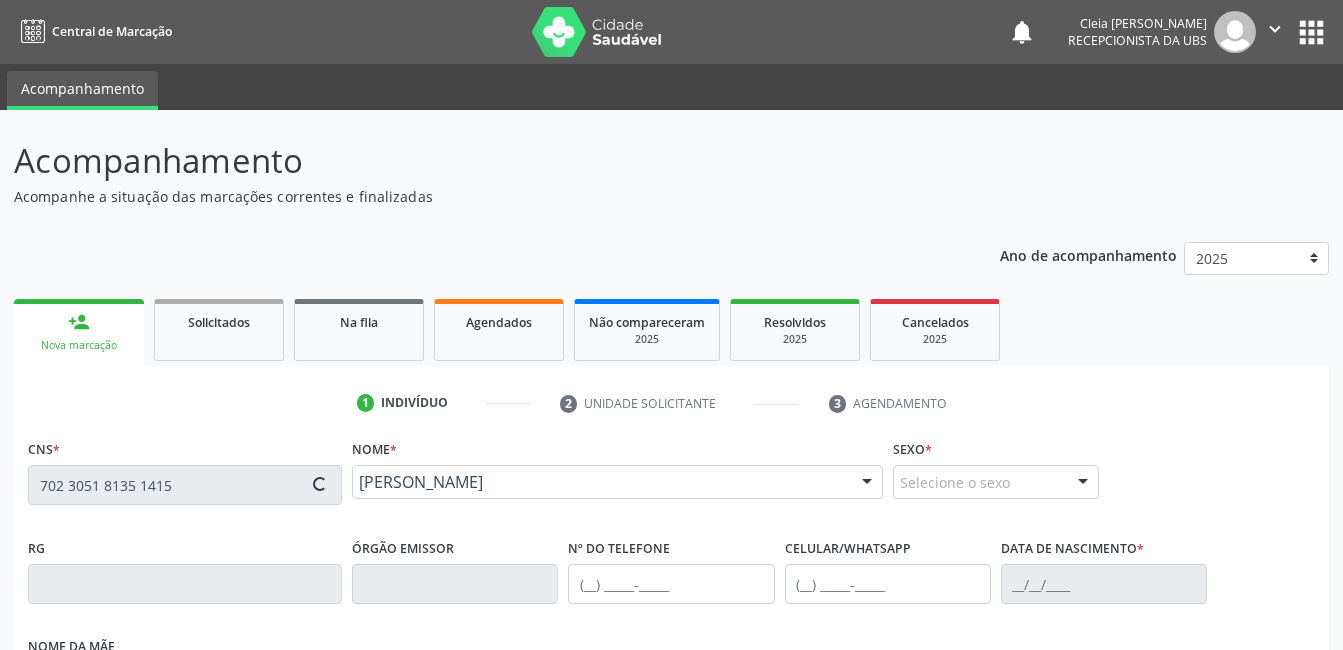 type on "(87) 99811-0537" 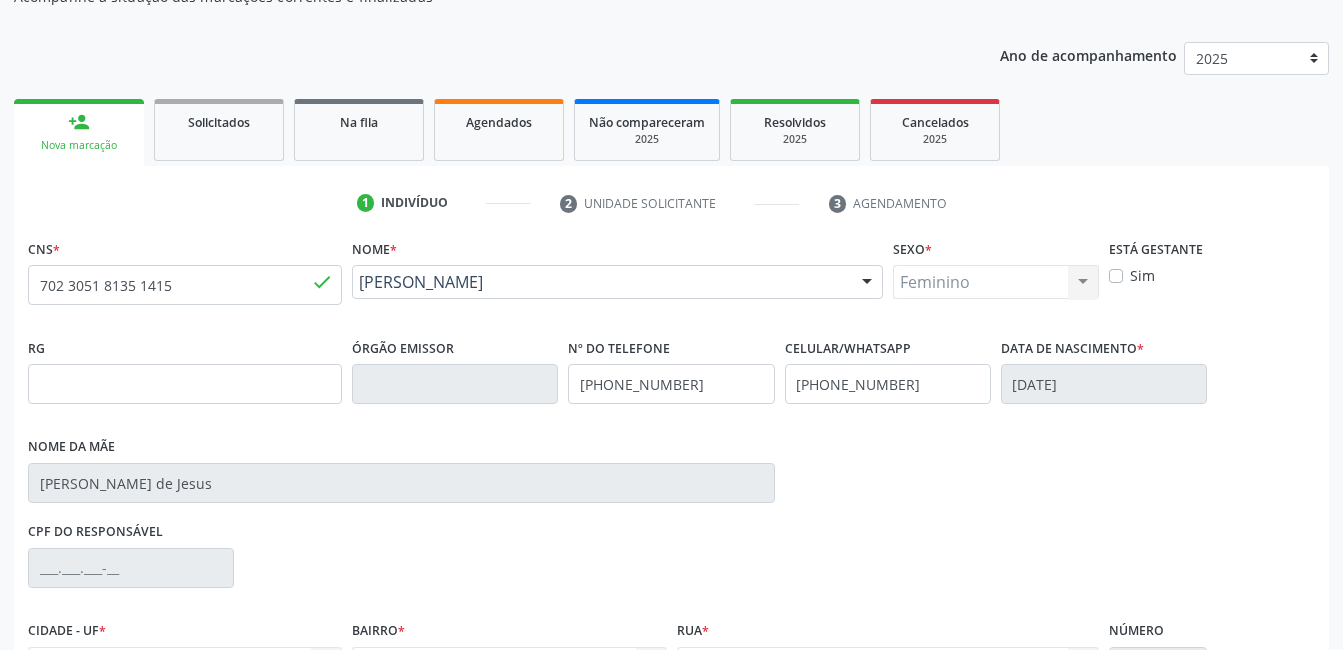 scroll, scrollTop: 420, scrollLeft: 0, axis: vertical 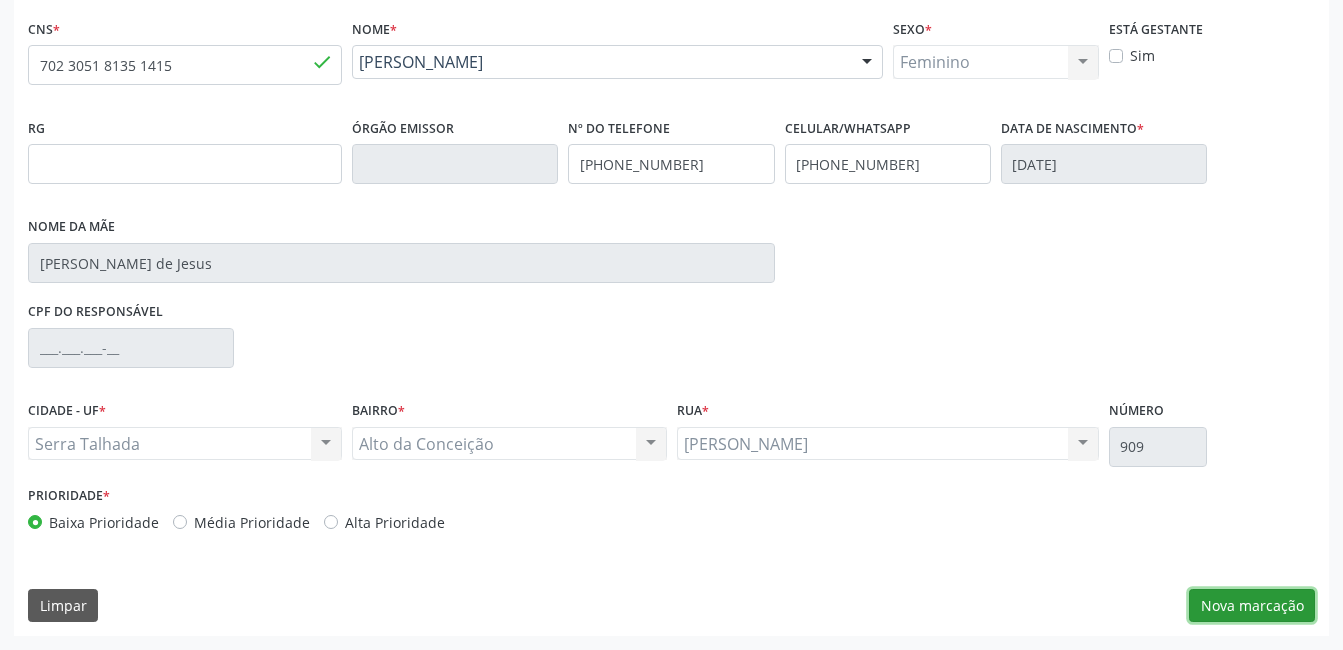 click on "Nova marcação" at bounding box center [1252, 606] 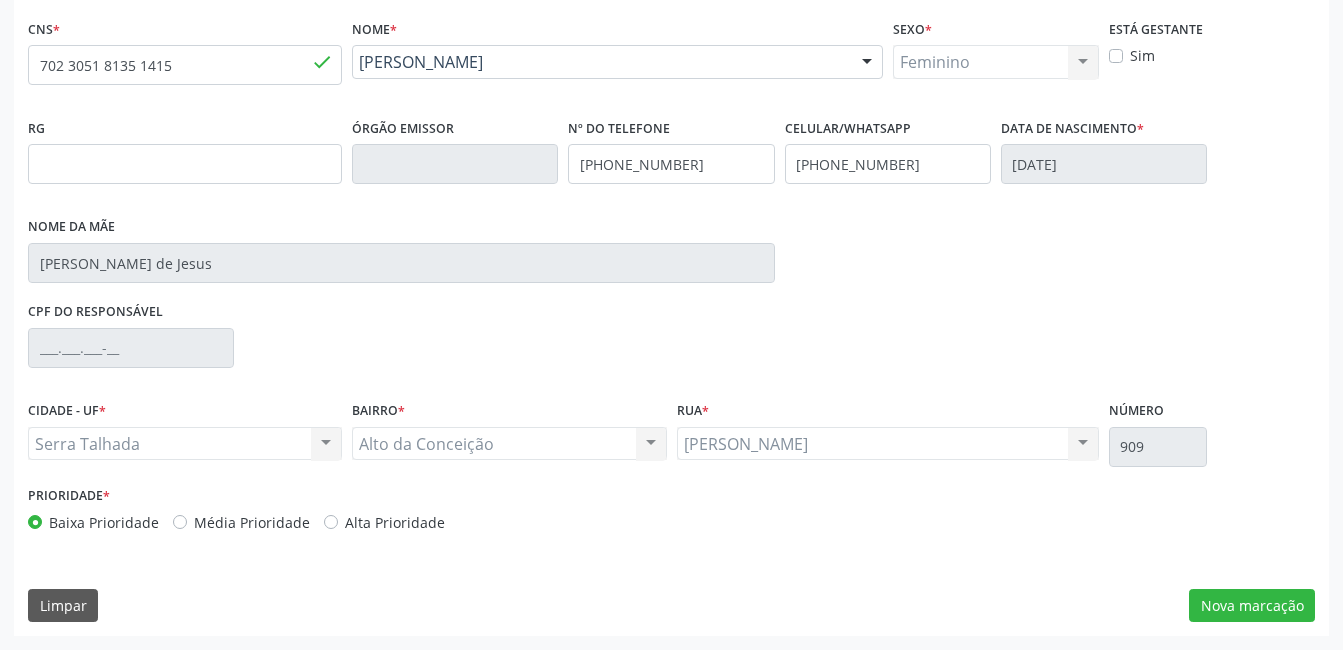 scroll, scrollTop: 256, scrollLeft: 0, axis: vertical 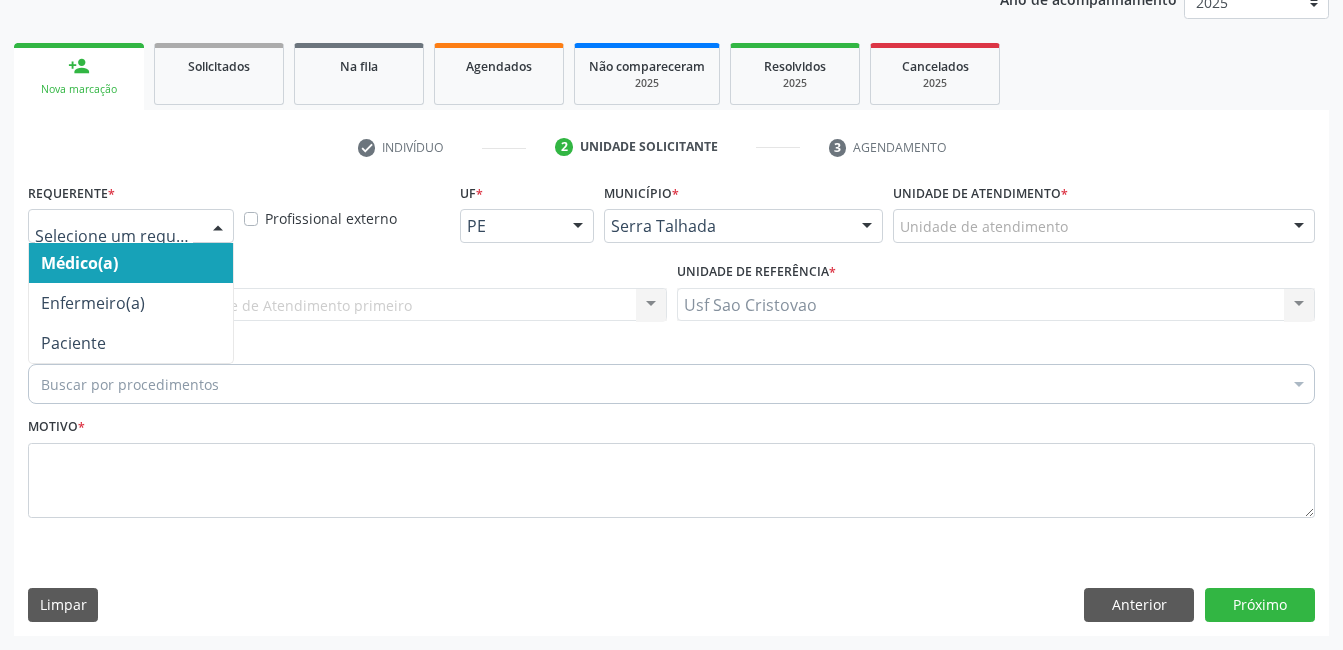 click at bounding box center [218, 227] 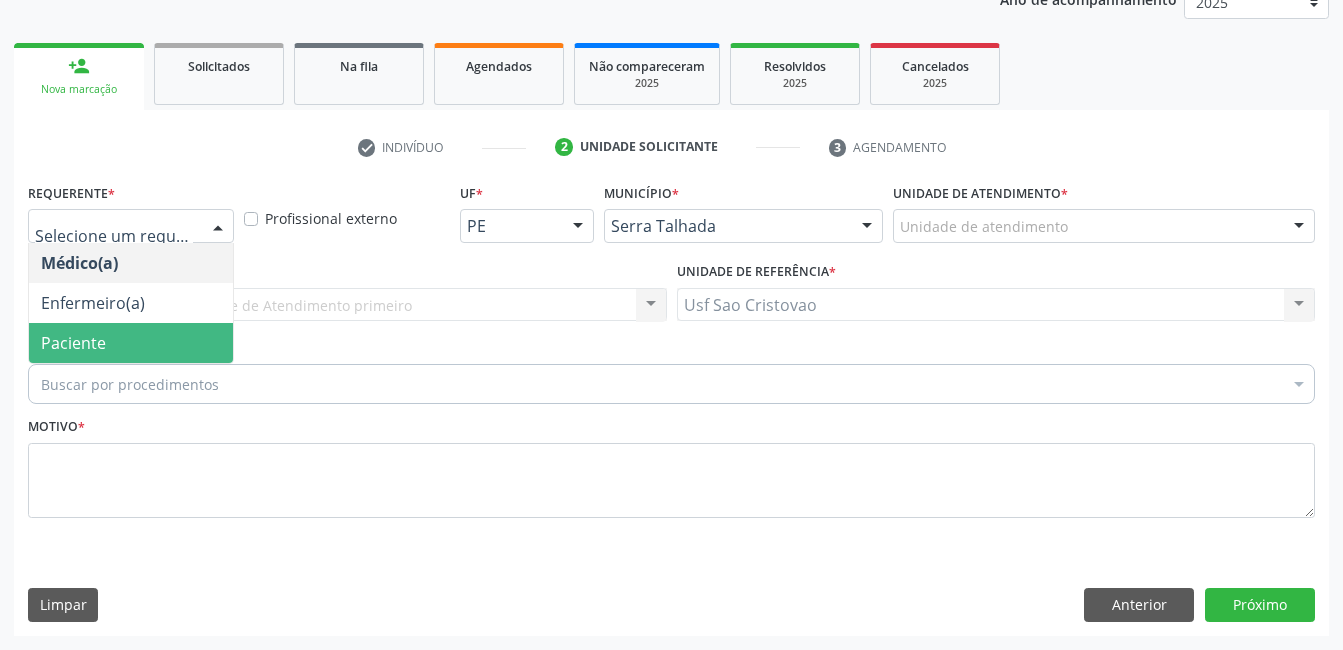 click on "Paciente" at bounding box center [131, 343] 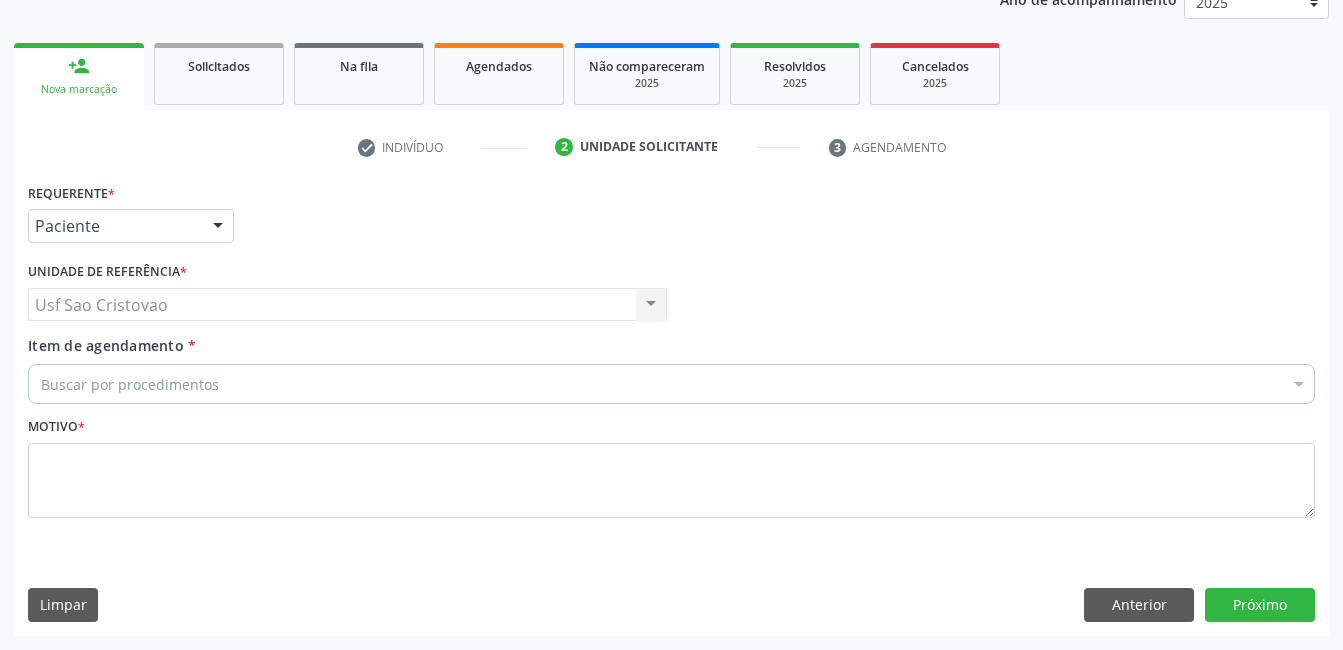 click on "Buscar por procedimentos" at bounding box center (671, 384) 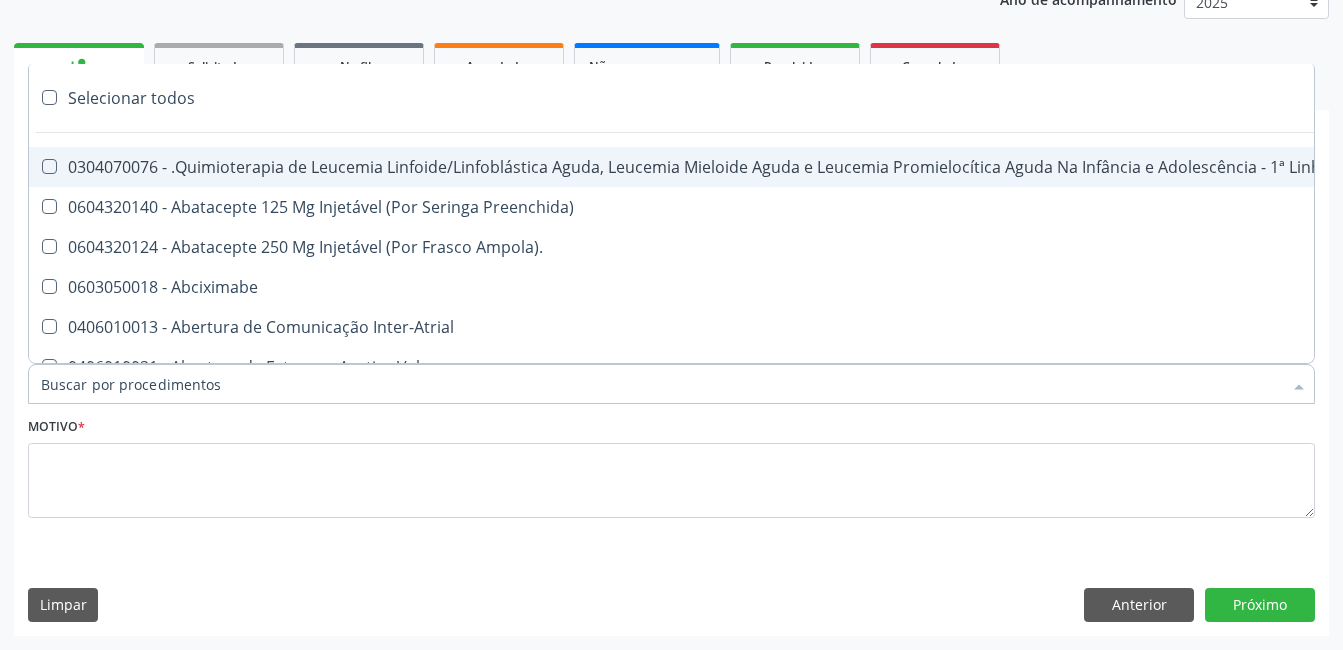 type on "." 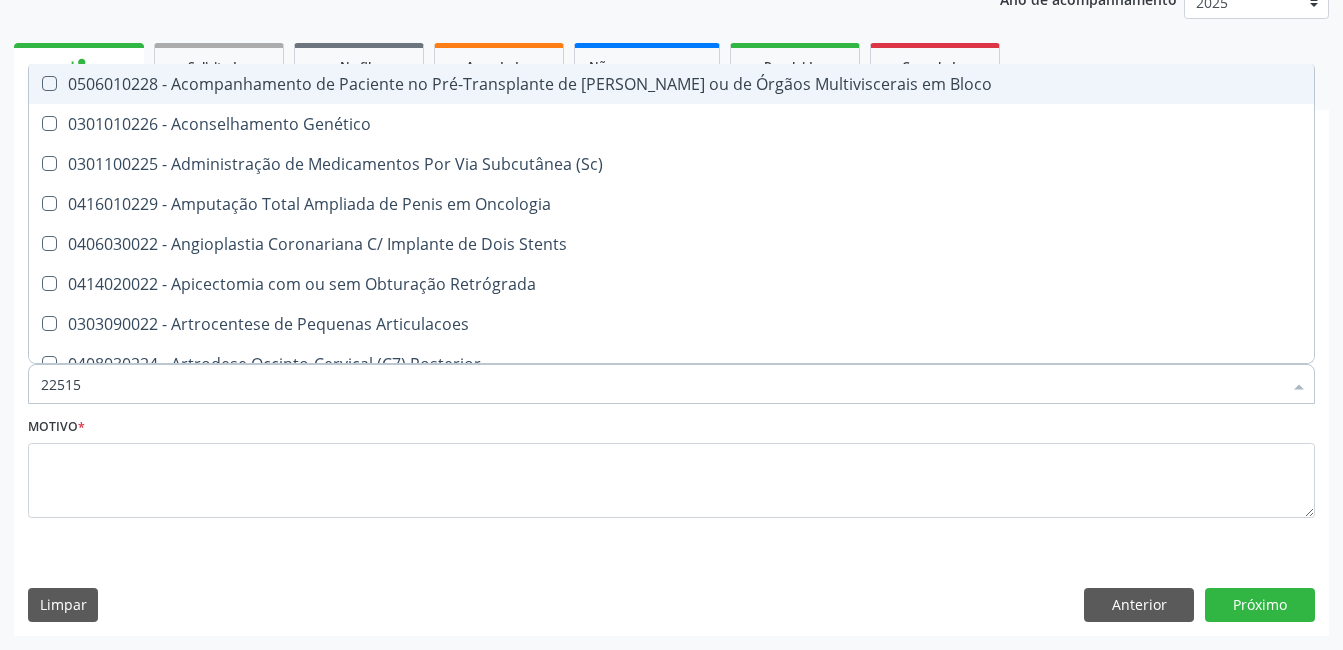 type on "225155" 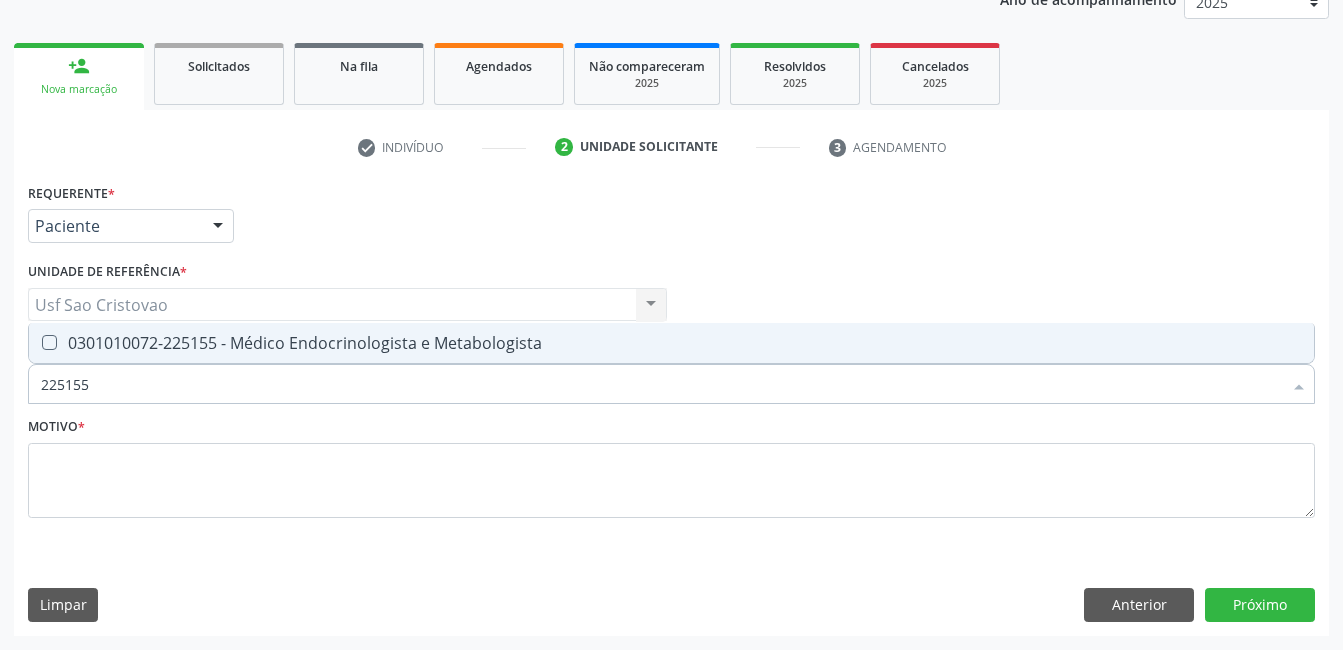 click at bounding box center (49, 342) 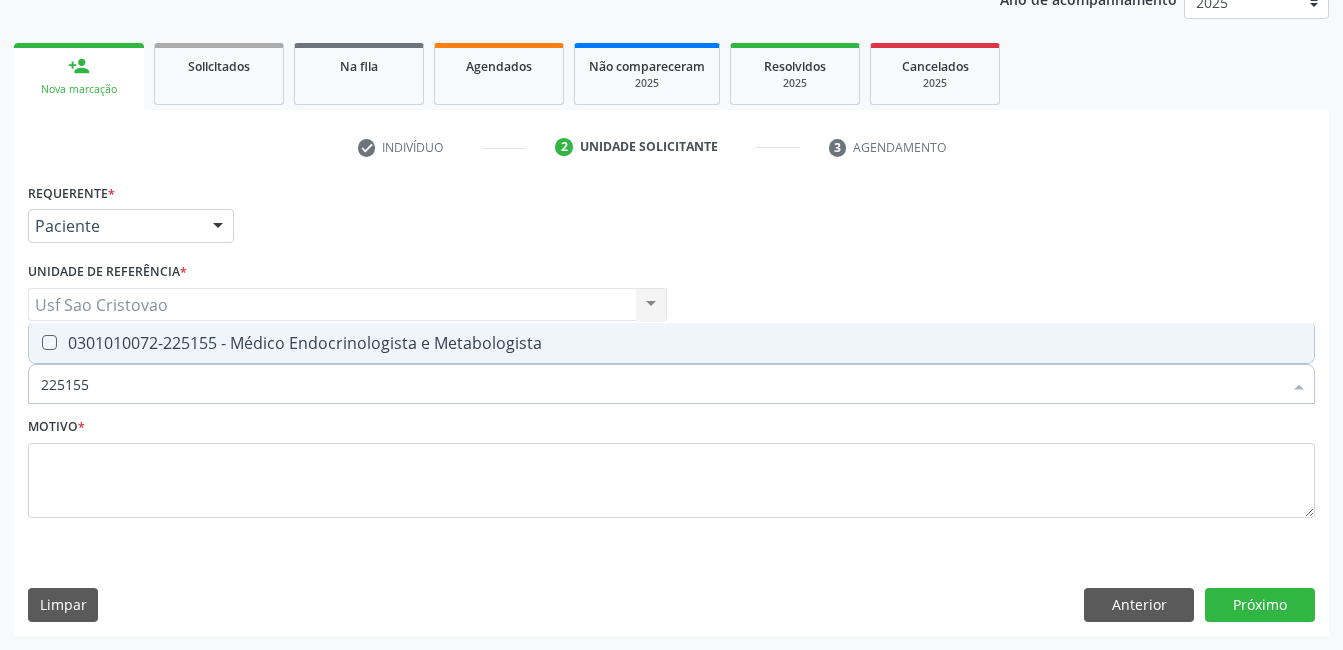 click at bounding box center (35, 342) 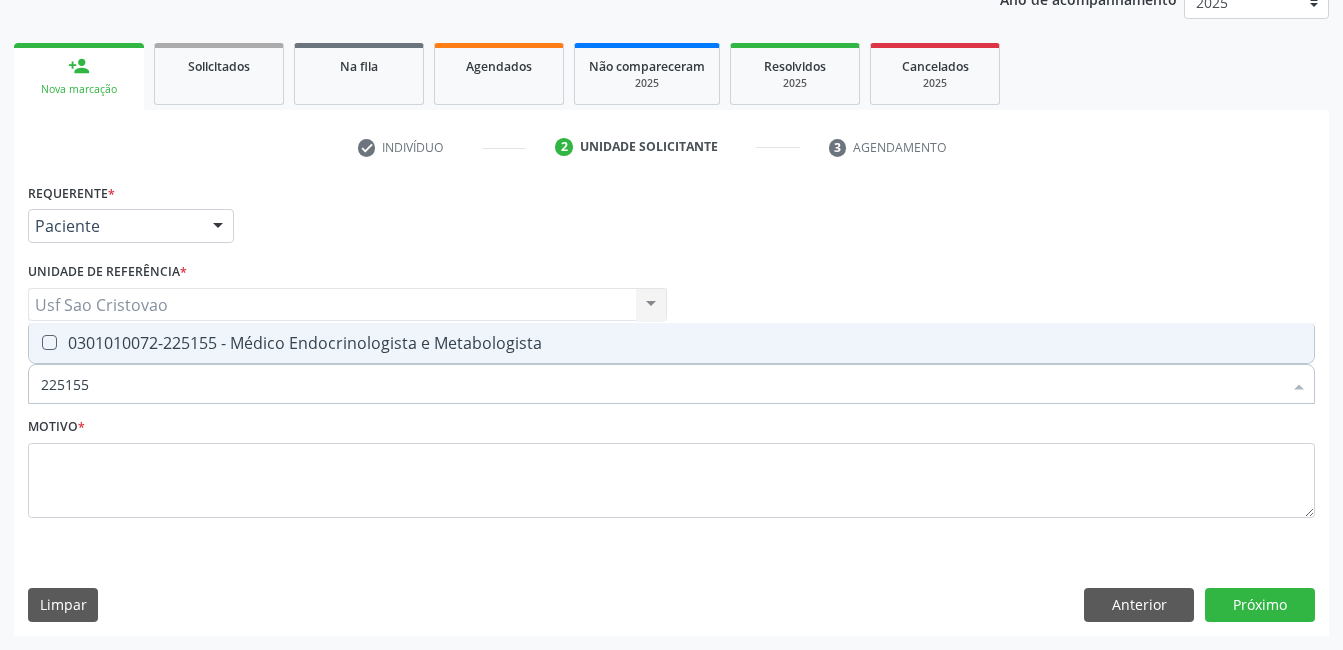 checkbox on "true" 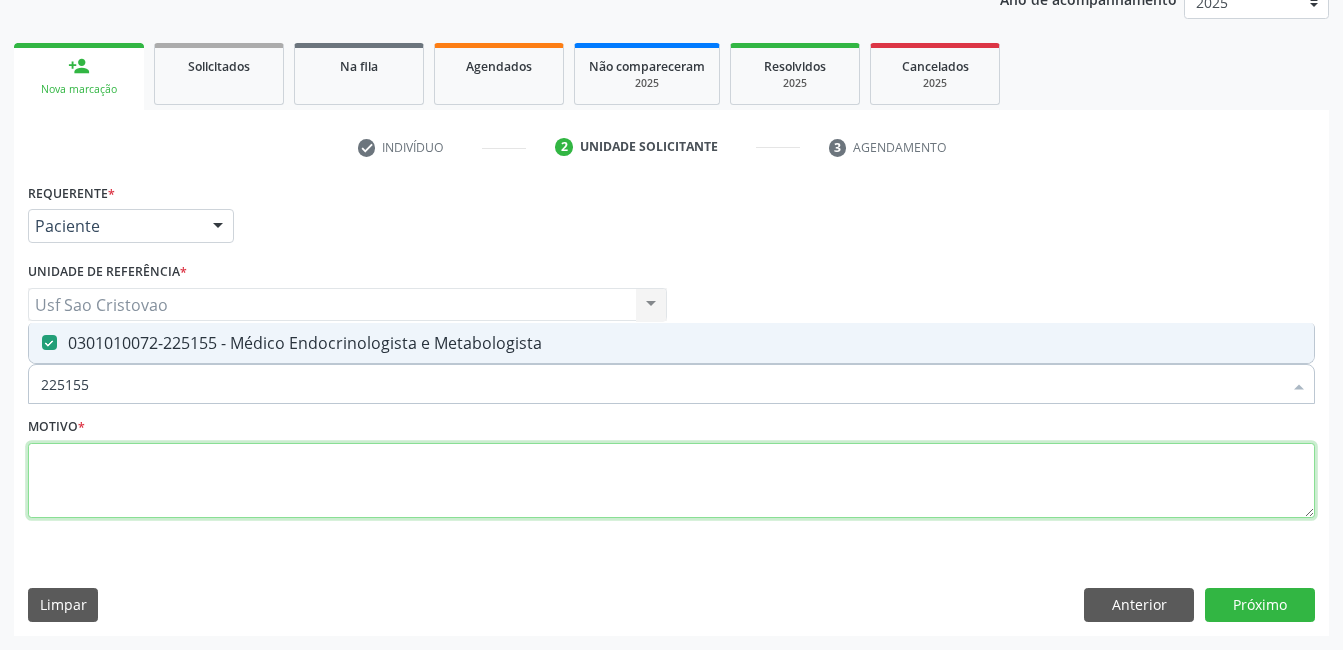 click at bounding box center [671, 481] 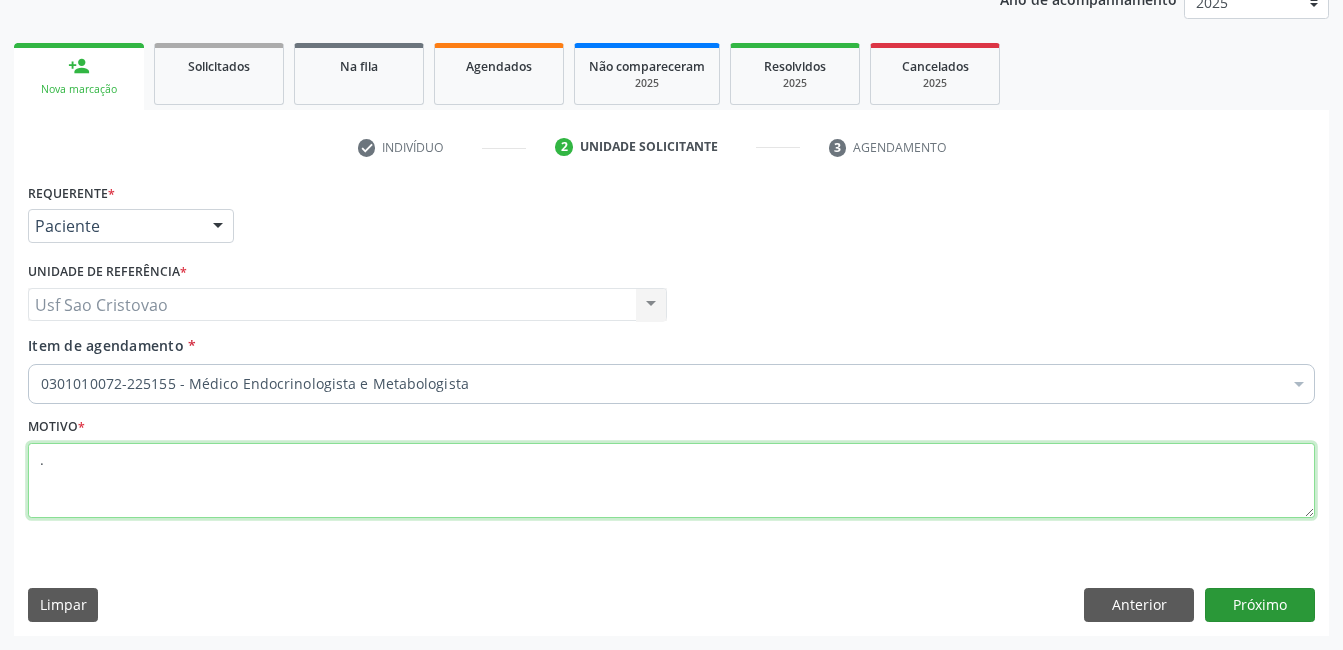 type on "." 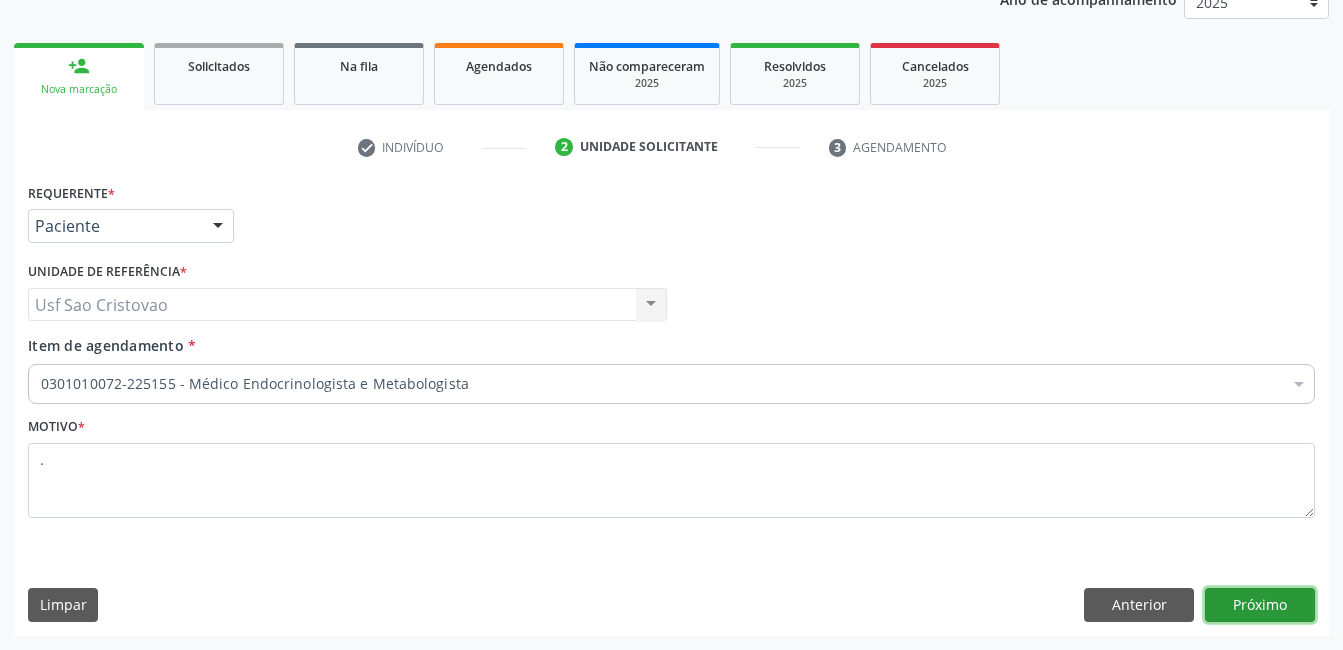 click on "Próximo" at bounding box center [1260, 605] 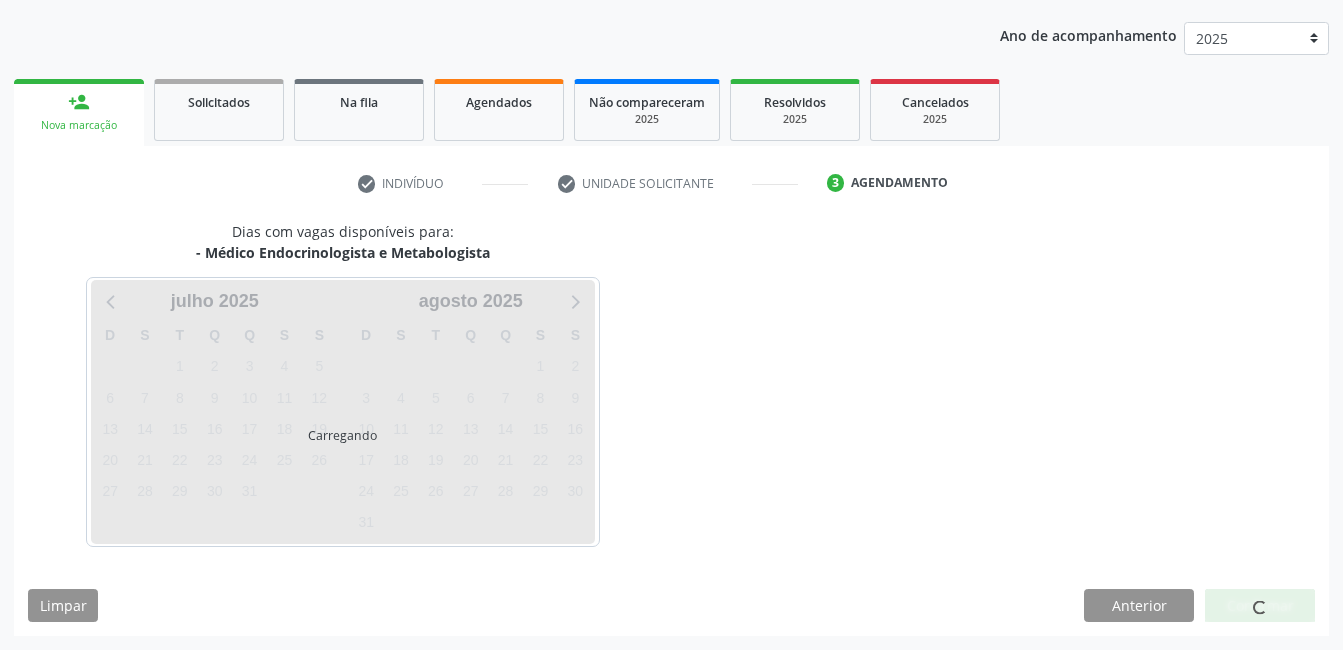 scroll, scrollTop: 220, scrollLeft: 0, axis: vertical 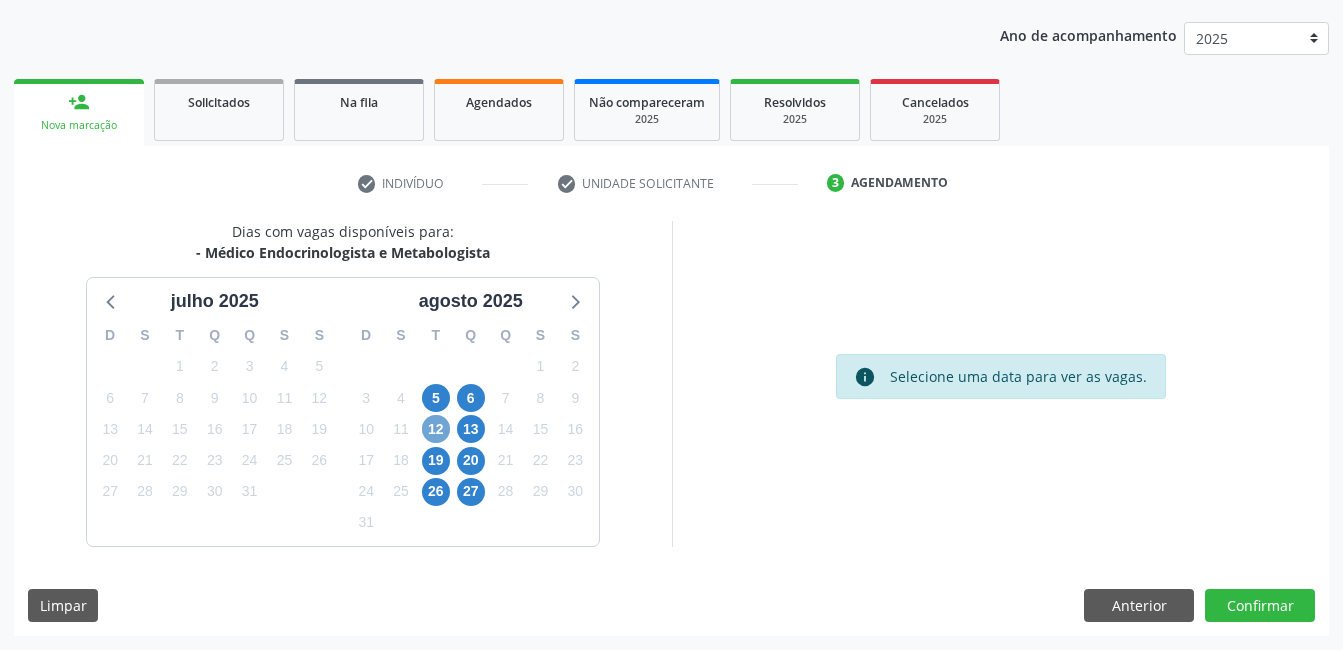 click on "12" at bounding box center [436, 429] 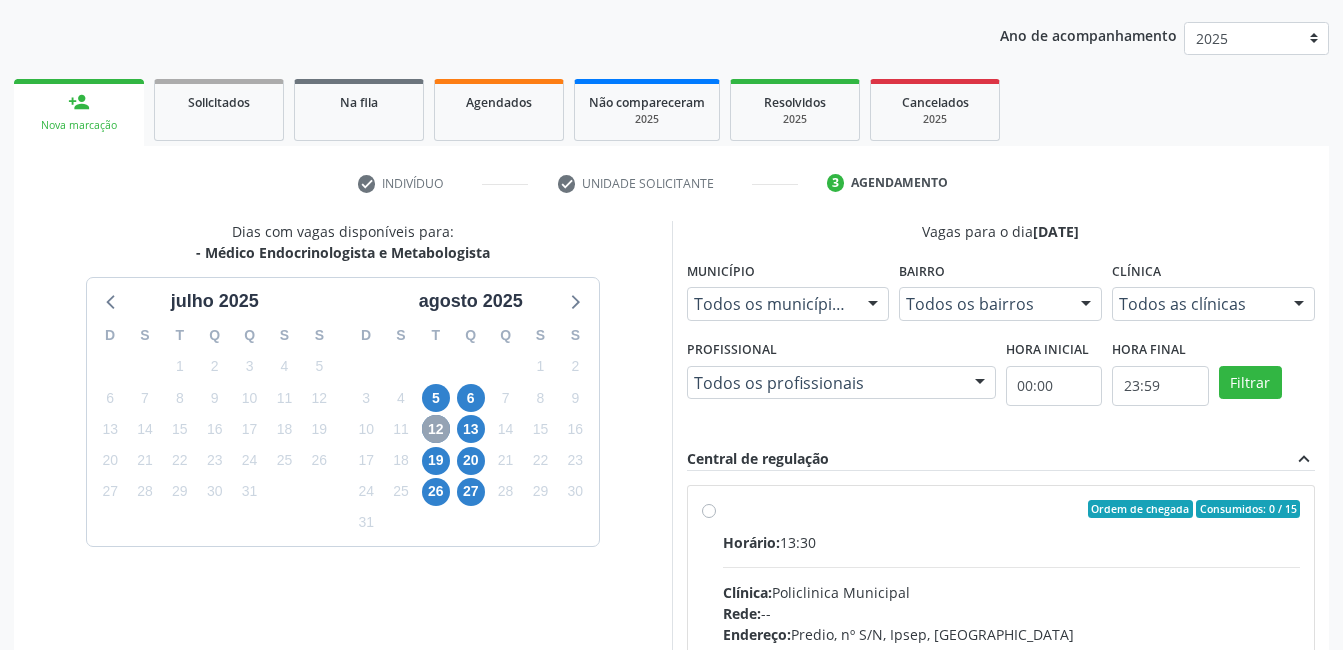 scroll, scrollTop: 520, scrollLeft: 0, axis: vertical 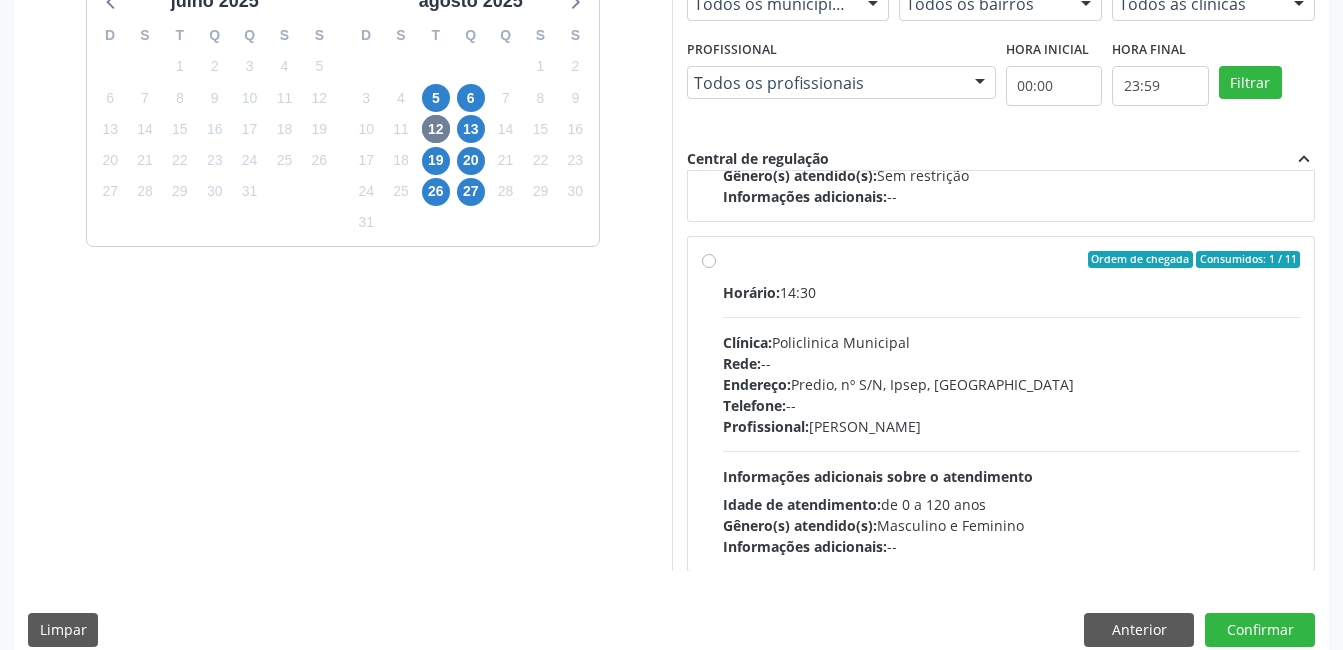 click on "Ordem de chegada
Consumidos: 1 / 11
Horário:   14:30
Clínica:  Policlinica Municipal
Rede:
--
Endereço:   Predio, nº S/N, Ipsep, Serra Talhada - PE
Telefone:   --
Profissional:
Livya Susany Bezerra de Lima
Informações adicionais sobre o atendimento
Idade de atendimento:
de 0 a 120 anos
Gênero(s) atendido(s):
Masculino e Feminino
Informações adicionais:
--" at bounding box center (1012, 404) 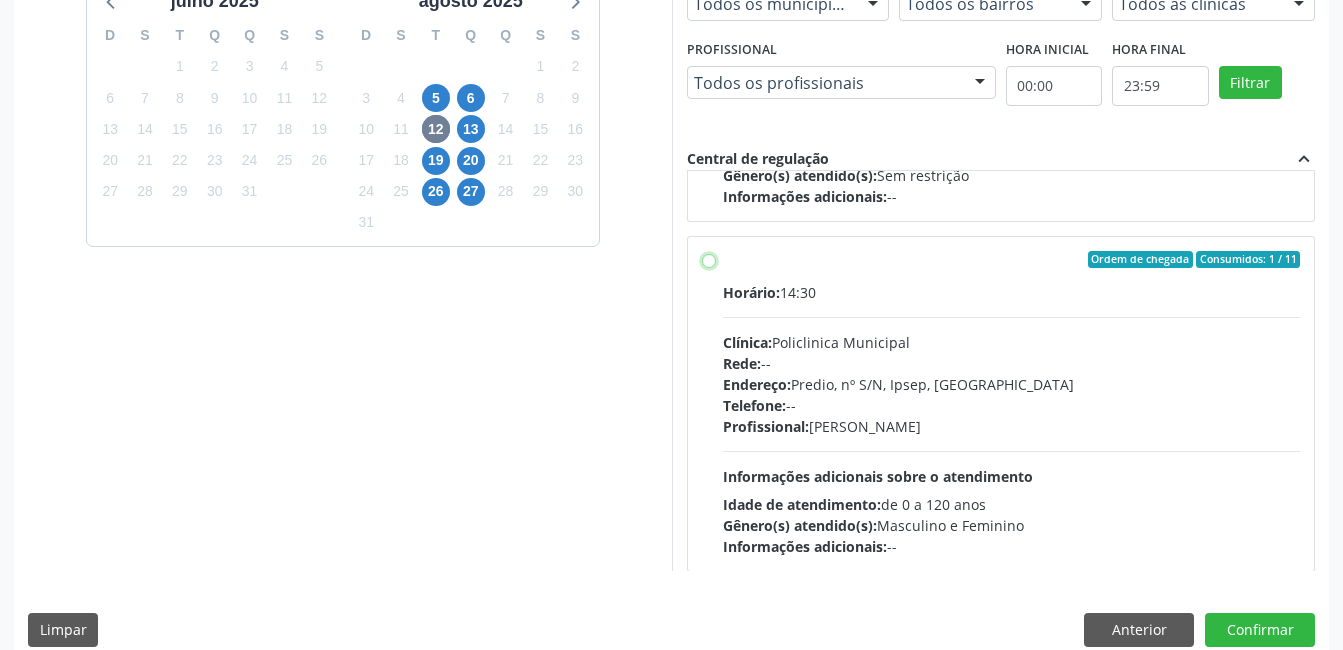 click on "Ordem de chegada
Consumidos: 1 / 11
Horário:   14:30
Clínica:  Policlinica Municipal
Rede:
--
Endereço:   Predio, nº S/N, Ipsep, Serra Talhada - PE
Telefone:   --
Profissional:
Livya Susany Bezerra de Lima
Informações adicionais sobre o atendimento
Idade de atendimento:
de 0 a 120 anos
Gênero(s) atendido(s):
Masculino e Feminino
Informações adicionais:
--" at bounding box center [709, 260] 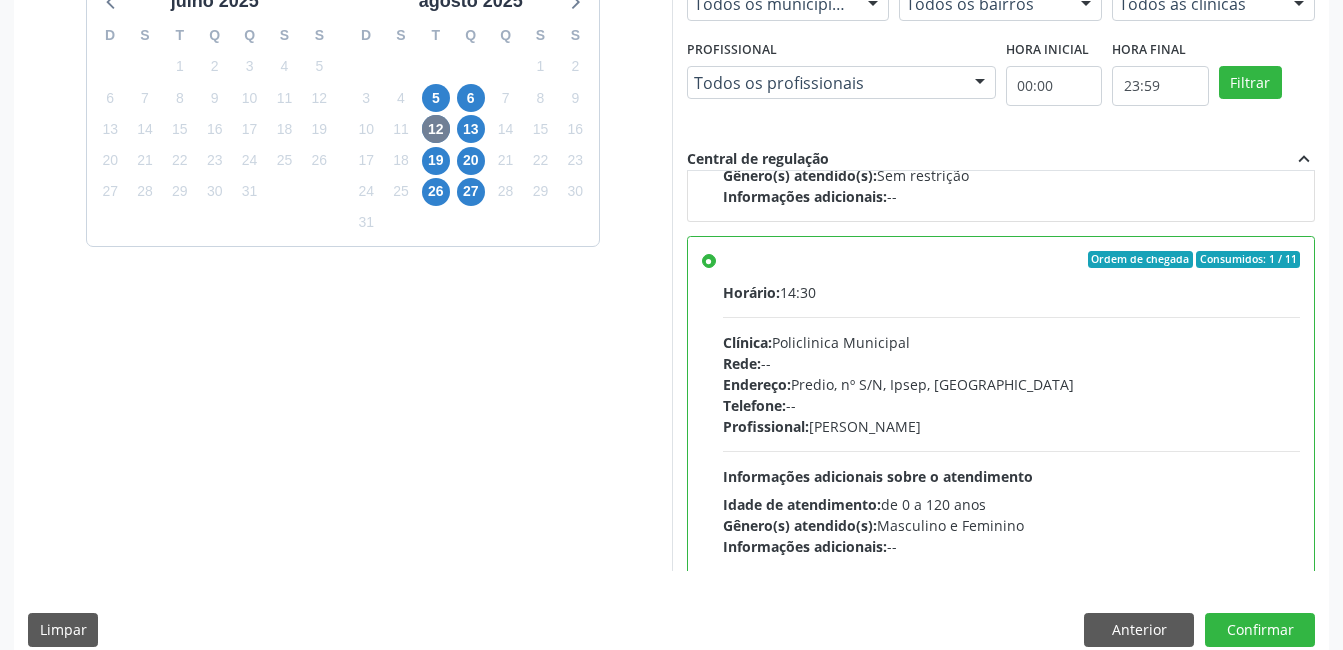 click on "Dias com vagas disponíveis para:
- Médico Endocrinologista e Metabologista
julho 2025 D S T Q Q S S 29 30 1 2 3 4 5 6 7 8 9 10 11 12 13 14 15 16 17 18 19 20 21 22 23 24 25 26 27 28 29 30 31 1 2 3 4 5 6 7 8 9 agosto 2025 D S T Q Q S S 27 28 29 30 31 1 2 3 4 5 6 7 8 9 10 11 12 13 14 15 16 17 18 19 20 21 22 23 24 25 26 27 28 29 30 31 1 2 3 4 5 6
Vagas para o dia
12/08/2025
Município
Todos os municípios         Todos os municípios   Serra Talhada - PE
Nenhum resultado encontrado para: "   "
Não há nenhuma opção para ser exibida.
Bairro
Todos os bairros         Todos os bairros   Ipsep
Nenhum resultado encontrado para: "   "
Não há nenhuma opção para ser exibida.
Clínica
Todos as clínicas         Todos as clínicas   Policlinica Municipal
Nenhum resultado encontrado para: "   "" at bounding box center [671, 290] 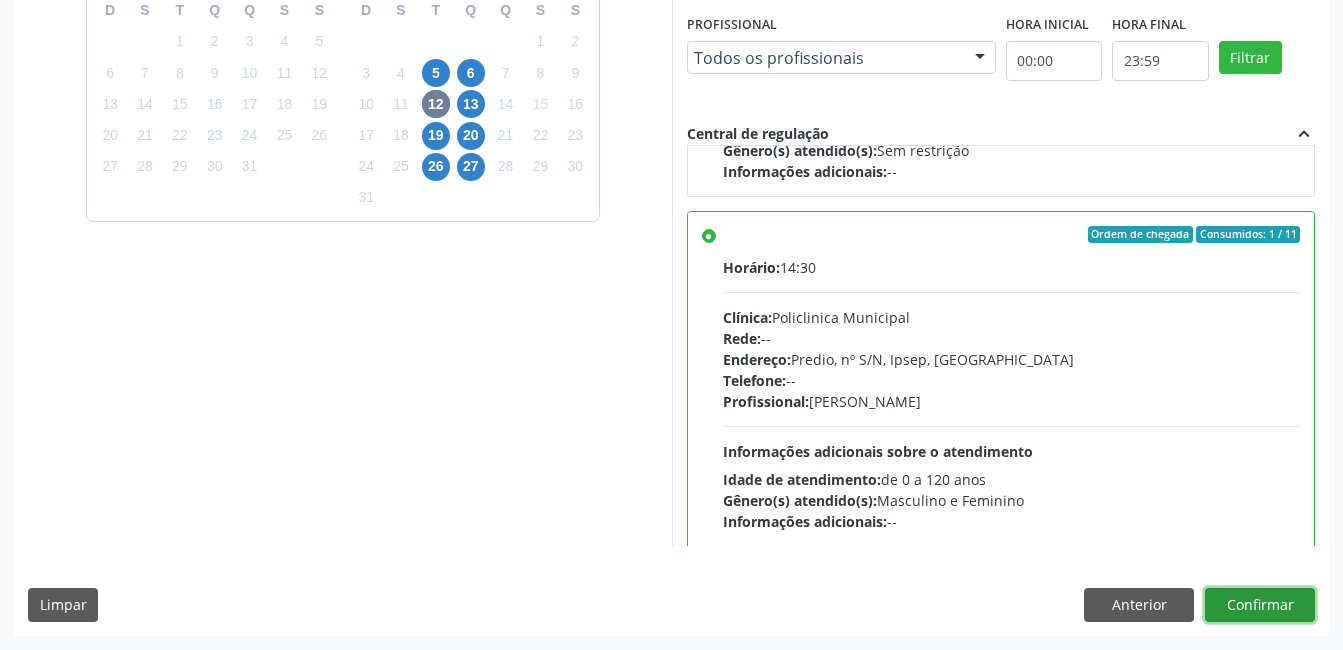 click on "Confirmar" at bounding box center (1260, 605) 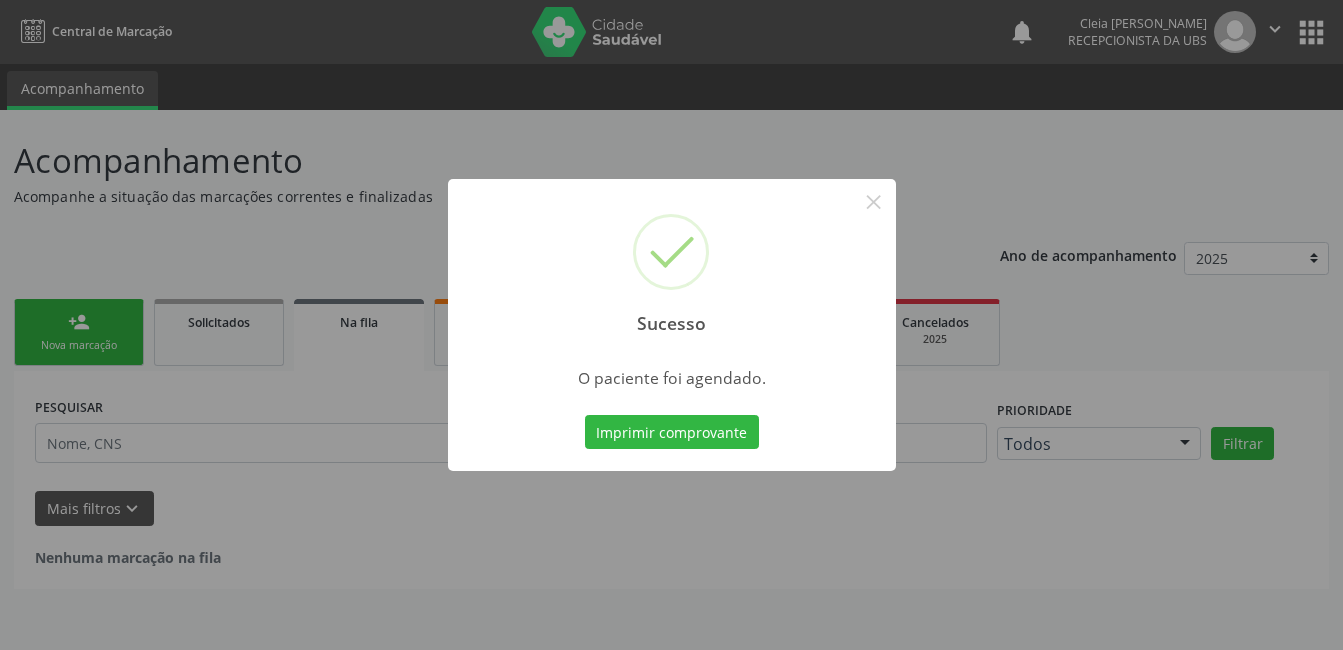scroll, scrollTop: 0, scrollLeft: 0, axis: both 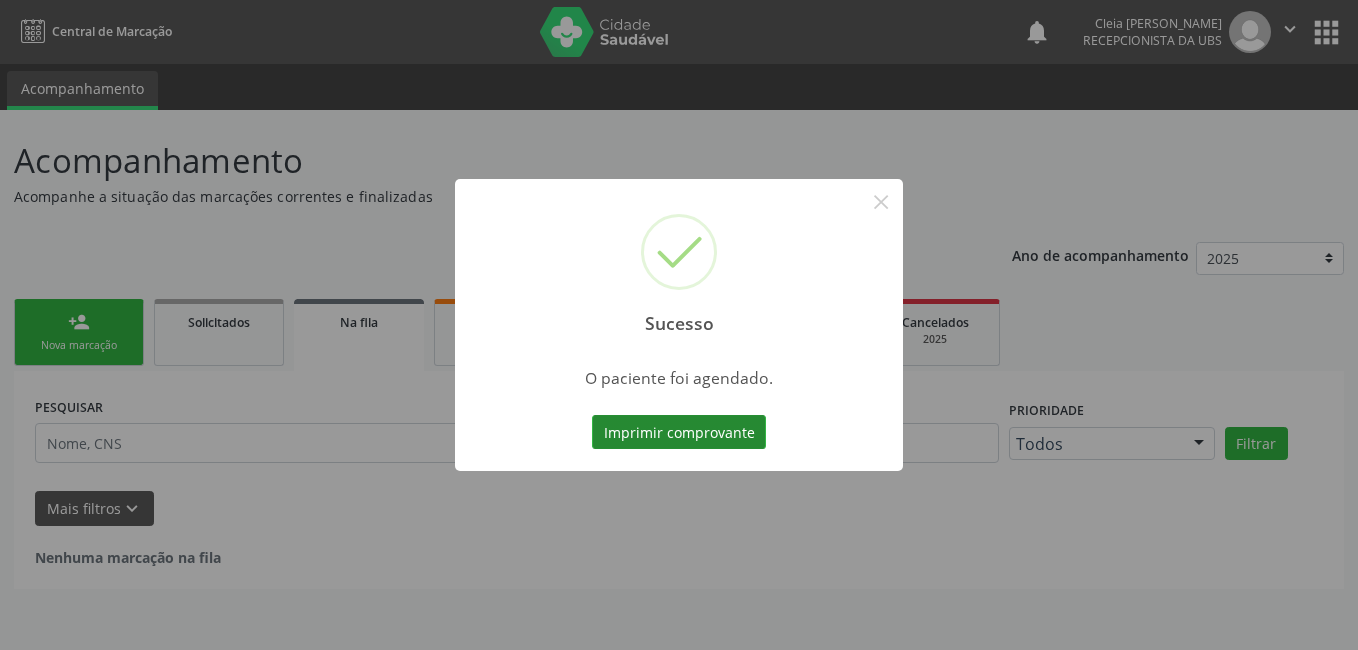 click on "Imprimir comprovante" at bounding box center (679, 432) 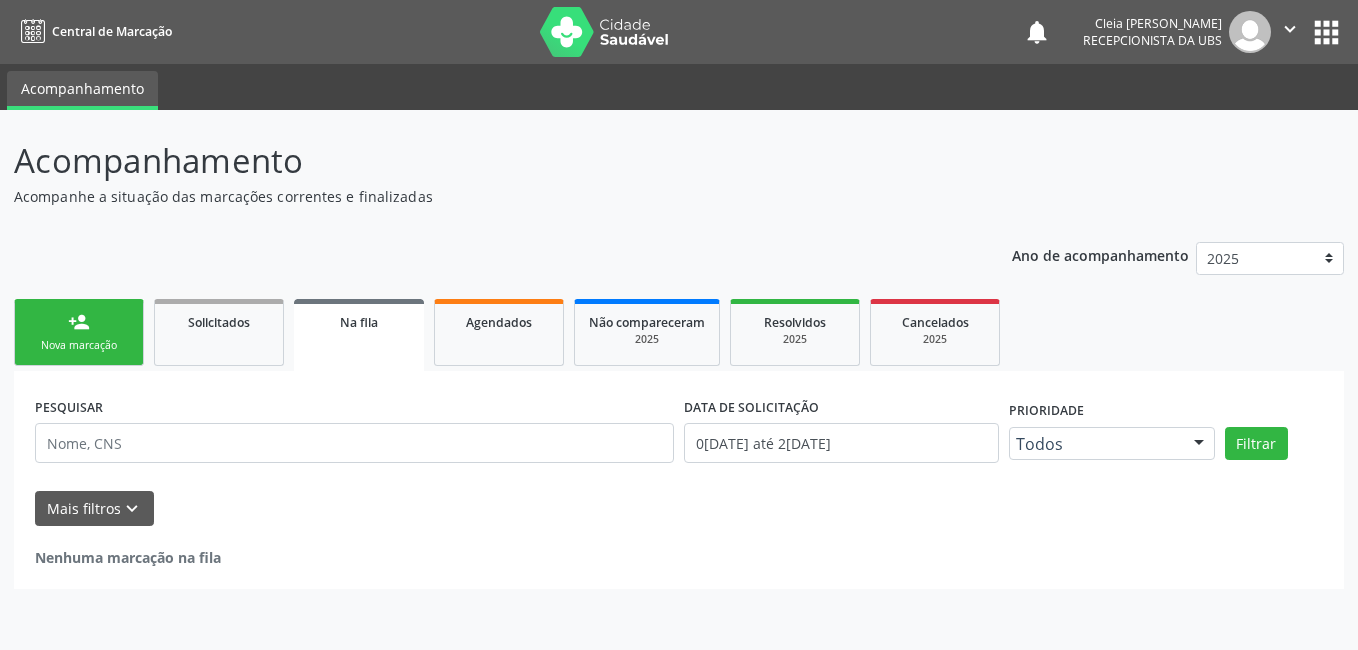 click on "Nova marcação" at bounding box center (79, 345) 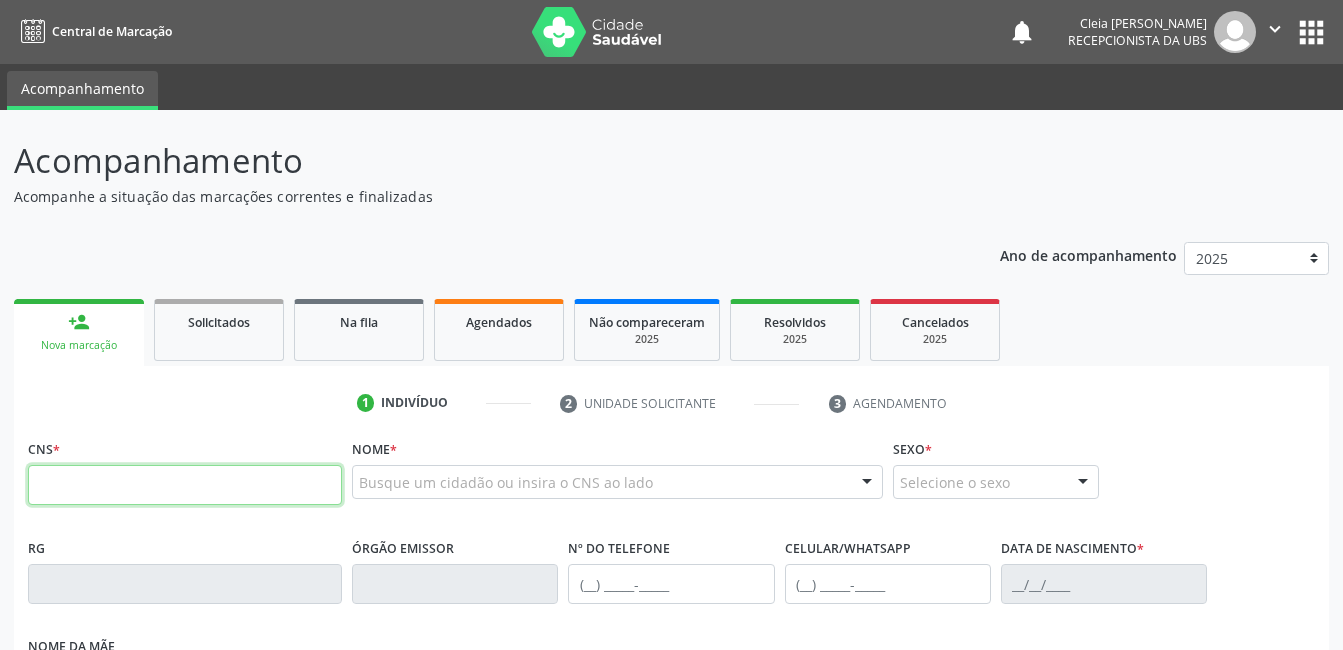 click at bounding box center (185, 485) 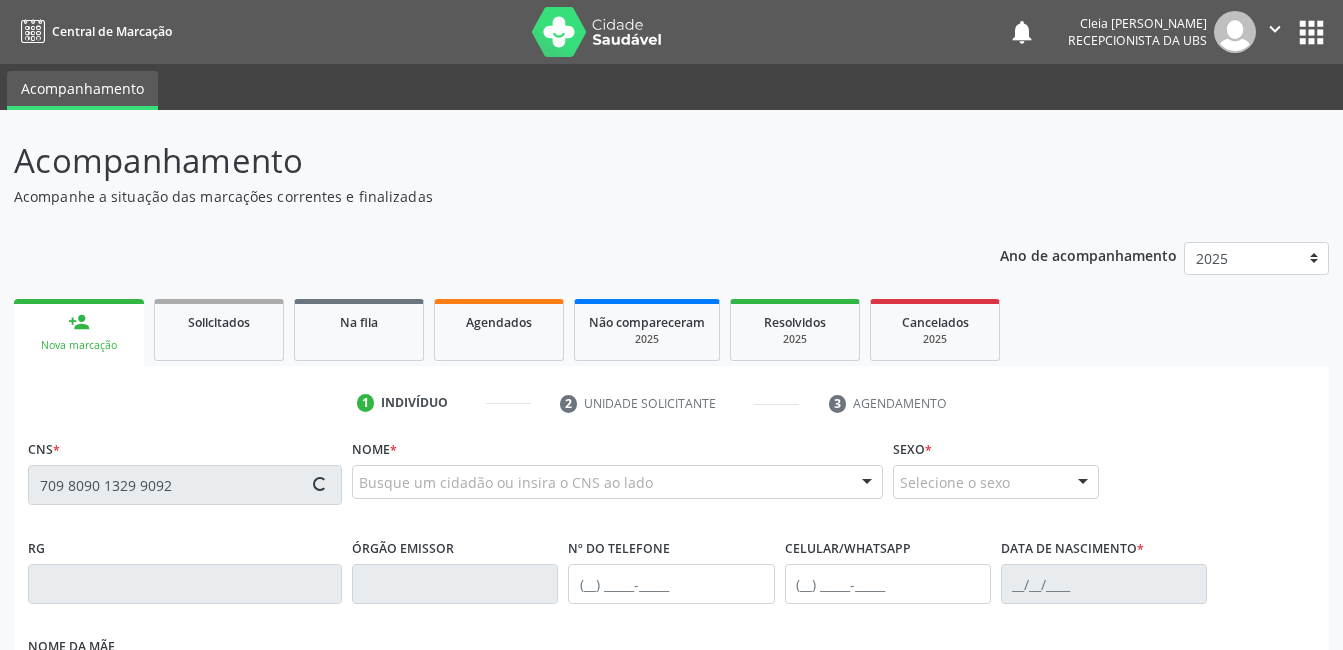 type on "709 8090 1329 9092" 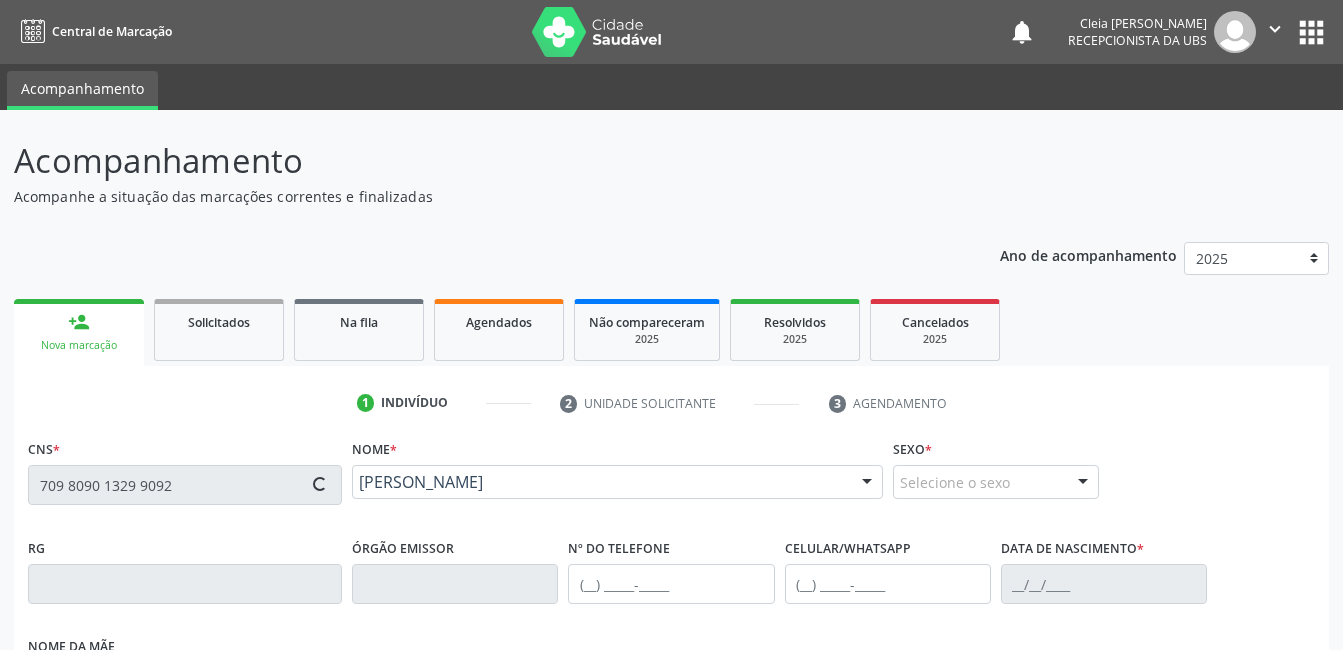 type on "(87) 3831-4114" 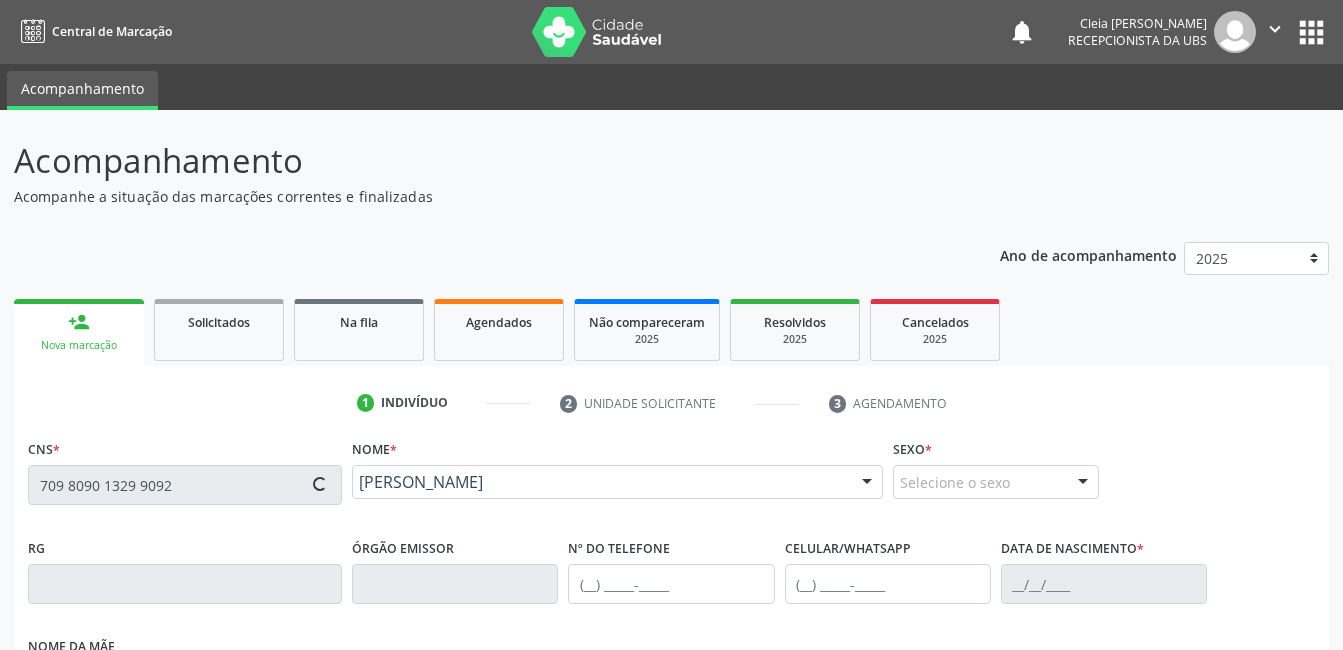 type on "(87) 3831-4114" 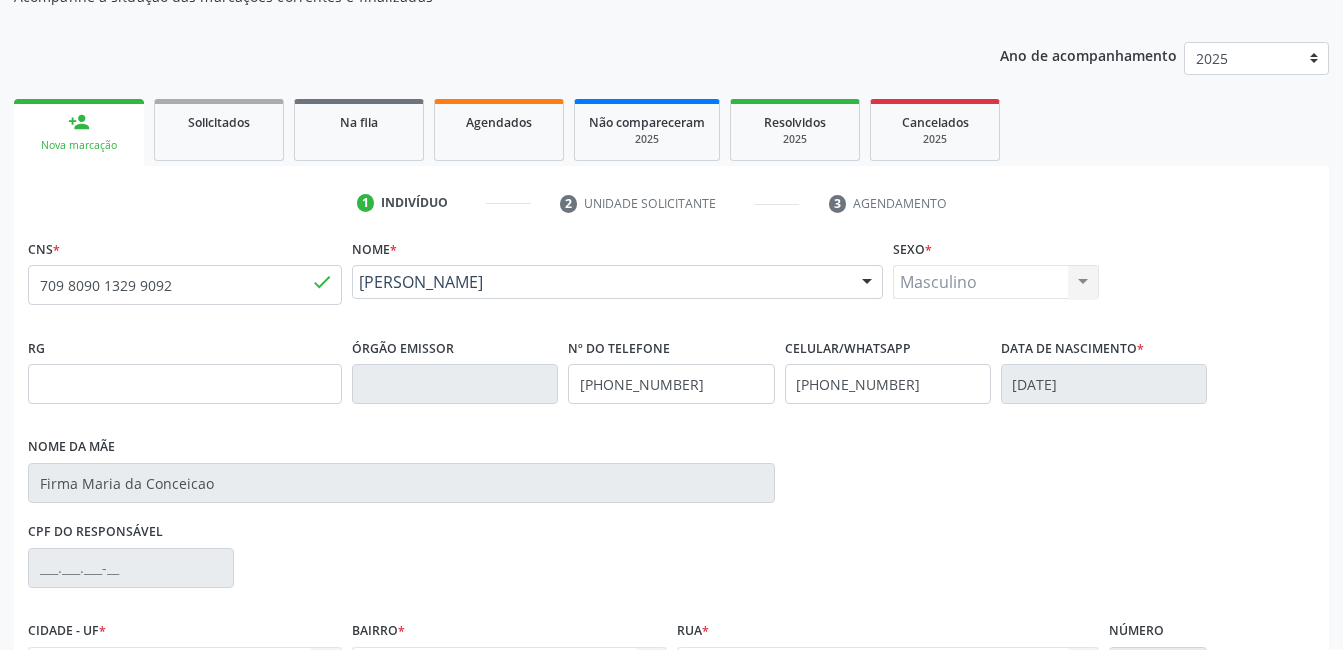 scroll, scrollTop: 420, scrollLeft: 0, axis: vertical 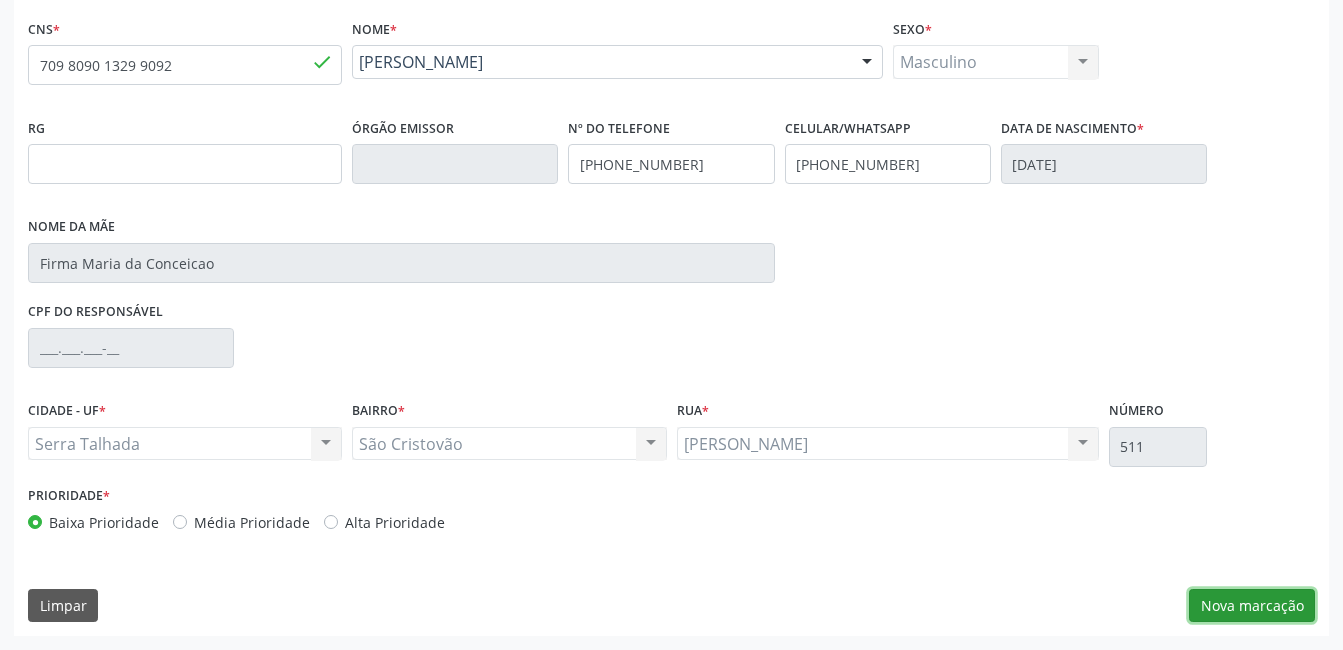 click on "Nova marcação" at bounding box center [1252, 606] 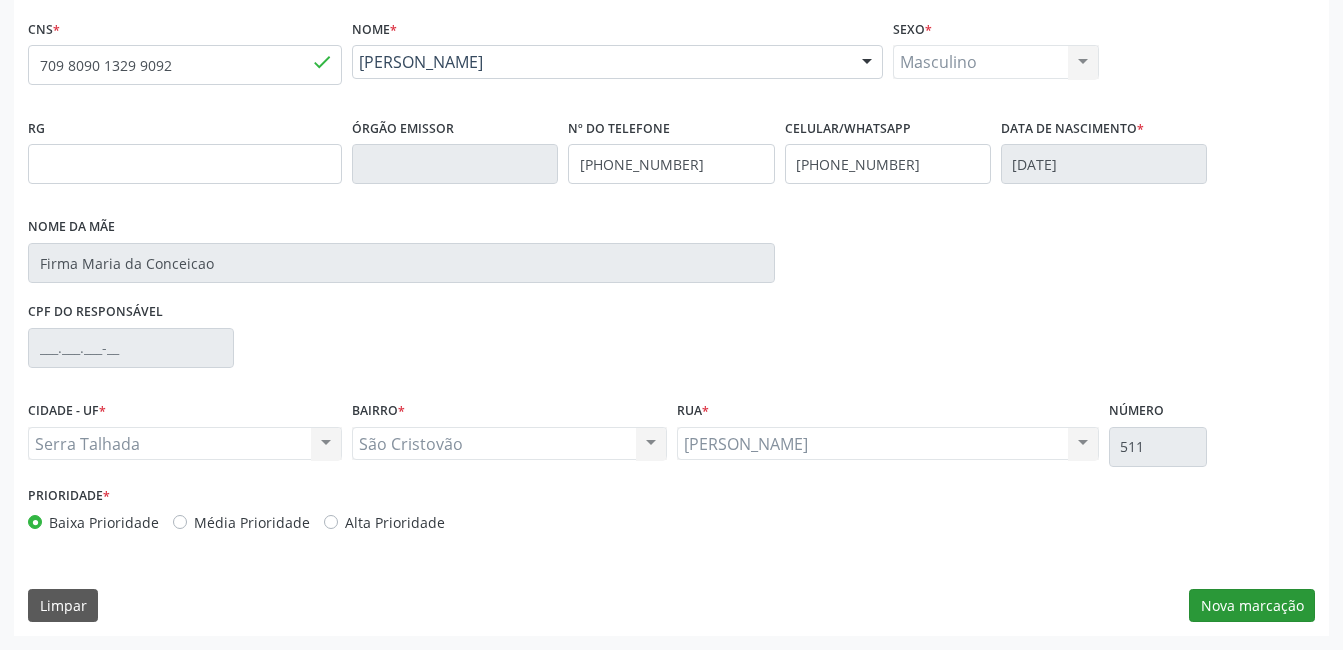 scroll, scrollTop: 256, scrollLeft: 0, axis: vertical 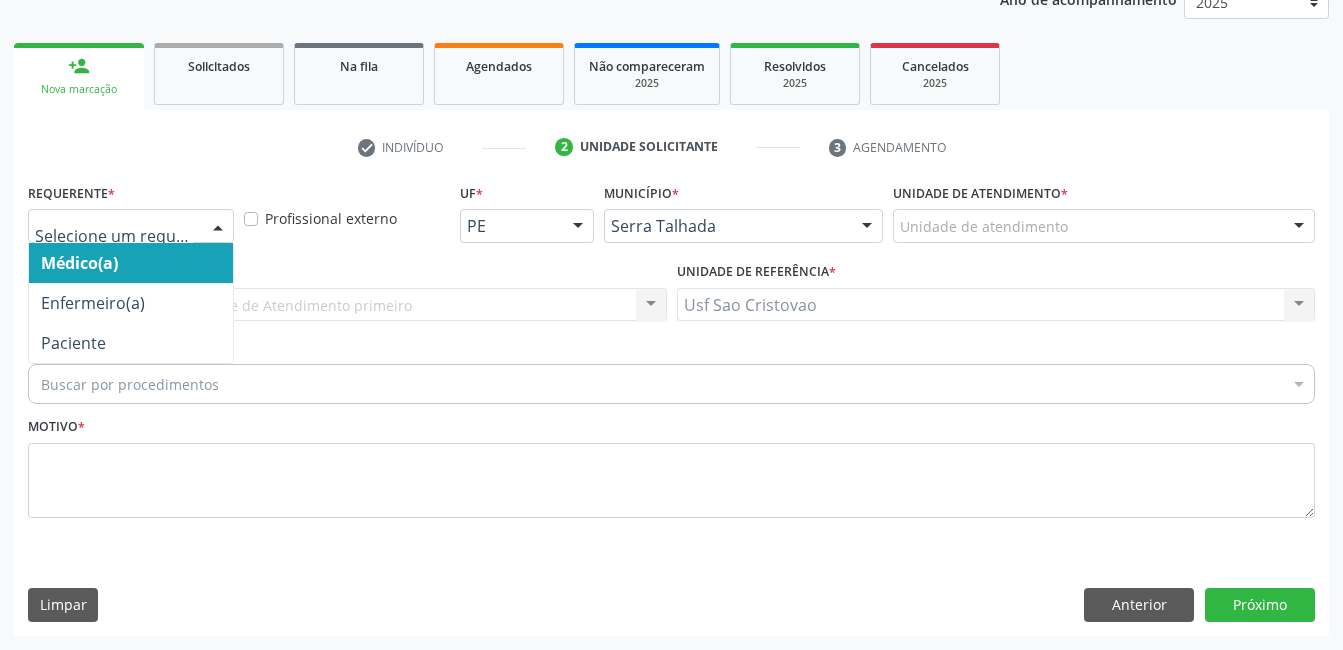 click at bounding box center [218, 227] 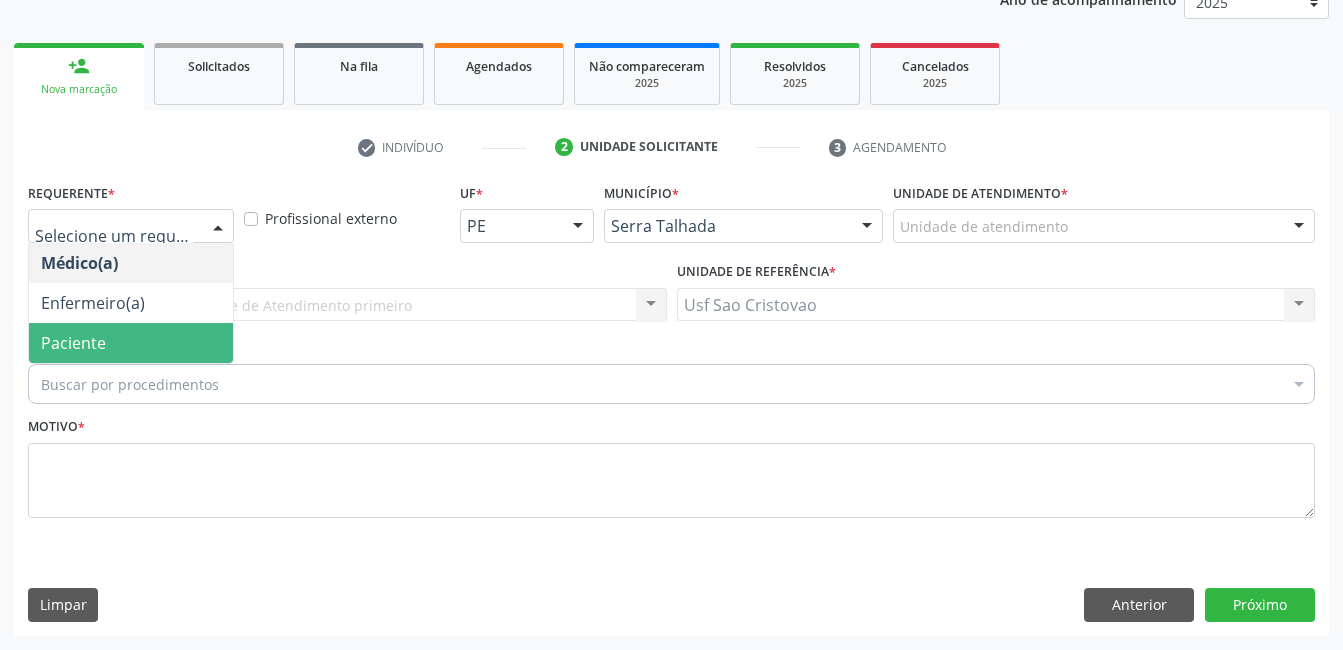 click on "Paciente" at bounding box center [131, 343] 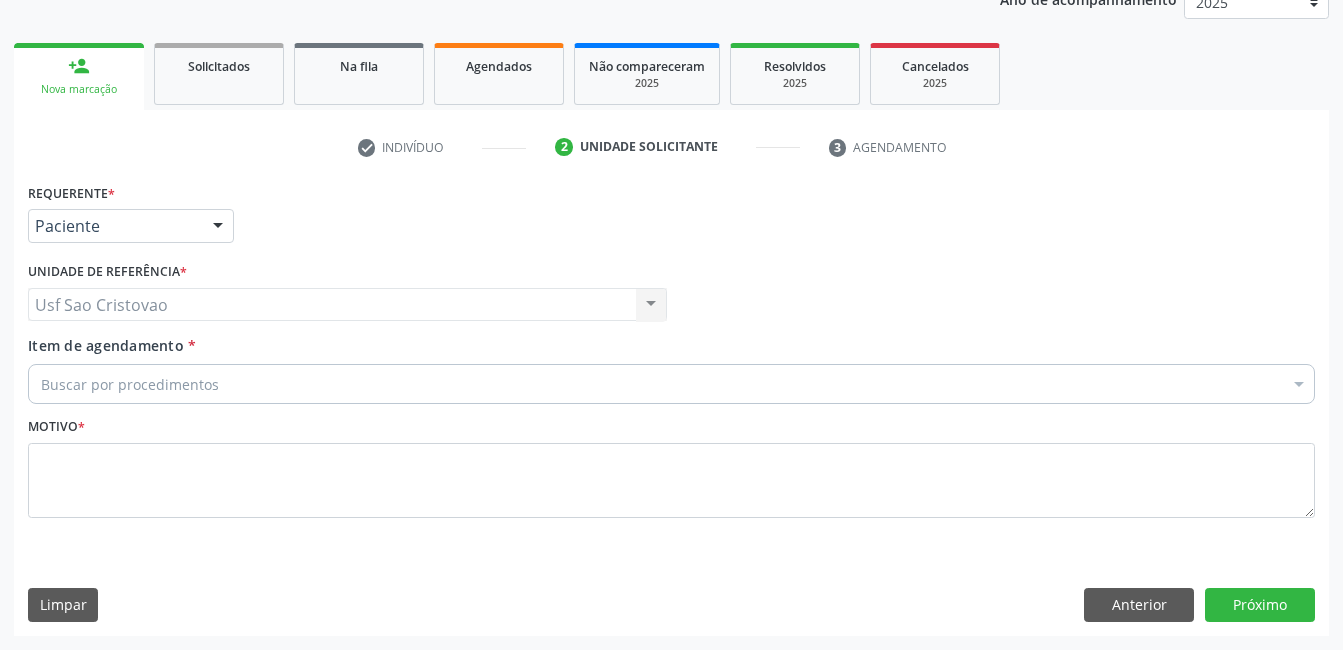 click on "Buscar por procedimentos" at bounding box center (671, 384) 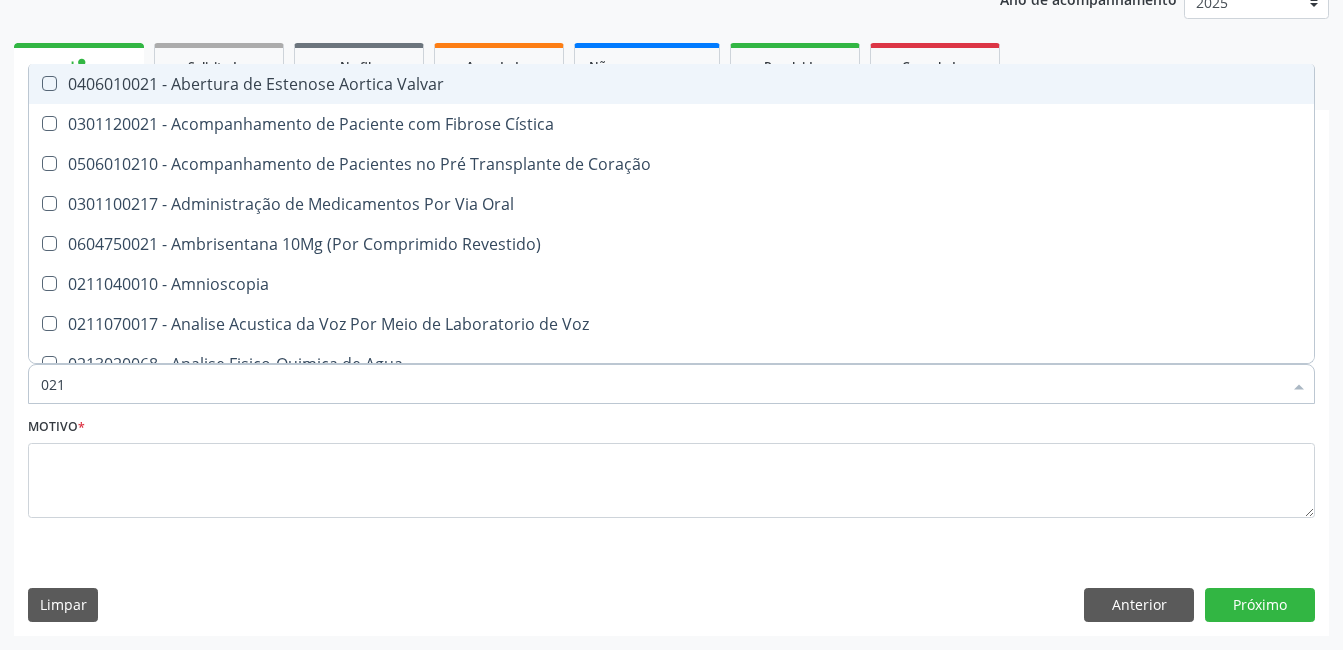 type on "0211020036" 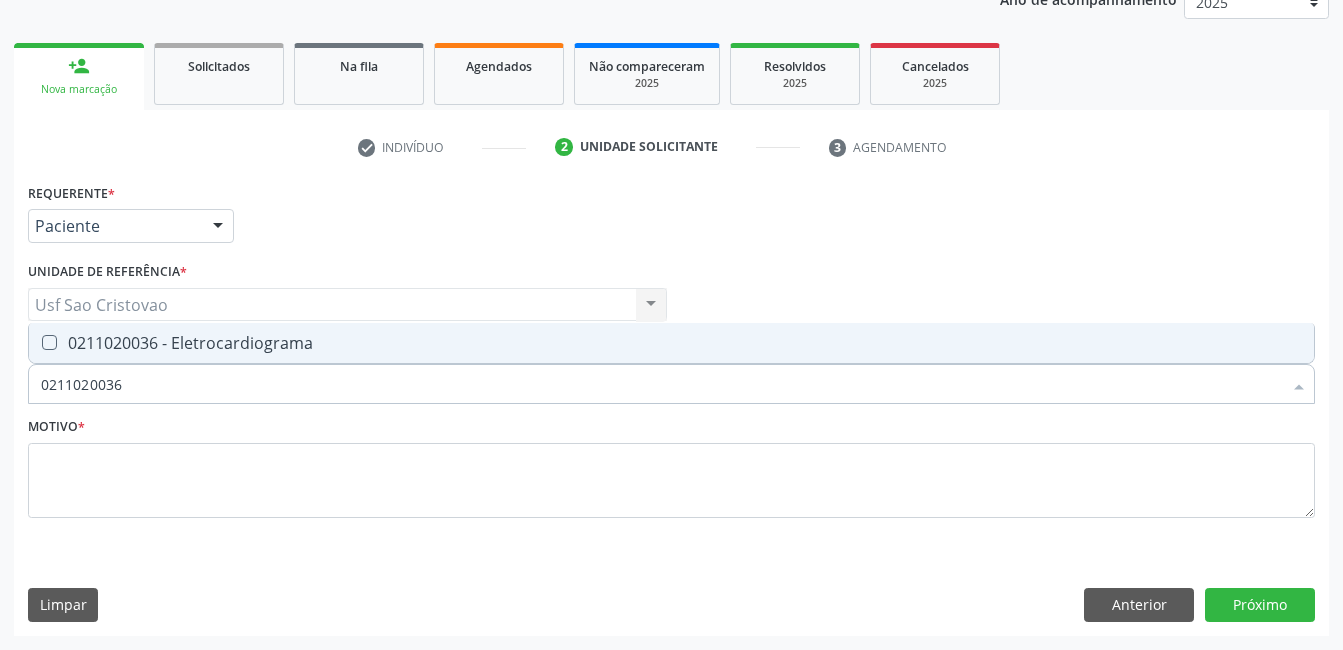 click at bounding box center (49, 342) 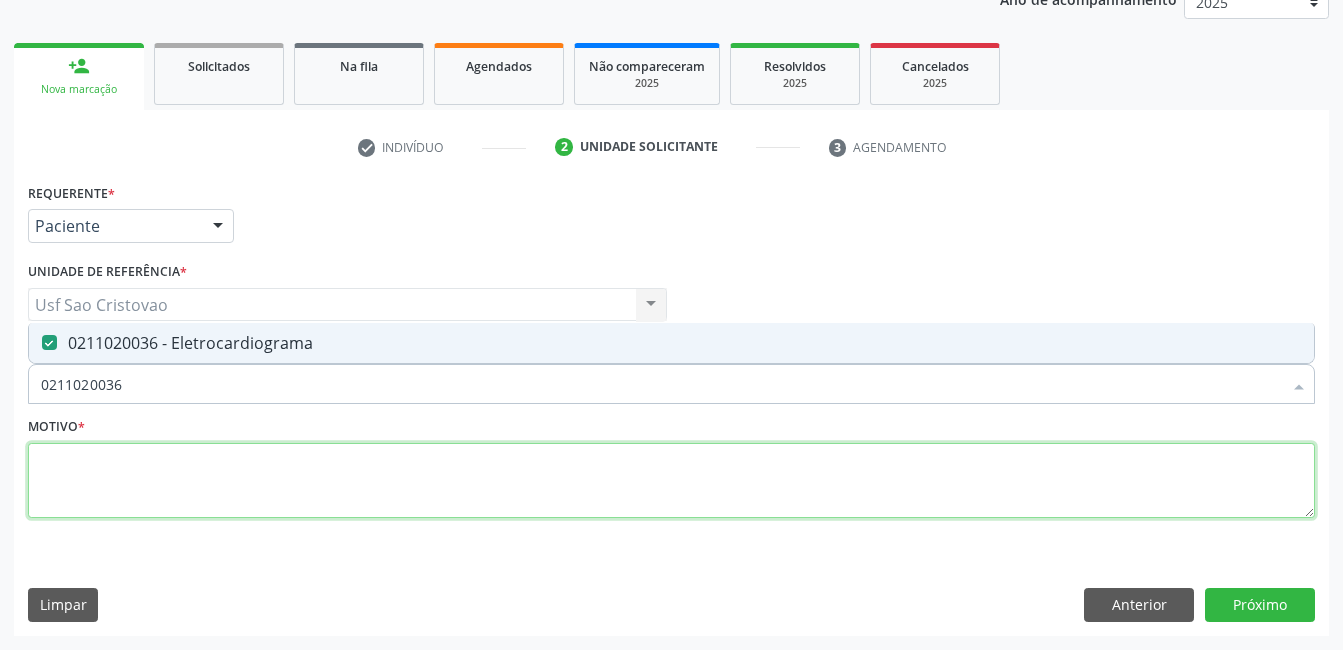 click at bounding box center [671, 481] 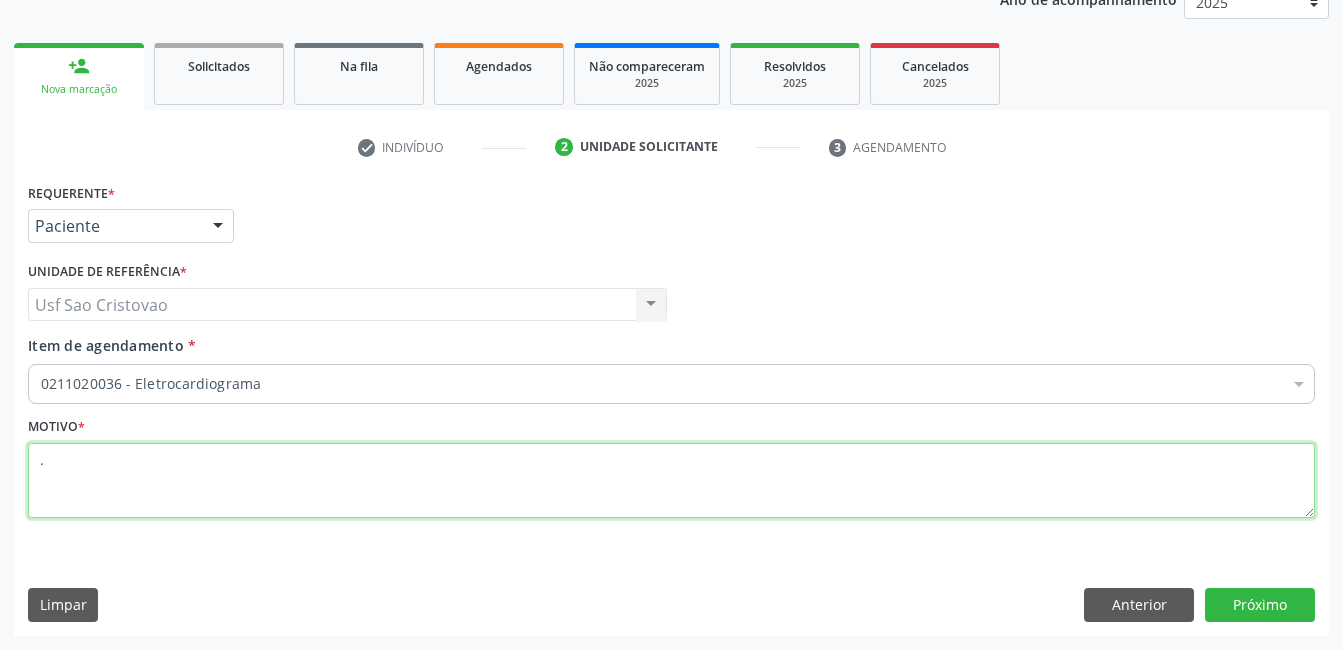 type on "." 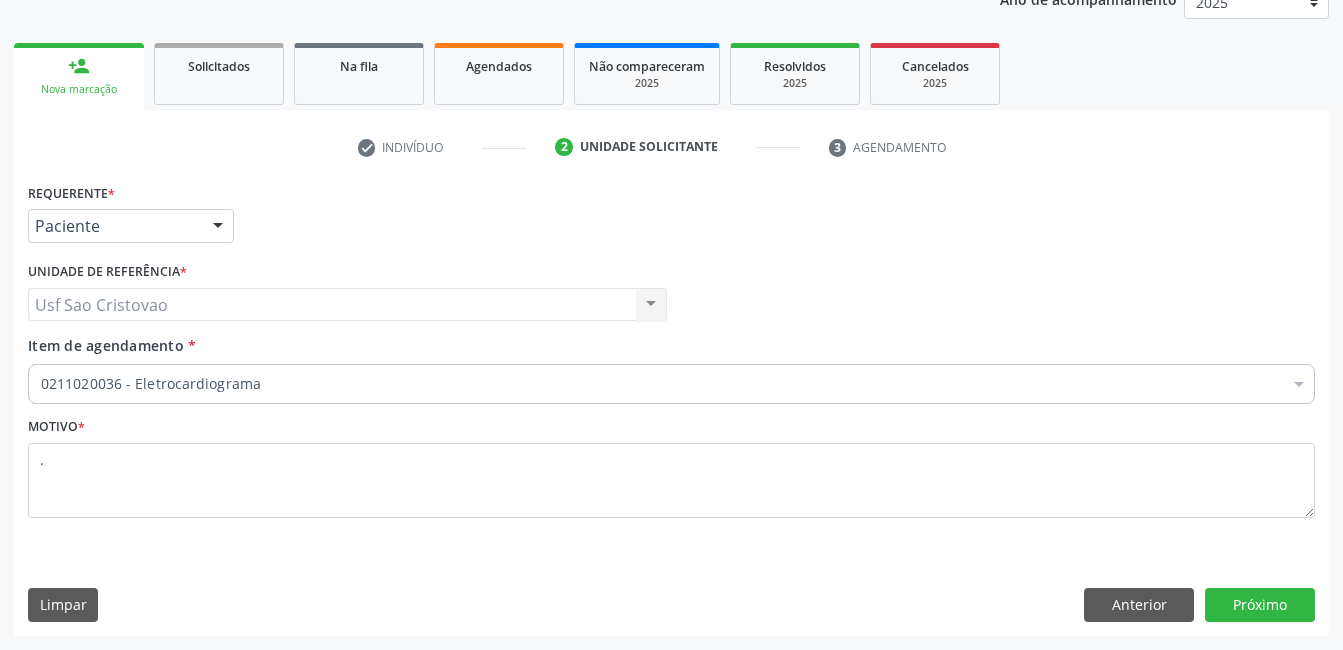 drag, startPoint x: 610, startPoint y: 597, endPoint x: 634, endPoint y: 593, distance: 24.33105 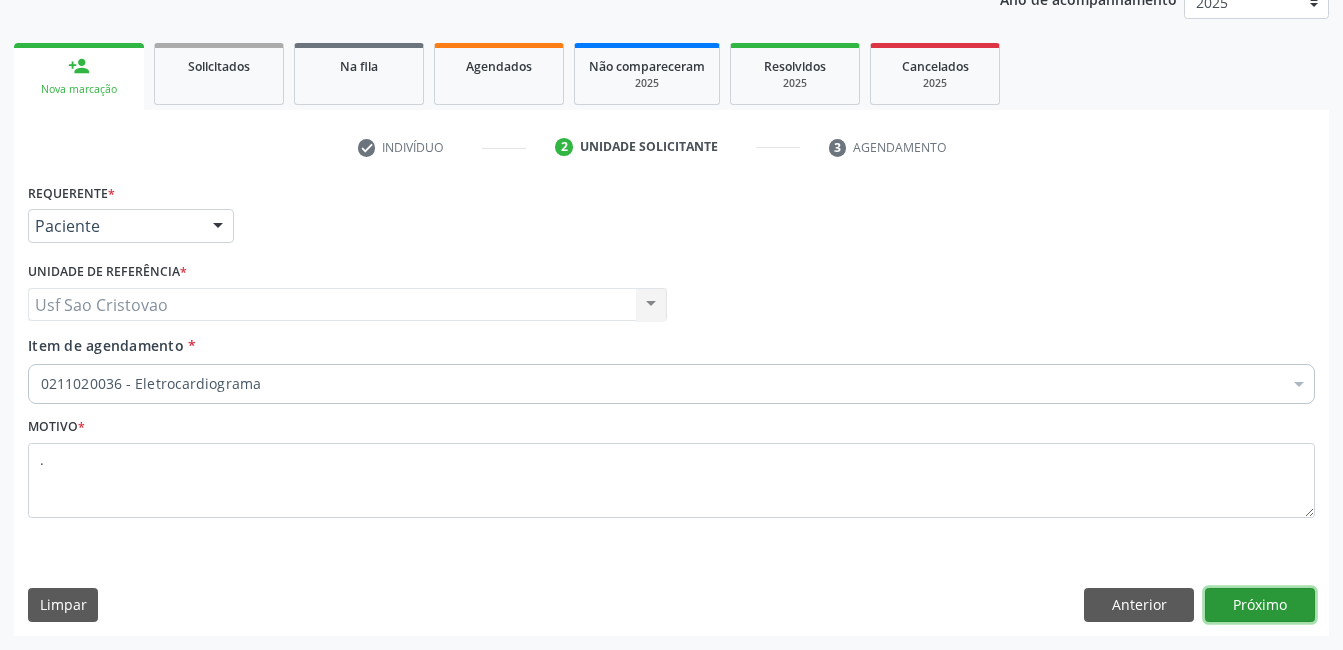 click on "Próximo" at bounding box center (1260, 605) 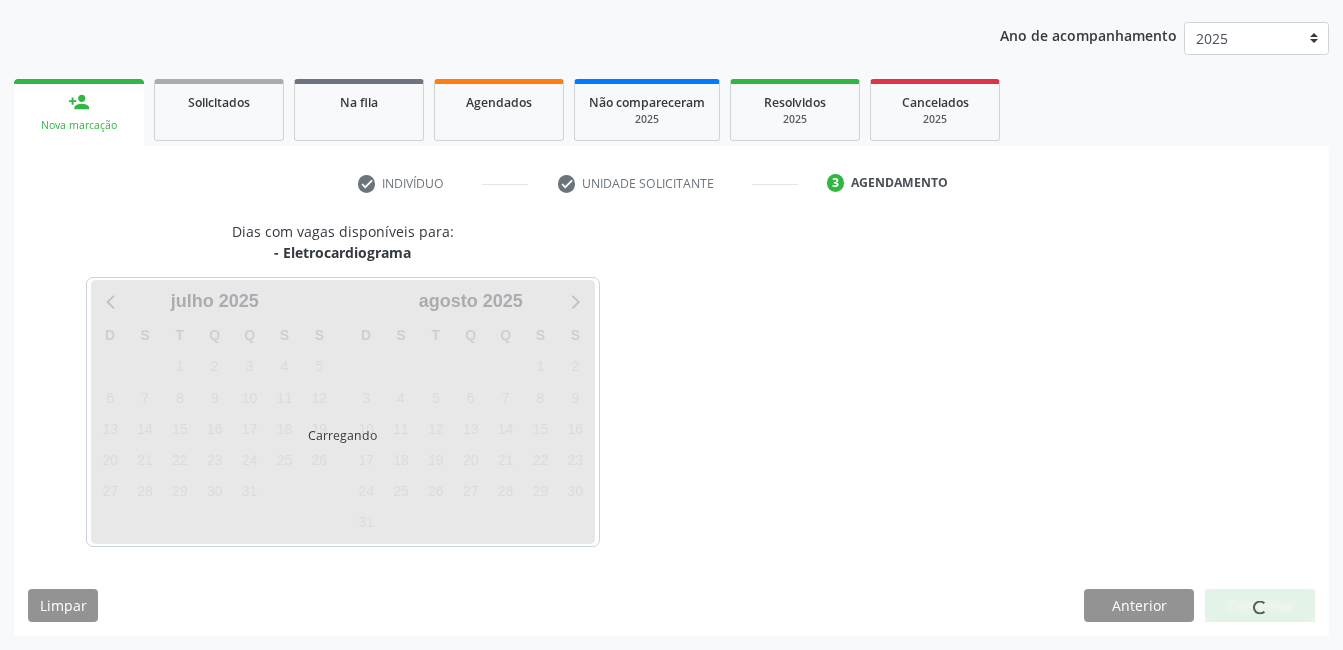 scroll, scrollTop: 220, scrollLeft: 0, axis: vertical 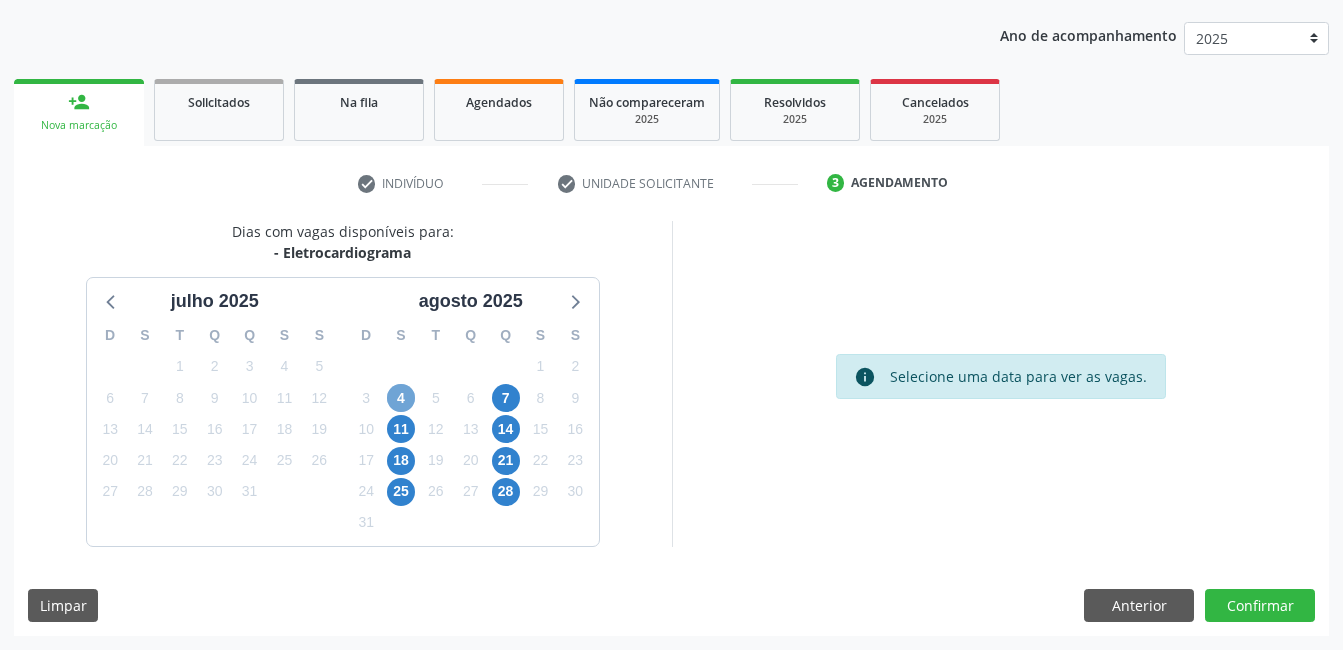 click on "4" at bounding box center [401, 398] 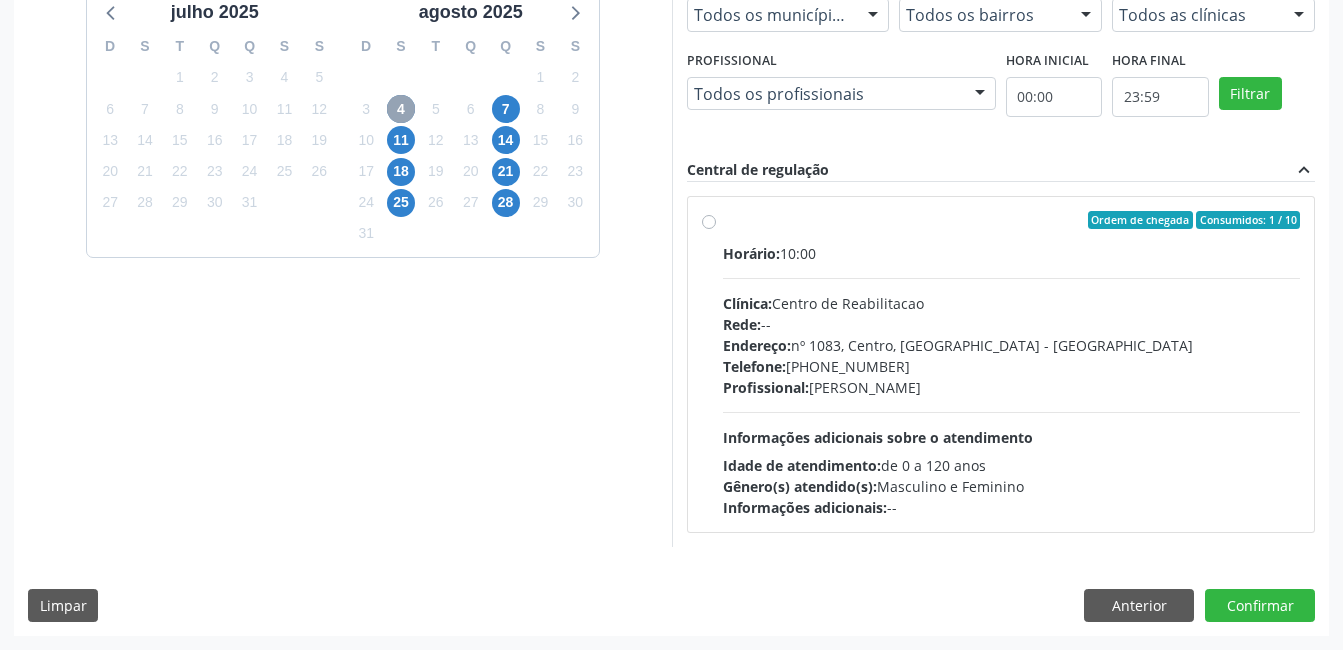scroll, scrollTop: 409, scrollLeft: 0, axis: vertical 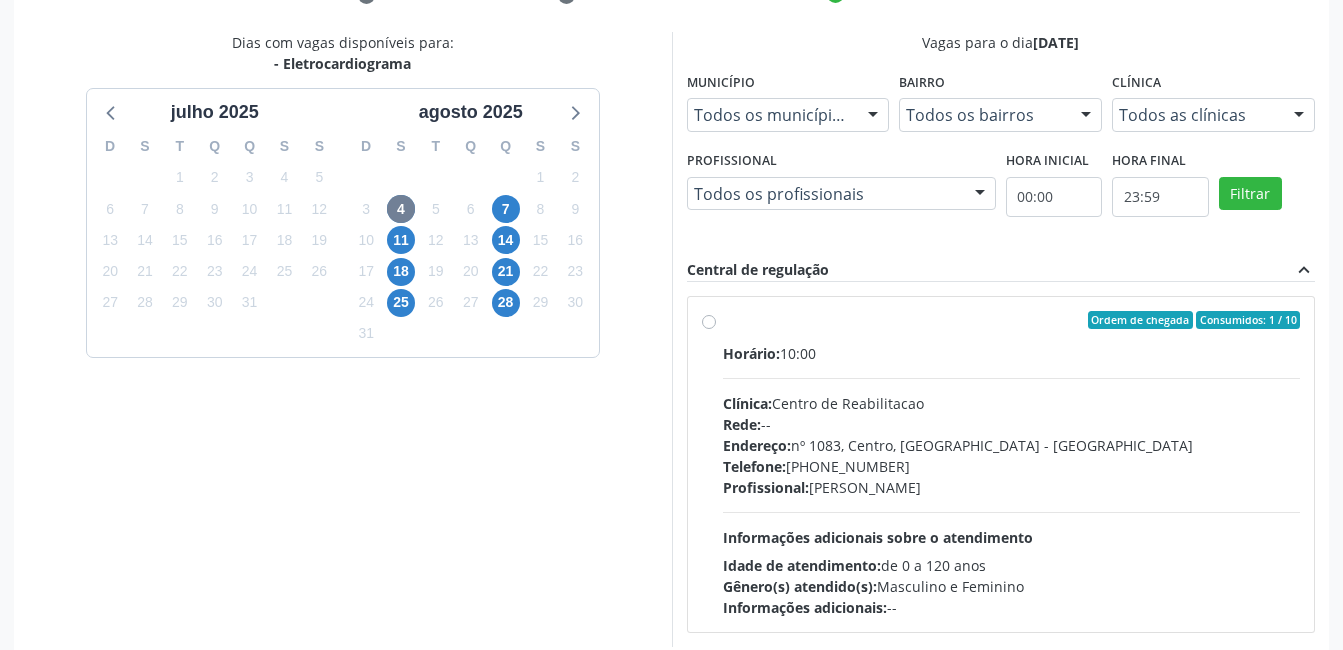 click on "Ordem de chegada
Consumidos: 1 / 10
Horário:   10:00
Clínica:  Centro de Reabilitacao
Rede:
--
Endereço:   nº 1083, Centro, Serra Talhada - PE
Telefone:   (81) 38313112
Profissional:
Maria do Carmo Silva
Informações adicionais sobre o atendimento
Idade de atendimento:
de 0 a 120 anos
Gênero(s) atendido(s):
Masculino e Feminino
Informações adicionais:
--" at bounding box center [1012, 464] 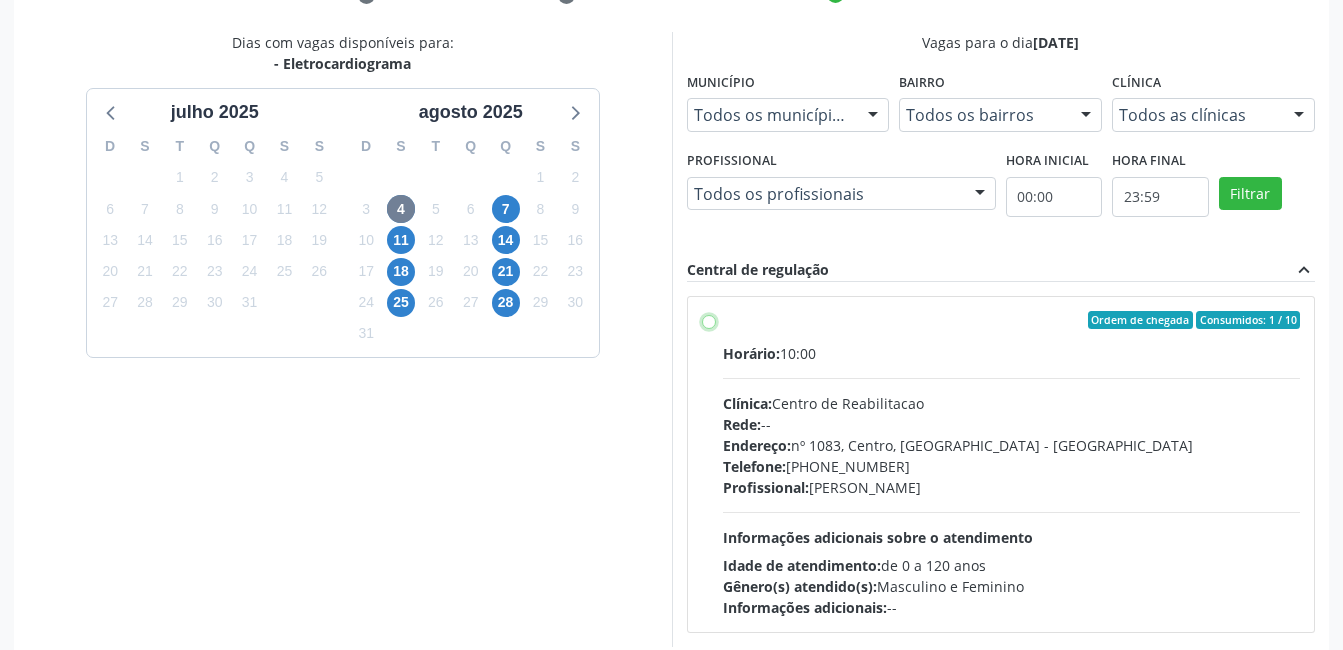 click on "Ordem de chegada
Consumidos: 1 / 10
Horário:   10:00
Clínica:  Centro de Reabilitacao
Rede:
--
Endereço:   nº 1083, Centro, Serra Talhada - PE
Telefone:   (81) 38313112
Profissional:
Maria do Carmo Silva
Informações adicionais sobre o atendimento
Idade de atendimento:
de 0 a 120 anos
Gênero(s) atendido(s):
Masculino e Feminino
Informações adicionais:
--" at bounding box center [709, 320] 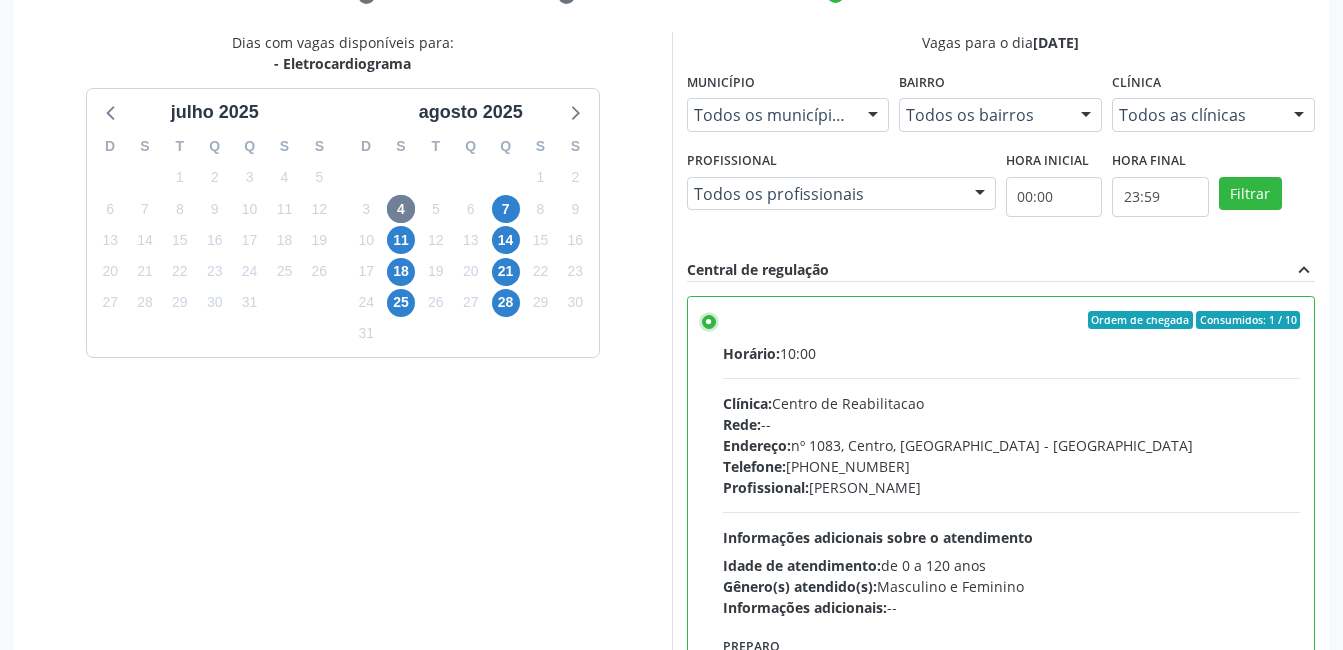 scroll, scrollTop: 545, scrollLeft: 0, axis: vertical 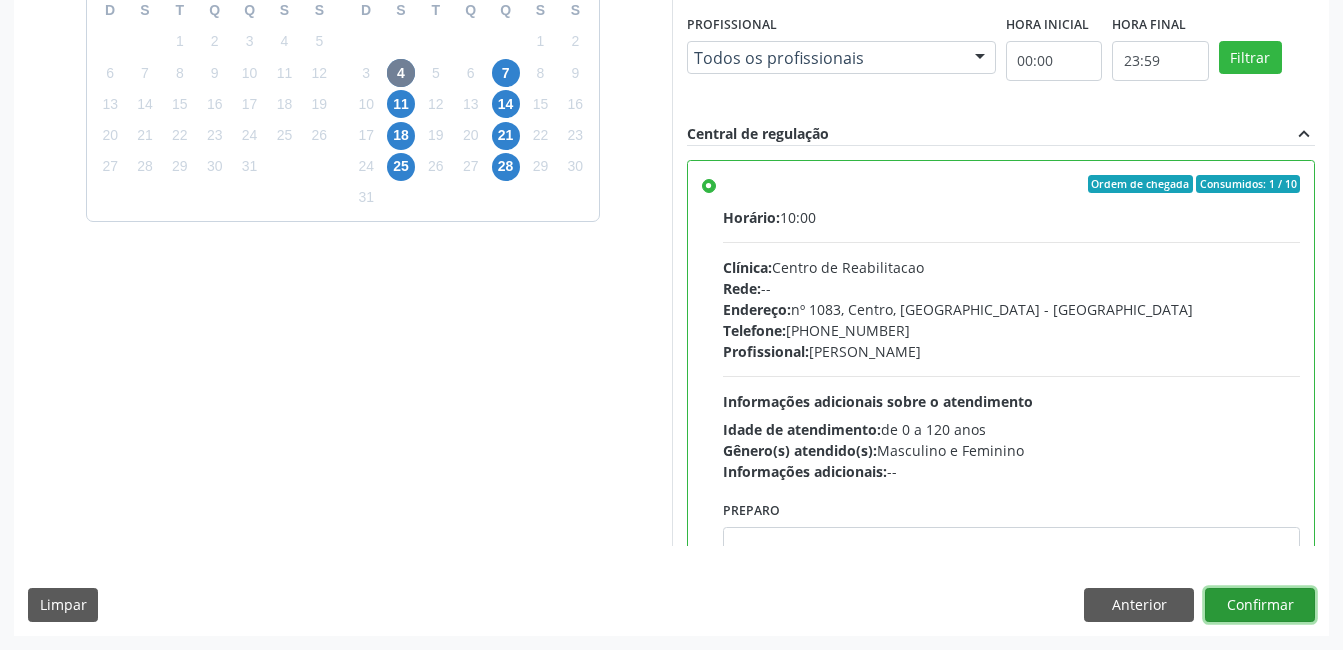 click on "Confirmar" at bounding box center [1260, 605] 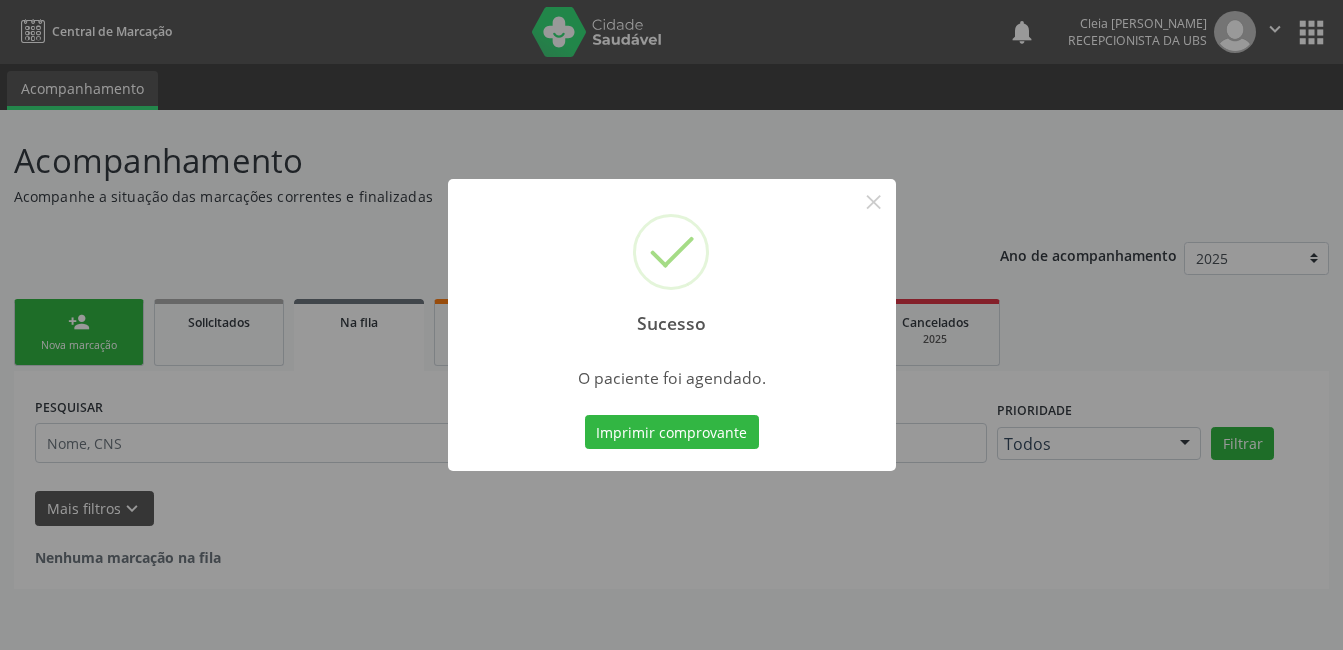 scroll, scrollTop: 0, scrollLeft: 0, axis: both 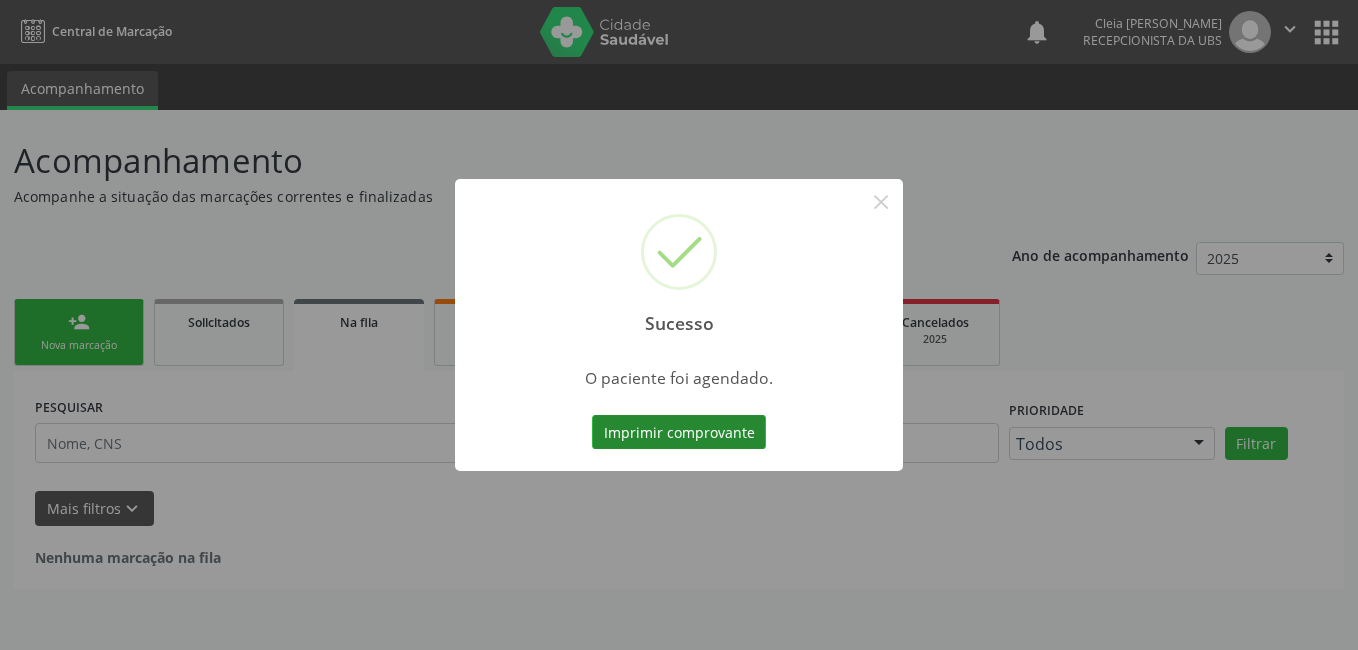 click on "Imprimir comprovante" at bounding box center (679, 432) 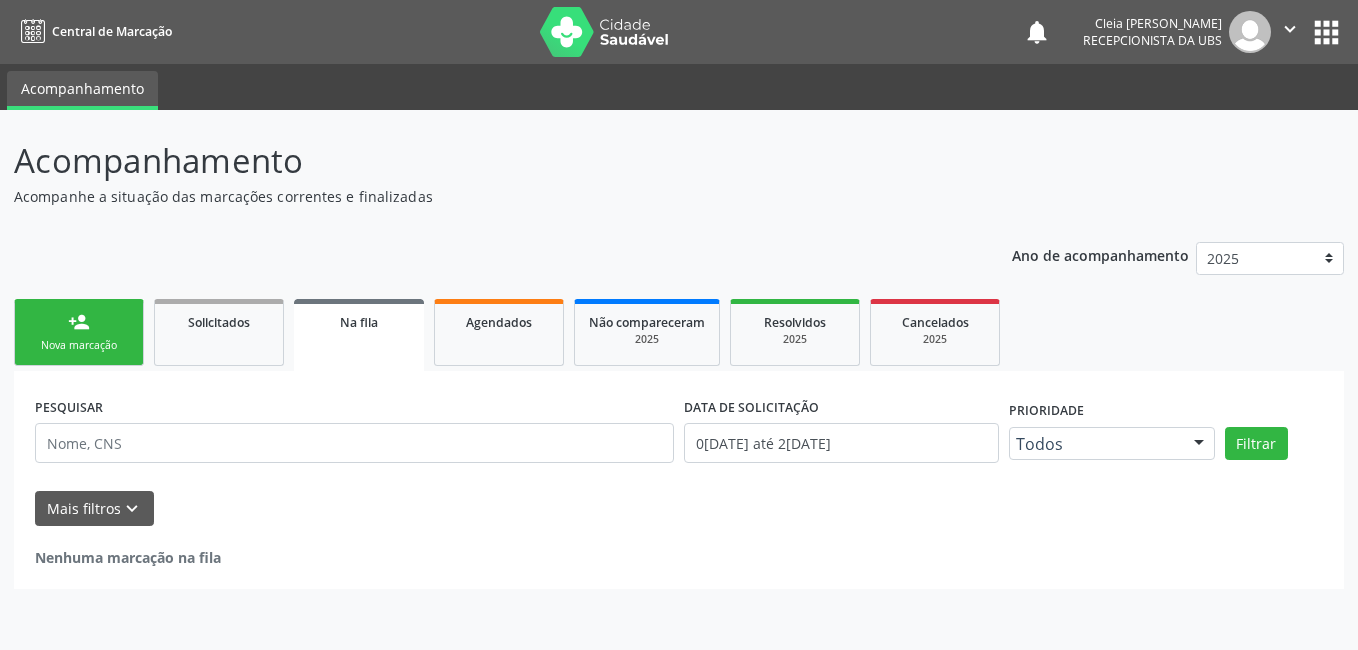 click on "Nova marcação" at bounding box center [79, 345] 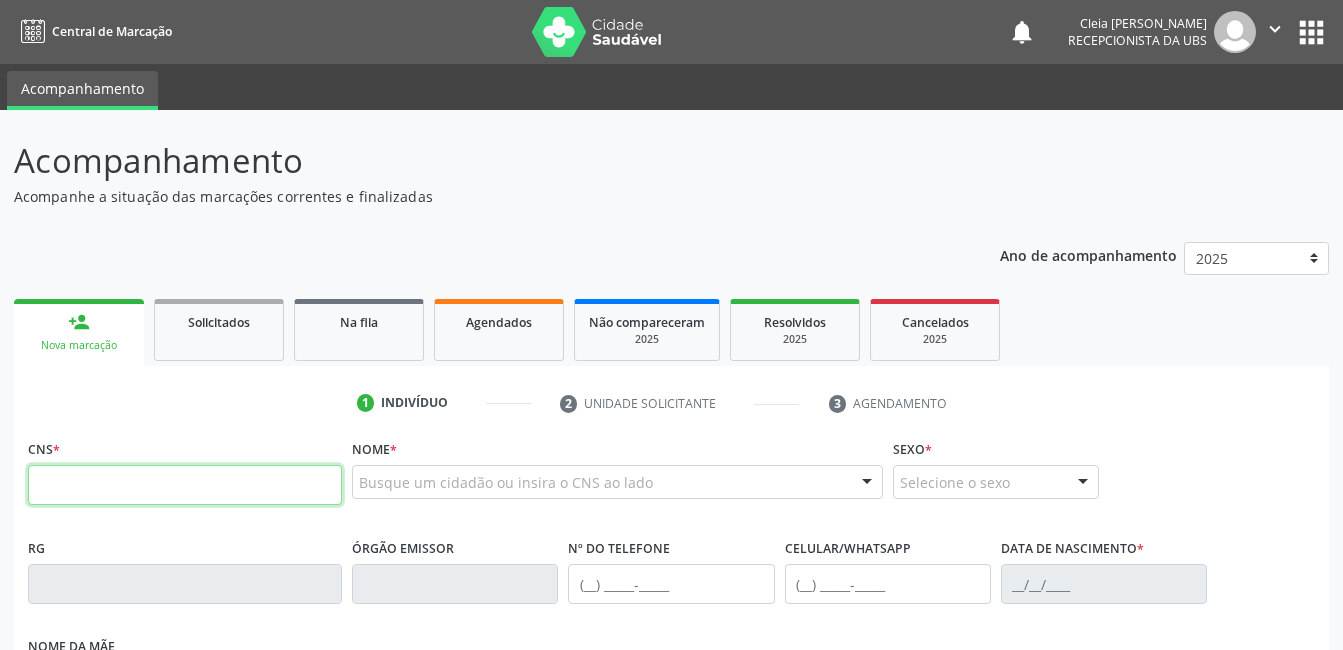 click at bounding box center [185, 485] 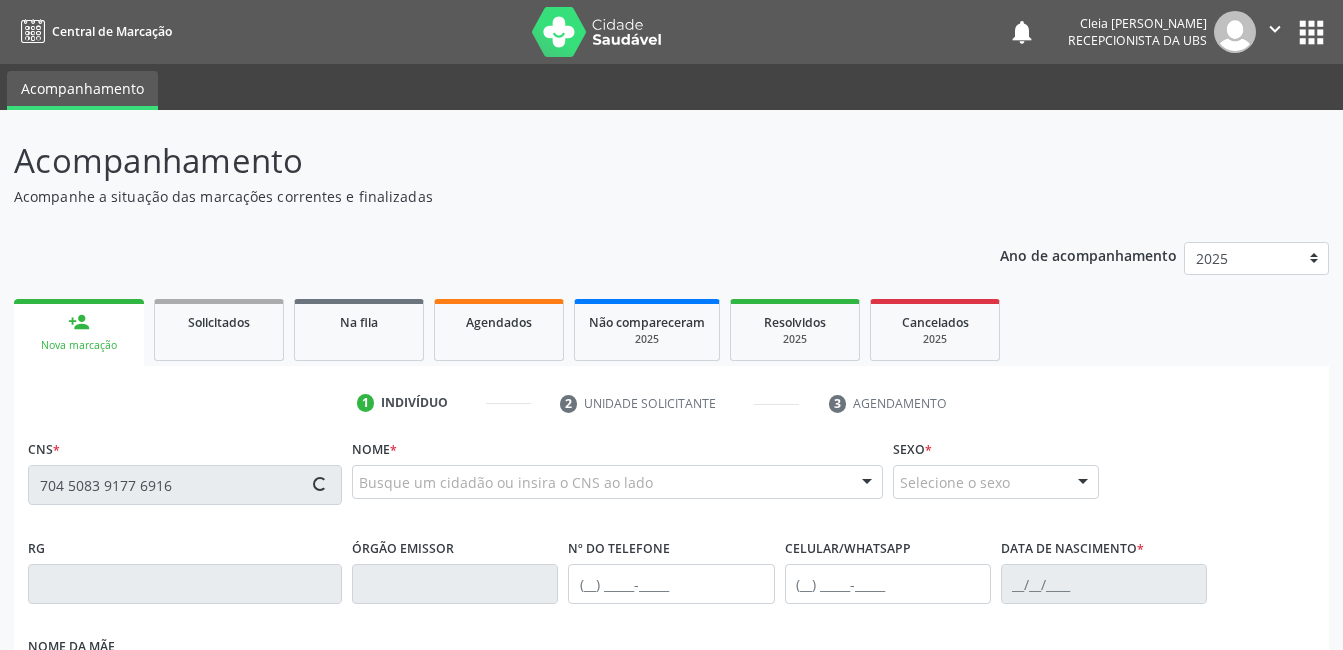type on "704 5083 9177 6916" 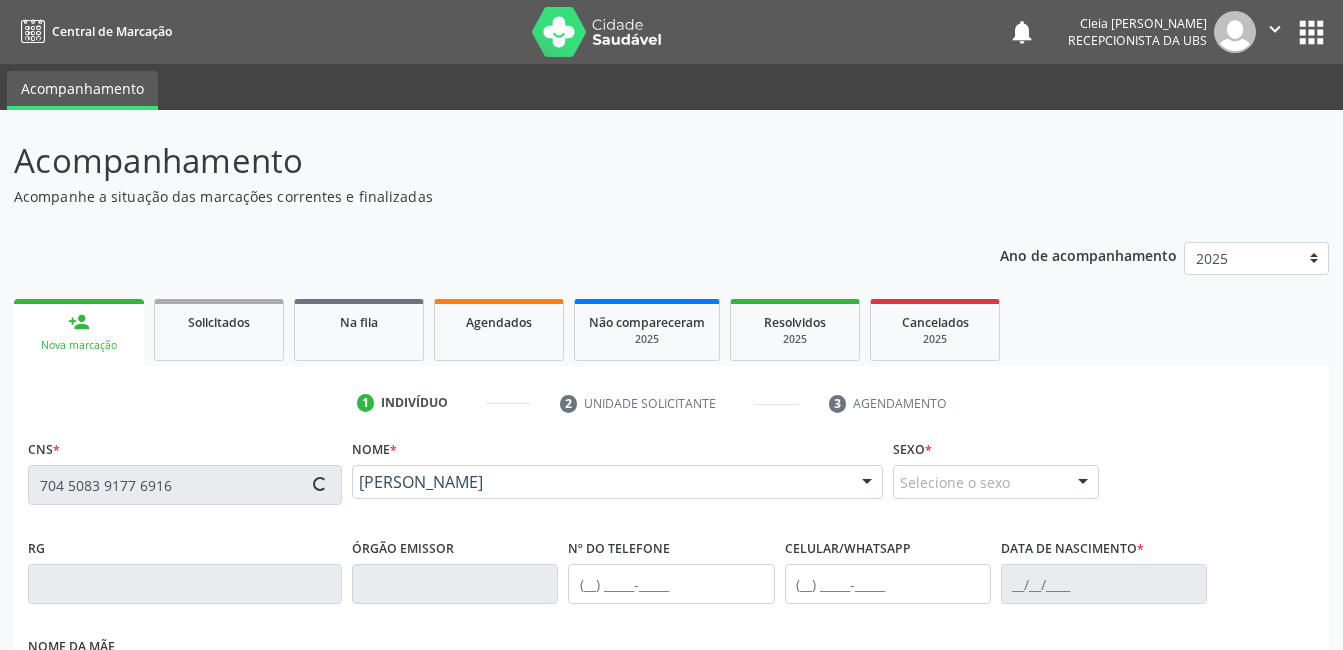 type on "(87) 9936-0173" 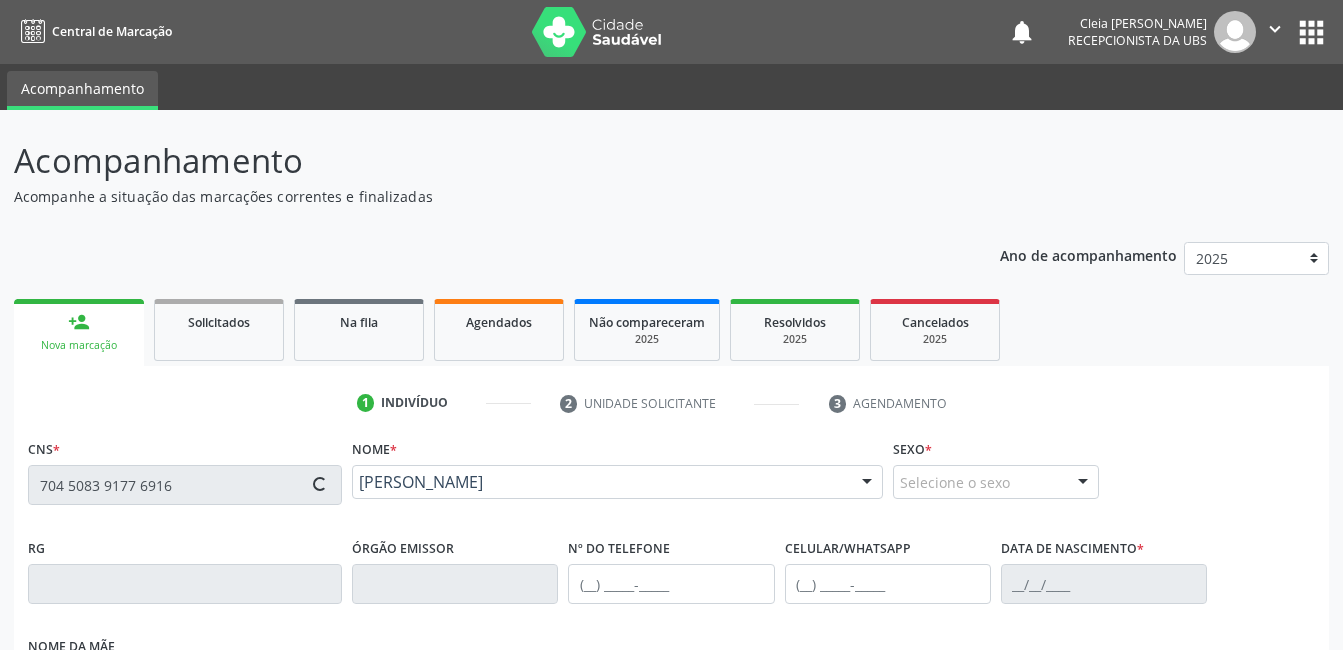 type on "04/10/2007" 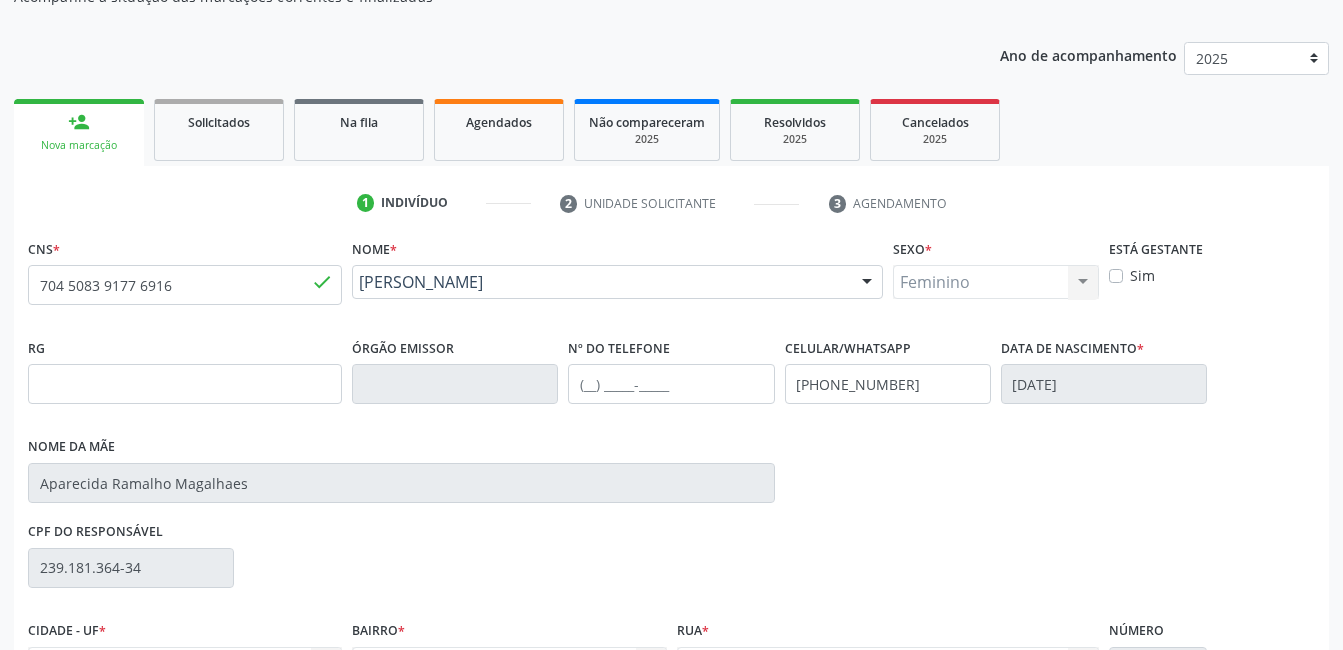 scroll, scrollTop: 420, scrollLeft: 0, axis: vertical 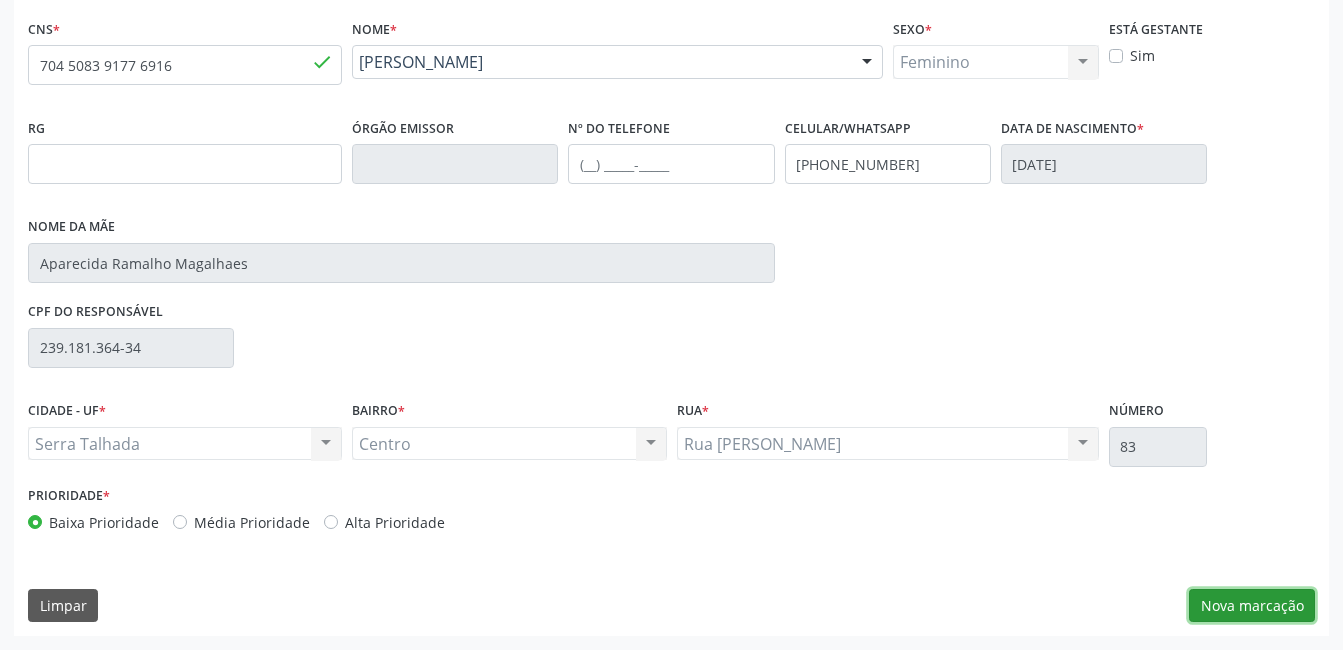 click on "Nova marcação" at bounding box center [1252, 606] 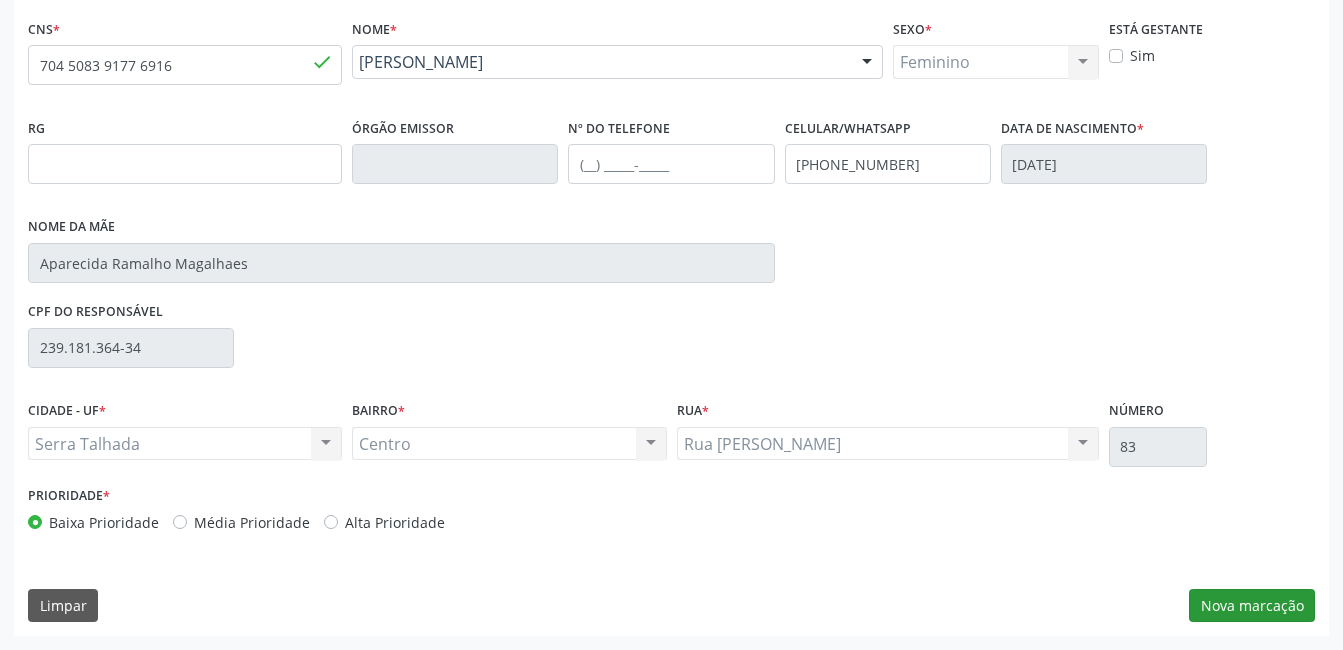 scroll, scrollTop: 256, scrollLeft: 0, axis: vertical 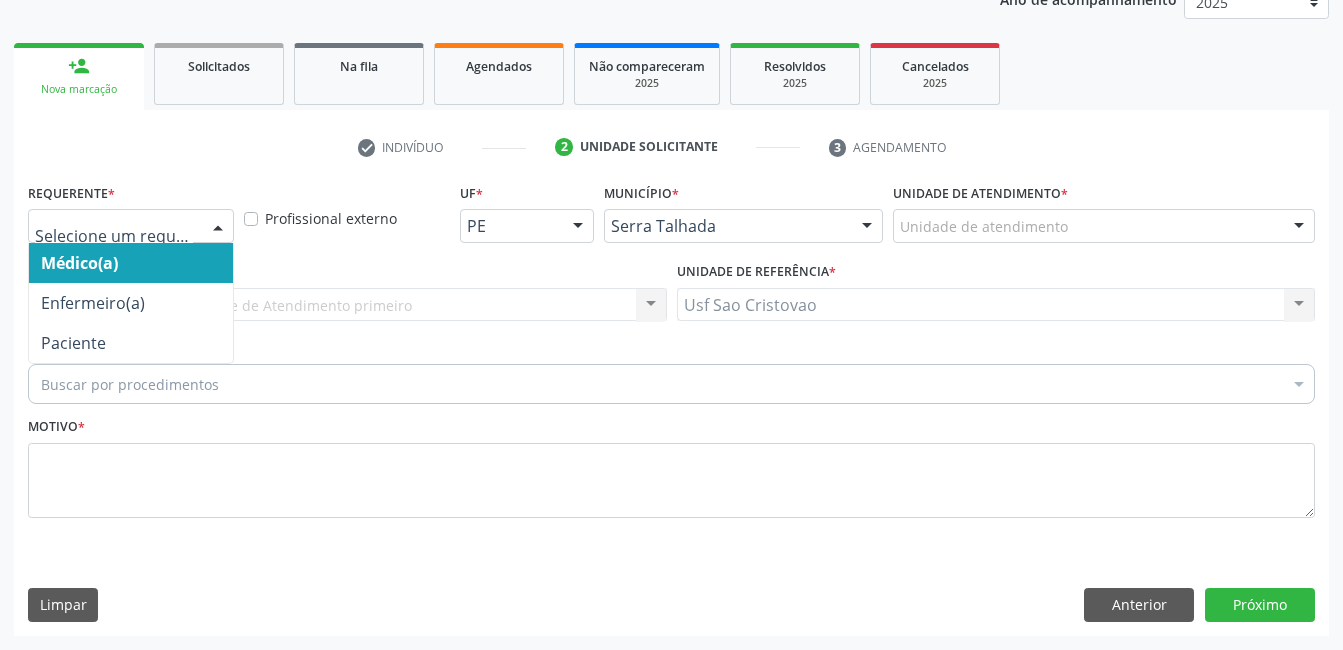 click at bounding box center [218, 227] 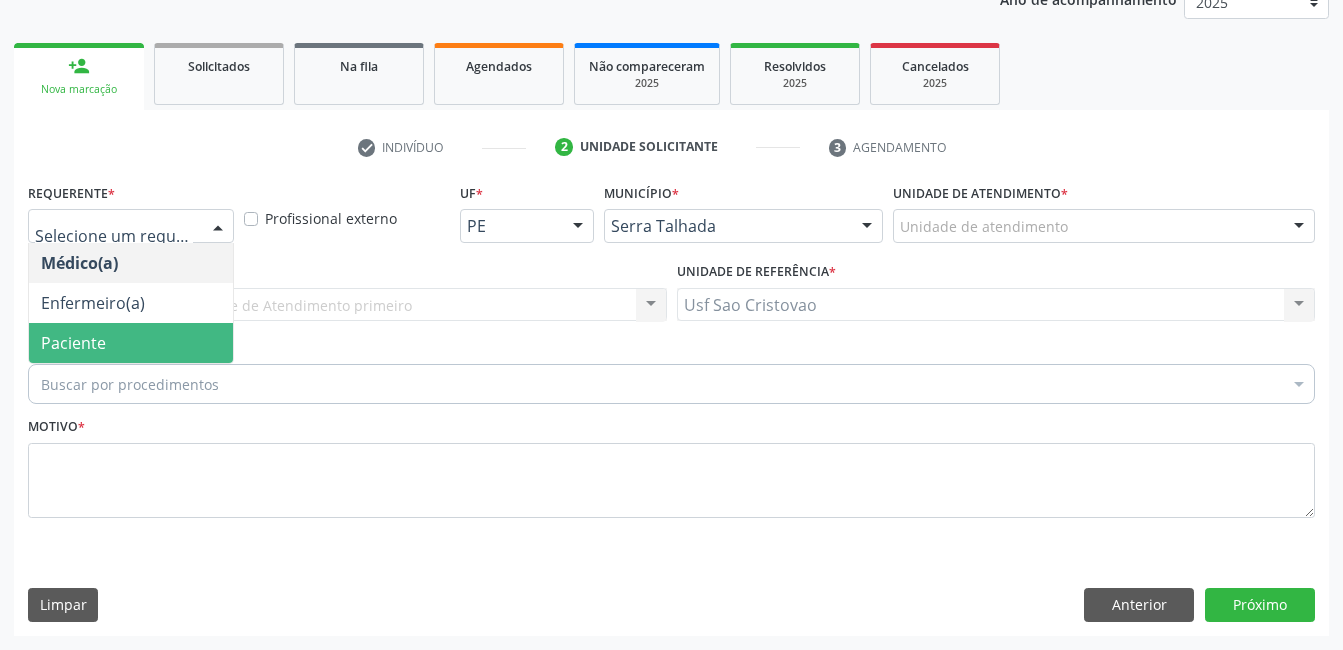 click on "Paciente" at bounding box center [131, 343] 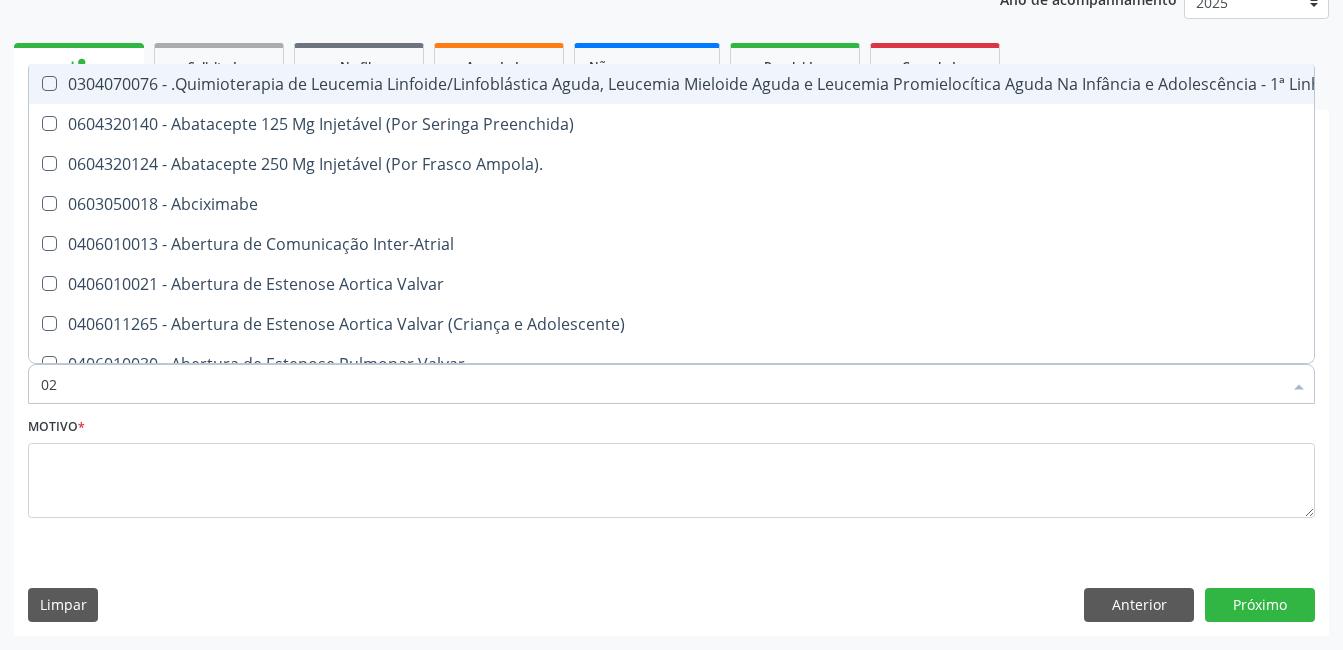 type on "021" 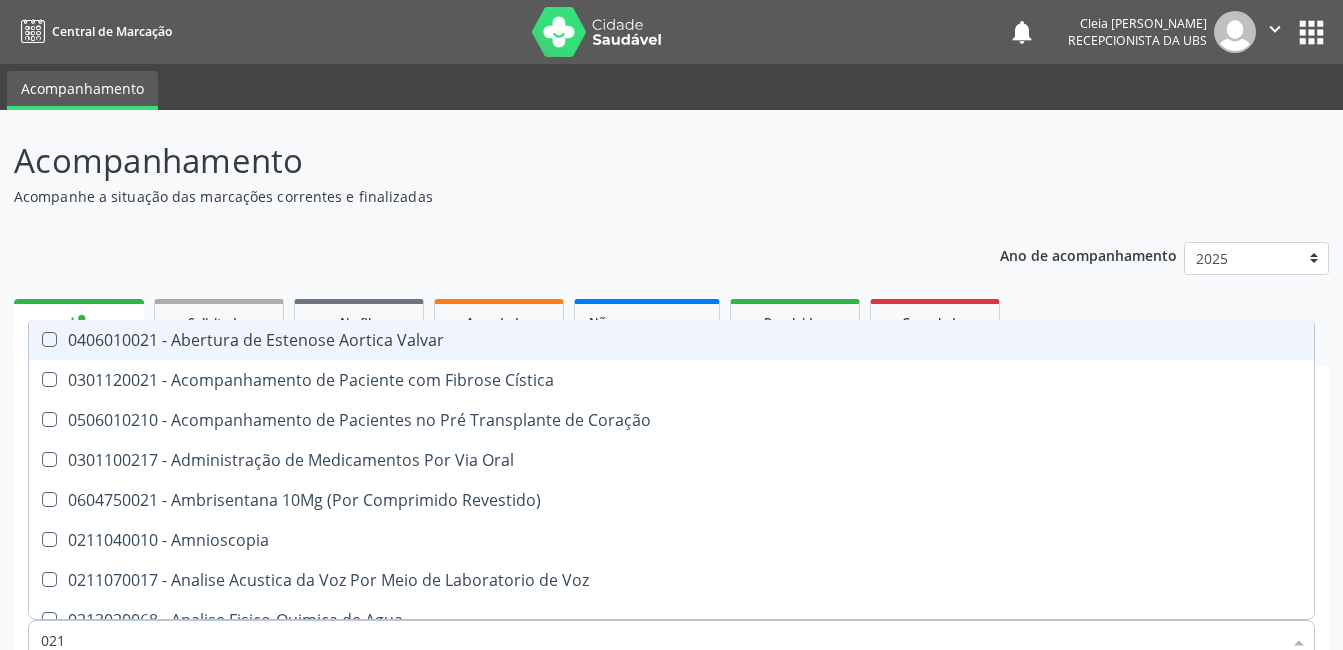 scroll, scrollTop: 256, scrollLeft: 0, axis: vertical 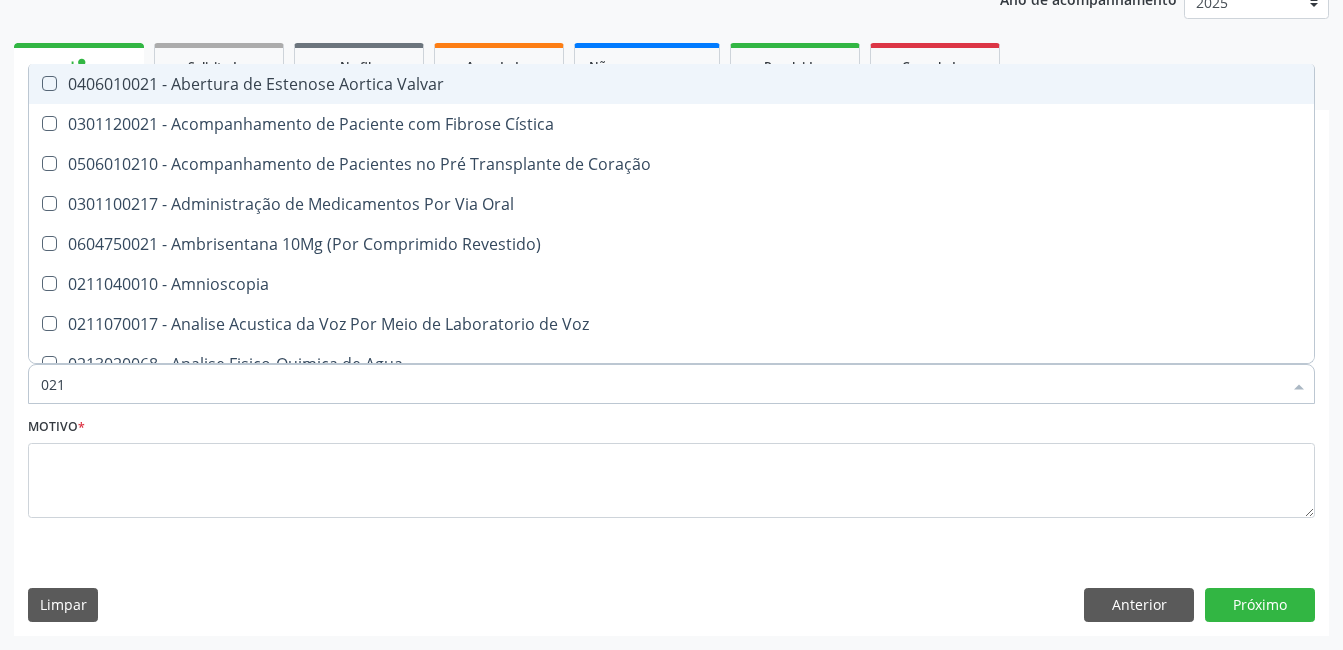 type on "0211020036" 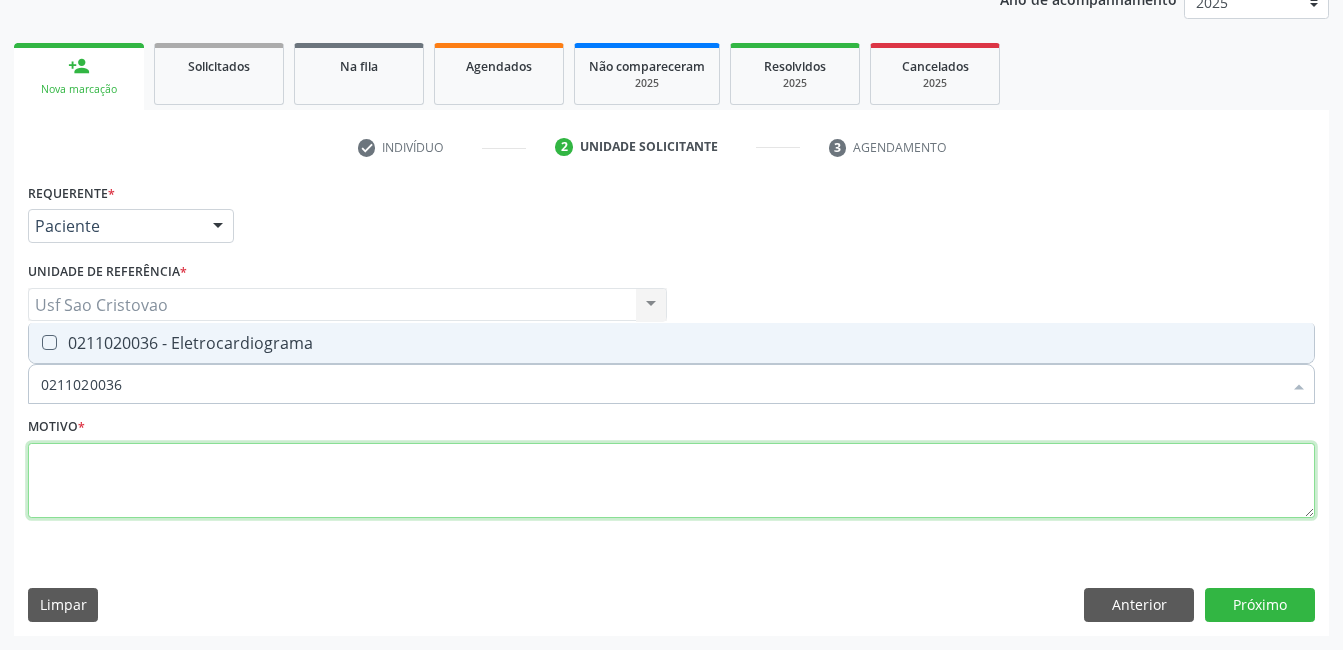 click at bounding box center [671, 481] 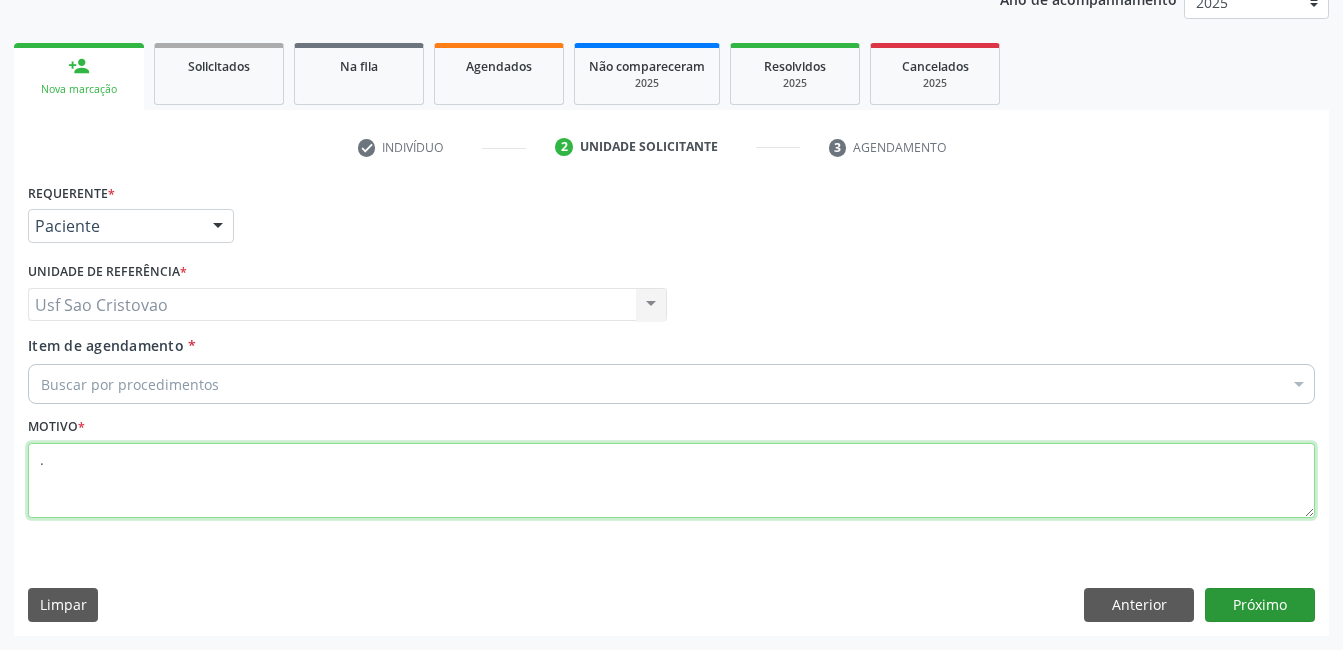 type on "." 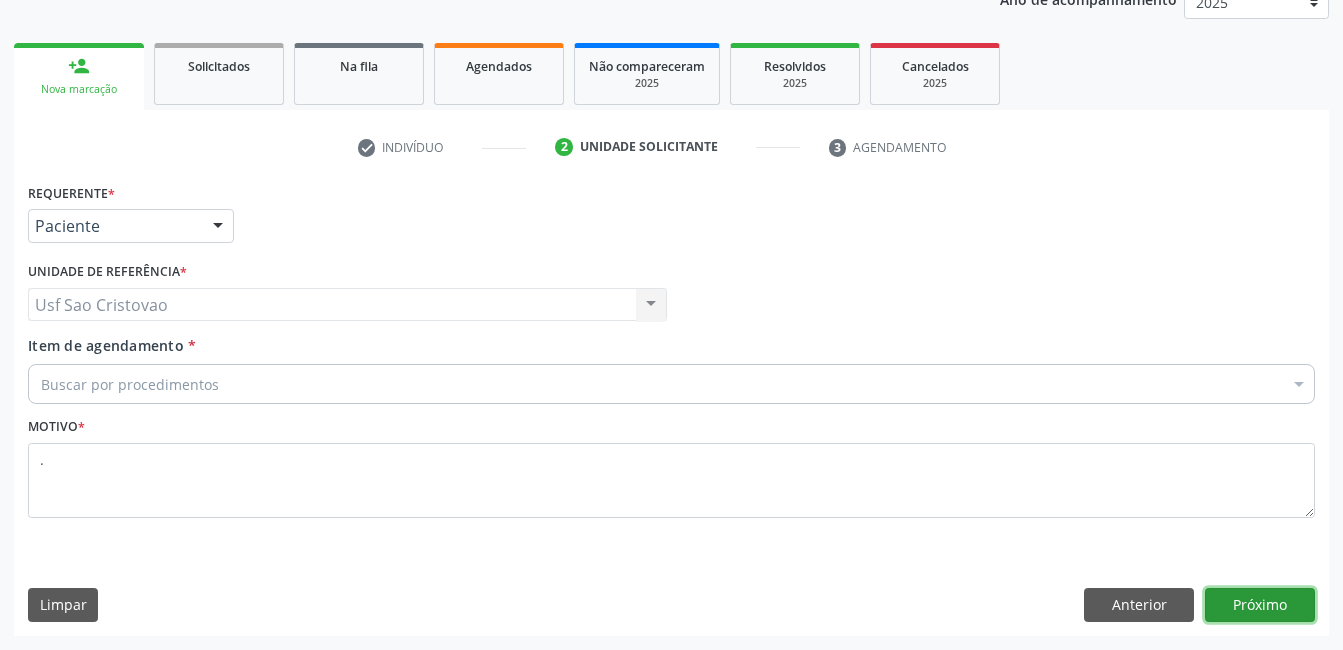 click on "Próximo" at bounding box center (1260, 605) 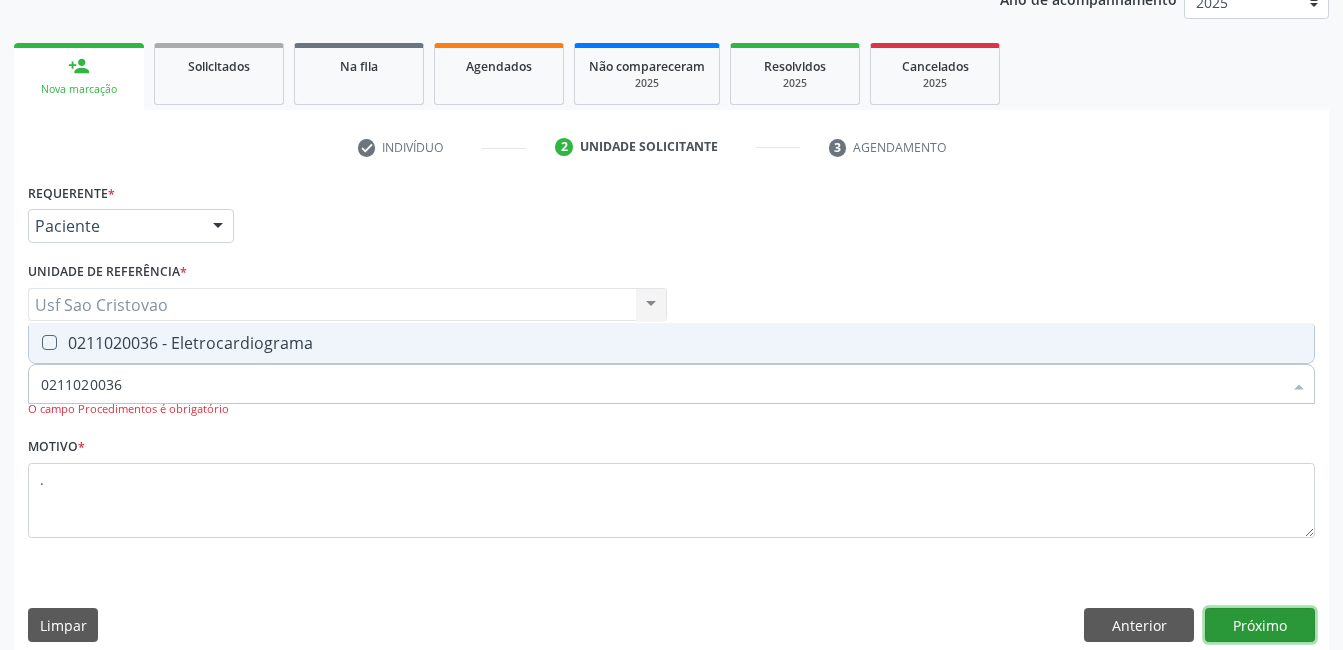click on "Próximo" at bounding box center (1260, 625) 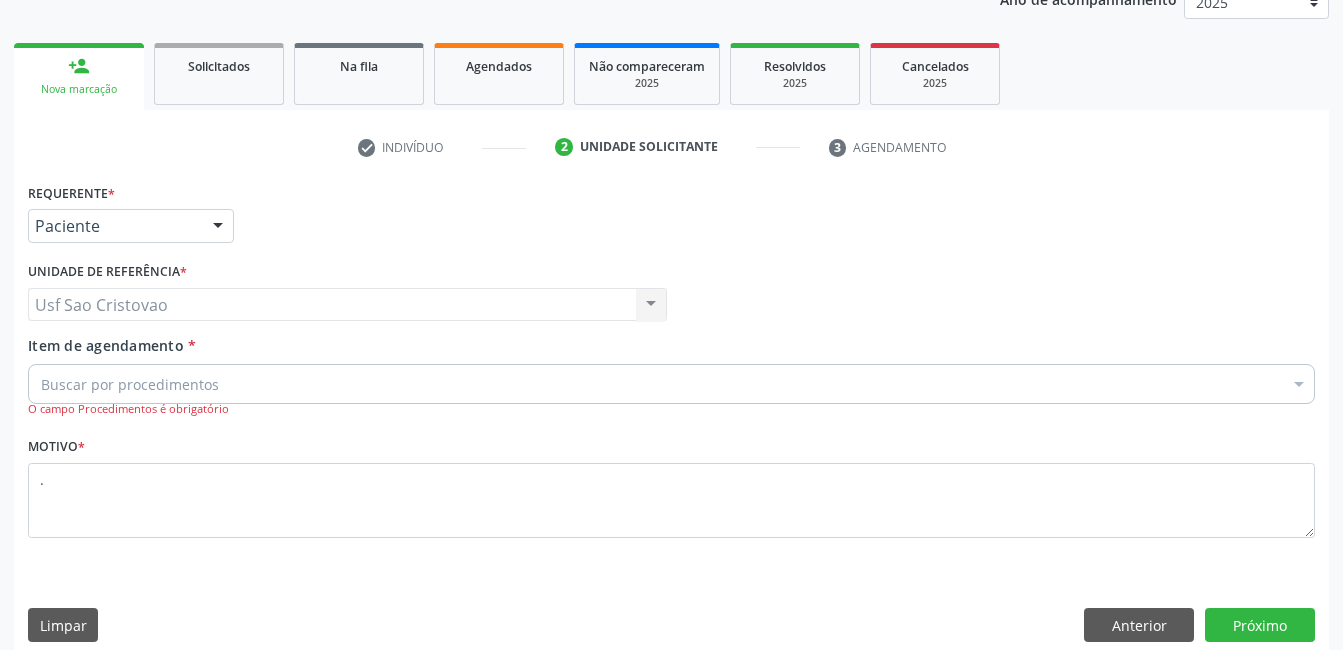 click on "Buscar por procedimentos" at bounding box center (671, 384) 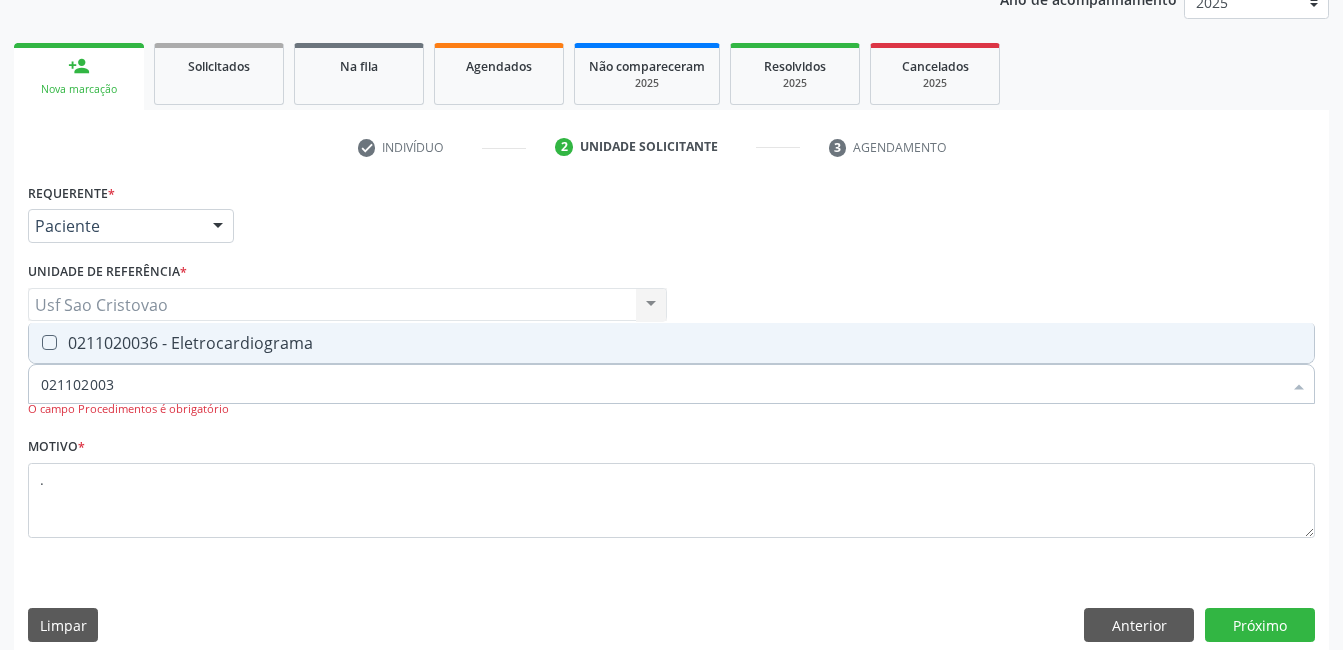 type on "0211020036" 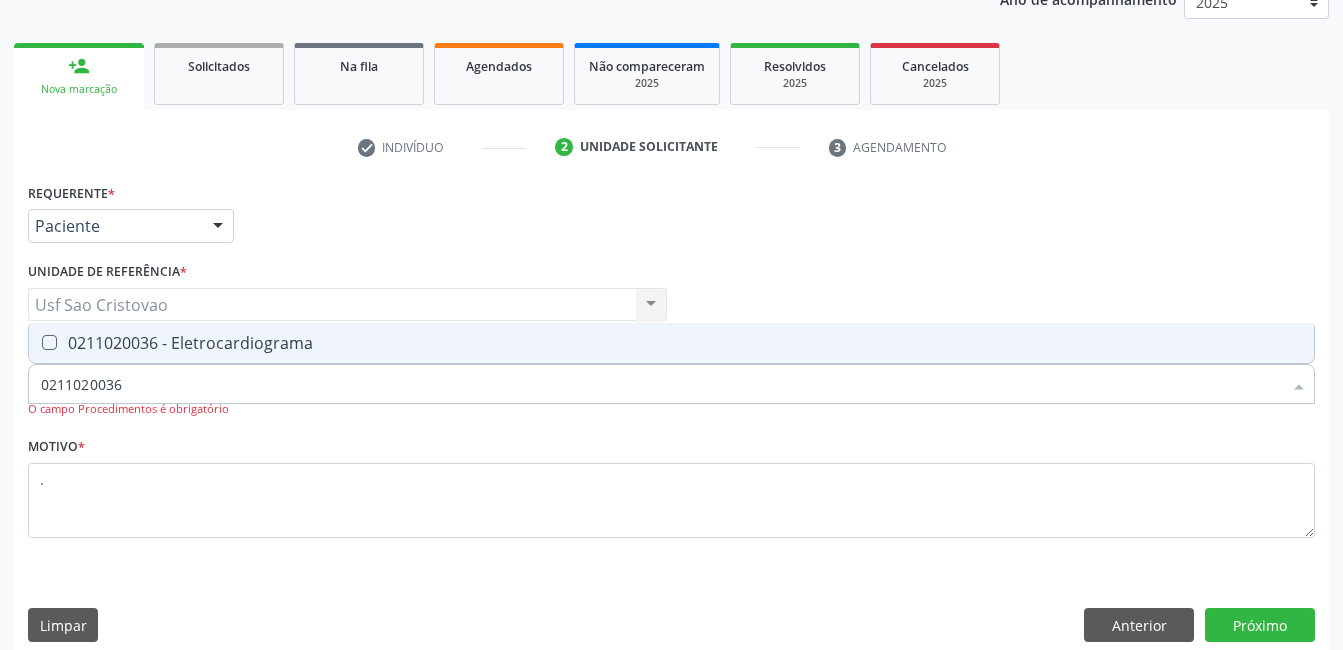 click at bounding box center (49, 342) 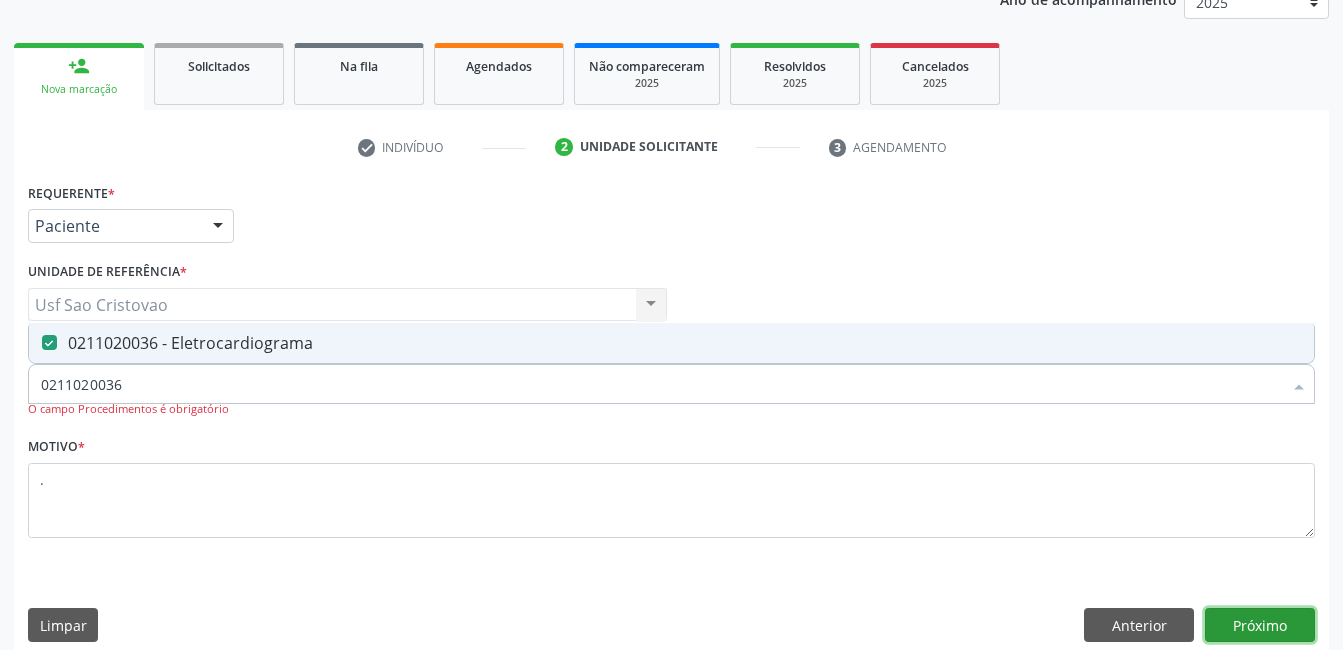 click on "Próximo" at bounding box center [1260, 625] 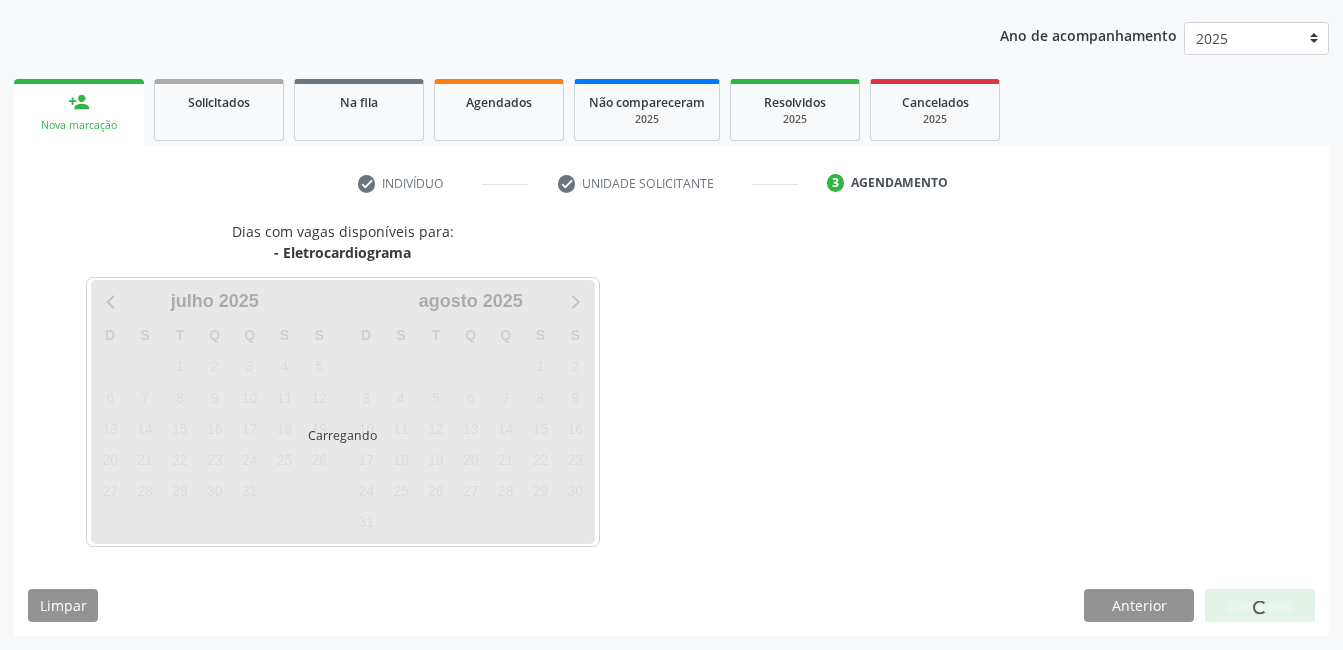 scroll, scrollTop: 220, scrollLeft: 0, axis: vertical 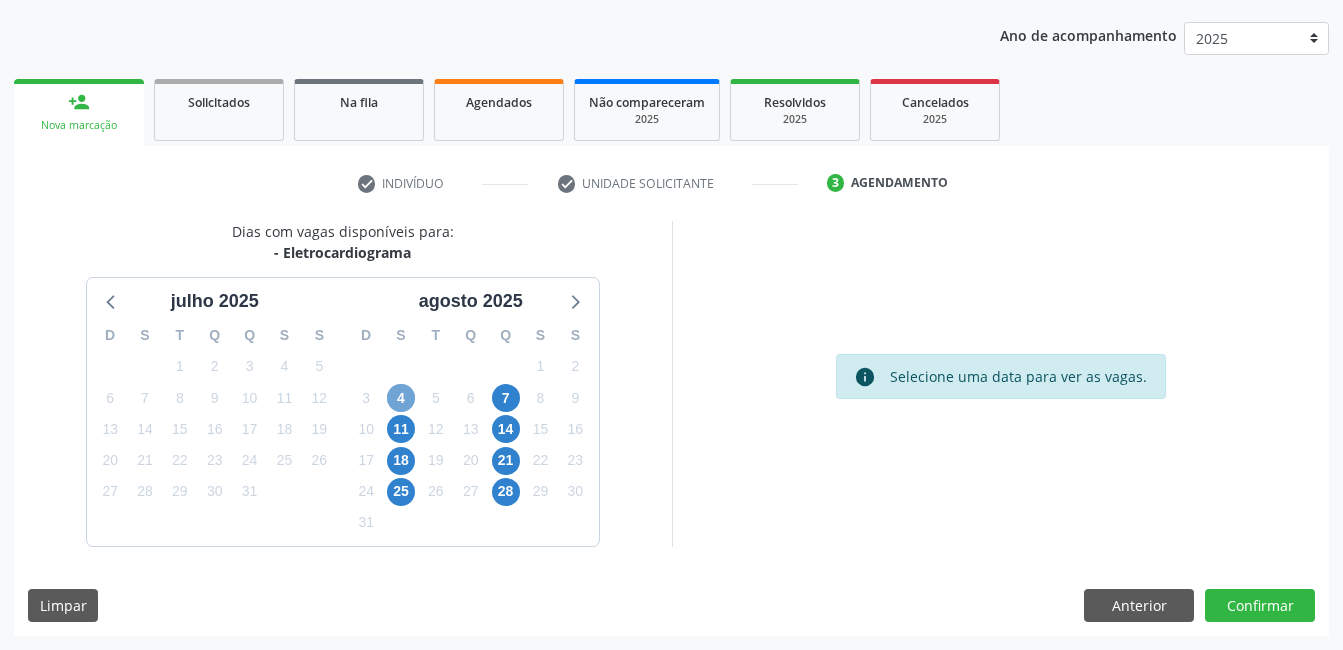 click on "4" at bounding box center [401, 398] 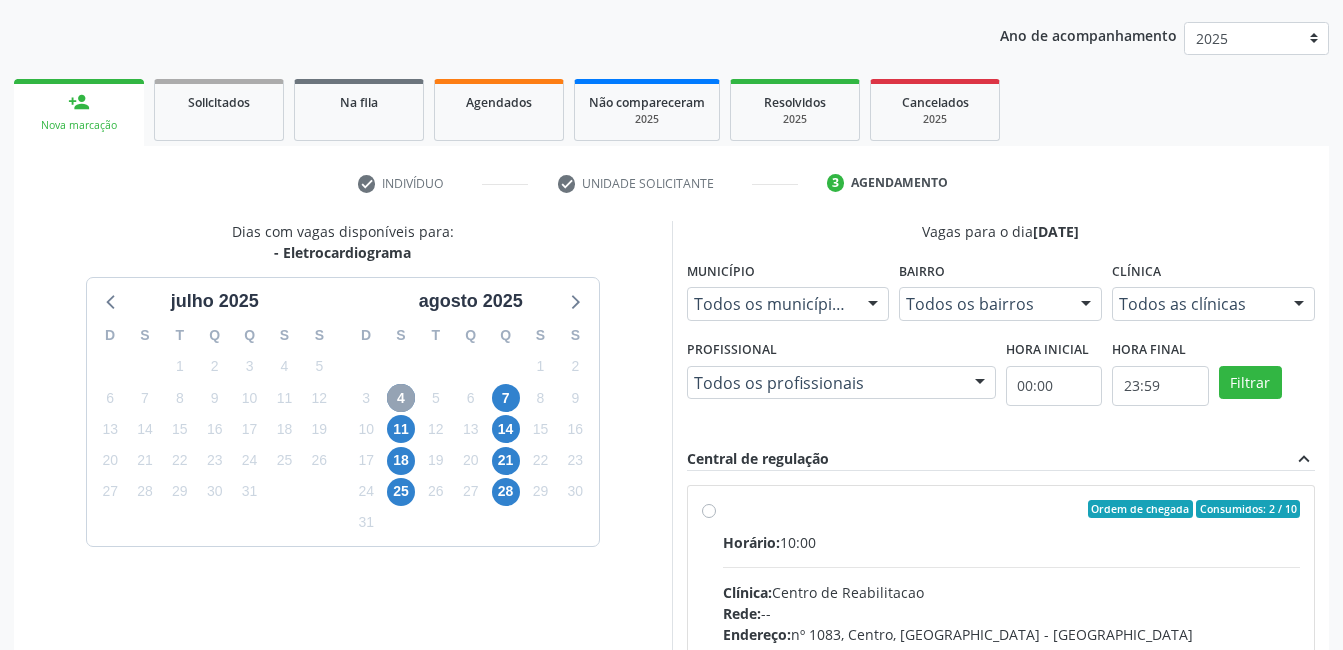 scroll, scrollTop: 420, scrollLeft: 0, axis: vertical 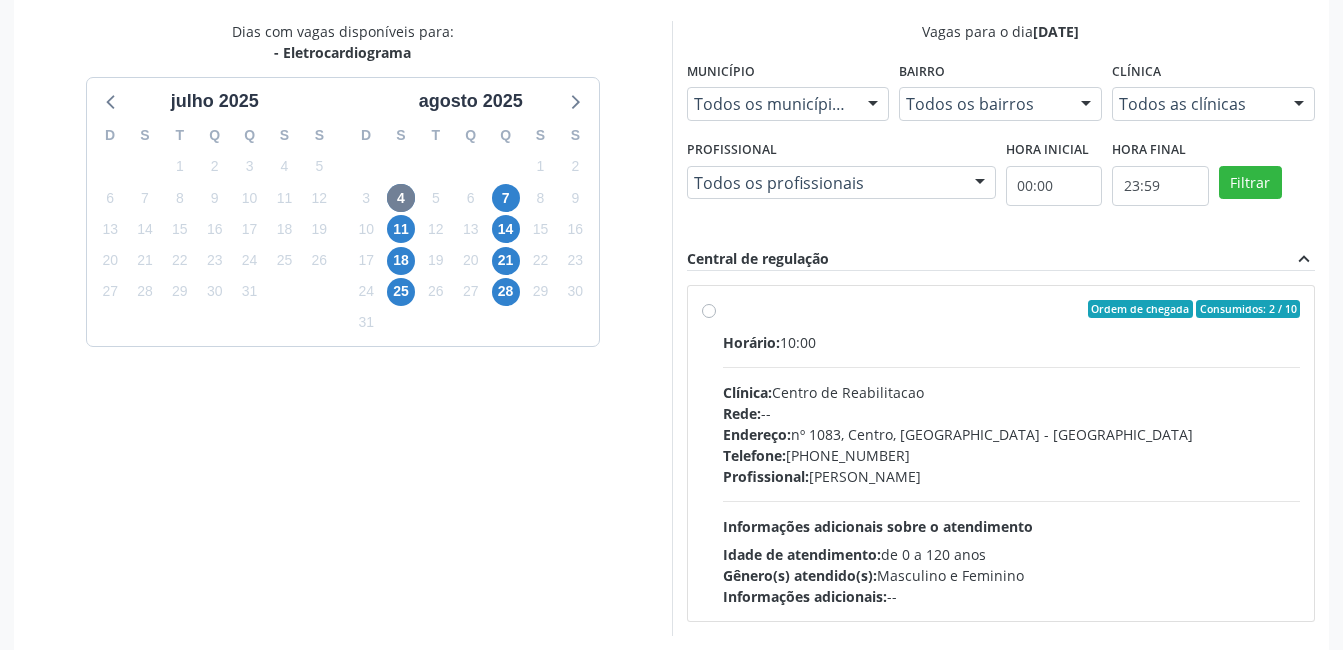 click on "Ordem de chegada
Consumidos: 2 / 10
Horário:   10:00
Clínica:  Centro de Reabilitacao
Rede:
--
Endereço:   nº 1083, Centro, Serra Talhada - PE
Telefone:   (81) 38313112
Profissional:
Maria do Carmo Silva
Informações adicionais sobre o atendimento
Idade de atendimento:
de 0 a 120 anos
Gênero(s) atendido(s):
Masculino e Feminino
Informações adicionais:
--" at bounding box center (1012, 453) 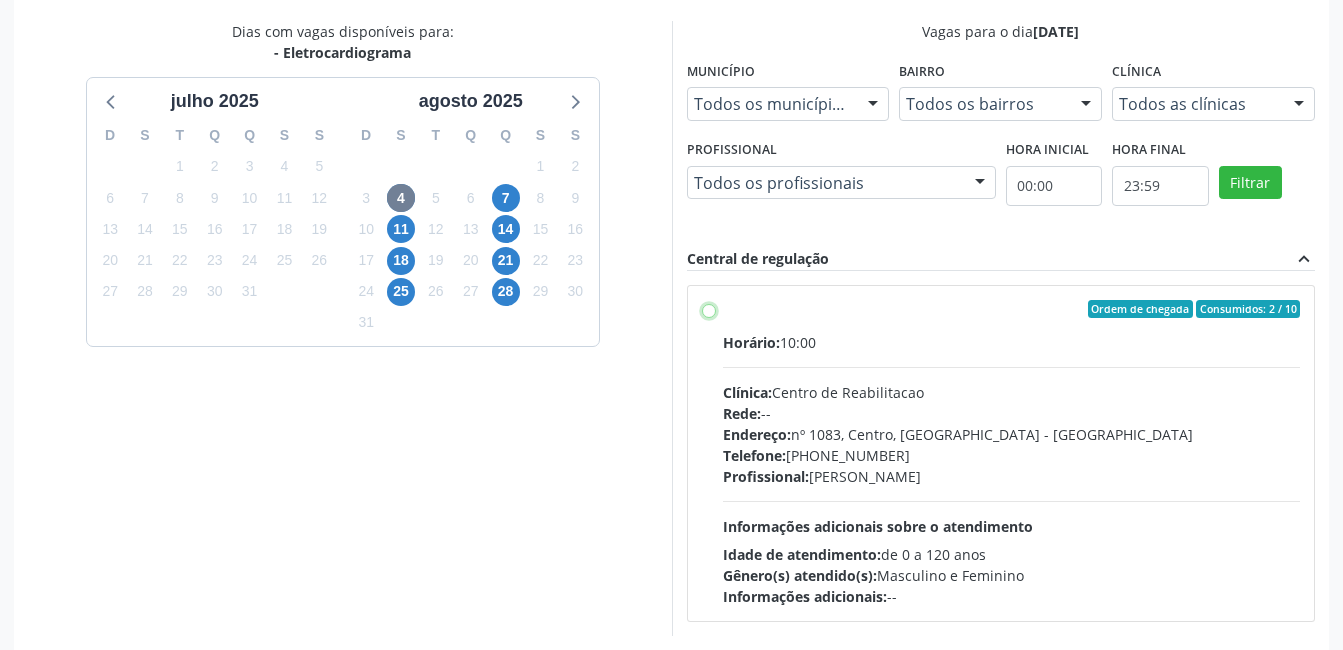 click on "Ordem de chegada
Consumidos: 2 / 10
Horário:   10:00
Clínica:  Centro de Reabilitacao
Rede:
--
Endereço:   nº 1083, Centro, Serra Talhada - PE
Telefone:   (81) 38313112
Profissional:
Maria do Carmo Silva
Informações adicionais sobre o atendimento
Idade de atendimento:
de 0 a 120 anos
Gênero(s) atendido(s):
Masculino e Feminino
Informações adicionais:
--" at bounding box center (709, 309) 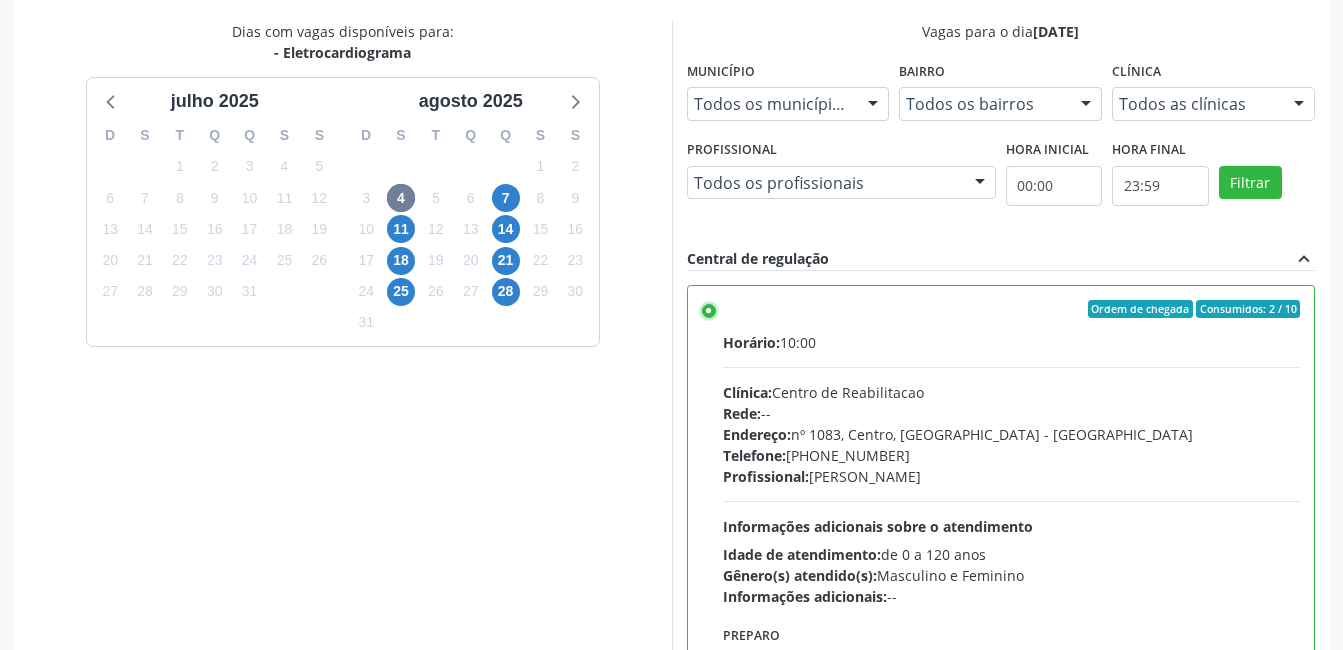 scroll, scrollTop: 545, scrollLeft: 0, axis: vertical 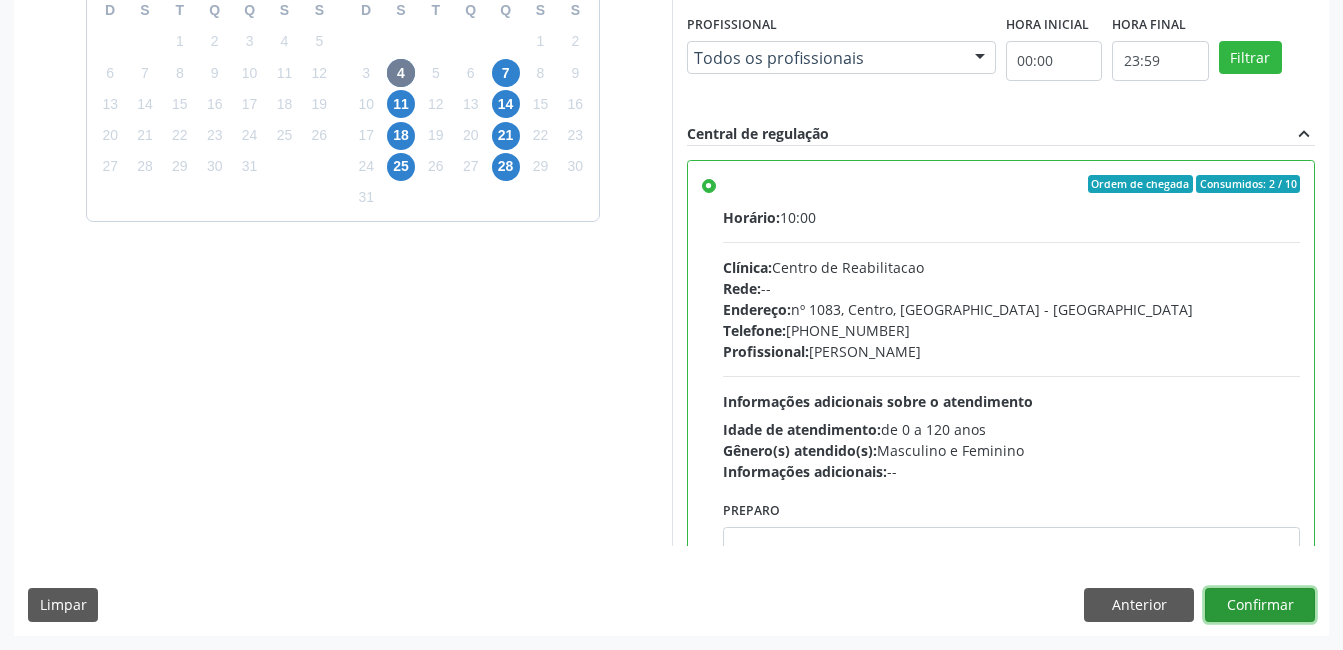 click on "Confirmar" at bounding box center (1260, 605) 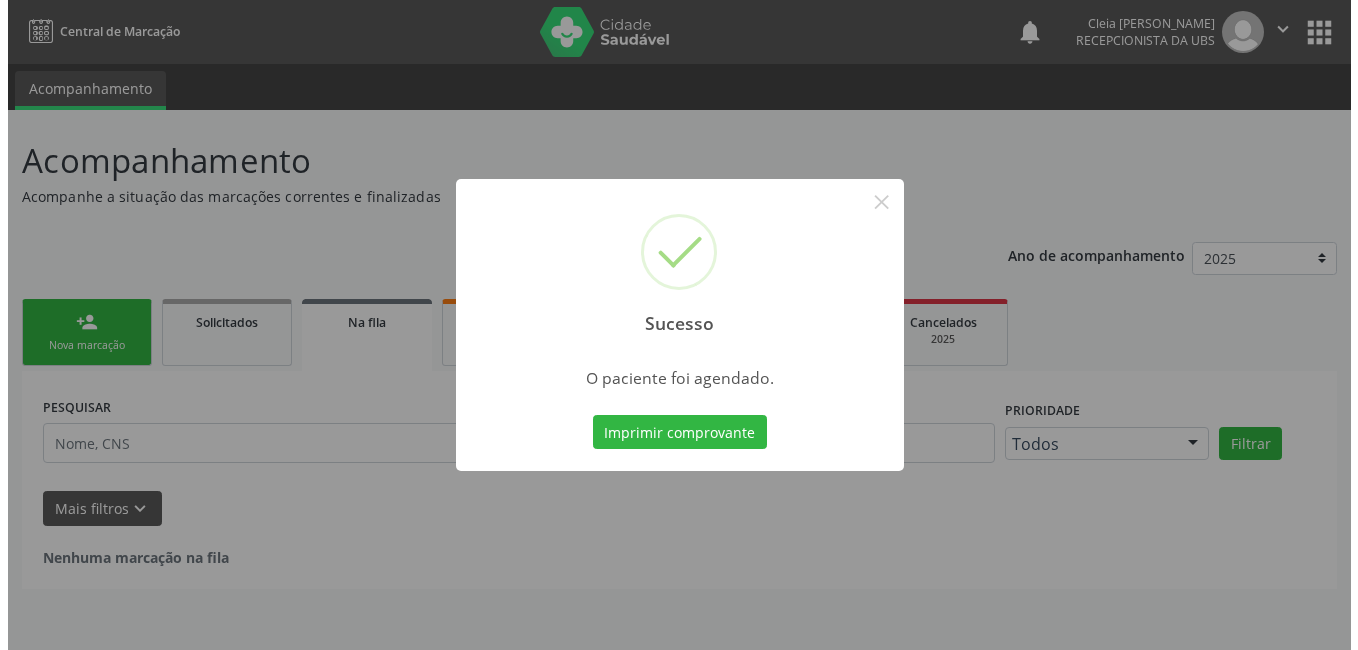 scroll, scrollTop: 0, scrollLeft: 0, axis: both 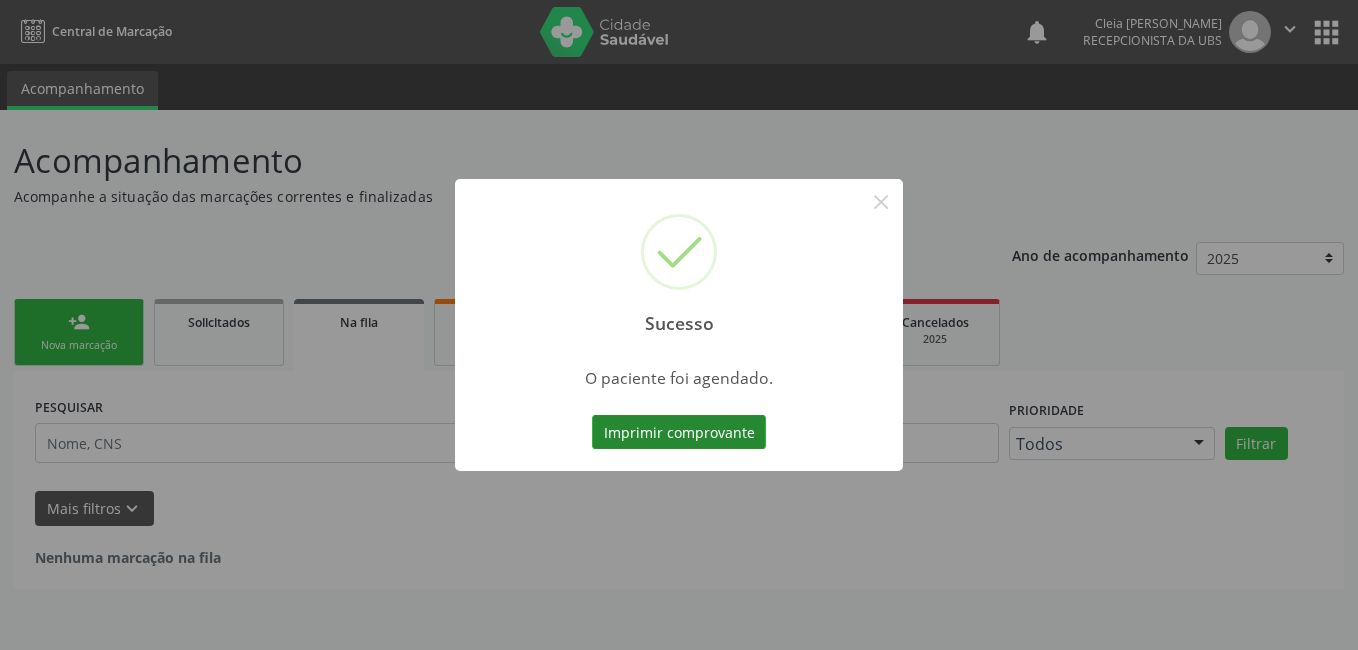 click on "Imprimir comprovante" at bounding box center [679, 432] 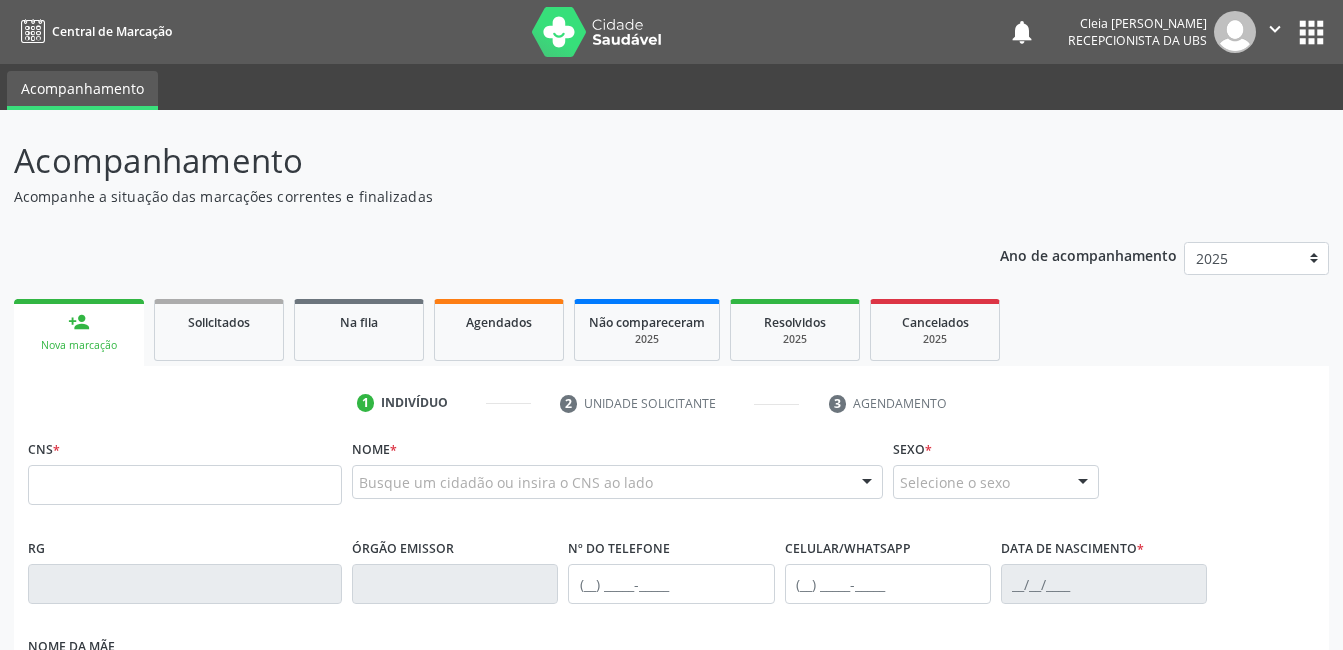 scroll, scrollTop: 0, scrollLeft: 0, axis: both 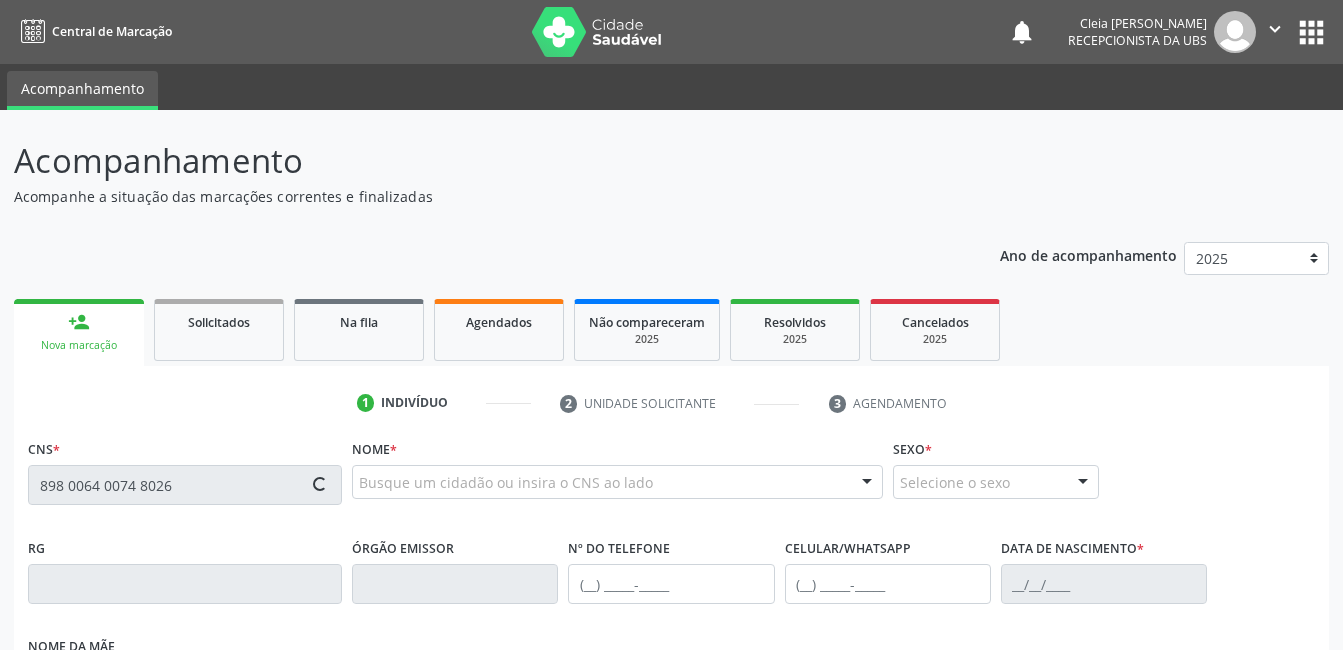 type on "898 0064 0074 8026" 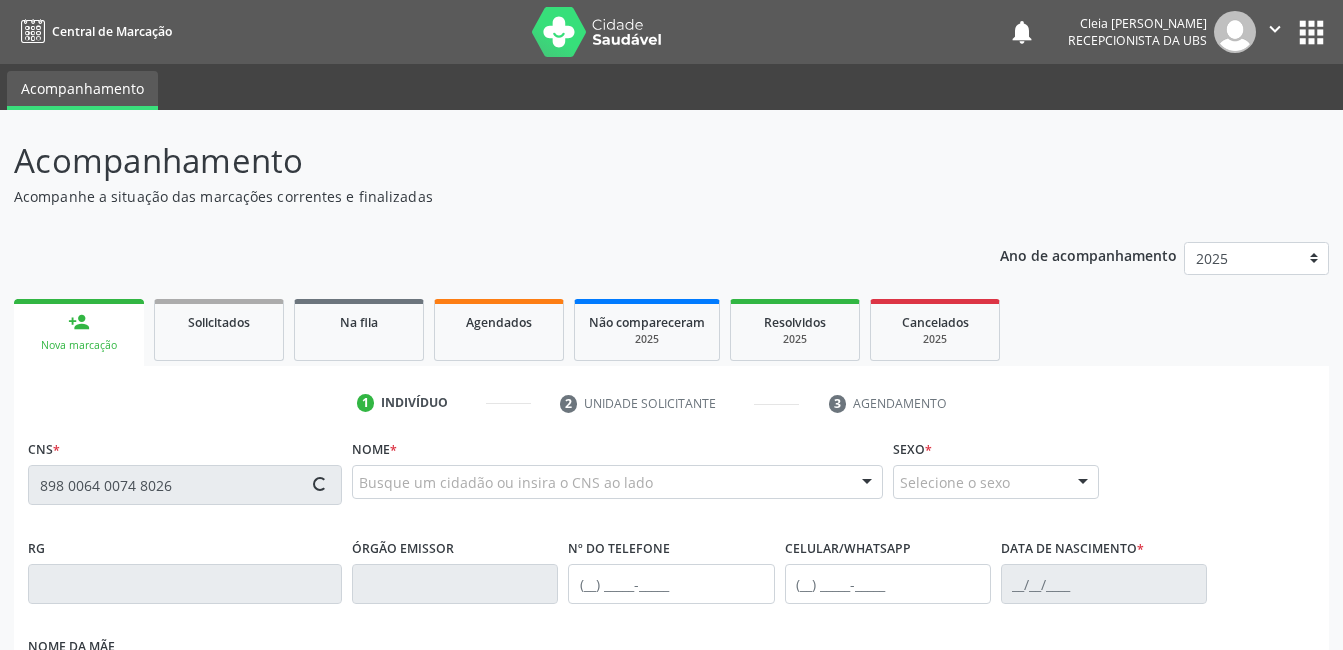 type 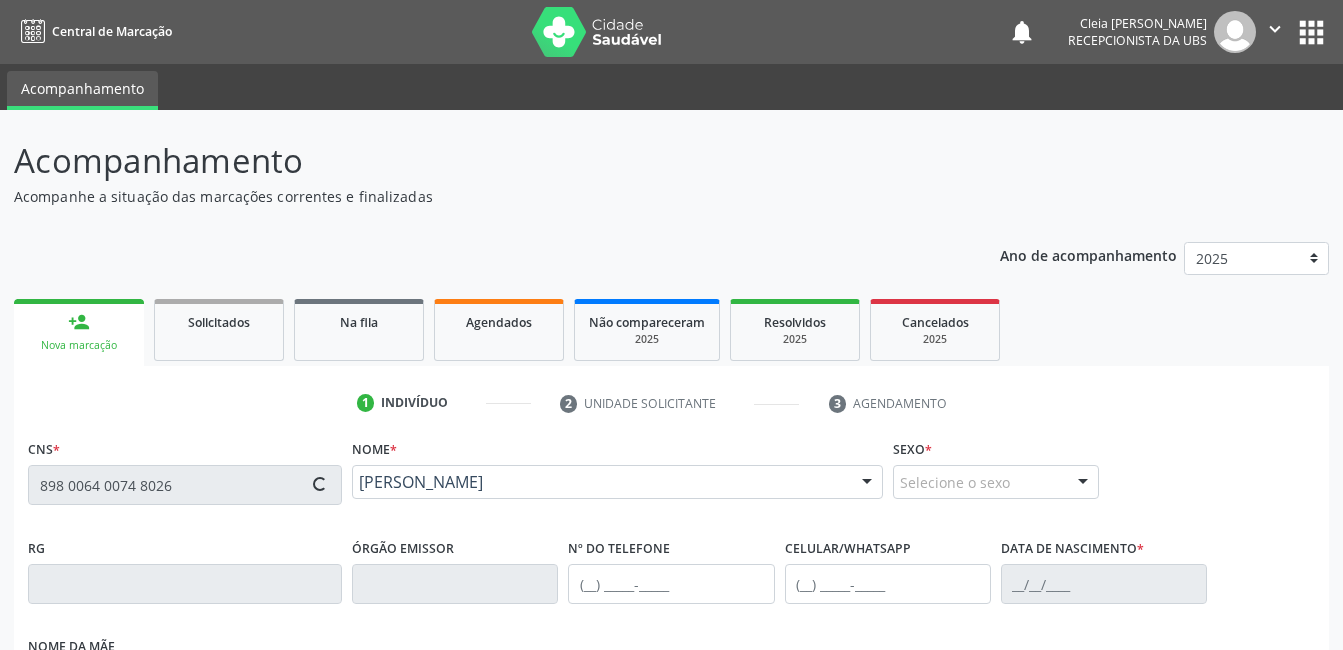 type on "(87) 9996-5351" 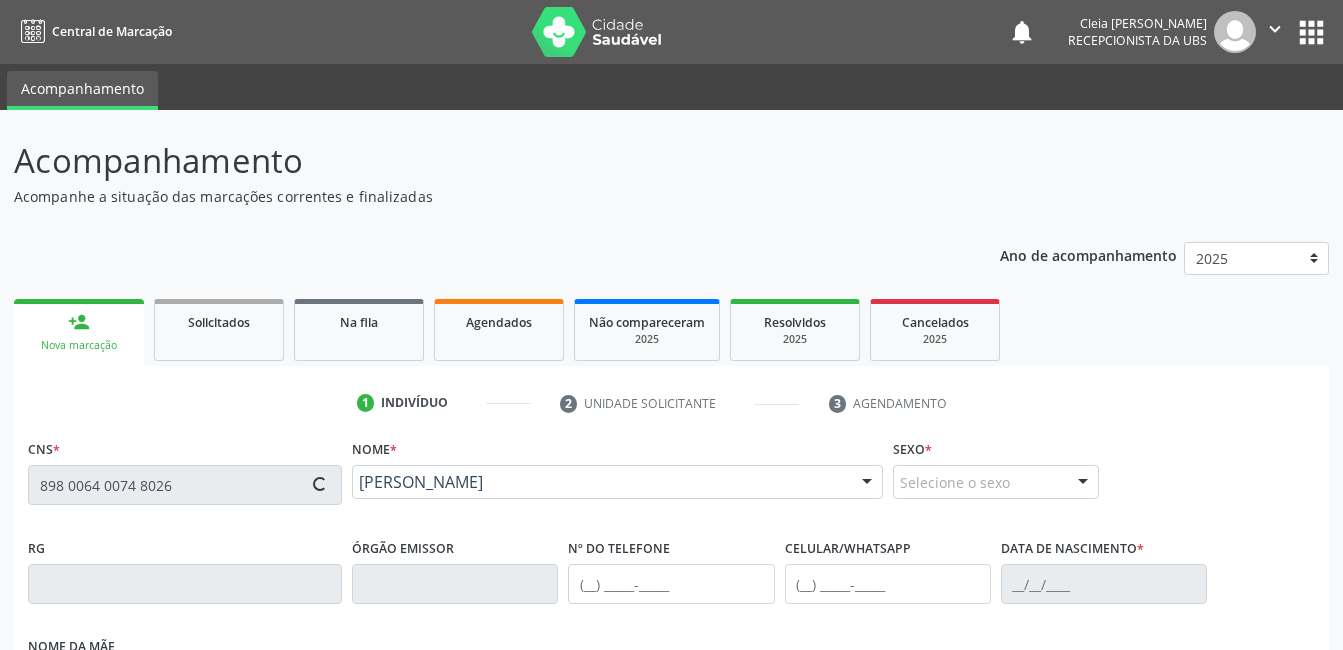 type on "(87) 9996-5351" 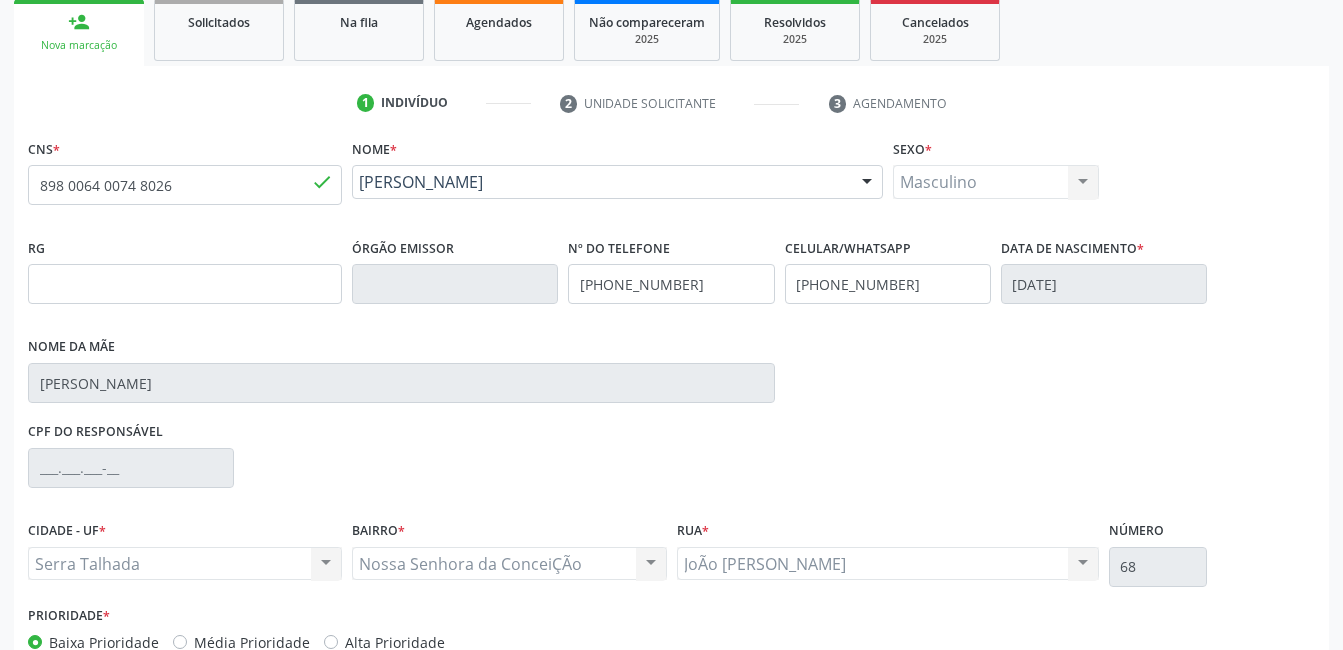 scroll, scrollTop: 420, scrollLeft: 0, axis: vertical 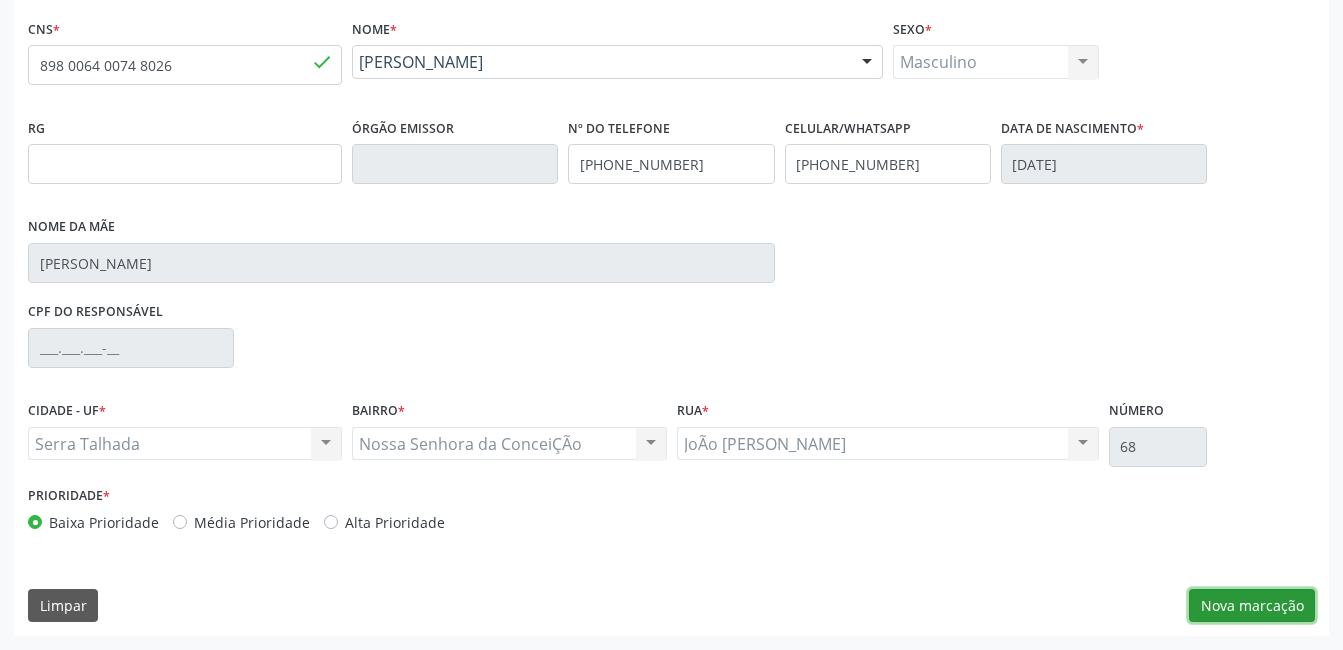 click on "Nova marcação" at bounding box center (1252, 606) 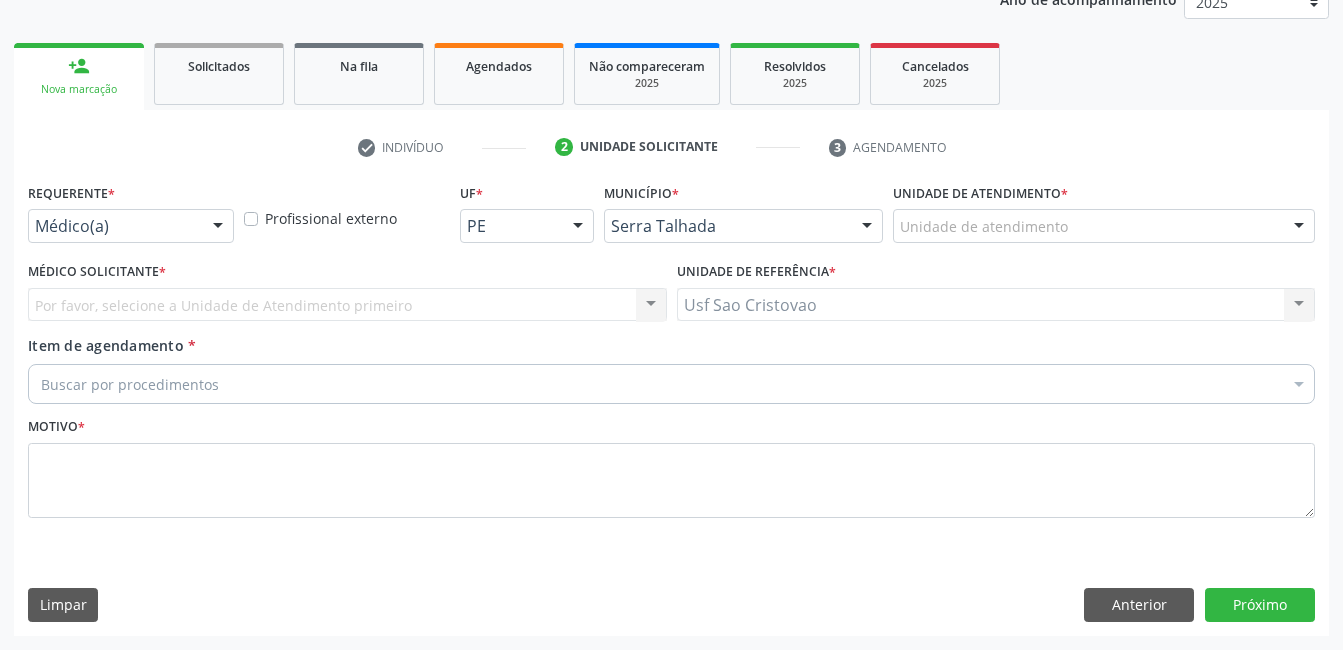 scroll, scrollTop: 256, scrollLeft: 0, axis: vertical 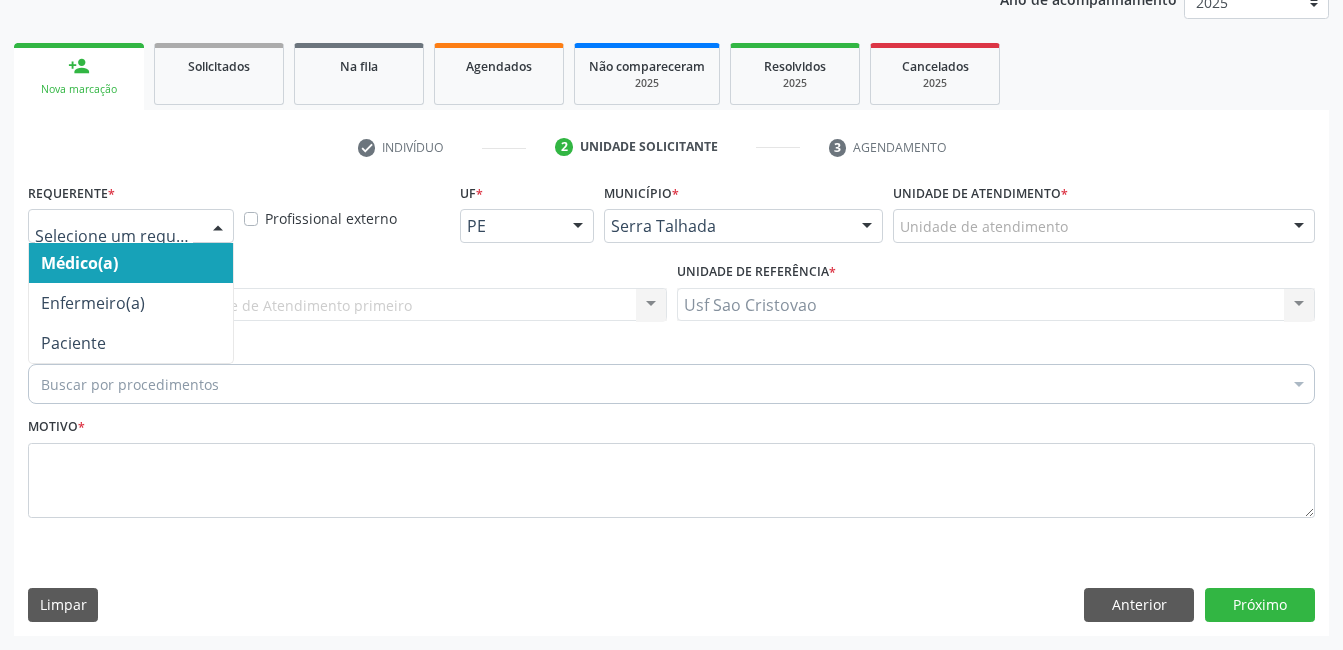 click at bounding box center (218, 227) 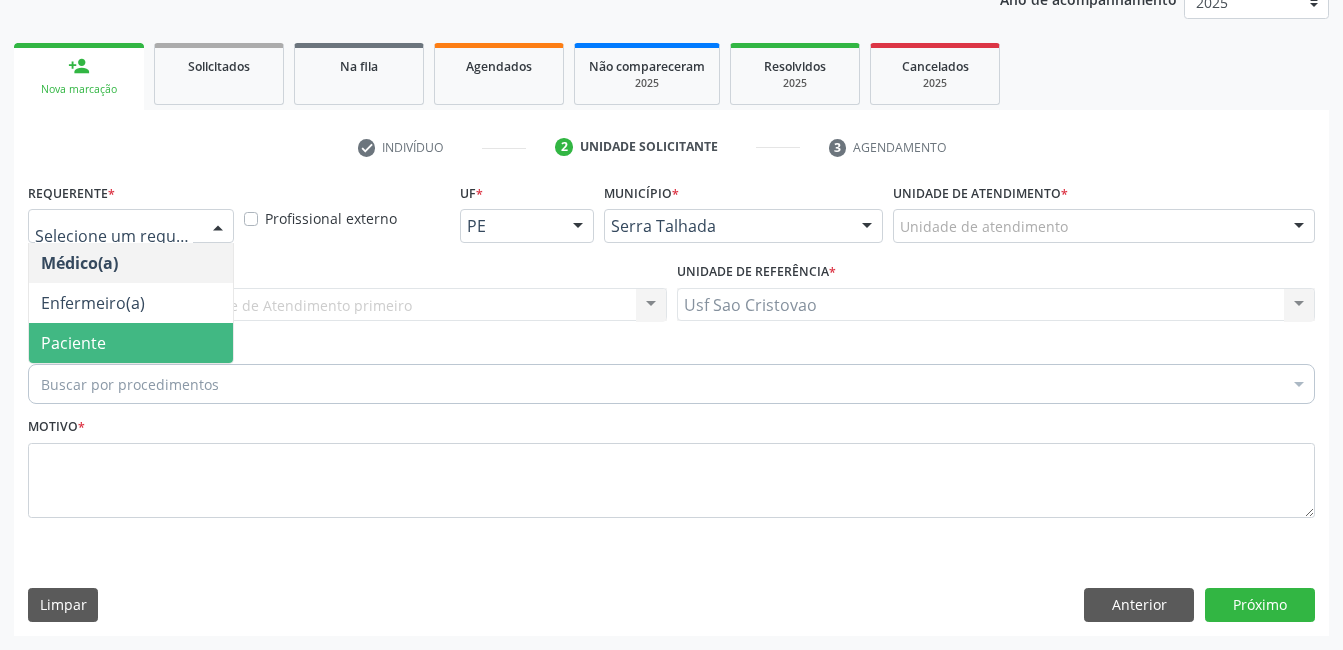 click on "Paciente" at bounding box center [131, 343] 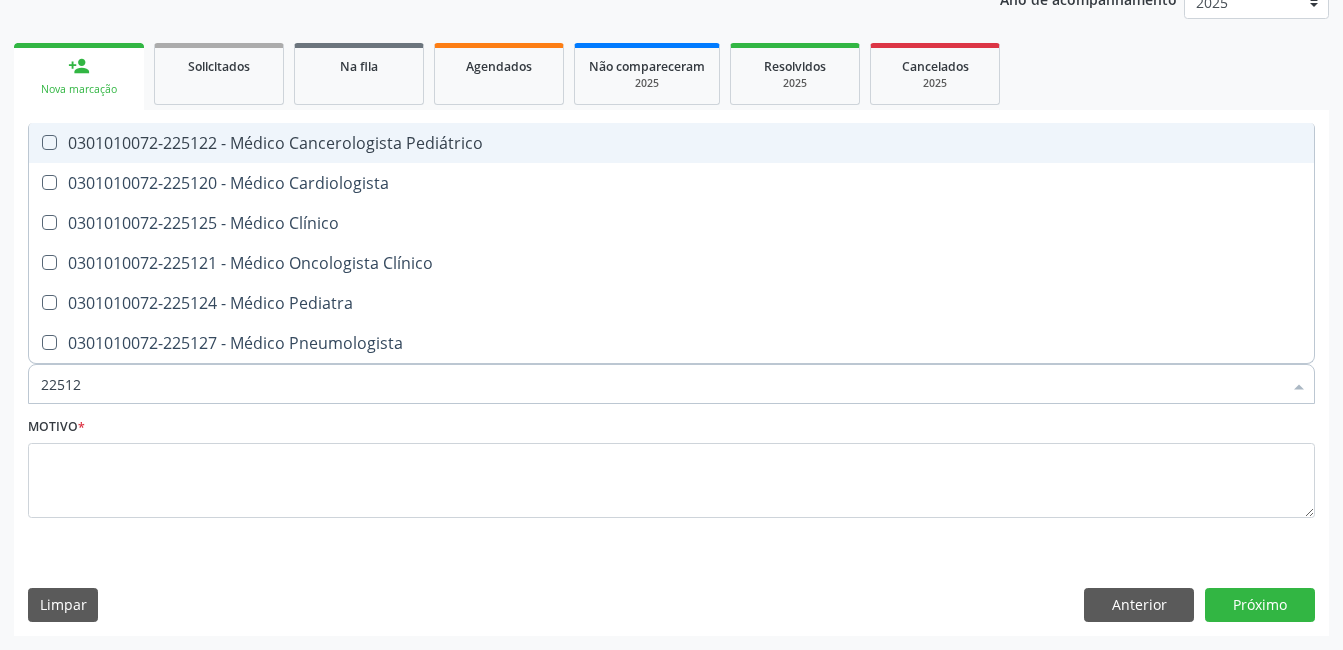 type on "225124" 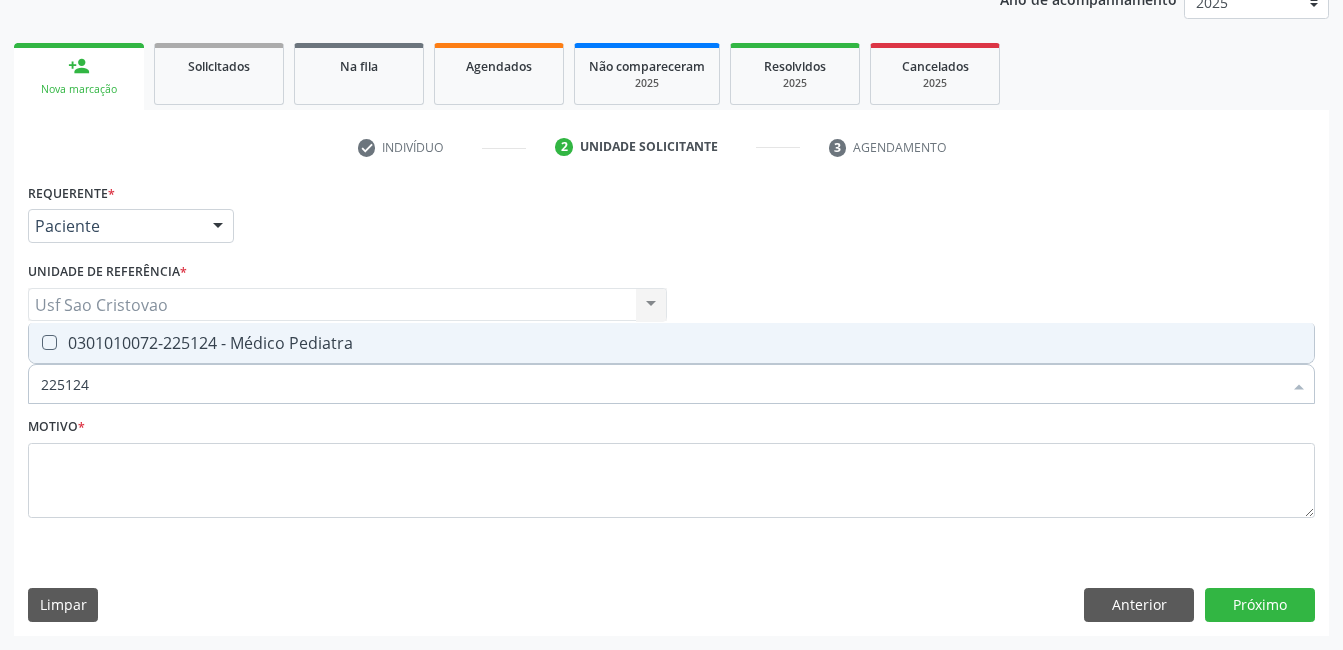 click at bounding box center (49, 342) 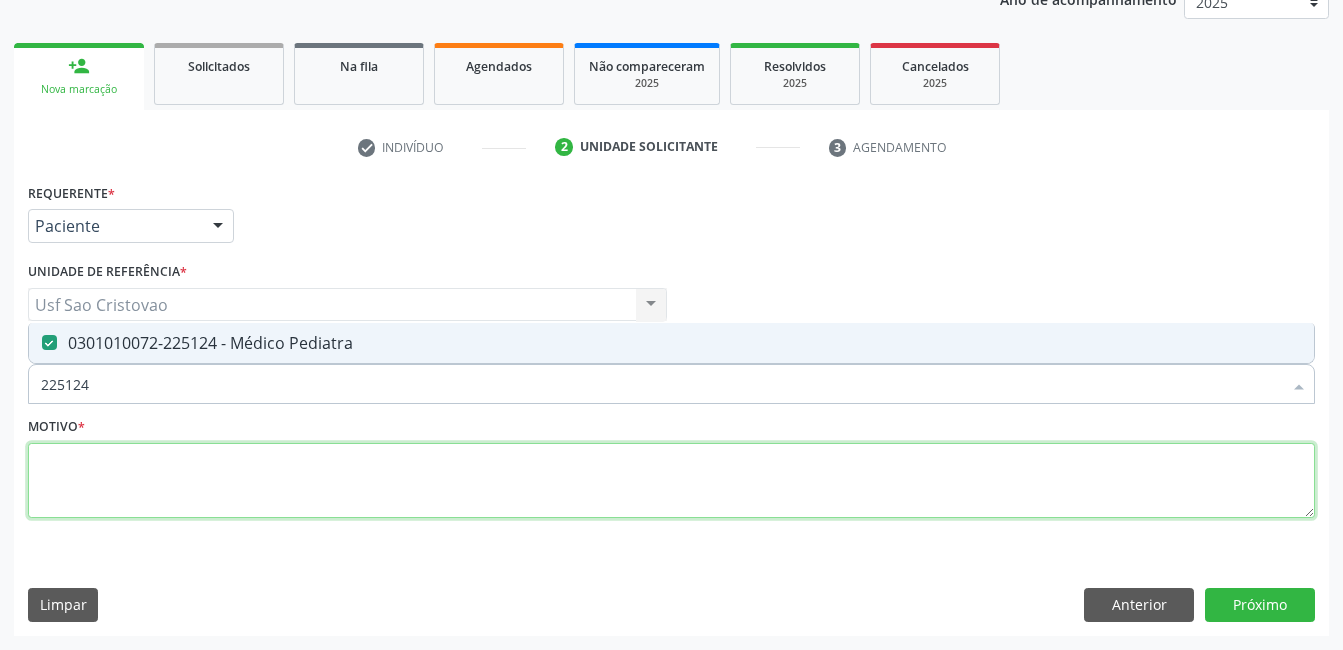 click at bounding box center (671, 481) 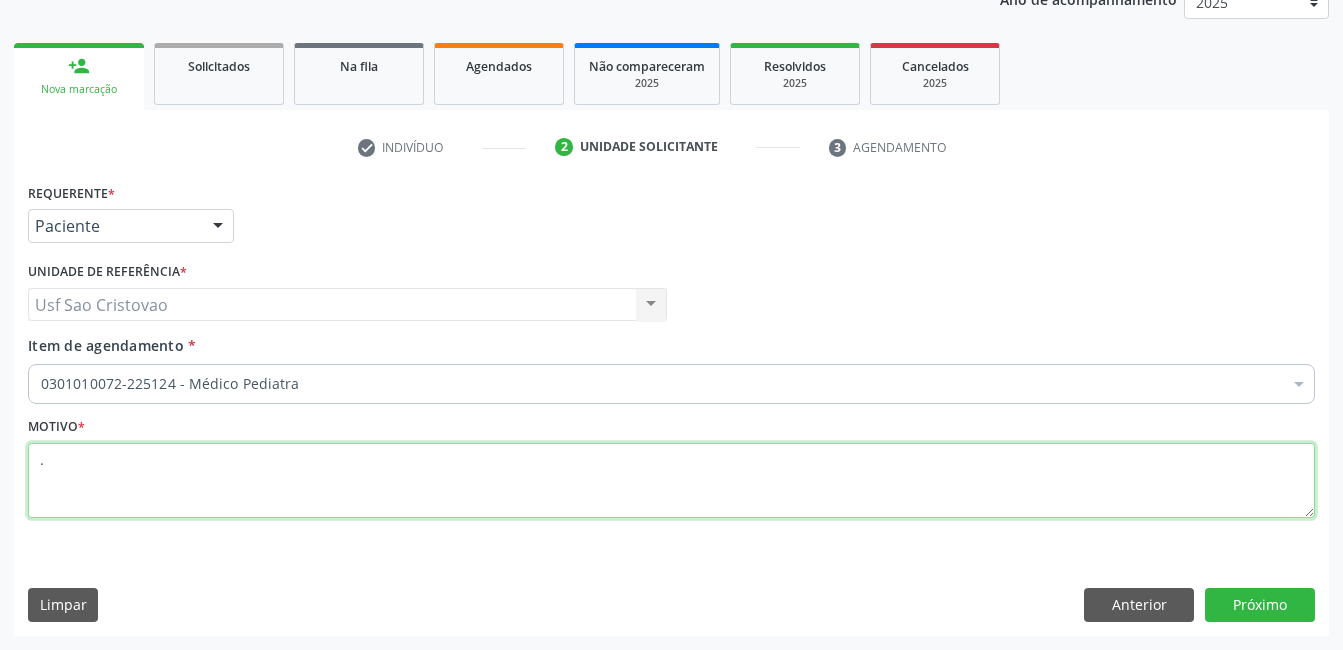 type on "." 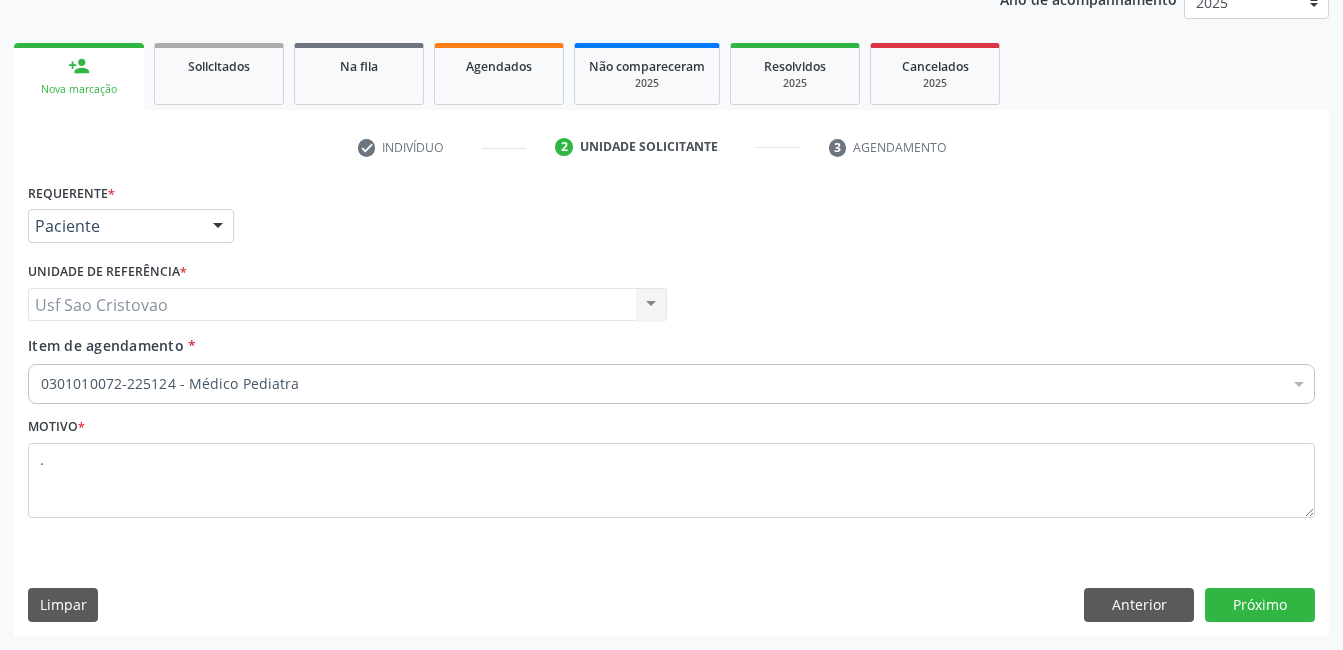 click on "Limpar
Anterior
Próximo" at bounding box center [671, 605] 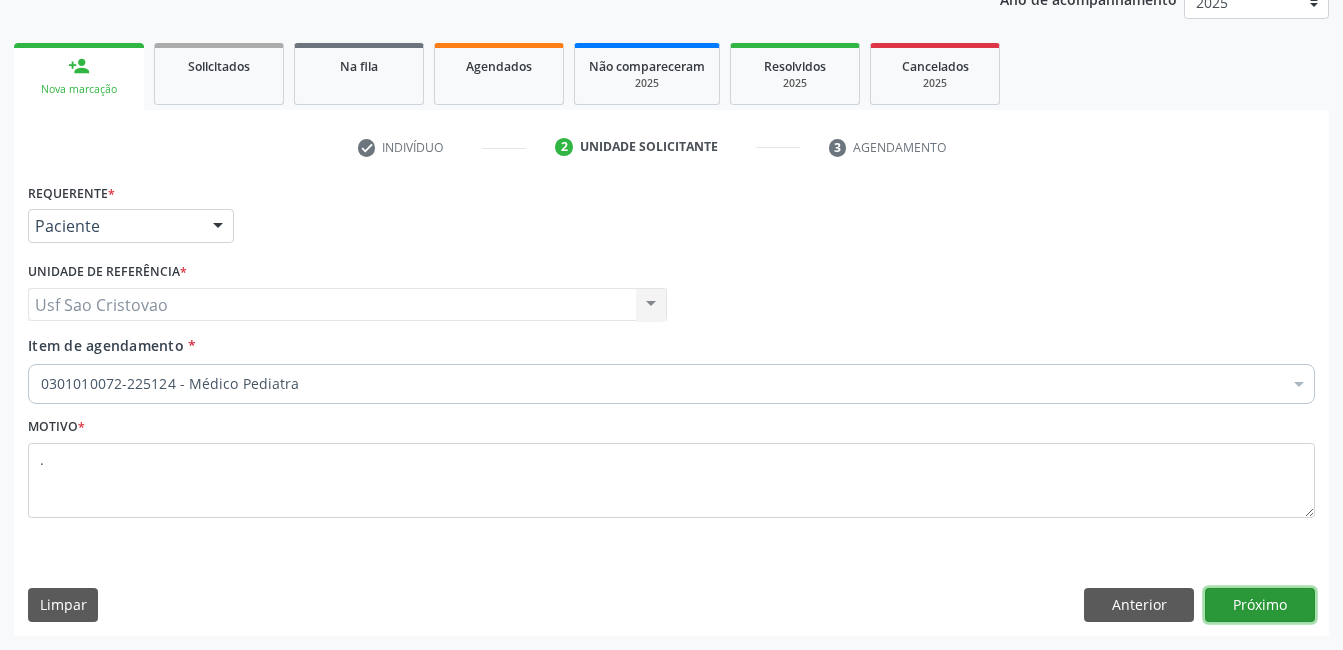 click on "Próximo" at bounding box center (1260, 605) 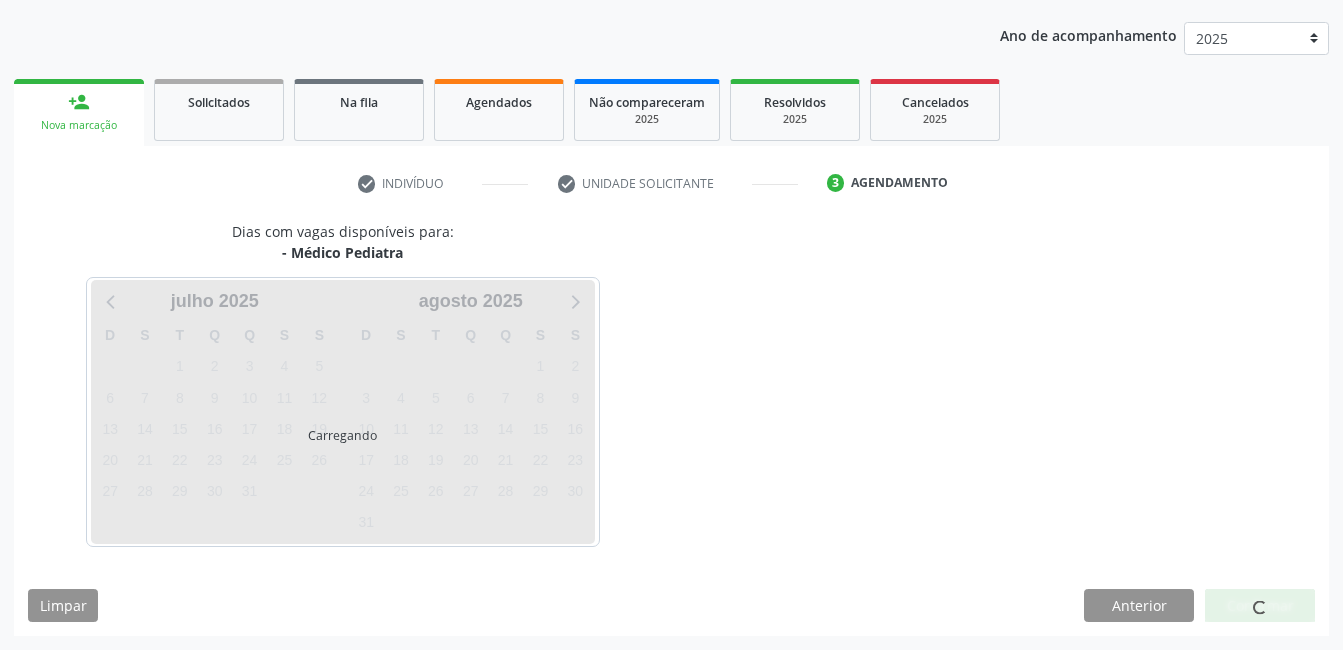 scroll, scrollTop: 220, scrollLeft: 0, axis: vertical 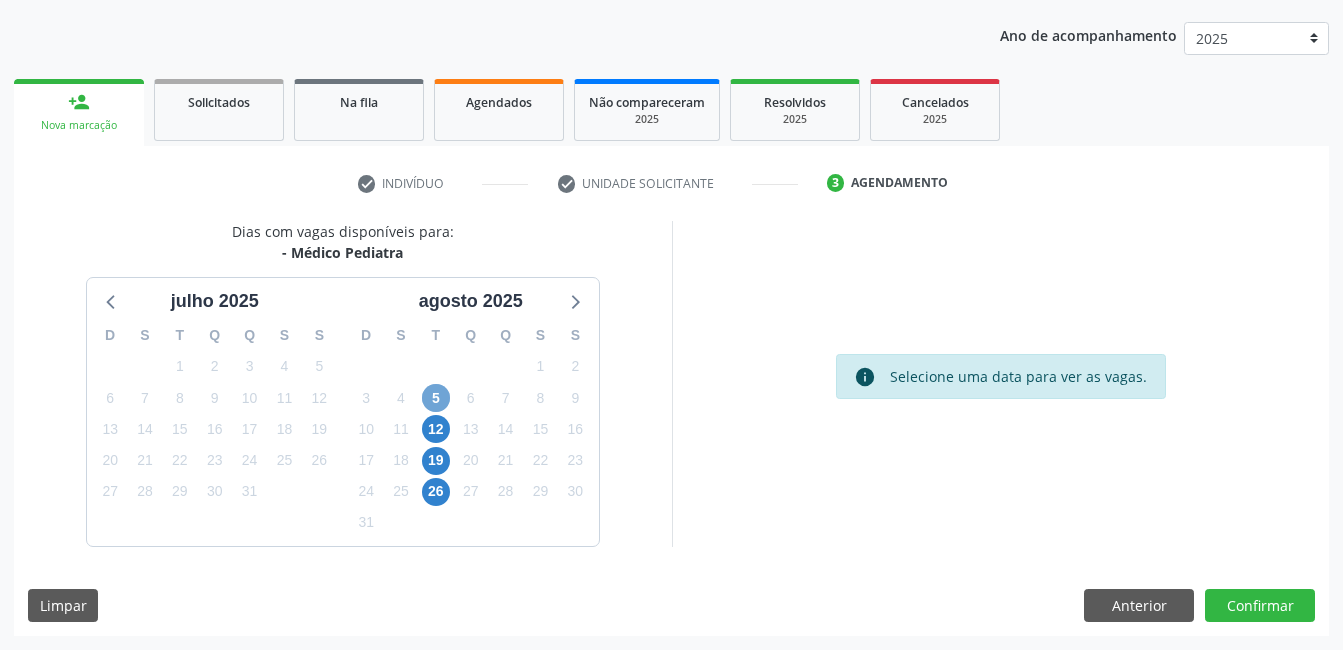 click on "5" at bounding box center [436, 398] 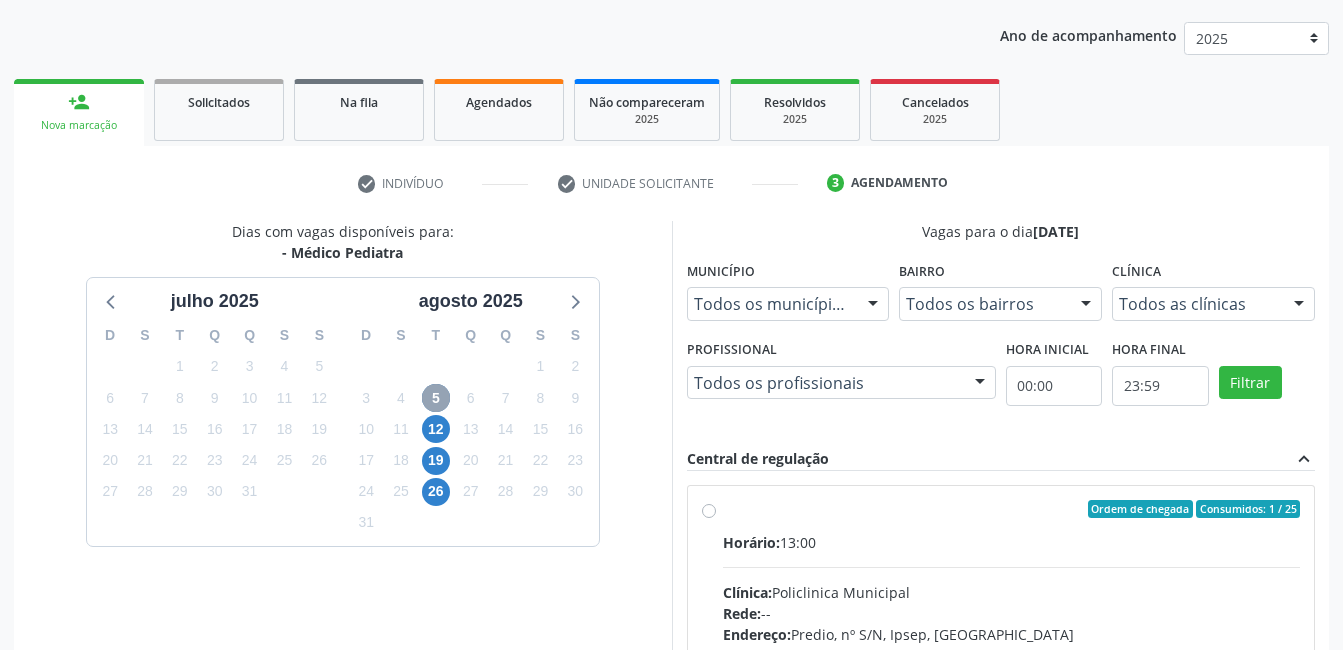 scroll, scrollTop: 420, scrollLeft: 0, axis: vertical 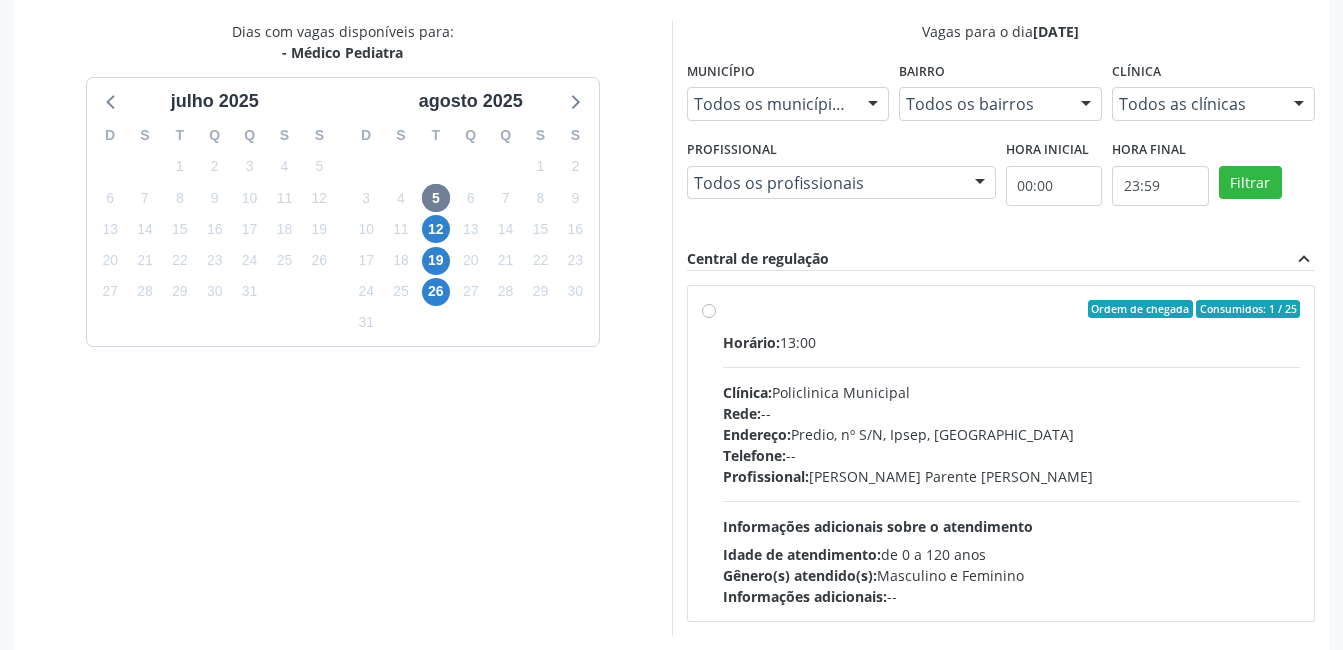 click on "Ordem de chegada
Consumidos: 1 / 25
Horário:   13:00
Clínica:  Policlinica Municipal
Rede:
--
Endereço:   Predio, nº S/N, Ipsep, Serra Talhada - PE
Telefone:   --
Profissional:
Bianca de Oliveira Parente Bezerra
Informações adicionais sobre o atendimento
Idade de atendimento:
de 0 a 120 anos
Gênero(s) atendido(s):
Masculino e Feminino
Informações adicionais:
--" at bounding box center (1012, 453) 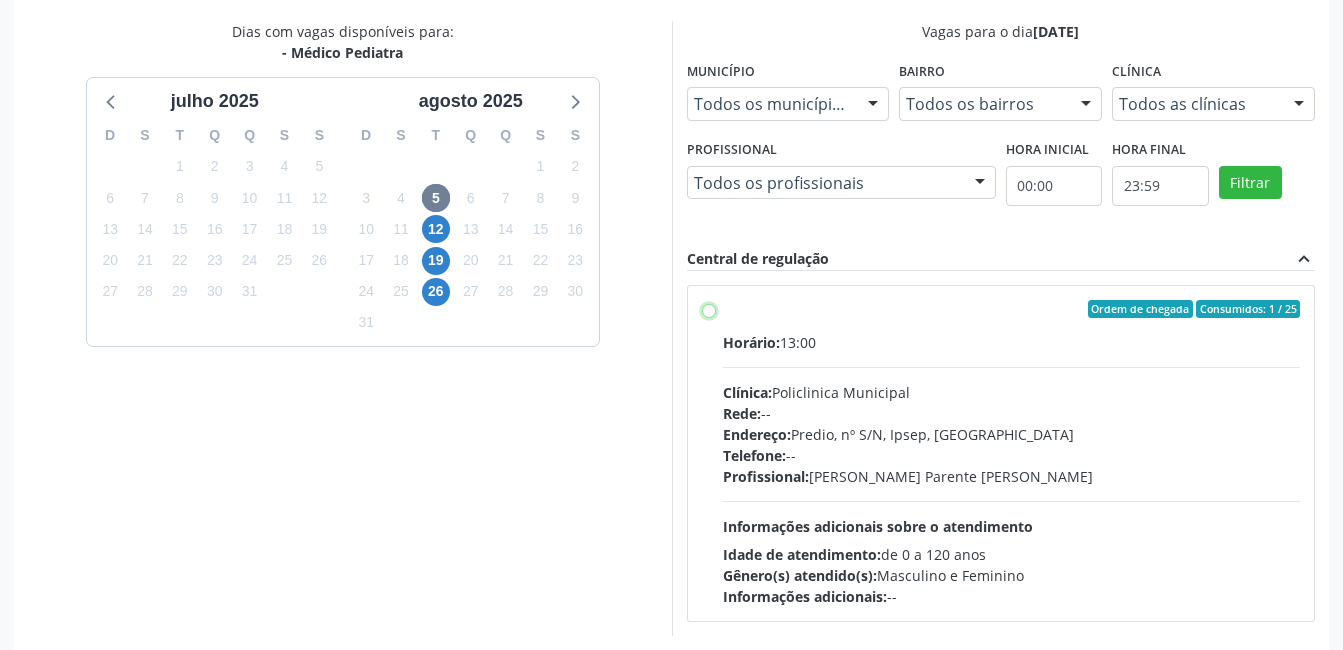click on "Ordem de chegada
Consumidos: 1 / 25
Horário:   13:00
Clínica:  Policlinica Municipal
Rede:
--
Endereço:   Predio, nº S/N, Ipsep, Serra Talhada - PE
Telefone:   --
Profissional:
Bianca de Oliveira Parente Bezerra
Informações adicionais sobre o atendimento
Idade de atendimento:
de 0 a 120 anos
Gênero(s) atendido(s):
Masculino e Feminino
Informações adicionais:
--" at bounding box center (709, 309) 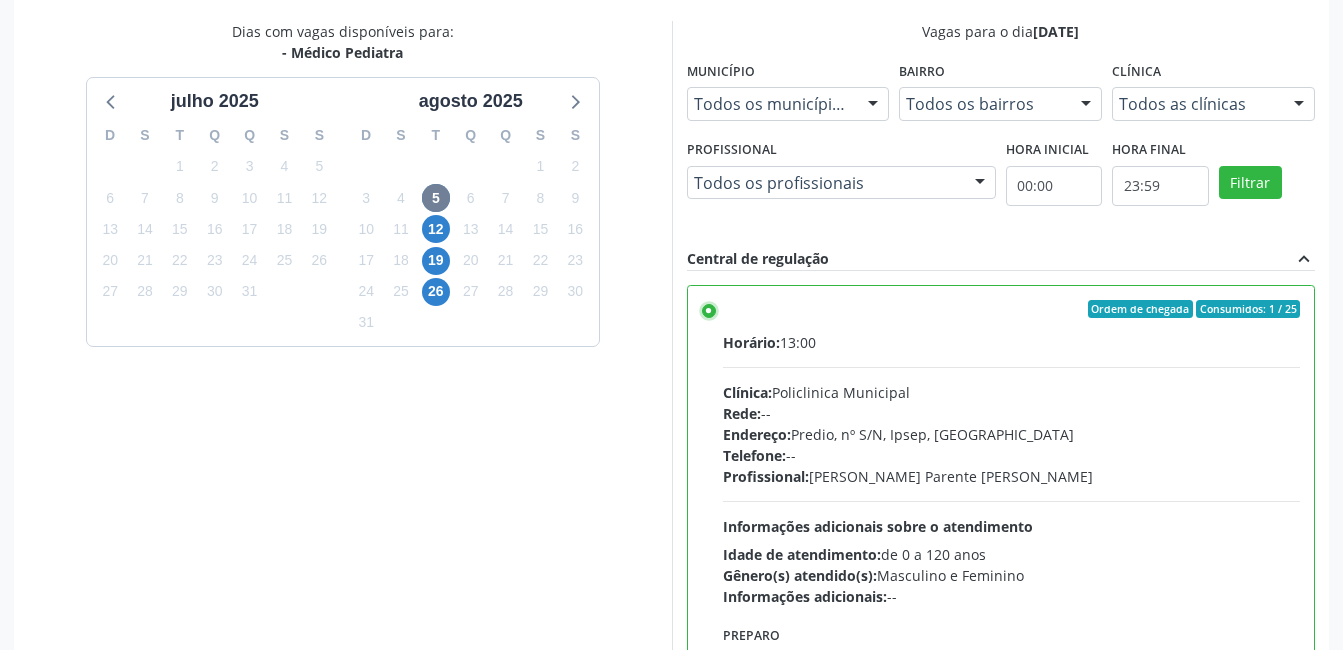 scroll, scrollTop: 545, scrollLeft: 0, axis: vertical 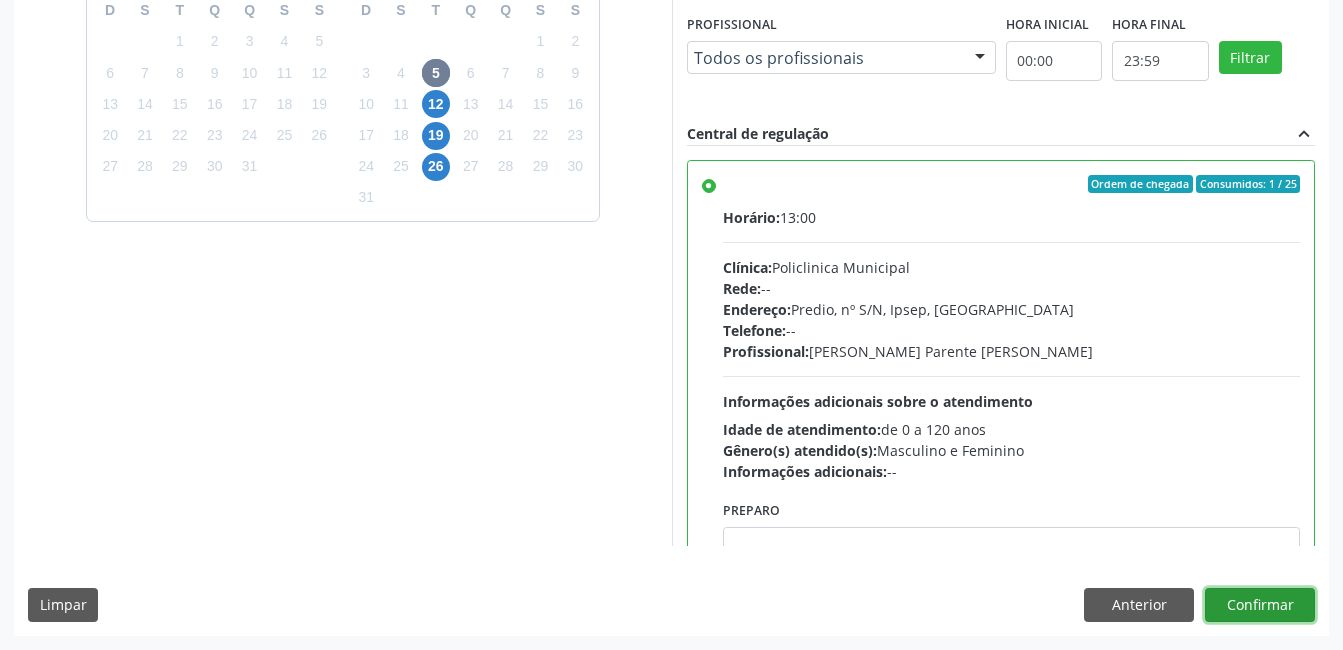 click on "Confirmar" at bounding box center [1260, 605] 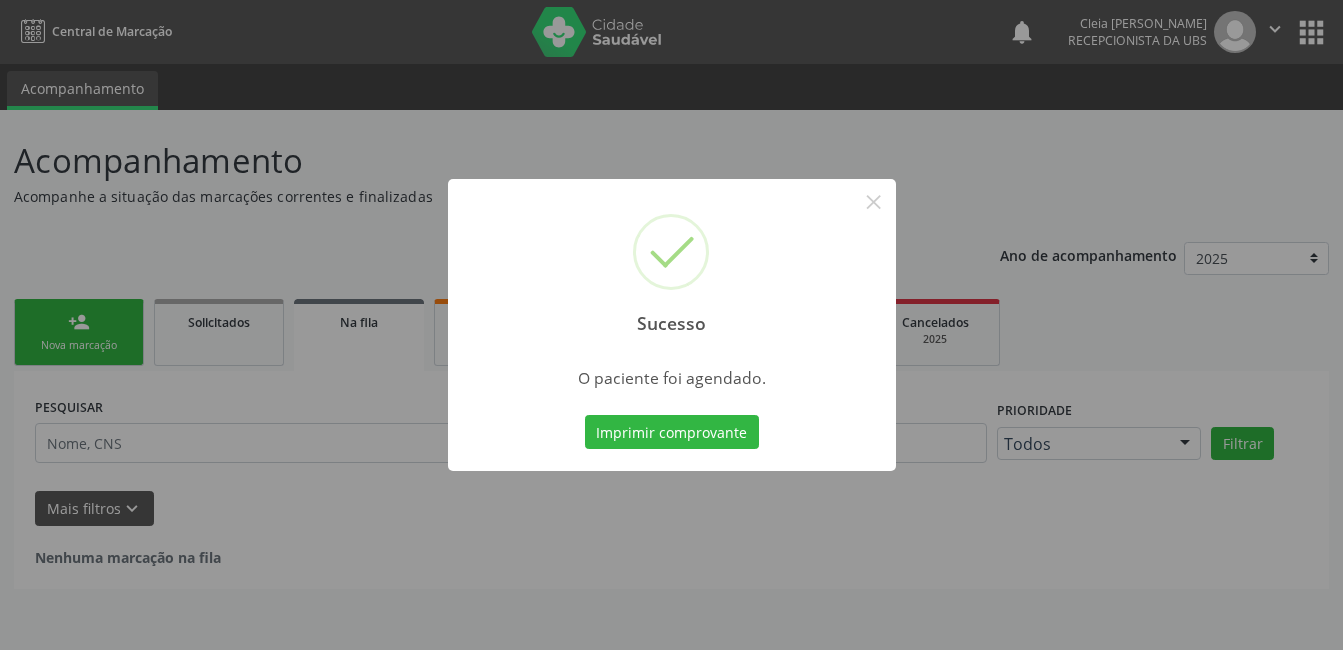 scroll, scrollTop: 0, scrollLeft: 0, axis: both 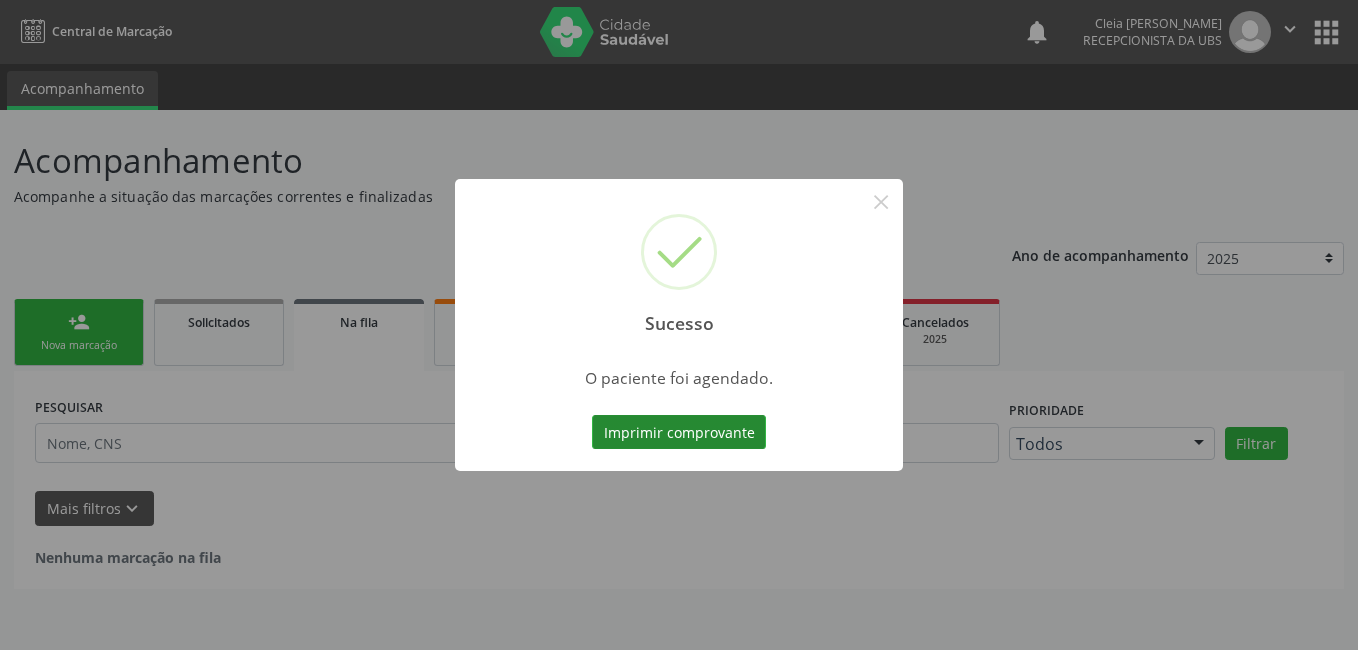 click on "Imprimir comprovante" at bounding box center [679, 432] 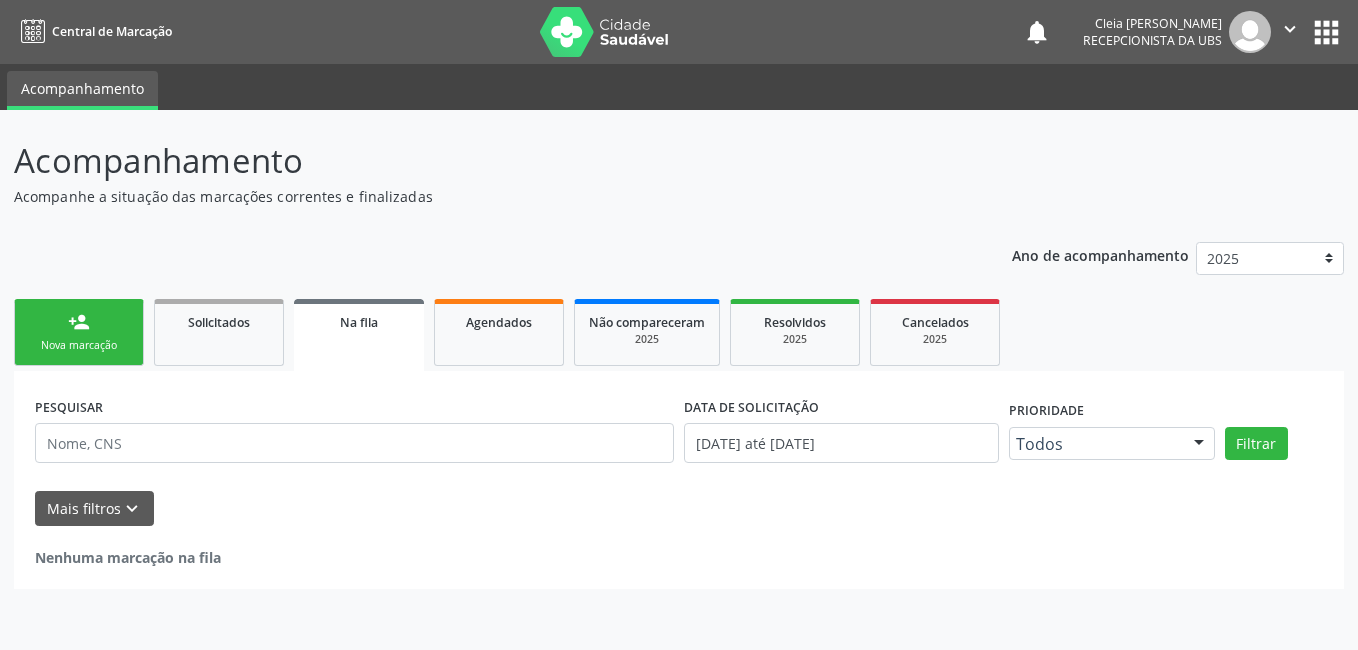 click on "Nova marcação" at bounding box center [79, 345] 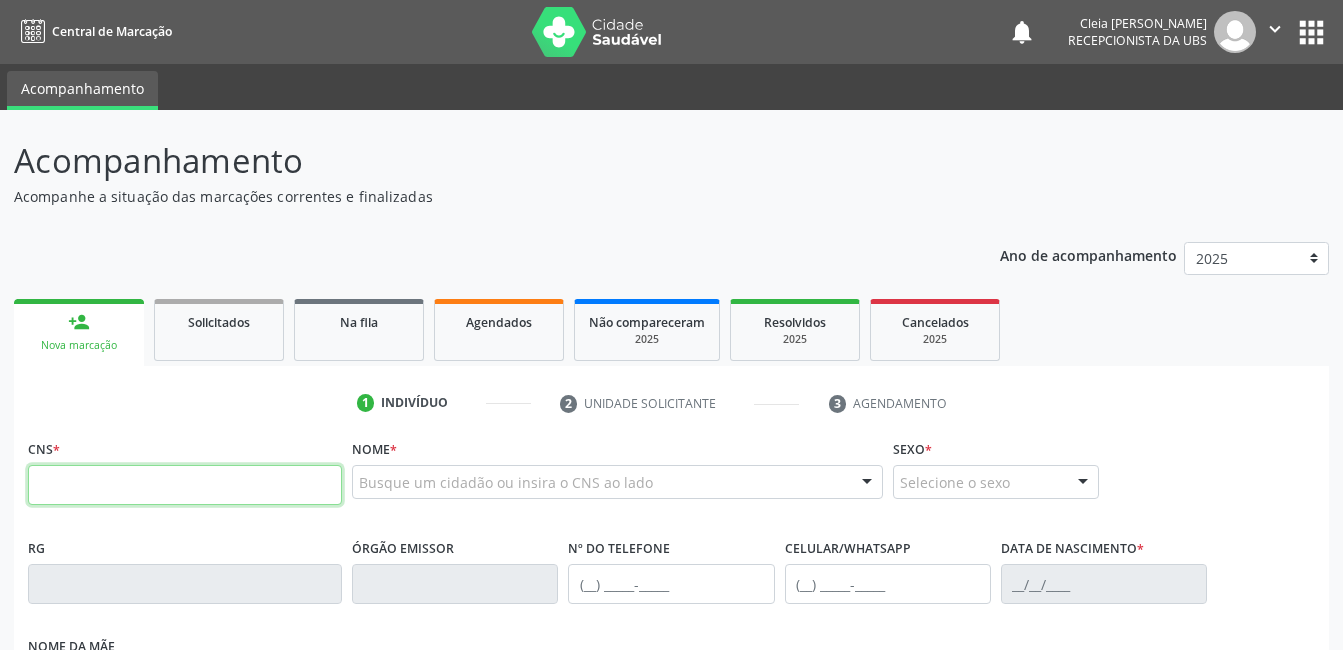 click at bounding box center (185, 485) 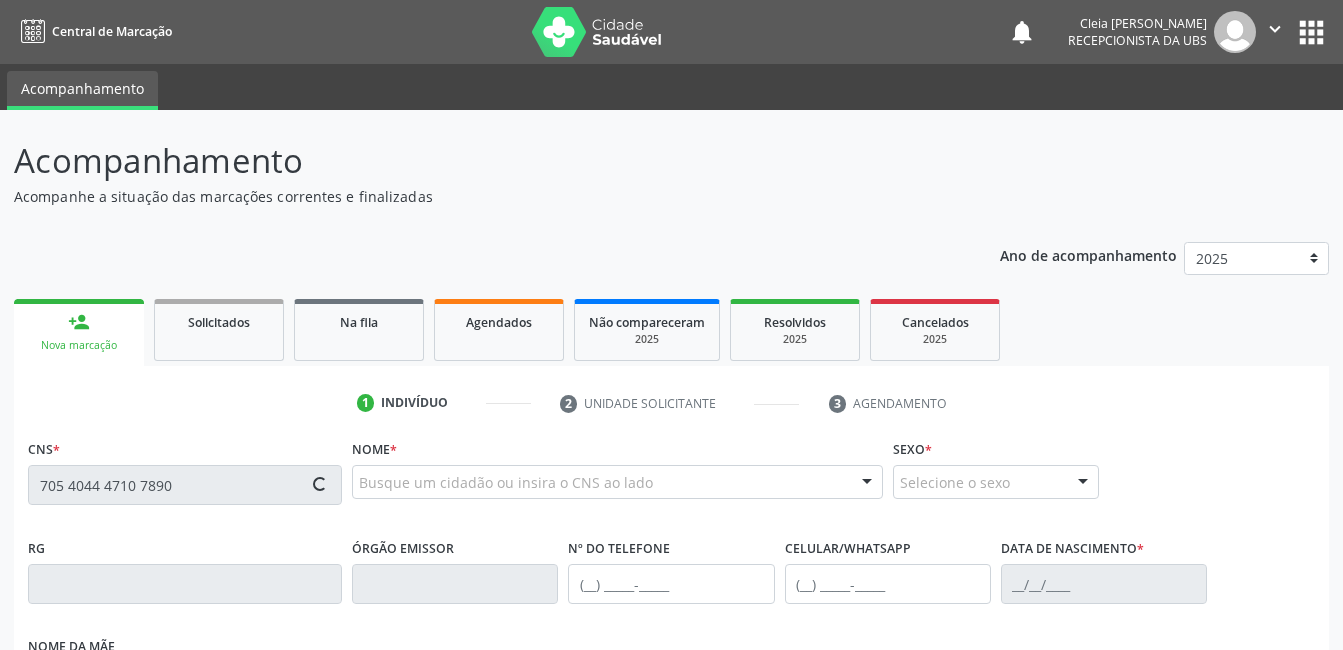 type on "705 4044 4710 7890" 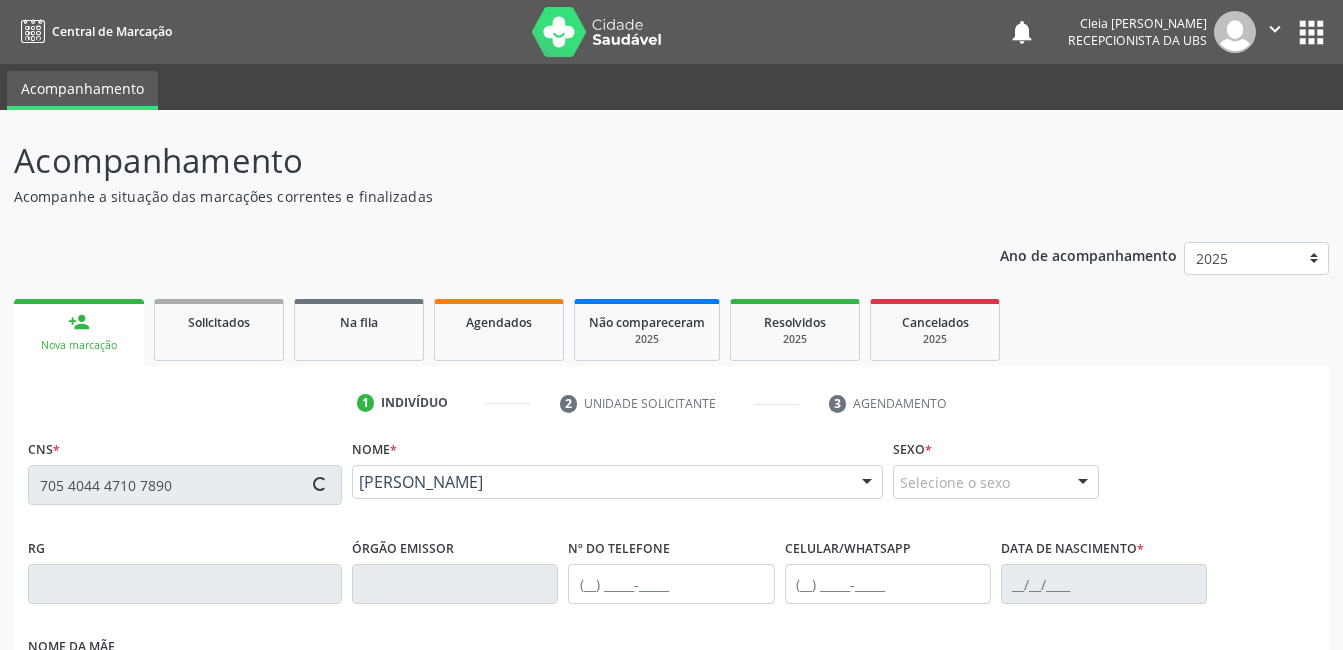 type on "[PHONE_NUMBER]" 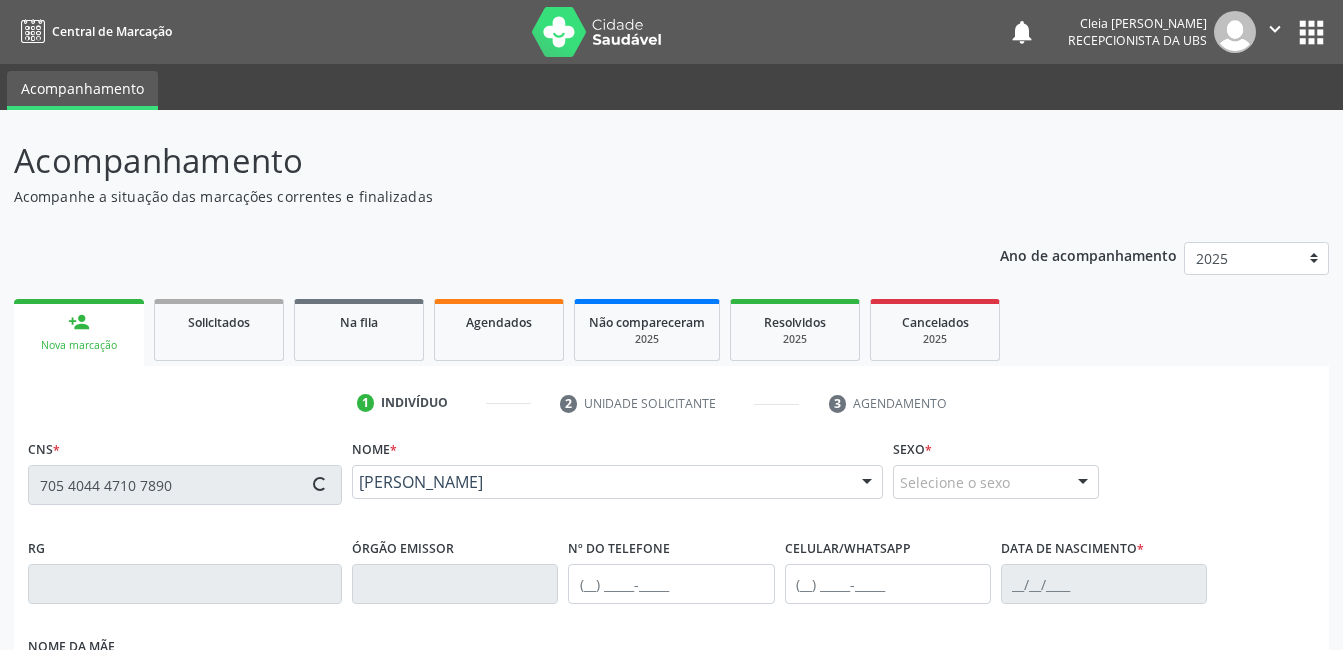type on "[DATE]" 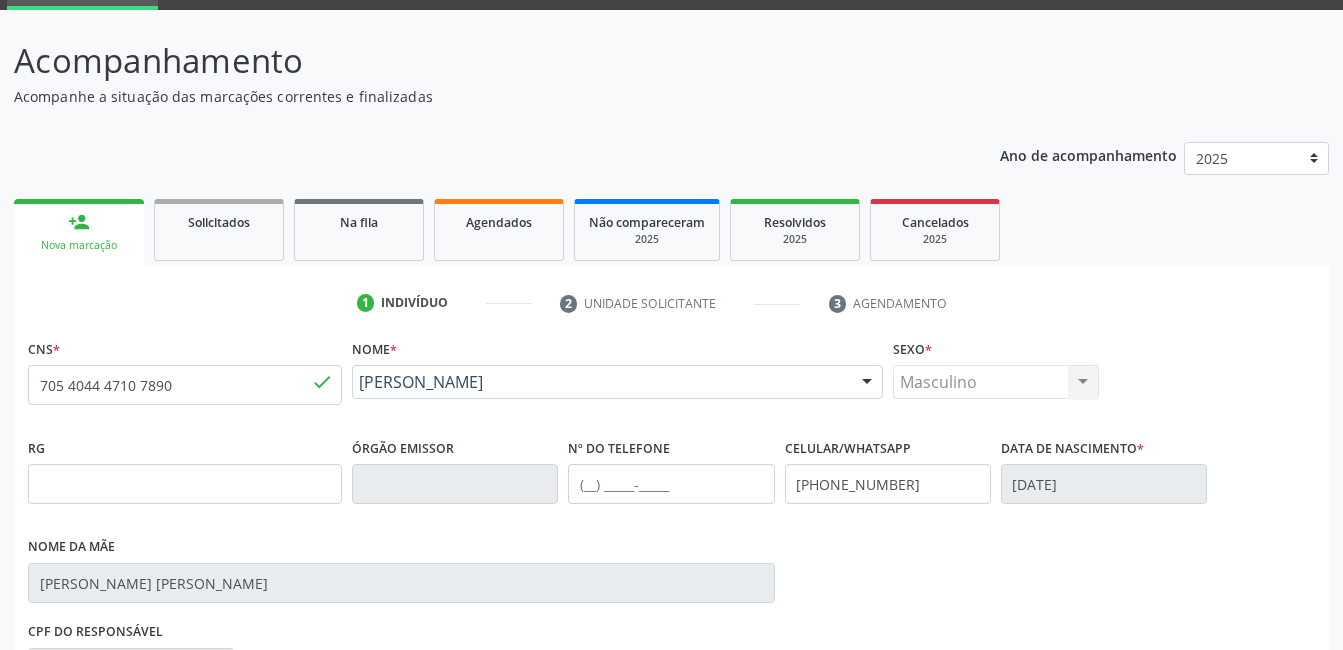 scroll, scrollTop: 400, scrollLeft: 0, axis: vertical 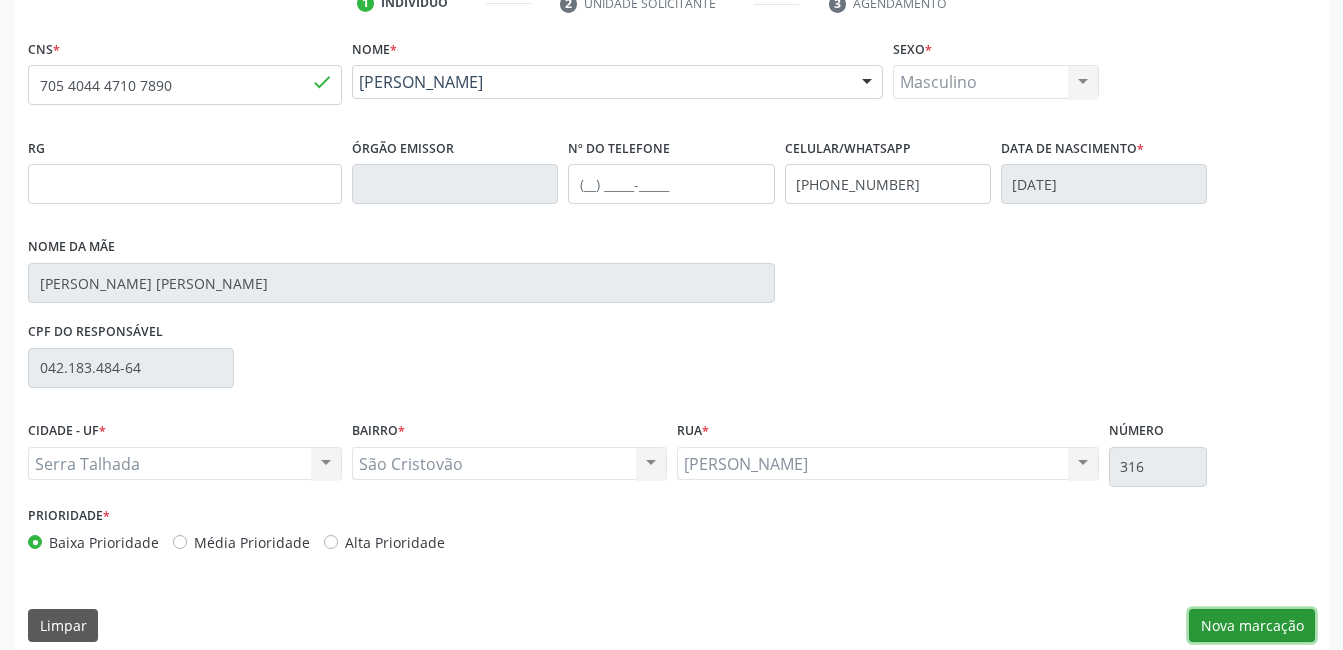 click on "Nova marcação" at bounding box center [1252, 626] 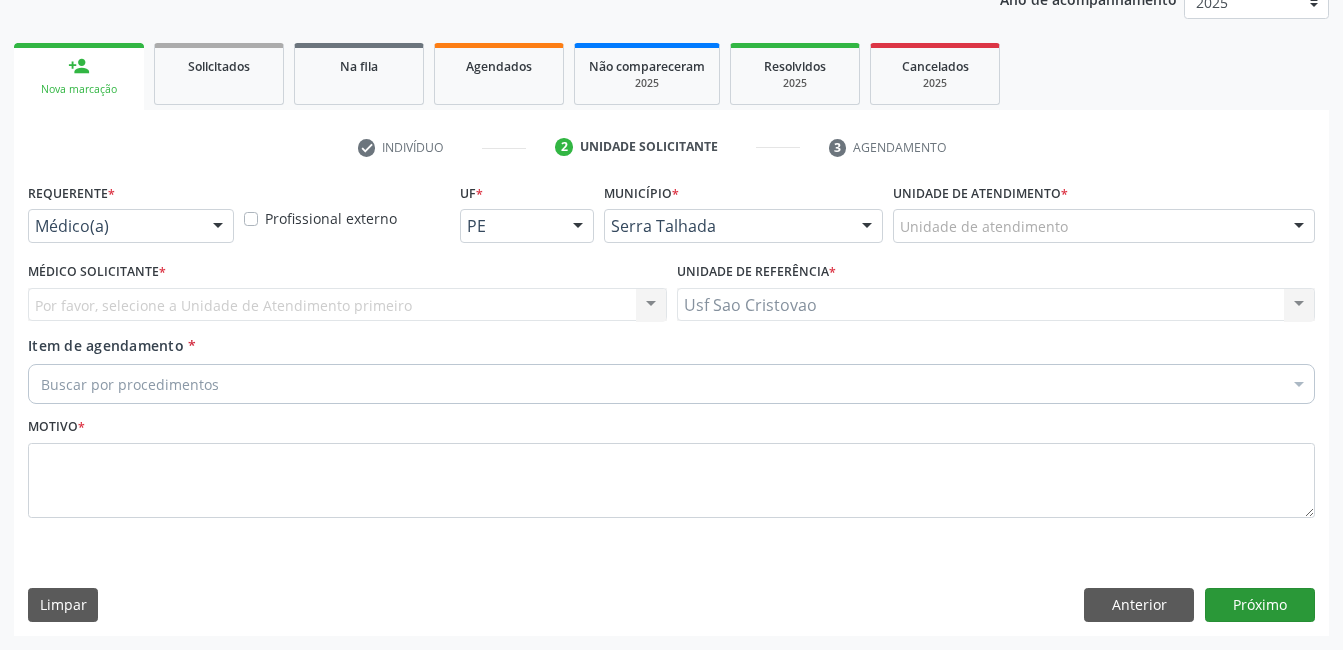 scroll, scrollTop: 256, scrollLeft: 0, axis: vertical 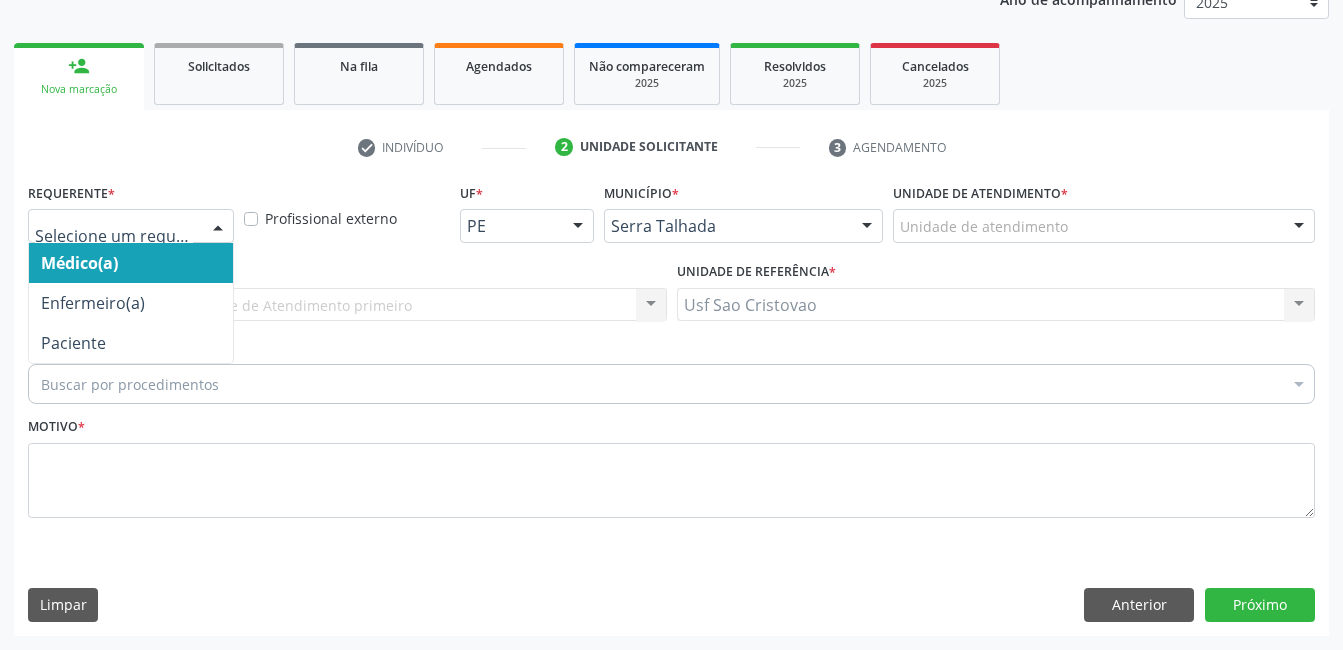 click at bounding box center [218, 227] 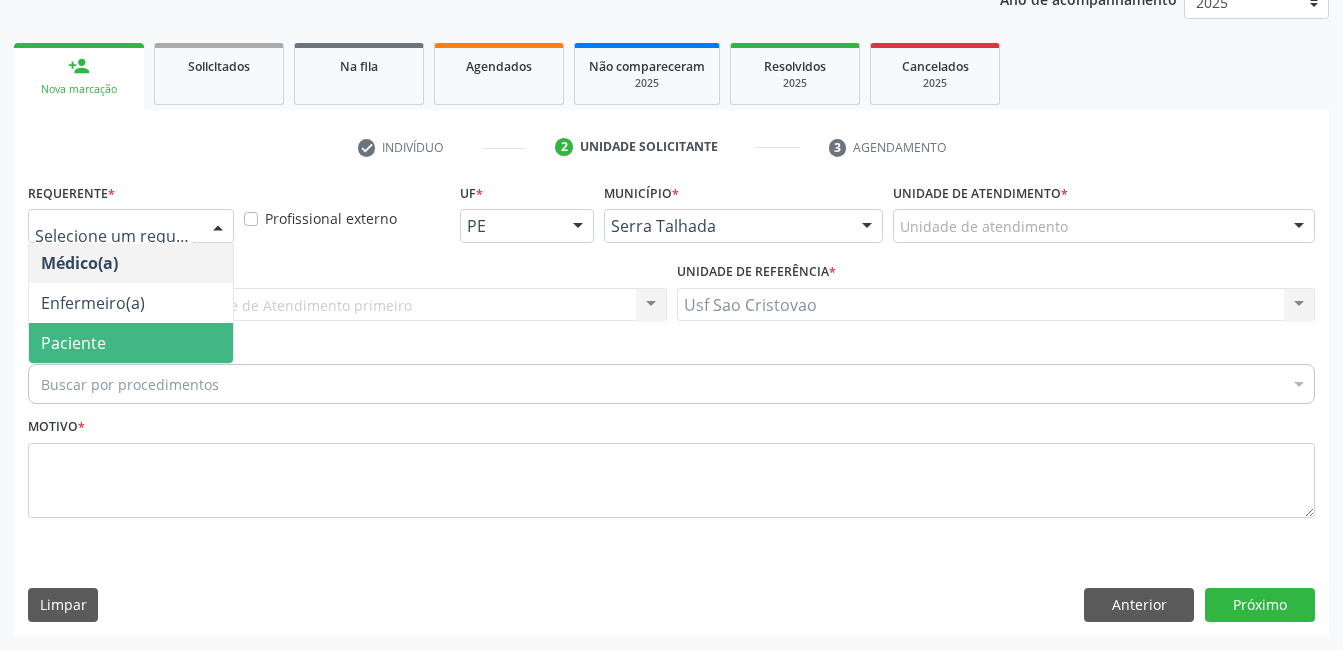 click on "Paciente" at bounding box center (131, 343) 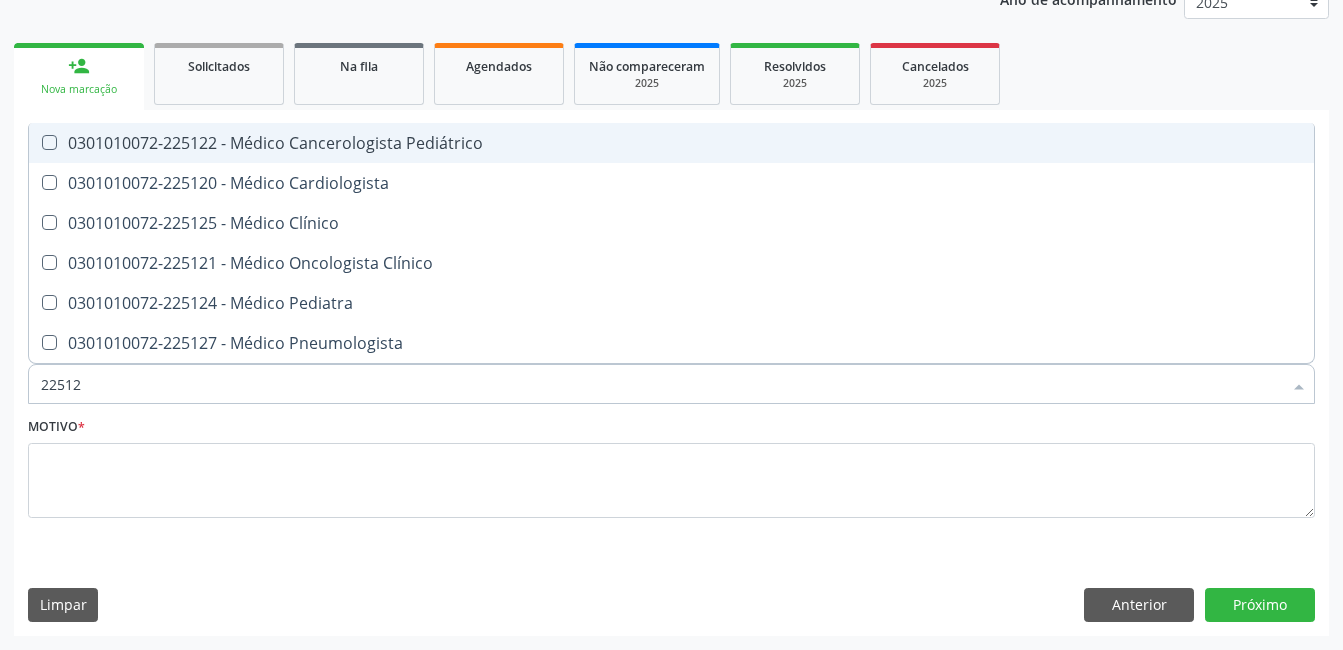 type on "225124" 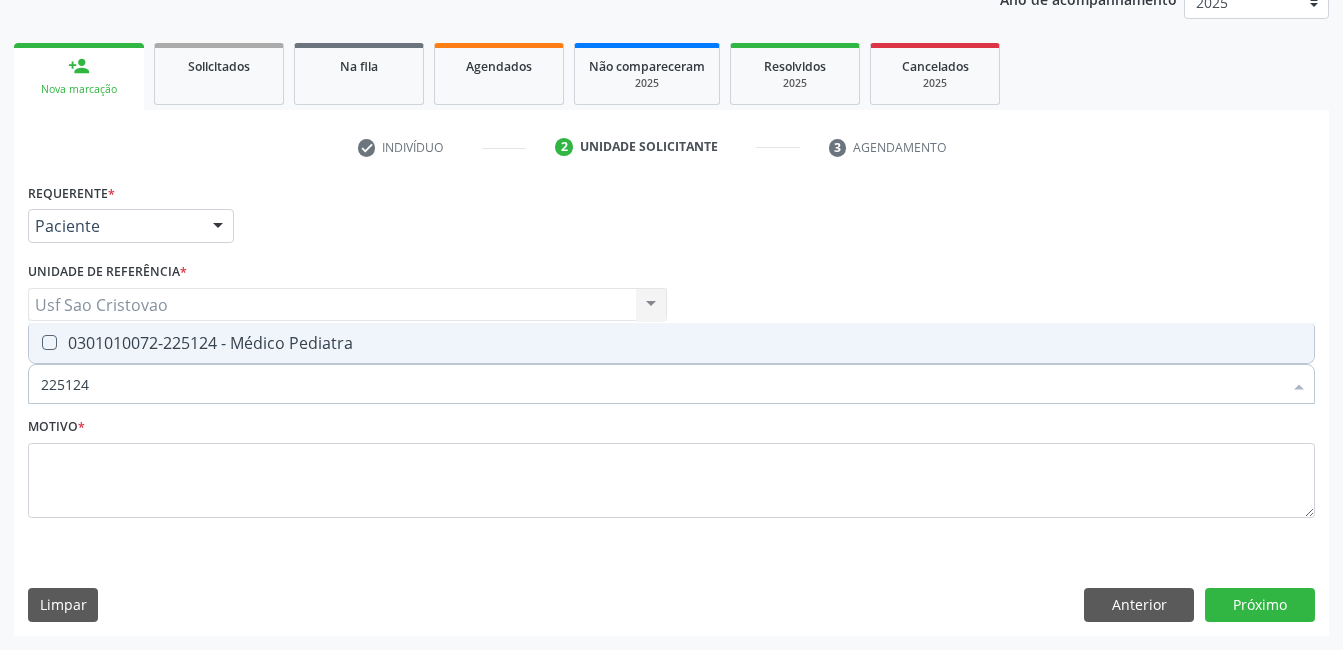 click at bounding box center (49, 342) 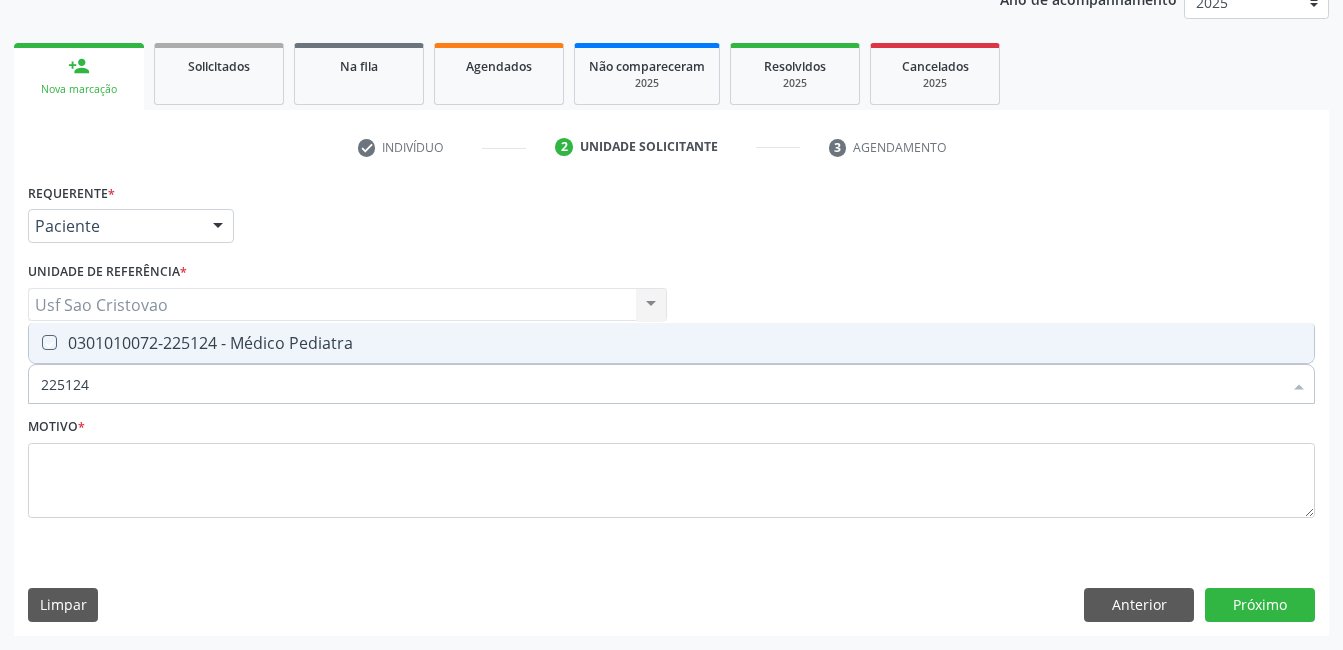 click at bounding box center (35, 342) 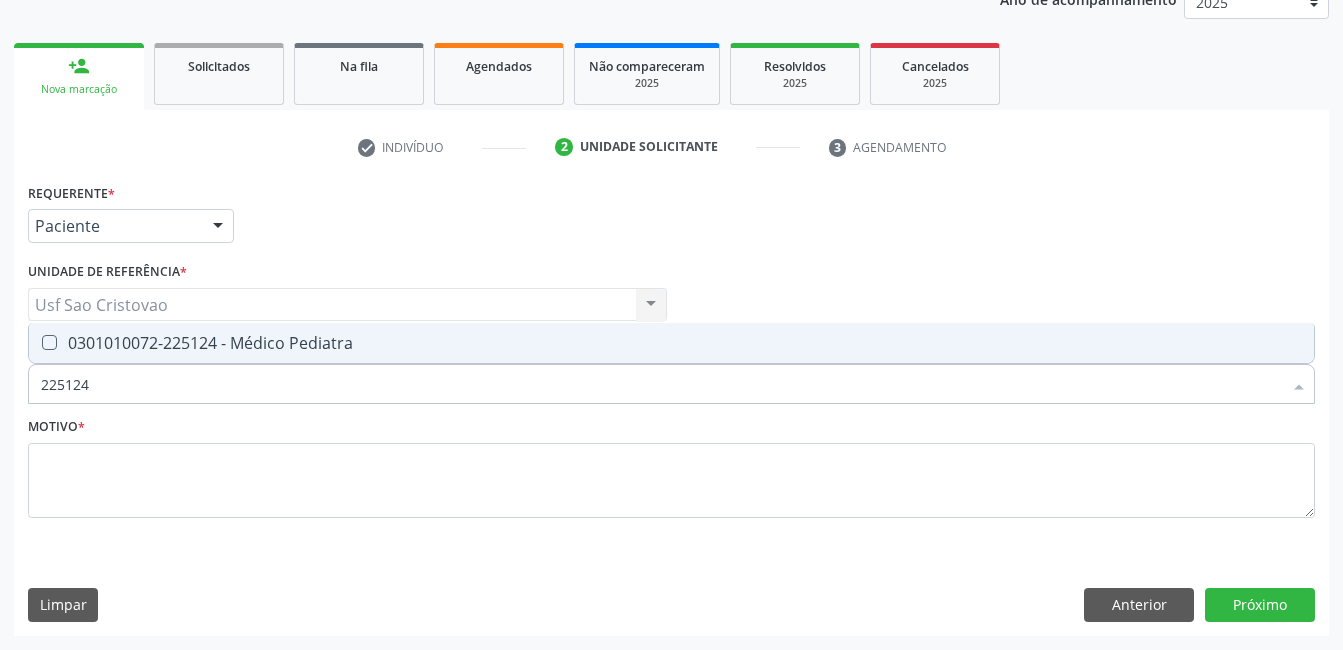 checkbox on "true" 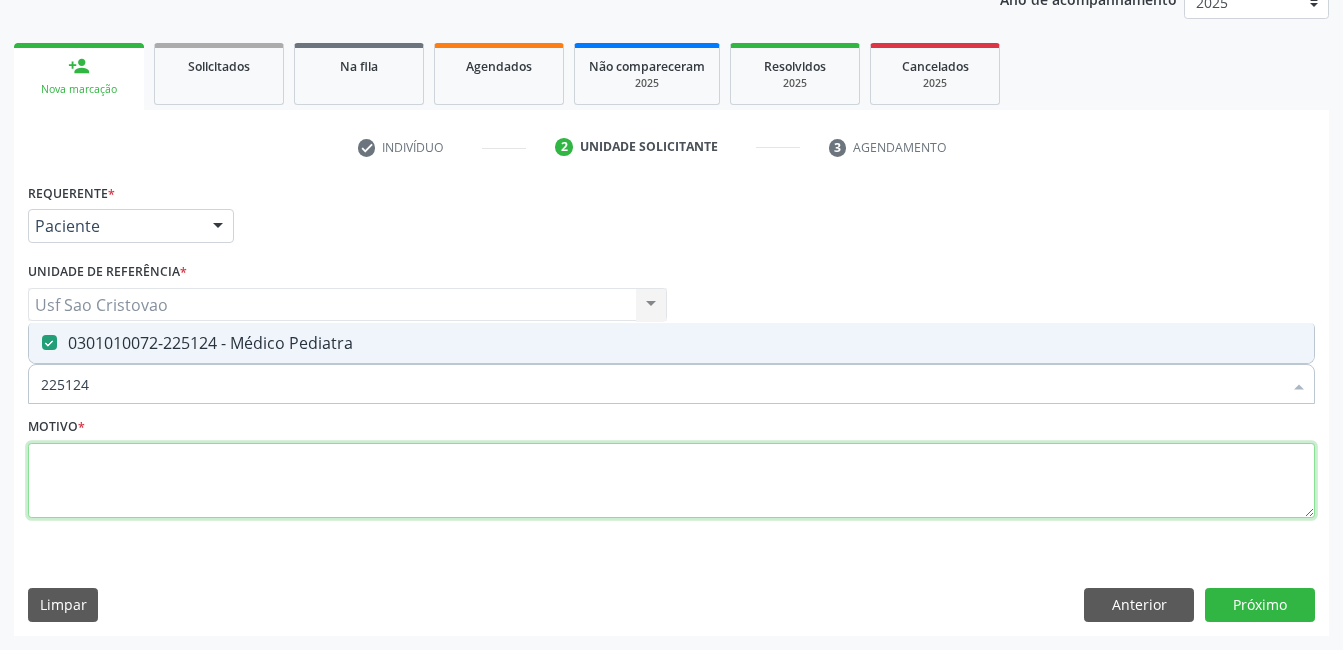 click at bounding box center [671, 481] 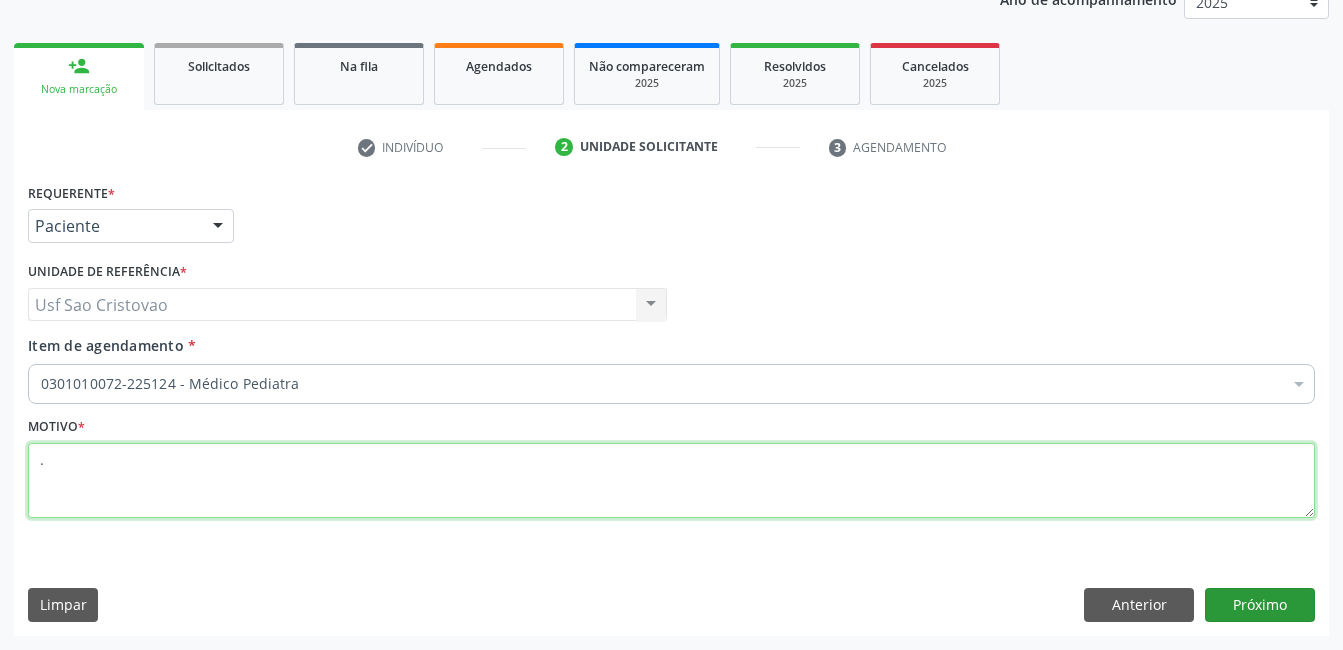 type on "." 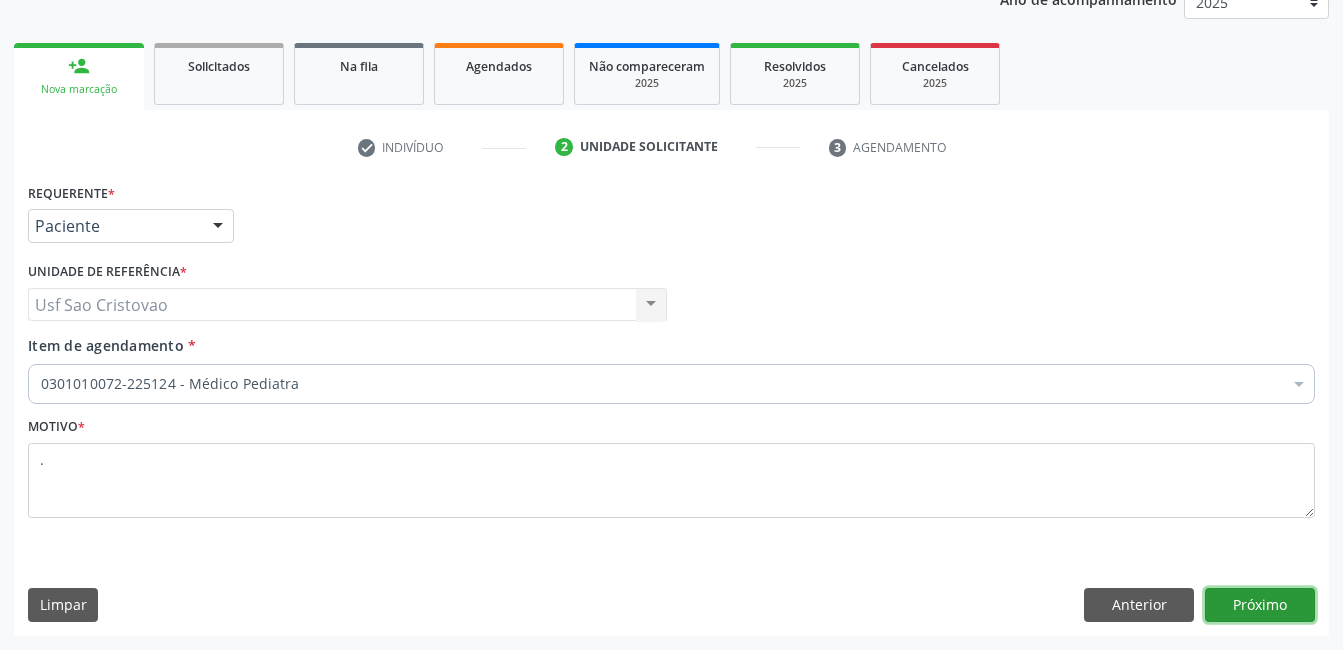 click on "Próximo" at bounding box center (1260, 605) 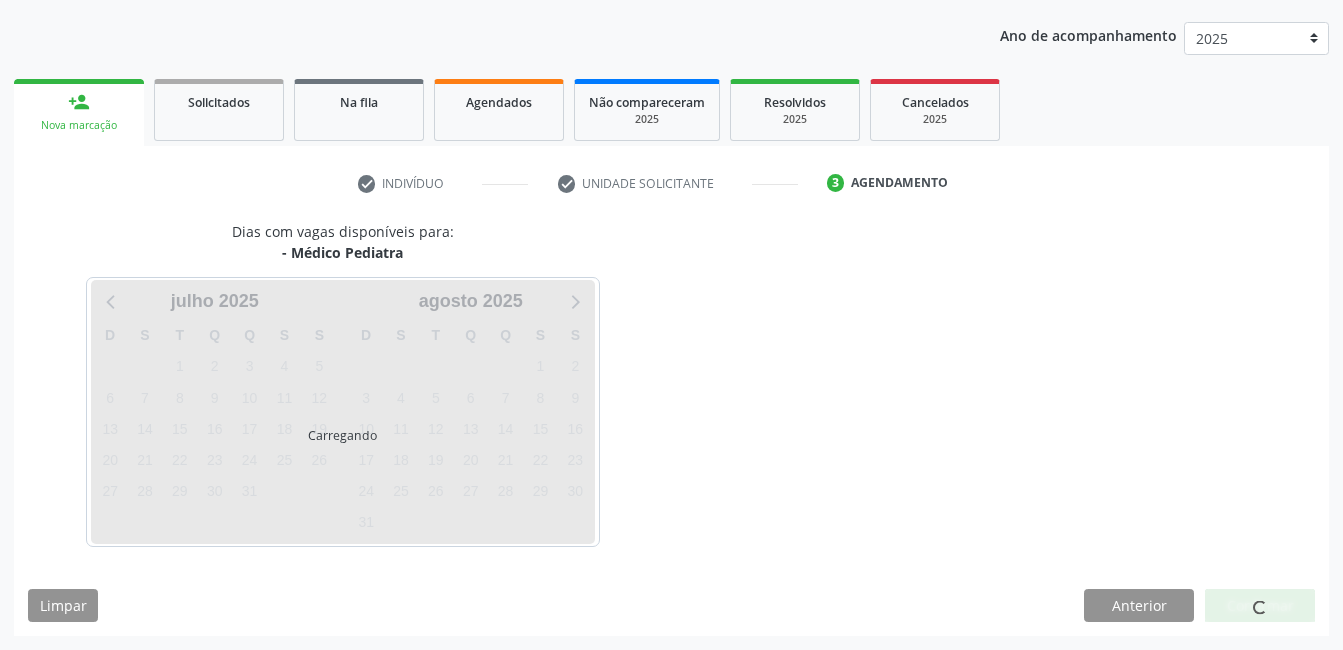 scroll, scrollTop: 220, scrollLeft: 0, axis: vertical 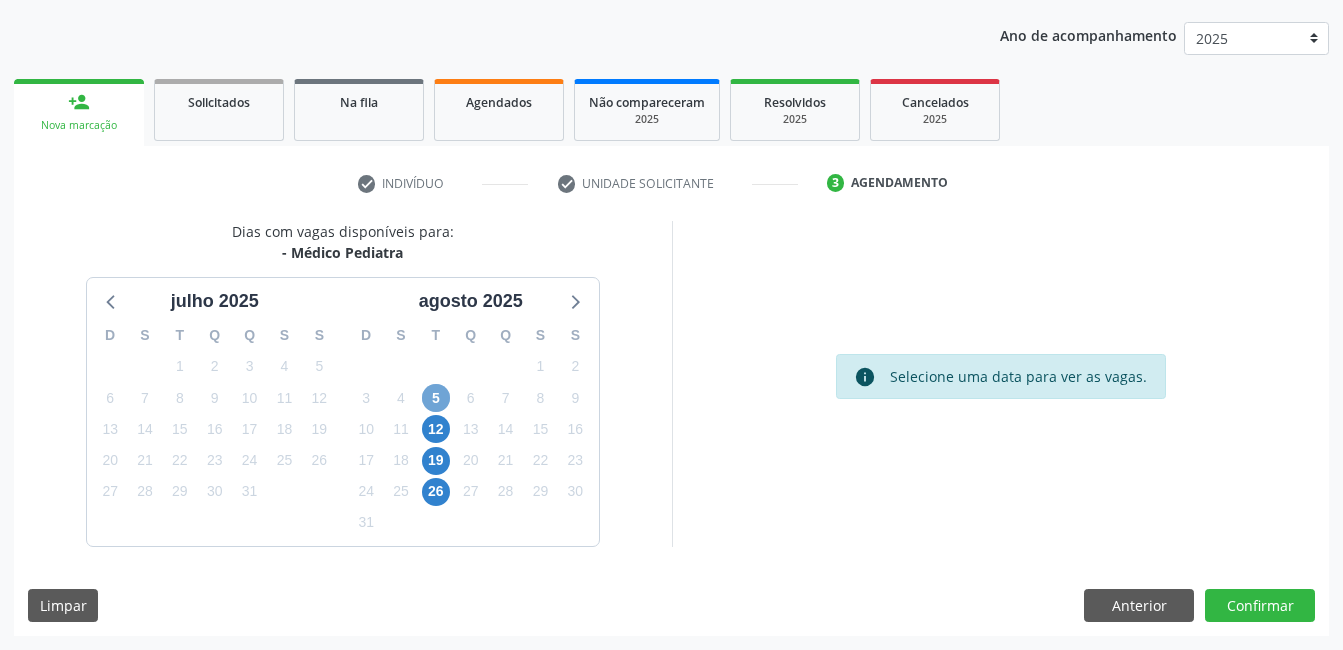 click on "5" at bounding box center (436, 398) 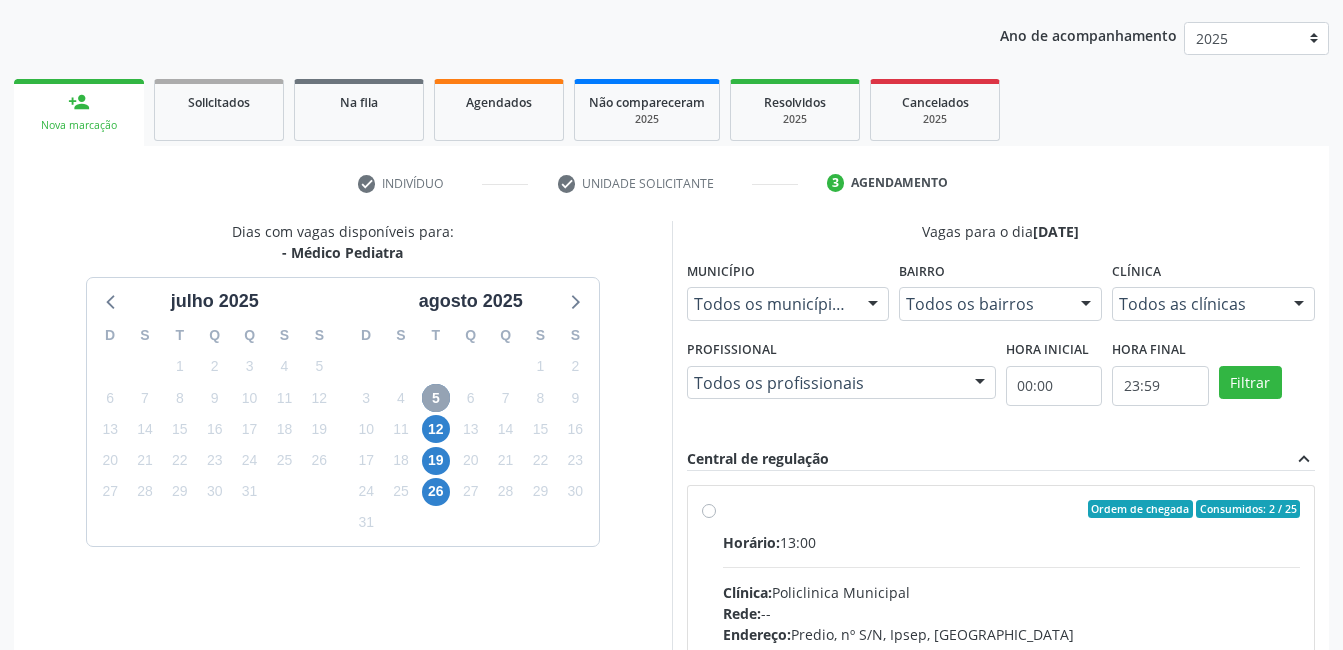 scroll, scrollTop: 420, scrollLeft: 0, axis: vertical 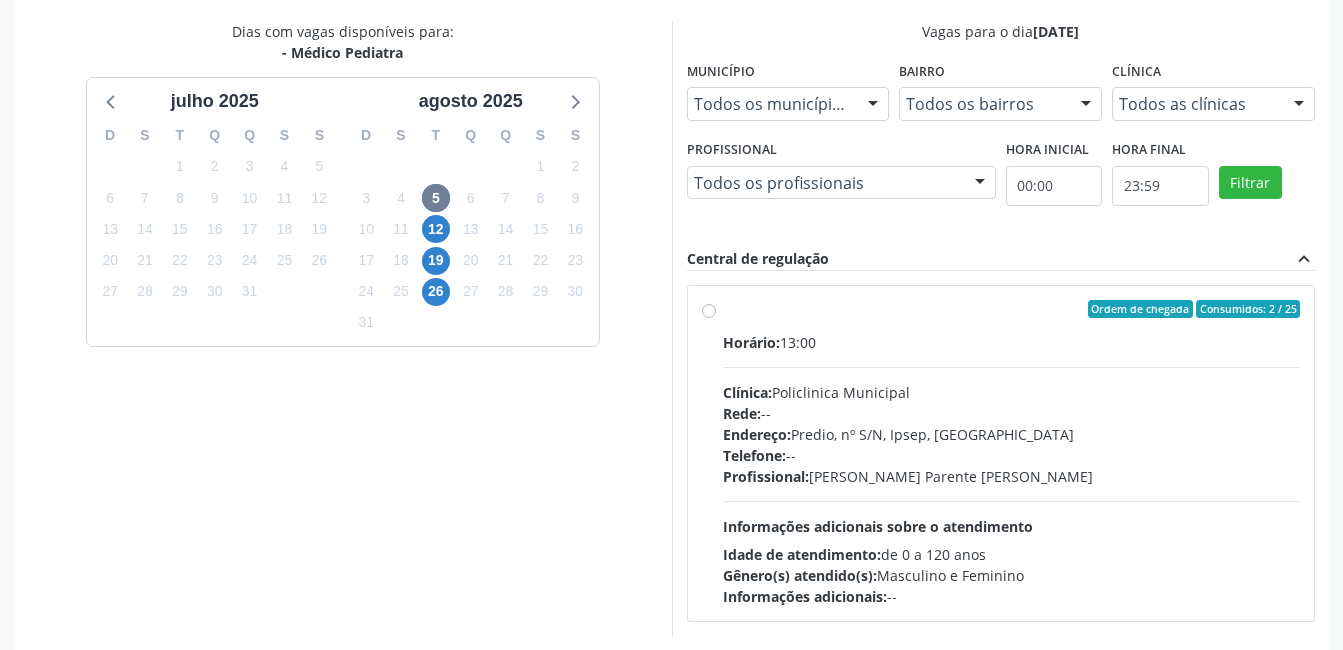 click on "Ordem de chegada
Consumidos: 2 / 25
Horário:   13:00
Clínica:  Policlinica Municipal
Rede:
--
Endereço:   Predio, nº S/N, Ipsep, Serra Talhada - PE
Telefone:   --
Profissional:
Bianca de Oliveira Parente Bezerra
Informações adicionais sobre o atendimento
Idade de atendimento:
de 0 a 120 anos
Gênero(s) atendido(s):
Masculino e Feminino
Informações adicionais:
--" at bounding box center [1001, 453] 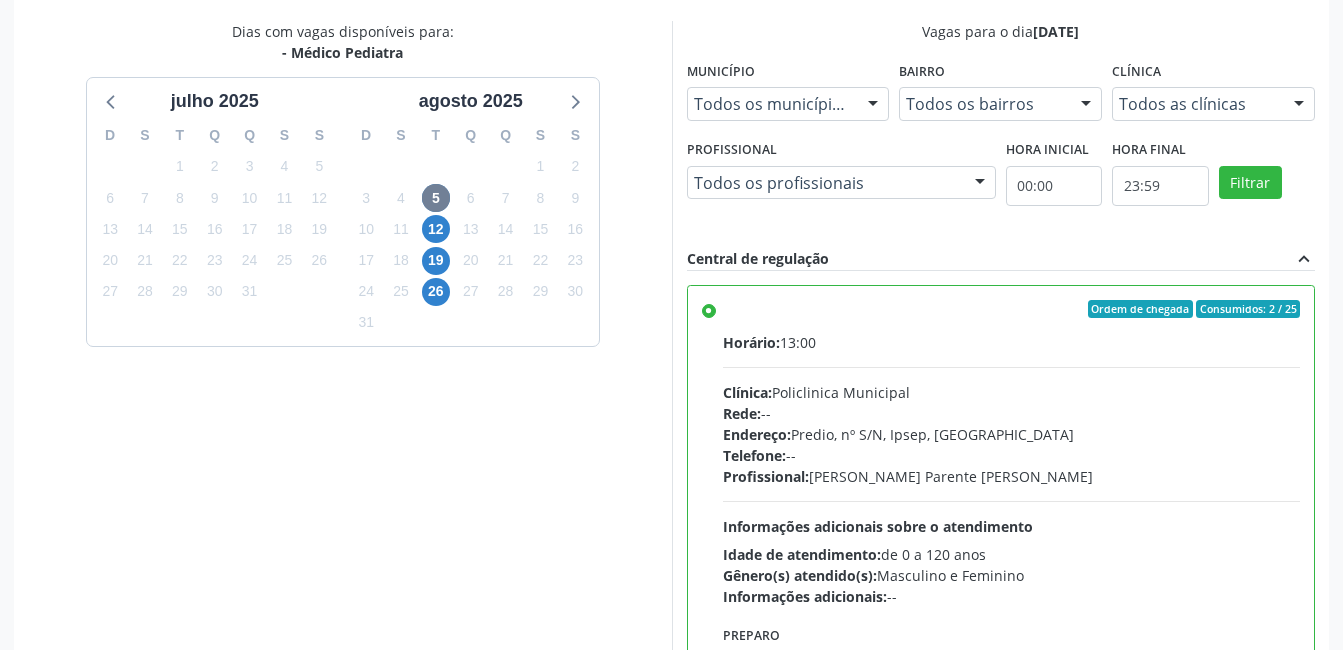 scroll, scrollTop: 545, scrollLeft: 0, axis: vertical 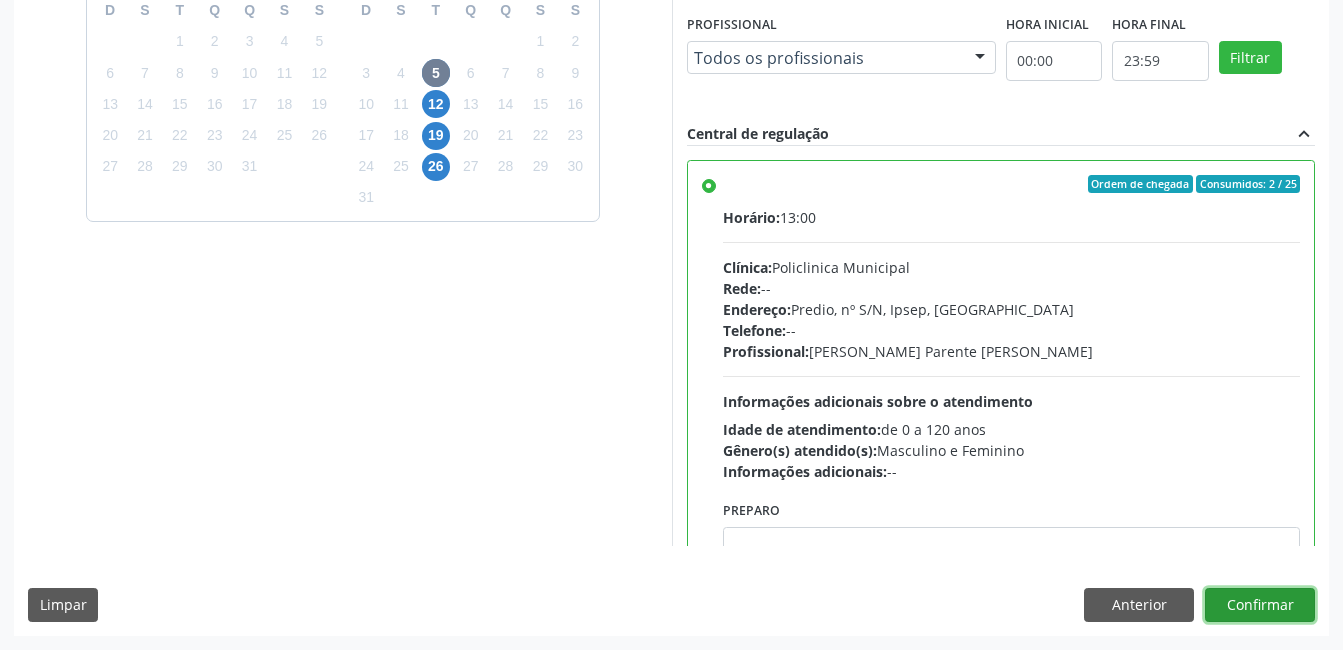 click on "Confirmar" at bounding box center [1260, 605] 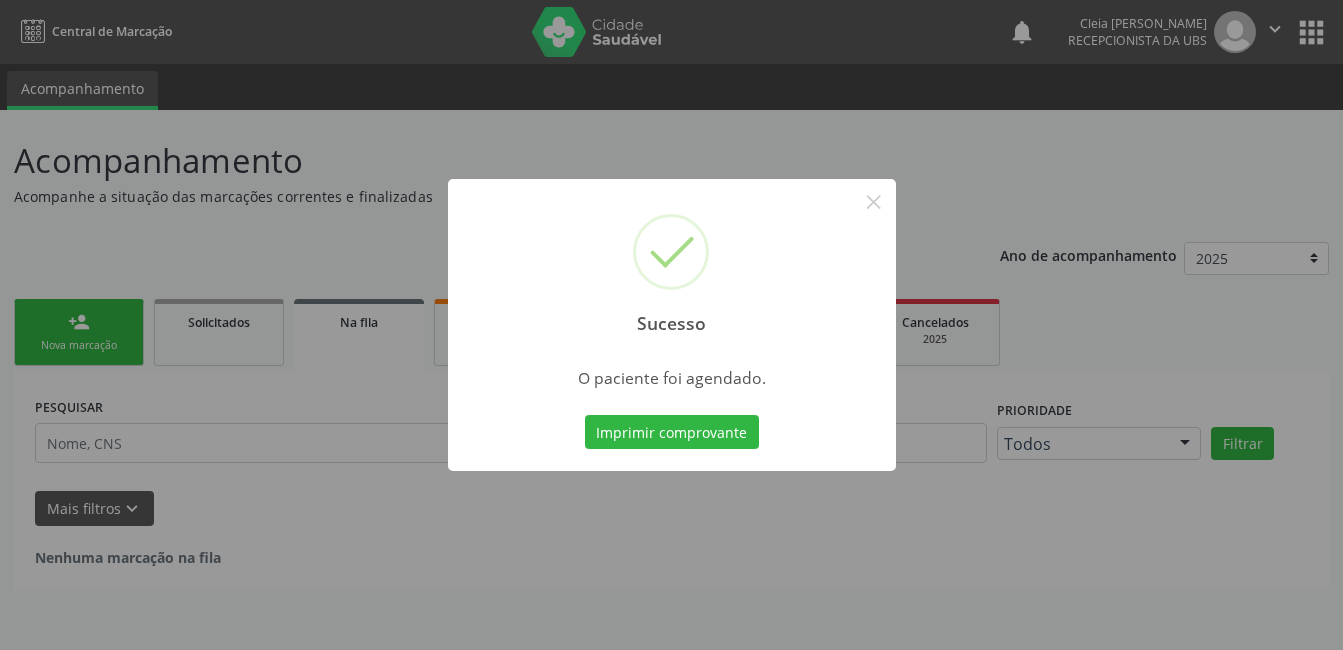 scroll, scrollTop: 0, scrollLeft: 0, axis: both 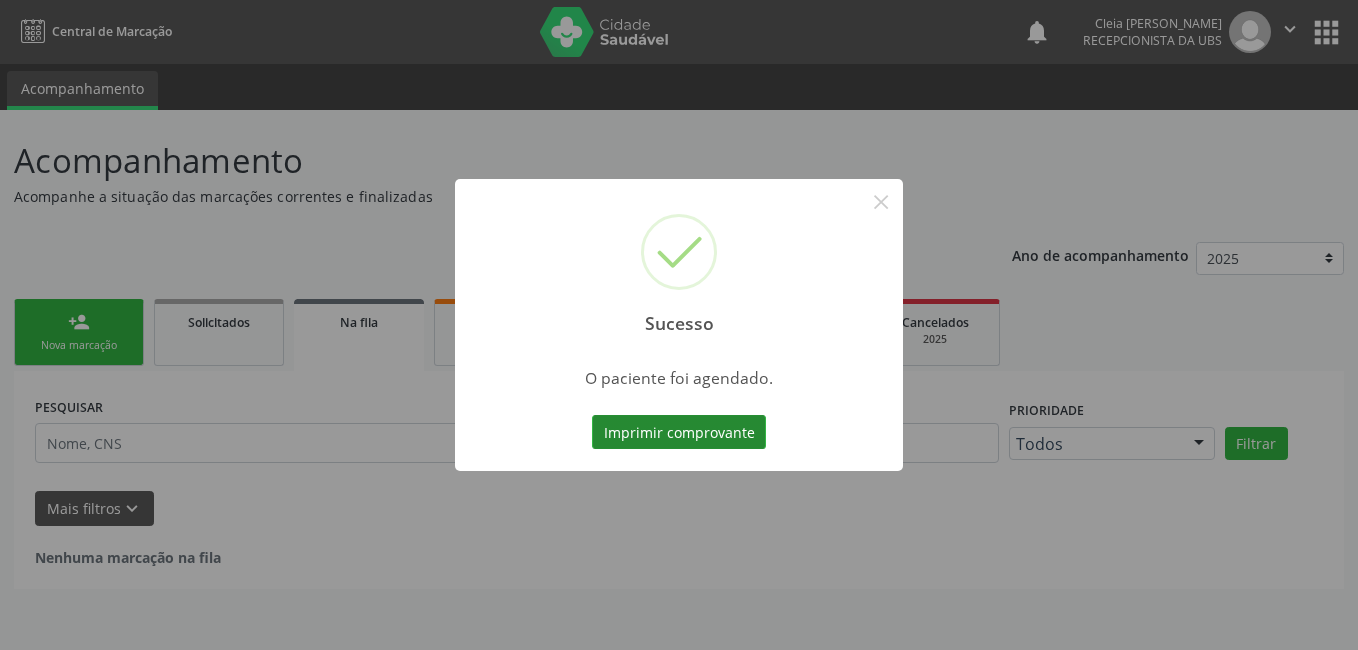 click on "Imprimir comprovante" at bounding box center (679, 432) 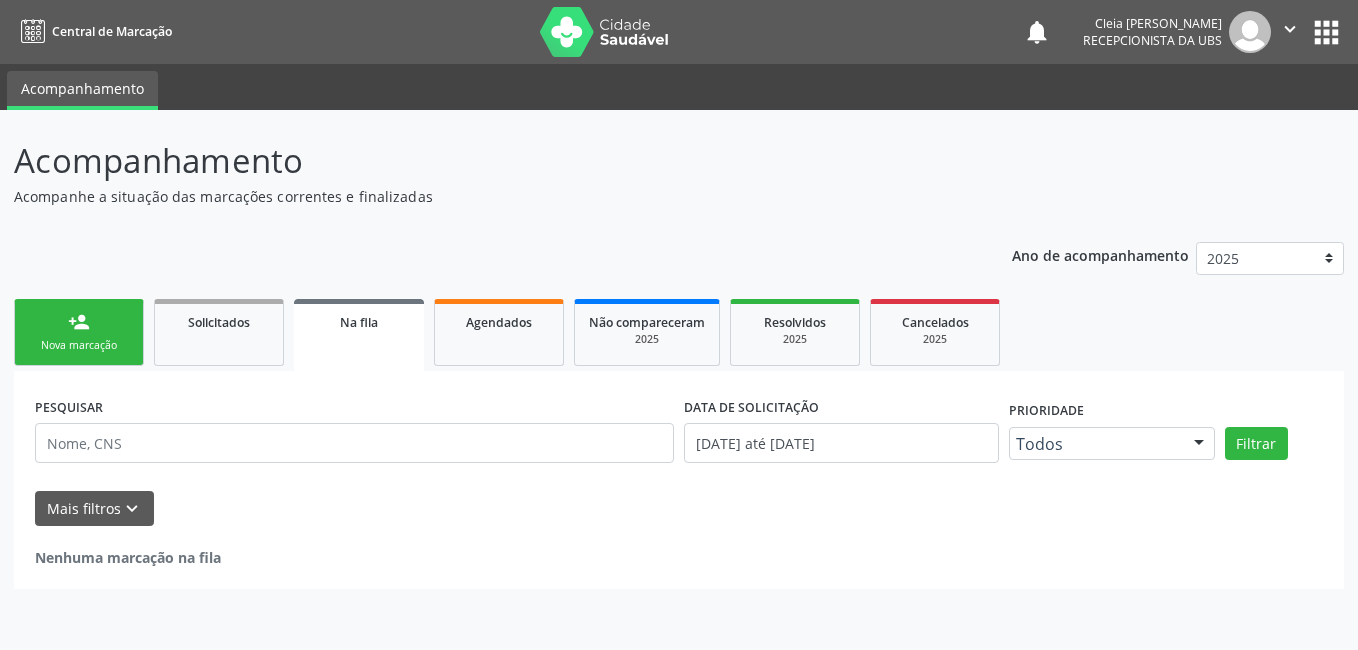 click on "person_add
Nova marcação" at bounding box center [79, 332] 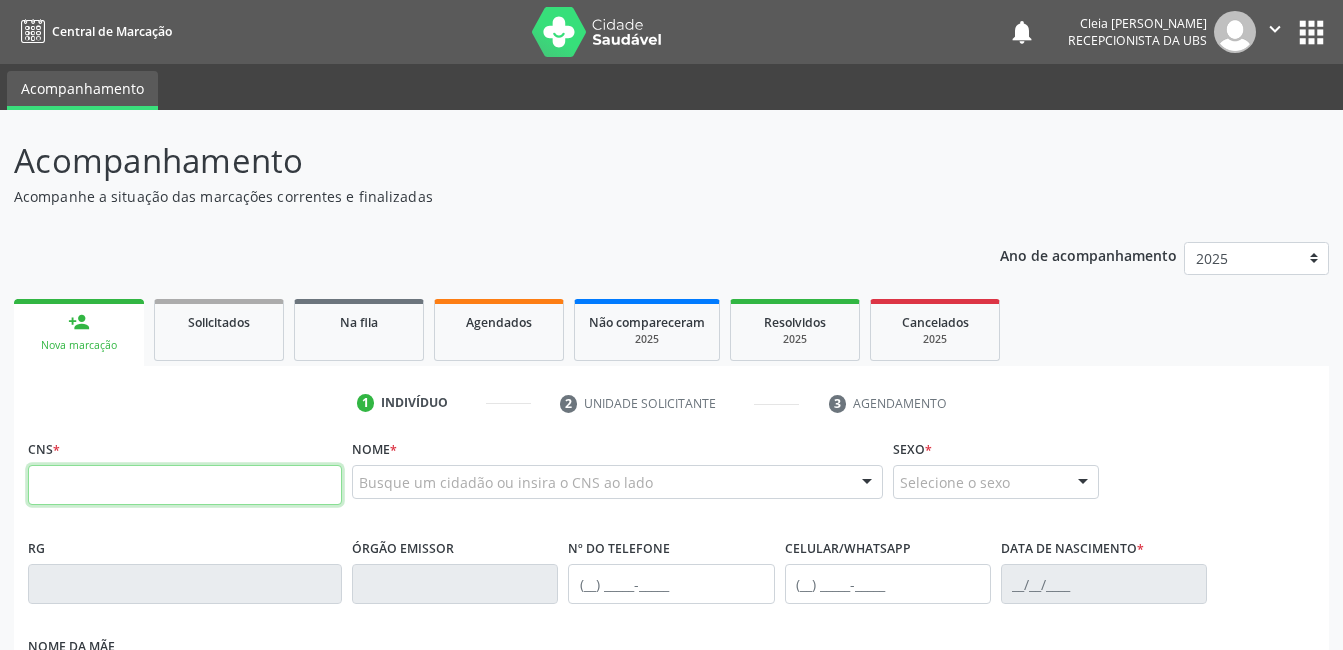 click at bounding box center (185, 485) 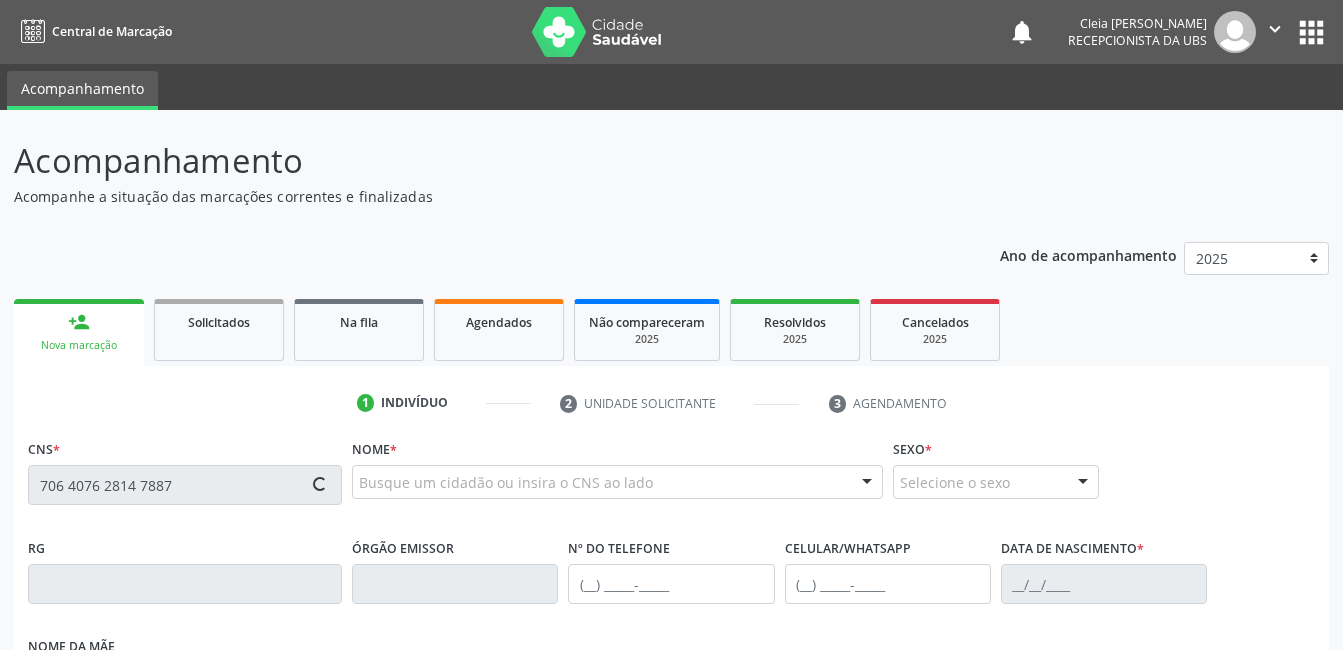 type on "706 4076 2814 7887" 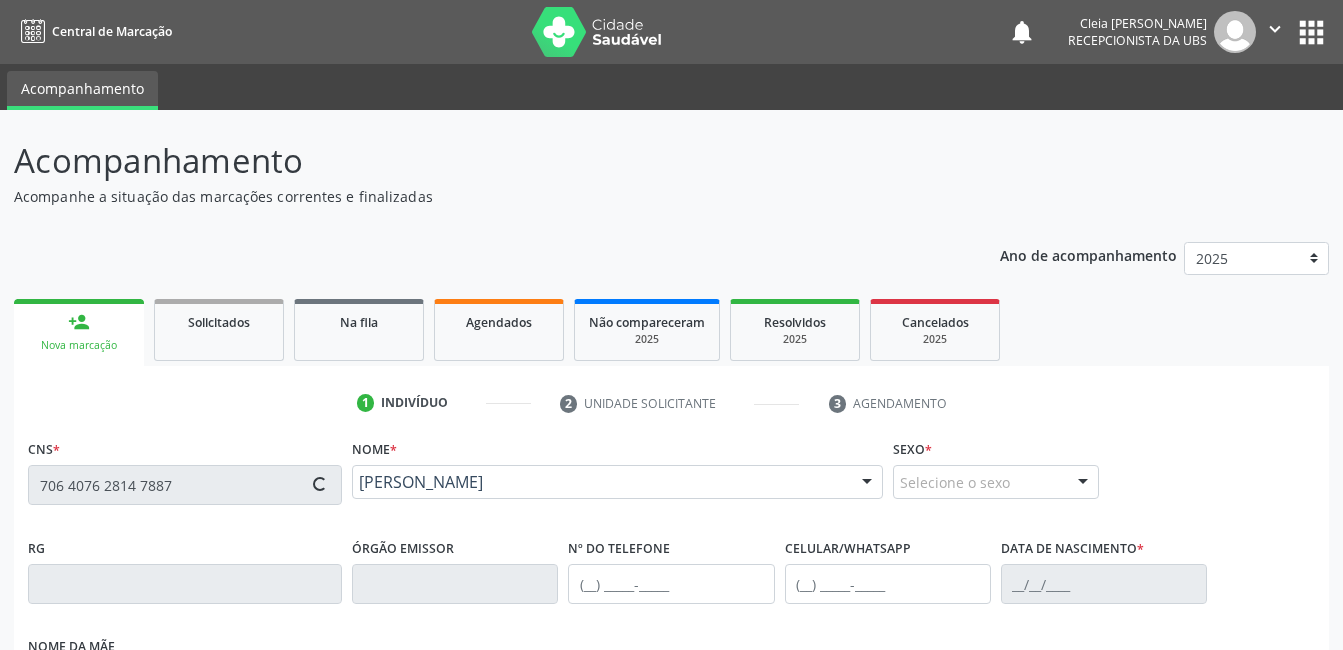 type on "(87) 99932-6514" 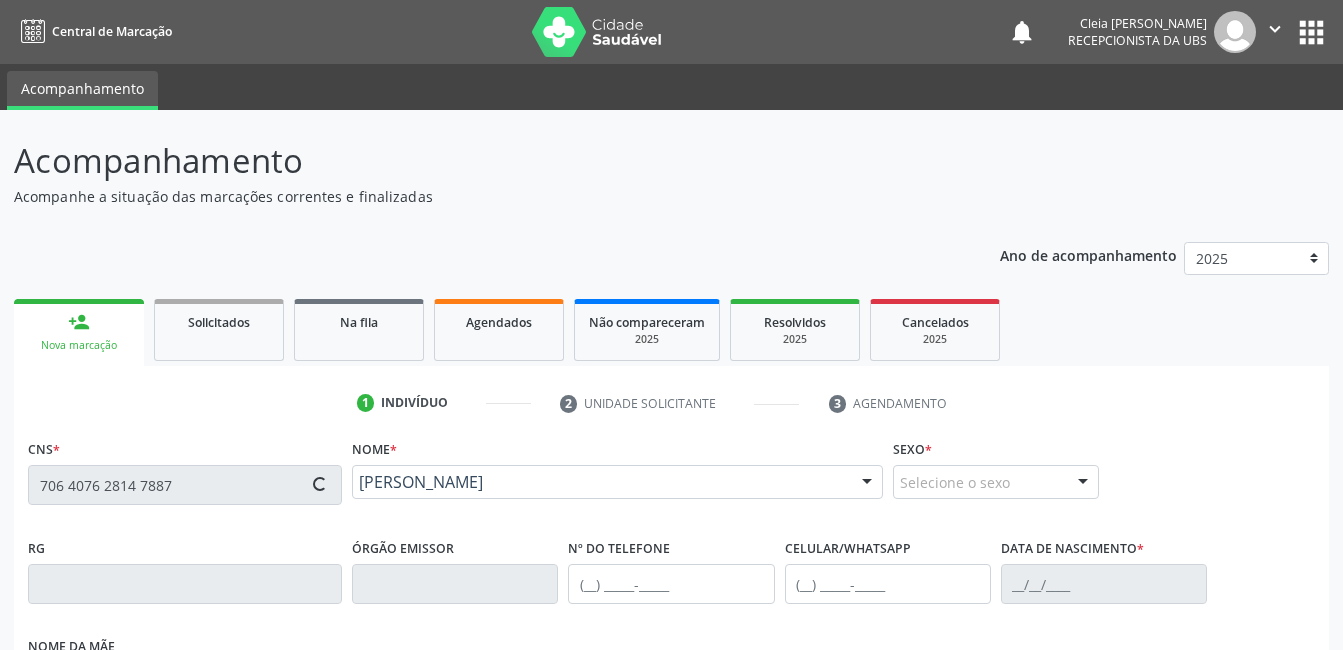 type on "04/02/2022" 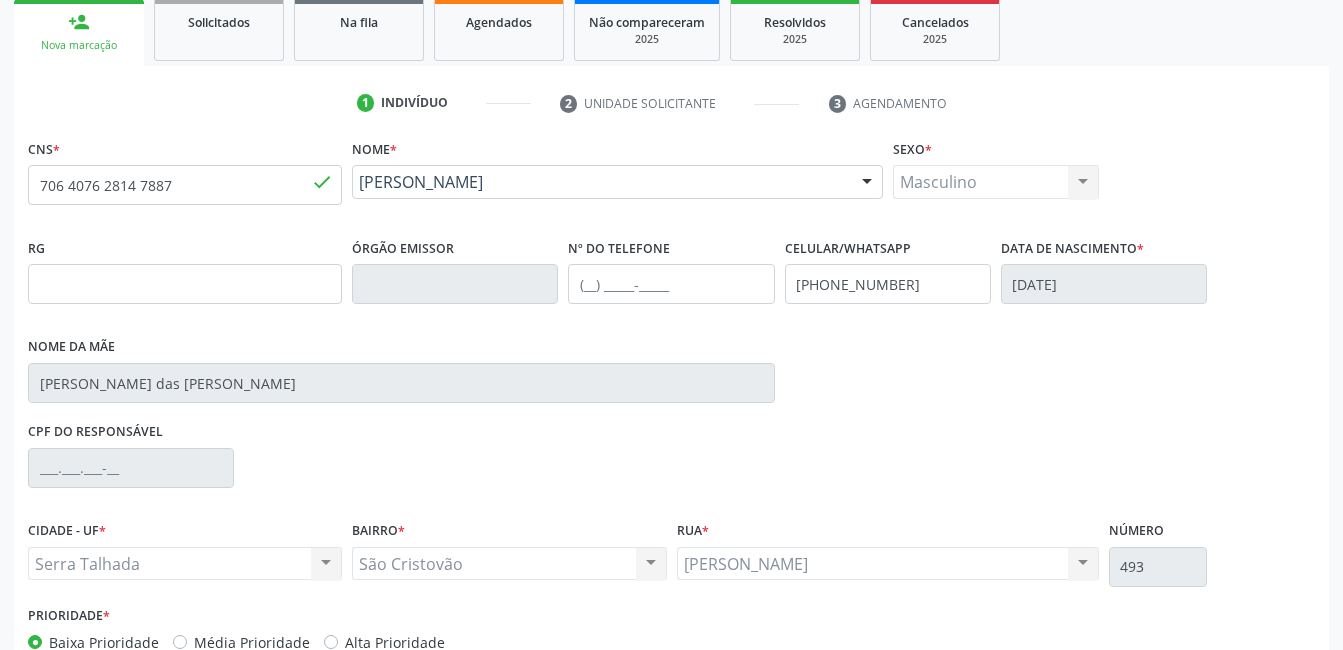scroll, scrollTop: 420, scrollLeft: 0, axis: vertical 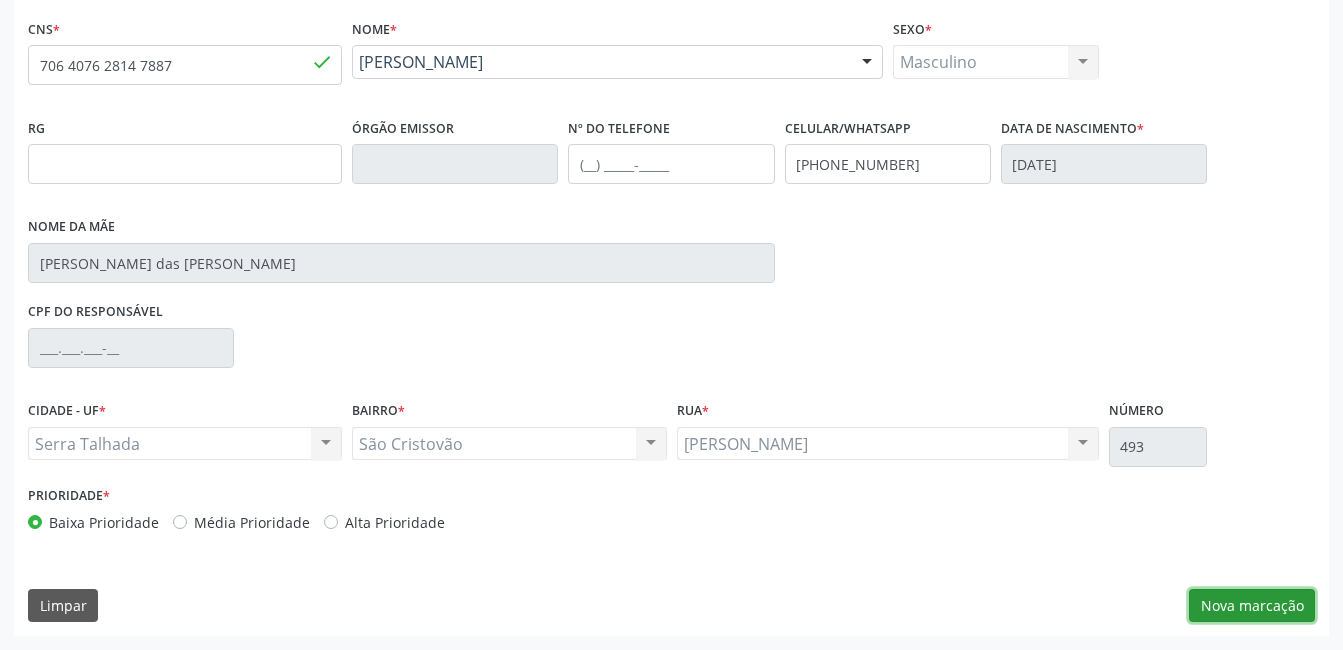 click on "Nova marcação" at bounding box center [1252, 606] 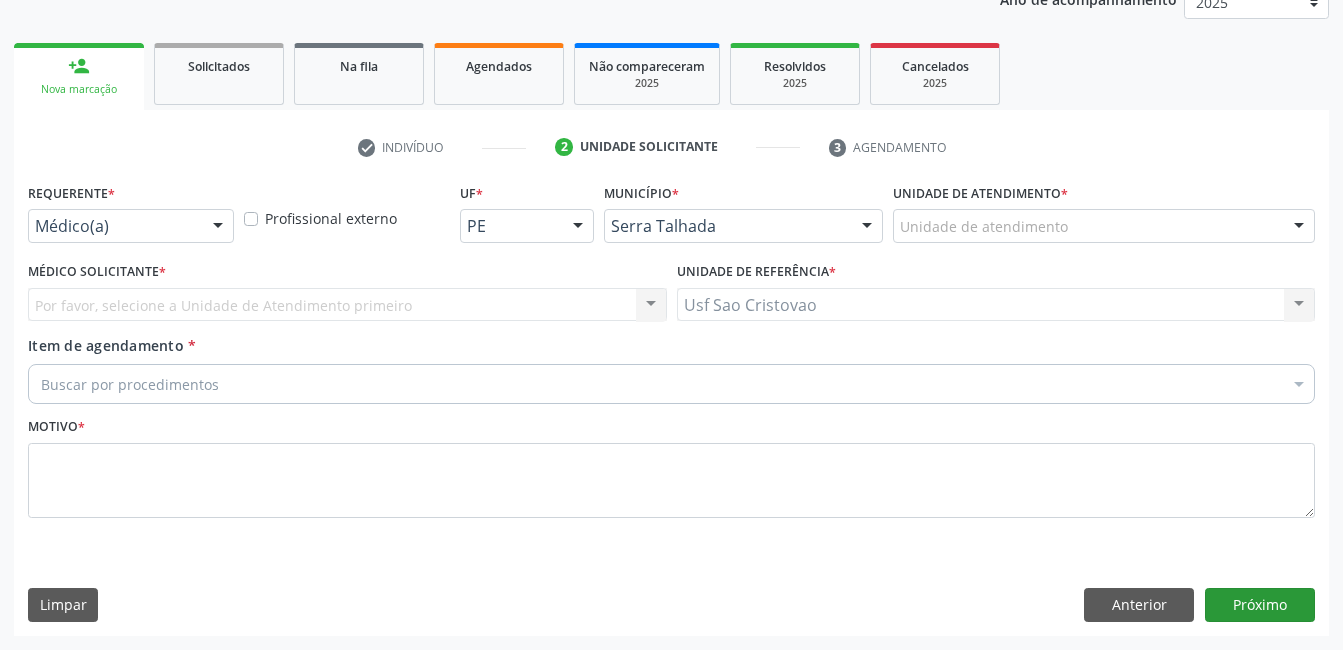 scroll, scrollTop: 256, scrollLeft: 0, axis: vertical 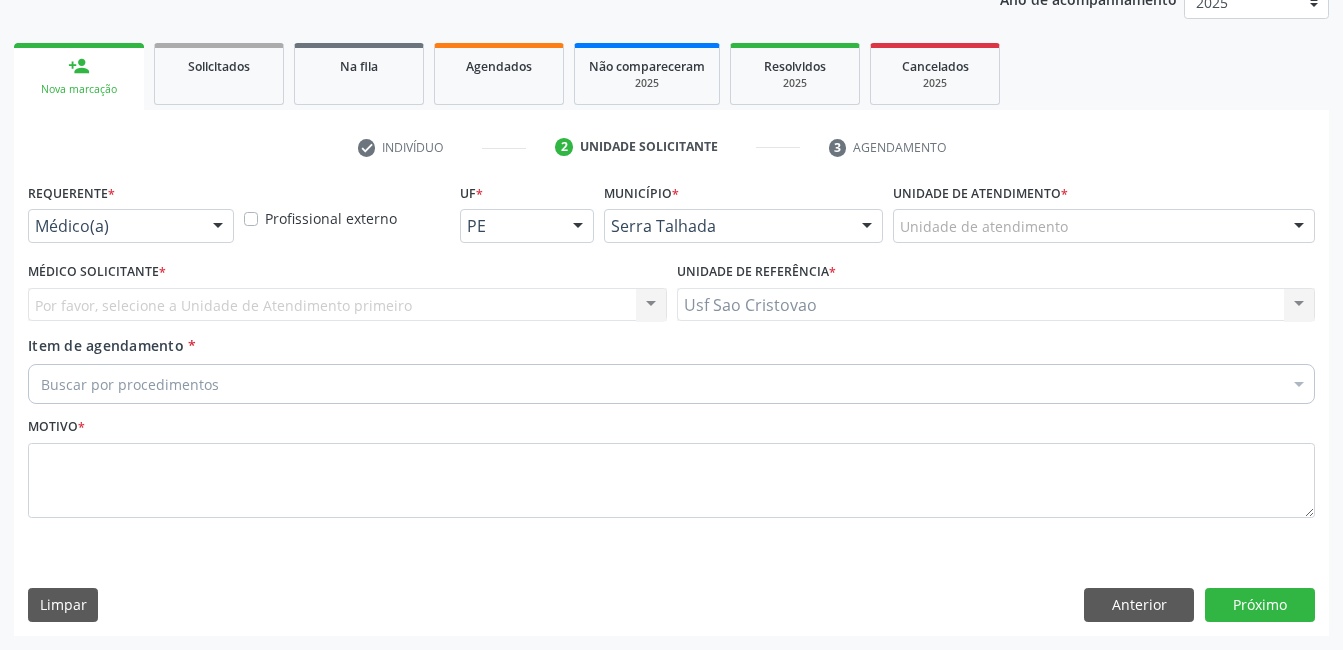 click at bounding box center [218, 227] 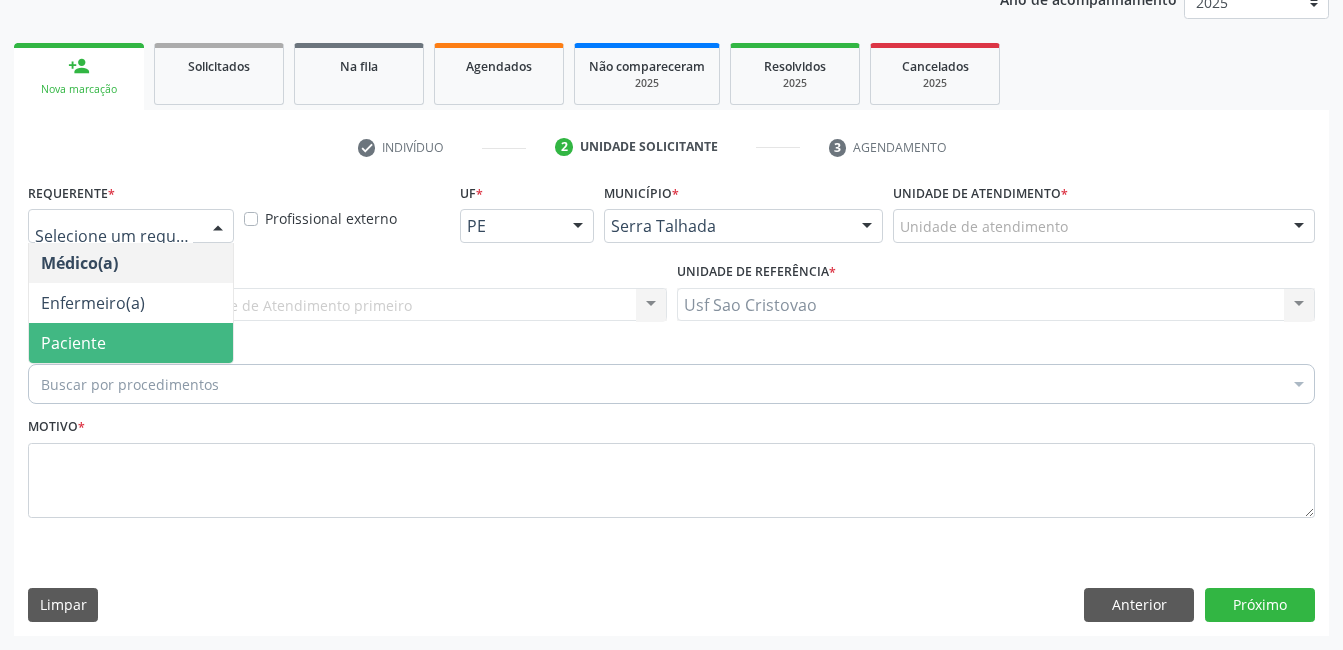 click on "Paciente" at bounding box center (131, 343) 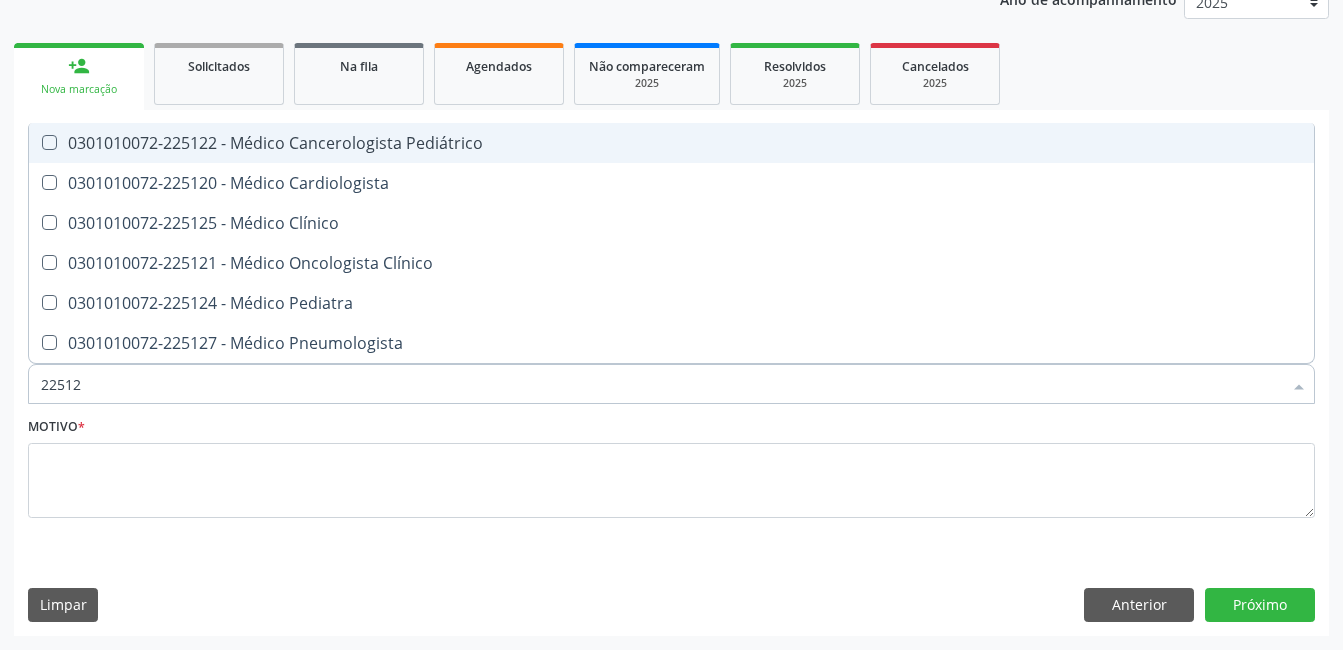 type on "225124" 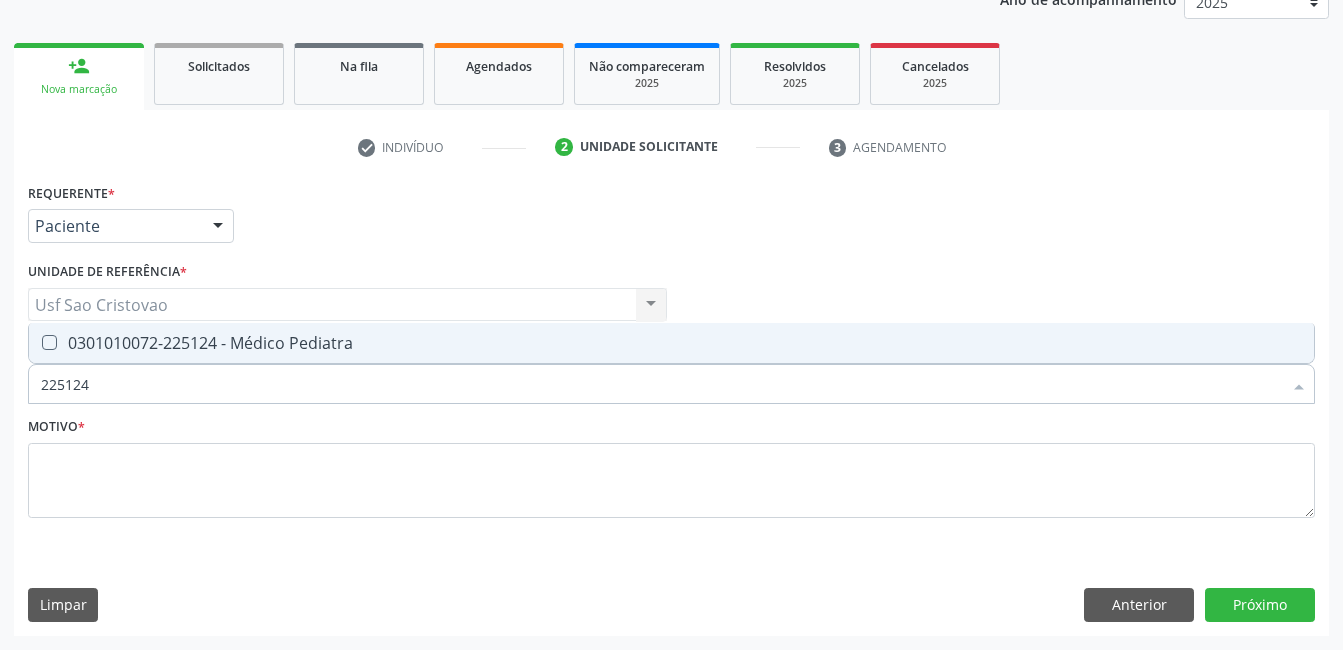 click at bounding box center [49, 342] 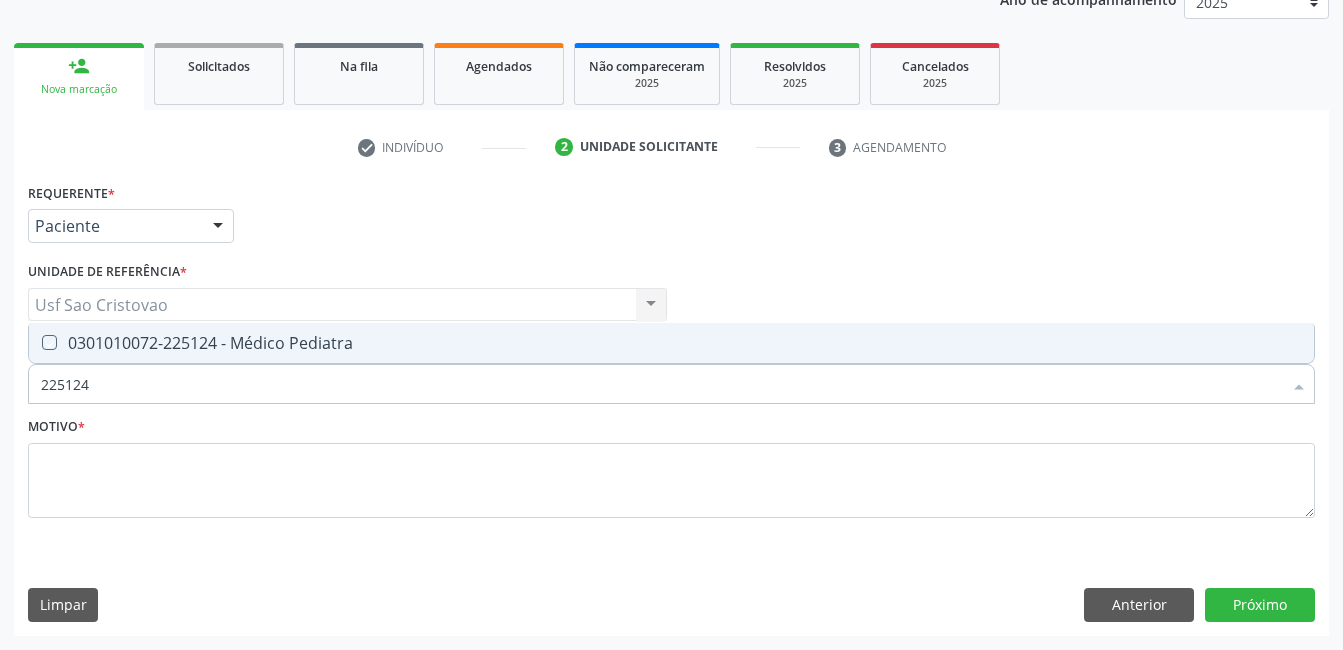 click at bounding box center (35, 342) 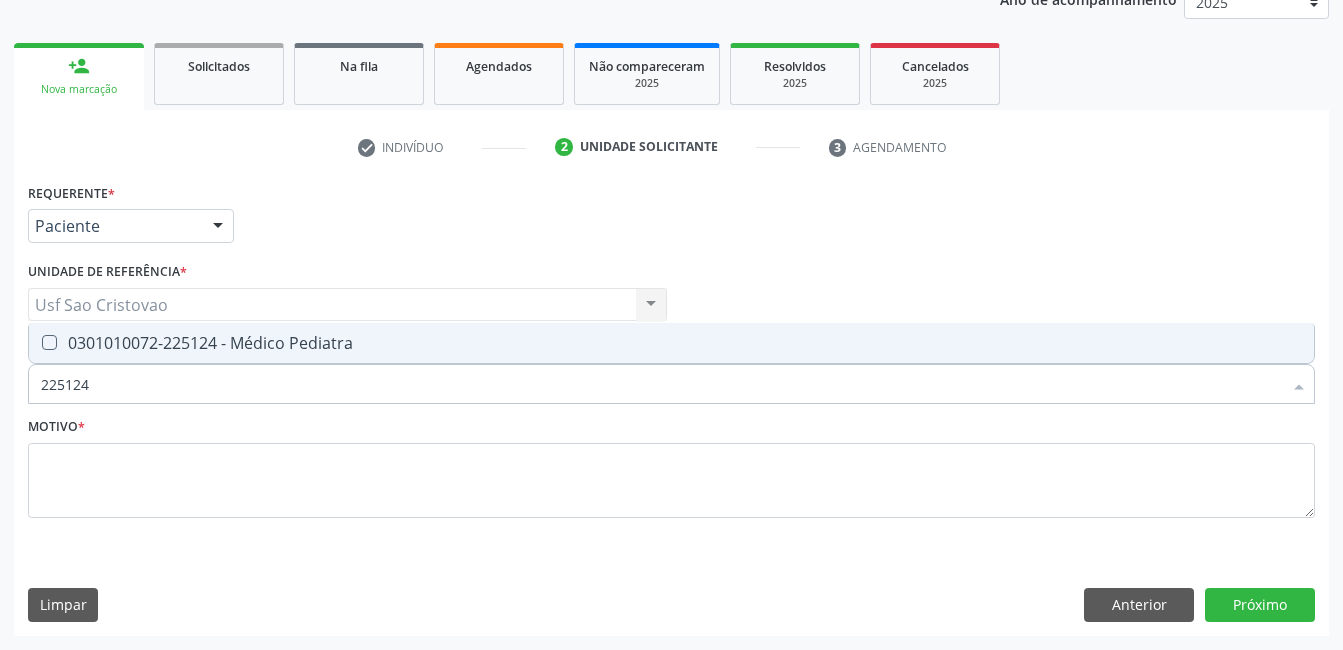checkbox on "true" 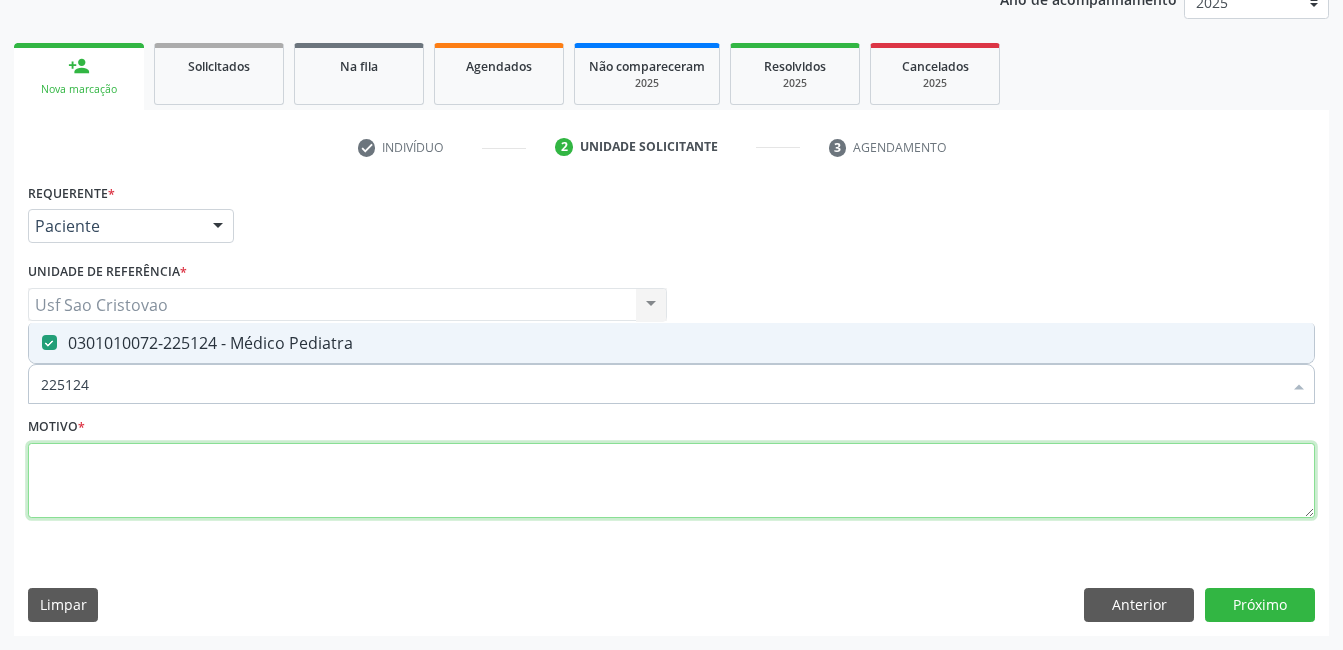 click at bounding box center (671, 481) 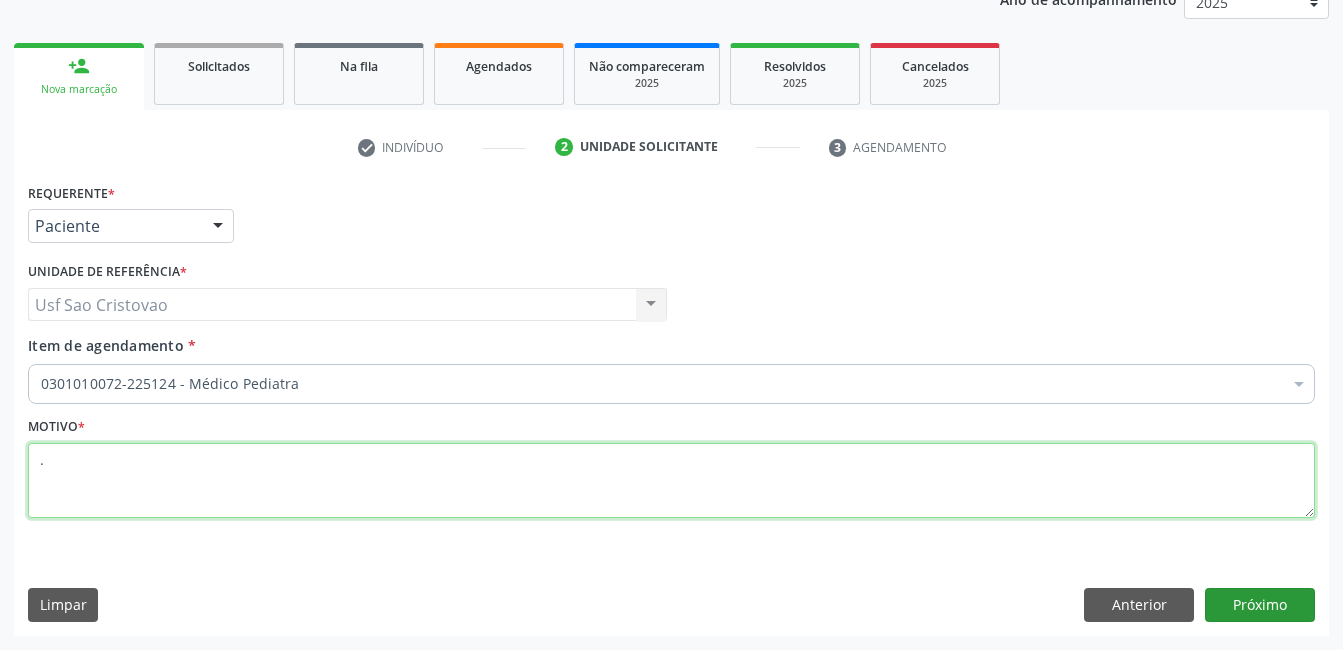 type on "." 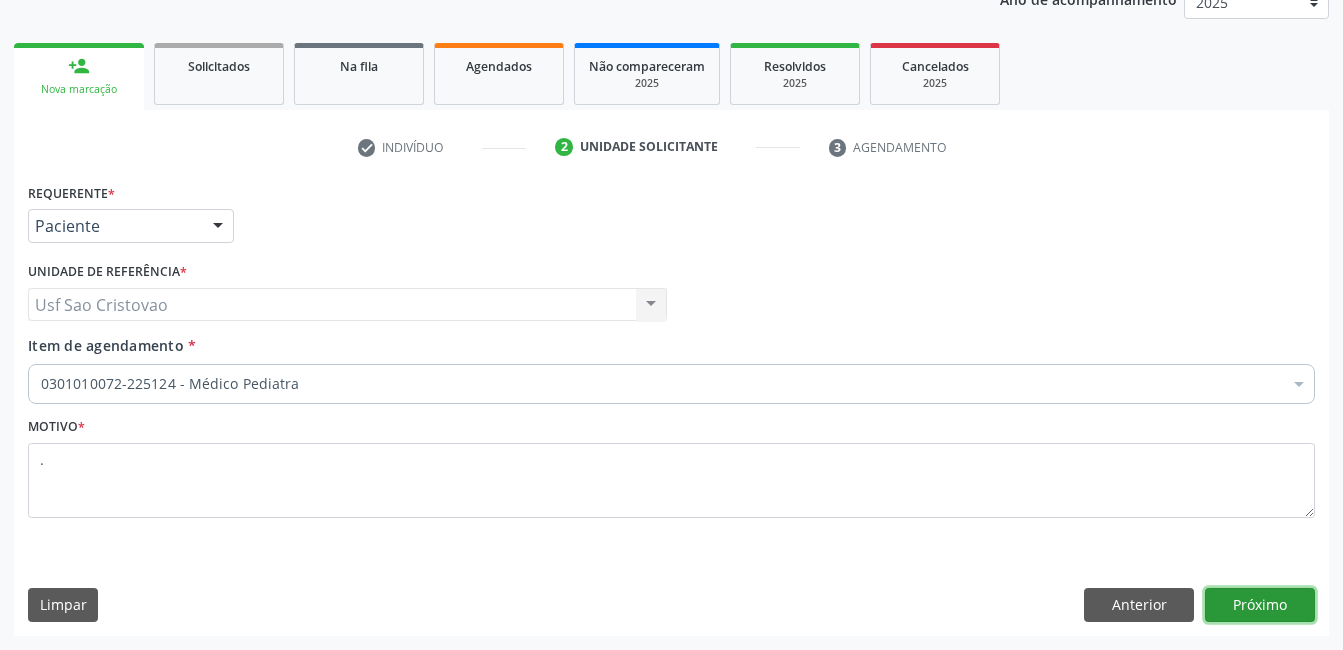 click on "Próximo" at bounding box center (1260, 605) 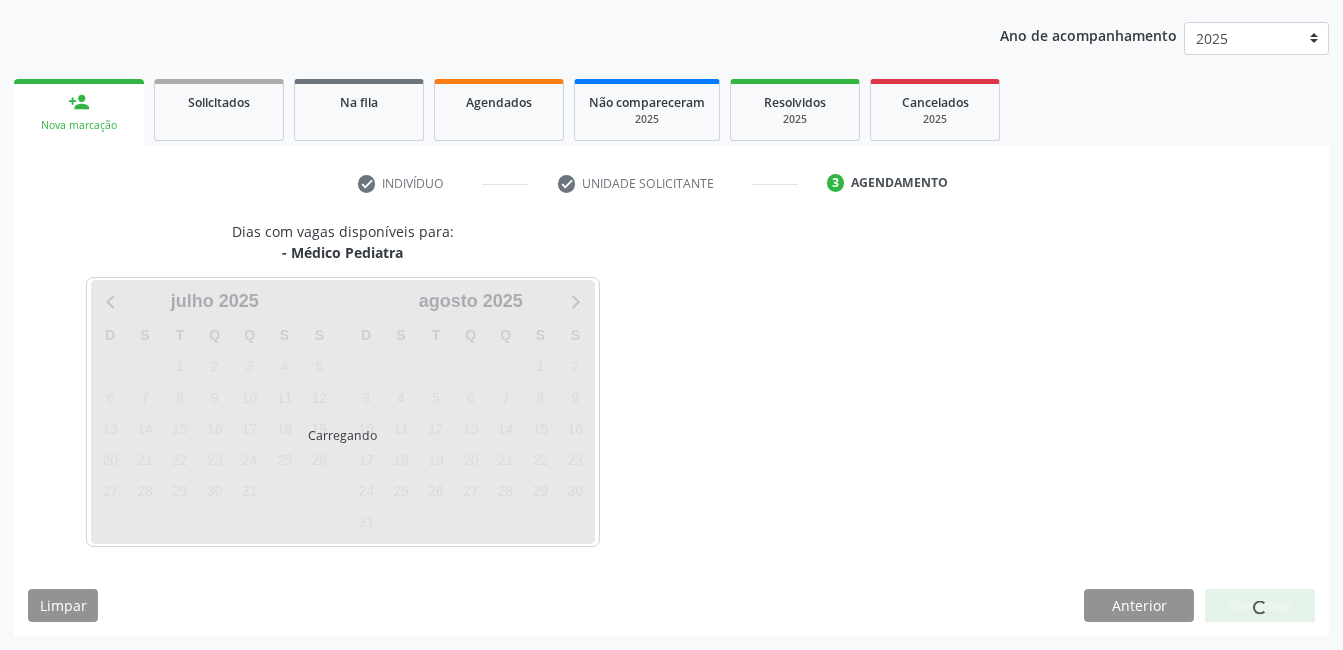 scroll, scrollTop: 220, scrollLeft: 0, axis: vertical 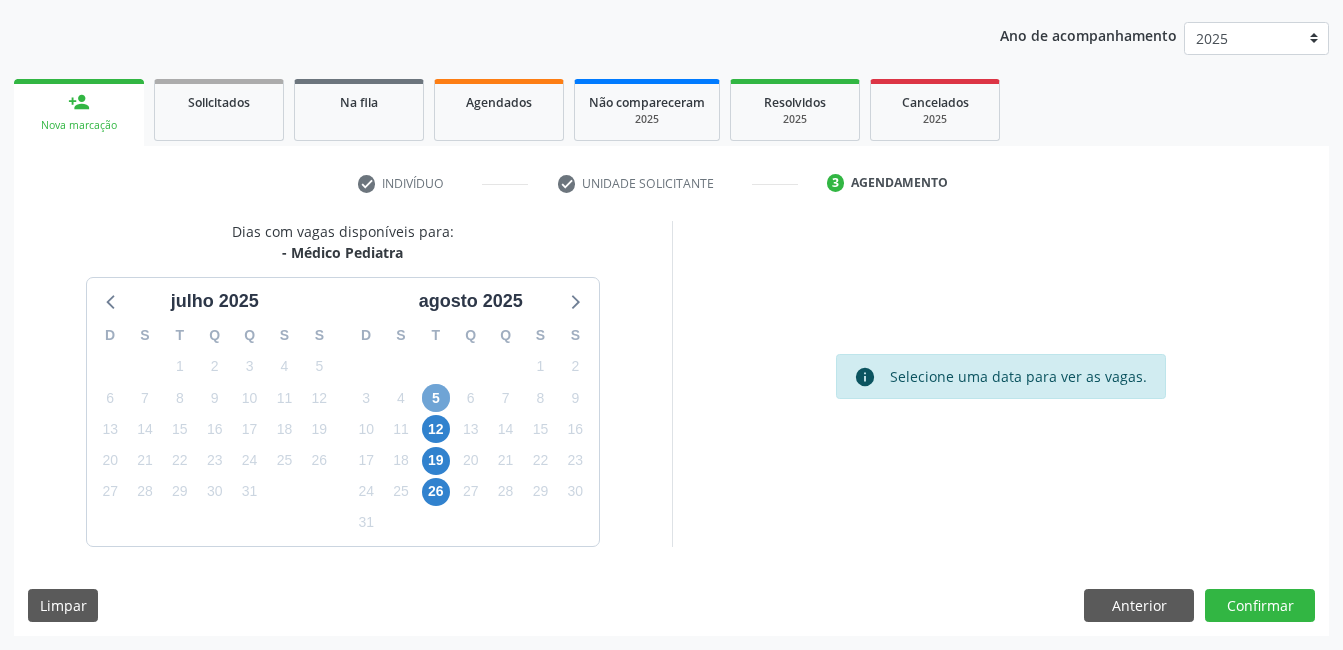 click on "5" at bounding box center (436, 398) 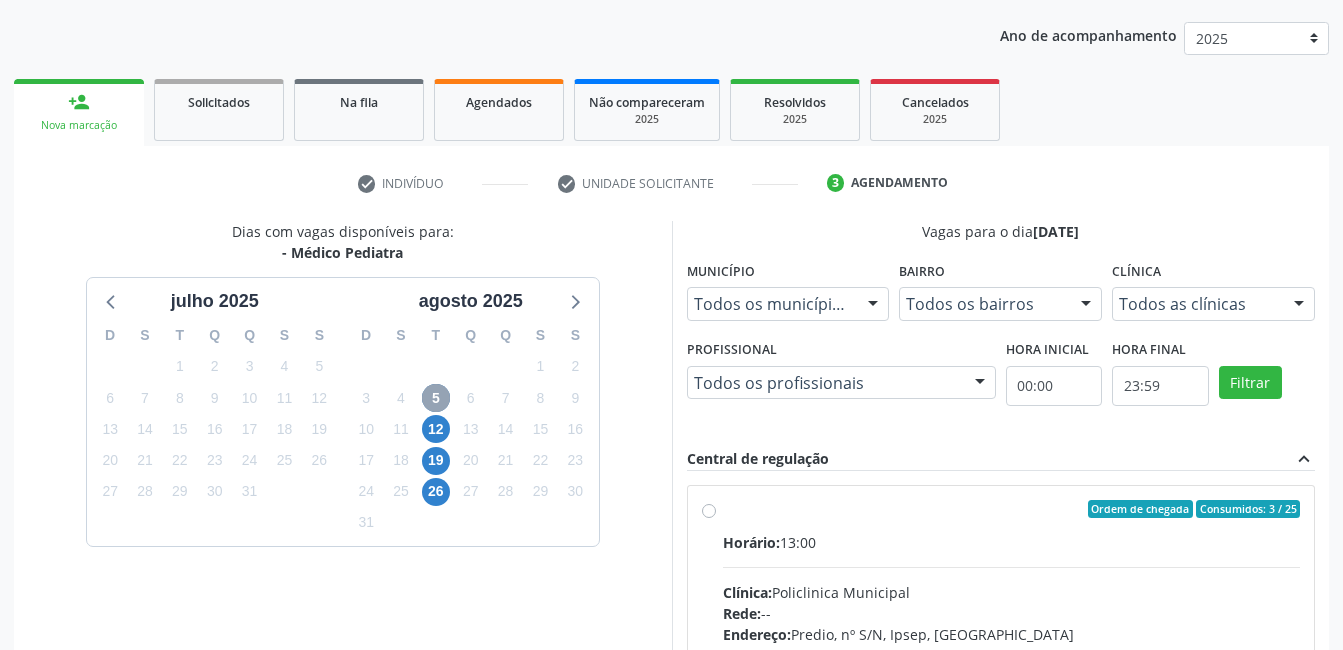 scroll, scrollTop: 420, scrollLeft: 0, axis: vertical 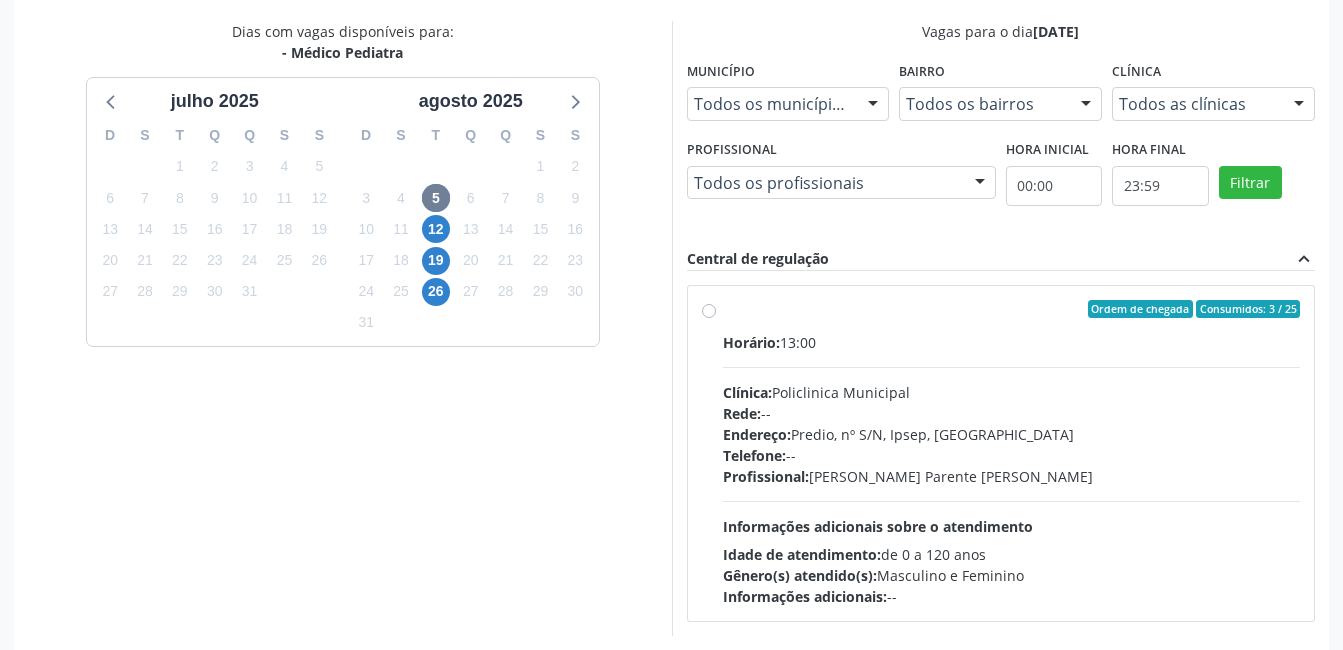 click on "Ordem de chegada
Consumidos: 3 / 25
Horário:   13:00
Clínica:  Policlinica Municipal
Rede:
--
Endereço:   Predio, nº S/N, Ipsep, Serra Talhada - PE
Telefone:   --
Profissional:
Bianca de Oliveira Parente Bezerra
Informações adicionais sobre o atendimento
Idade de atendimento:
de 0 a 120 anos
Gênero(s) atendido(s):
Masculino e Feminino
Informações adicionais:
--" at bounding box center (1012, 453) 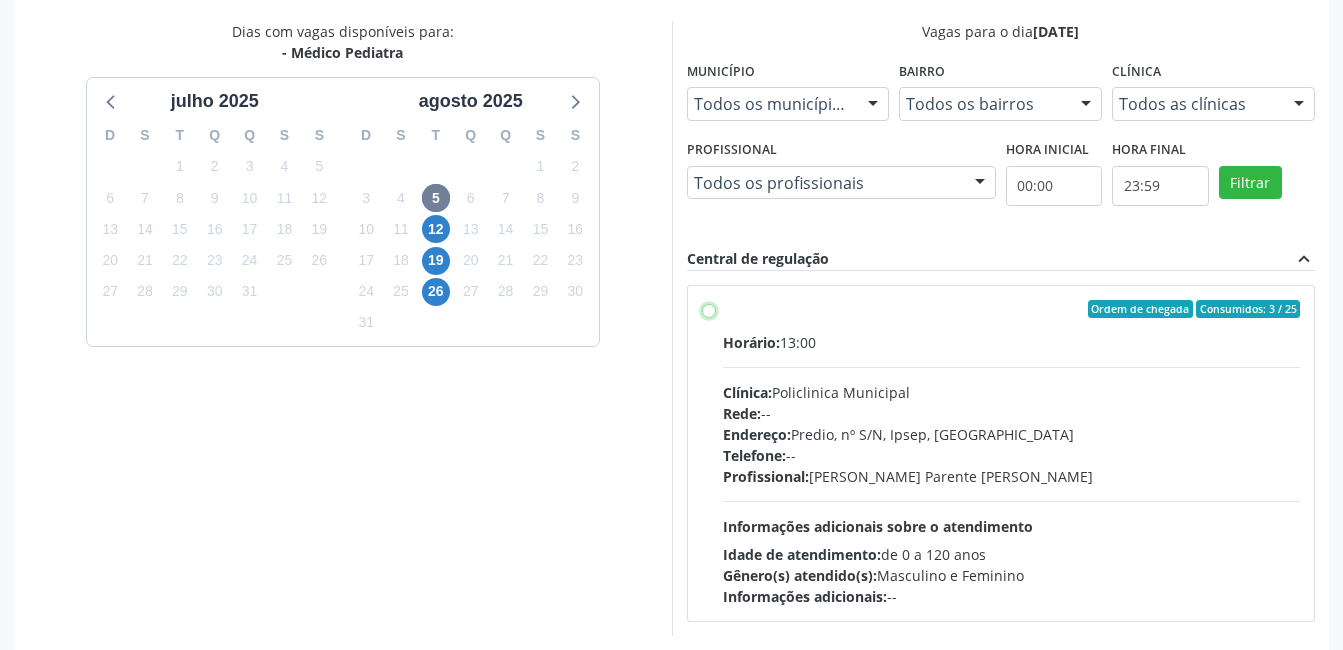 click on "Ordem de chegada
Consumidos: 3 / 25
Horário:   13:00
Clínica:  Policlinica Municipal
Rede:
--
Endereço:   Predio, nº S/N, Ipsep, Serra Talhada - PE
Telefone:   --
Profissional:
Bianca de Oliveira Parente Bezerra
Informações adicionais sobre o atendimento
Idade de atendimento:
de 0 a 120 anos
Gênero(s) atendido(s):
Masculino e Feminino
Informações adicionais:
--" at bounding box center [709, 309] 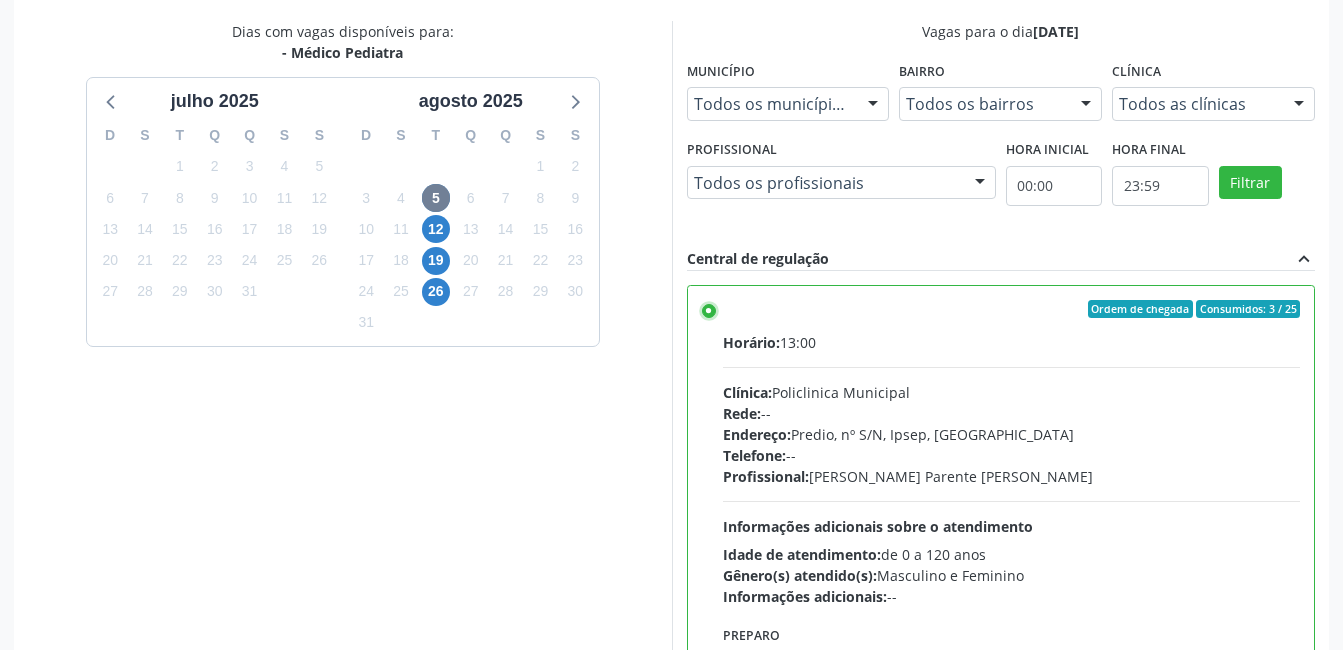 scroll, scrollTop: 545, scrollLeft: 0, axis: vertical 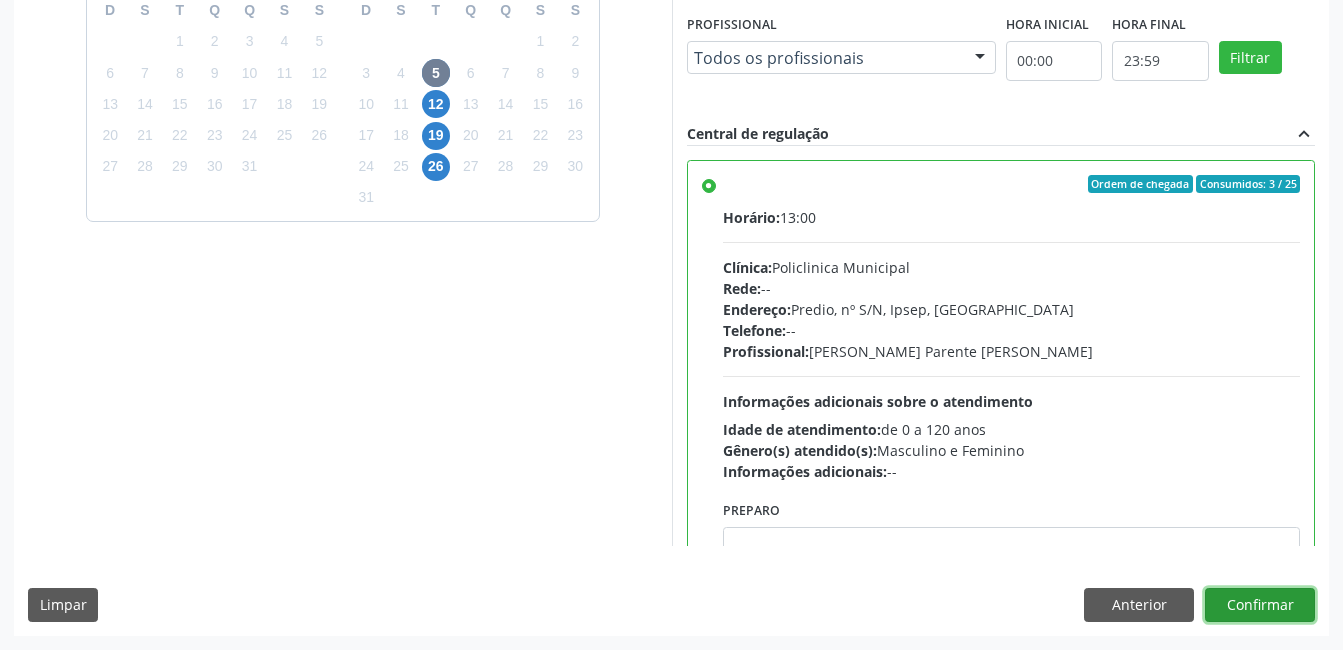 click on "Confirmar" at bounding box center [1260, 605] 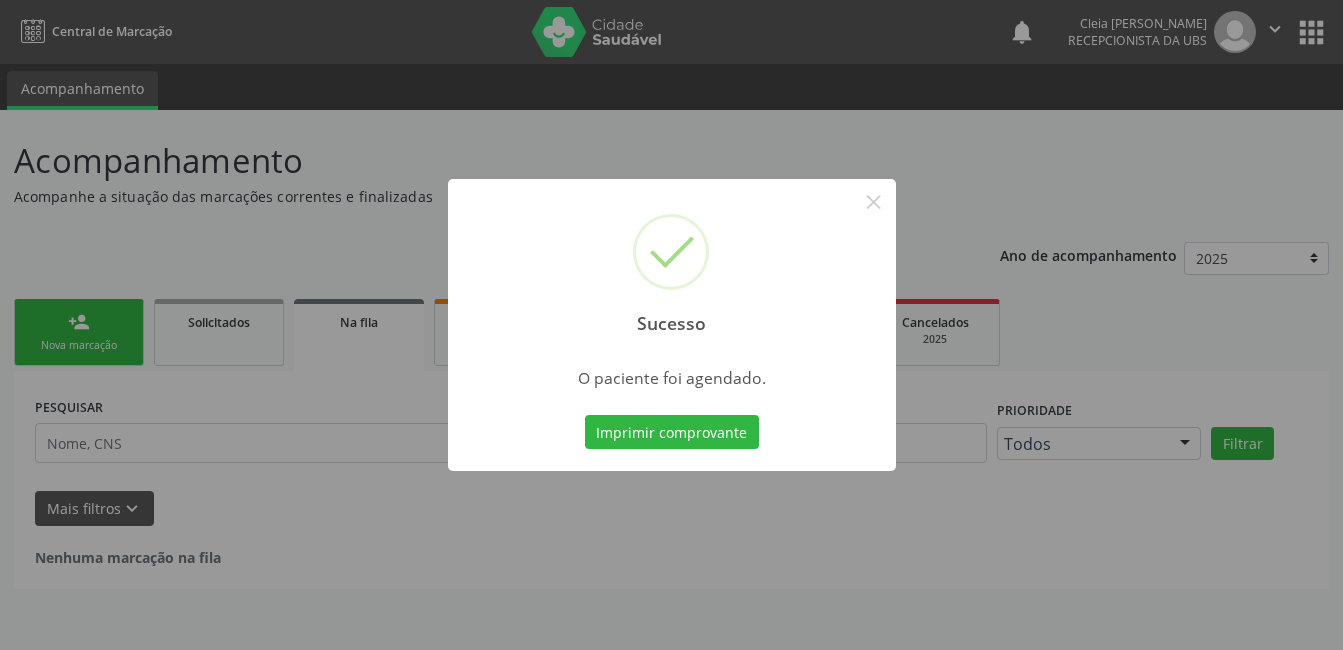 scroll, scrollTop: 0, scrollLeft: 0, axis: both 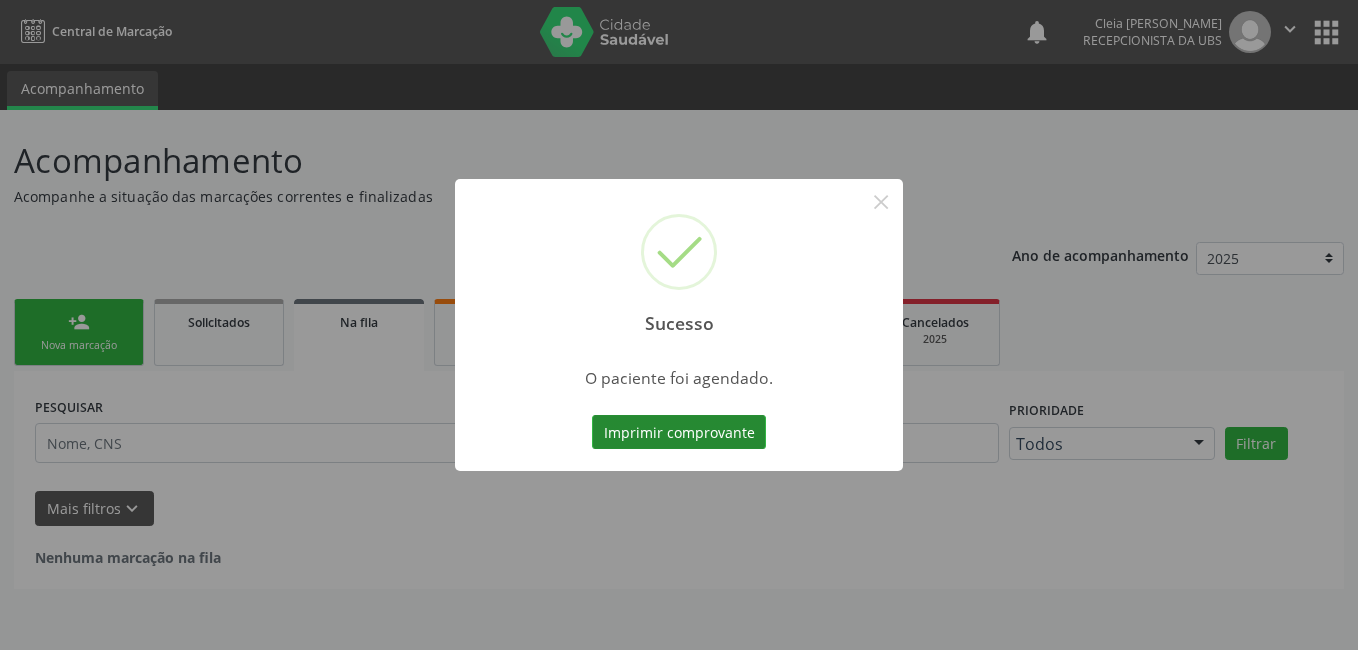 click on "Imprimir comprovante" at bounding box center (679, 432) 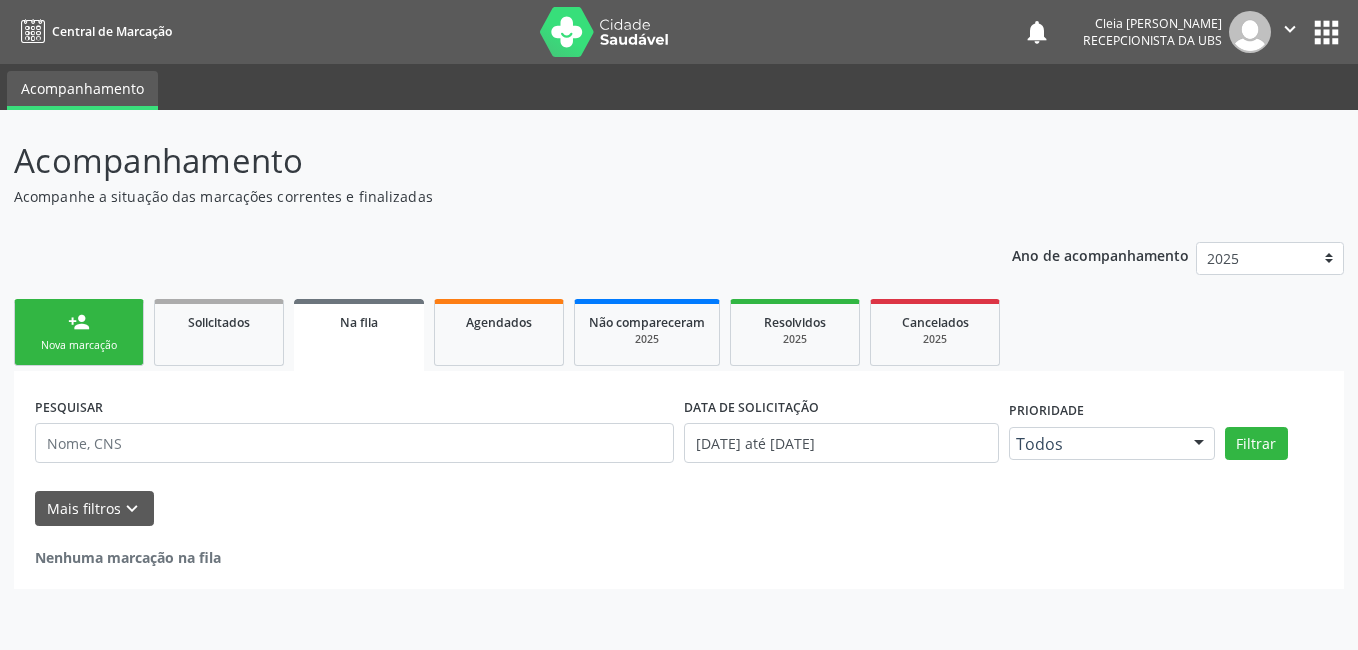 click on "Nova marcação" at bounding box center (79, 345) 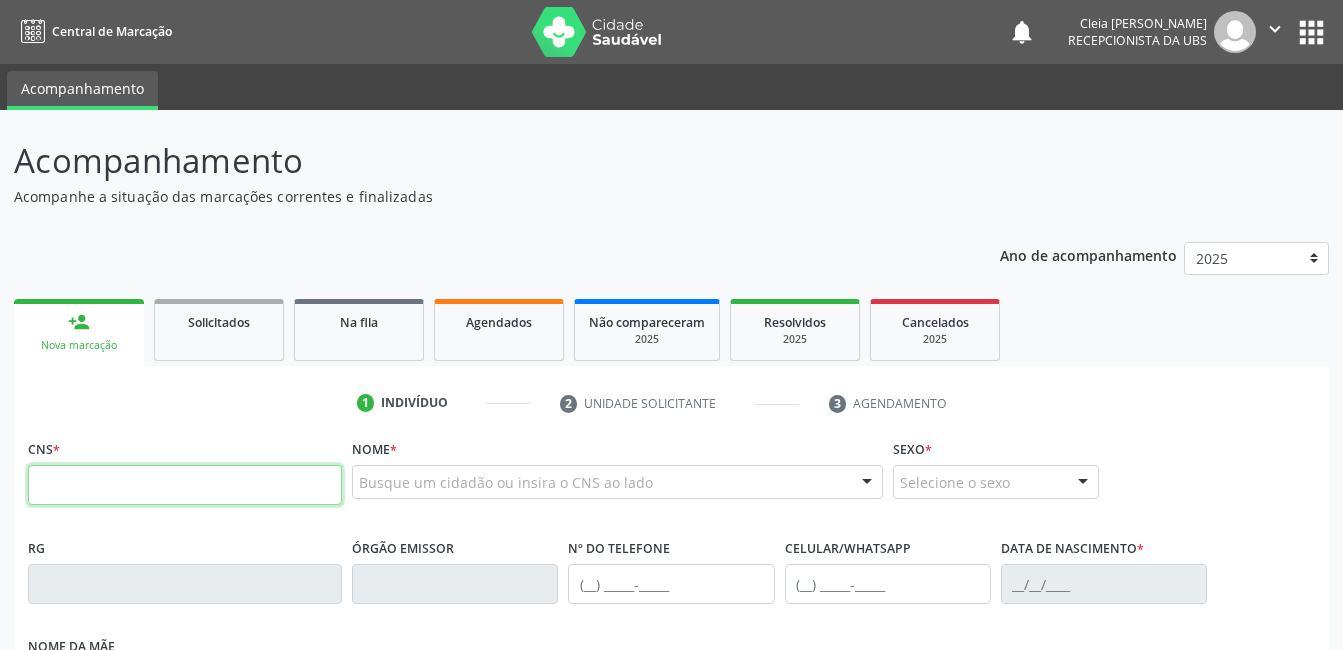 click at bounding box center (185, 485) 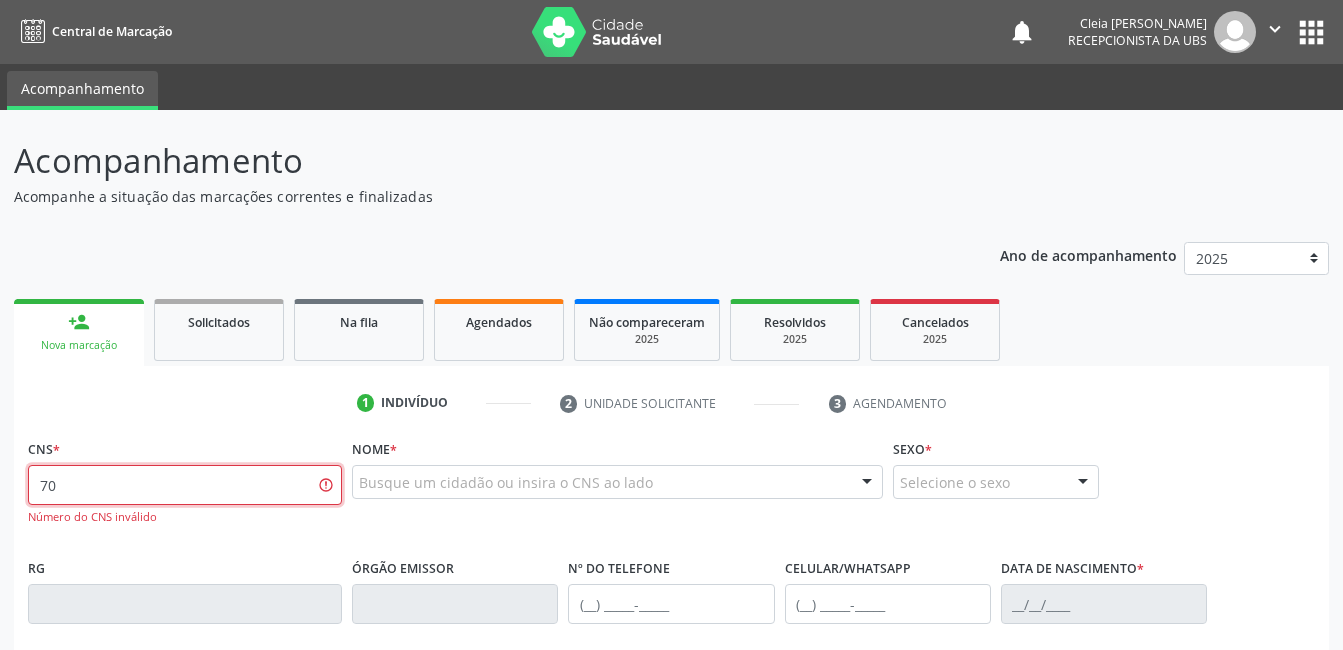 type on "7" 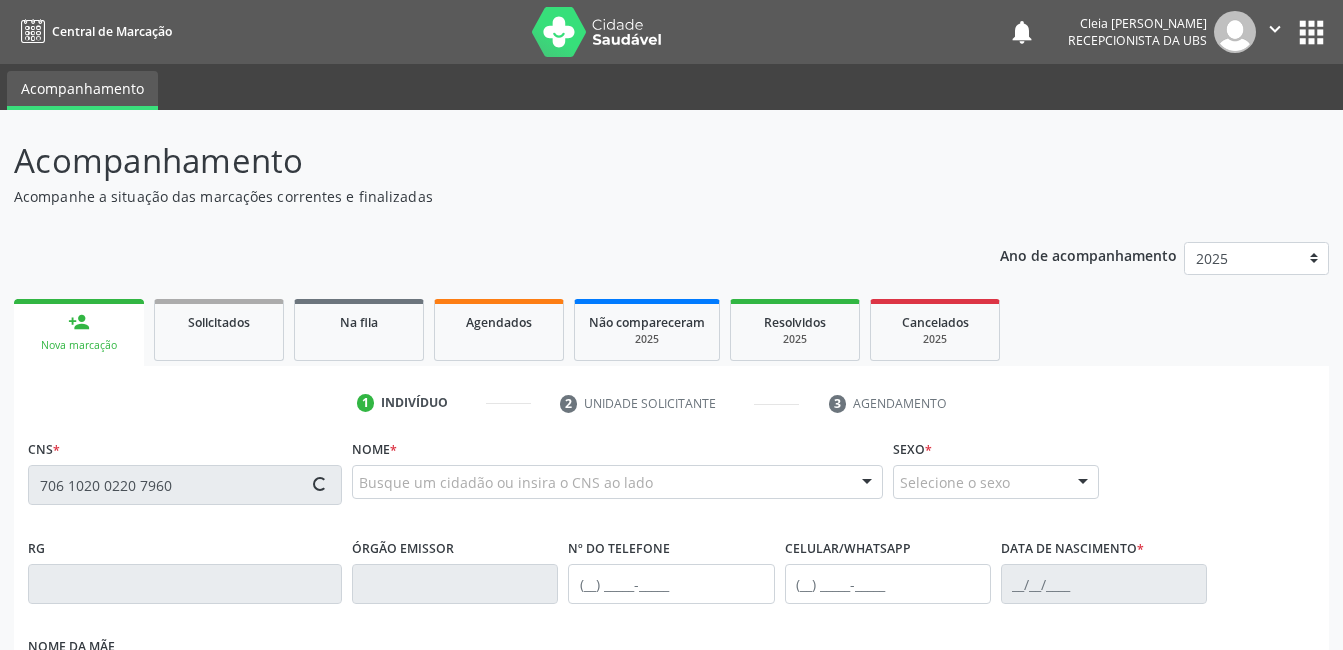 type on "706 1020 0220 7960" 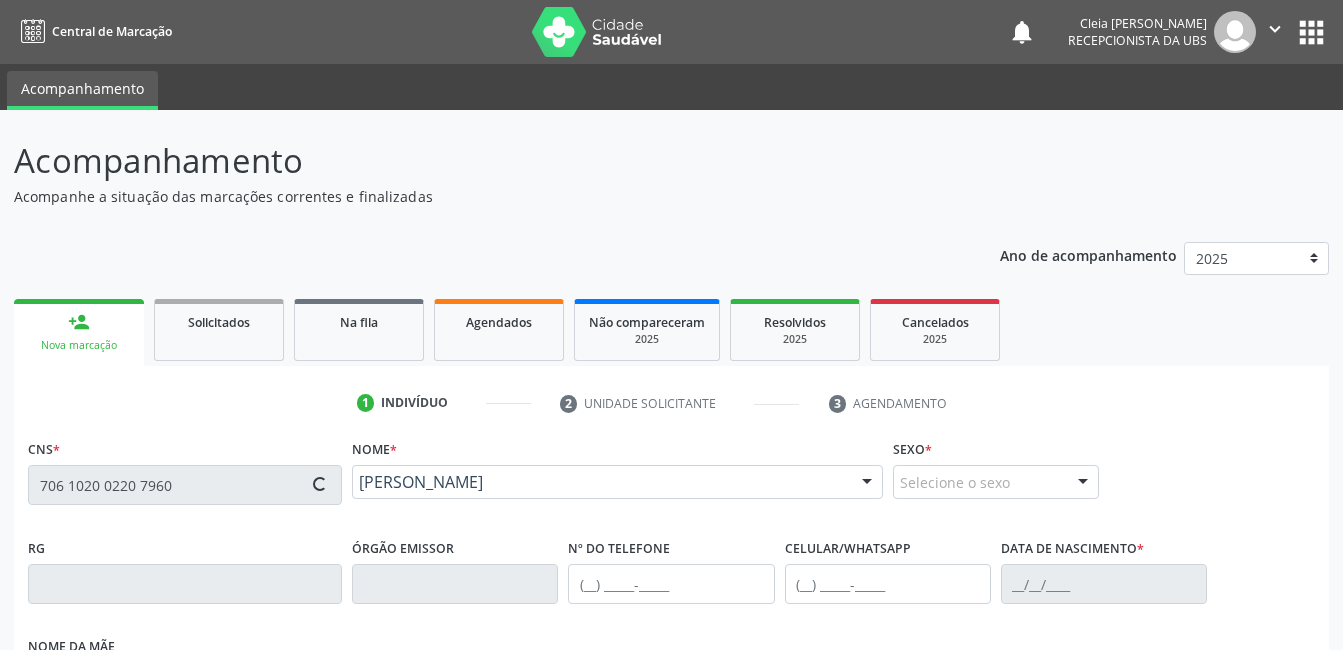type on "(87) 99623-8823" 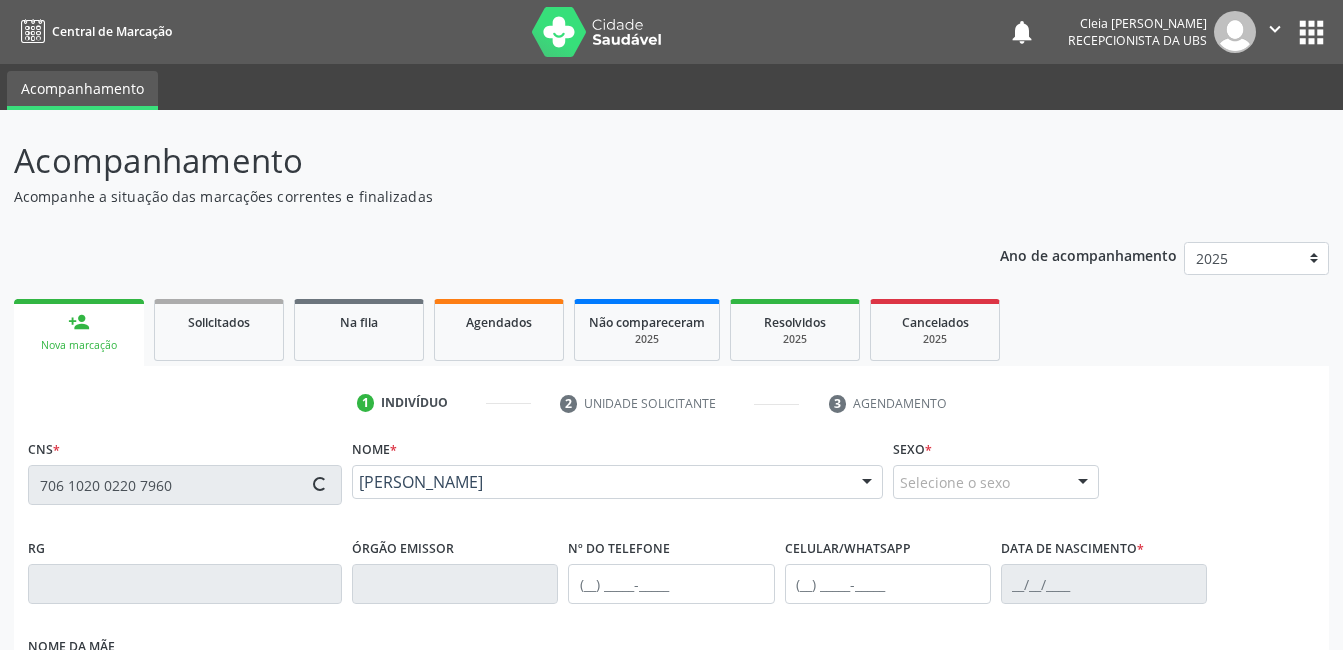 type on "05/03/2021" 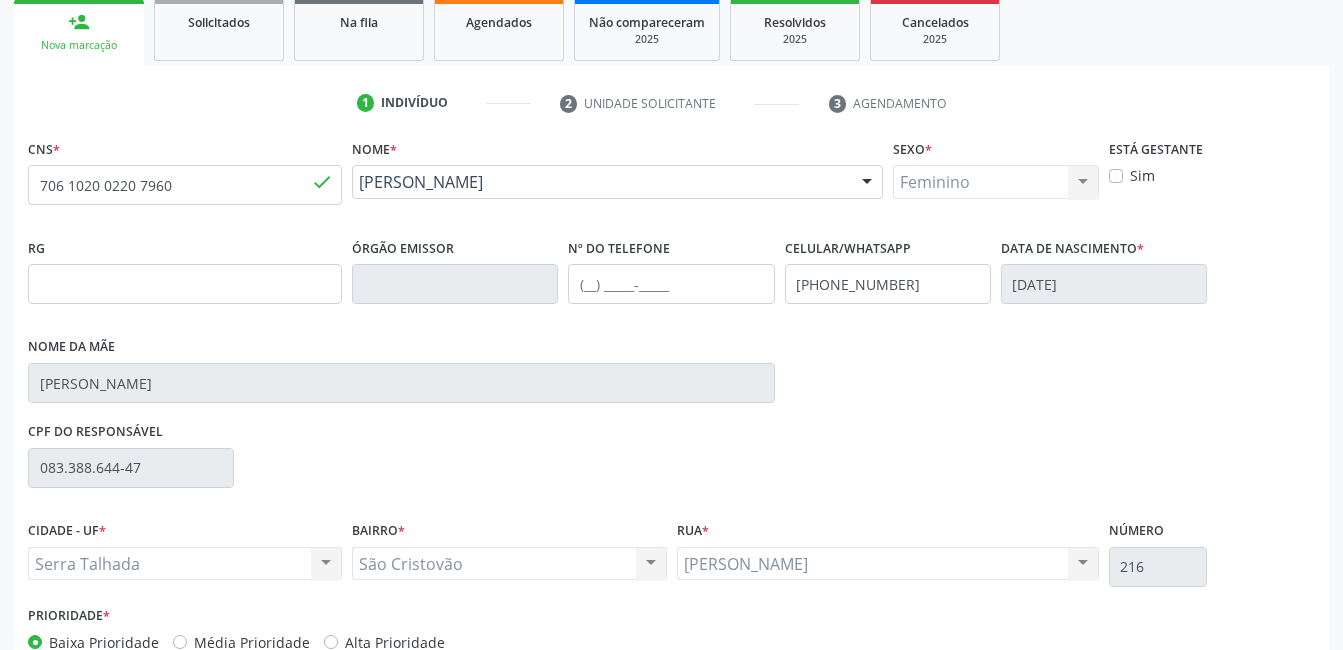 scroll, scrollTop: 400, scrollLeft: 0, axis: vertical 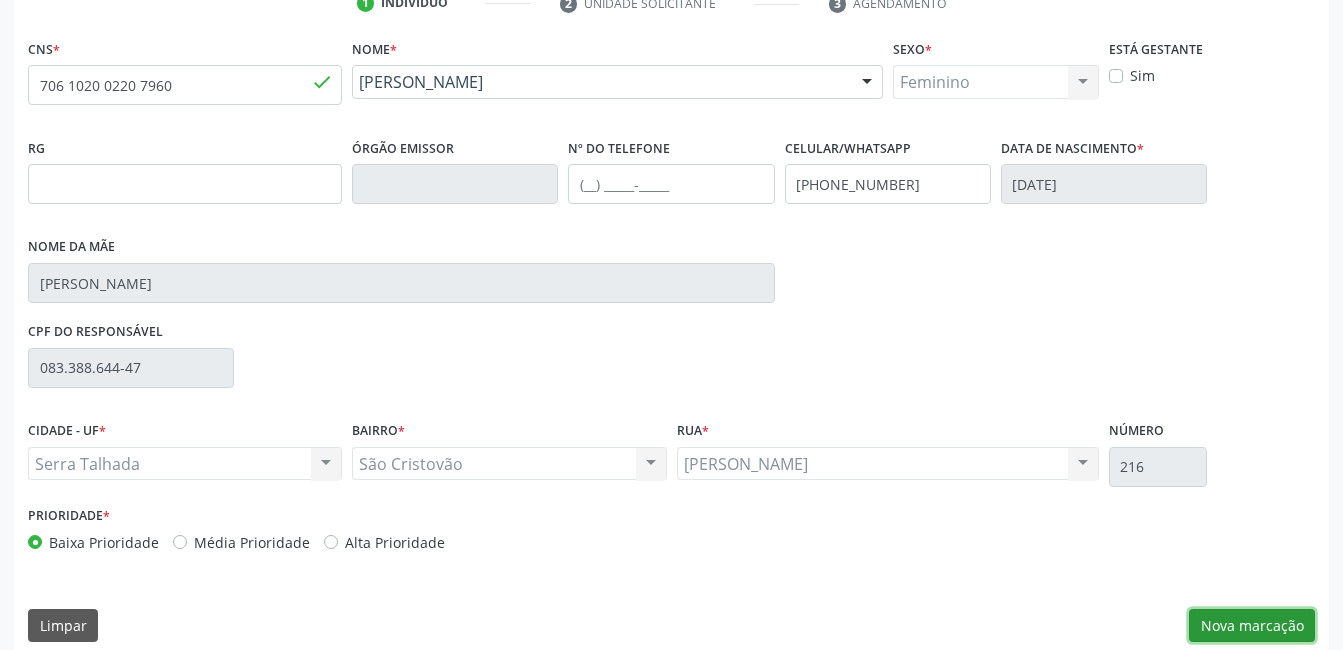 click on "Nova marcação" at bounding box center (1252, 626) 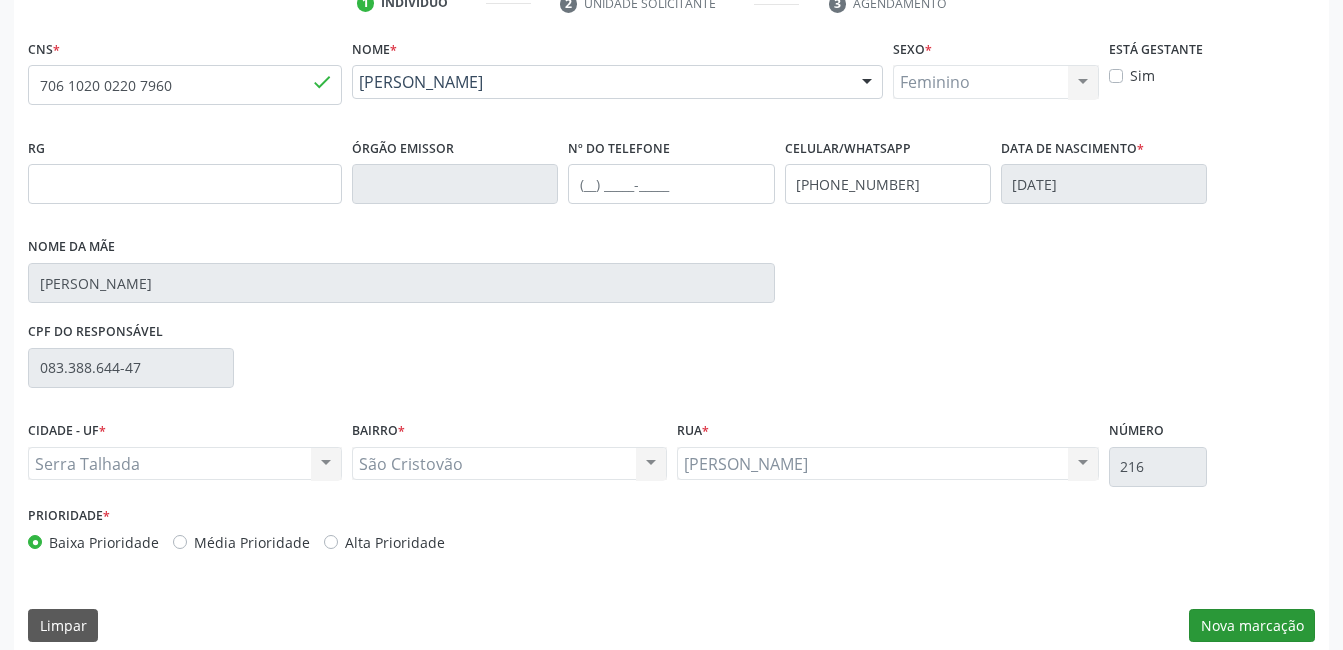 scroll, scrollTop: 256, scrollLeft: 0, axis: vertical 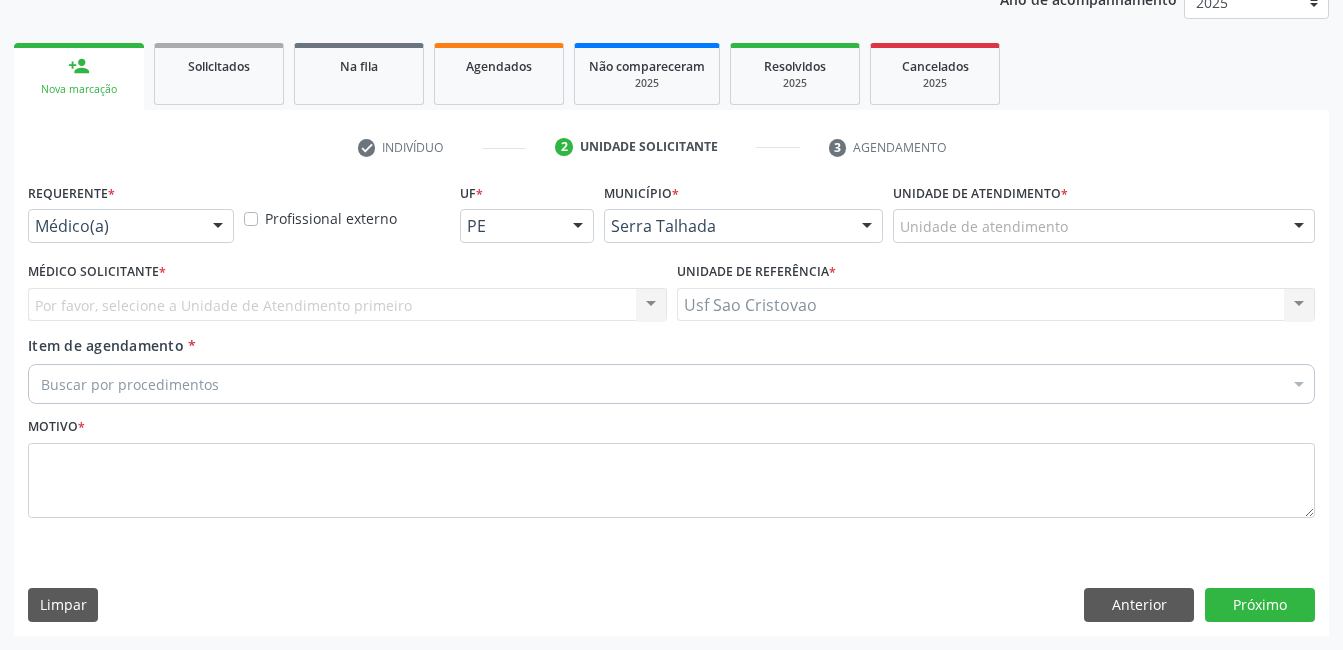 click at bounding box center [218, 227] 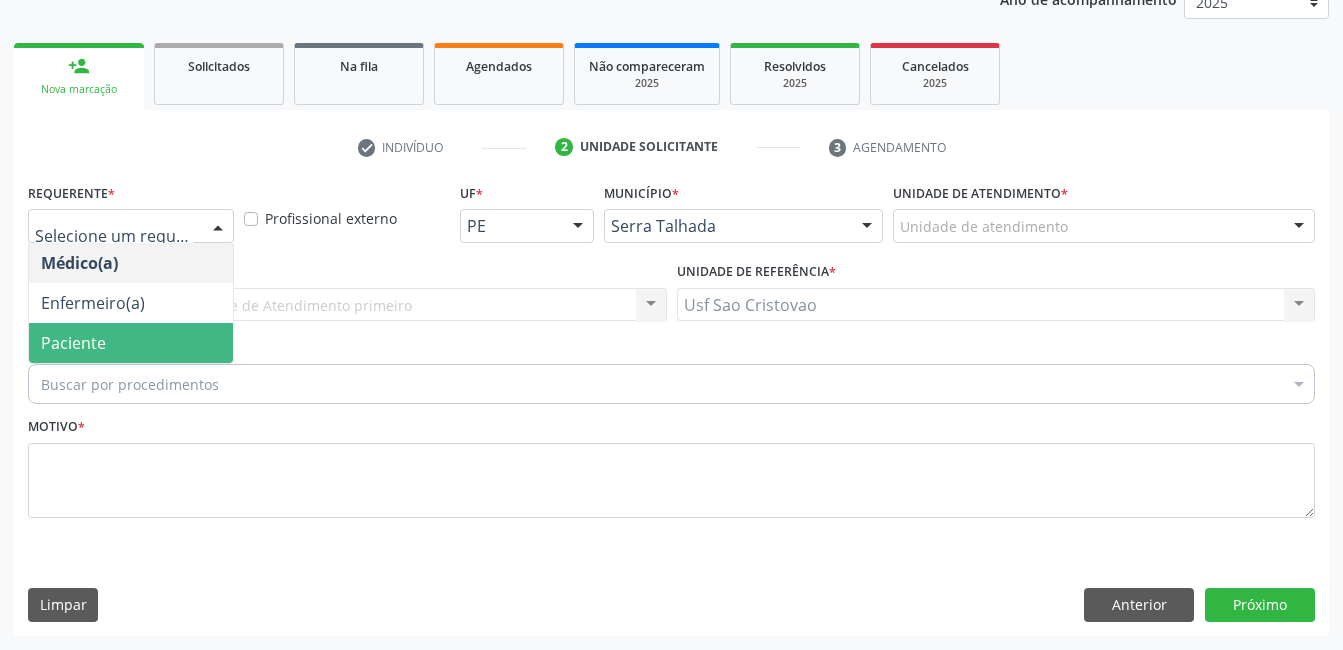 click on "Paciente" at bounding box center [131, 343] 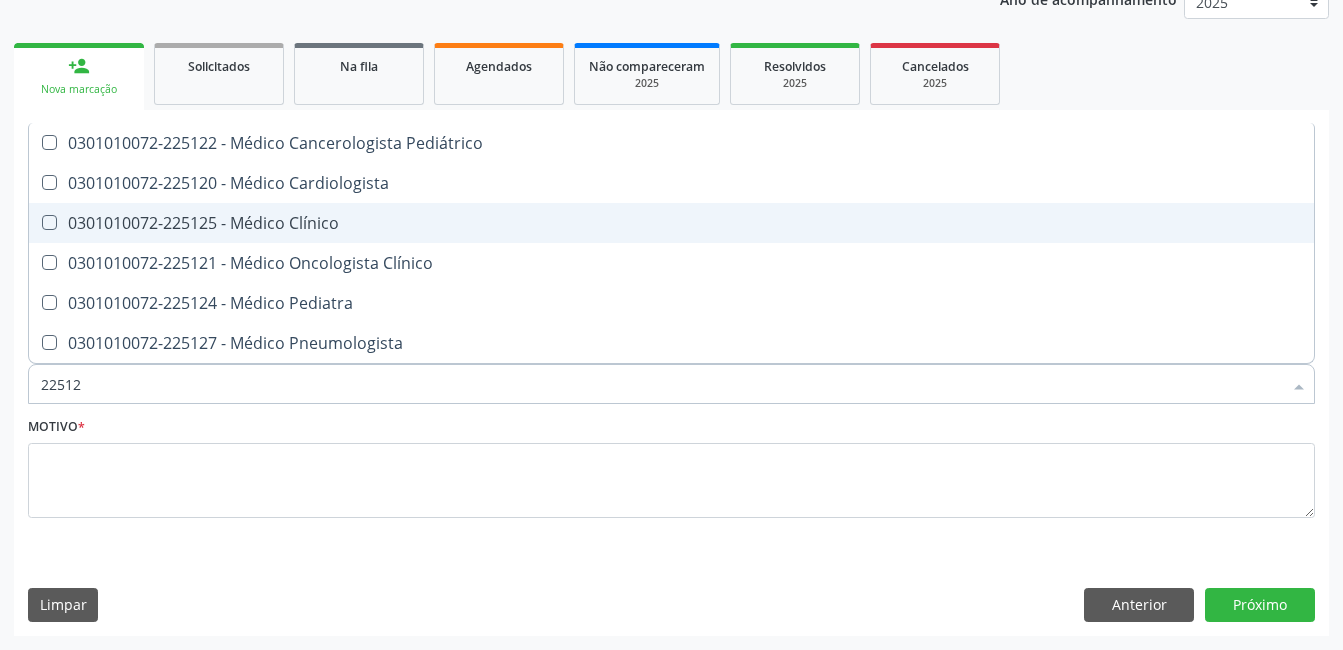 type on "225124" 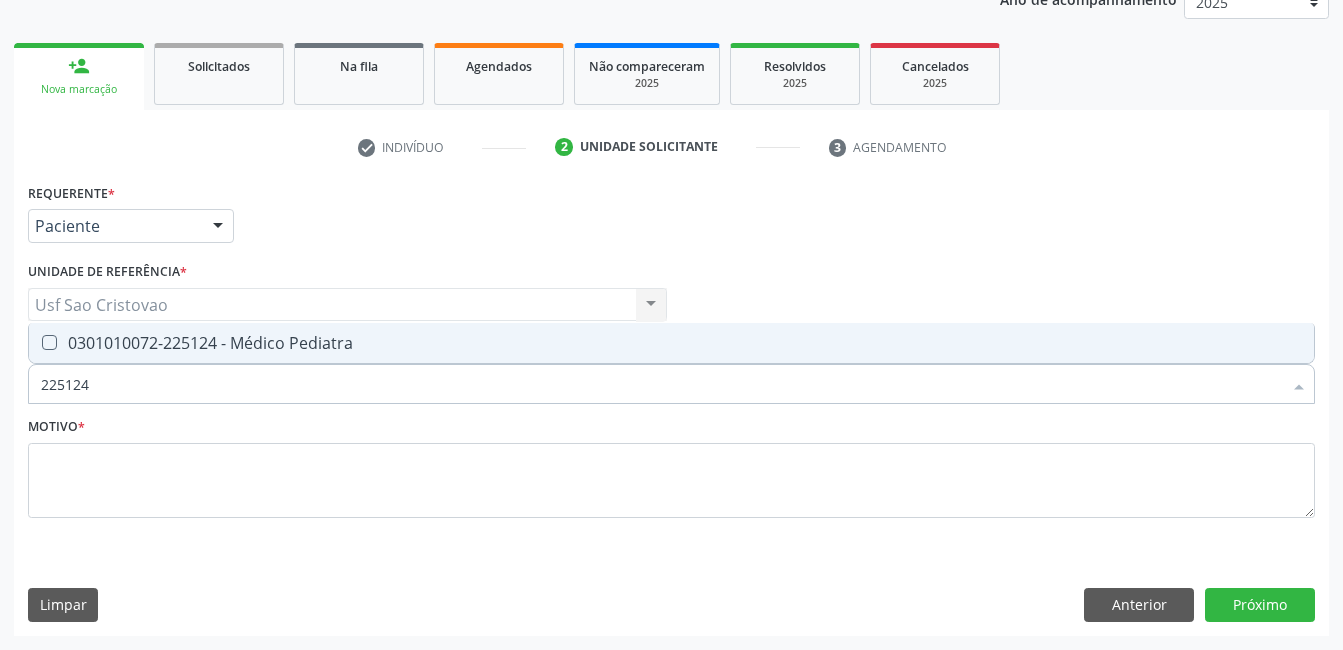 click at bounding box center [49, 342] 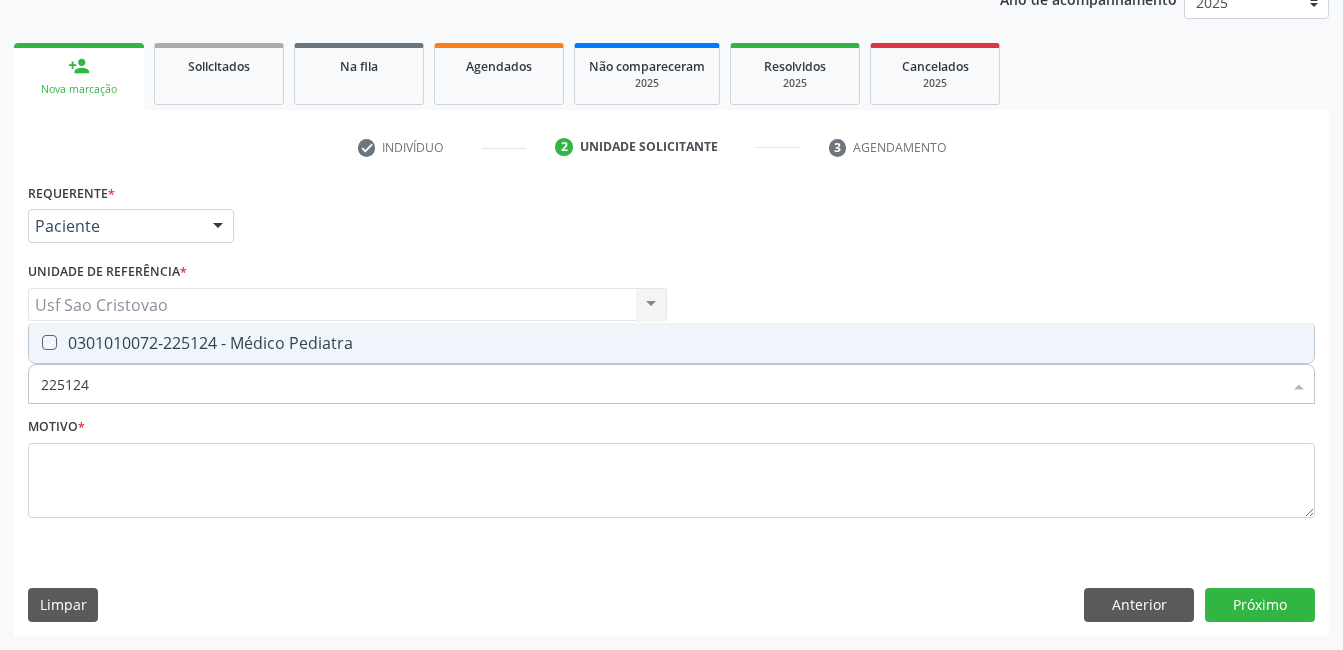 checkbox on "true" 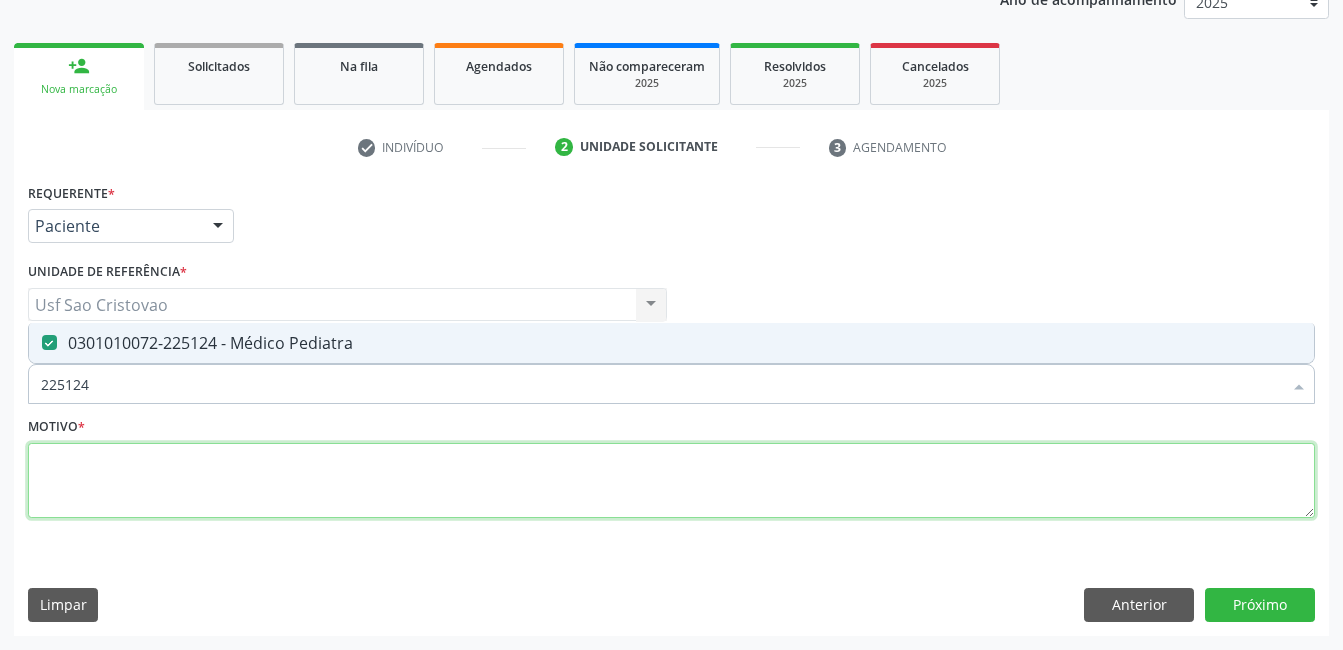 click at bounding box center [671, 481] 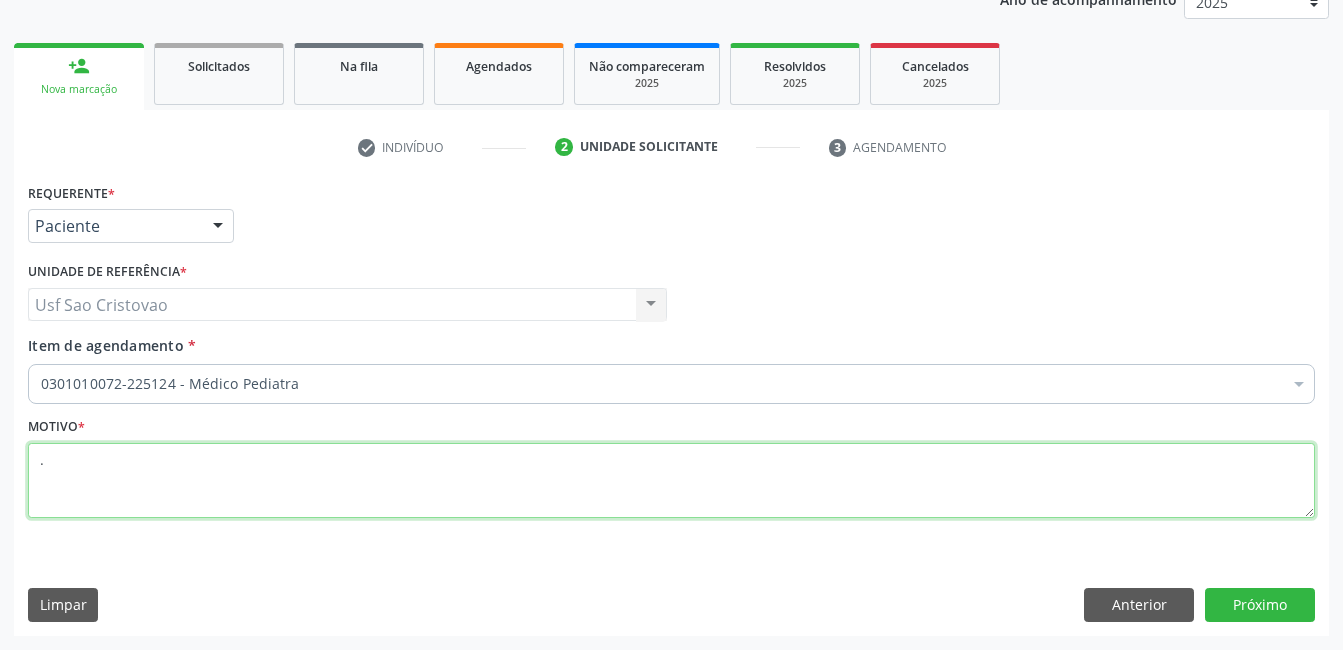 type on "." 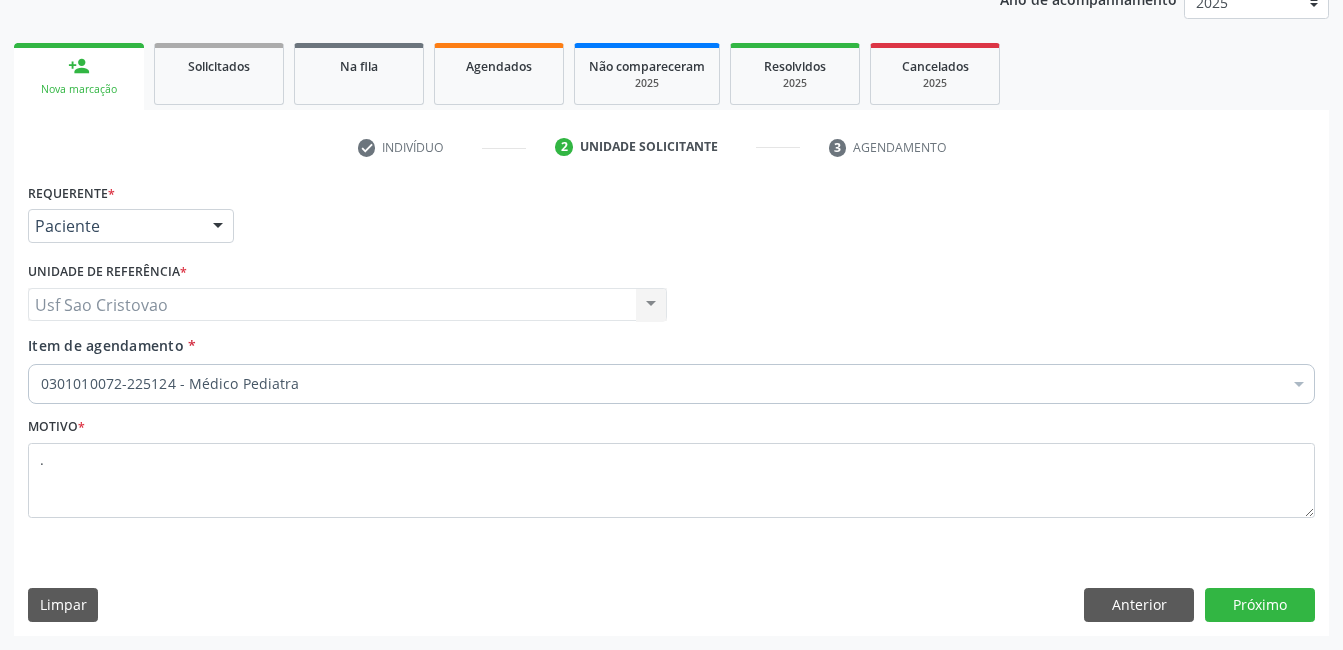 click on "Requerente
*
Paciente         Médico(a)   Enfermeiro(a)   Paciente
Nenhum resultado encontrado para: "   "
Não há nenhuma opção para ser exibida.
UF
PE         PE
Nenhum resultado encontrado para: "   "
Não há nenhuma opção para ser exibida.
Município
Serra Talhada         [GEOGRAPHIC_DATA] resultado encontrado para: "   "
Não há nenhuma opção para ser exibida.
Médico Solicitante
Por favor, selecione a Unidade de Atendimento primeiro
Nenhum resultado encontrado para: "   "
Não há nenhuma opção para ser exibida.
Unidade de referência
*
Usf Sao Cristovao         Usf Sao Cristovao
Nenhum resultado encontrado para: "   "
Não há nenhuma opção para ser exibida.
Item de agendamento
*" at bounding box center (671, 406) 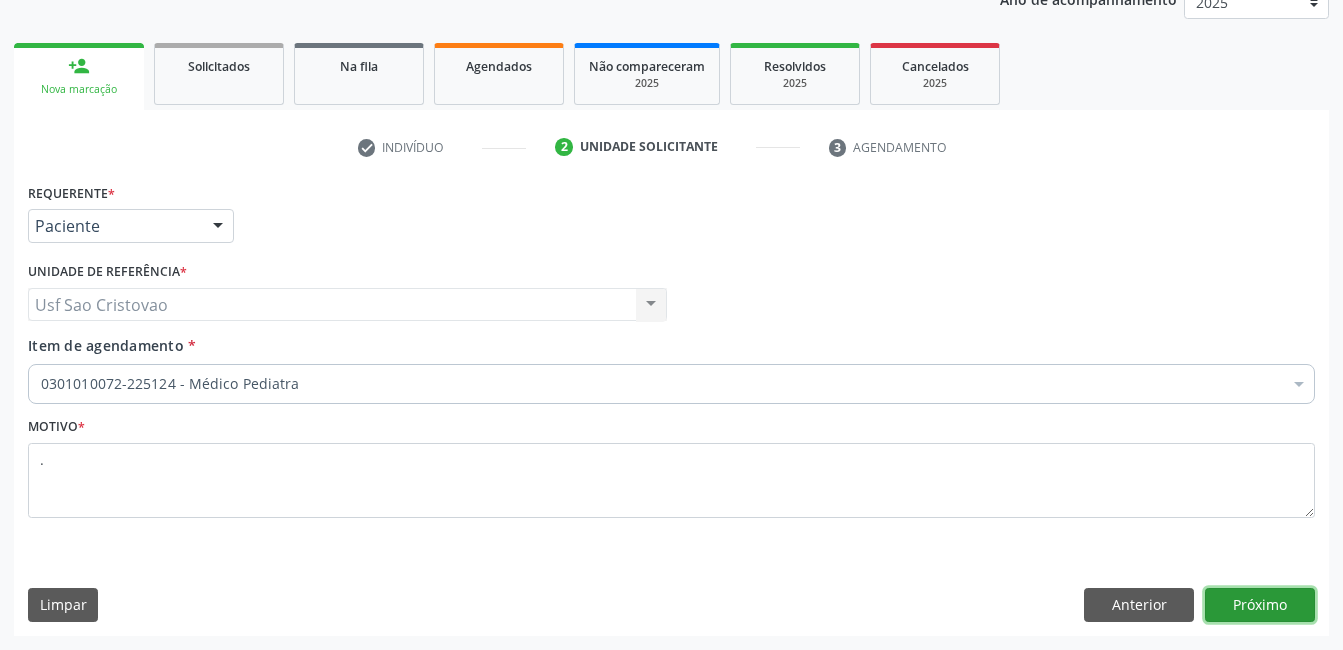 click on "Próximo" at bounding box center (1260, 605) 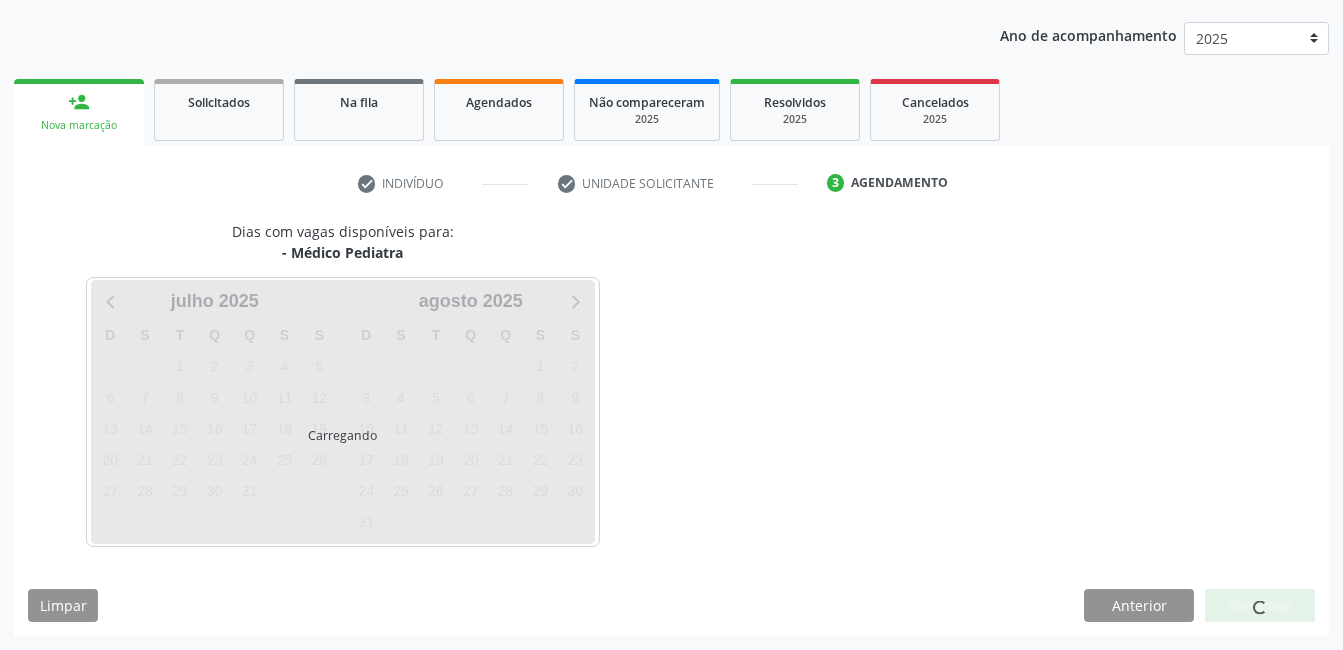 scroll, scrollTop: 220, scrollLeft: 0, axis: vertical 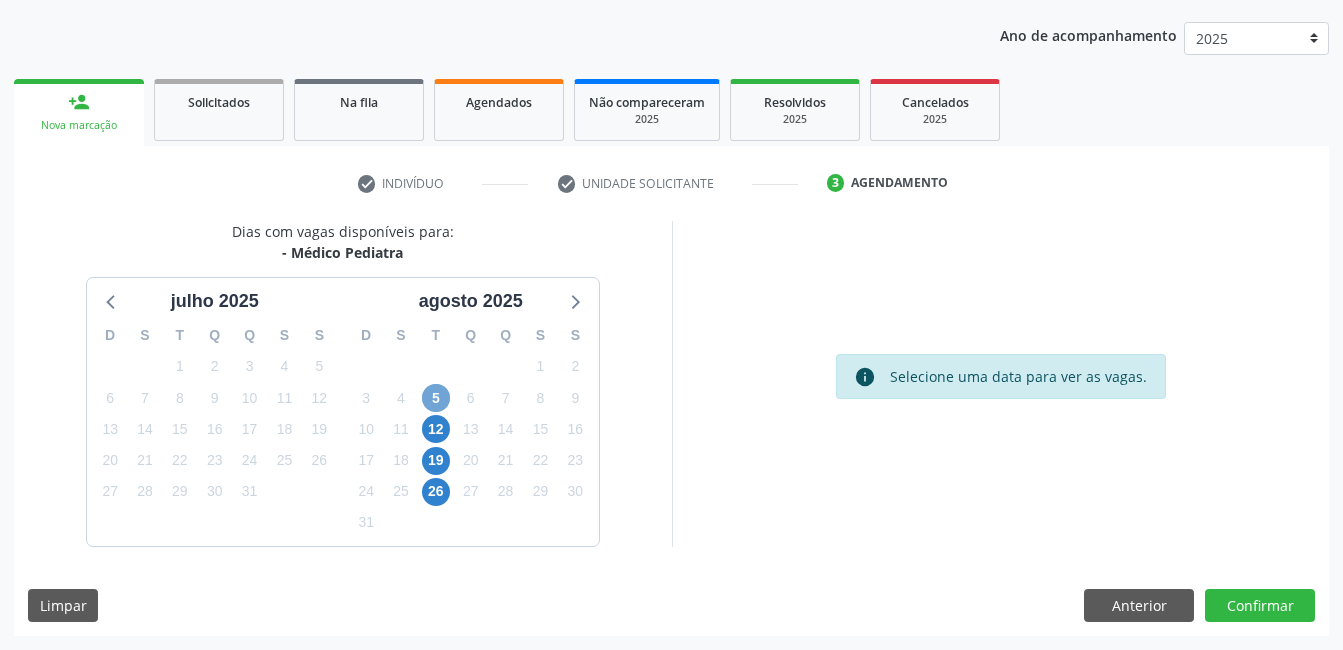 click on "5" at bounding box center (436, 398) 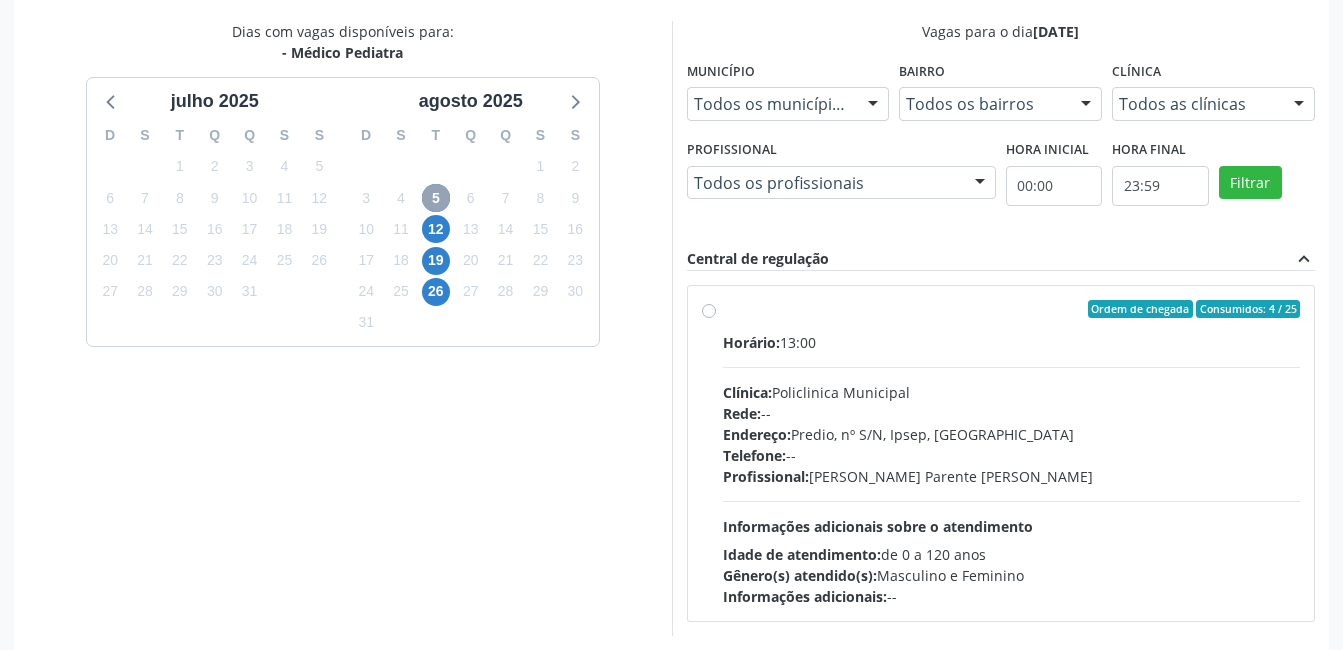 scroll, scrollTop: 509, scrollLeft: 0, axis: vertical 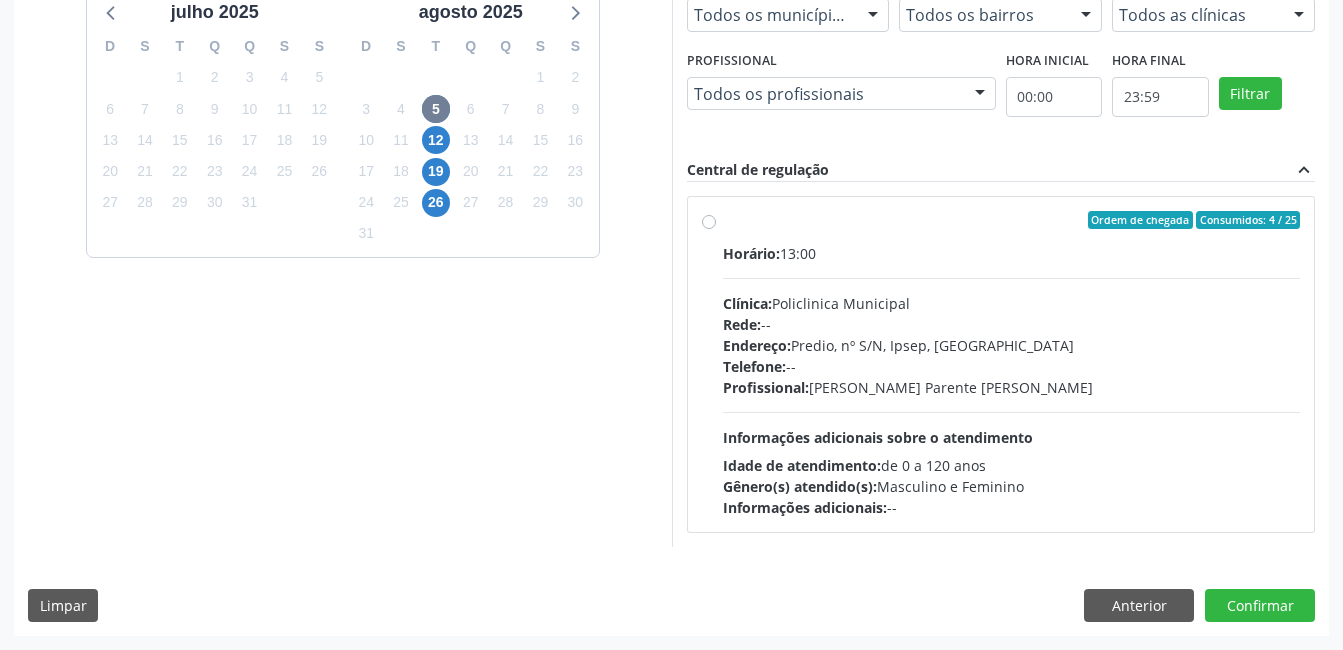 click on "Ordem de chegada
Consumidos: 4 / 25
Horário:   13:00
Clínica:  Policlinica Municipal
Rede:
--
Endereço:   Predio, nº S/N, Ipsep, Serra Talhada - PE
Telefone:   --
Profissional:
Bianca de Oliveira Parente Bezerra
Informações adicionais sobre o atendimento
Idade de atendimento:
de 0 a 120 anos
Gênero(s) atendido(s):
Masculino e Feminino
Informações adicionais:
--" at bounding box center [1012, 364] 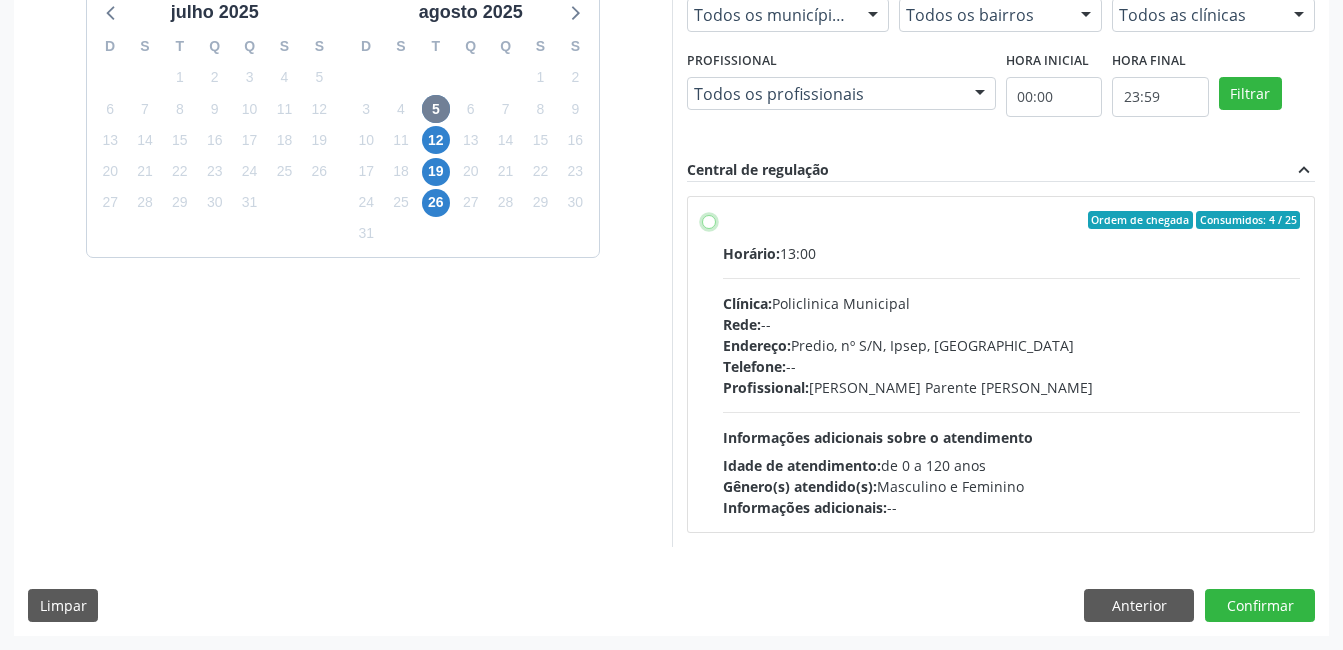 click on "Ordem de chegada
Consumidos: 4 / 25
Horário:   13:00
Clínica:  Policlinica Municipal
Rede:
--
Endereço:   Predio, nº S/N, Ipsep, Serra Talhada - PE
Telefone:   --
Profissional:
Bianca de Oliveira Parente Bezerra
Informações adicionais sobre o atendimento
Idade de atendimento:
de 0 a 120 anos
Gênero(s) atendido(s):
Masculino e Feminino
Informações adicionais:
--" at bounding box center (709, 220) 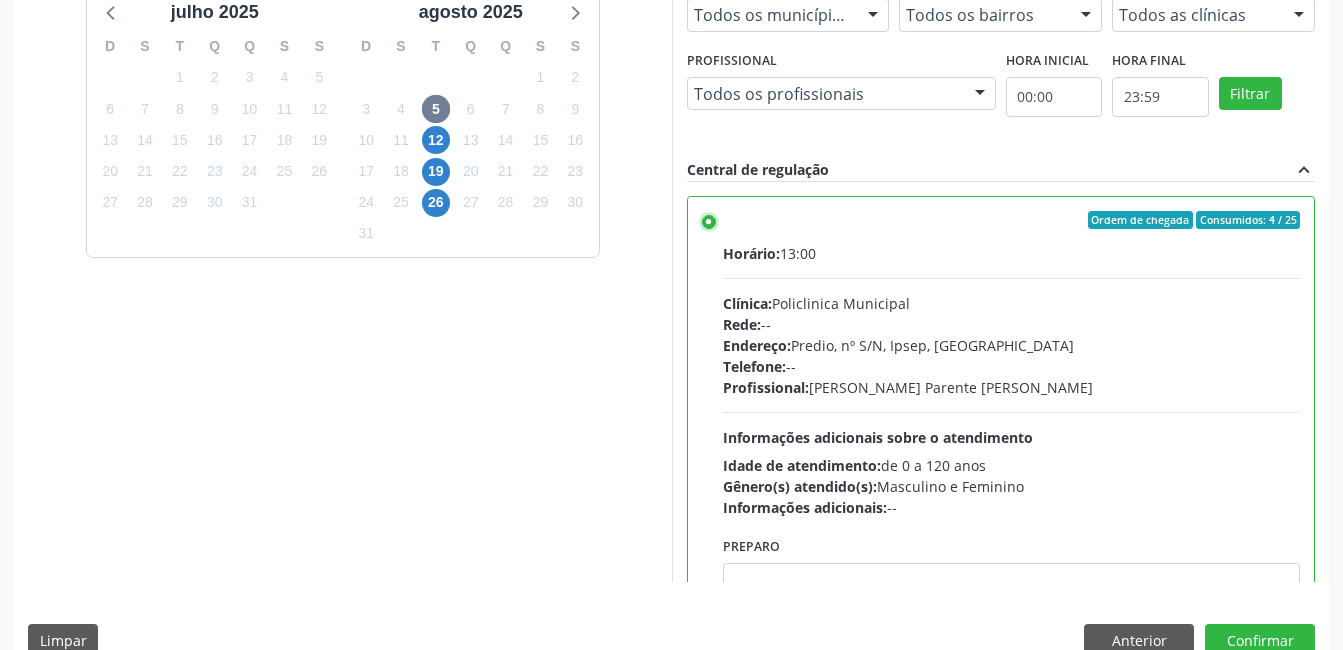 scroll, scrollTop: 545, scrollLeft: 0, axis: vertical 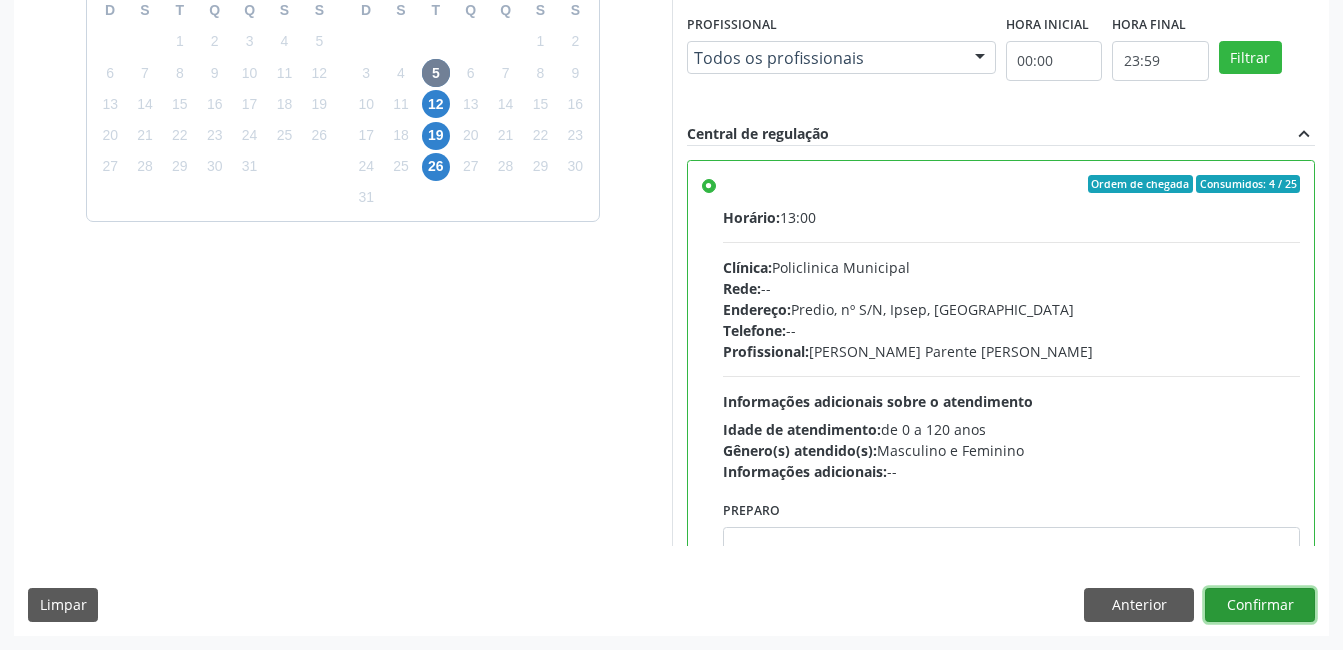 click on "Confirmar" at bounding box center [1260, 605] 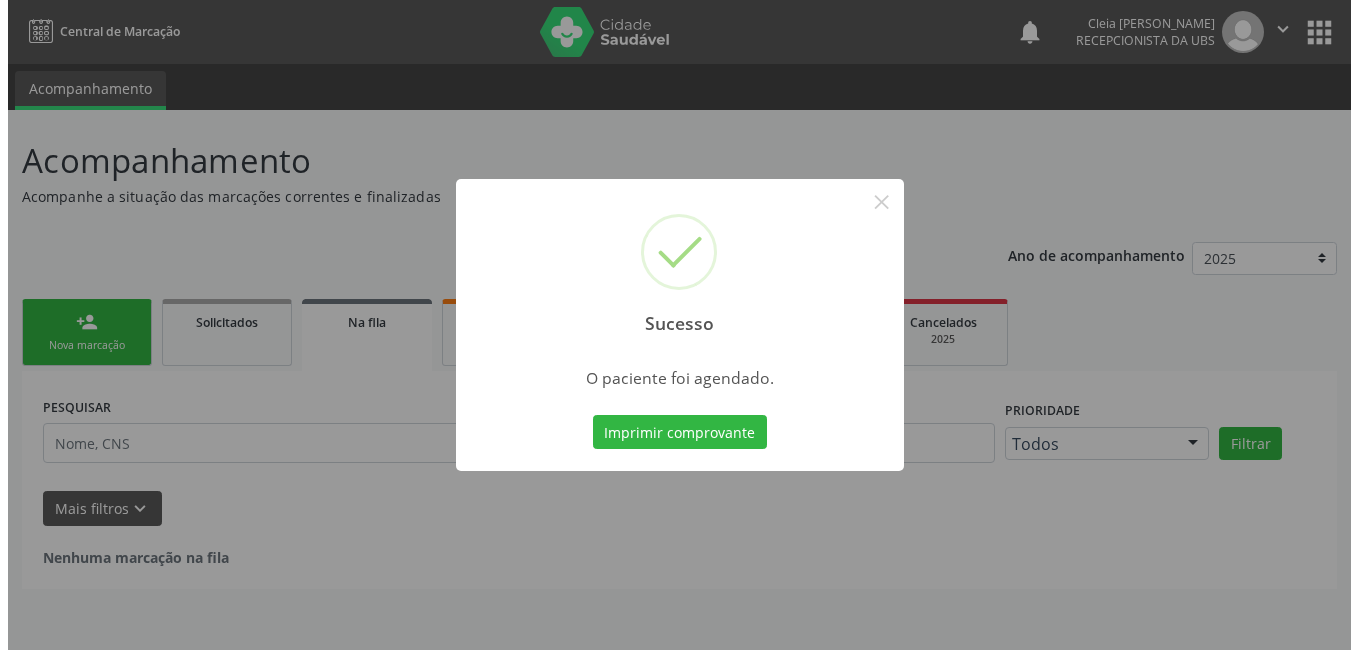 scroll, scrollTop: 0, scrollLeft: 0, axis: both 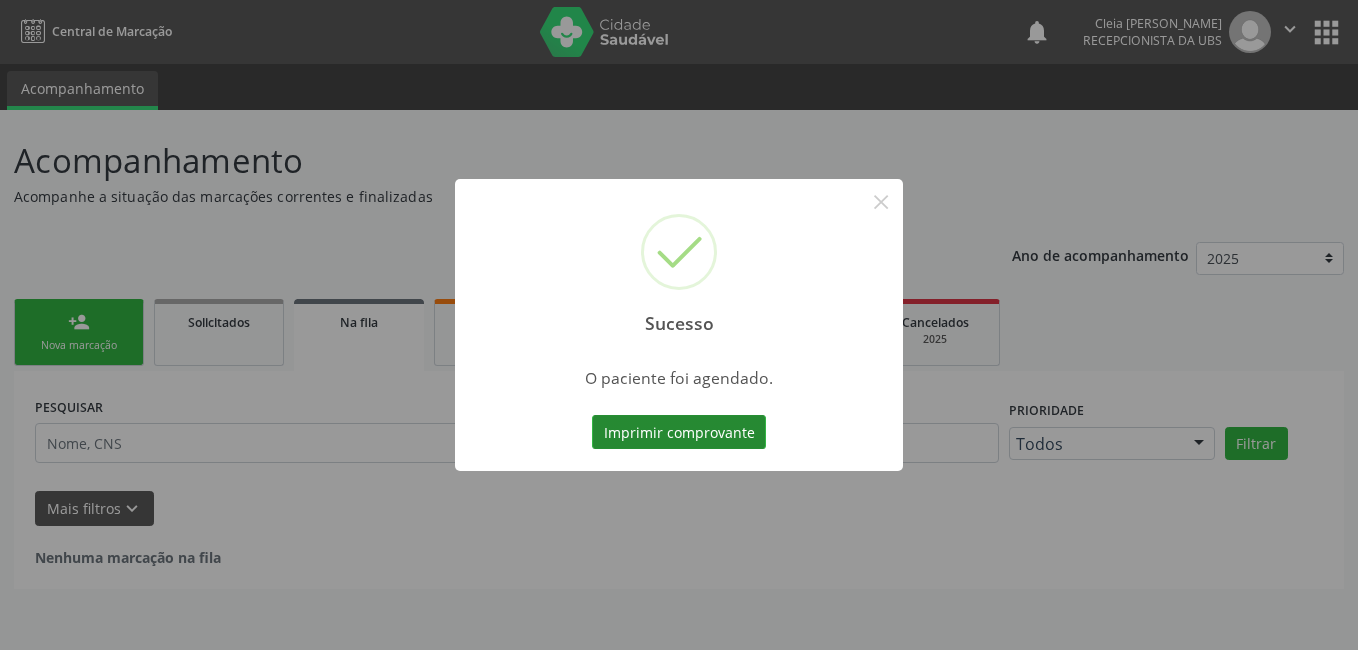 click on "Imprimir comprovante" at bounding box center (679, 432) 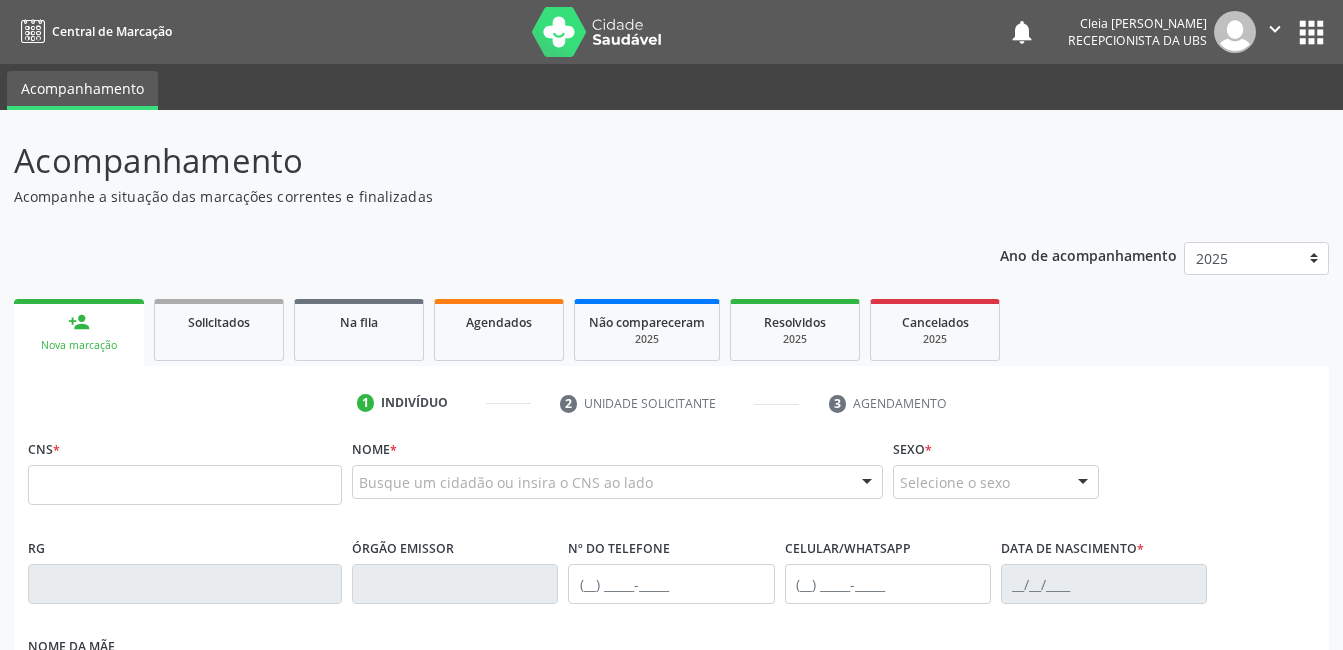 scroll, scrollTop: 0, scrollLeft: 0, axis: both 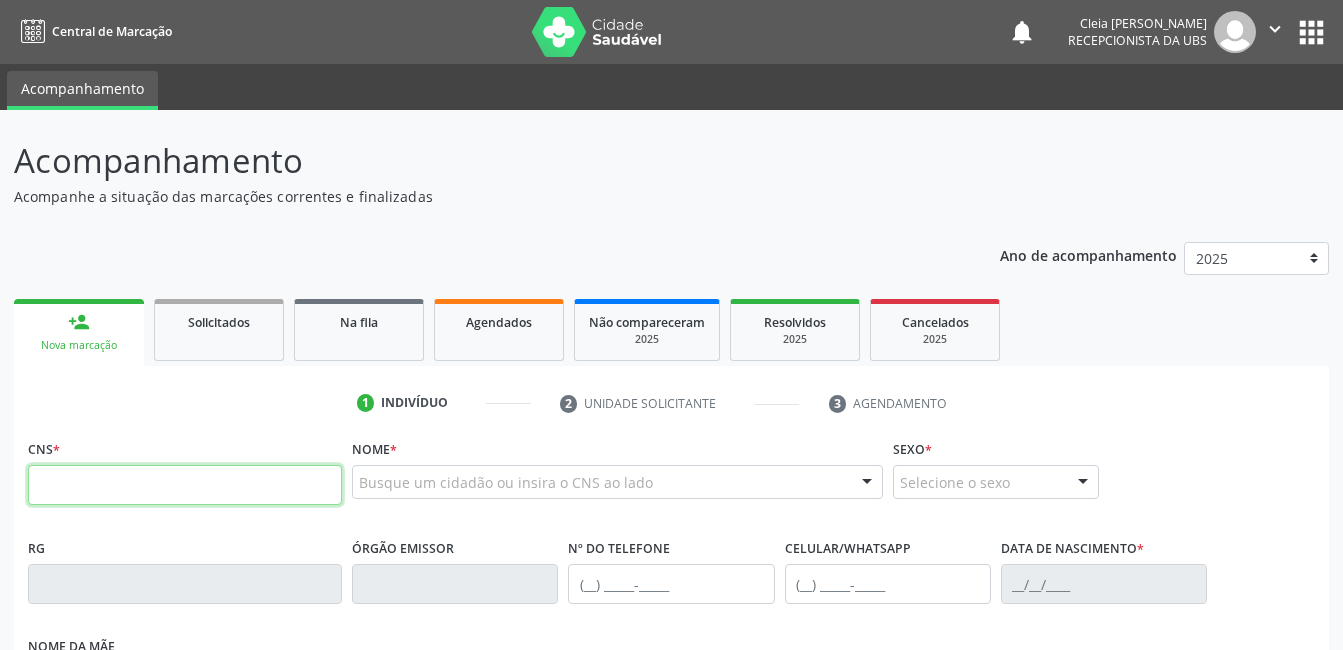 paste on "705 4044 4710 7890" 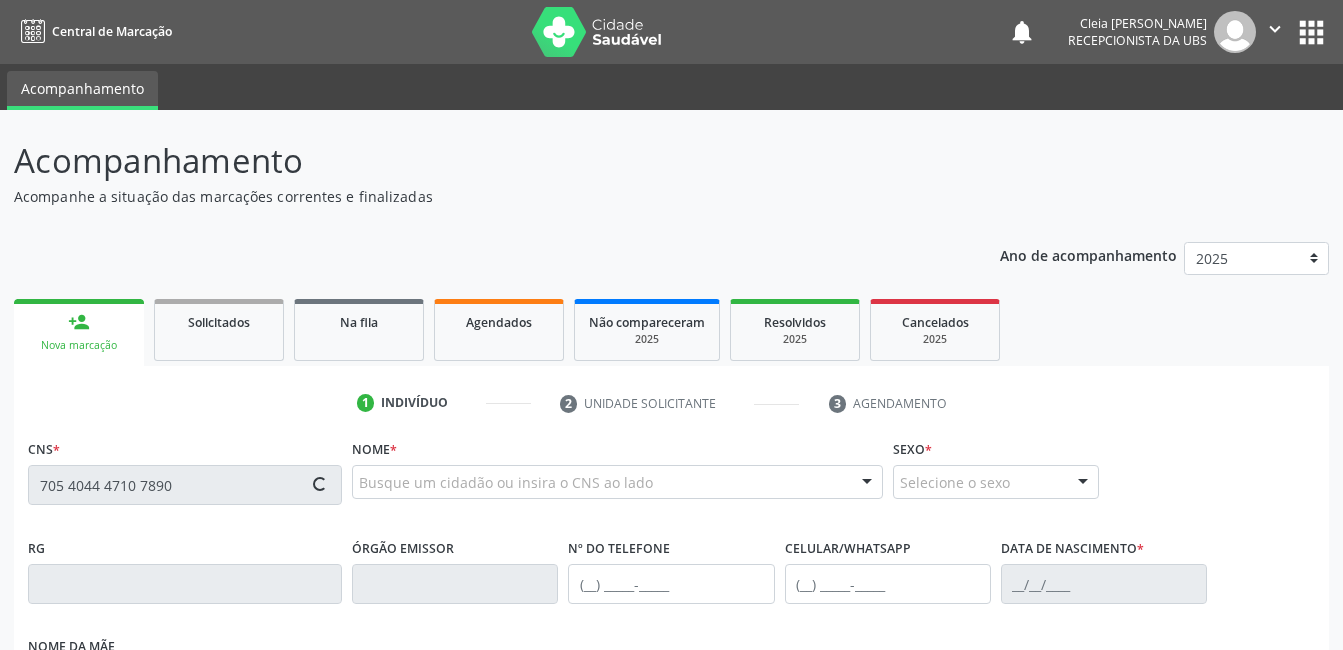 type on "705 4044 4710 7890" 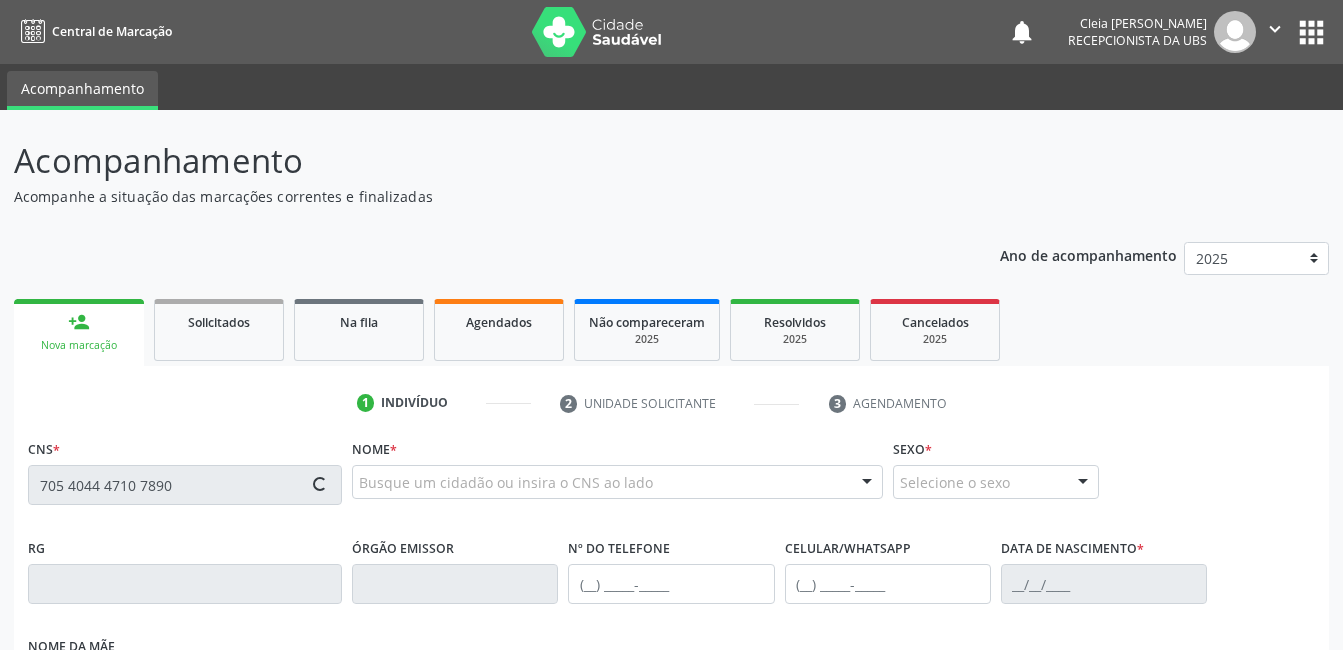 type 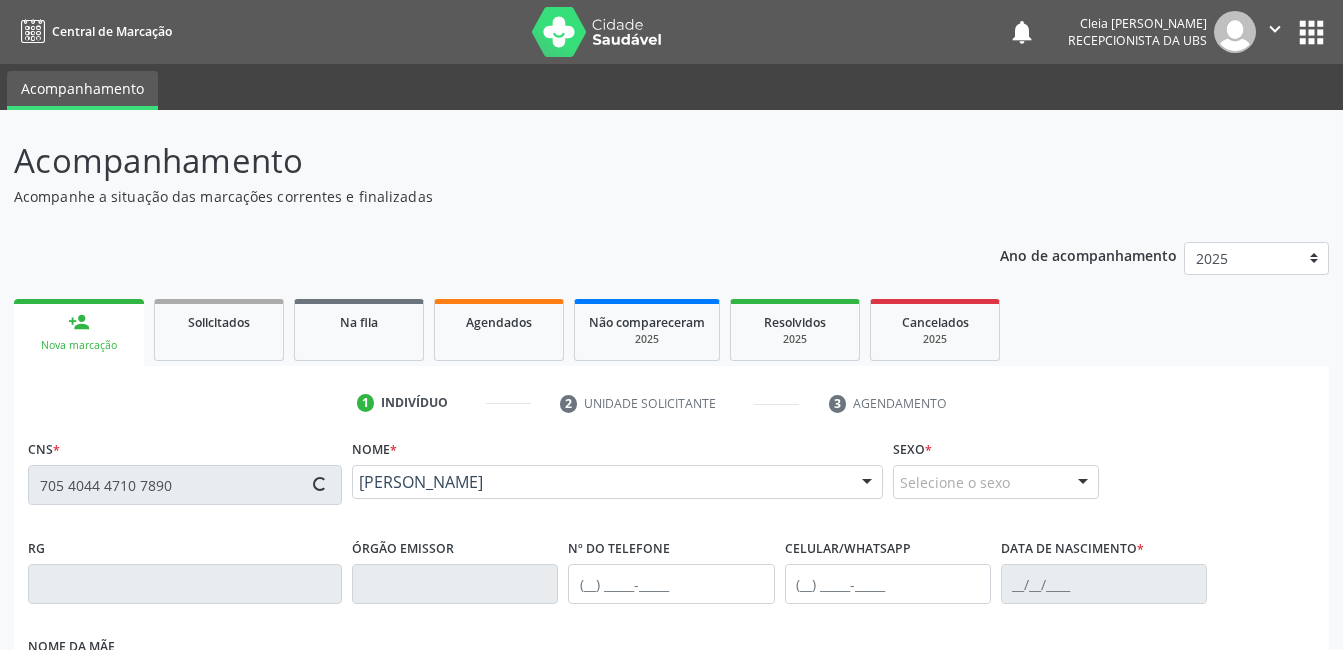 type on "[PHONE_NUMBER]" 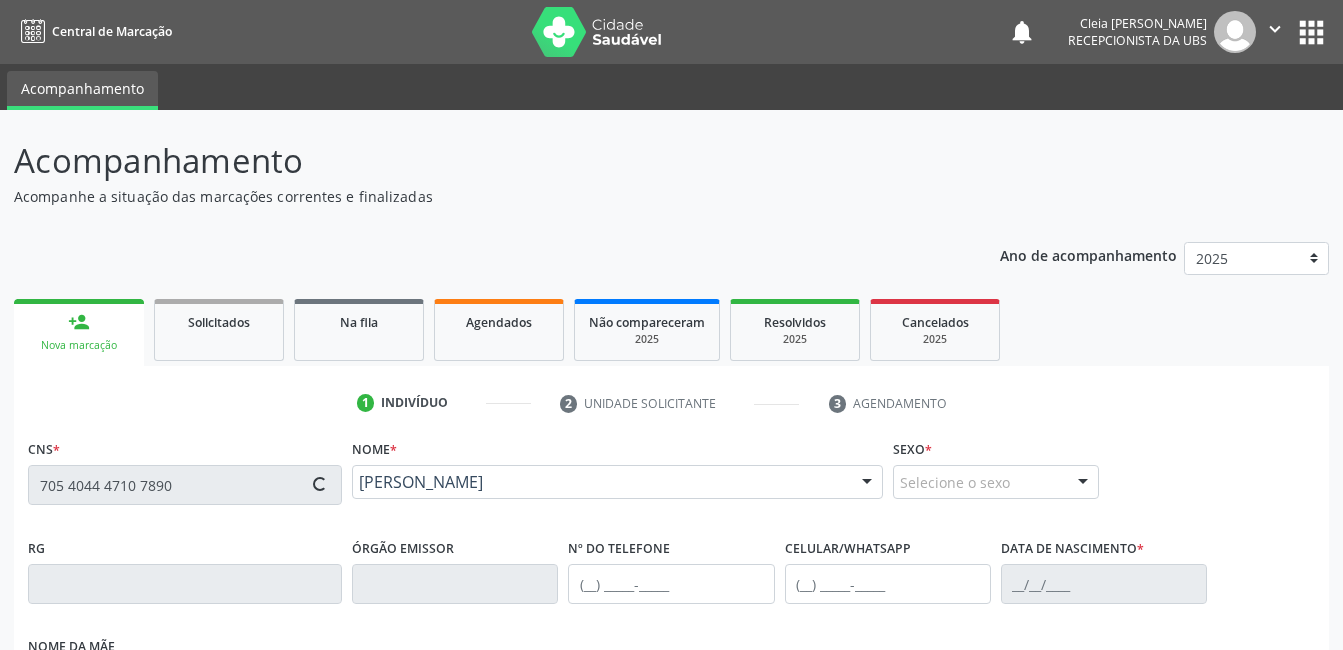 type on "[PHONE_NUMBER]" 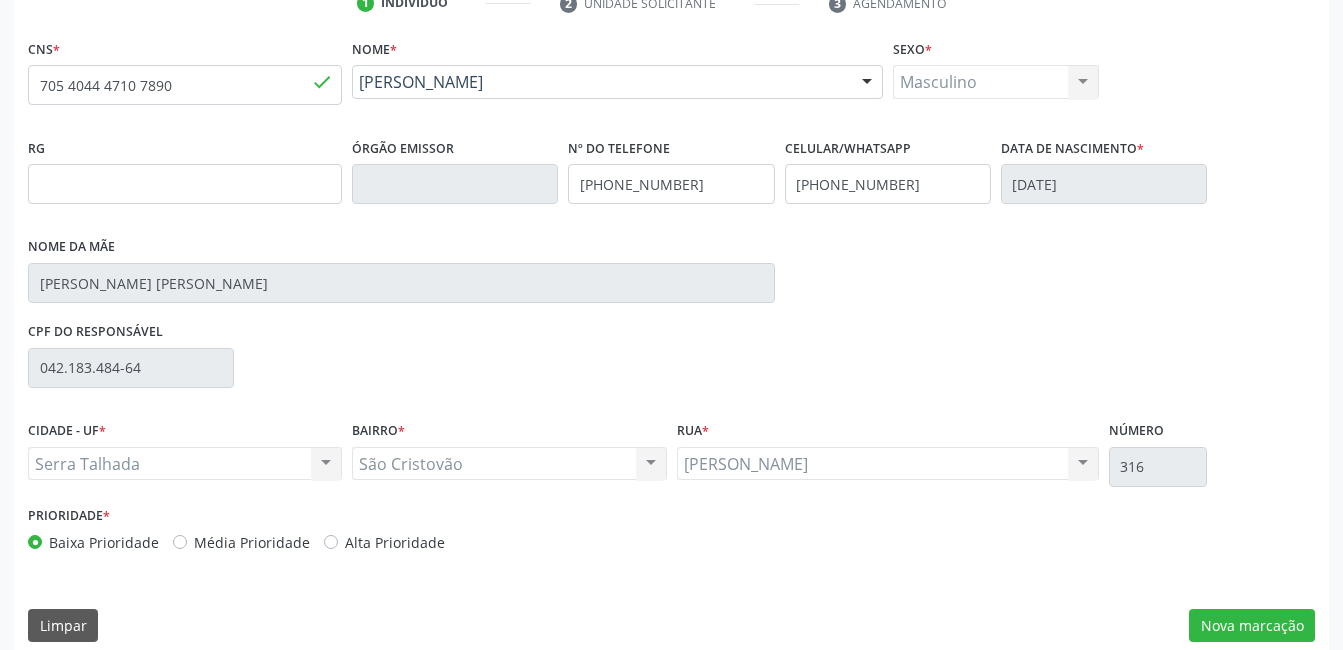 scroll, scrollTop: 420, scrollLeft: 0, axis: vertical 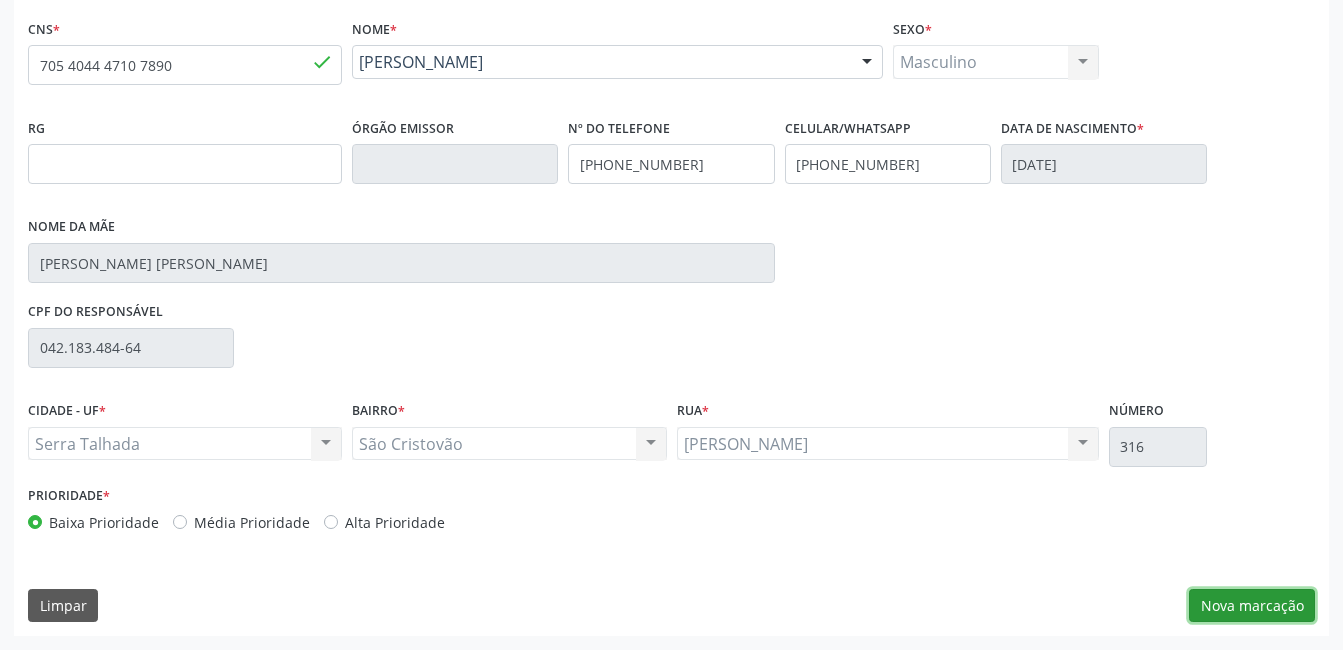 click on "Nova marcação" at bounding box center (1252, 606) 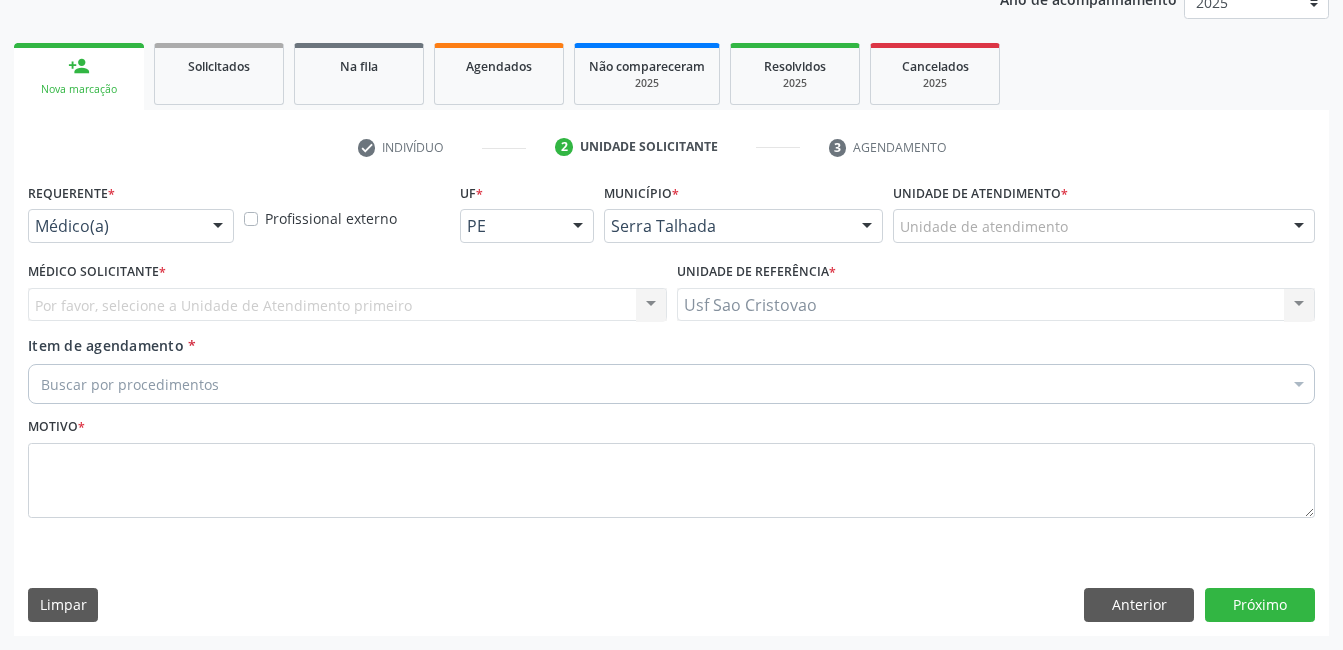 scroll, scrollTop: 256, scrollLeft: 0, axis: vertical 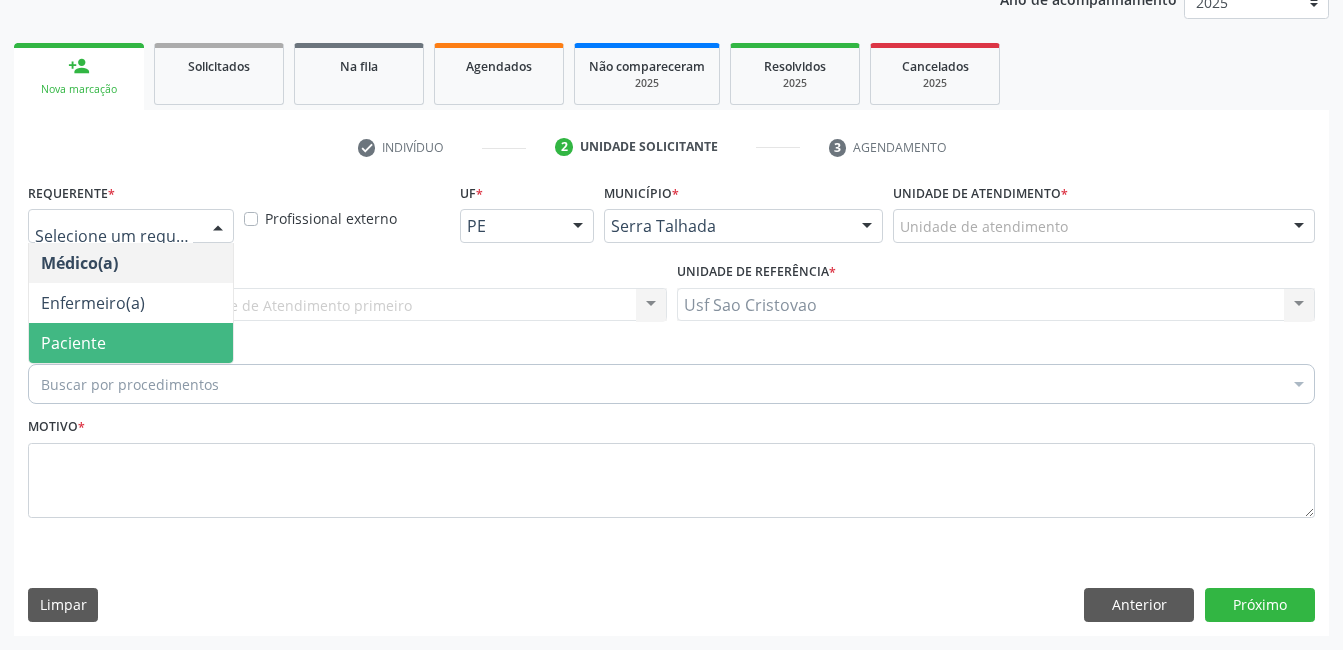 click on "Paciente" at bounding box center (131, 343) 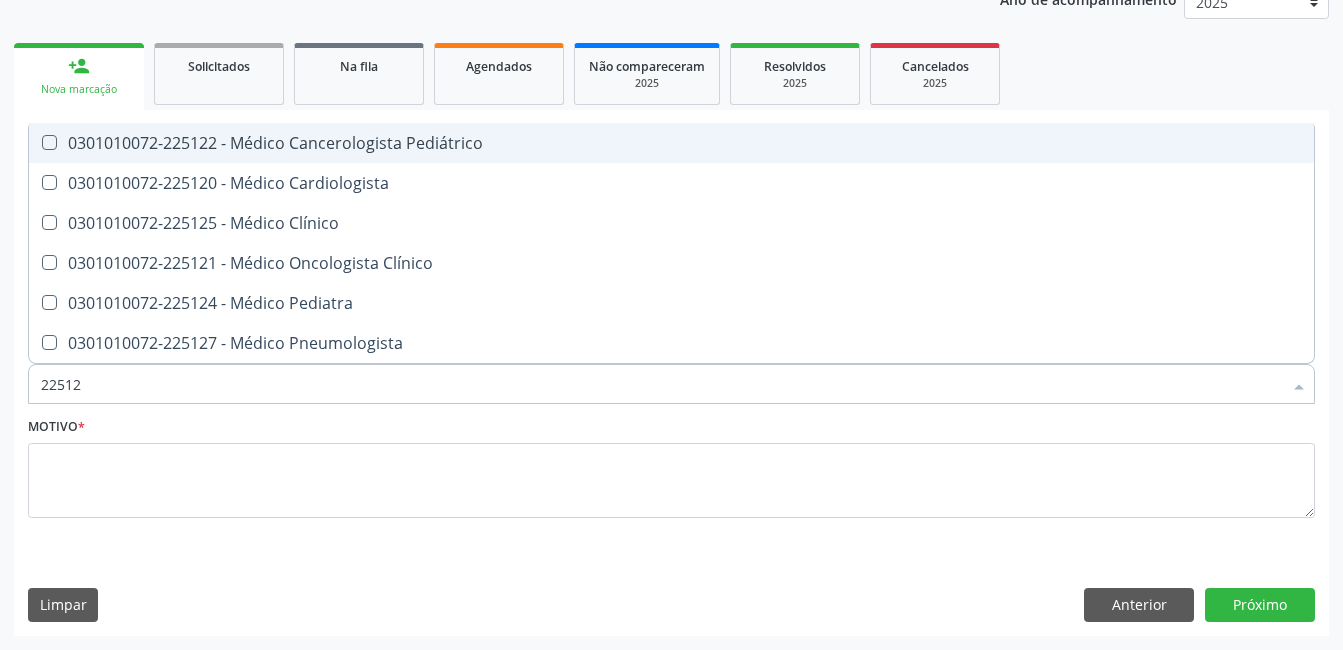 type on "225124" 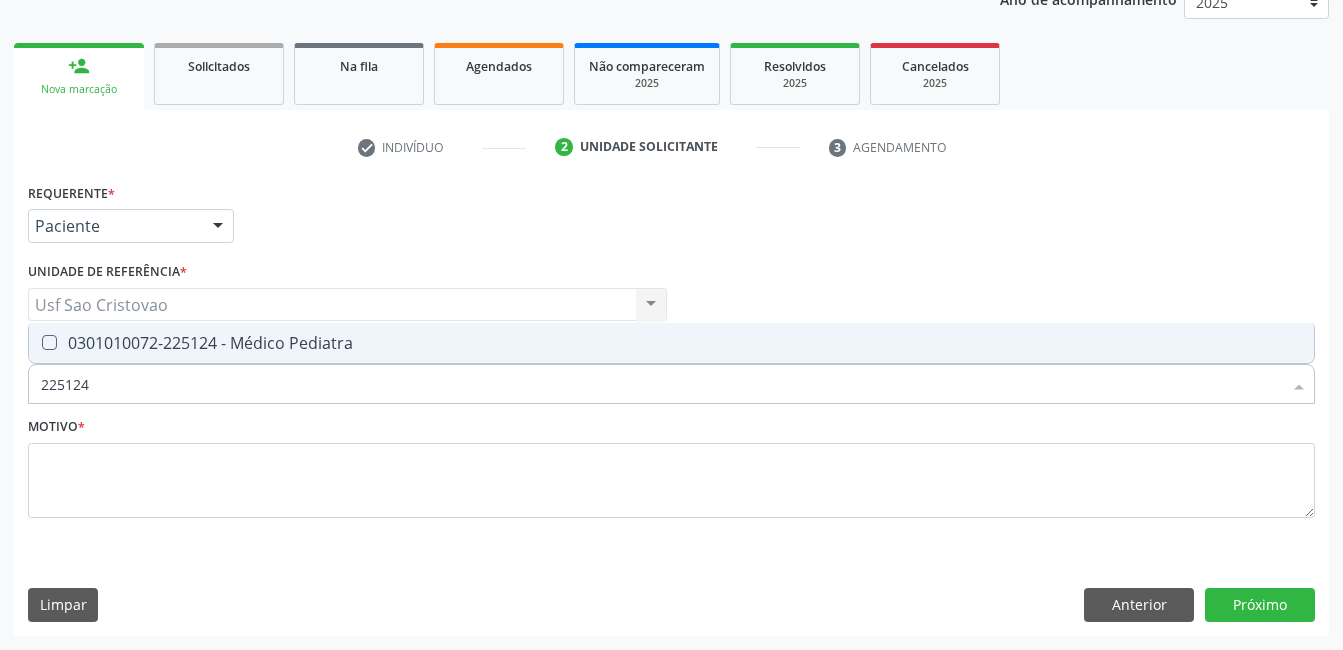 click at bounding box center (49, 342) 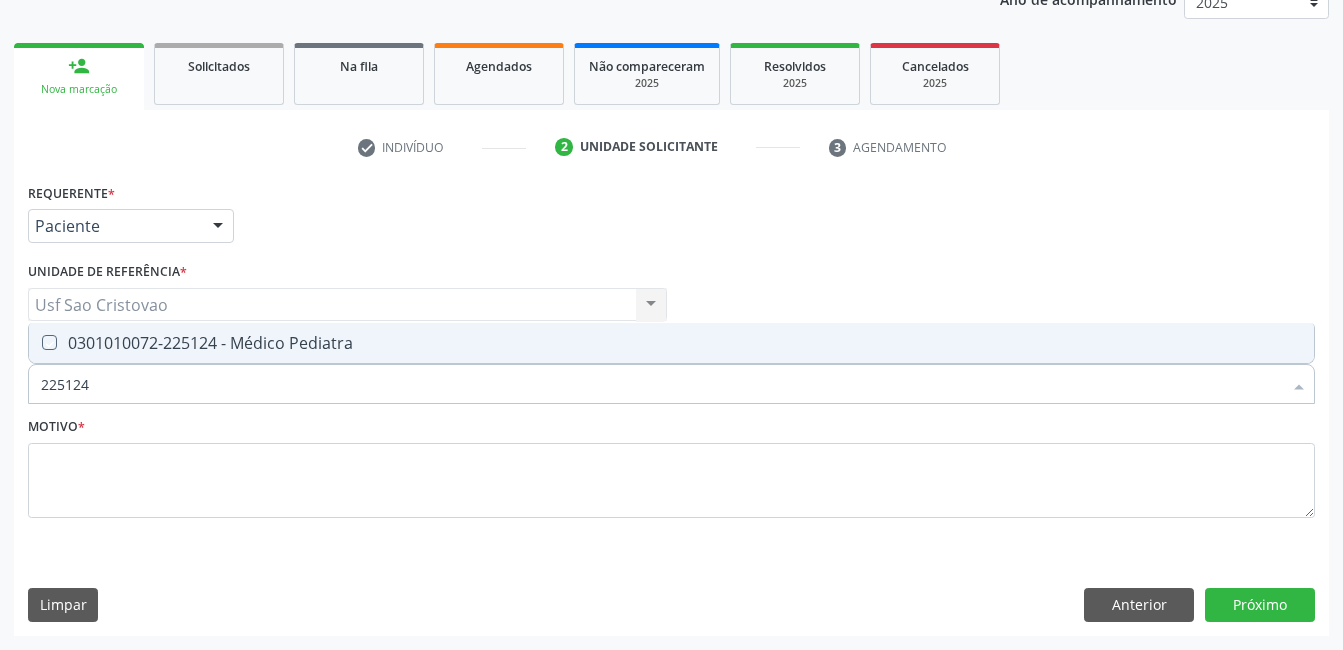 click at bounding box center (35, 342) 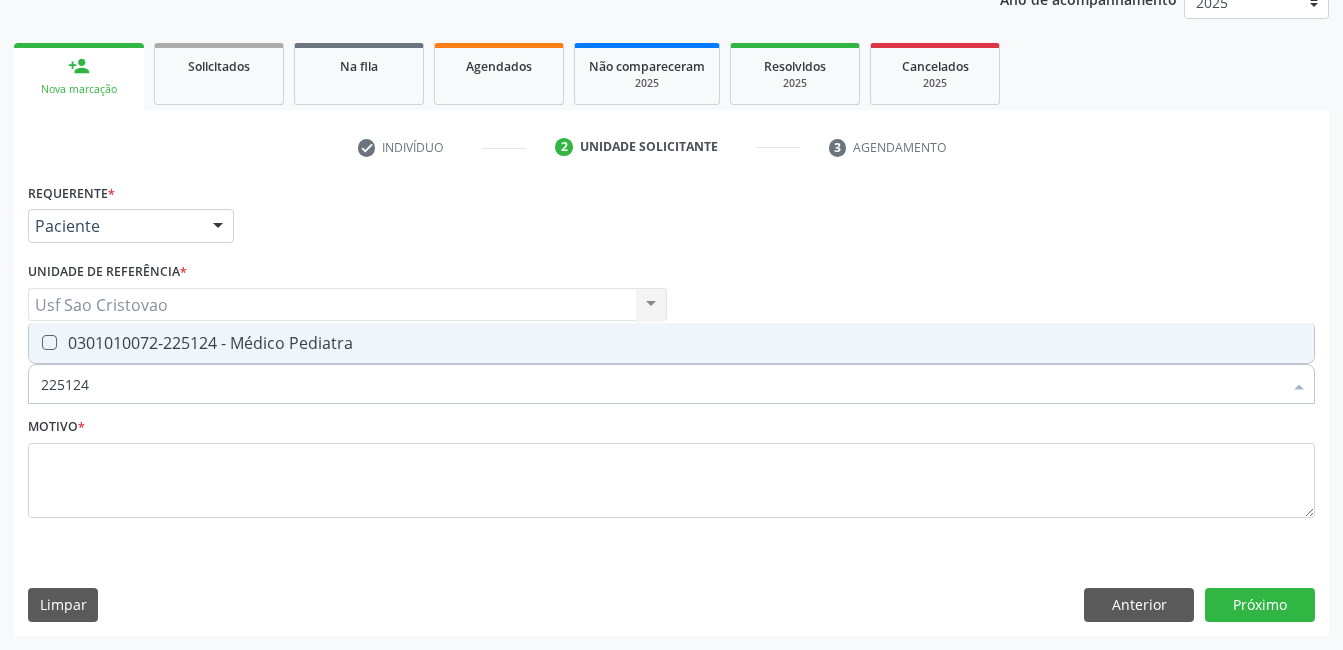 checkbox on "true" 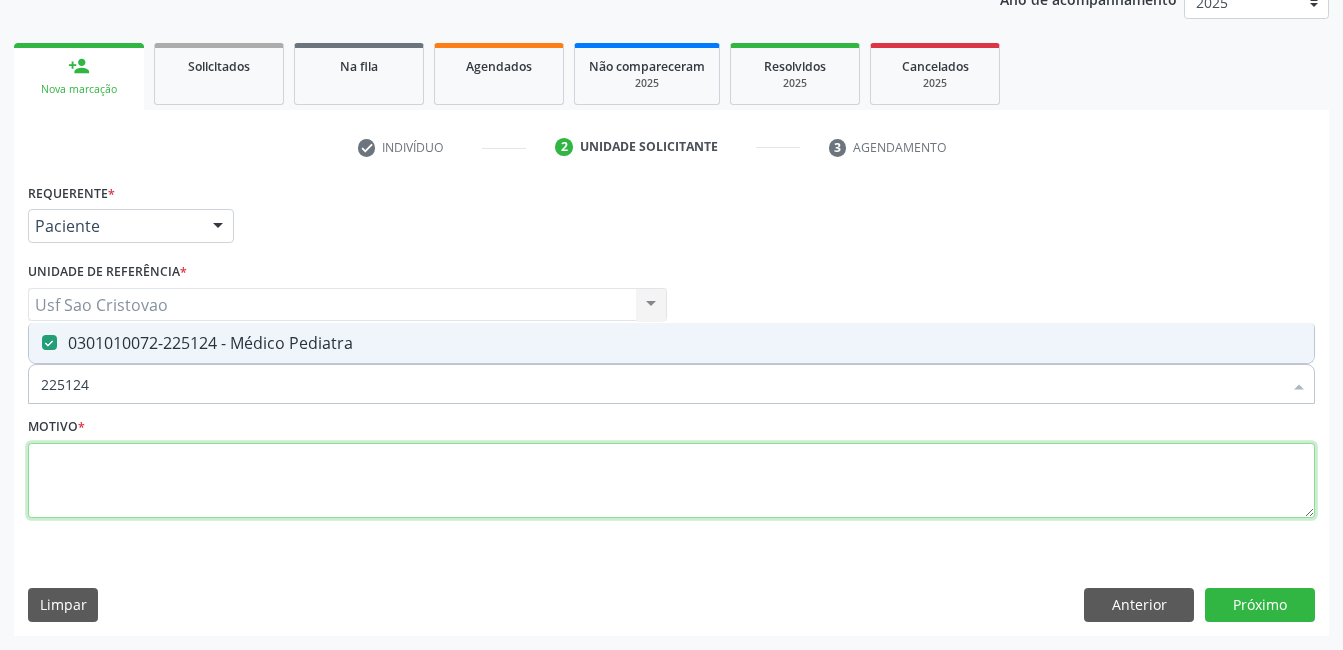 click at bounding box center (671, 481) 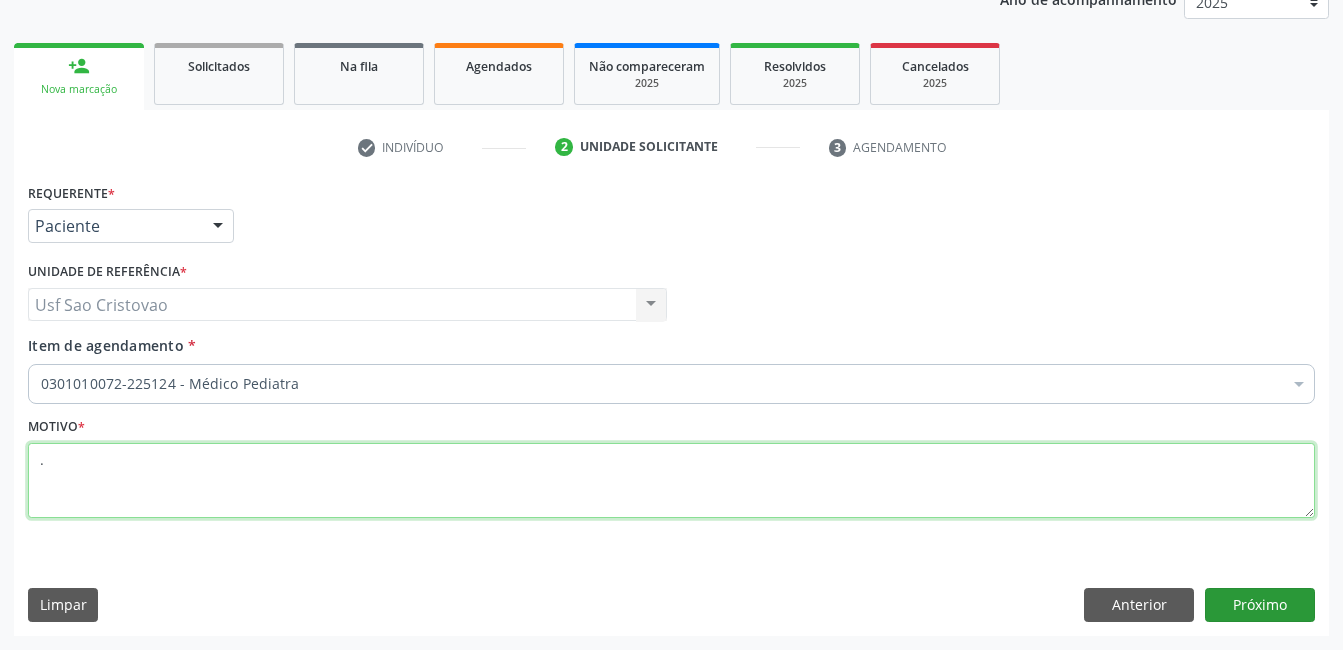 type on "." 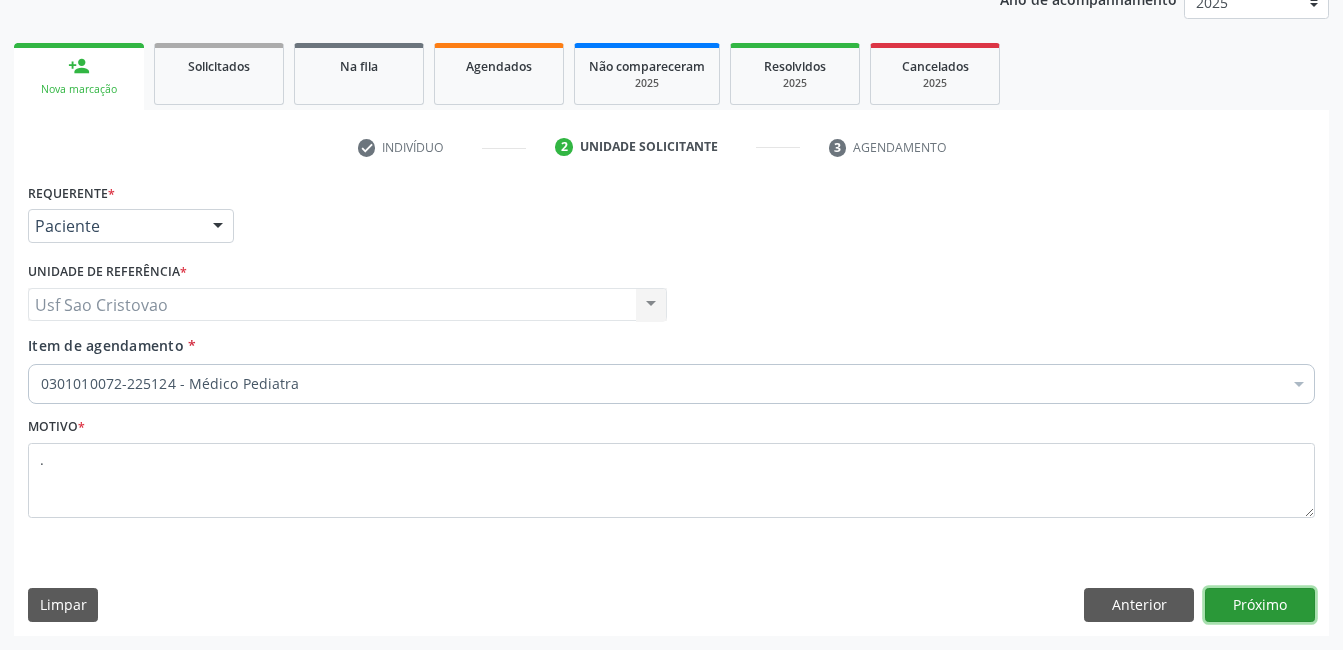 click on "Próximo" at bounding box center [1260, 605] 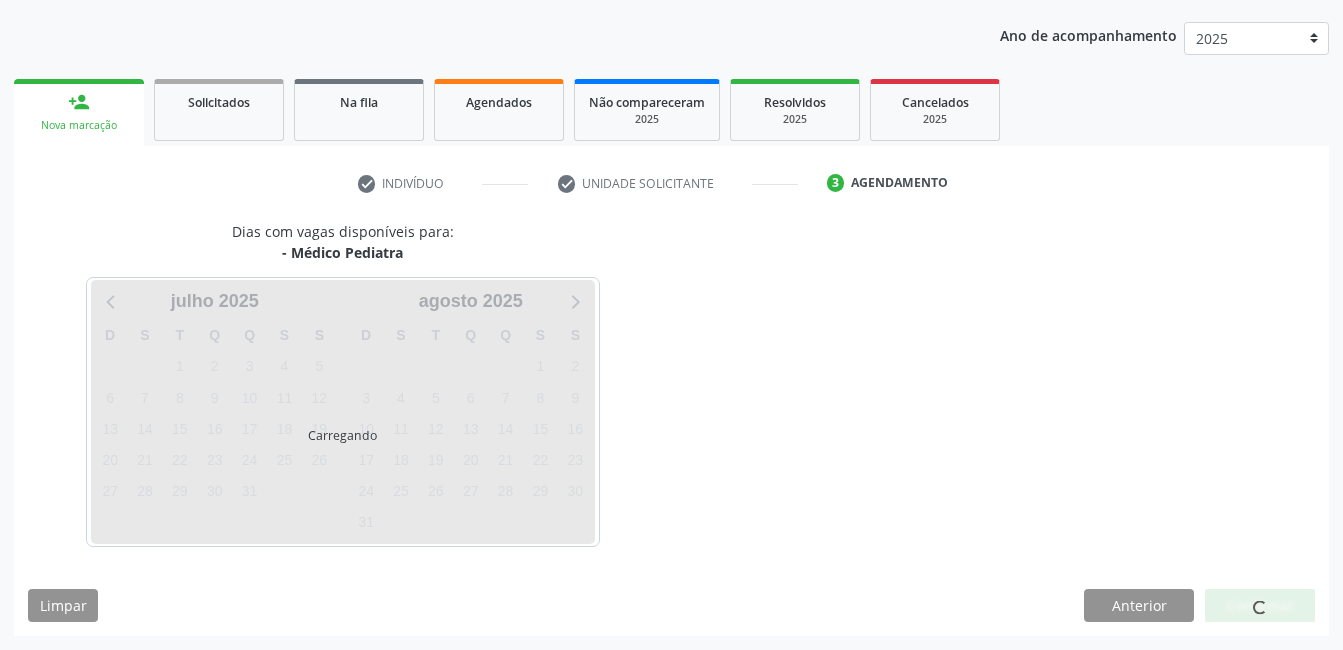 scroll, scrollTop: 220, scrollLeft: 0, axis: vertical 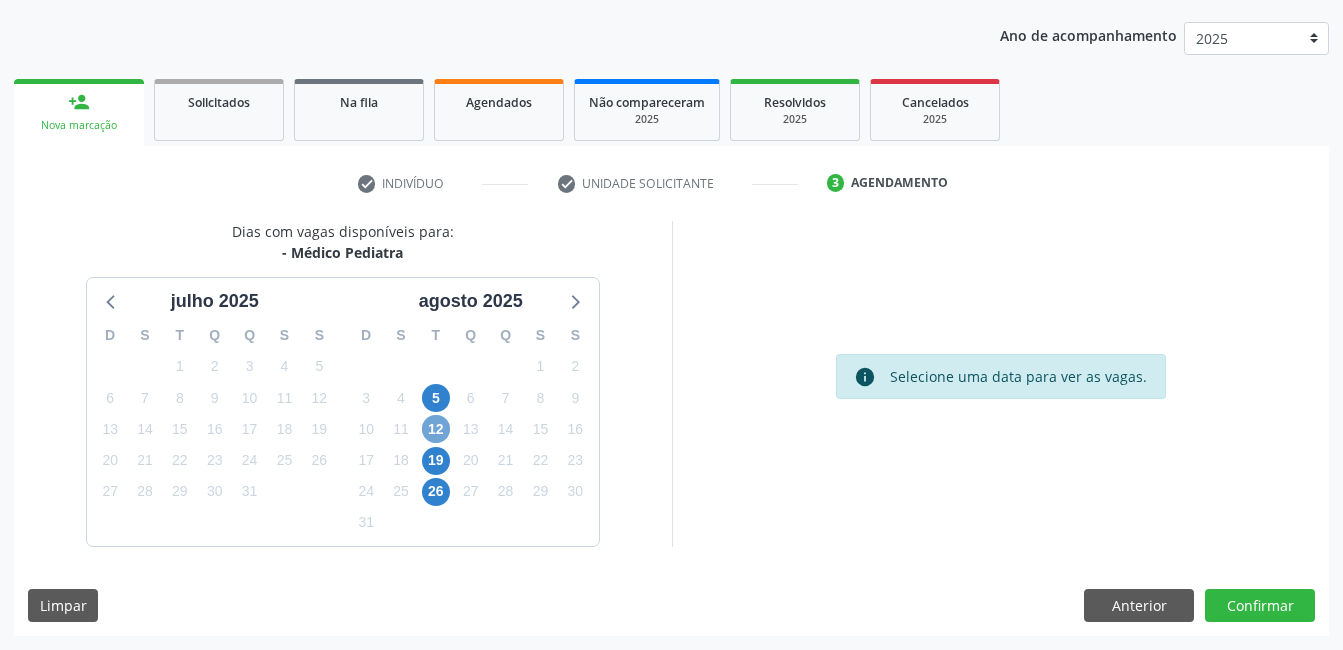 click on "12" at bounding box center (436, 429) 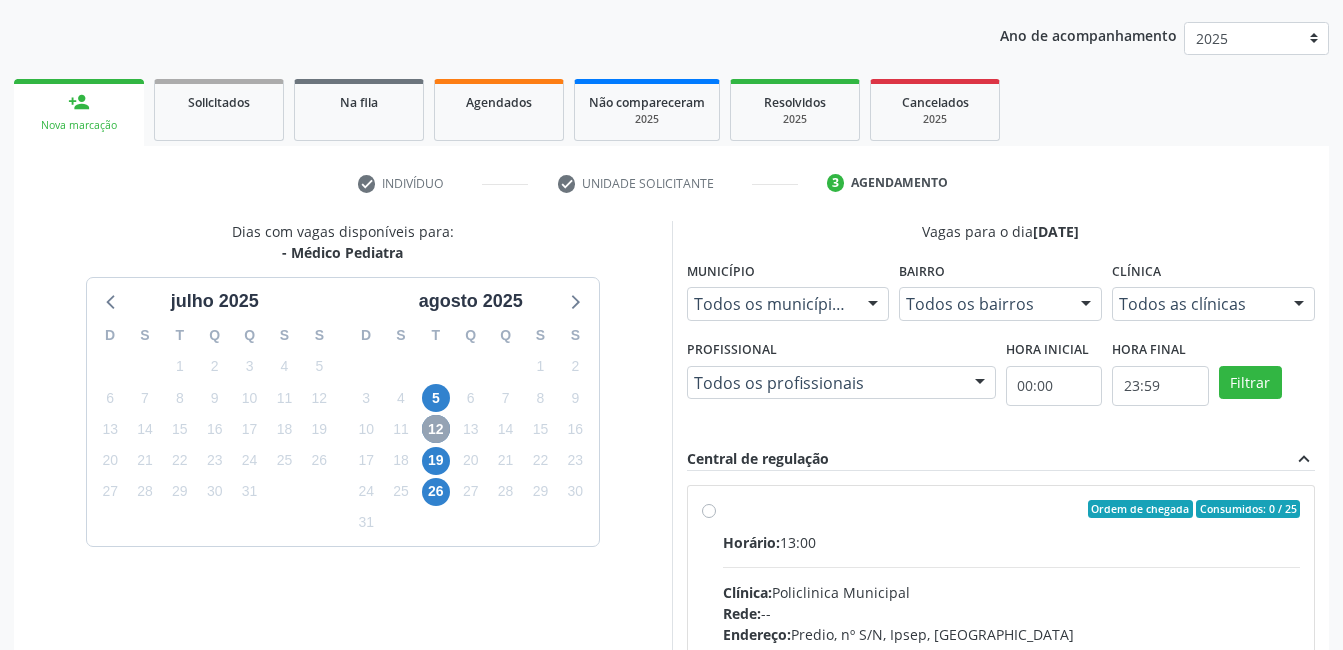 scroll, scrollTop: 509, scrollLeft: 0, axis: vertical 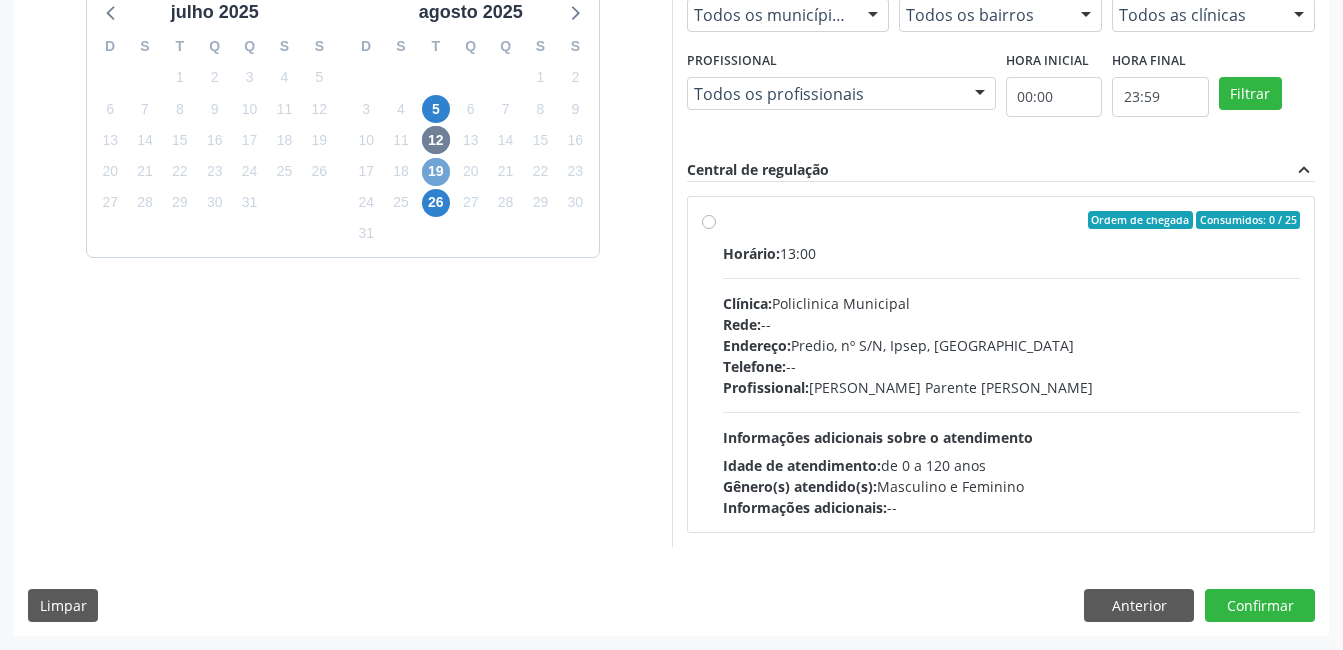 click on "19" at bounding box center (436, 172) 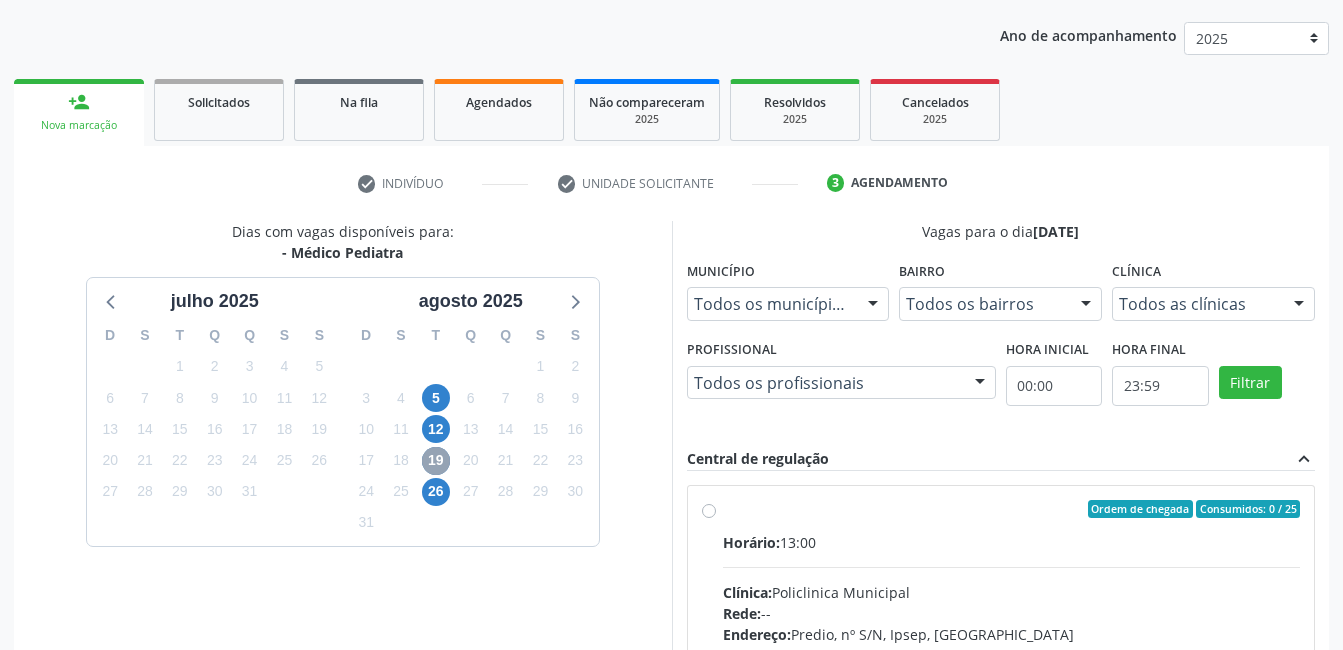 scroll, scrollTop: 509, scrollLeft: 0, axis: vertical 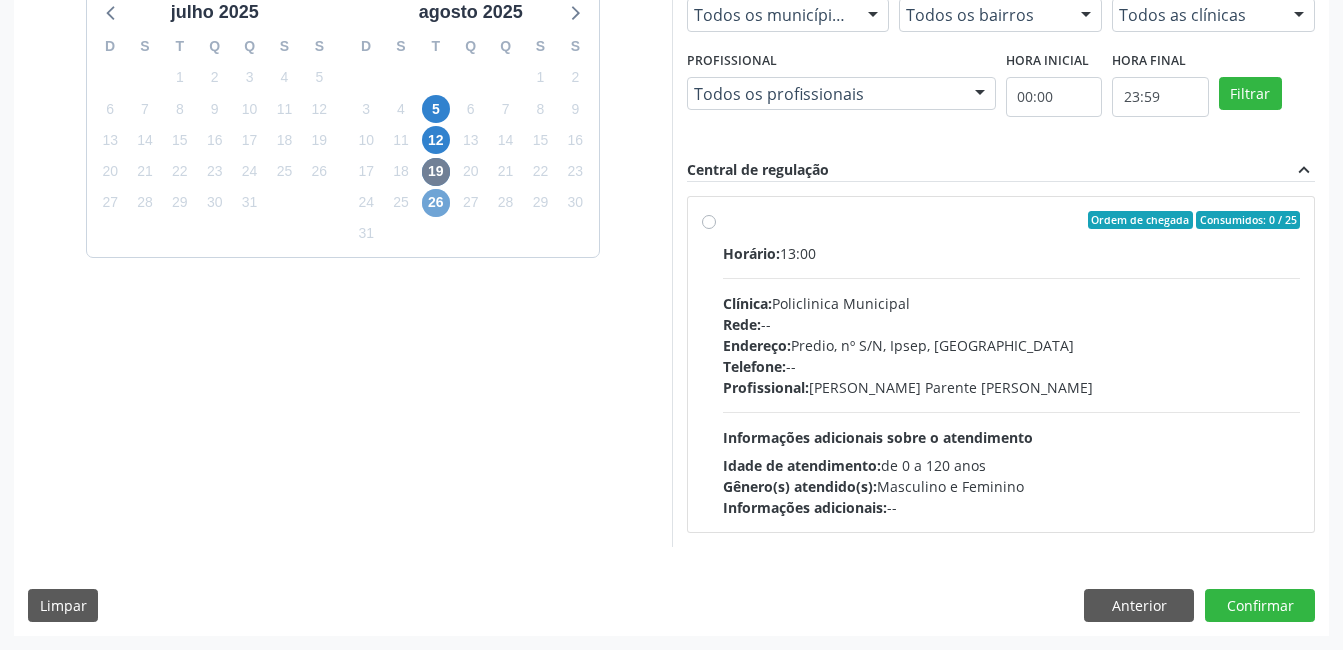 click on "26" at bounding box center (436, 203) 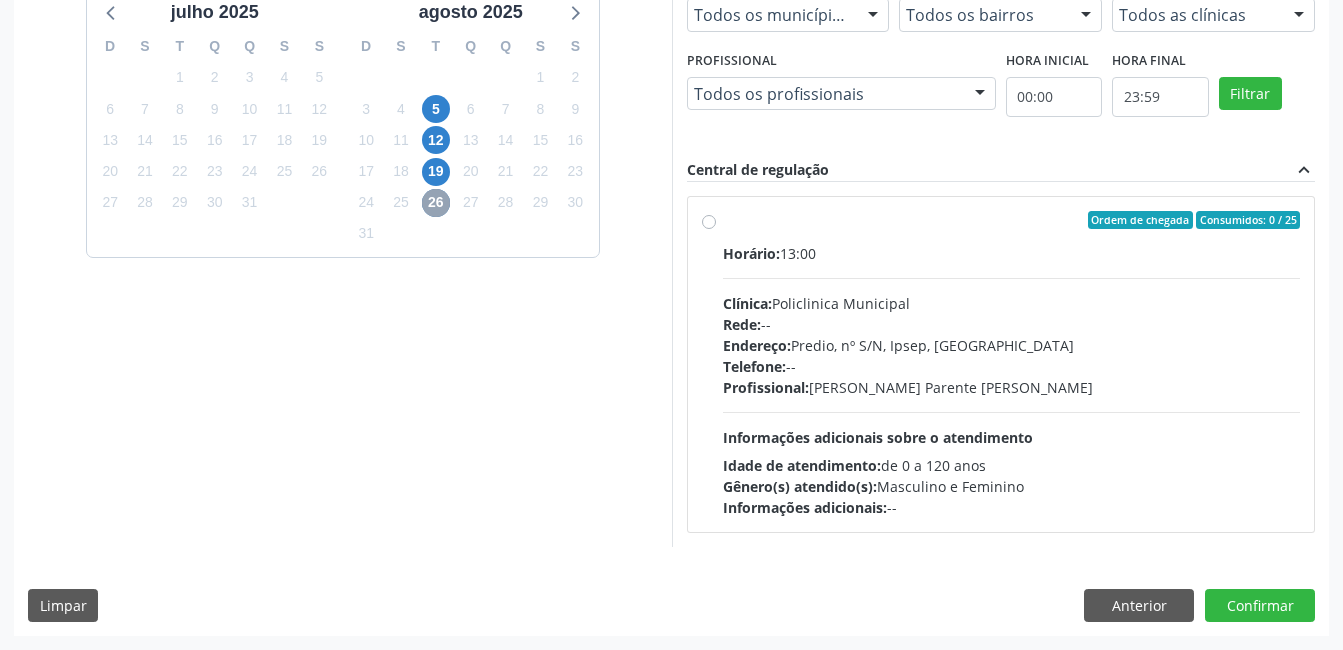 scroll, scrollTop: 309, scrollLeft: 0, axis: vertical 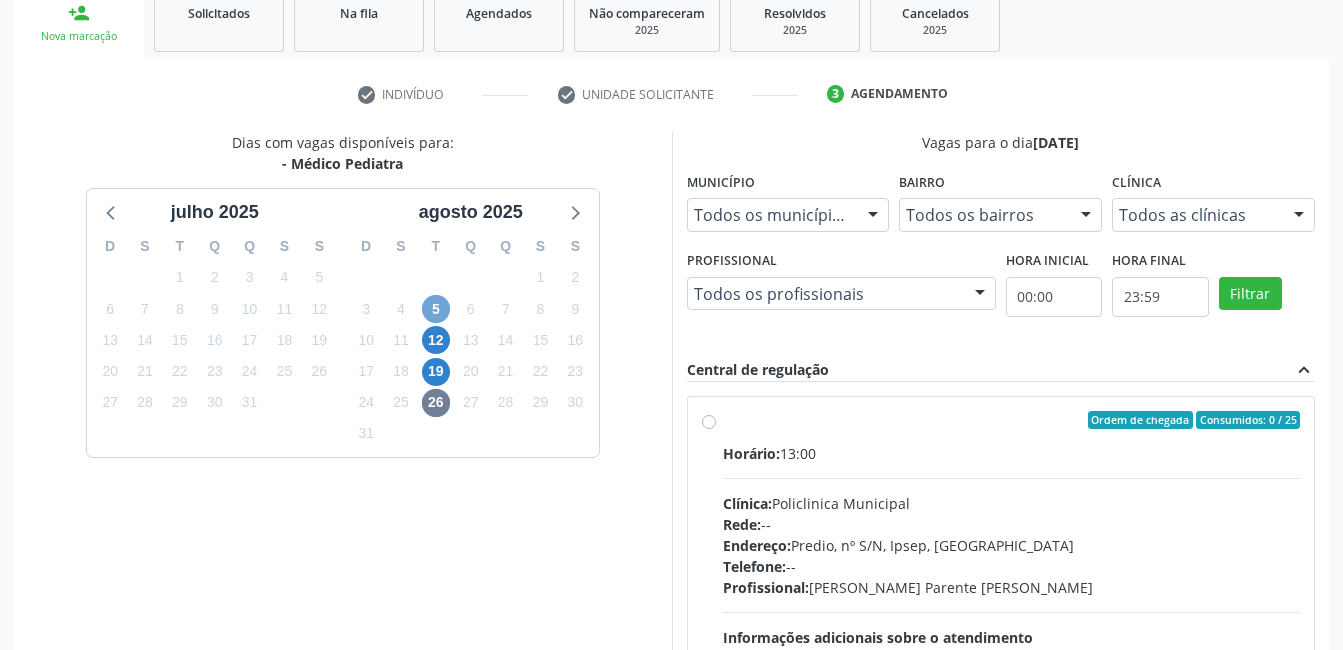 click on "5" at bounding box center [436, 309] 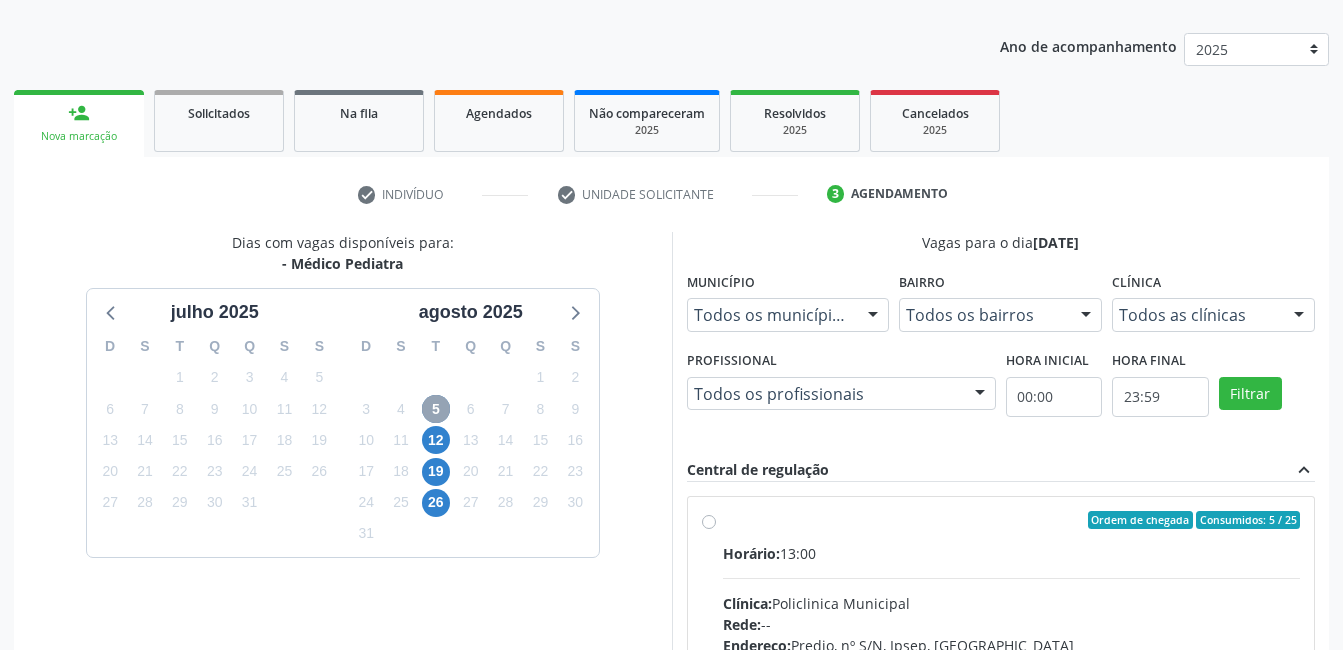 scroll, scrollTop: 509, scrollLeft: 0, axis: vertical 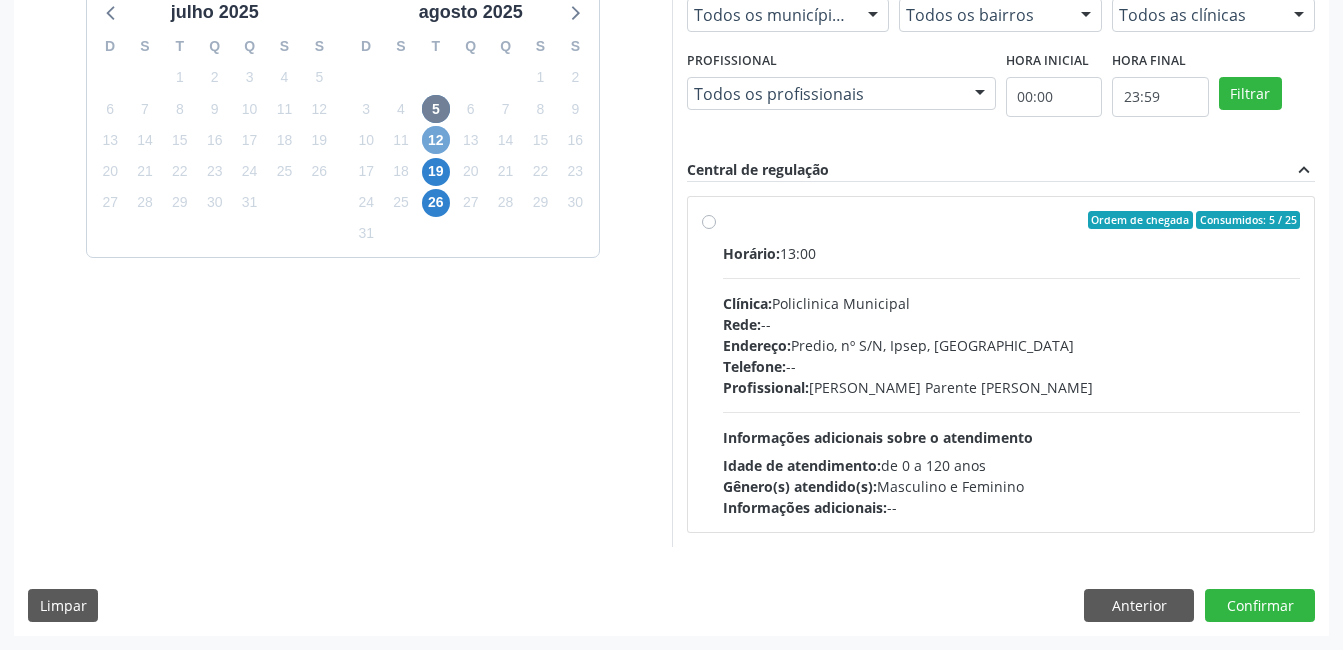 click on "12" at bounding box center (436, 140) 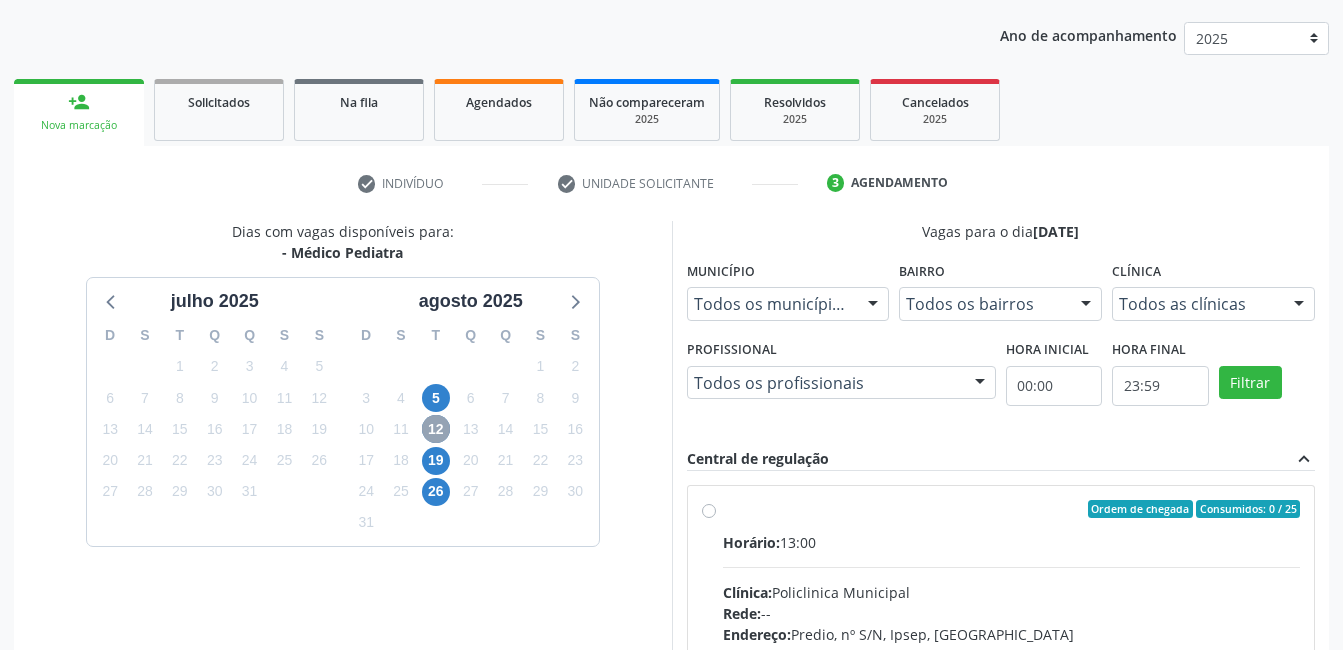 scroll, scrollTop: 509, scrollLeft: 0, axis: vertical 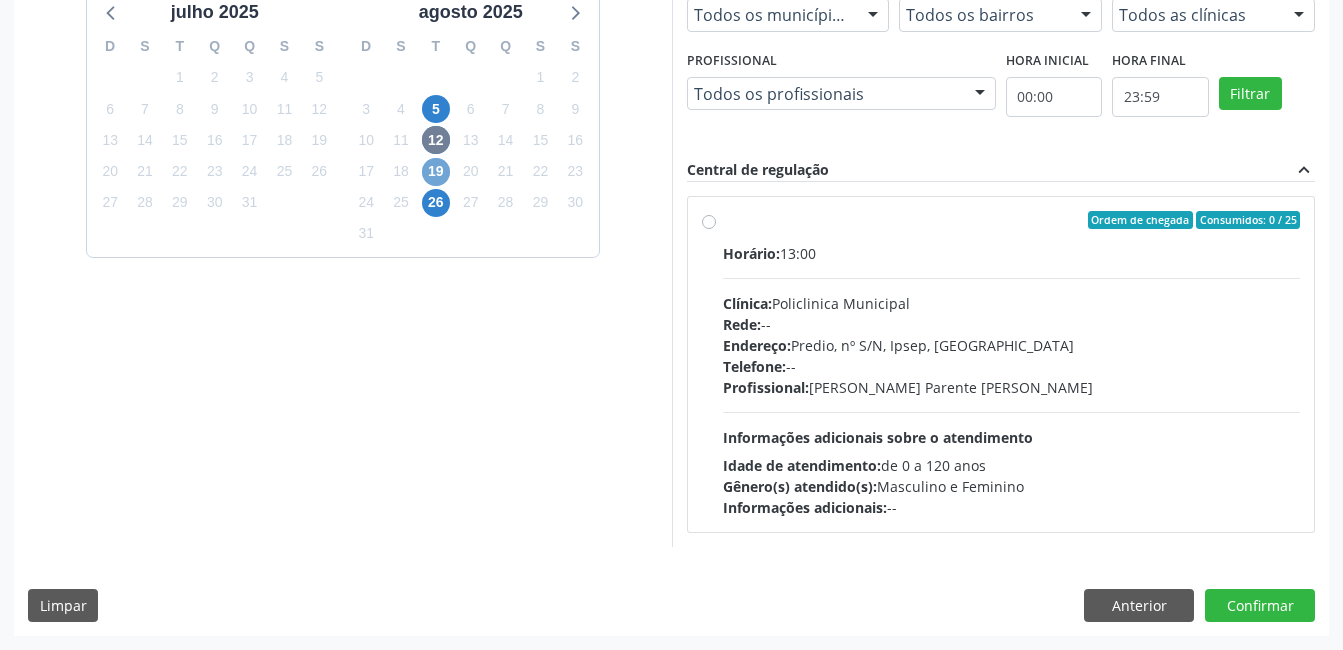 click on "19" at bounding box center [436, 172] 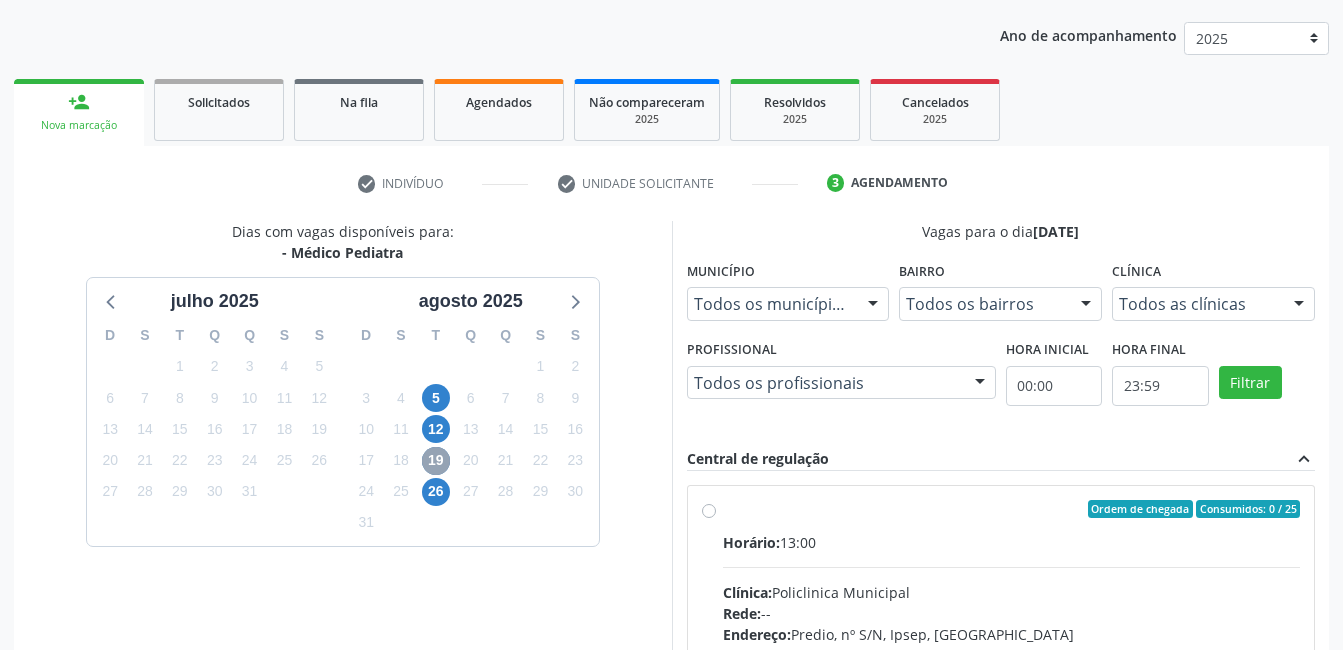 scroll, scrollTop: 509, scrollLeft: 0, axis: vertical 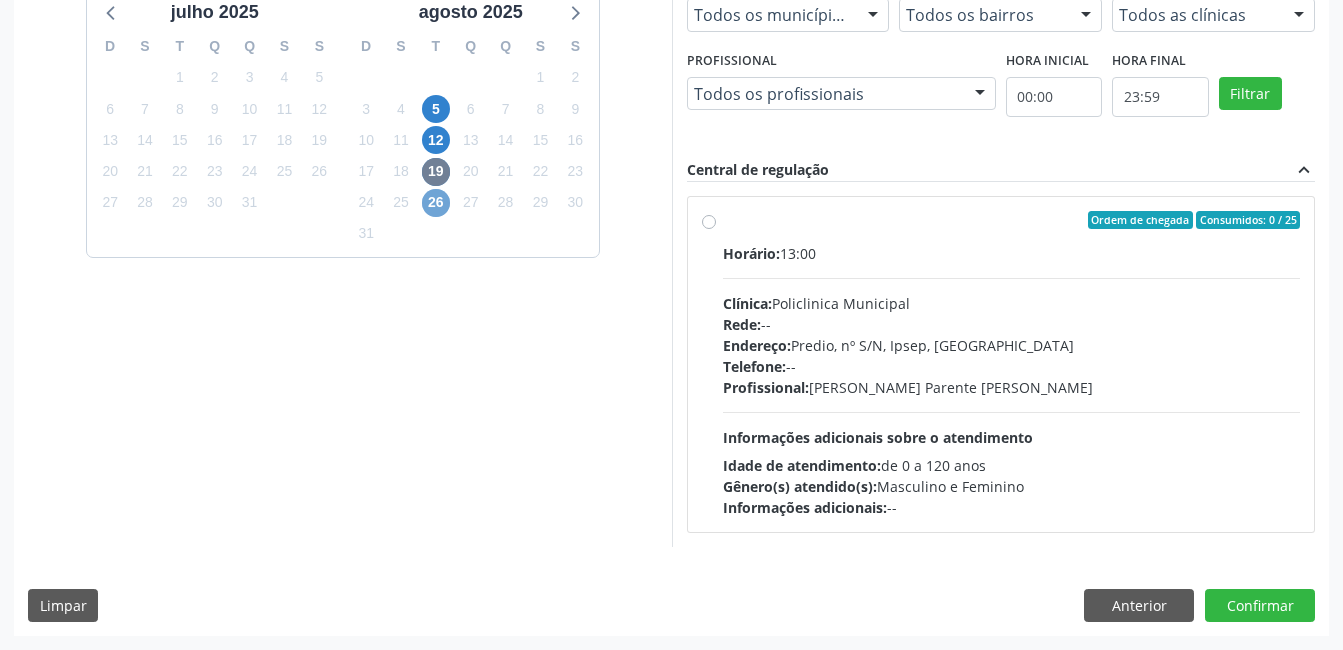 click on "26" at bounding box center (436, 203) 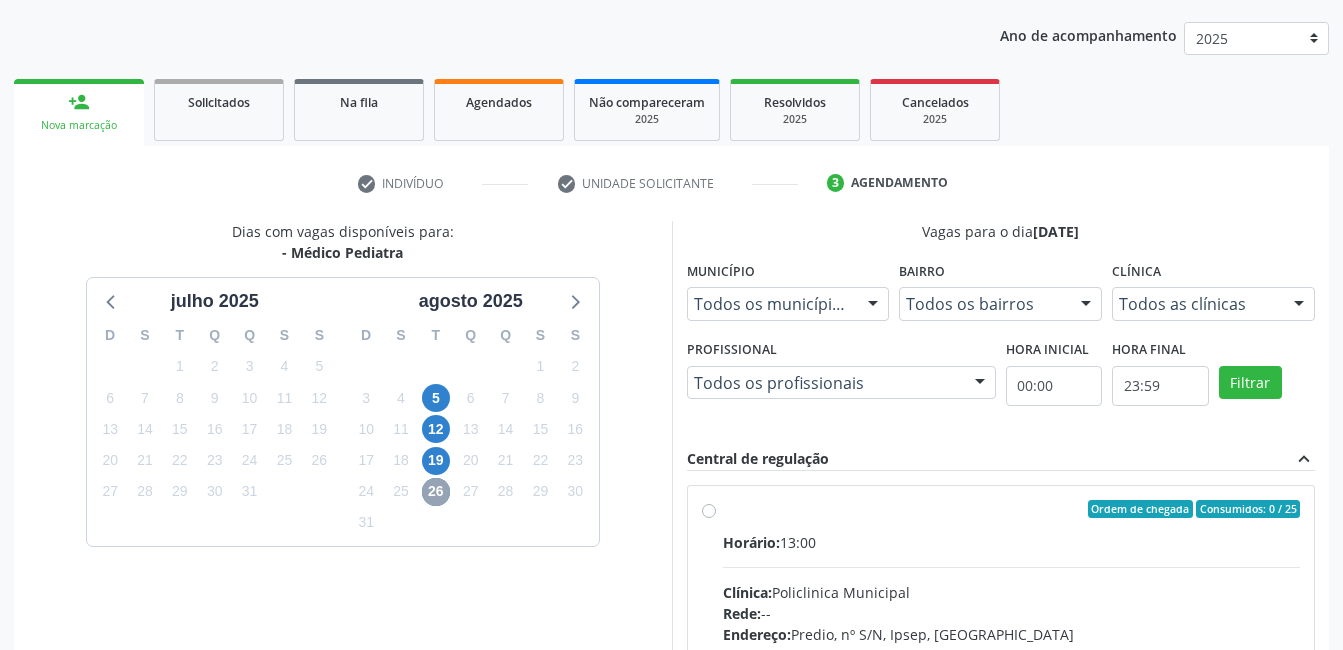 scroll, scrollTop: 509, scrollLeft: 0, axis: vertical 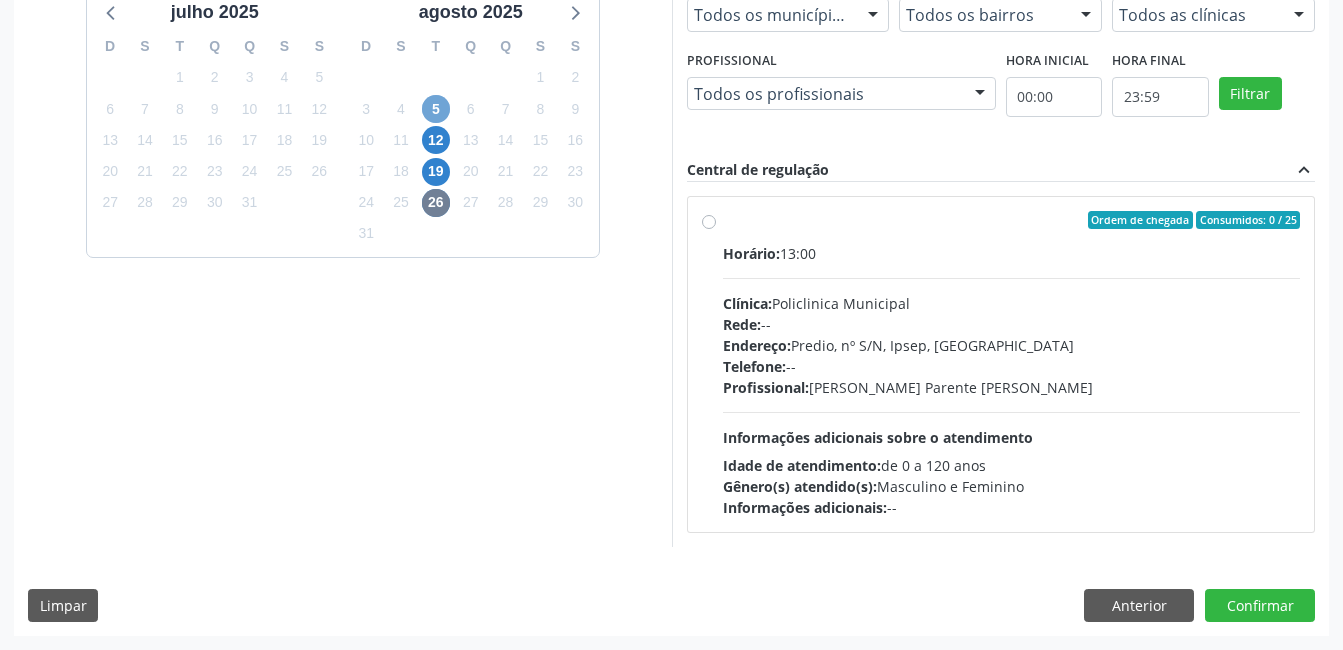 click on "5" at bounding box center (436, 109) 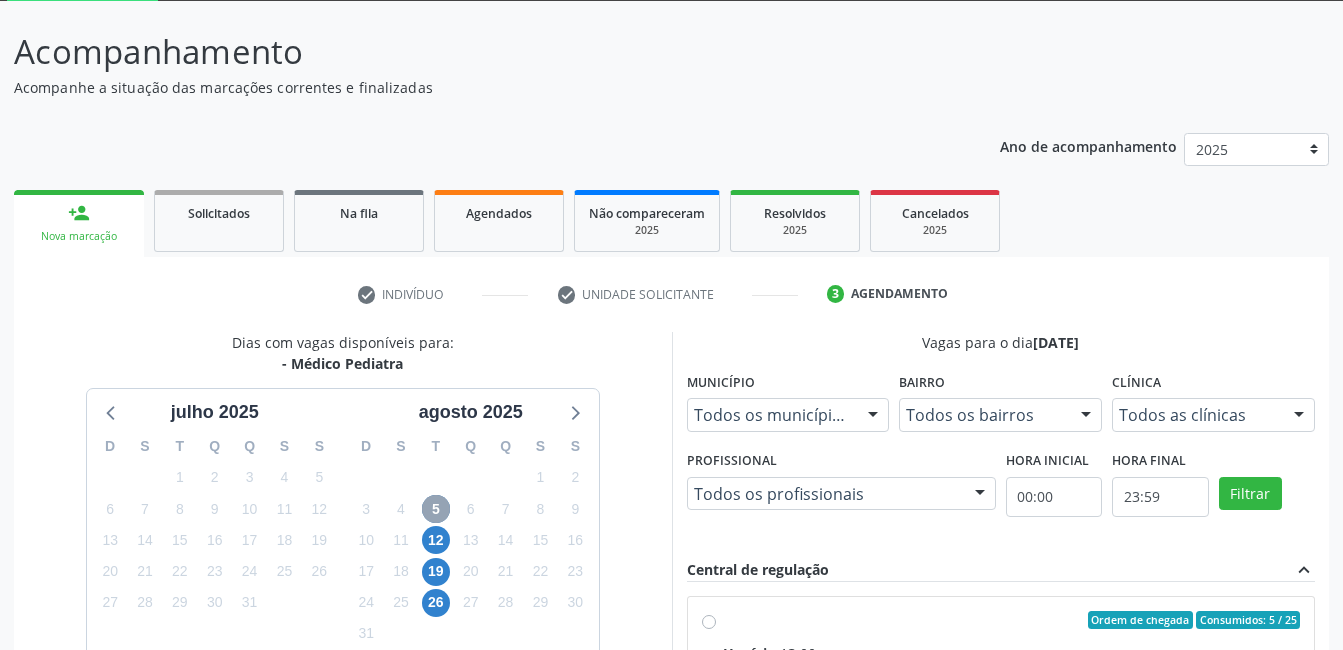 scroll, scrollTop: 509, scrollLeft: 0, axis: vertical 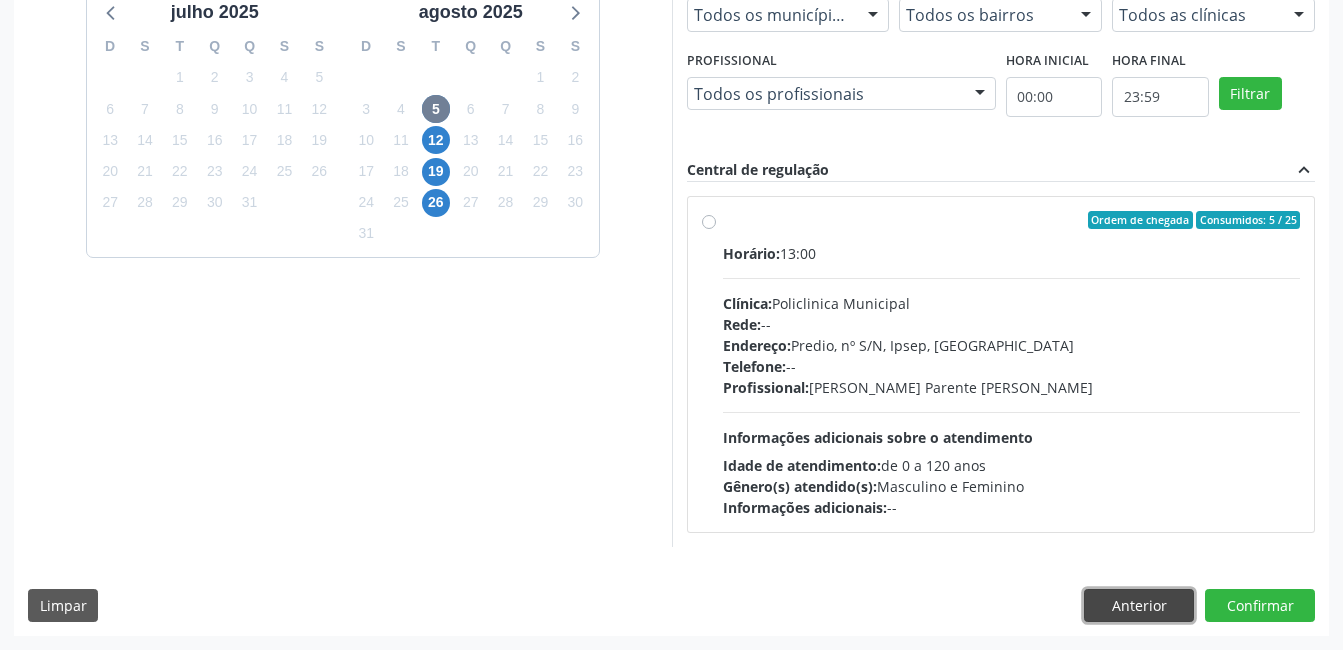 click on "Anterior" at bounding box center [1139, 606] 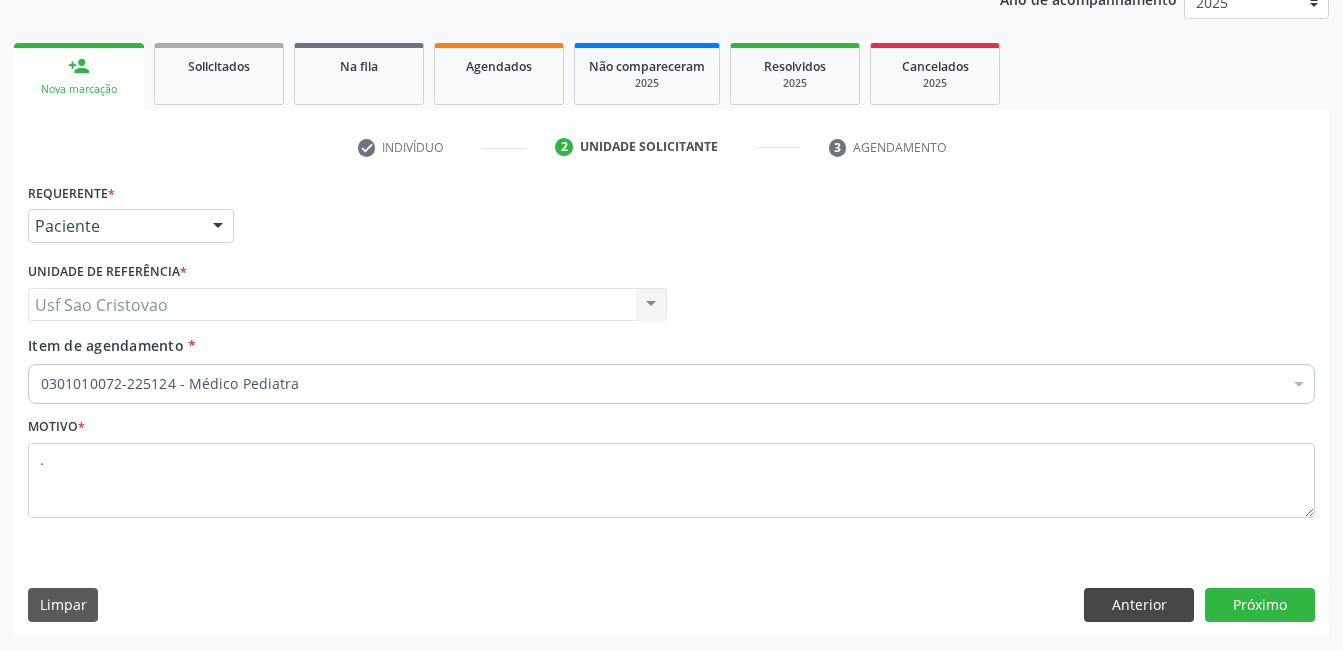scroll, scrollTop: 256, scrollLeft: 0, axis: vertical 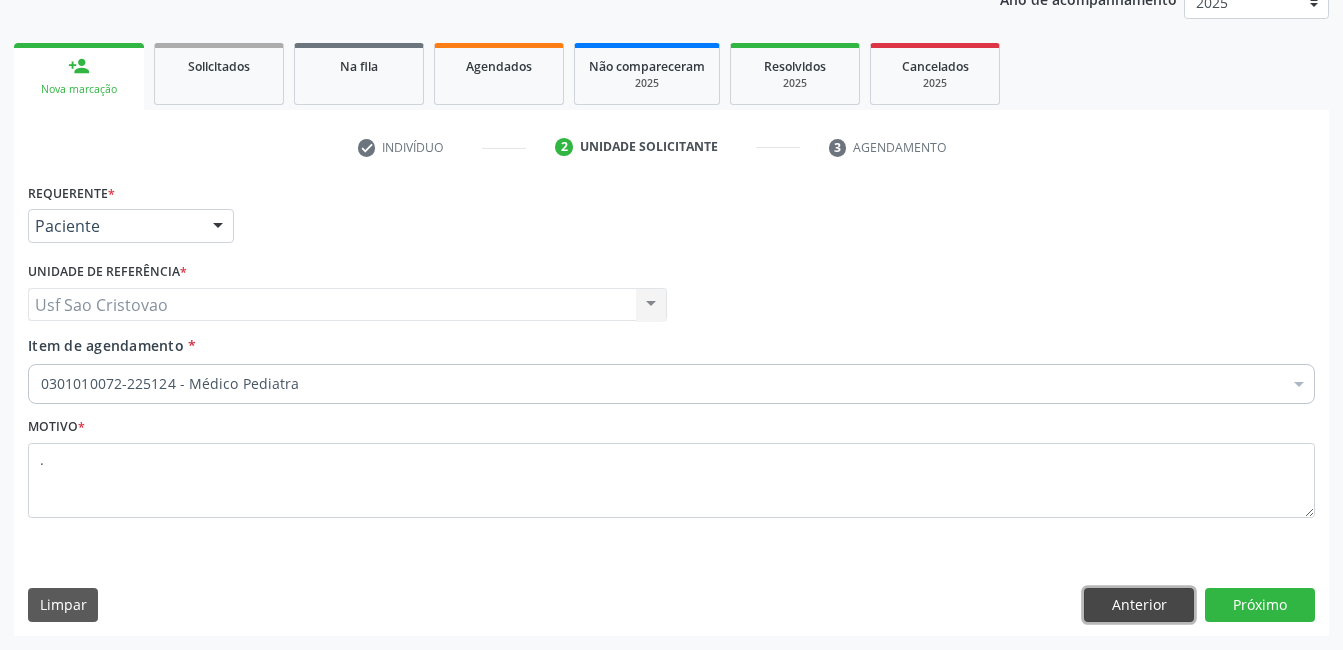 click on "Anterior" at bounding box center (1139, 605) 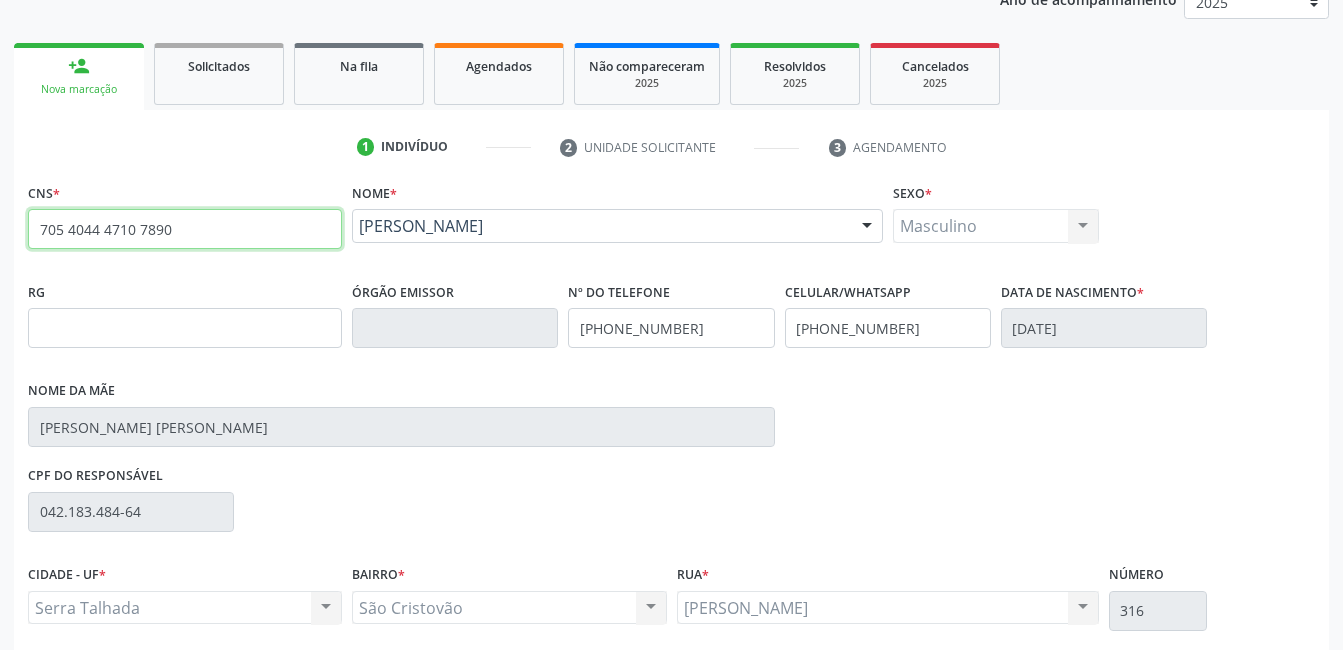 drag, startPoint x: 185, startPoint y: 224, endPoint x: -4, endPoint y: 198, distance: 190.77998 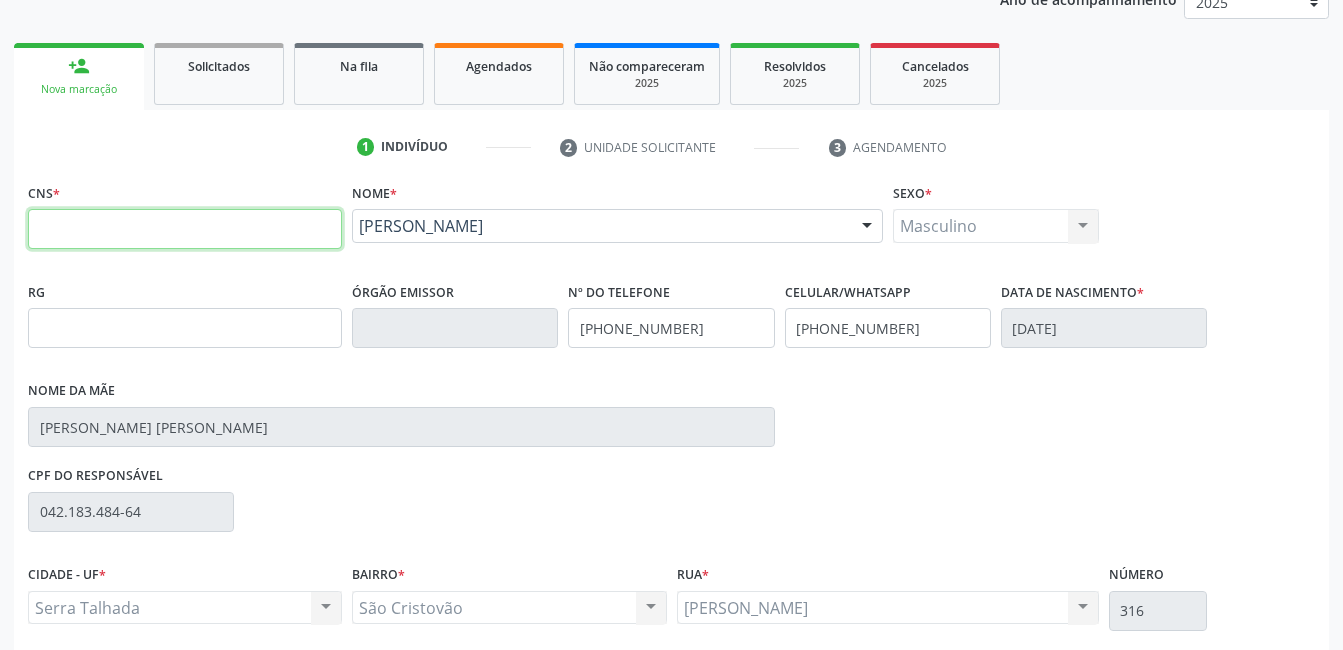 type 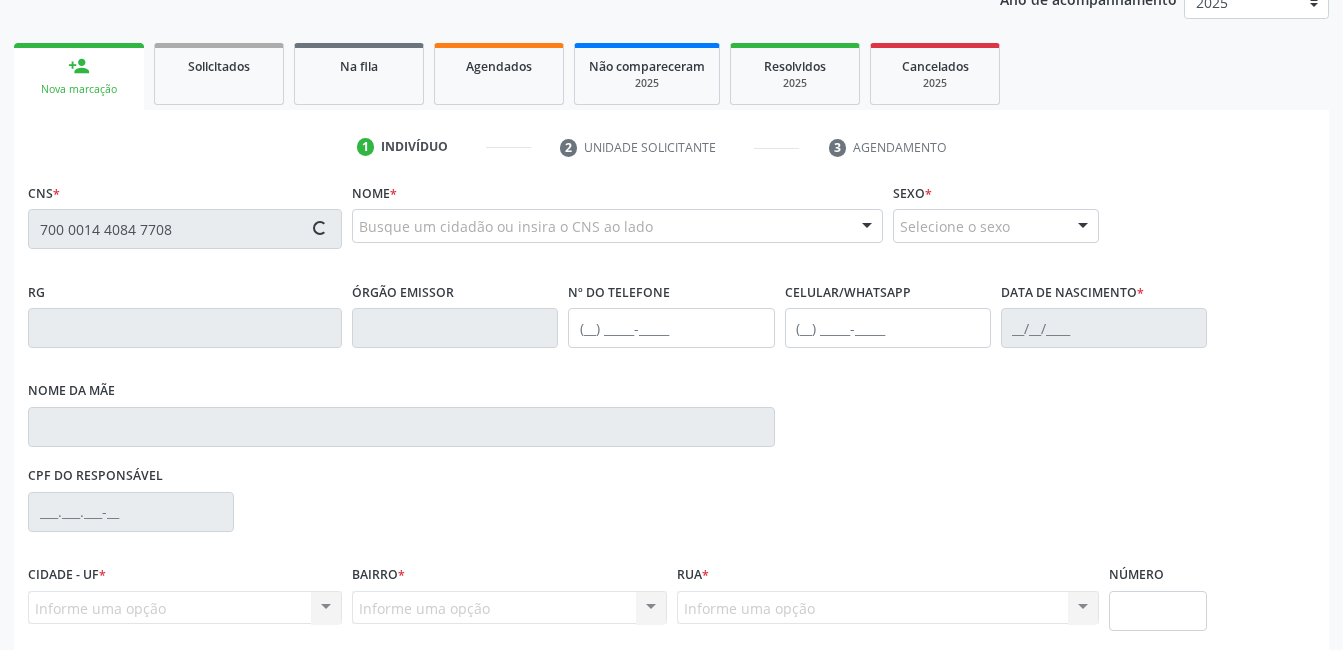 type on "700 0014 4084 7708" 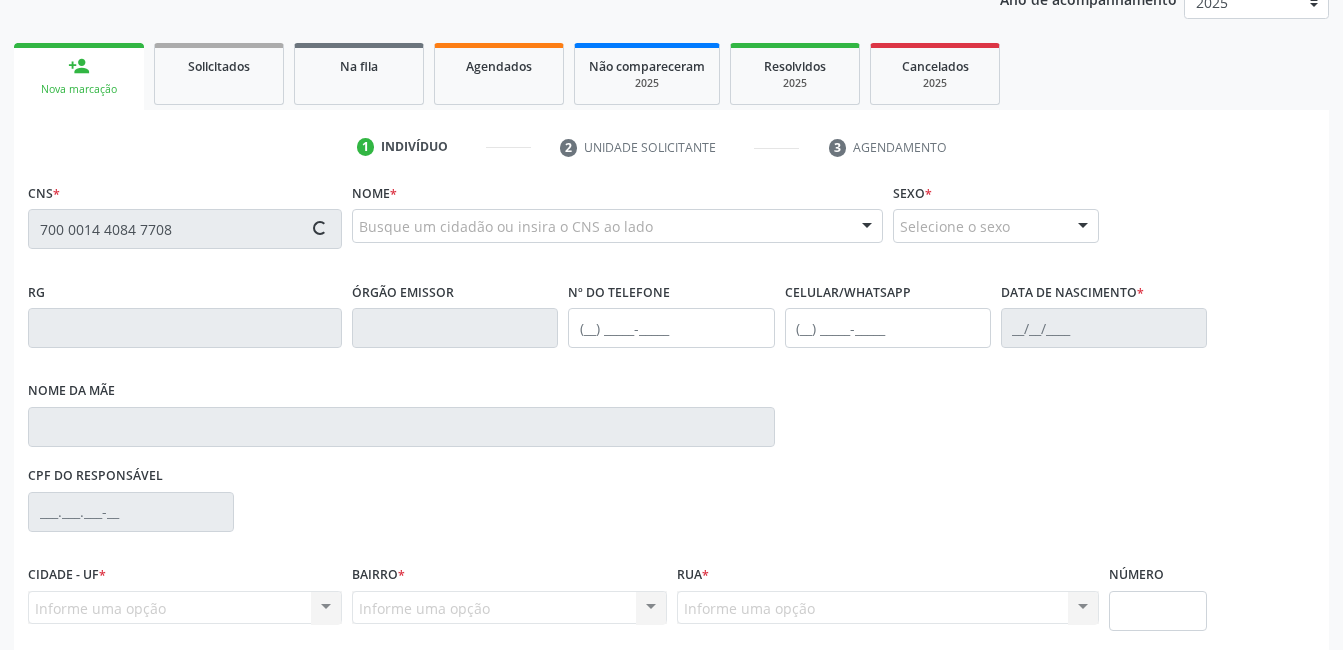 type 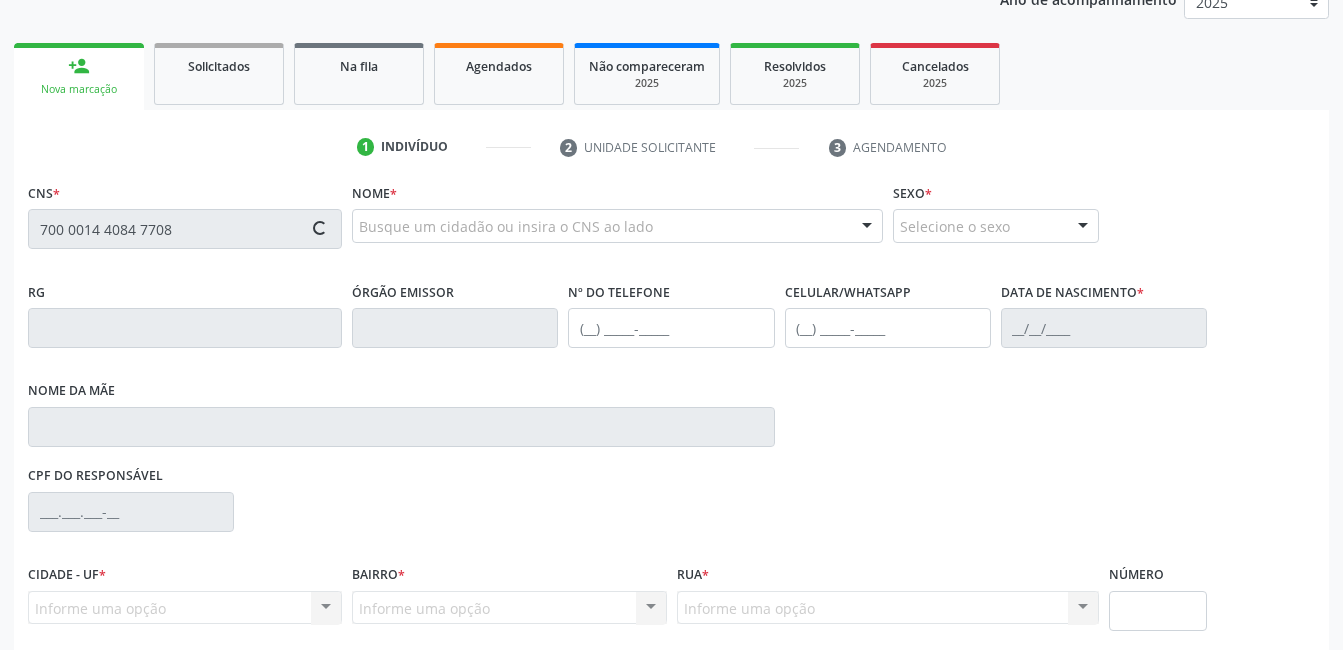 type 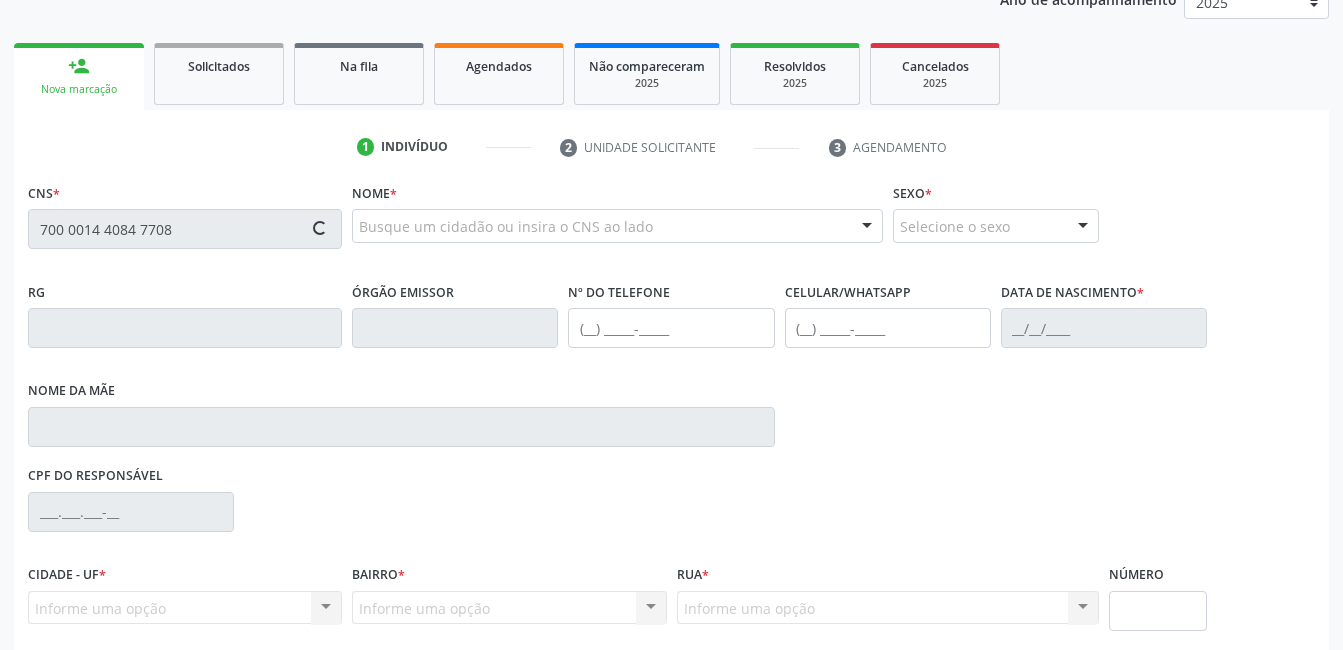 type 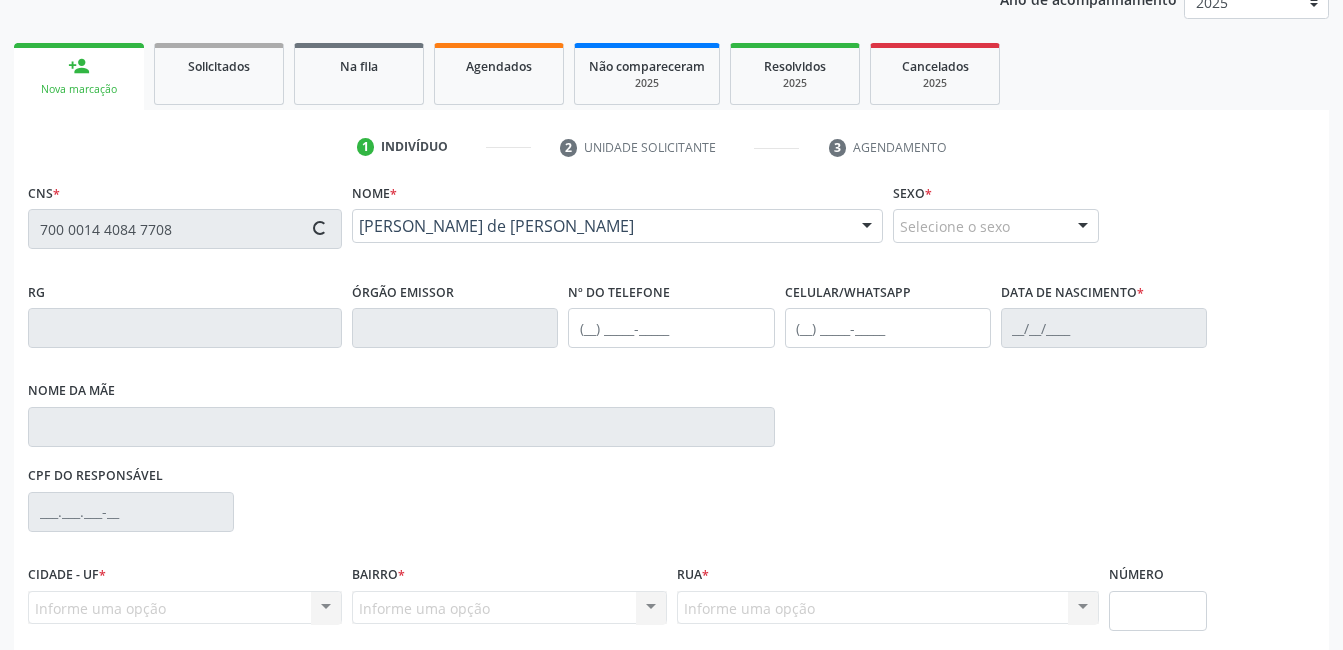 type on "[PHONE_NUMBER]" 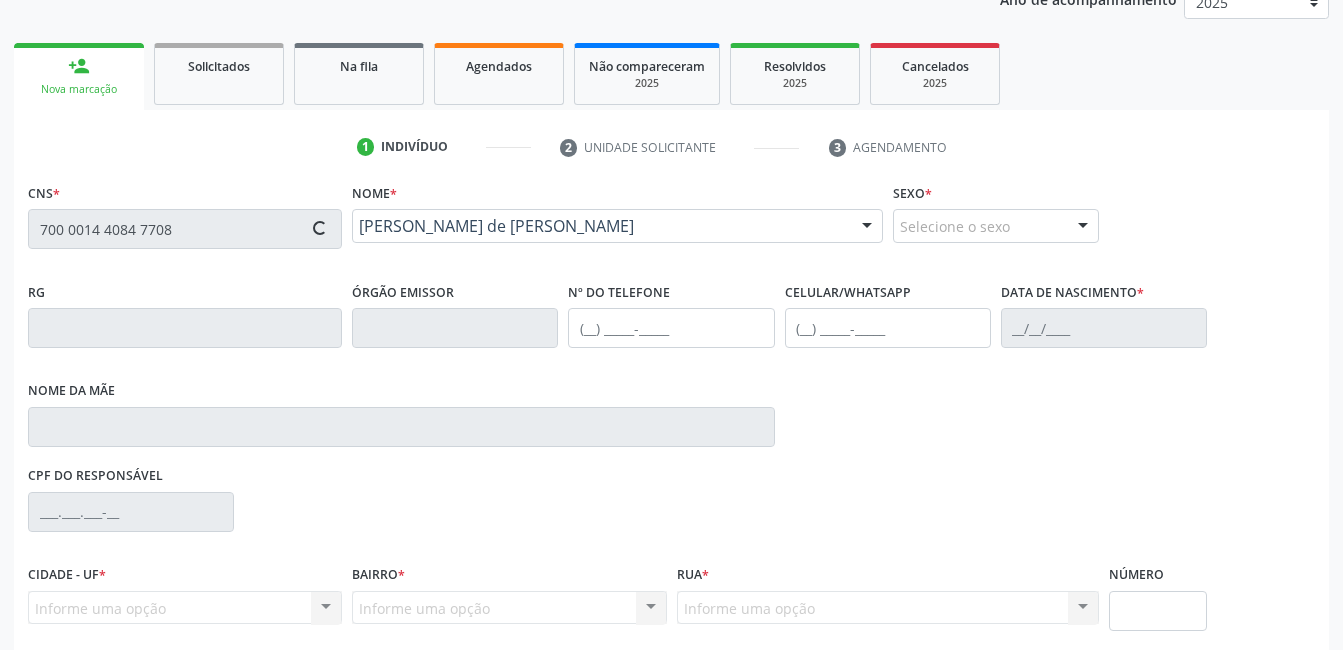 type on "[PHONE_NUMBER]" 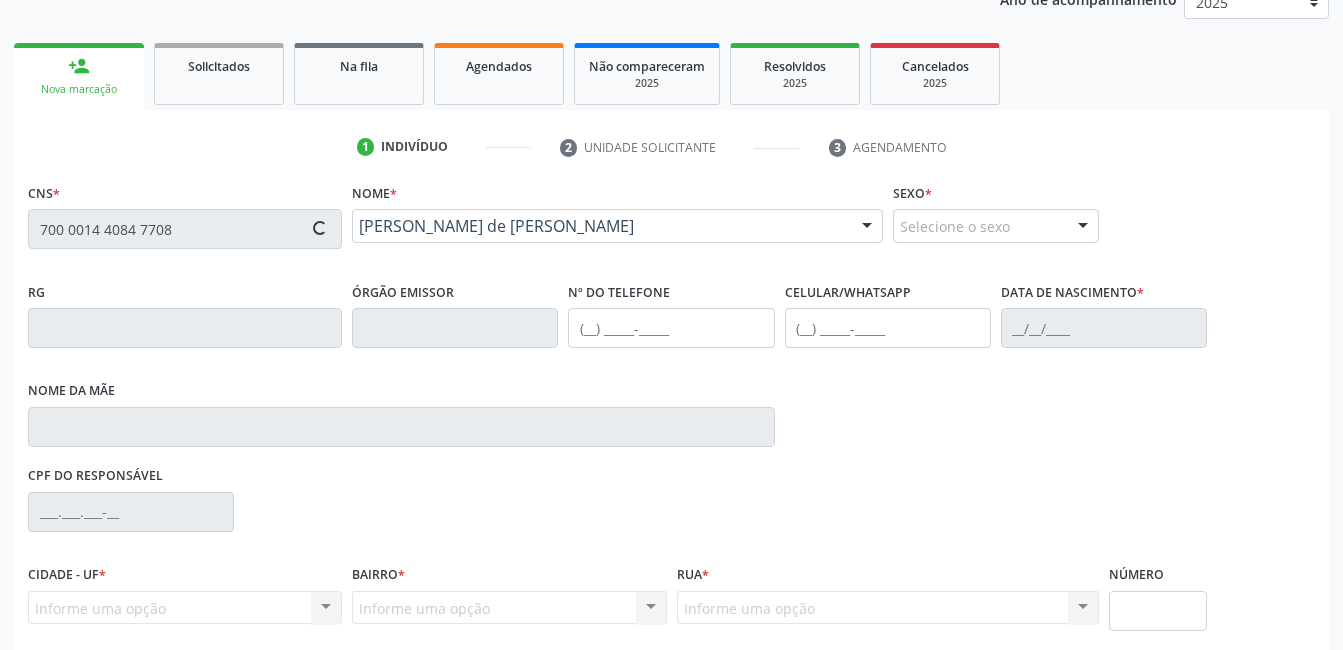 type on "[DATE]" 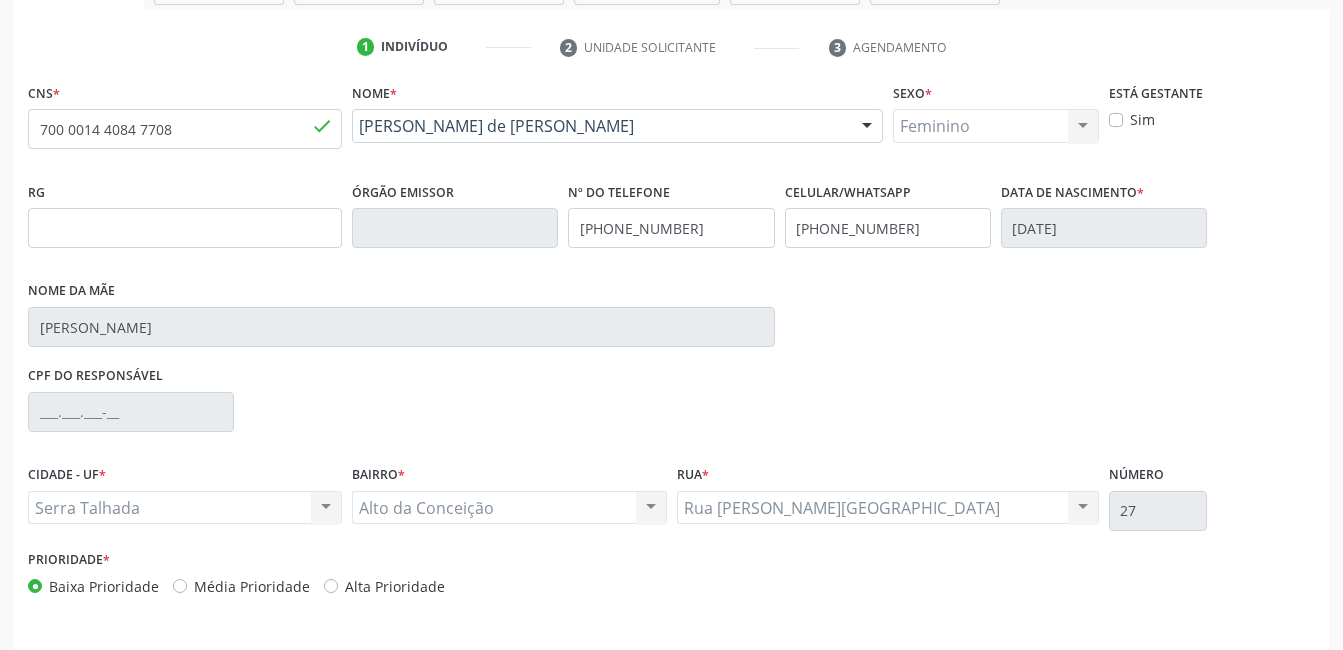 scroll, scrollTop: 420, scrollLeft: 0, axis: vertical 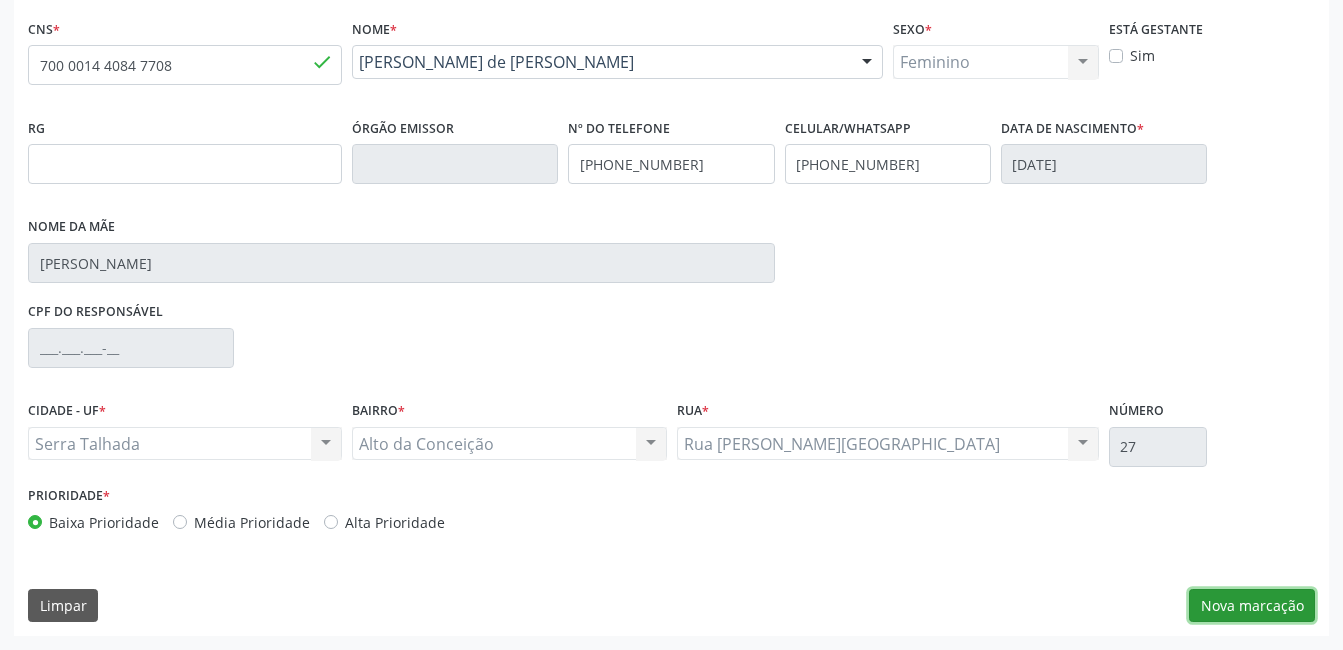 click on "Nova marcação" at bounding box center (1252, 606) 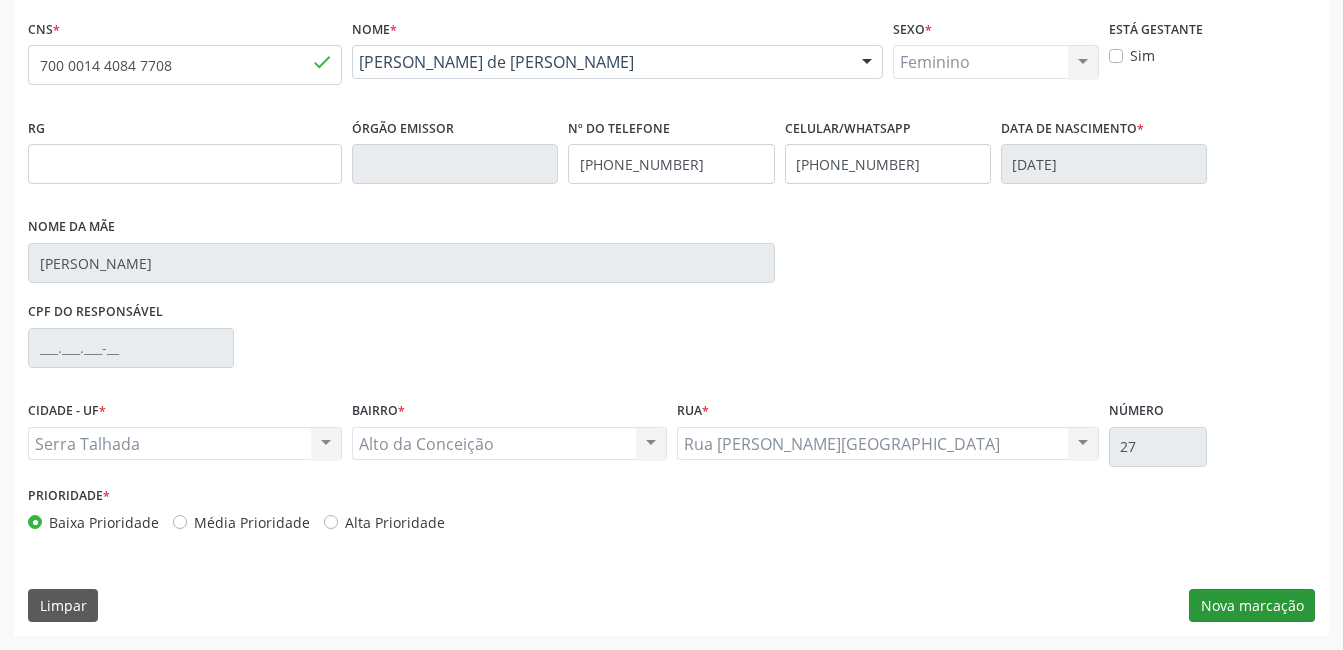 scroll, scrollTop: 256, scrollLeft: 0, axis: vertical 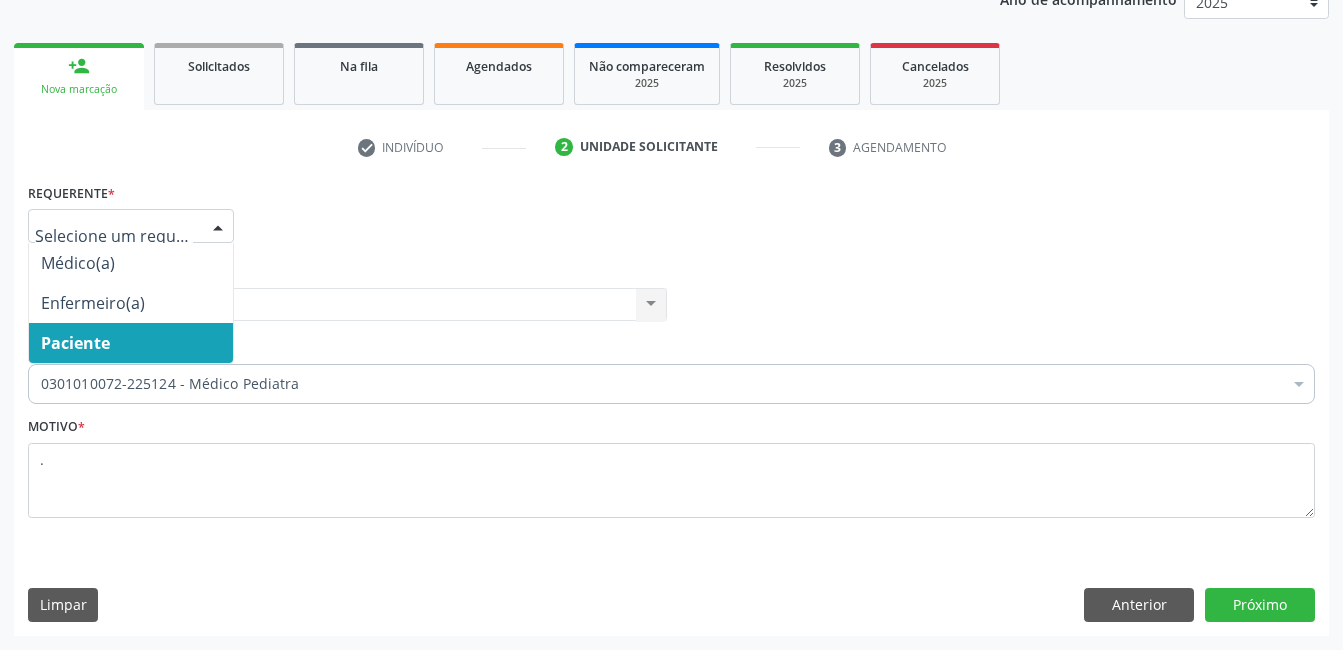 click on "Paciente" at bounding box center [131, 343] 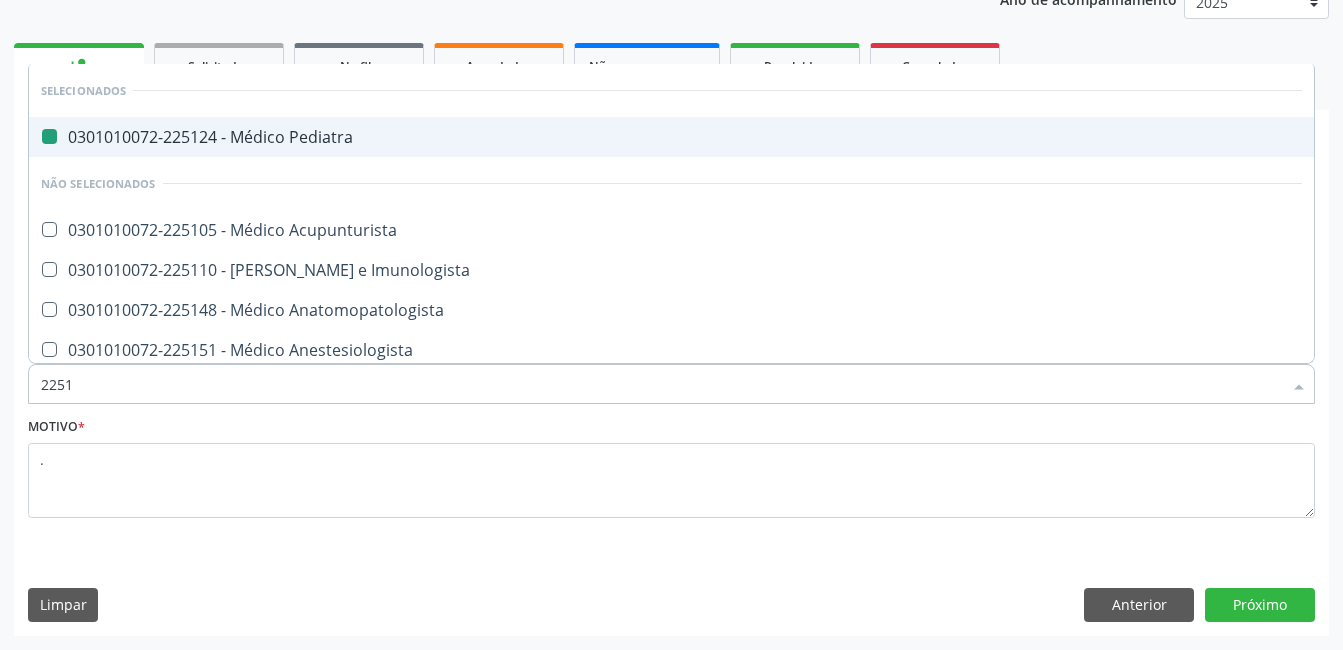 type on "22513" 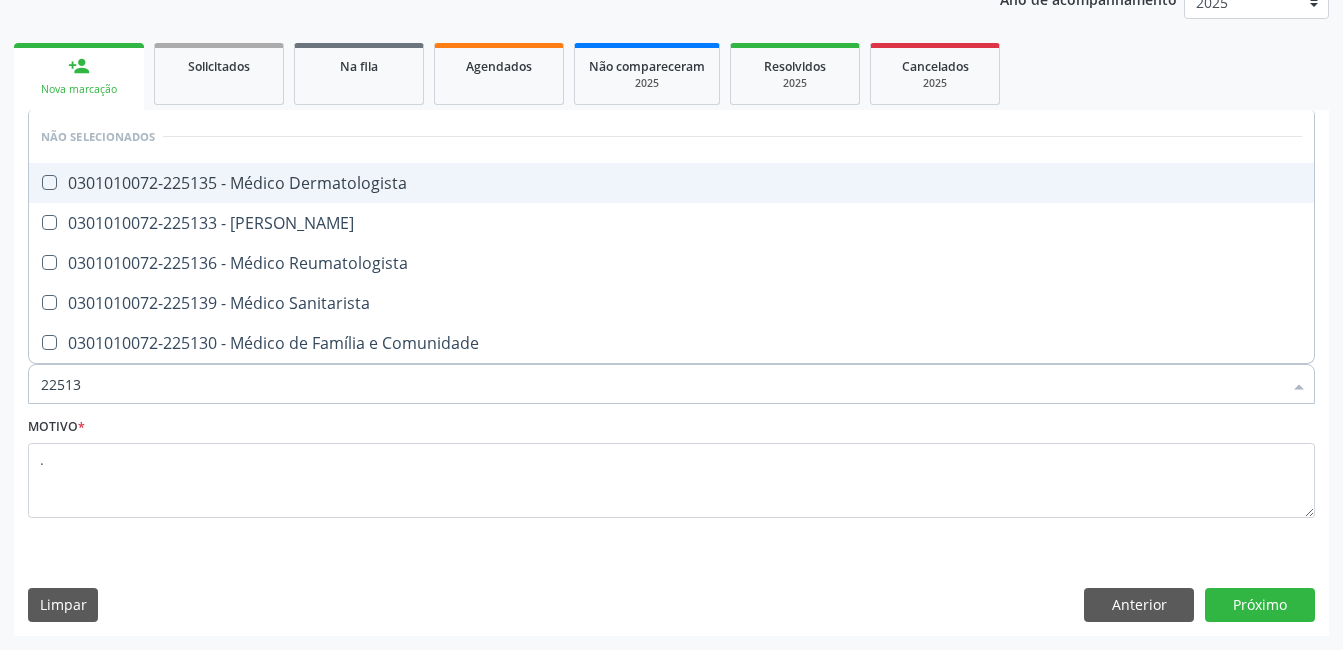 type on "225136" 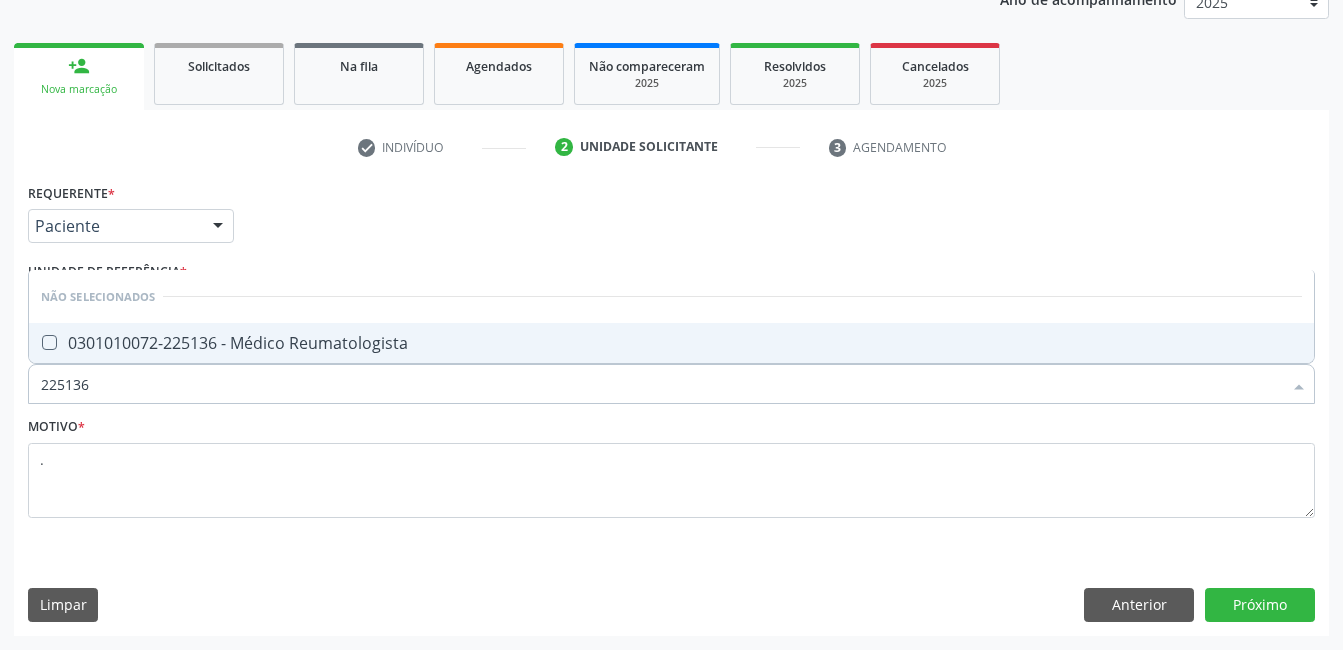 click at bounding box center (49, 342) 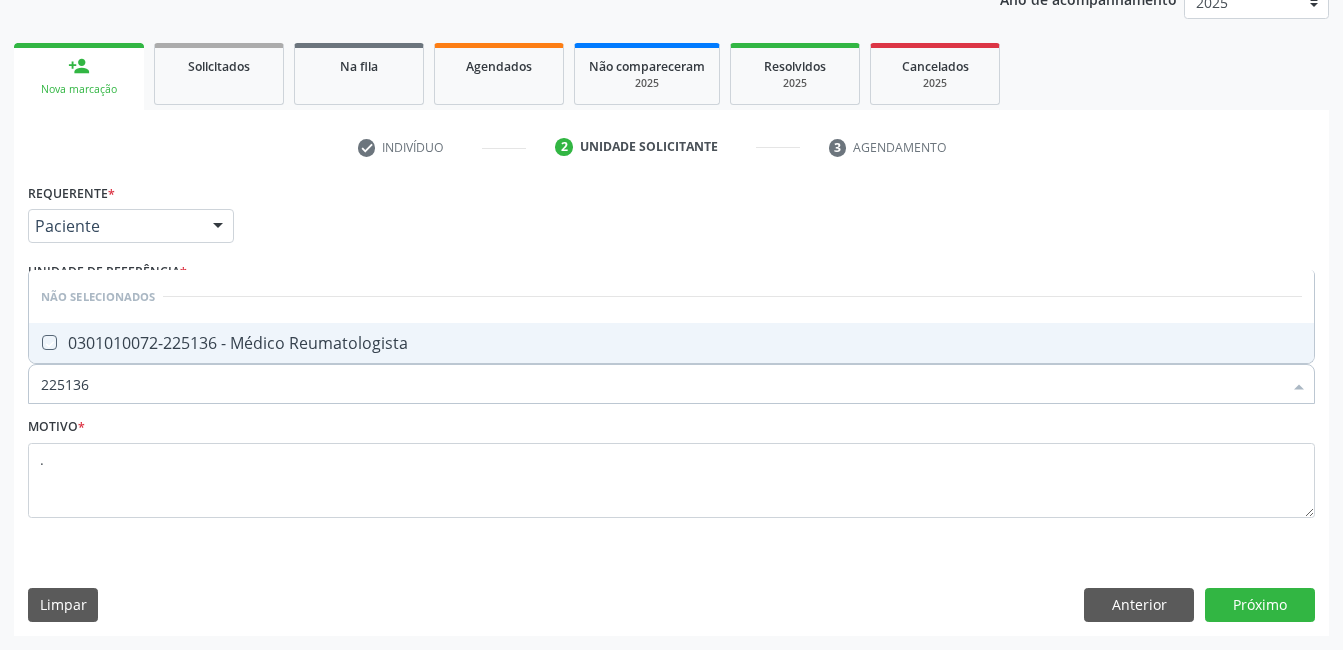 click at bounding box center [35, 342] 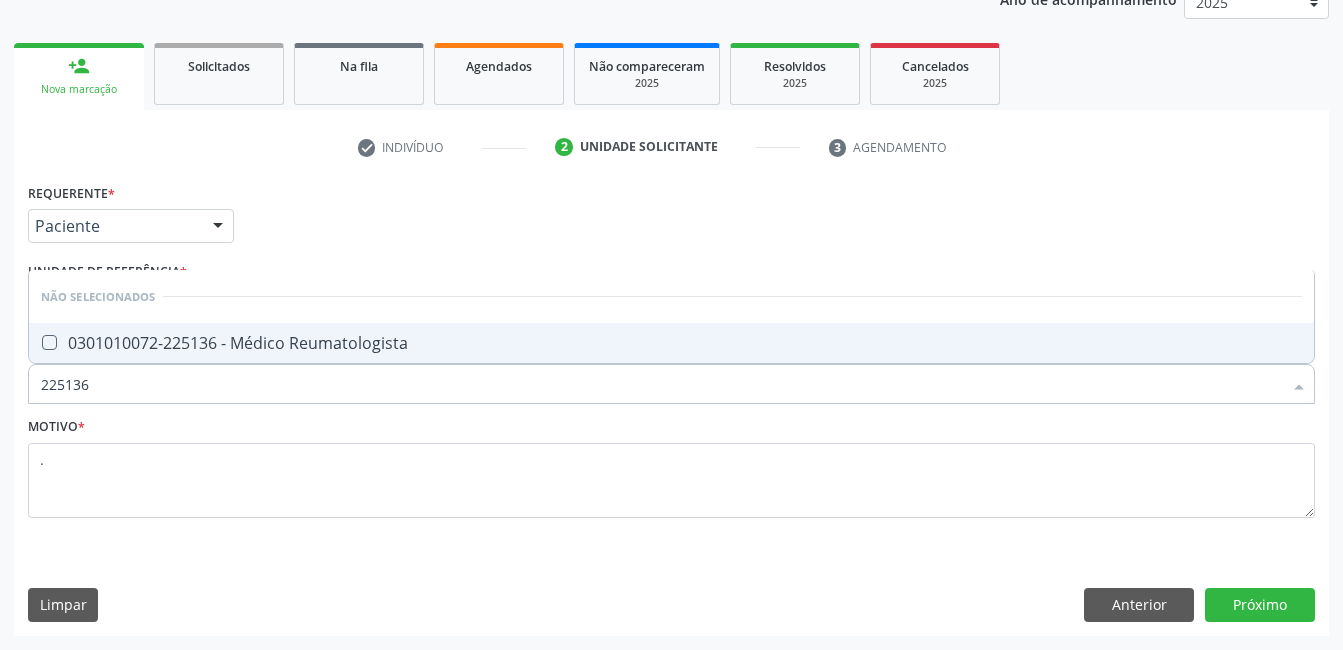 checkbox on "true" 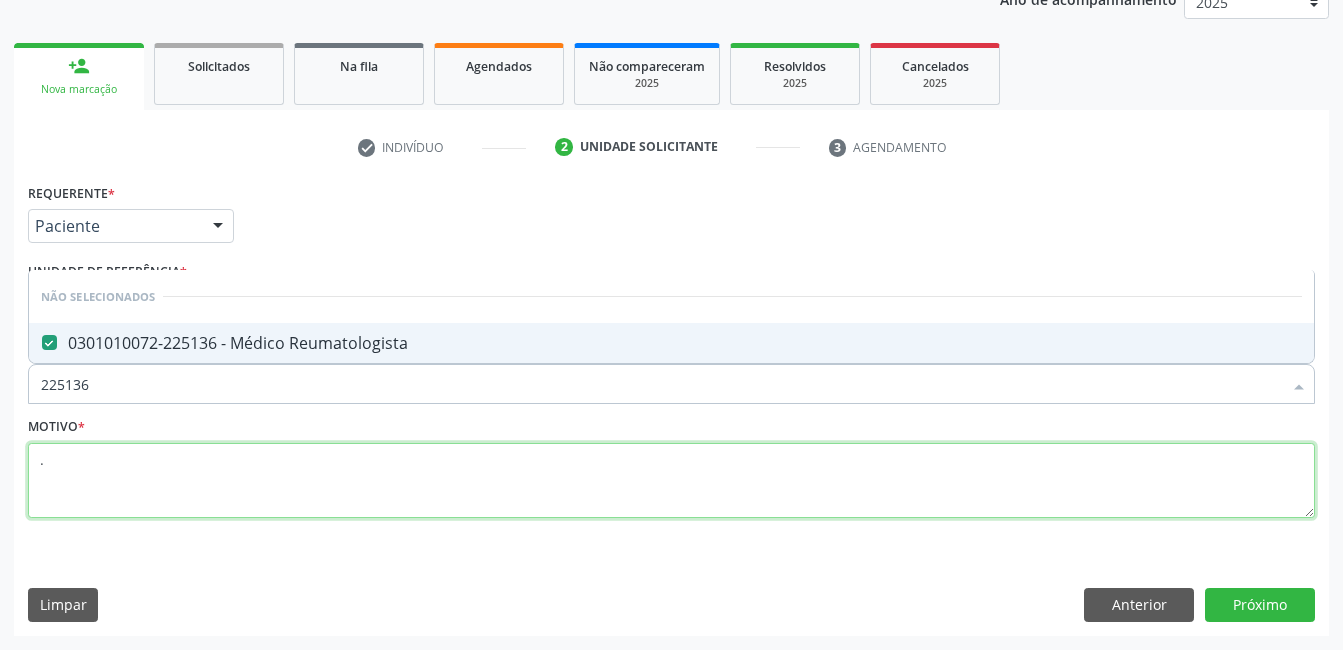 click on "." at bounding box center [671, 481] 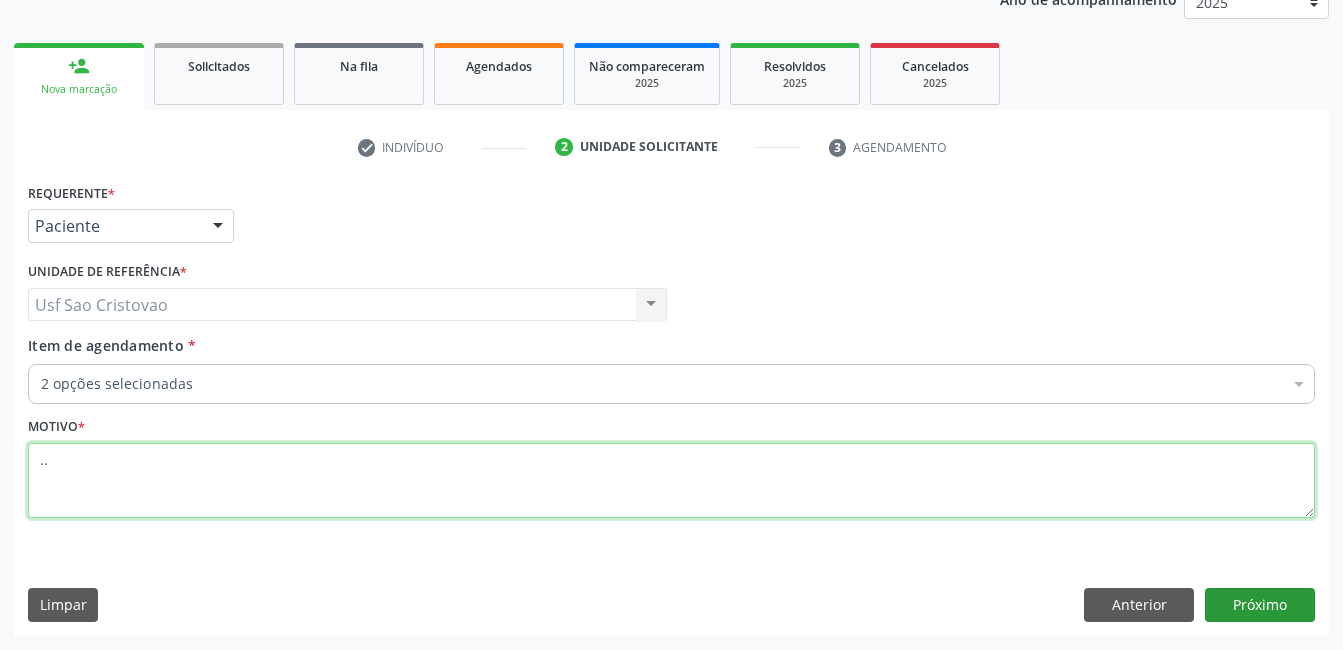type on ".." 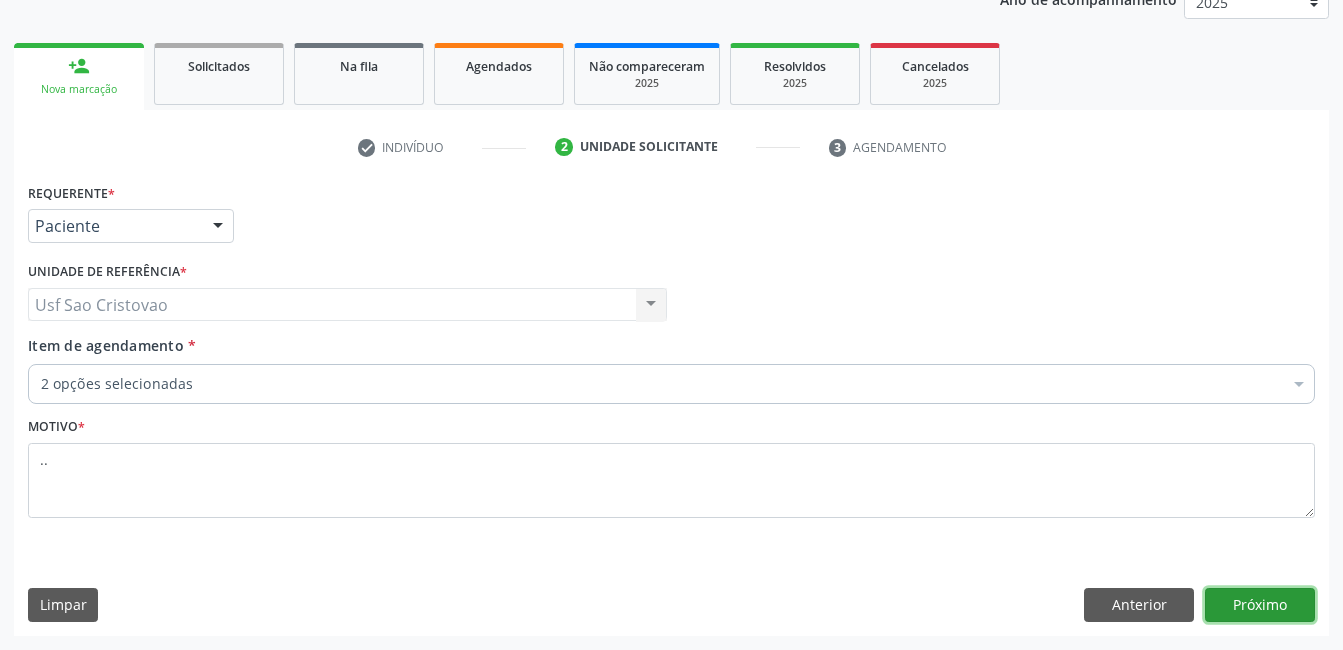 click on "Próximo" at bounding box center (1260, 605) 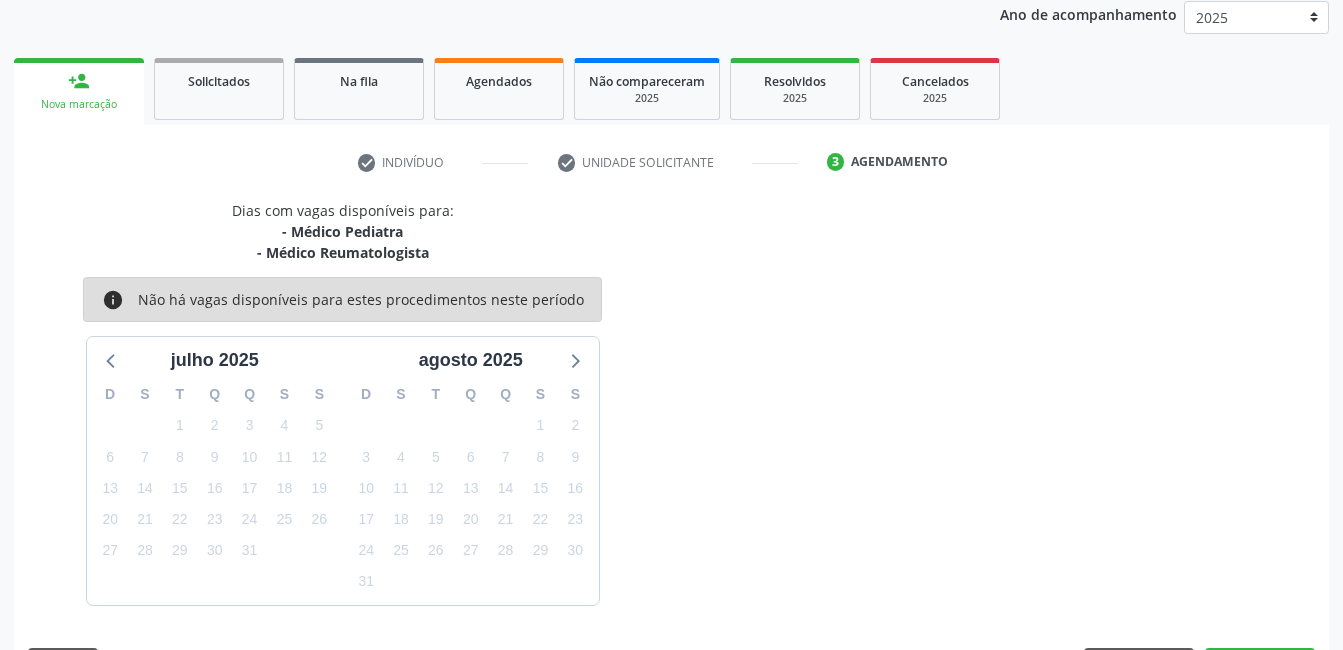 scroll, scrollTop: 256, scrollLeft: 0, axis: vertical 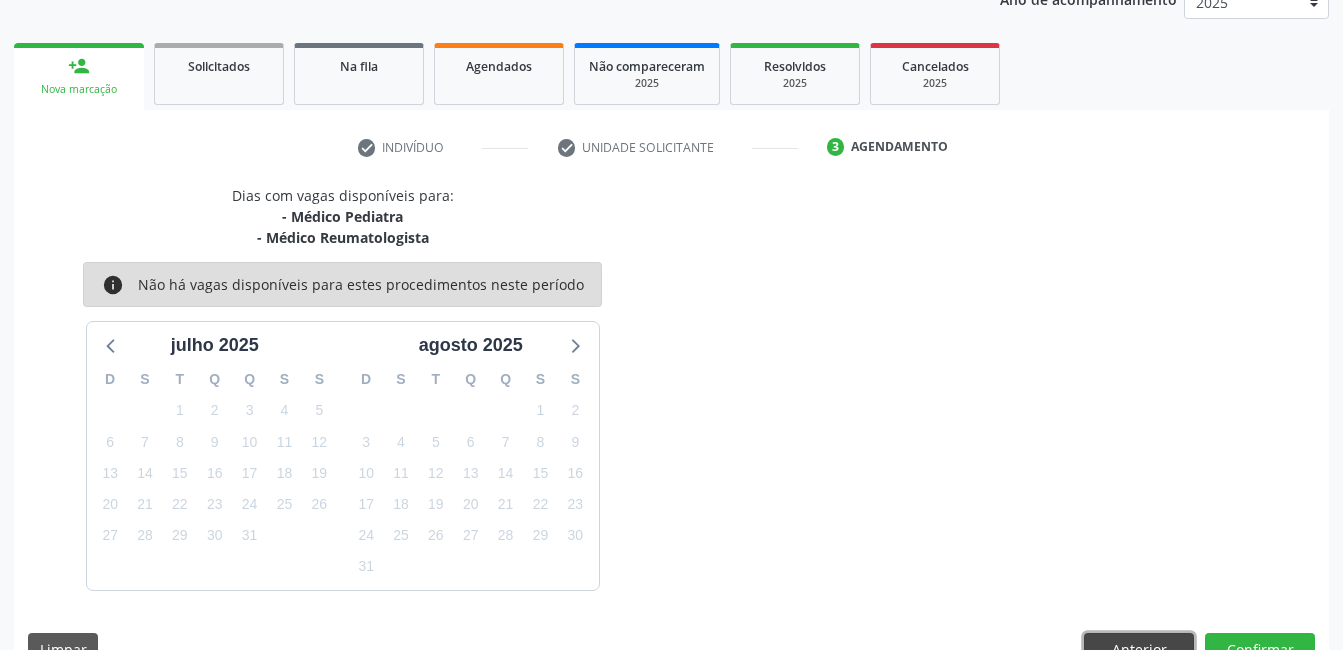 click on "Anterior" at bounding box center (1139, 650) 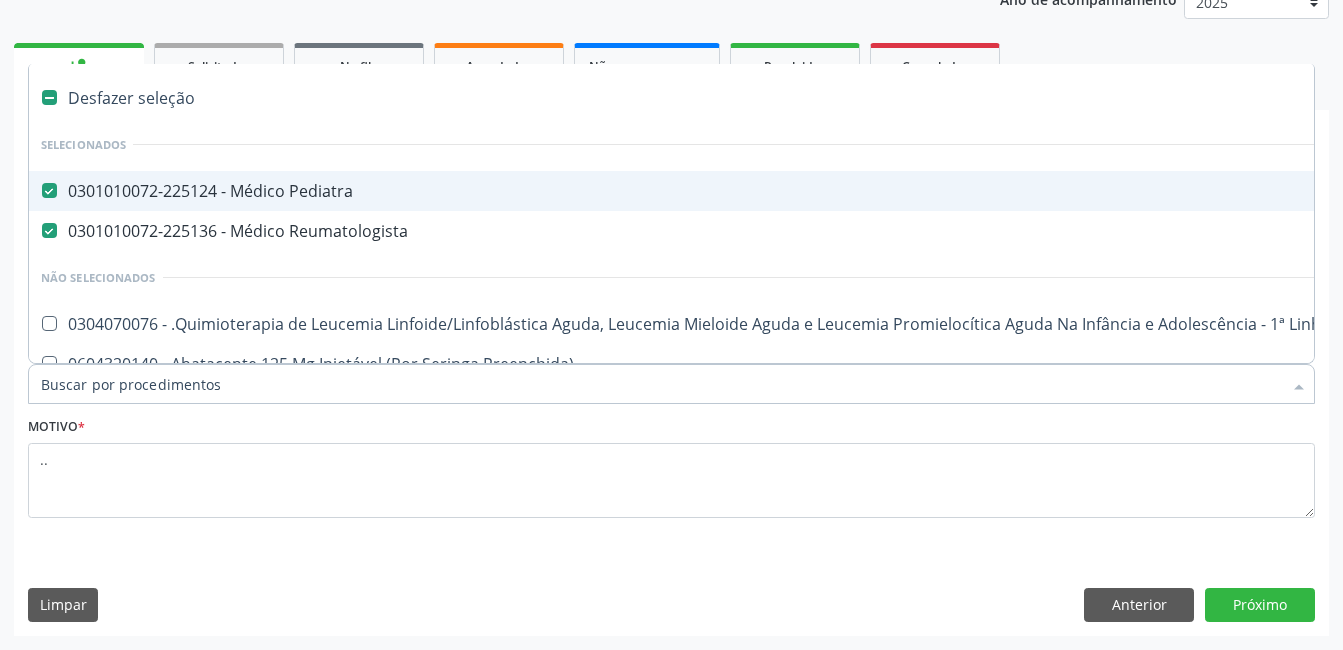 click at bounding box center [49, 190] 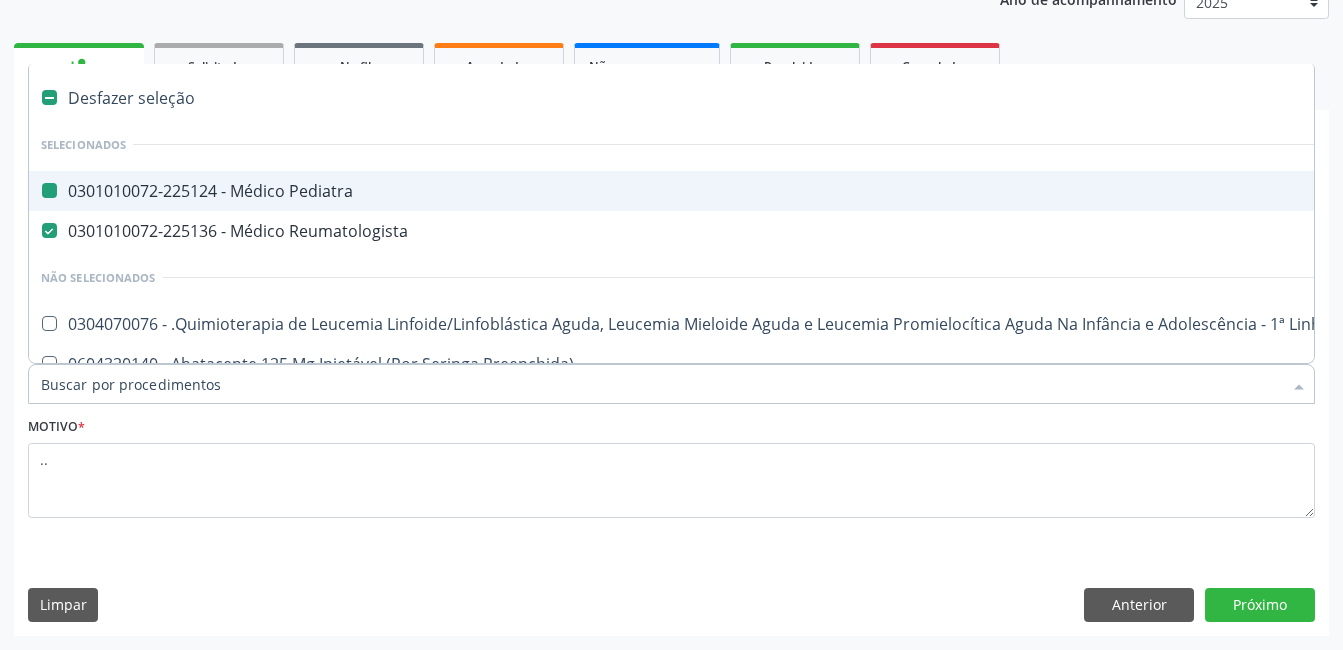 checkbox on "false" 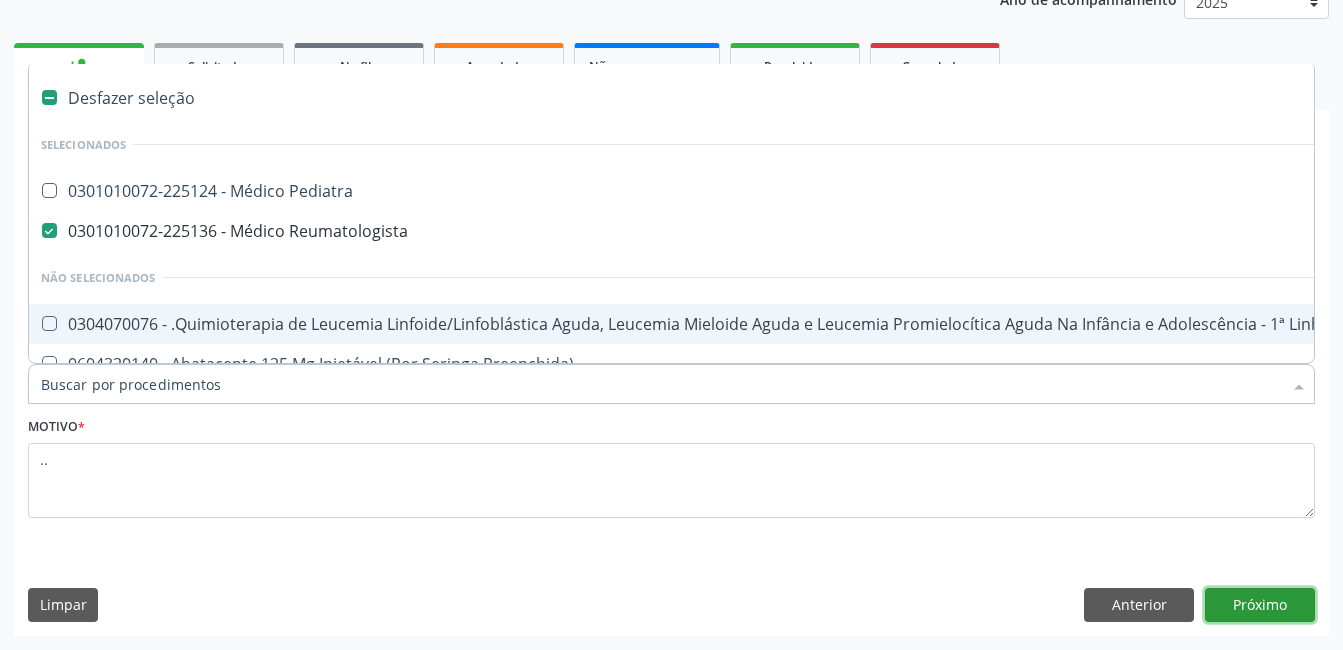 click on "Próximo" at bounding box center [1260, 605] 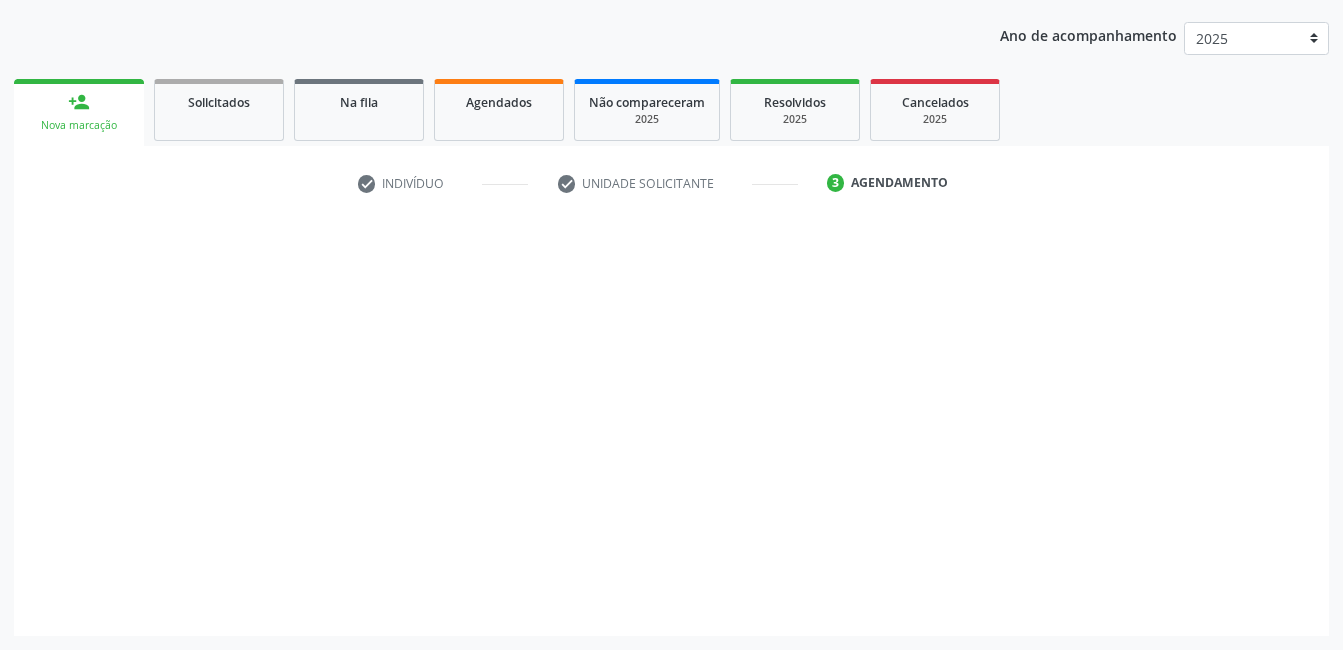 scroll, scrollTop: 220, scrollLeft: 0, axis: vertical 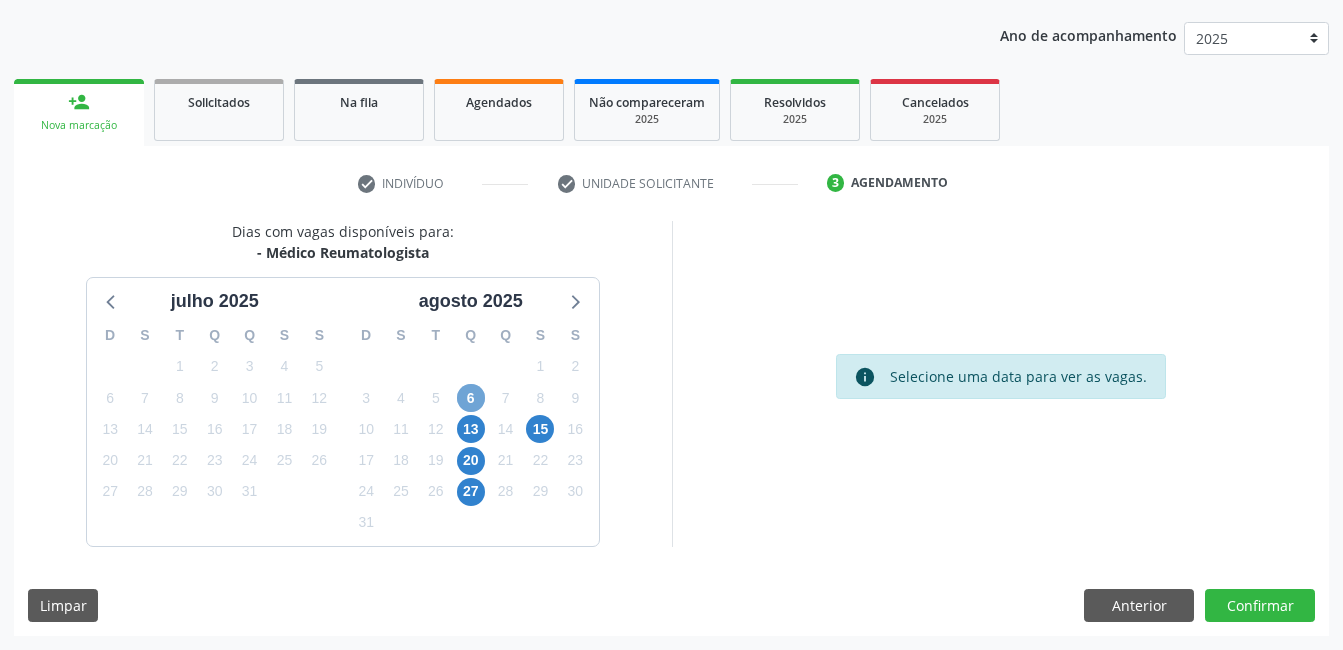 click on "6" at bounding box center [471, 398] 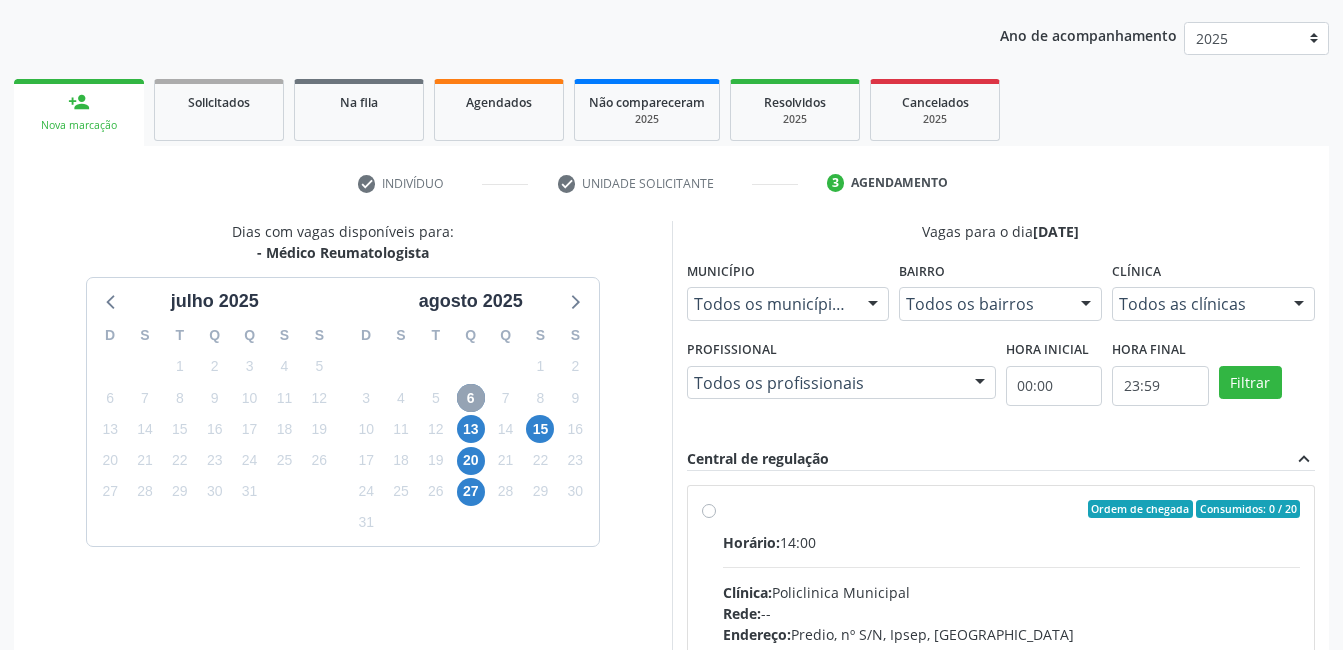 scroll, scrollTop: 420, scrollLeft: 0, axis: vertical 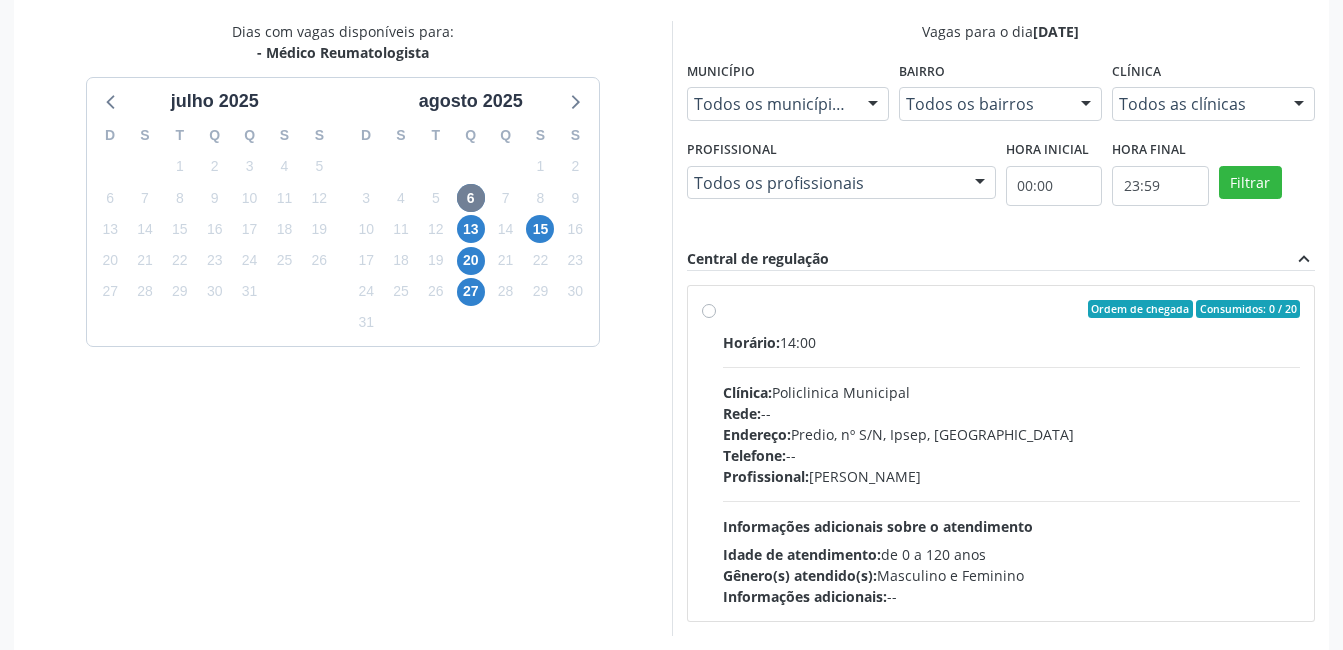 click on "Ordem de chegada
Consumidos: 0 / 20
Horário:   14:00
Clínica:  Policlinica Municipal
Rede:
--
Endereço:   Predio, nº S/N, Ipsep, Serra Talhada - PE
Telefone:   --
Profissional:
Felipe Pereira Guimaraes
Informações adicionais sobre o atendimento
Idade de atendimento:
de 0 a 120 anos
Gênero(s) atendido(s):
Masculino e Feminino
Informações adicionais:
--" at bounding box center [1012, 453] 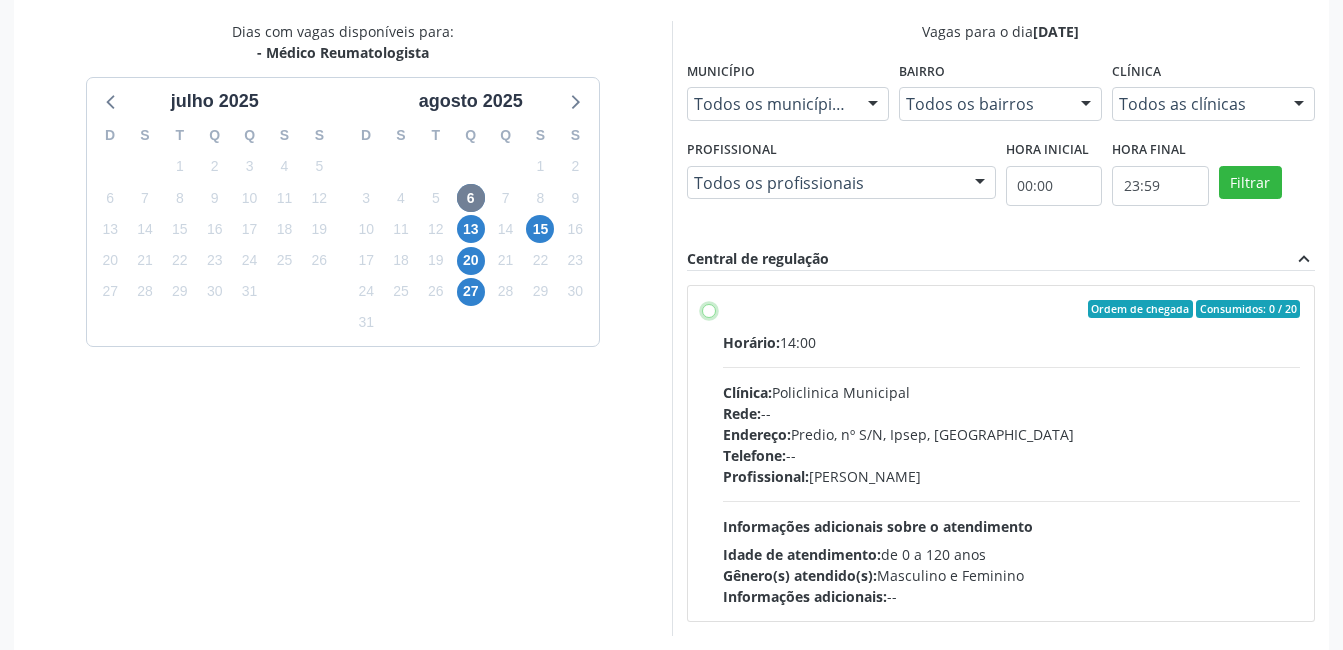 click on "Ordem de chegada
Consumidos: 0 / 20
Horário:   14:00
Clínica:  Policlinica Municipal
Rede:
--
Endereço:   Predio, nº S/N, Ipsep, Serra Talhada - PE
Telefone:   --
Profissional:
Felipe Pereira Guimaraes
Informações adicionais sobre o atendimento
Idade de atendimento:
de 0 a 120 anos
Gênero(s) atendido(s):
Masculino e Feminino
Informações adicionais:
--" at bounding box center (709, 309) 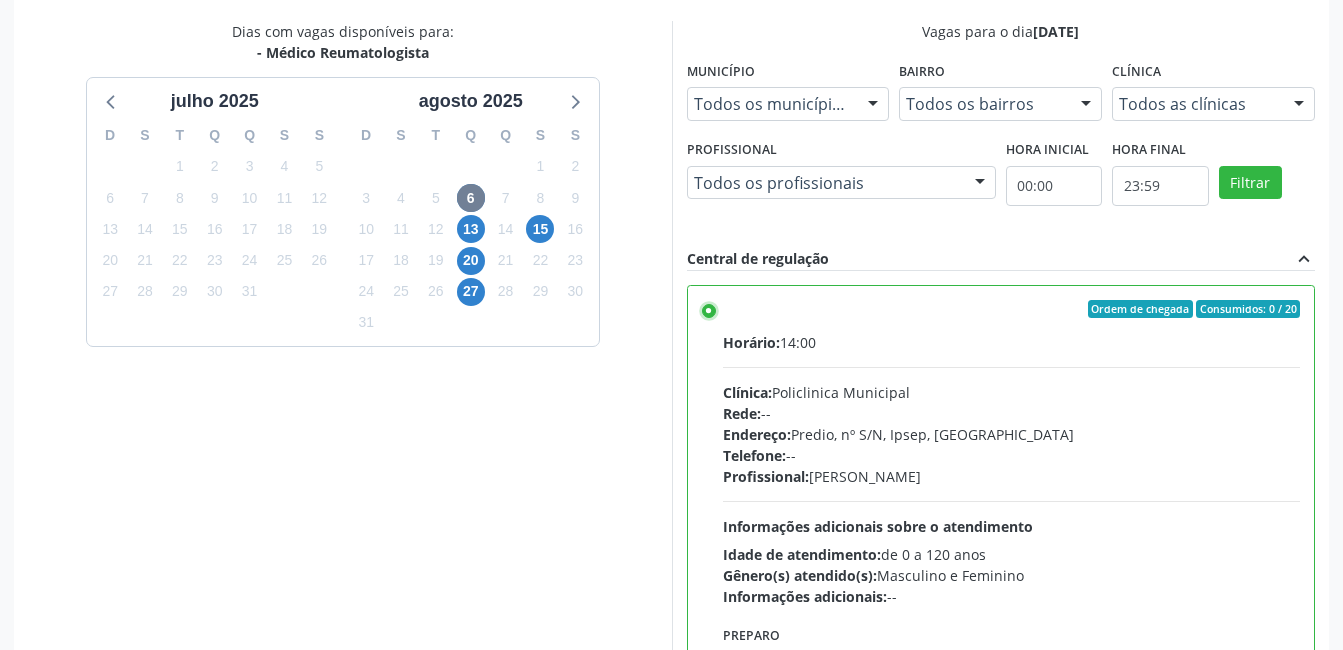 scroll, scrollTop: 545, scrollLeft: 0, axis: vertical 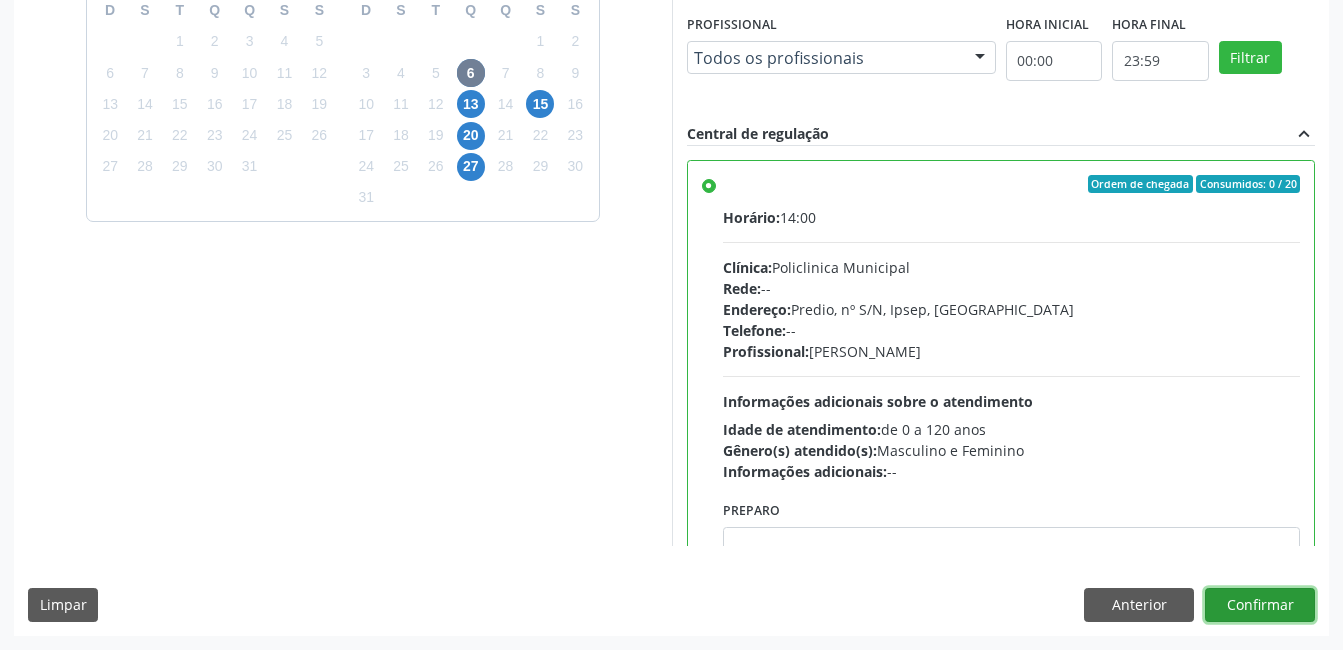 click on "Confirmar" at bounding box center (1260, 605) 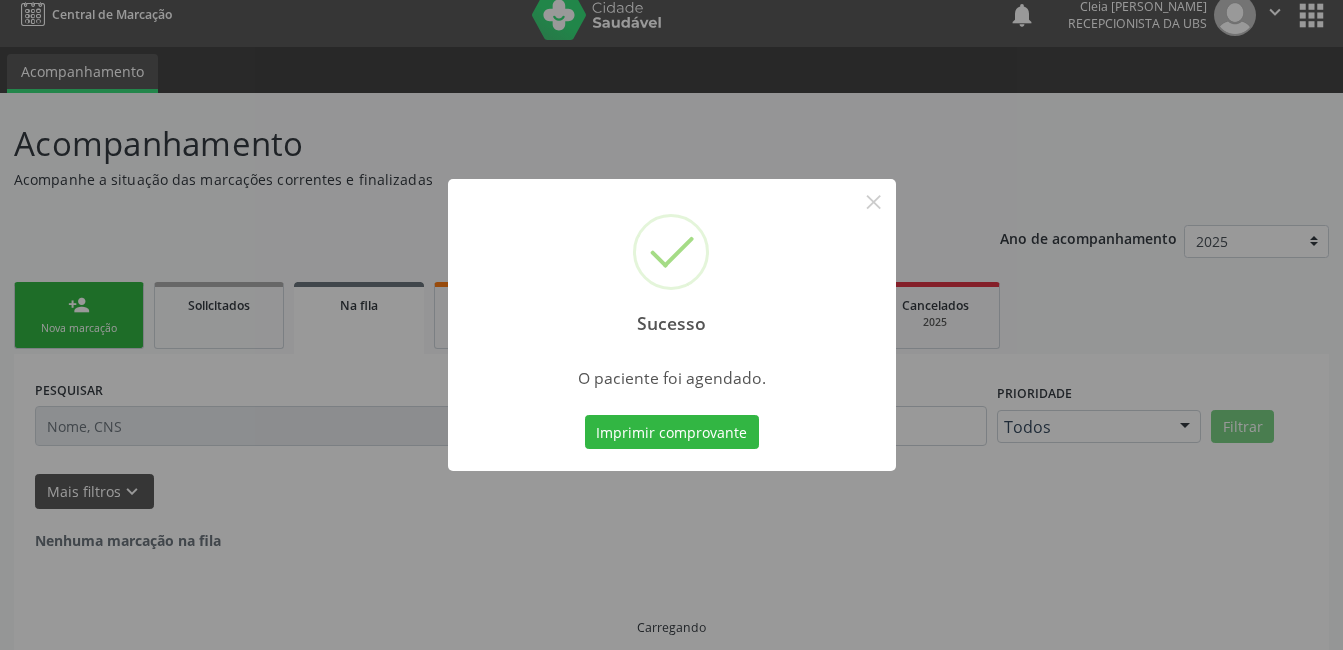 scroll, scrollTop: 0, scrollLeft: 0, axis: both 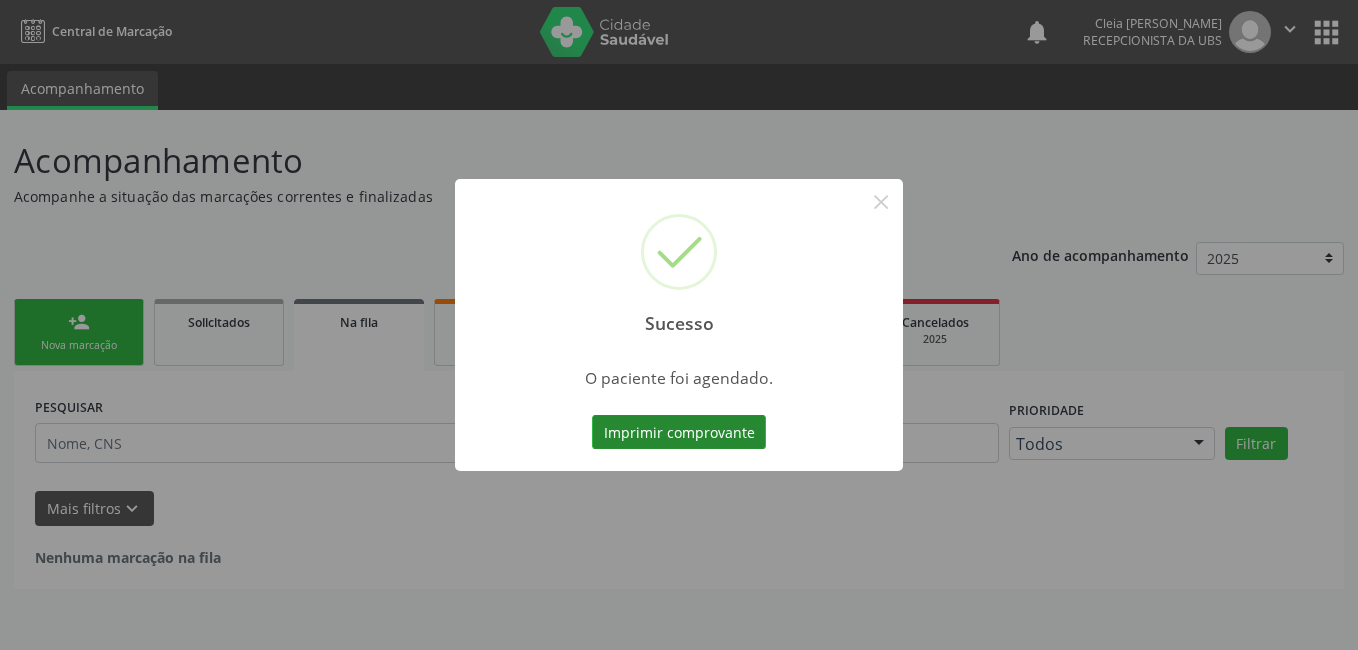 click on "Imprimir comprovante" at bounding box center (679, 432) 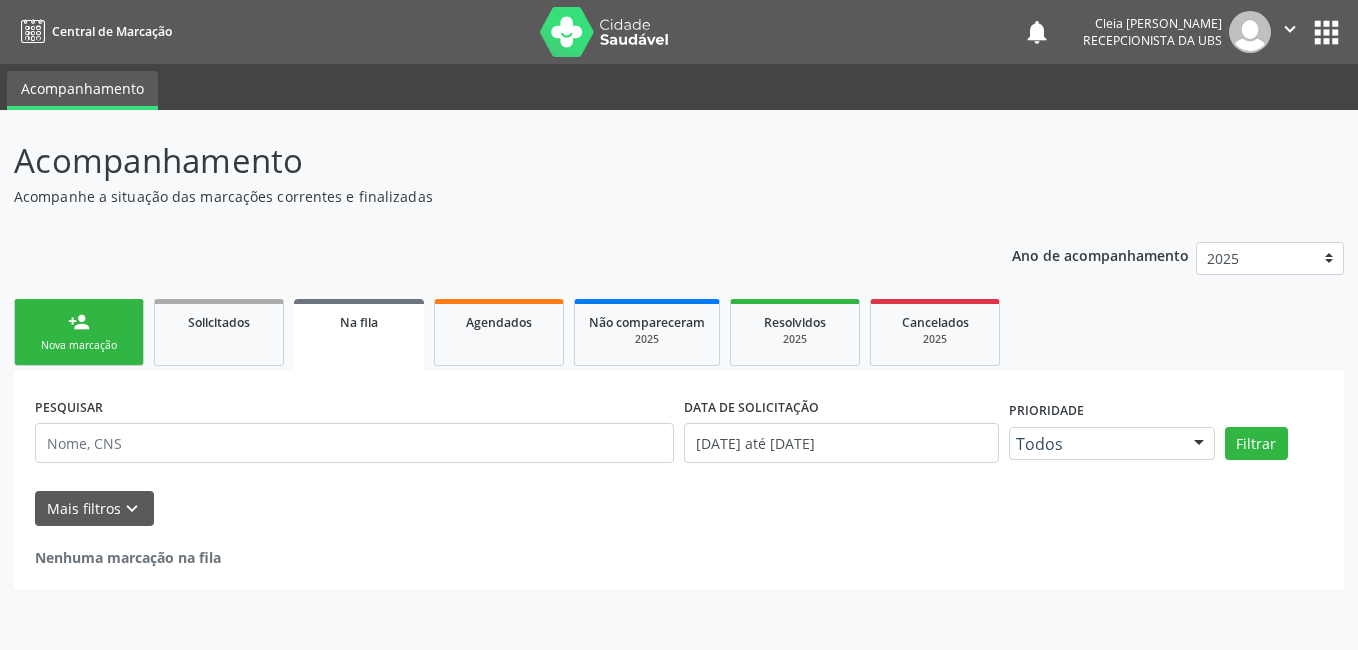 click on "person_add
Nova marcação" at bounding box center [79, 332] 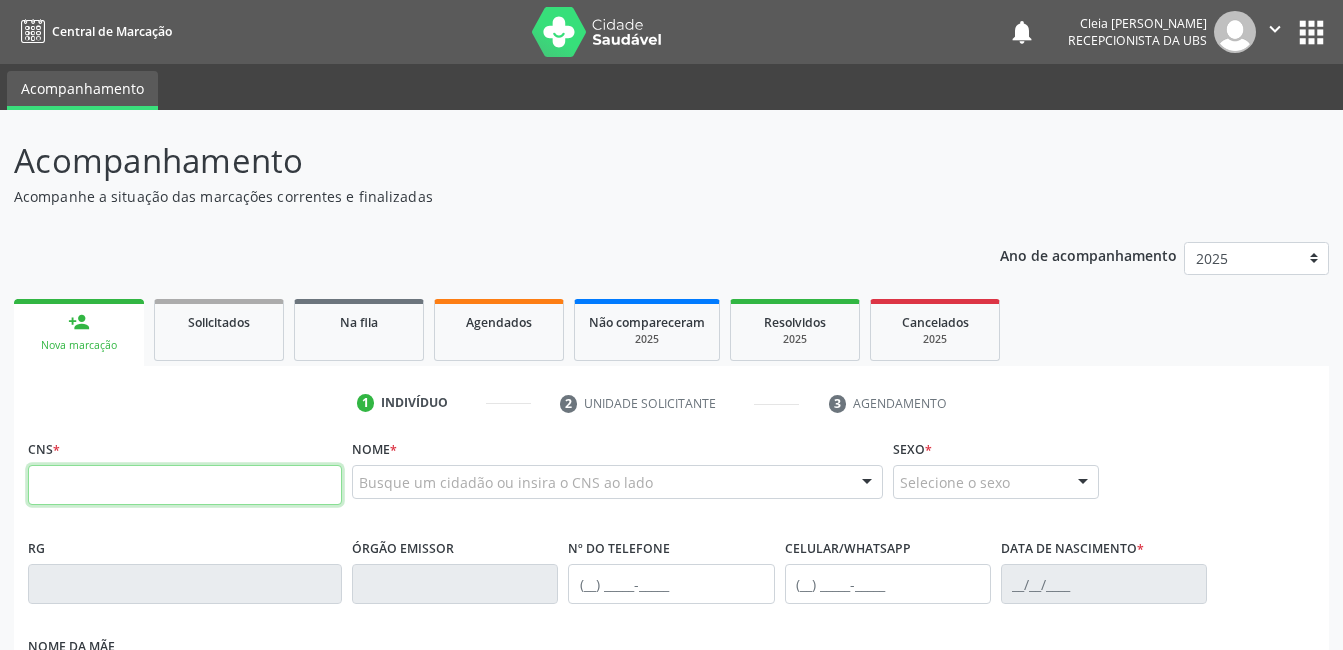 click at bounding box center [185, 485] 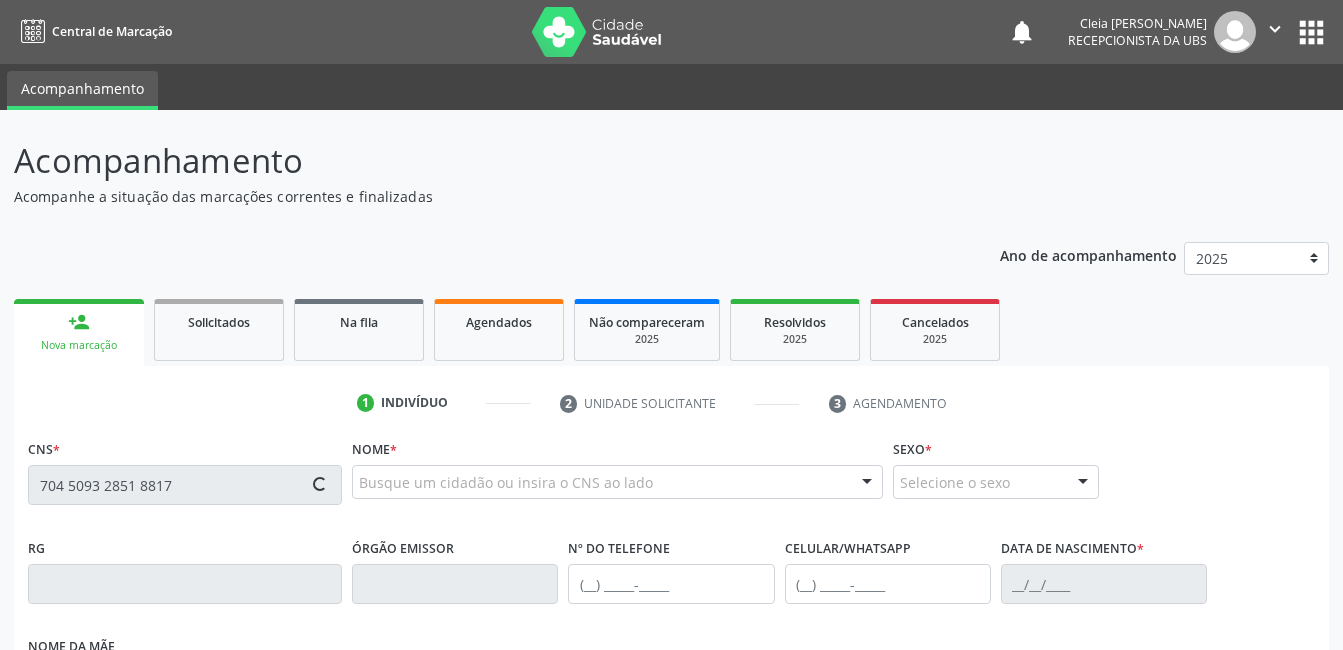 type on "704 5093 2851 8817" 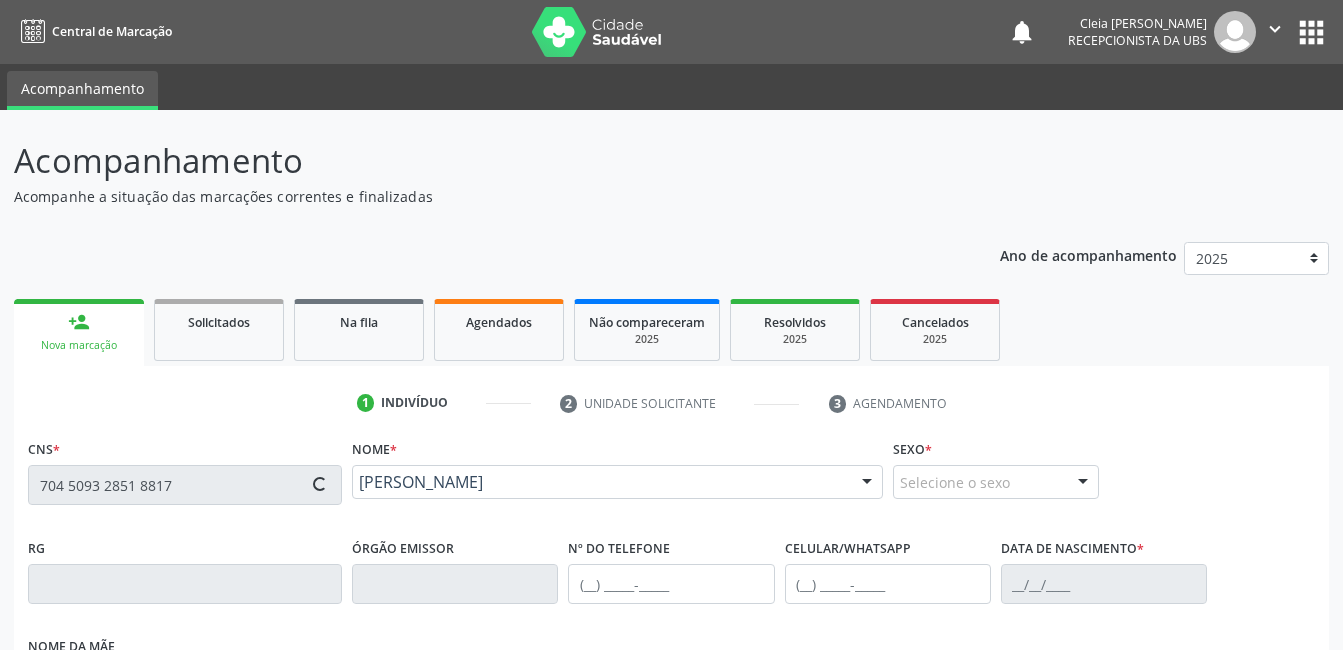 type on "(87) 99962-0172" 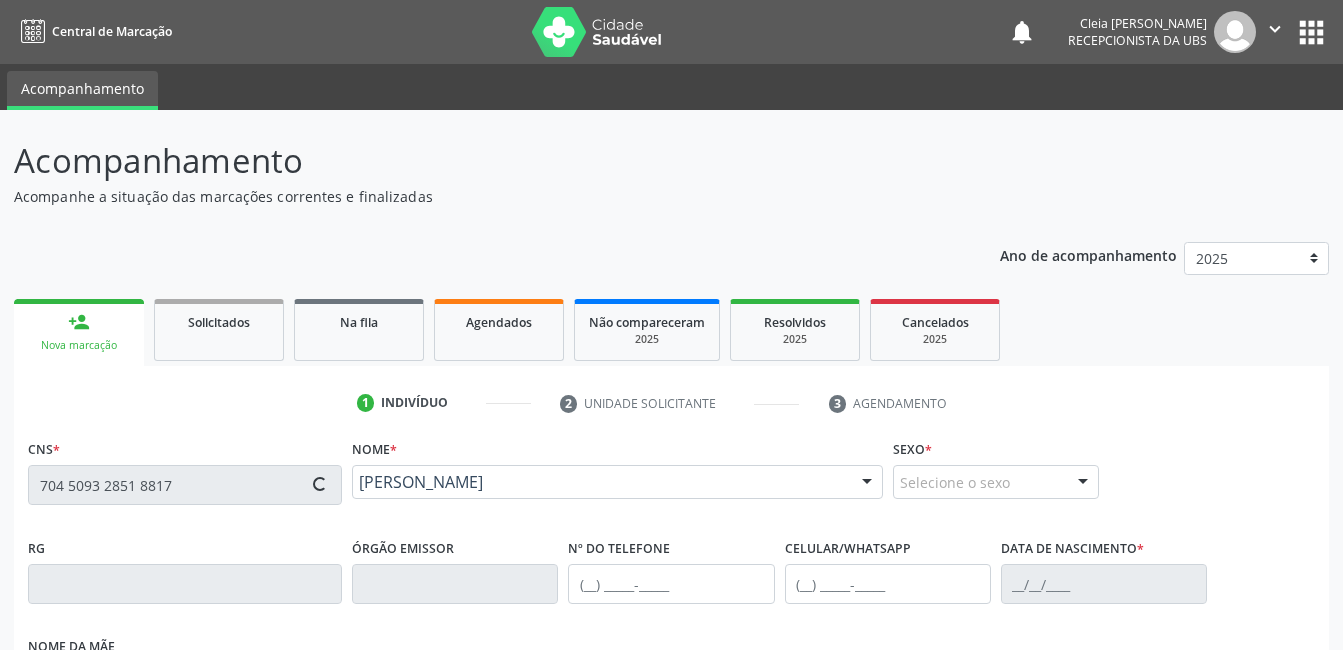 type on "(87) 99962-0172" 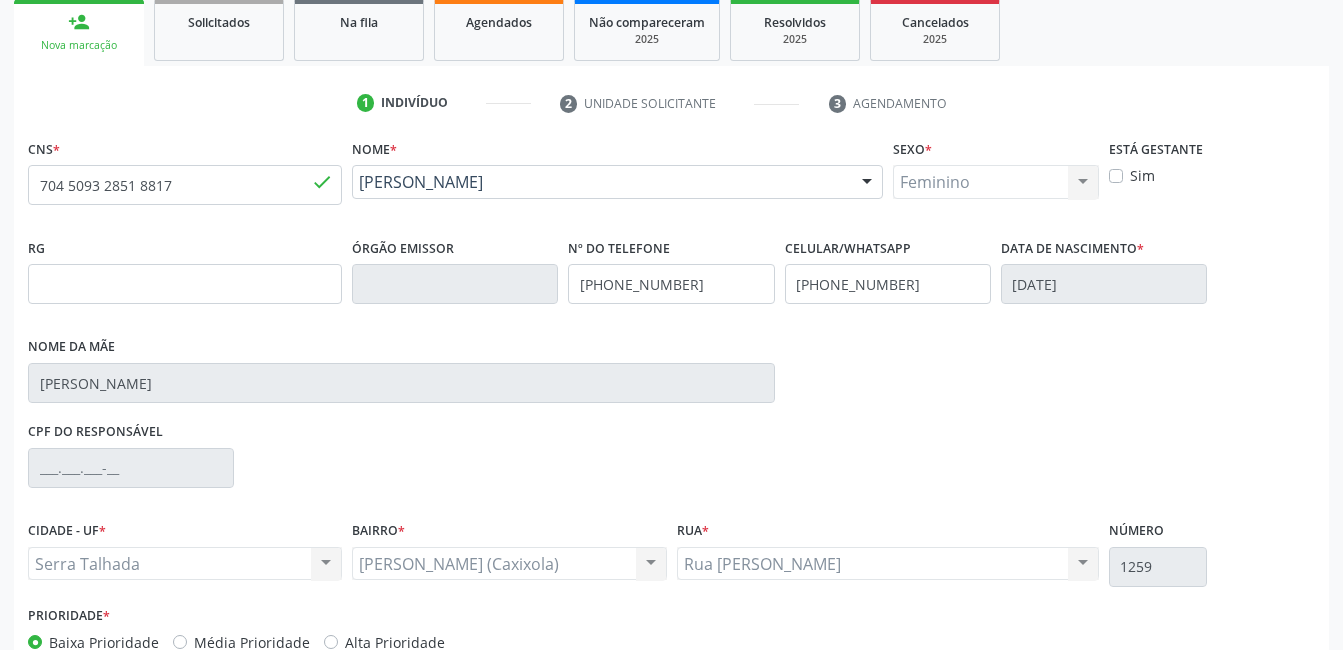 scroll, scrollTop: 420, scrollLeft: 0, axis: vertical 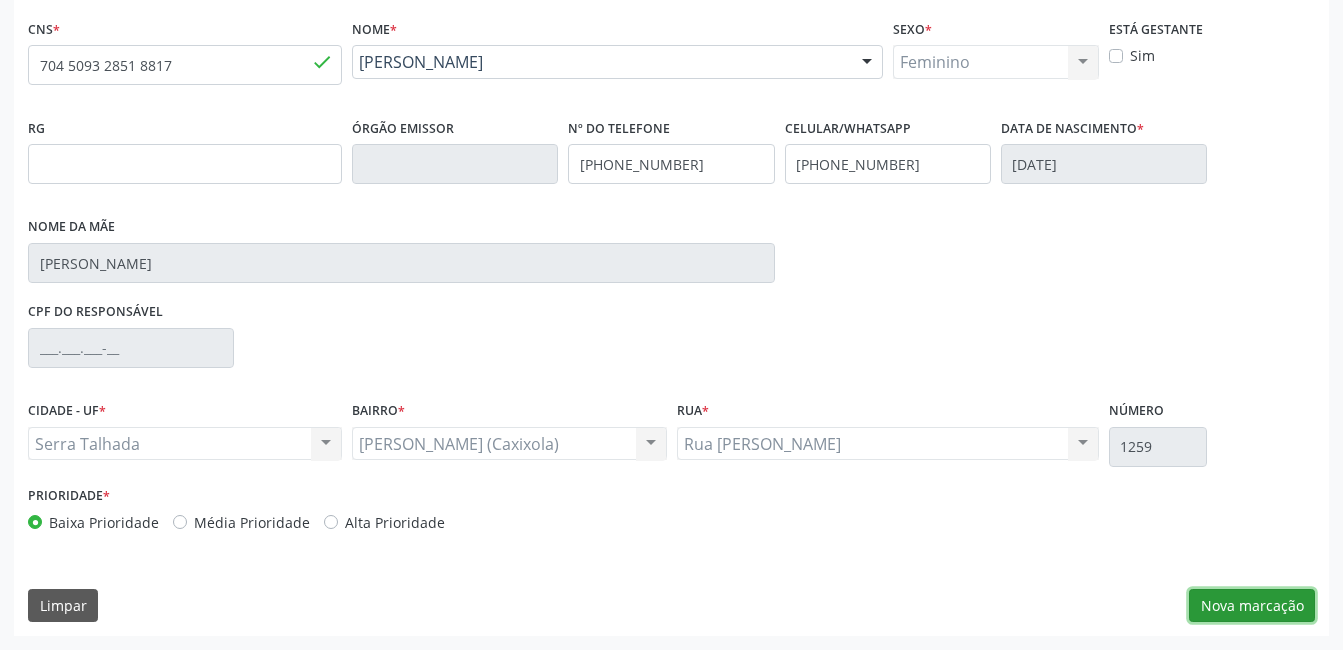 click on "Nova marcação" at bounding box center [1252, 606] 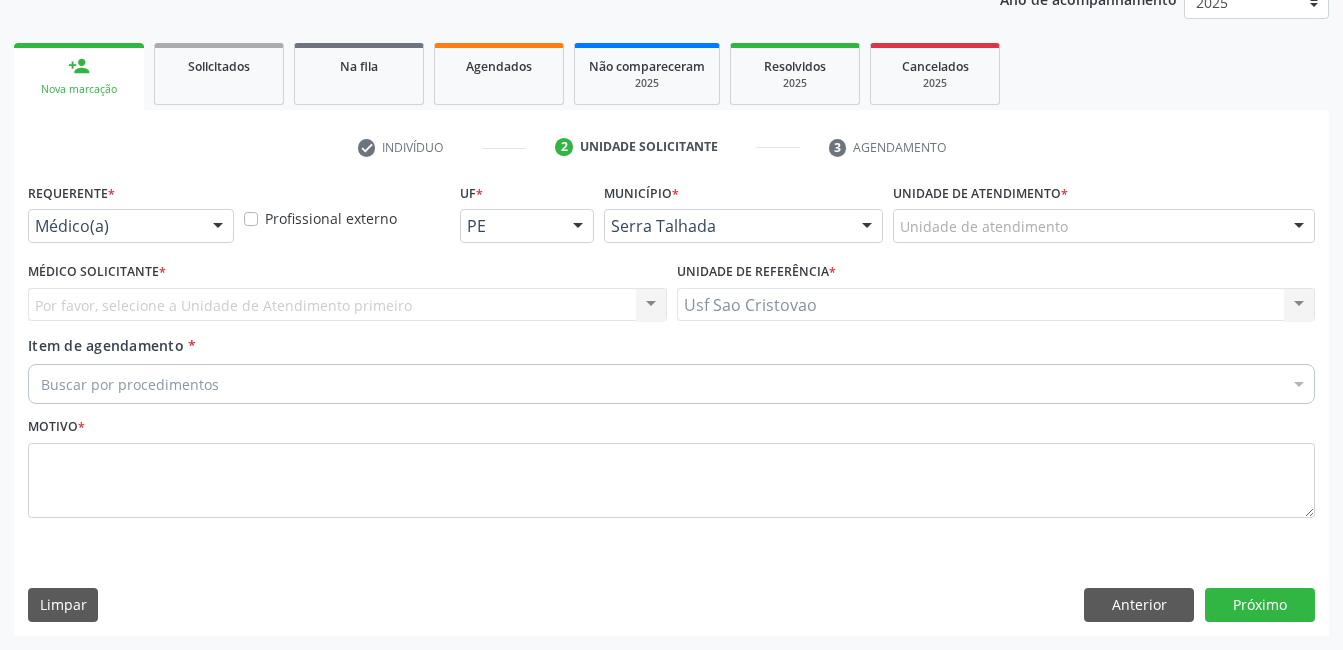 scroll, scrollTop: 256, scrollLeft: 0, axis: vertical 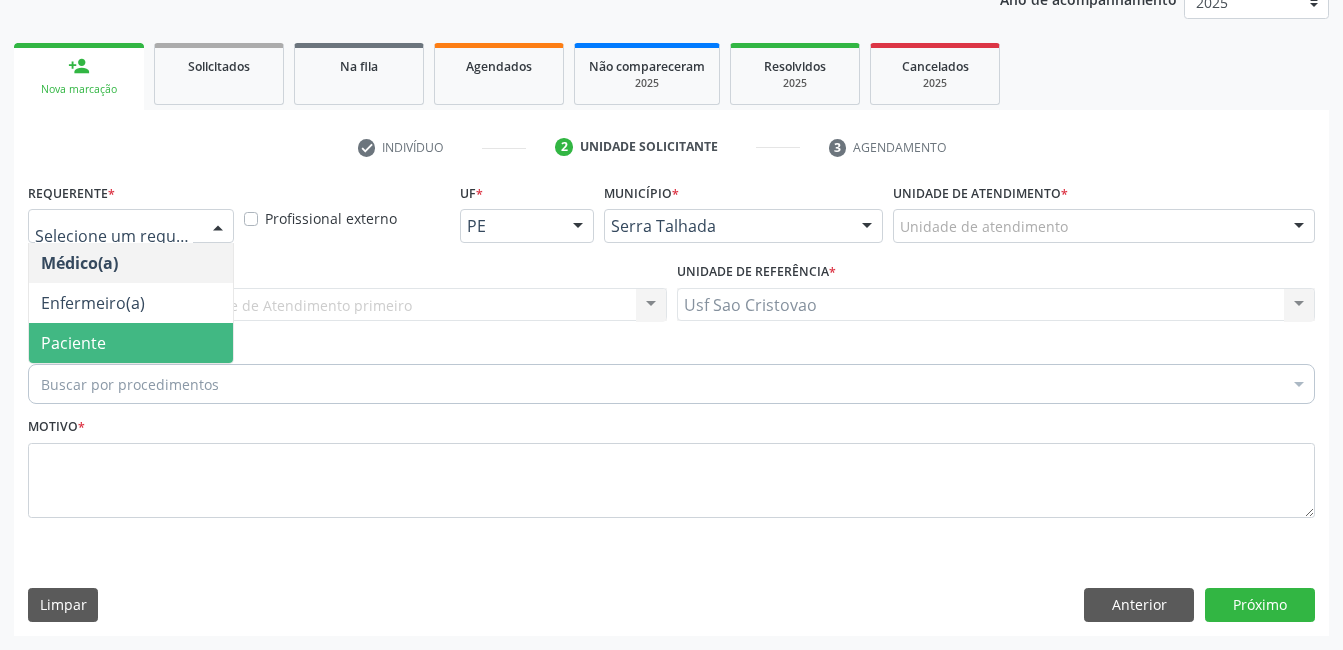 click on "Paciente" at bounding box center (131, 343) 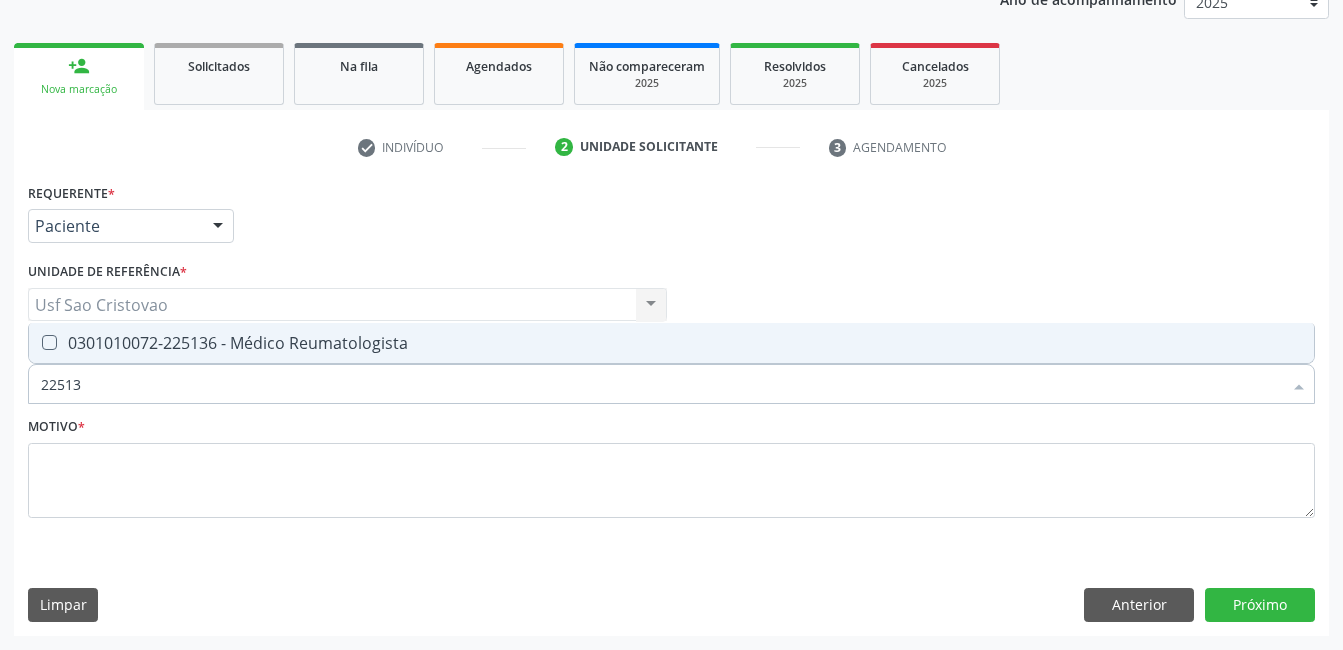 type on "225136" 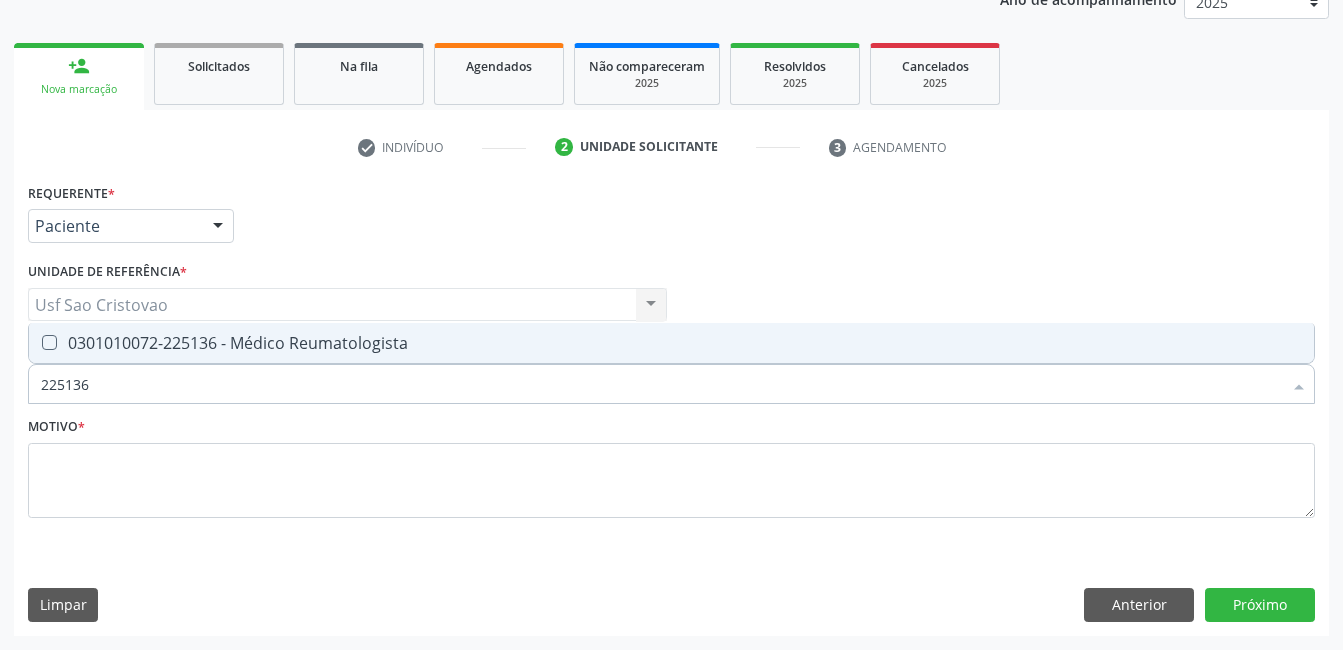 click at bounding box center [49, 342] 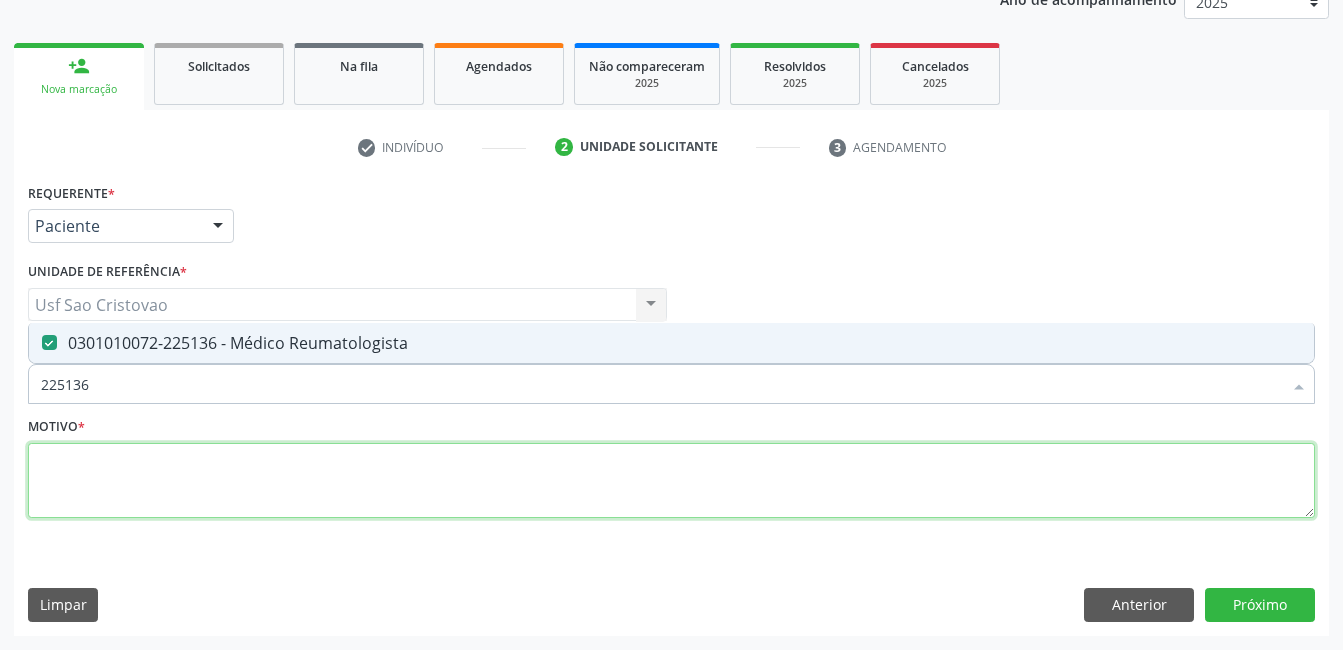 click at bounding box center (671, 481) 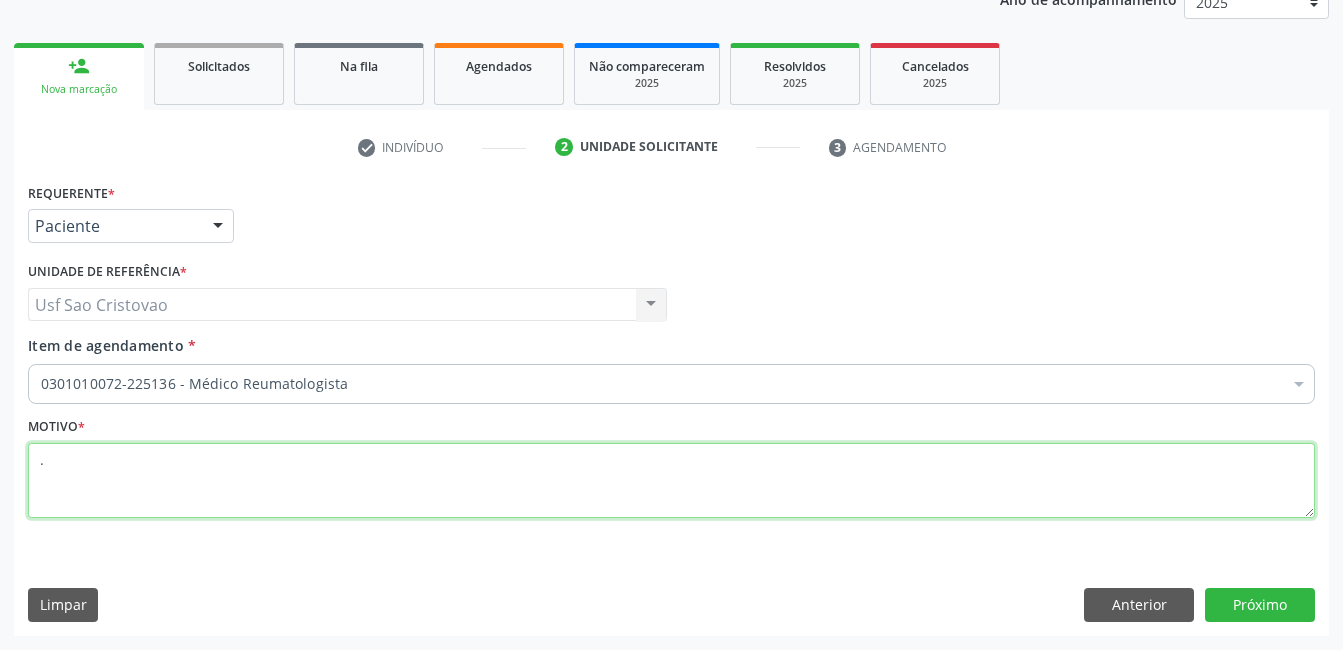 type on "." 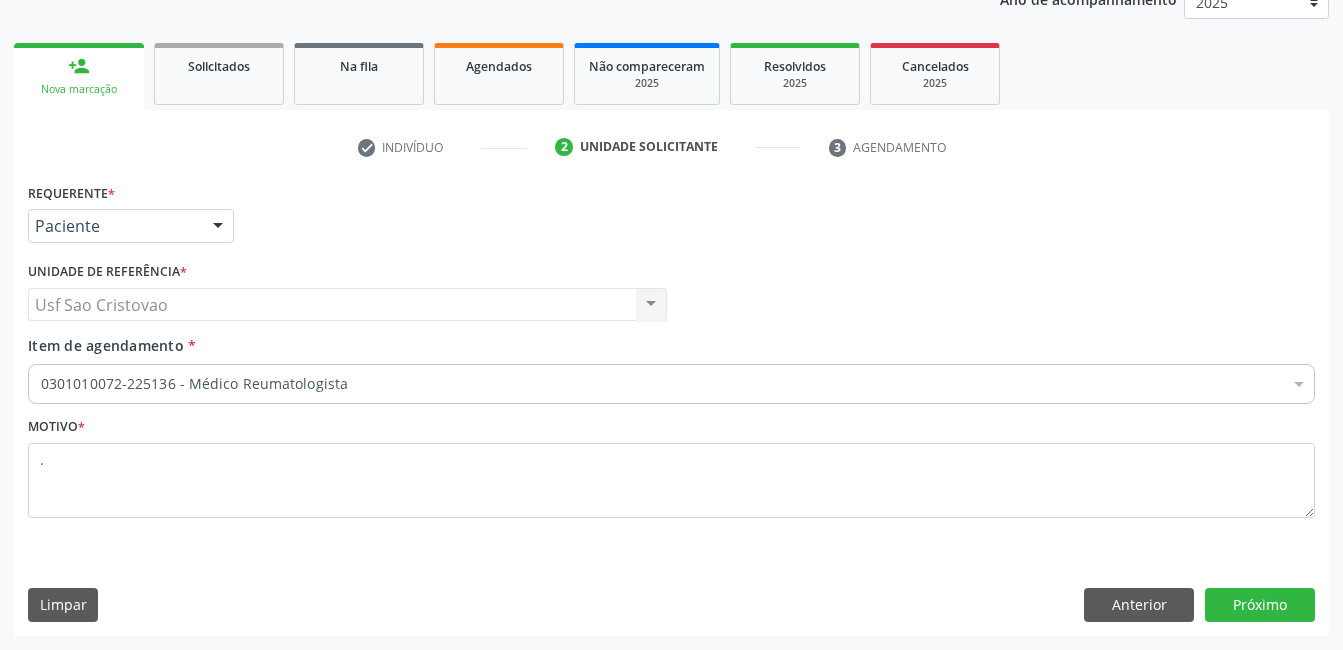 click on "Limpar
Anterior
Próximo" at bounding box center (671, 605) 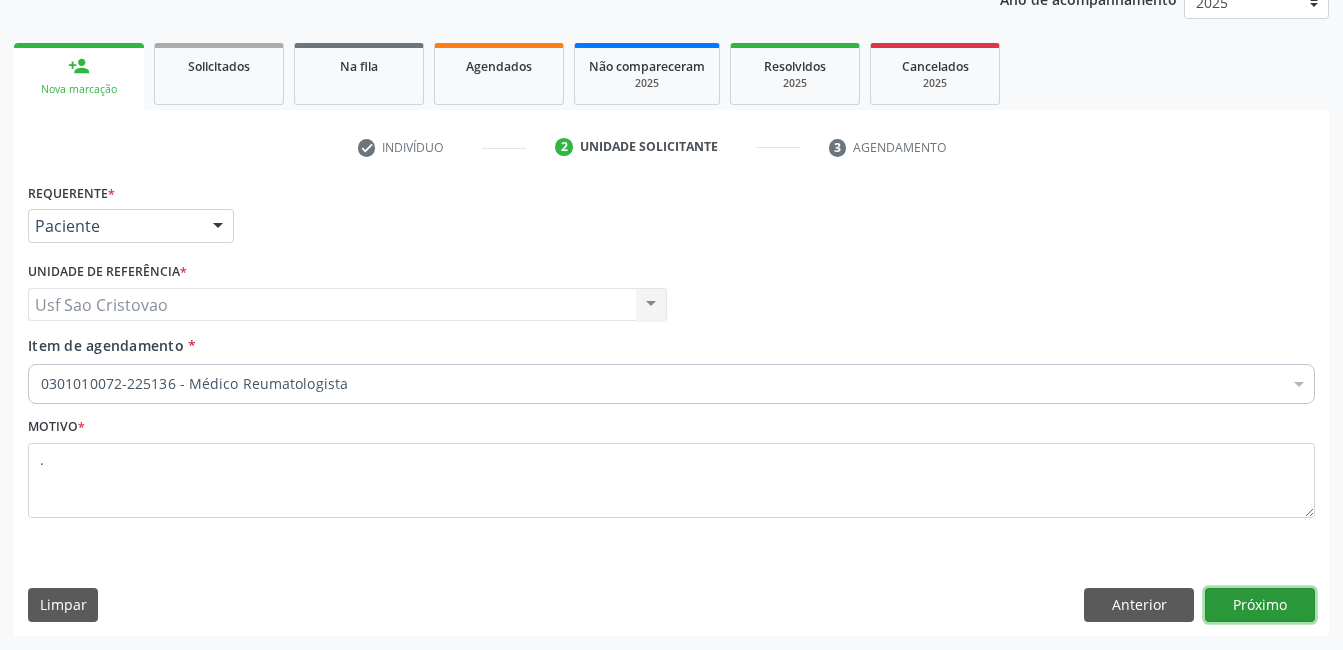 click on "Próximo" at bounding box center [1260, 605] 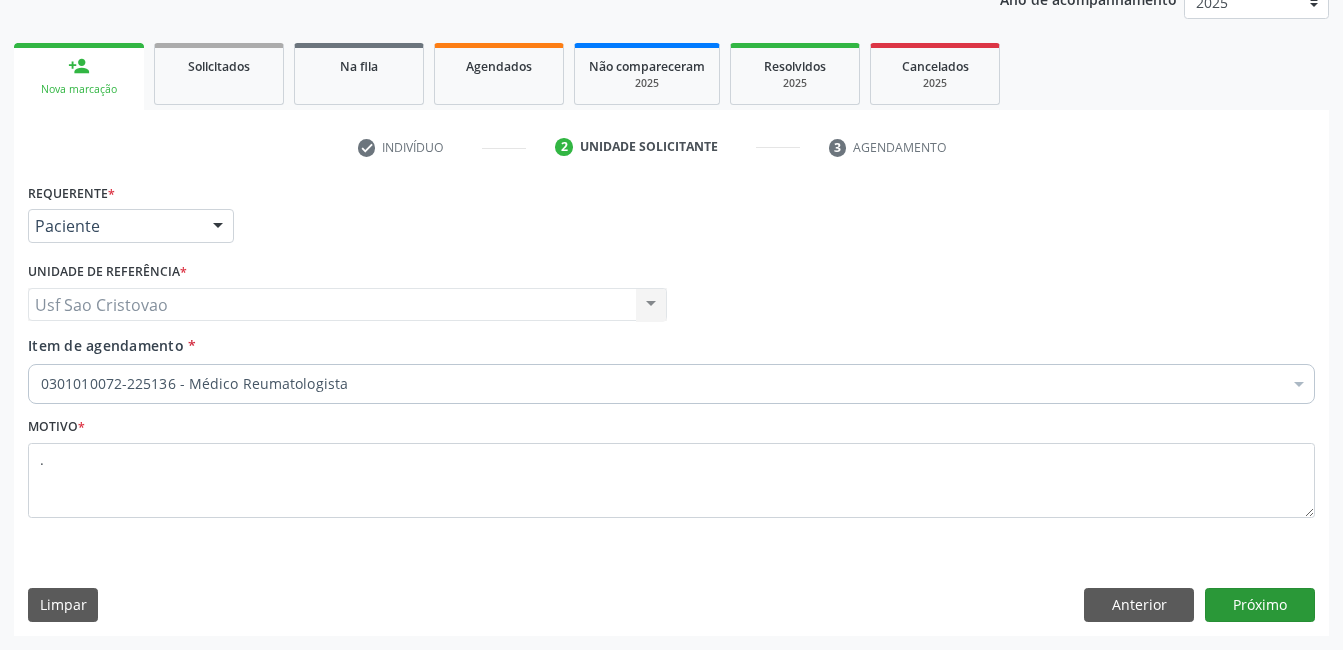 scroll, scrollTop: 220, scrollLeft: 0, axis: vertical 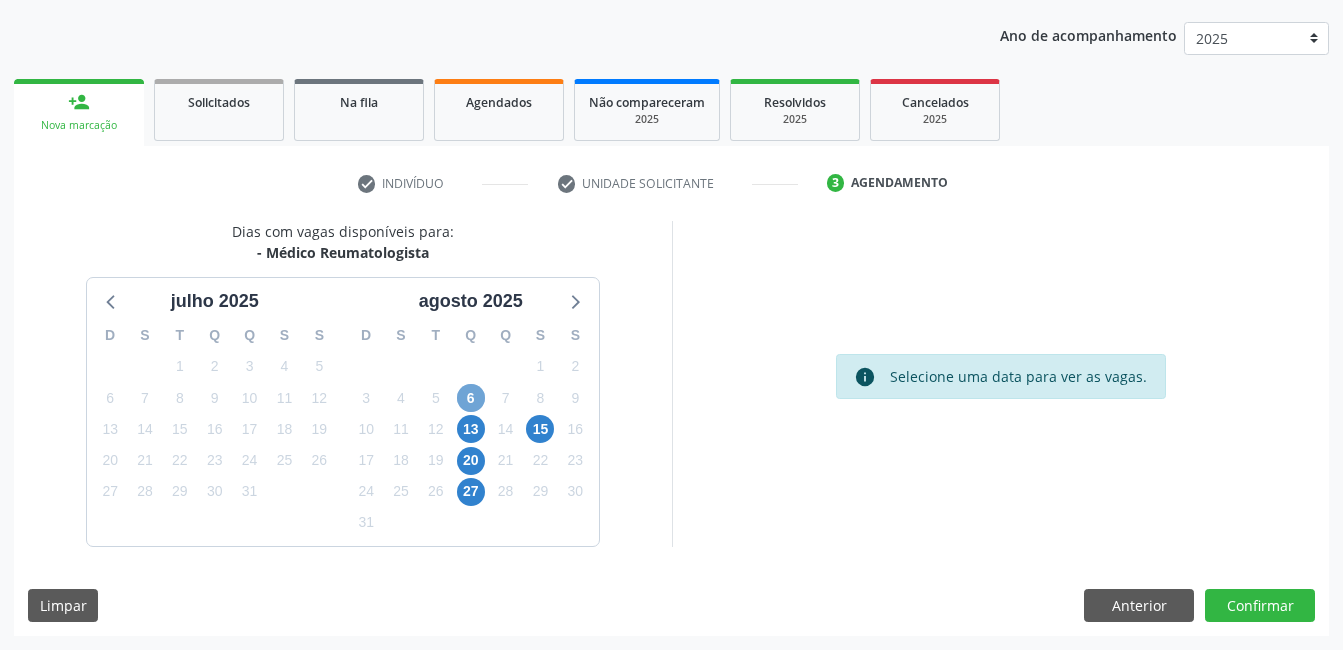click on "6" at bounding box center [471, 398] 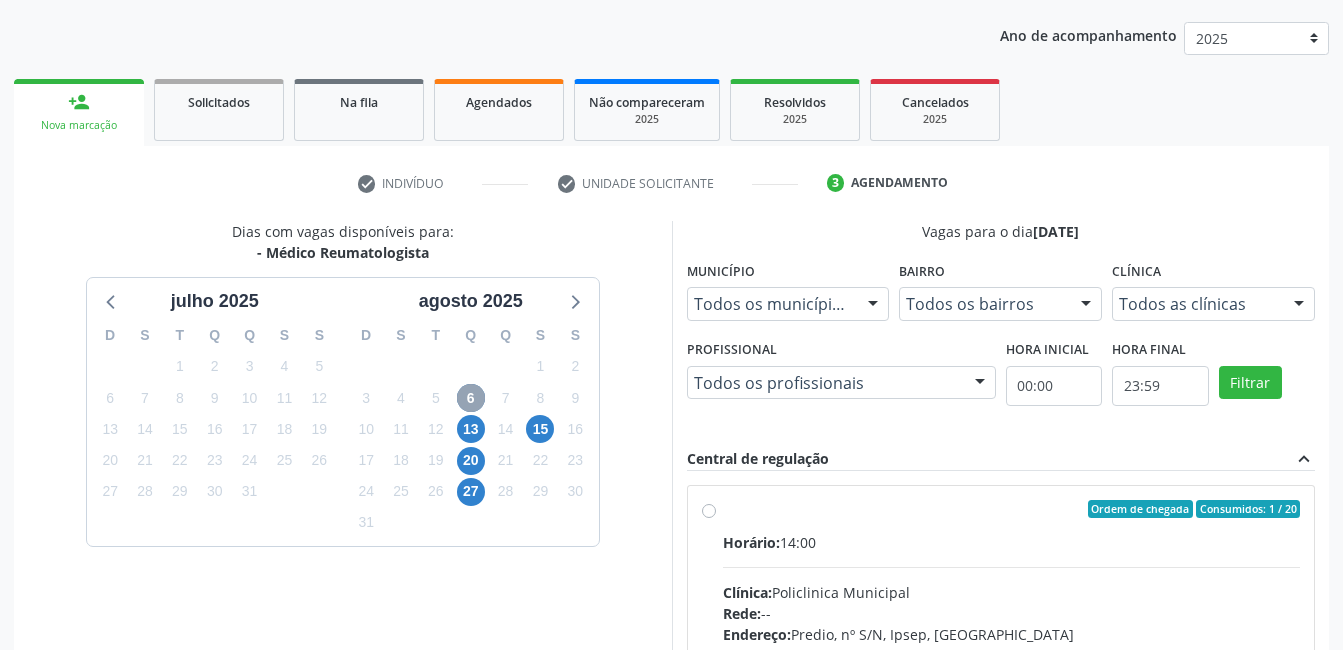 scroll, scrollTop: 420, scrollLeft: 0, axis: vertical 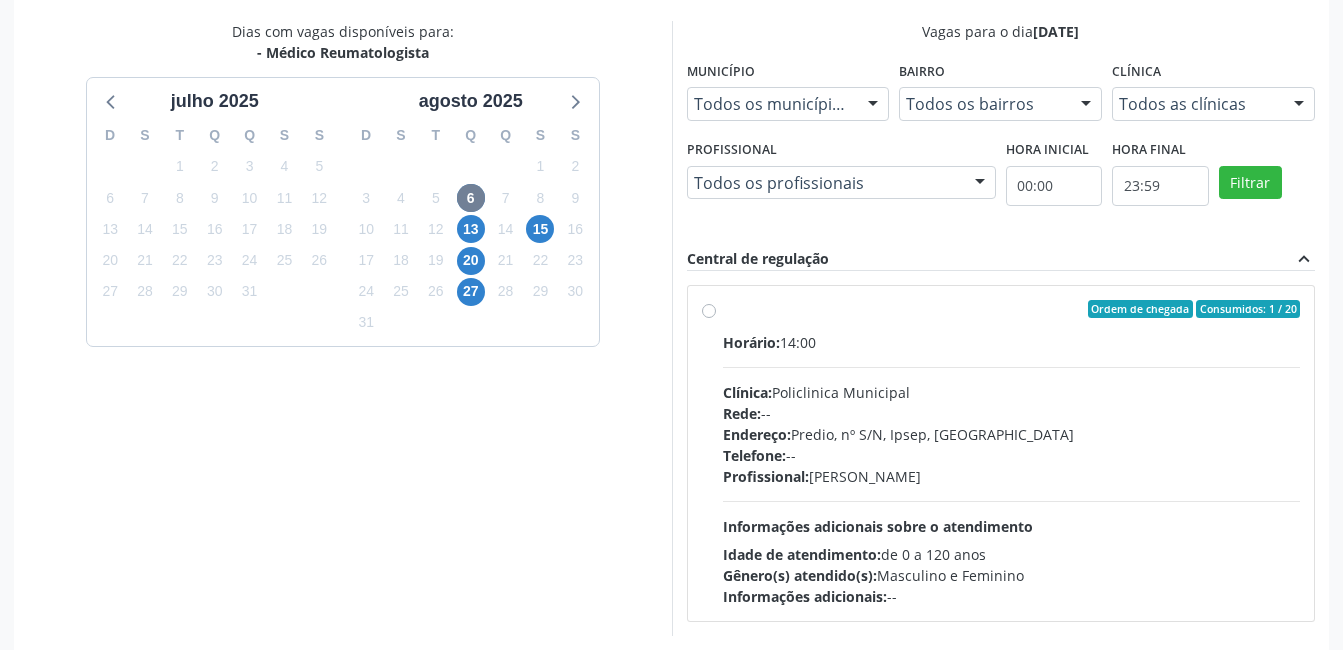 click on "Ordem de chegada
Consumidos: 1 / 20
Horário:   14:00
Clínica:  Policlinica Municipal
Rede:
--
Endereço:   Predio, nº S/N, Ipsep, Serra Talhada - PE
Telefone:   --
Profissional:
Felipe Pereira Guimaraes
Informações adicionais sobre o atendimento
Idade de atendimento:
de 0 a 120 anos
Gênero(s) atendido(s):
Masculino e Feminino
Informações adicionais:
--" at bounding box center [1012, 453] 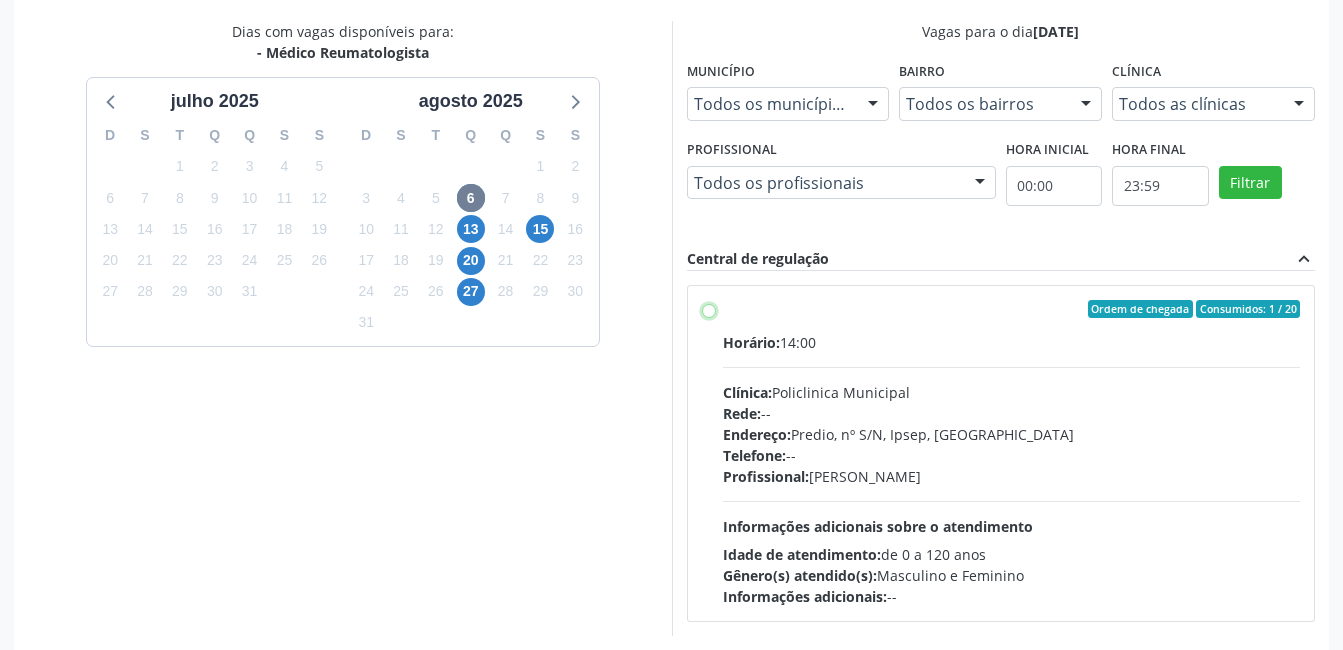 click on "Ordem de chegada
Consumidos: 1 / 20
Horário:   14:00
Clínica:  Policlinica Municipal
Rede:
--
Endereço:   Predio, nº S/N, Ipsep, Serra Talhada - PE
Telefone:   --
Profissional:
Felipe Pereira Guimaraes
Informações adicionais sobre o atendimento
Idade de atendimento:
de 0 a 120 anos
Gênero(s) atendido(s):
Masculino e Feminino
Informações adicionais:
--" at bounding box center (709, 309) 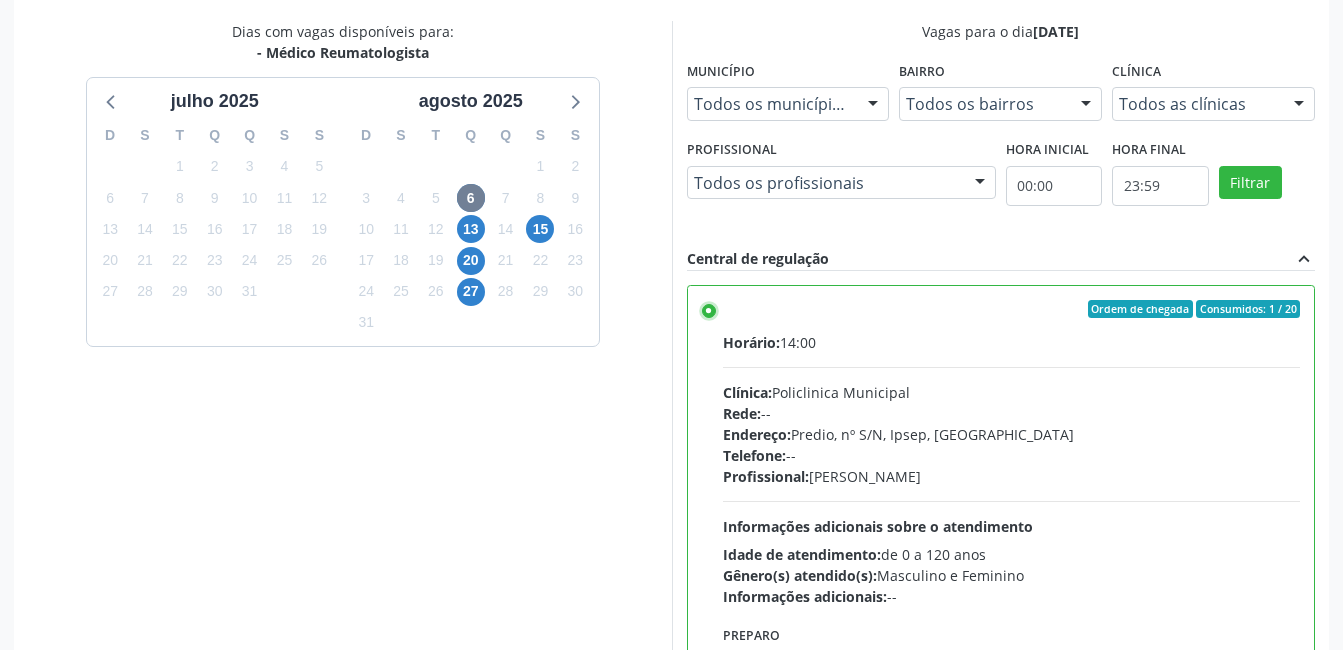 scroll, scrollTop: 545, scrollLeft: 0, axis: vertical 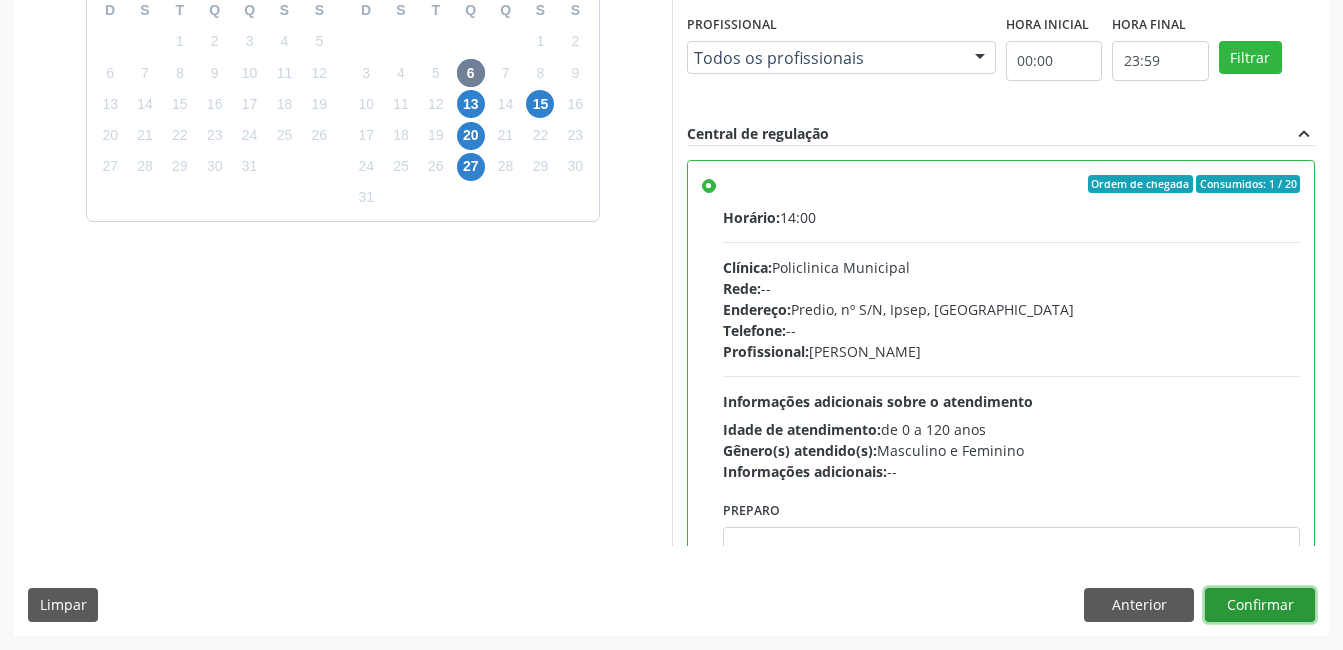 click on "Confirmar" at bounding box center (1260, 605) 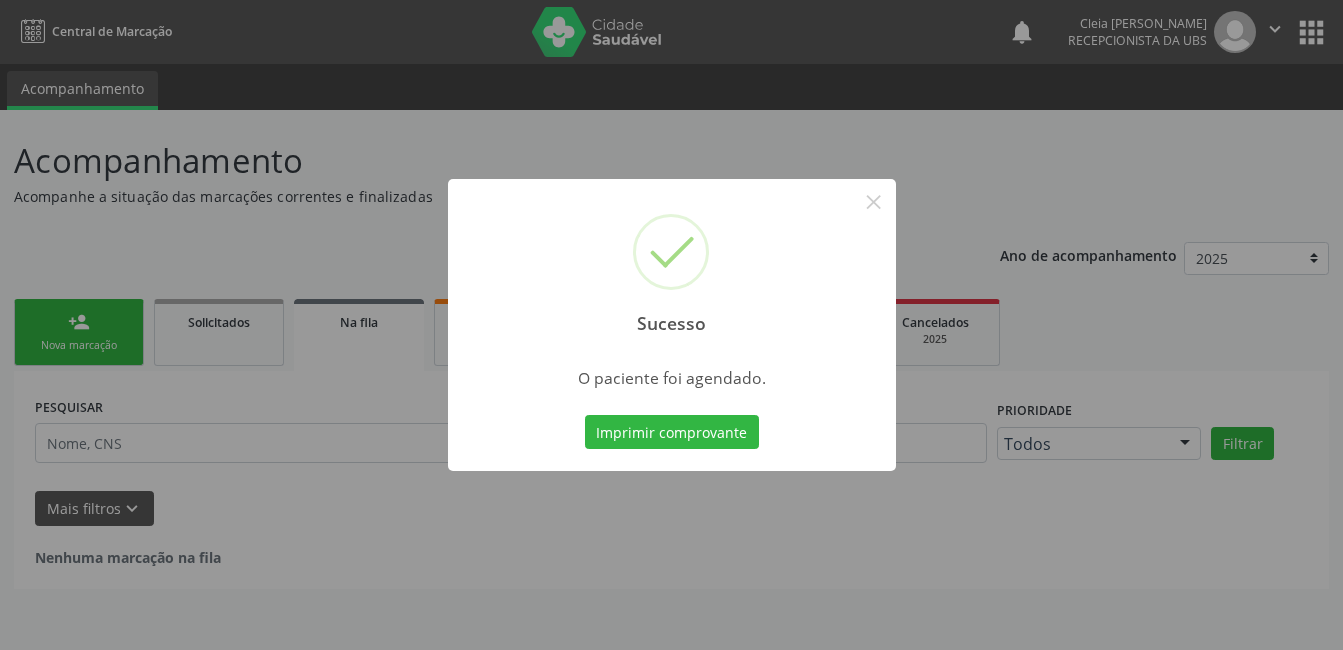 scroll, scrollTop: 0, scrollLeft: 0, axis: both 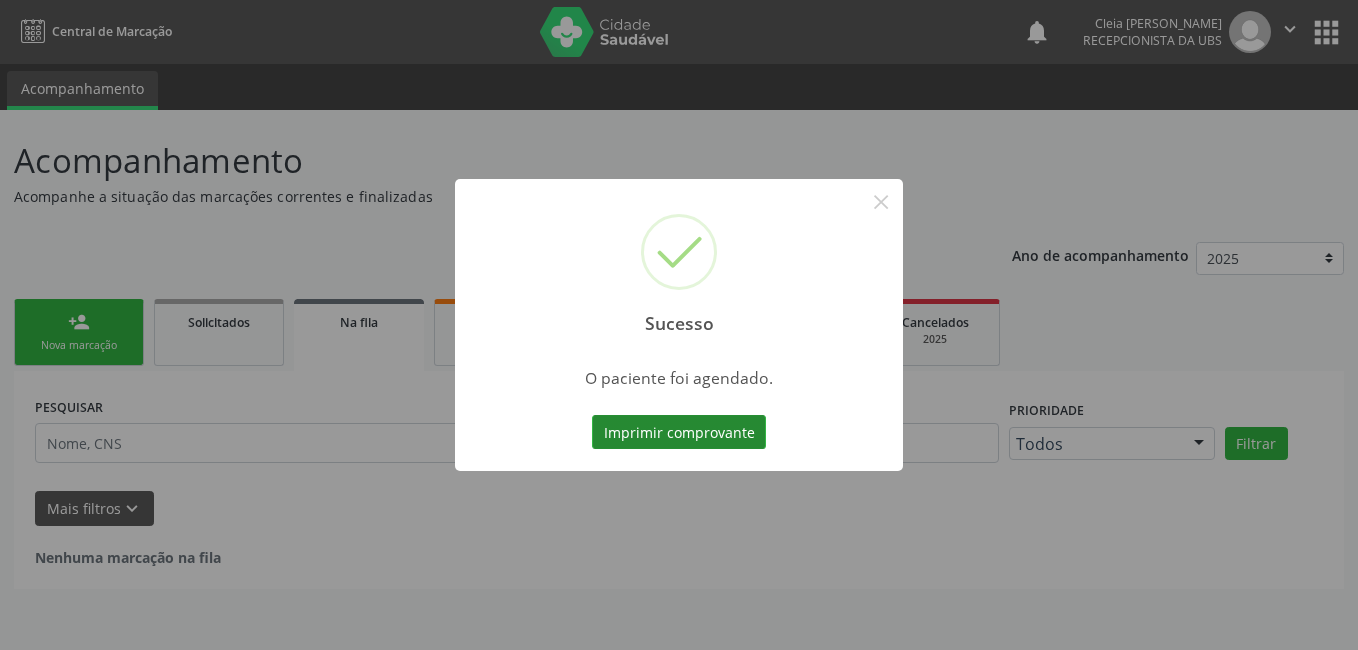 click on "Imprimir comprovante" at bounding box center (679, 432) 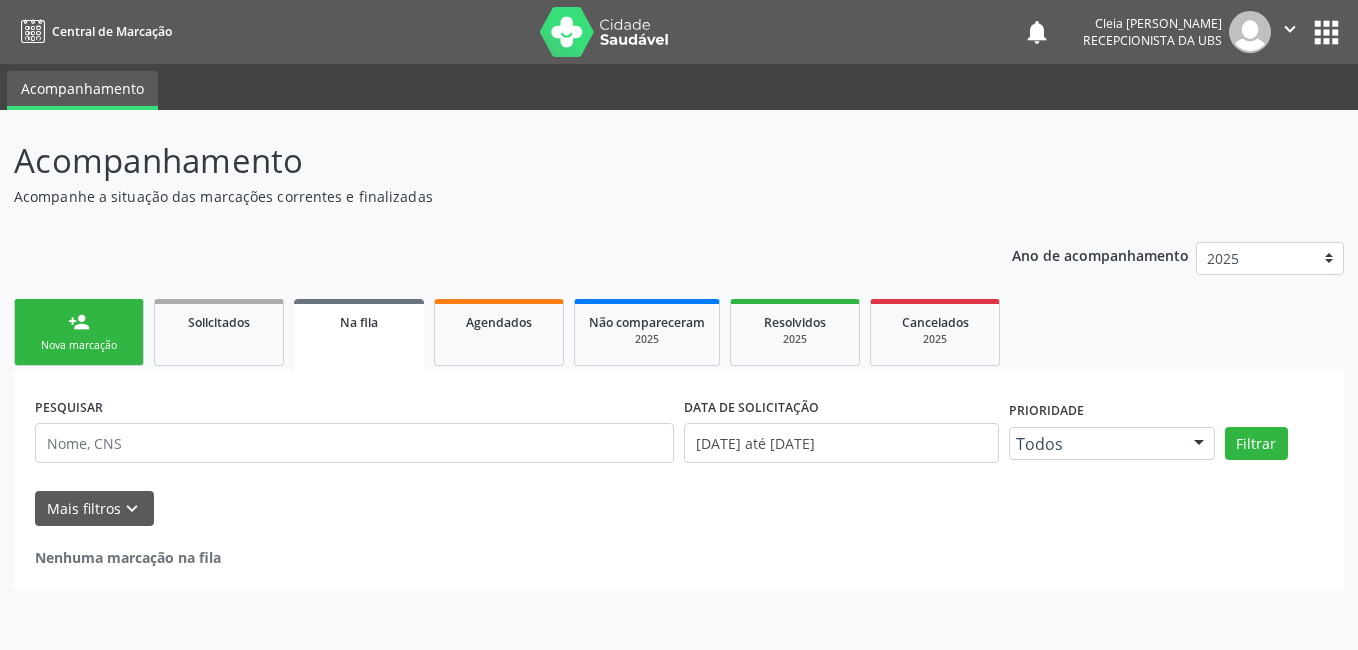 click on "person_add
Nova marcação" at bounding box center [79, 332] 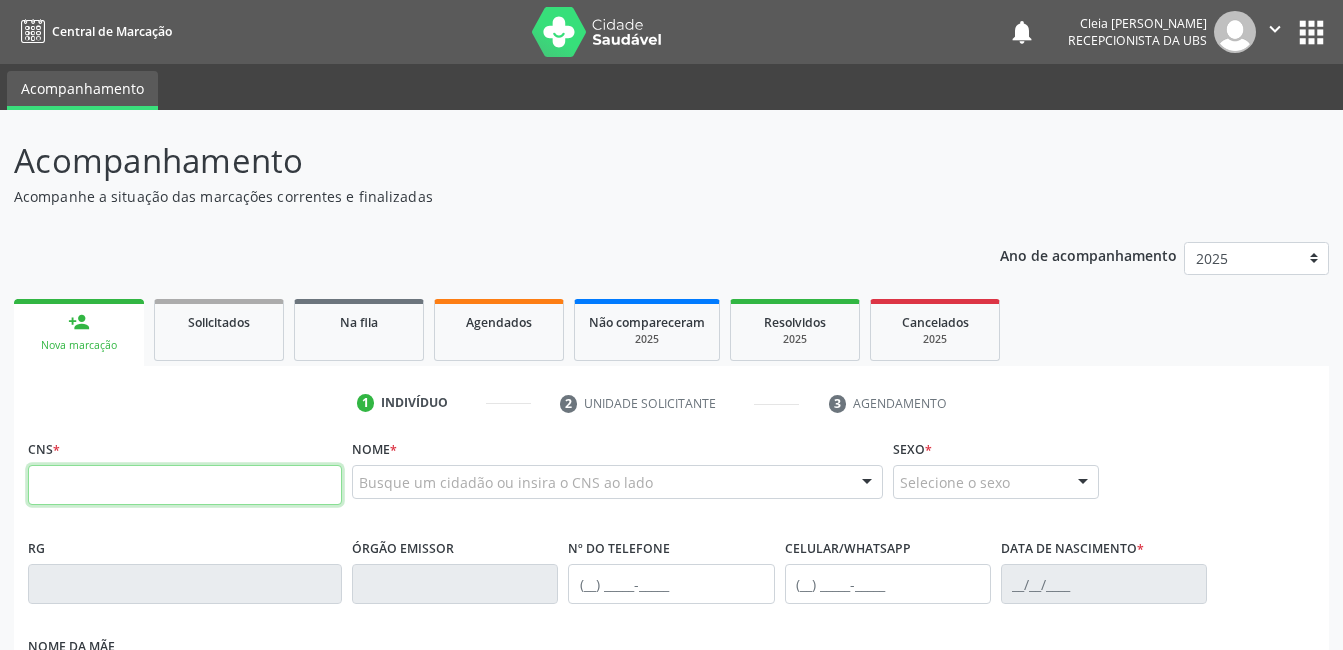 click at bounding box center (185, 485) 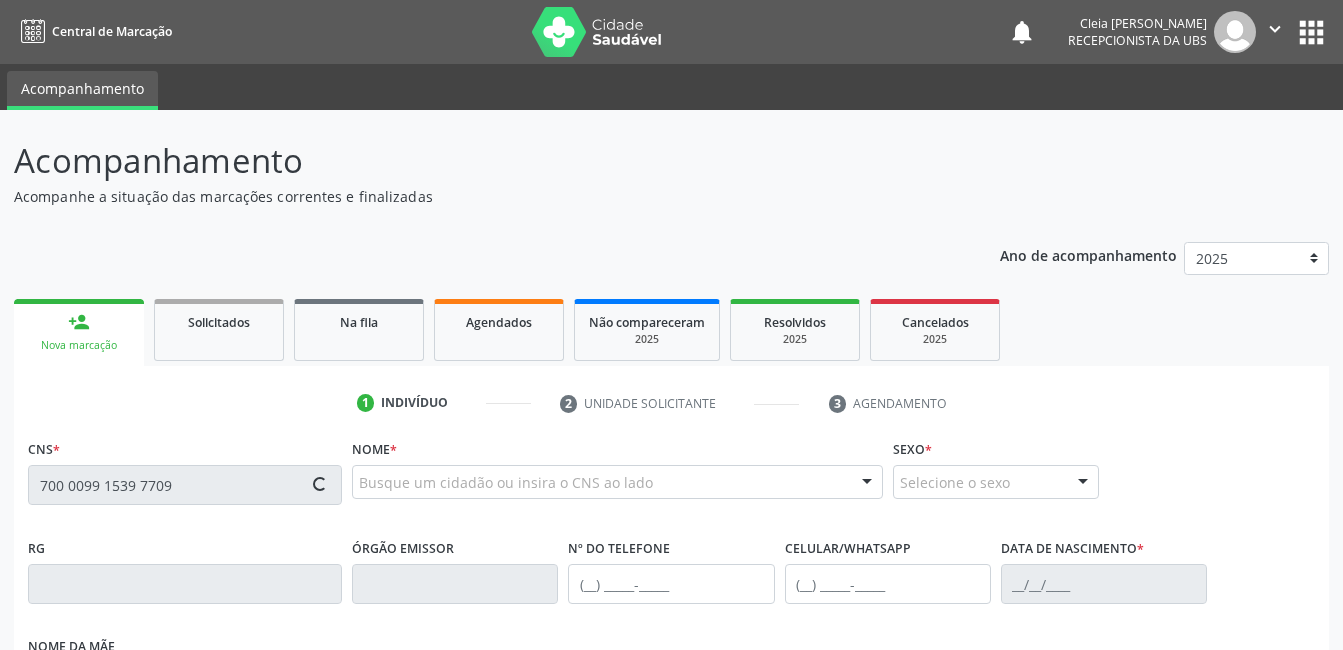 type on "700 0099 1539 7709" 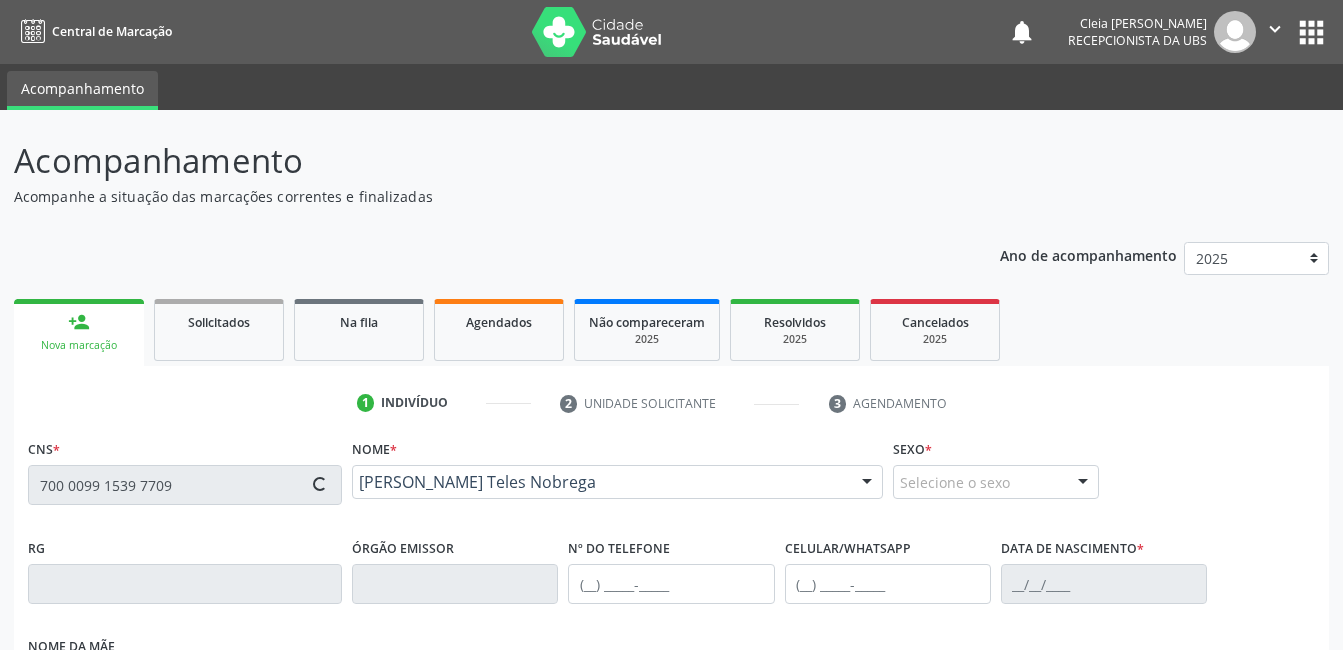 type on "(87) 99676-8875" 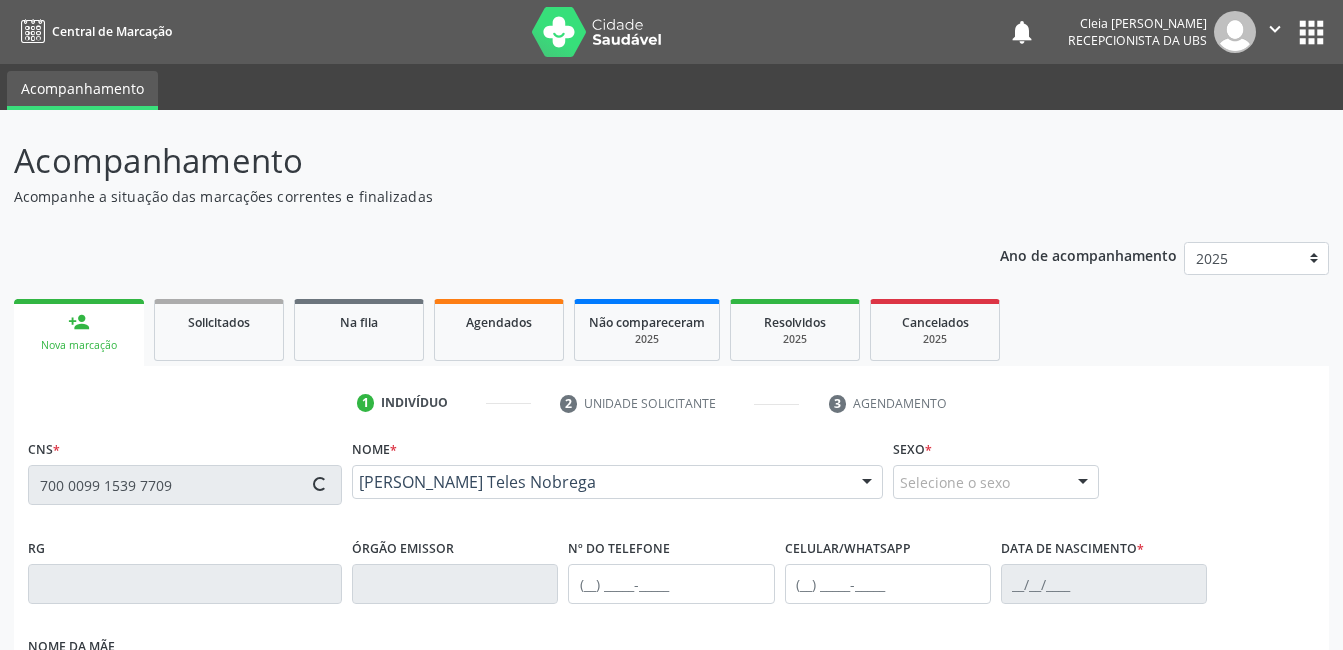 type on "(87) 99676-8875" 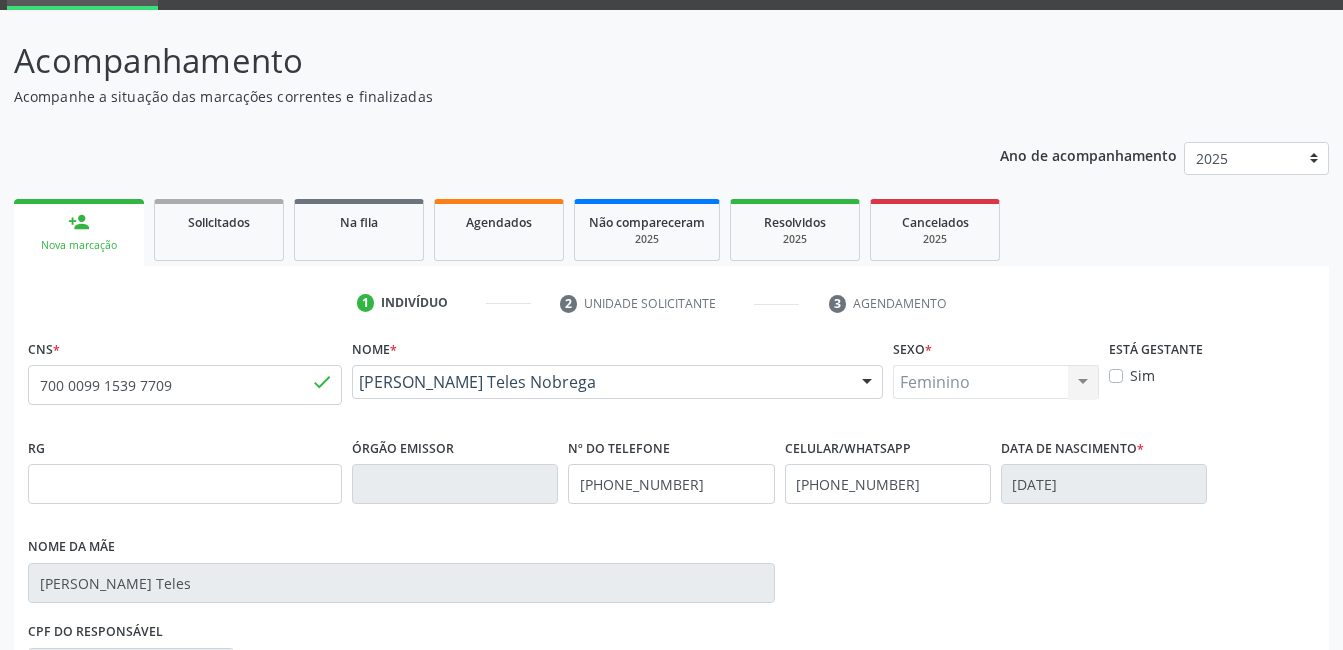 scroll, scrollTop: 400, scrollLeft: 0, axis: vertical 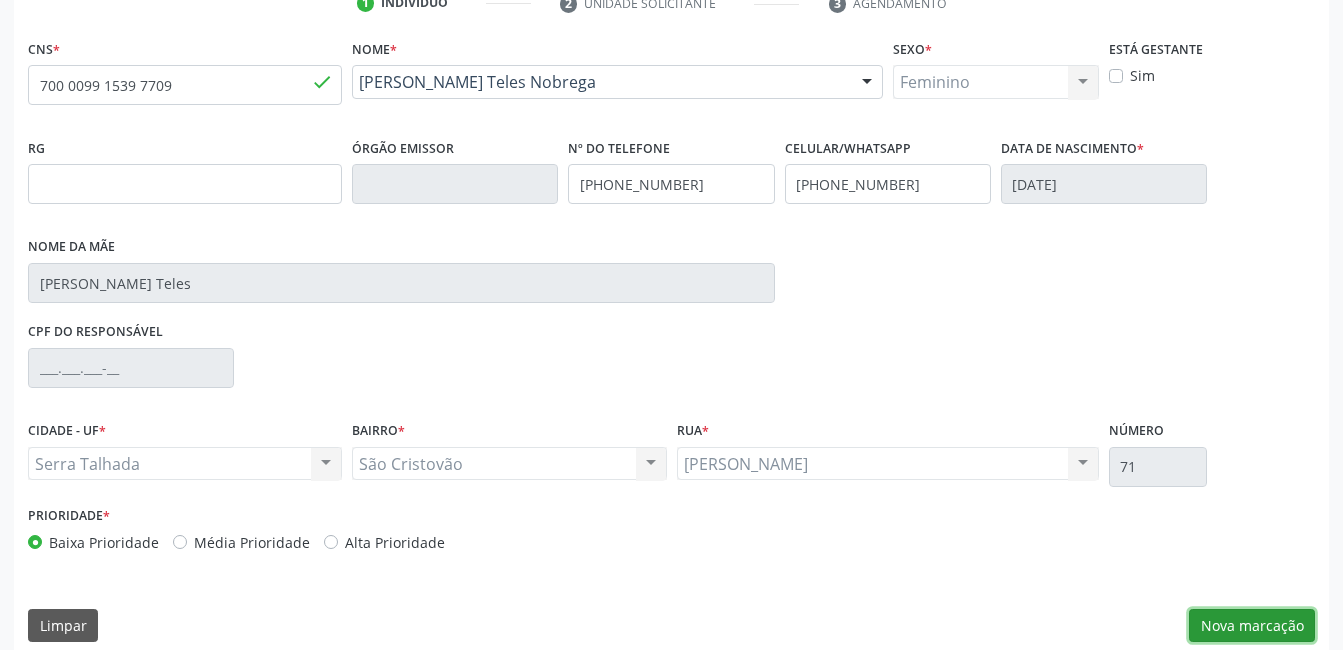 click on "Nova marcação" at bounding box center (1252, 626) 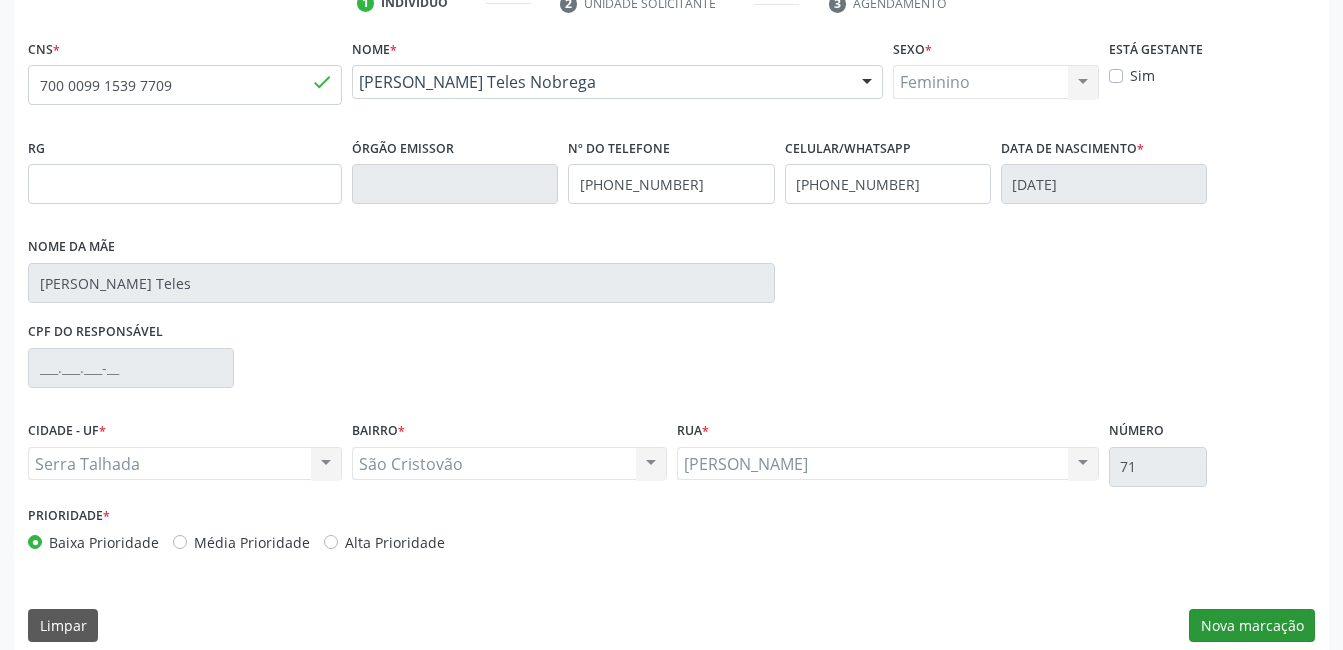 scroll, scrollTop: 256, scrollLeft: 0, axis: vertical 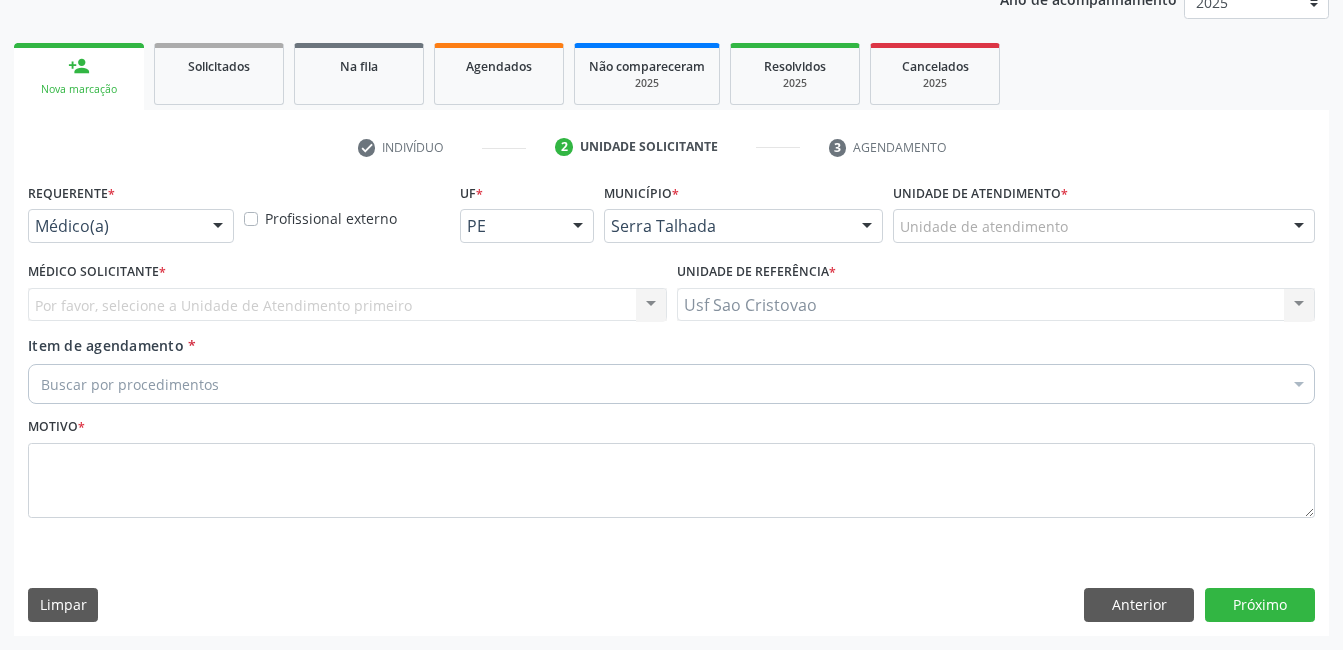 click at bounding box center [218, 227] 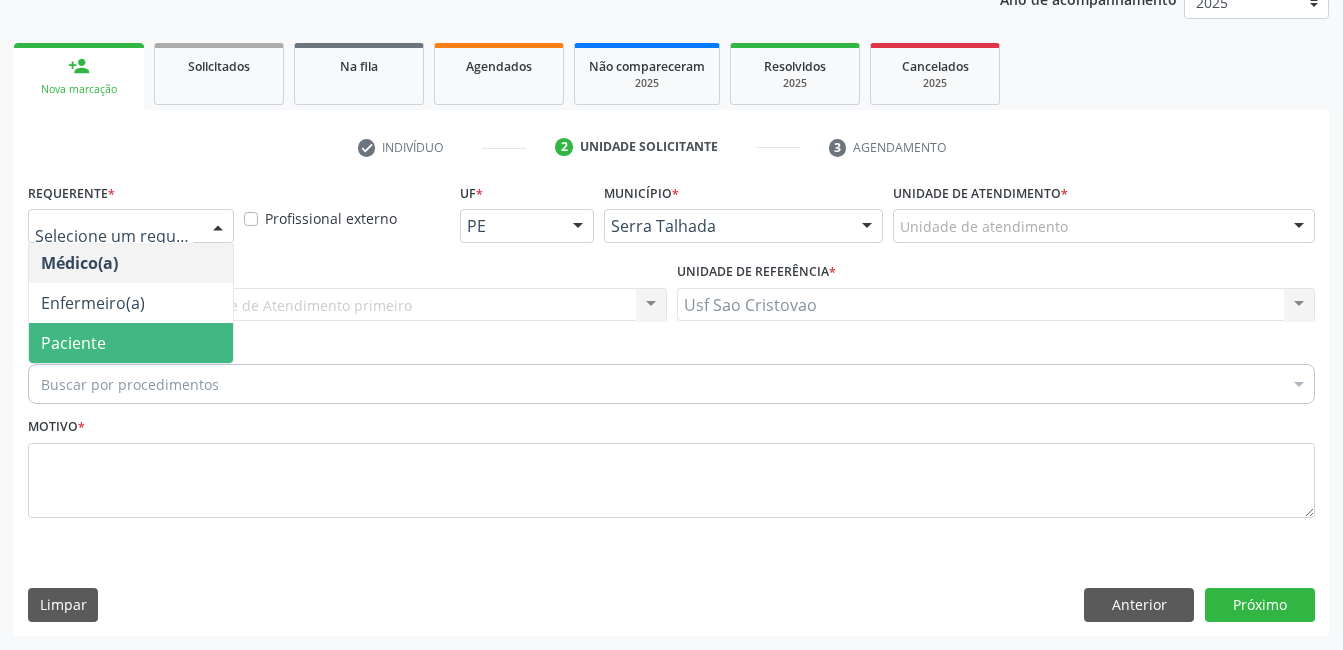 click on "Paciente" at bounding box center [131, 343] 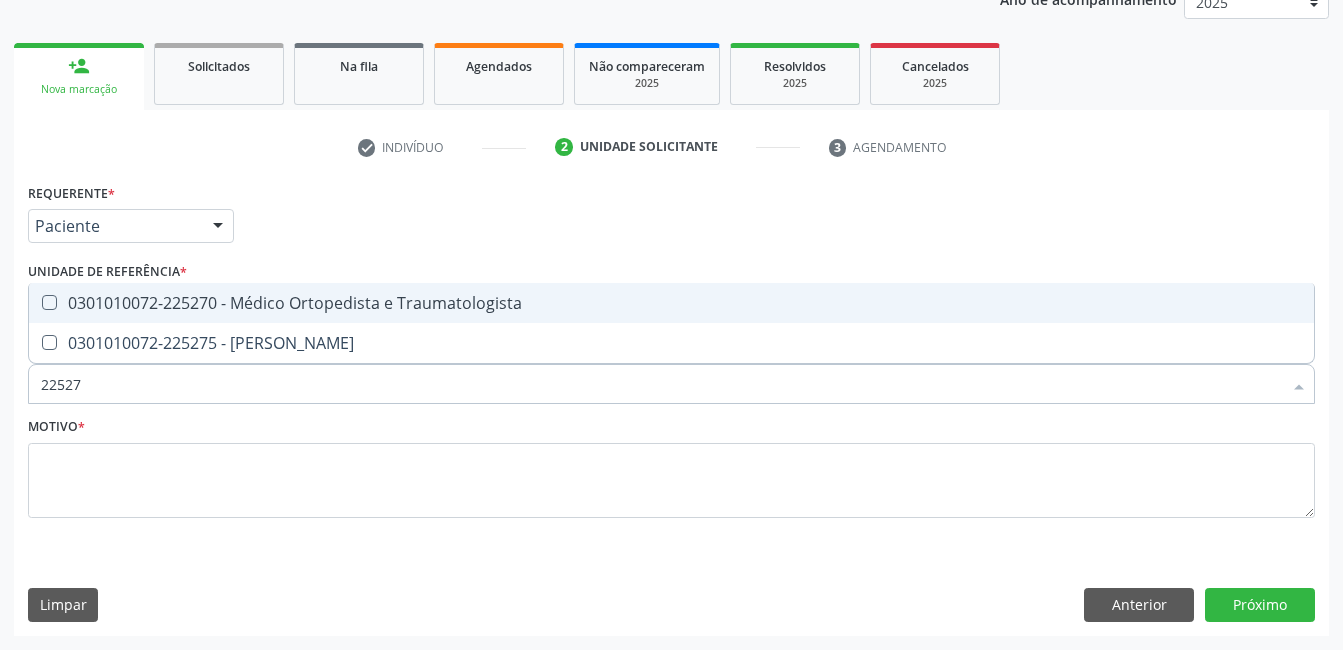 type on "225270" 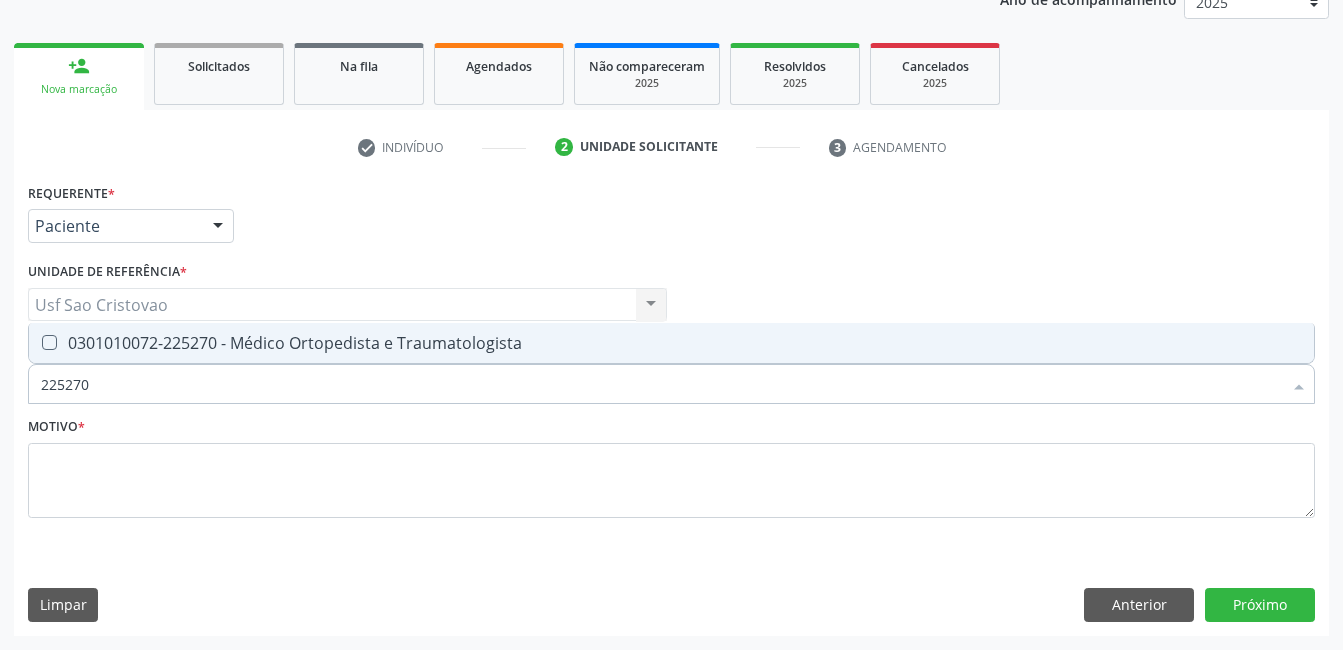 click at bounding box center [49, 342] 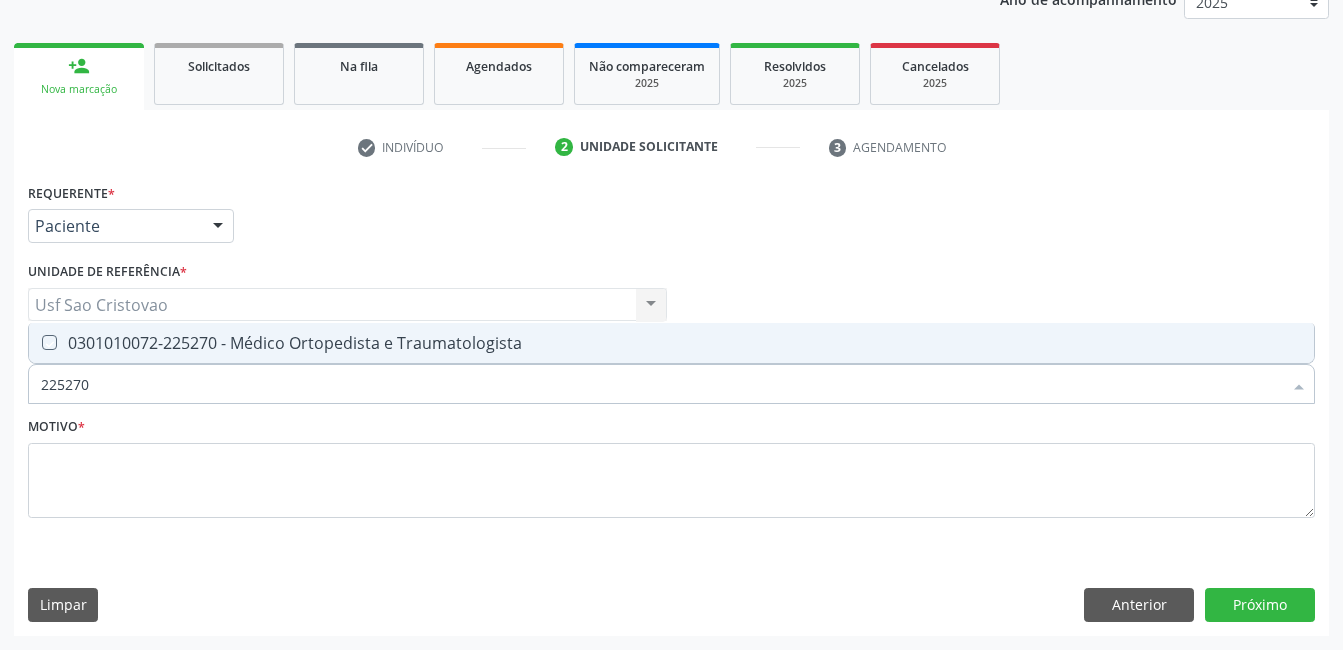 click at bounding box center (35, 342) 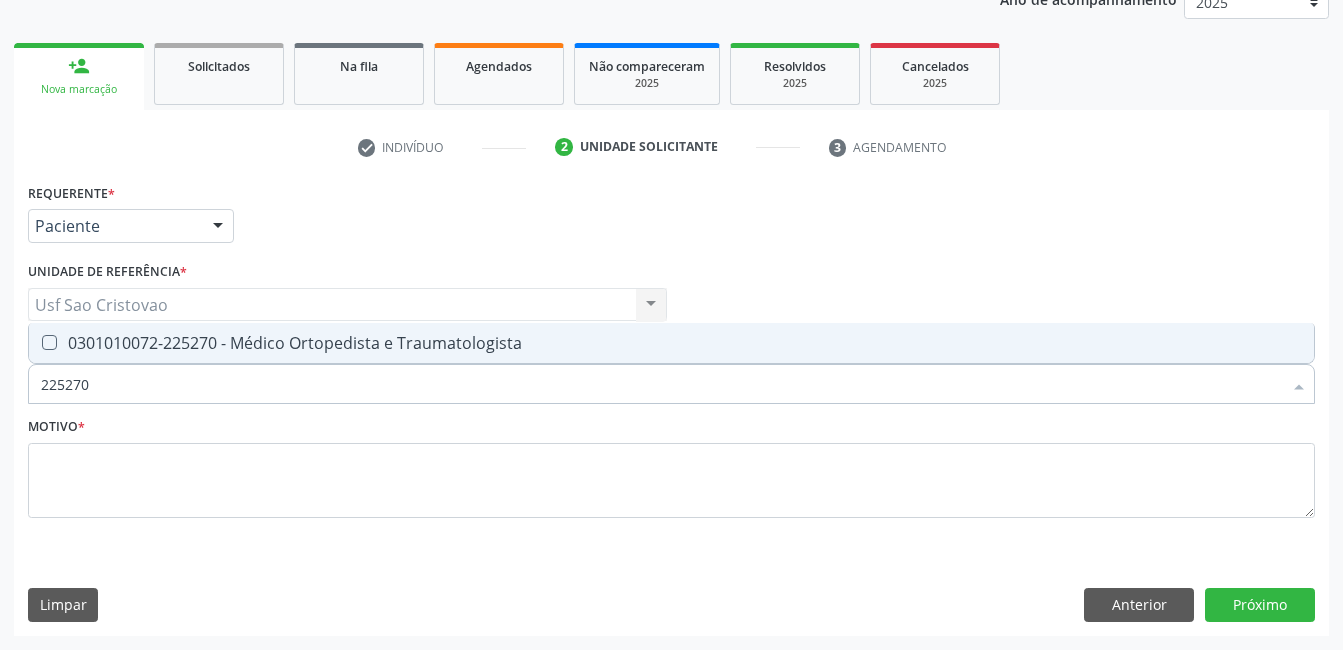 checkbox on "true" 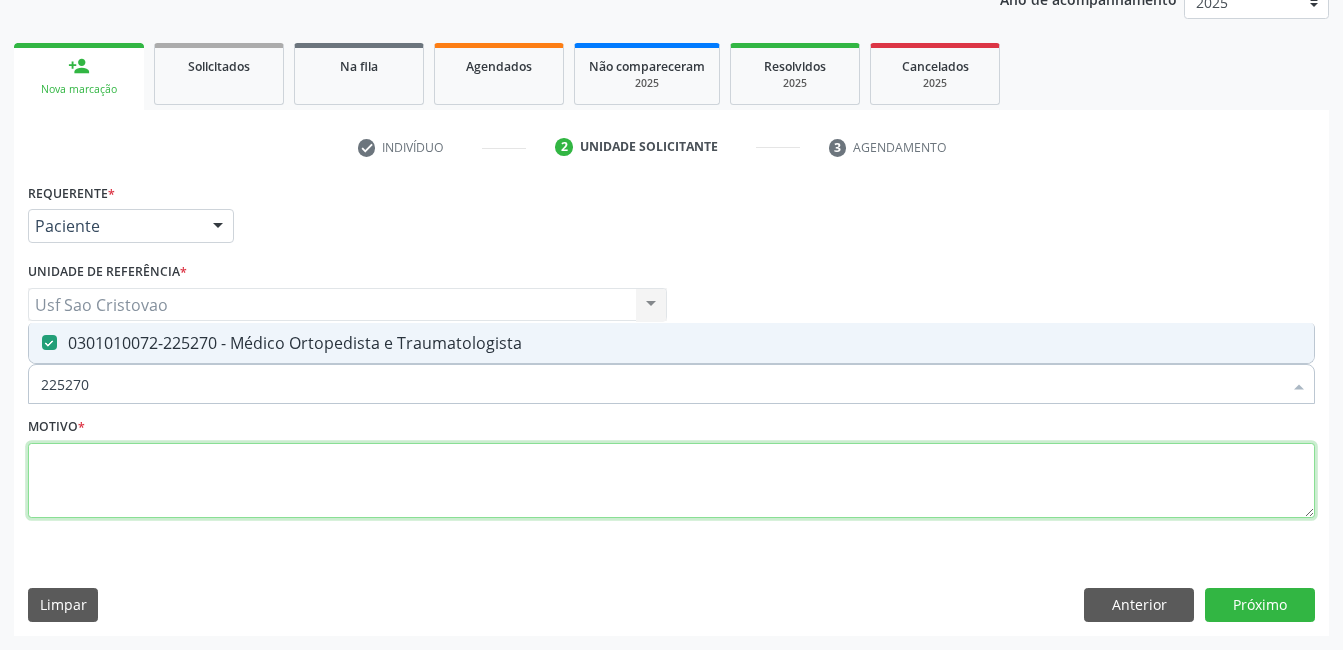 click at bounding box center [671, 481] 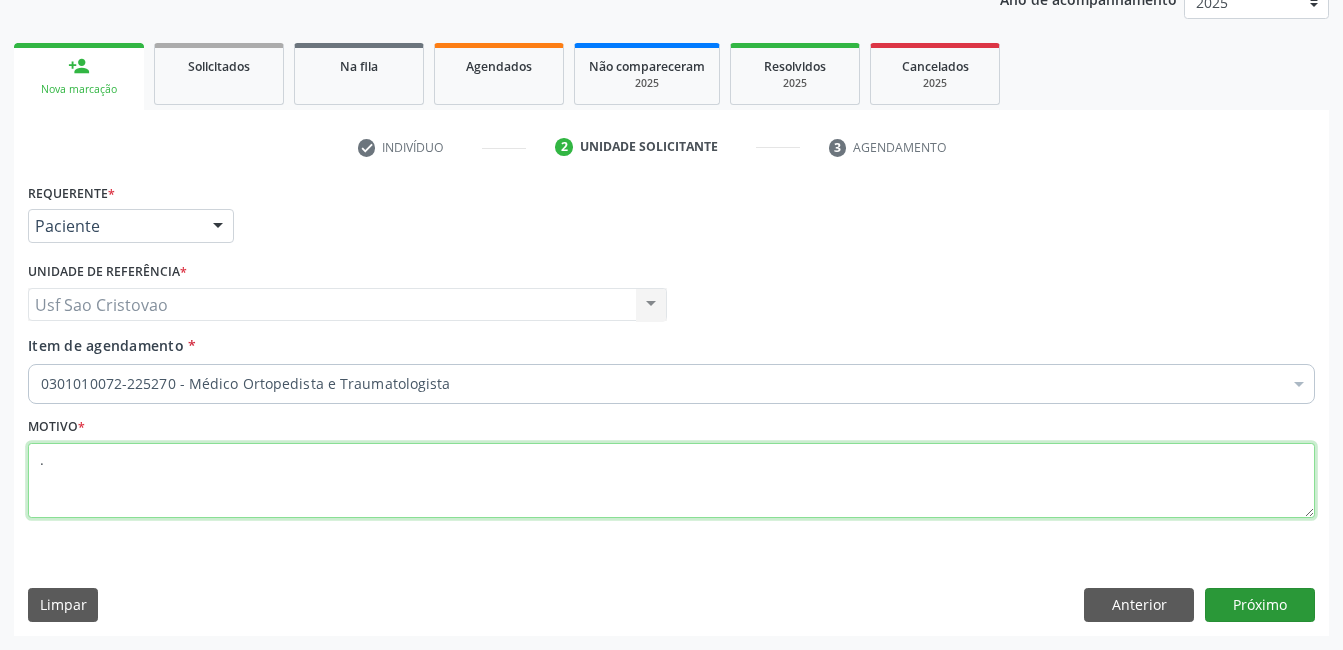 type on "." 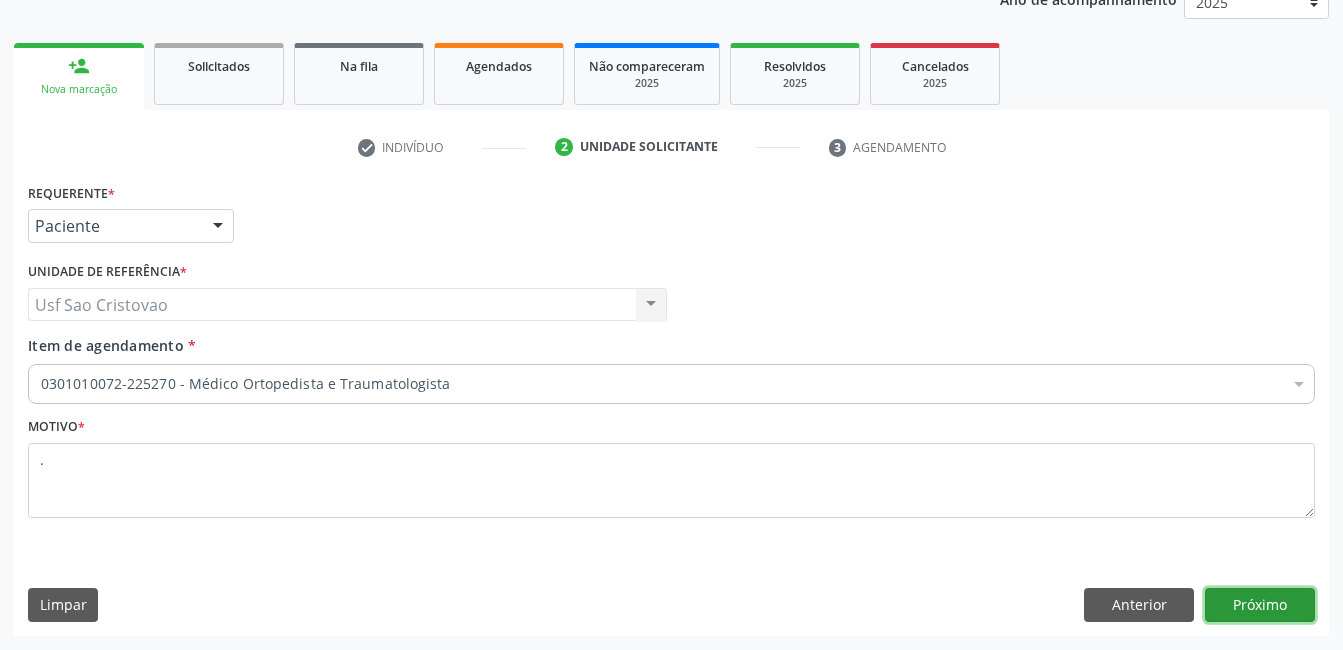 click on "Próximo" at bounding box center (1260, 605) 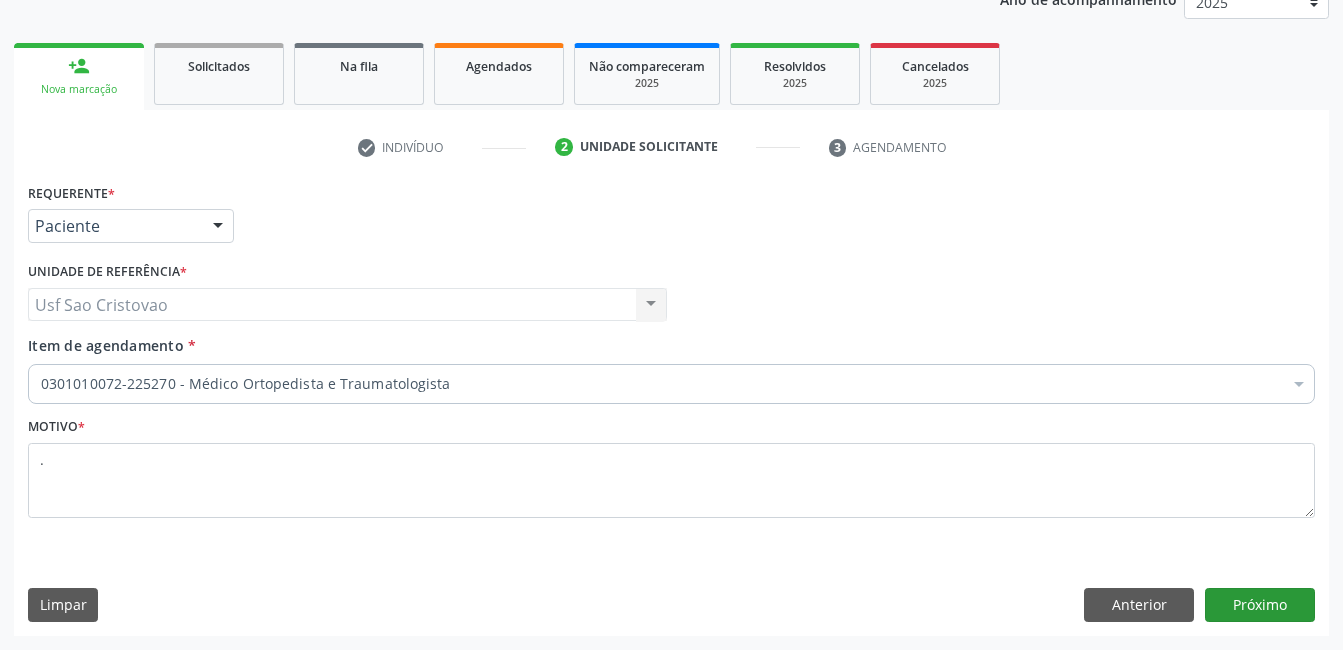 scroll, scrollTop: 220, scrollLeft: 0, axis: vertical 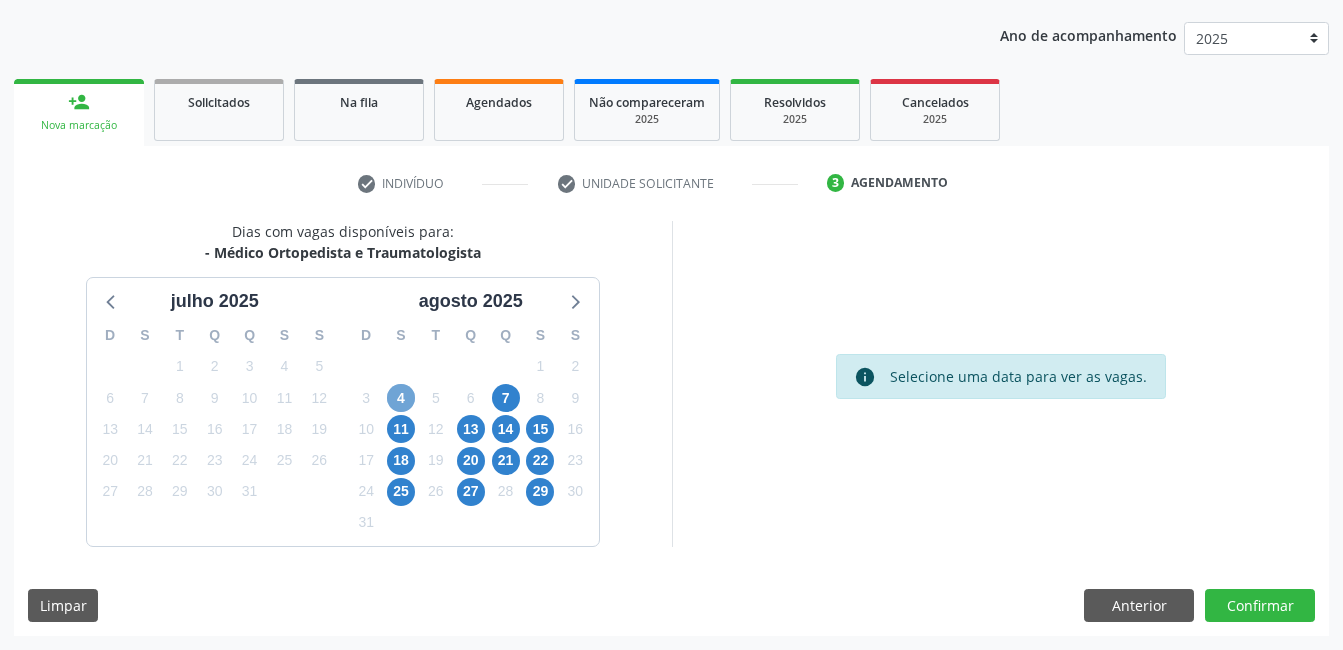 click on "4" at bounding box center [401, 398] 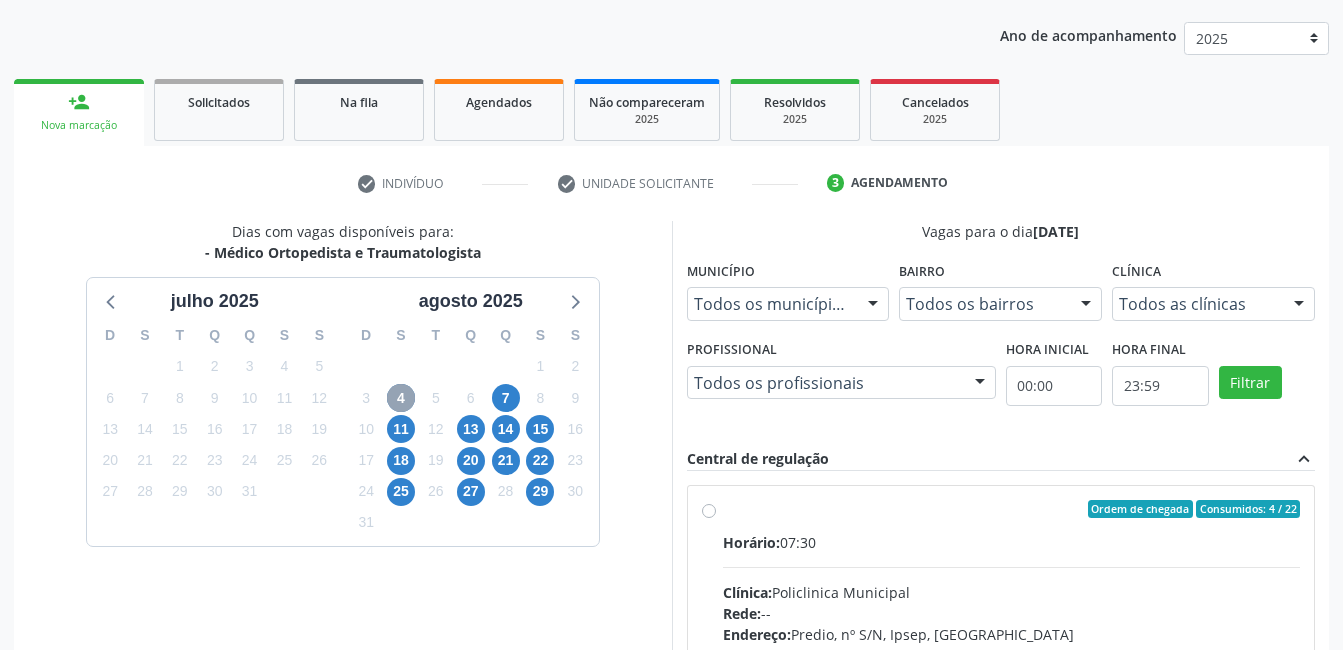 scroll, scrollTop: 420, scrollLeft: 0, axis: vertical 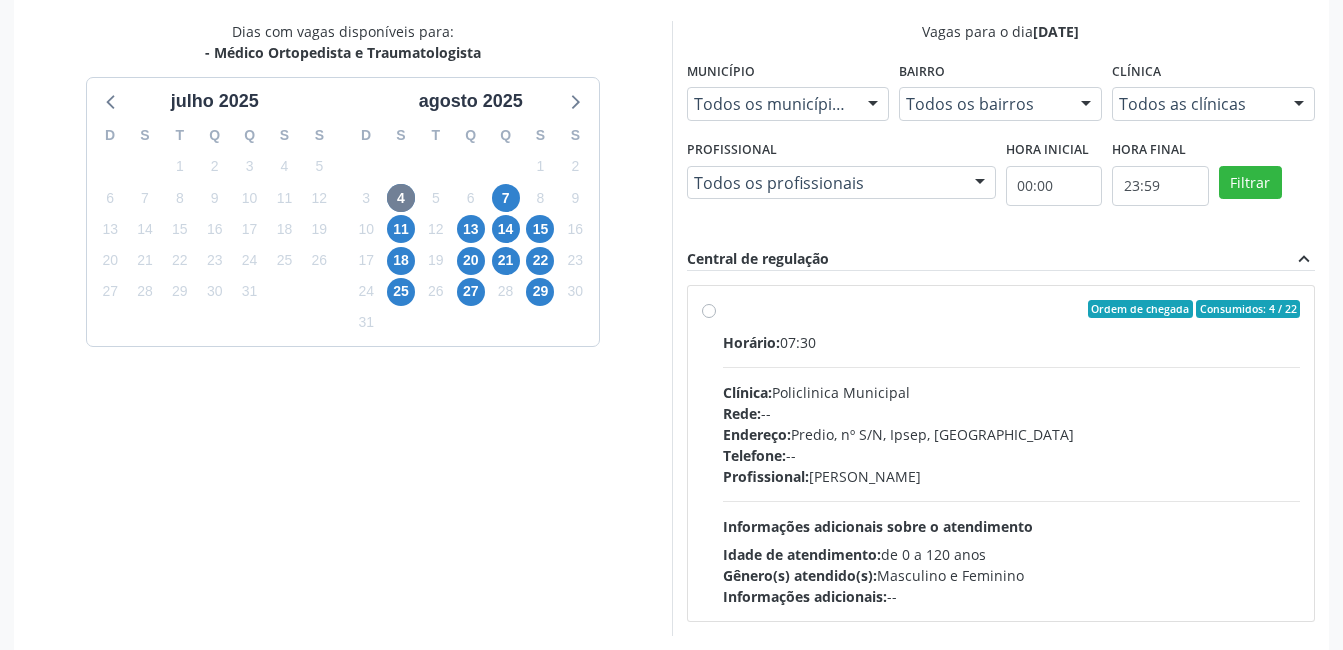 click on "Ordem de chegada
Consumidos: 4 / 22
Horário:   07:30
Clínica:  Policlinica Municipal
Rede:
--
Endereço:   Predio, nº S/N, Ipsep, Serra Talhada - PE
Telefone:   --
Profissional:
Joao Bosco Barreto Couto Neto
Informações adicionais sobre o atendimento
Idade de atendimento:
de 0 a 120 anos
Gênero(s) atendido(s):
Masculino e Feminino
Informações adicionais:
--" at bounding box center (1012, 453) 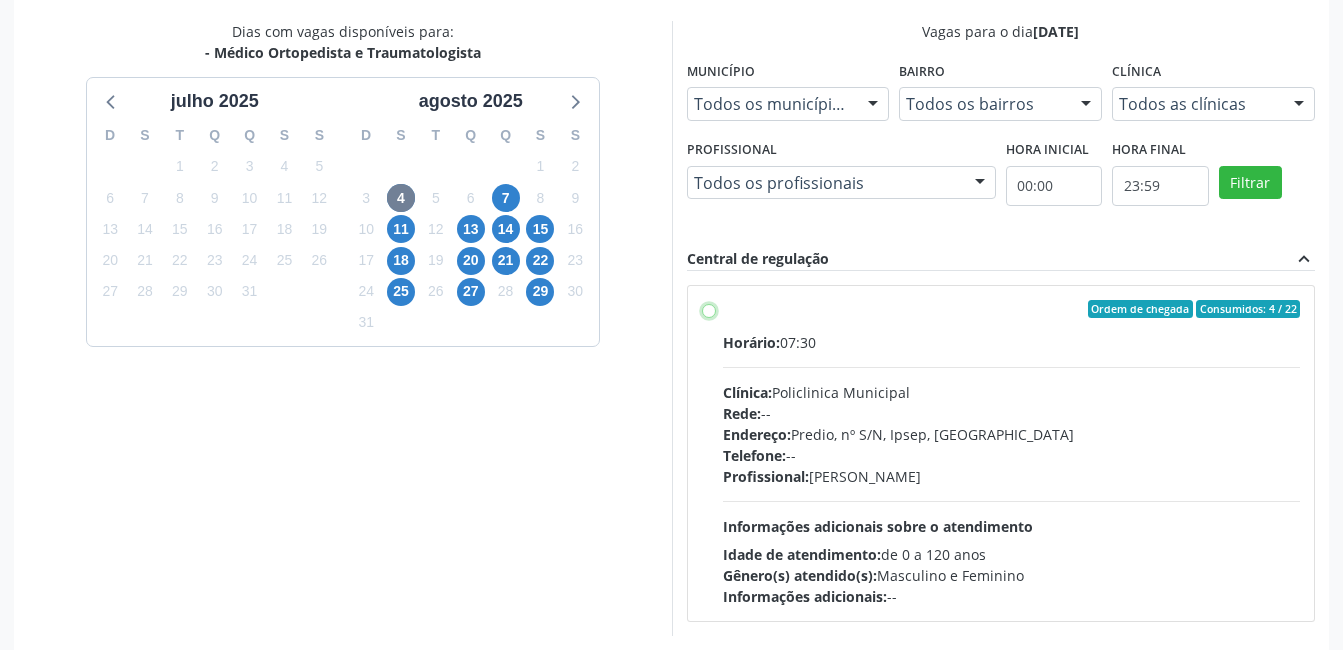 click on "Ordem de chegada
Consumidos: 4 / 22
Horário:   07:30
Clínica:  Policlinica Municipal
Rede:
--
Endereço:   Predio, nº S/N, Ipsep, Serra Talhada - PE
Telefone:   --
Profissional:
Joao Bosco Barreto Couto Neto
Informações adicionais sobre o atendimento
Idade de atendimento:
de 0 a 120 anos
Gênero(s) atendido(s):
Masculino e Feminino
Informações adicionais:
--" at bounding box center [709, 309] 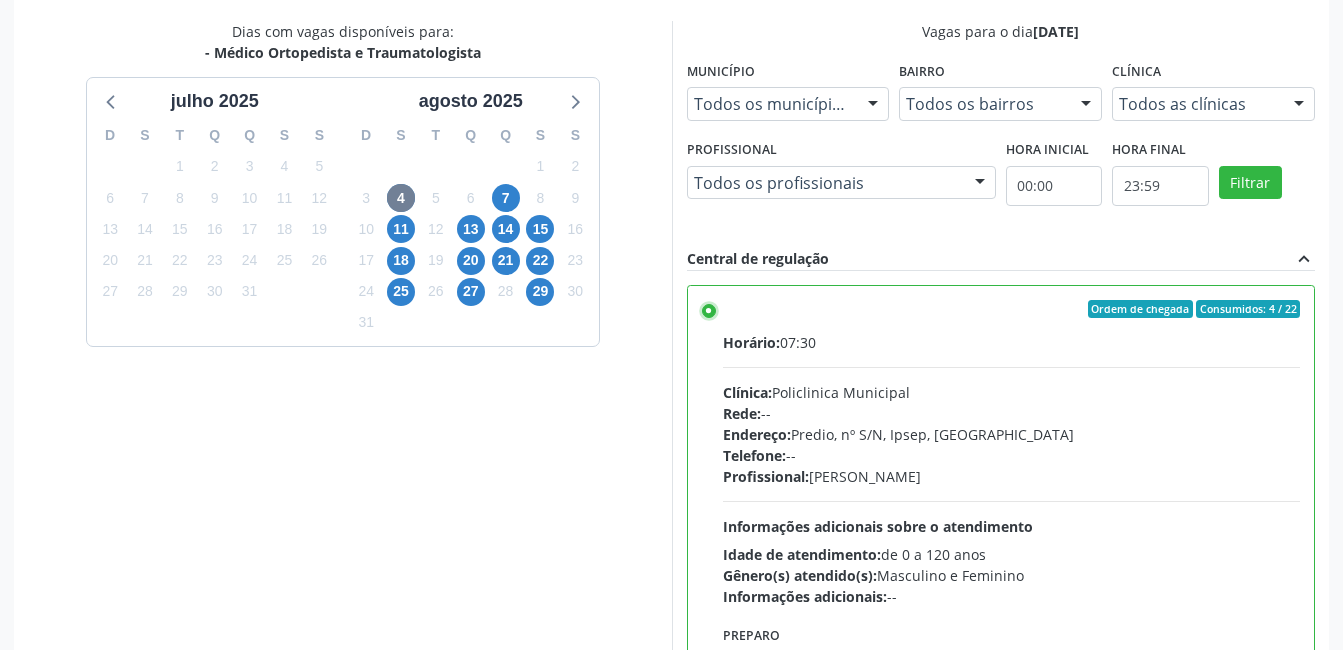 scroll, scrollTop: 545, scrollLeft: 0, axis: vertical 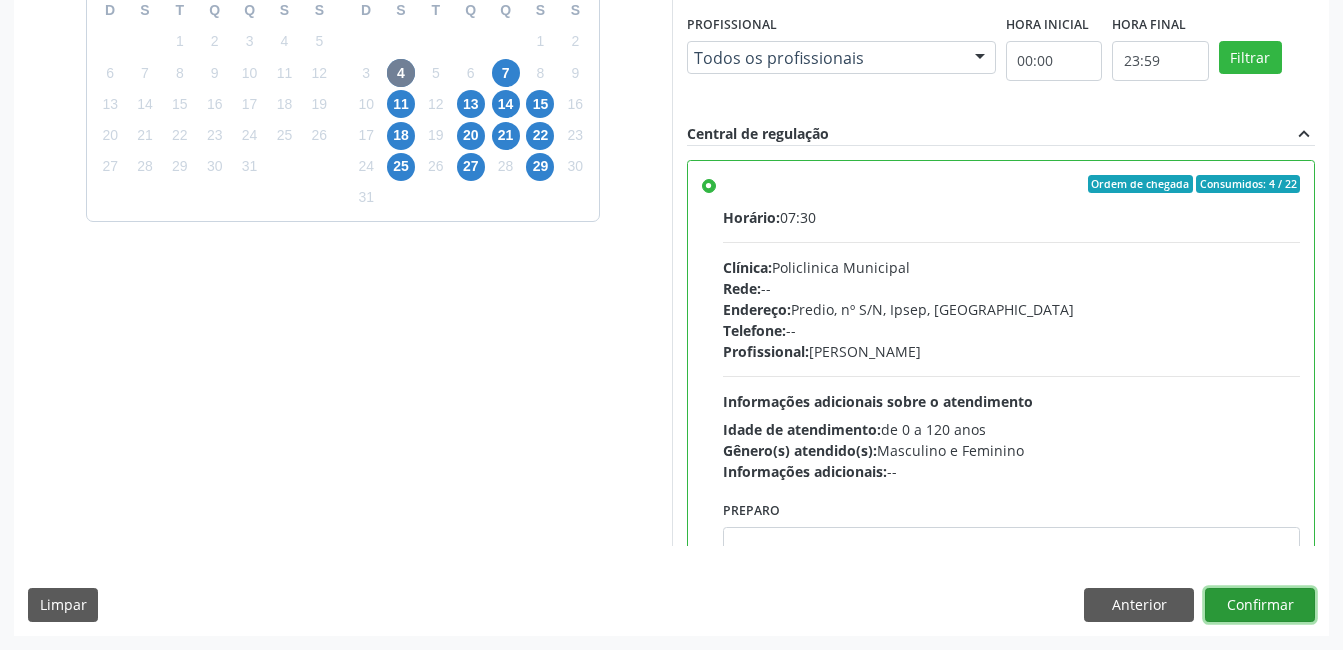 click on "Confirmar" at bounding box center (1260, 605) 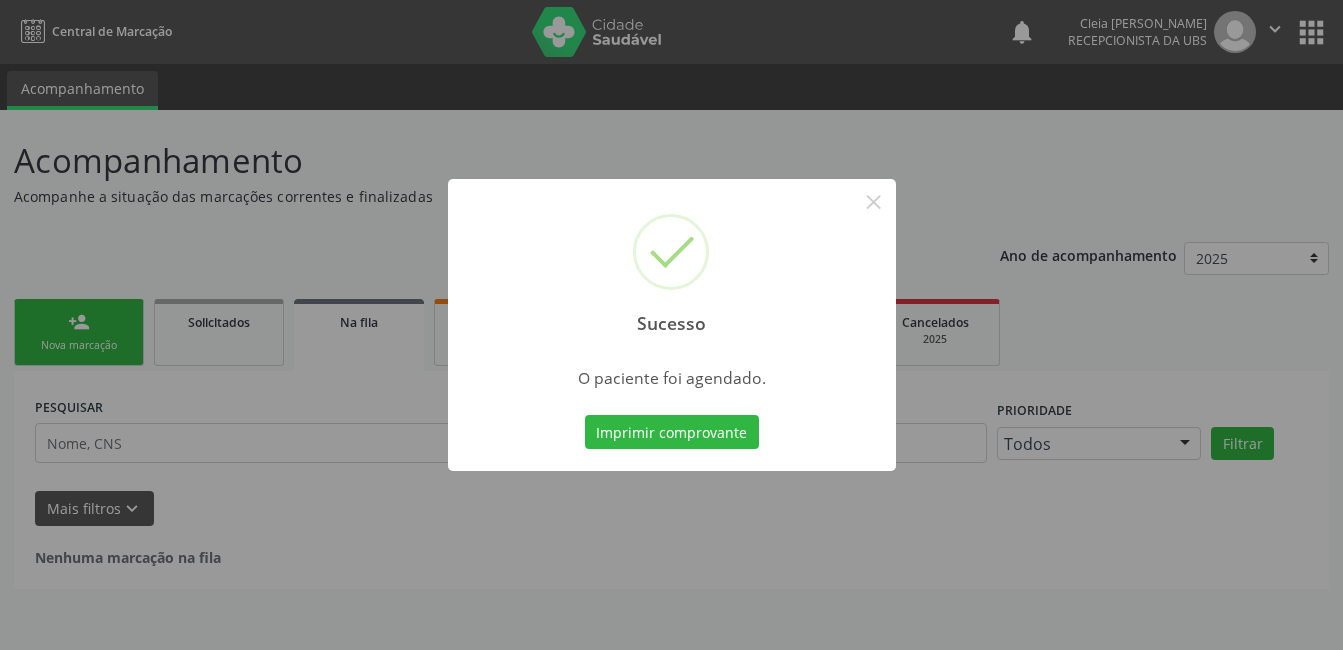 scroll, scrollTop: 0, scrollLeft: 0, axis: both 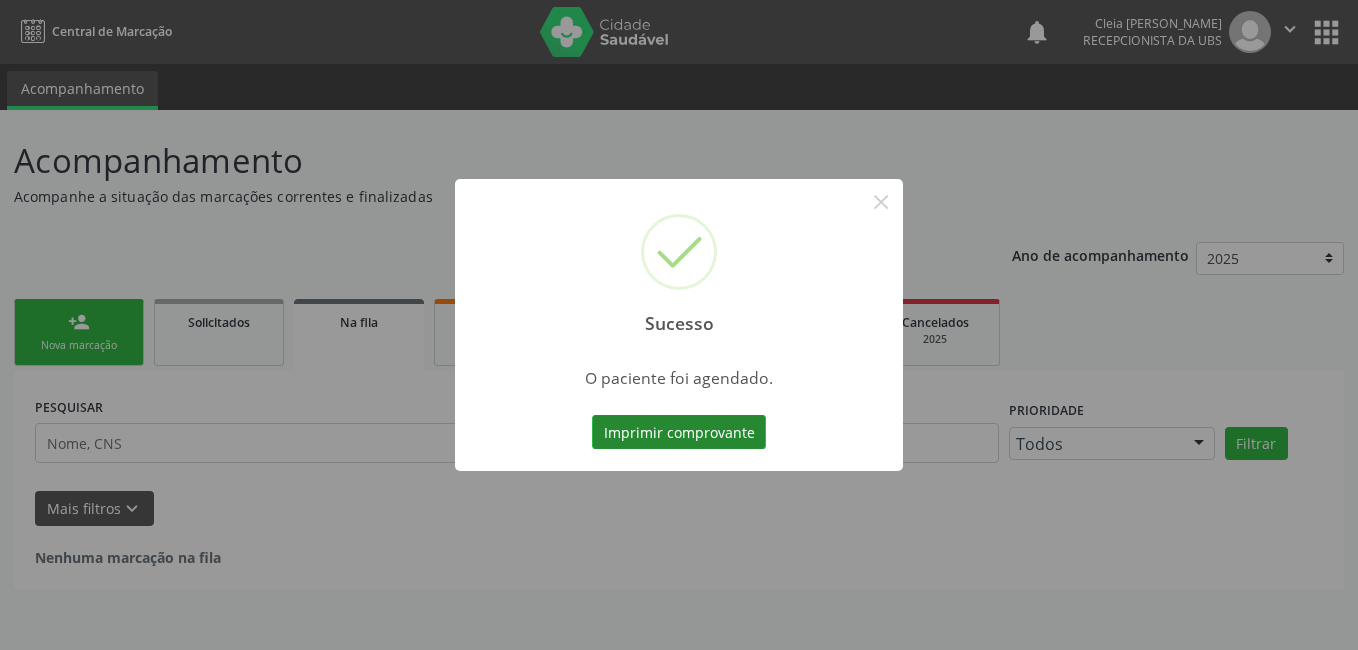 click on "Imprimir comprovante" at bounding box center (679, 432) 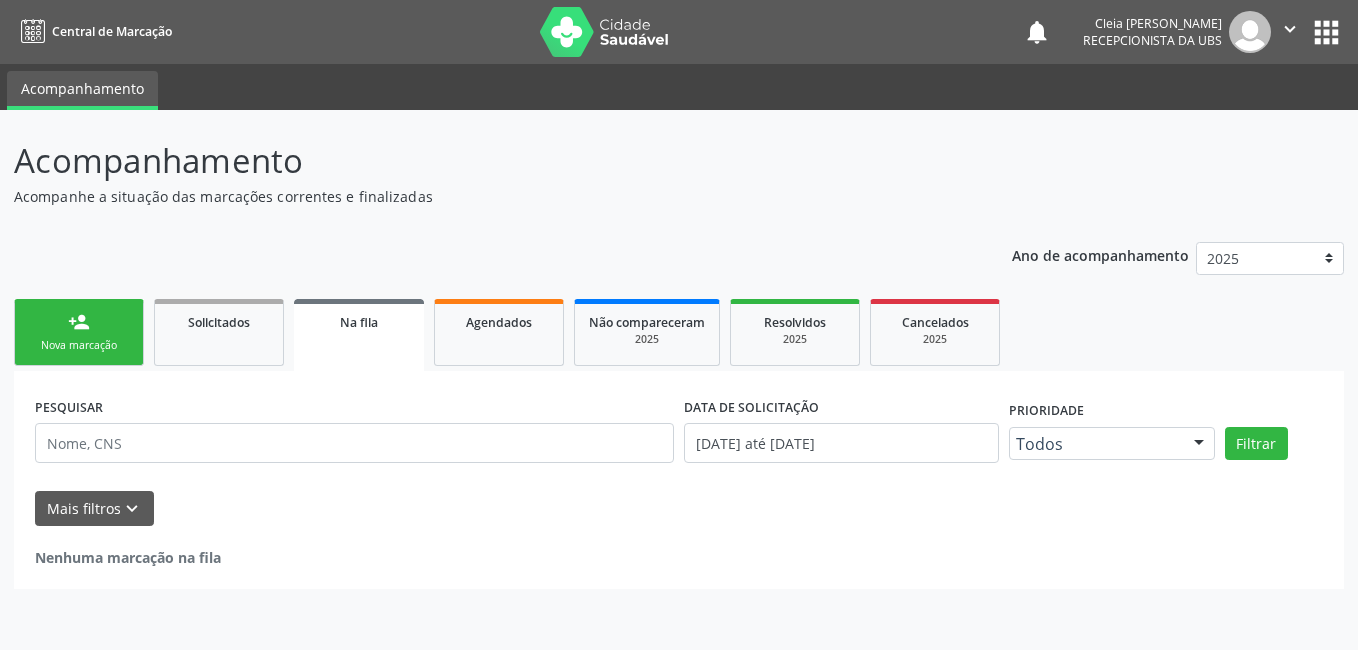 click on "person_add
Nova marcação" at bounding box center [79, 332] 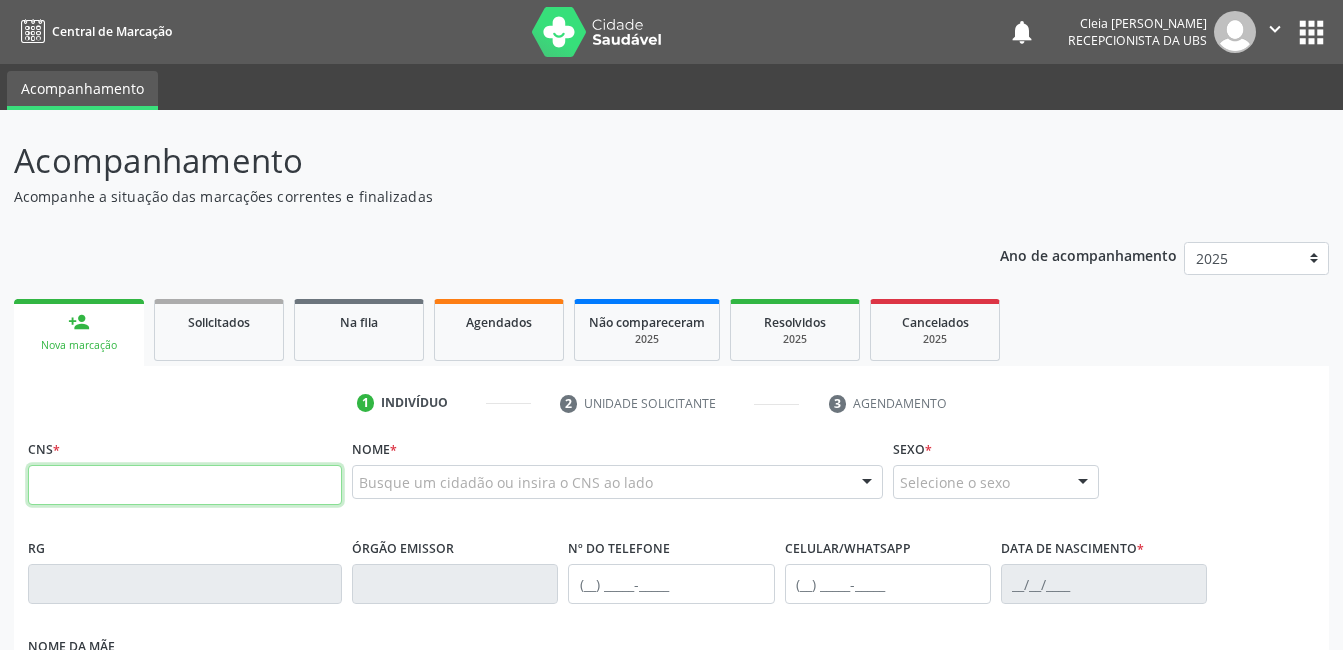 click at bounding box center [185, 485] 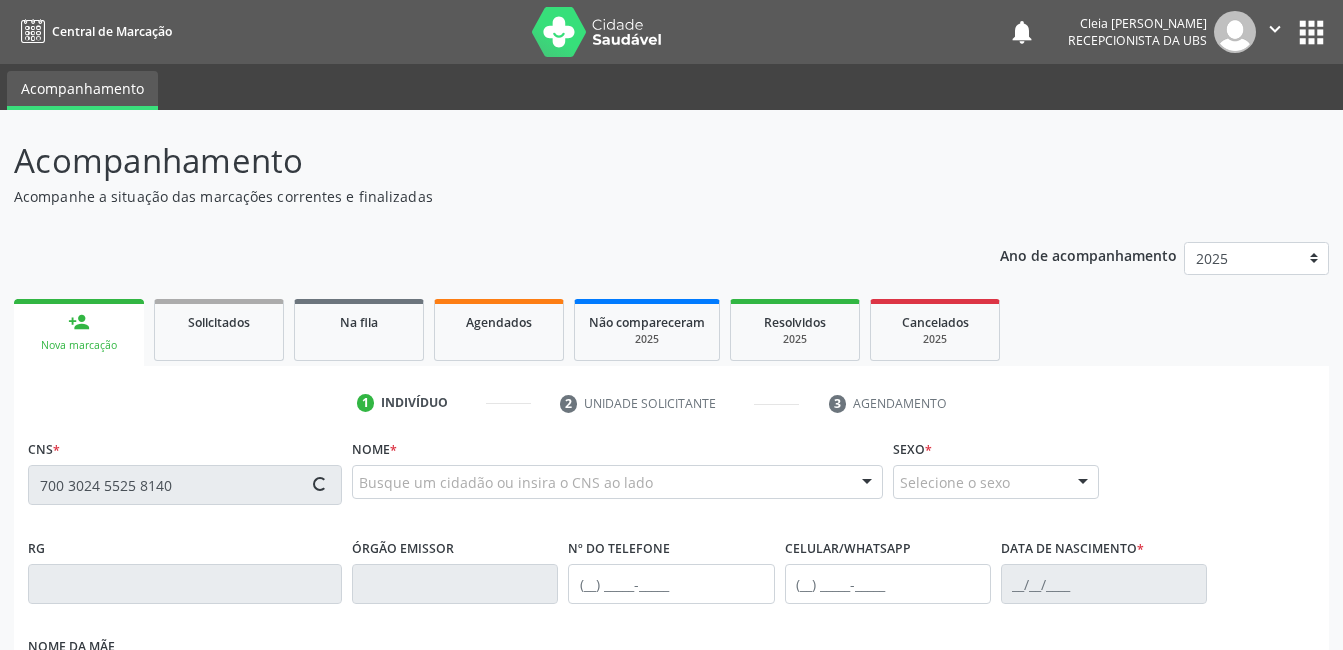 type on "700 3024 5525 8140" 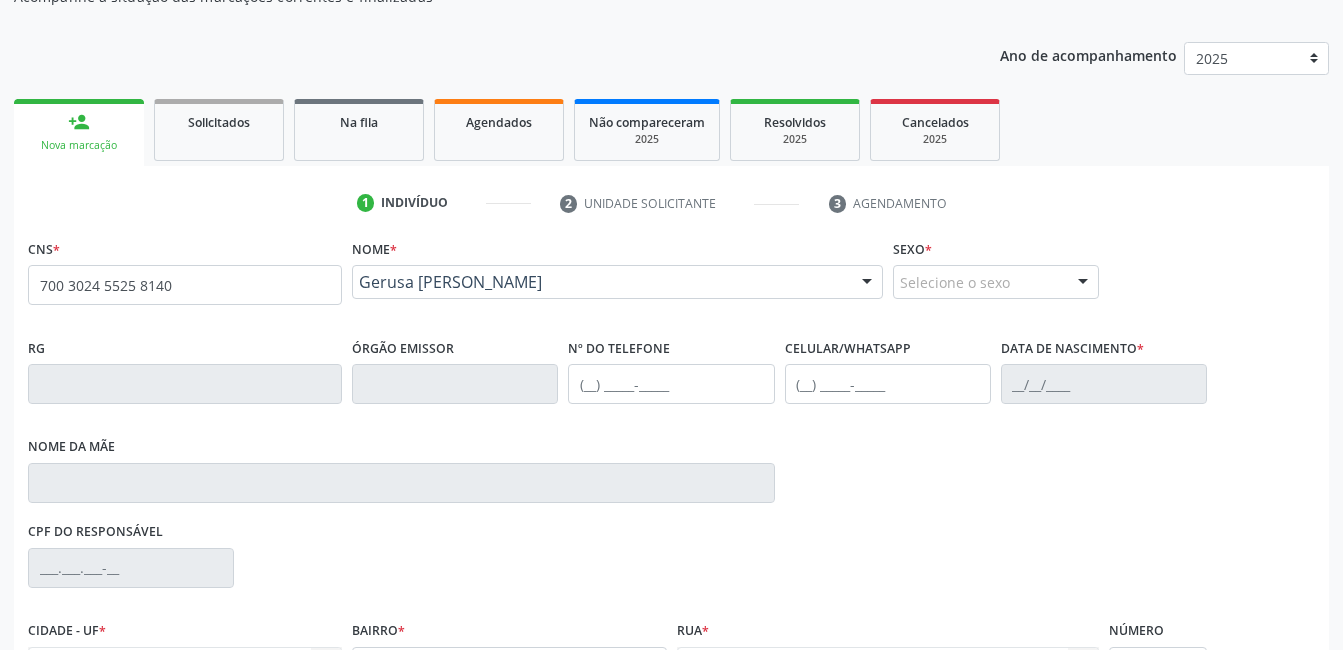 scroll, scrollTop: 400, scrollLeft: 0, axis: vertical 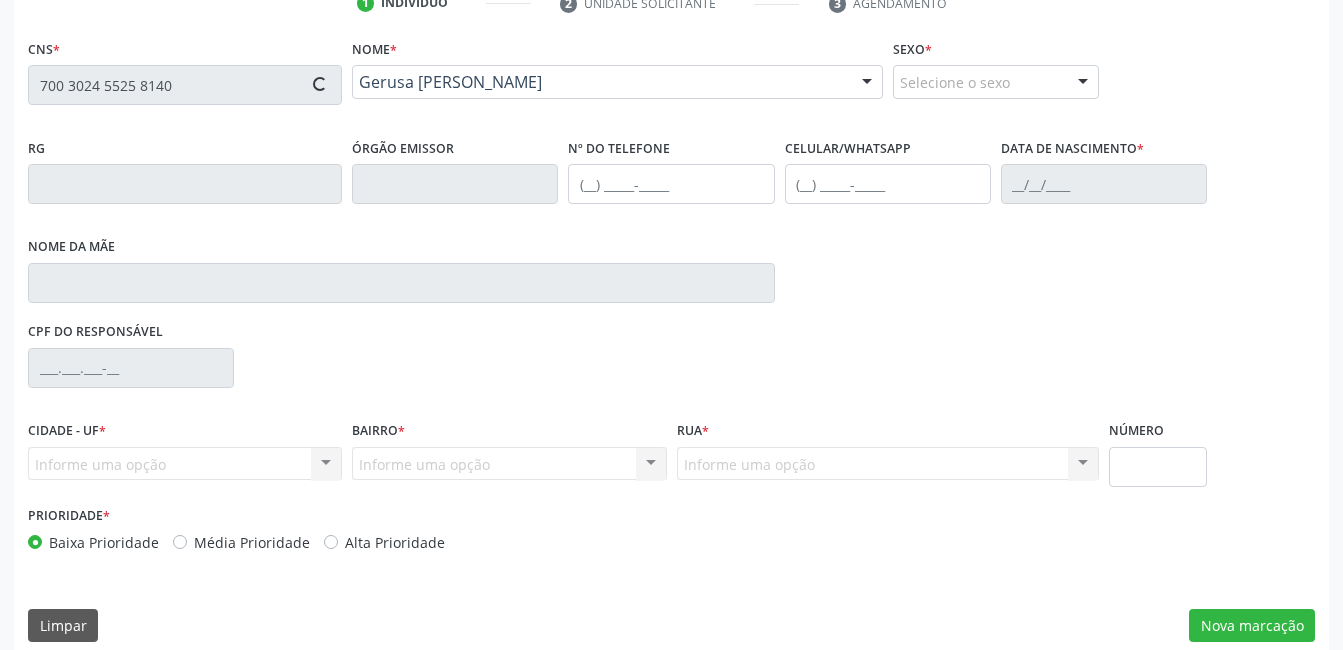 type on "(87) 98846-7102" 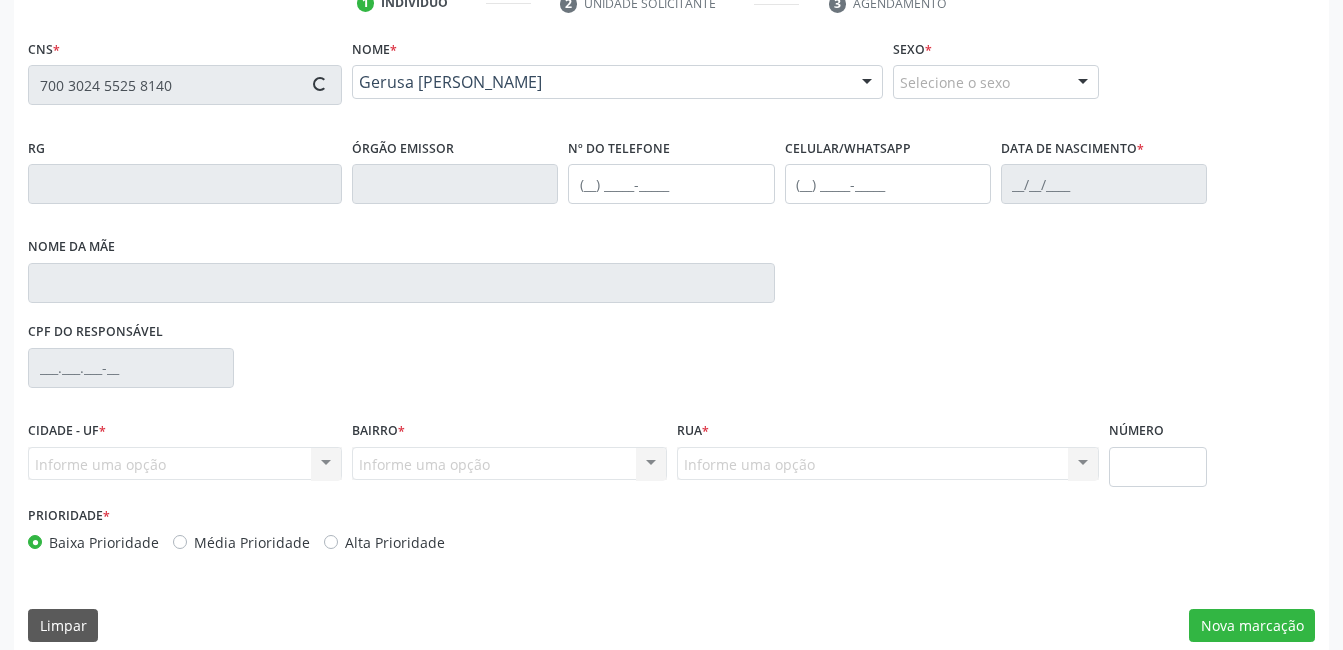 type on "14/04/1966" 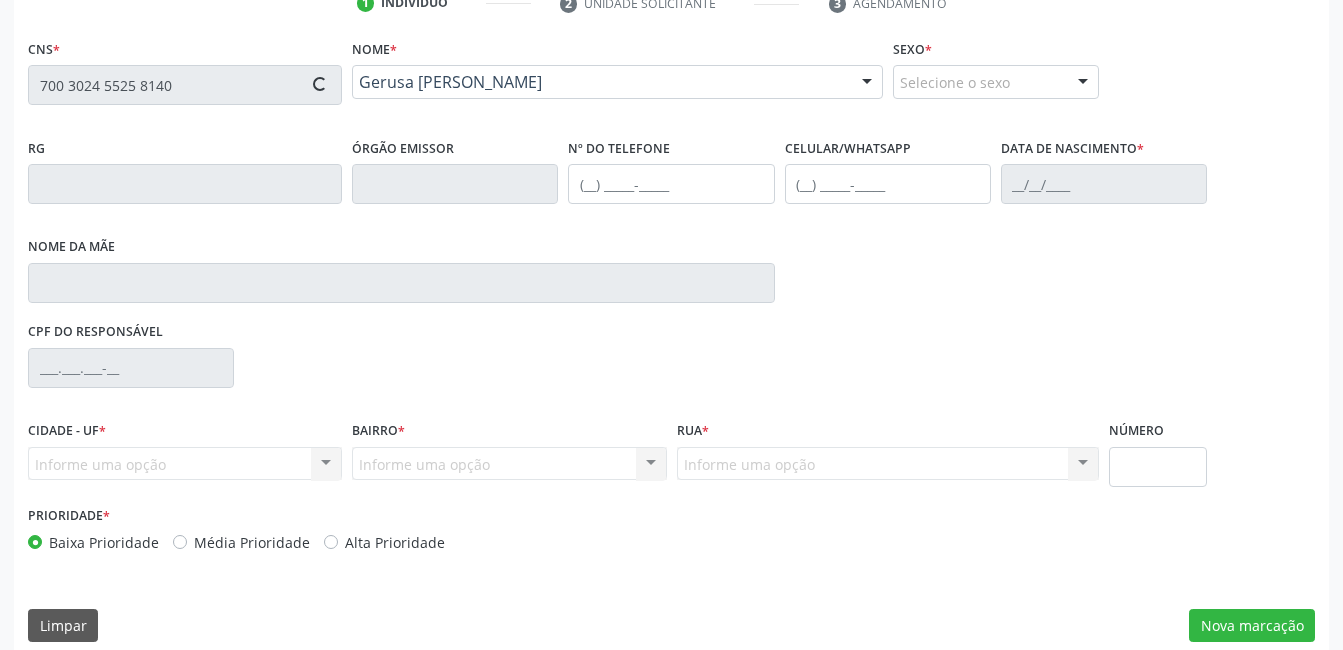 type on "160" 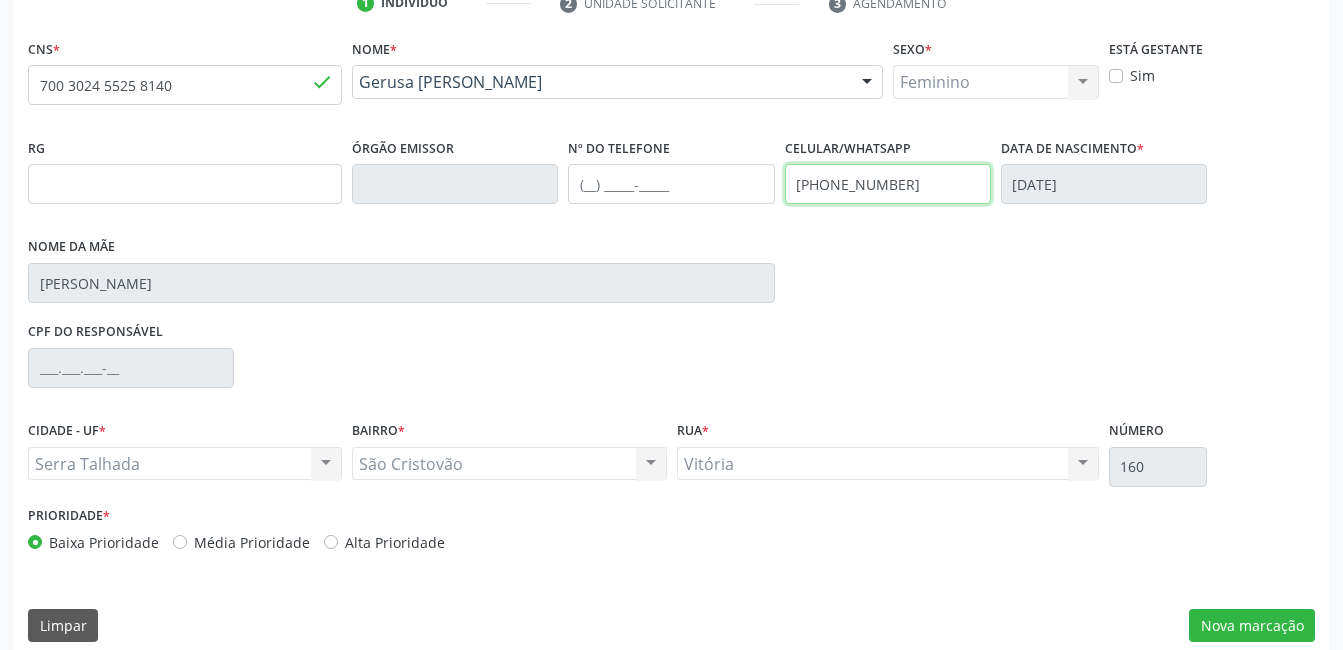 drag, startPoint x: 914, startPoint y: 179, endPoint x: 743, endPoint y: 190, distance: 171.35344 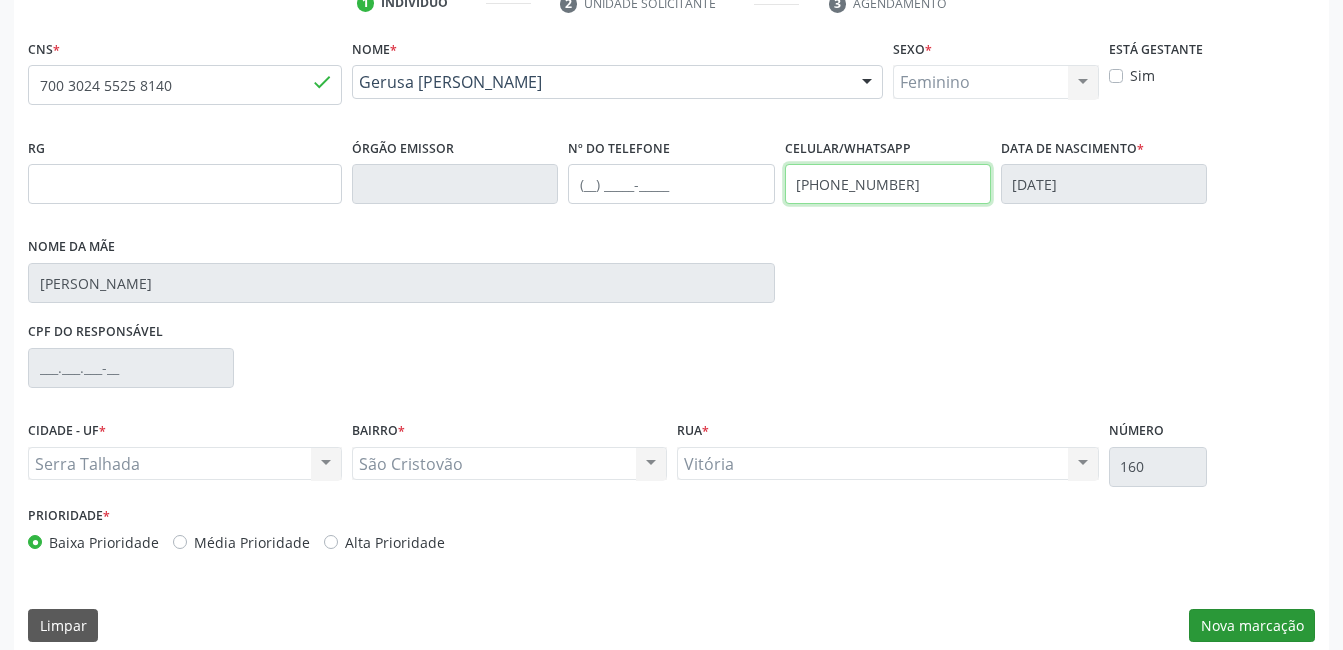 type on "(87) 99193-4222" 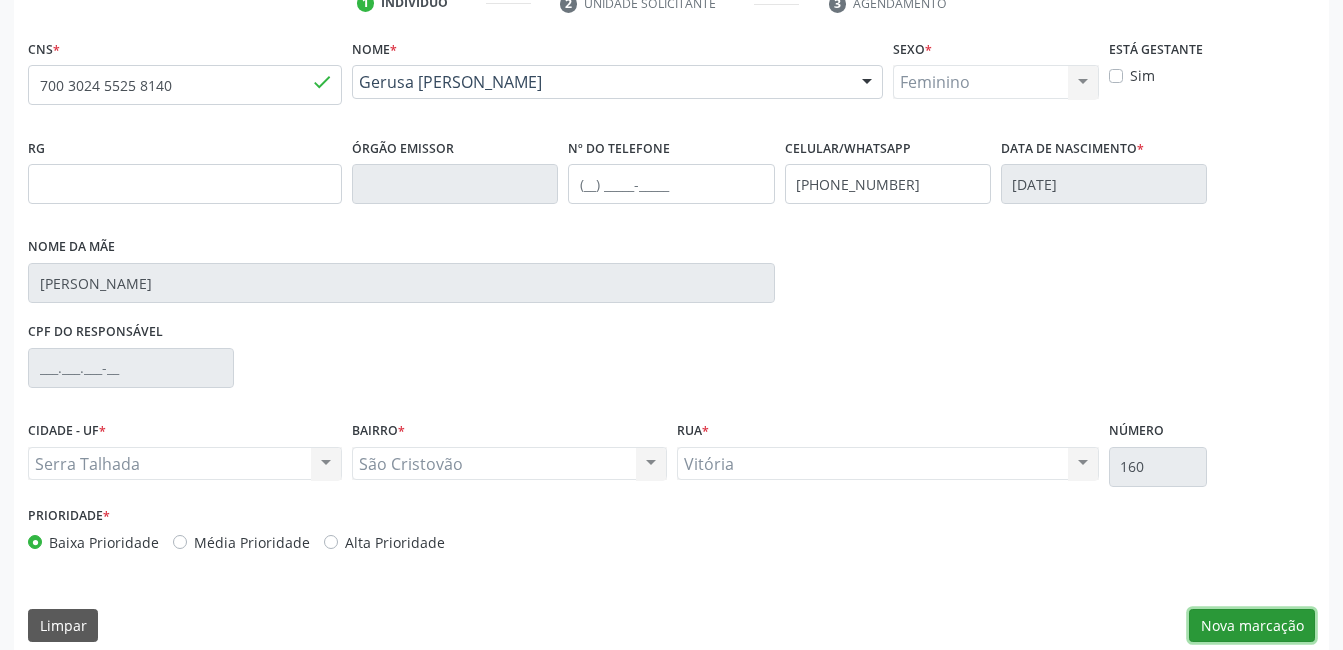 click on "Nova marcação" at bounding box center [1252, 626] 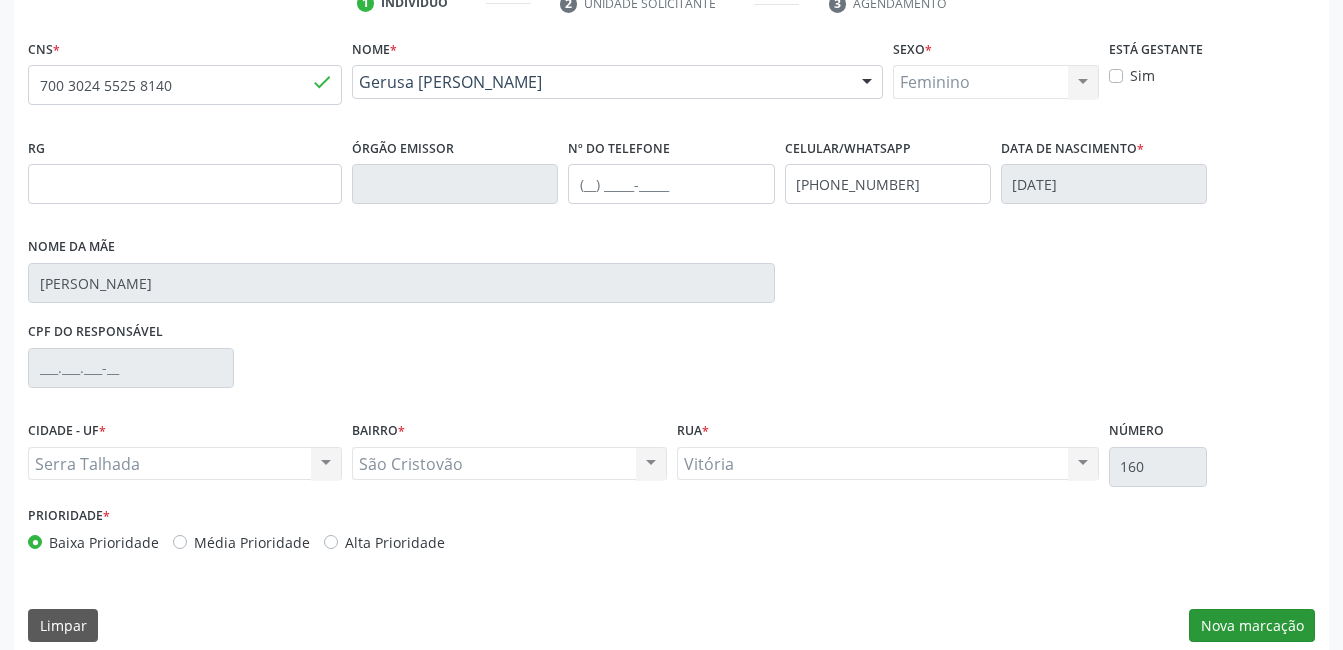 scroll, scrollTop: 256, scrollLeft: 0, axis: vertical 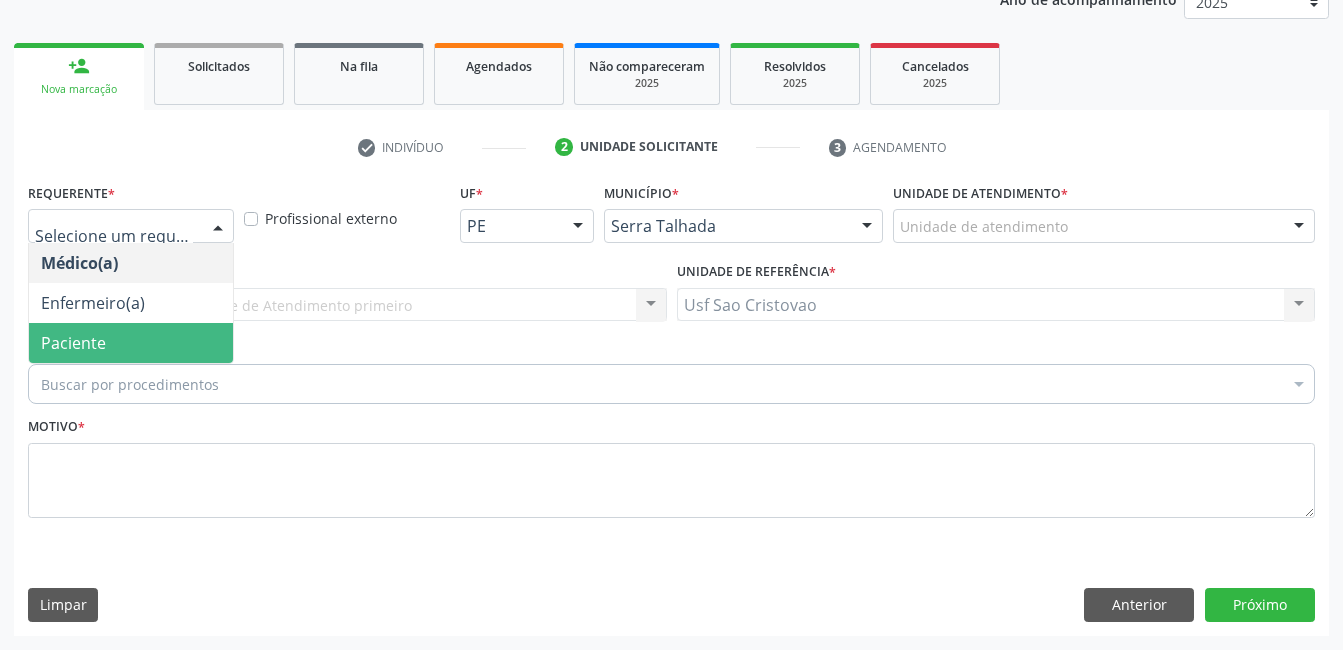 click on "Paciente" at bounding box center (131, 343) 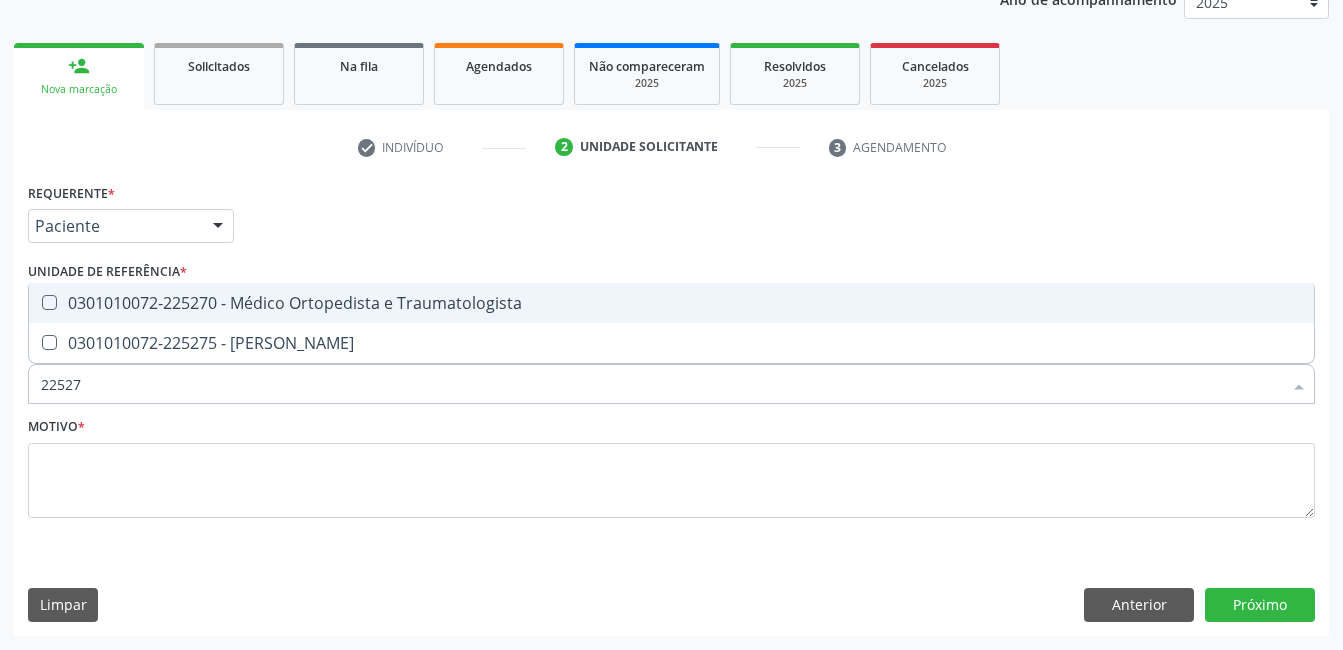 type on "225270" 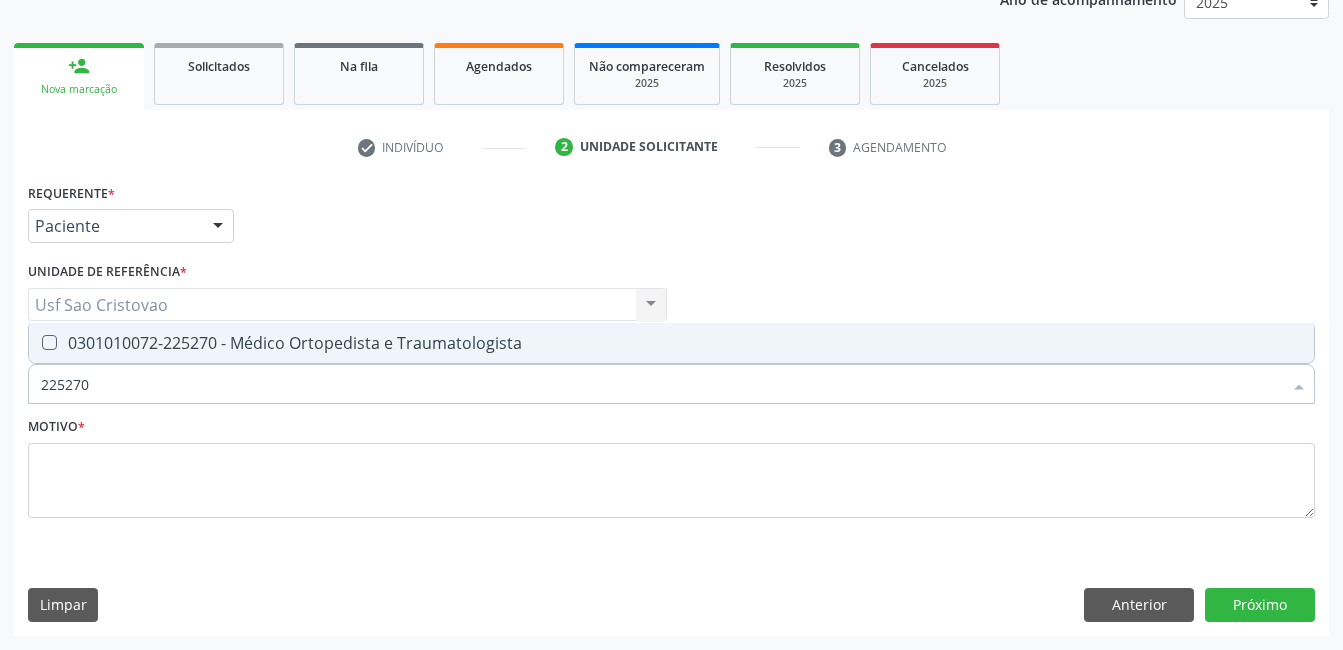 click at bounding box center (49, 342) 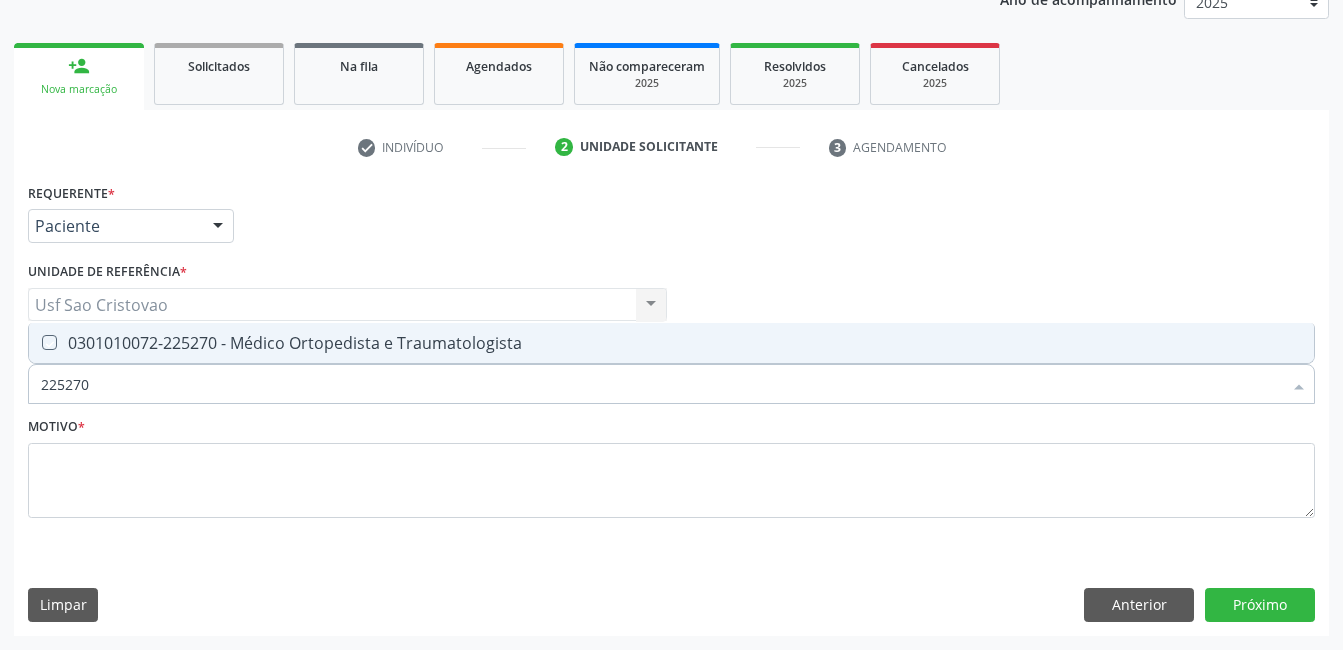 click at bounding box center [35, 342] 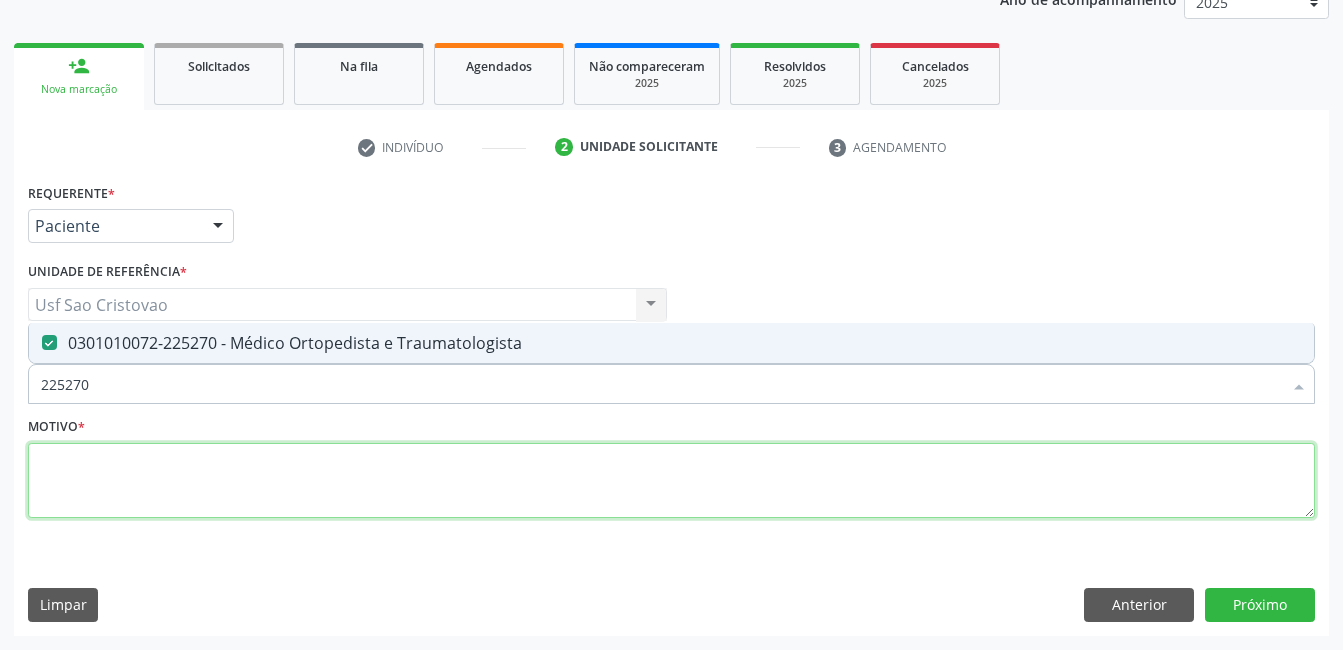 click at bounding box center (671, 481) 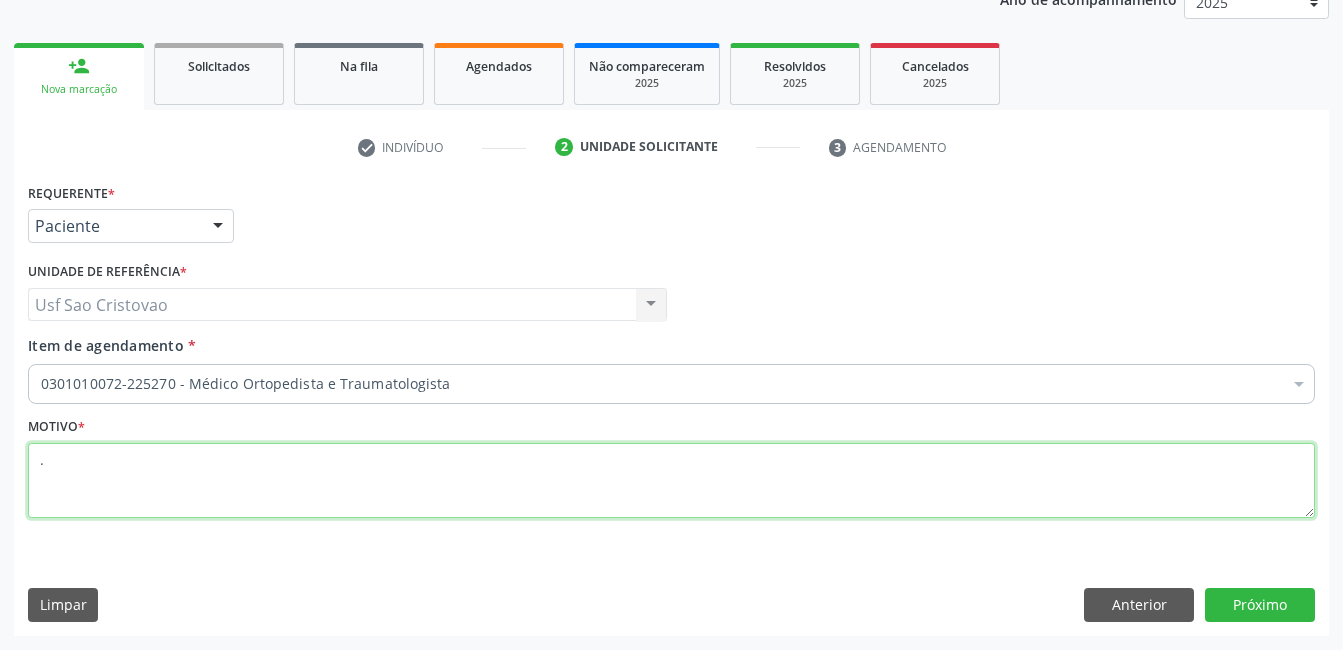 type on "." 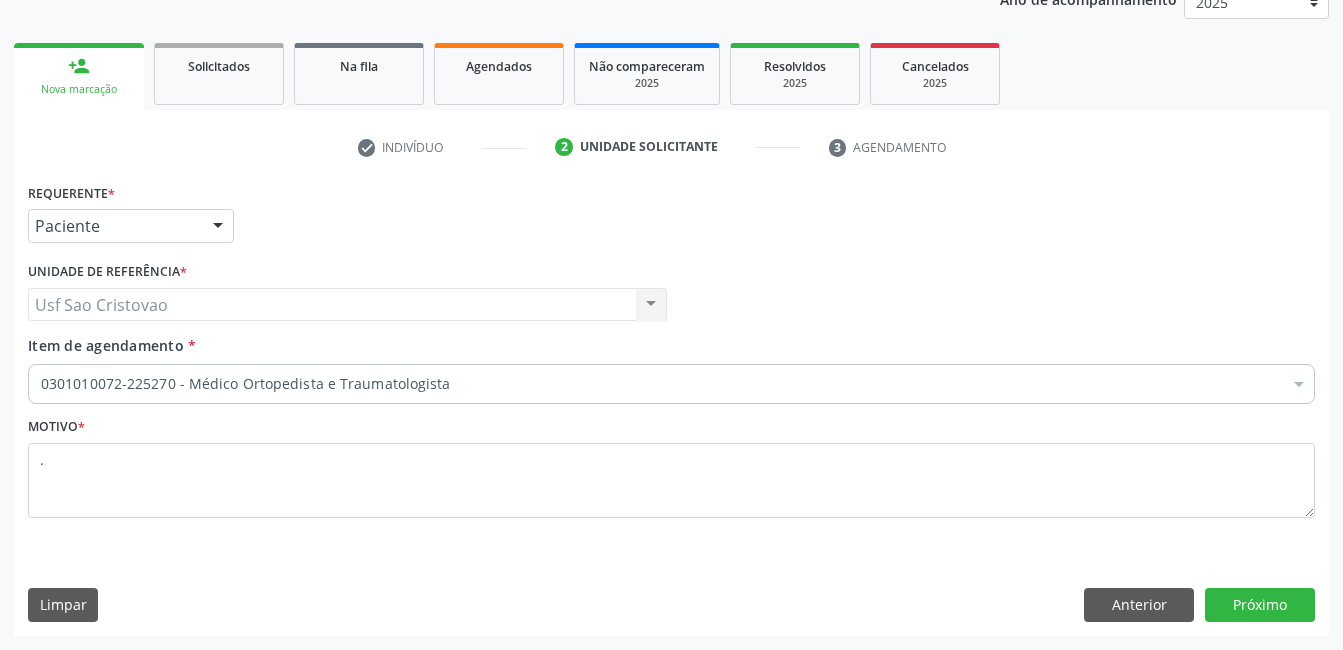 click on "Motivo
*
." at bounding box center [671, 472] 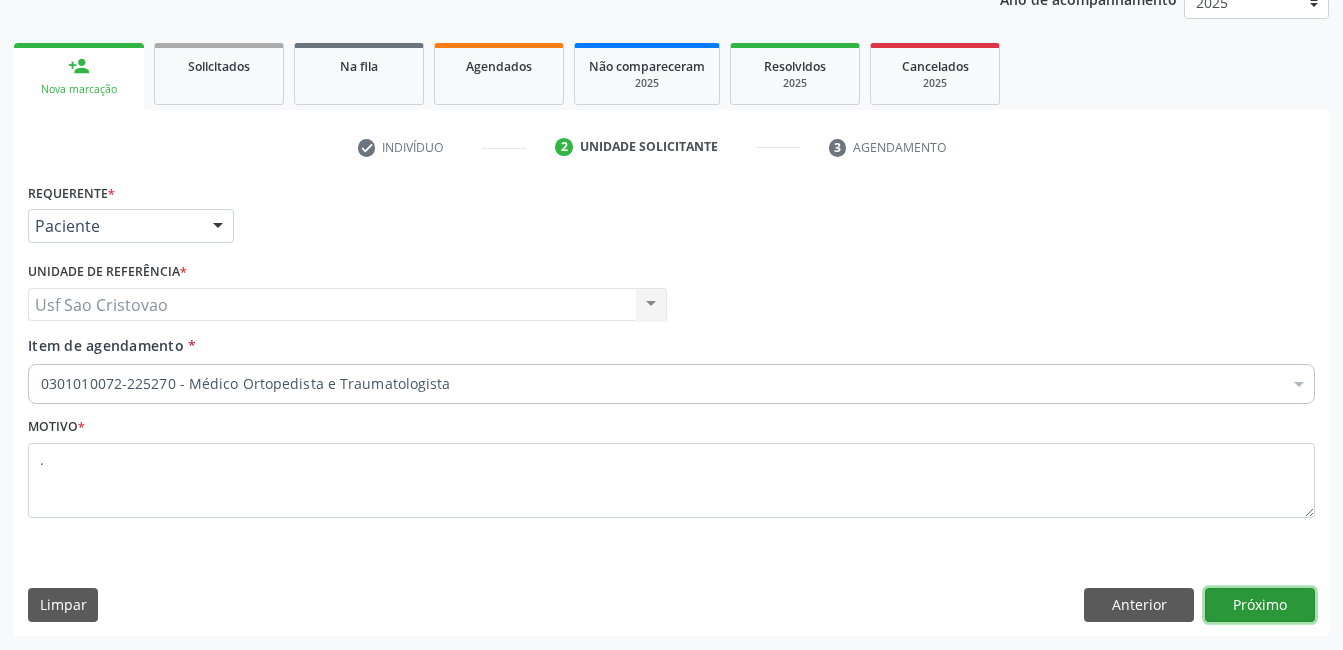 click on "Próximo" at bounding box center (1260, 605) 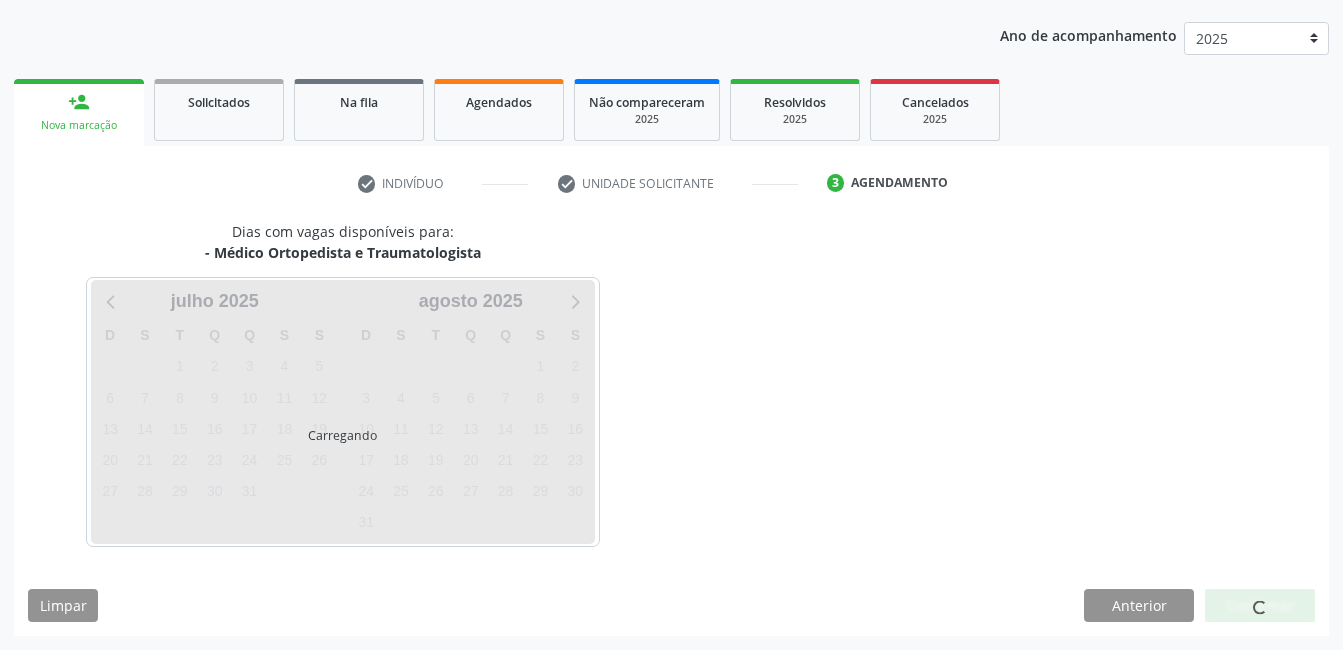 scroll, scrollTop: 220, scrollLeft: 0, axis: vertical 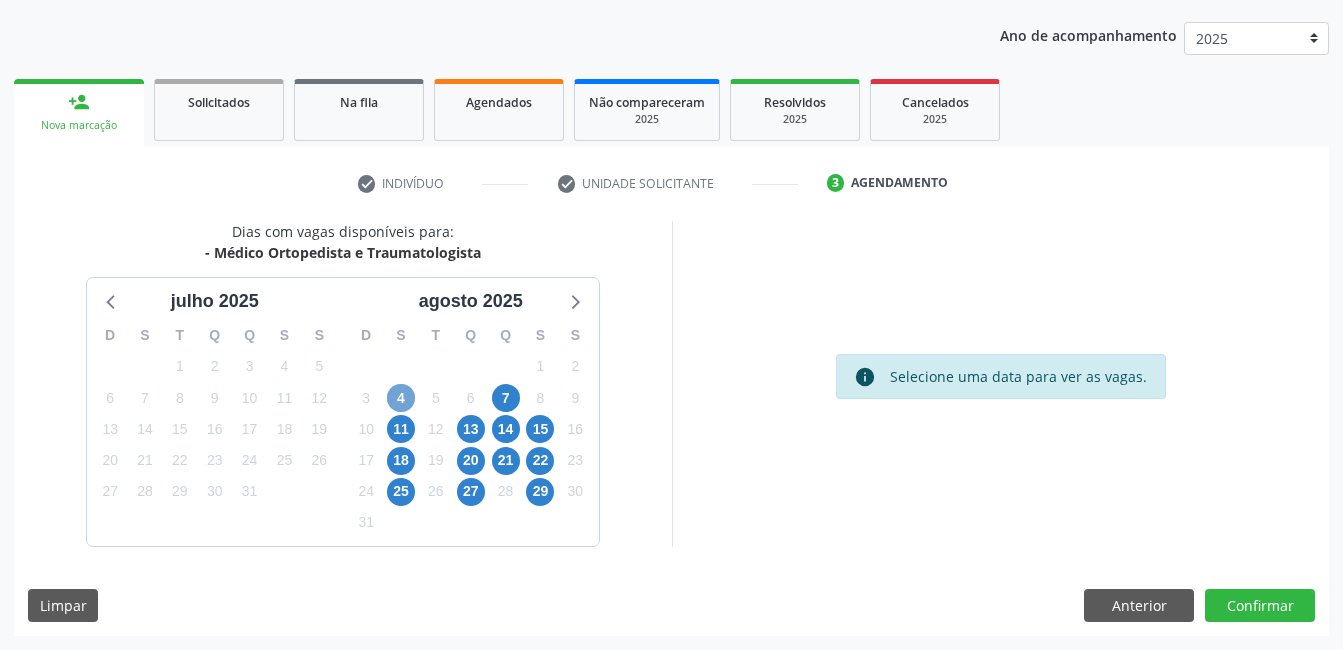 click on "4" at bounding box center [401, 398] 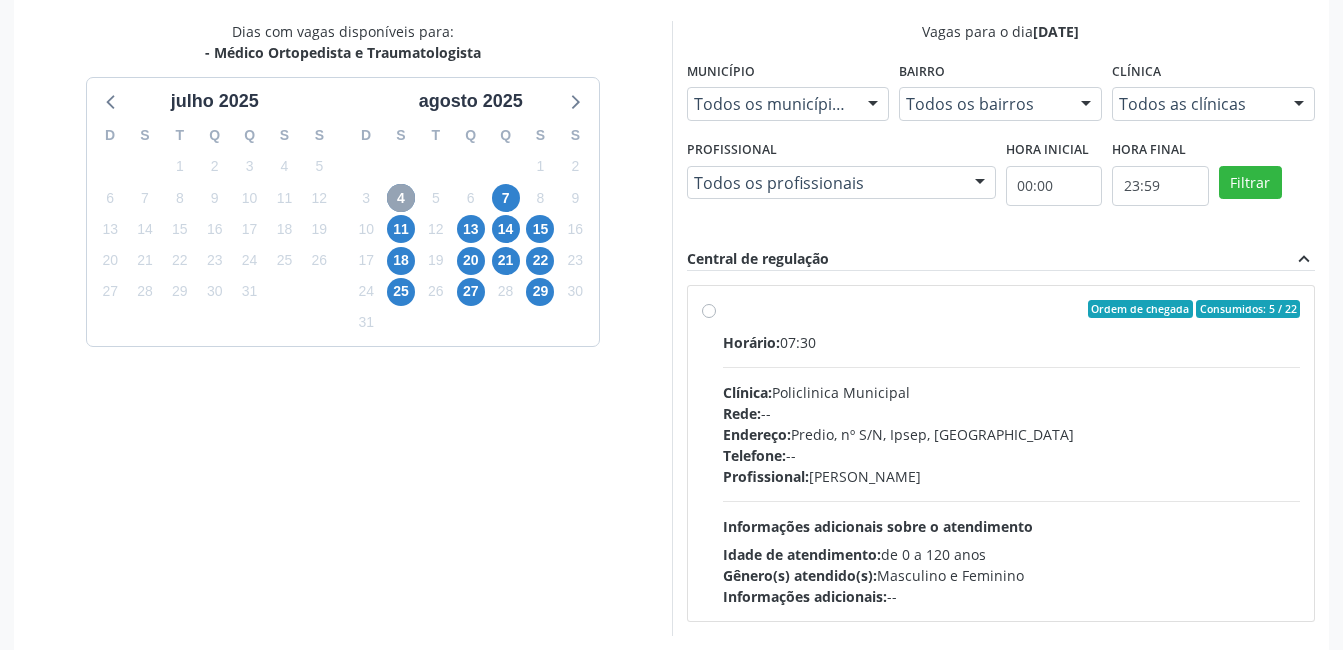 scroll, scrollTop: 509, scrollLeft: 0, axis: vertical 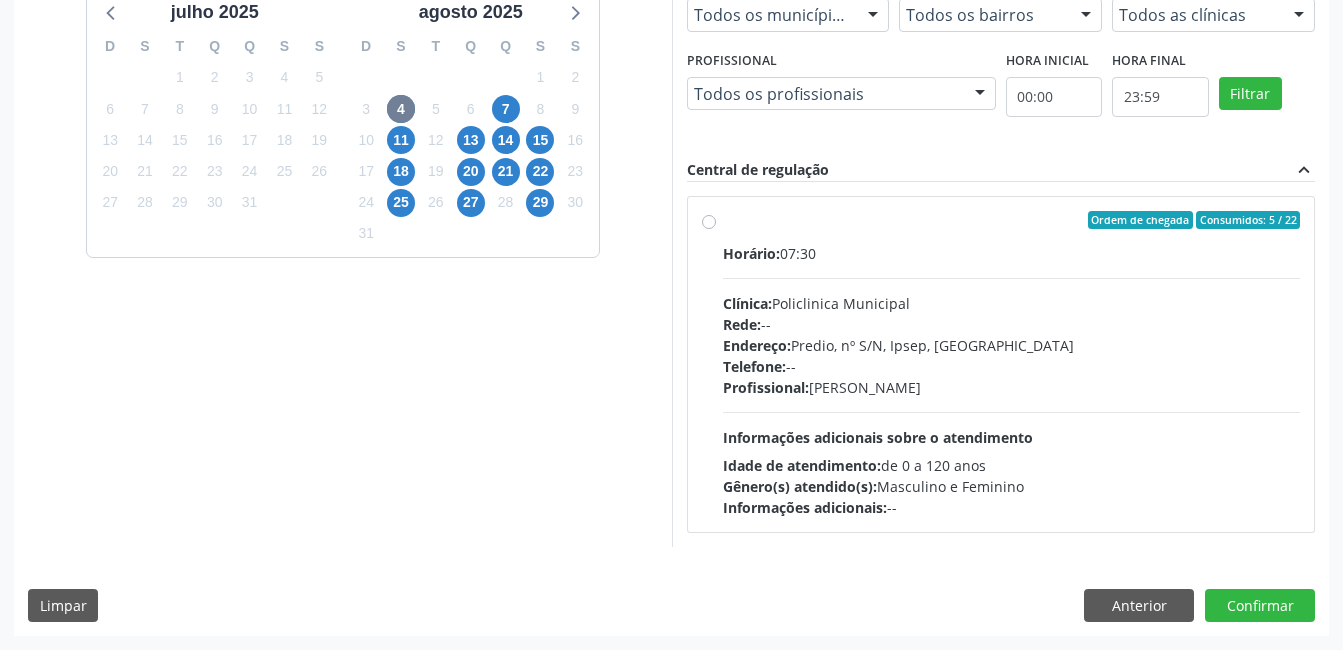 click on "Ordem de chegada
Consumidos: 5 / 22
Horário:   07:30
Clínica:  Policlinica Municipal
Rede:
--
Endereço:   Predio, nº S/N, Ipsep, Serra Talhada - PE
Telefone:   --
Profissional:
Joao Bosco Barreto Couto Neto
Informações adicionais sobre o atendimento
Idade de atendimento:
de 0 a 120 anos
Gênero(s) atendido(s):
Masculino e Feminino
Informações adicionais:
--" at bounding box center [1012, 364] 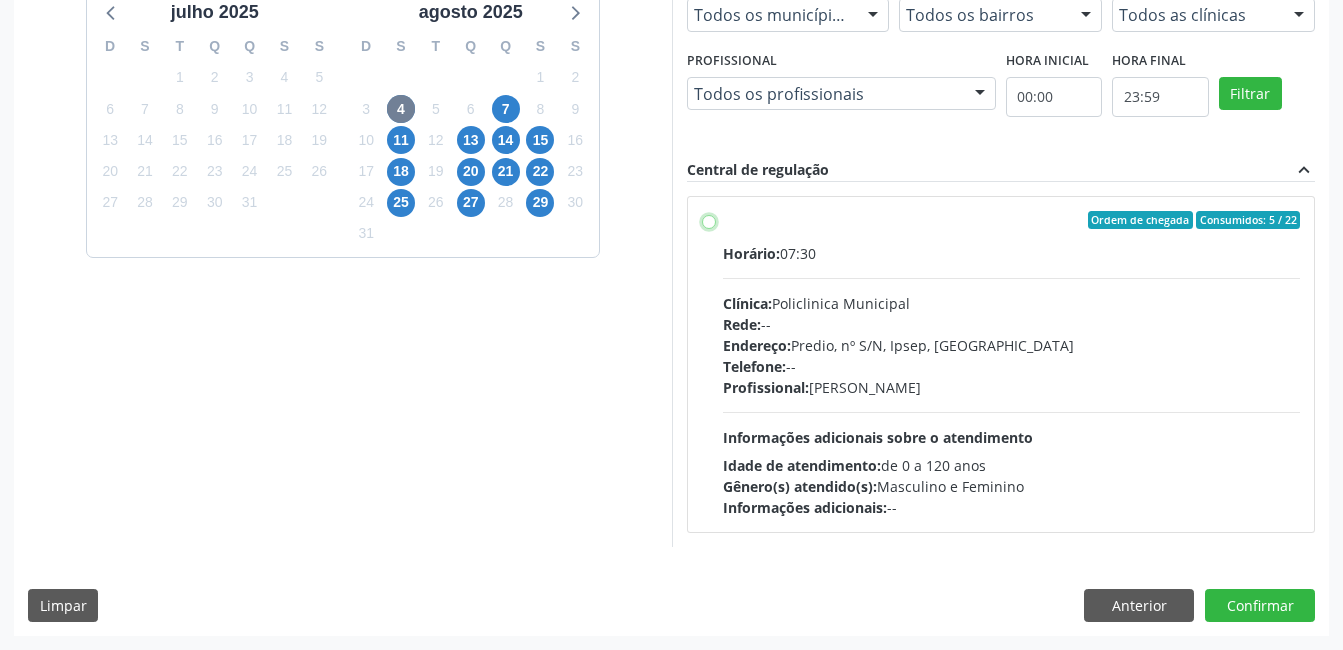 click on "Ordem de chegada
Consumidos: 5 / 22
Horário:   07:30
Clínica:  Policlinica Municipal
Rede:
--
Endereço:   Predio, nº S/N, Ipsep, Serra Talhada - PE
Telefone:   --
Profissional:
Joao Bosco Barreto Couto Neto
Informações adicionais sobre o atendimento
Idade de atendimento:
de 0 a 120 anos
Gênero(s) atendido(s):
Masculino e Feminino
Informações adicionais:
--" at bounding box center [709, 220] 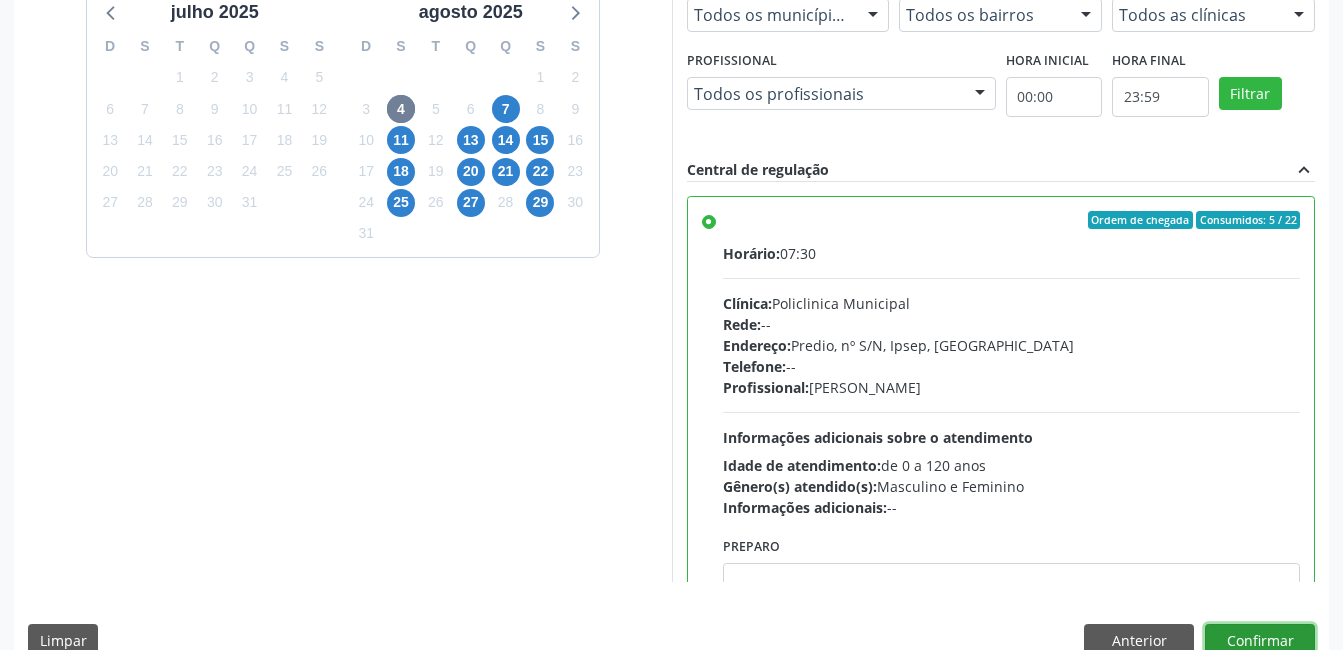 click on "Confirmar" at bounding box center [1260, 641] 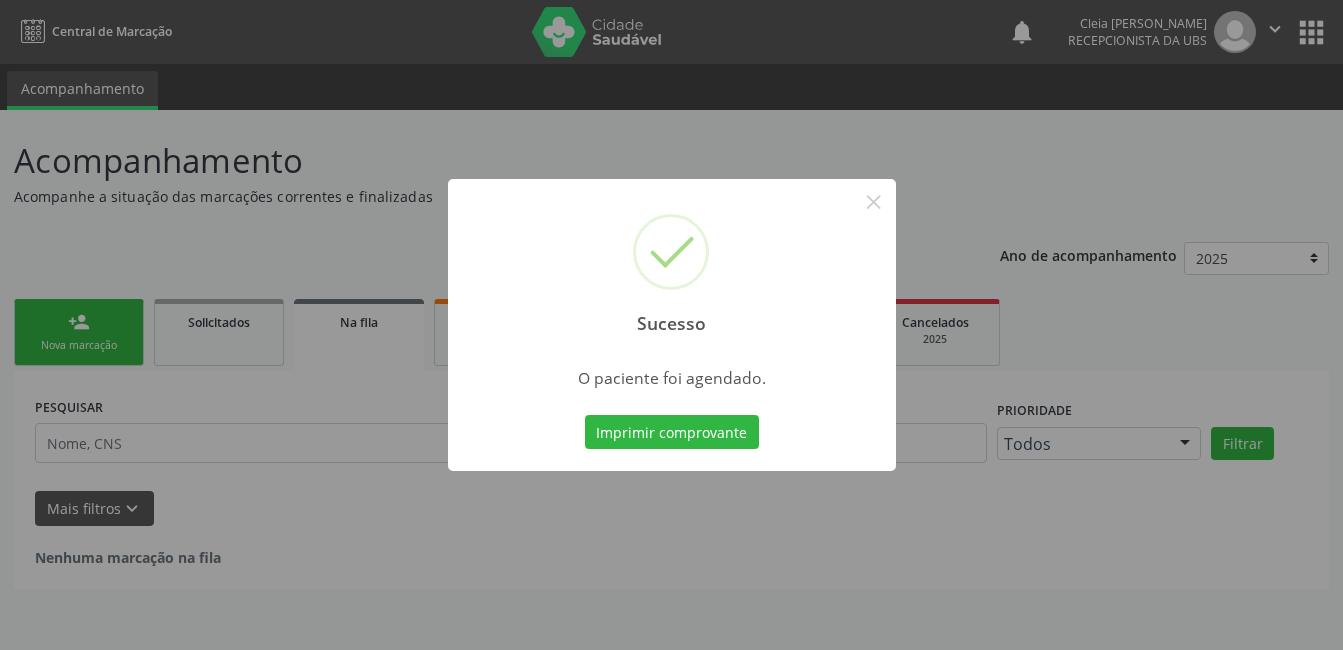 scroll, scrollTop: 0, scrollLeft: 0, axis: both 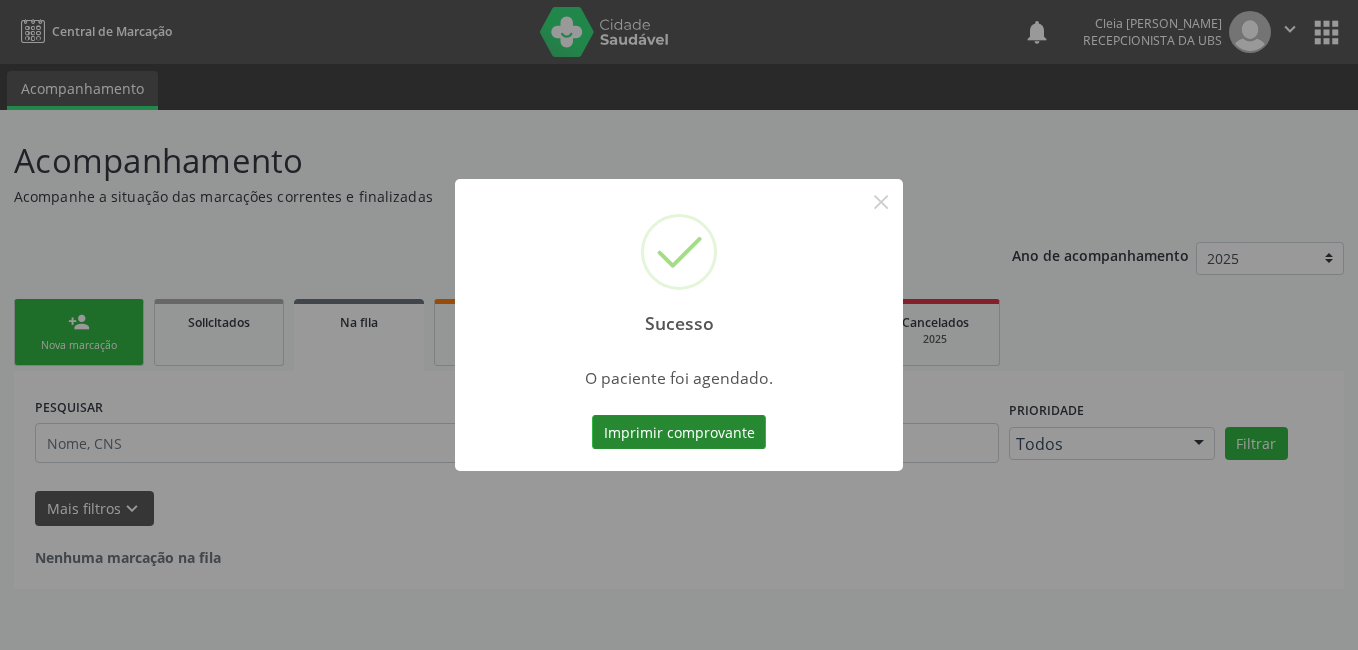 click on "Imprimir comprovante" at bounding box center [679, 432] 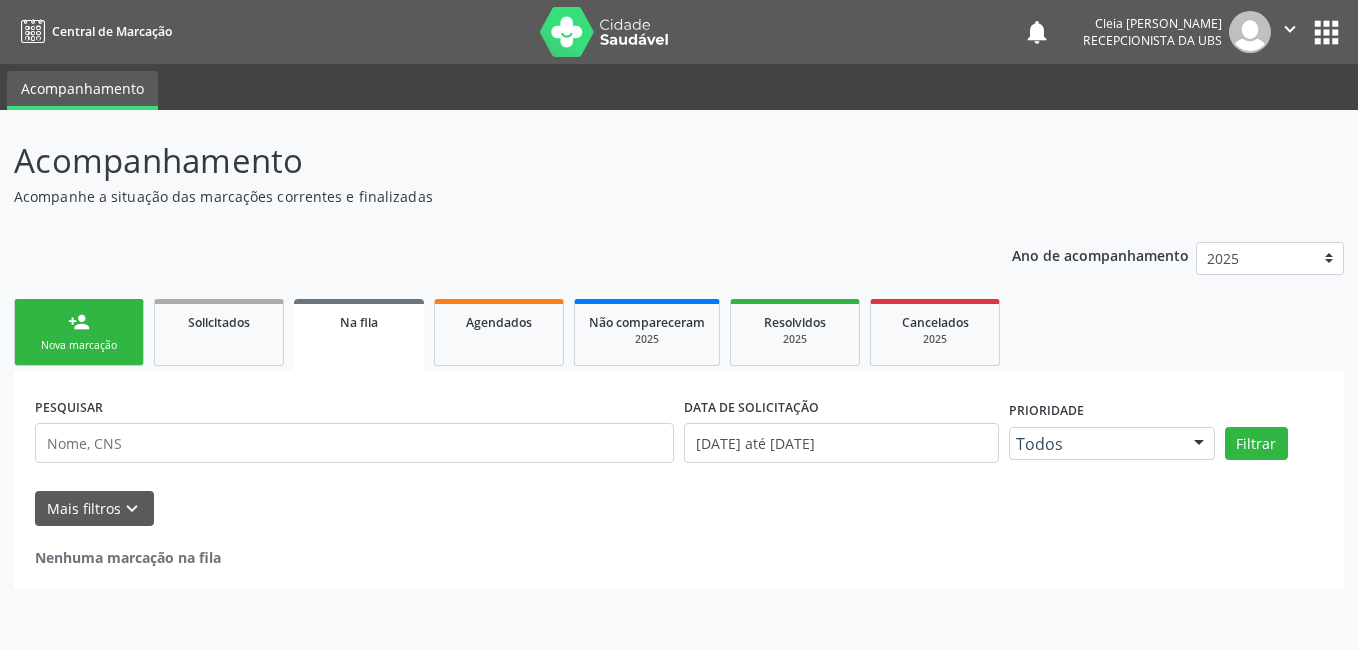 click on "person_add
Nova marcação" at bounding box center [79, 332] 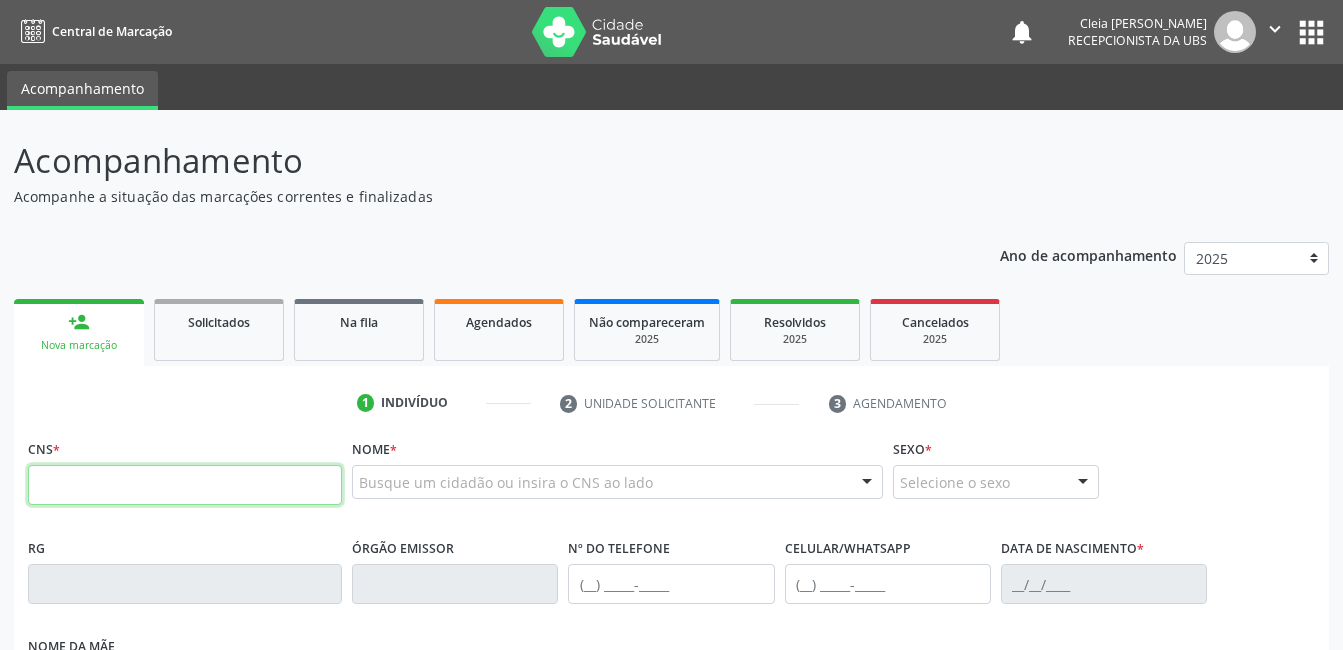 click at bounding box center (185, 485) 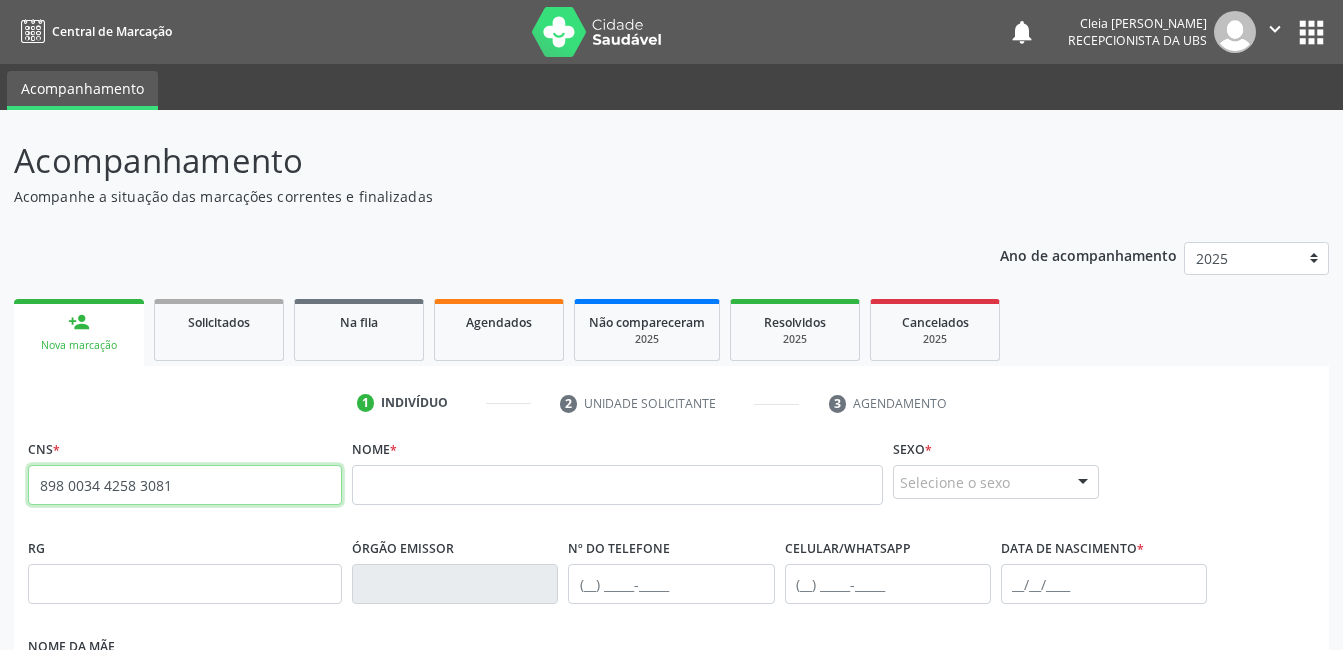 drag, startPoint x: 196, startPoint y: 484, endPoint x: 0, endPoint y: 488, distance: 196.04082 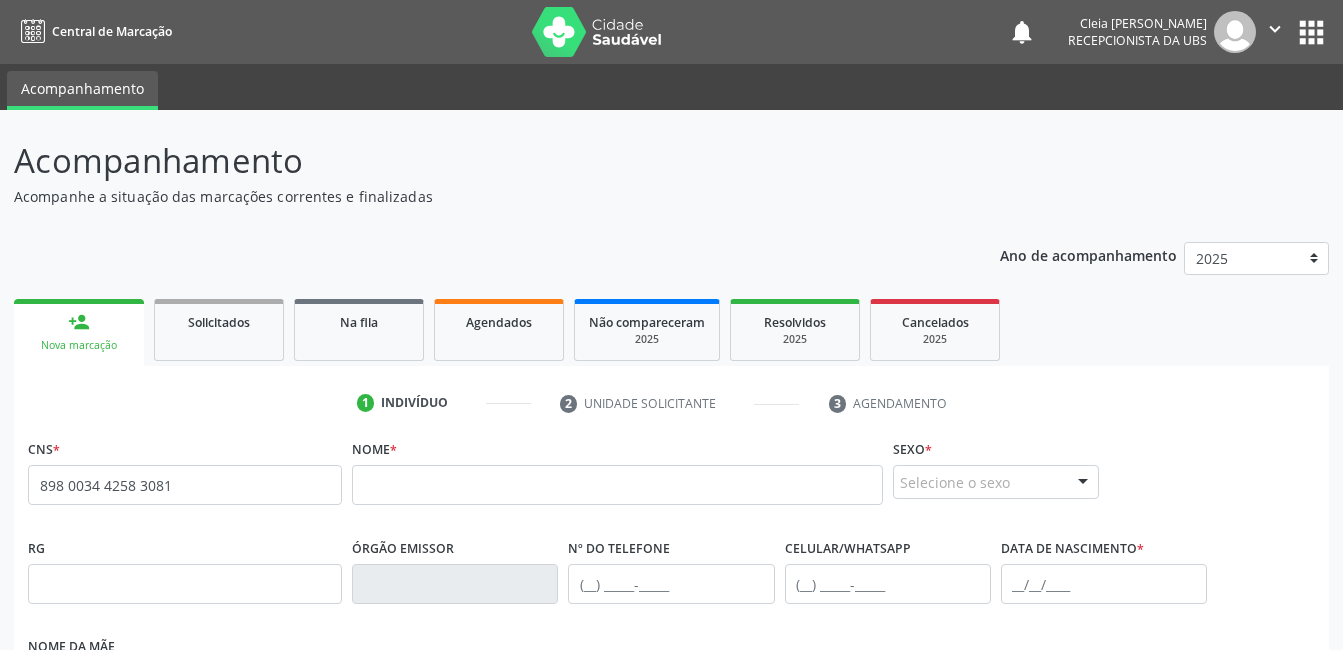 click on "Central de Marcação
notifications
Cleia Rejane Pereira da Silva Mello
Recepcionista da UBS

Configurações
Sair
apps
Acompanhamento
Acompanhamento
Acompanhe a situação das marcações correntes e finalizadas
Relatórios
Ano de acompanhamento
2025 2024
person_add
Nova marcação
Solicitados   Na fila   Agendados   Não compareceram
2025
Resolvidos
2025
Cancelados
2025
1
Indivíduo
2
Unidade solicitante
3
Agendamento
CNS
*
898 0034 4258 3081       none
Nome
*
Sexo
*
Selecione o sexo
Masculino   Feminino
Nenhum resultado encontrado para: "   "
Não há nenhuma opção para ser exibida." at bounding box center (671, 325) 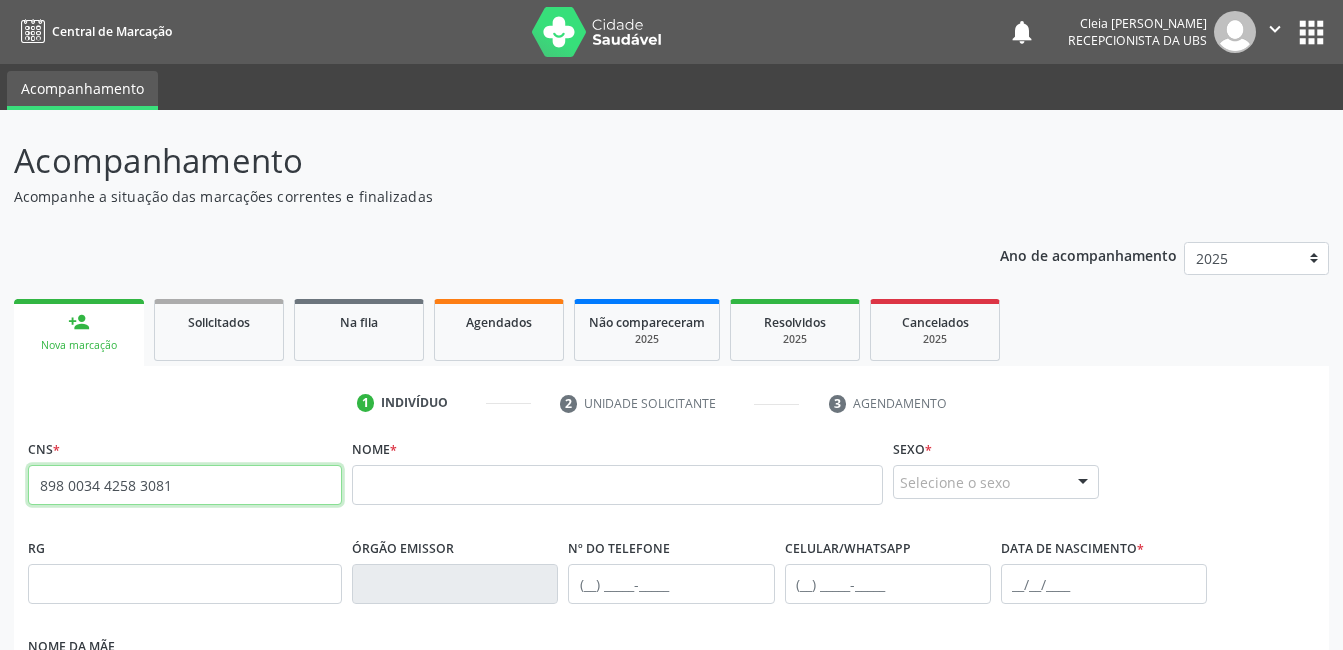 click on "898 0034 4258 3081" at bounding box center [185, 485] 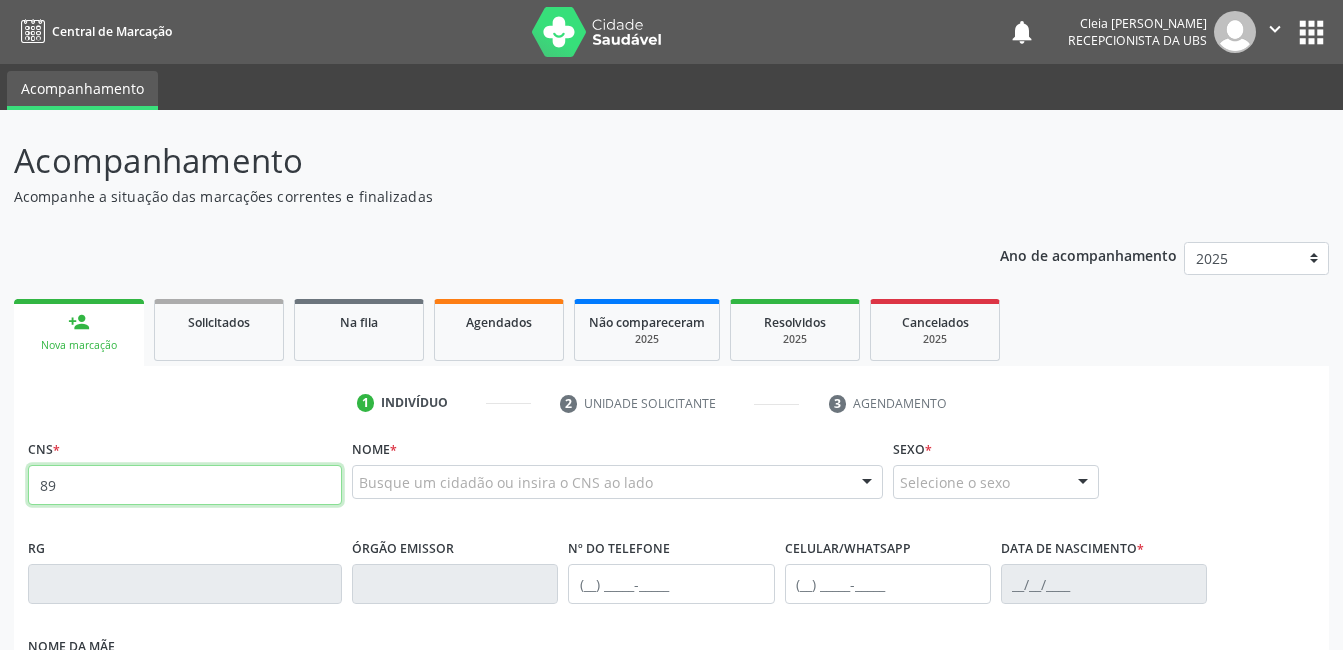 type on "8" 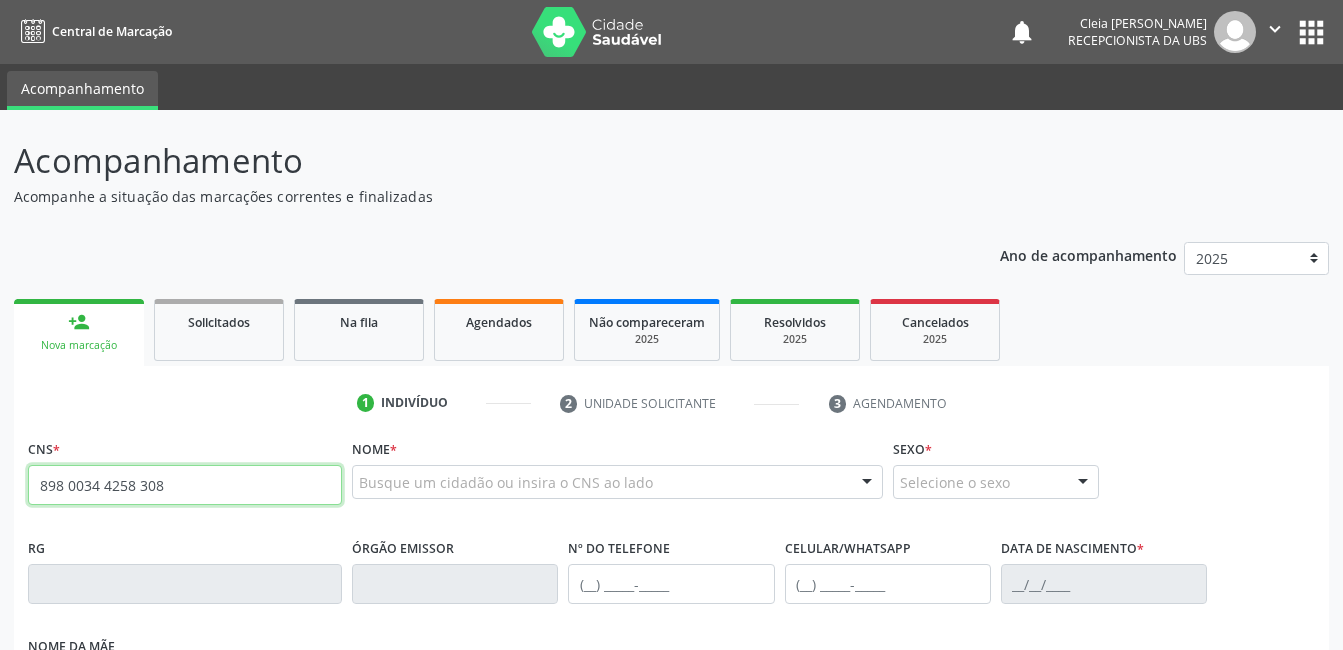type on "898 0034 4258 3081" 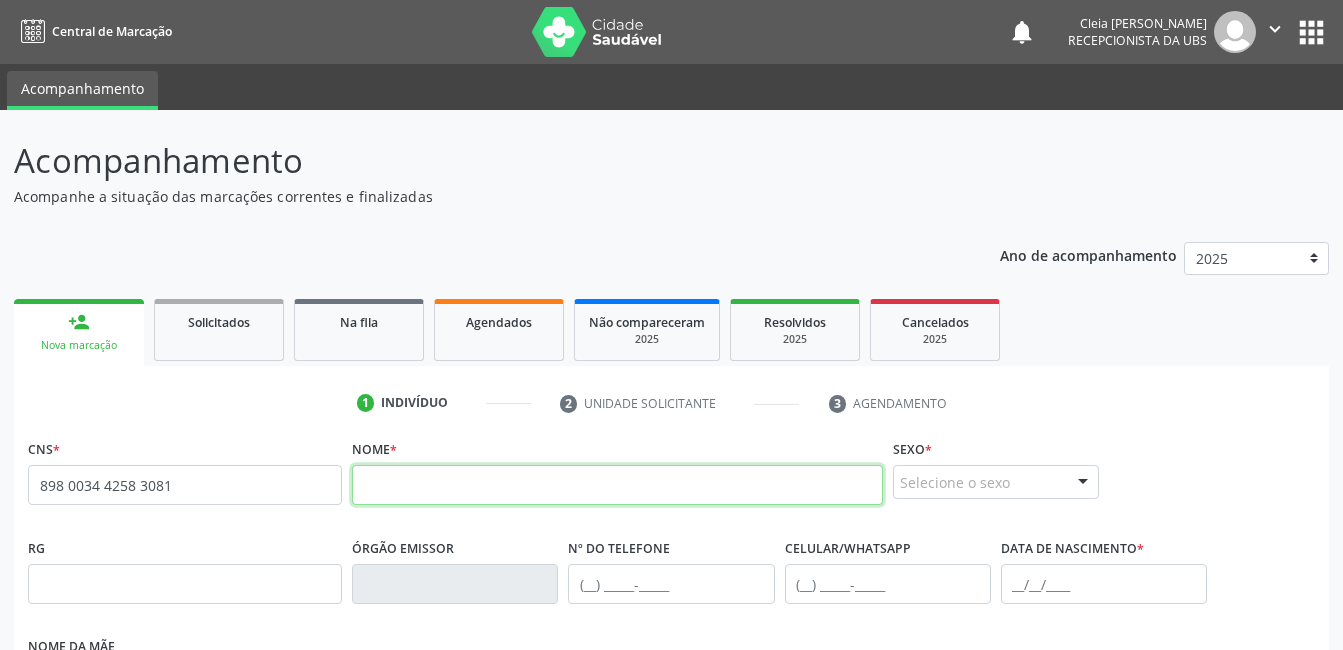 click at bounding box center [617, 485] 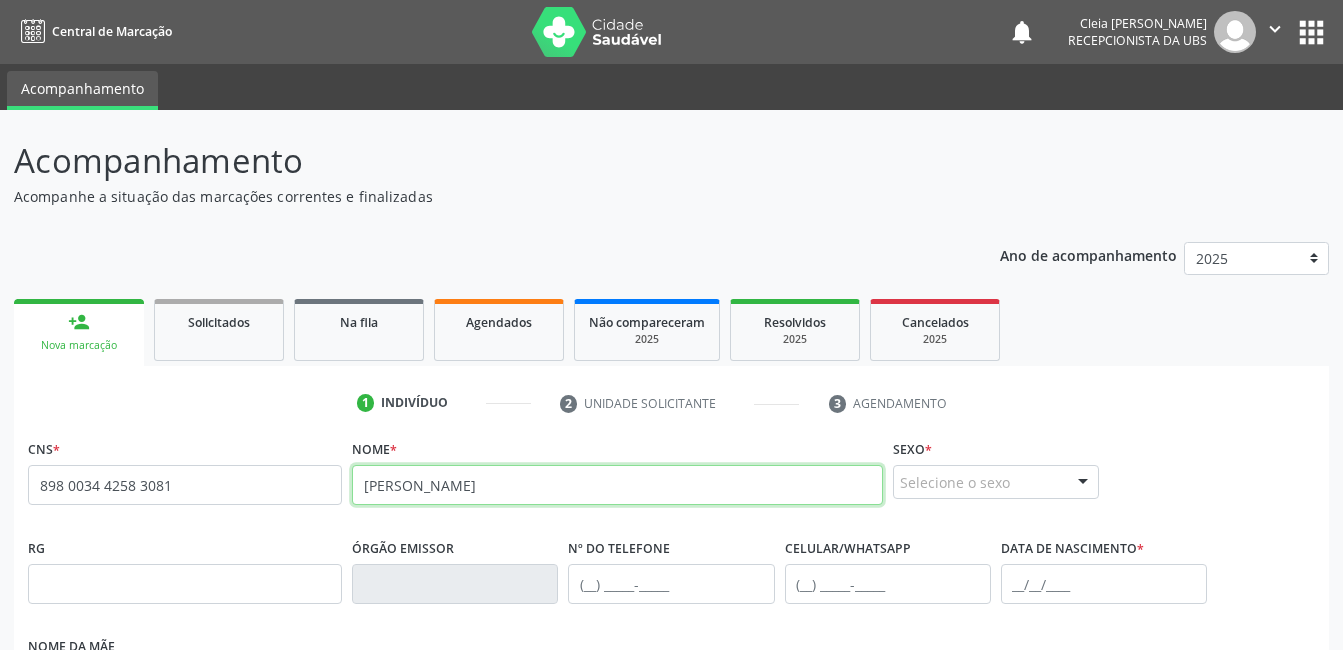 scroll, scrollTop: 200, scrollLeft: 0, axis: vertical 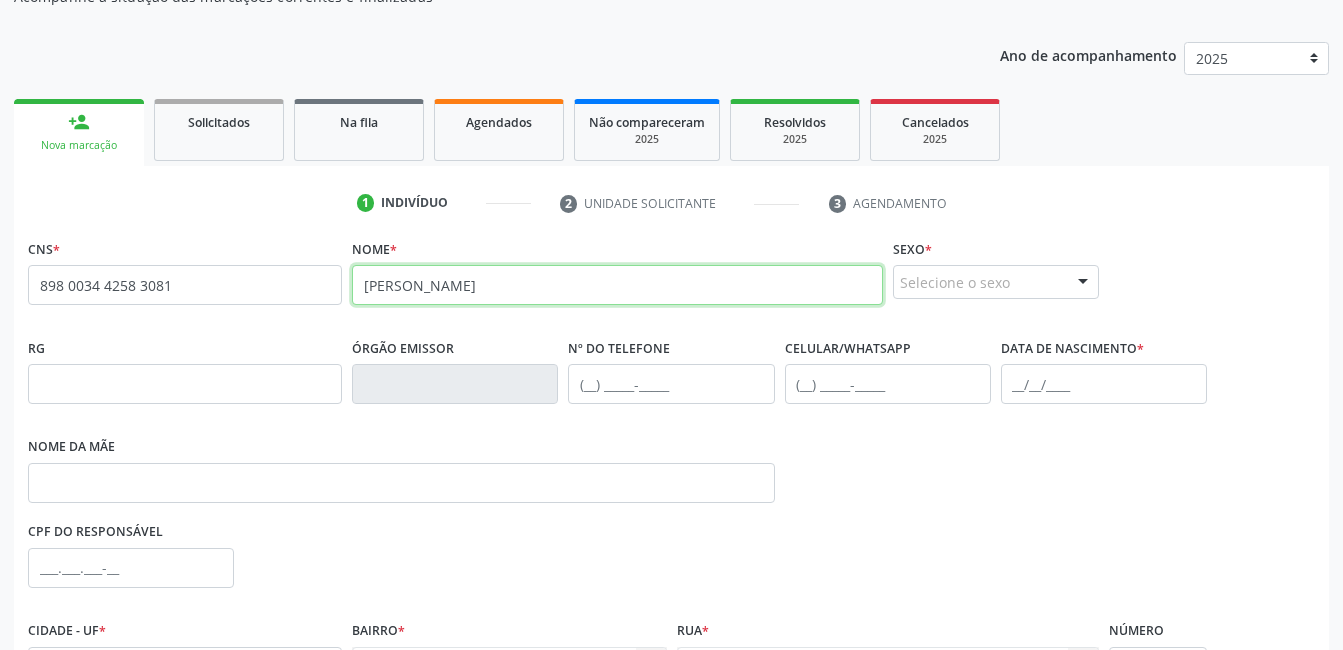 type on "JOSE BAIA NETO" 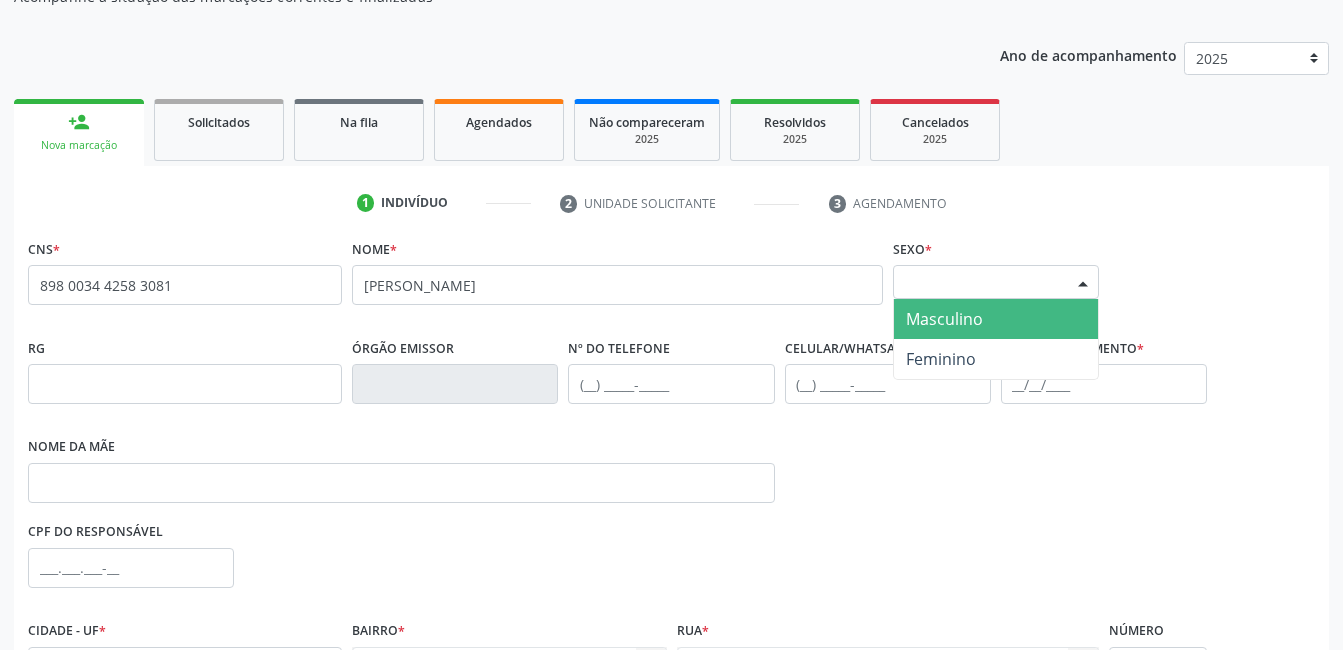 click at bounding box center (1083, 283) 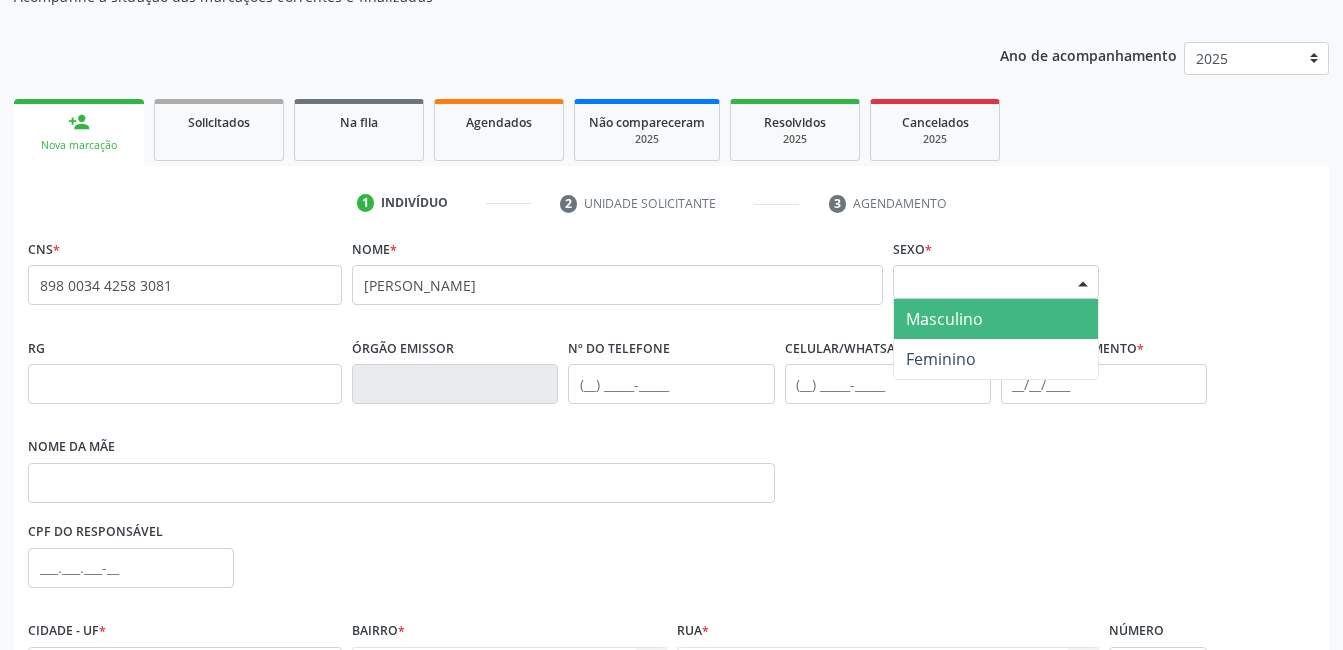 click on "Masculino" at bounding box center (996, 319) 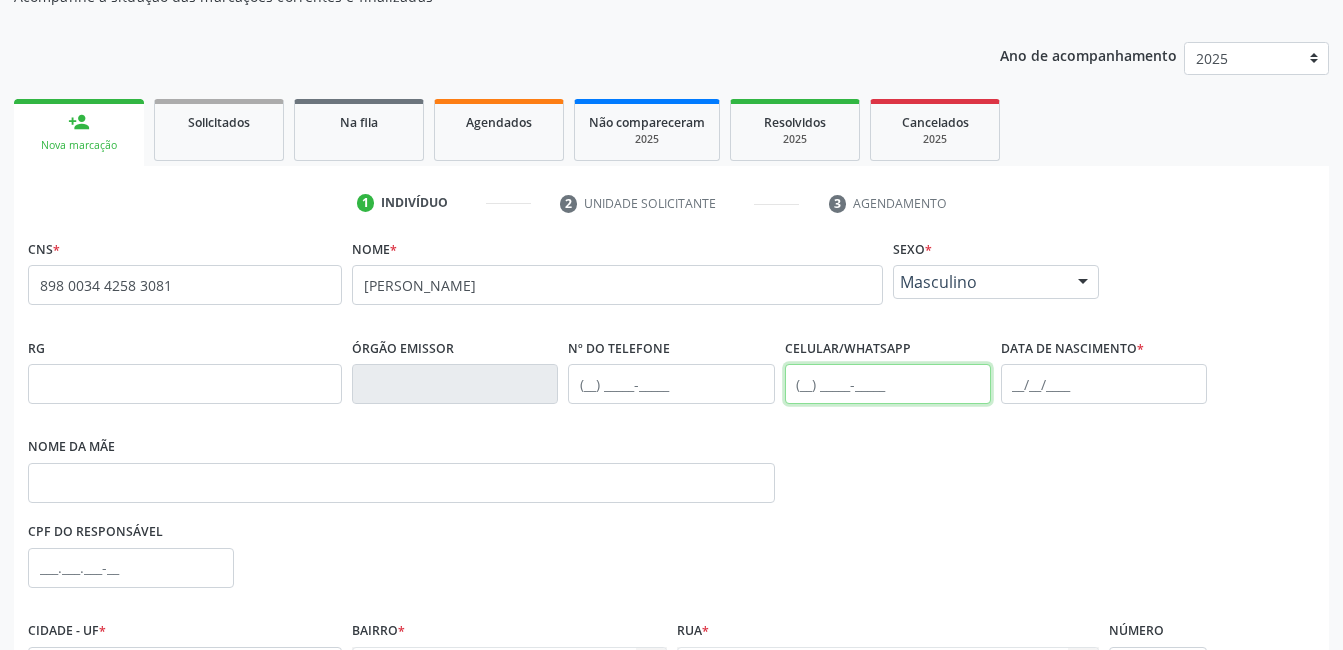 click at bounding box center (888, 384) 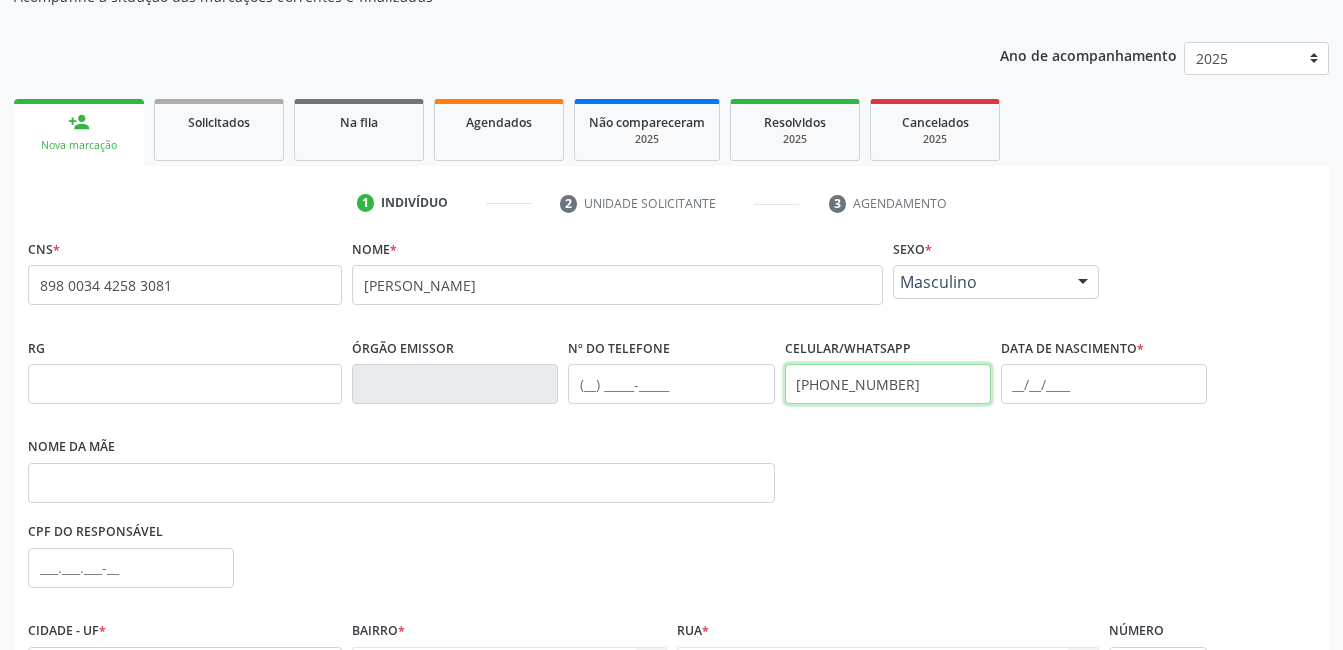 type on "(87) 99135-8681" 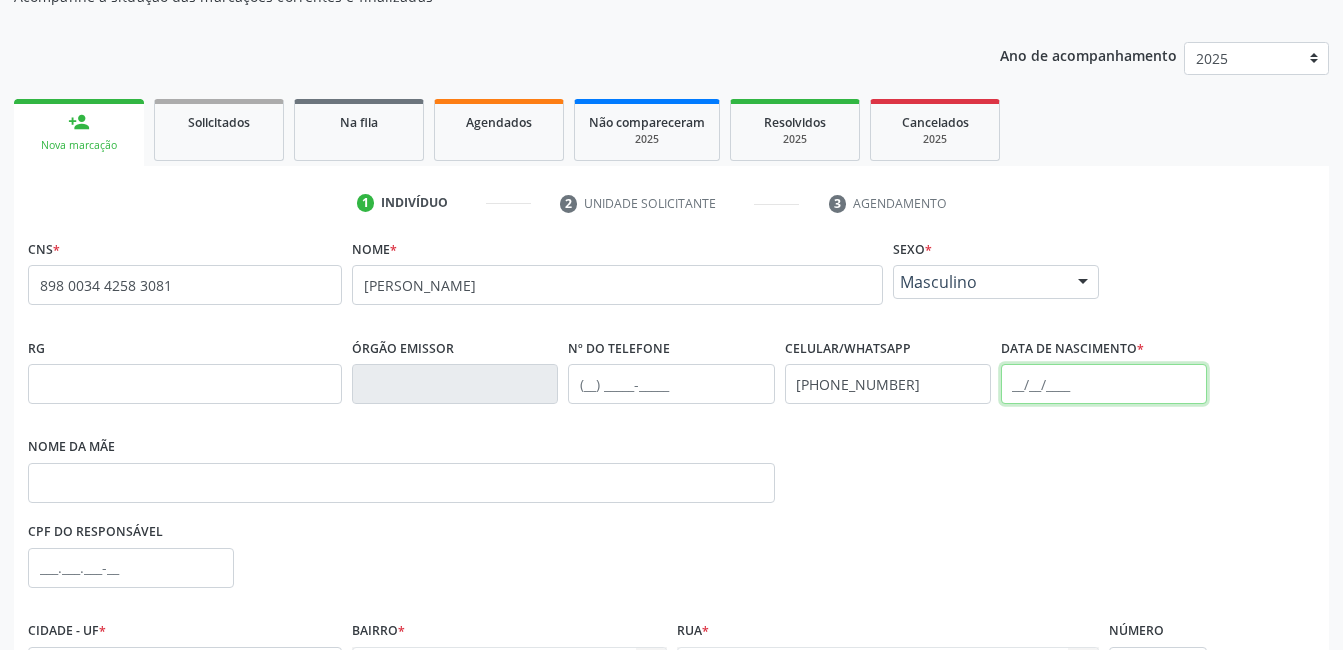 click at bounding box center [1104, 384] 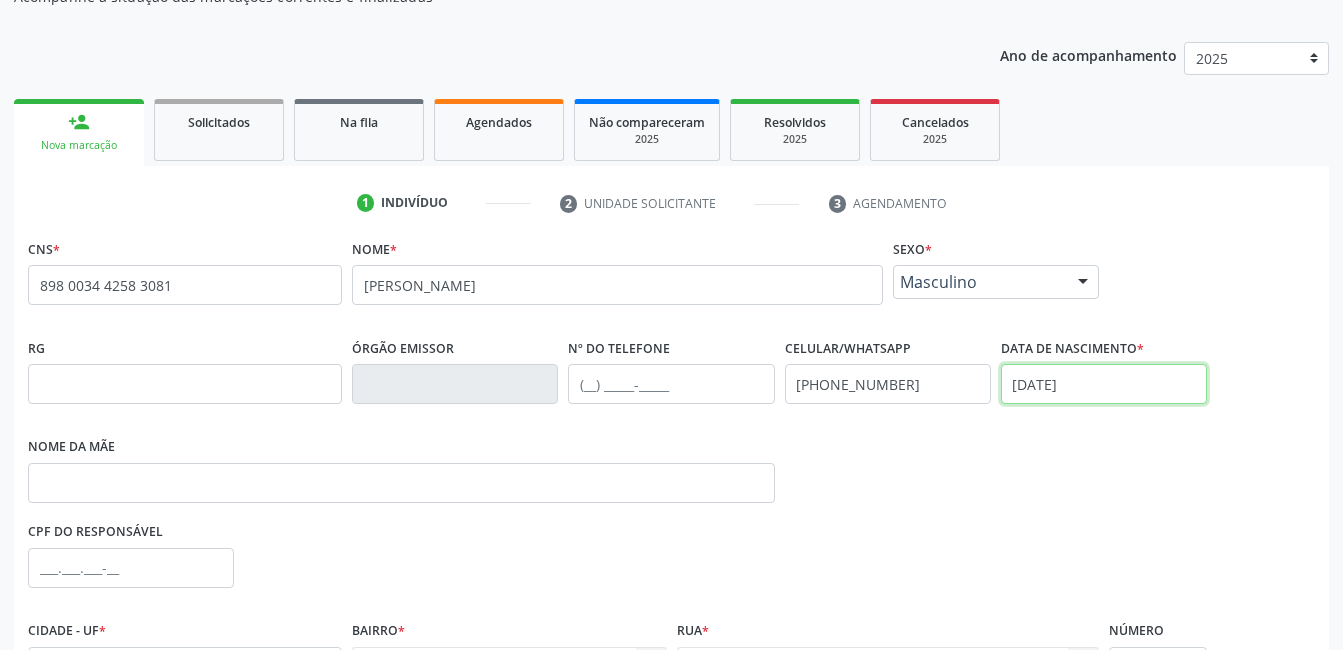 scroll, scrollTop: 300, scrollLeft: 0, axis: vertical 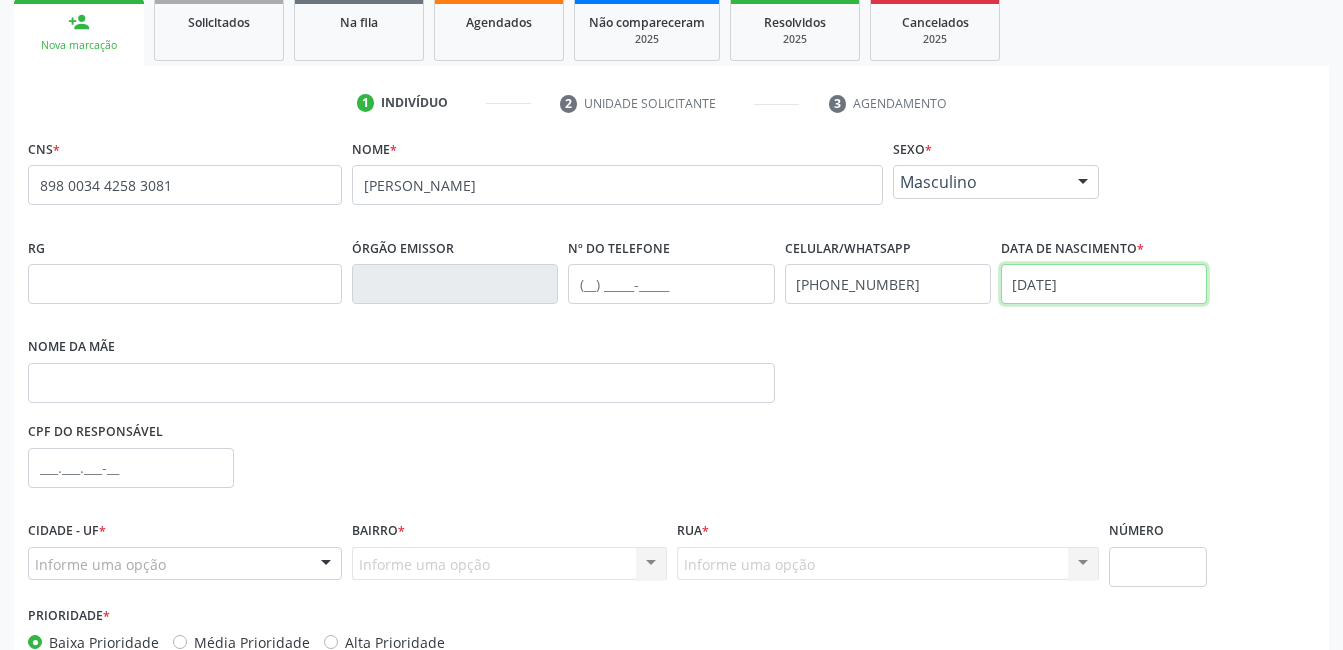 type on "10/01/1955" 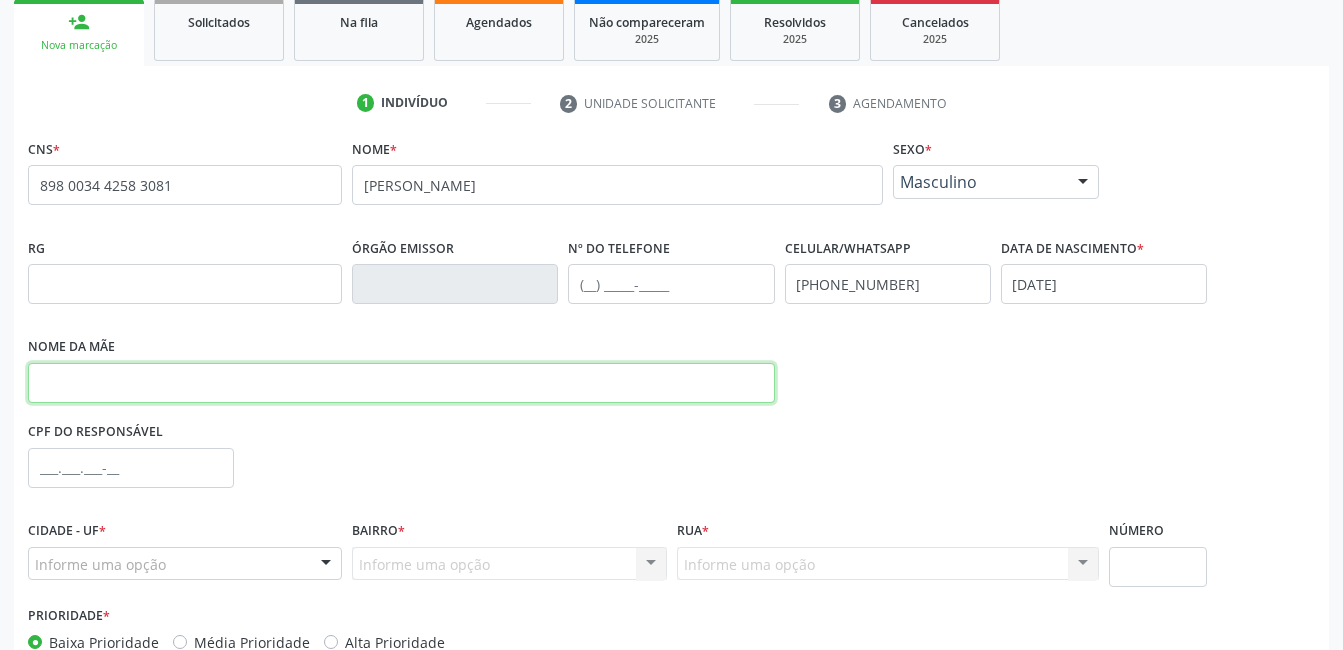 click at bounding box center [401, 383] 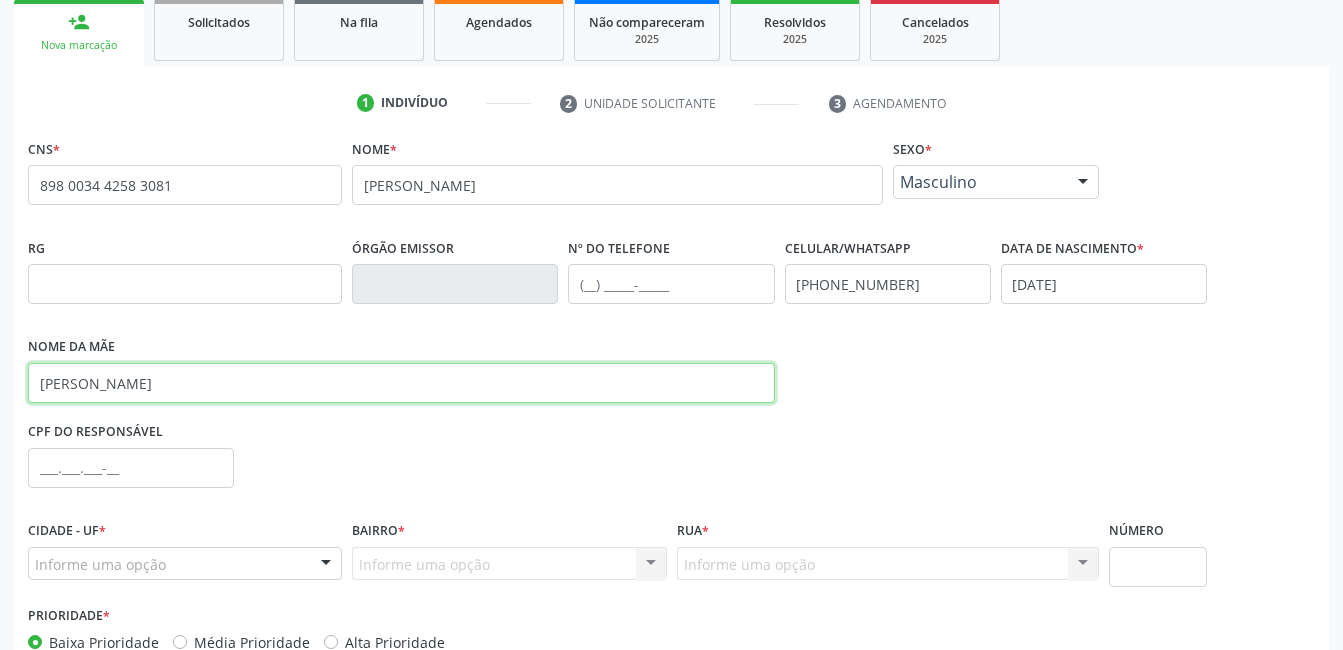 scroll, scrollTop: 400, scrollLeft: 0, axis: vertical 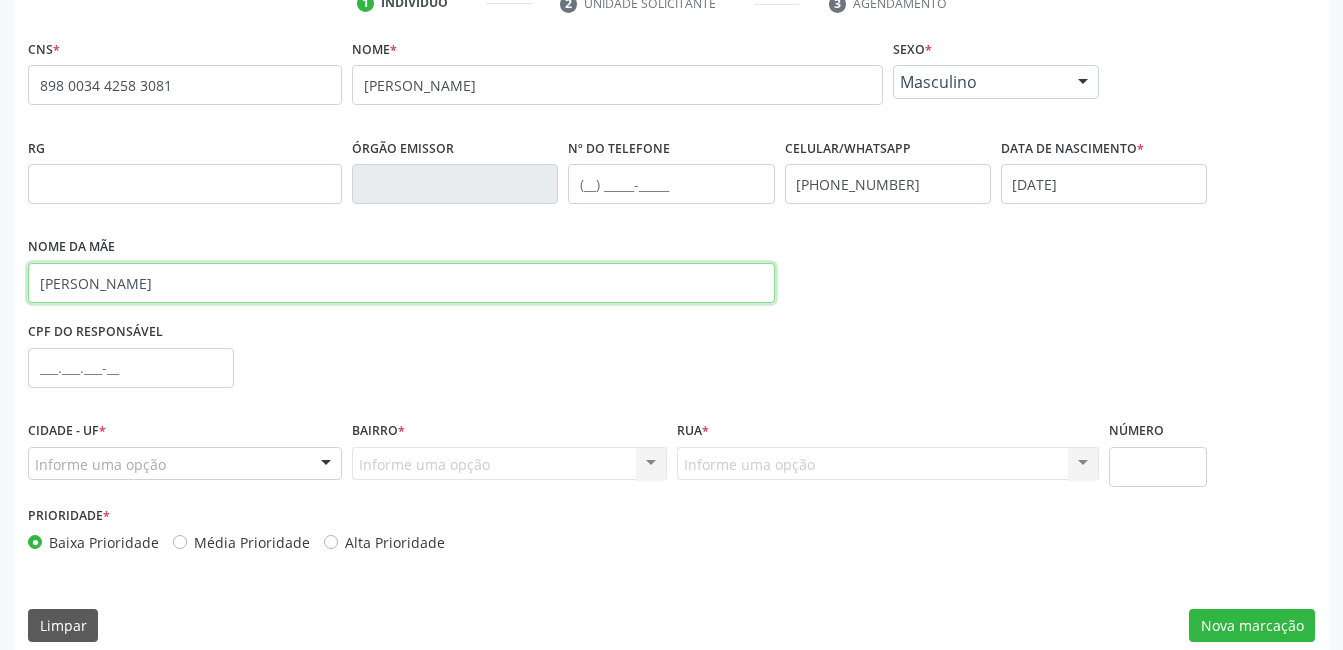 type on "DOMICIA LOPES DE SOUSA" 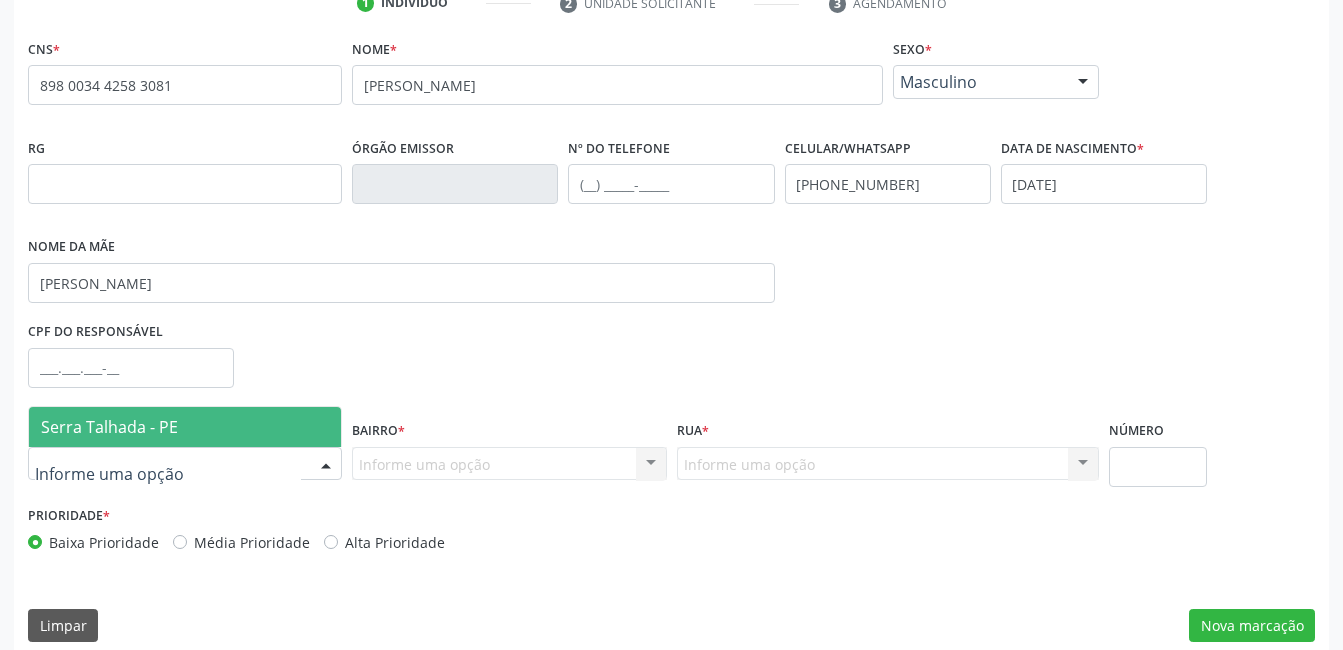 click at bounding box center (326, 465) 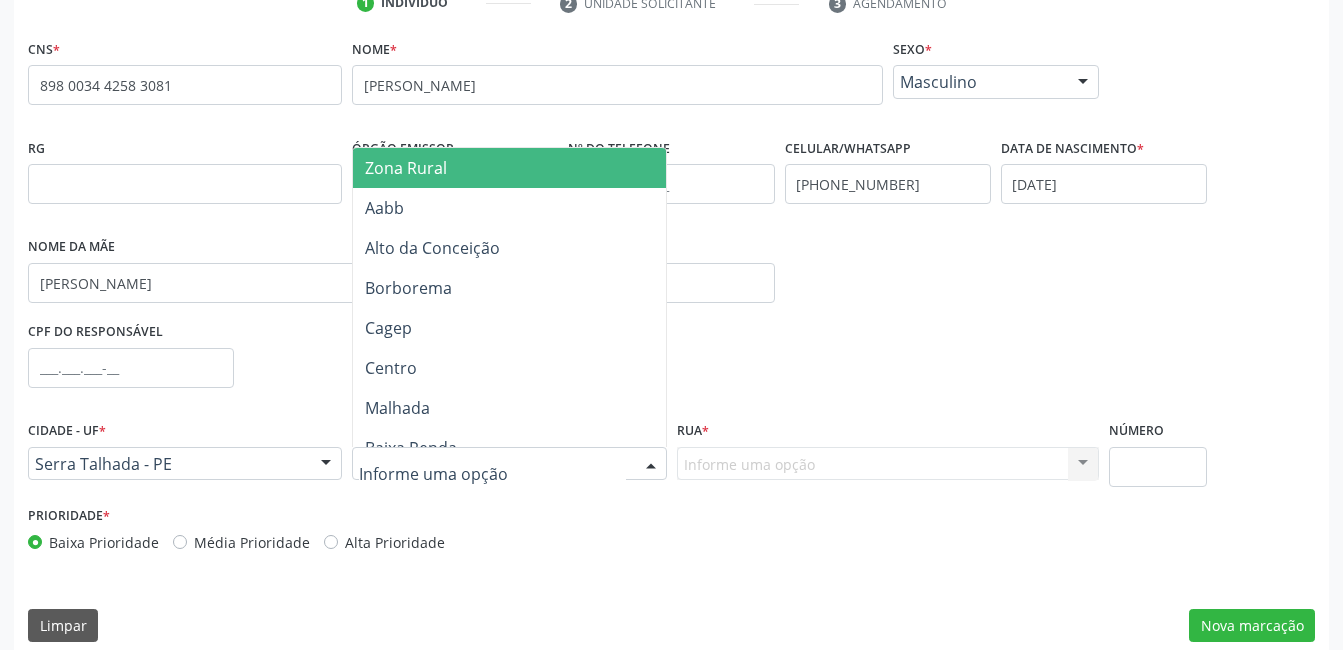 click at bounding box center [651, 465] 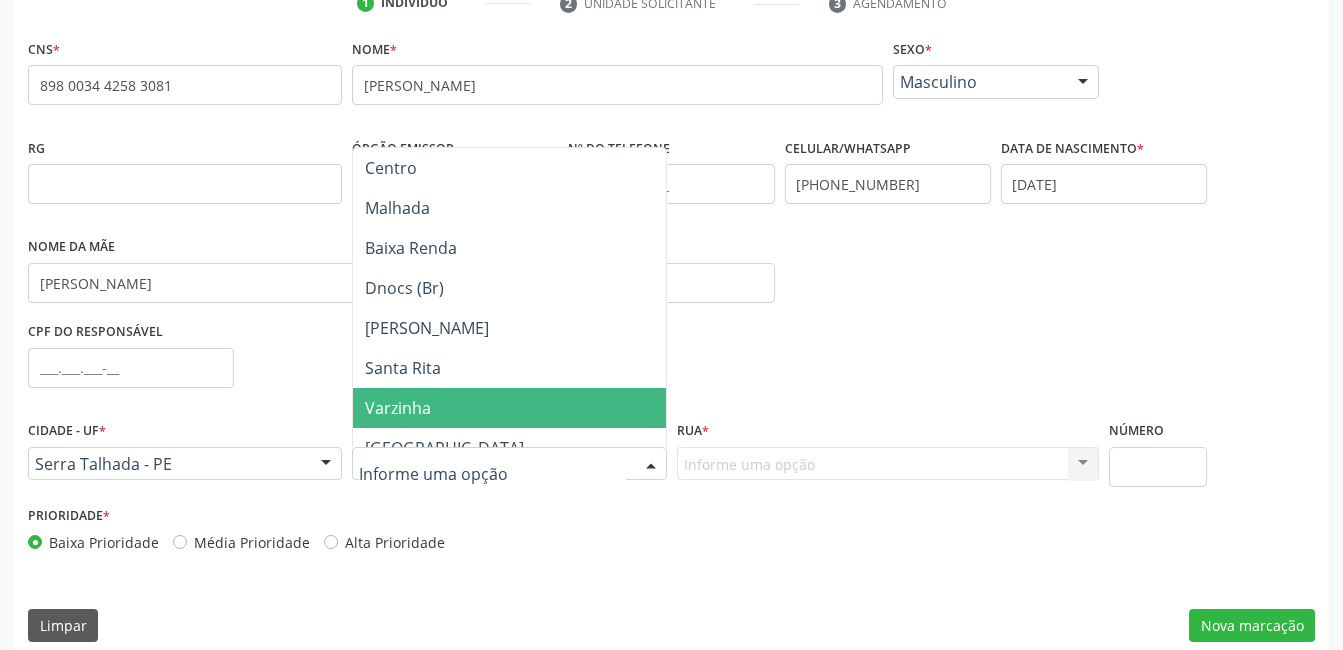 scroll, scrollTop: 300, scrollLeft: 0, axis: vertical 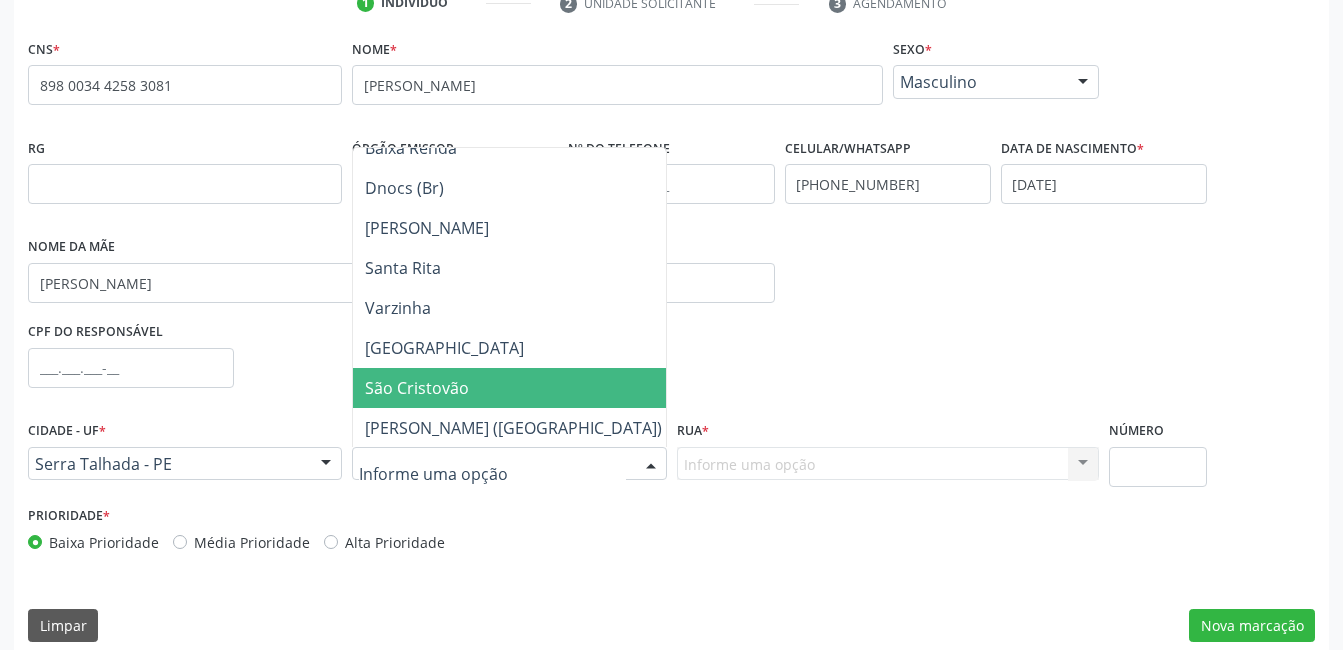 click on "São Cristovão" at bounding box center (513, 388) 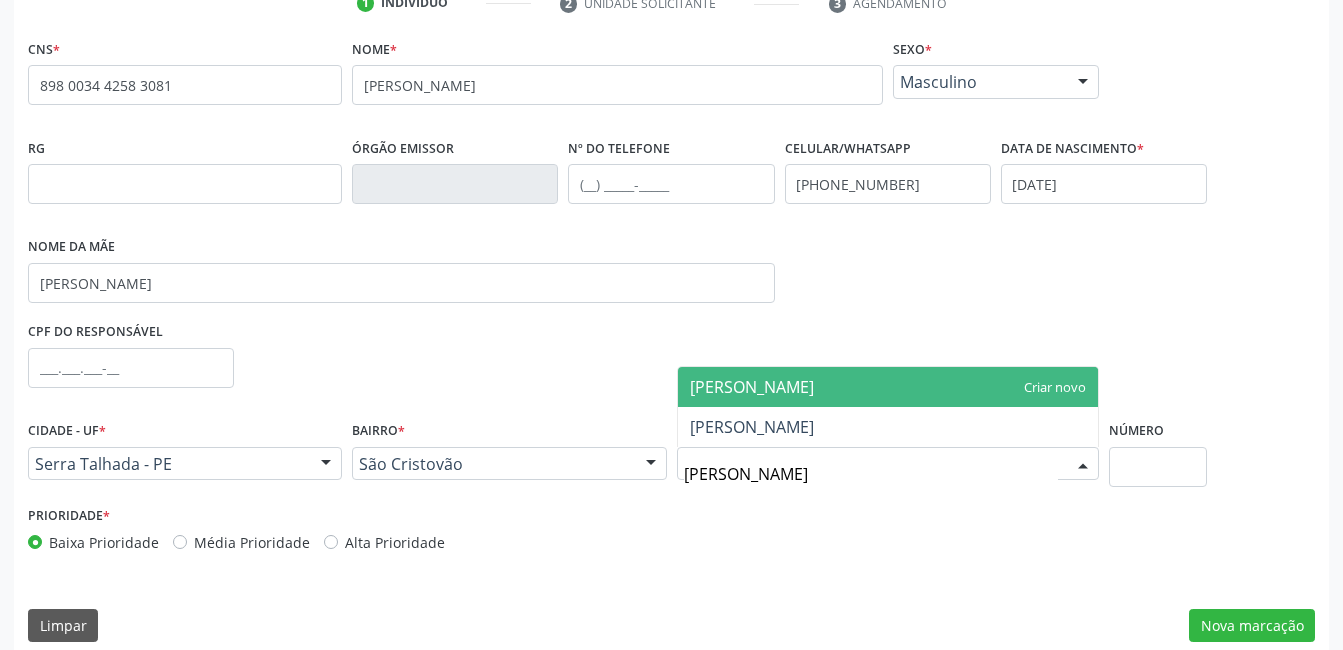 type on "ANTONIO ALVES DA SIL" 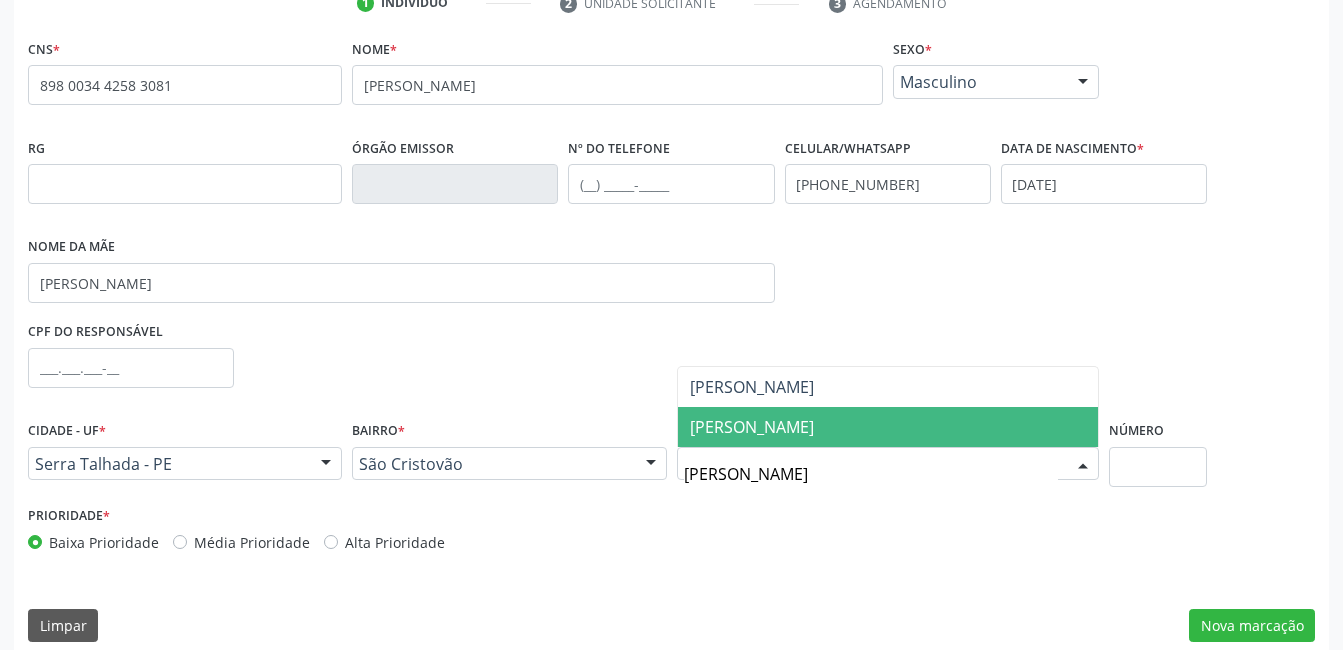 click on "[PERSON_NAME]" at bounding box center [888, 427] 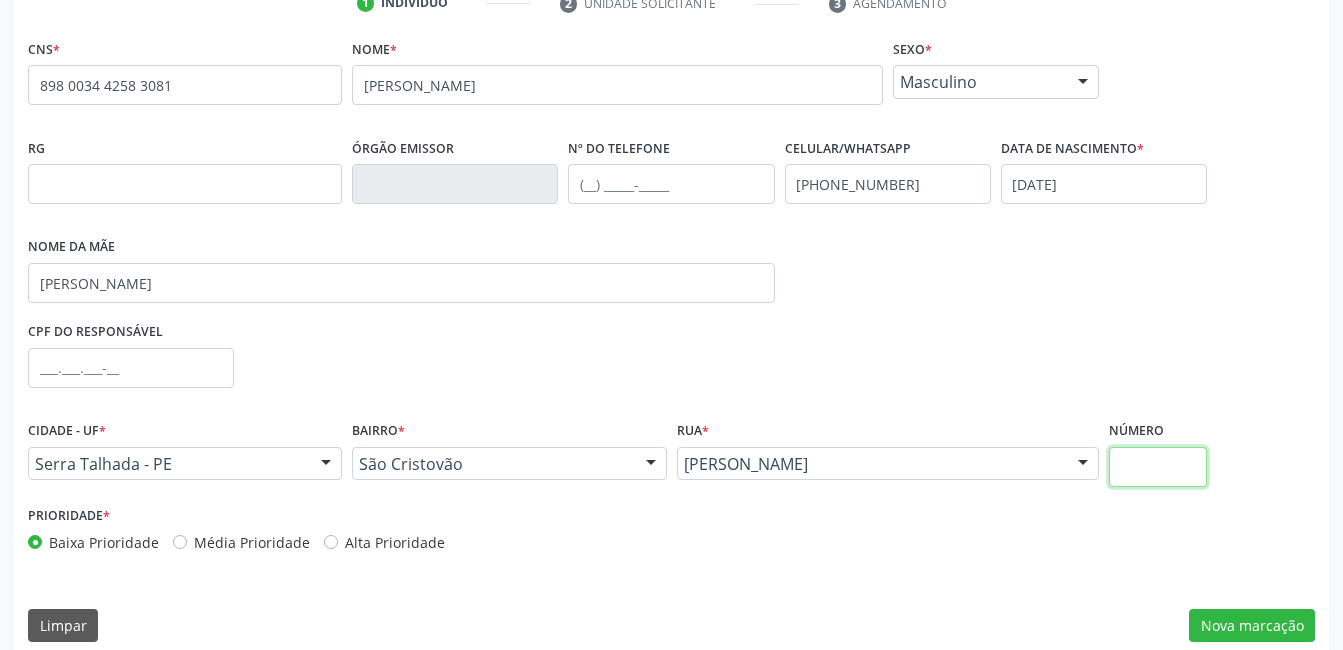 click at bounding box center [1158, 467] 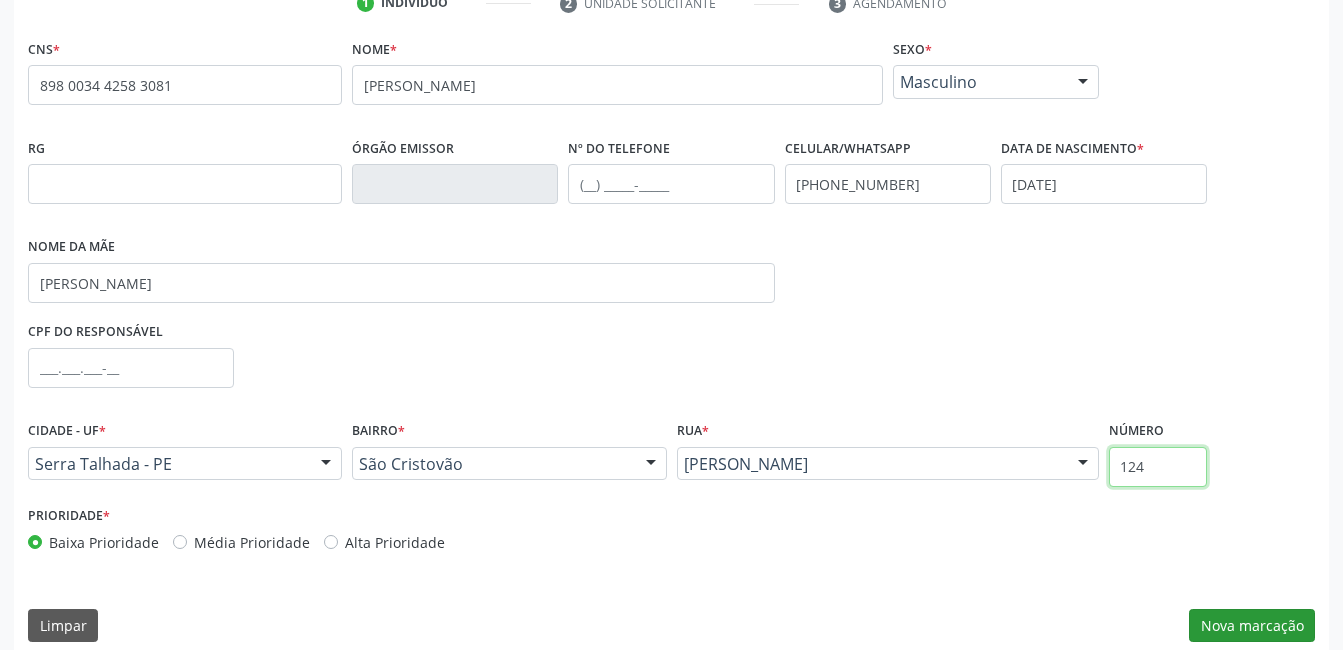 type on "124" 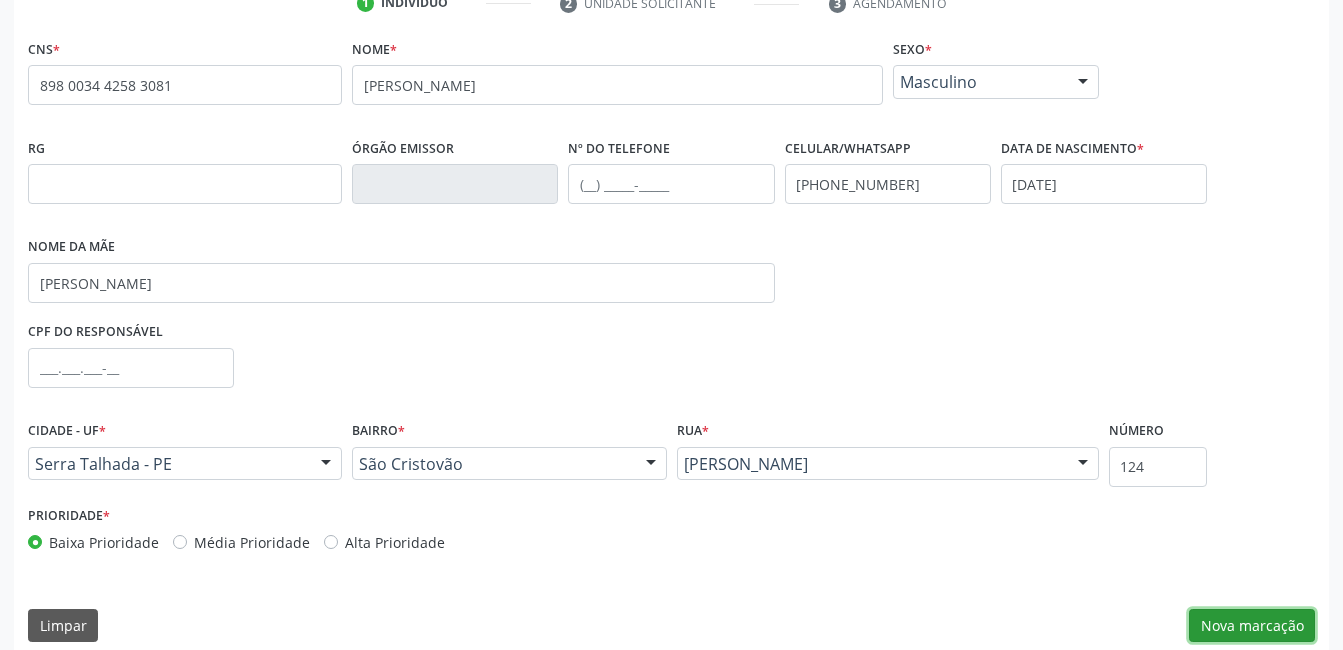 click on "Nova marcação" at bounding box center (1252, 626) 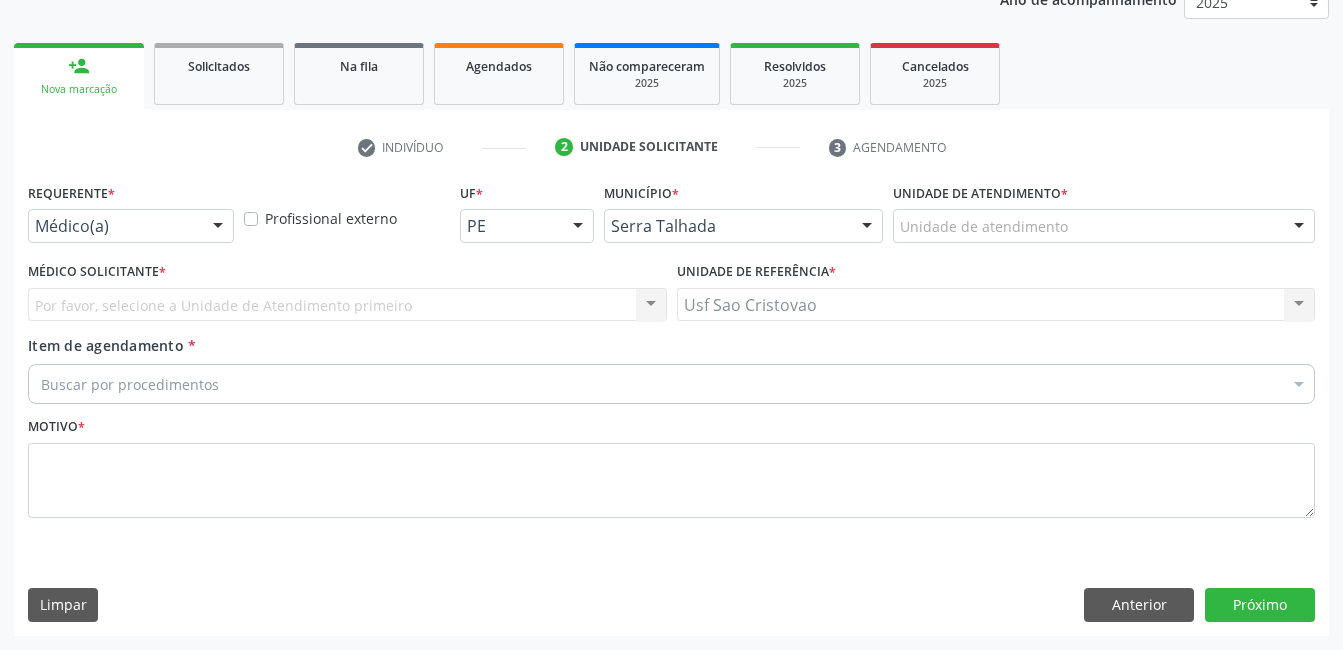 scroll, scrollTop: 256, scrollLeft: 0, axis: vertical 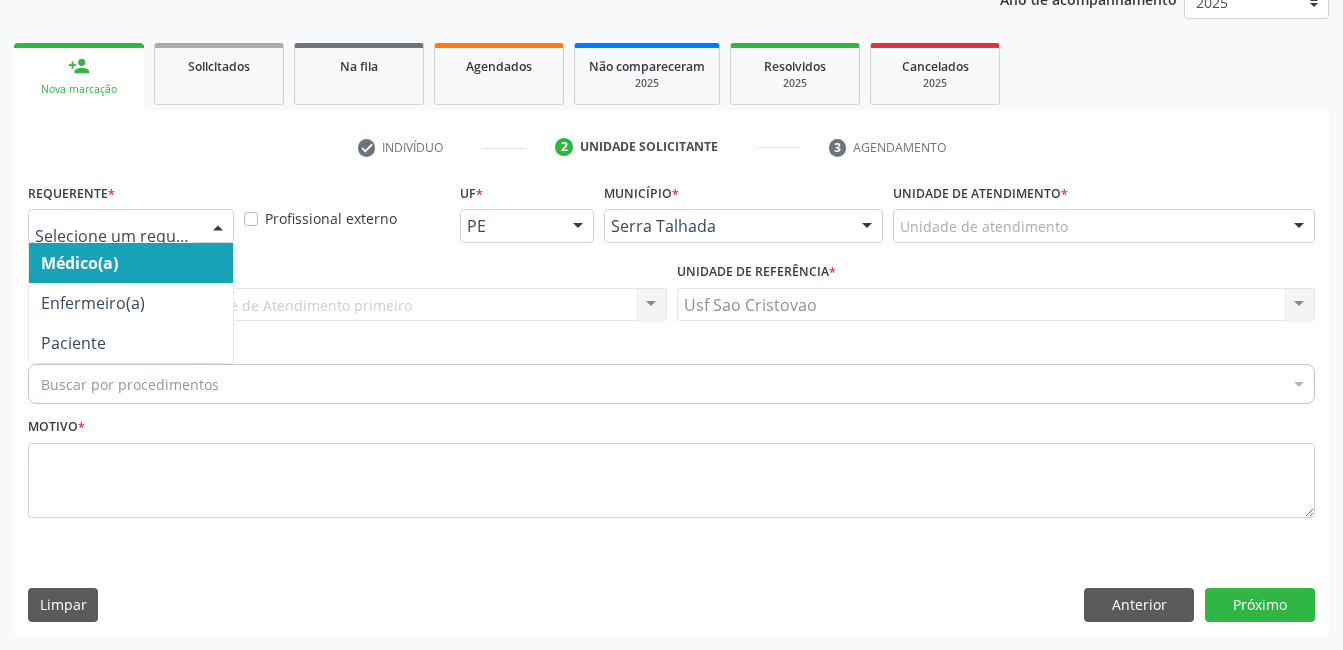 click at bounding box center [218, 227] 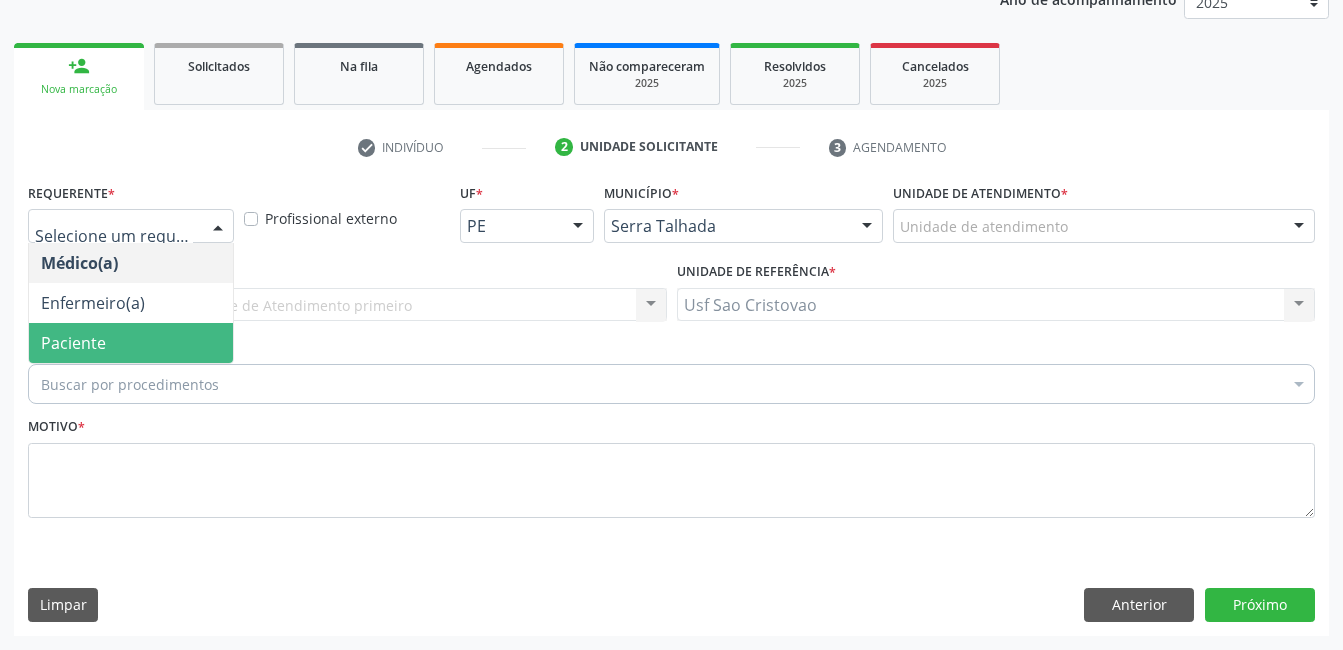 click on "Paciente" at bounding box center [131, 343] 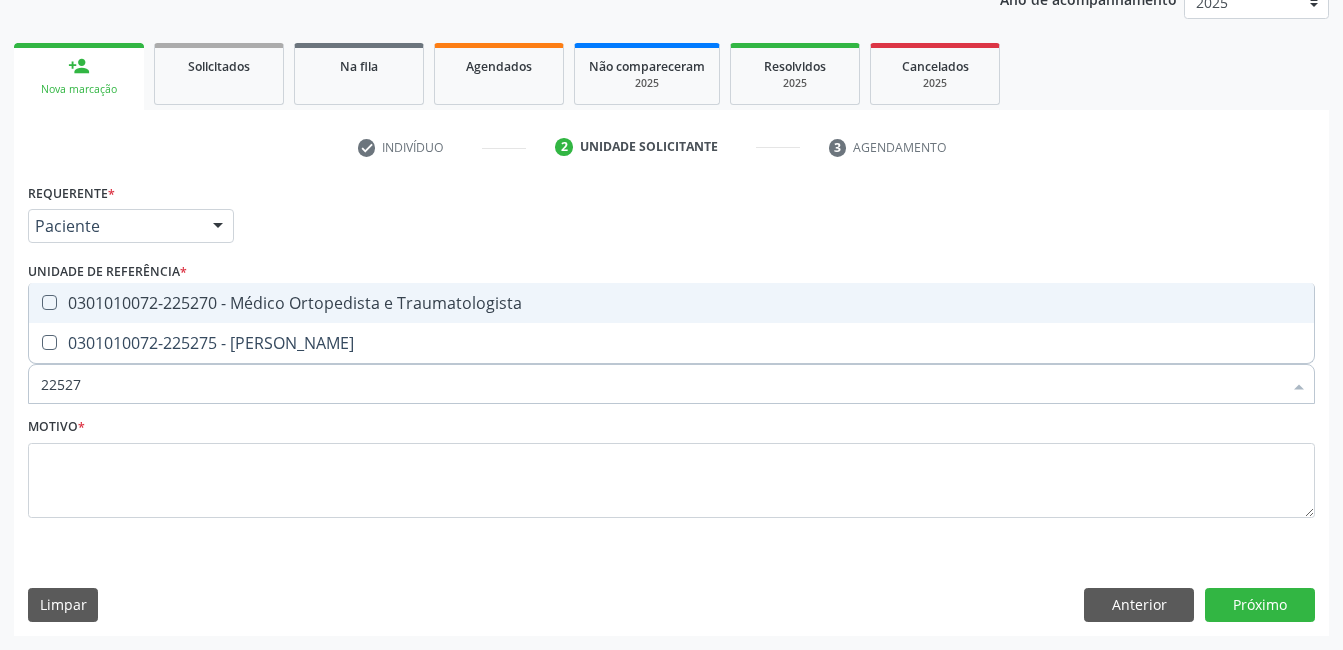 type on "225270" 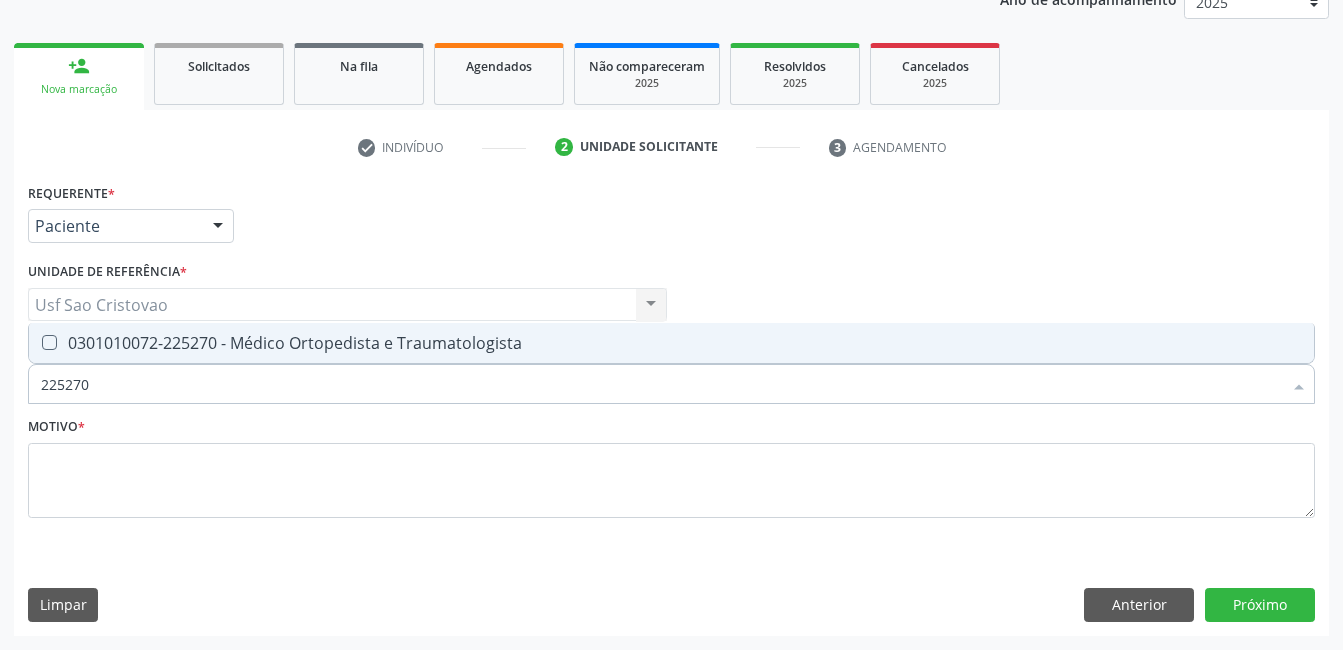 drag, startPoint x: 44, startPoint y: 338, endPoint x: 52, endPoint y: 378, distance: 40.792156 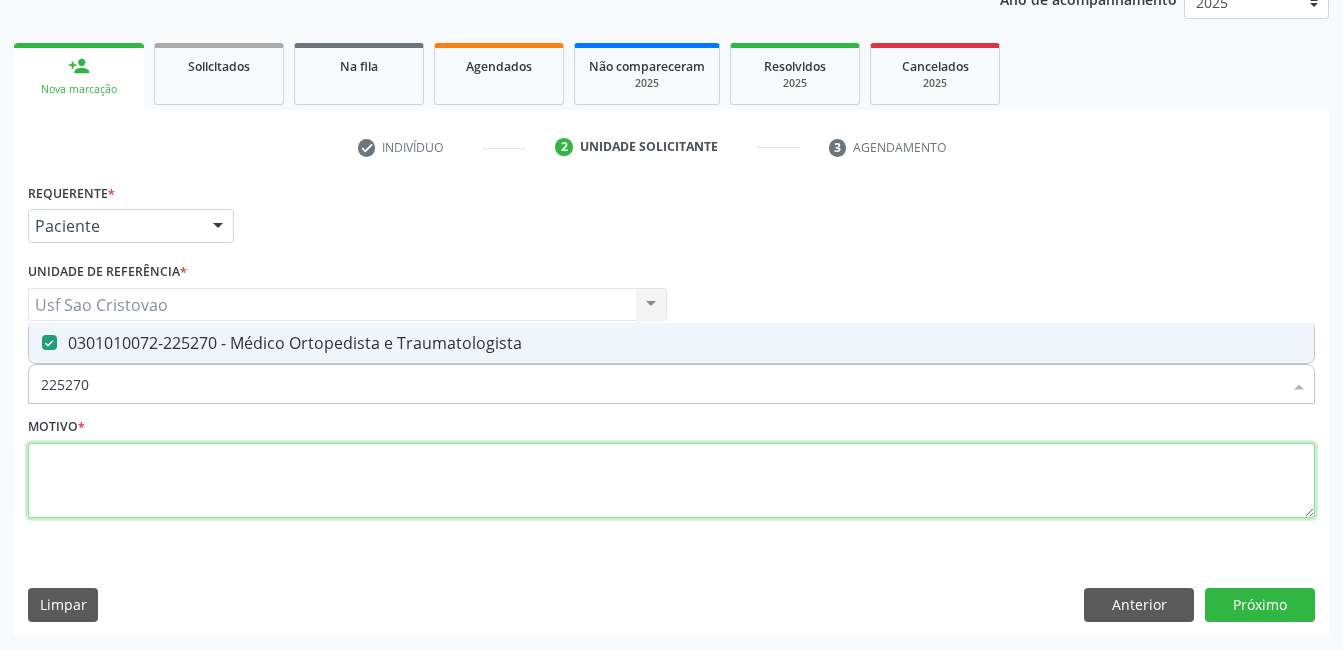 click at bounding box center [671, 481] 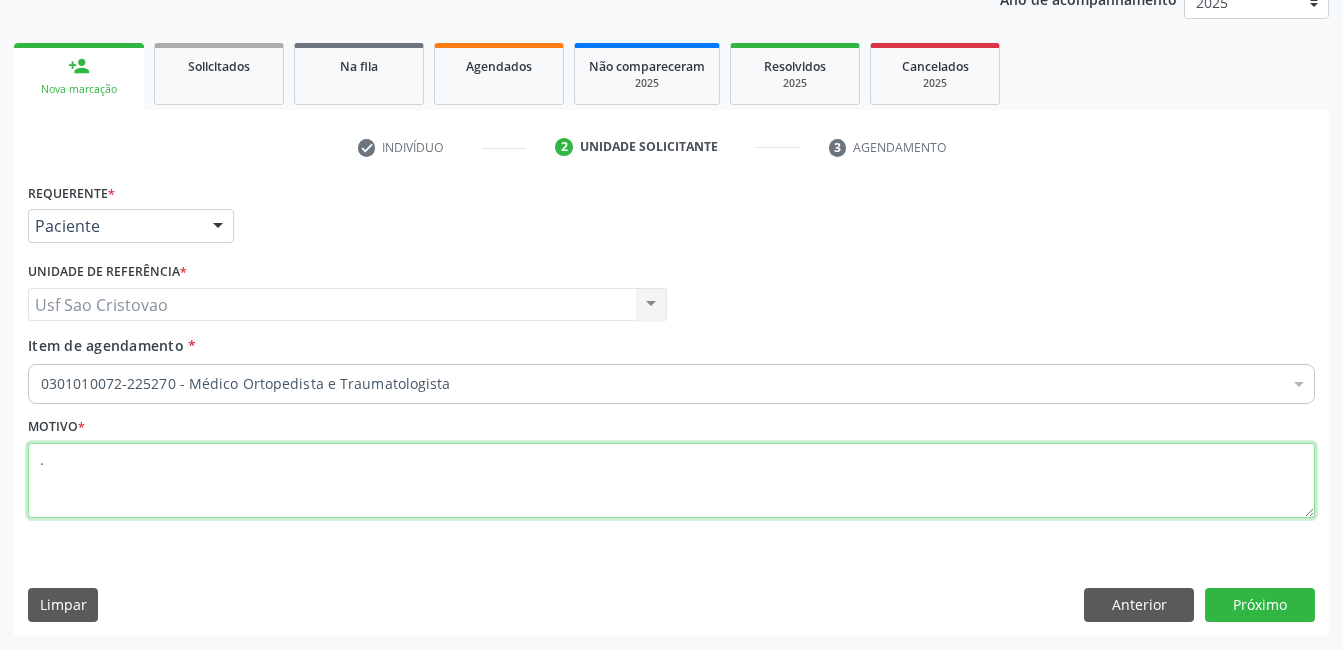type on "." 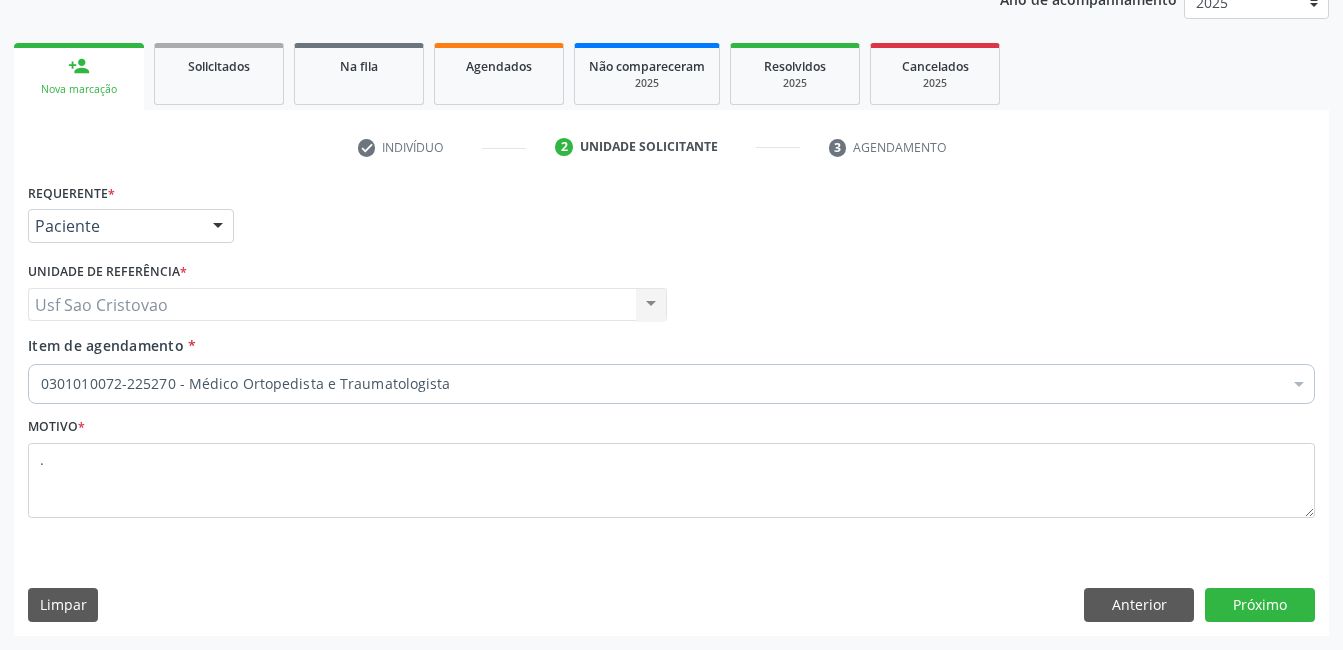 click on "Limpar
Anterior
Próximo" at bounding box center [671, 605] 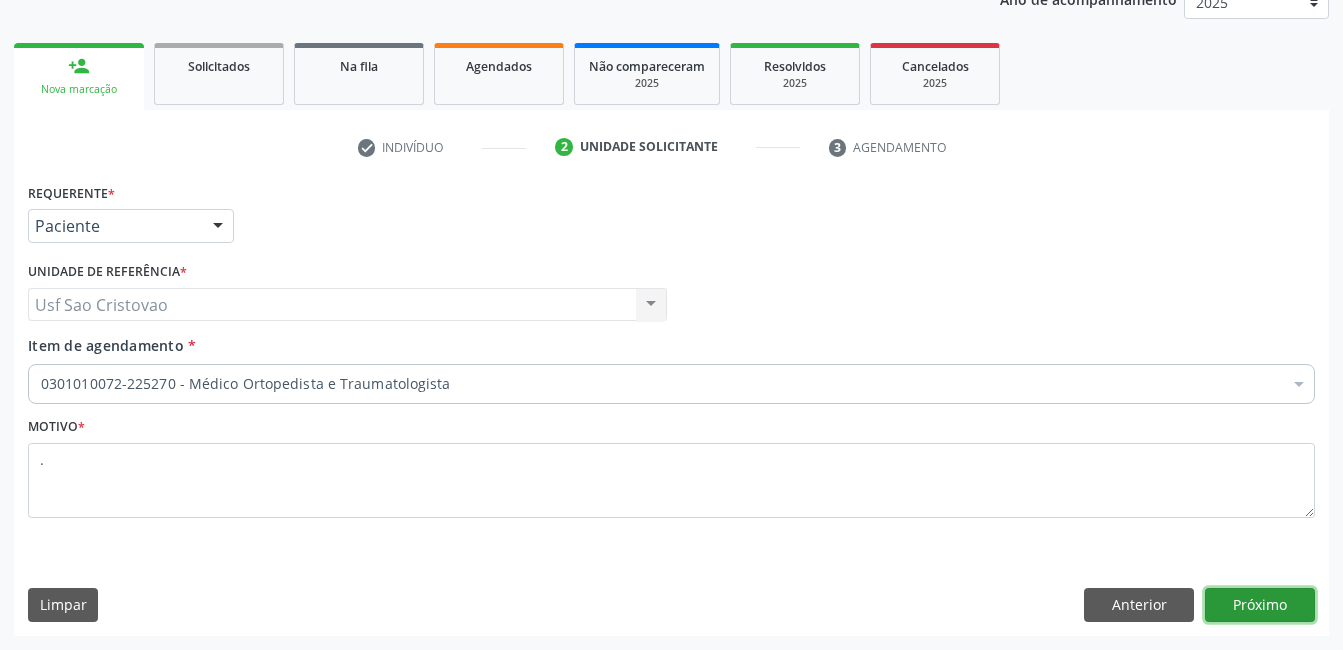 click on "Próximo" at bounding box center (1260, 605) 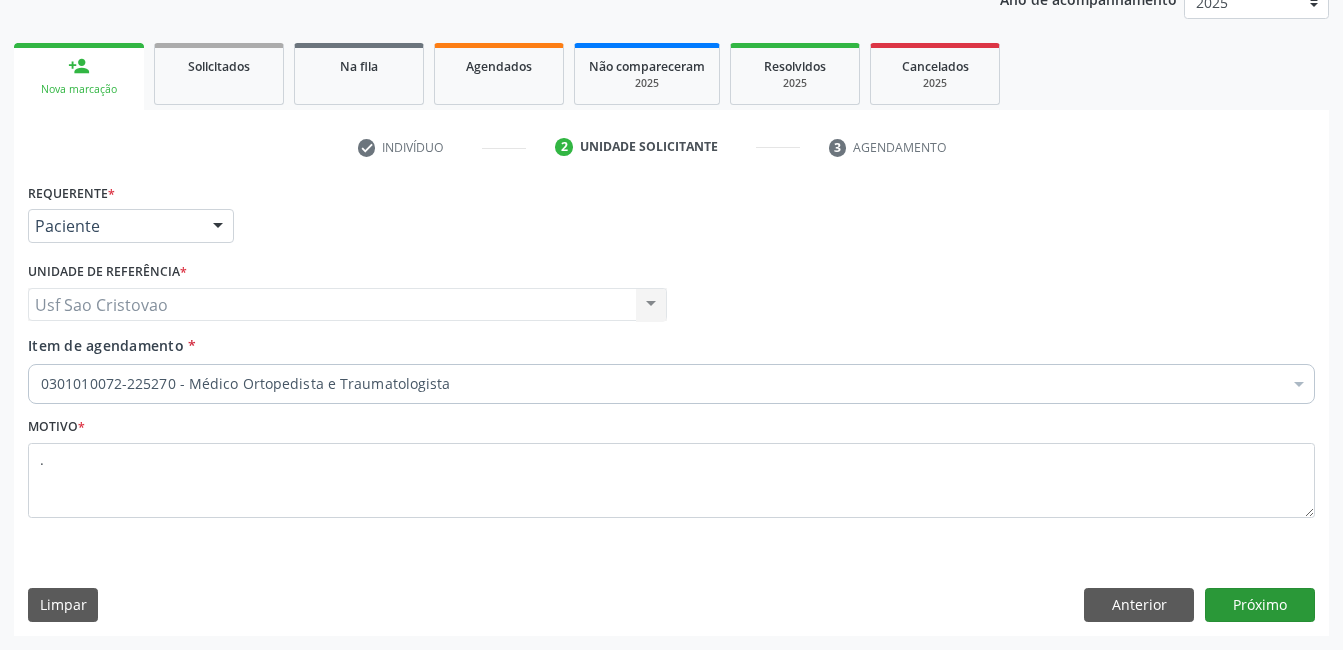 scroll, scrollTop: 220, scrollLeft: 0, axis: vertical 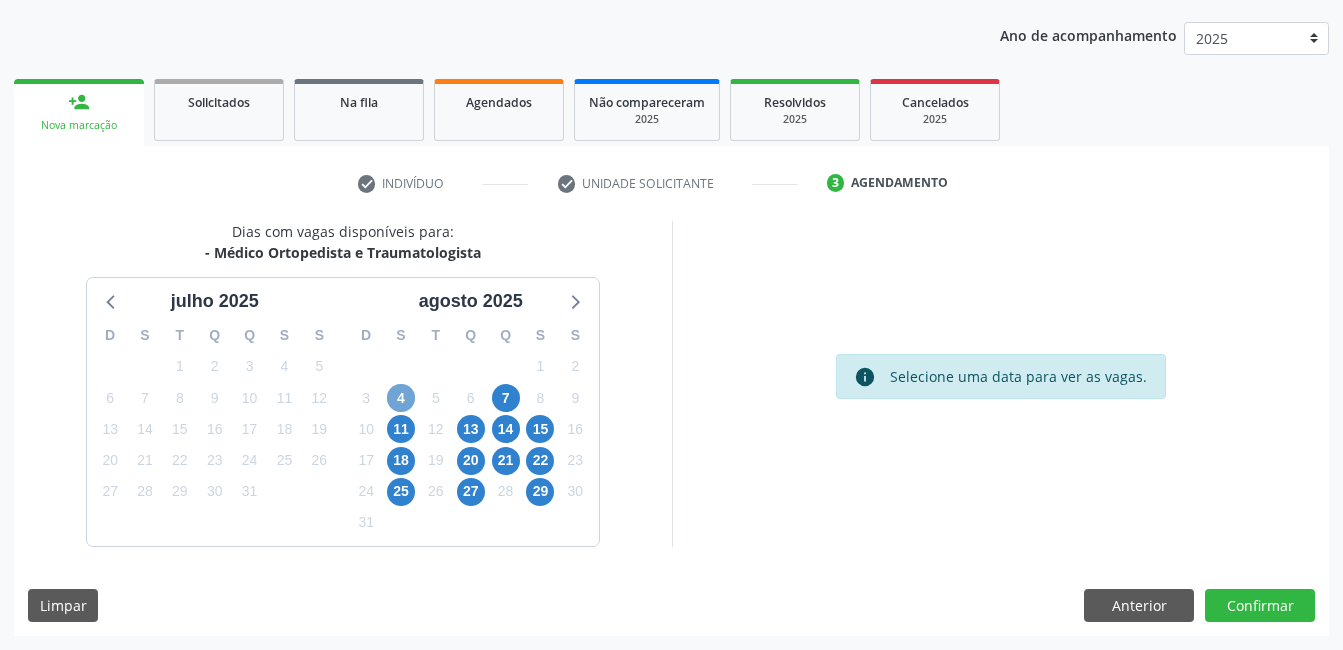 click on "4" at bounding box center (401, 398) 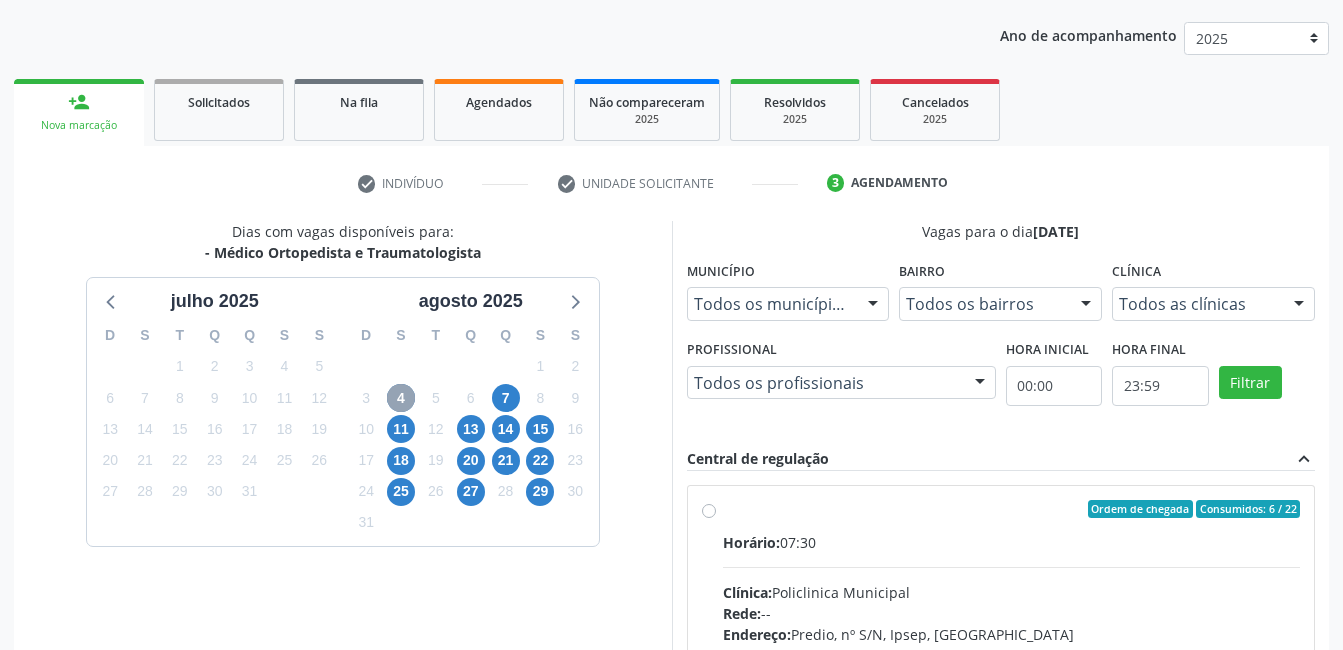 scroll, scrollTop: 420, scrollLeft: 0, axis: vertical 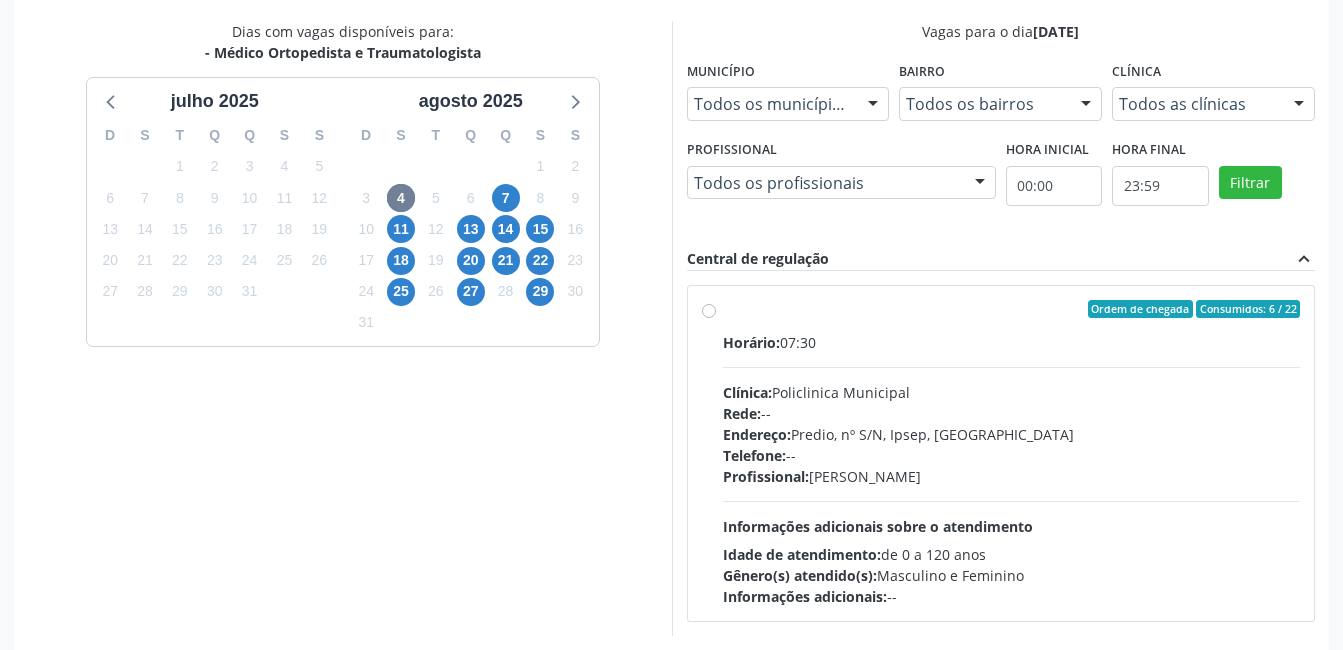 click on "Ordem de chegada
Consumidos: 6 / 22
Horário:   07:30
Clínica:  Policlinica Municipal
Rede:
--
Endereço:   Predio, nº S/N, Ipsep, Serra Talhada - PE
Telefone:   --
Profissional:
Joao Bosco Barreto Couto Neto
Informações adicionais sobre o atendimento
Idade de atendimento:
de 0 a 120 anos
Gênero(s) atendido(s):
Masculino e Feminino
Informações adicionais:
--" at bounding box center (1012, 453) 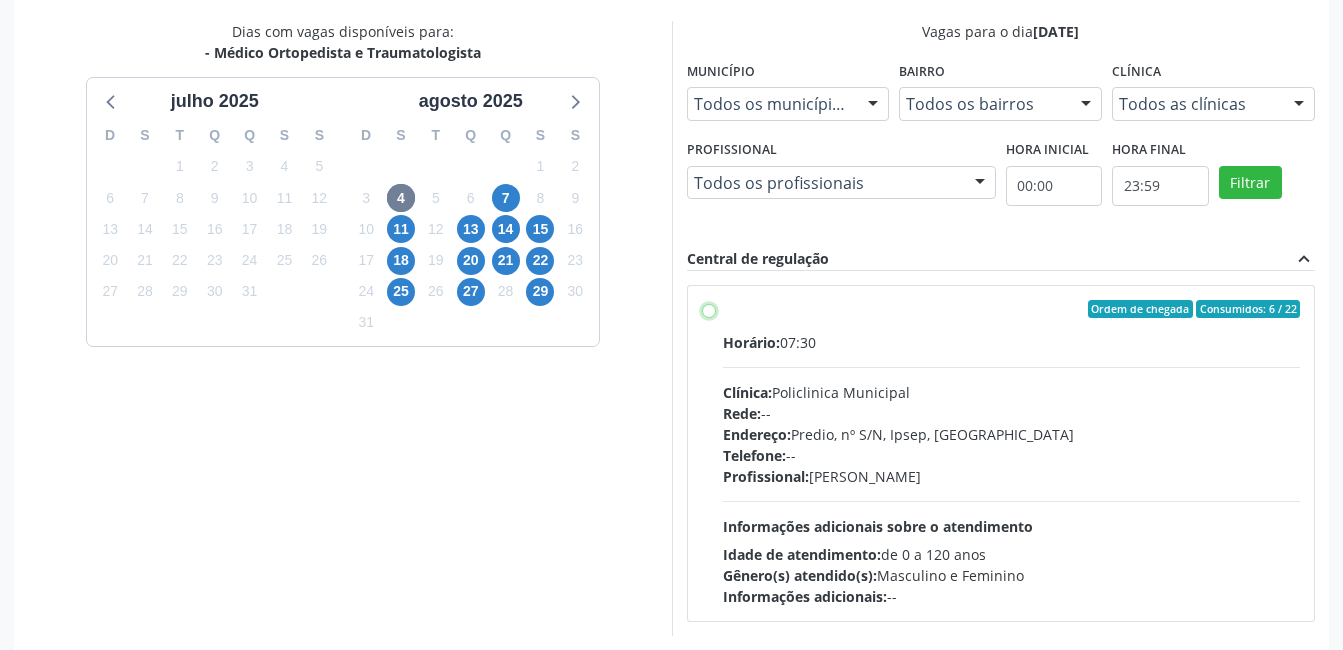 click on "Ordem de chegada
Consumidos: 6 / 22
Horário:   07:30
Clínica:  Policlinica Municipal
Rede:
--
Endereço:   Predio, nº S/N, Ipsep, Serra Talhada - PE
Telefone:   --
Profissional:
Joao Bosco Barreto Couto Neto
Informações adicionais sobre o atendimento
Idade de atendimento:
de 0 a 120 anos
Gênero(s) atendido(s):
Masculino e Feminino
Informações adicionais:
--" at bounding box center (709, 309) 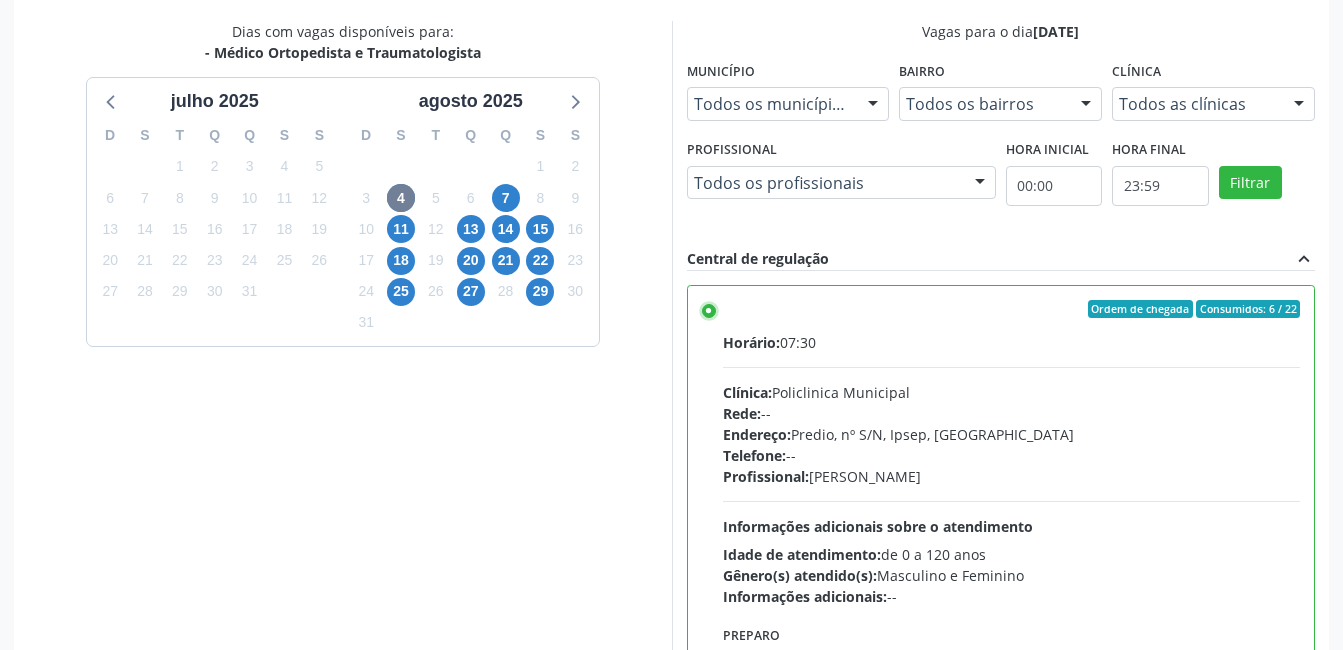 scroll, scrollTop: 545, scrollLeft: 0, axis: vertical 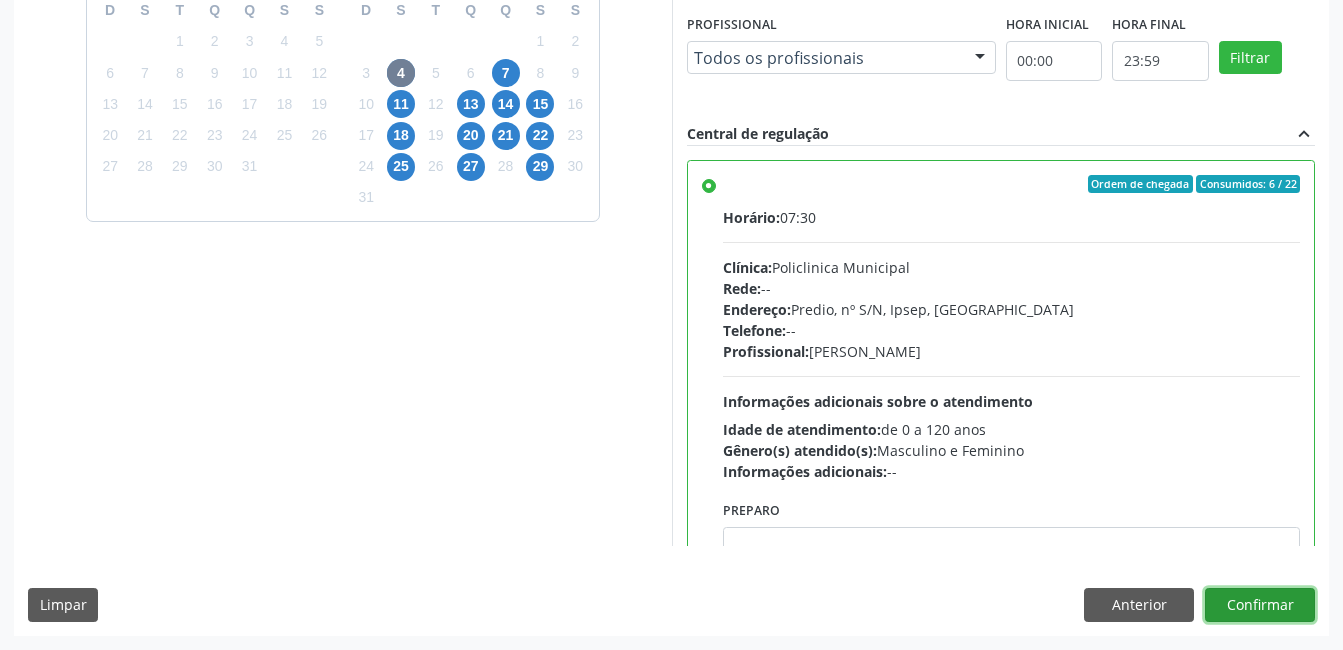 click on "Confirmar" at bounding box center [1260, 605] 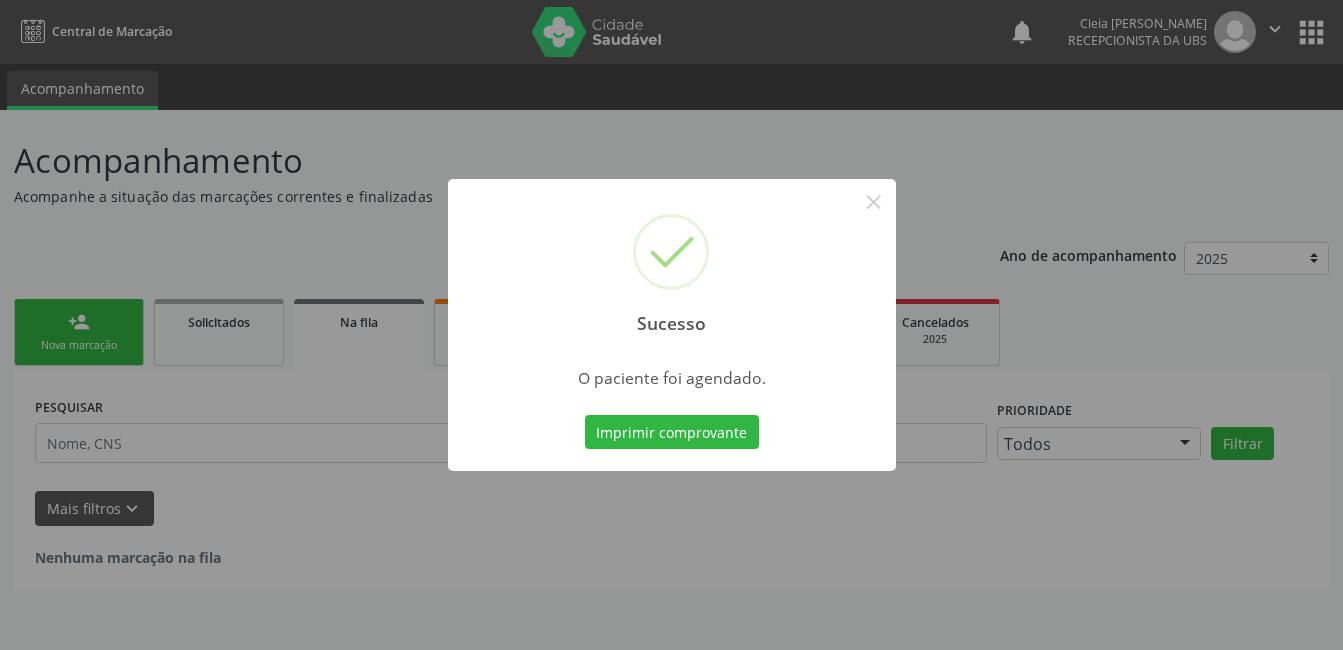 scroll, scrollTop: 0, scrollLeft: 0, axis: both 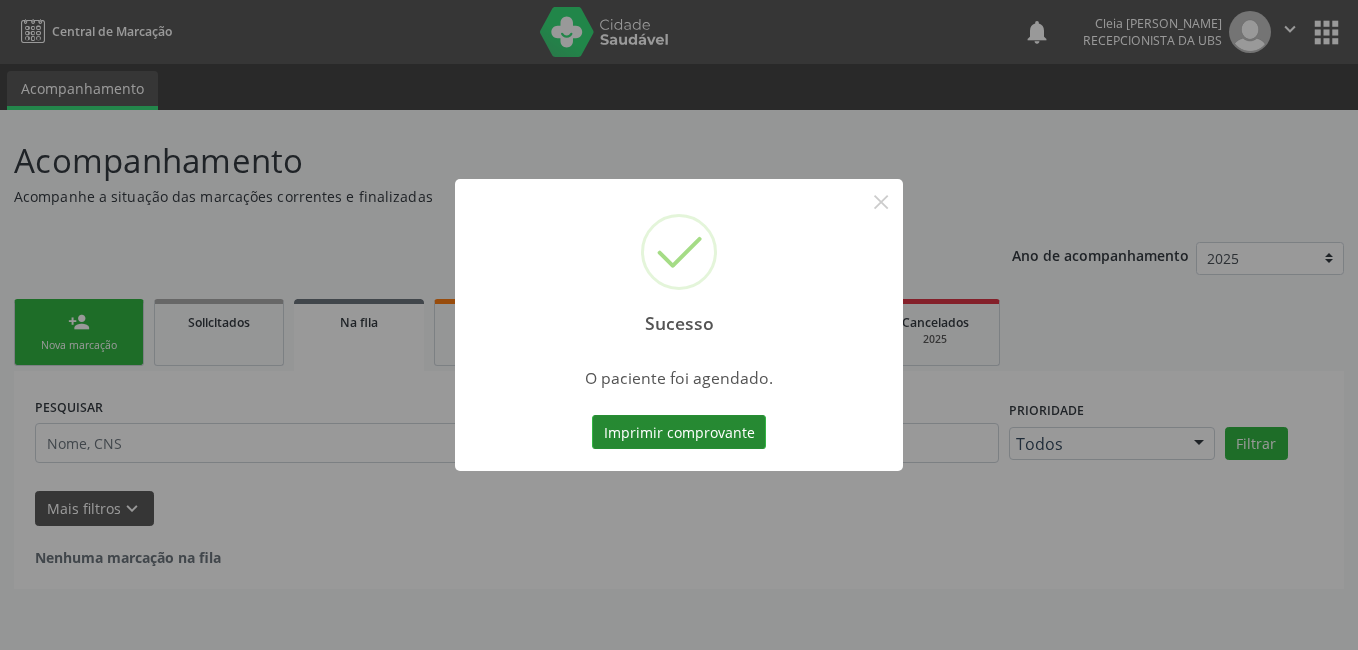 click on "Imprimir comprovante" at bounding box center (679, 432) 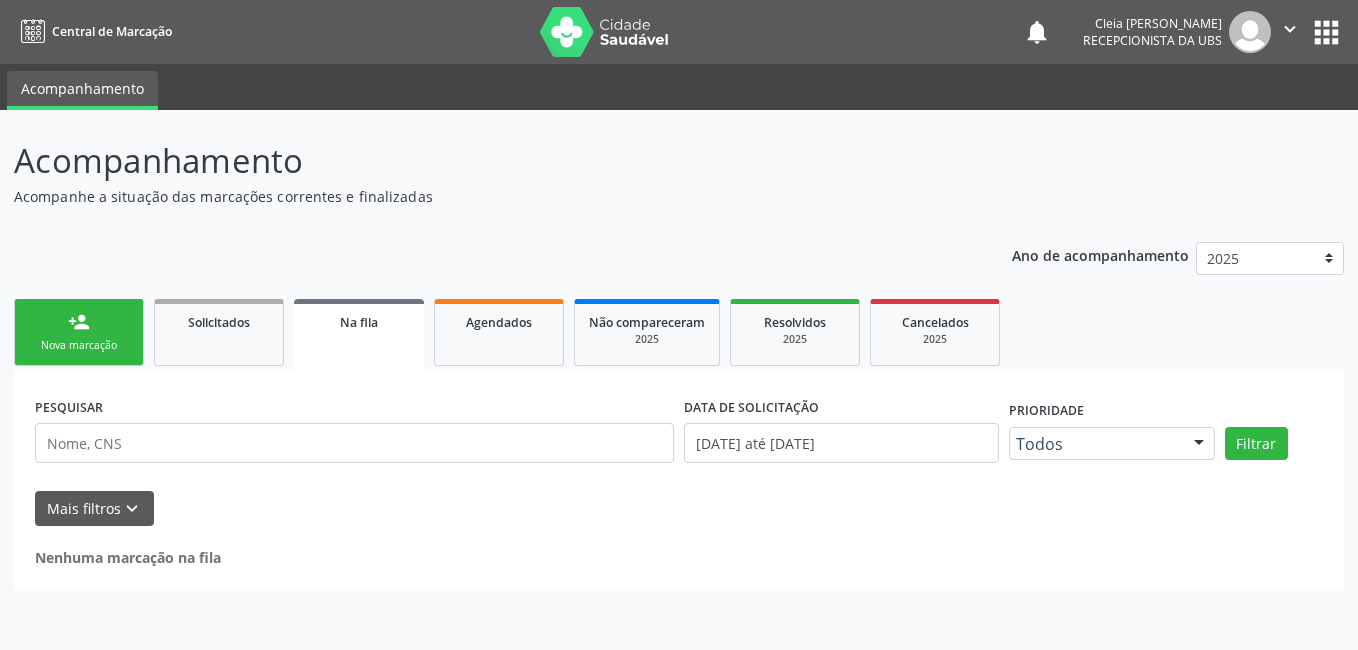 click on "person_add" at bounding box center [79, 322] 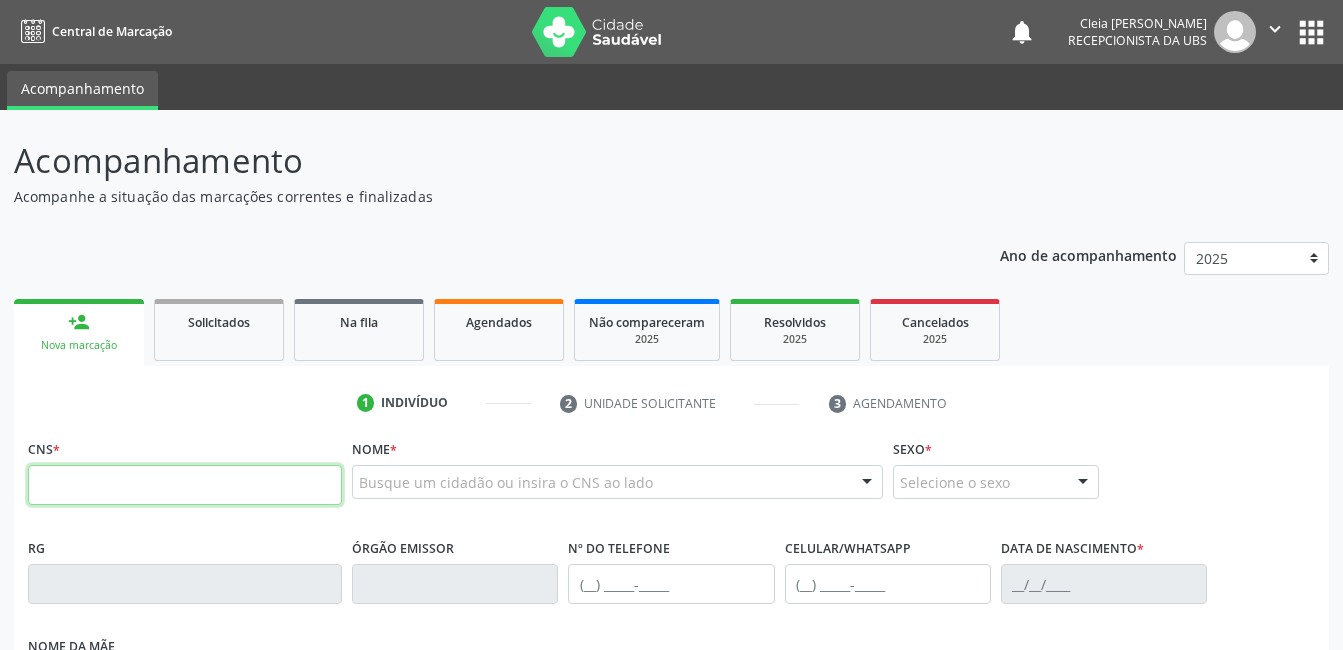 click at bounding box center (185, 485) 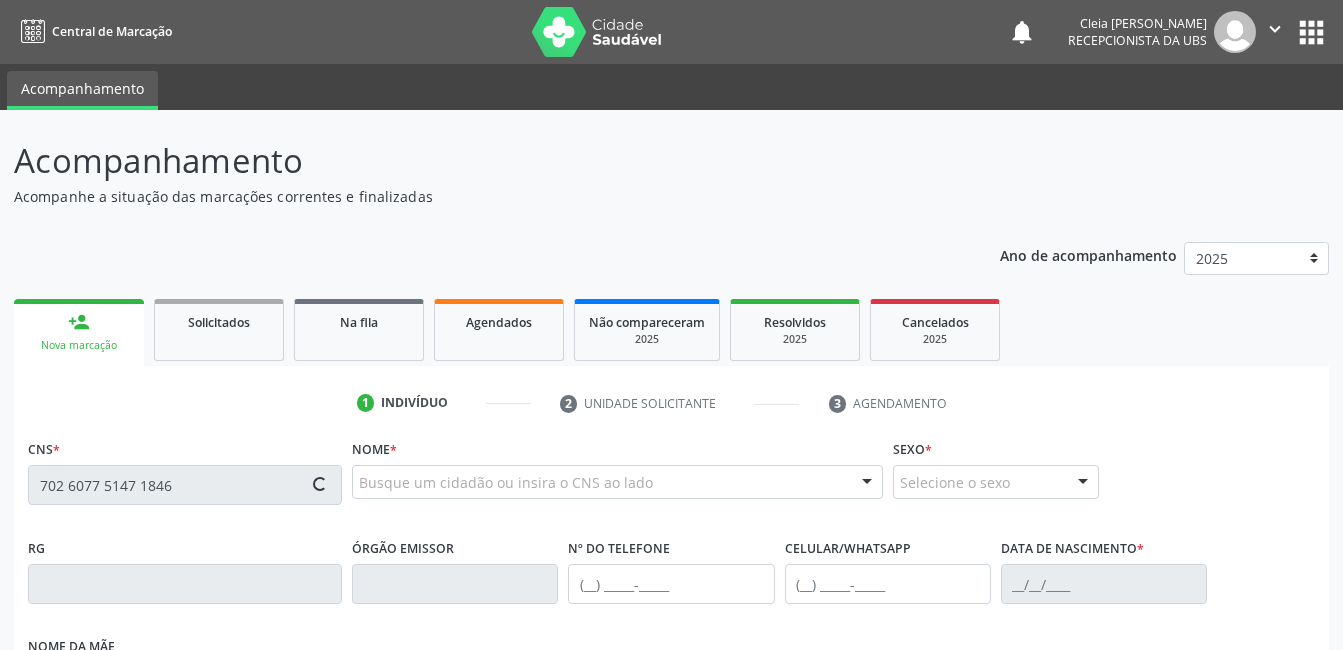 type on "702 6077 5147 1846" 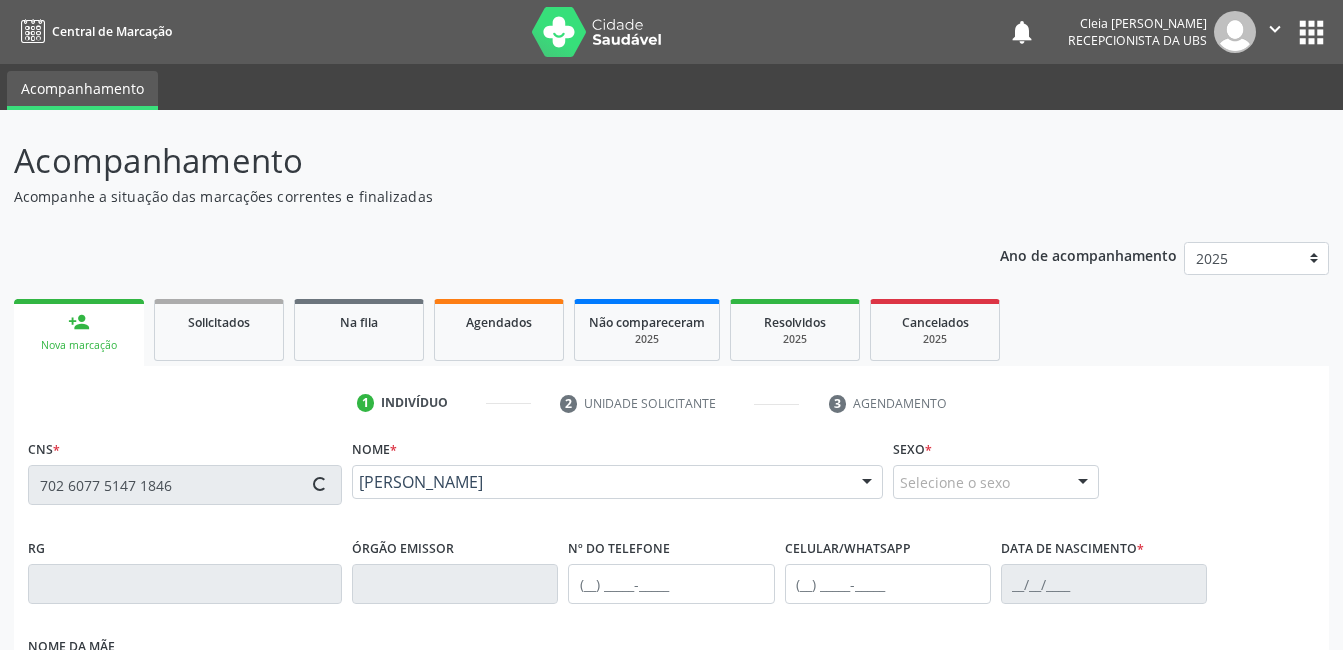 type on "(87) 99912-6722" 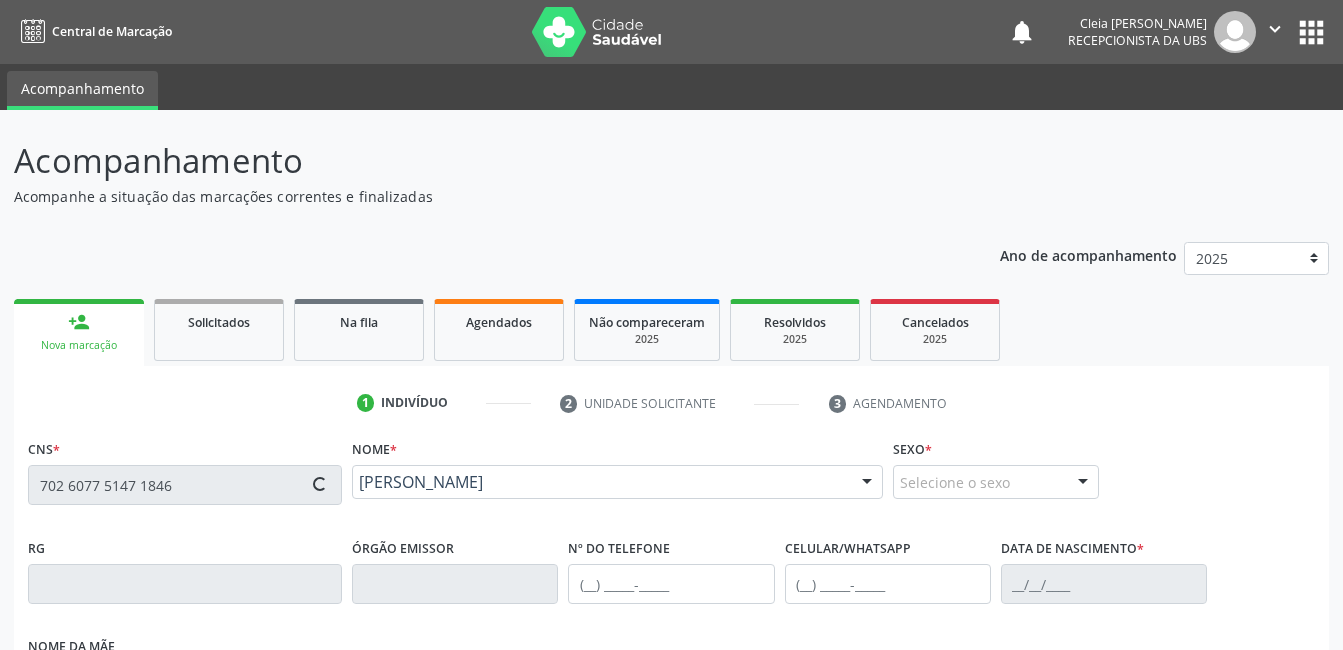 type on "(87) 99912-6722" 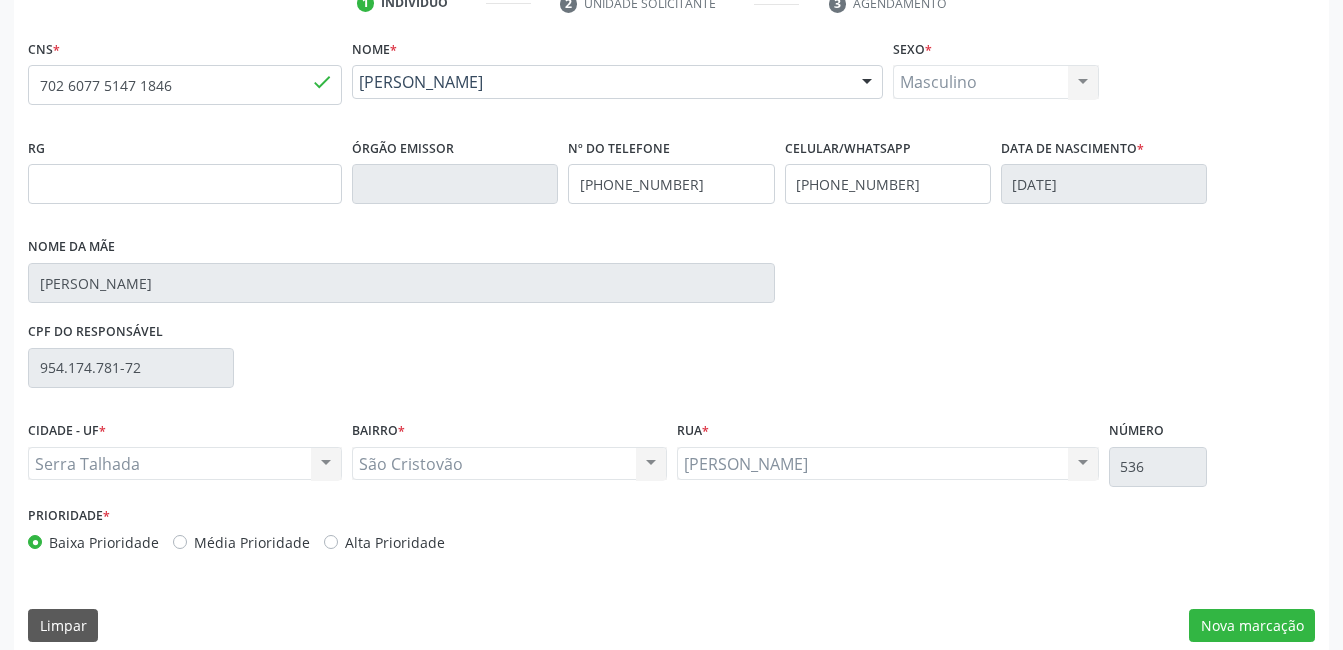 scroll, scrollTop: 420, scrollLeft: 0, axis: vertical 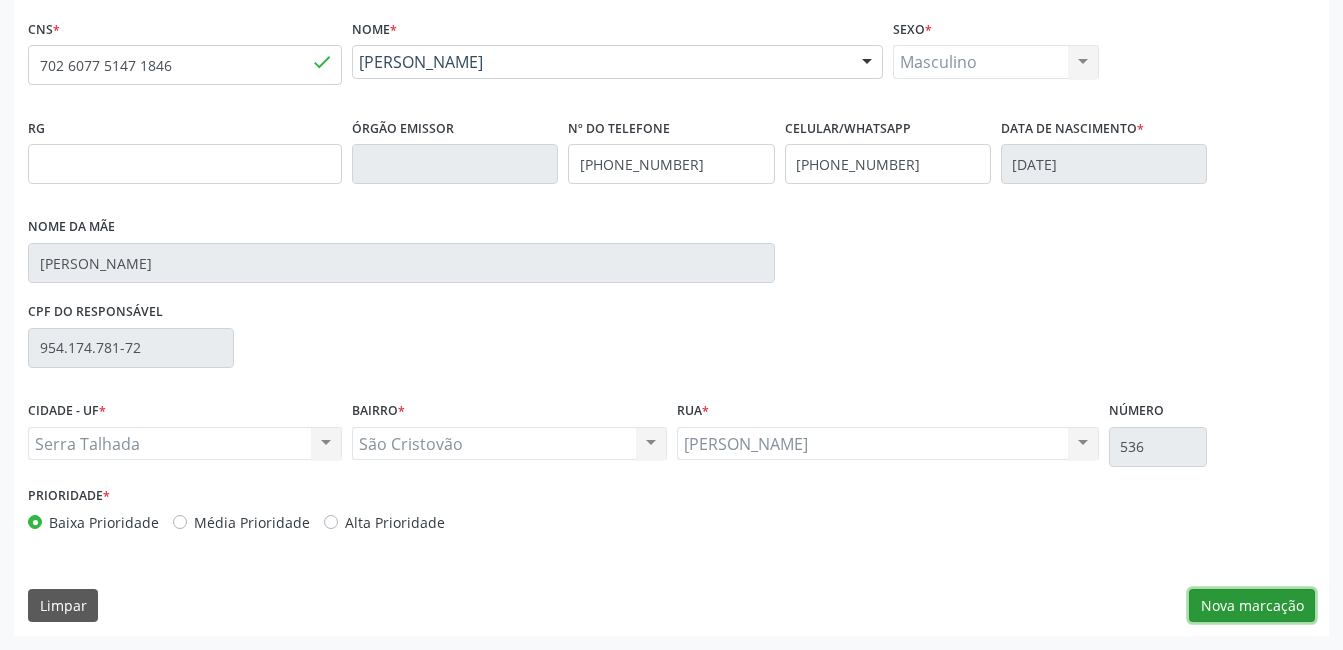 click on "Nova marcação" at bounding box center (1252, 606) 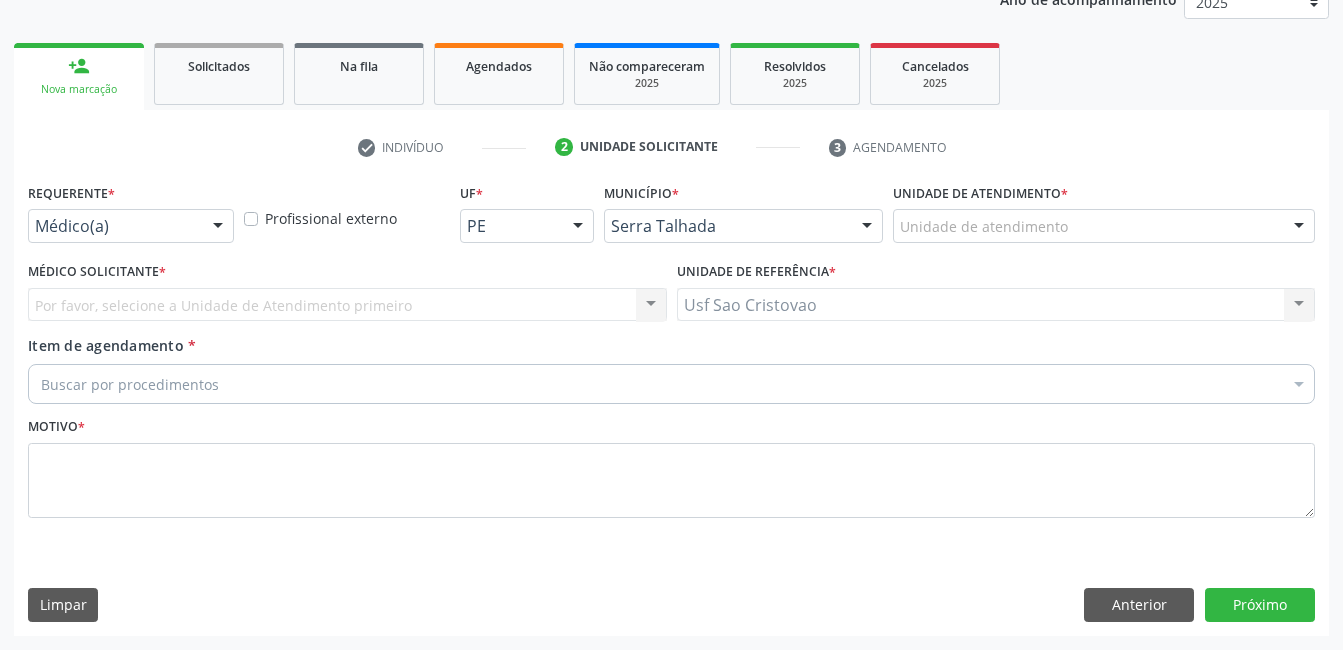 scroll, scrollTop: 256, scrollLeft: 0, axis: vertical 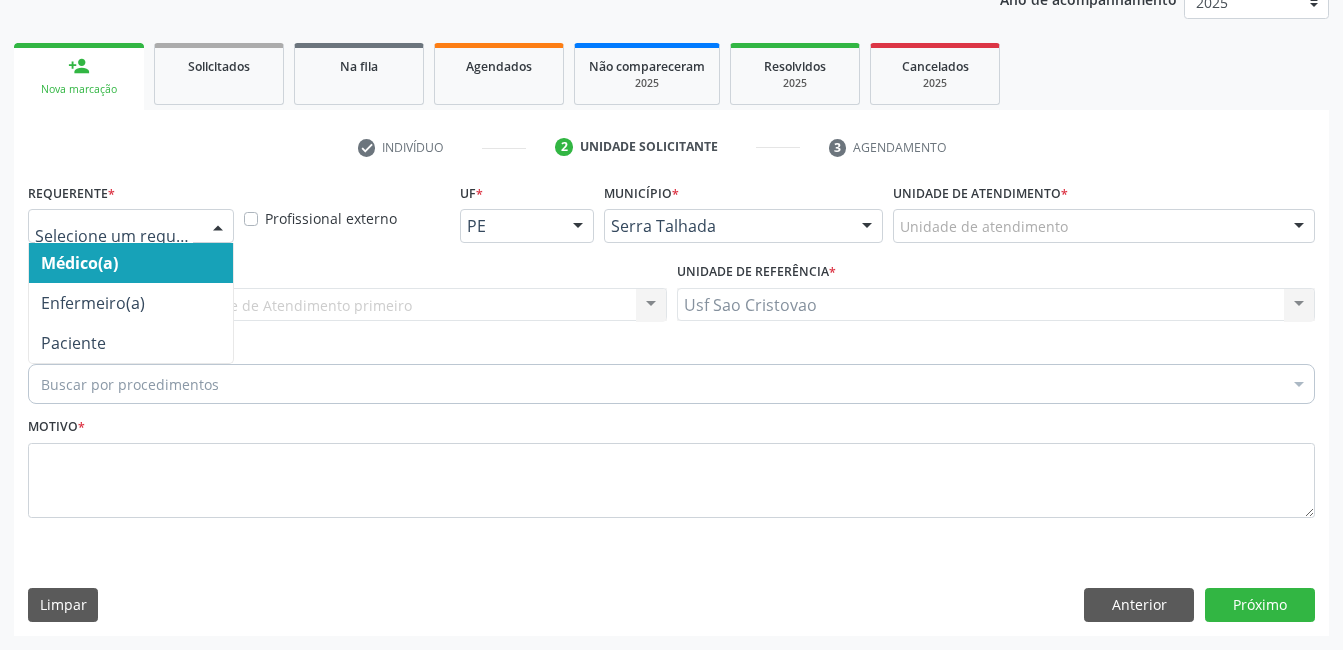 click at bounding box center [218, 227] 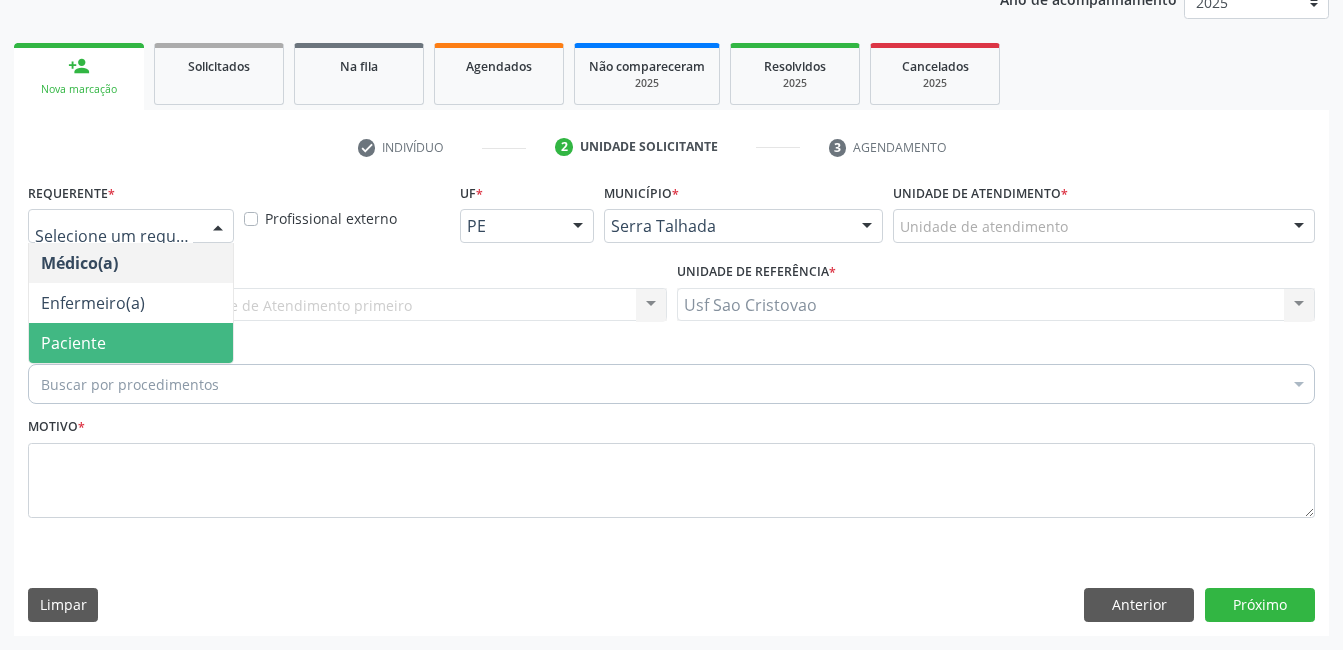 click on "Paciente" at bounding box center [131, 343] 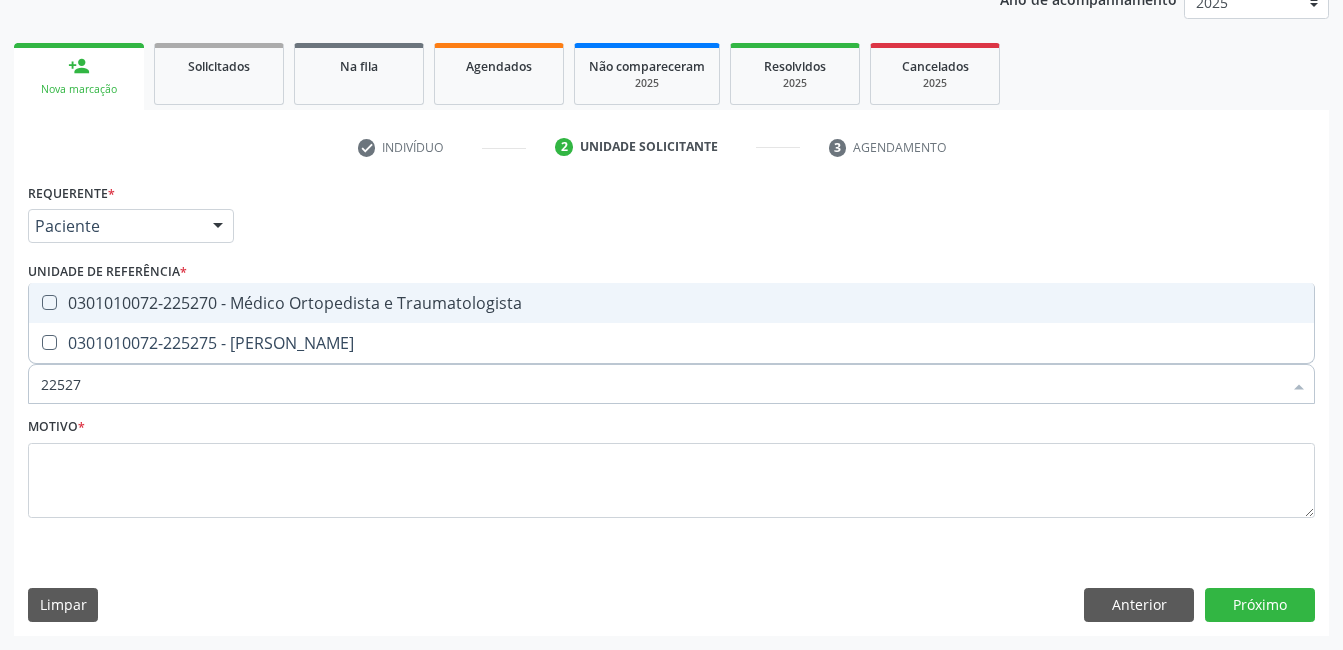 type on "225270" 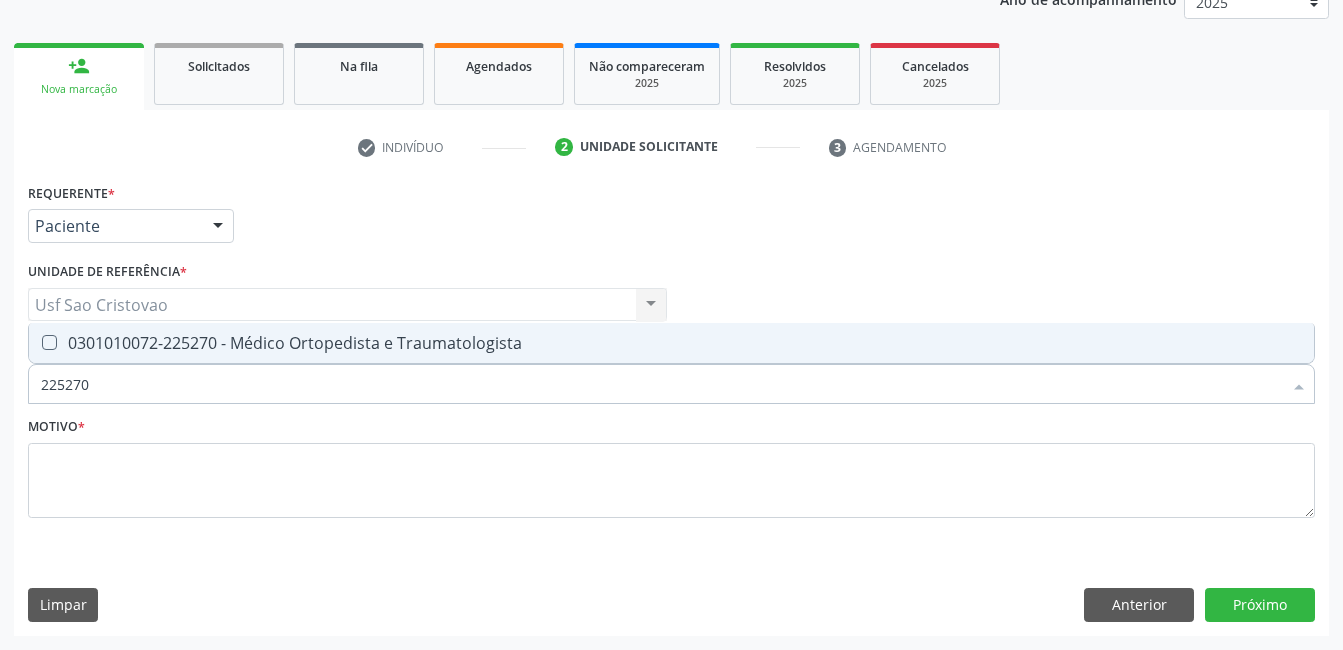 click at bounding box center (49, 342) 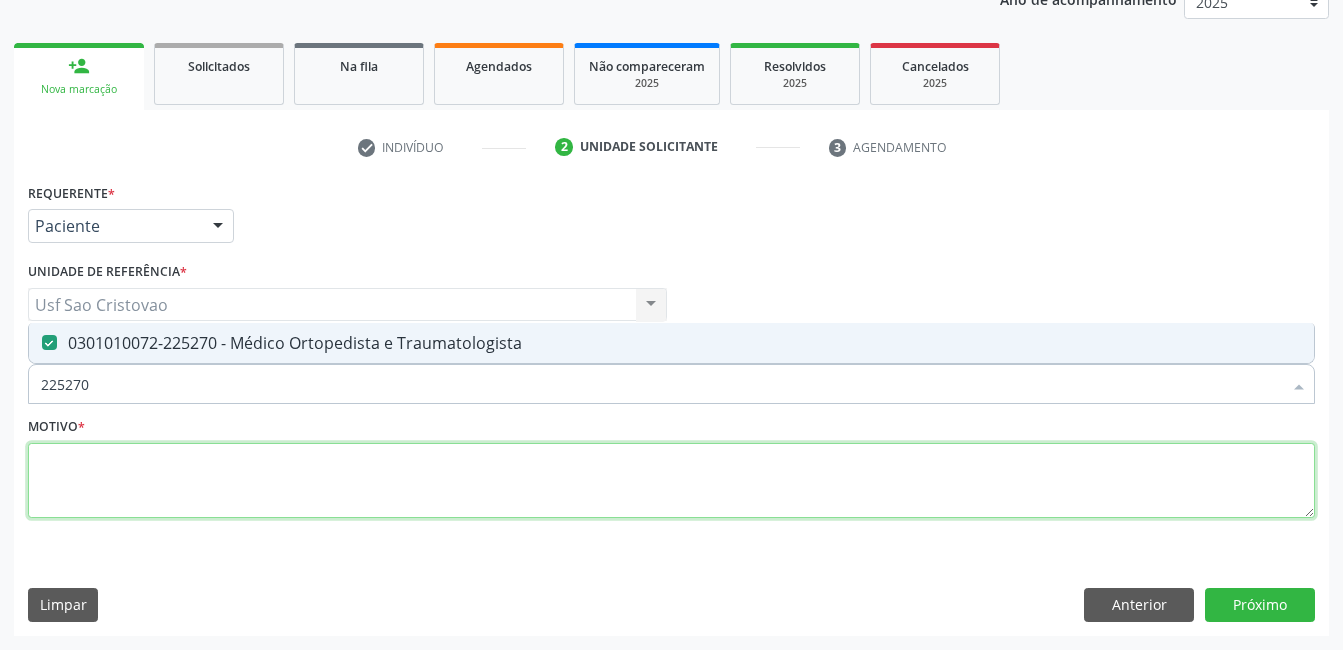 click at bounding box center [671, 481] 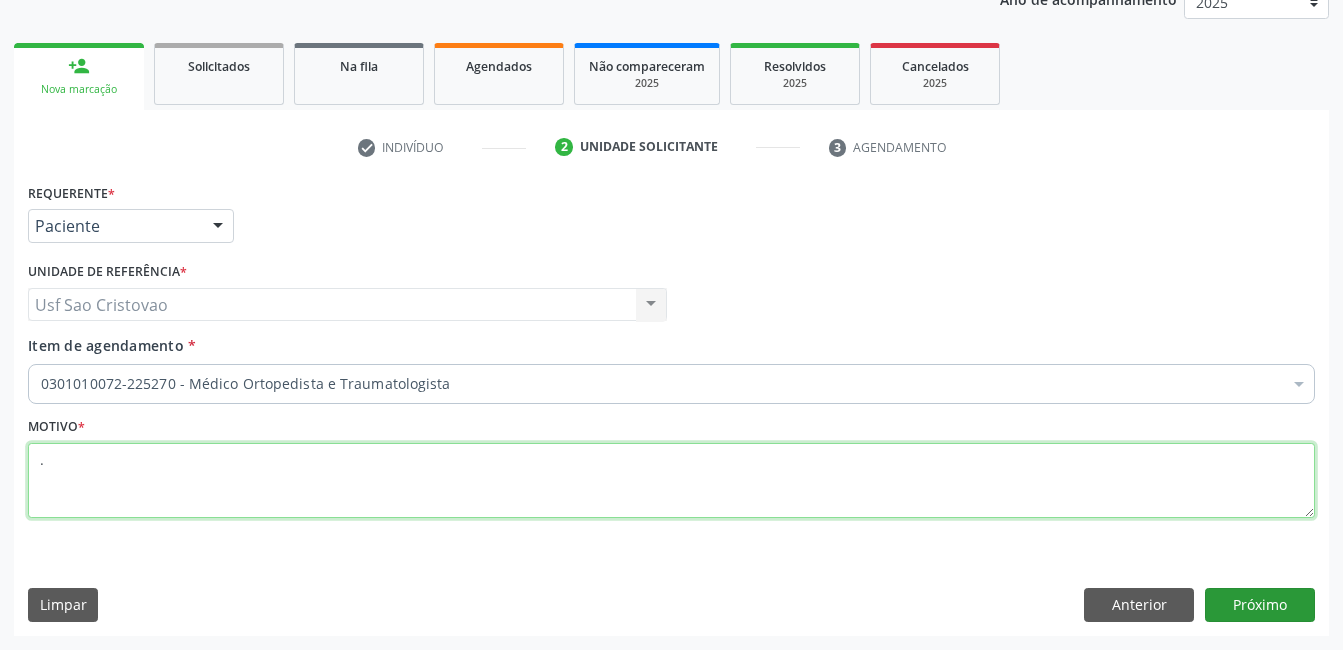 type on "." 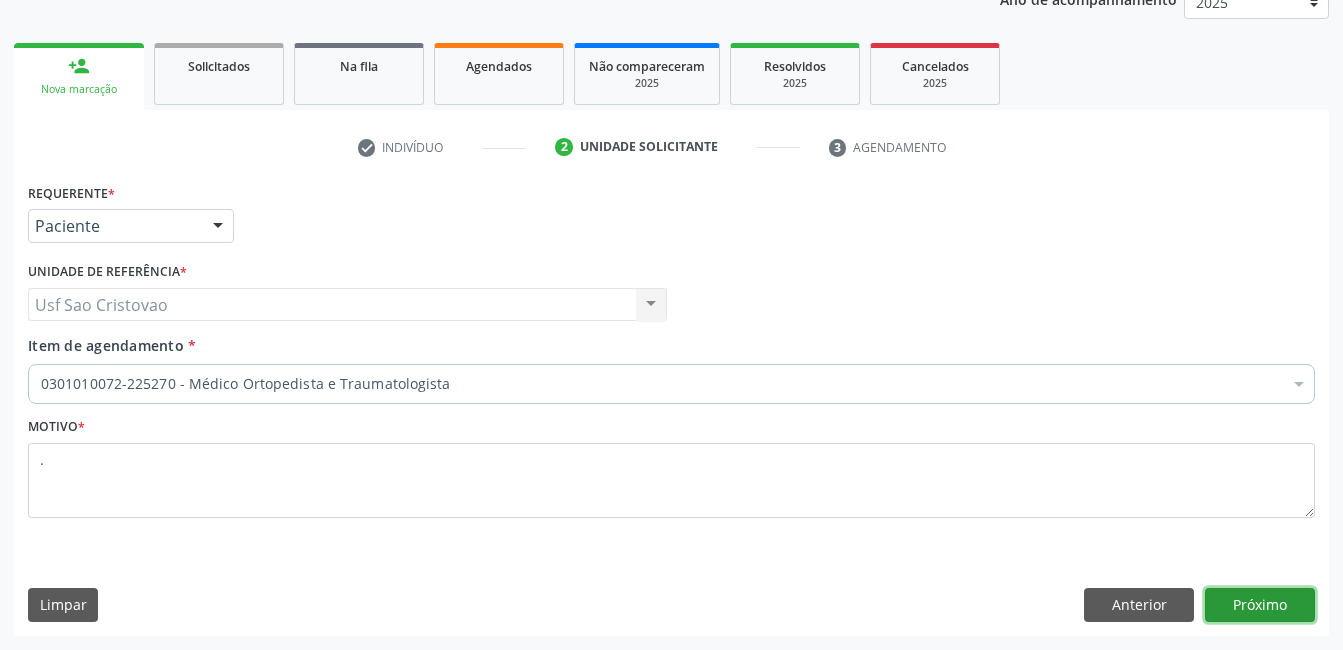 click on "Próximo" at bounding box center [1260, 605] 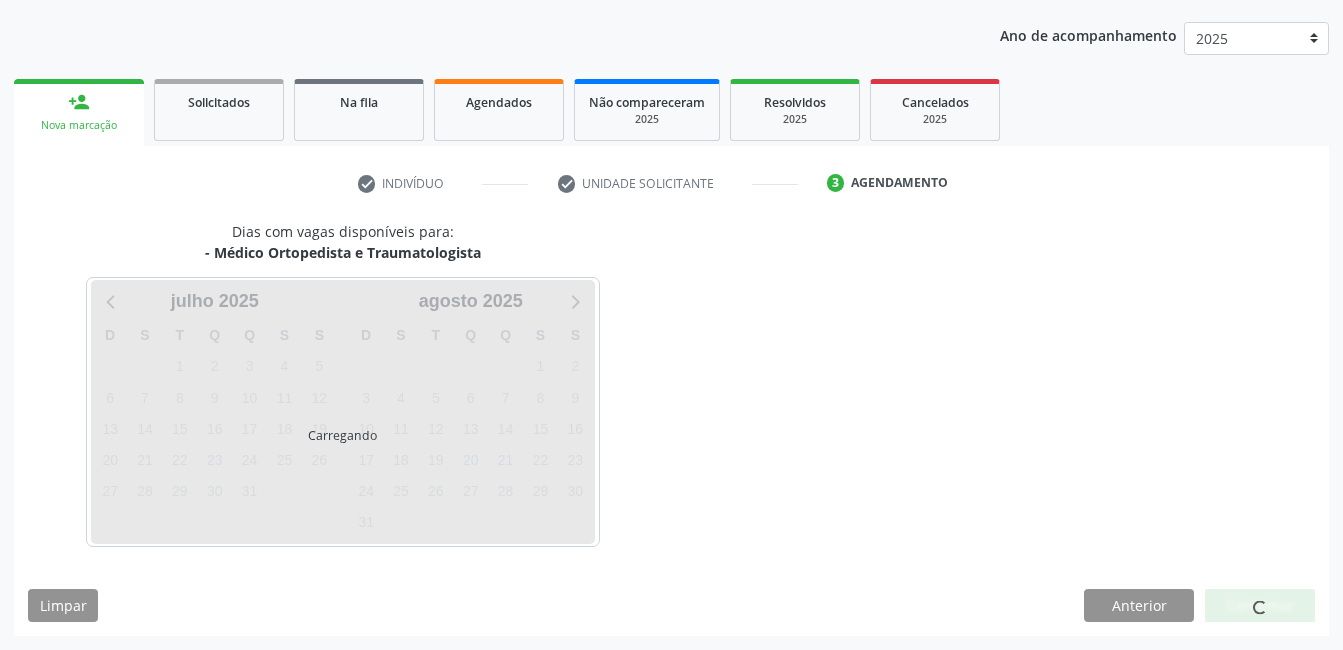scroll, scrollTop: 220, scrollLeft: 0, axis: vertical 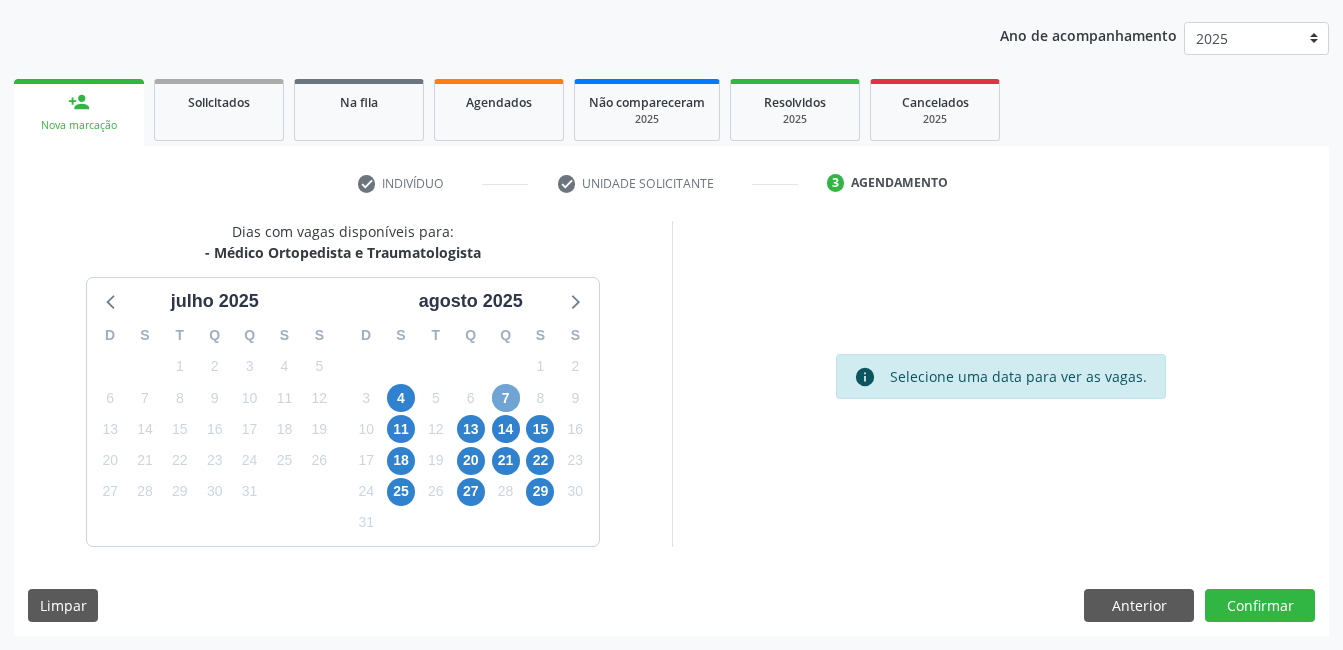 click on "7" at bounding box center (506, 398) 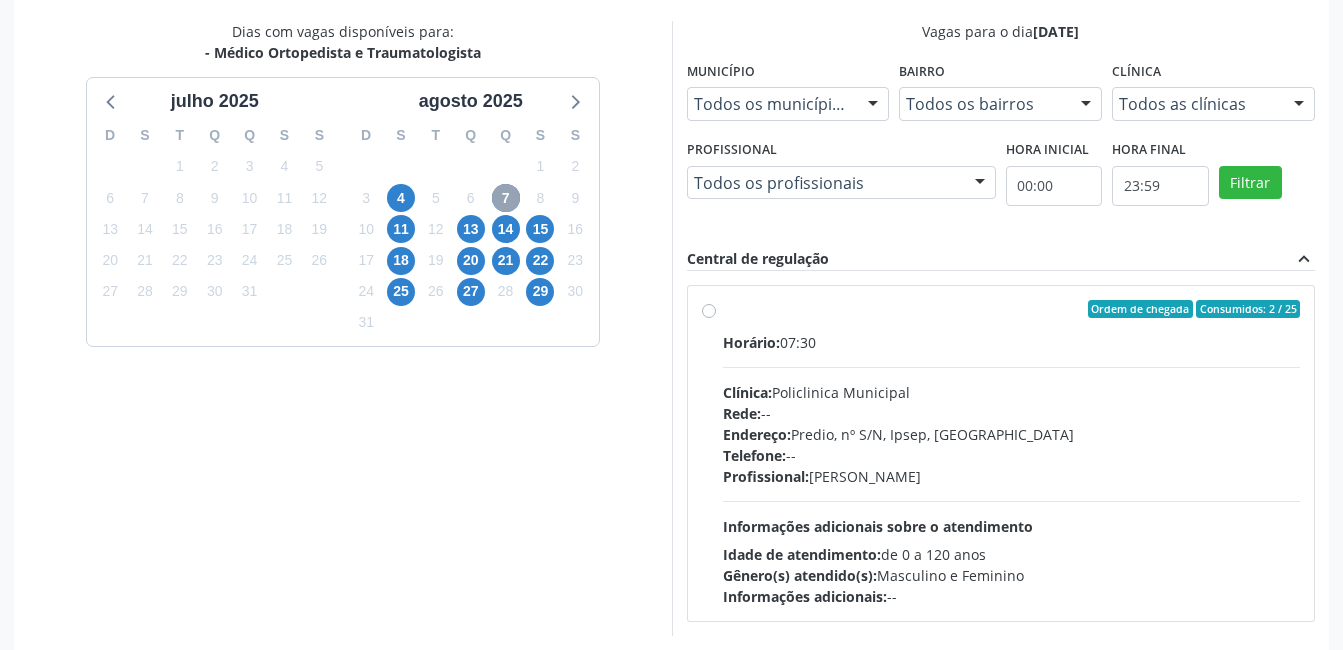 scroll, scrollTop: 509, scrollLeft: 0, axis: vertical 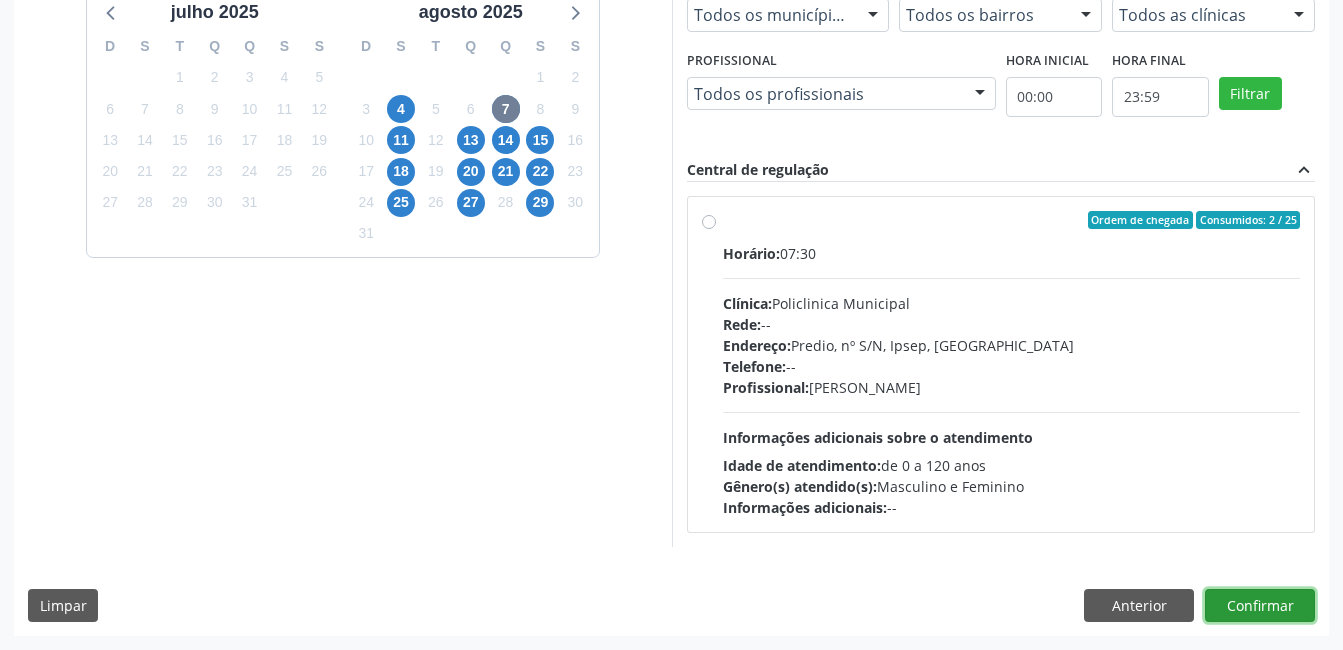 click on "Confirmar" at bounding box center [1260, 606] 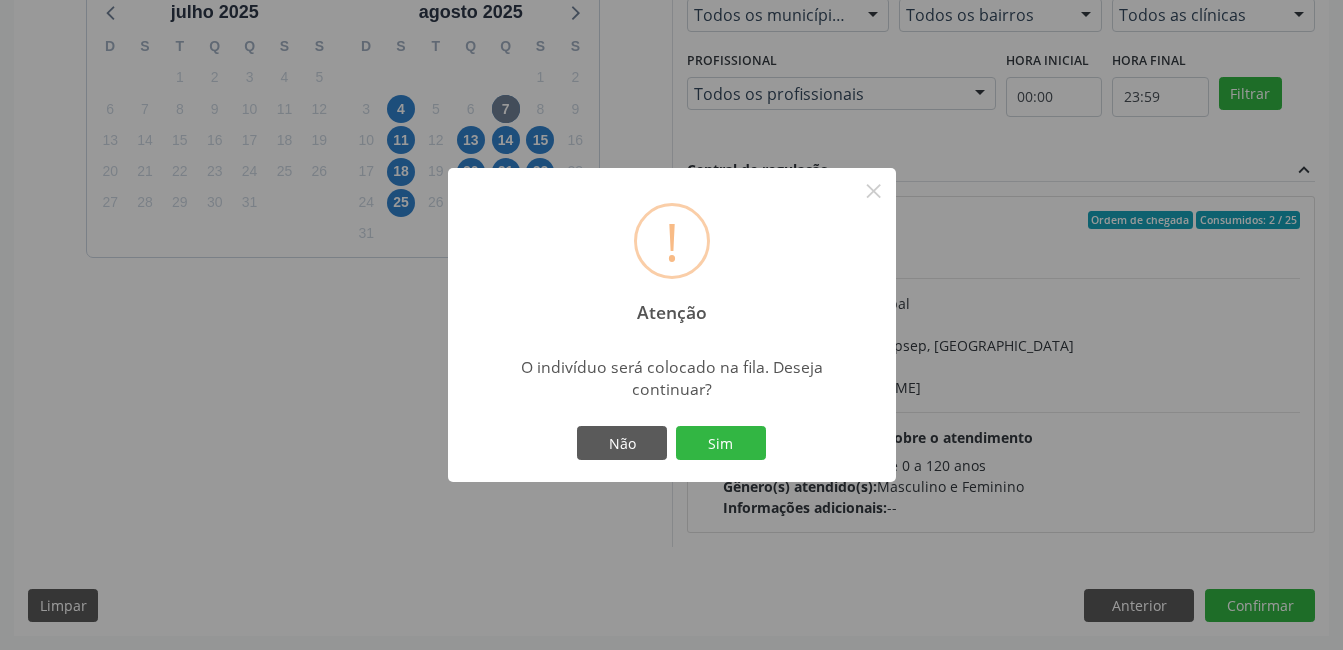 click on "! Atenção × O indivíduo será colocado na fila. Deseja continuar? Não Sim" at bounding box center [671, 325] 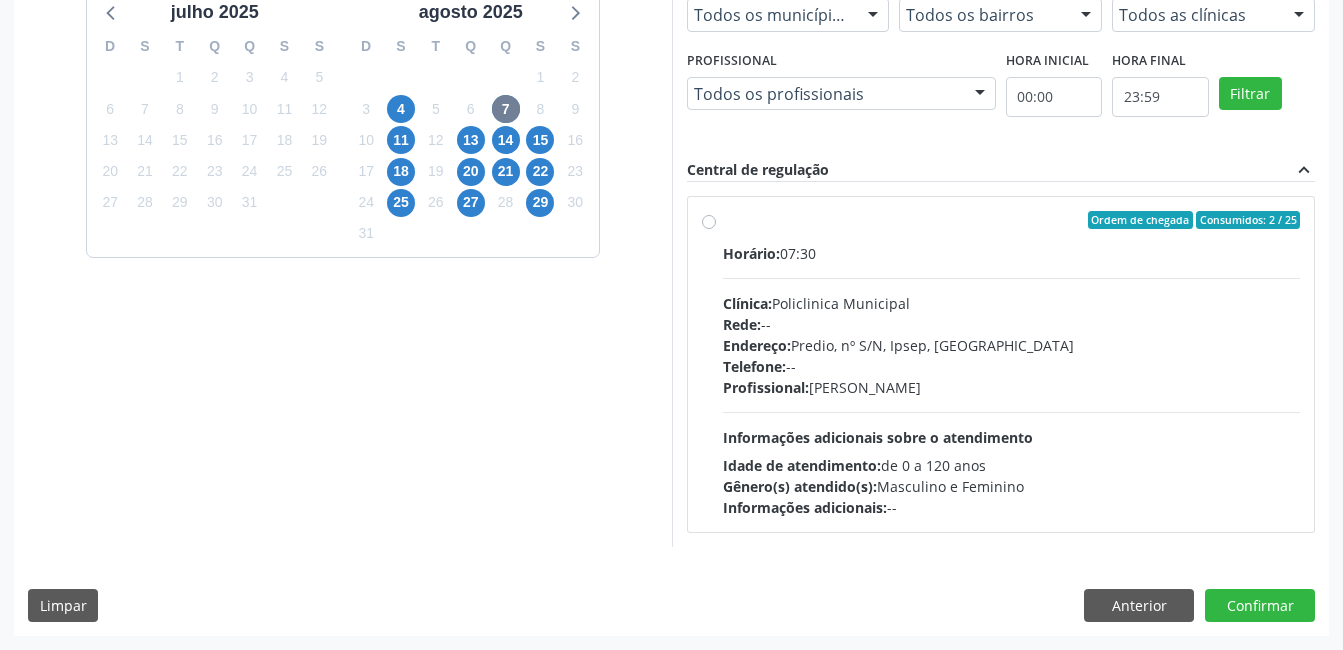 click on "Ordem de chegada
Consumidos: 2 / 25
Horário:   07:30
Clínica:  Policlinica Municipal
Rede:
--
Endereço:   Predio, nº S/N, Ipsep, Serra Talhada - PE
Telefone:   --
Profissional:
Eugenio Pericles Muniz Ferreira
Informações adicionais sobre o atendimento
Idade de atendimento:
de 0 a 120 anos
Gênero(s) atendido(s):
Masculino e Feminino
Informações adicionais:
--" at bounding box center [1012, 364] 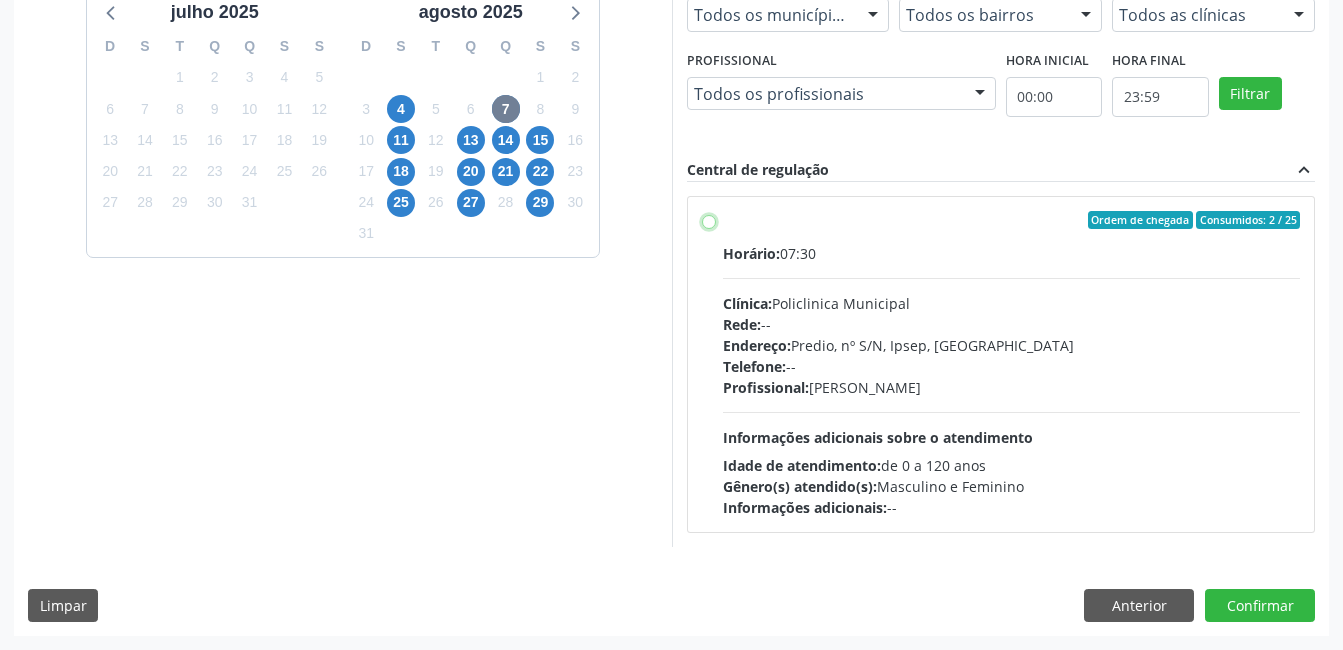 click on "Ordem de chegada
Consumidos: 2 / 25
Horário:   07:30
Clínica:  Policlinica Municipal
Rede:
--
Endereço:   Predio, nº S/N, Ipsep, Serra Talhada - PE
Telefone:   --
Profissional:
Eugenio Pericles Muniz Ferreira
Informações adicionais sobre o atendimento
Idade de atendimento:
de 0 a 120 anos
Gênero(s) atendido(s):
Masculino e Feminino
Informações adicionais:
--" at bounding box center [709, 220] 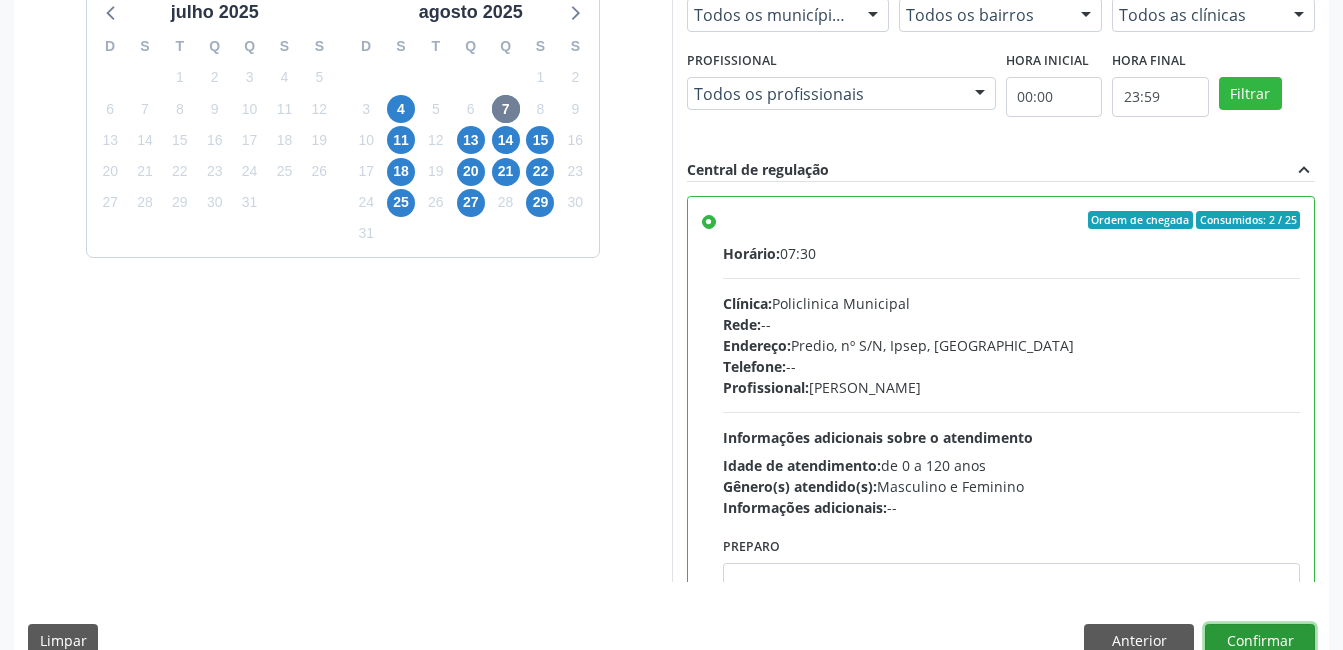 click on "Confirmar" at bounding box center (1260, 641) 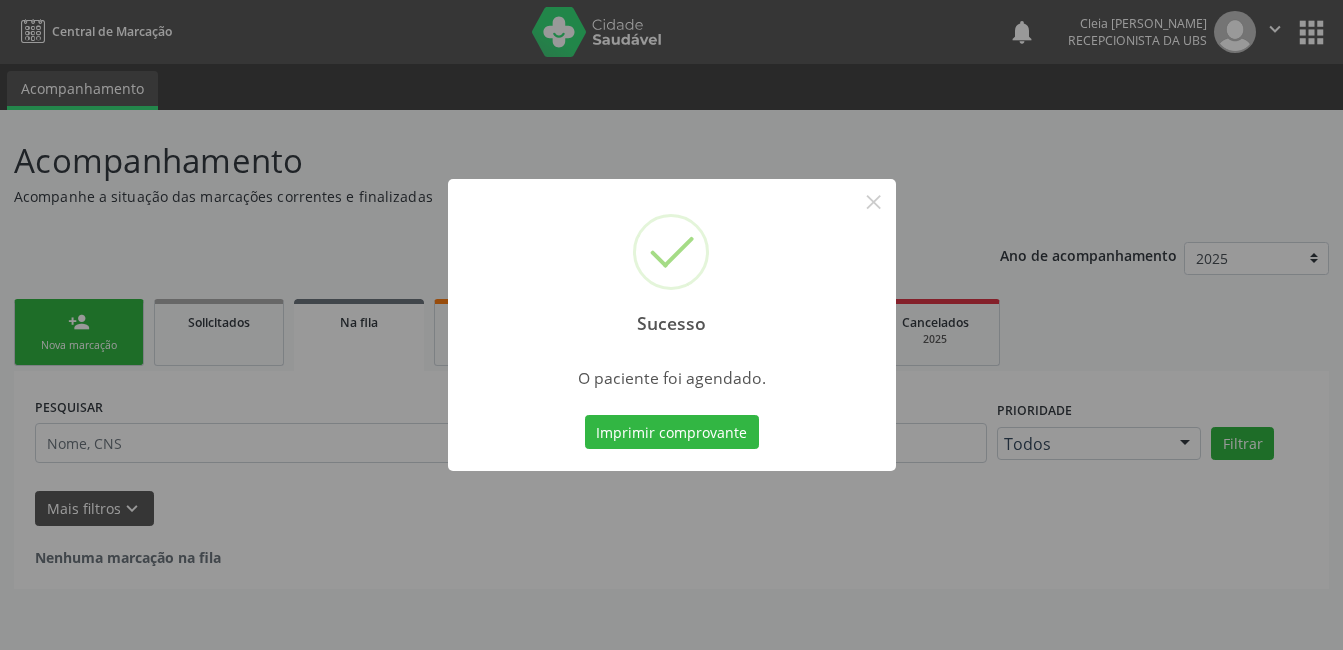 scroll, scrollTop: 0, scrollLeft: 0, axis: both 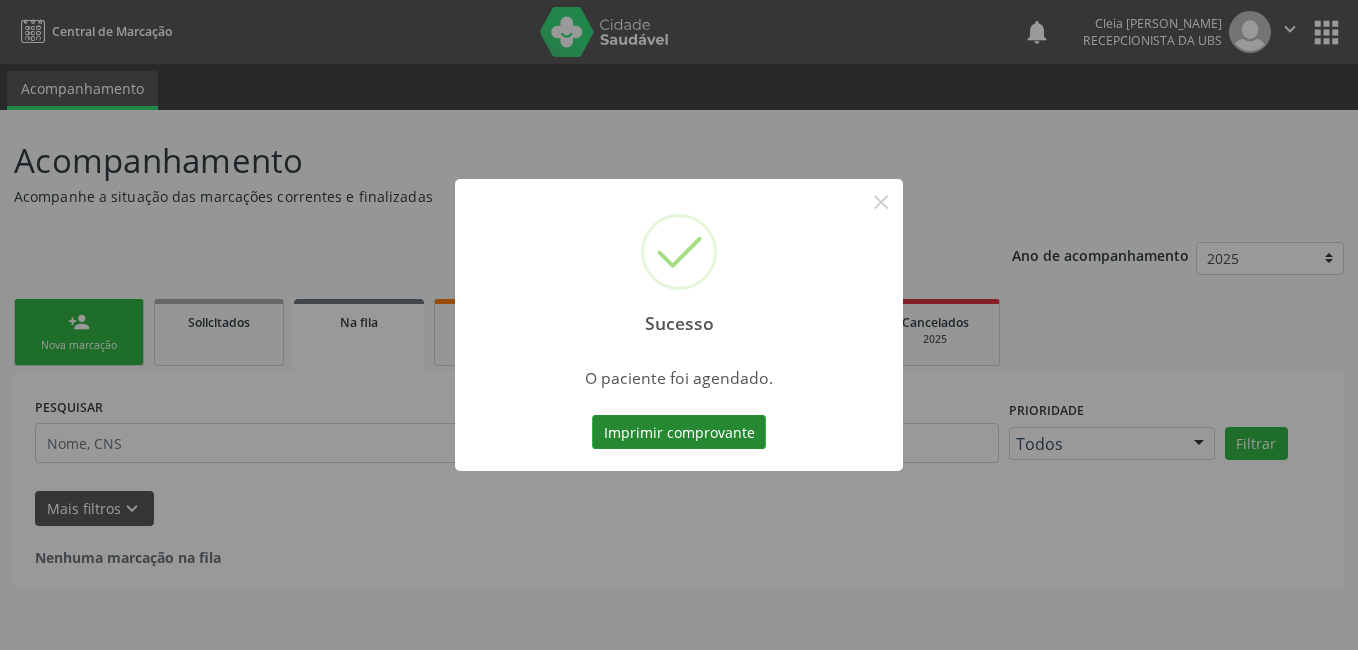 click on "Imprimir comprovante" at bounding box center [679, 432] 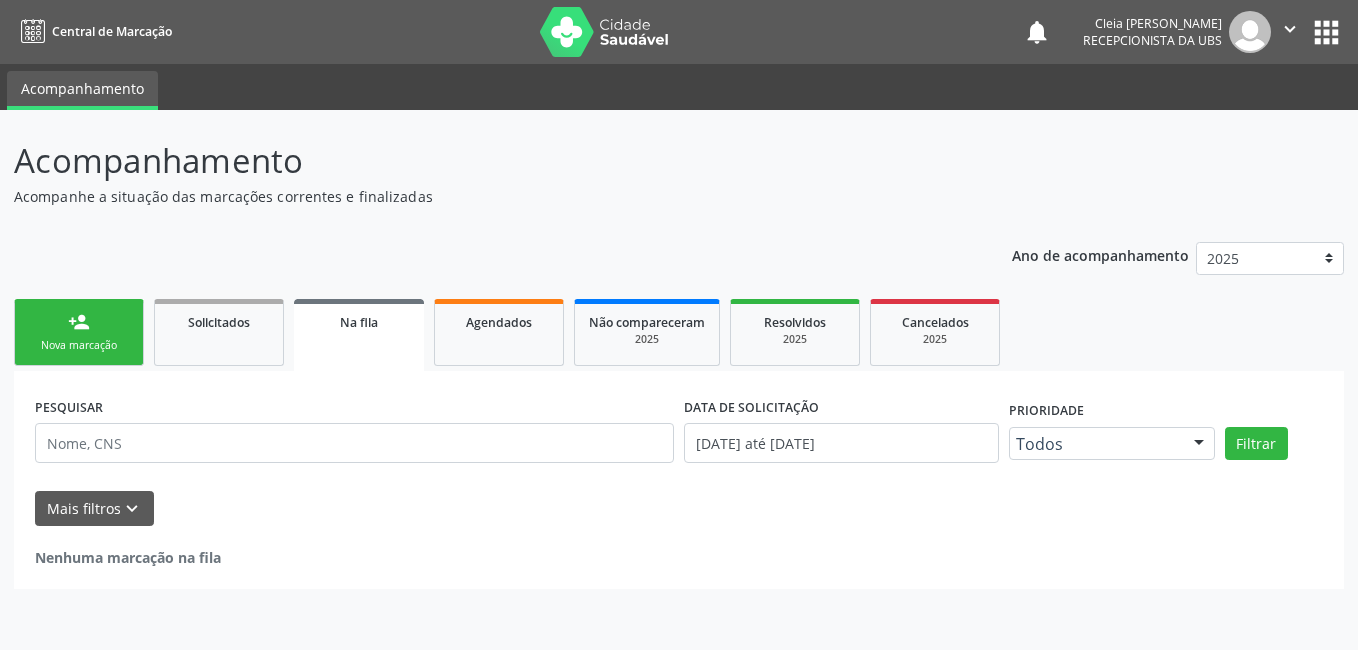 click on "person_add
Nova marcação" at bounding box center (79, 332) 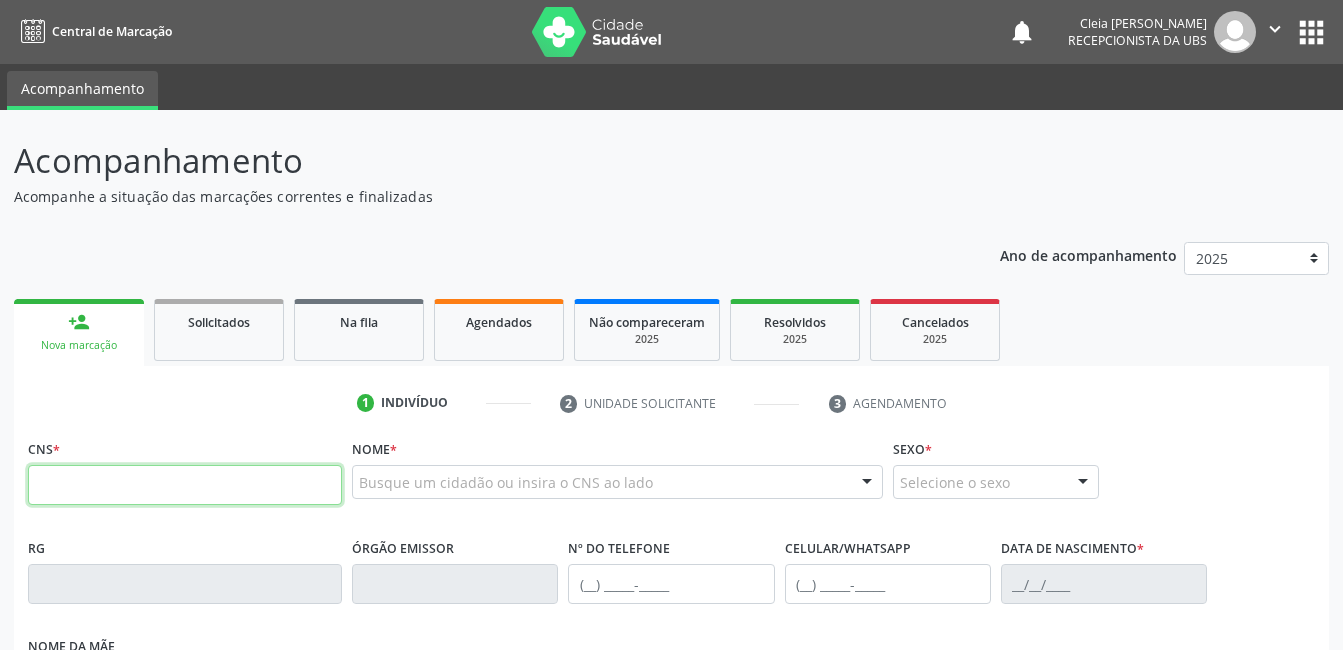 click at bounding box center [185, 485] 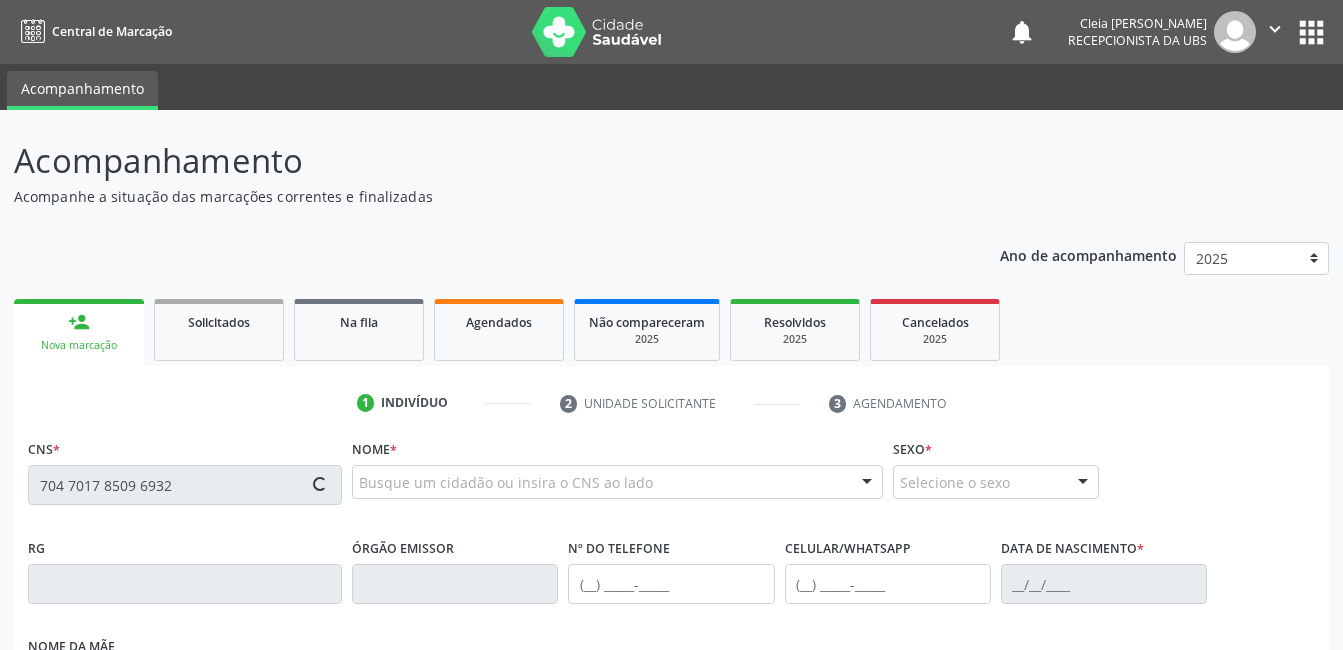 type on "704 7017 8509 6932" 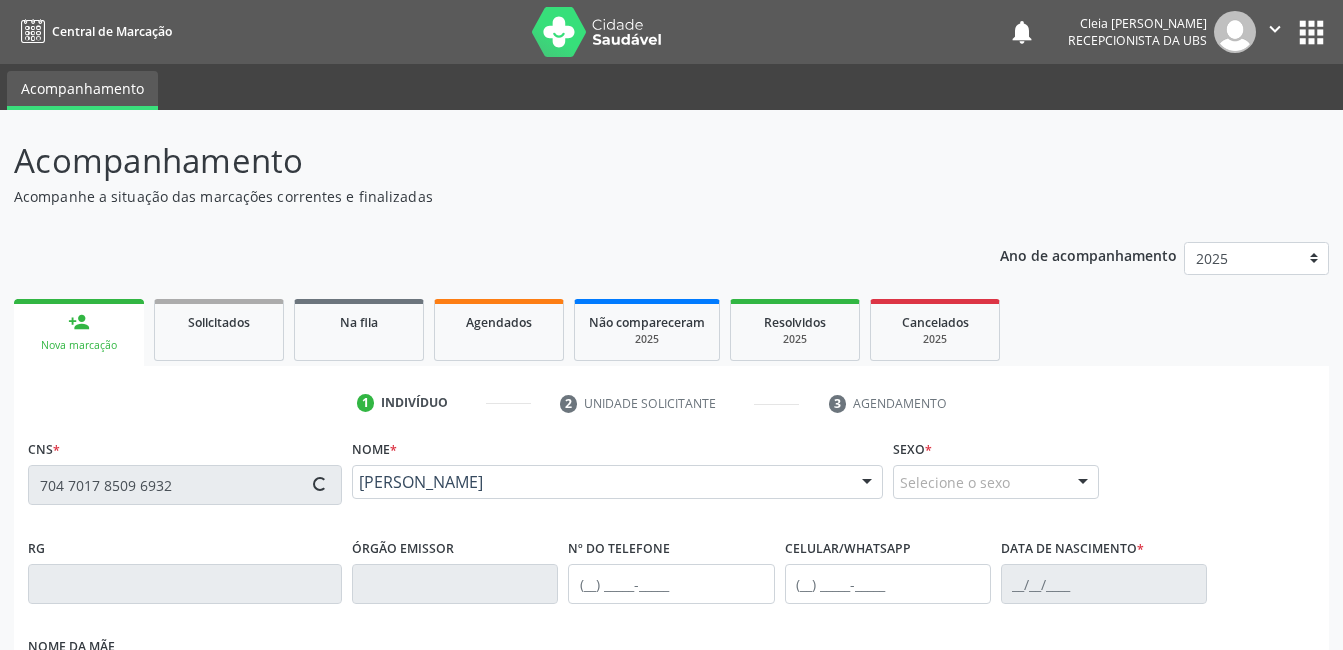 type on "(87) 99999-9999" 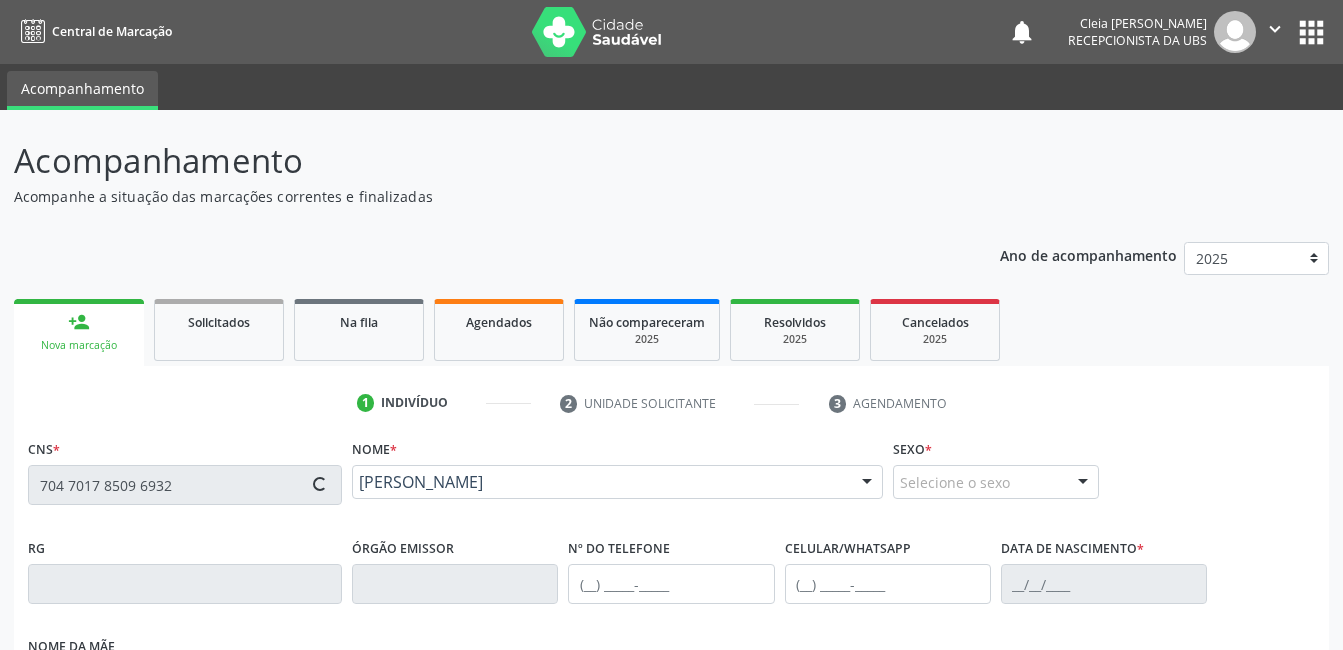 type on "17/07/1989" 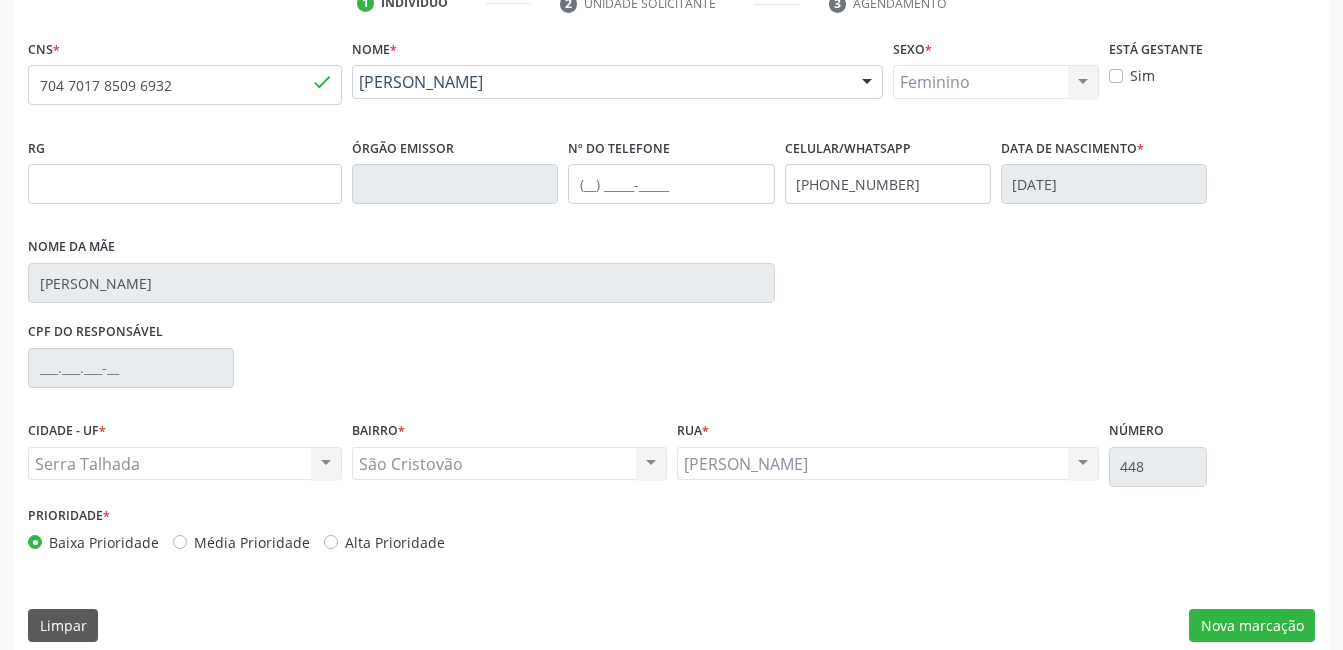 scroll, scrollTop: 420, scrollLeft: 0, axis: vertical 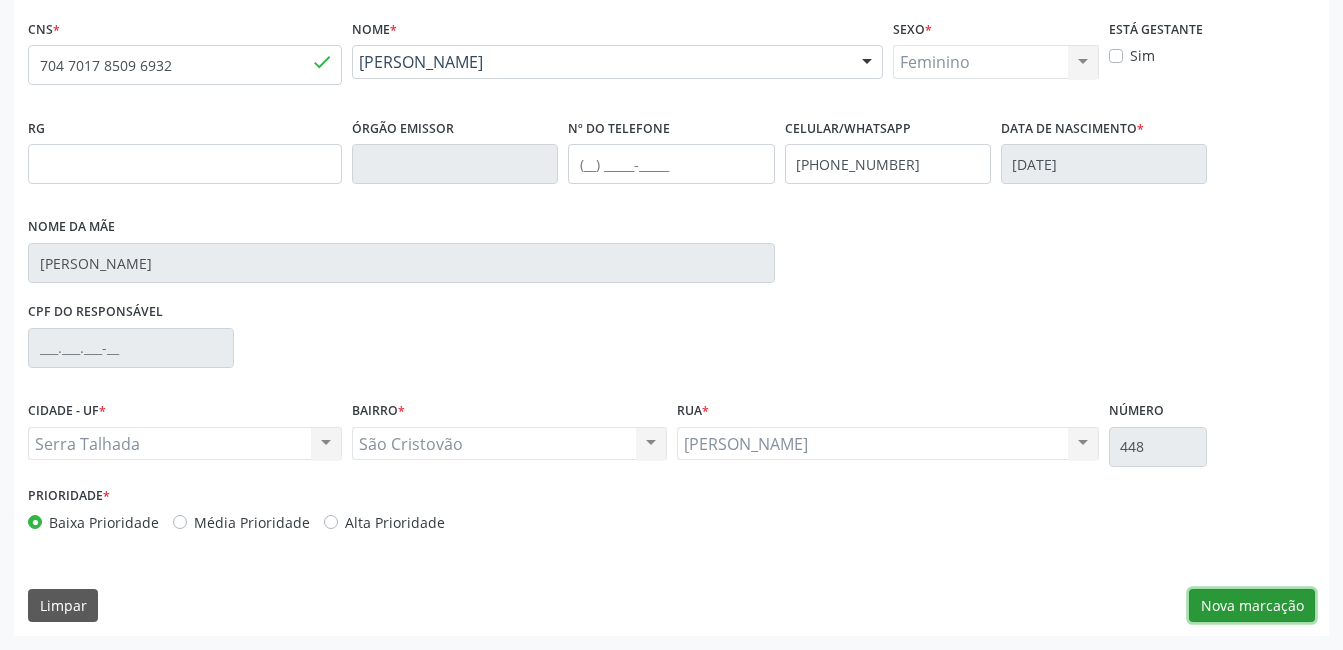 click on "Nova marcação" at bounding box center [1252, 606] 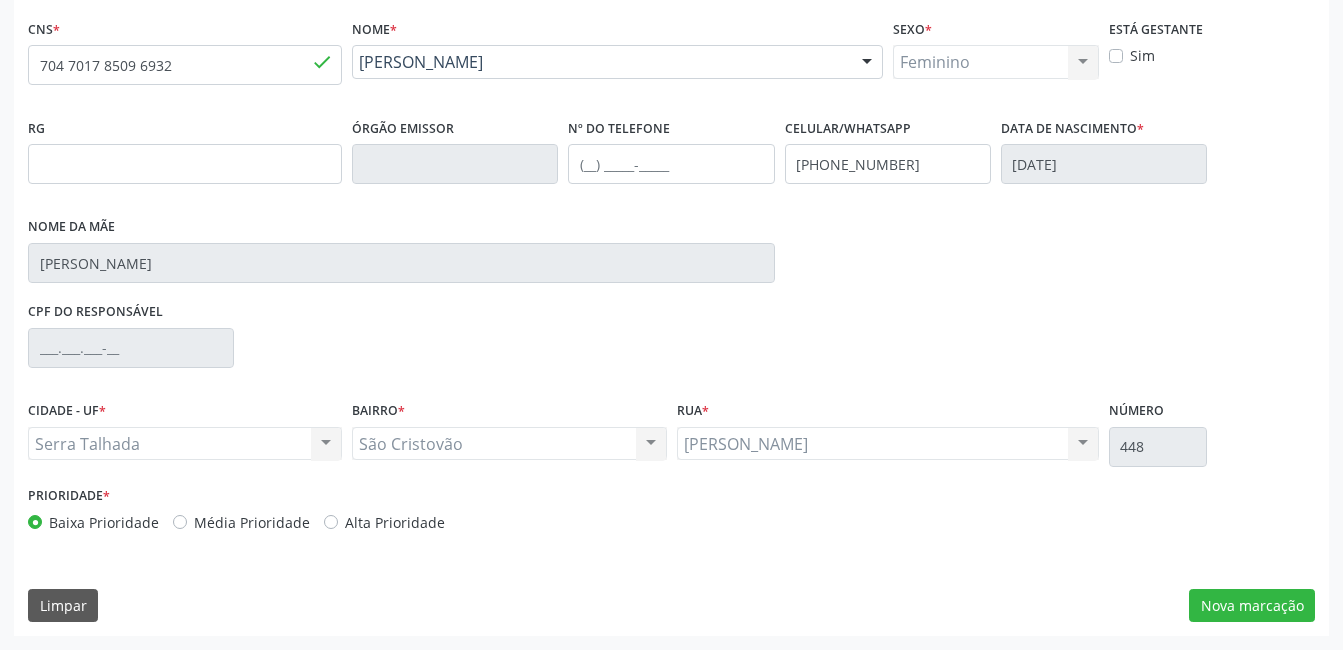 scroll, scrollTop: 256, scrollLeft: 0, axis: vertical 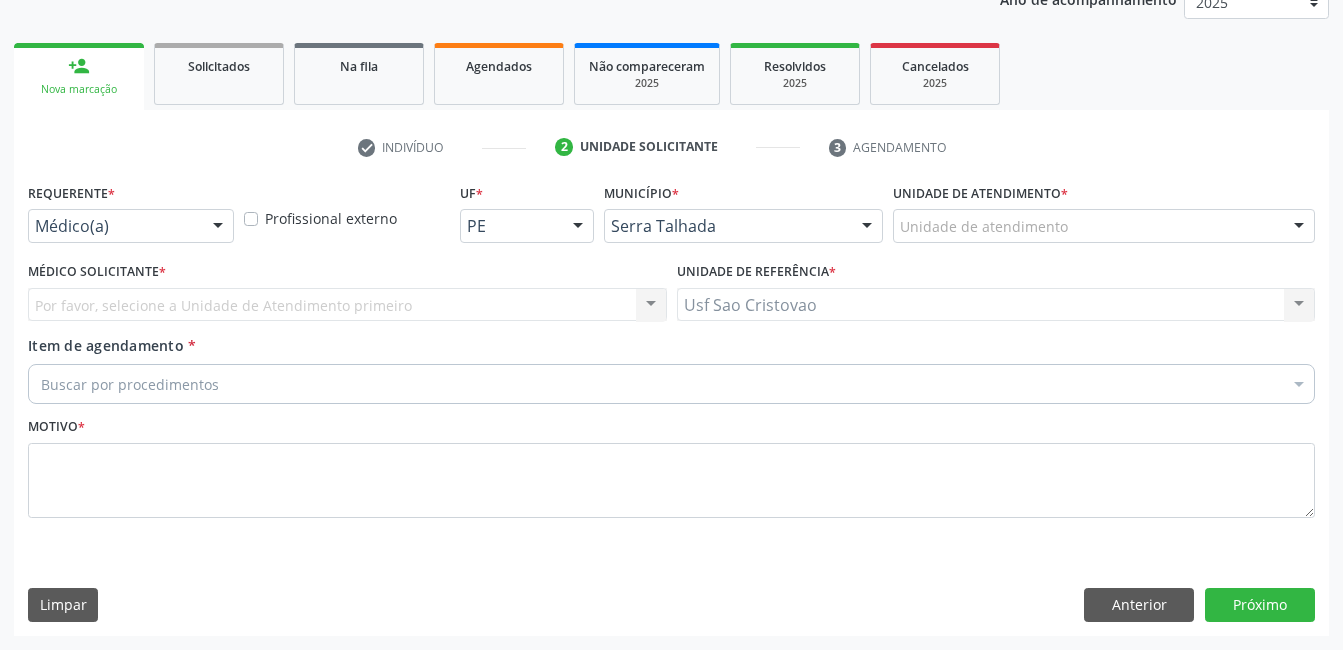 click at bounding box center [218, 227] 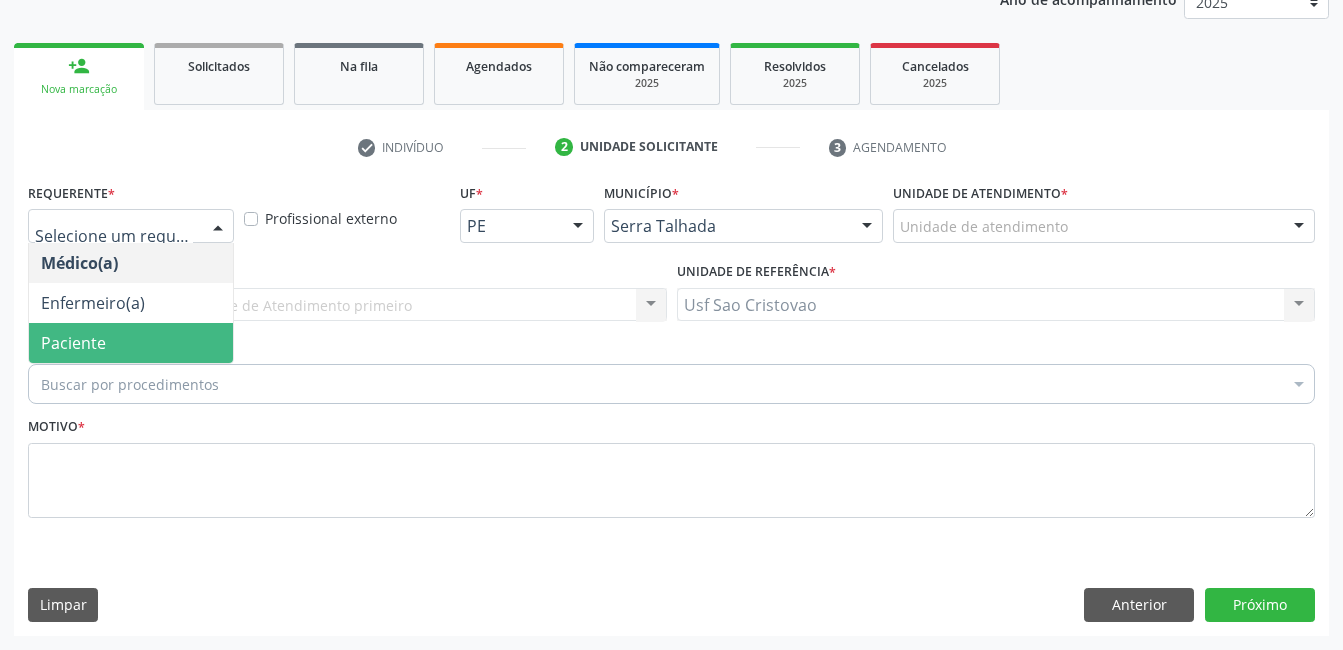 click on "Paciente" at bounding box center (131, 343) 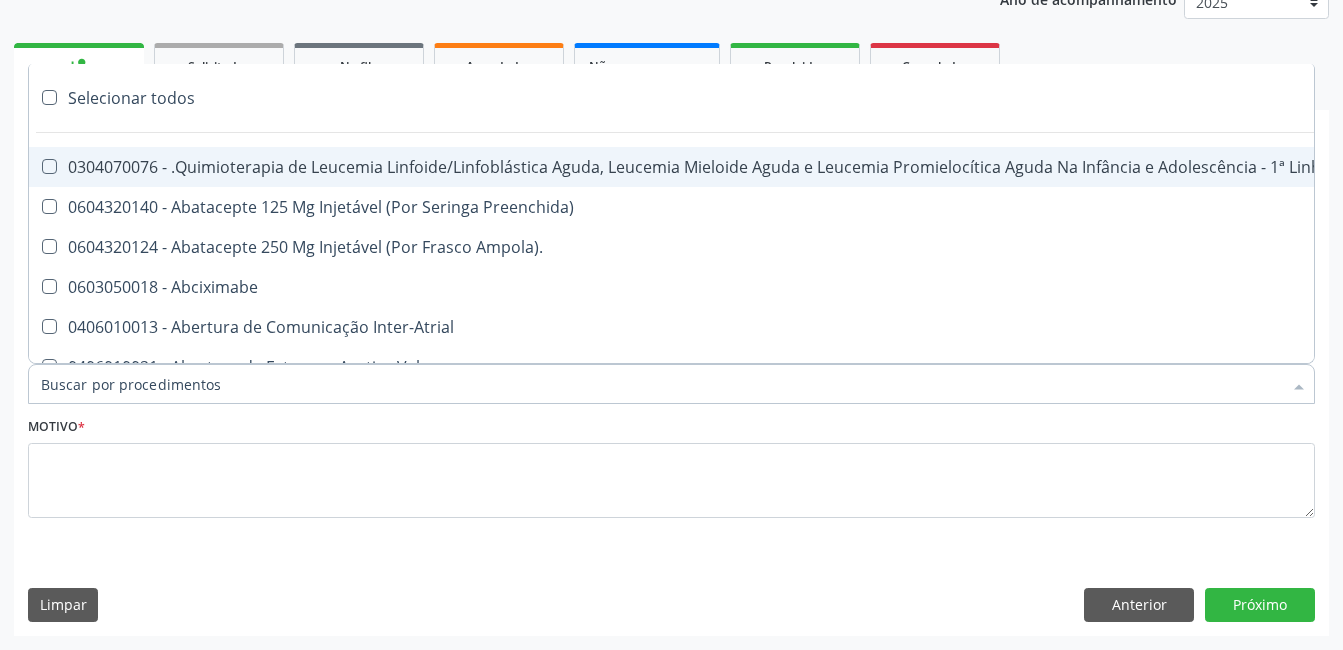 click at bounding box center (671, 384) 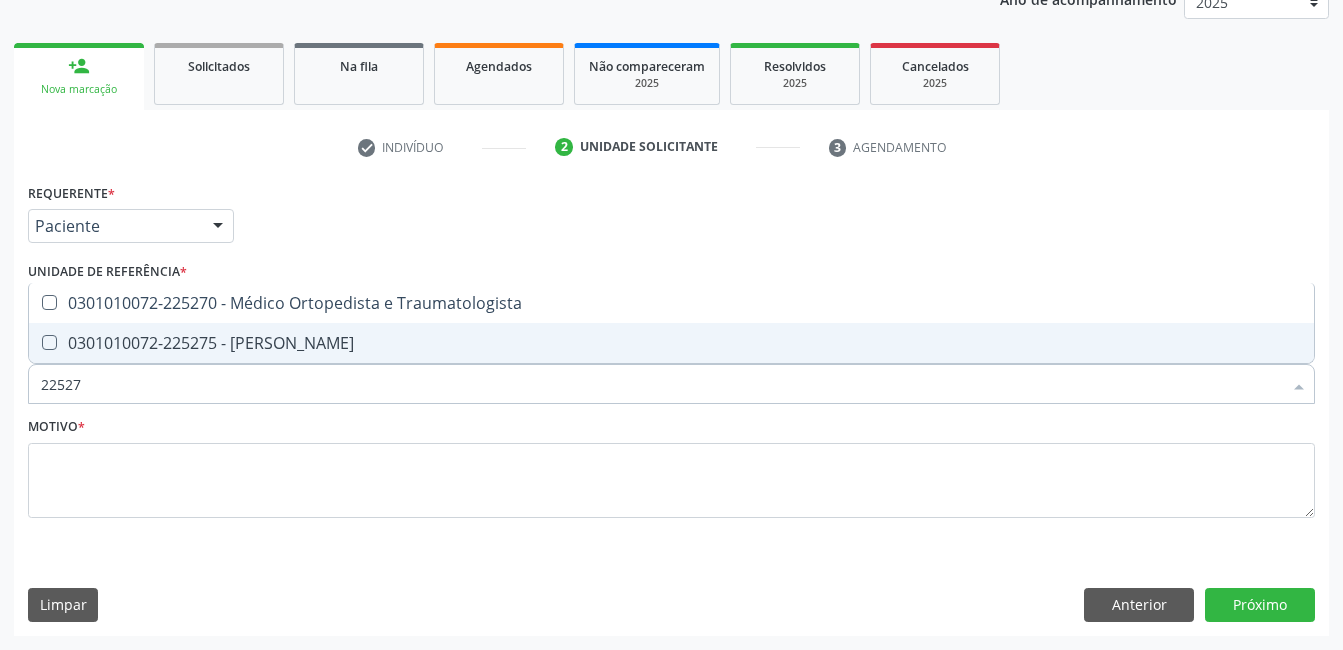 type on "225270" 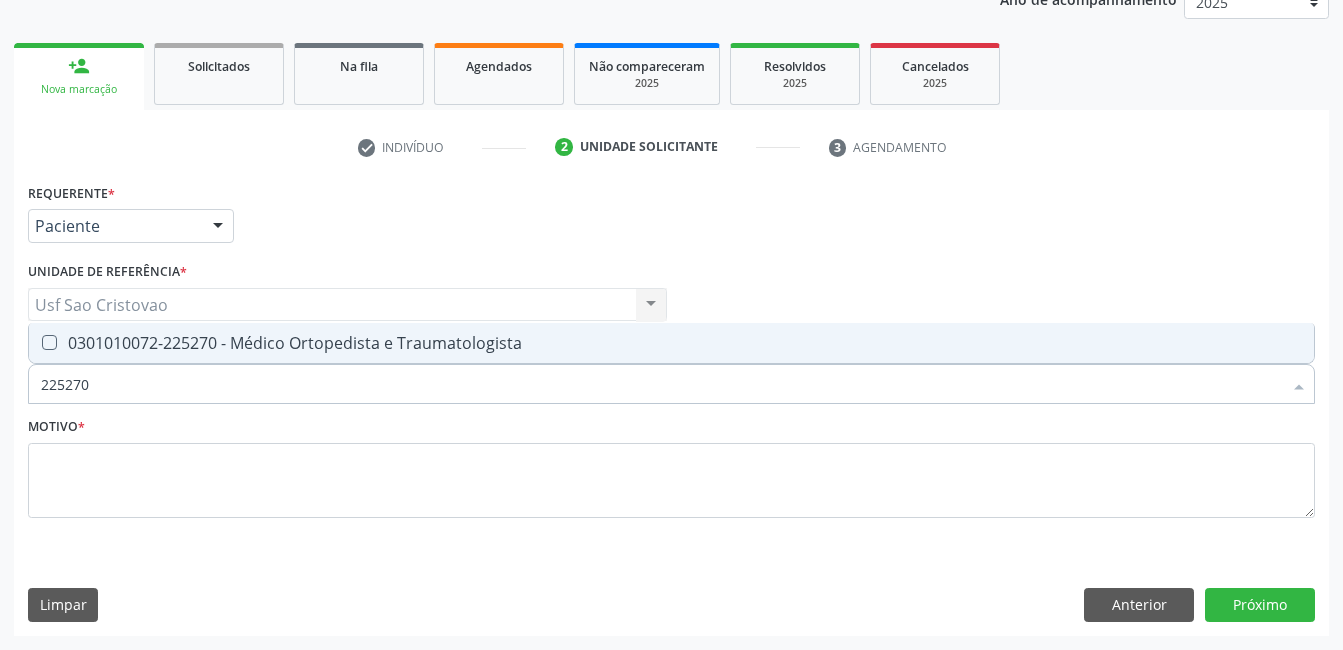 click at bounding box center (49, 342) 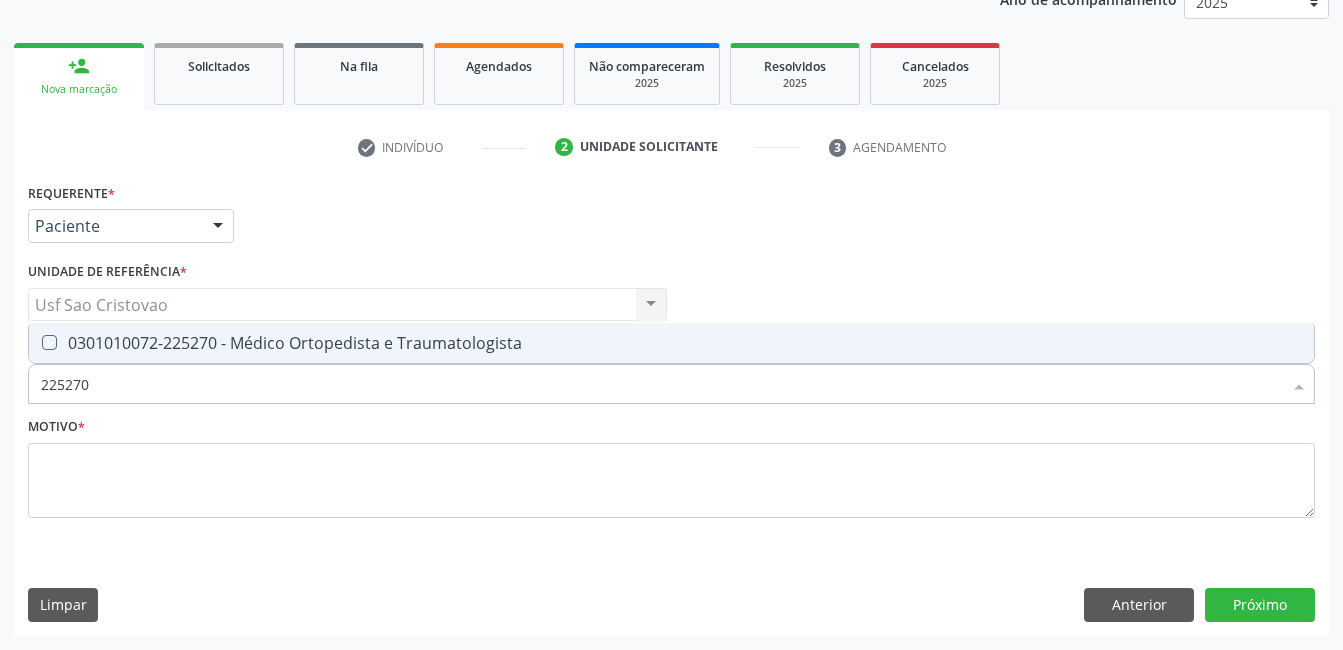 click at bounding box center (35, 342) 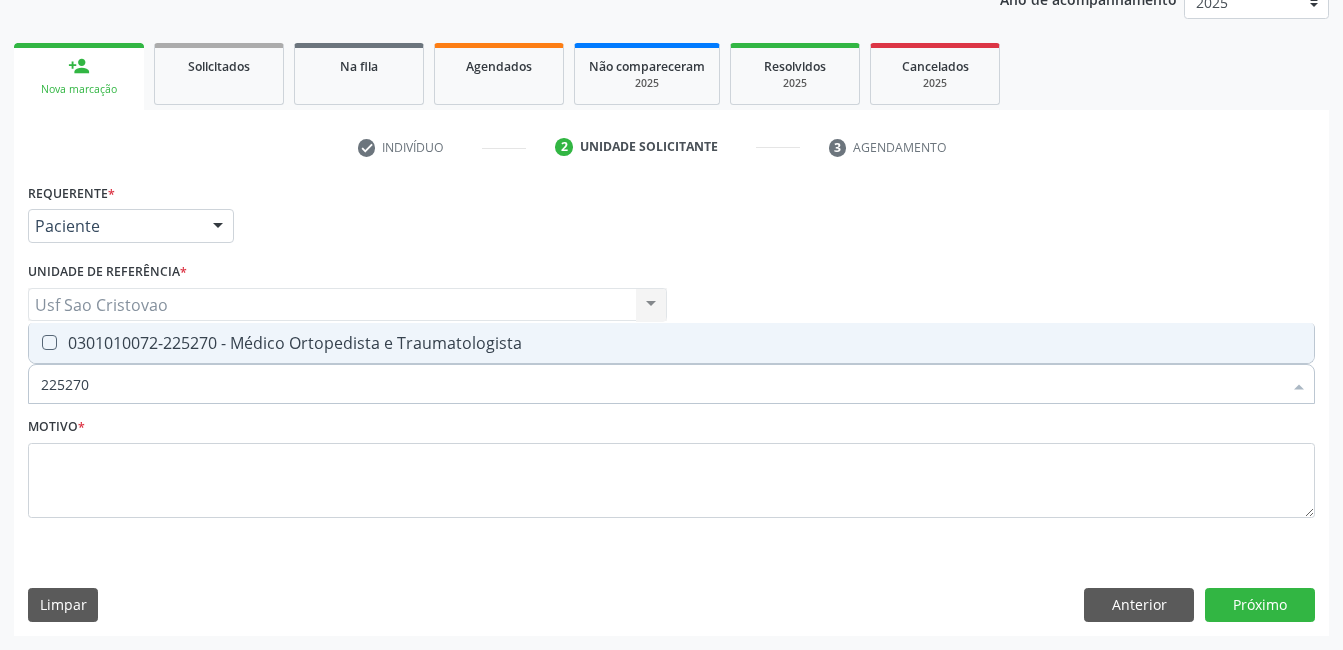 checkbox on "true" 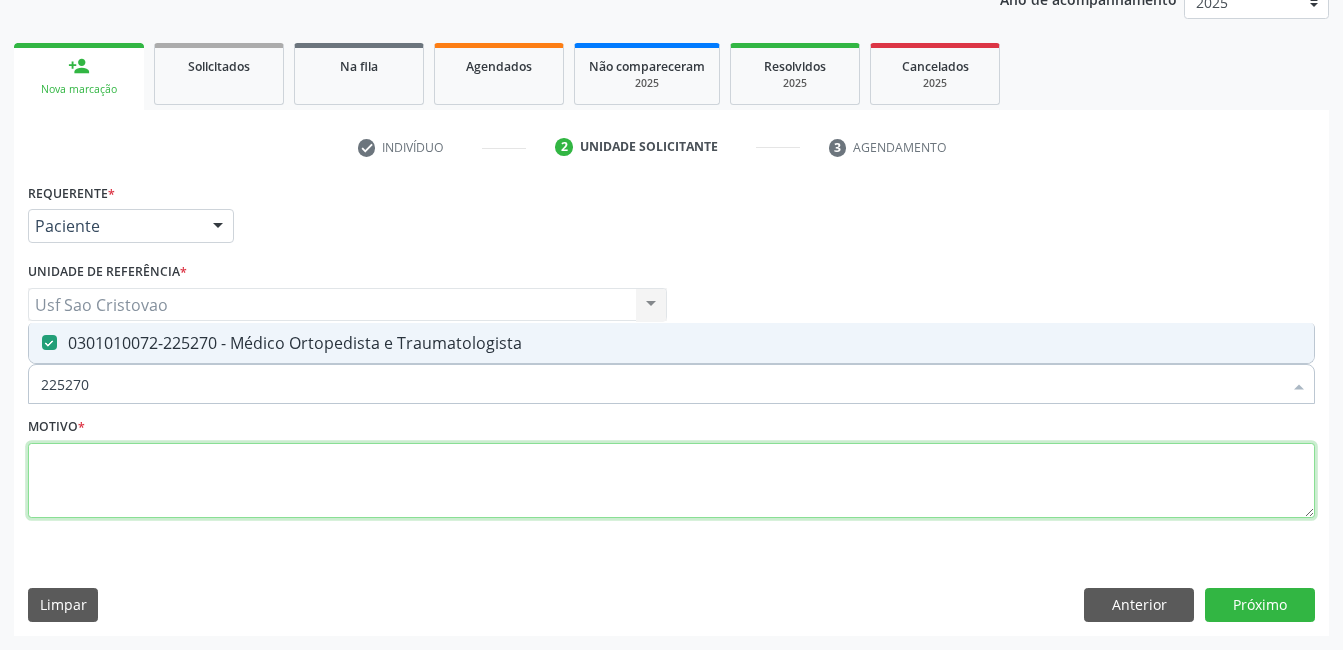 click at bounding box center [671, 481] 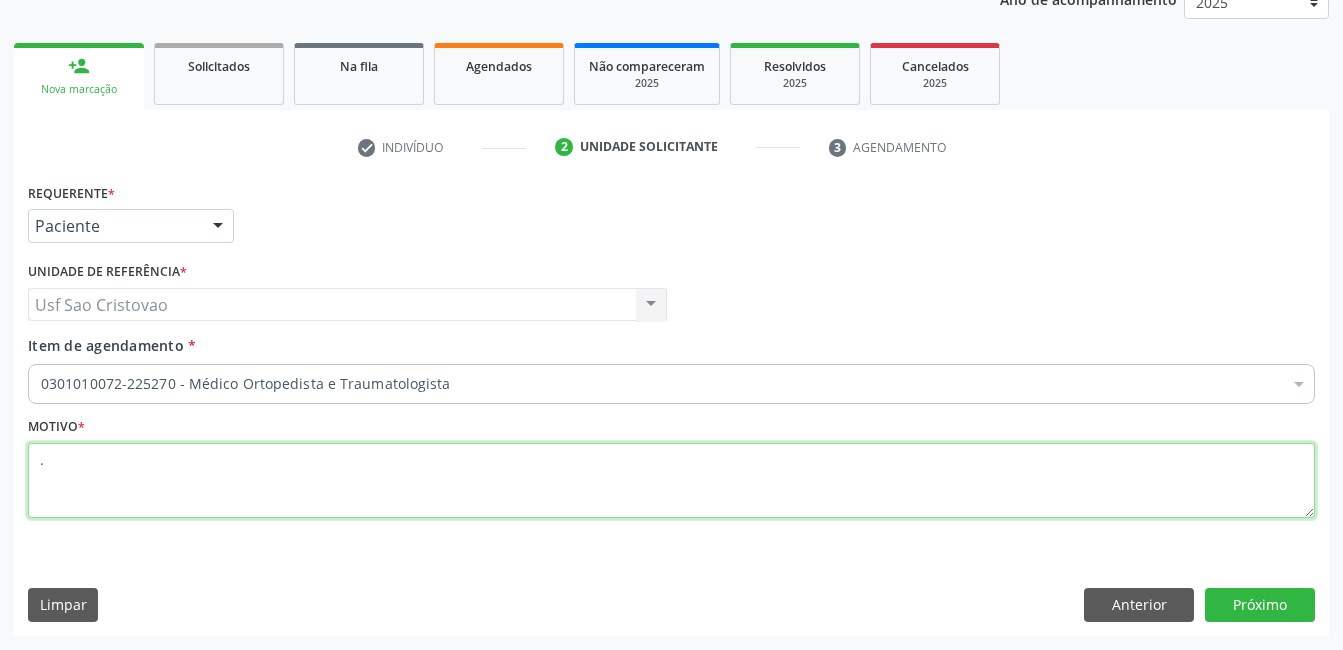 type on "." 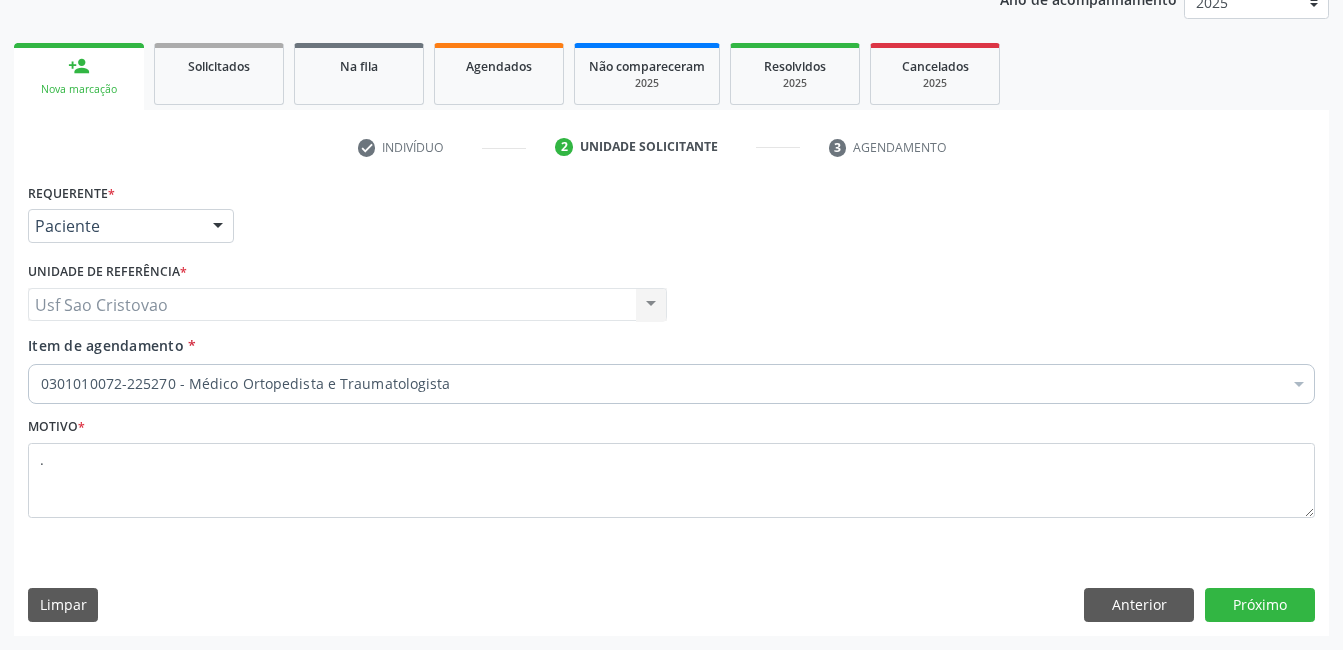 click on "Requerente
*
Paciente         Médico(a)   Enfermeiro(a)   Paciente
Nenhum resultado encontrado para: "   "
Não há nenhuma opção para ser exibida.
UF
PE         PE
Nenhum resultado encontrado para: "   "
Não há nenhuma opção para ser exibida.
Município
Serra Talhada         [GEOGRAPHIC_DATA] resultado encontrado para: "   "
Não há nenhuma opção para ser exibida.
Médico Solicitante
Por favor, selecione a Unidade de Atendimento primeiro
Nenhum resultado encontrado para: "   "
Não há nenhuma opção para ser exibida.
Unidade de referência
*
Usf Sao Cristovao         Usf Sao Cristovao
Nenhum resultado encontrado para: "   "
Não há nenhuma opção para ser exibida.
Item de agendamento
*" at bounding box center (671, 406) 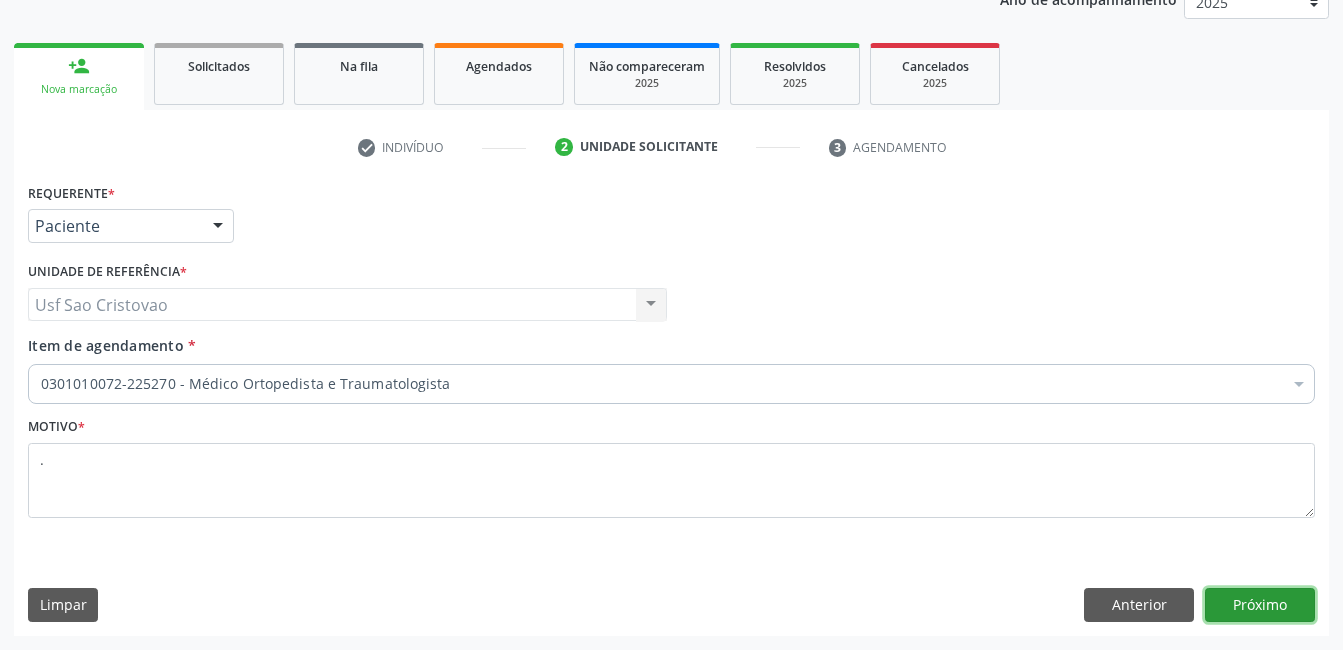 click on "Próximo" at bounding box center [1260, 605] 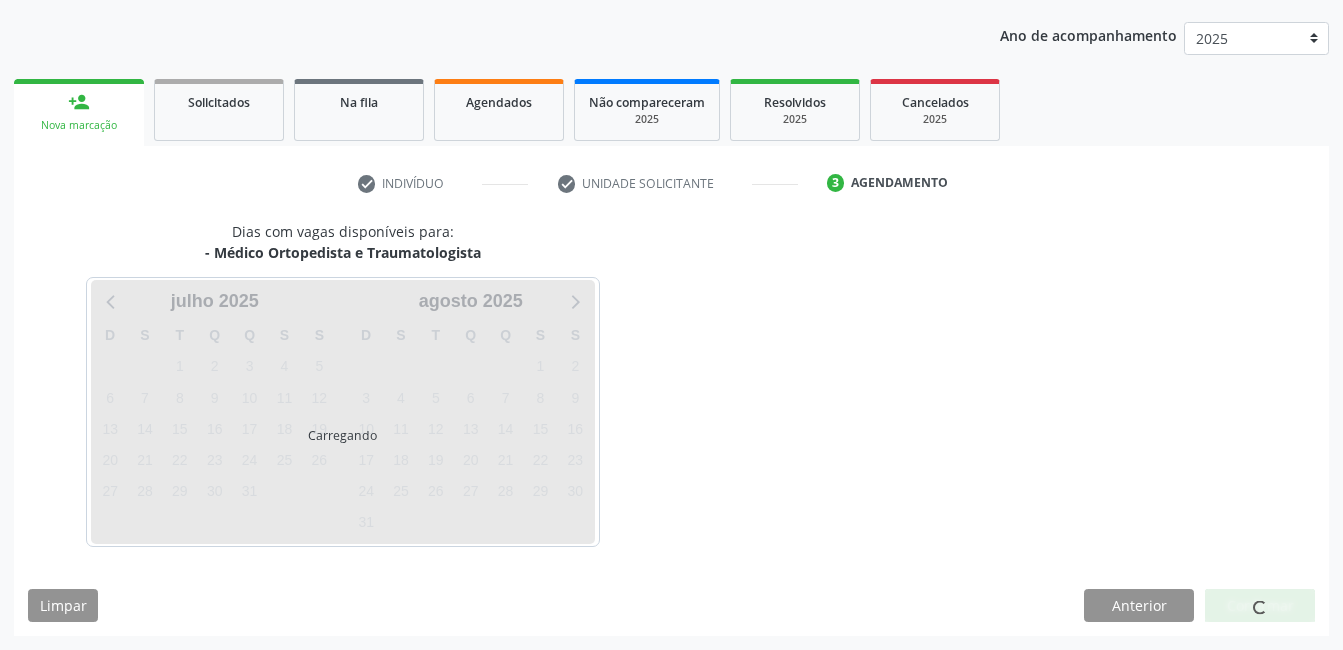 scroll, scrollTop: 220, scrollLeft: 0, axis: vertical 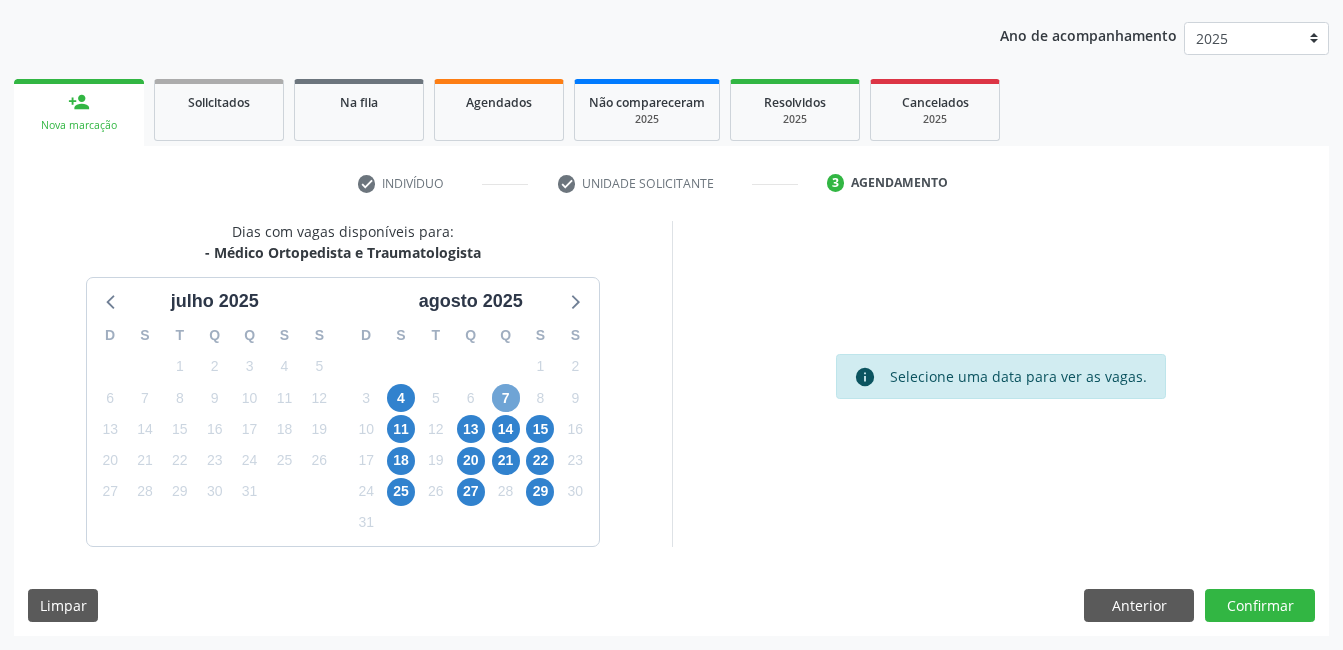 click on "7" at bounding box center (506, 398) 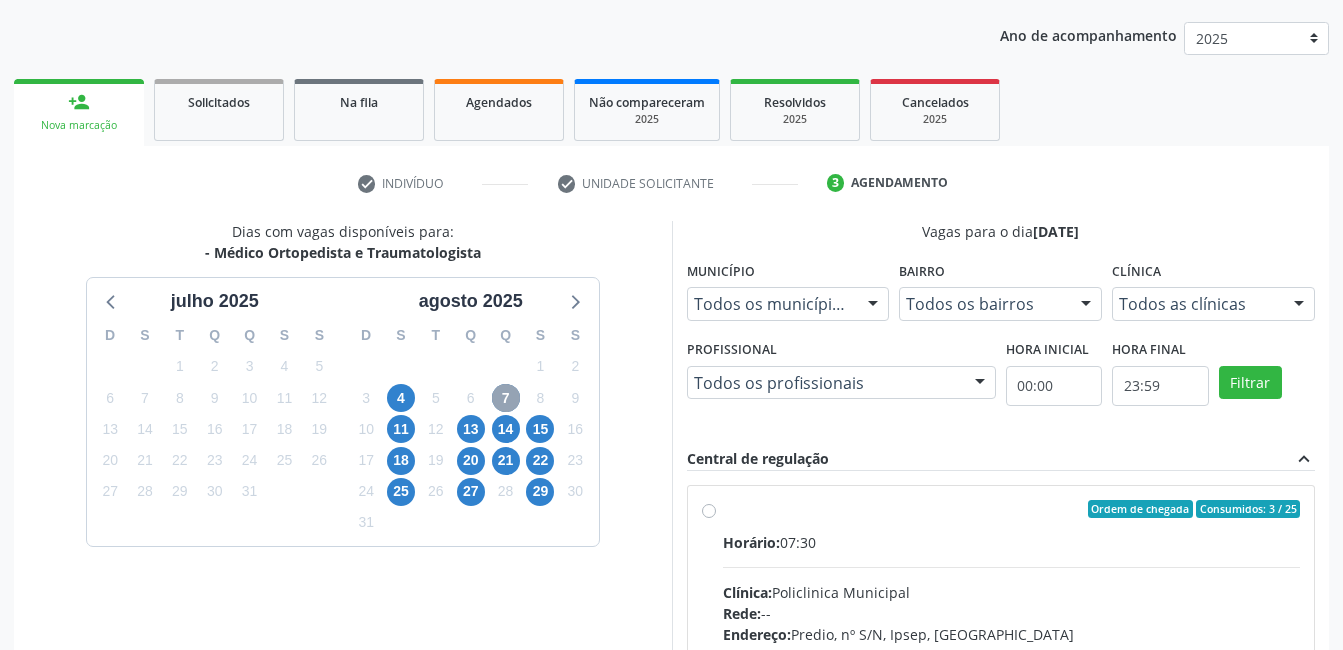 scroll, scrollTop: 420, scrollLeft: 0, axis: vertical 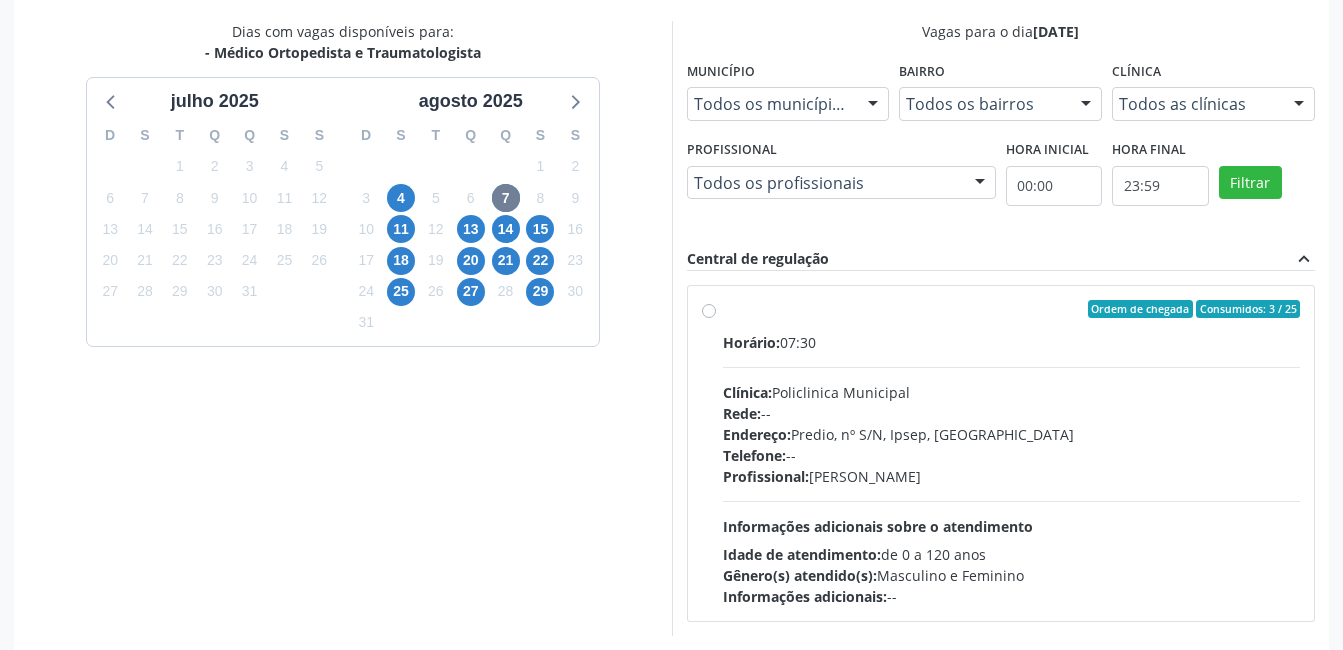 click on "Ordem de chegada
Consumidos: 3 / 25
Horário:   07:30
Clínica:  Policlinica Municipal
Rede:
--
Endereço:   Predio, nº S/N, Ipsep, Serra Talhada - PE
Telefone:   --
Profissional:
Eugenio Pericles Muniz Ferreira
Informações adicionais sobre o atendimento
Idade de atendimento:
de 0 a 120 anos
Gênero(s) atendido(s):
Masculino e Feminino
Informações adicionais:
--" at bounding box center (1012, 453) 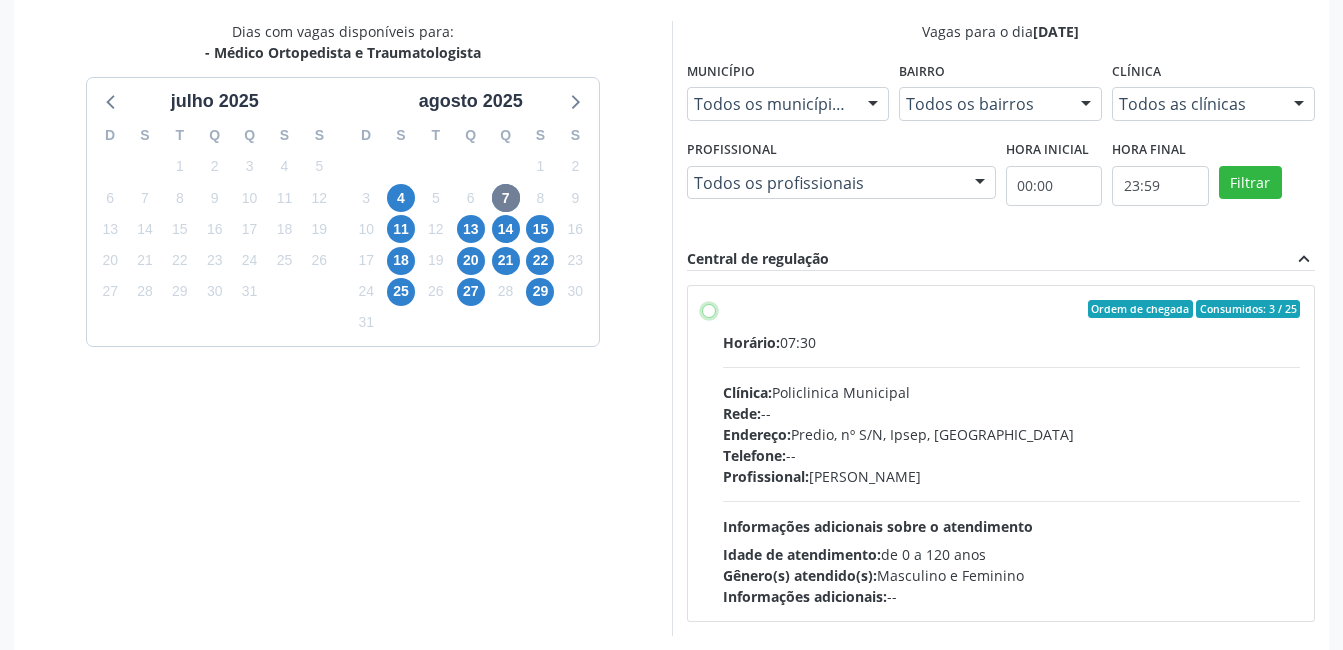 click on "Ordem de chegada
Consumidos: 3 / 25
Horário:   07:30
Clínica:  Policlinica Municipal
Rede:
--
Endereço:   Predio, nº S/N, Ipsep, Serra Talhada - PE
Telefone:   --
Profissional:
Eugenio Pericles Muniz Ferreira
Informações adicionais sobre o atendimento
Idade de atendimento:
de 0 a 120 anos
Gênero(s) atendido(s):
Masculino e Feminino
Informações adicionais:
--" at bounding box center (709, 309) 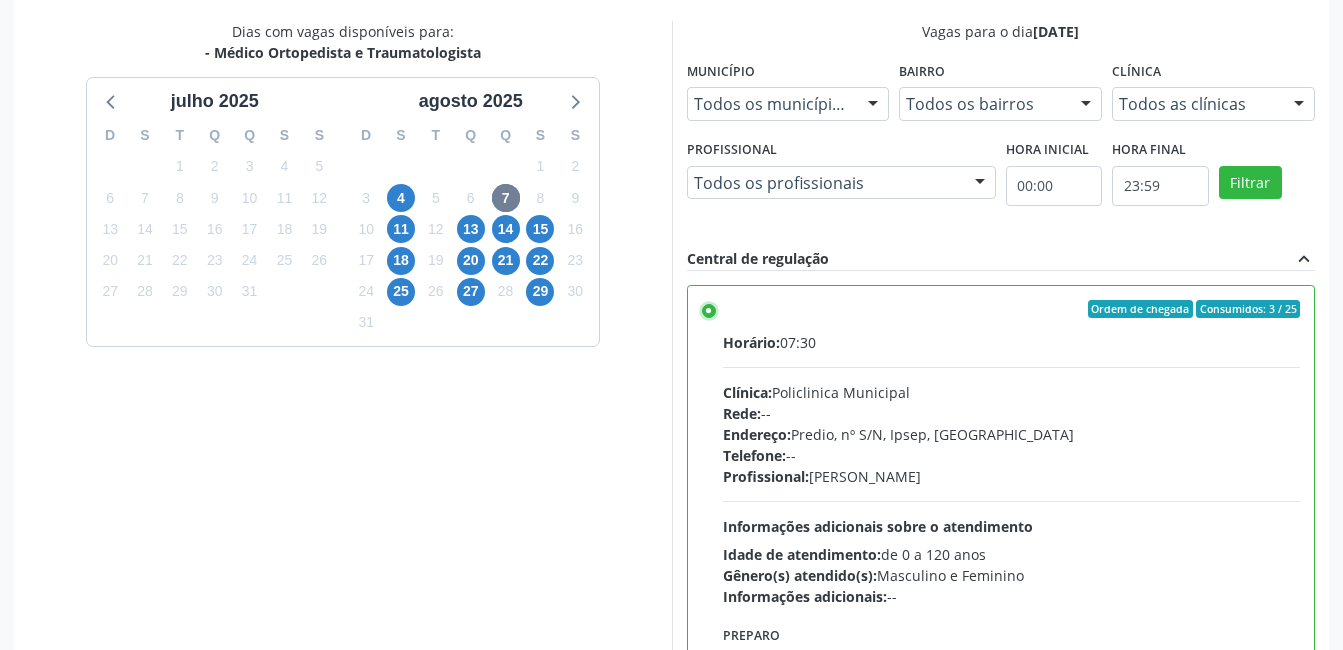 scroll, scrollTop: 545, scrollLeft: 0, axis: vertical 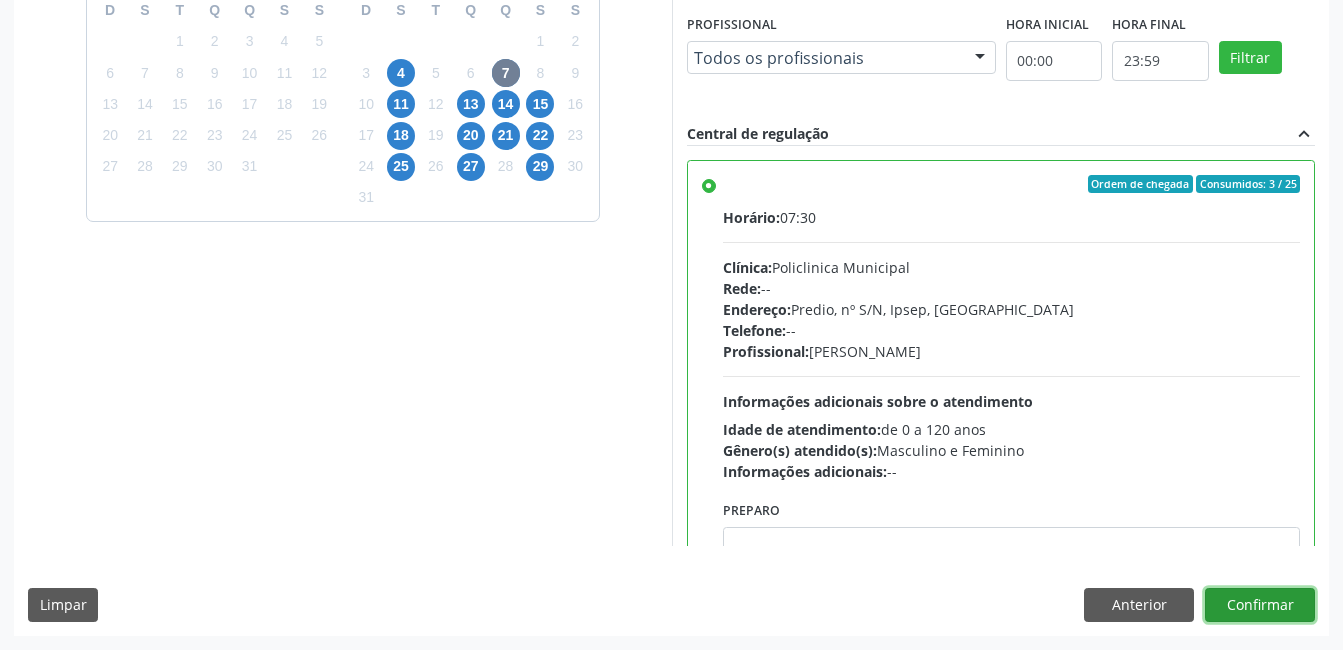 click on "Confirmar" at bounding box center [1260, 605] 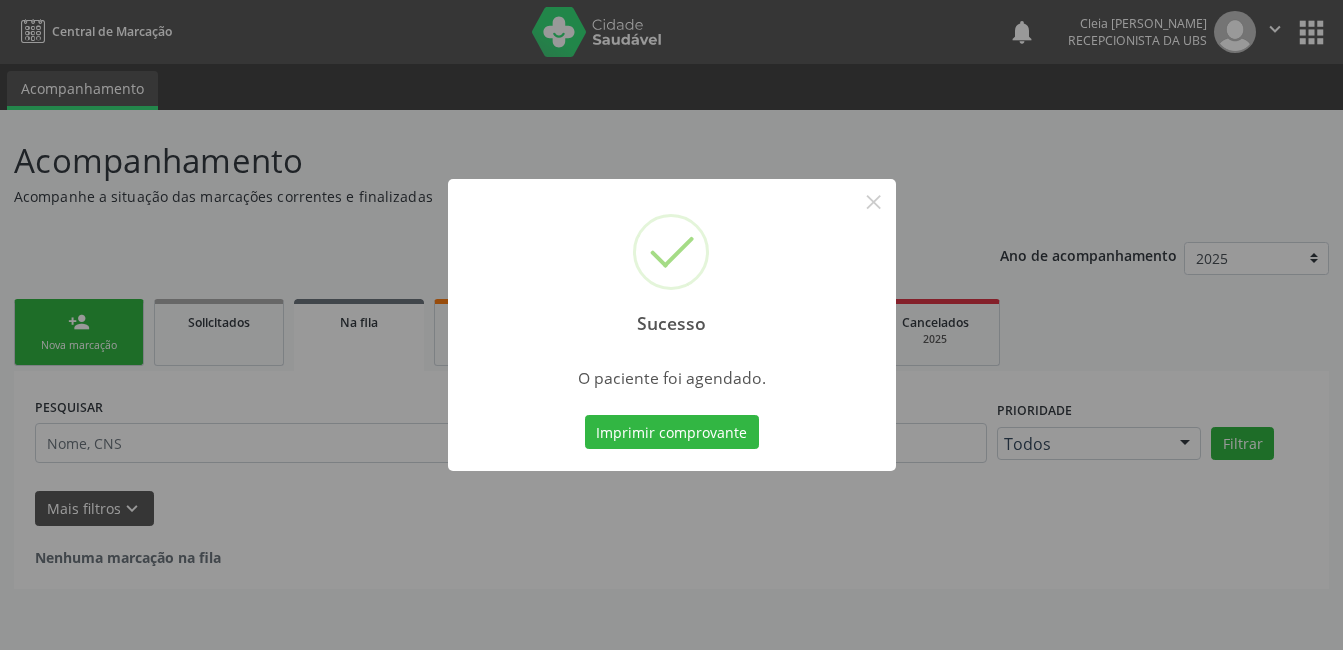 scroll, scrollTop: 0, scrollLeft: 0, axis: both 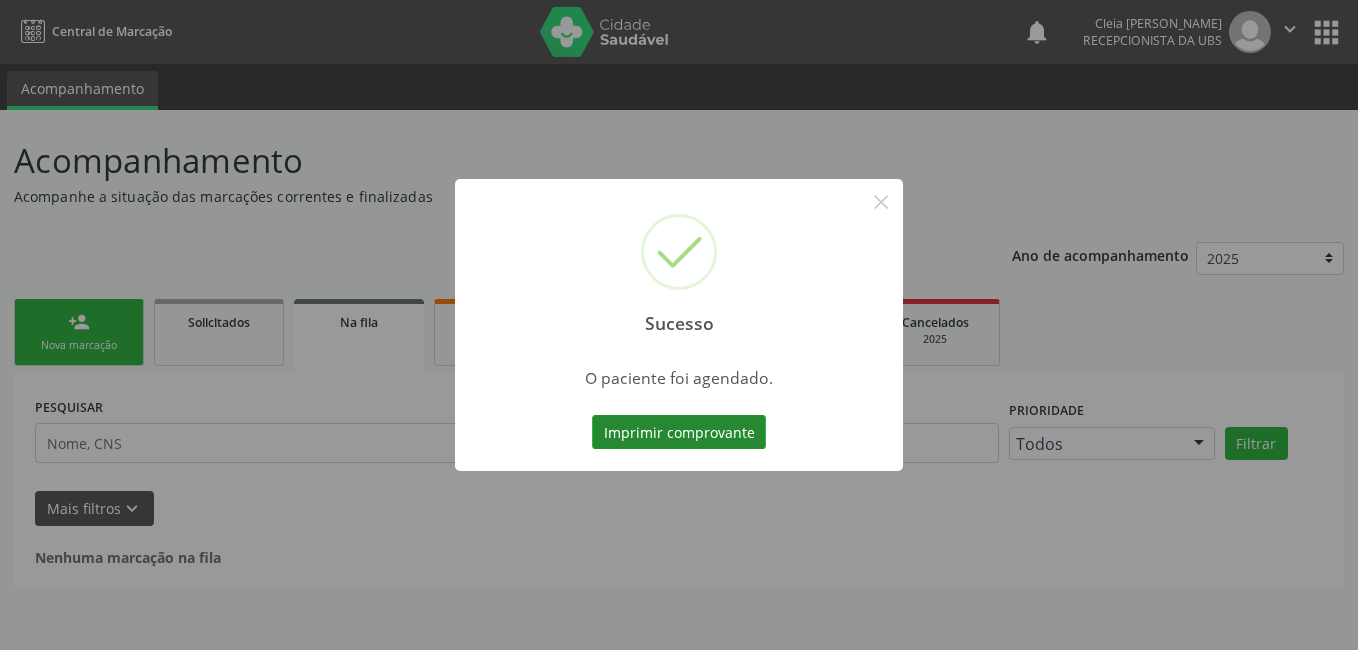 click on "Imprimir comprovante" at bounding box center (679, 432) 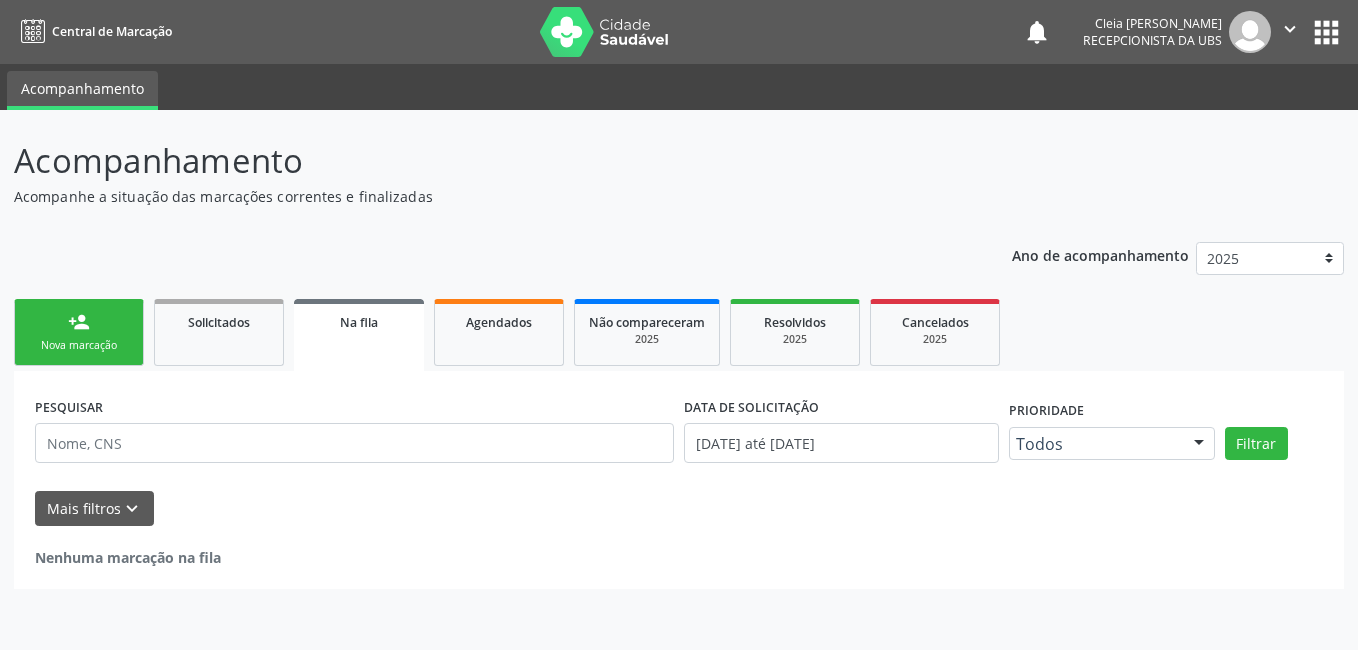 drag, startPoint x: 122, startPoint y: 323, endPoint x: 133, endPoint y: 321, distance: 11.18034 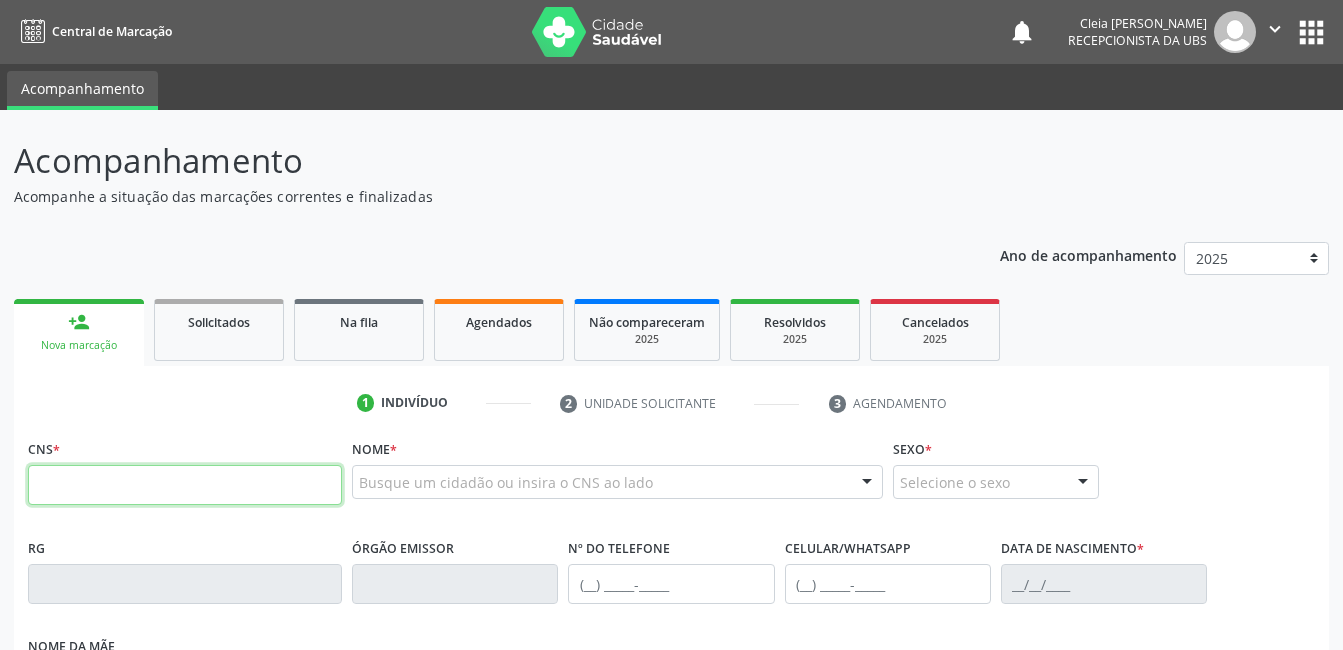 click at bounding box center [185, 485] 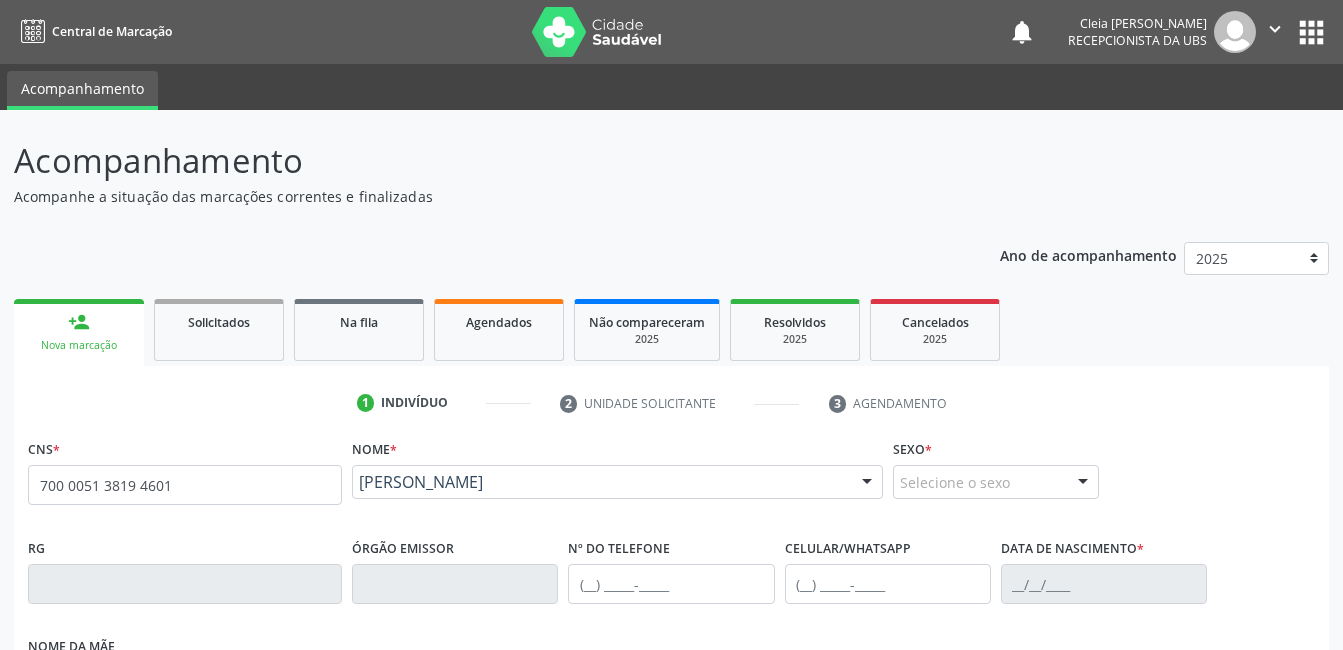 type on "700 0051 3819 4601" 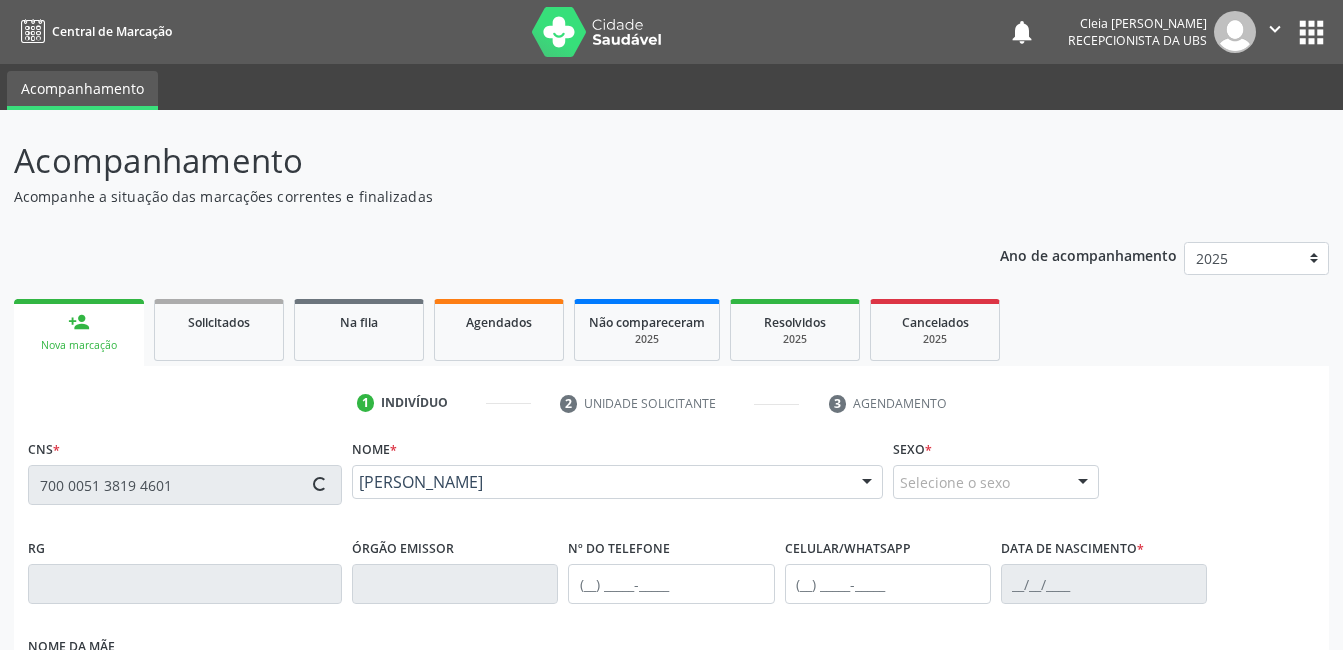 type on "(87) 99973-4570" 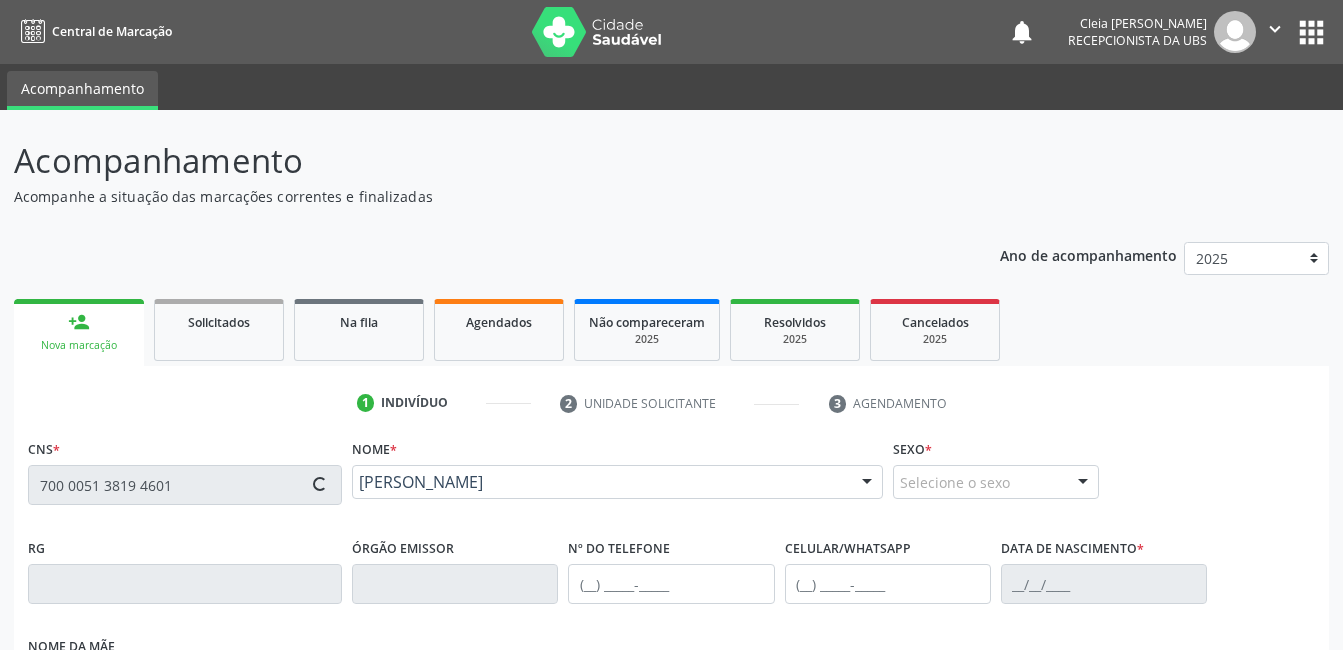 type on "17/04/1976" 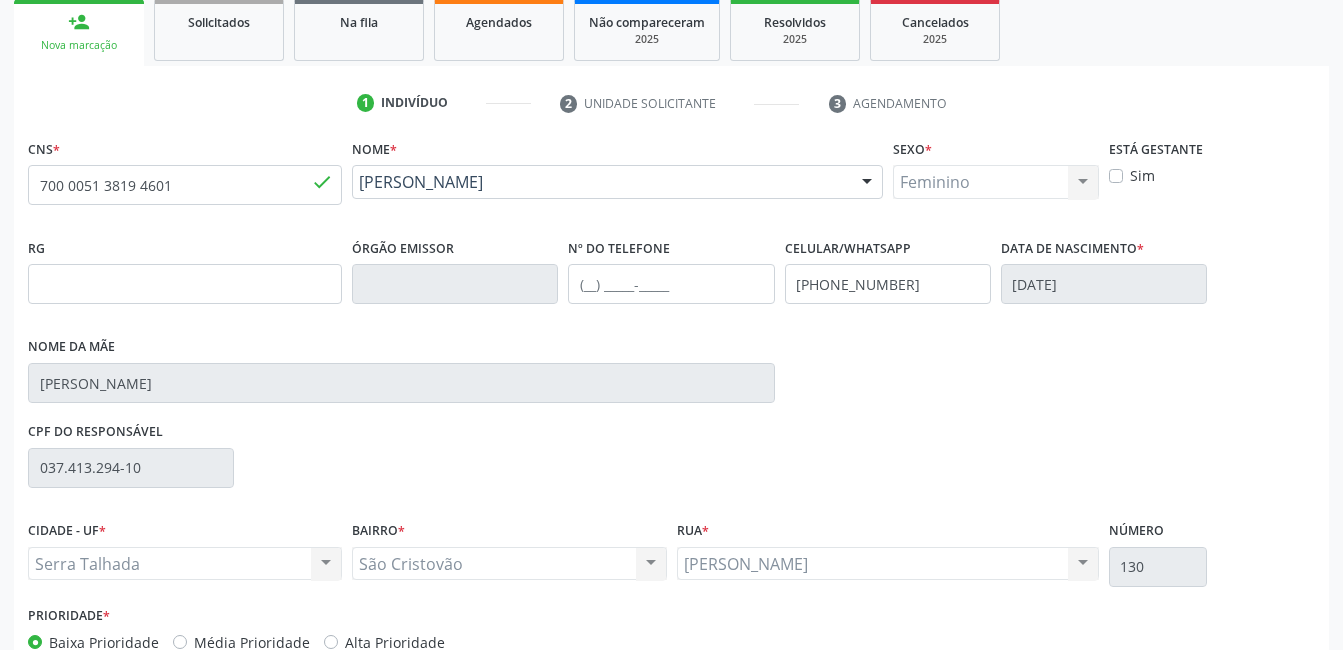 scroll, scrollTop: 400, scrollLeft: 0, axis: vertical 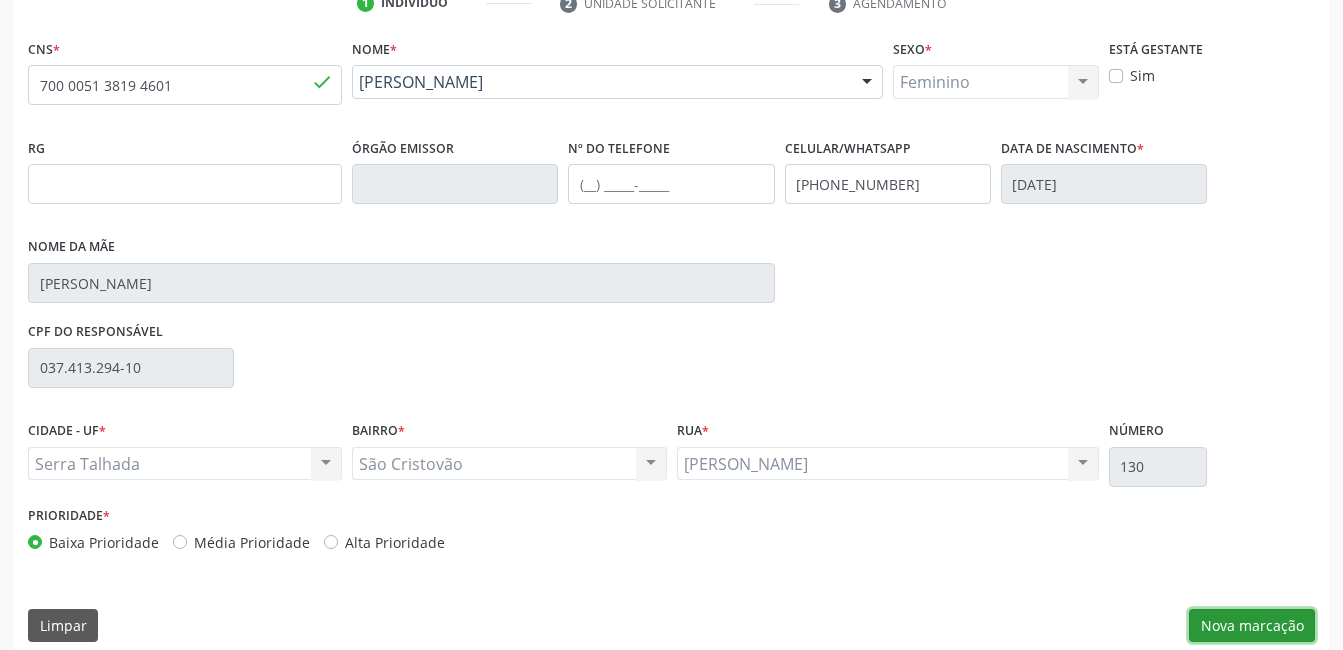 click on "Nova marcação" at bounding box center (1252, 626) 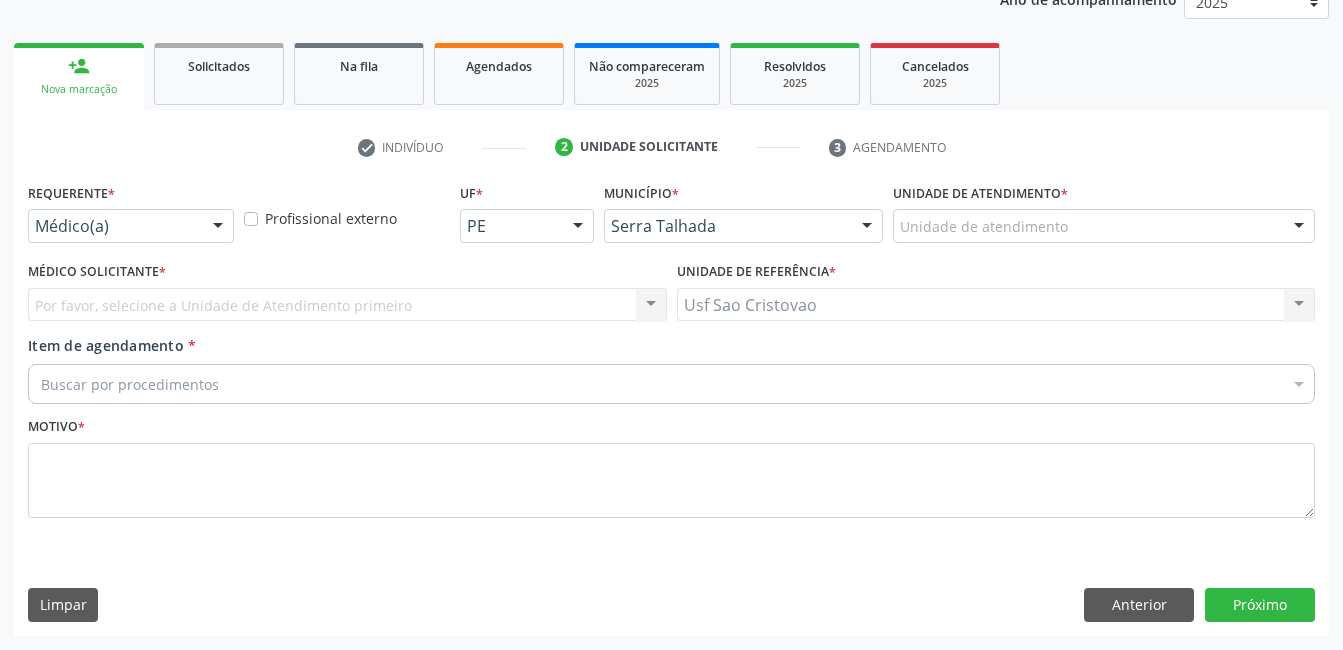 scroll, scrollTop: 256, scrollLeft: 0, axis: vertical 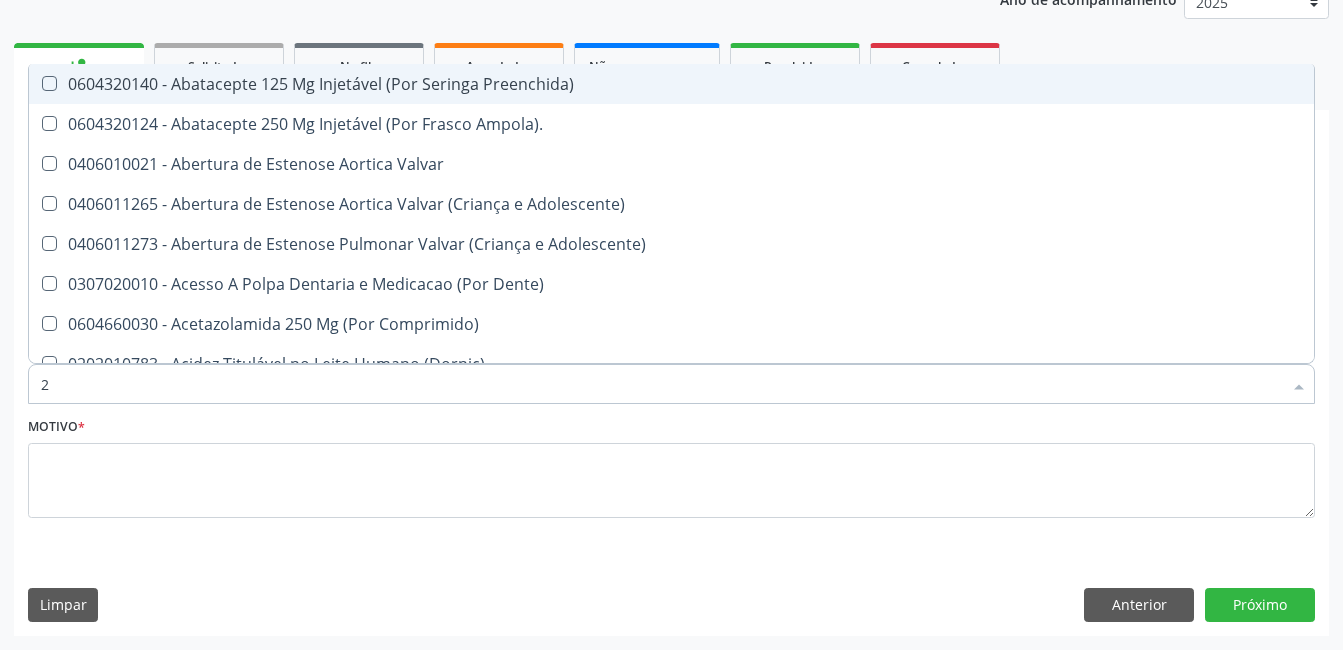 type on "22" 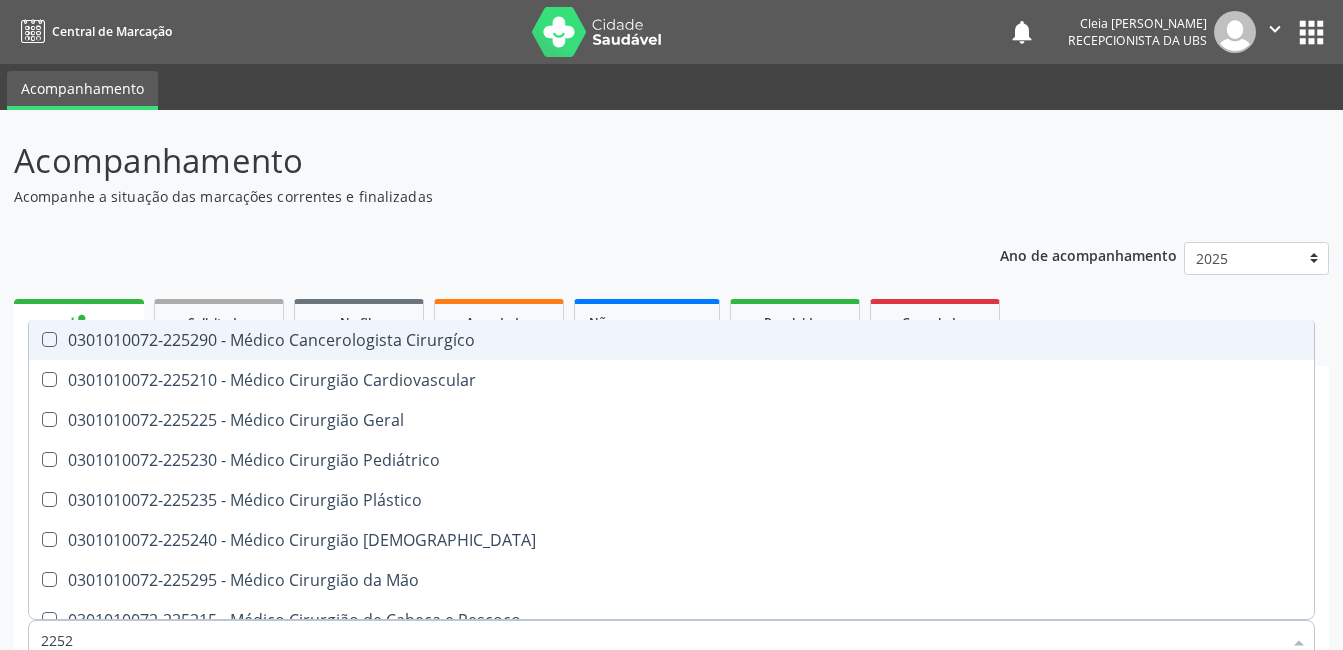 scroll, scrollTop: 256, scrollLeft: 0, axis: vertical 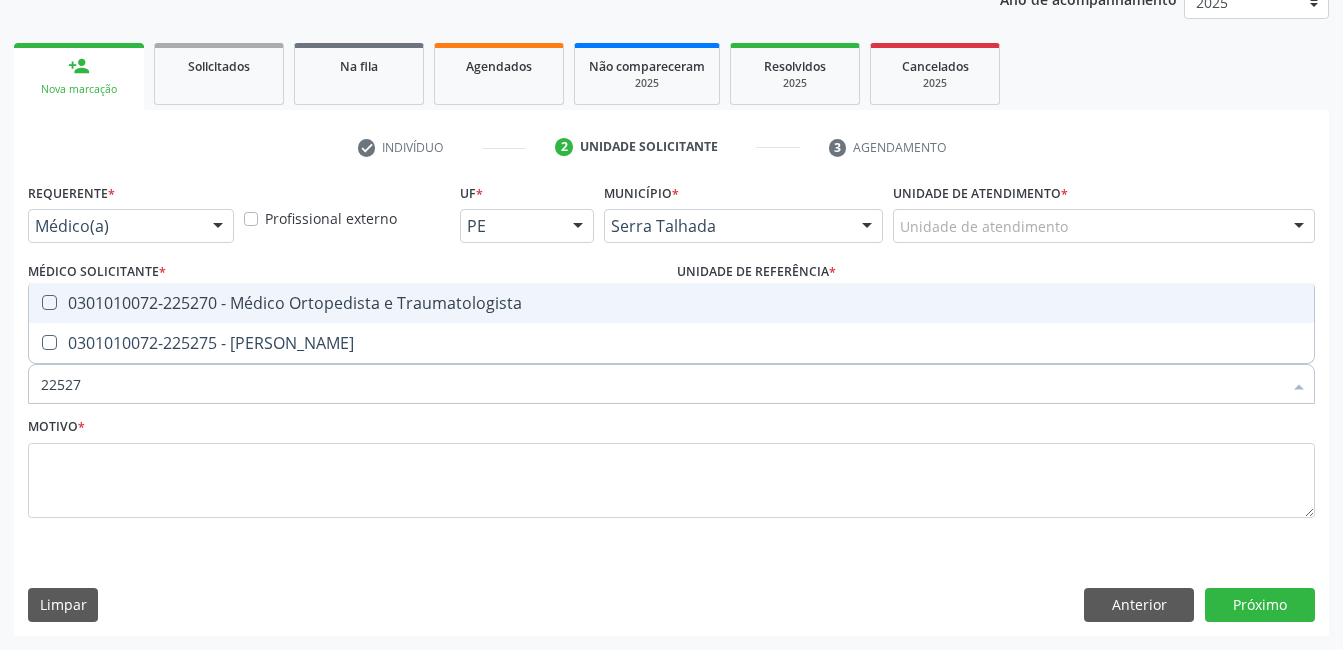 type on "225270" 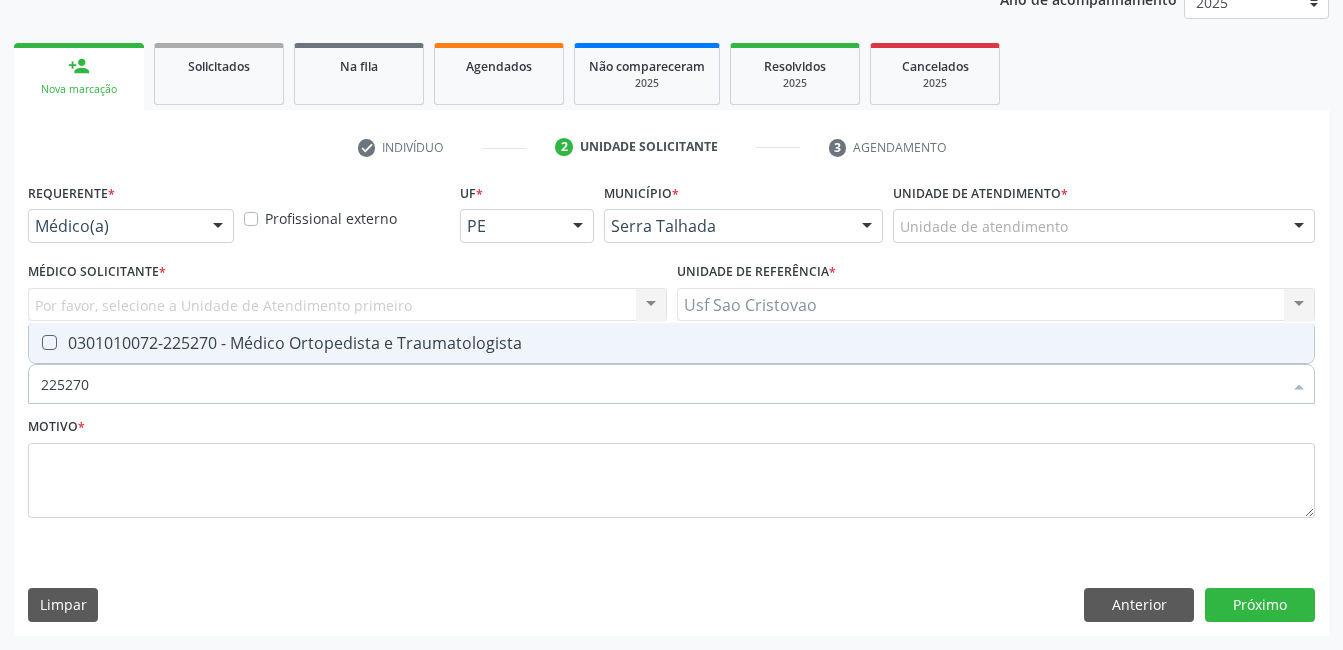 click at bounding box center (49, 342) 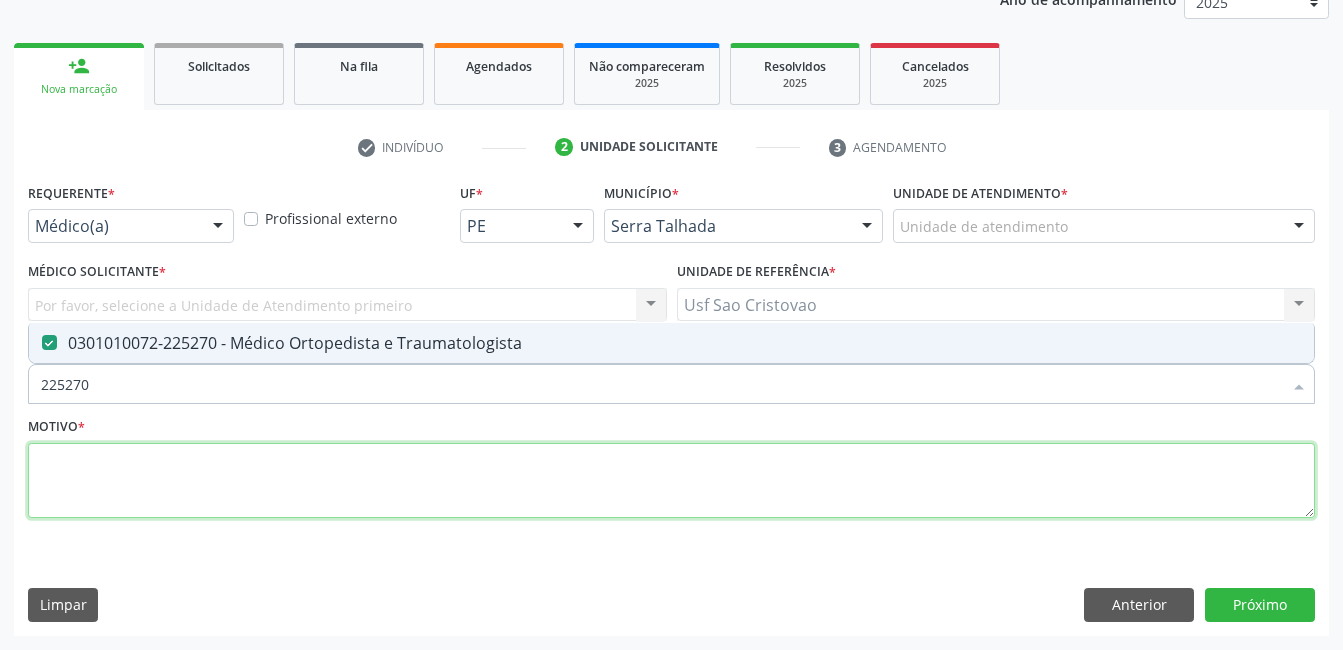 click at bounding box center [671, 481] 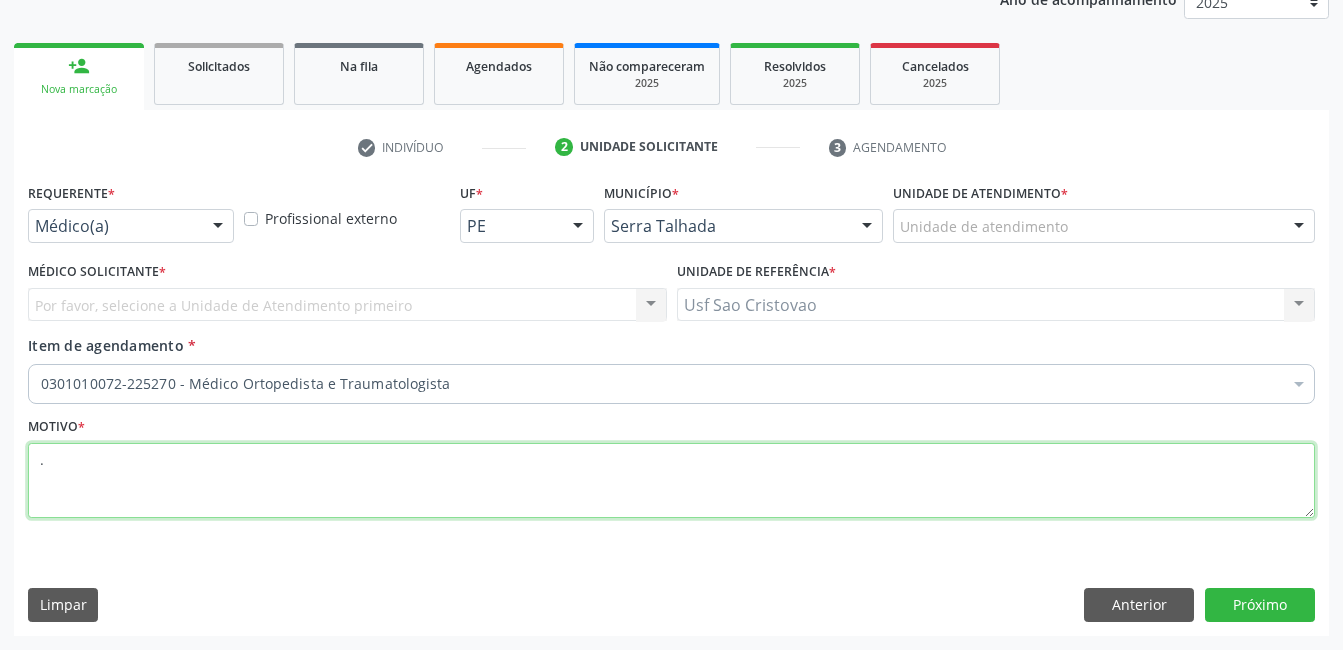 type on "." 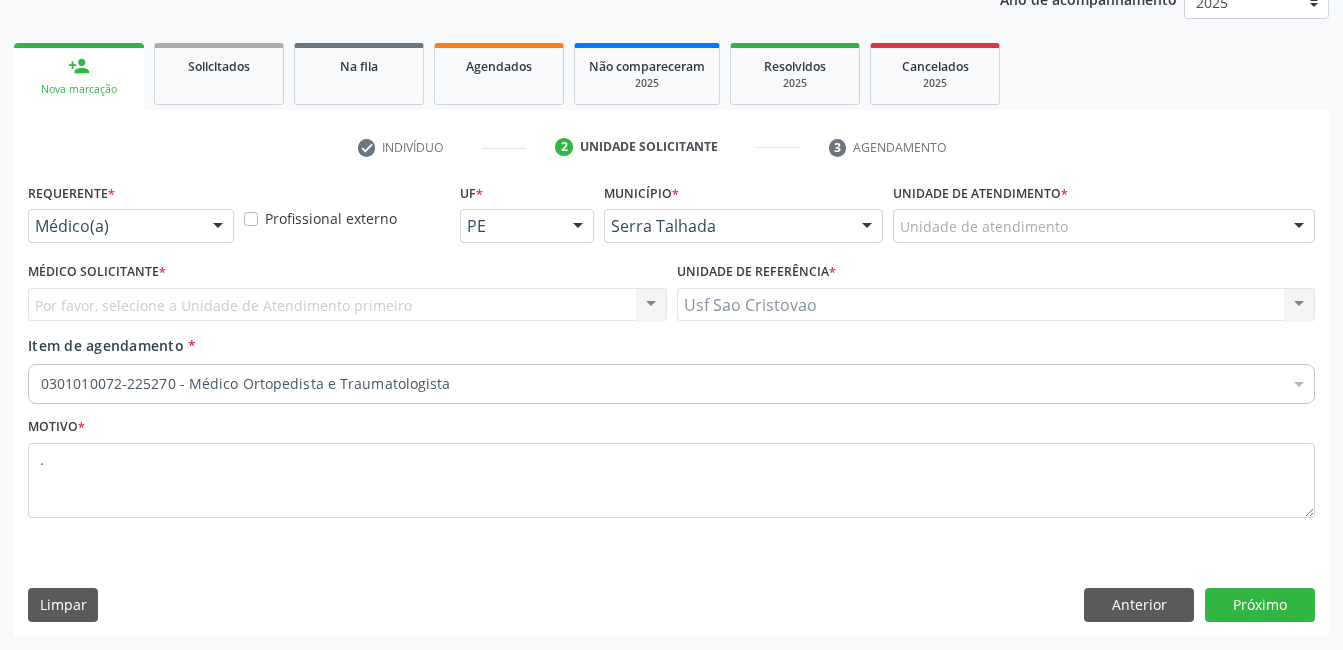 click on "Requerente
*
Médico(a)         Médico(a)   Enfermeiro(a)   Paciente
Nenhum resultado encontrado para: "   "
Não há nenhuma opção para ser exibida.
Profissional externo
UF
*
PE         PE
Nenhum resultado encontrado para: "   "
Não há nenhuma opção para ser exibida.
Município
*
Serra Talhada         [GEOGRAPHIC_DATA] resultado encontrado para: "   "
Não há nenhuma opção para ser exibida.
Unidade de atendimento
*
Unidade de atendimento
3 Grupamento de Bombeiros   [PERSON_NAME] Atelie Dental   Academia da Cidade [GEOGRAPHIC_DATA] Talhada   Academia da [GEOGRAPHIC_DATA]   Academia da [GEOGRAPHIC_DATA] I   [GEOGRAPHIC_DATA] do Forro   Academia da Cidade [GEOGRAPHIC_DATA] da Cidade de [GEOGRAPHIC_DATA]   Academia da Cidade do Mutirao         [GEOGRAPHIC_DATA]" at bounding box center [671, 406] 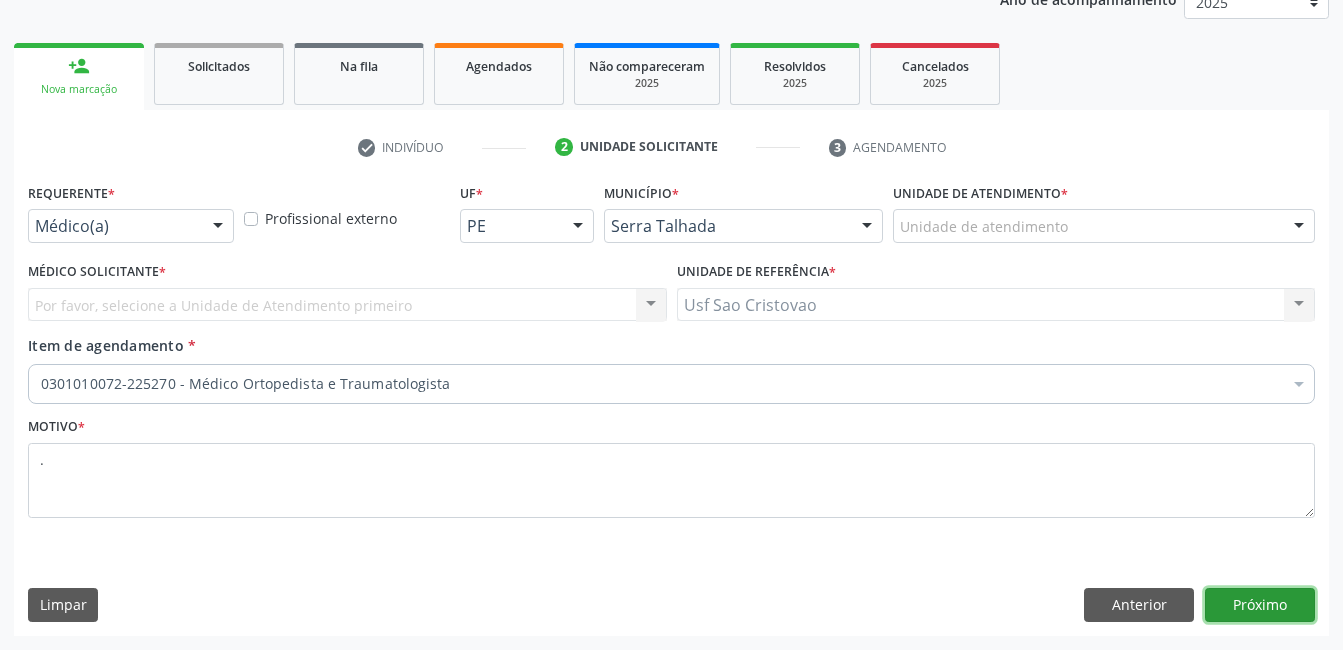 click on "Próximo" at bounding box center [1260, 605] 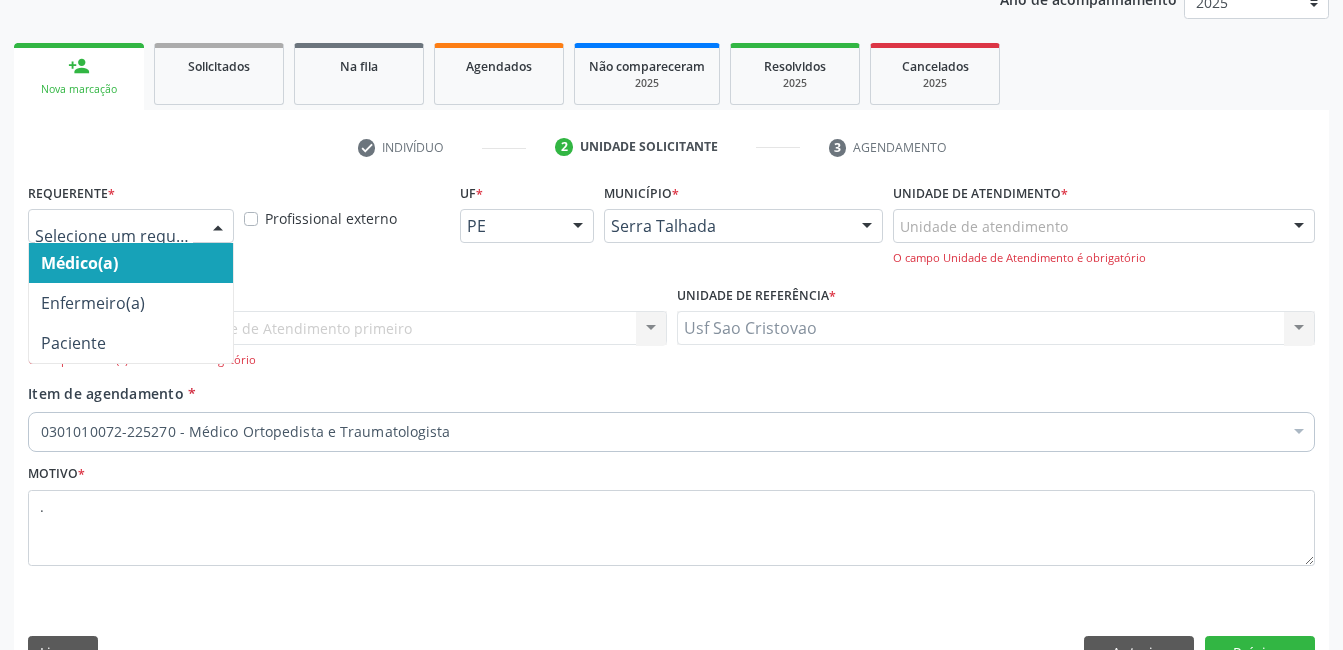 click at bounding box center (218, 227) 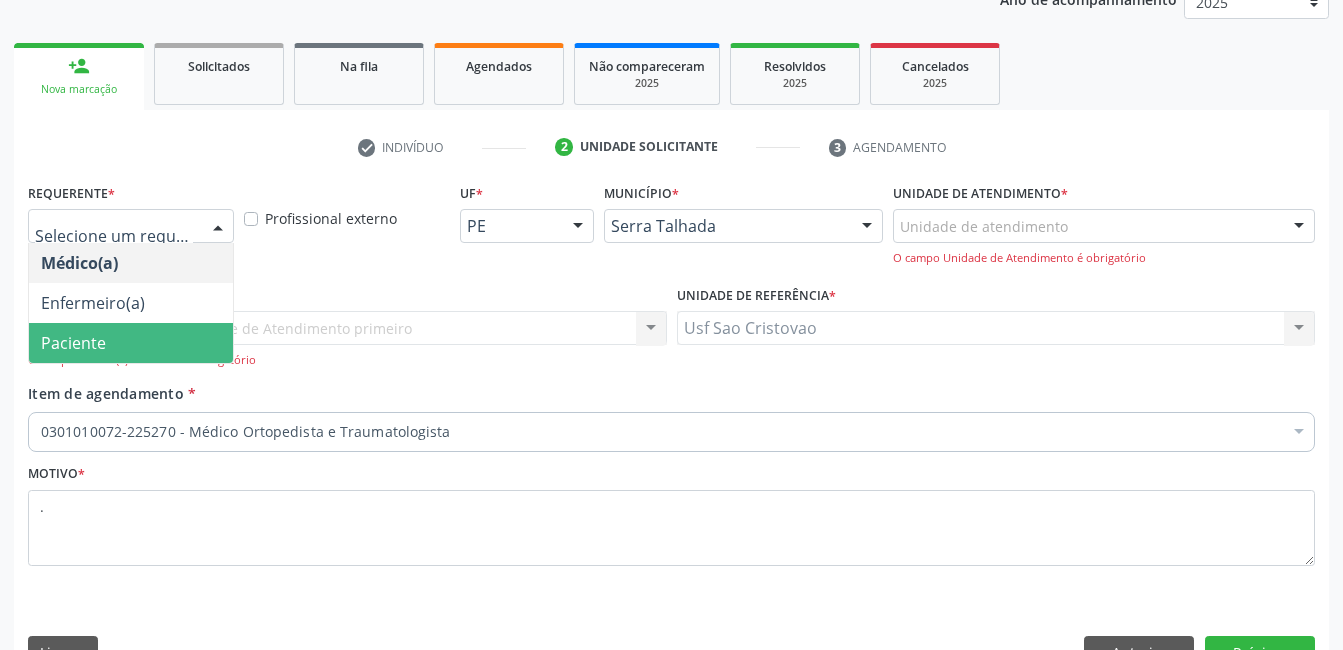 click on "Paciente" at bounding box center (131, 343) 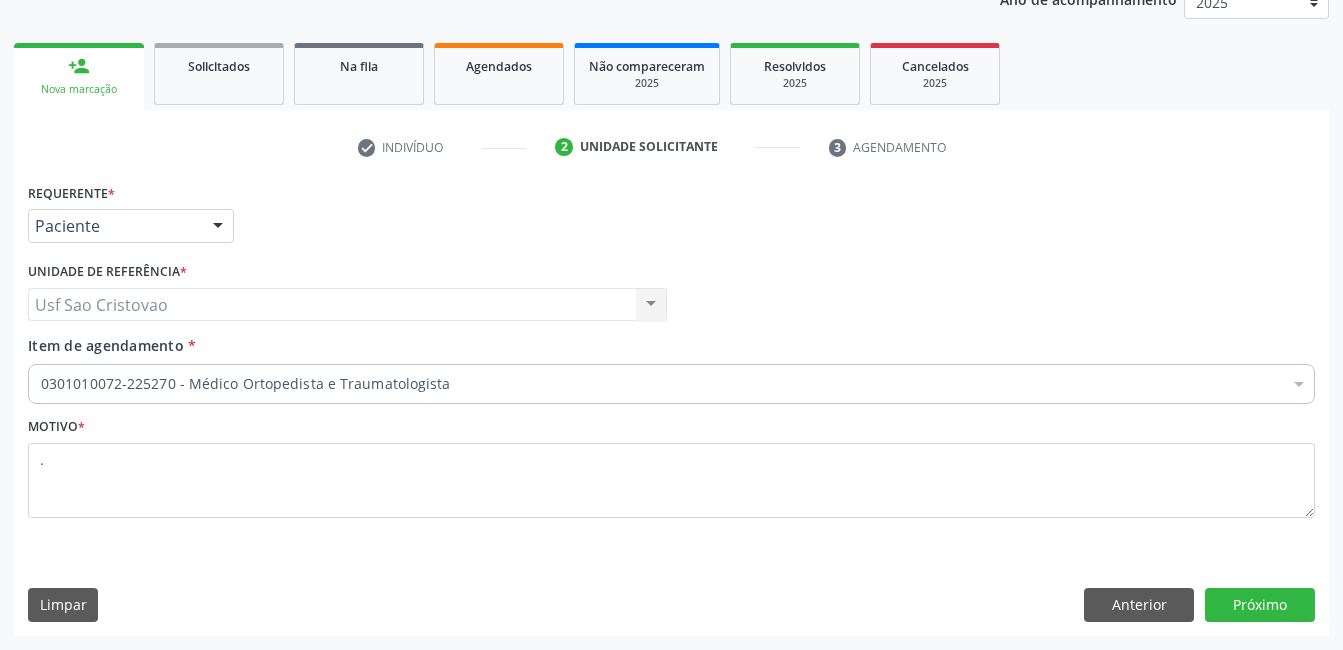 click on "Requerente
*
Paciente         Médico(a)   Enfermeiro(a)   Paciente
Nenhum resultado encontrado para: "   "
Não há nenhuma opção para ser exibida.
UF
PE         PE
Nenhum resultado encontrado para: "   "
Não há nenhuma opção para ser exibida.
Município
Serra Talhada         [GEOGRAPHIC_DATA] resultado encontrado para: "   "
Não há nenhuma opção para ser exibida.
Médico Solicitante
Por favor, selecione a Unidade de Atendimento primeiro
Nenhum resultado encontrado para: "   "
Não há nenhuma opção para ser exibida.
Unidade de referência
*
Usf Sao Cristovao         Usf Sao Cristovao
Nenhum resultado encontrado para: "   "
Não há nenhuma opção para ser exibida.
Item de agendamento
*" at bounding box center [671, 406] 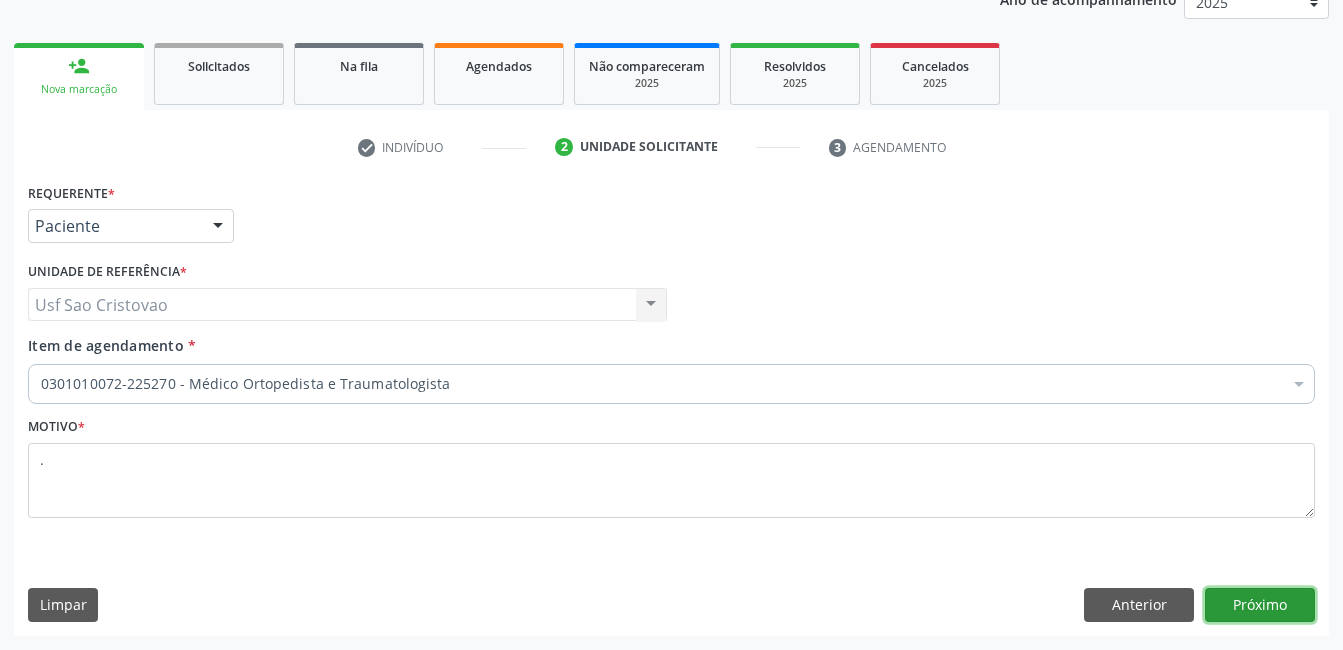 click on "Próximo" at bounding box center [1260, 605] 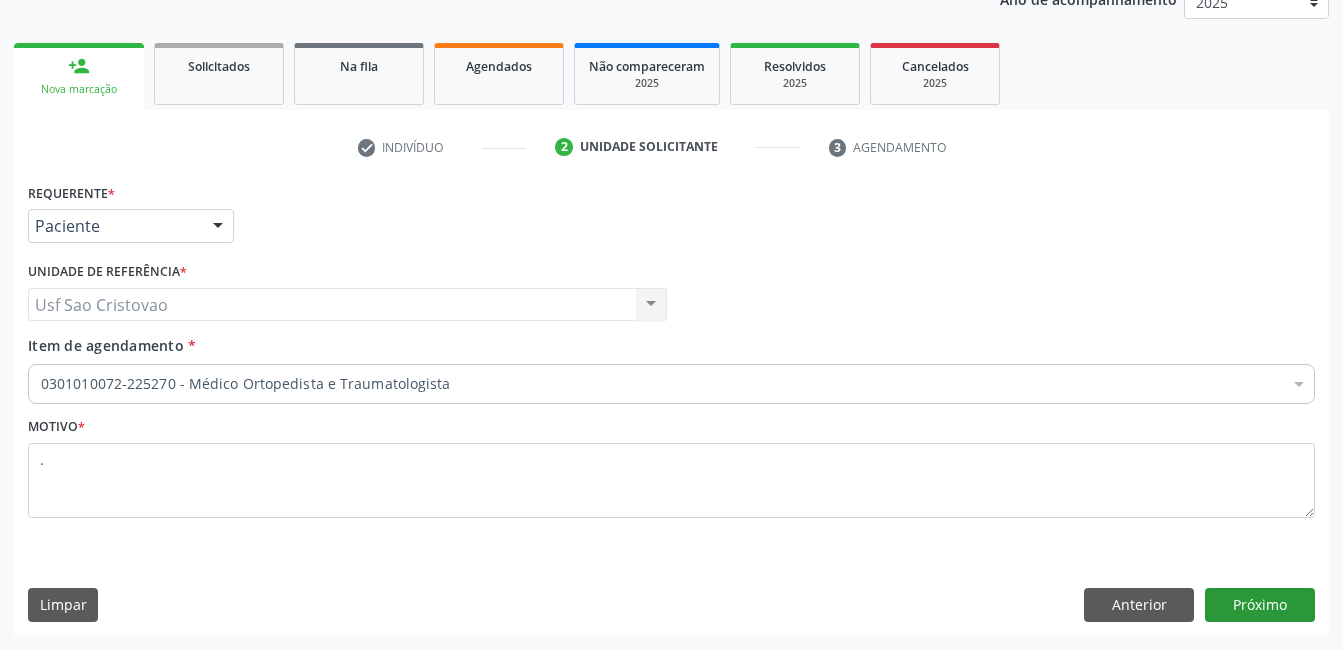 scroll, scrollTop: 220, scrollLeft: 0, axis: vertical 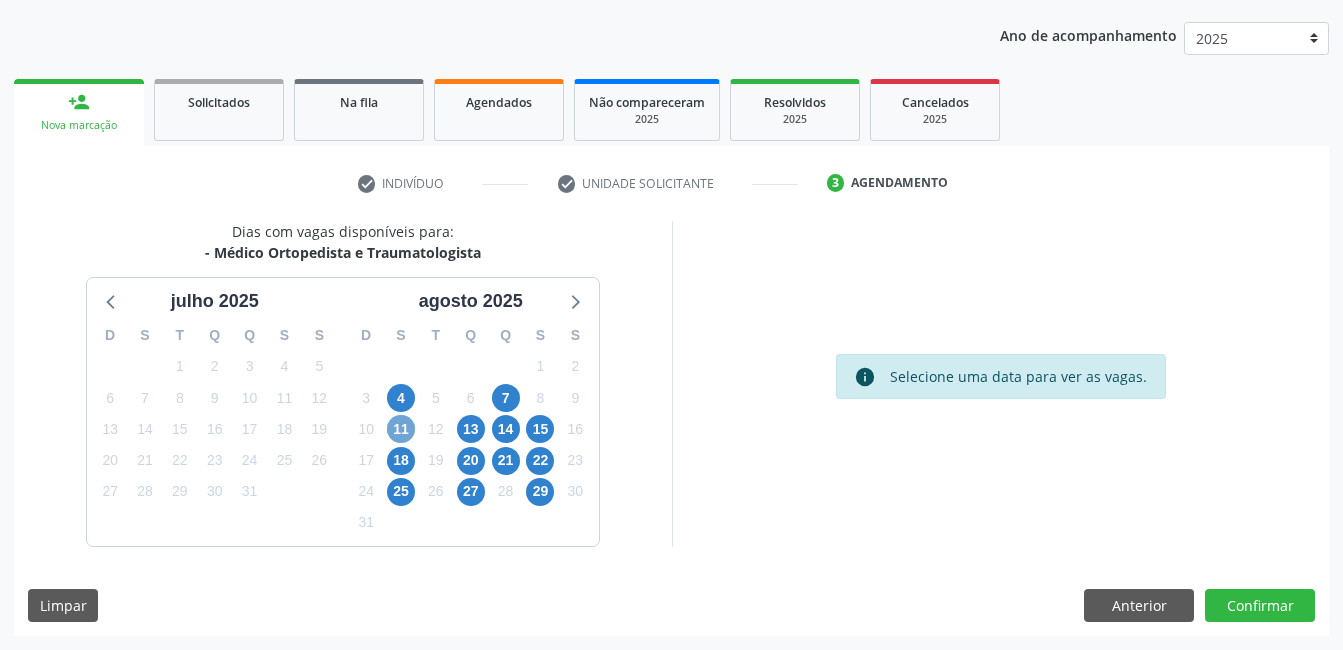 click on "11" at bounding box center [401, 429] 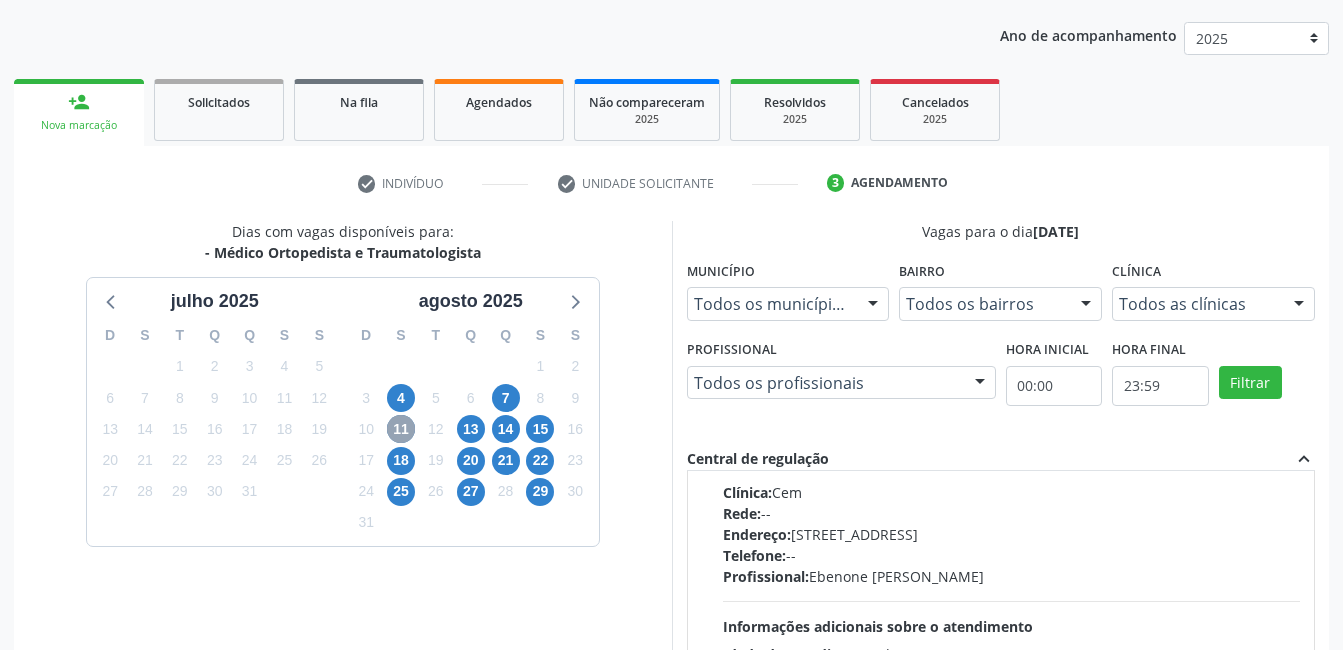 scroll, scrollTop: 200, scrollLeft: 0, axis: vertical 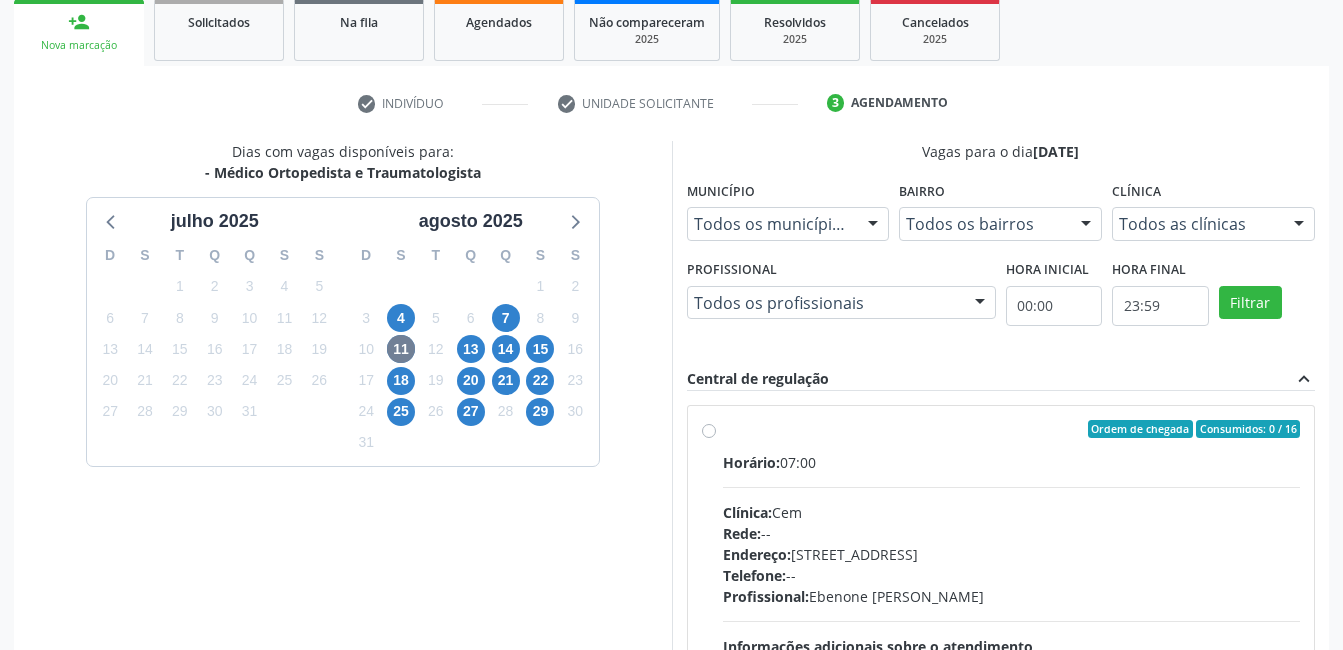 click on "Ordem de chegada
Consumidos: 0 / 16
Horário:   07:00
Clínica:  Cem
Rede:
--
Endereço:   [STREET_ADDRESS]
Telefone:   --
Profissional:
[PERSON_NAME]
Informações adicionais sobre o atendimento
Idade de atendimento:
de 0 a 120 anos
Gênero(s) atendido(s):
Masculino e Feminino
Informações adicionais:
--" at bounding box center [1012, 573] 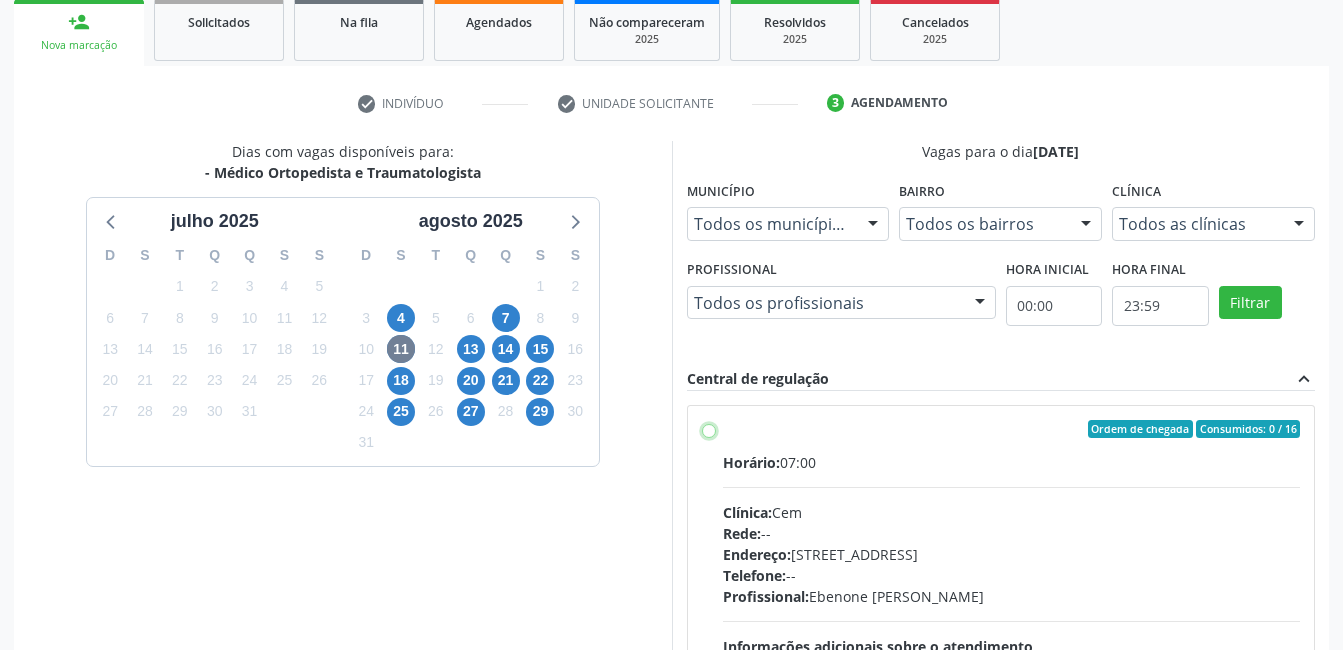 click on "Ordem de chegada
Consumidos: 0 / 16
Horário:   07:00
Clínica:  Cem
Rede:
--
Endereço:   [STREET_ADDRESS]
Telefone:   --
Profissional:
[PERSON_NAME]
Informações adicionais sobre o atendimento
Idade de atendimento:
de 0 a 120 anos
Gênero(s) atendido(s):
Masculino e Feminino
Informações adicionais:
--" at bounding box center (709, 429) 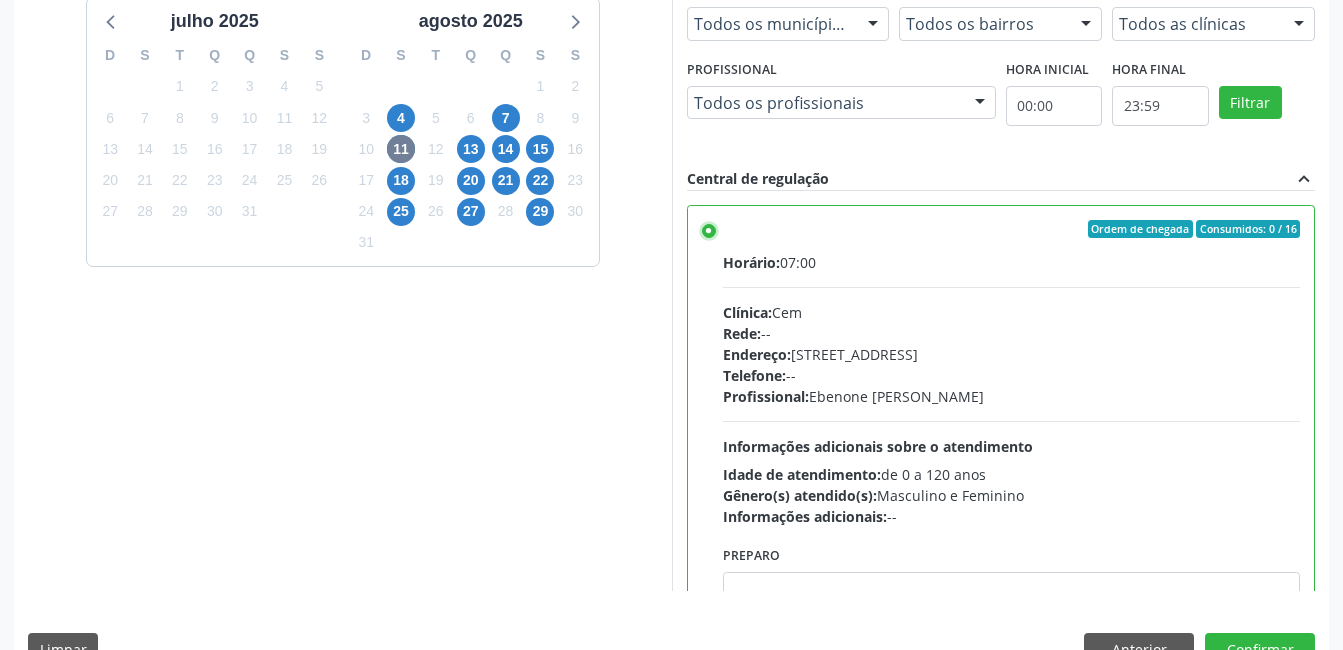 scroll, scrollTop: 545, scrollLeft: 0, axis: vertical 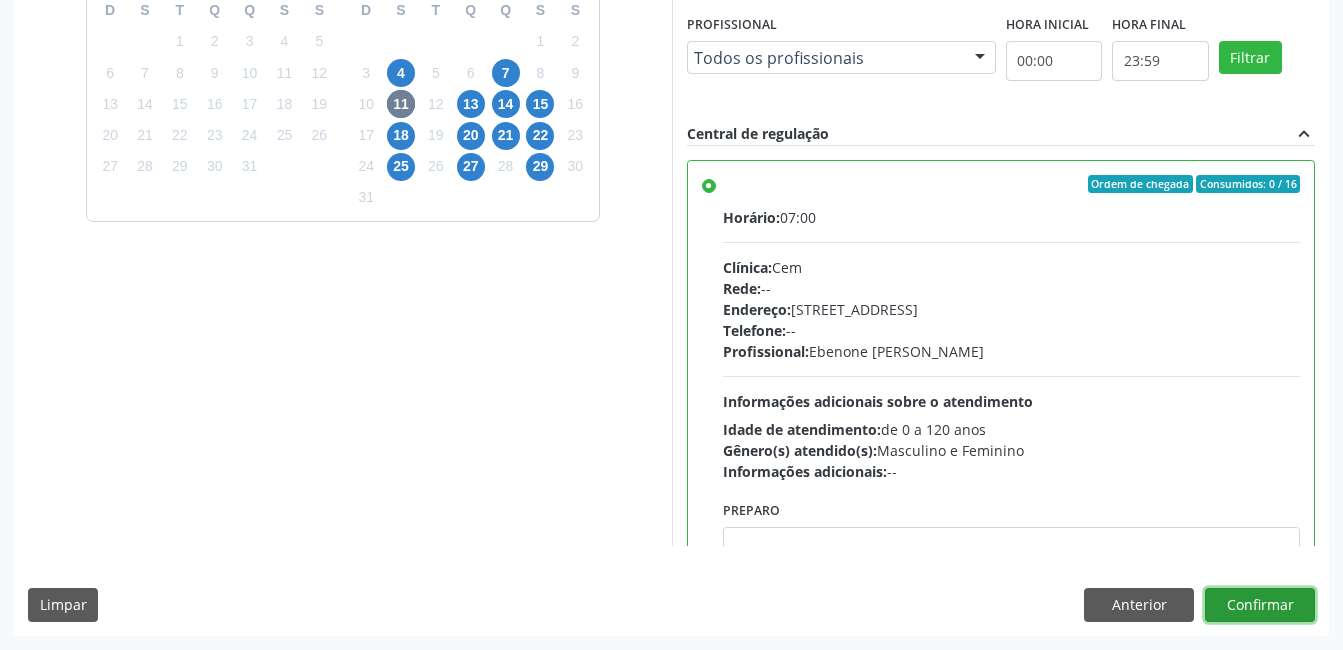 click on "Confirmar" at bounding box center (1260, 605) 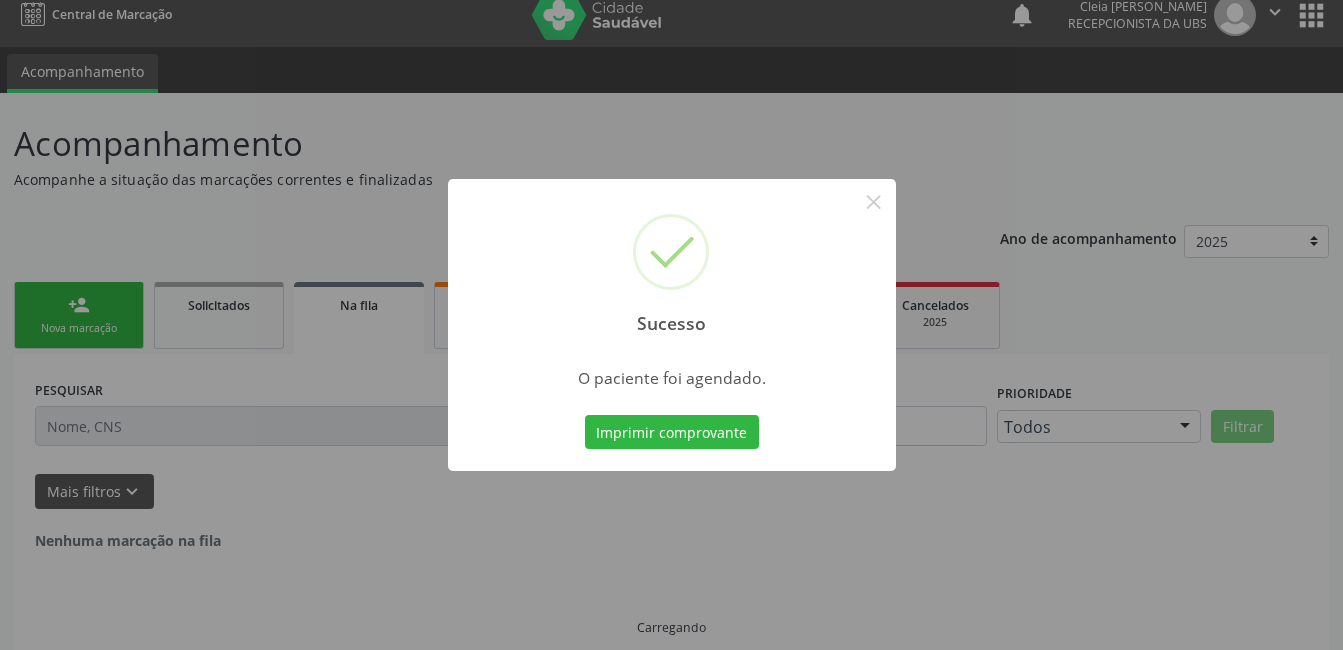 scroll, scrollTop: 0, scrollLeft: 0, axis: both 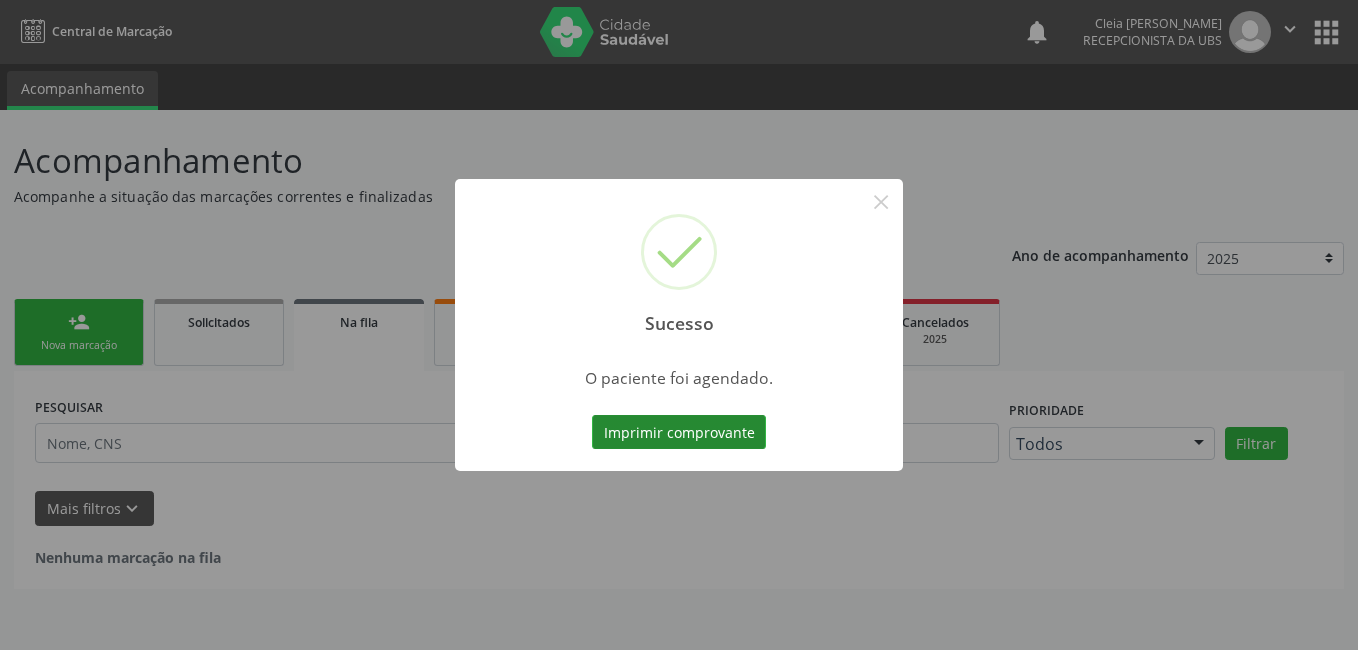 click on "Imprimir comprovante" at bounding box center (679, 432) 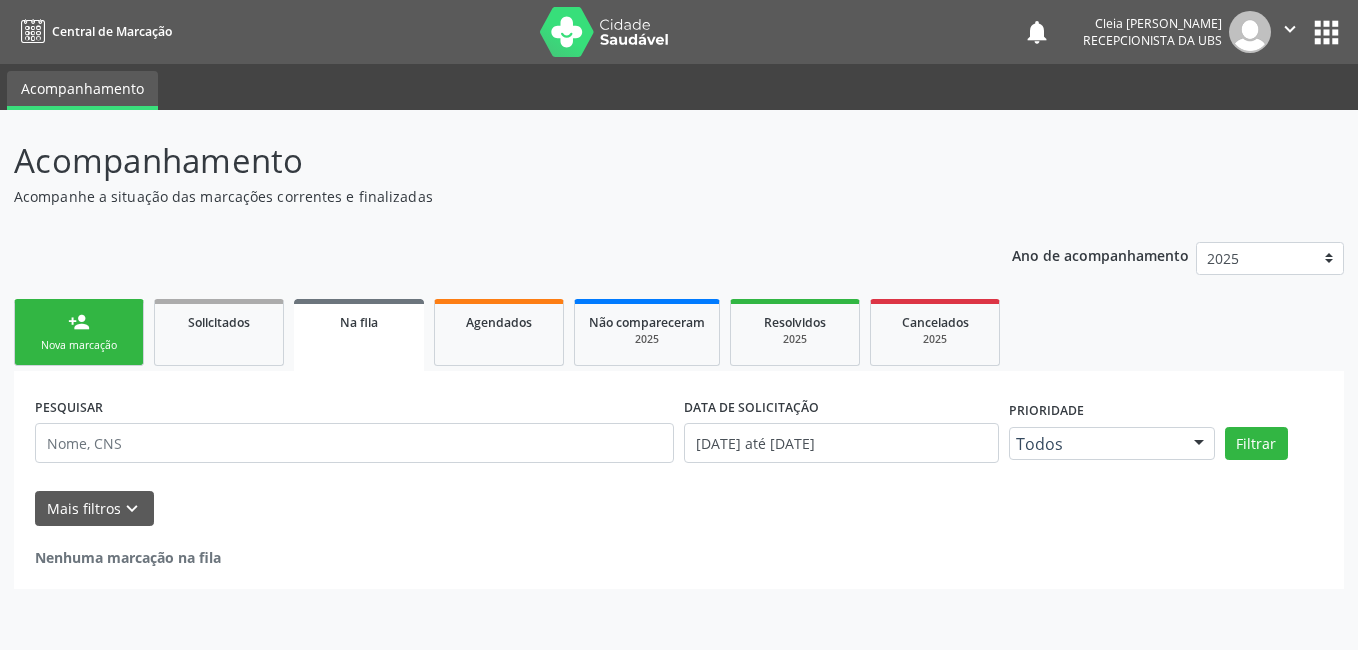 click on "person_add
Nova marcação" at bounding box center [79, 332] 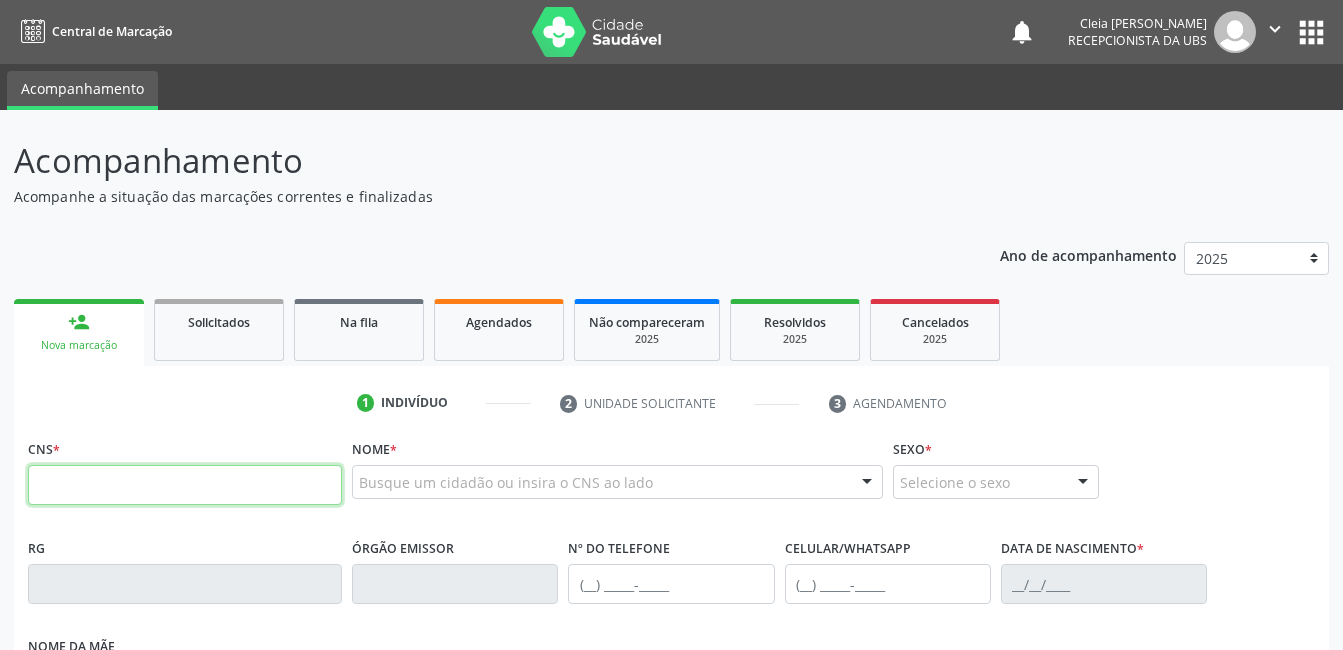 click at bounding box center (185, 485) 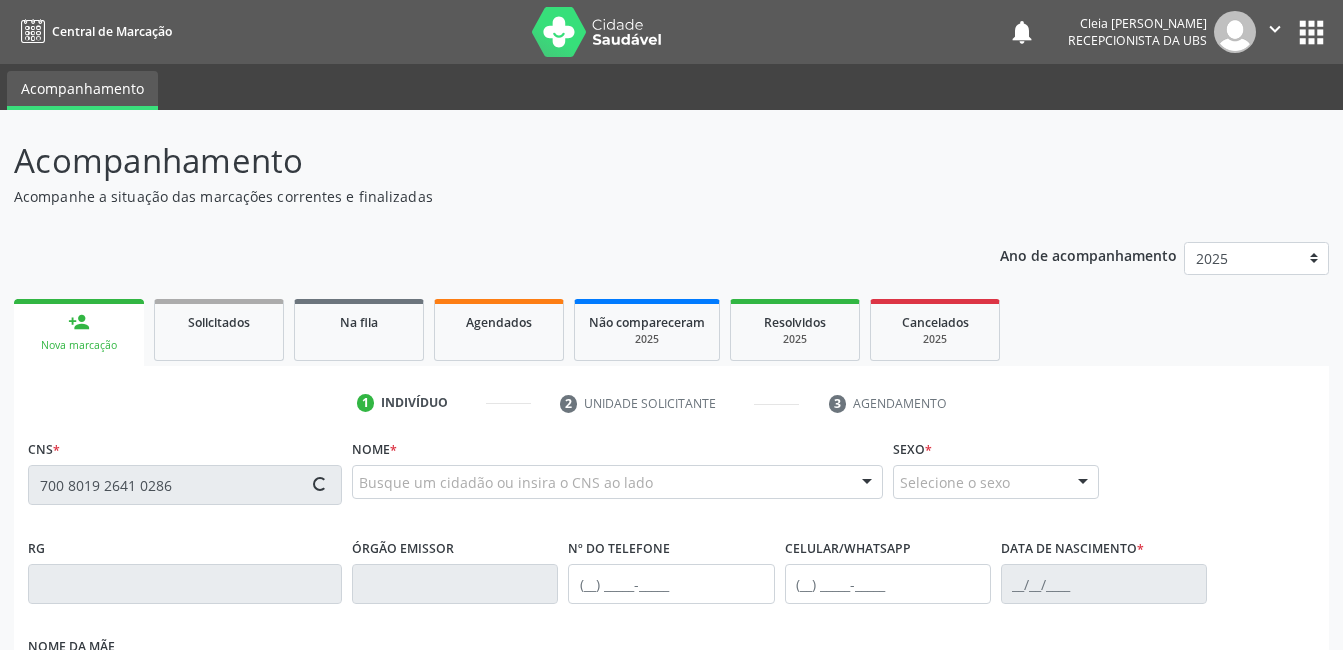 type on "700 8019 2641 0286" 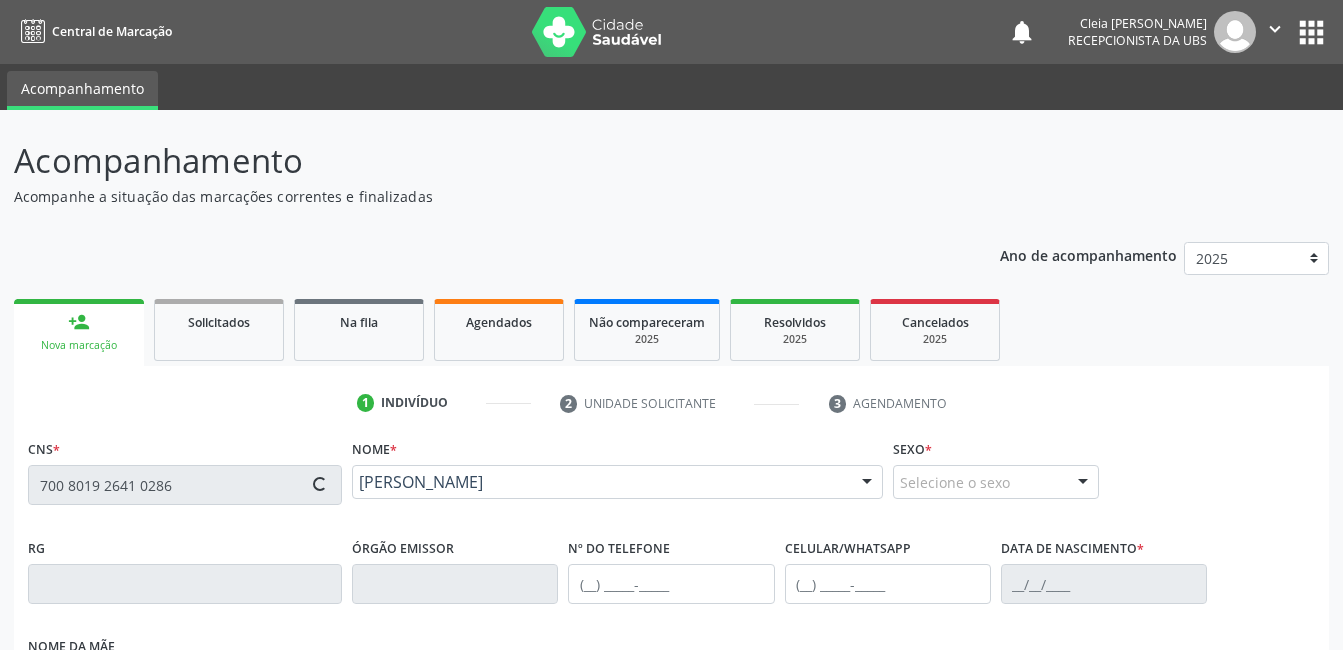 type on "[PHONE_NUMBER]" 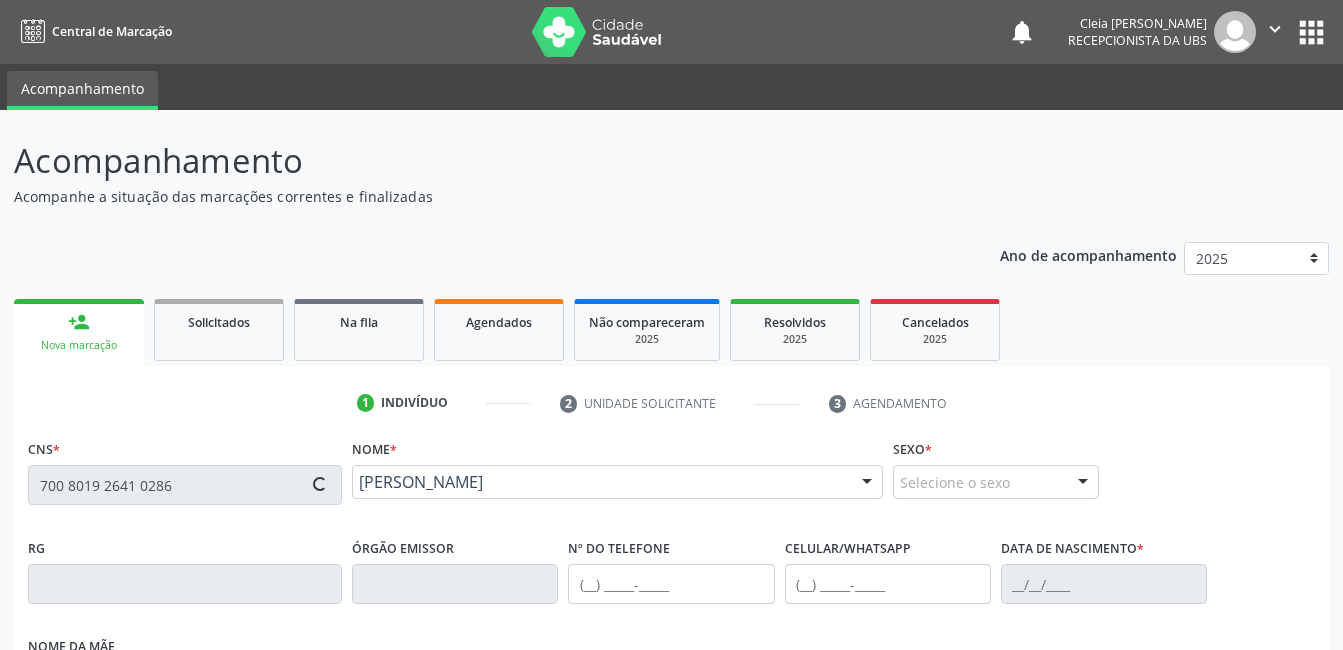 type on "[DATE]" 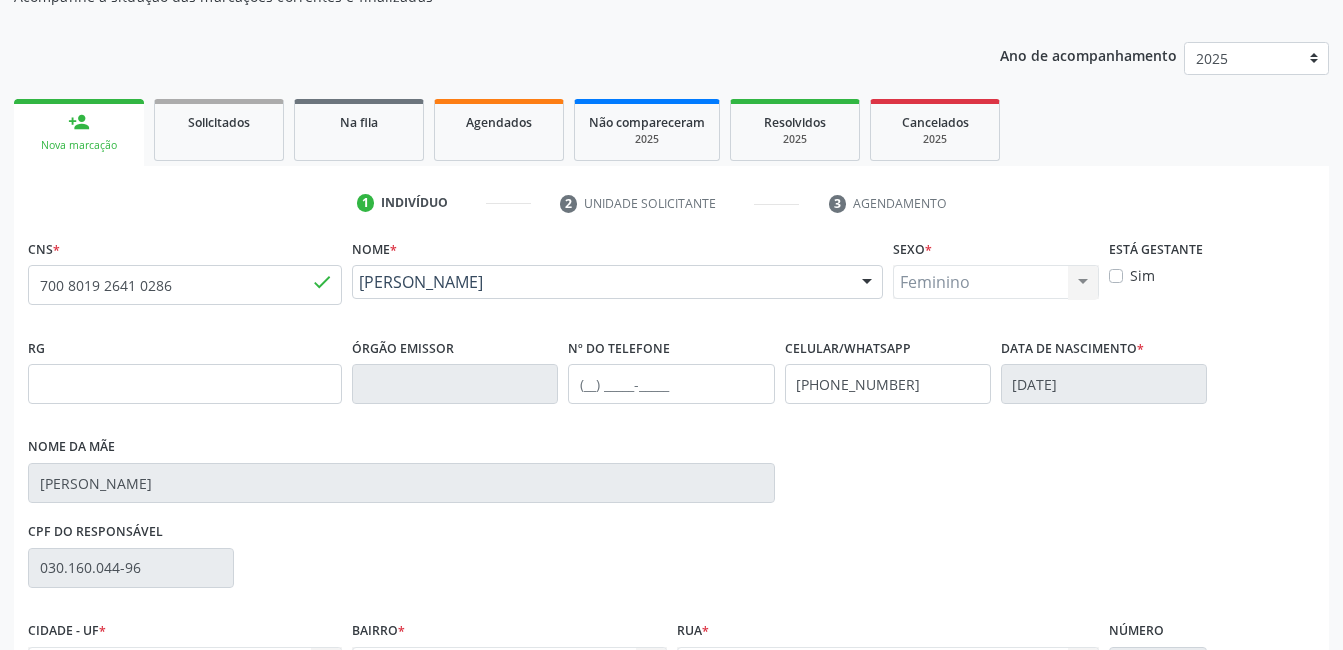 scroll, scrollTop: 400, scrollLeft: 0, axis: vertical 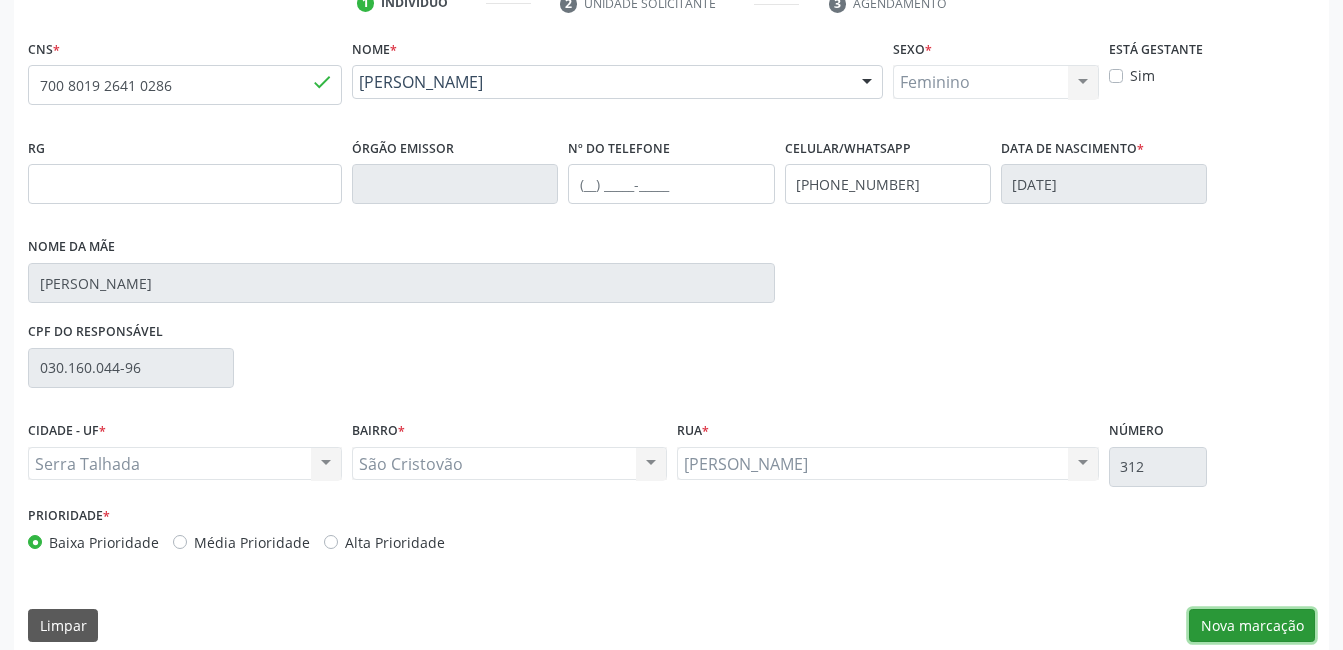click on "Nova marcação" at bounding box center (1252, 626) 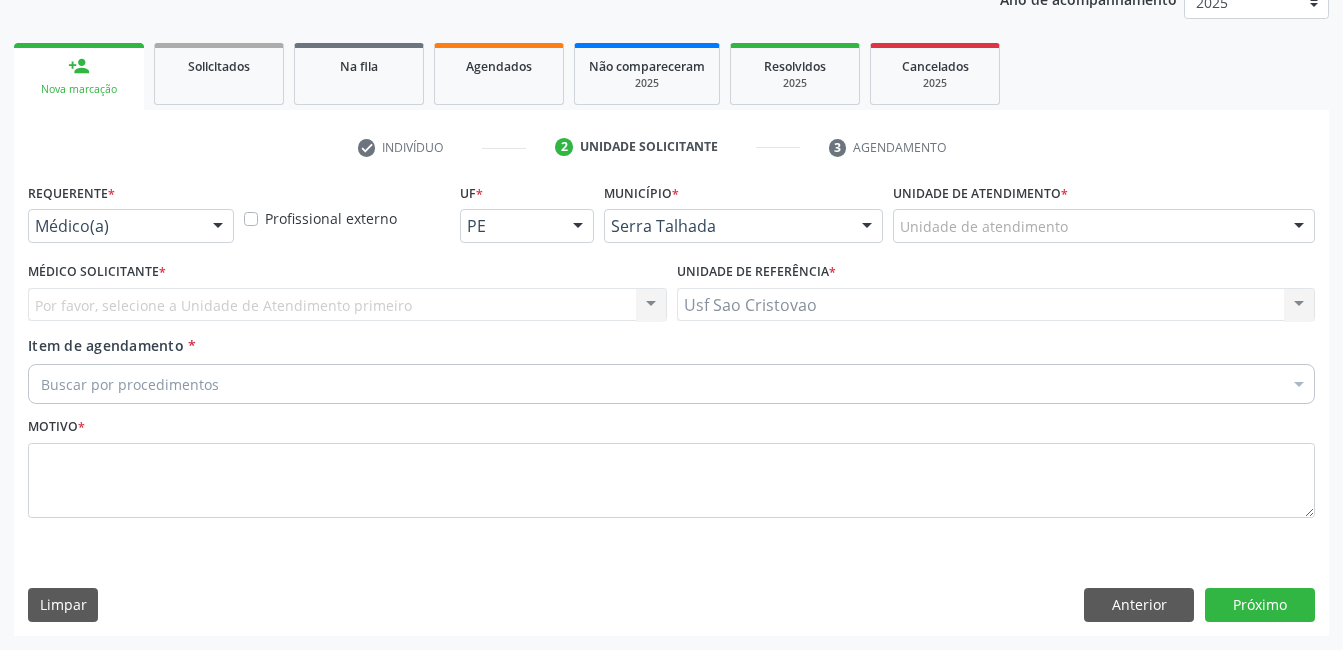 scroll, scrollTop: 256, scrollLeft: 0, axis: vertical 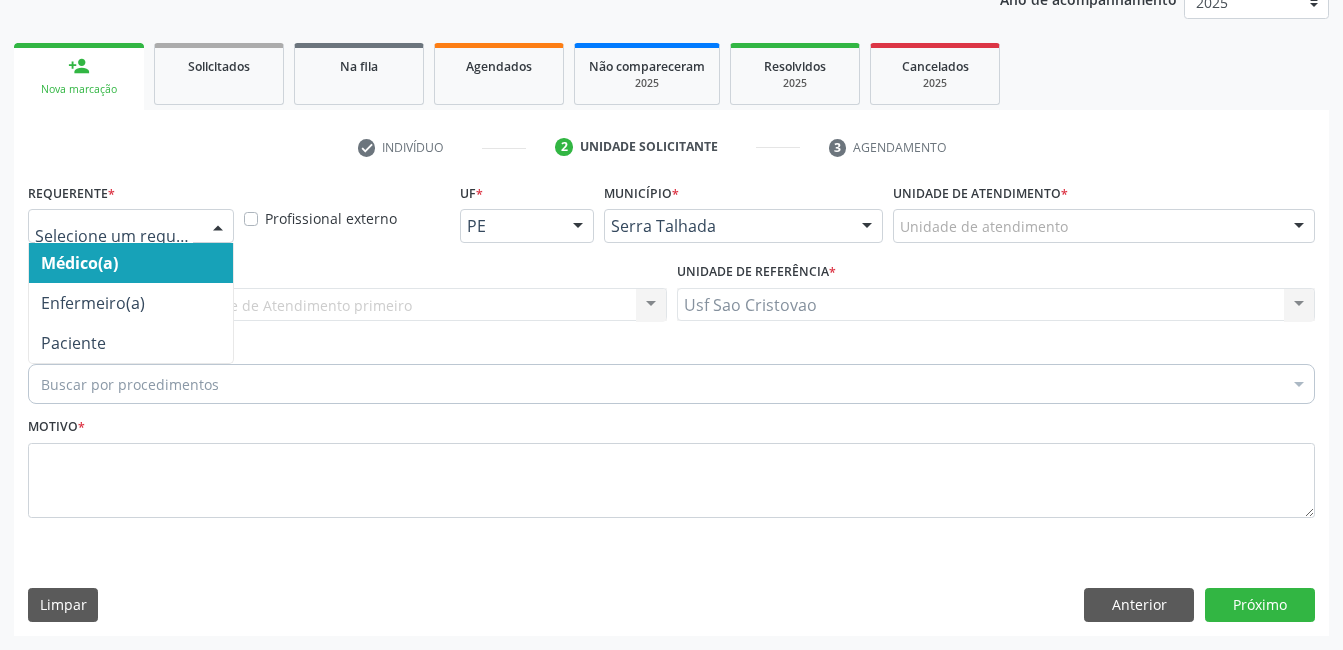 click at bounding box center [218, 227] 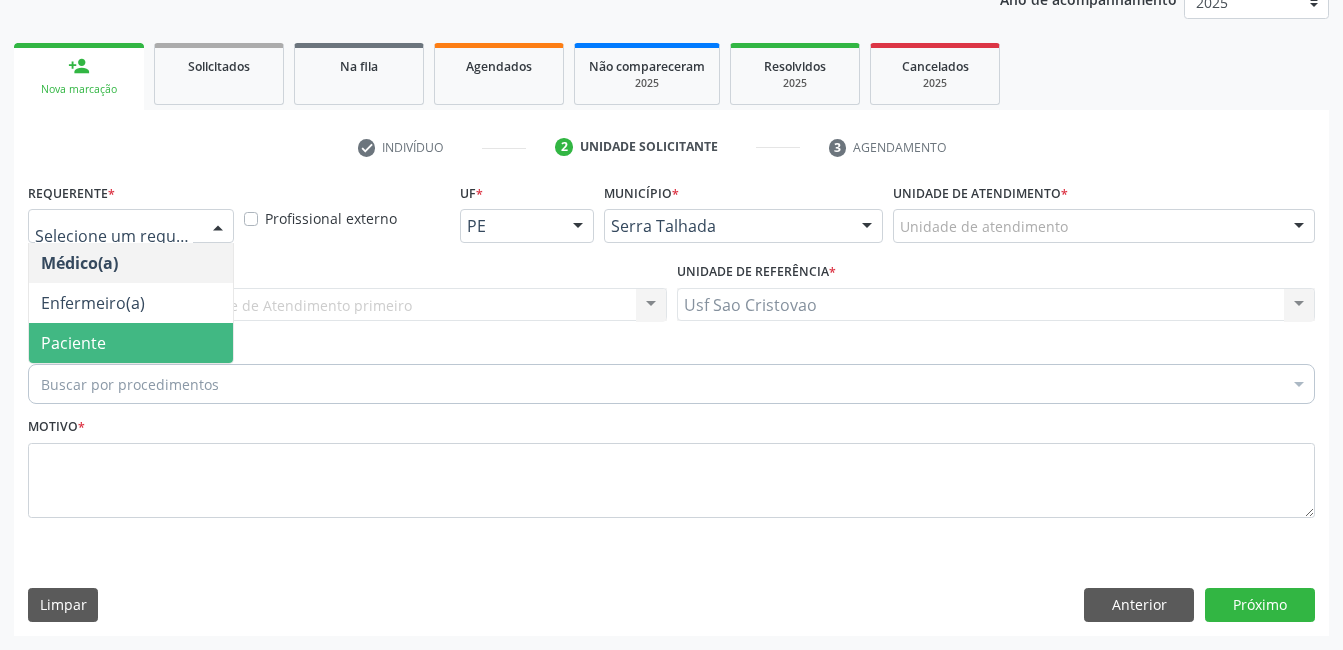 click on "Paciente" at bounding box center [131, 343] 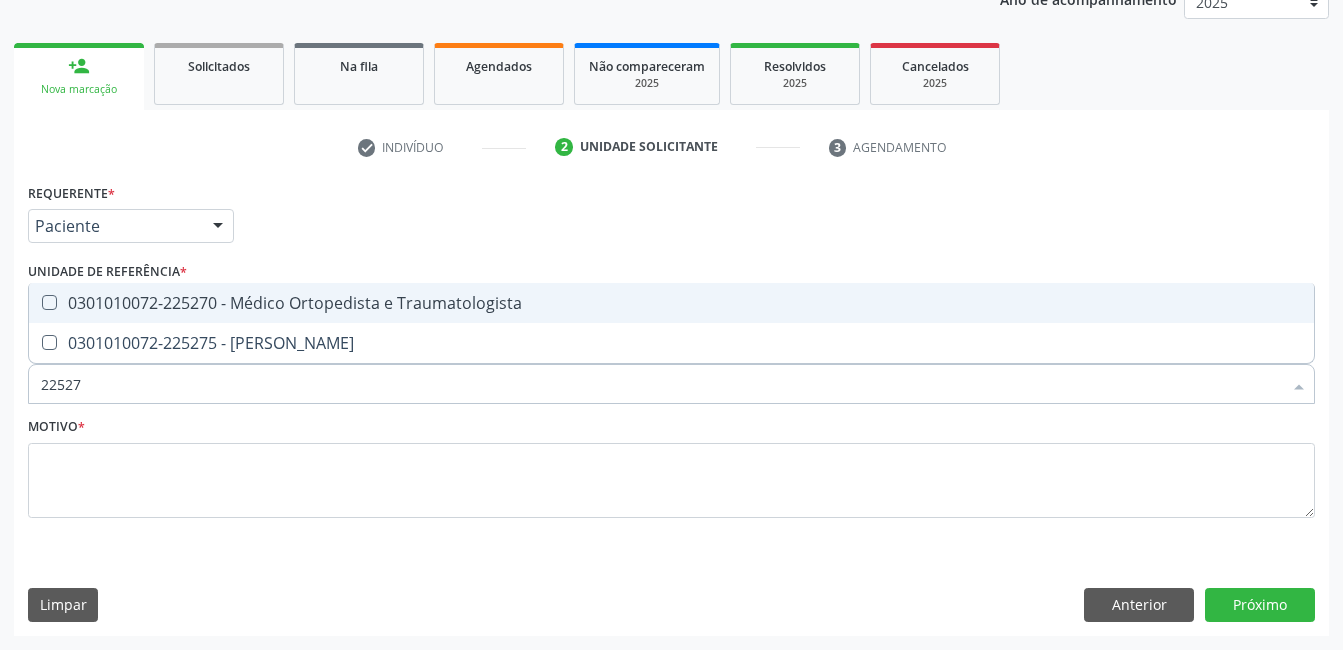 type on "225270" 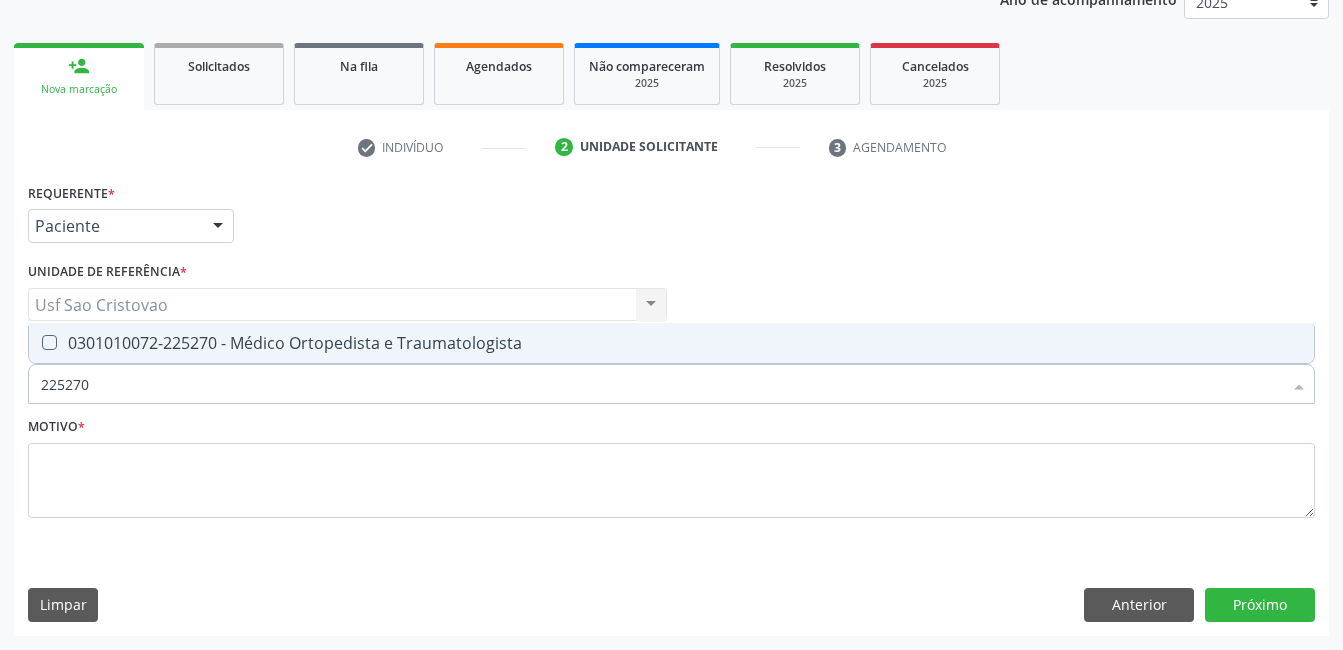 click at bounding box center [49, 342] 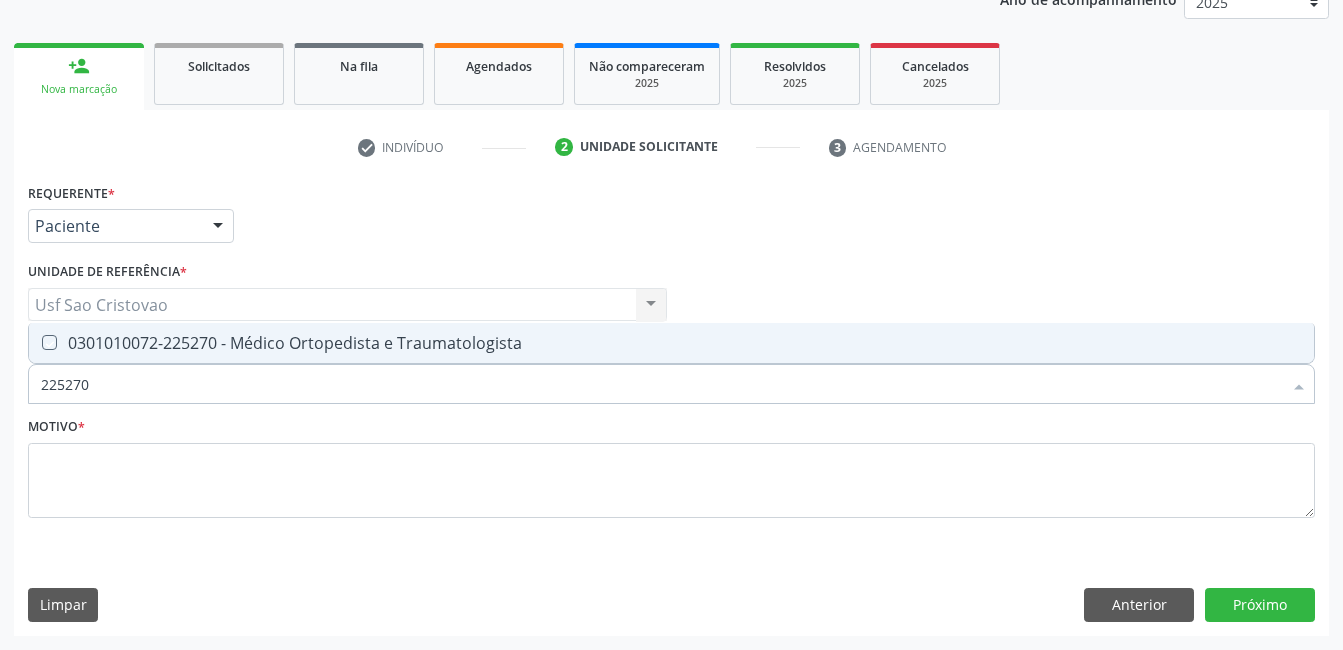 click at bounding box center (35, 342) 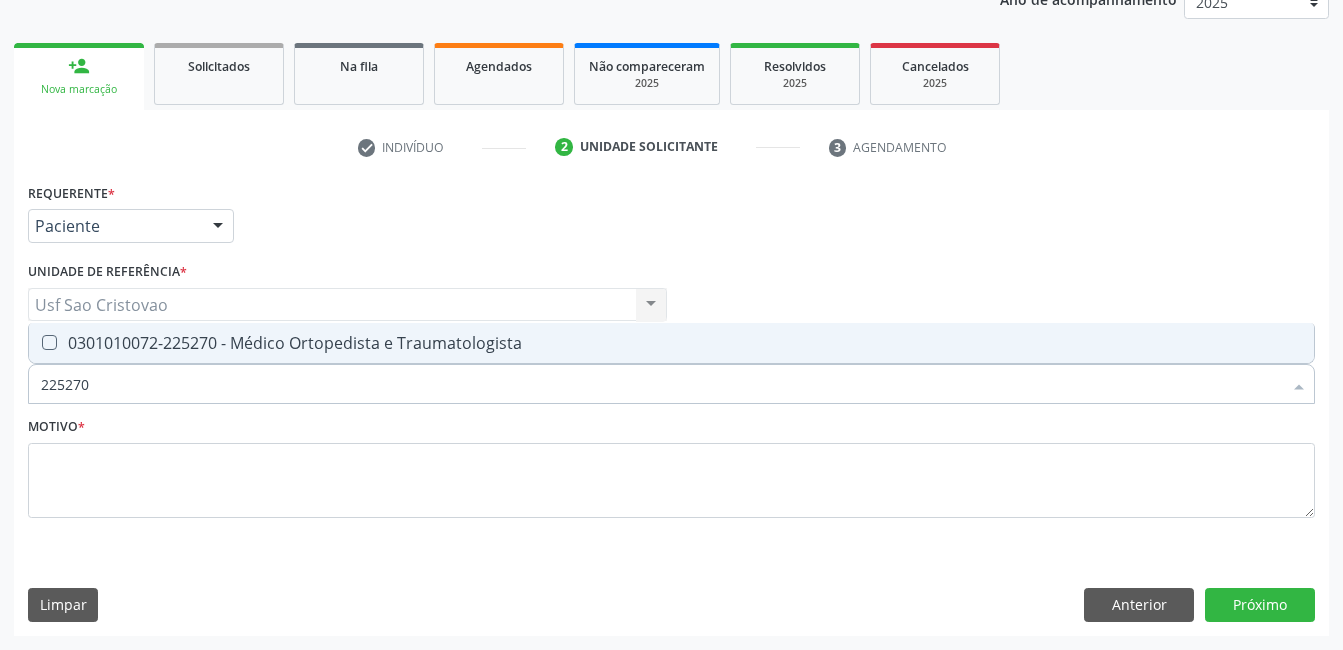 checkbox on "true" 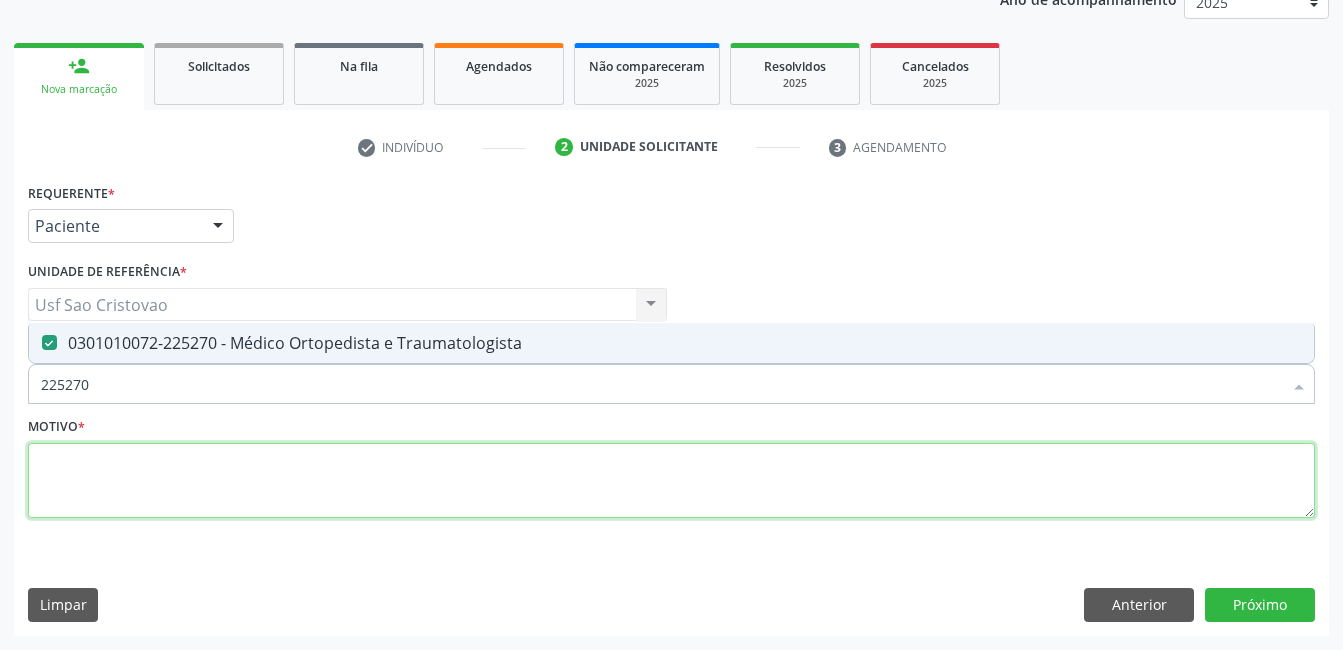click at bounding box center (671, 481) 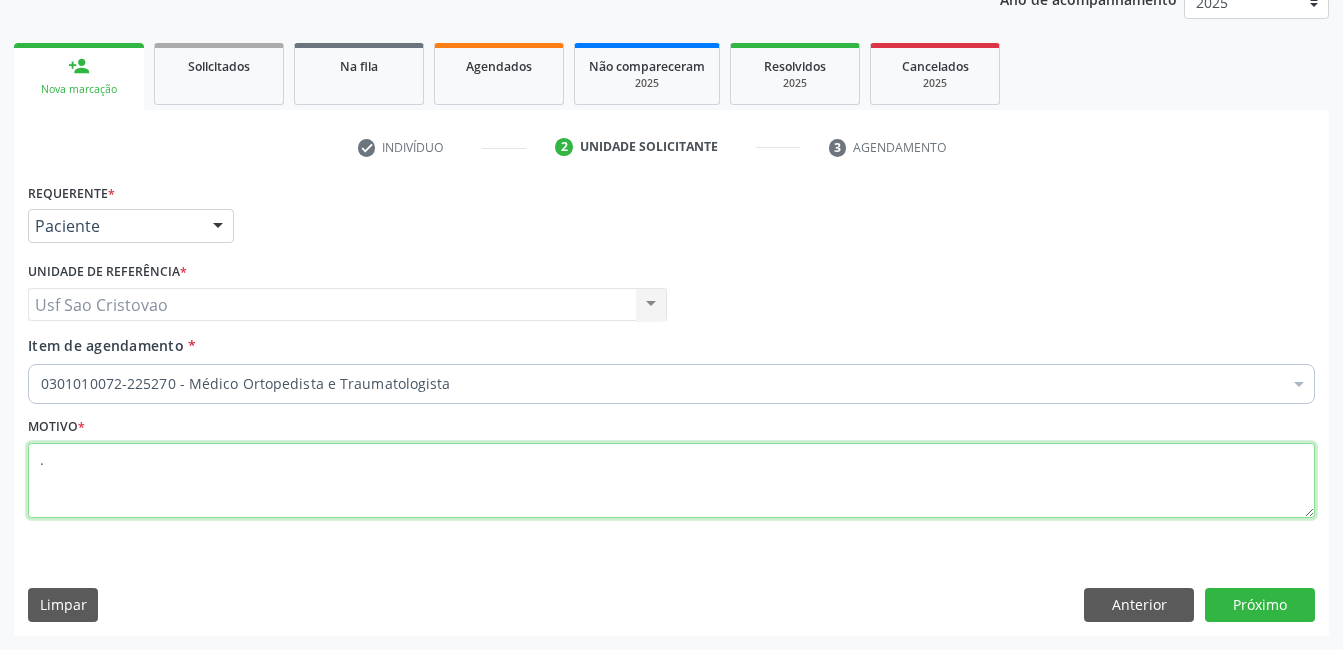 type on "." 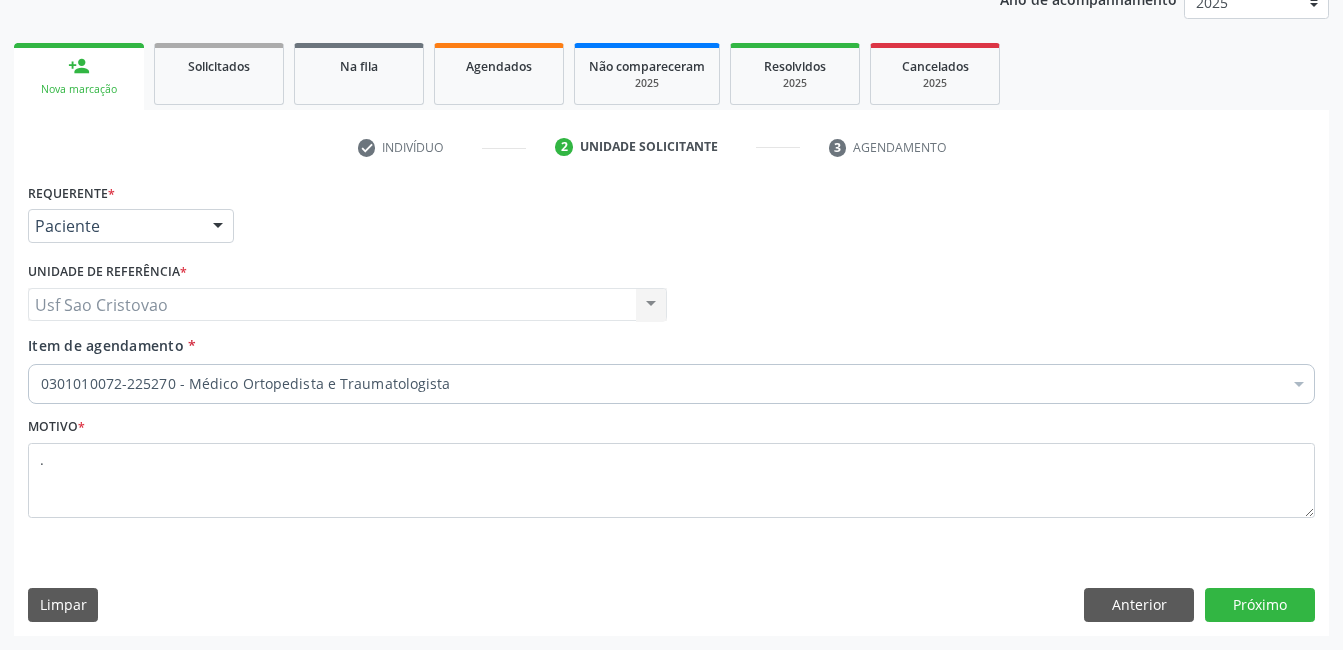 click on "Limpar
Anterior
Próximo" at bounding box center [671, 605] 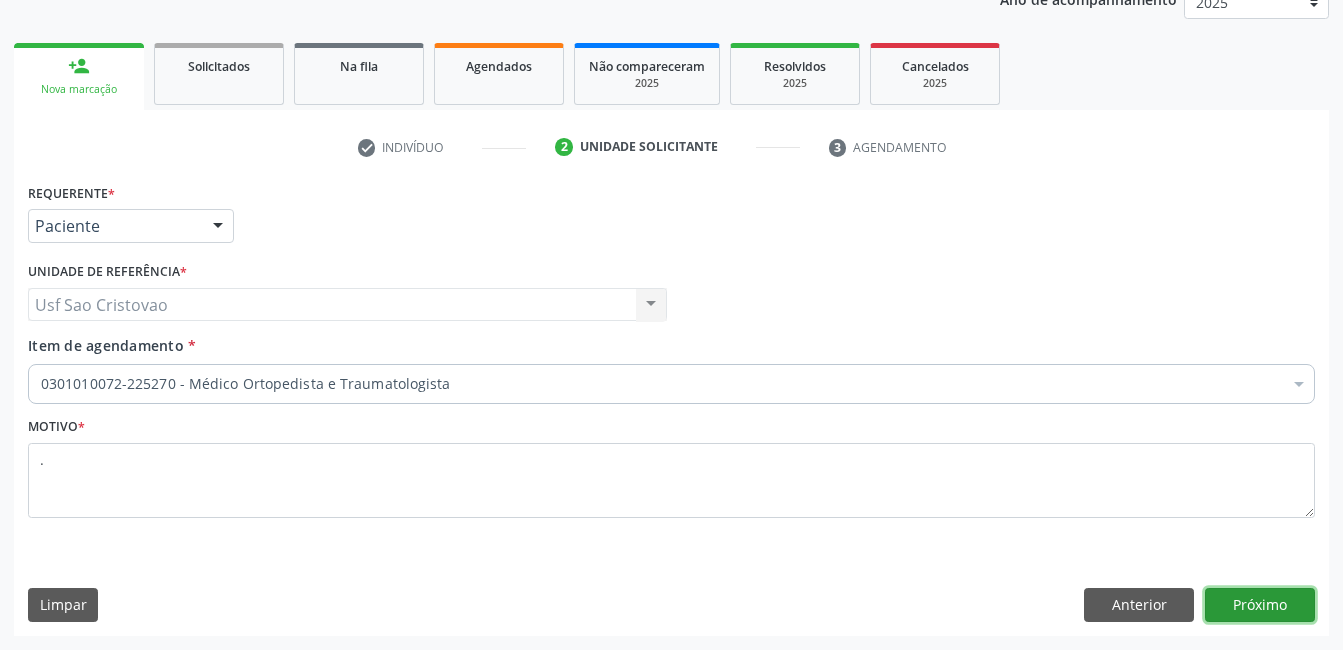 click on "Próximo" at bounding box center [1260, 605] 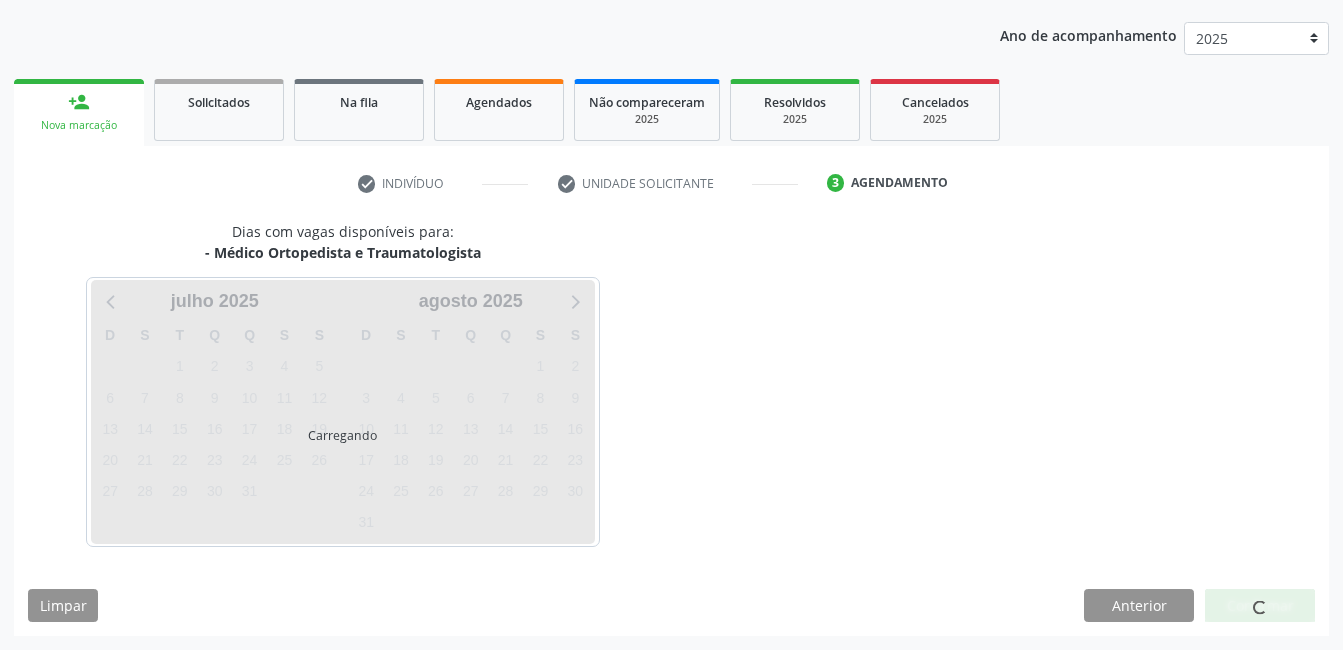 scroll, scrollTop: 256, scrollLeft: 0, axis: vertical 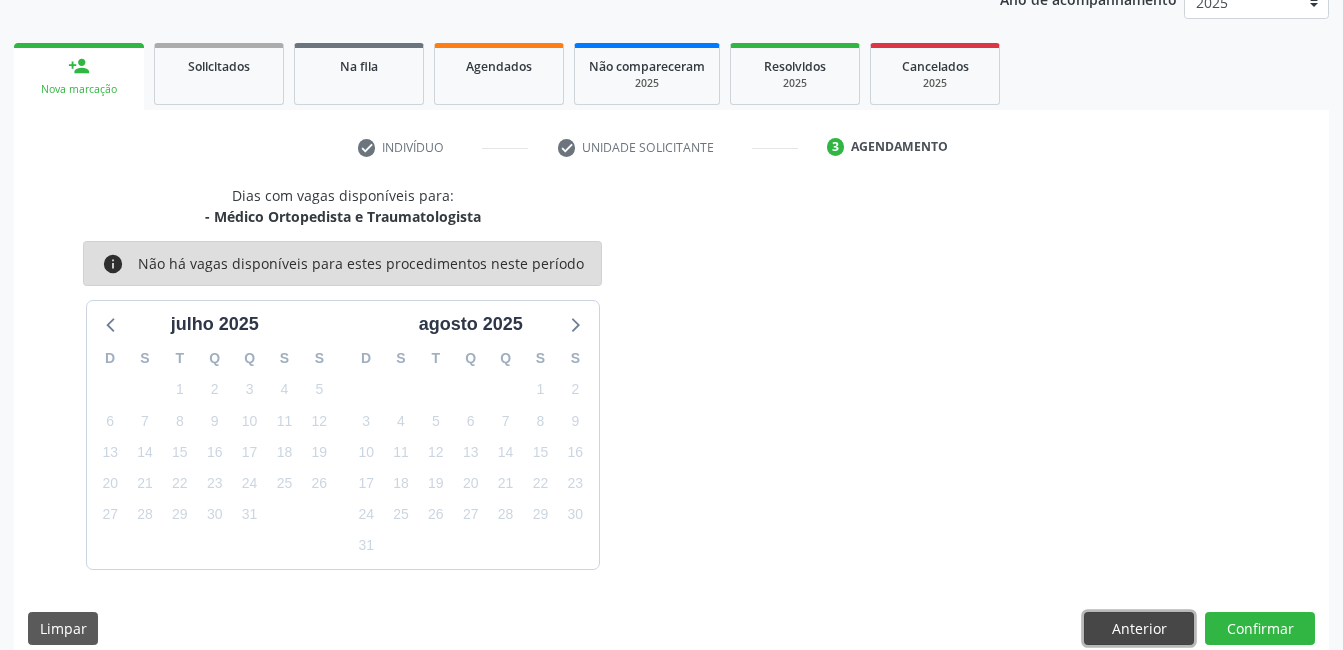 click on "Anterior" at bounding box center (1139, 629) 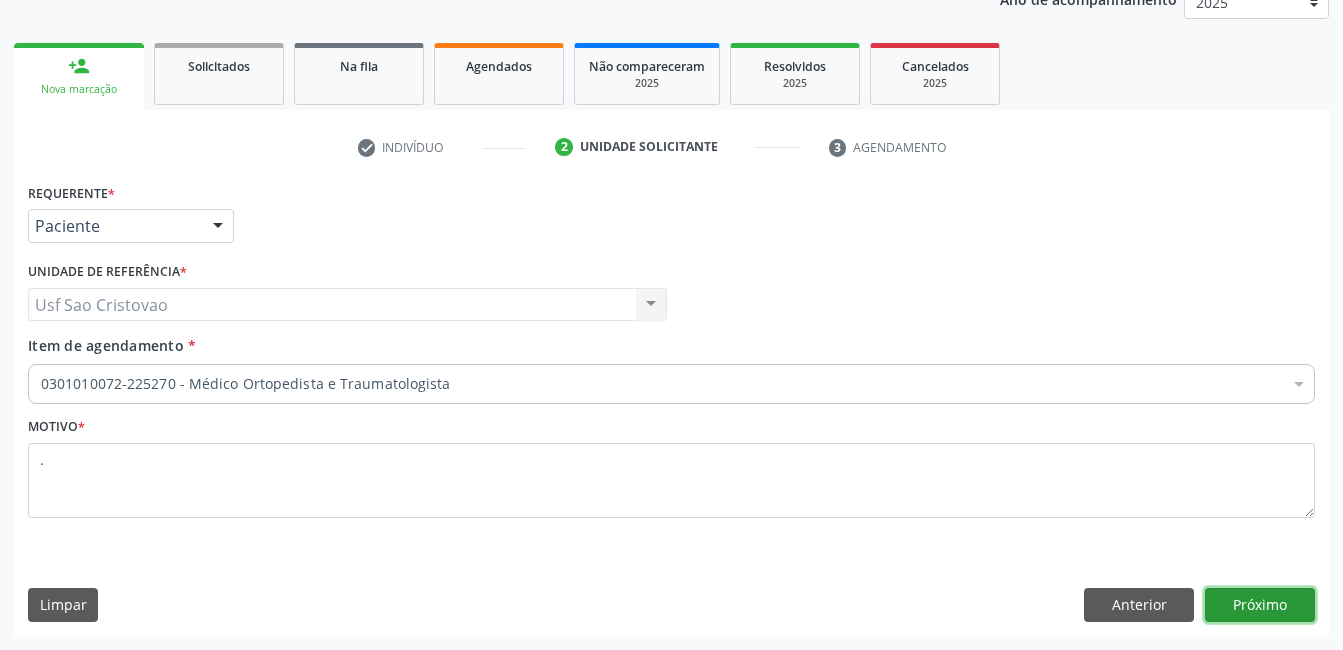 click on "Próximo" at bounding box center (1260, 605) 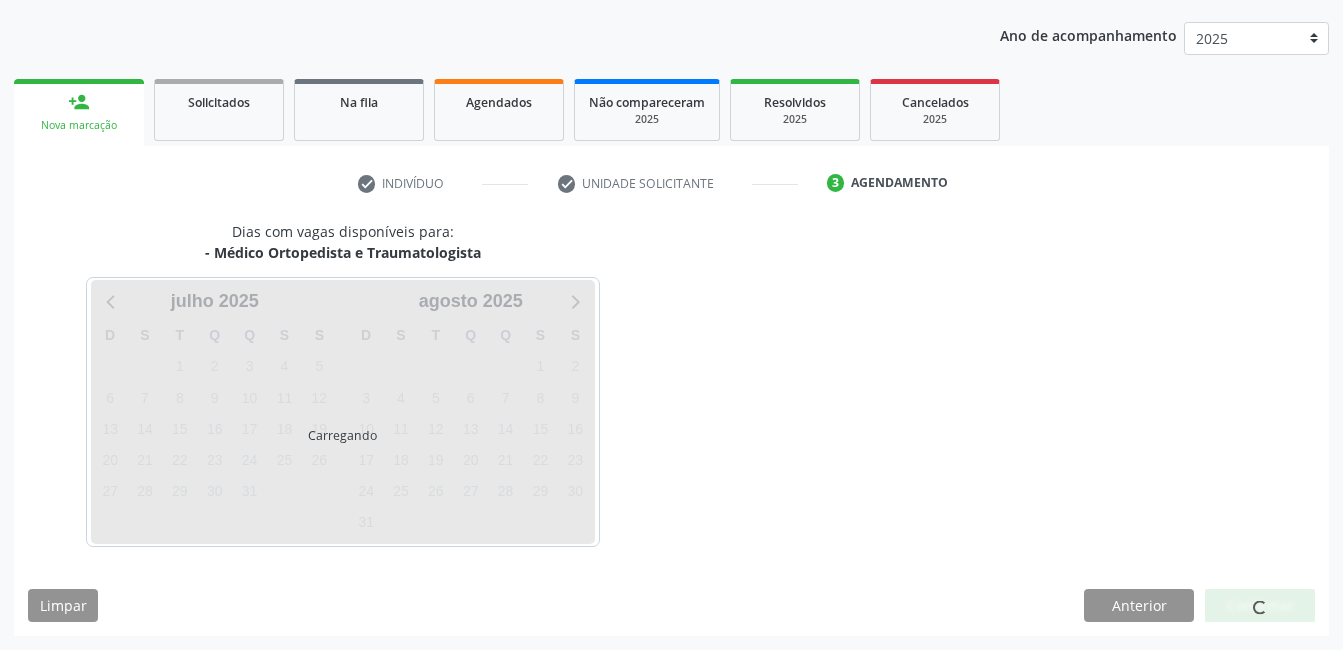 scroll, scrollTop: 256, scrollLeft: 0, axis: vertical 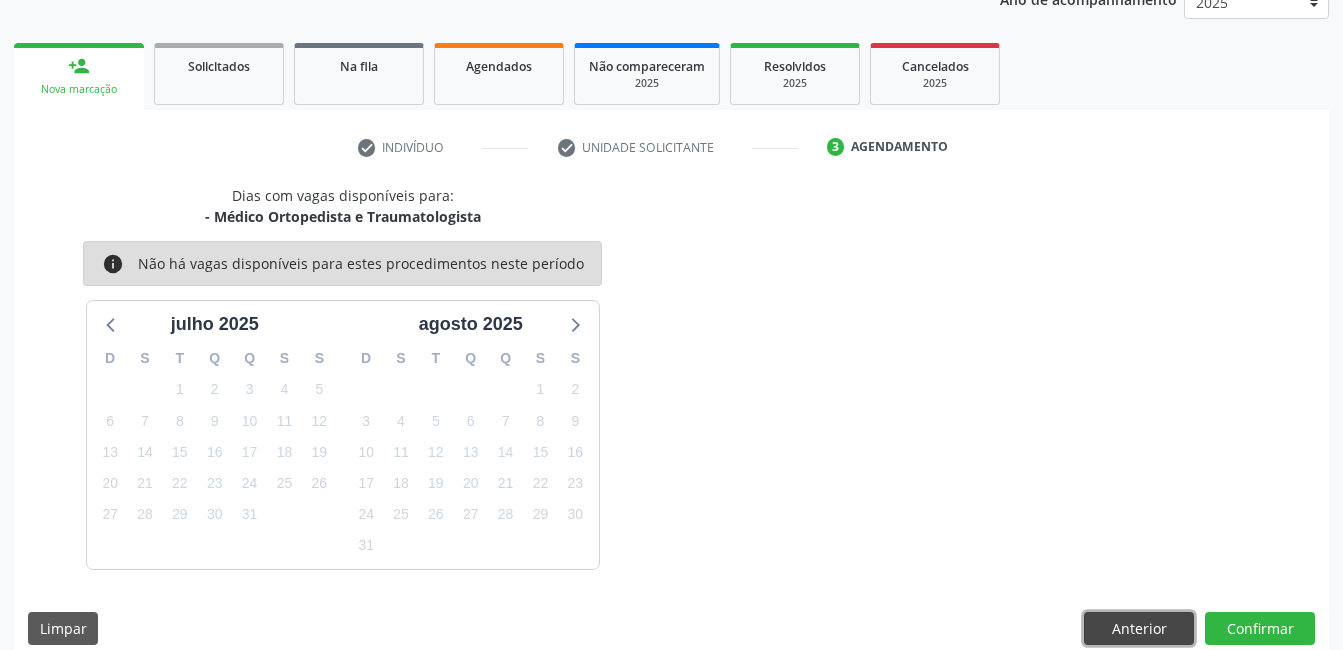 click on "Anterior" at bounding box center (1139, 629) 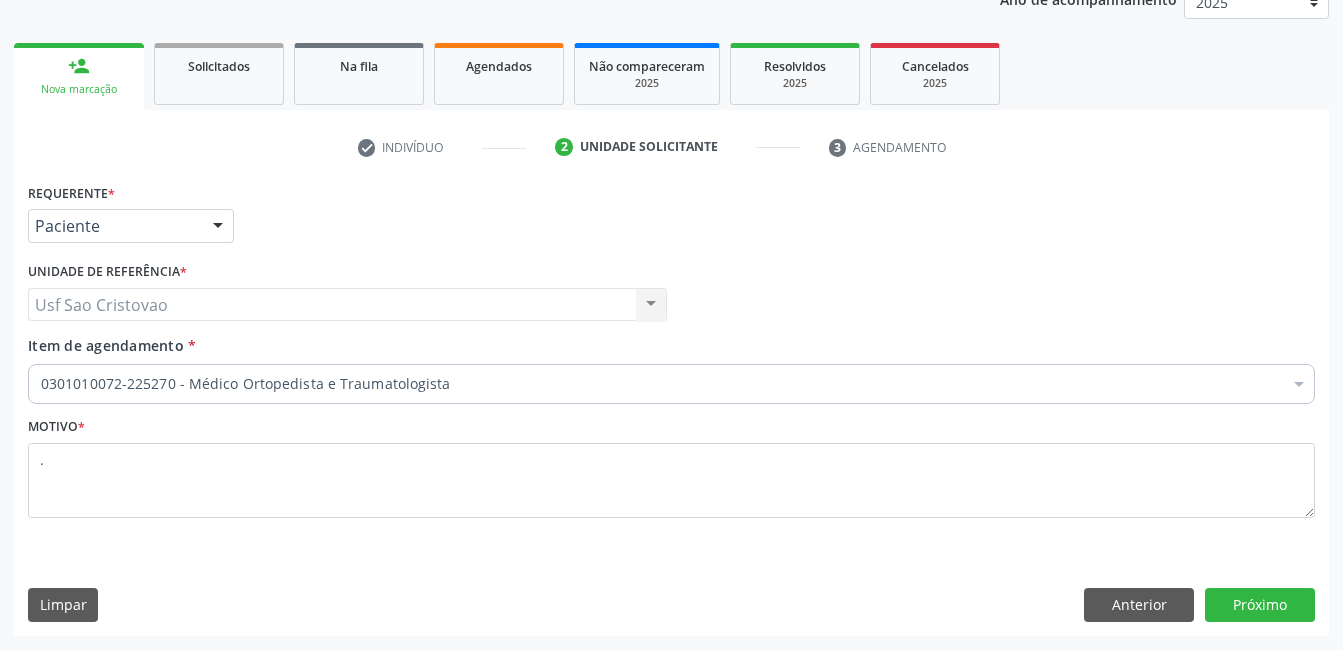 scroll, scrollTop: 156, scrollLeft: 0, axis: vertical 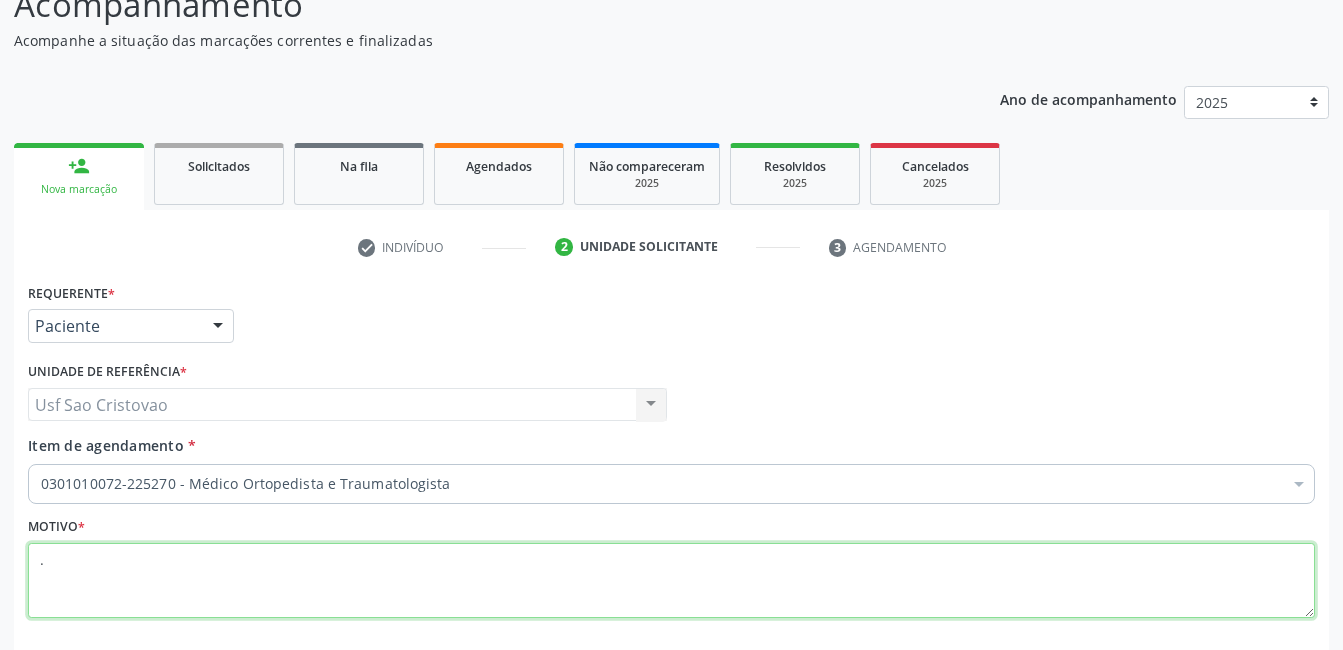 click on "." at bounding box center (671, 581) 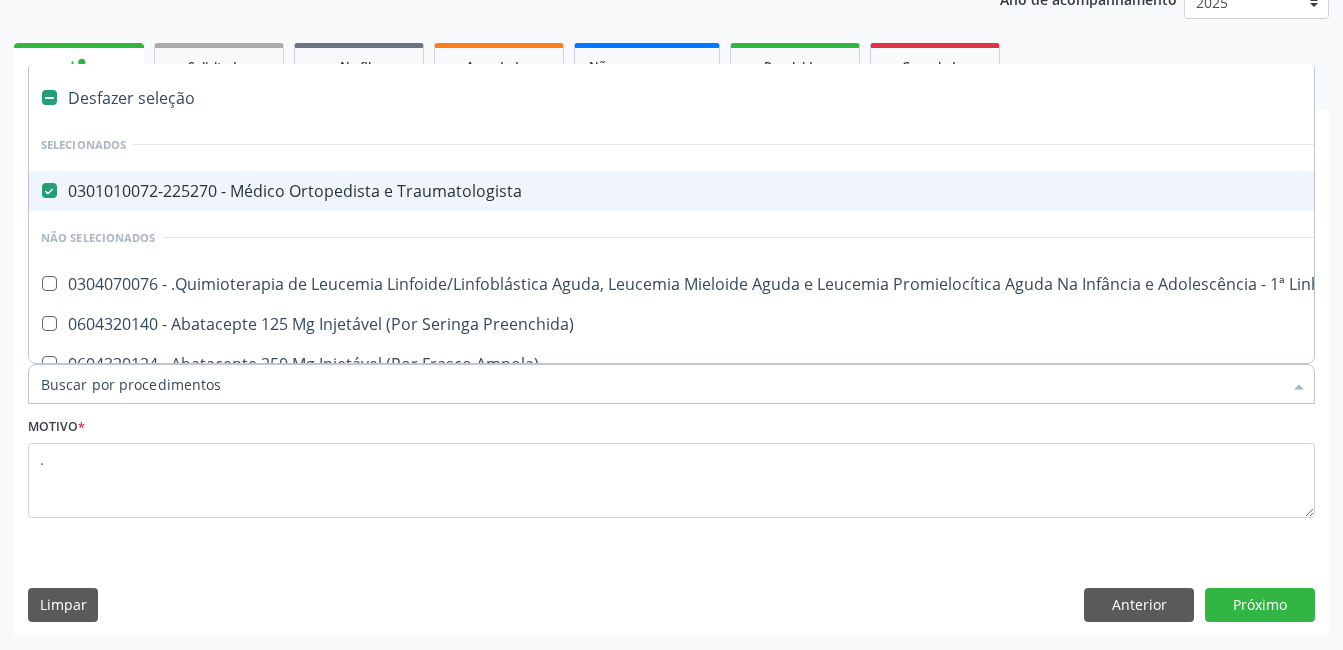click at bounding box center (49, 190) 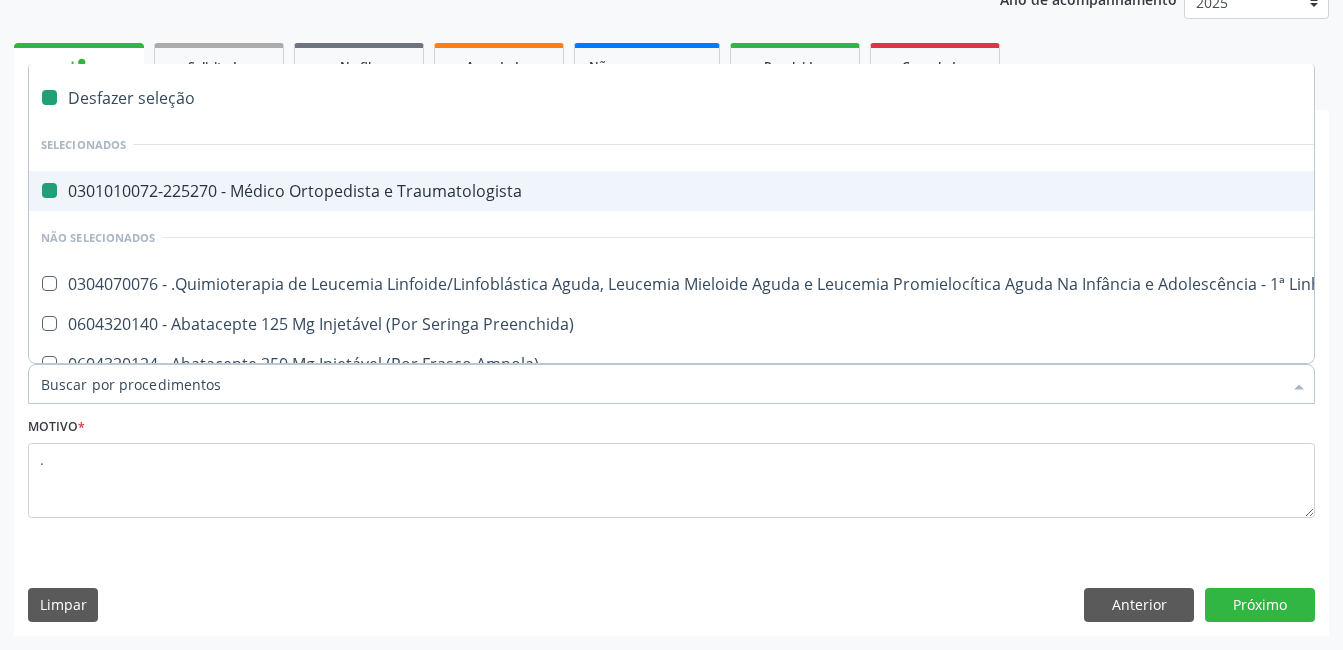 checkbox on "false" 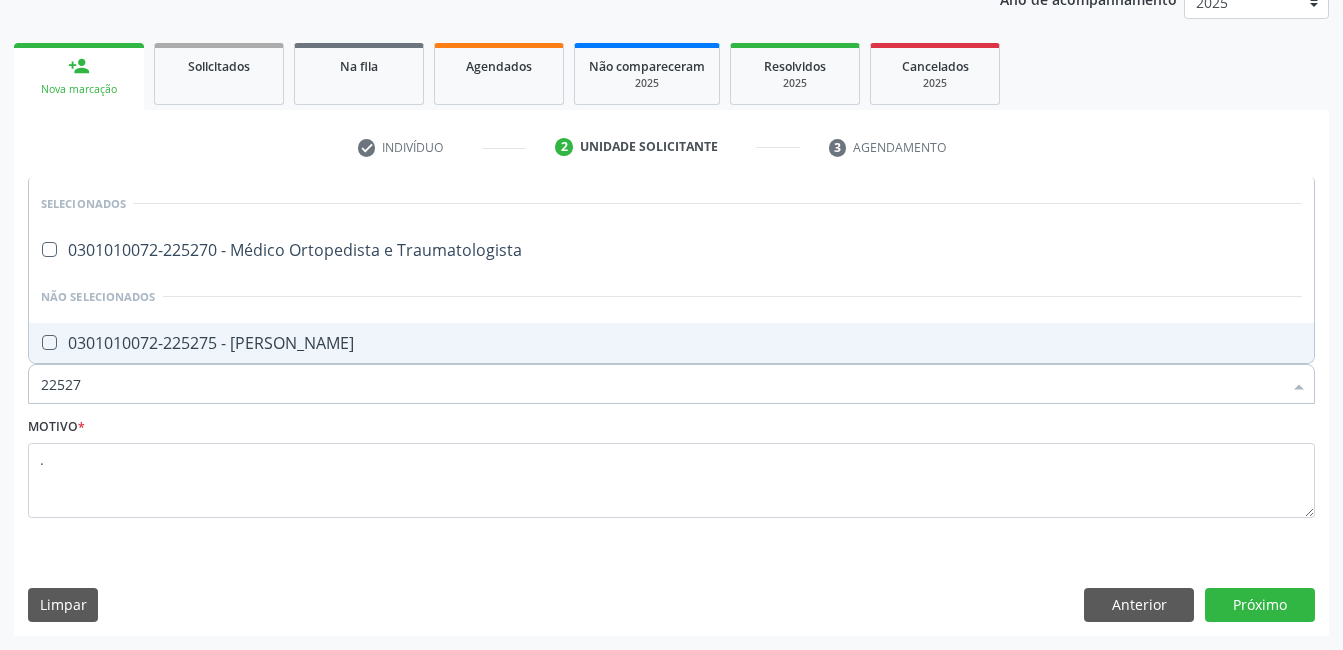 type on "225270" 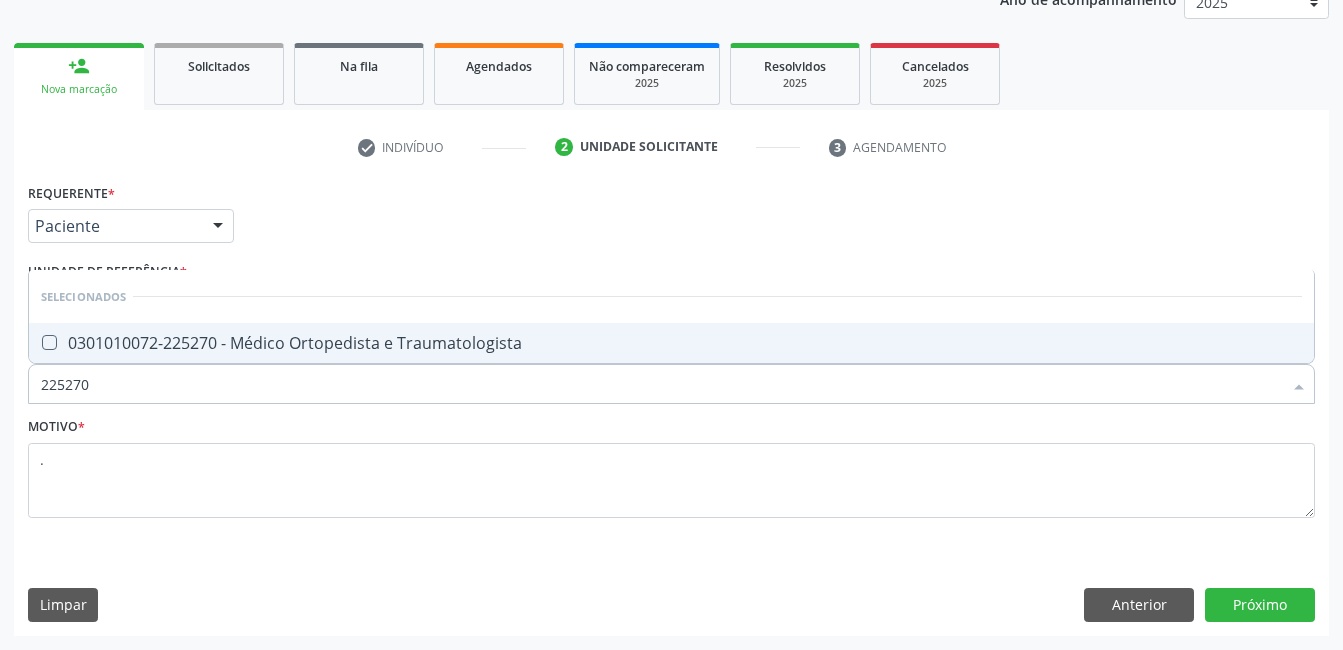 click at bounding box center [49, 342] 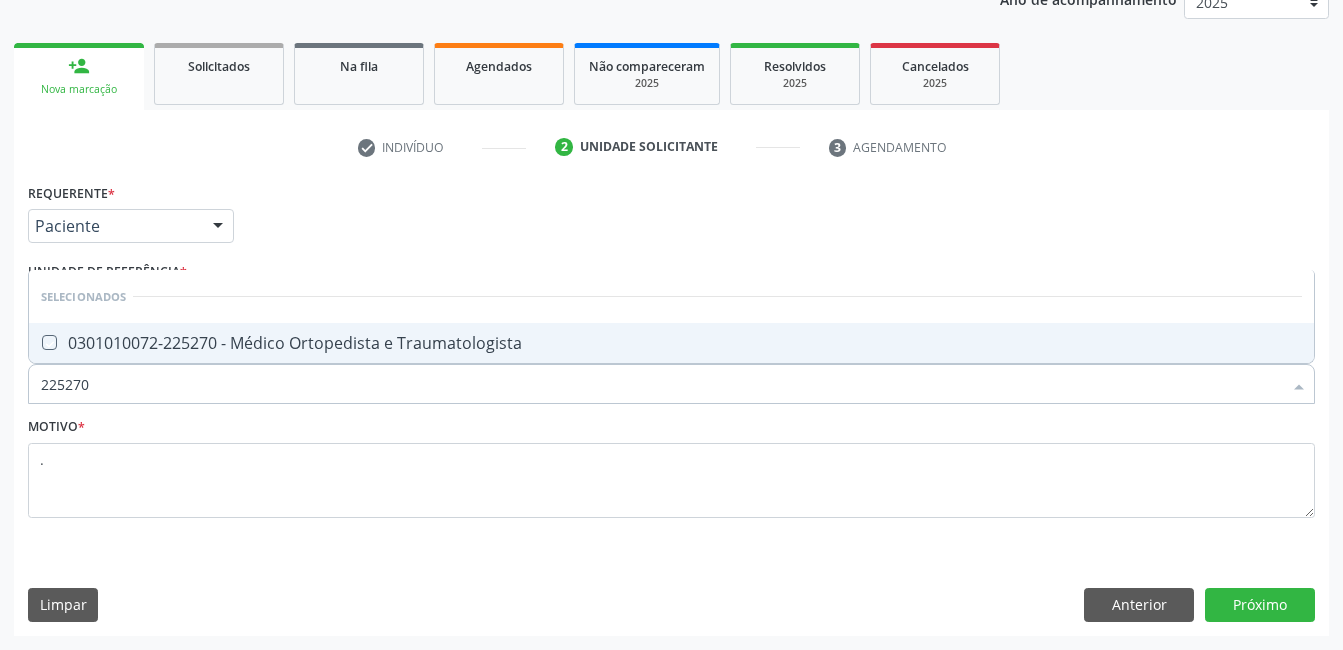 click at bounding box center (35, 342) 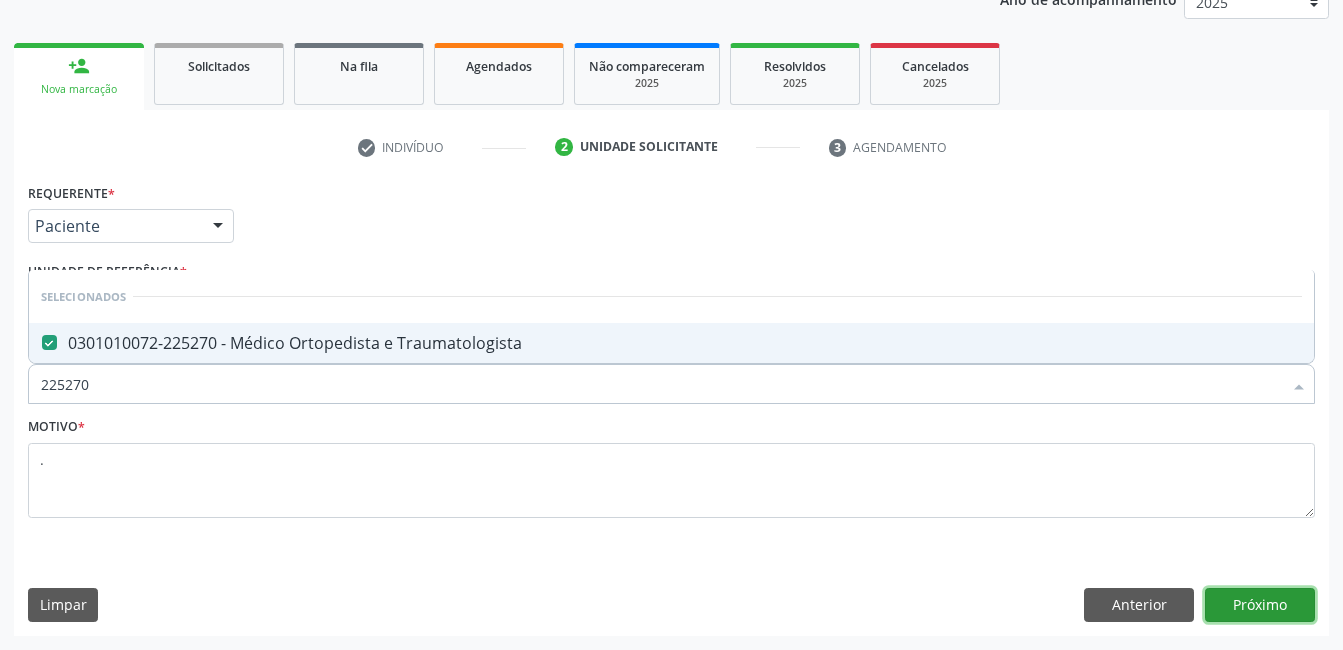 click on "Próximo" at bounding box center (1260, 605) 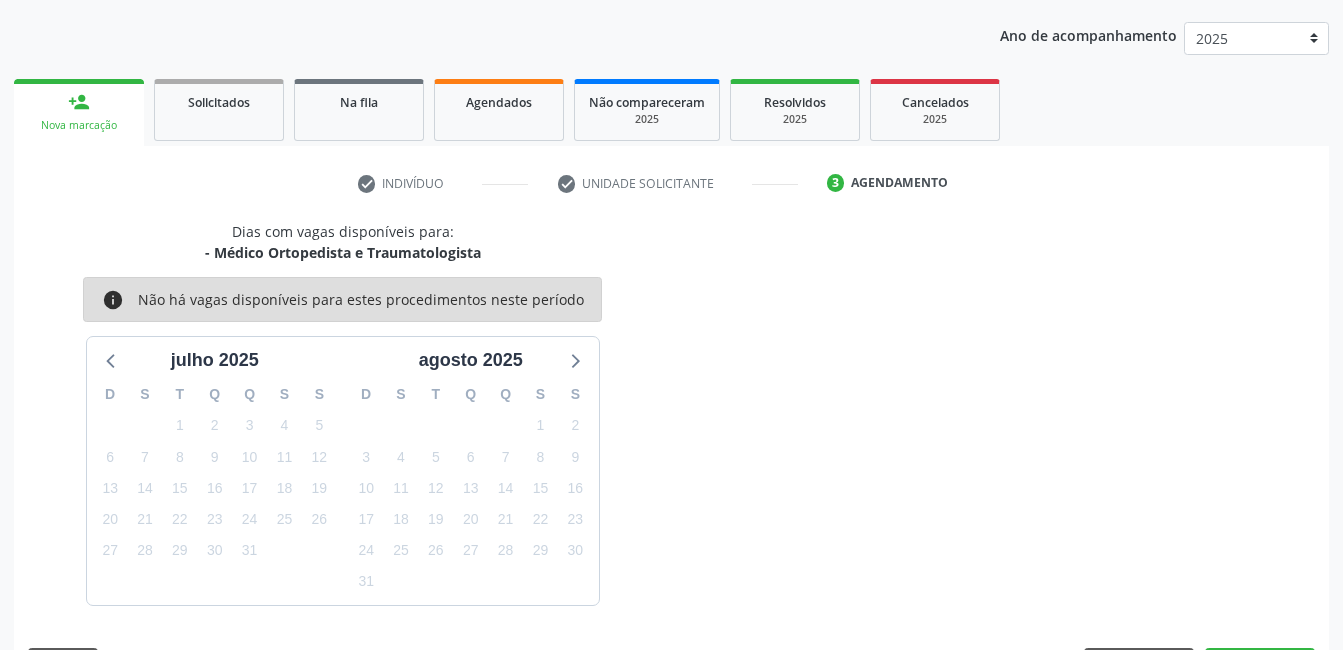 scroll, scrollTop: 256, scrollLeft: 0, axis: vertical 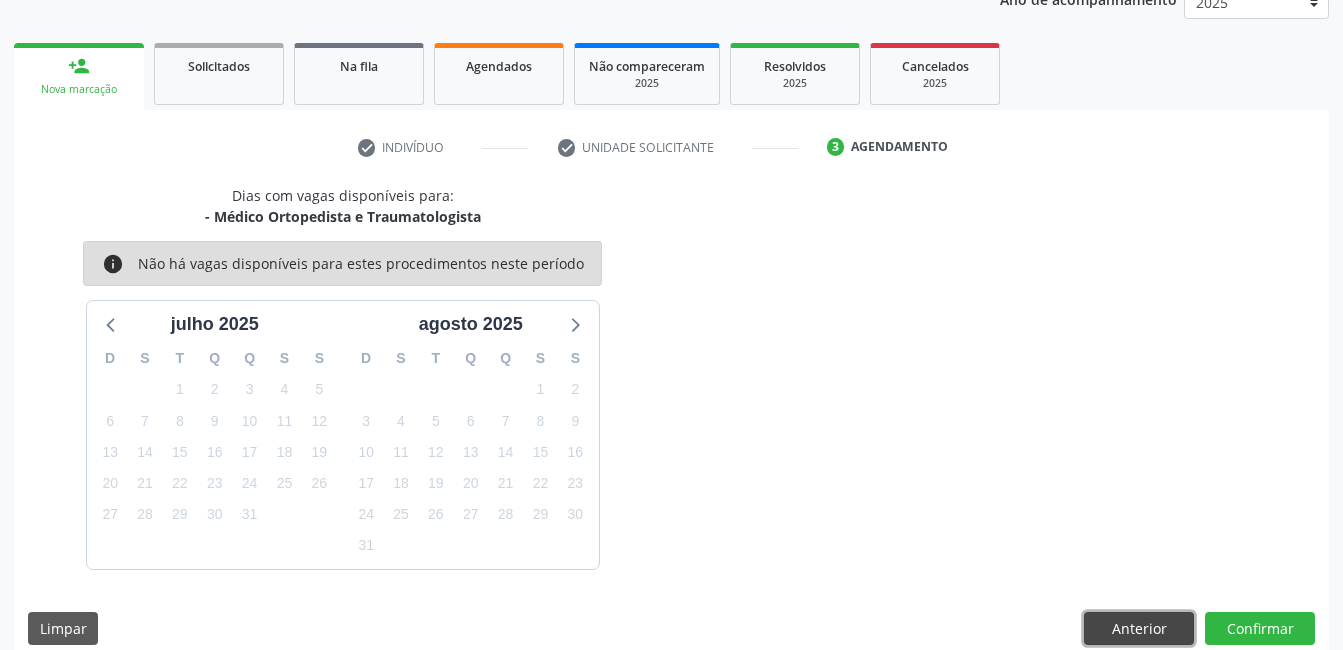 click on "Anterior" at bounding box center (1139, 629) 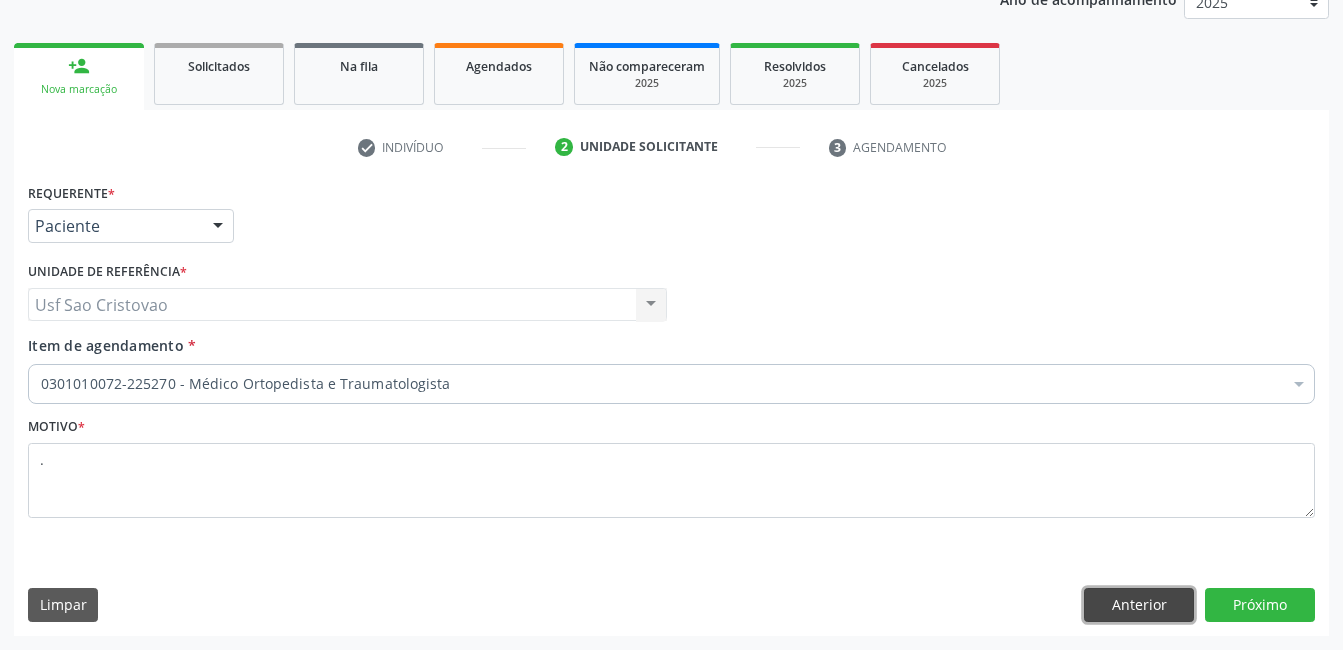 click on "Anterior" at bounding box center (1139, 605) 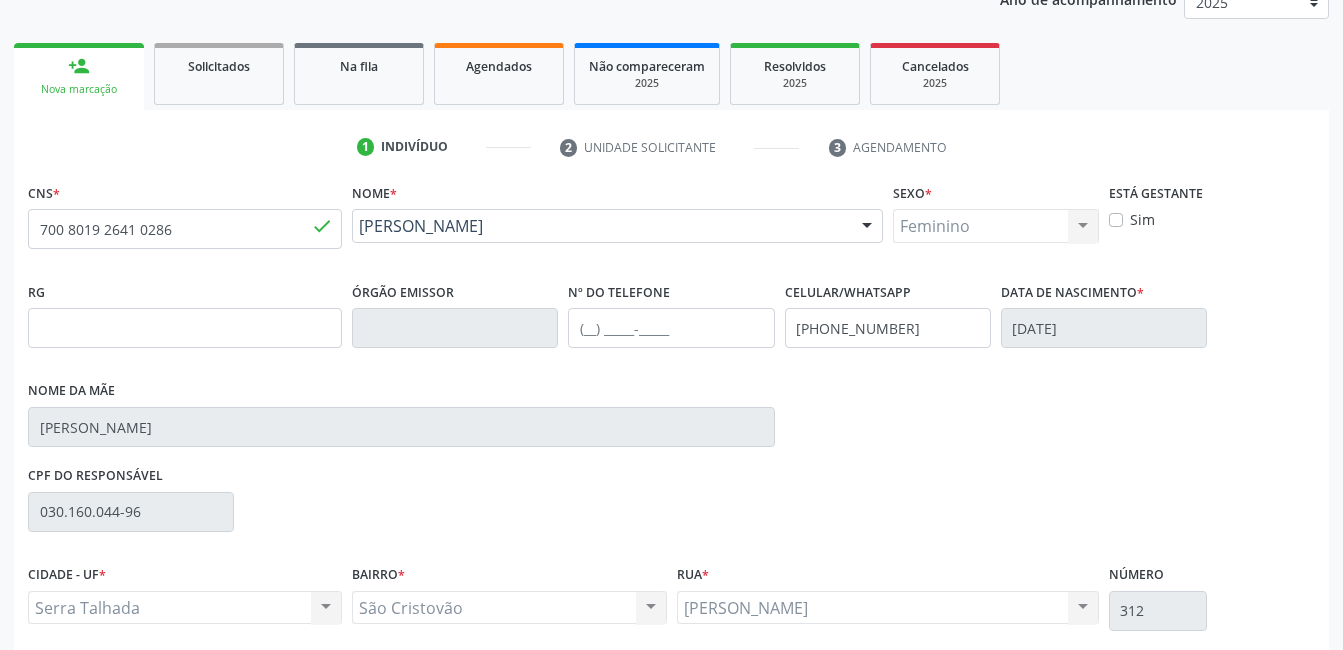 scroll, scrollTop: 420, scrollLeft: 0, axis: vertical 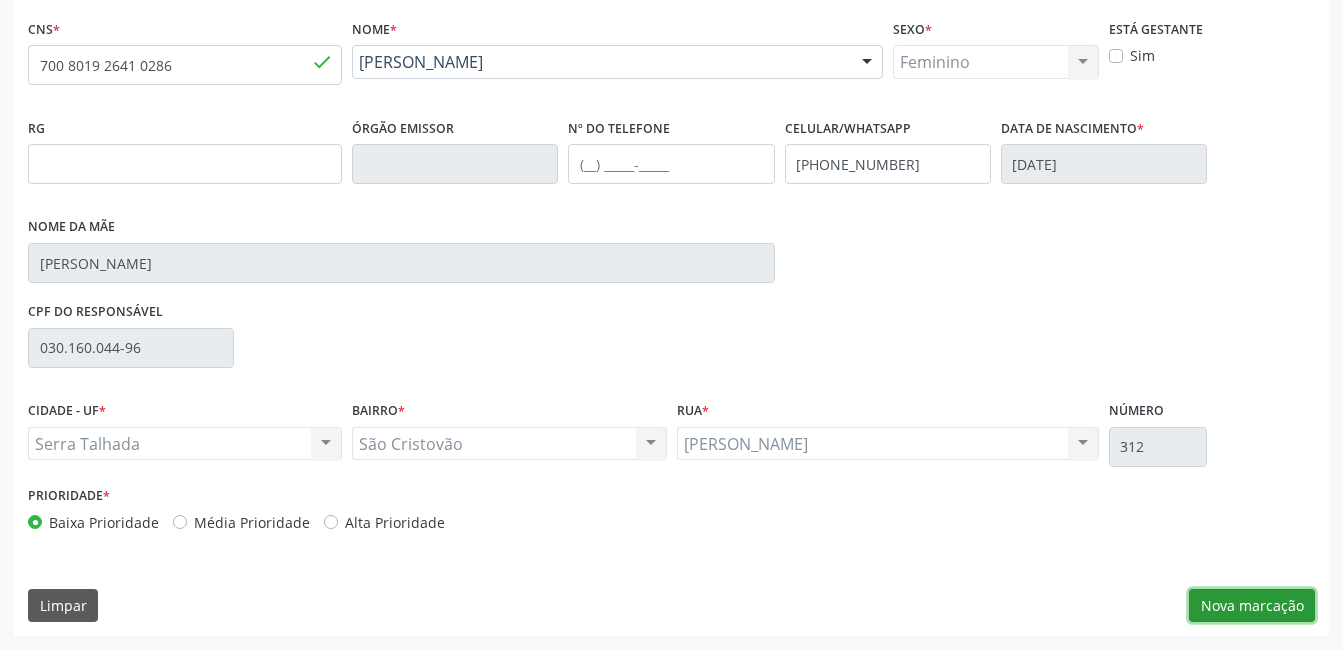 click on "Nova marcação" at bounding box center [1252, 606] 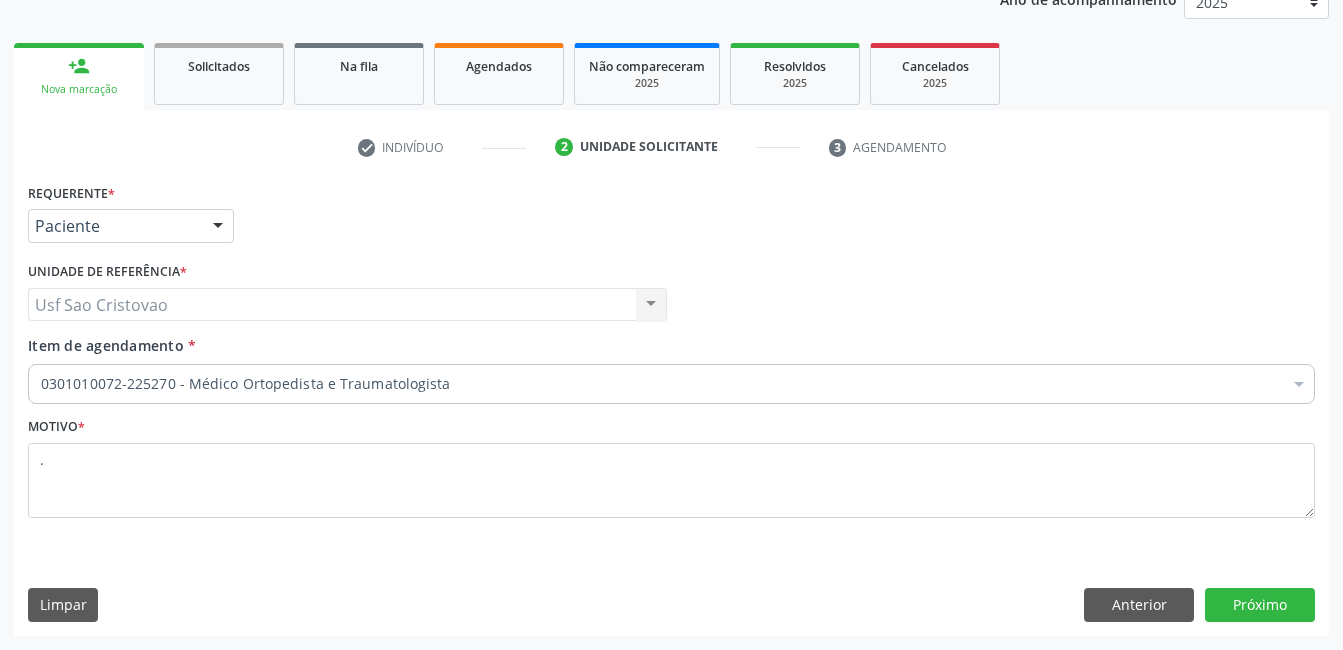scroll, scrollTop: 256, scrollLeft: 0, axis: vertical 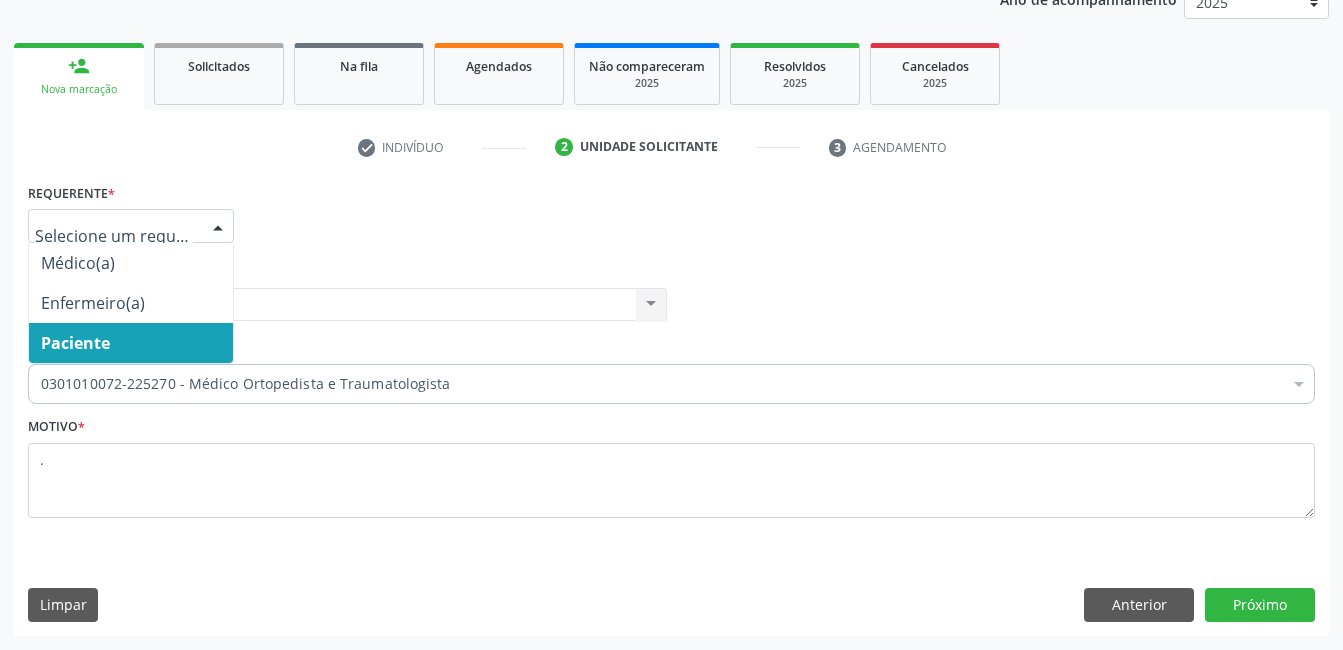 click at bounding box center (218, 227) 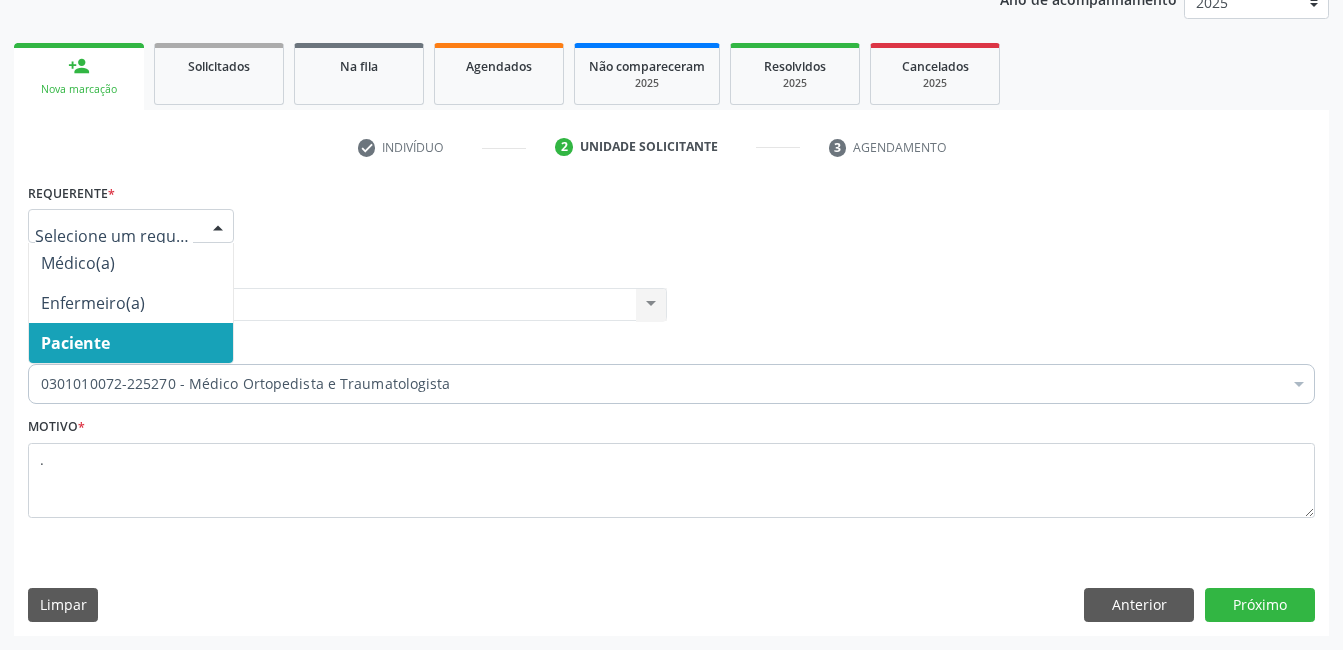 click on "Paciente" at bounding box center (131, 343) 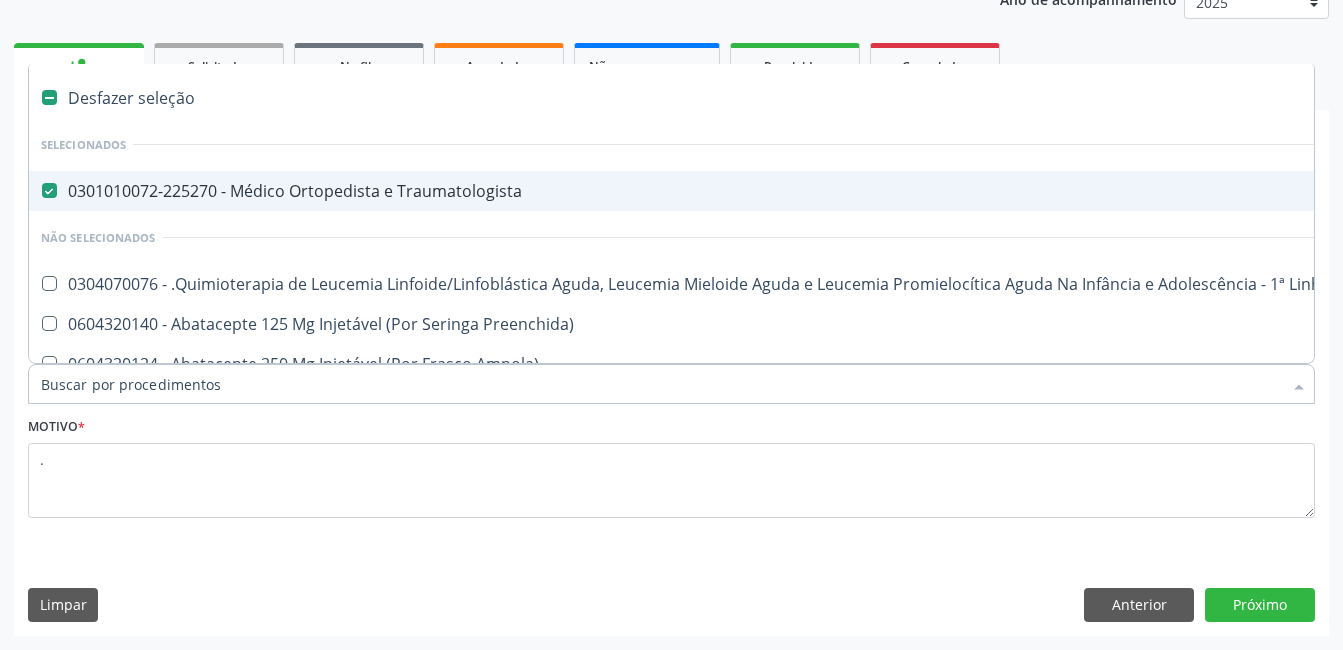 click at bounding box center [49, 190] 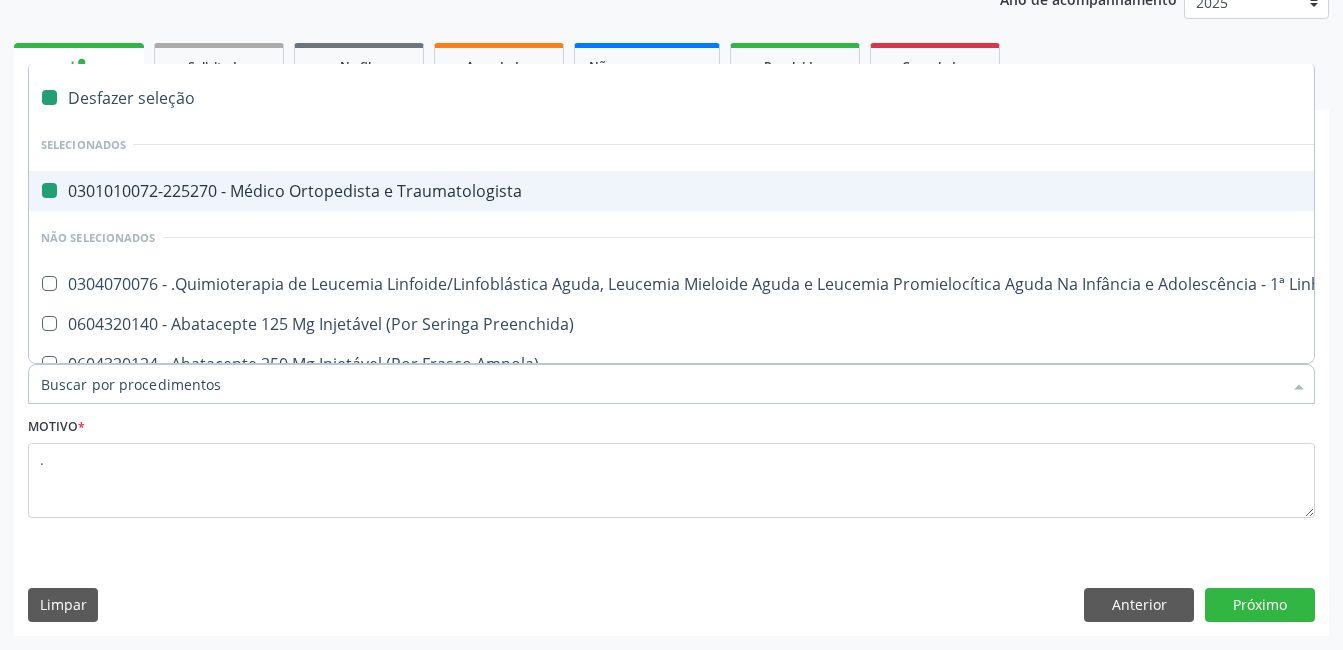 checkbox on "false" 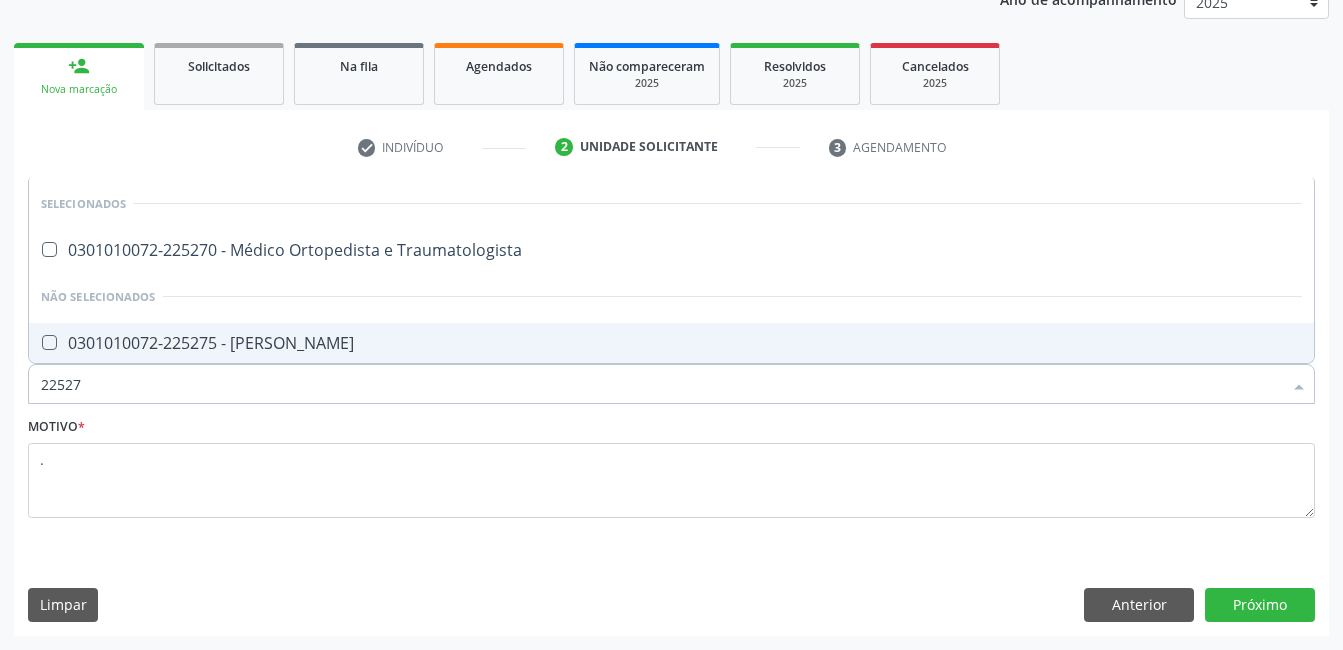type on "225270" 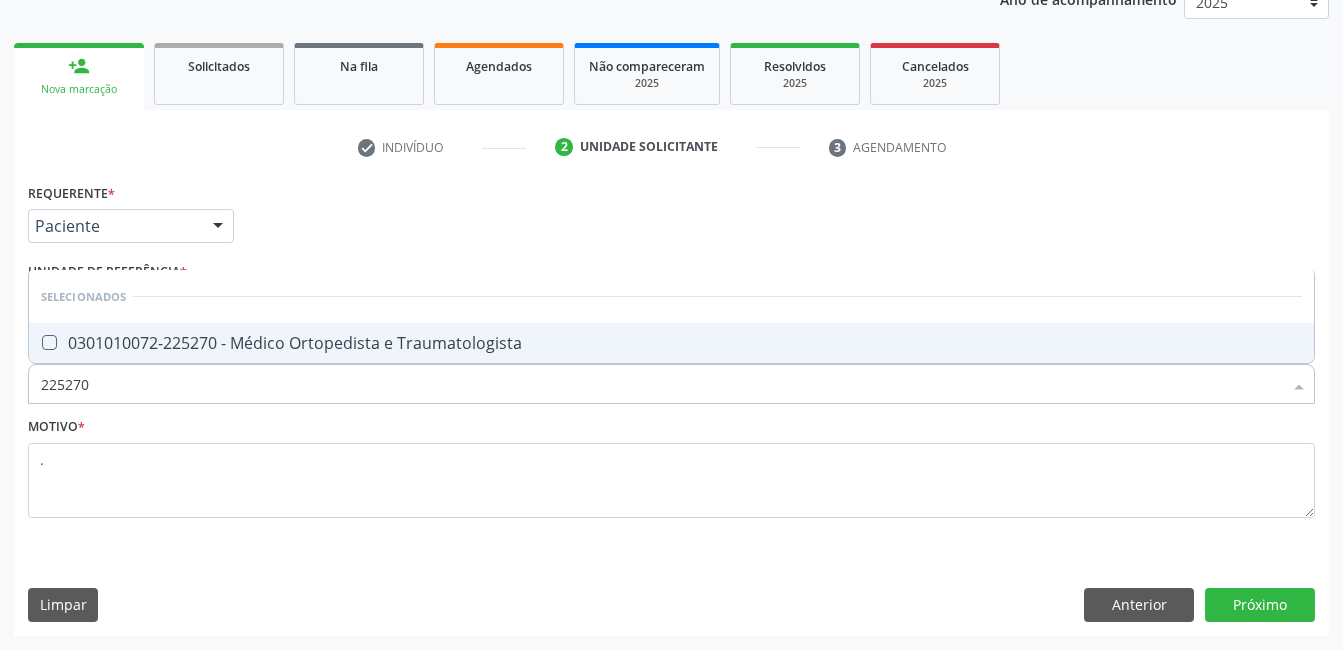 click at bounding box center [49, 342] 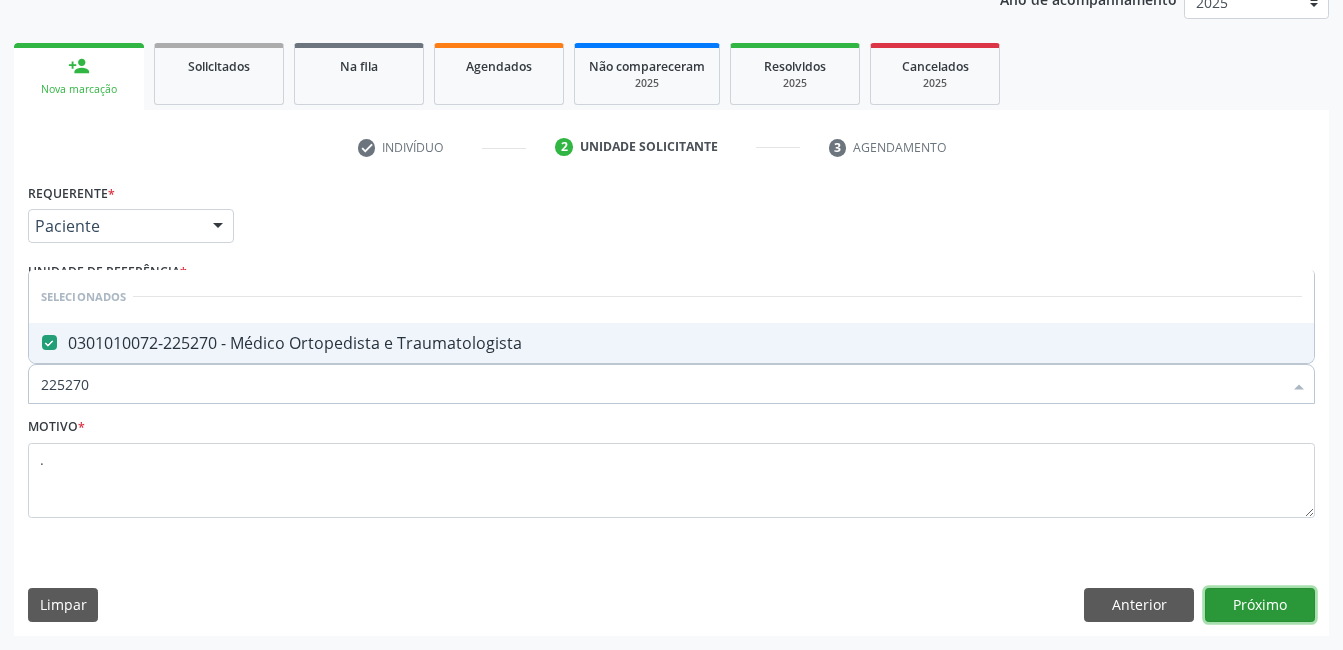 click on "Próximo" at bounding box center (1260, 605) 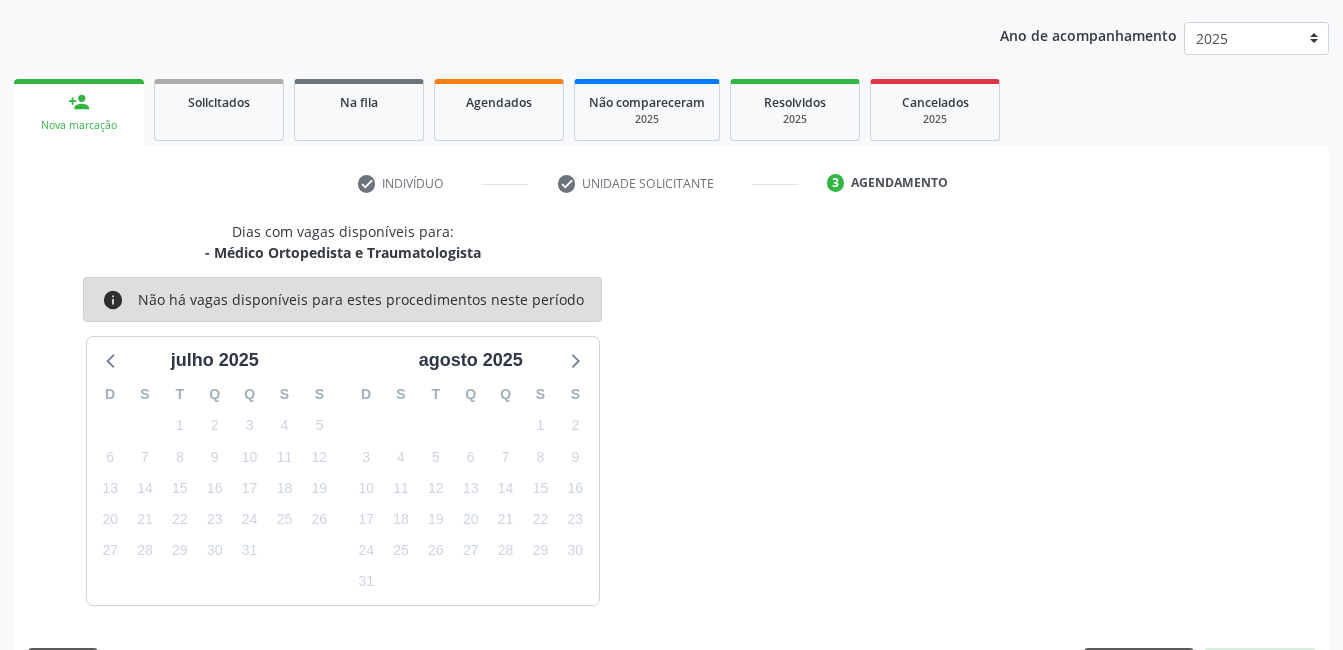 scroll, scrollTop: 256, scrollLeft: 0, axis: vertical 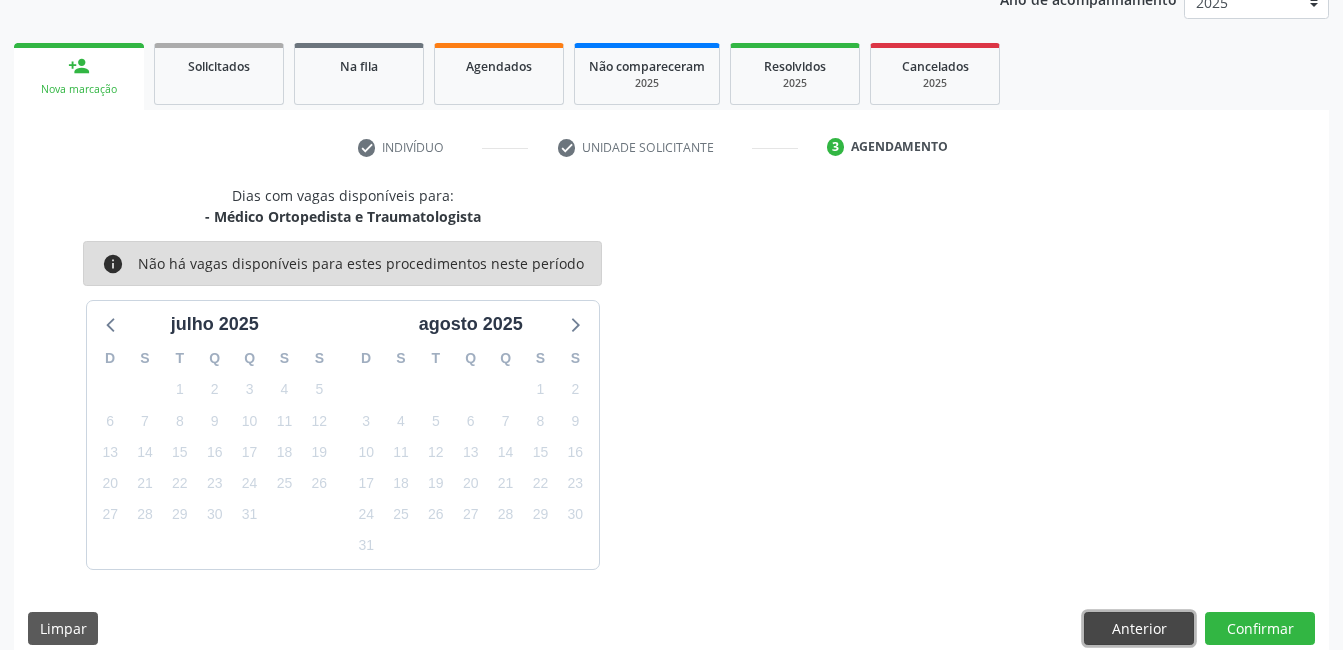 click on "Anterior" at bounding box center (1139, 629) 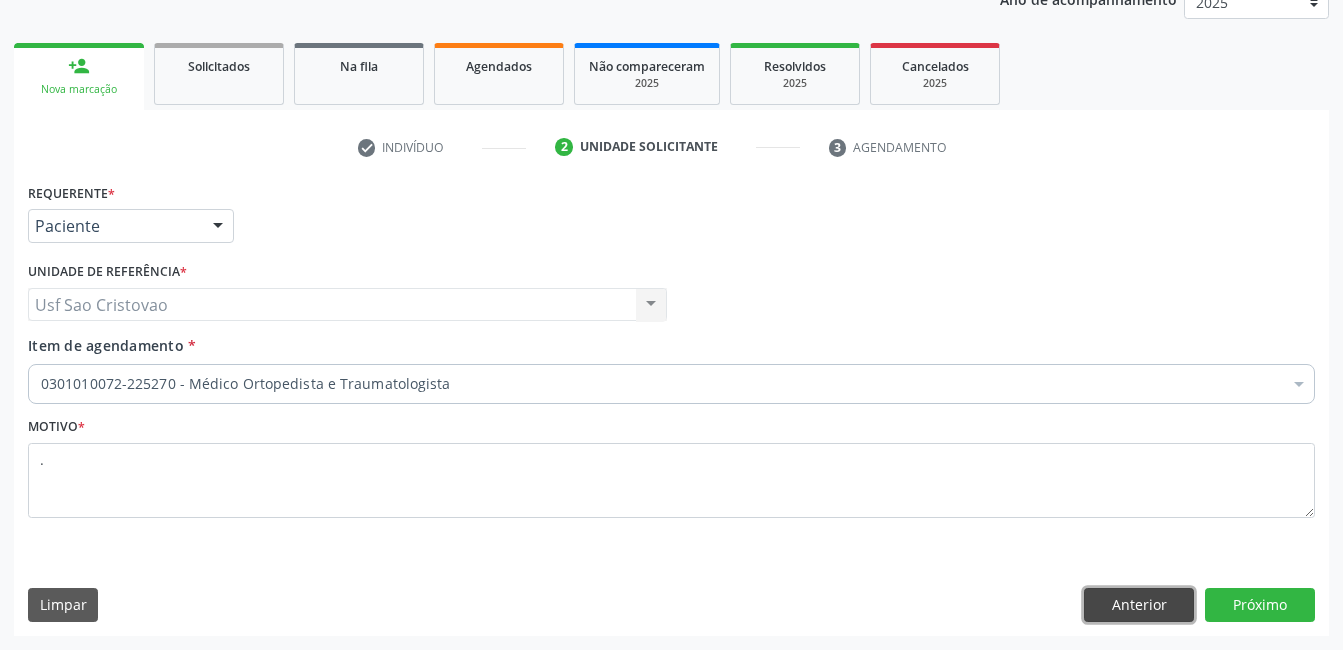 click on "Anterior" at bounding box center (1139, 605) 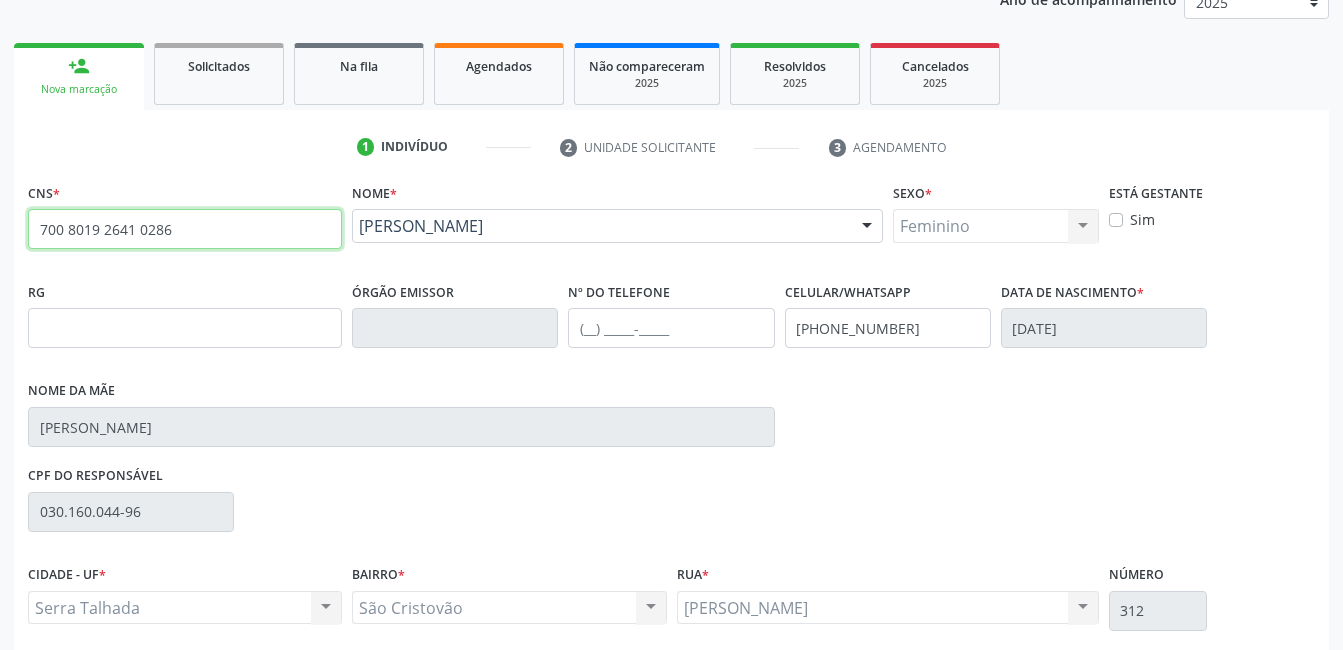 drag, startPoint x: 200, startPoint y: 242, endPoint x: -4, endPoint y: 205, distance: 207.32825 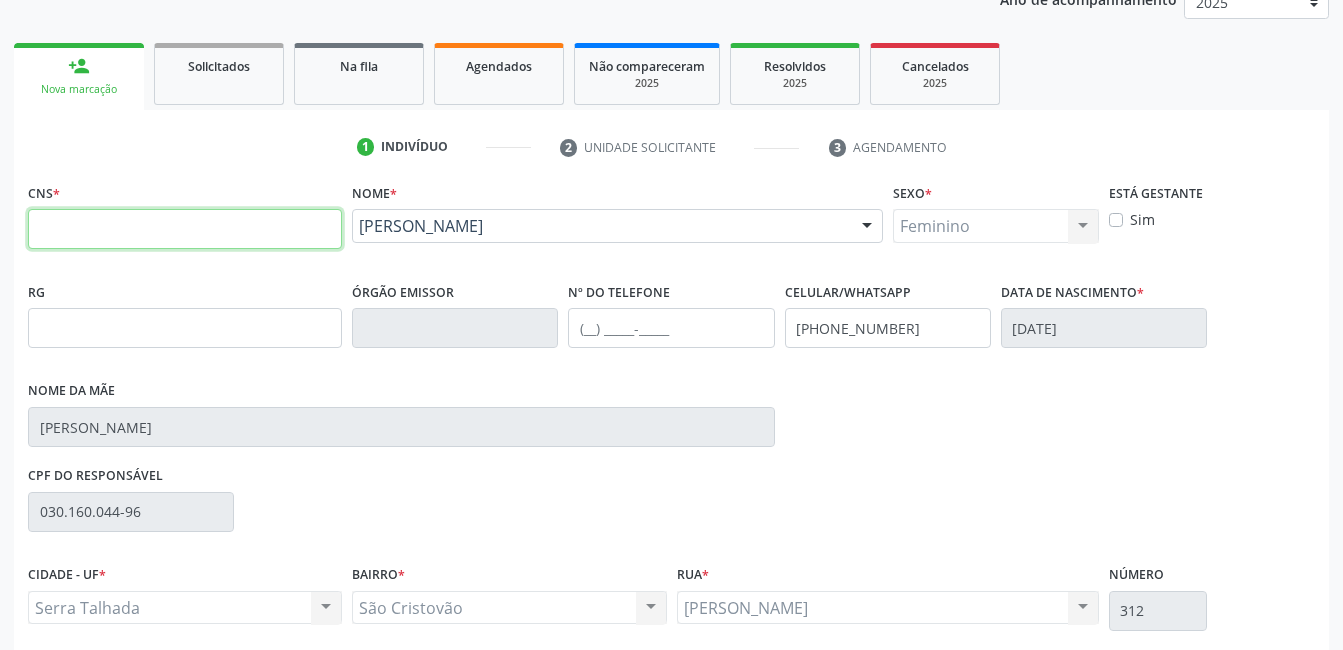 type 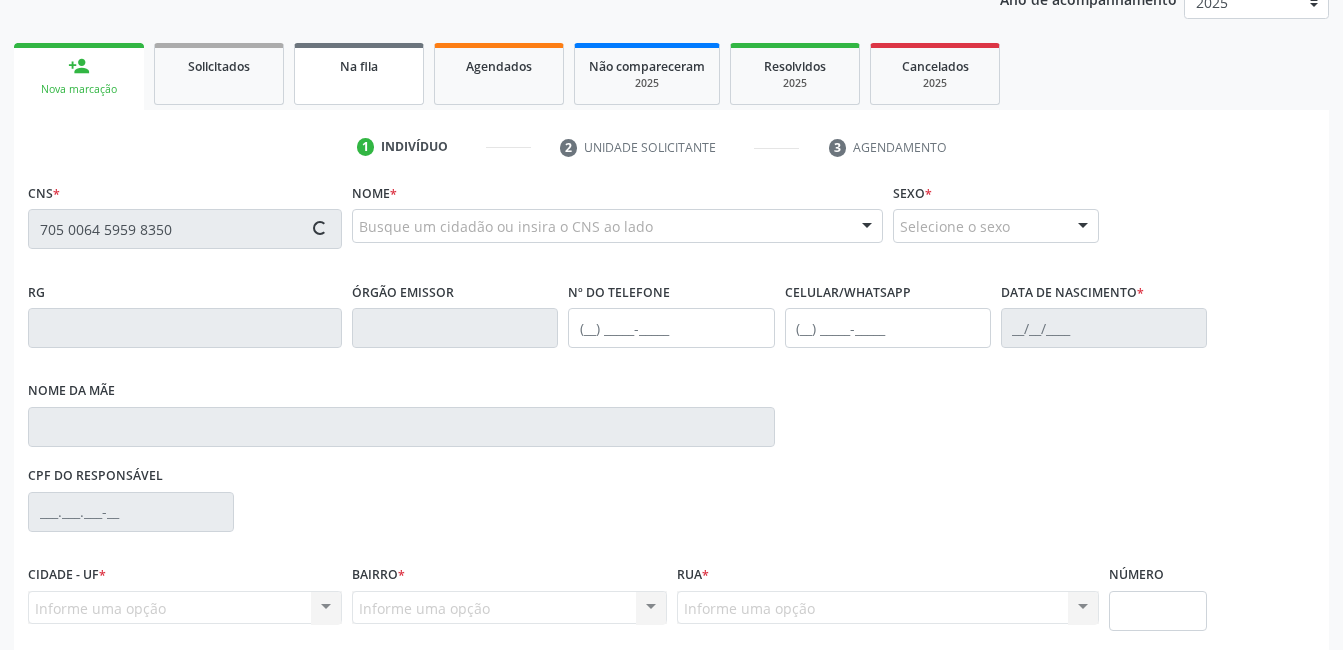 type on "705 0064 5959 8350" 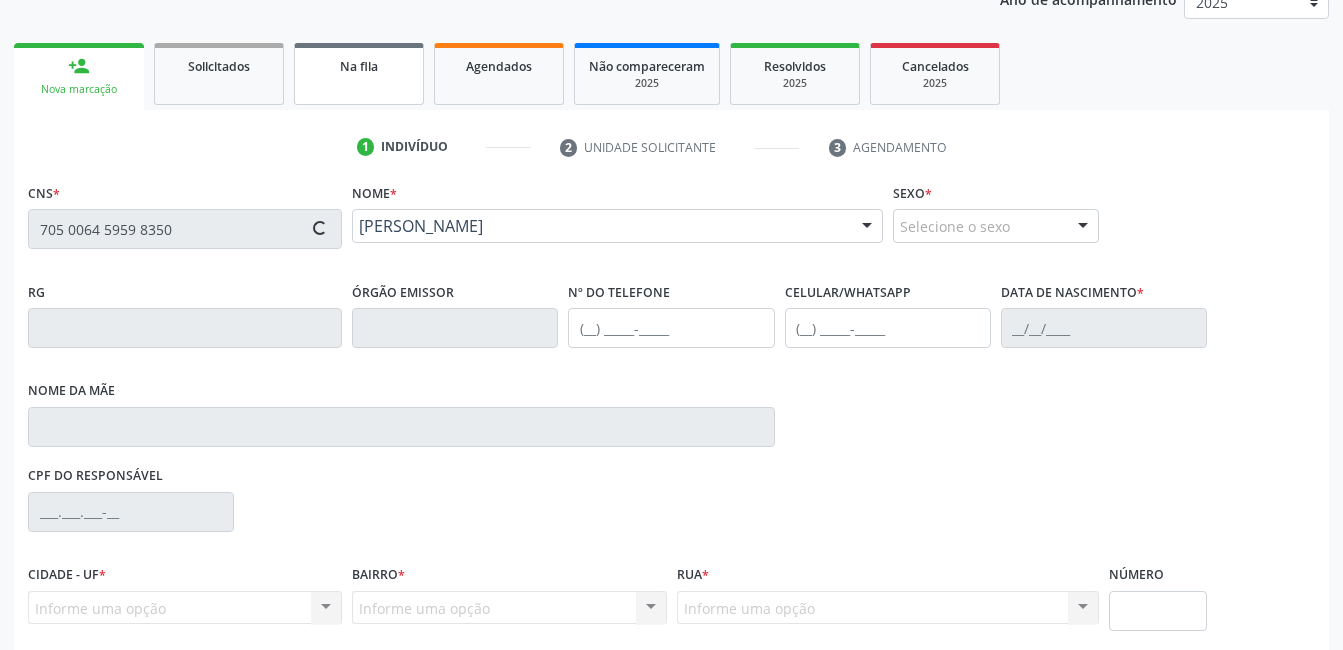 type on "(87) 99950-4980" 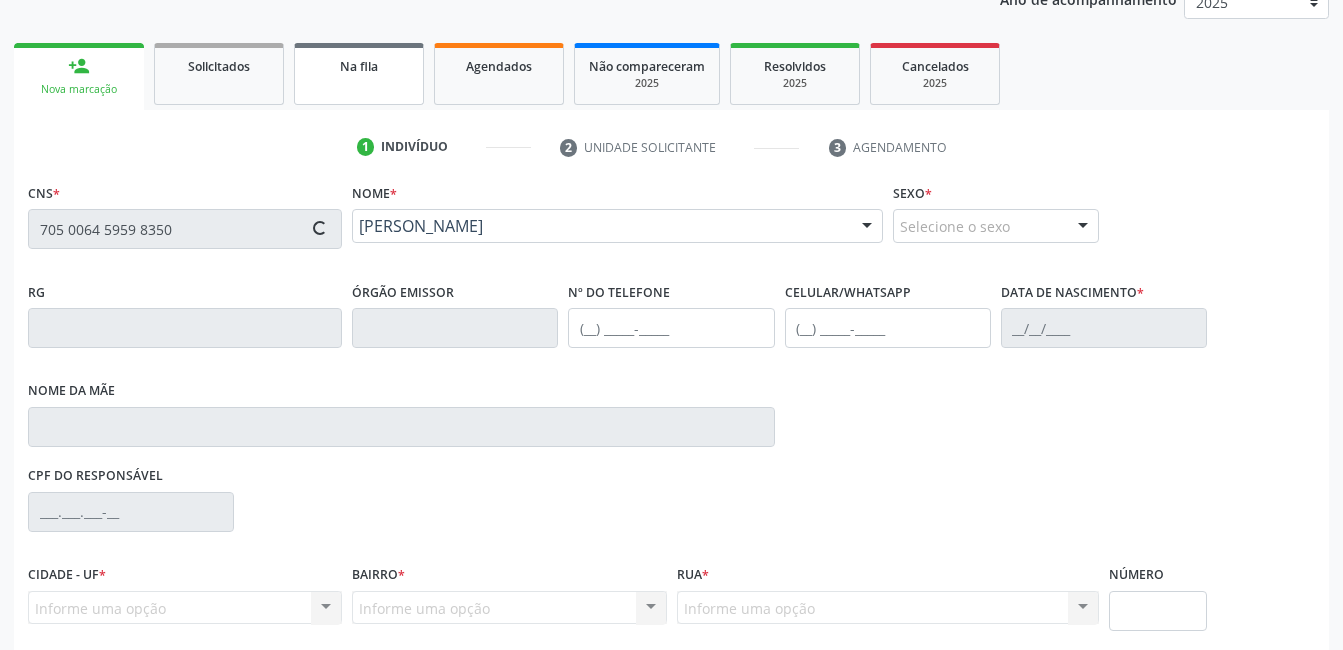 type on "Lourdes Araujo Carvalho" 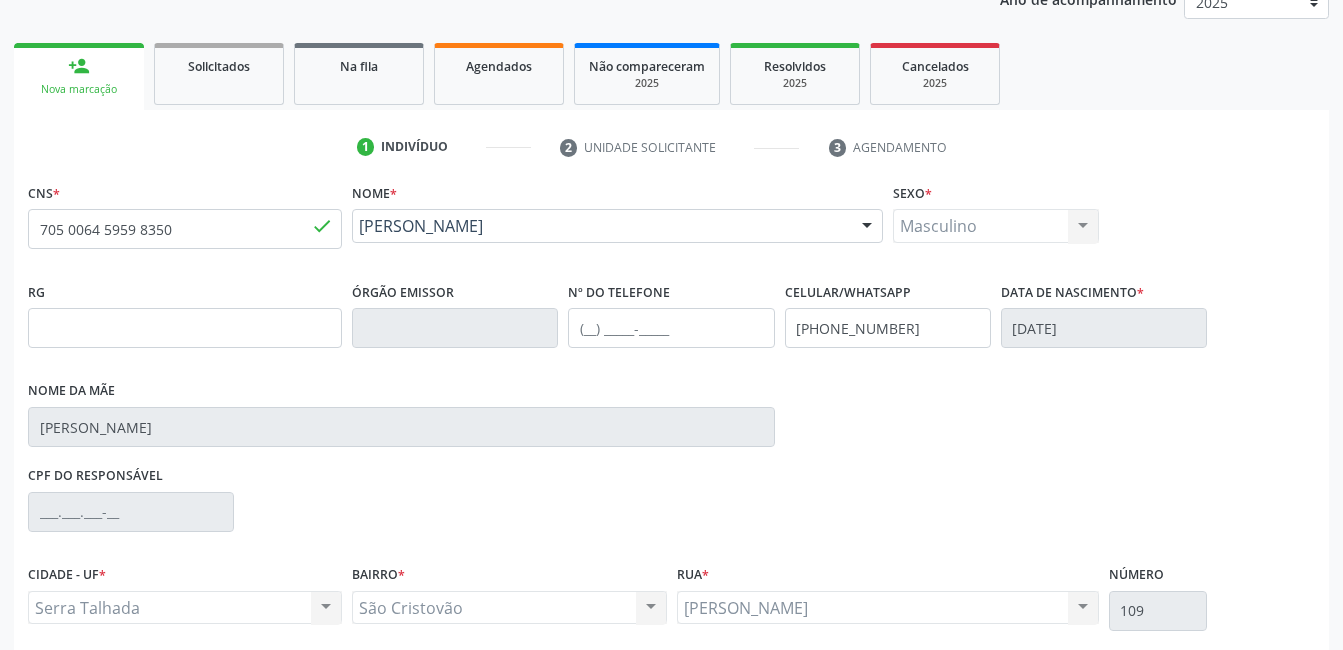 scroll, scrollTop: 420, scrollLeft: 0, axis: vertical 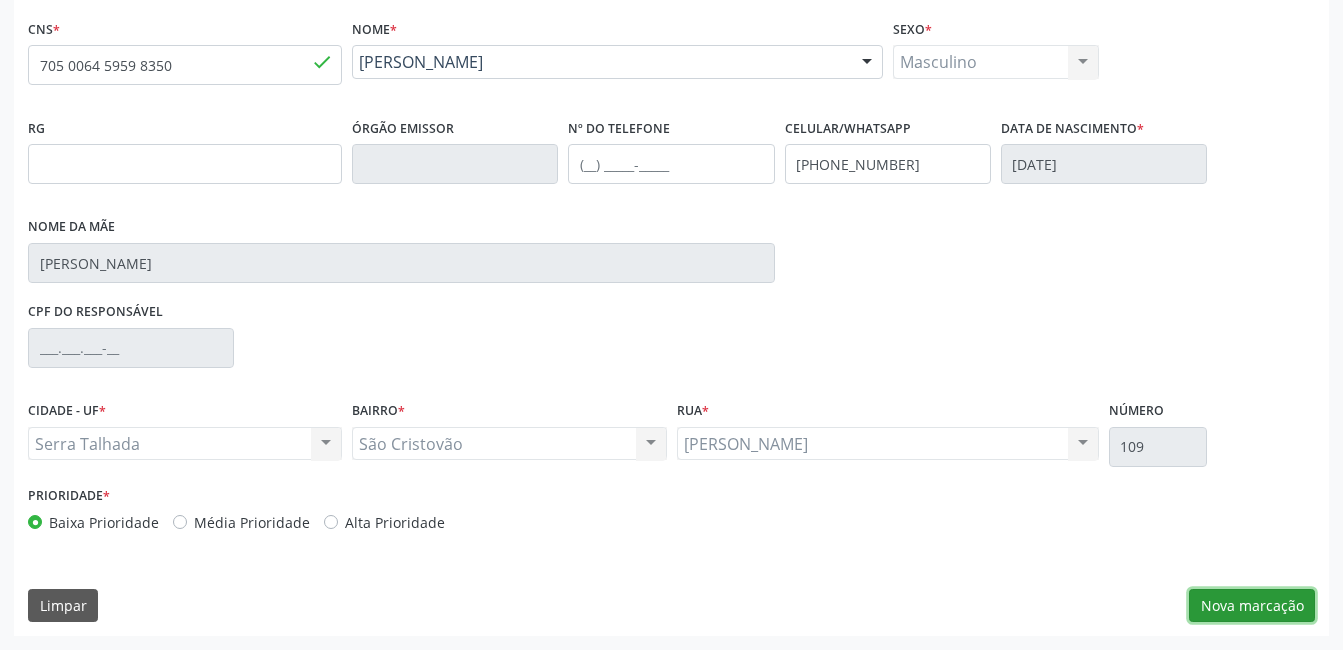 click on "Nova marcação" at bounding box center [1252, 606] 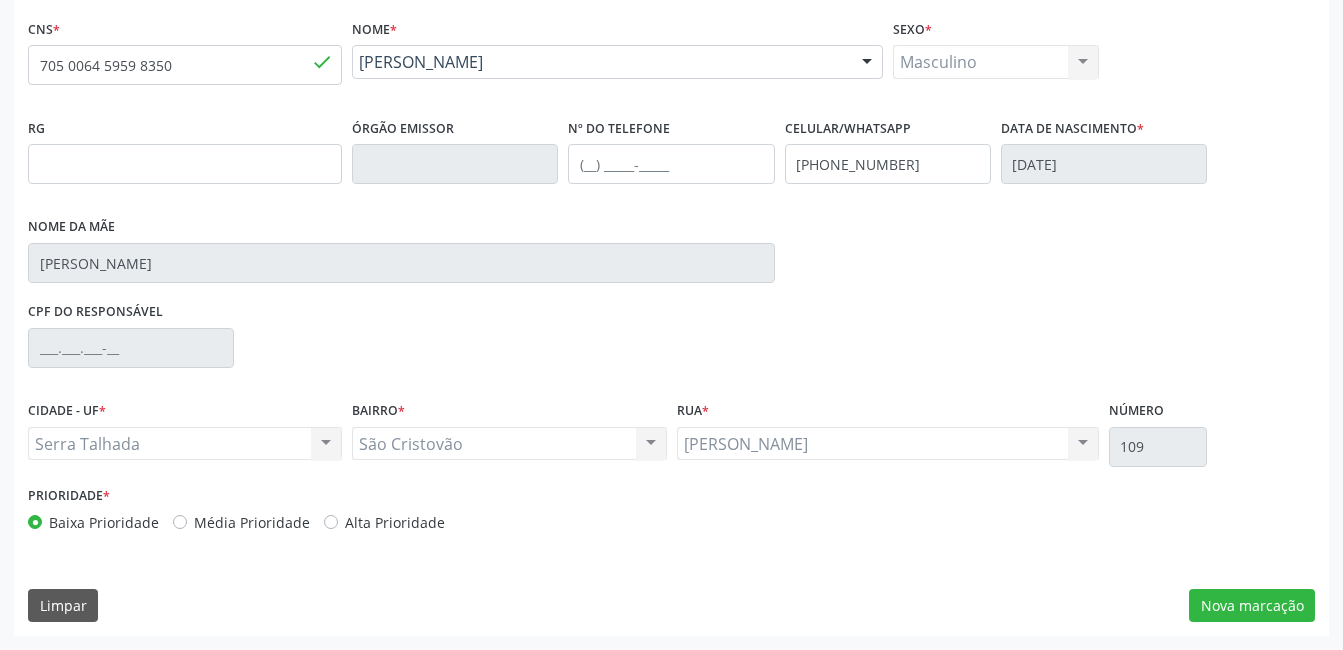 scroll, scrollTop: 256, scrollLeft: 0, axis: vertical 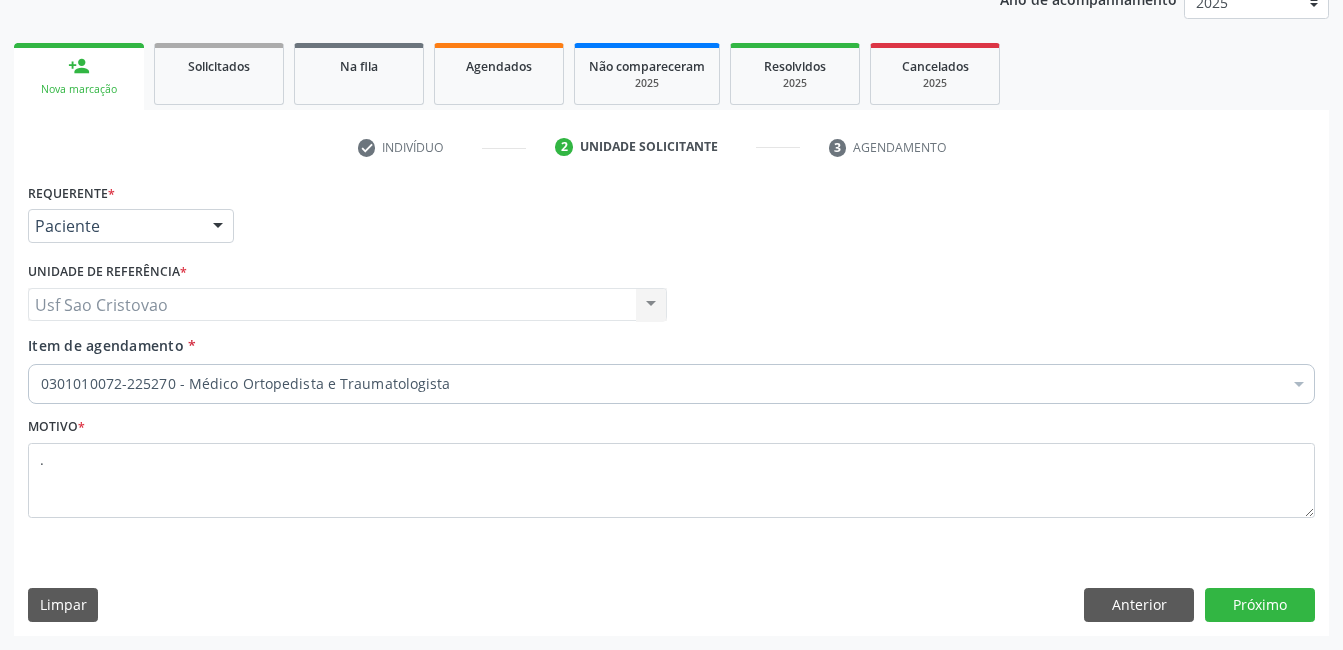 click at bounding box center (218, 227) 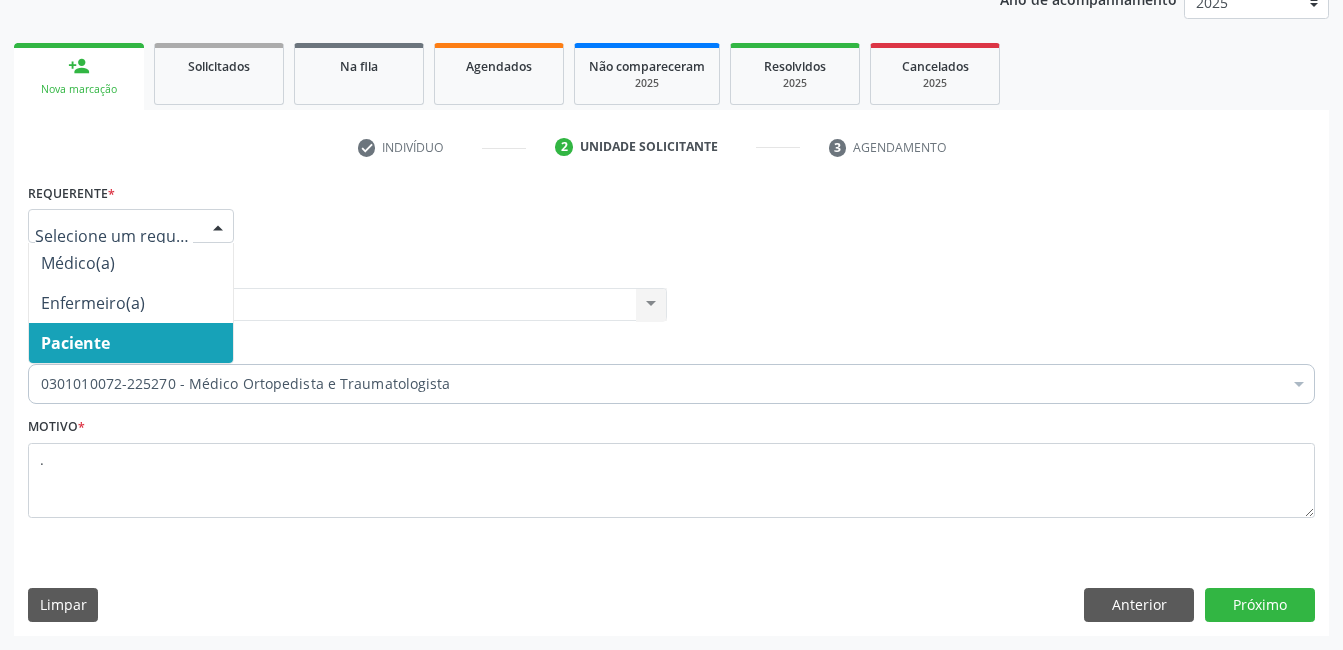 click on "Paciente" at bounding box center (131, 343) 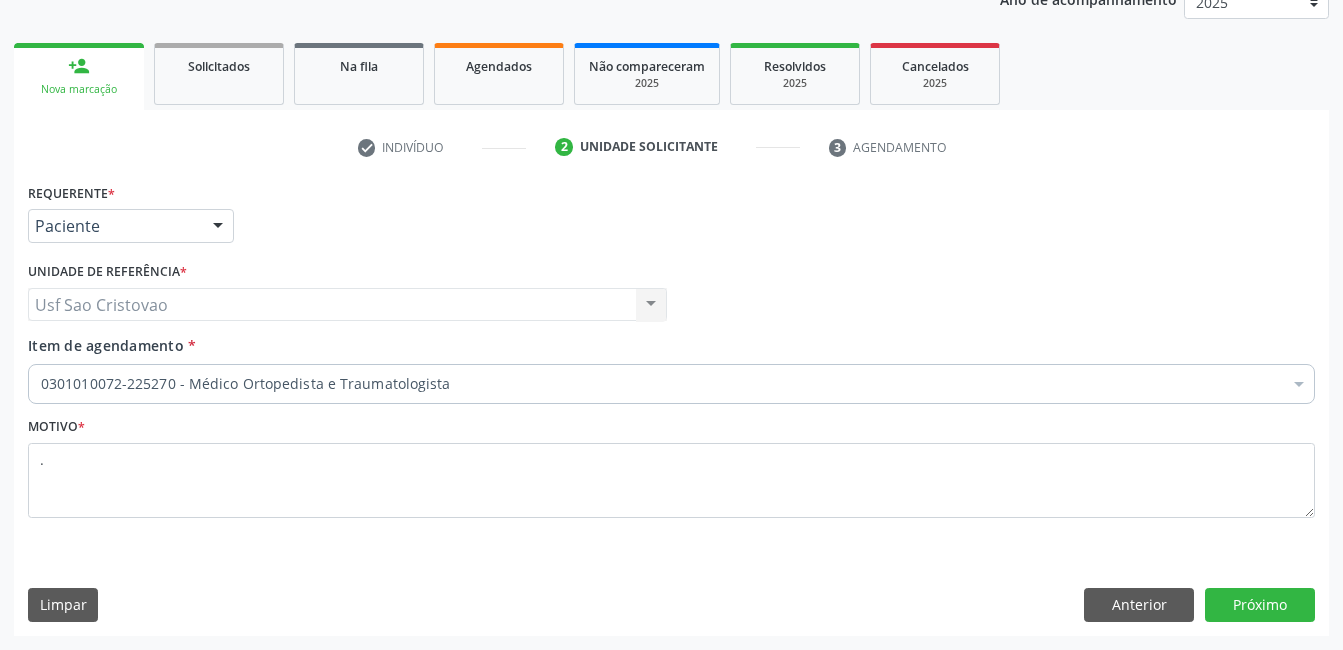 click on "Usf Sao Cristovao         Usf Sao Cristovao
Nenhum resultado encontrado para: "   "
Não há nenhuma opção para ser exibida." at bounding box center [347, 305] 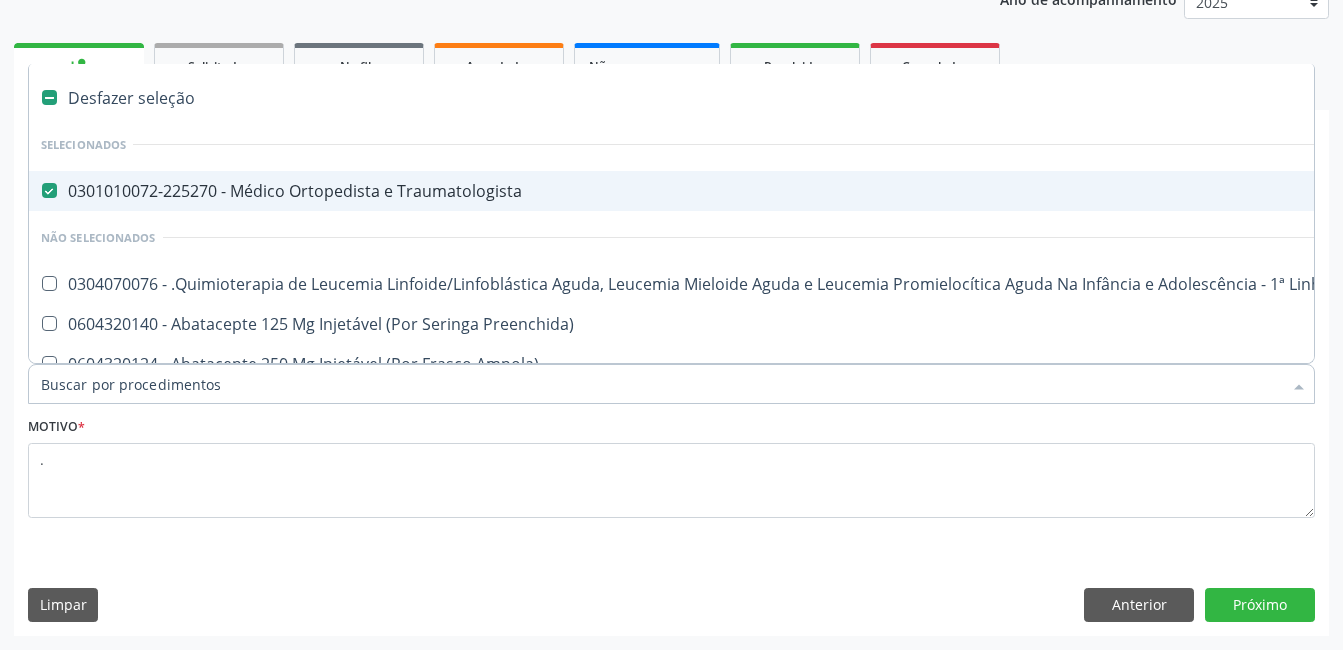 click at bounding box center [49, 190] 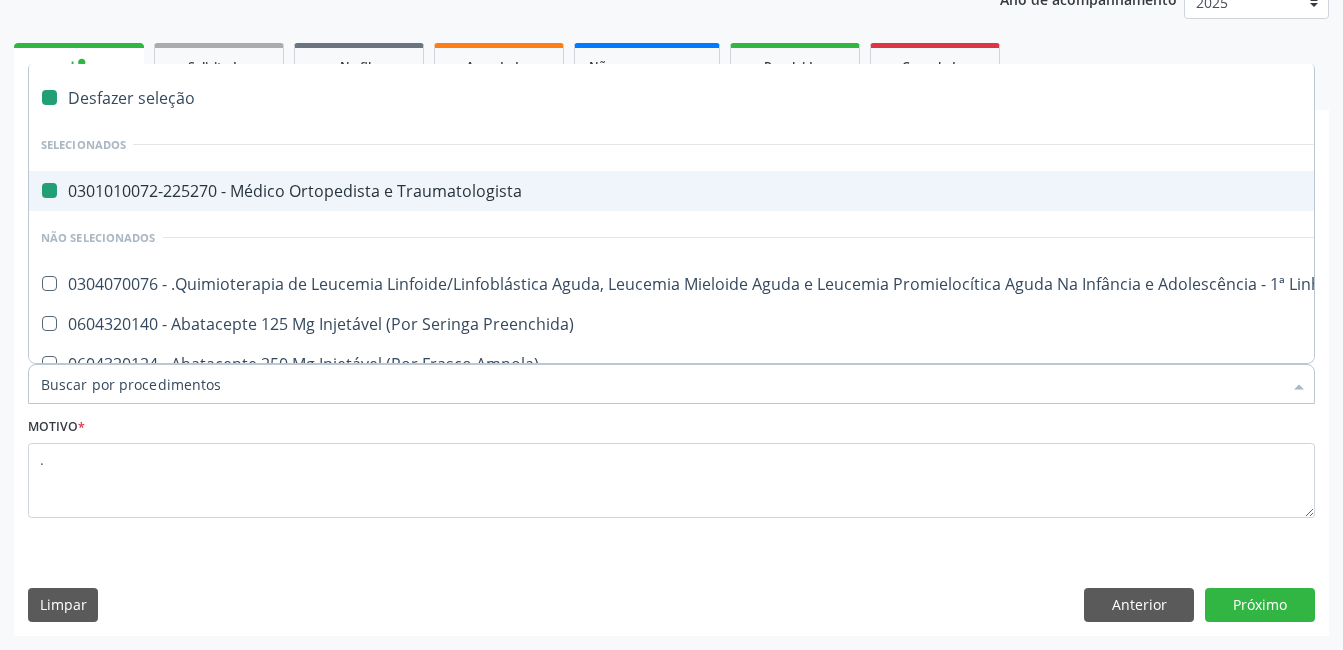 checkbox on "false" 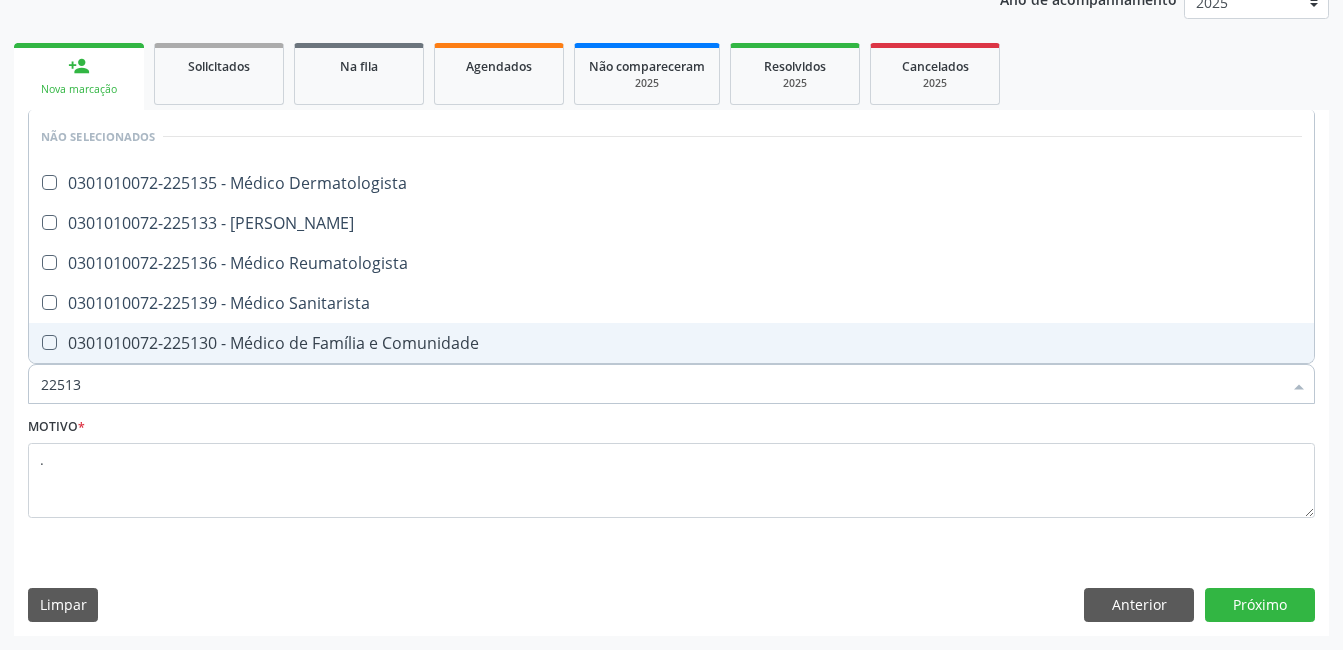 type on "225133" 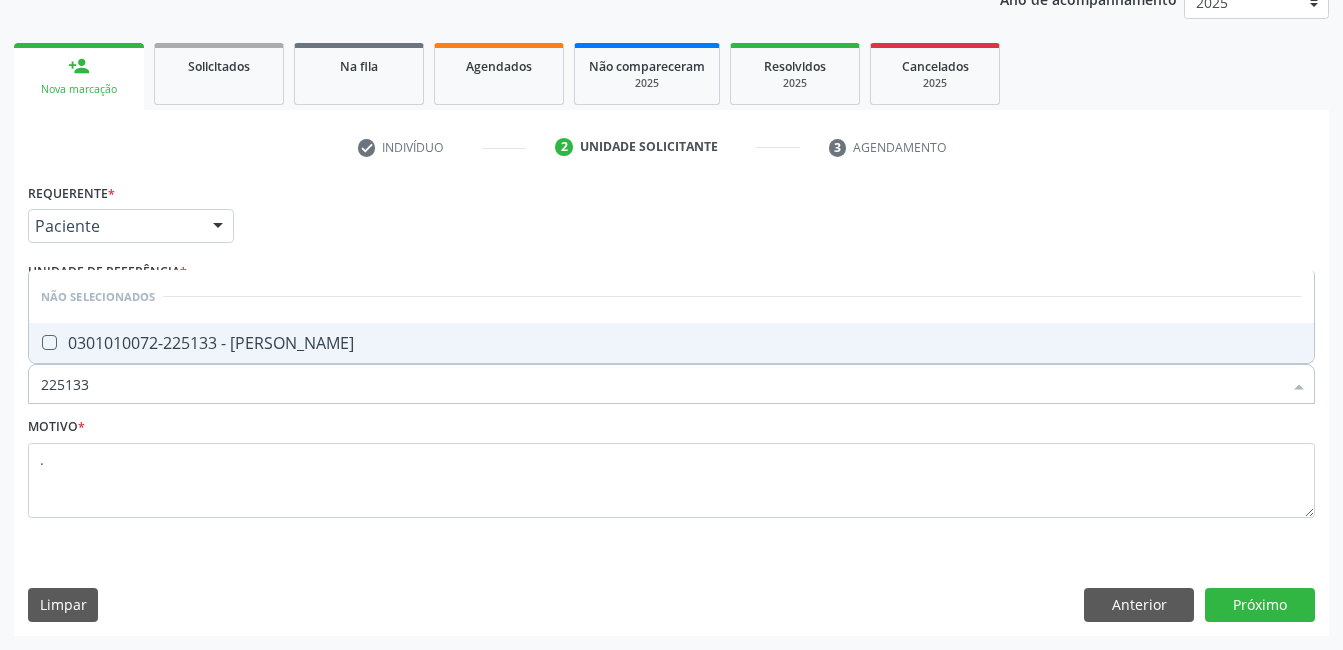 click at bounding box center (49, 342) 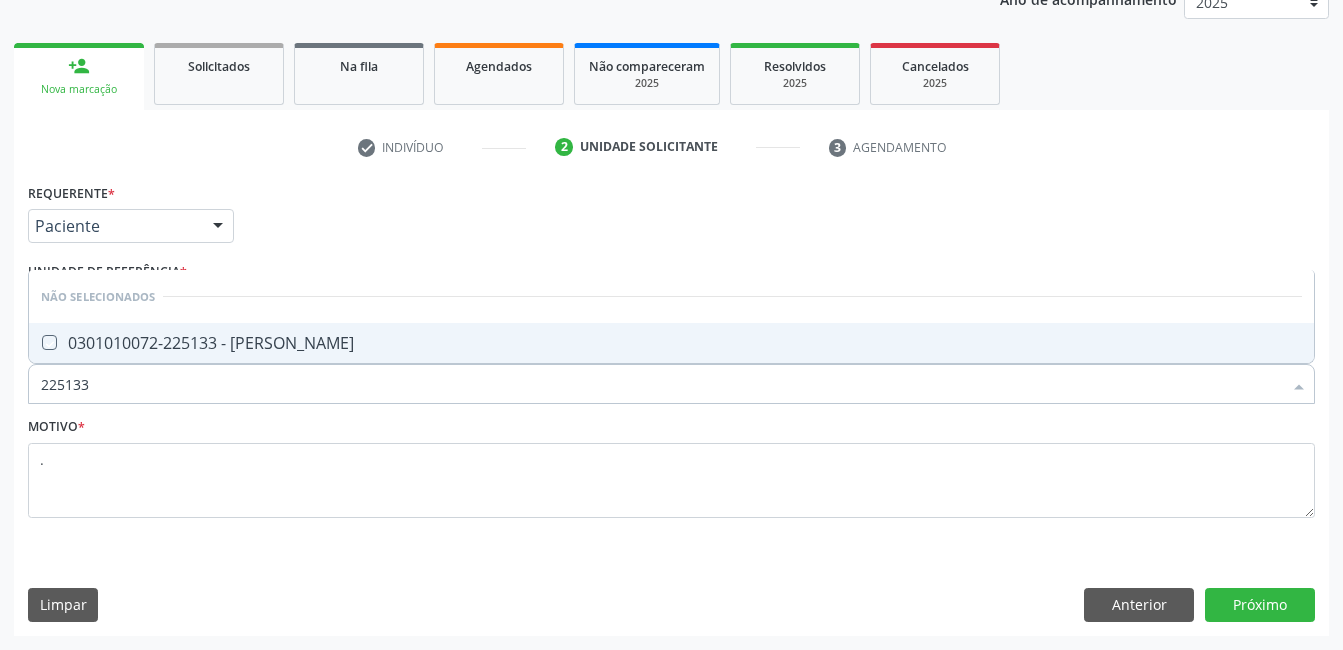 click at bounding box center [35, 342] 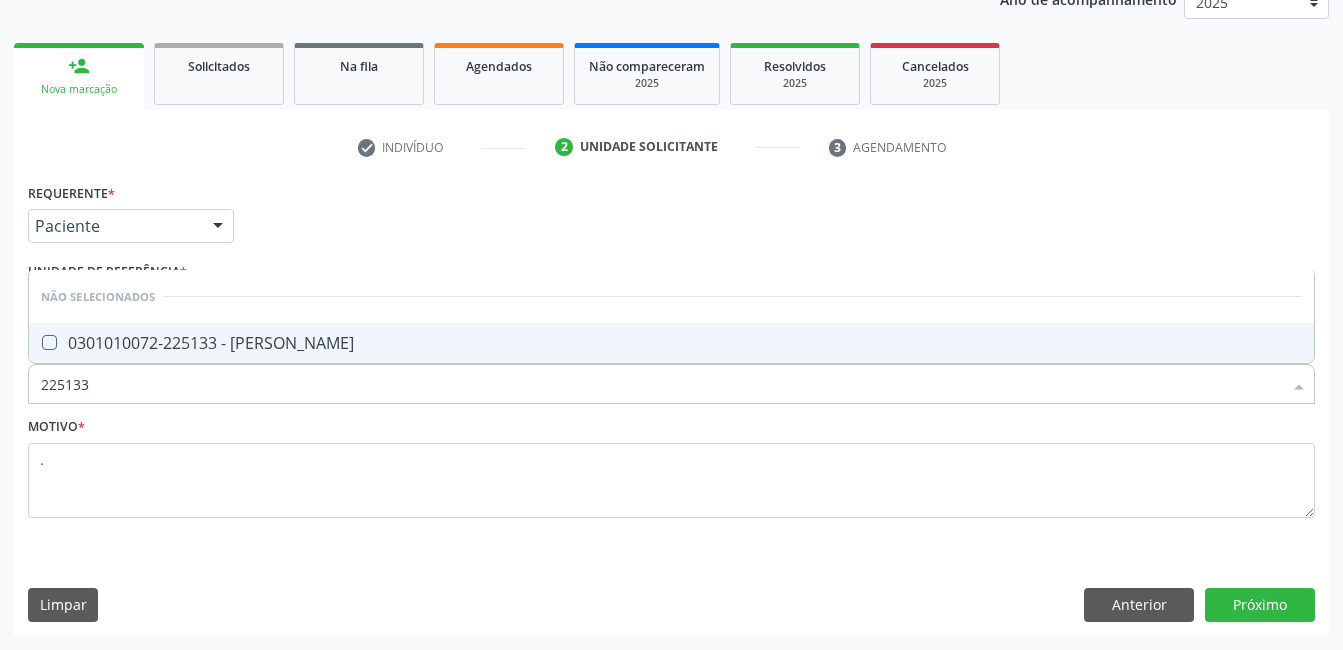 checkbox on "true" 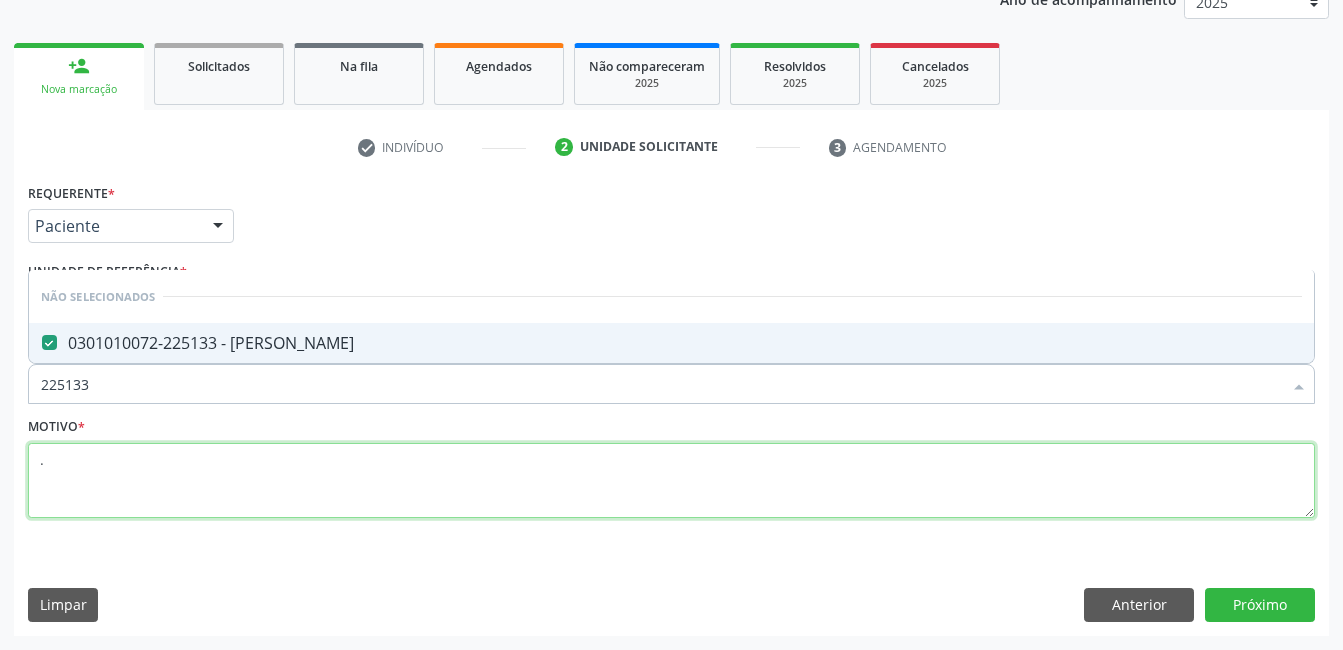 click on "." at bounding box center (671, 481) 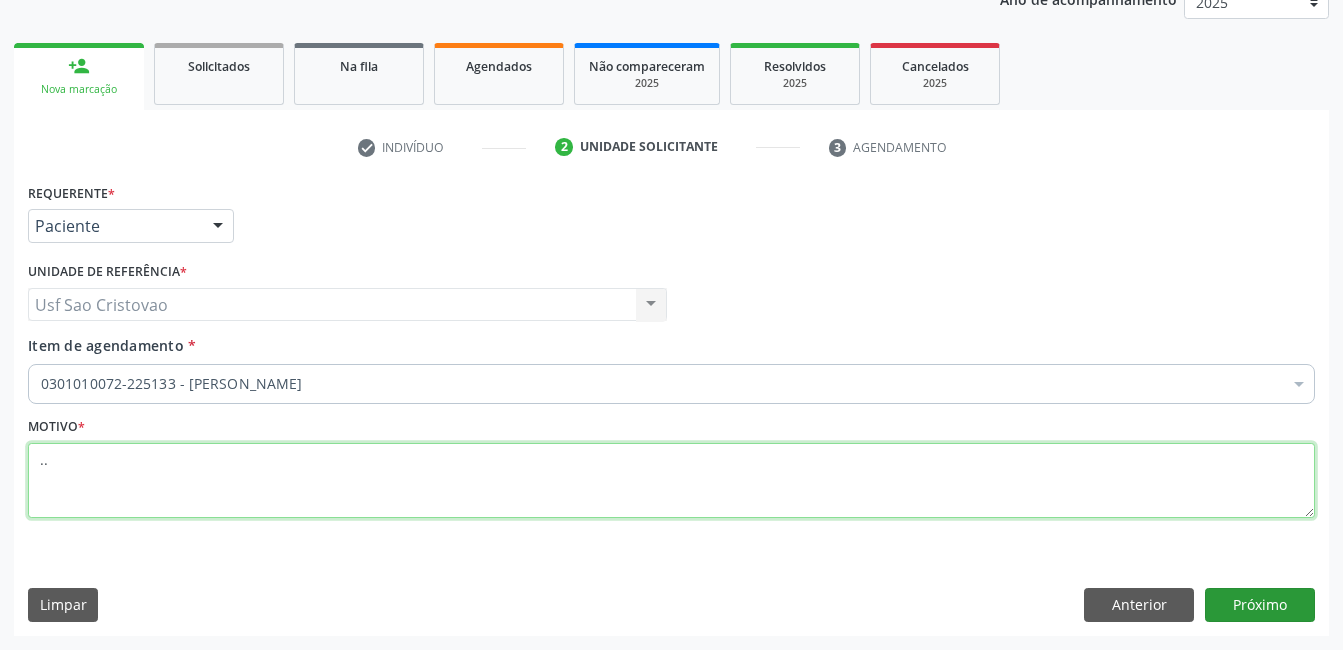 type on ".." 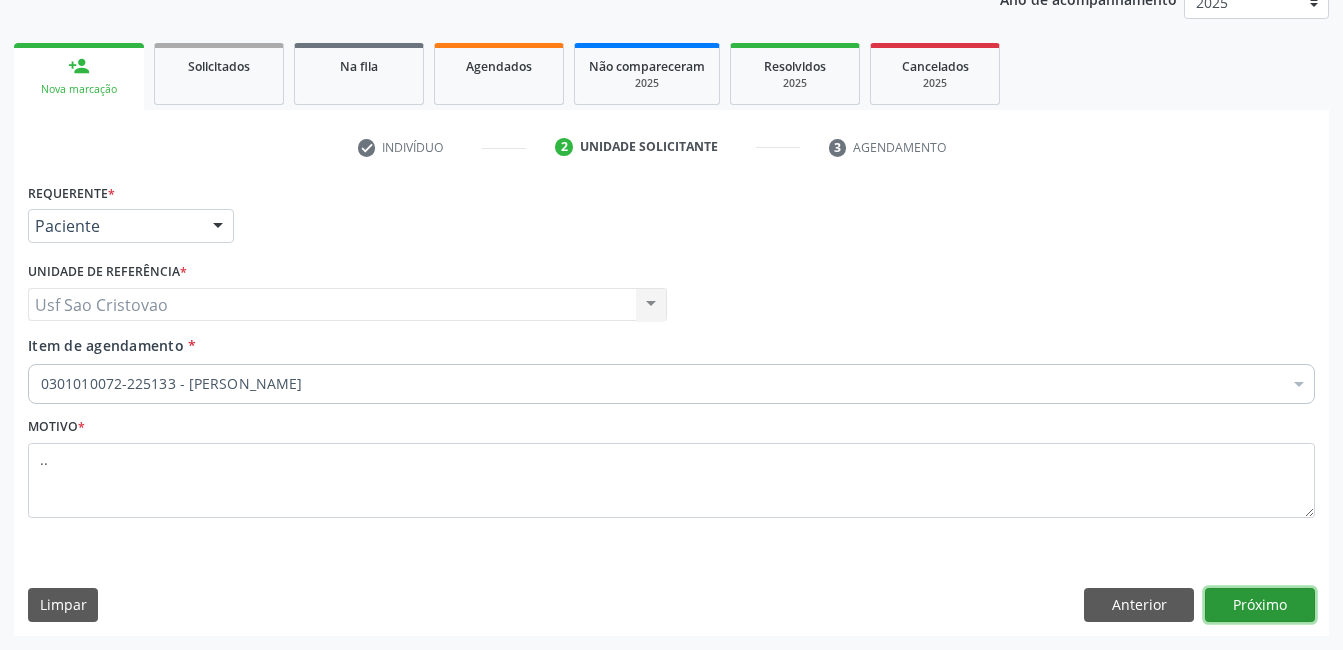 click on "Próximo" at bounding box center [1260, 605] 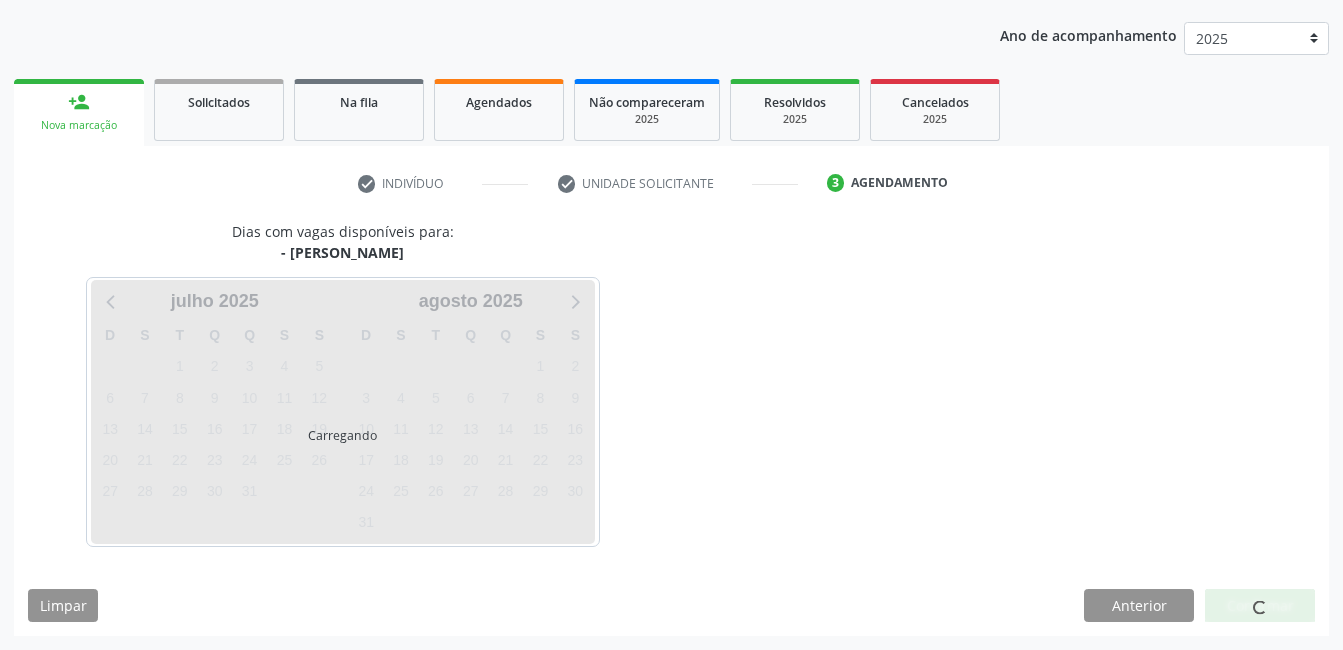 scroll, scrollTop: 220, scrollLeft: 0, axis: vertical 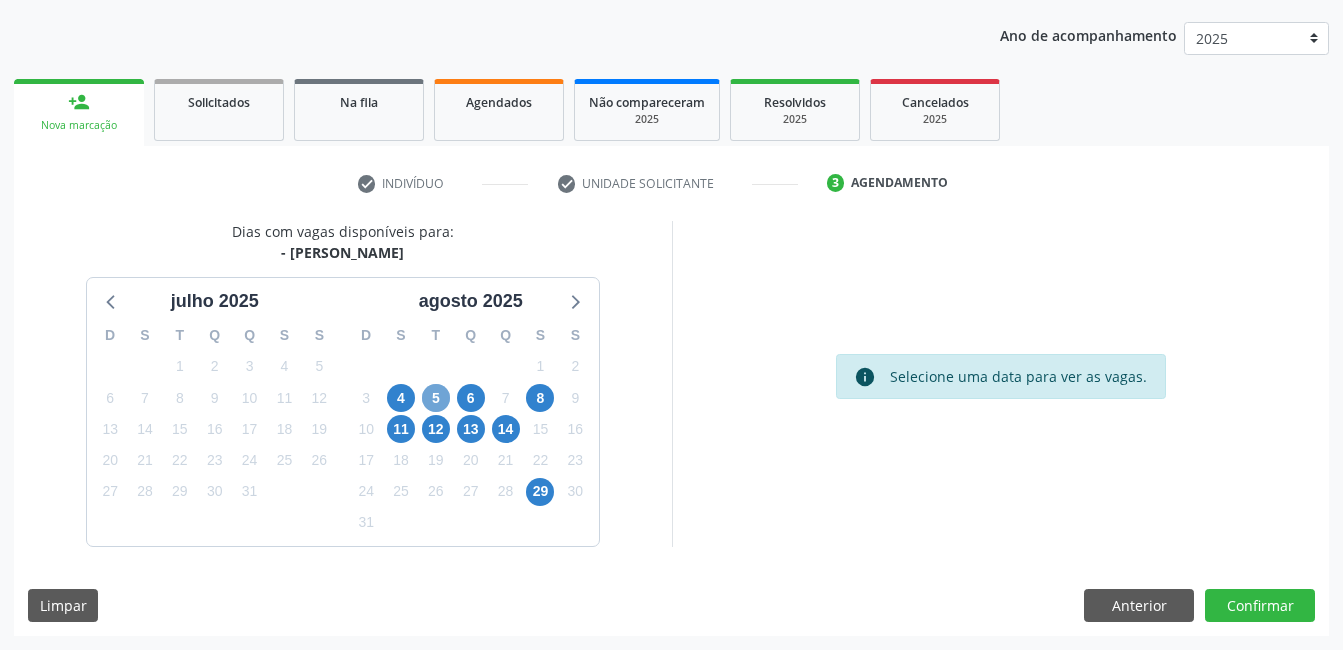click on "5" at bounding box center [436, 398] 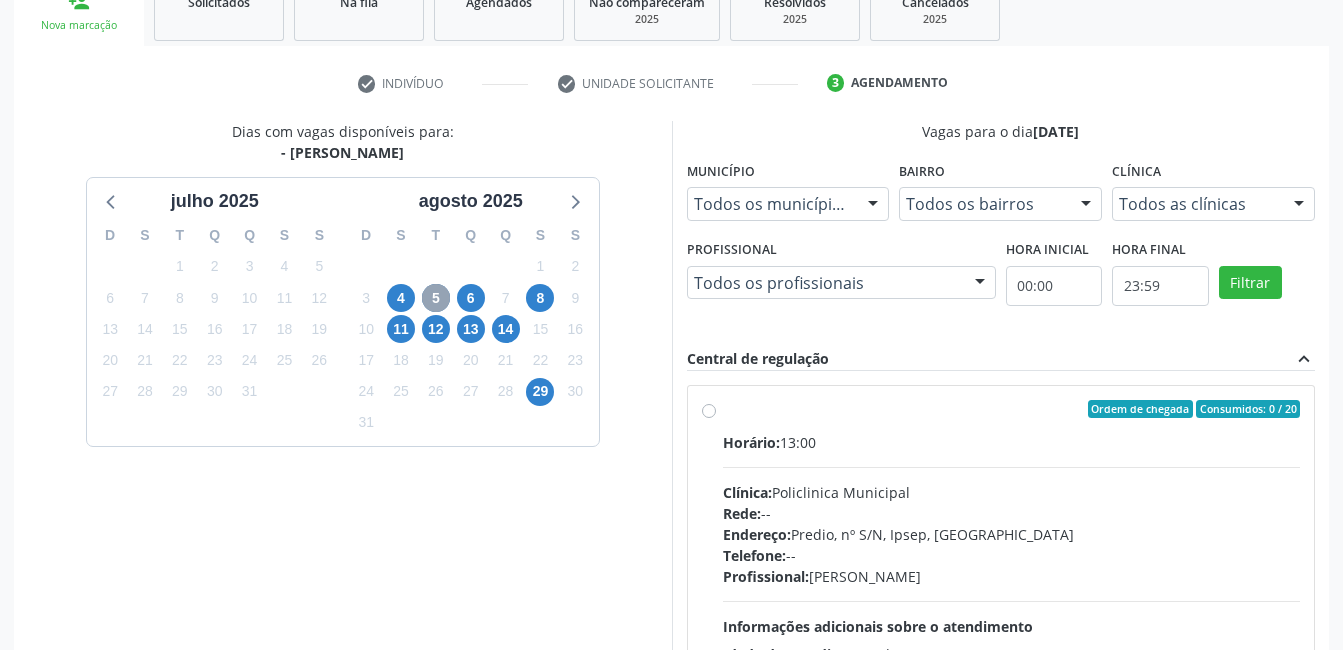 scroll, scrollTop: 420, scrollLeft: 0, axis: vertical 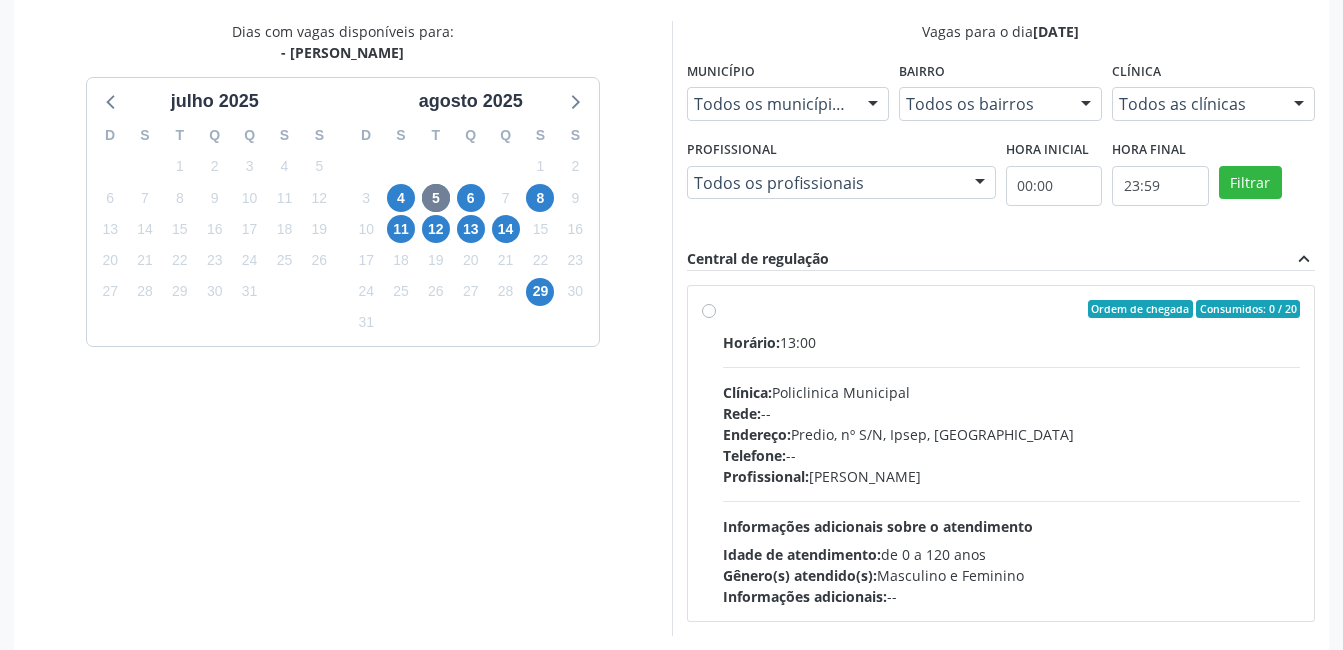click on "Ordem de chegada
Consumidos: 0 / 20
Horário:   13:00
Clínica:  Policlinica Municipal
Rede:
--
Endereço:   Predio, nº S/N, Ipsep, Serra Talhada - PE
Telefone:   --
Profissional:
Maria Augusta Soares Sobreira Machado
Informações adicionais sobre o atendimento
Idade de atendimento:
de 0 a 120 anos
Gênero(s) atendido(s):
Masculino e Feminino
Informações adicionais:
--" at bounding box center [1012, 453] 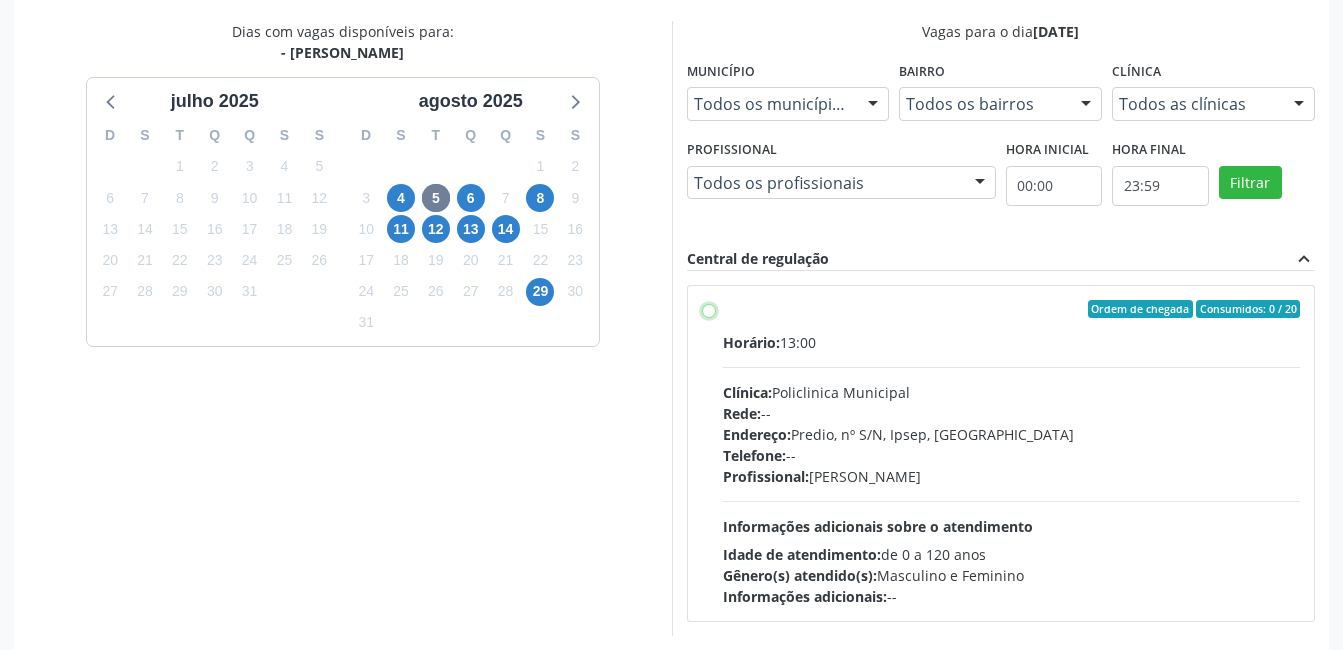 click on "Ordem de chegada
Consumidos: 0 / 20
Horário:   13:00
Clínica:  Policlinica Municipal
Rede:
--
Endereço:   Predio, nº S/N, Ipsep, Serra Talhada - PE
Telefone:   --
Profissional:
Maria Augusta Soares Sobreira Machado
Informações adicionais sobre o atendimento
Idade de atendimento:
de 0 a 120 anos
Gênero(s) atendido(s):
Masculino e Feminino
Informações adicionais:
--" at bounding box center (709, 309) 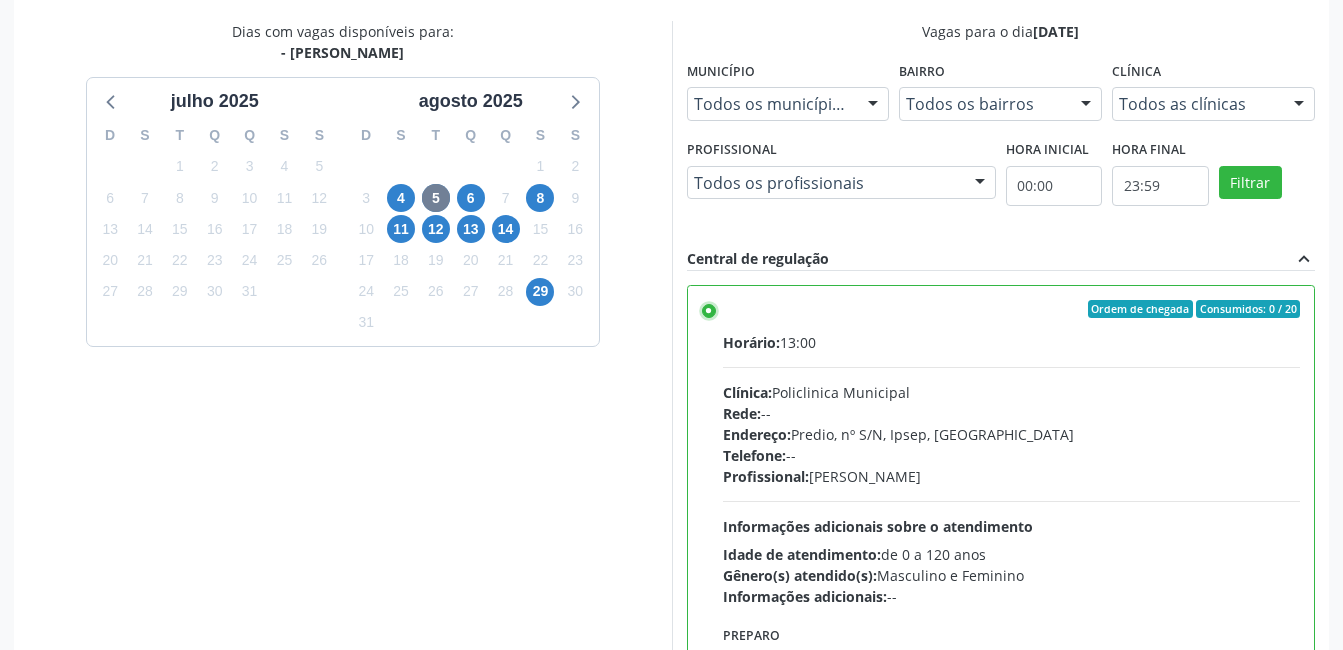 scroll, scrollTop: 545, scrollLeft: 0, axis: vertical 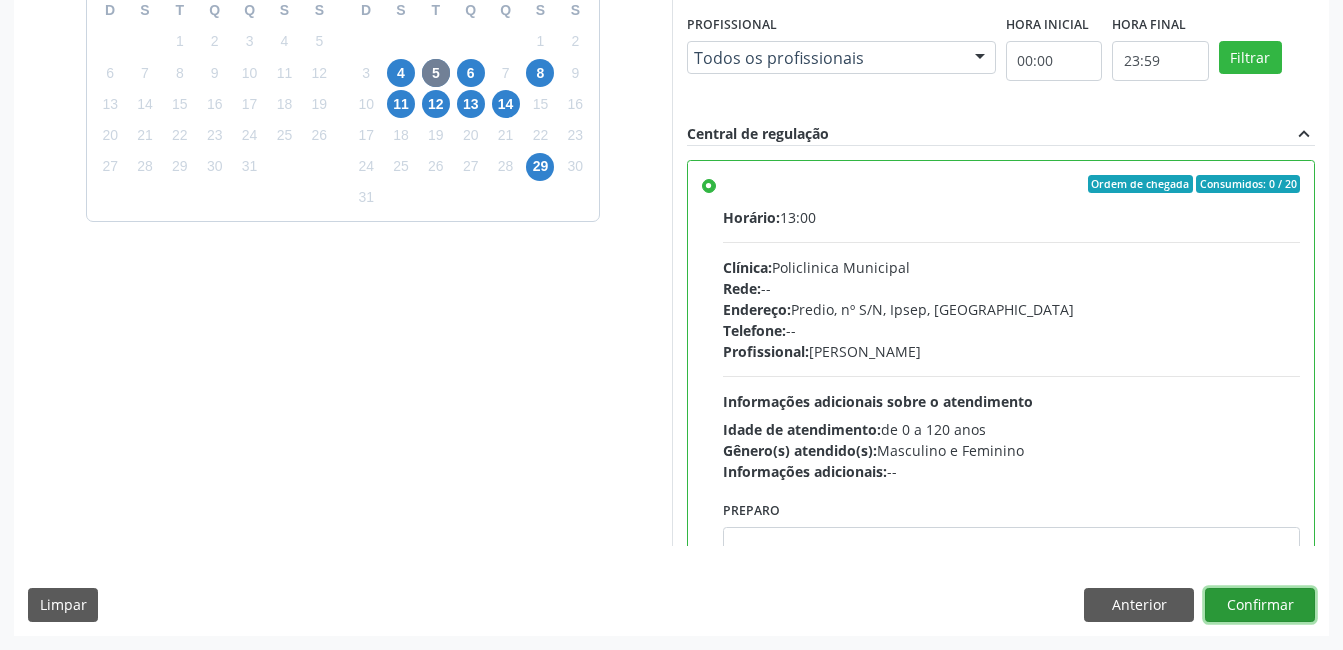 click on "Confirmar" at bounding box center [1260, 605] 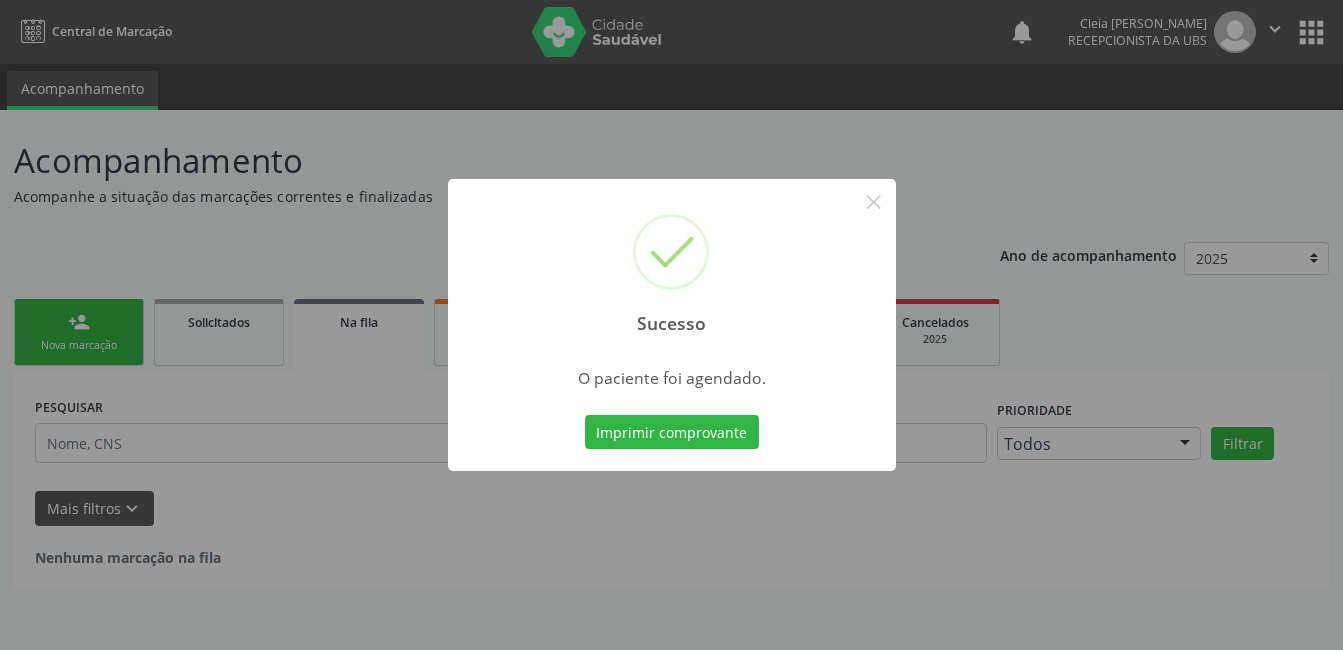 scroll, scrollTop: 0, scrollLeft: 0, axis: both 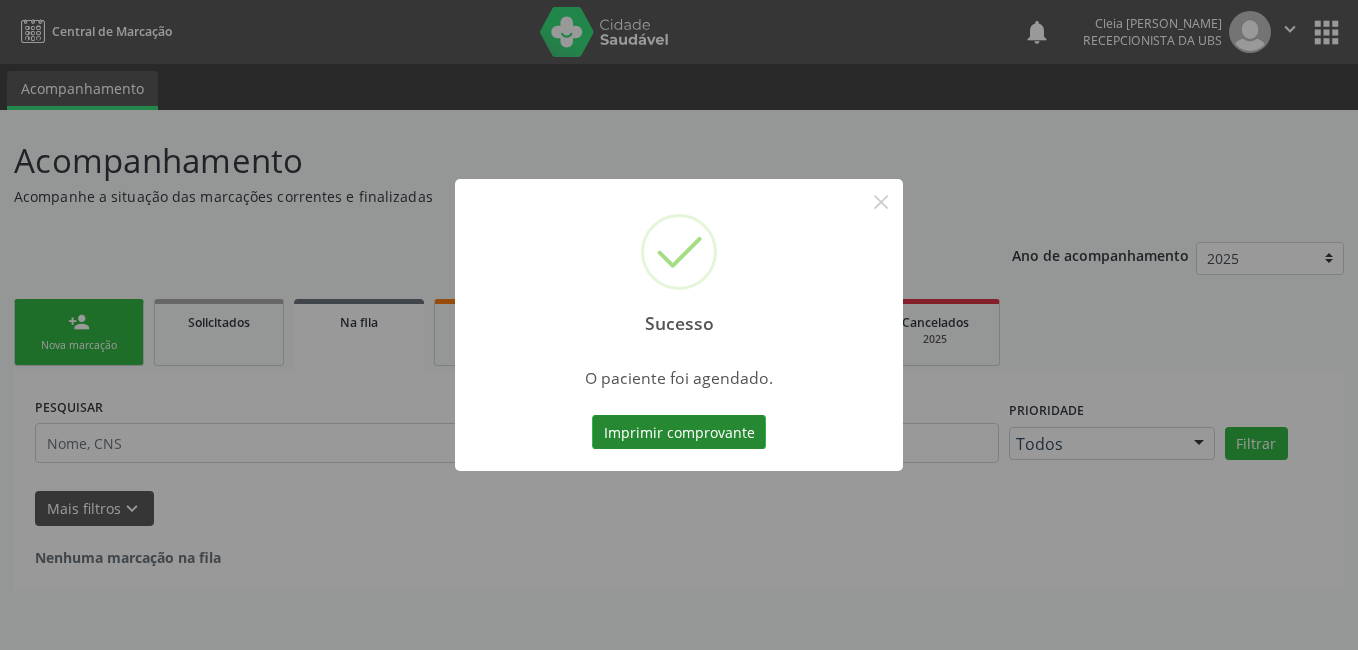 click on "Imprimir comprovante" at bounding box center (679, 432) 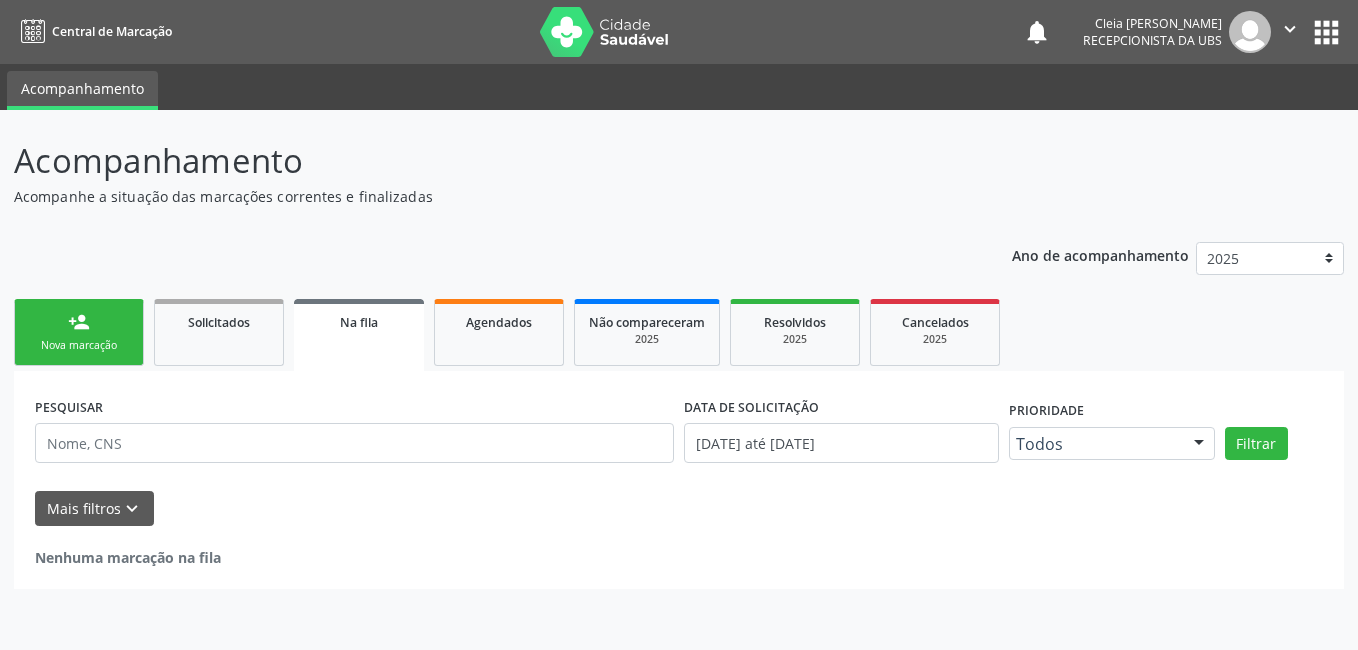 click on "Nova marcação" at bounding box center [79, 345] 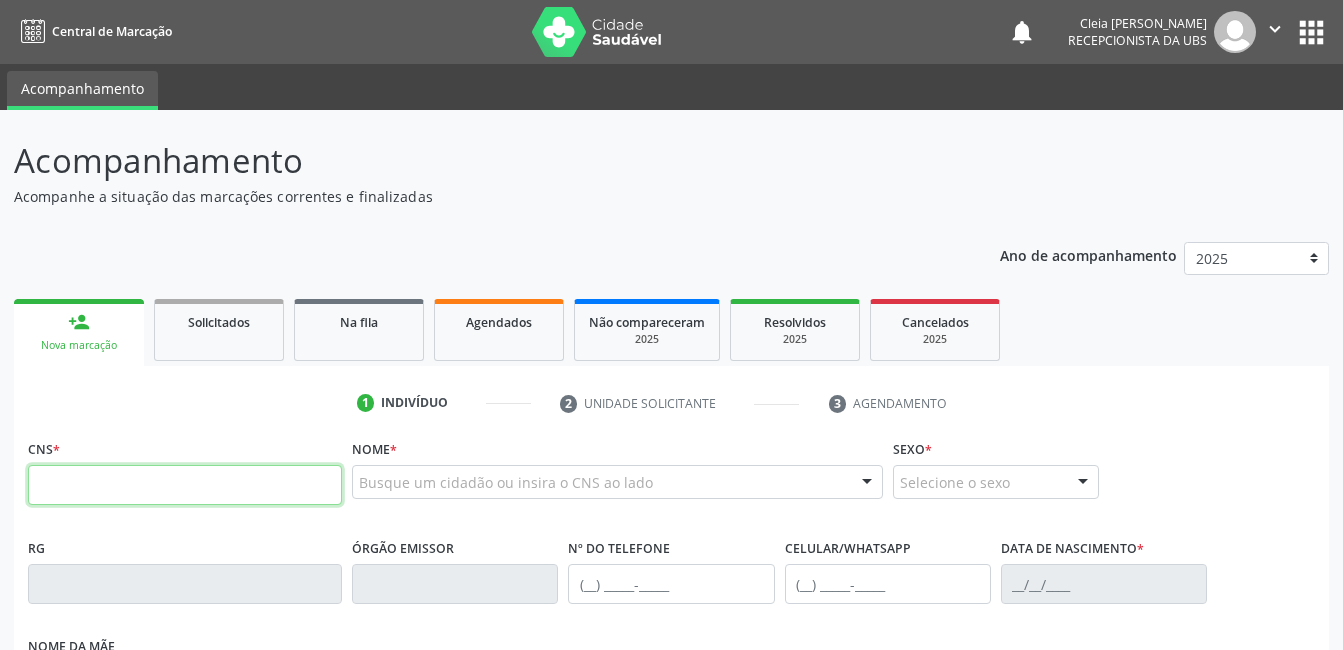 click at bounding box center [185, 485] 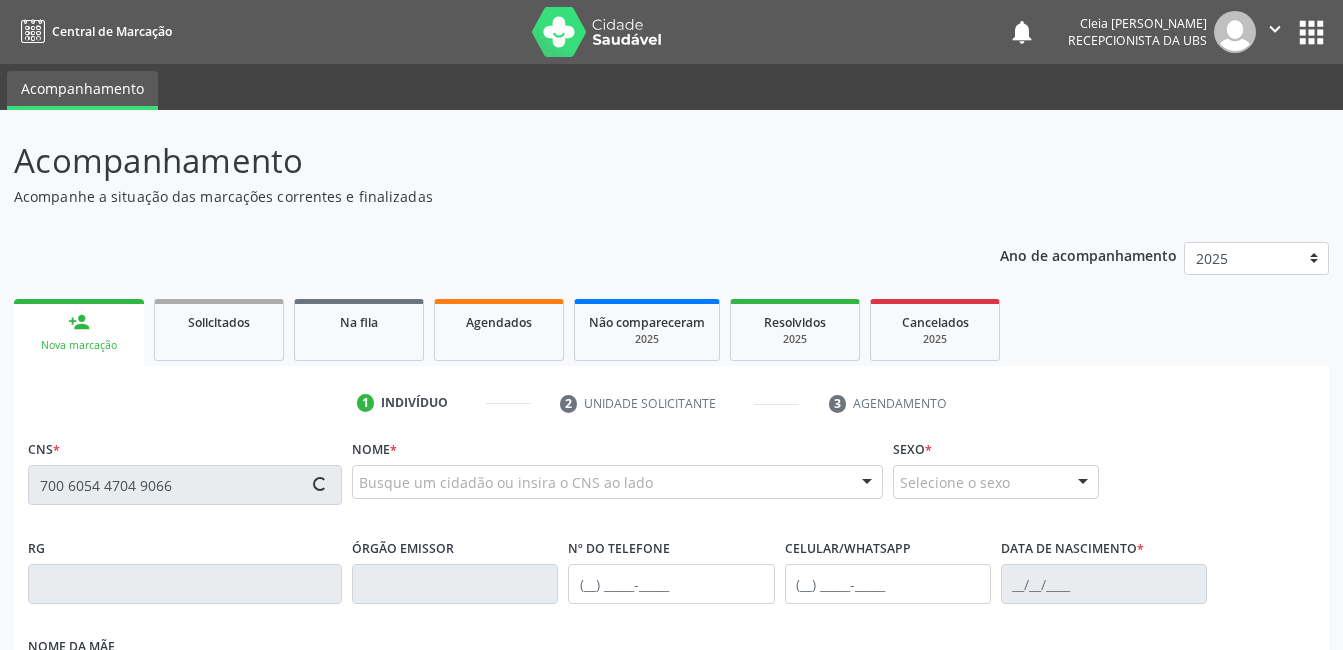 type on "700 6054 4704 9066" 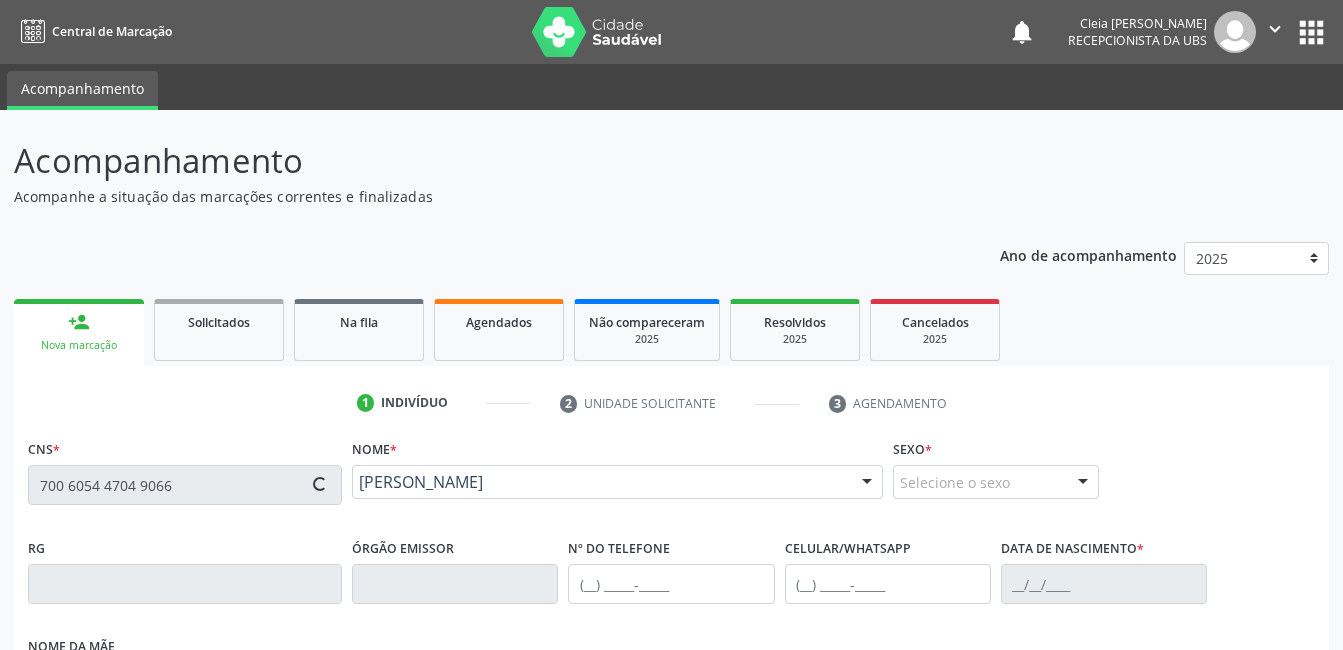 type on "(87) 99652-0304" 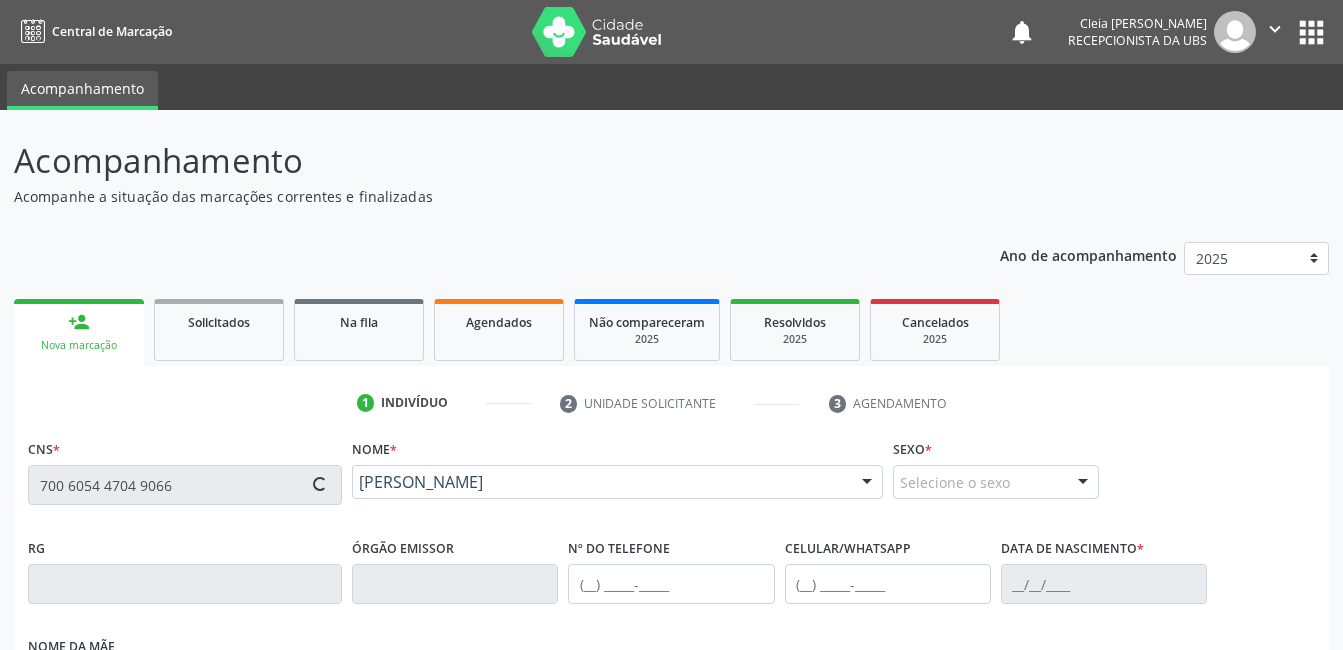type on "12/04/1973" 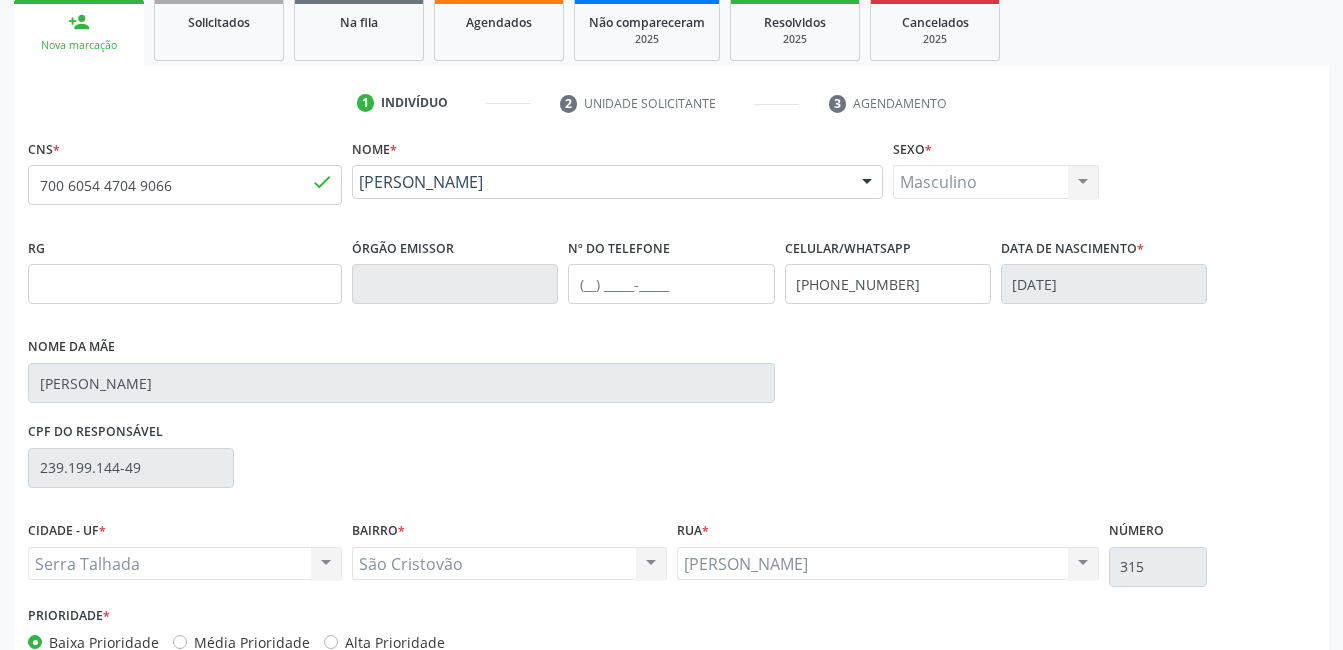 scroll, scrollTop: 400, scrollLeft: 0, axis: vertical 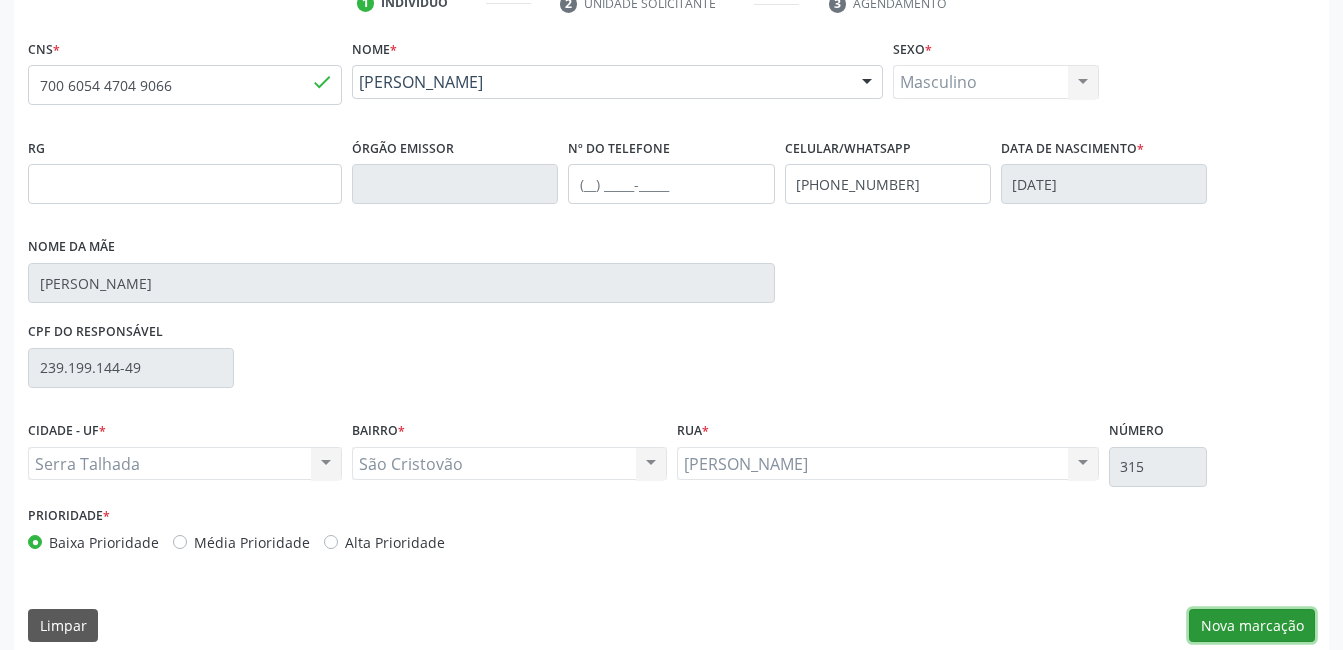 click on "Nova marcação" at bounding box center (1252, 626) 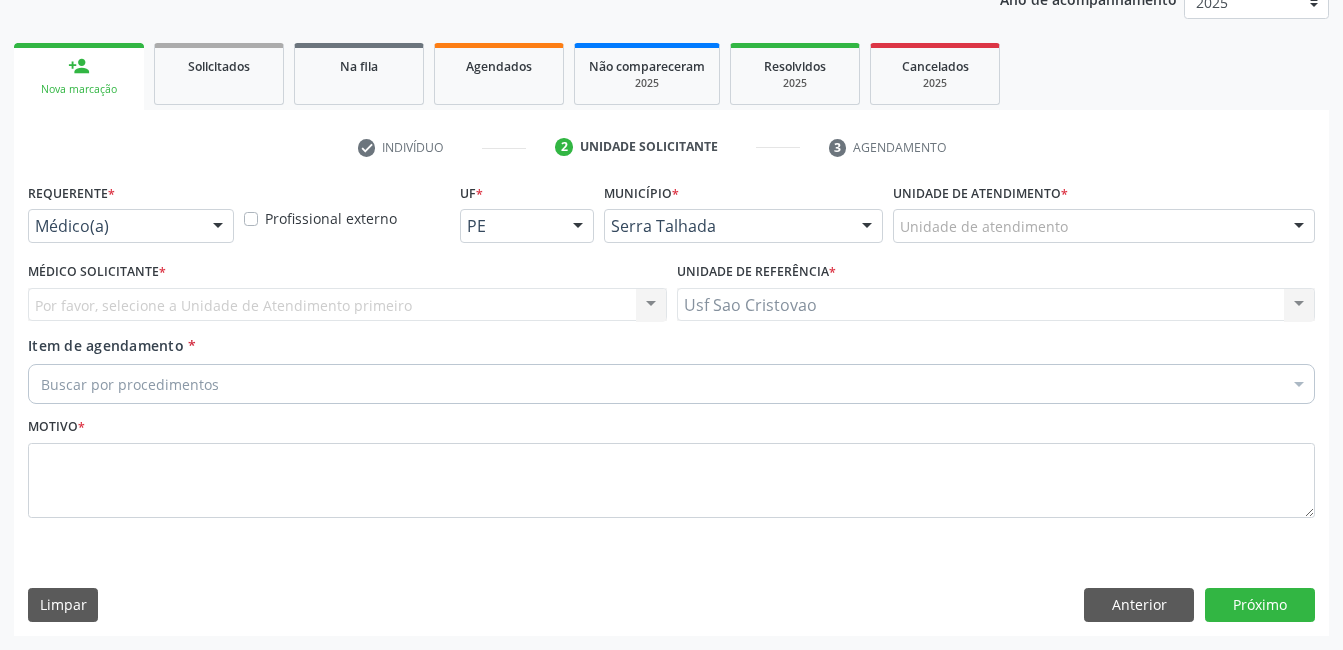 scroll, scrollTop: 256, scrollLeft: 0, axis: vertical 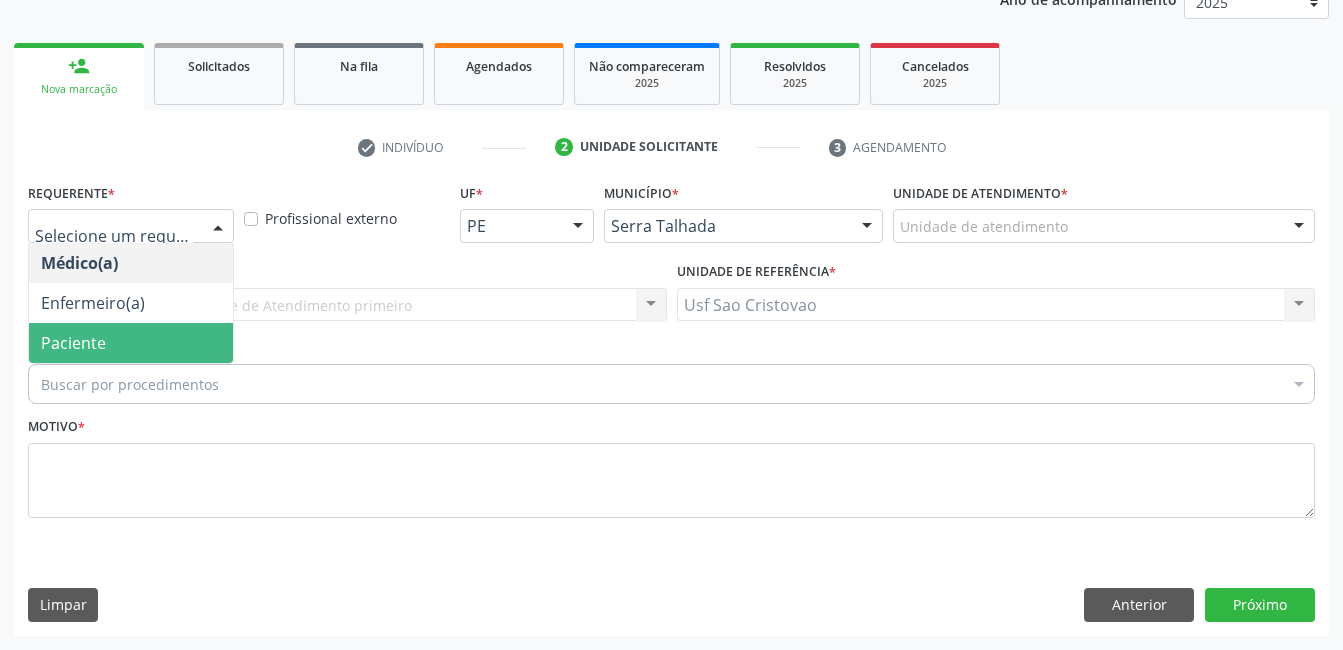 click on "Paciente" at bounding box center (131, 343) 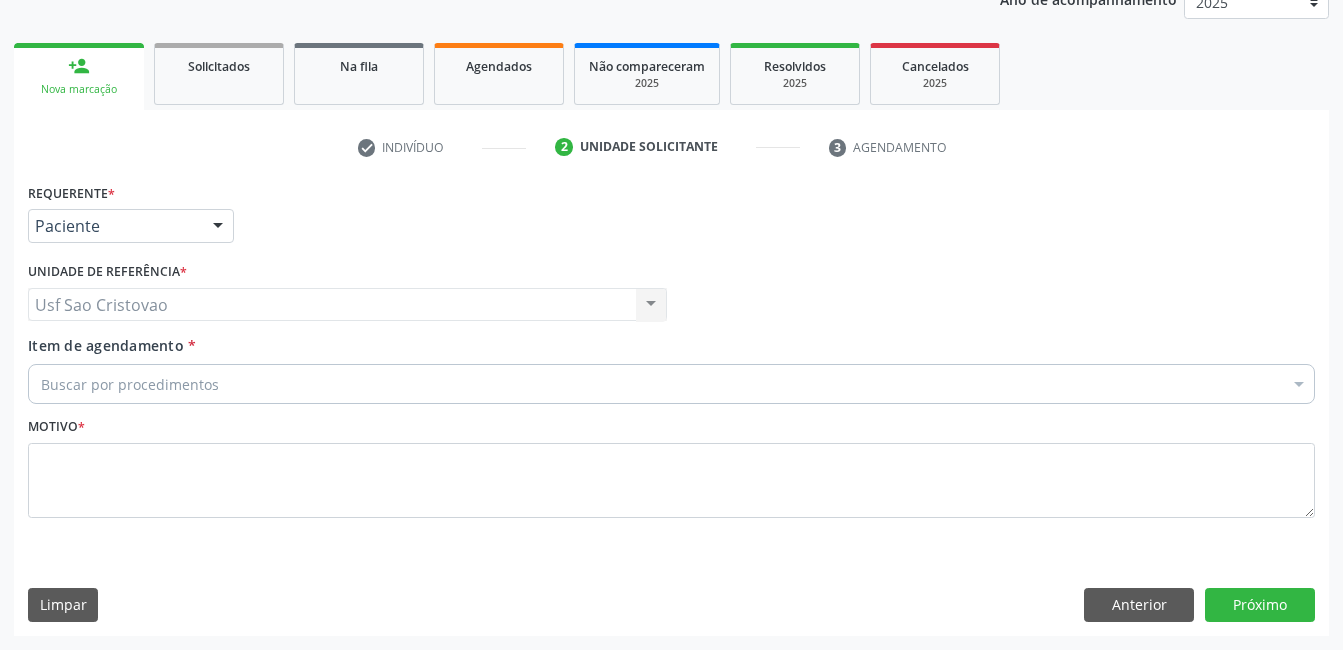 click on "Buscar por procedimentos" at bounding box center [671, 384] 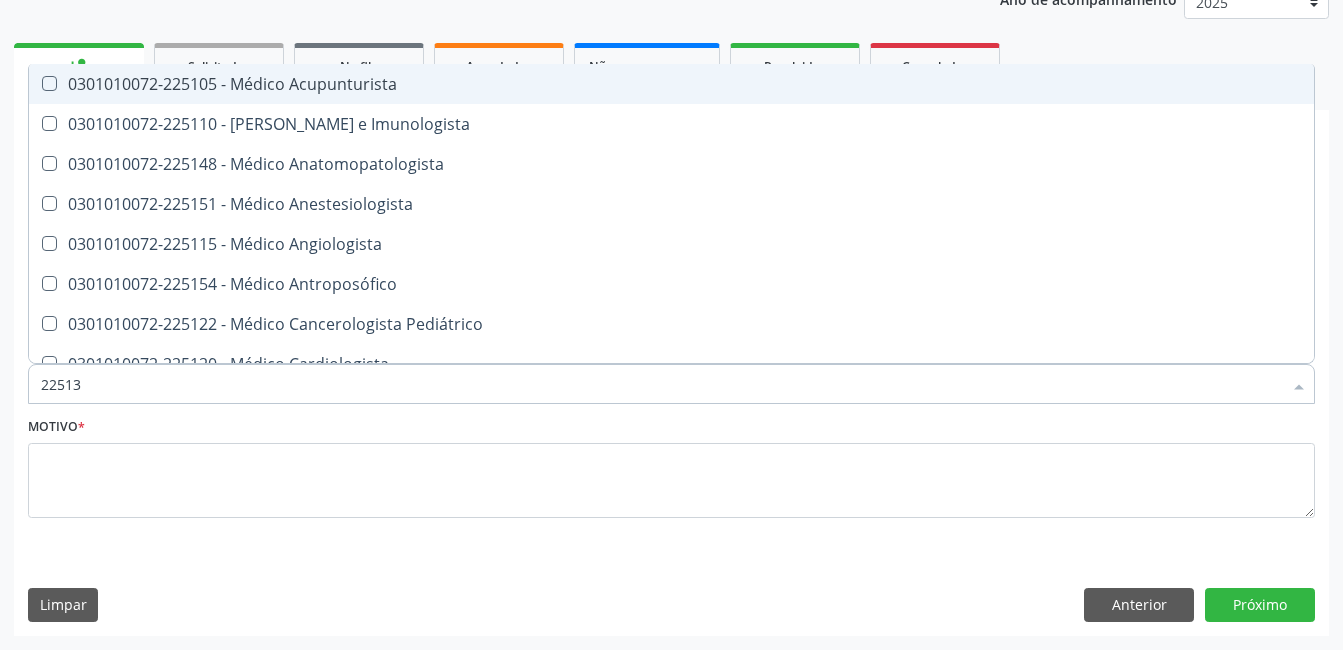 type on "225133" 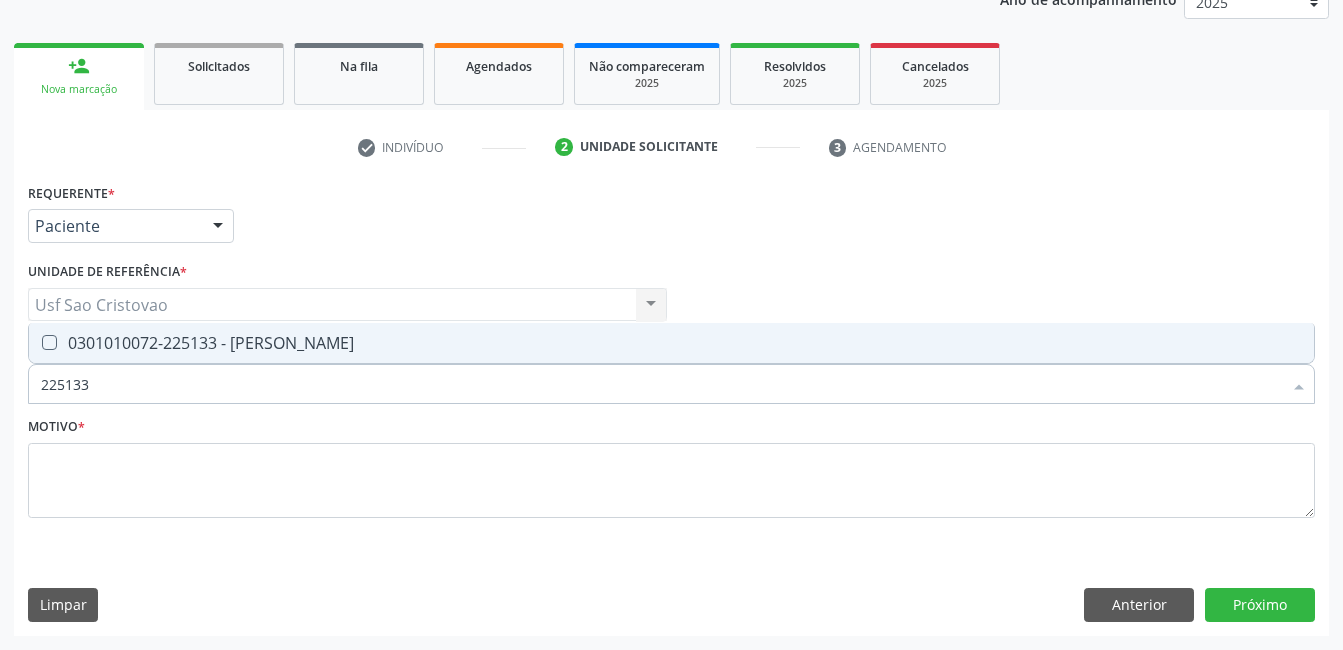 click at bounding box center (49, 342) 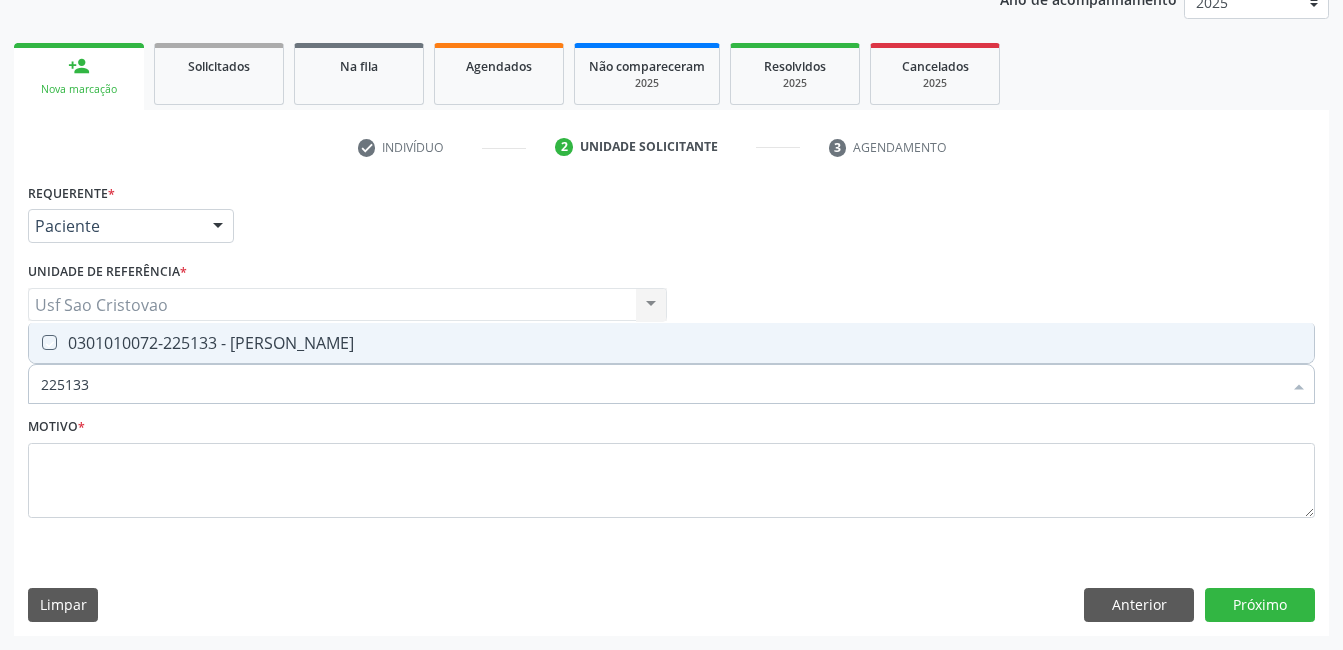 click at bounding box center (35, 342) 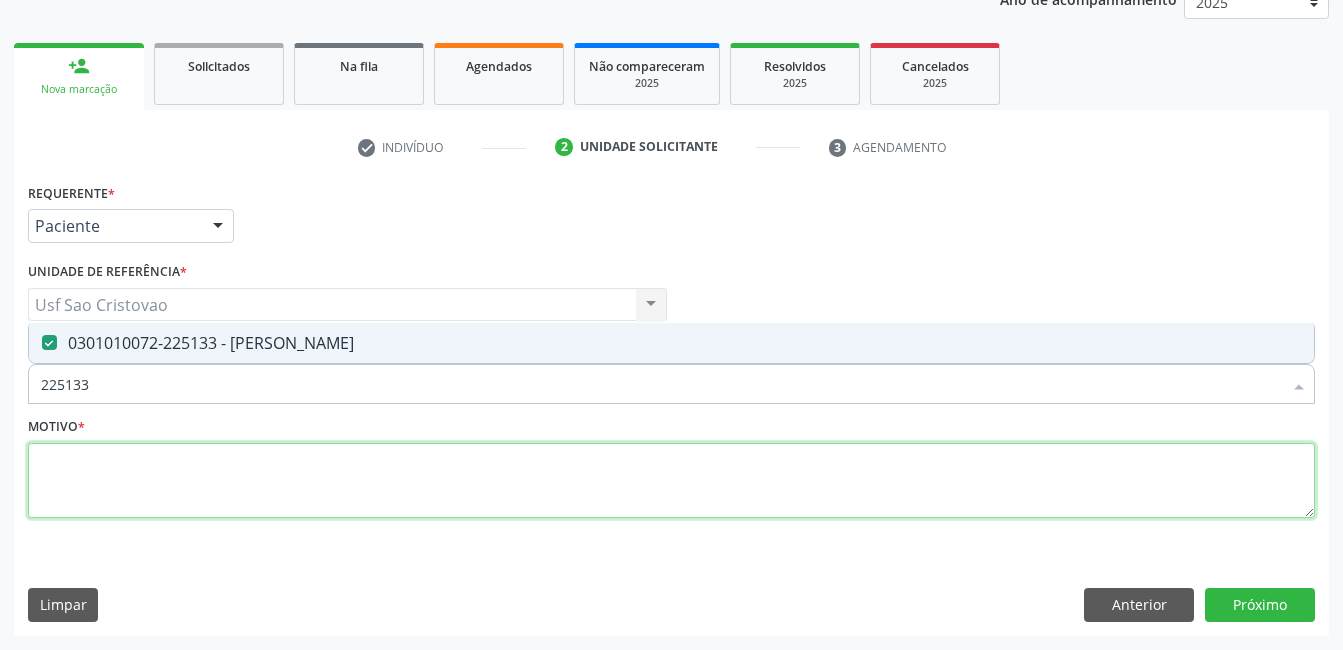 click at bounding box center (671, 481) 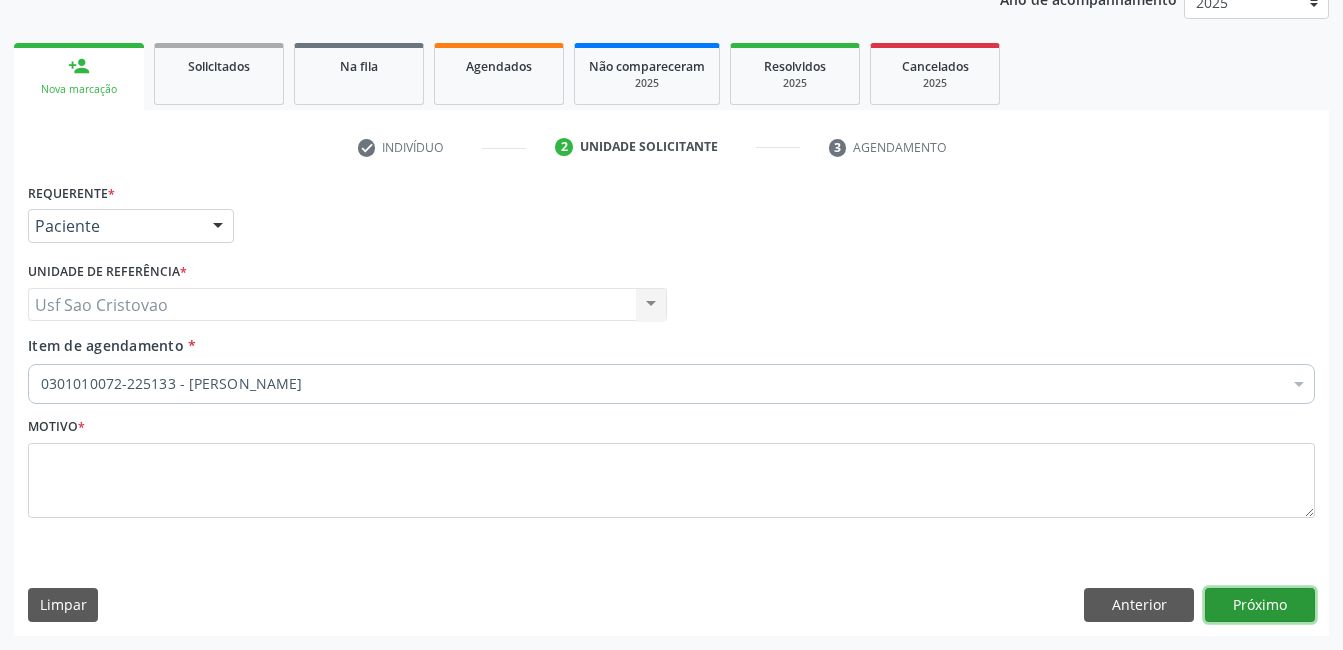 click on "Próximo" at bounding box center (1260, 605) 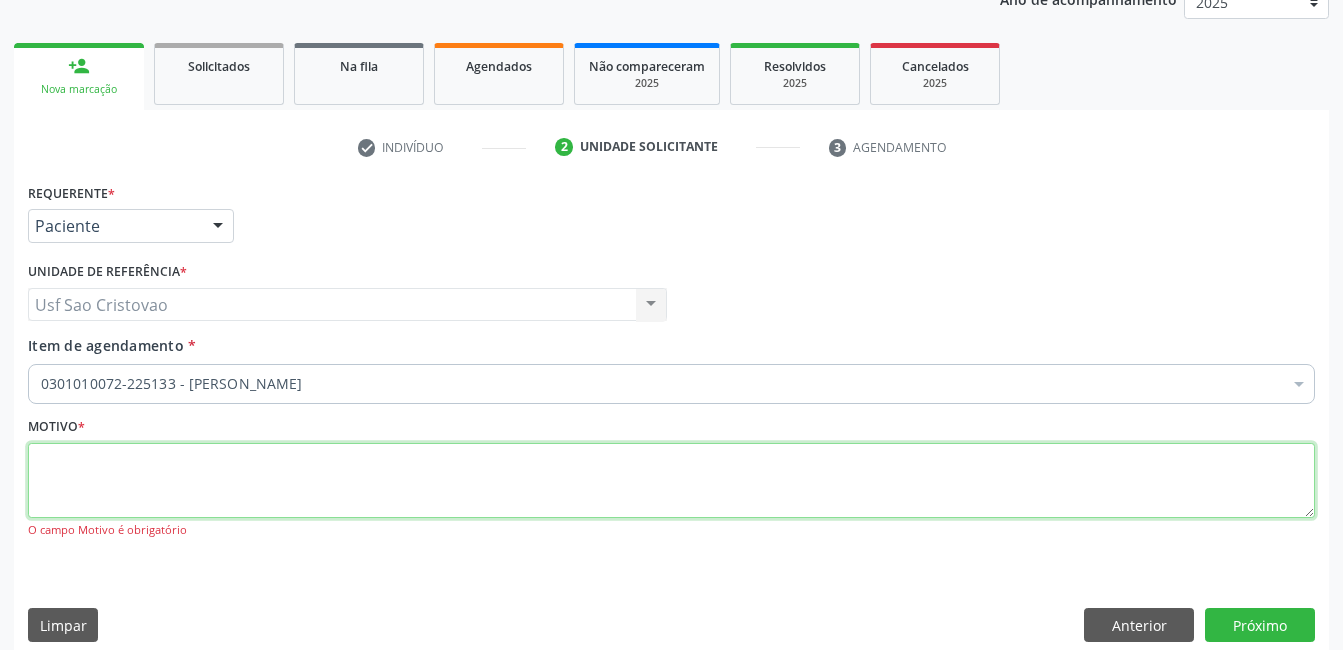 click at bounding box center [671, 481] 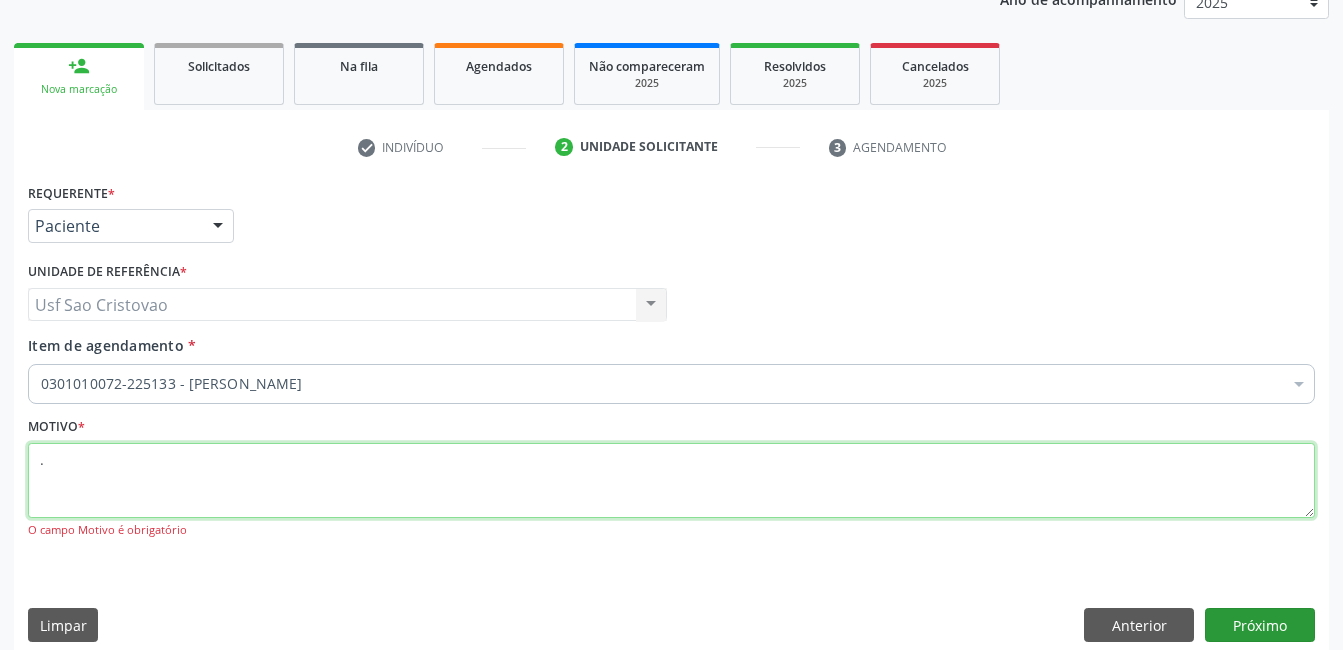 type on "." 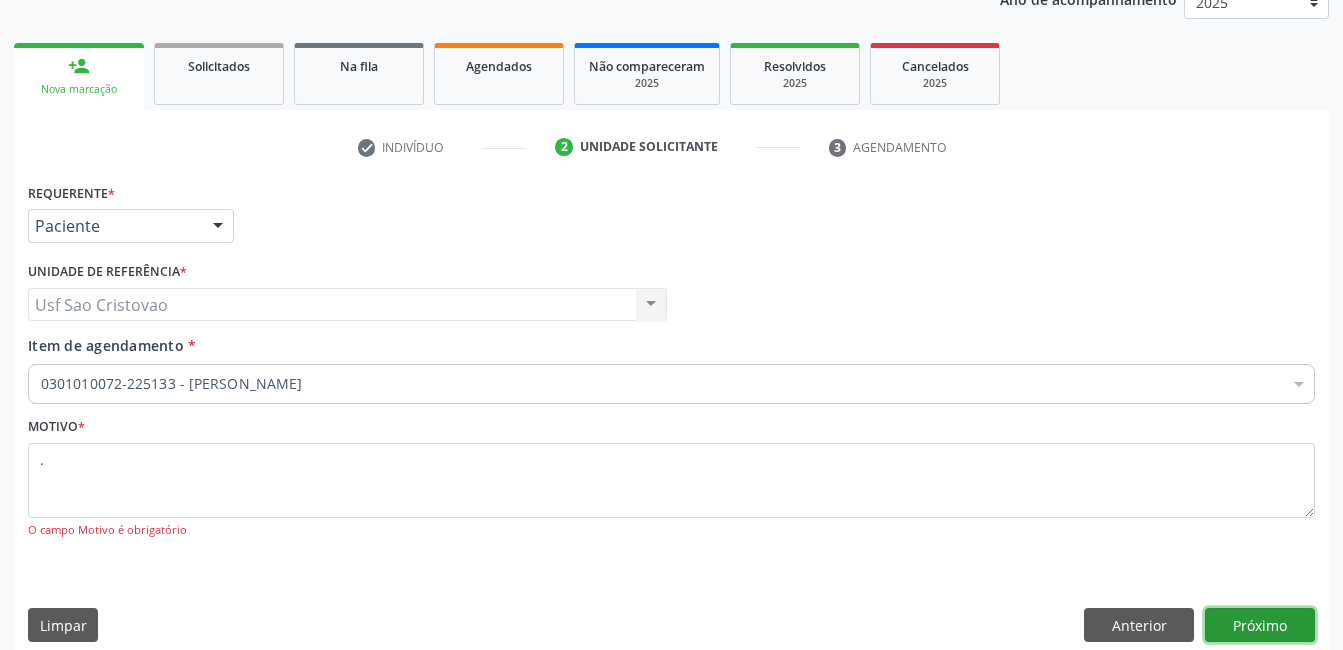 click on "Próximo" at bounding box center (1260, 625) 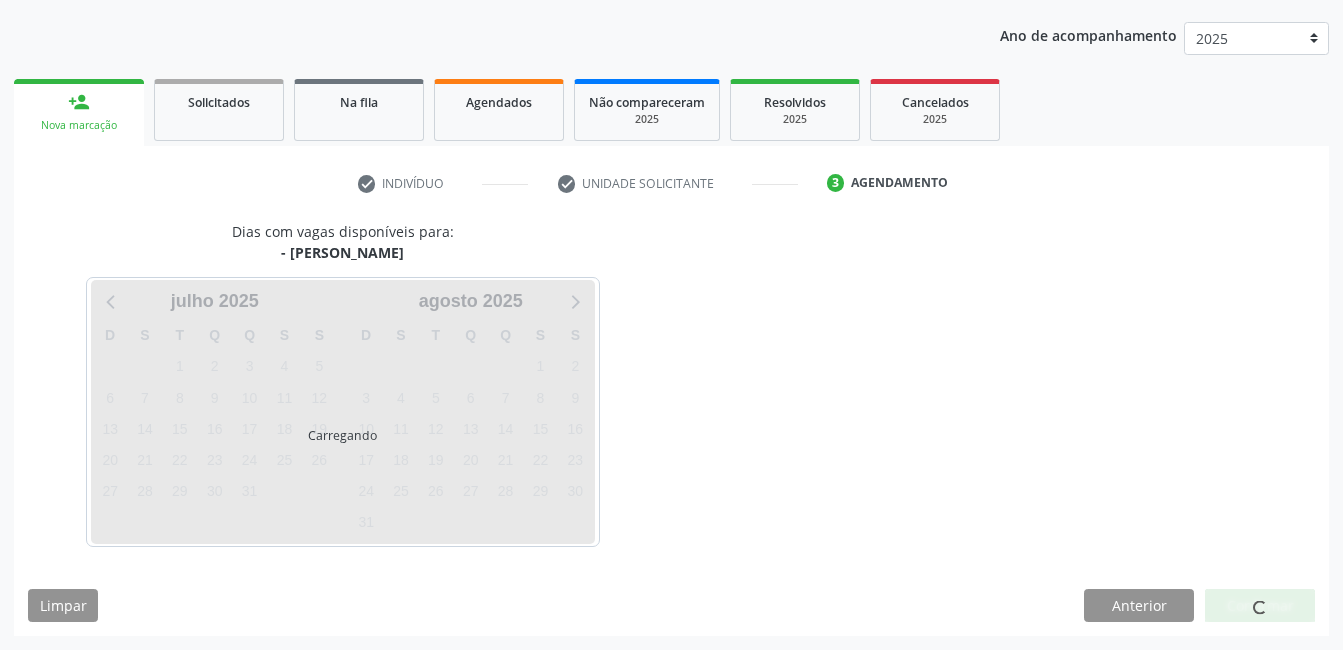 scroll, scrollTop: 220, scrollLeft: 0, axis: vertical 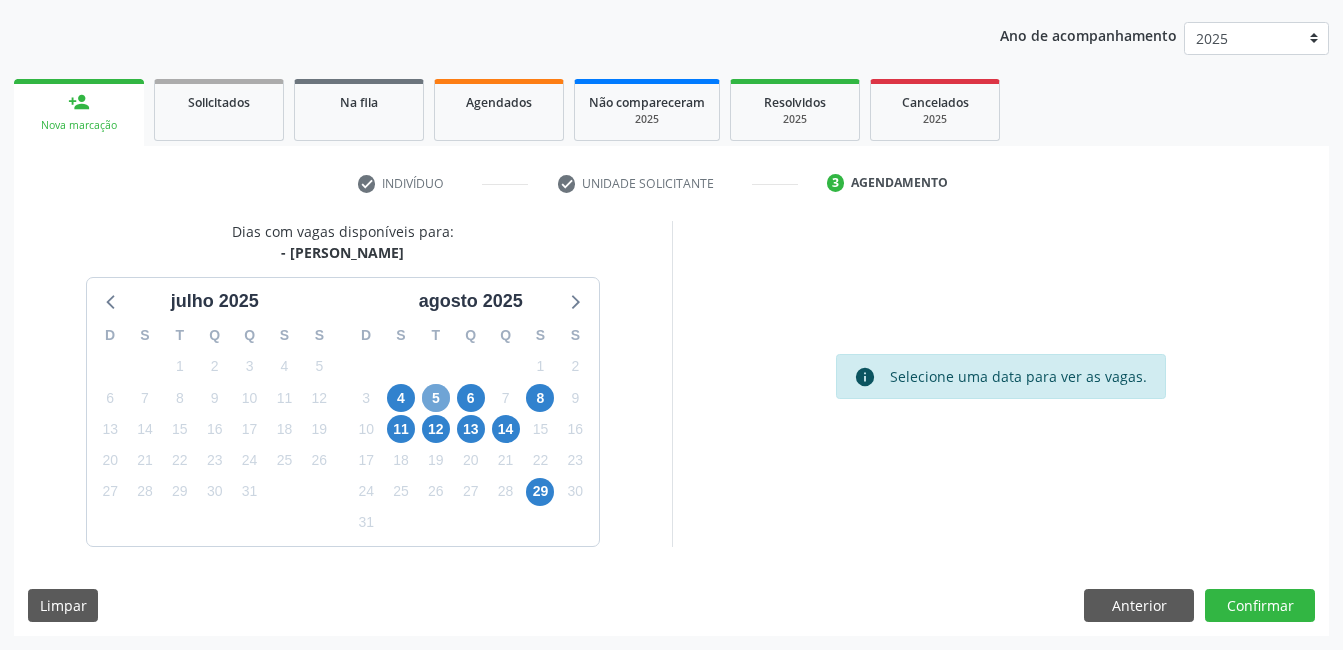 click on "5" at bounding box center [436, 398] 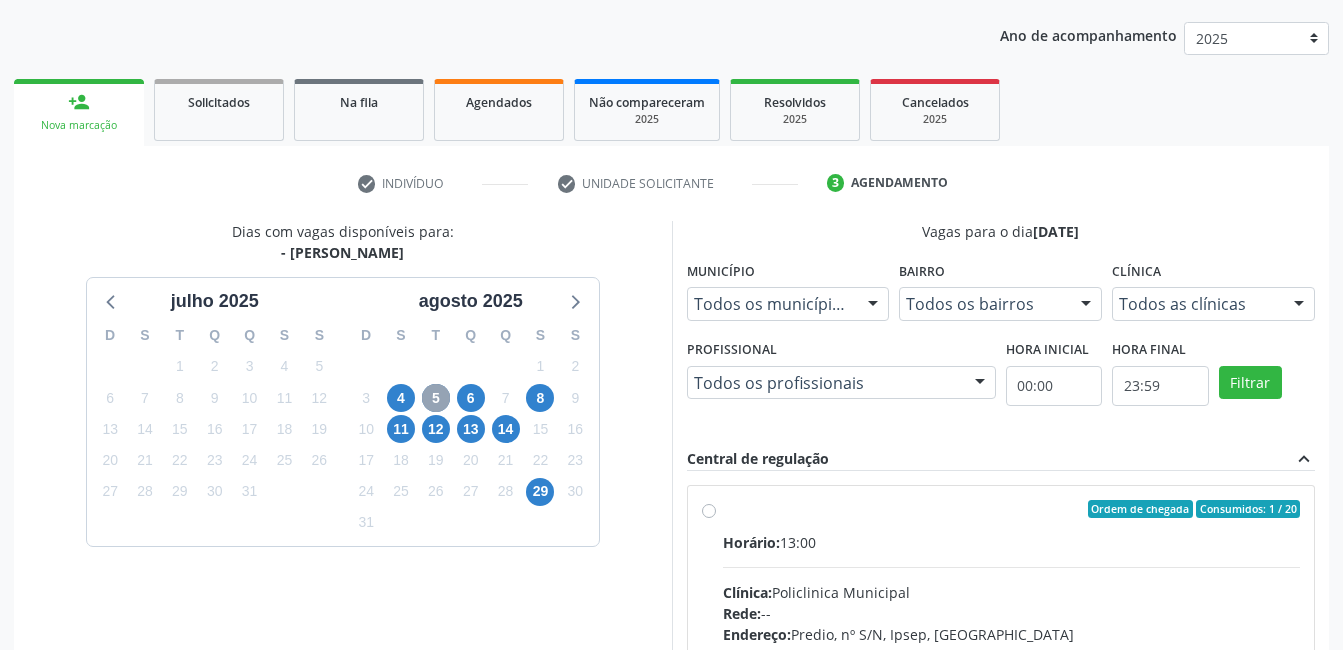 scroll, scrollTop: 320, scrollLeft: 0, axis: vertical 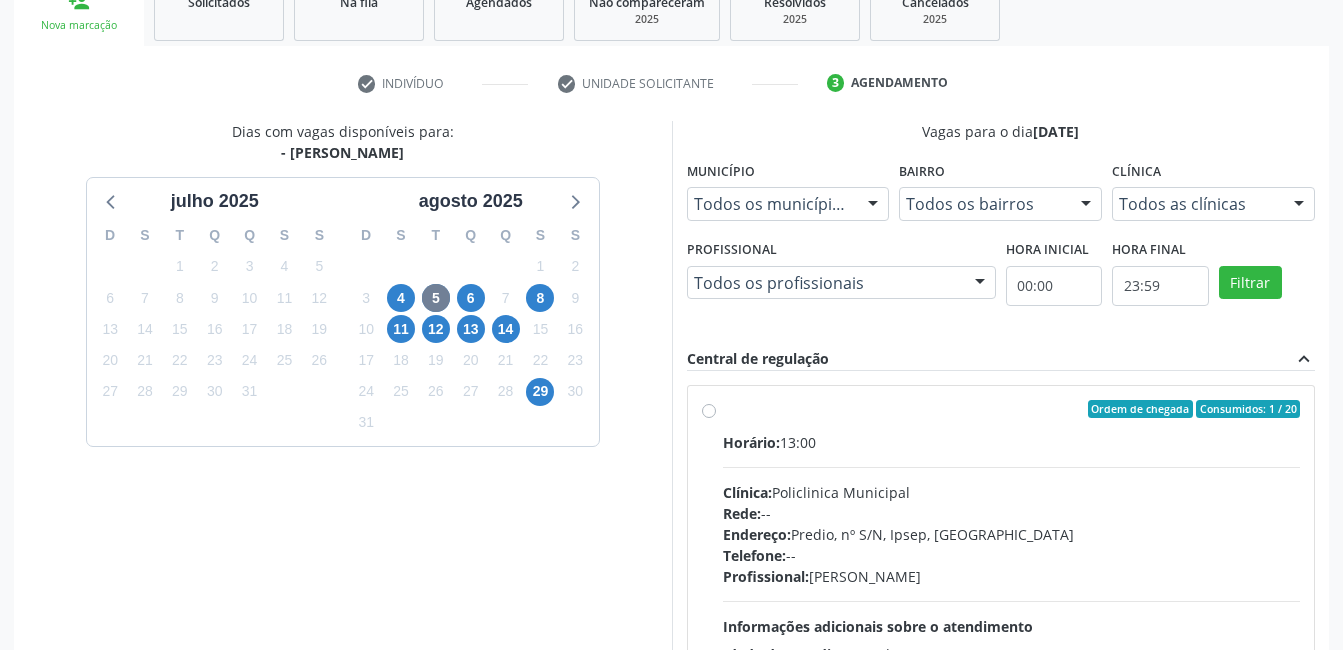 click on "Ordem de chegada
Consumidos: 1 / 20
Horário:   13:00
Clínica:  Policlinica Municipal
Rede:
--
Endereço:   Predio, nº S/N, Ipsep, Serra Talhada - PE
Telefone:   --
Profissional:
Maria Augusta Soares Sobreira Machado
Informações adicionais sobre o atendimento
Idade de atendimento:
de 0 a 120 anos
Gênero(s) atendido(s):
Masculino e Feminino
Informações adicionais:
--" at bounding box center (1001, 553) 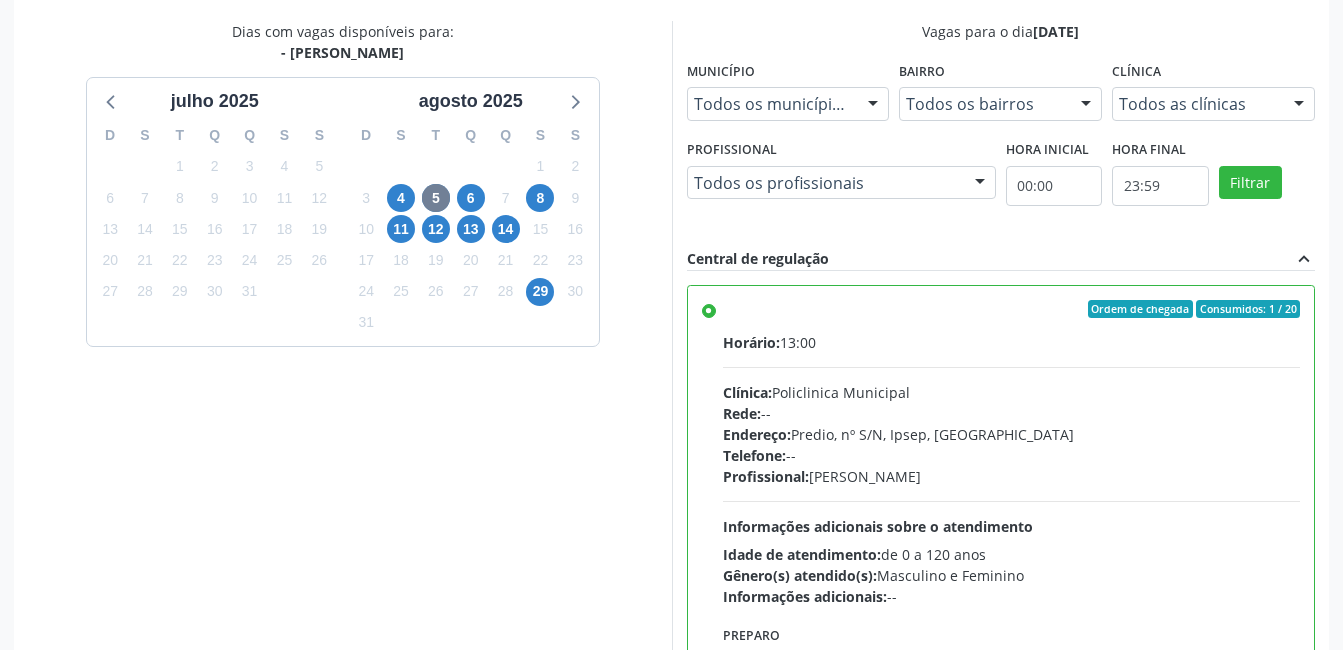 scroll, scrollTop: 545, scrollLeft: 0, axis: vertical 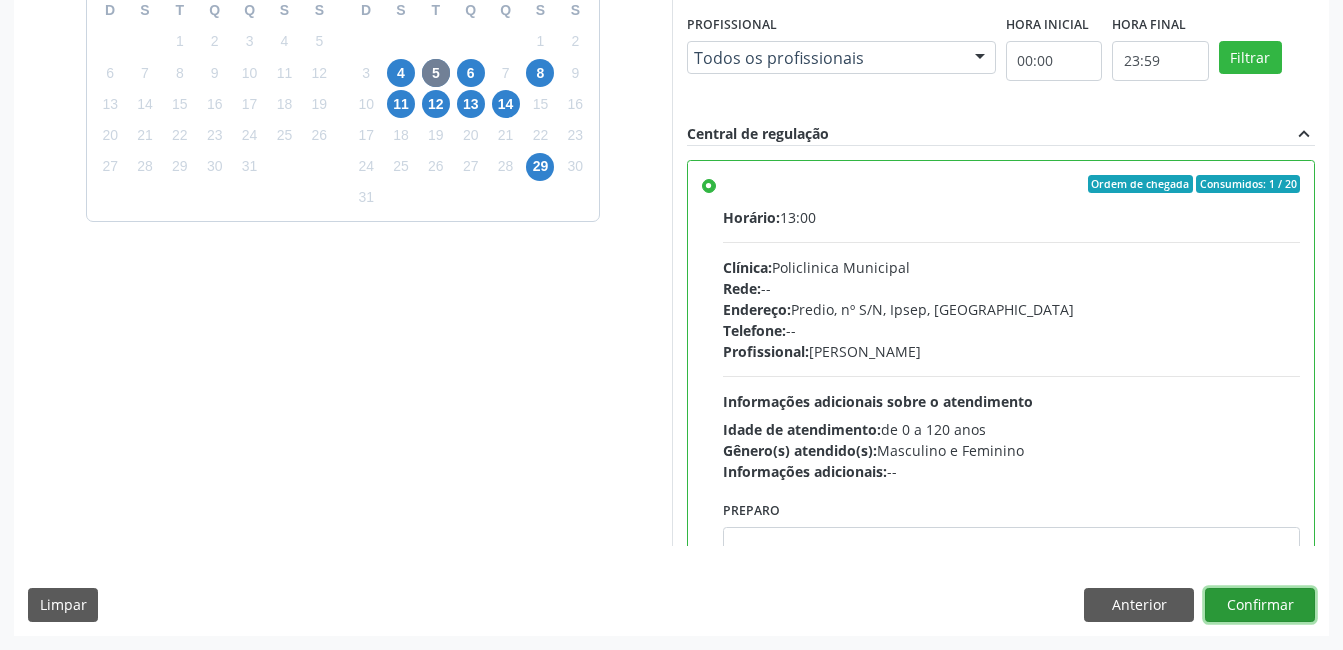 click on "Confirmar" at bounding box center [1260, 605] 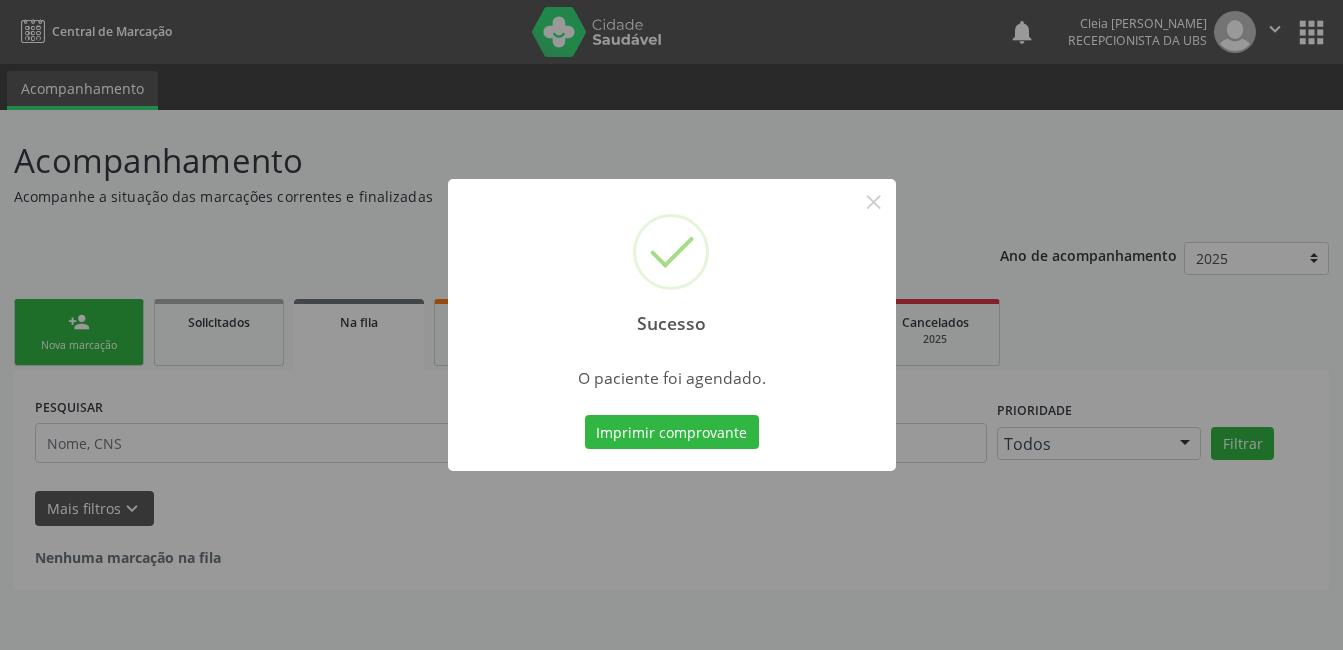 scroll, scrollTop: 0, scrollLeft: 0, axis: both 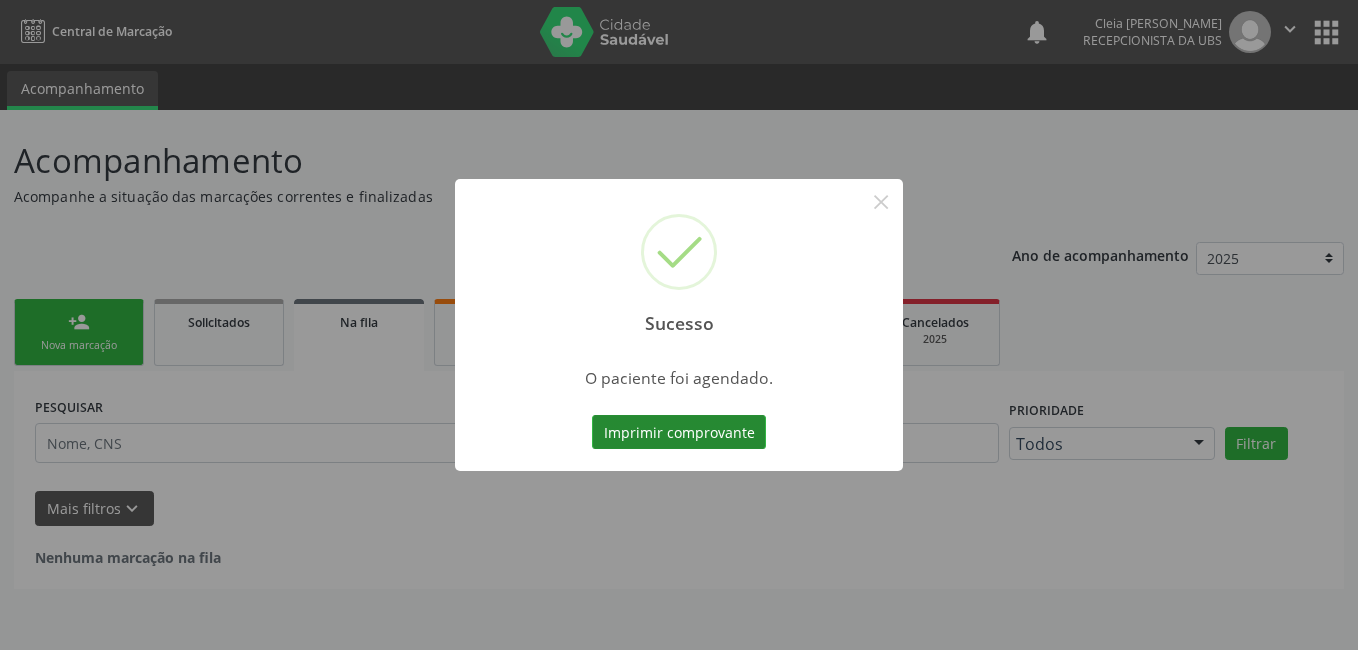 click on "Imprimir comprovante" at bounding box center (679, 432) 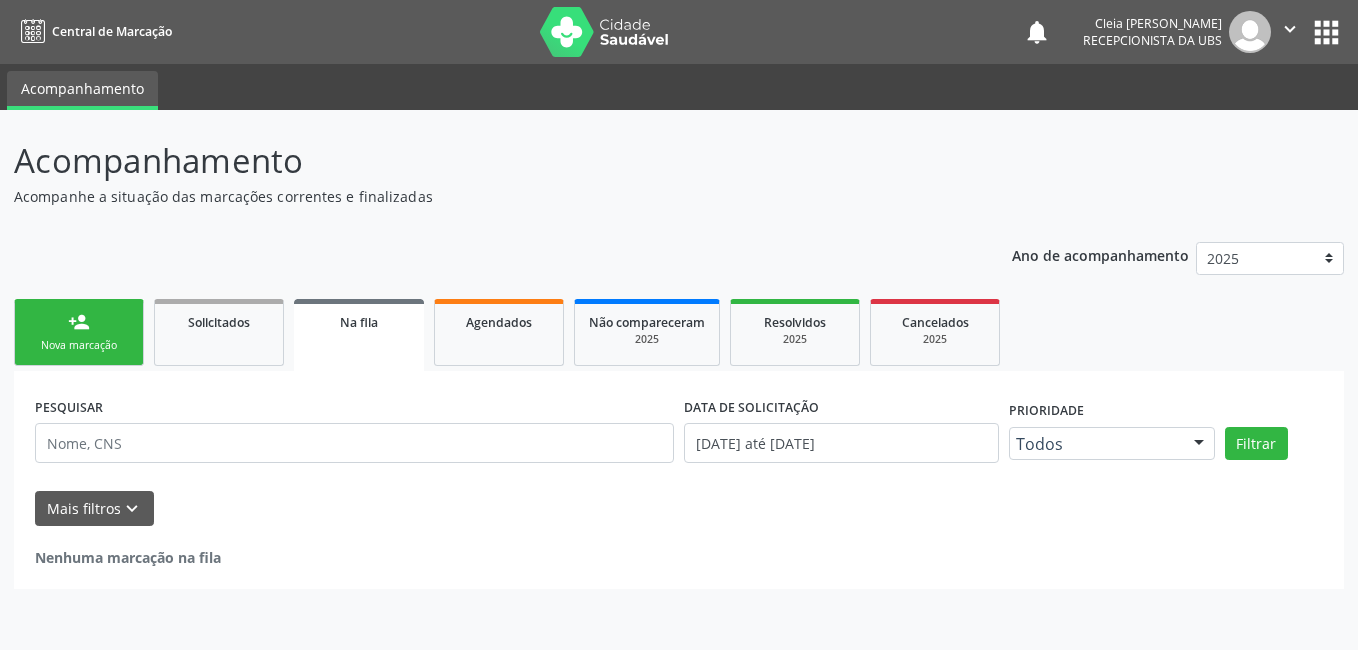 click on "Nova marcação" at bounding box center (79, 345) 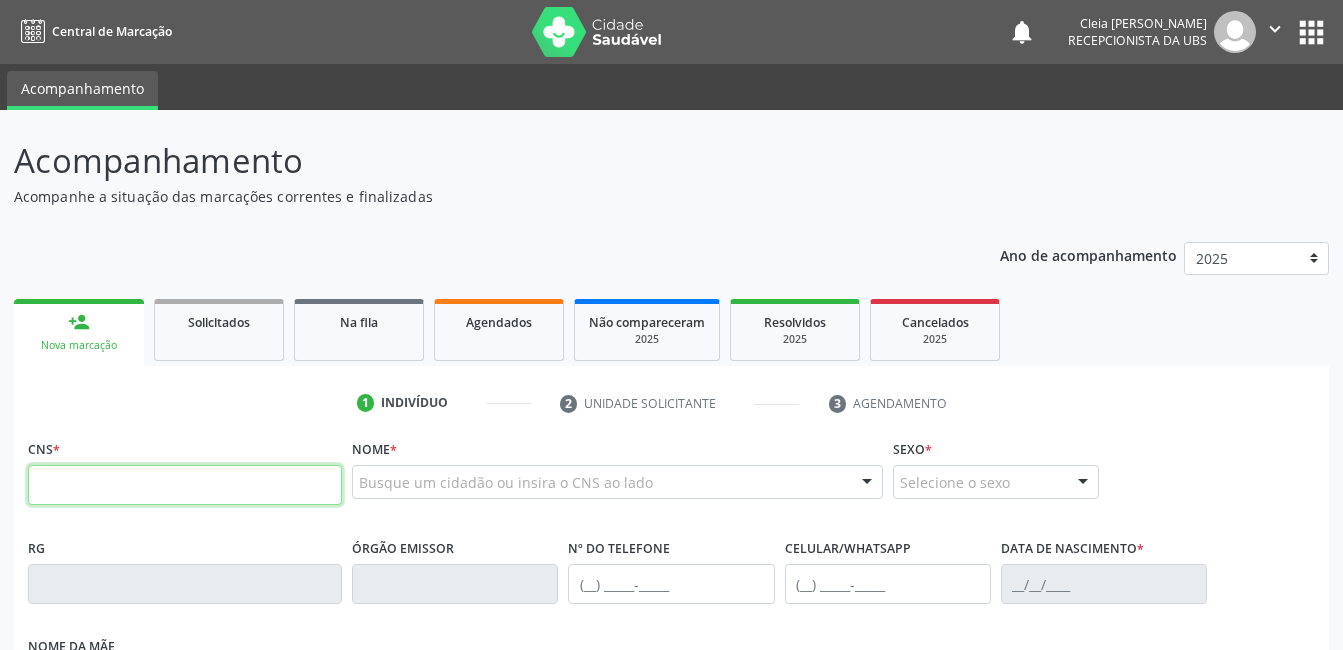 click at bounding box center [185, 485] 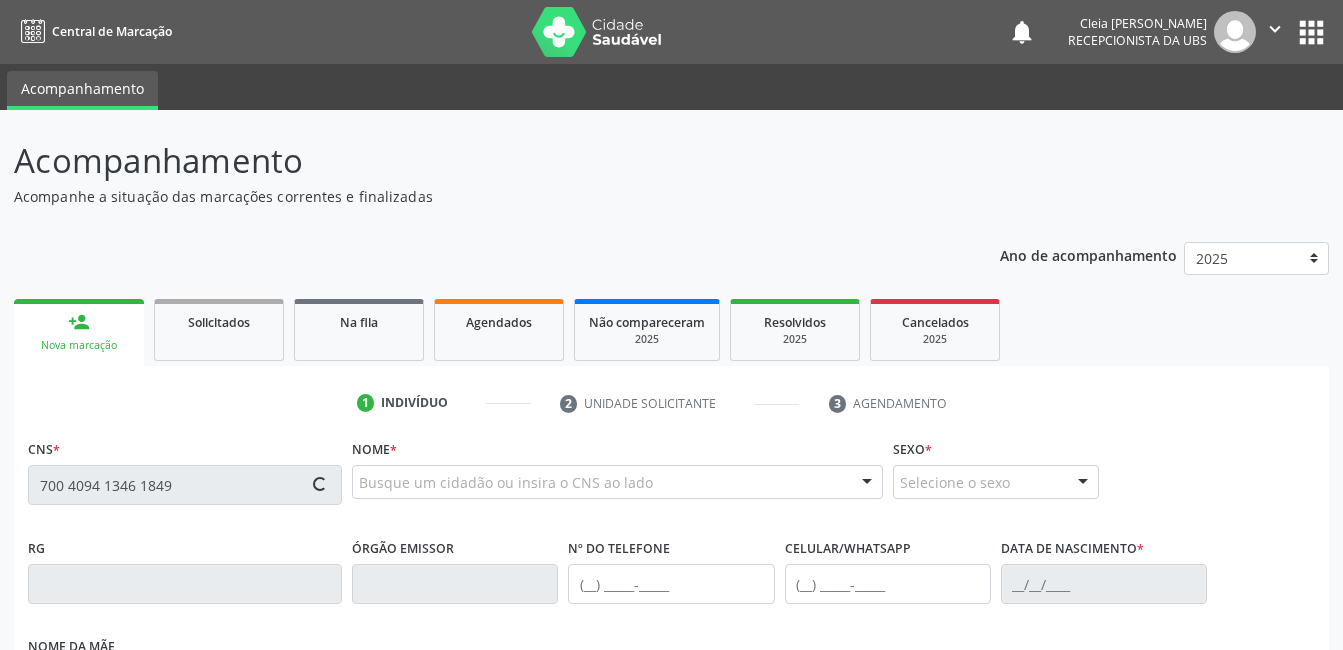 type on "700 4094 1346 1849" 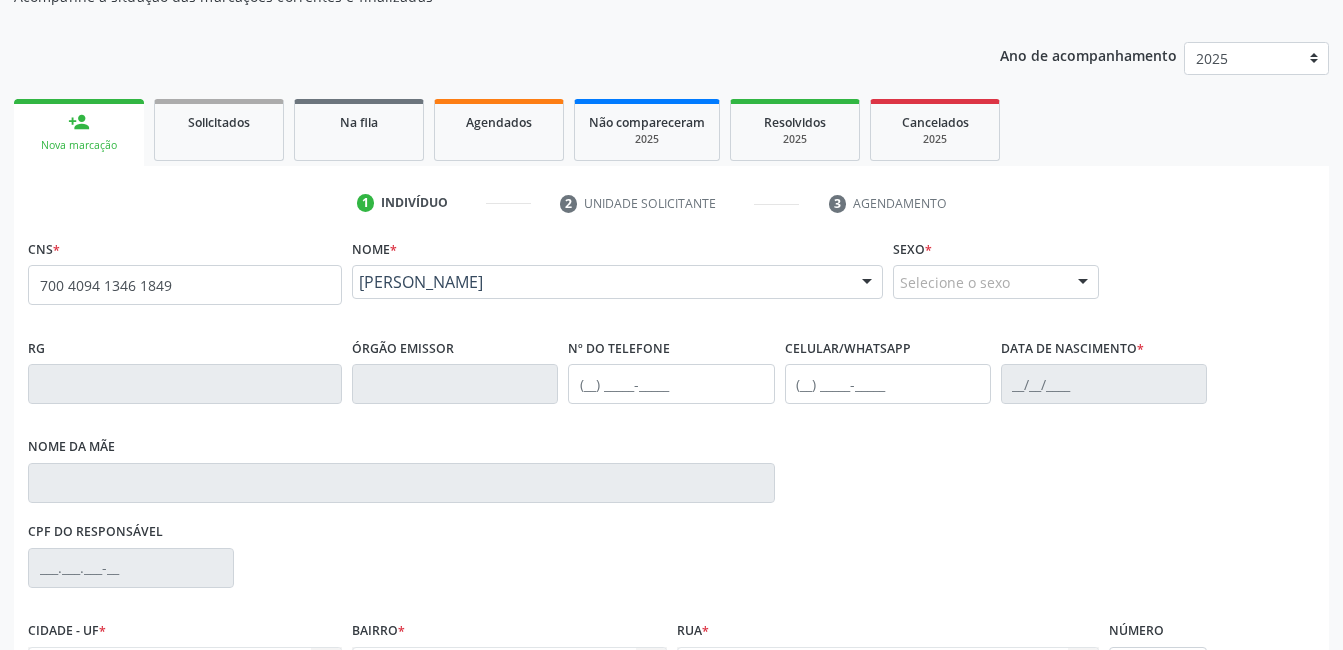 scroll, scrollTop: 400, scrollLeft: 0, axis: vertical 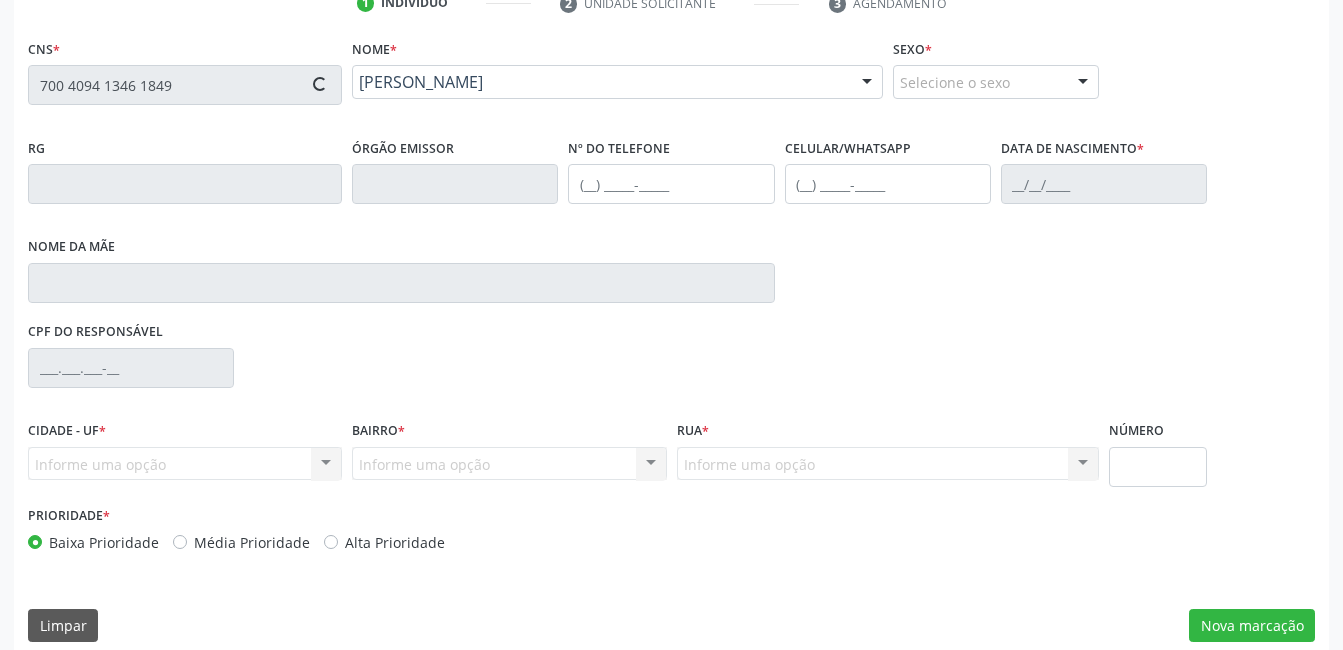 type on "(87) 99999-9999" 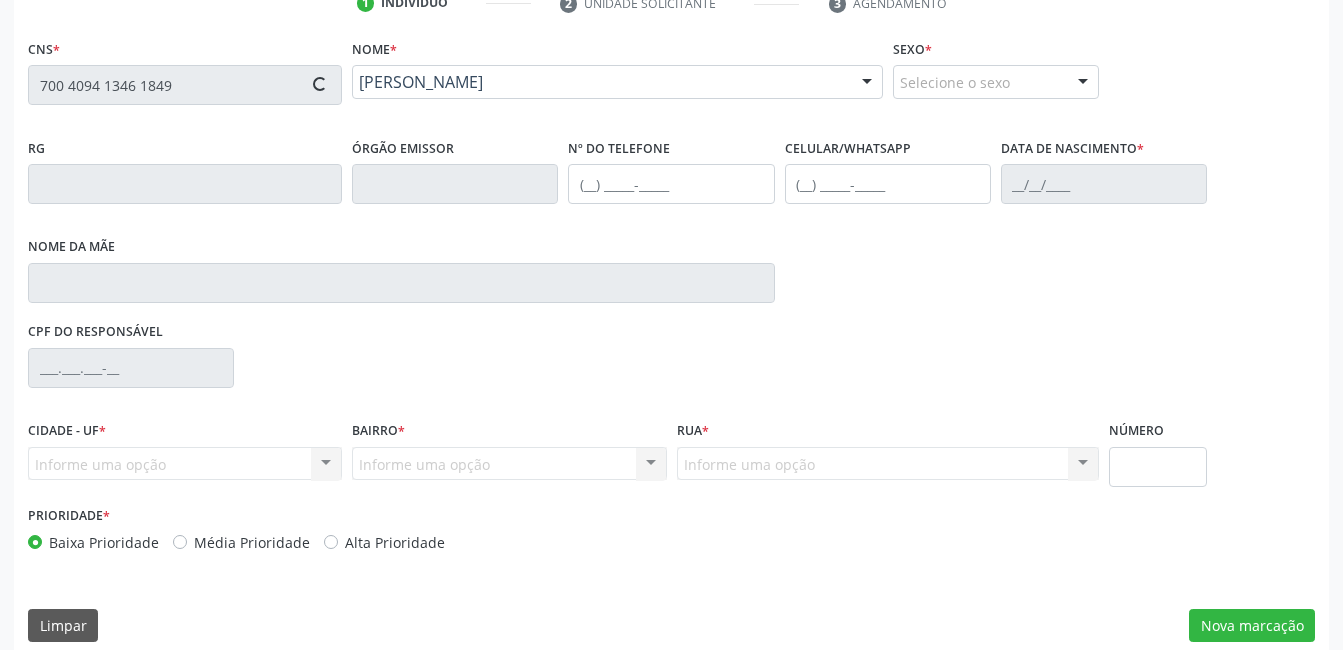 type on "(87) 99999-9999" 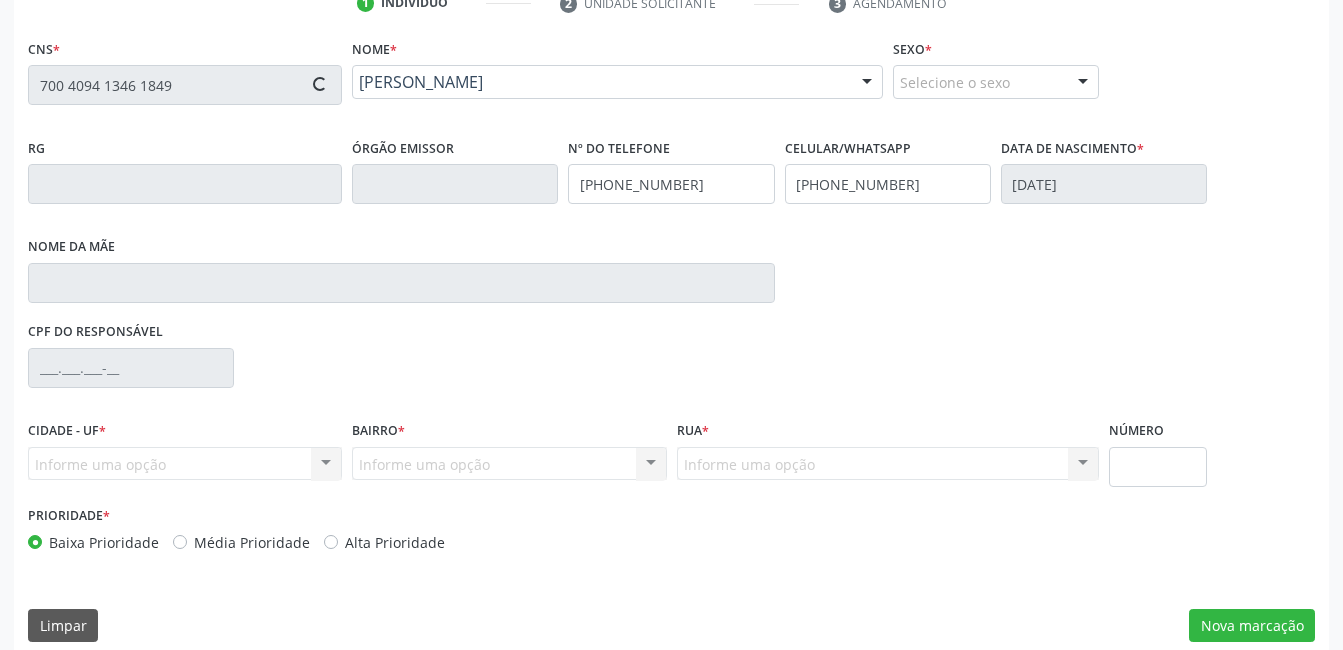 type on "Maria Aparecida Pereira da Silva" 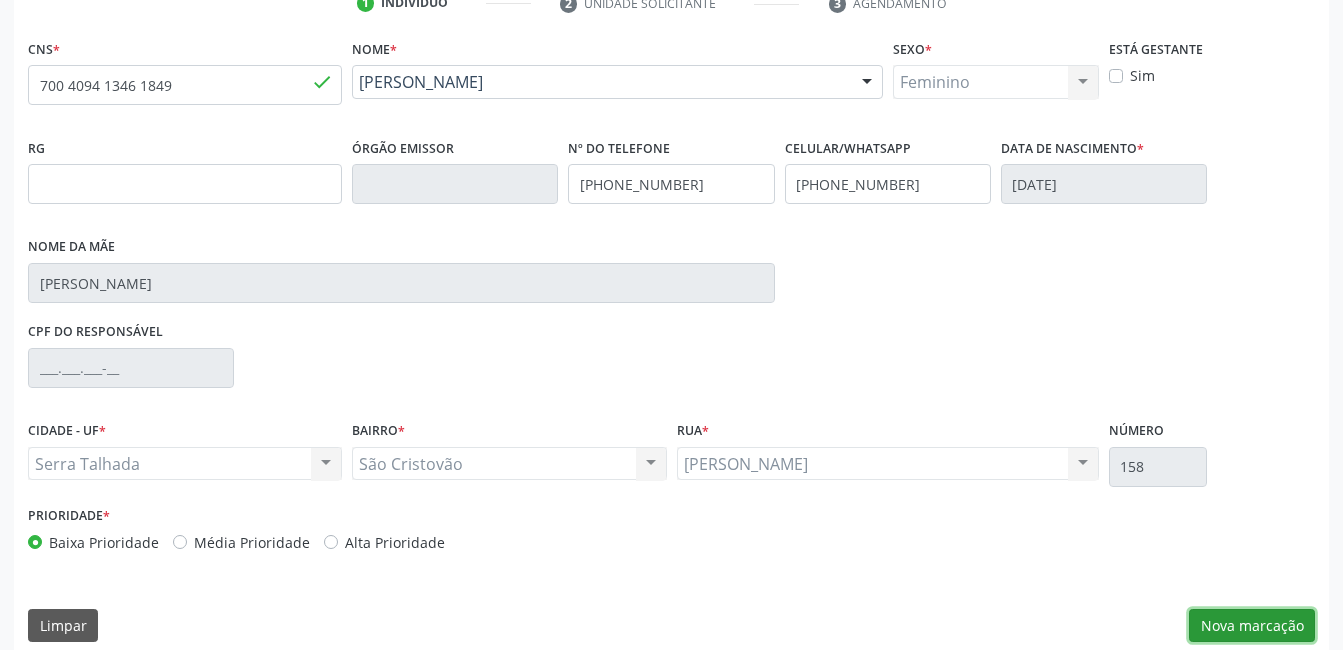 click on "Nova marcação" at bounding box center [1252, 626] 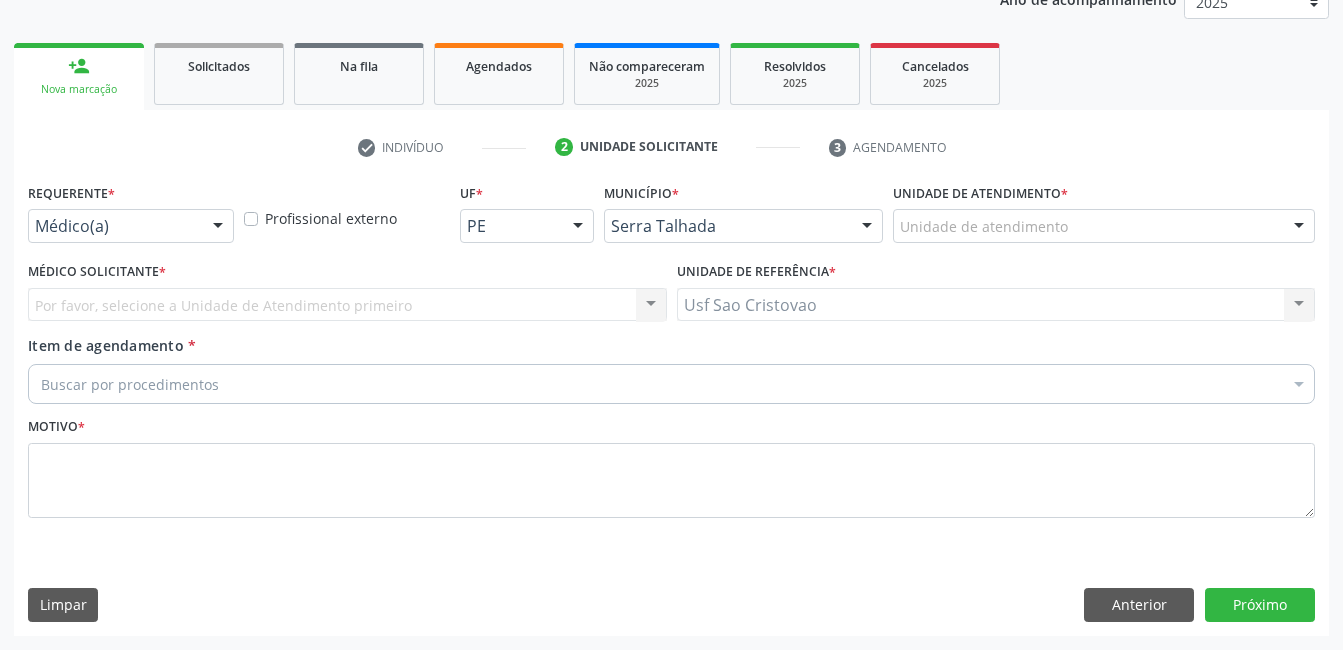 scroll, scrollTop: 256, scrollLeft: 0, axis: vertical 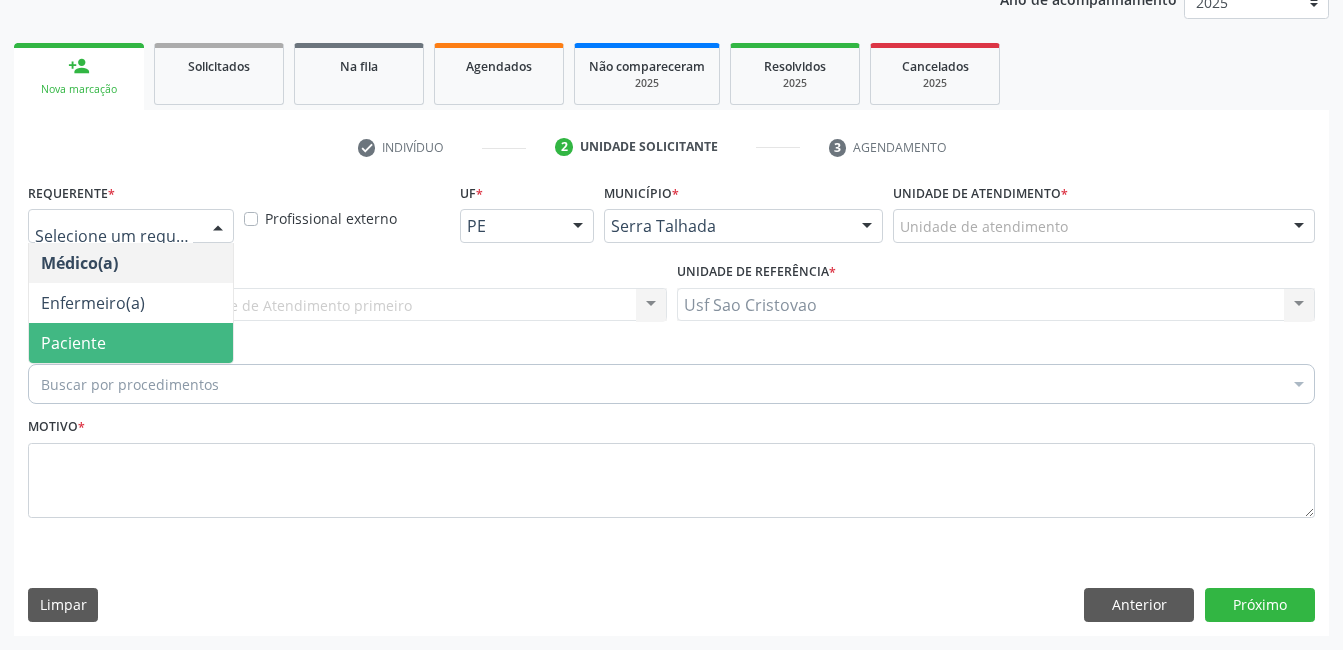click on "Paciente" at bounding box center (131, 343) 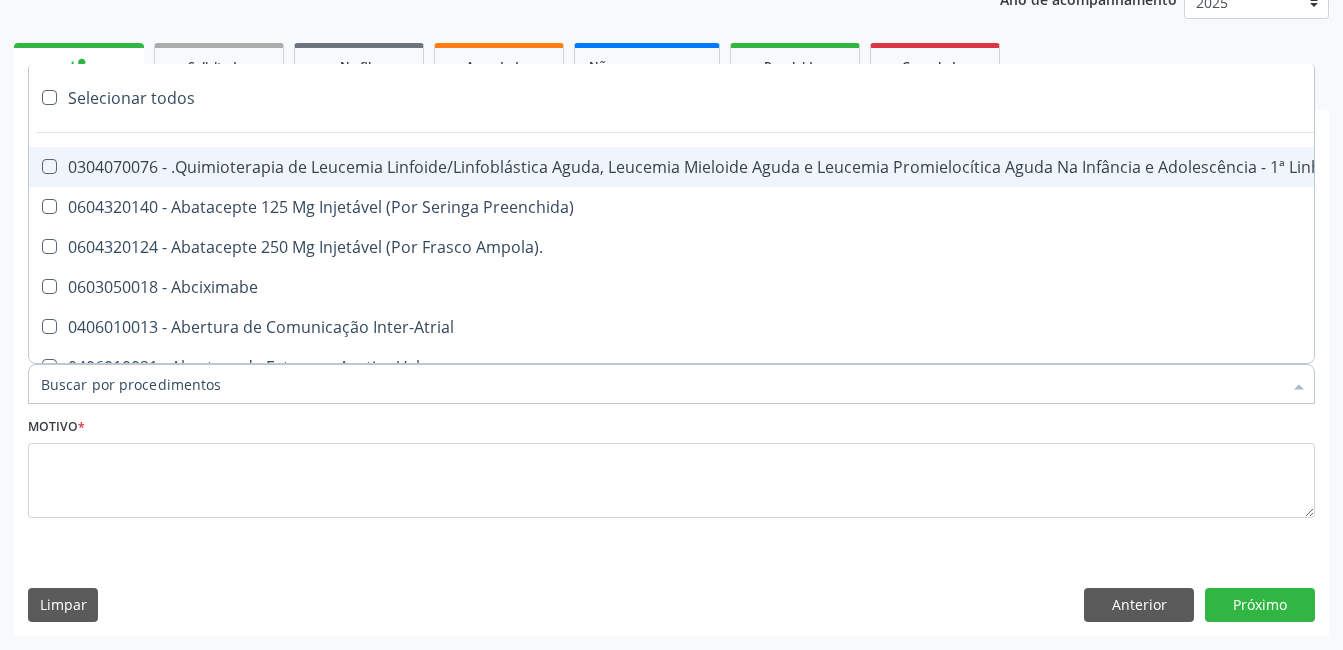 click at bounding box center (671, 384) 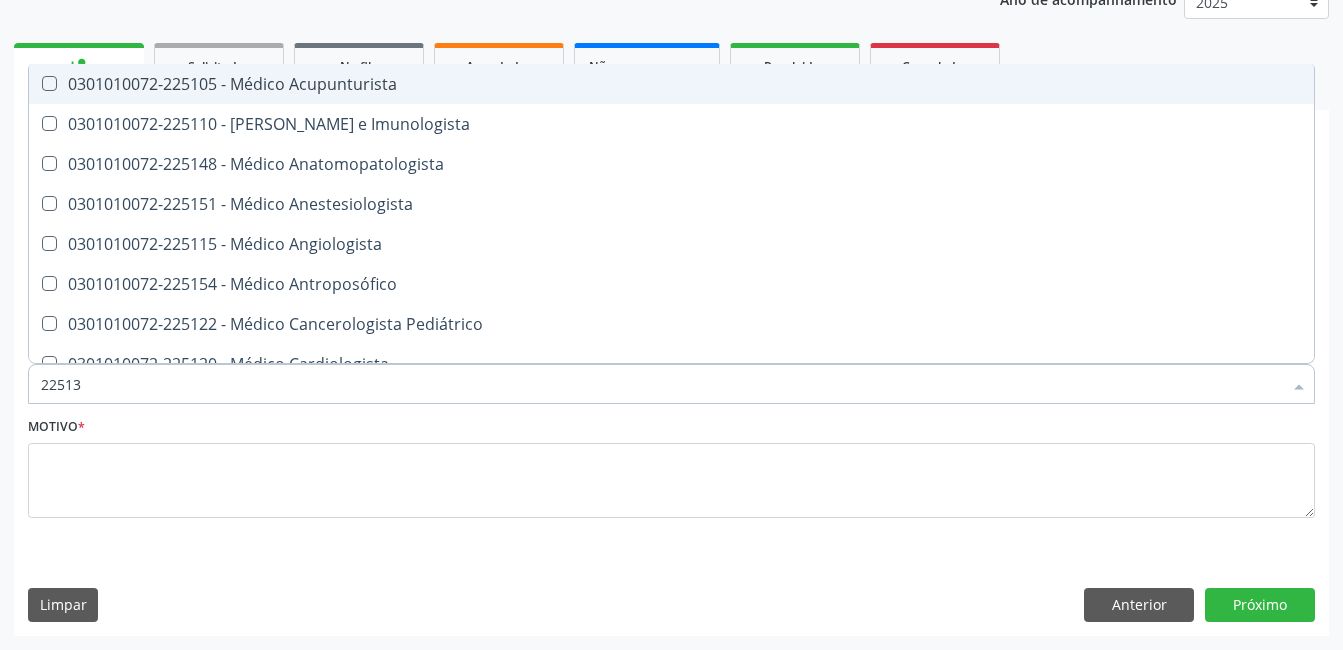 type on "225133" 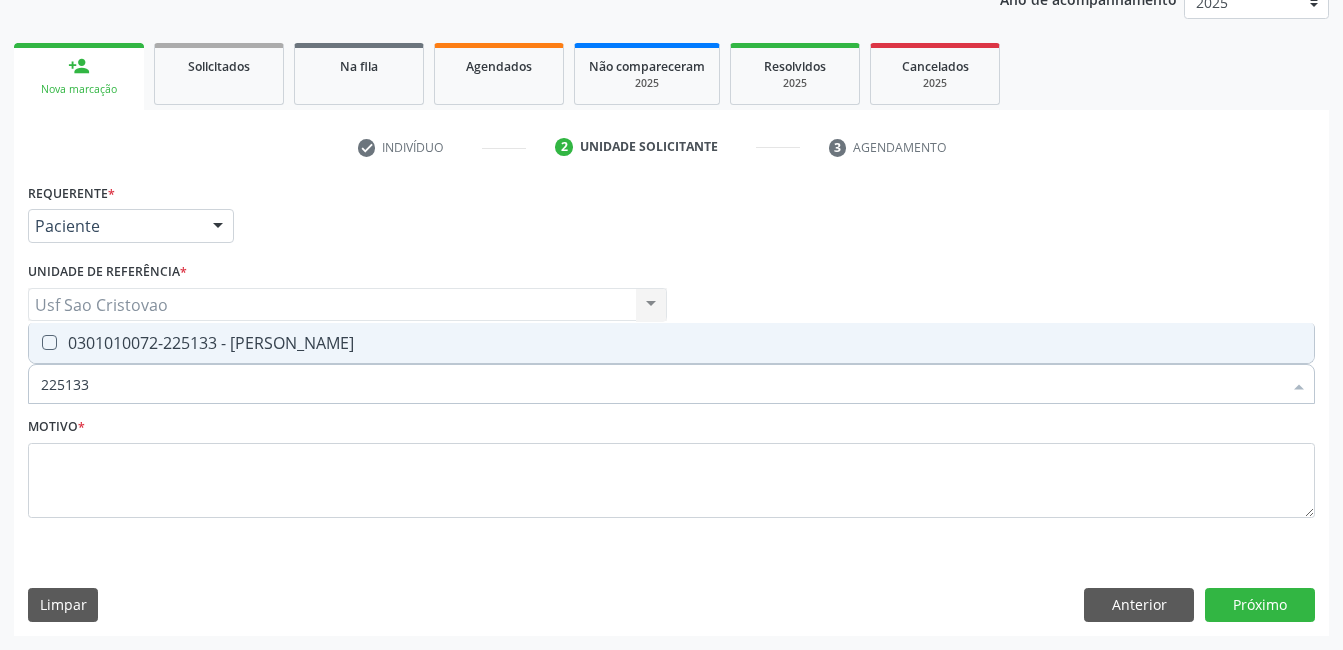 click on "0301010072-225133 - [PERSON_NAME]" at bounding box center (671, 343) 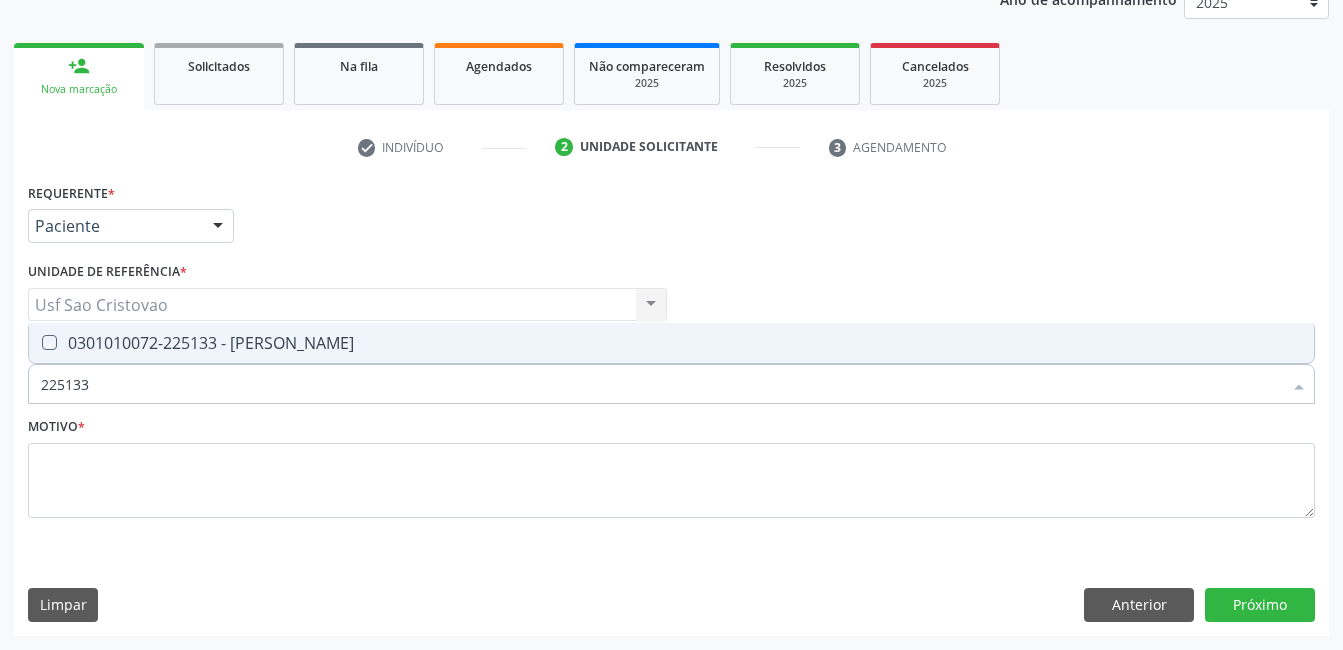checkbox on "true" 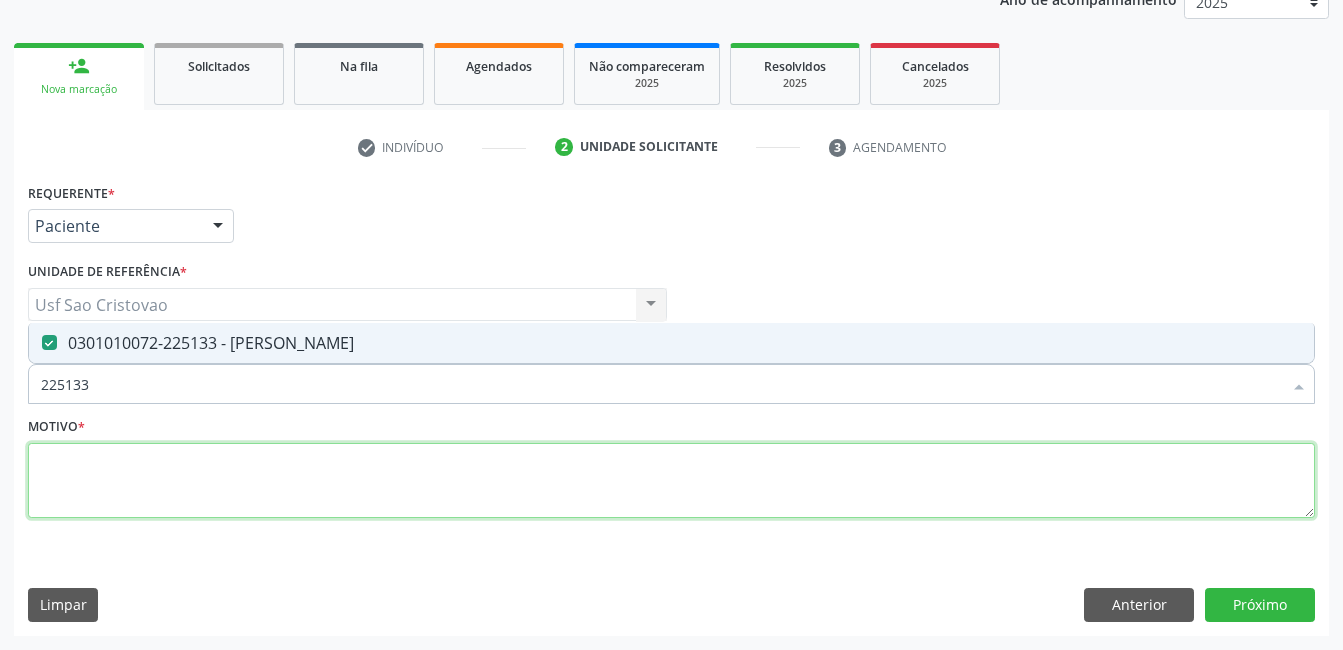 click at bounding box center (671, 481) 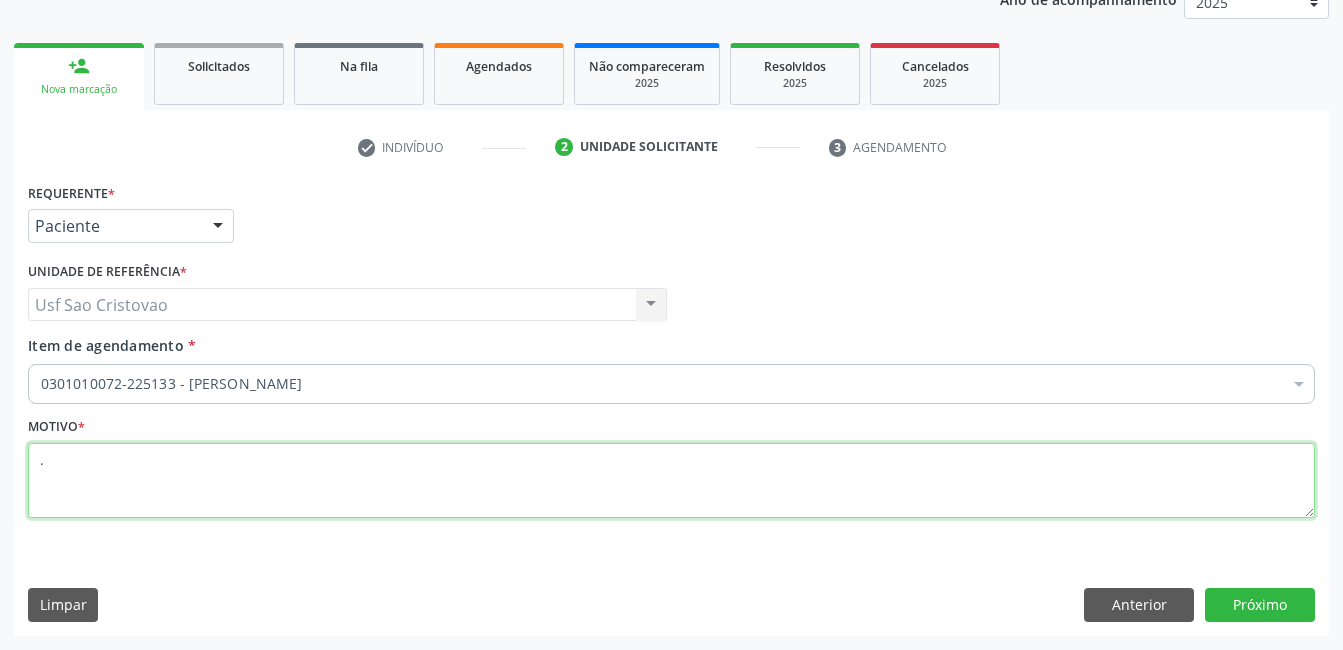 type on "." 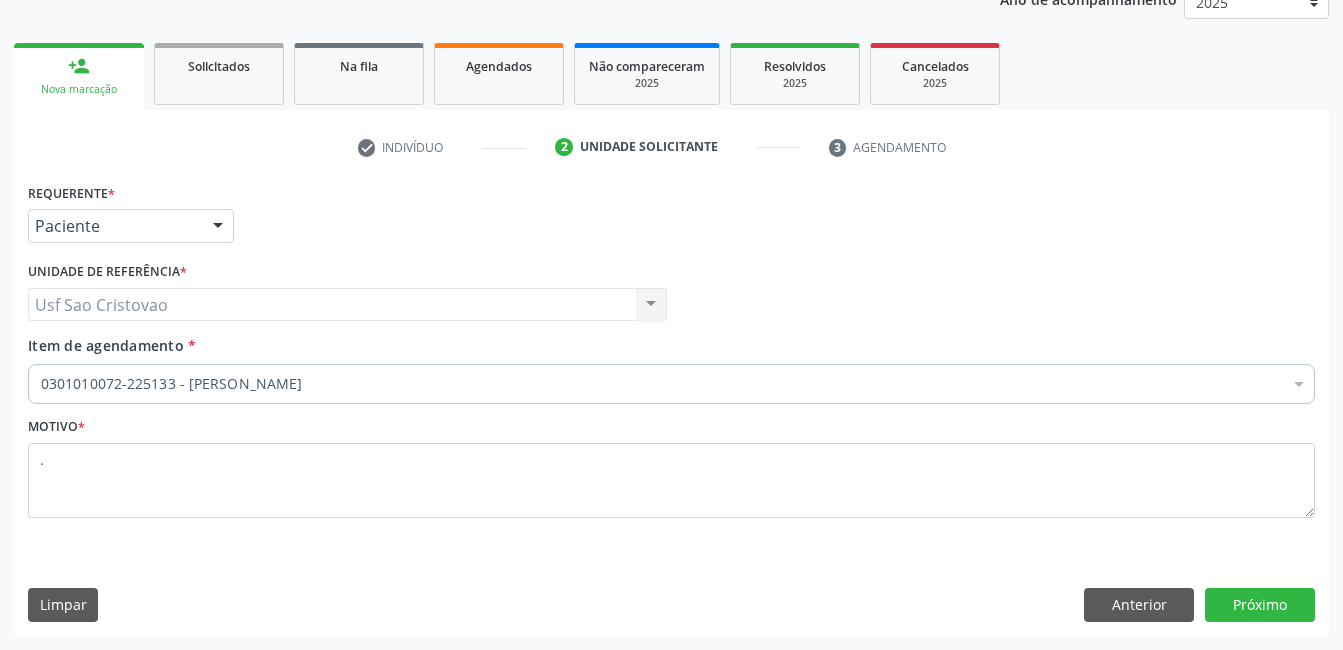 click on "Requerente
*
Paciente         Médico(a)   Enfermeiro(a)   Paciente
Nenhum resultado encontrado para: "   "
Não há nenhuma opção para ser exibida.
UF
PE         PE
Nenhum resultado encontrado para: "   "
Não há nenhuma opção para ser exibida.
Município
Serra Talhada         [GEOGRAPHIC_DATA] resultado encontrado para: "   "
Não há nenhuma opção para ser exibida.
Médico Solicitante
Por favor, selecione a Unidade de Atendimento primeiro
Nenhum resultado encontrado para: "   "
Não há nenhuma opção para ser exibida.
Unidade de referência
*
Usf Sao Cristovao         Usf Sao Cristovao
Nenhum resultado encontrado para: "   "
Não há nenhuma opção para ser exibida.
Item de agendamento
*" at bounding box center (671, 406) 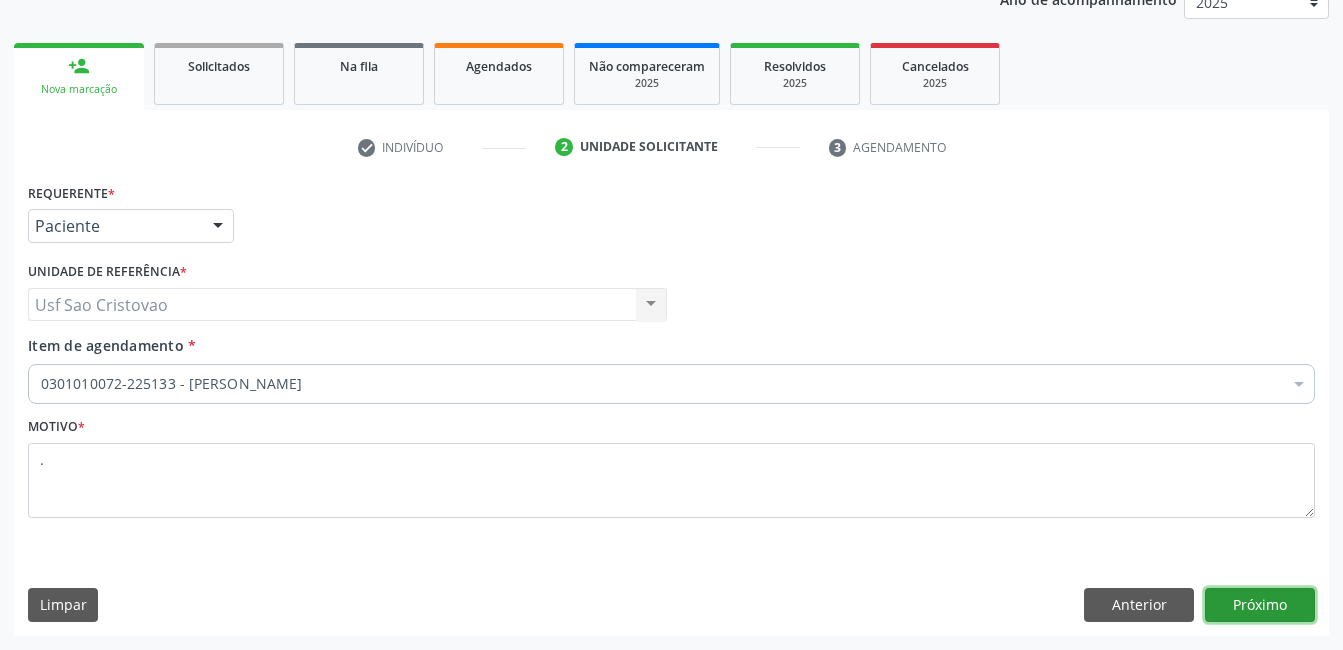 click on "Próximo" at bounding box center (1260, 605) 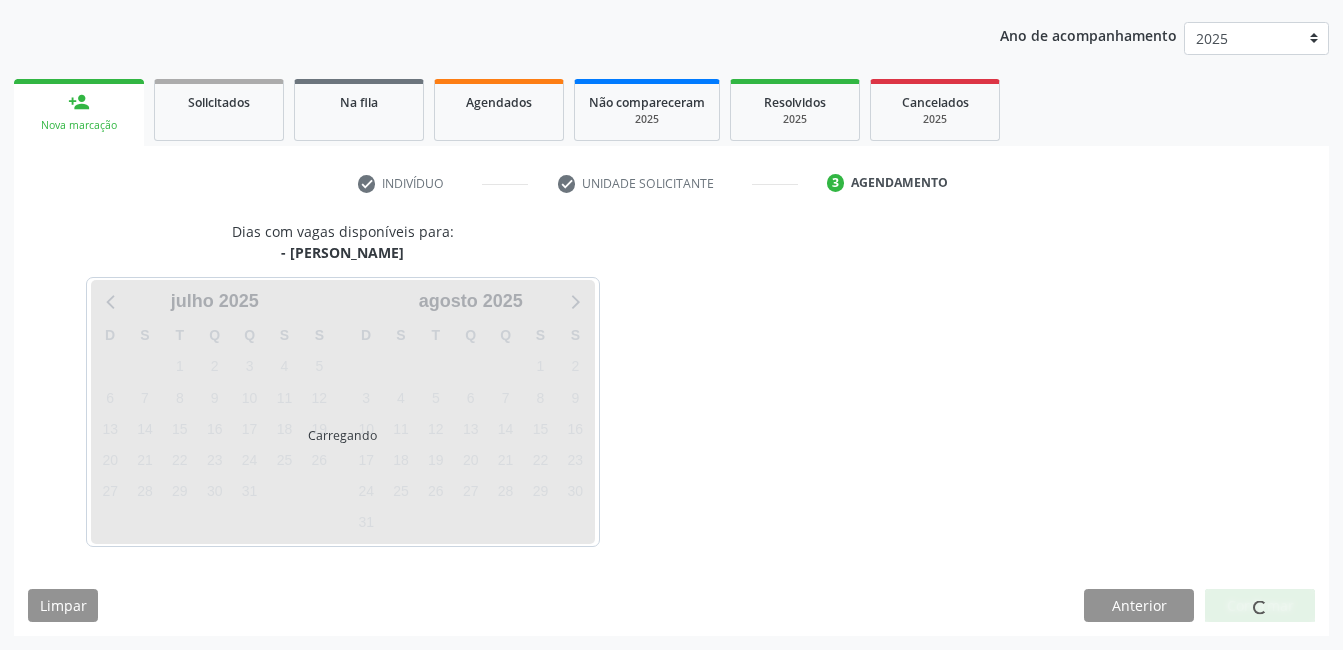scroll, scrollTop: 220, scrollLeft: 0, axis: vertical 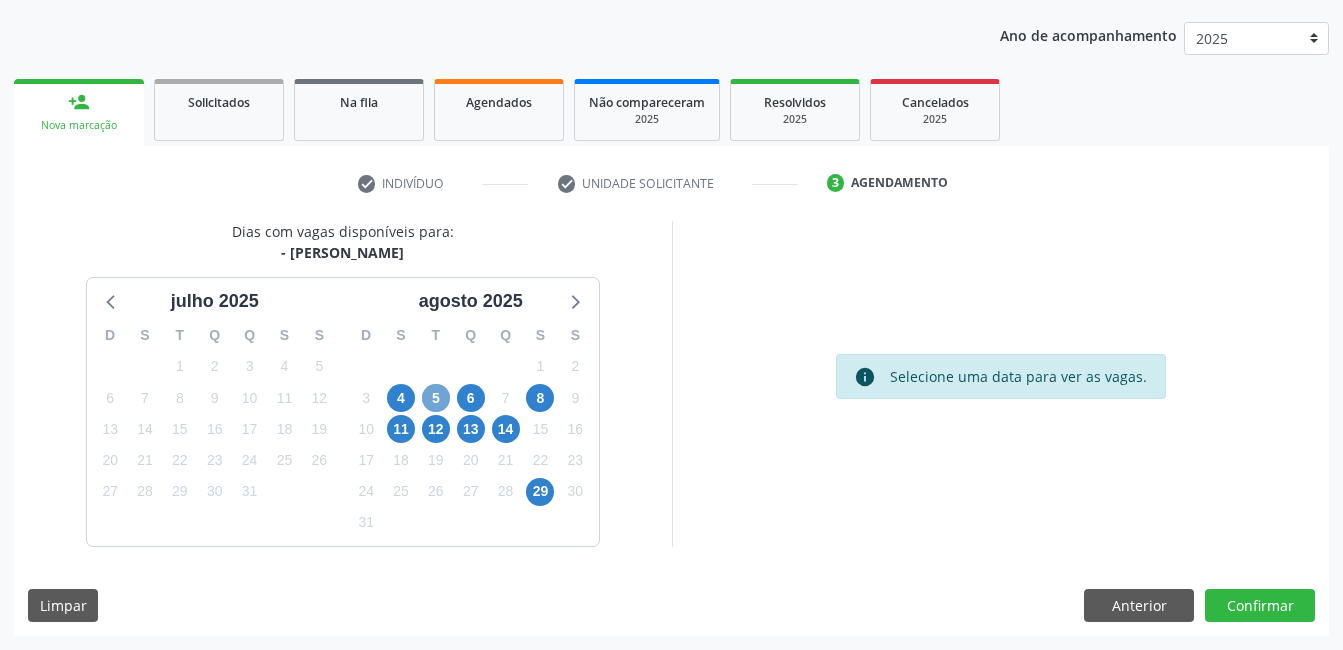 click on "5" at bounding box center (436, 398) 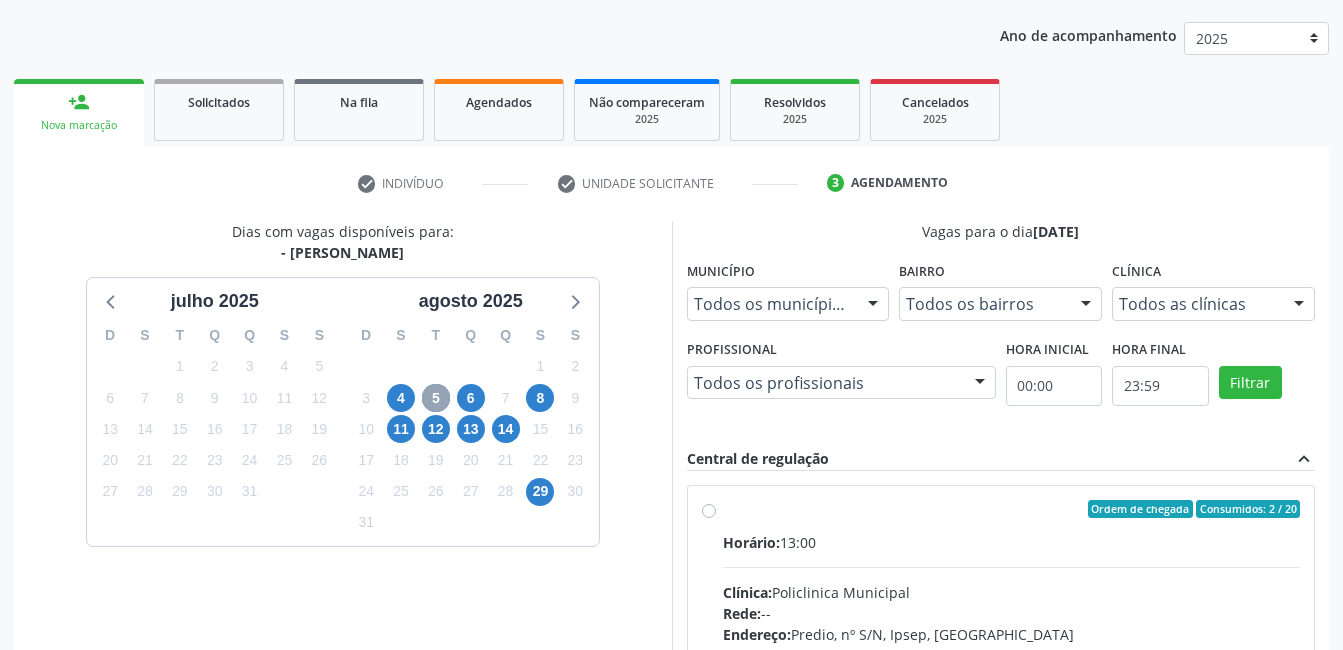 scroll, scrollTop: 420, scrollLeft: 0, axis: vertical 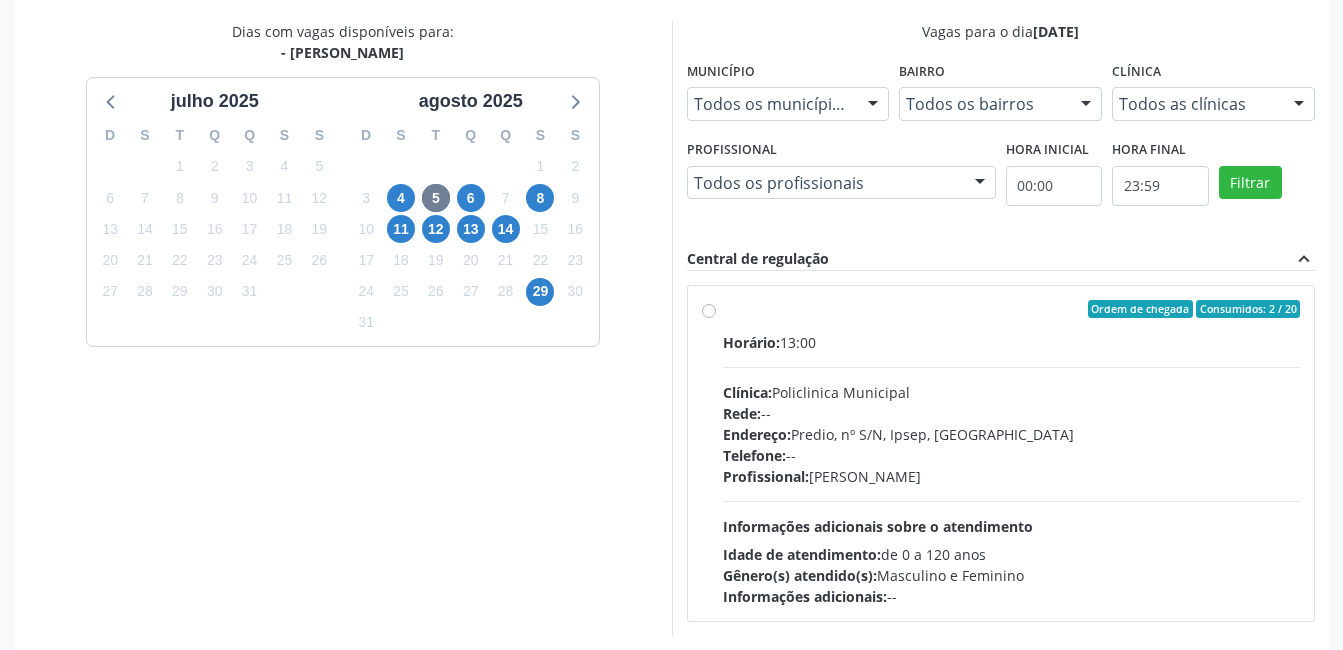 click on "Ordem de chegada
Consumidos: 2 / 20
Horário:   13:00
Clínica:  Policlinica Municipal
Rede:
--
Endereço:   Predio, nº S/N, Ipsep, Serra Talhada - PE
Telefone:   --
Profissional:
Maria Augusta Soares Sobreira Machado
Informações adicionais sobre o atendimento
Idade de atendimento:
de 0 a 120 anos
Gênero(s) atendido(s):
Masculino e Feminino
Informações adicionais:
--" at bounding box center [1012, 453] 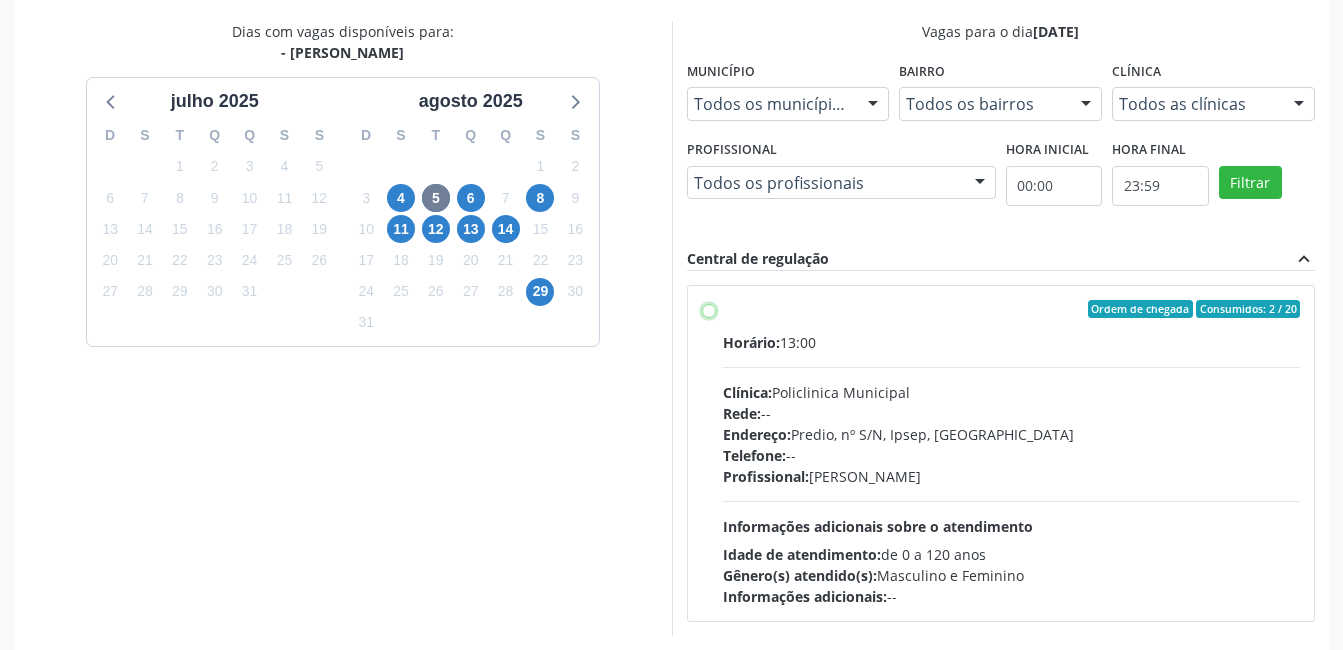 click on "Ordem de chegada
Consumidos: 2 / 20
Horário:   13:00
Clínica:  Policlinica Municipal
Rede:
--
Endereço:   Predio, nº S/N, Ipsep, Serra Talhada - PE
Telefone:   --
Profissional:
Maria Augusta Soares Sobreira Machado
Informações adicionais sobre o atendimento
Idade de atendimento:
de 0 a 120 anos
Gênero(s) atendido(s):
Masculino e Feminino
Informações adicionais:
--" at bounding box center (709, 309) 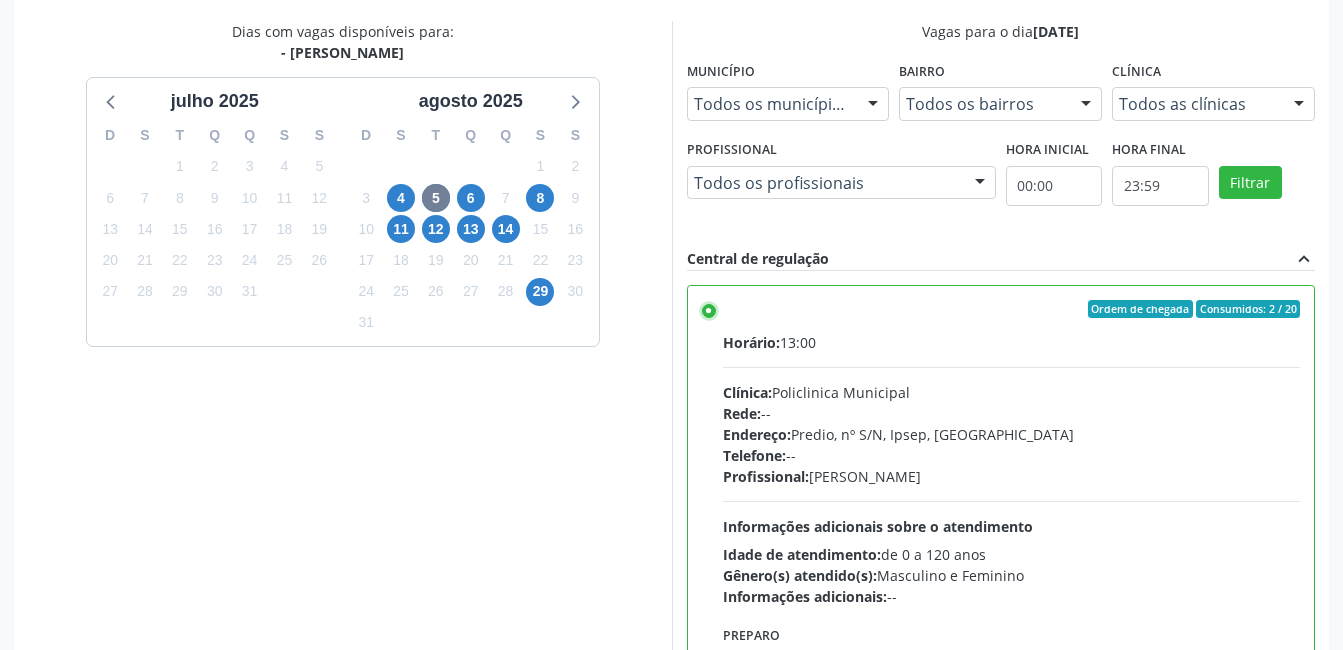 scroll, scrollTop: 545, scrollLeft: 0, axis: vertical 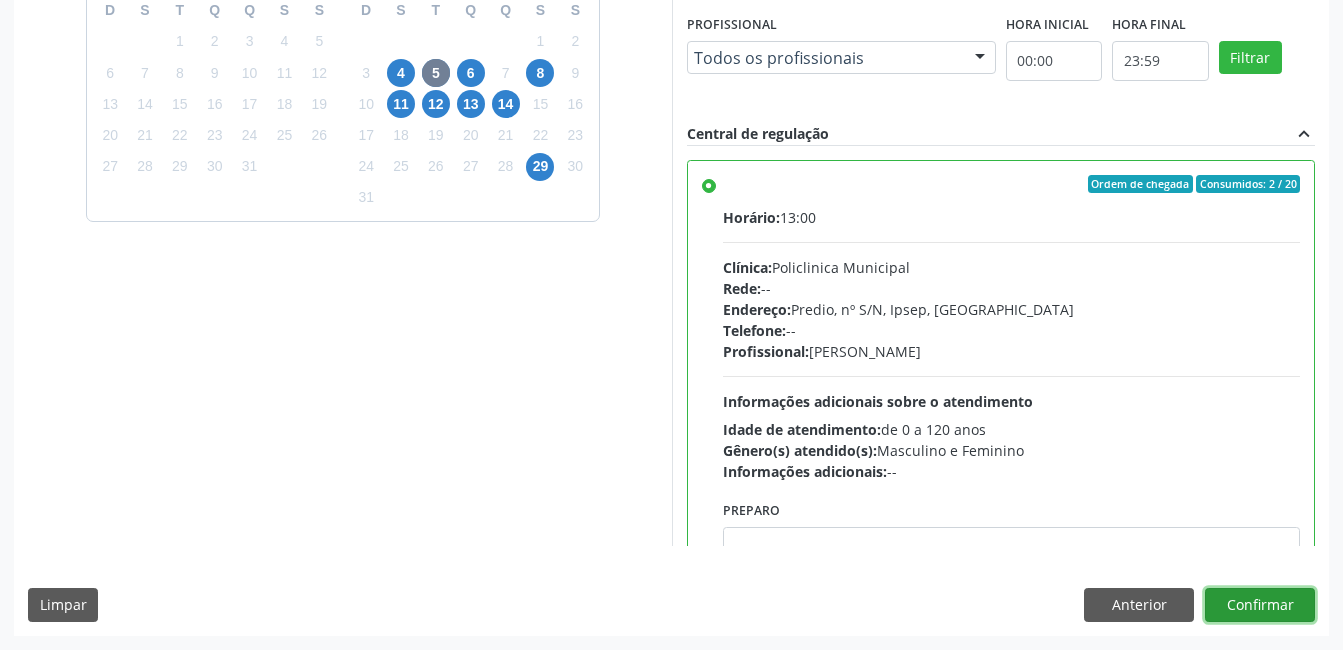 click on "Confirmar" at bounding box center [1260, 605] 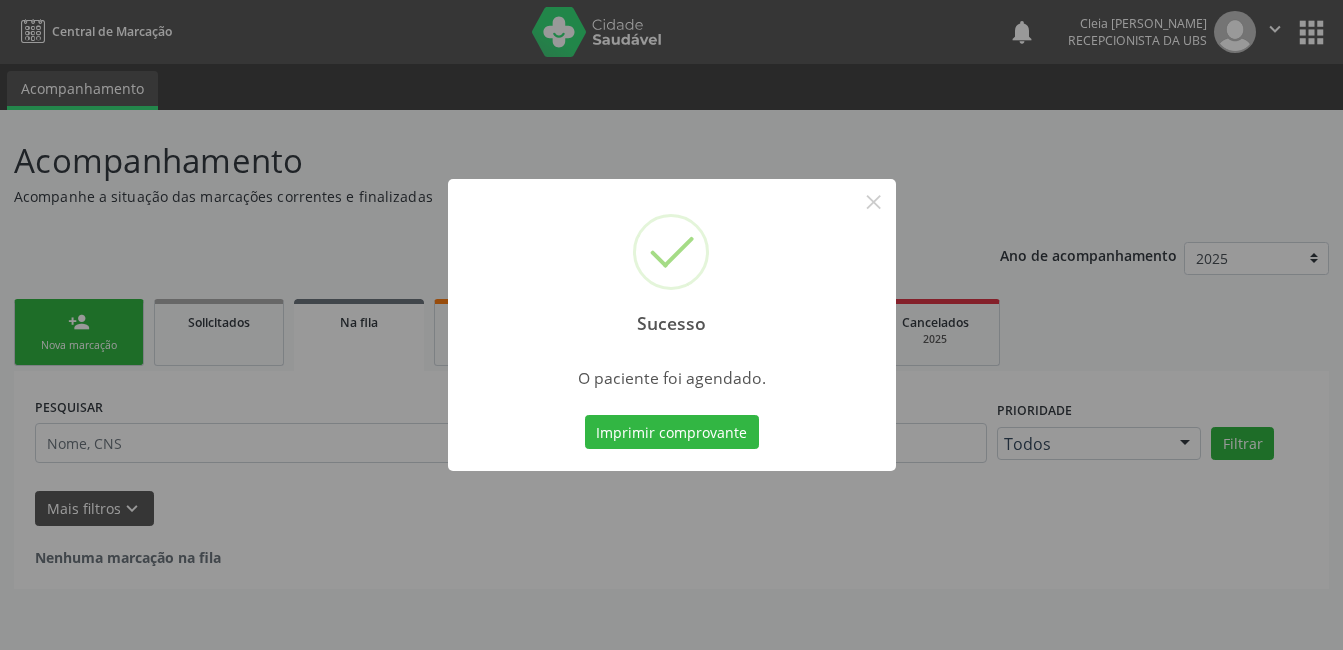scroll, scrollTop: 0, scrollLeft: 0, axis: both 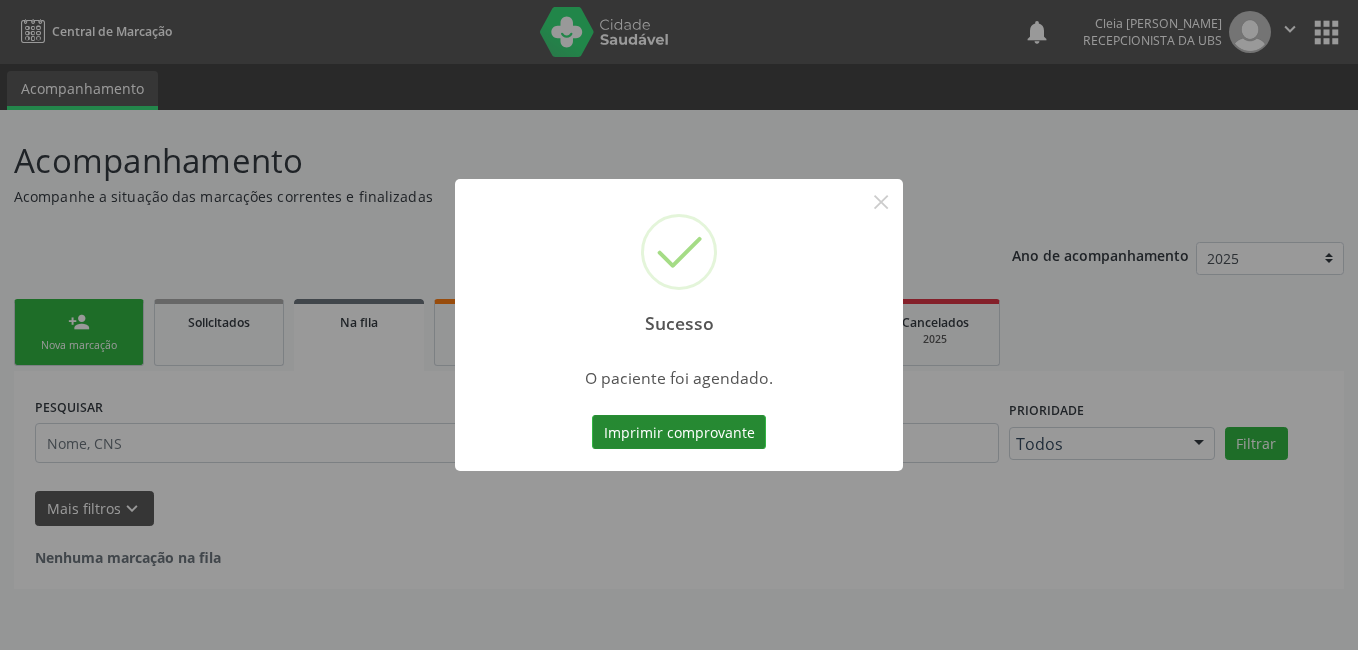 click on "Imprimir comprovante" at bounding box center (679, 432) 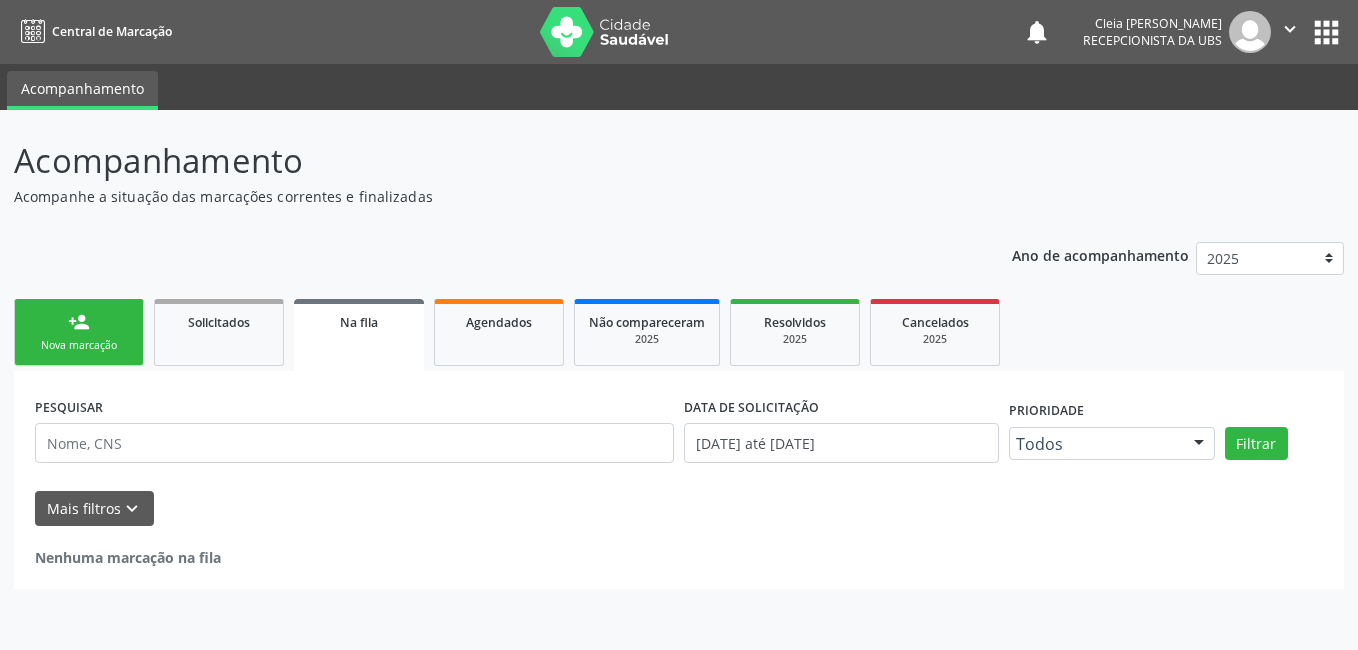 click on "Nova marcação" at bounding box center (79, 345) 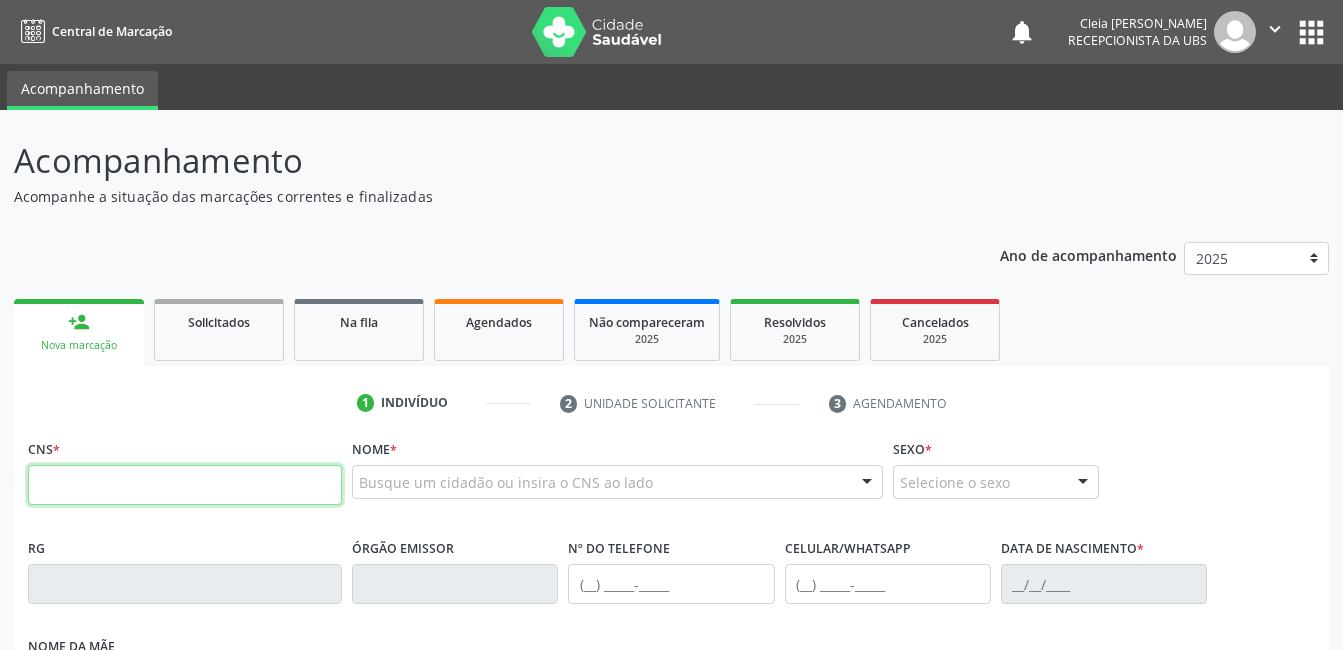 click at bounding box center (185, 485) 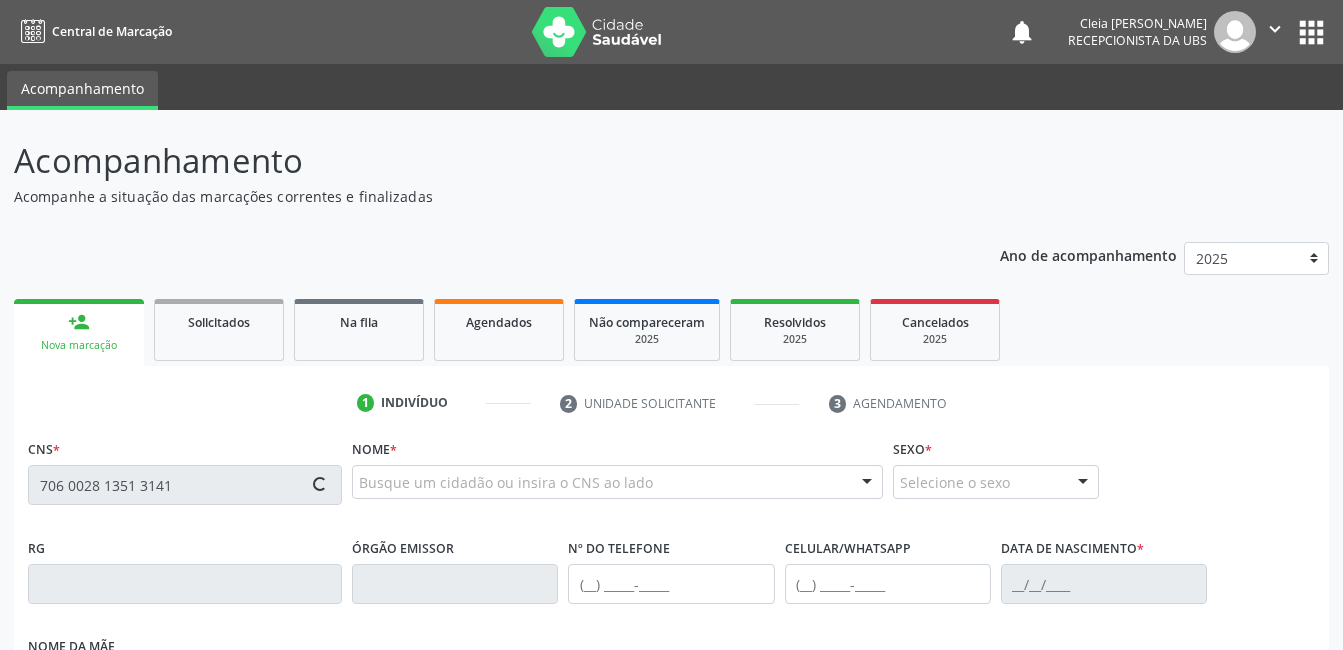 type on "706 0028 1351 3141" 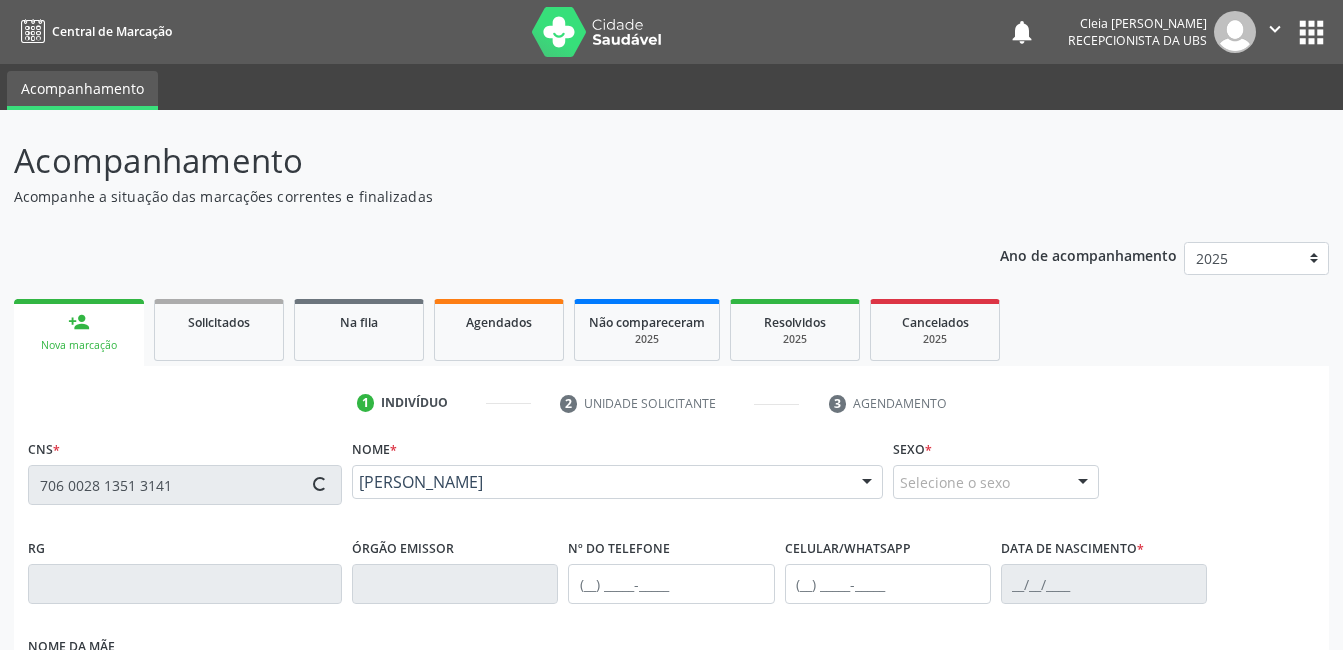 scroll, scrollTop: 300, scrollLeft: 0, axis: vertical 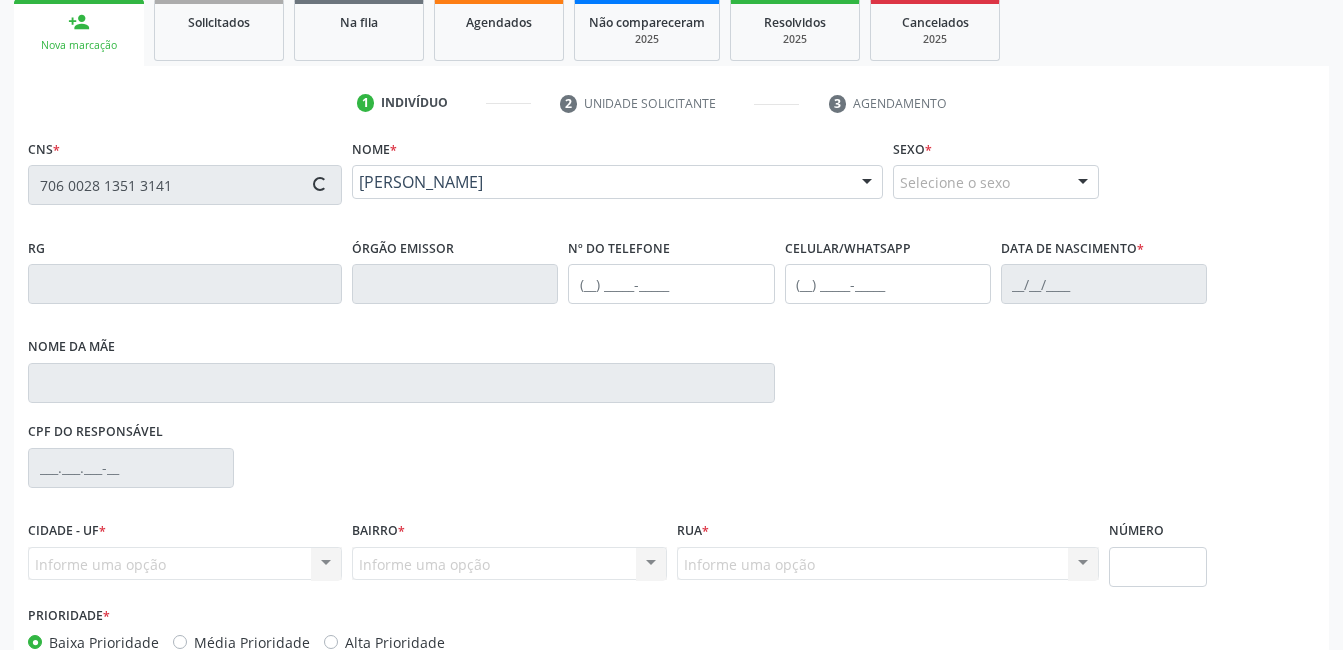 type on "(87) 9939-1662" 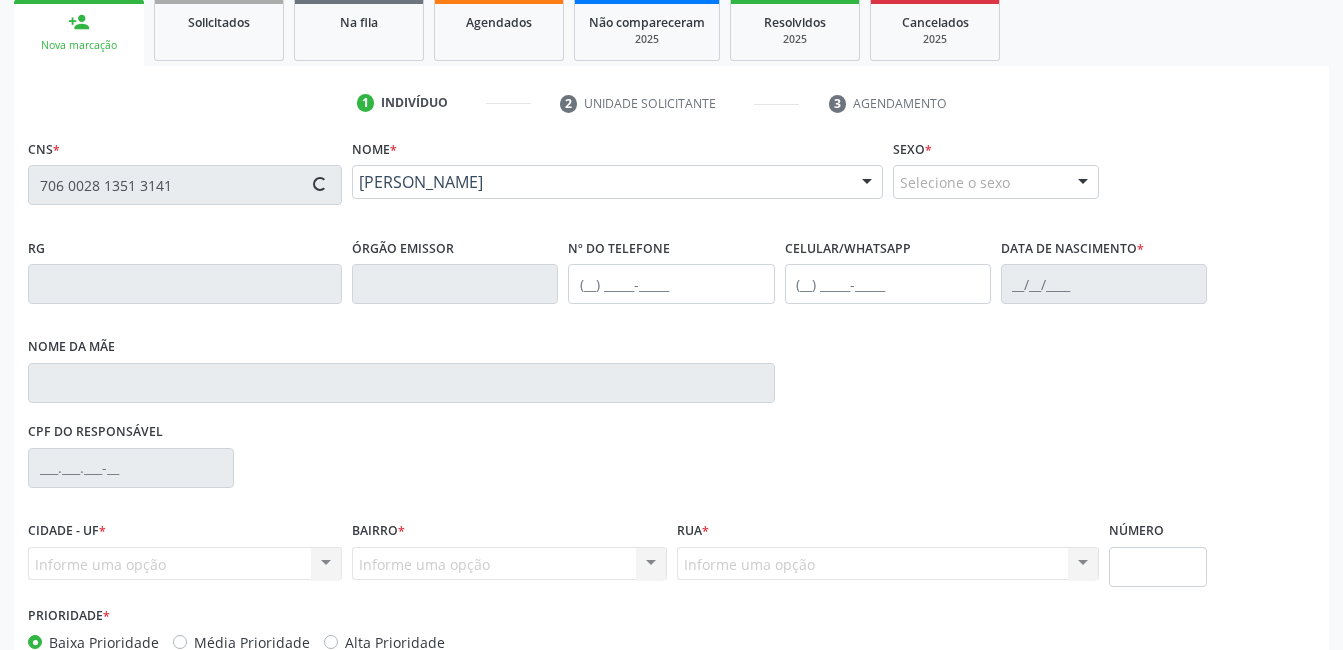 type on "02/06/1955" 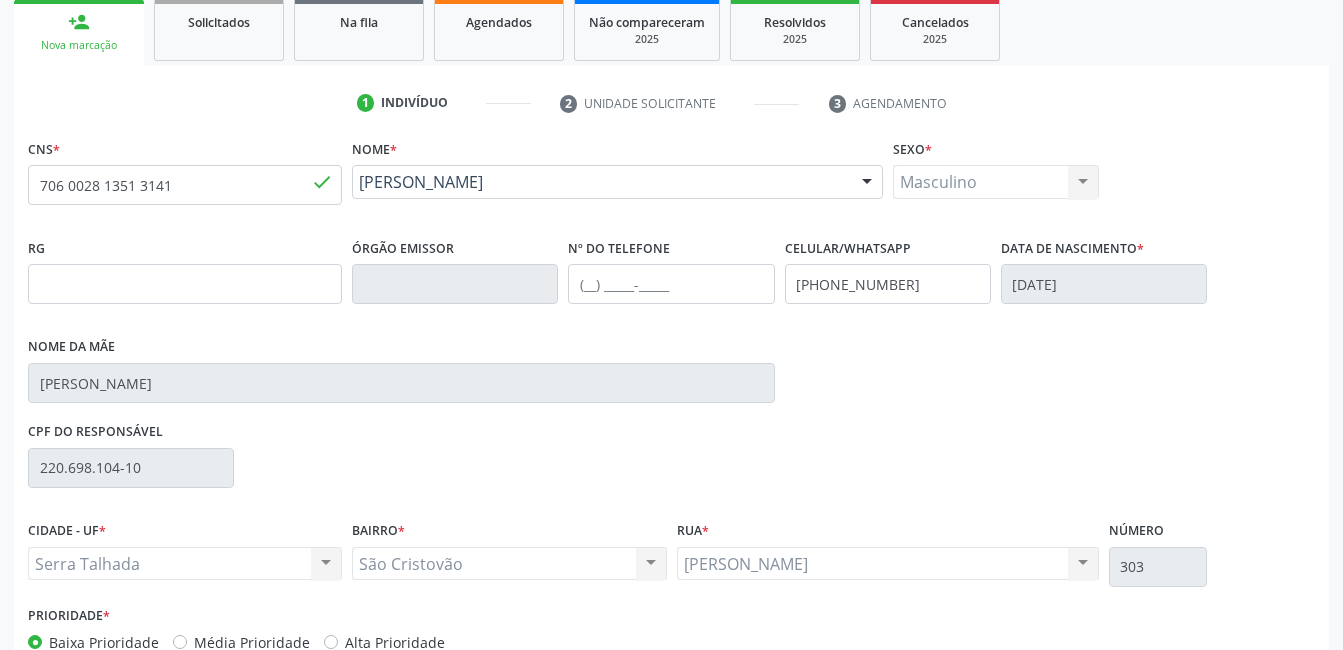 scroll, scrollTop: 420, scrollLeft: 0, axis: vertical 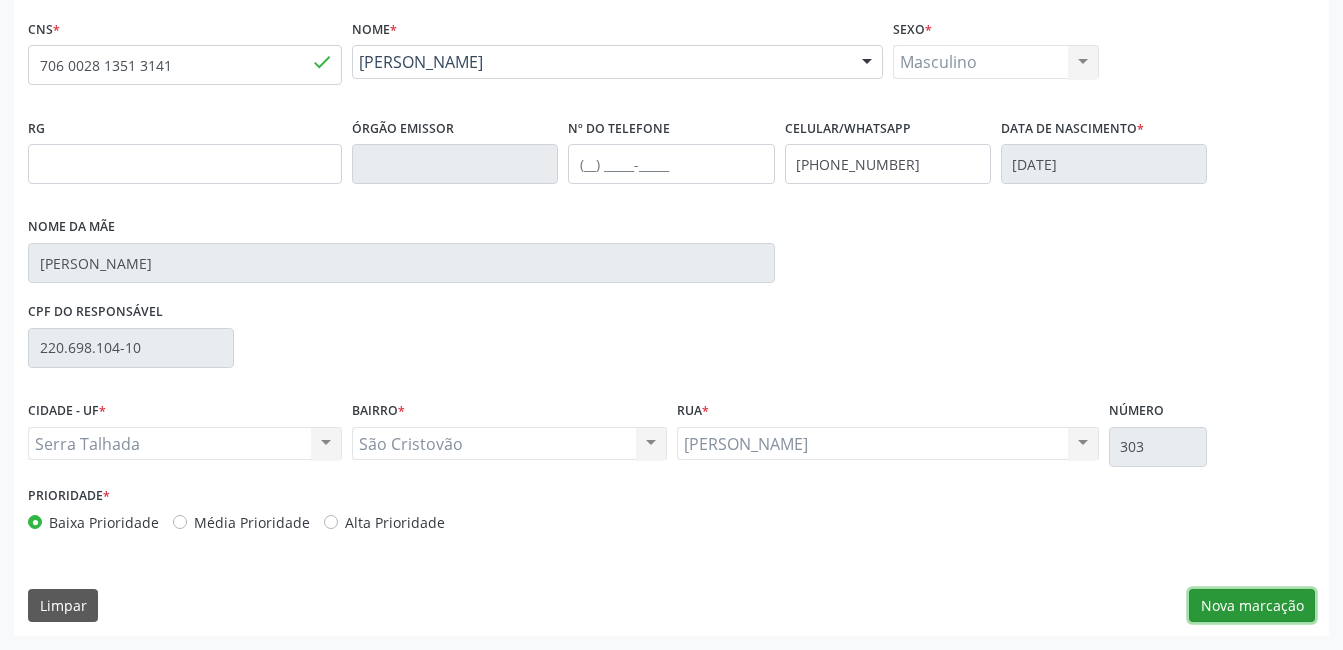 click on "Nova marcação" at bounding box center [1252, 606] 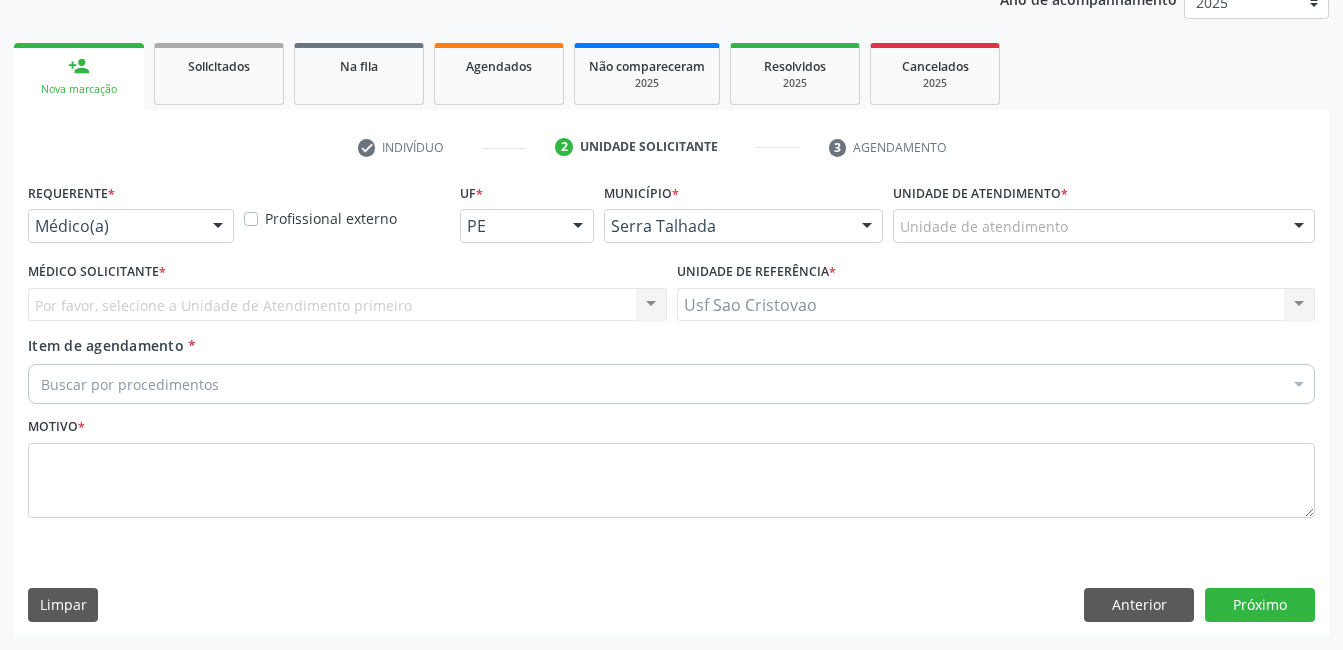 click at bounding box center [218, 227] 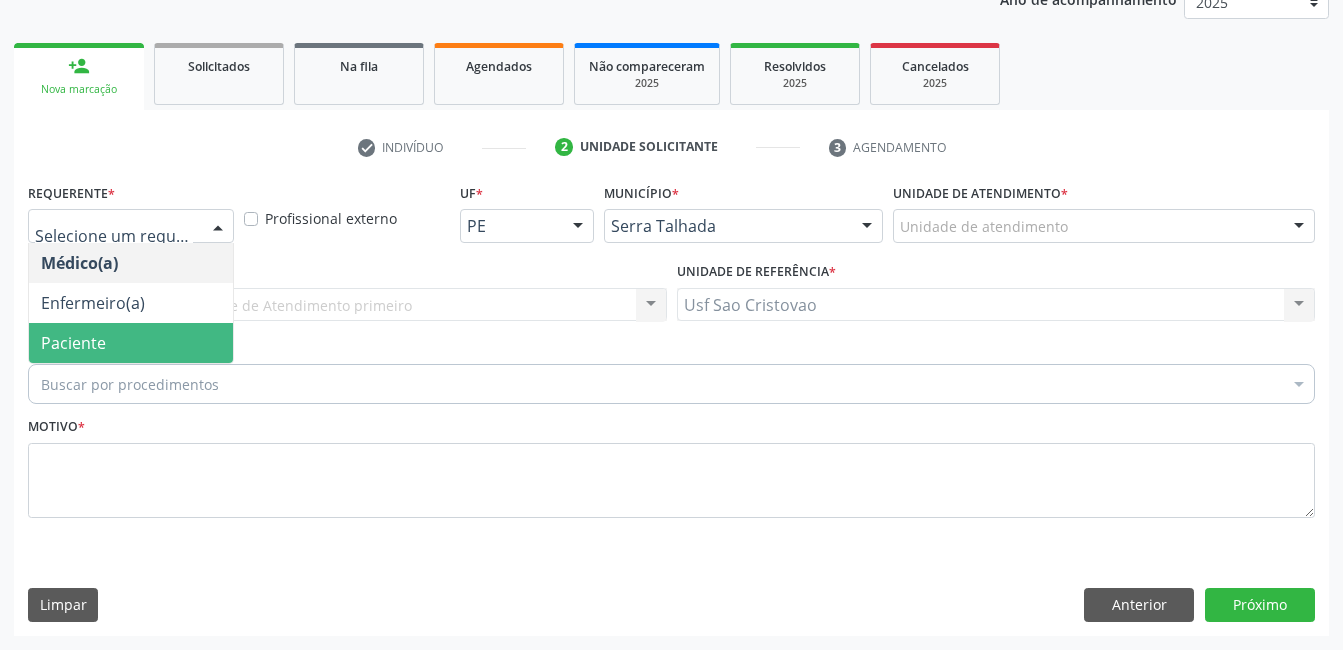click on "Paciente" at bounding box center (131, 343) 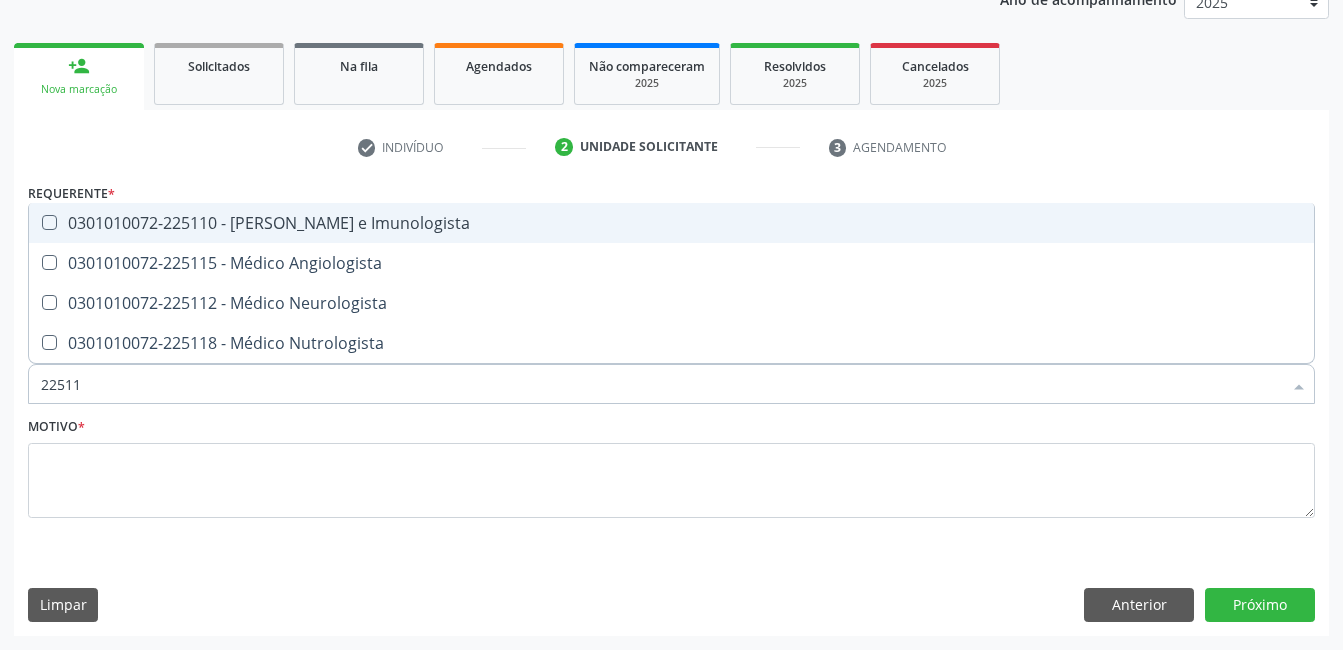 type on "225112" 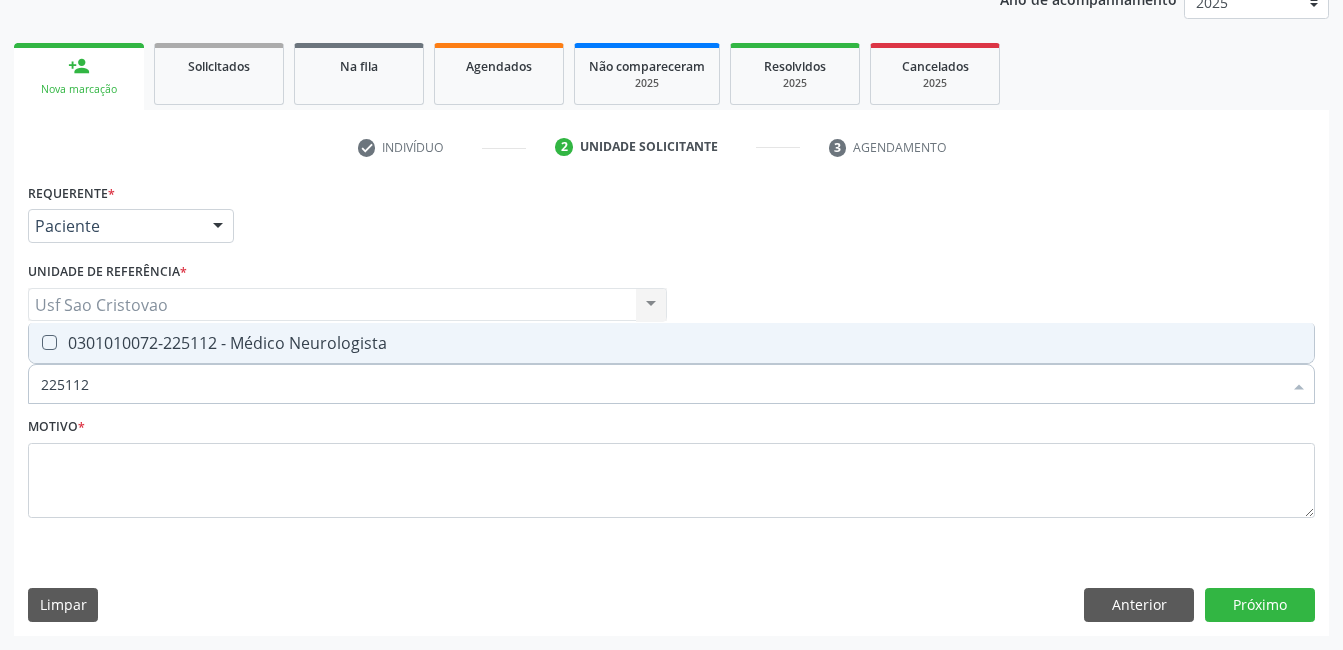 click at bounding box center [49, 342] 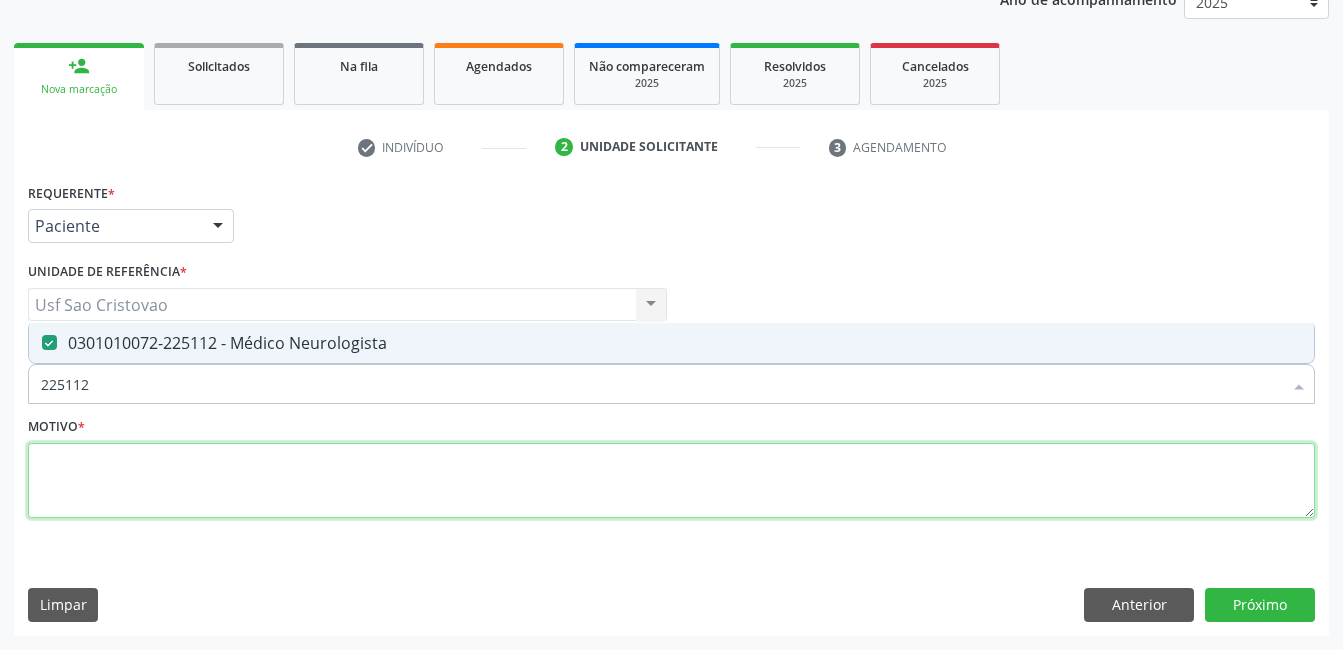 click at bounding box center [671, 481] 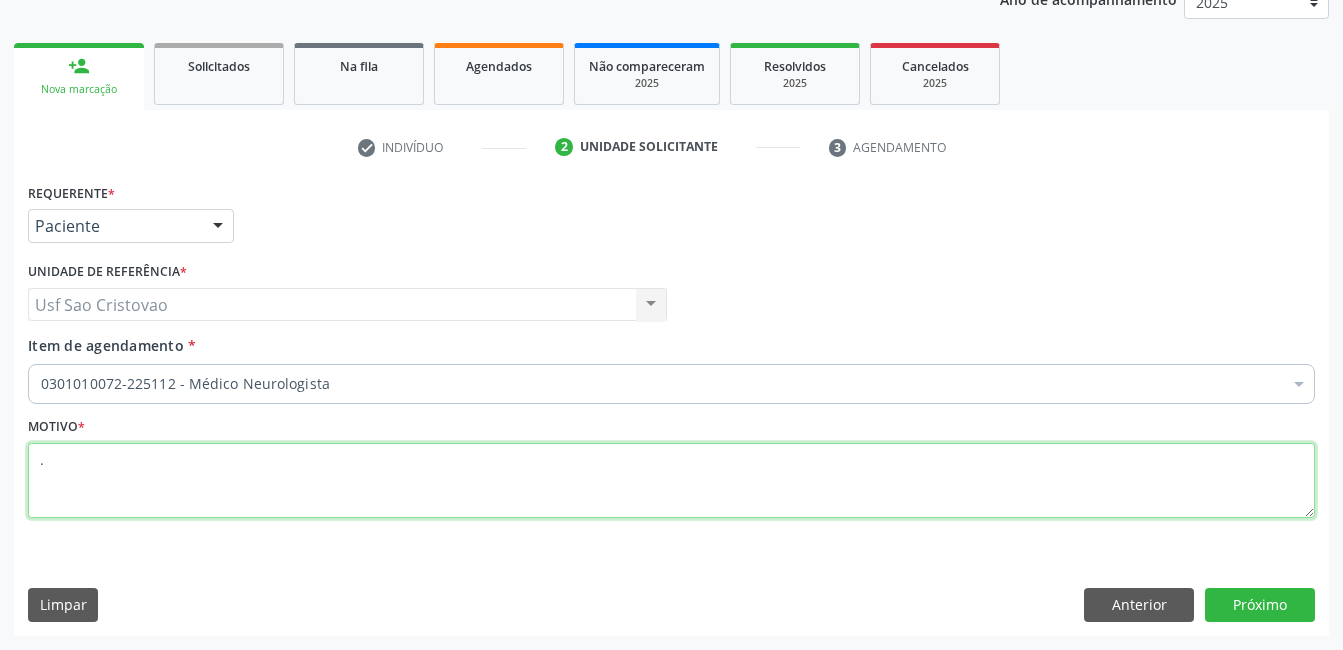 type on "." 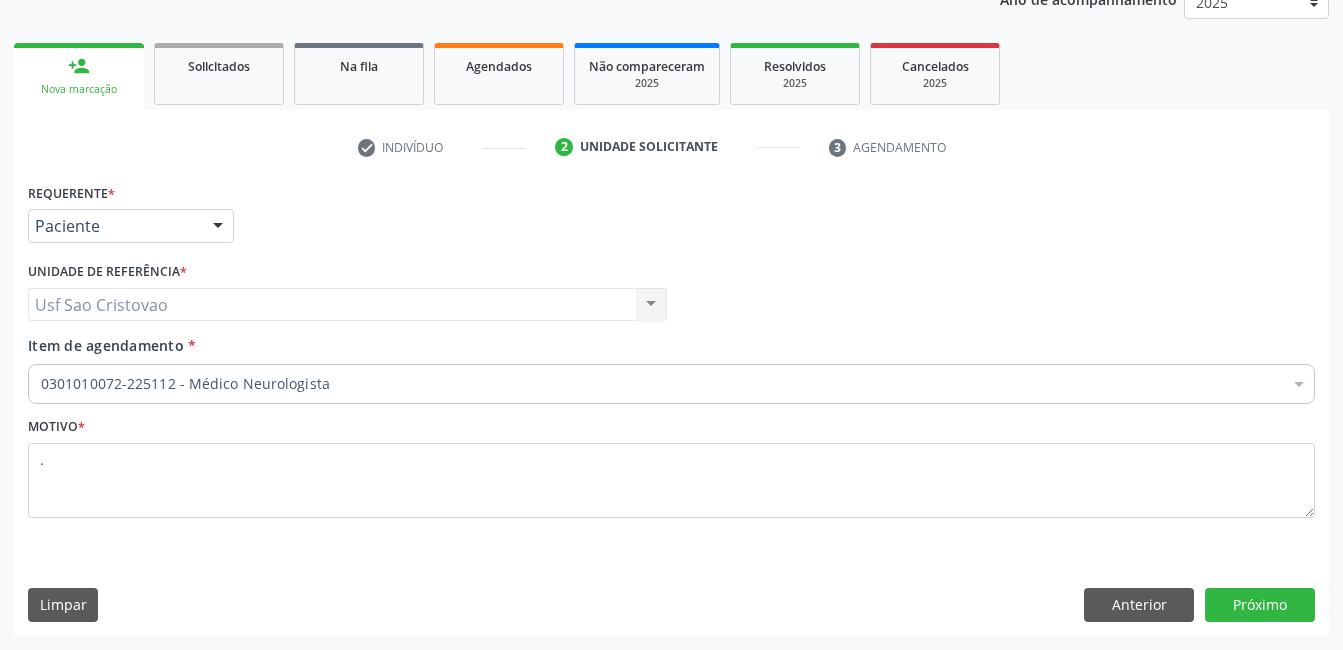 click on "Requerente
*
Paciente         Médico(a)   Enfermeiro(a)   Paciente
Nenhum resultado encontrado para: "   "
Não há nenhuma opção para ser exibida.
UF
PE         PE
Nenhum resultado encontrado para: "   "
Não há nenhuma opção para ser exibida.
Município
Serra Talhada         [GEOGRAPHIC_DATA] resultado encontrado para: "   "
Não há nenhuma opção para ser exibida.
Médico Solicitante
Por favor, selecione a Unidade de Atendimento primeiro
Nenhum resultado encontrado para: "   "
Não há nenhuma opção para ser exibida.
Unidade de referência
*
Usf Sao Cristovao         Usf Sao Cristovao
Nenhum resultado encontrado para: "   "
Não há nenhuma opção para ser exibida.
Item de agendamento
*" at bounding box center (671, 406) 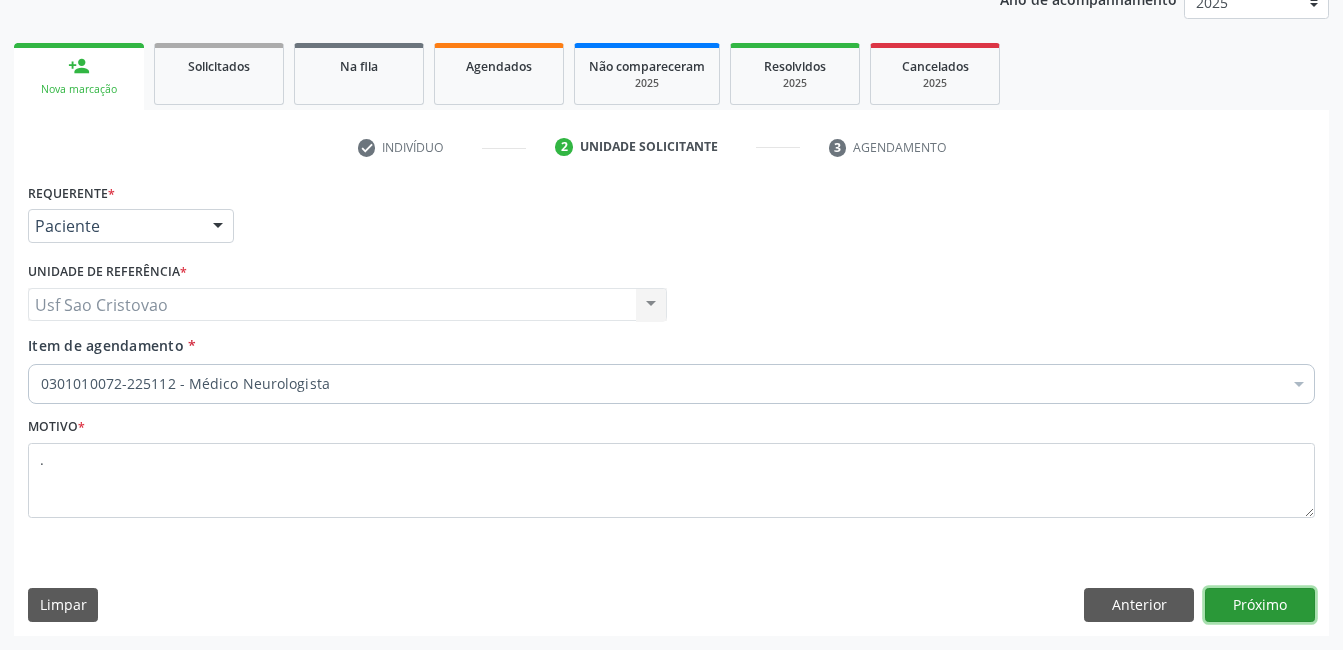 click on "Próximo" at bounding box center [1260, 605] 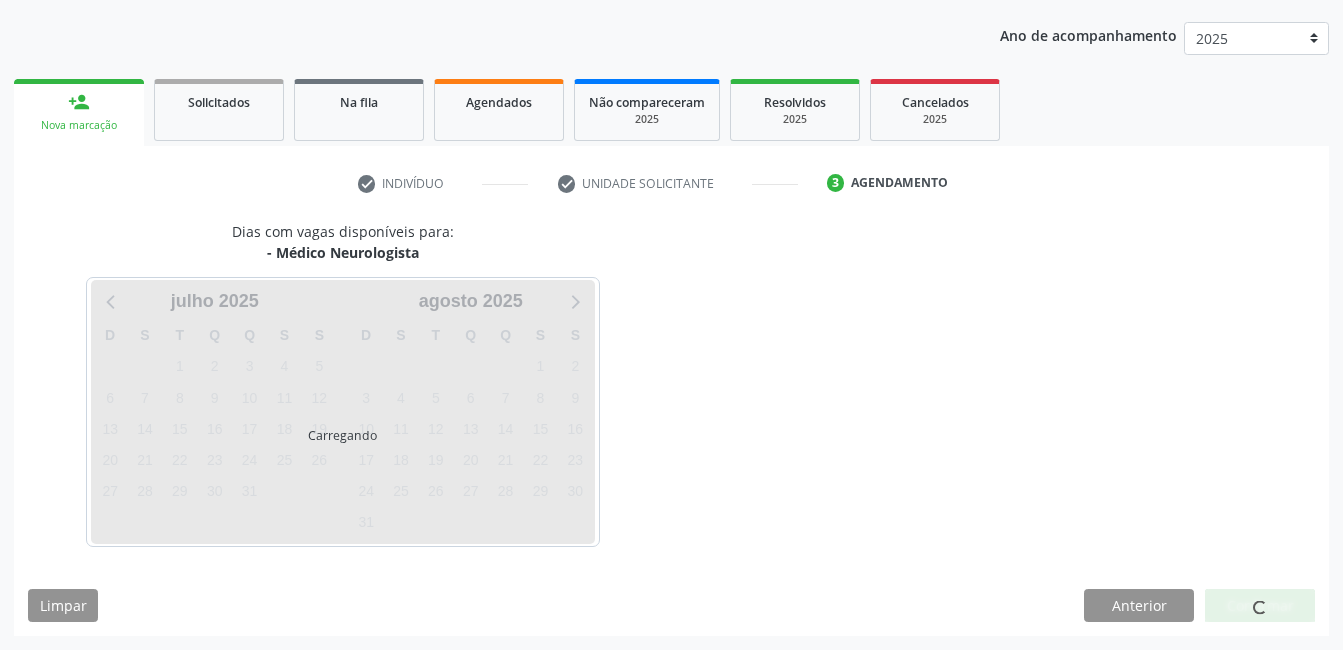 scroll, scrollTop: 220, scrollLeft: 0, axis: vertical 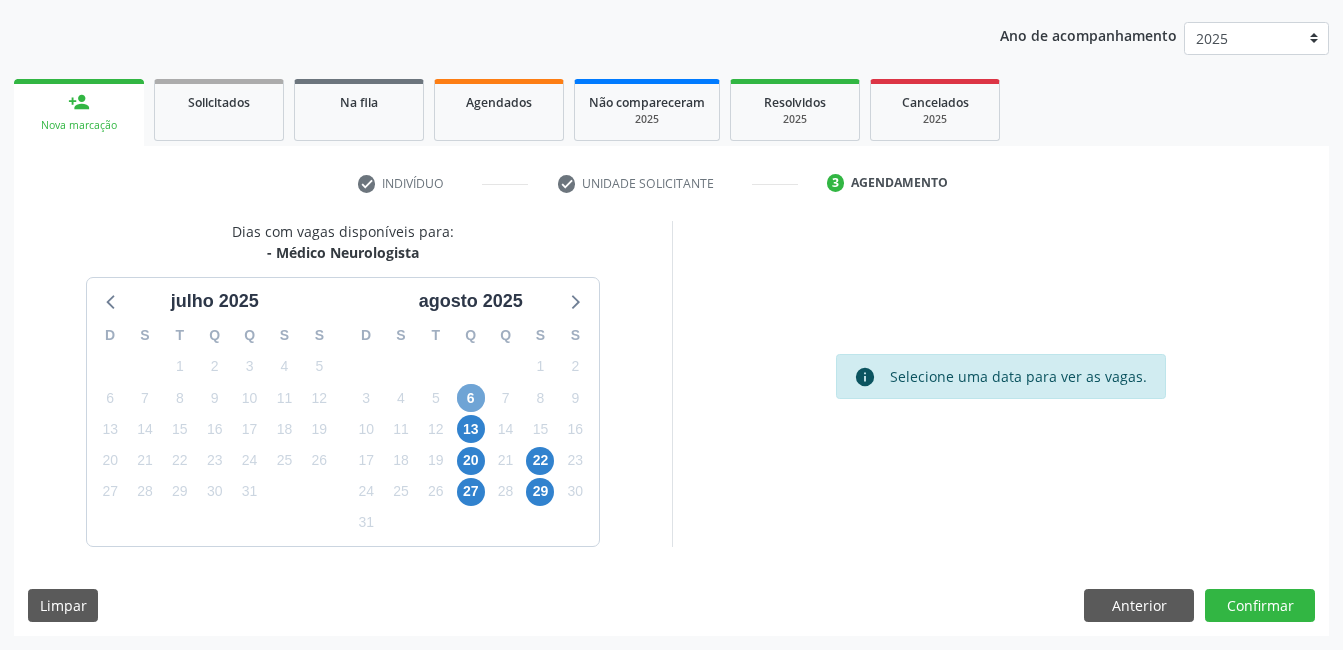 click on "6" at bounding box center [471, 398] 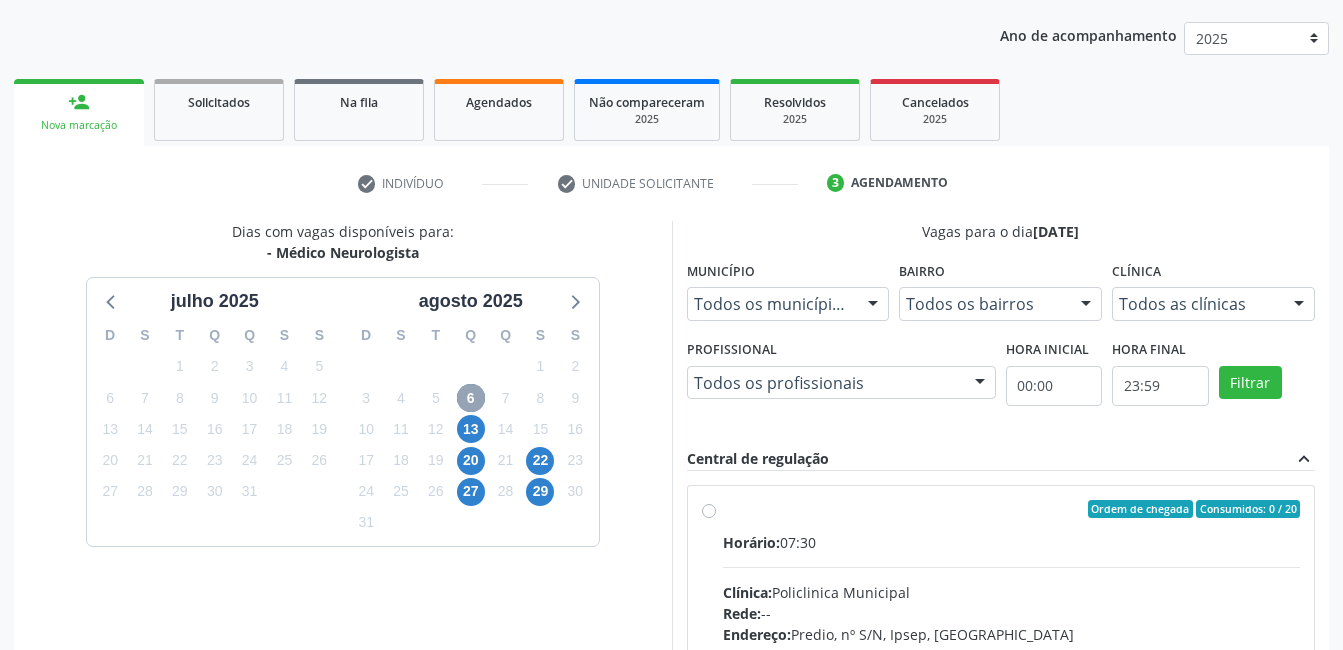 scroll, scrollTop: 420, scrollLeft: 0, axis: vertical 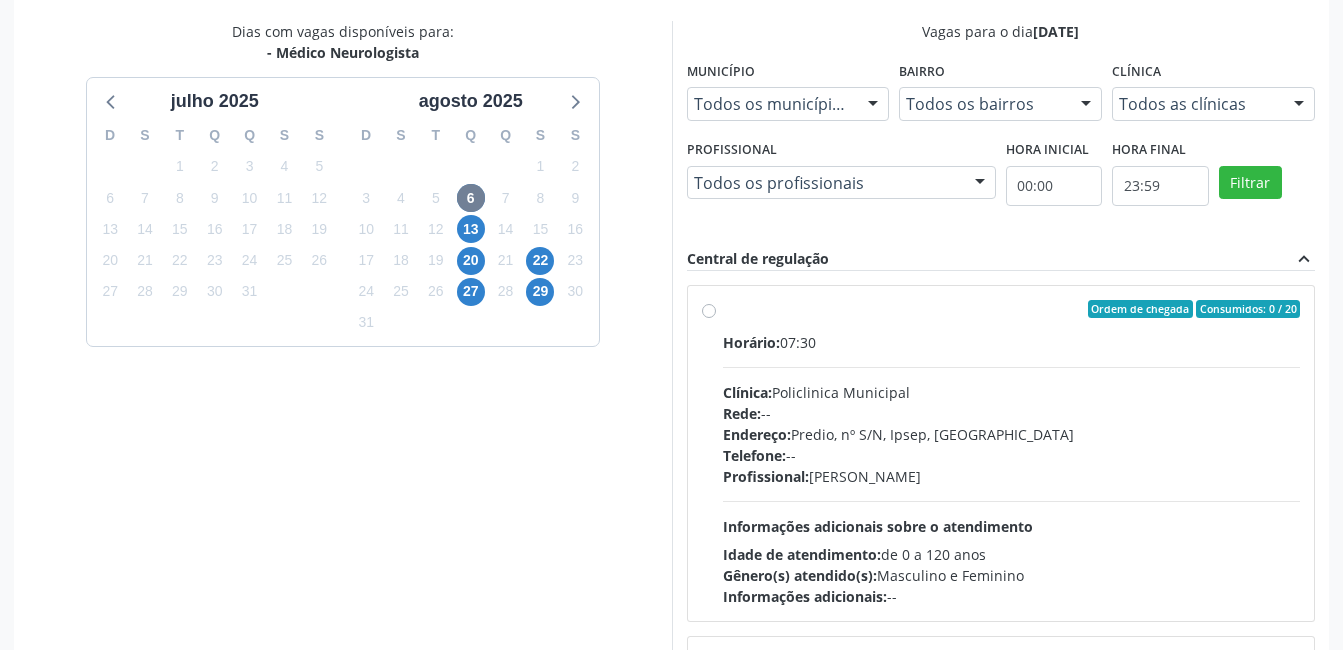 click on "Ordem de chegada
Consumidos: 0 / 20
Horário:   07:30
Clínica:  Policlinica Municipal
Rede:
--
Endereço:   Predio, nº S/N, Ipsep, Serra Talhada - PE
Telefone:   --
Profissional:
Cecilia Fernandes Antas Florentino
Informações adicionais sobre o atendimento
Idade de atendimento:
de 0 a 120 anos
Gênero(s) atendido(s):
Masculino e Feminino
Informações adicionais:
--" at bounding box center (1012, 453) 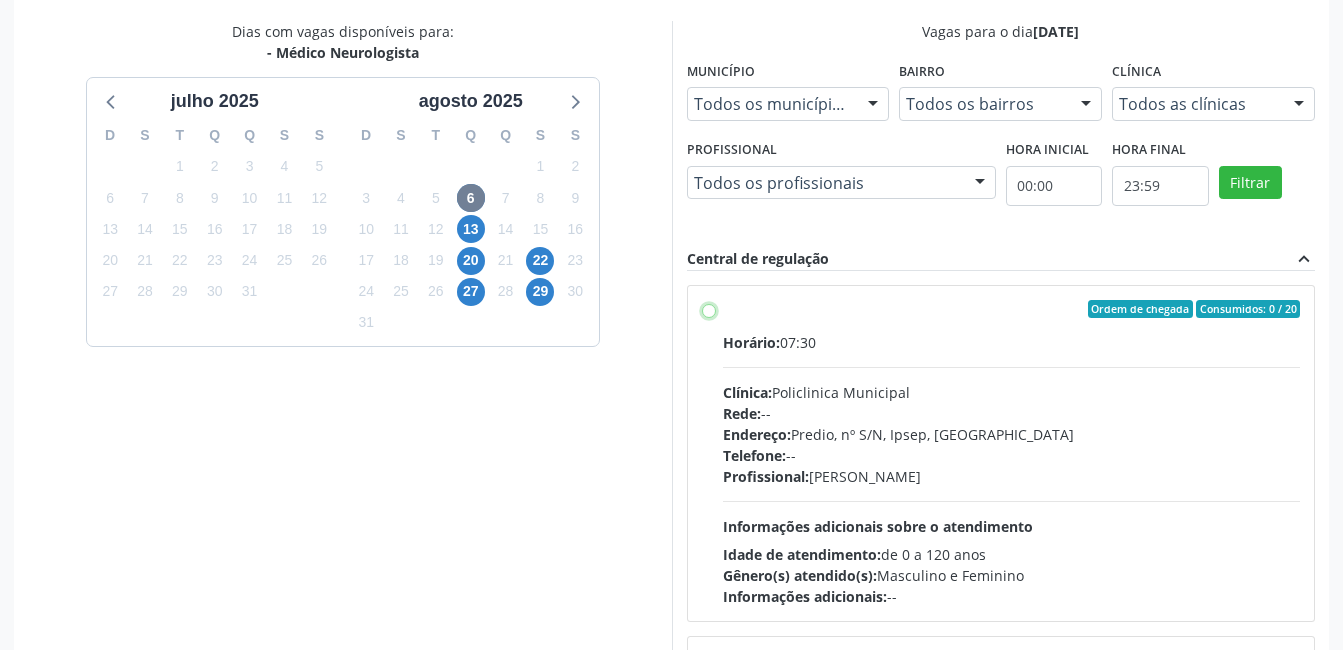 click on "Ordem de chegada
Consumidos: 0 / 20
Horário:   07:30
Clínica:  Policlinica Municipal
Rede:
--
Endereço:   Predio, nº S/N, Ipsep, Serra Talhada - PE
Telefone:   --
Profissional:
Cecilia Fernandes Antas Florentino
Informações adicionais sobre o atendimento
Idade de atendimento:
de 0 a 120 anos
Gênero(s) atendido(s):
Masculino e Feminino
Informações adicionais:
--" at bounding box center [709, 309] 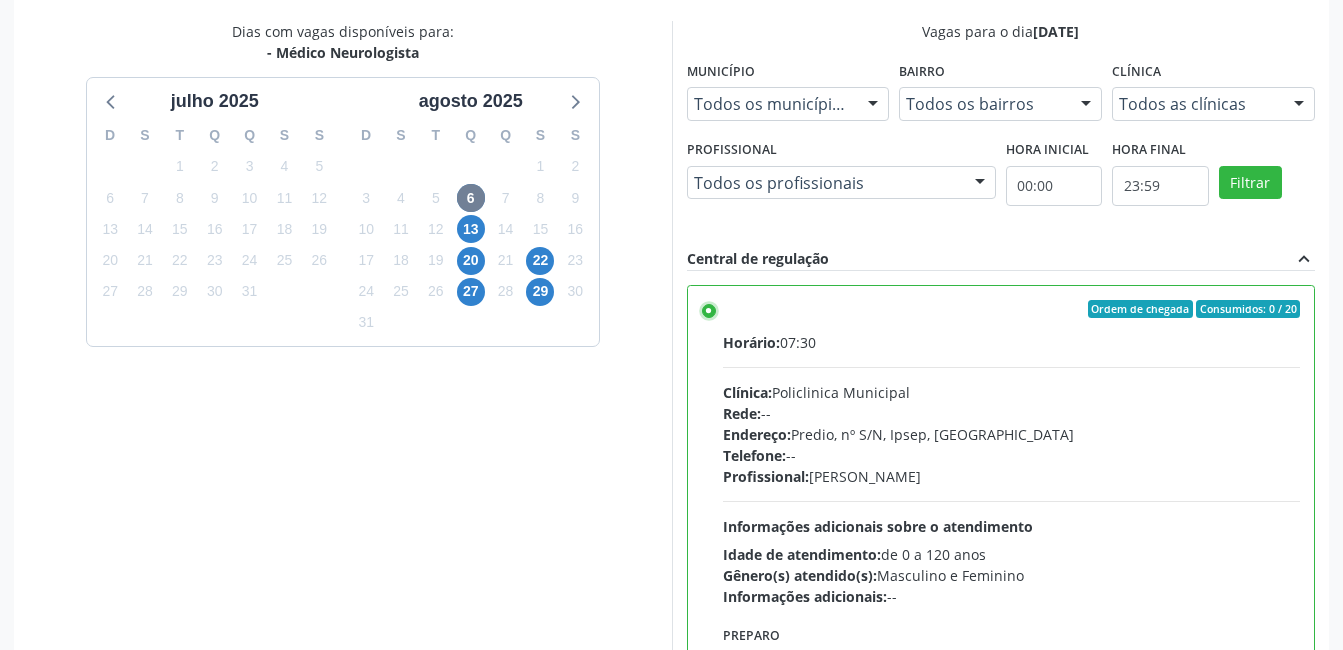 scroll, scrollTop: 545, scrollLeft: 0, axis: vertical 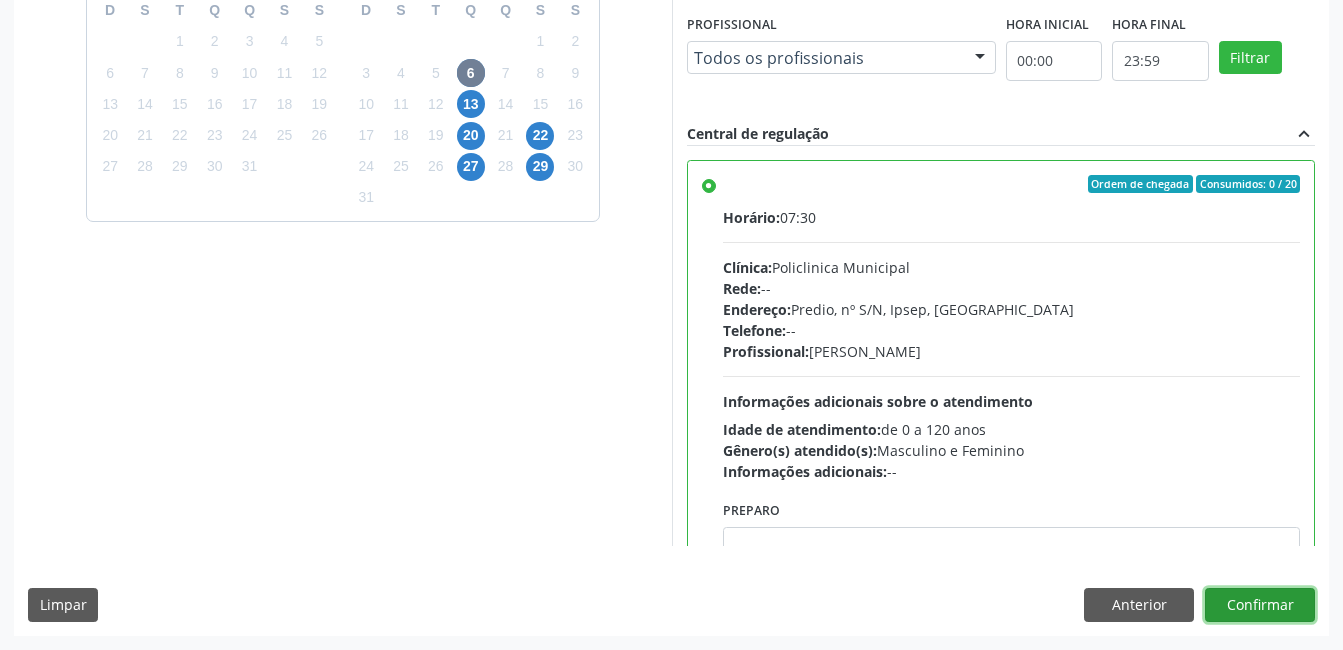 click on "Confirmar" at bounding box center (1260, 605) 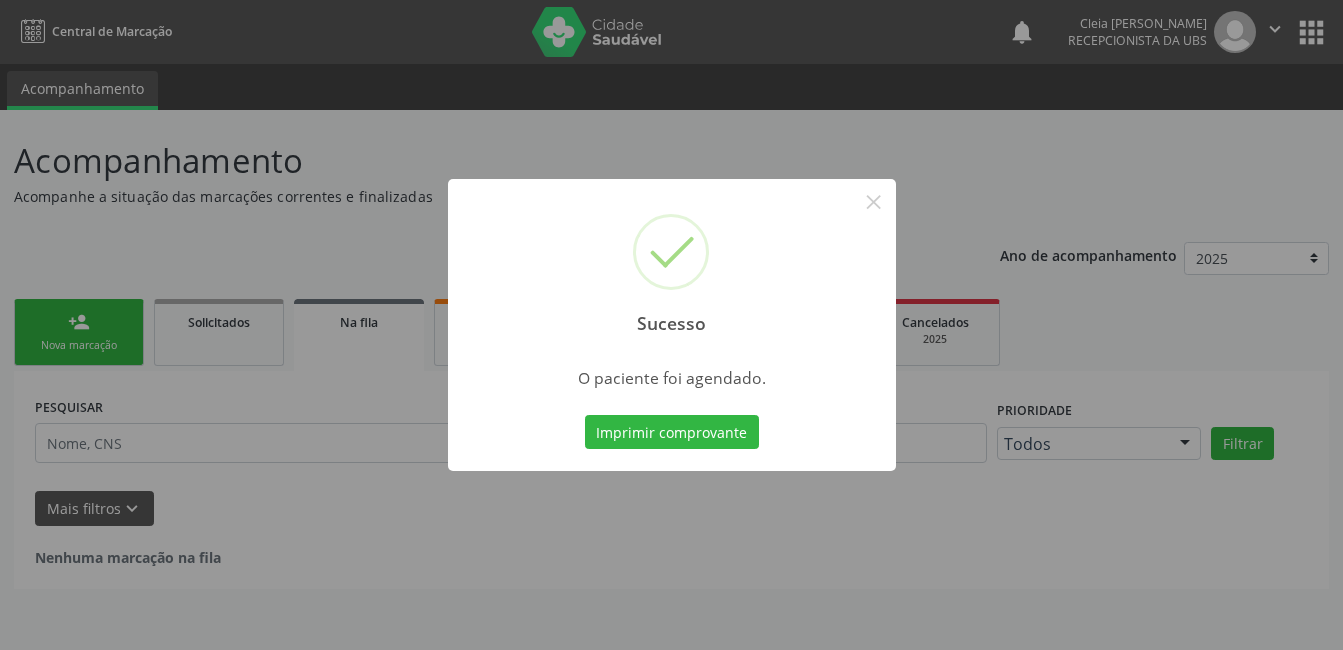 scroll, scrollTop: 0, scrollLeft: 0, axis: both 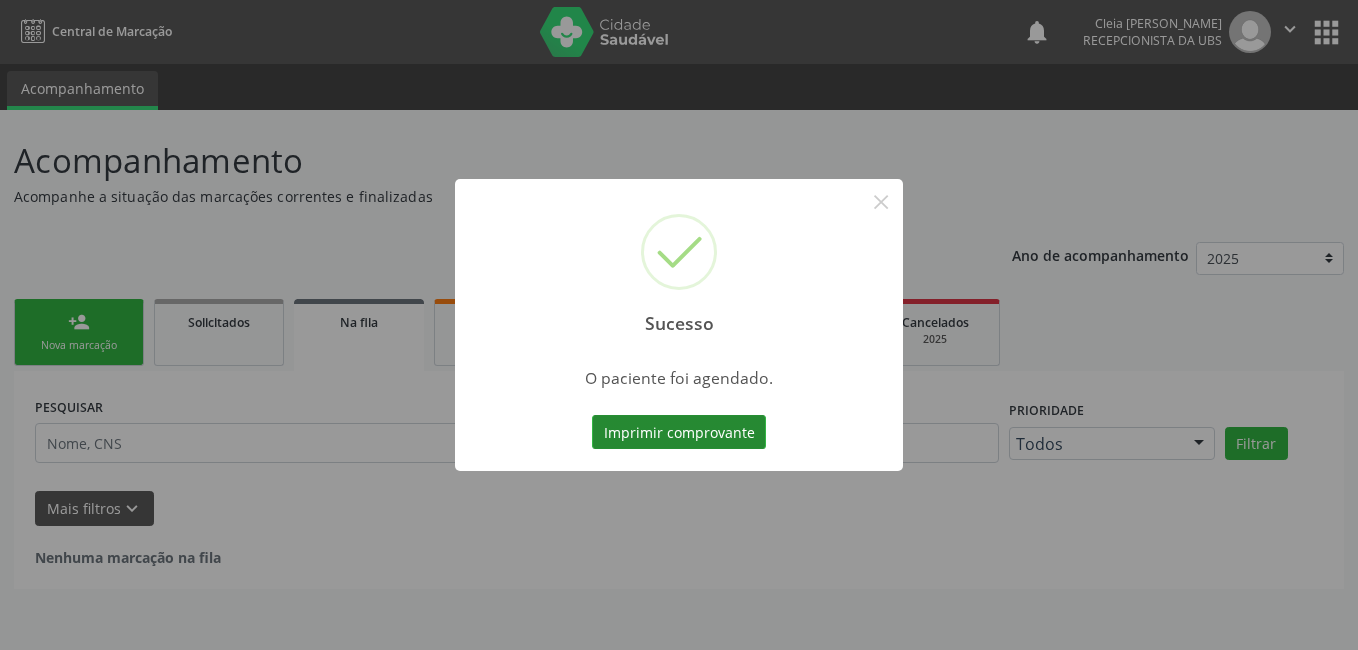 click on "Imprimir comprovante" at bounding box center [679, 432] 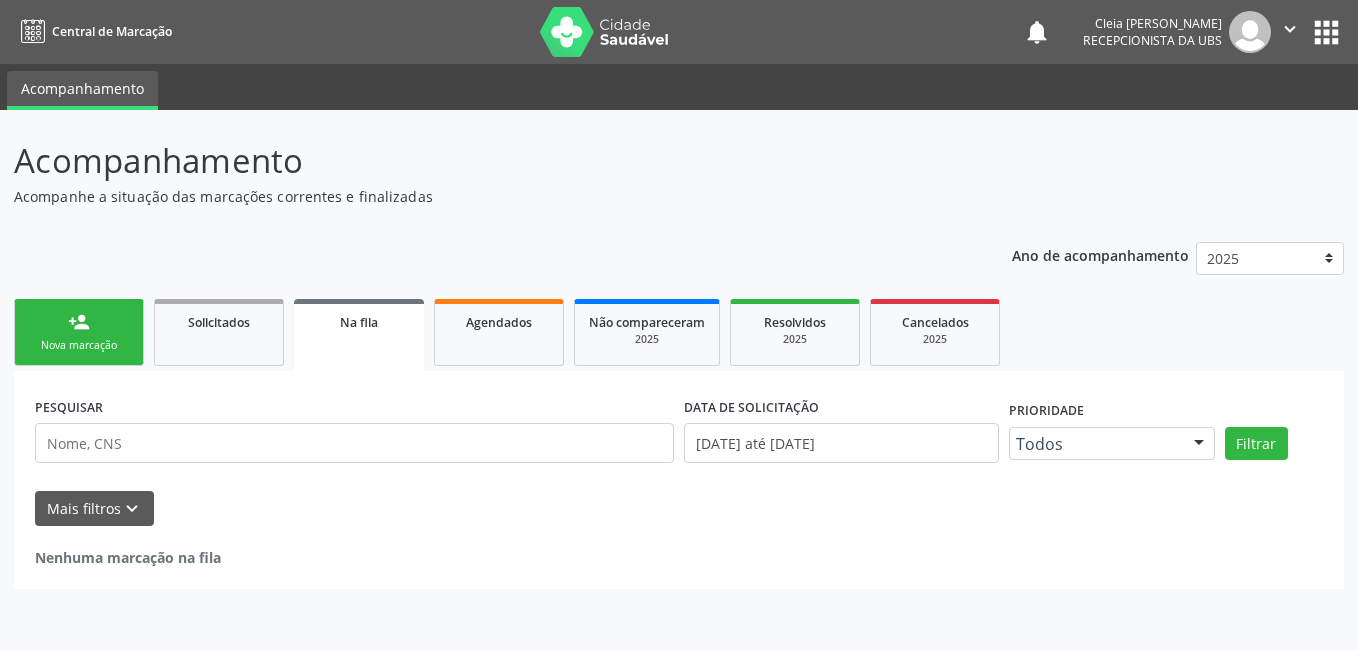 click on "Nova marcação" at bounding box center (79, 345) 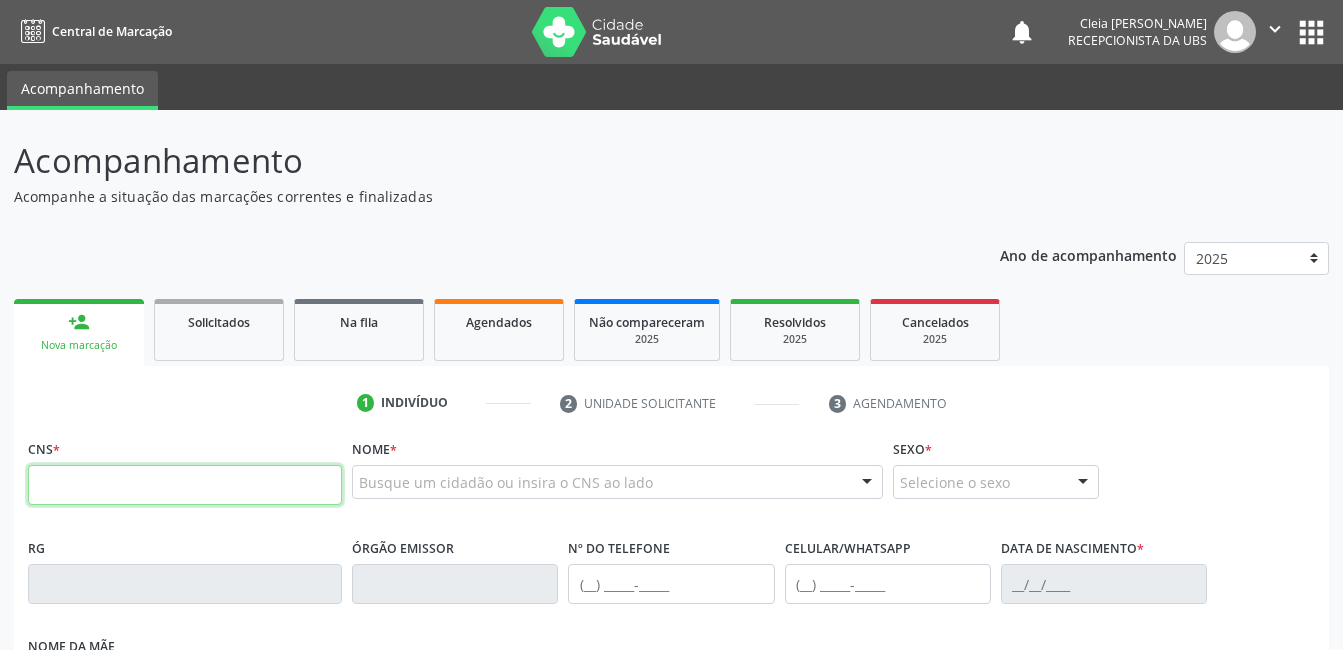 click at bounding box center [185, 485] 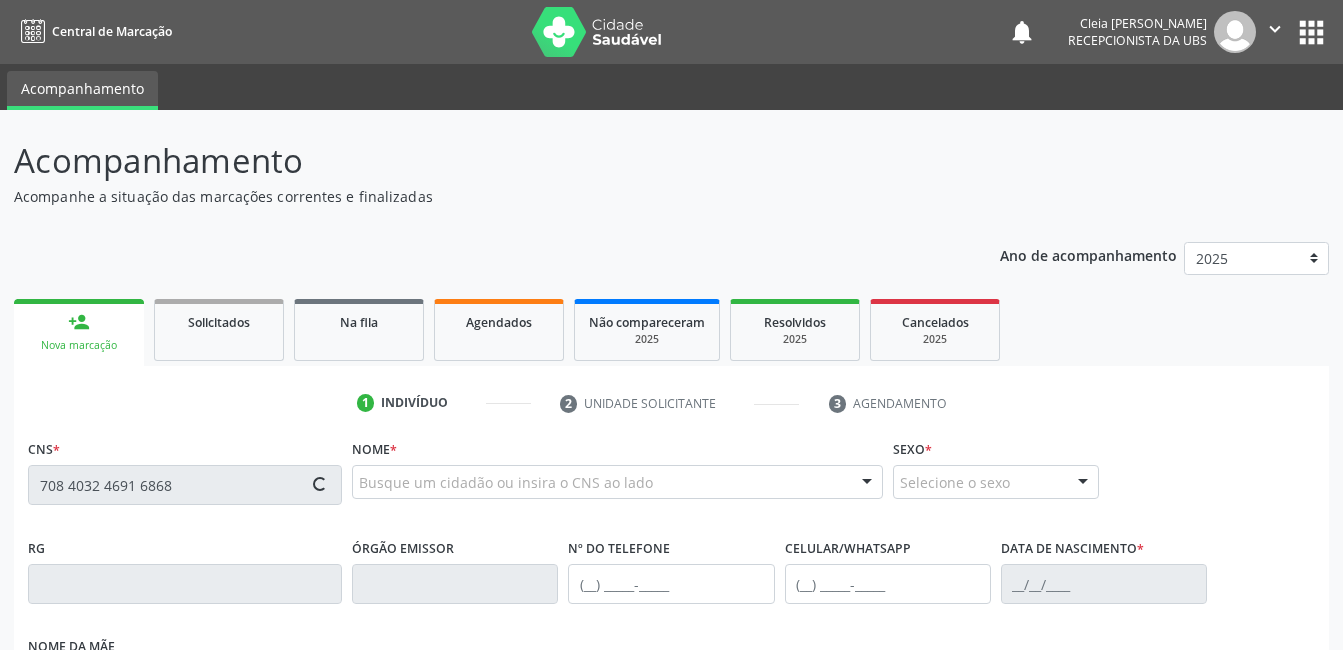 type on "708 4032 4691 6868" 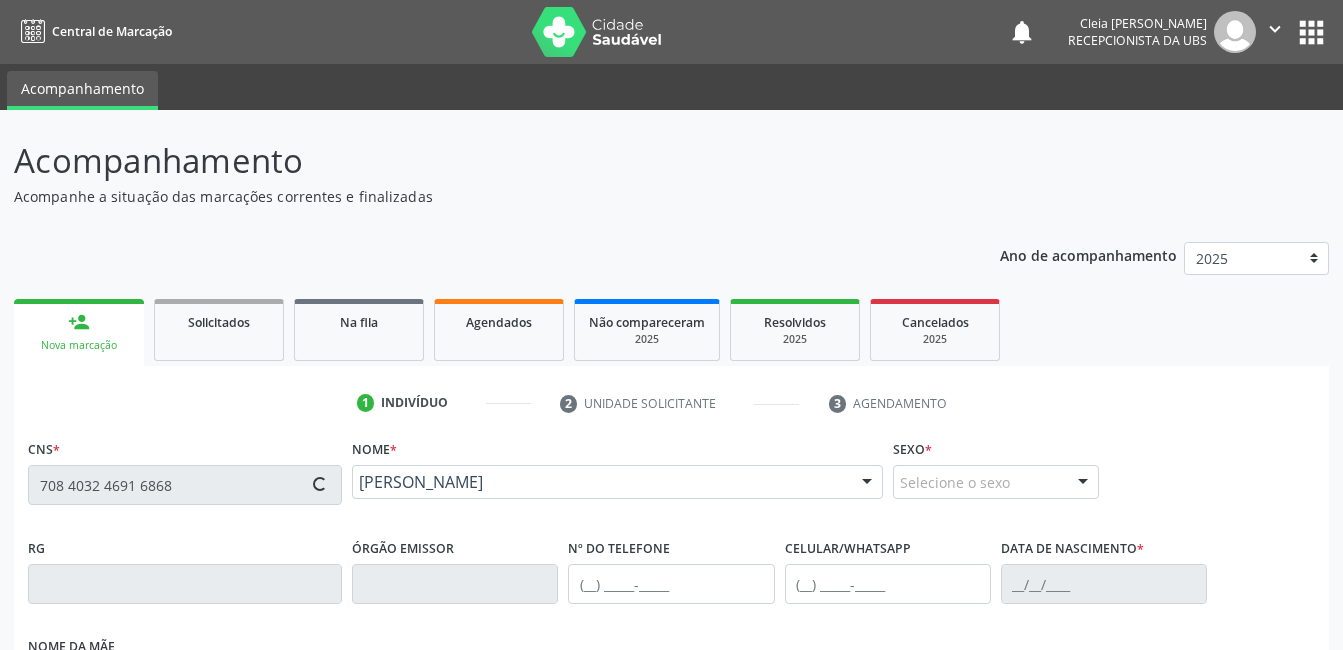 type on "(87) 99652-5398" 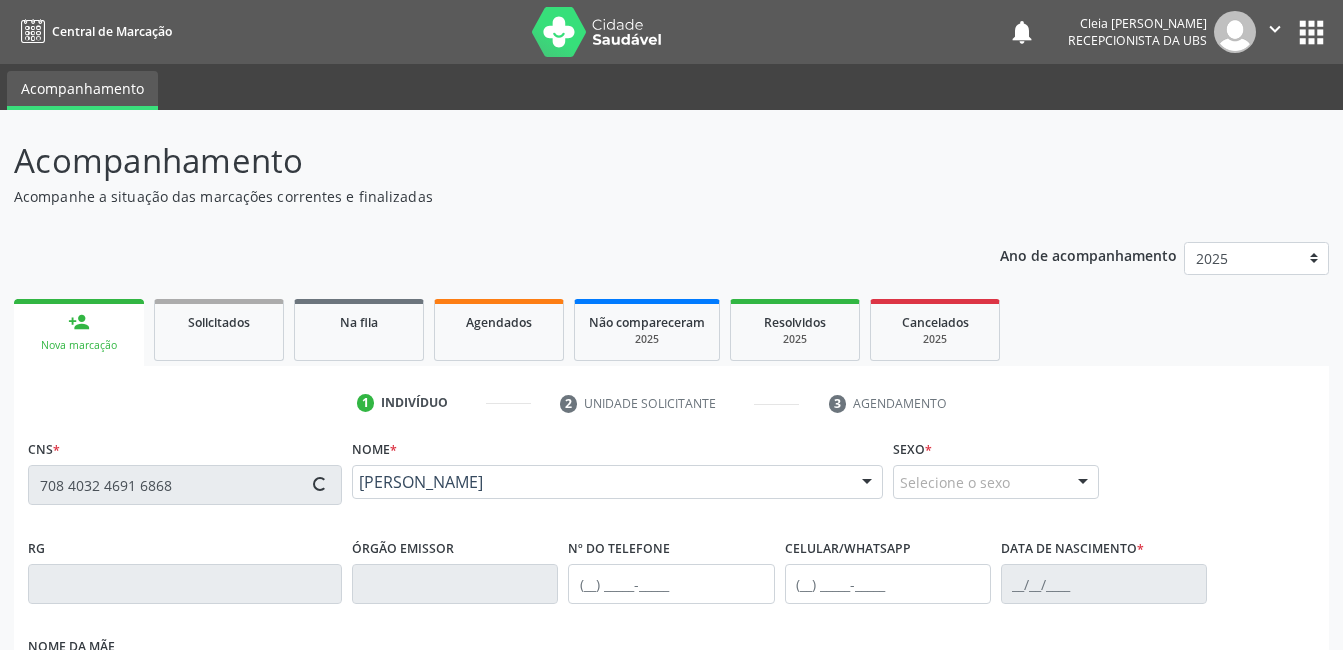 type on "15/12/1987" 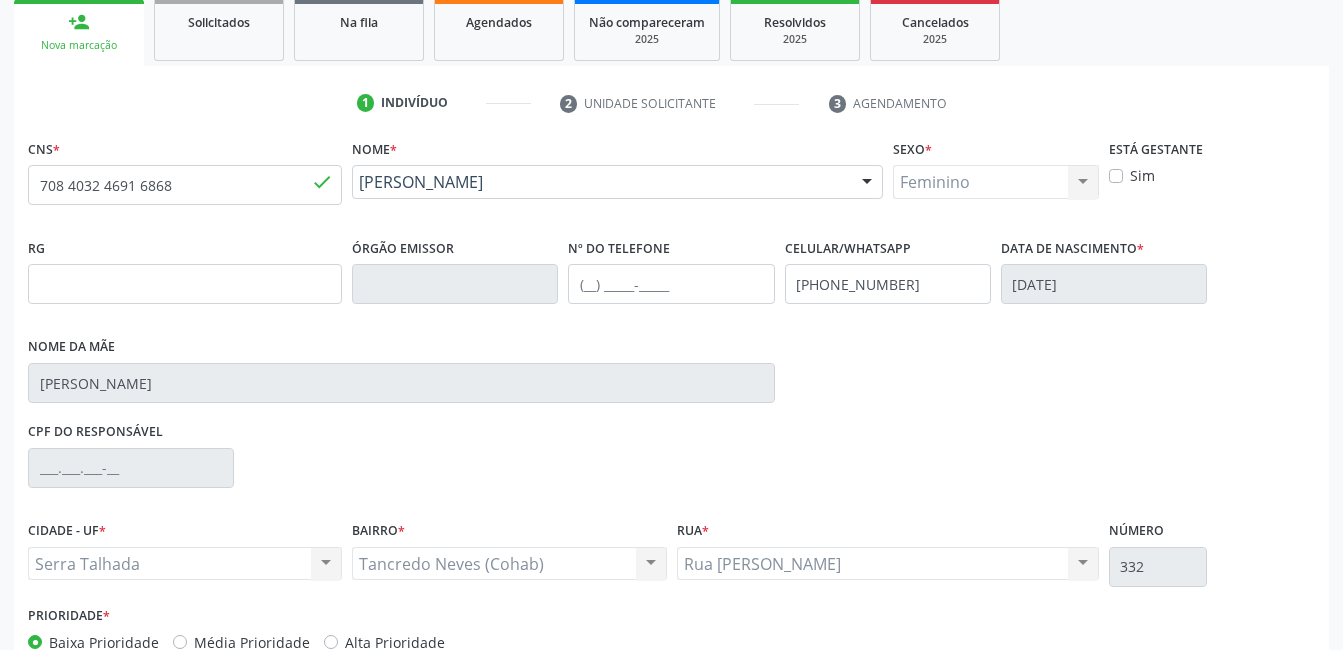 scroll, scrollTop: 420, scrollLeft: 0, axis: vertical 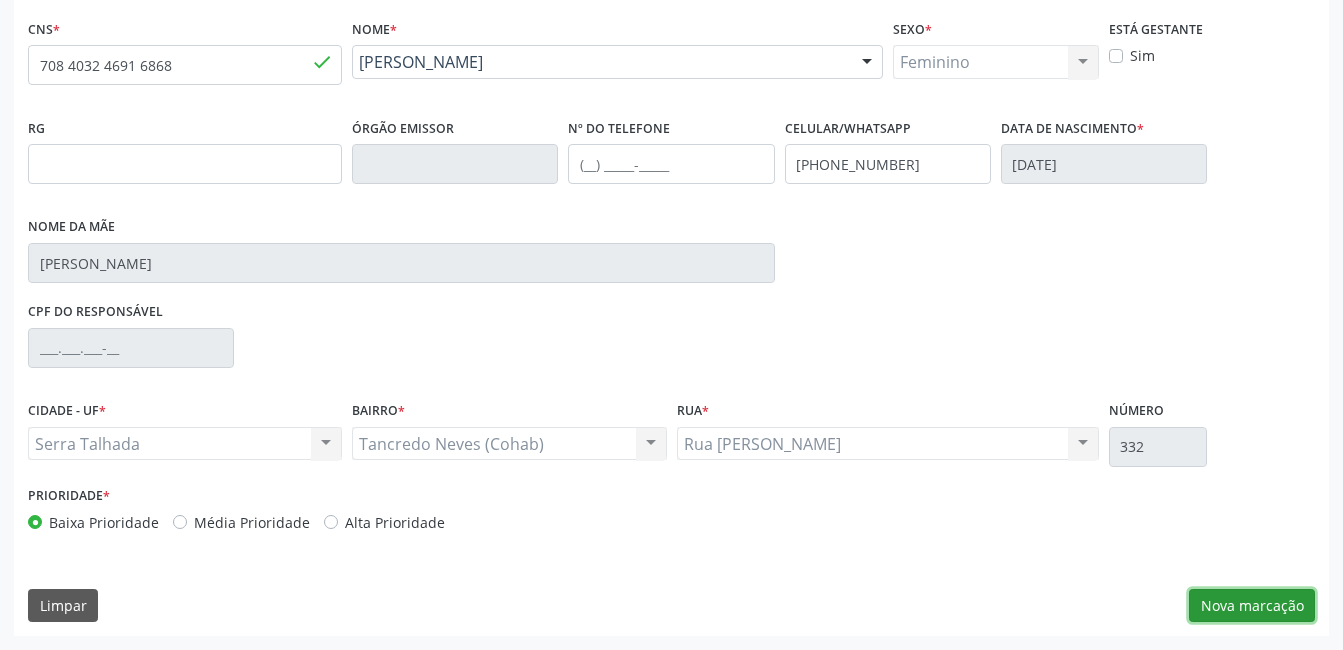 click on "Nova marcação" at bounding box center (1252, 606) 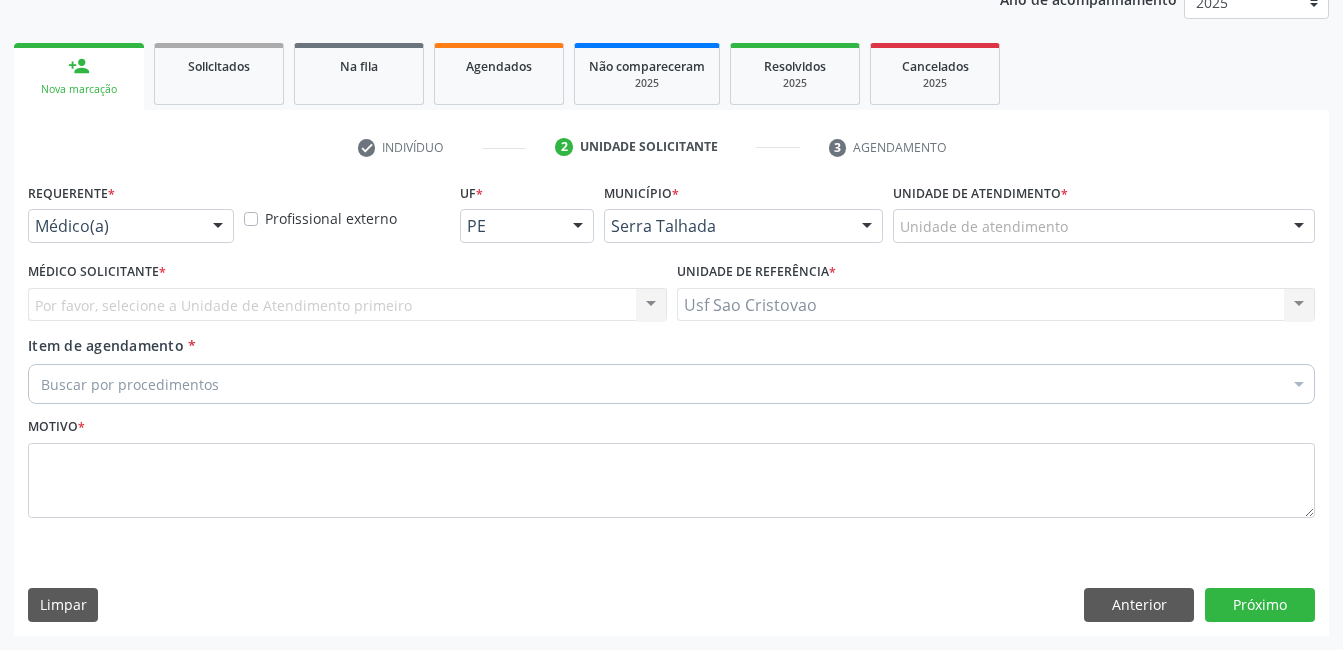 scroll, scrollTop: 256, scrollLeft: 0, axis: vertical 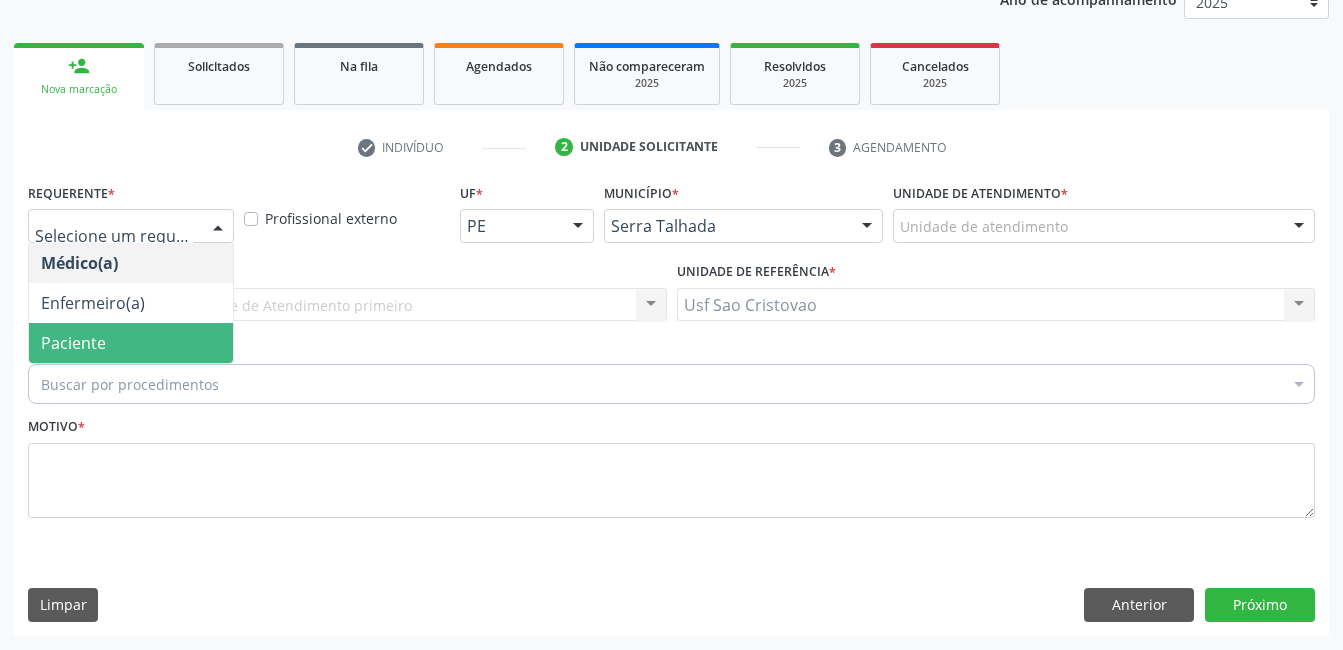 click on "Paciente" at bounding box center [131, 343] 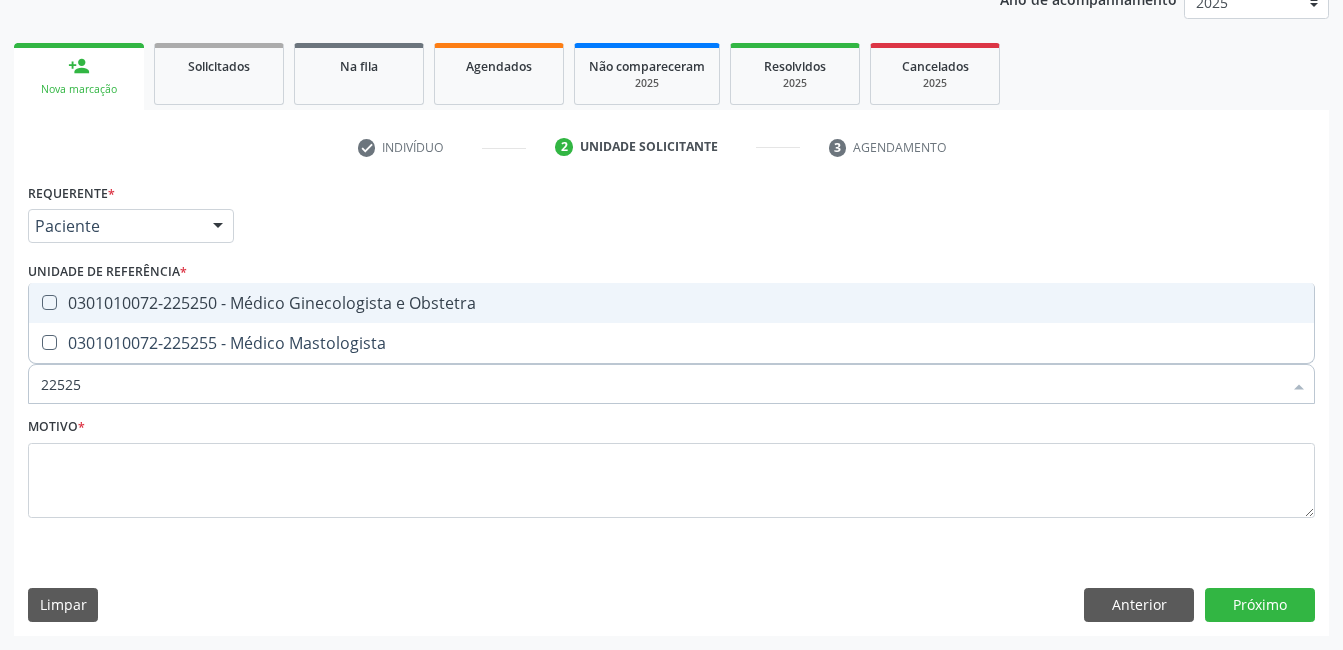 type on "225250" 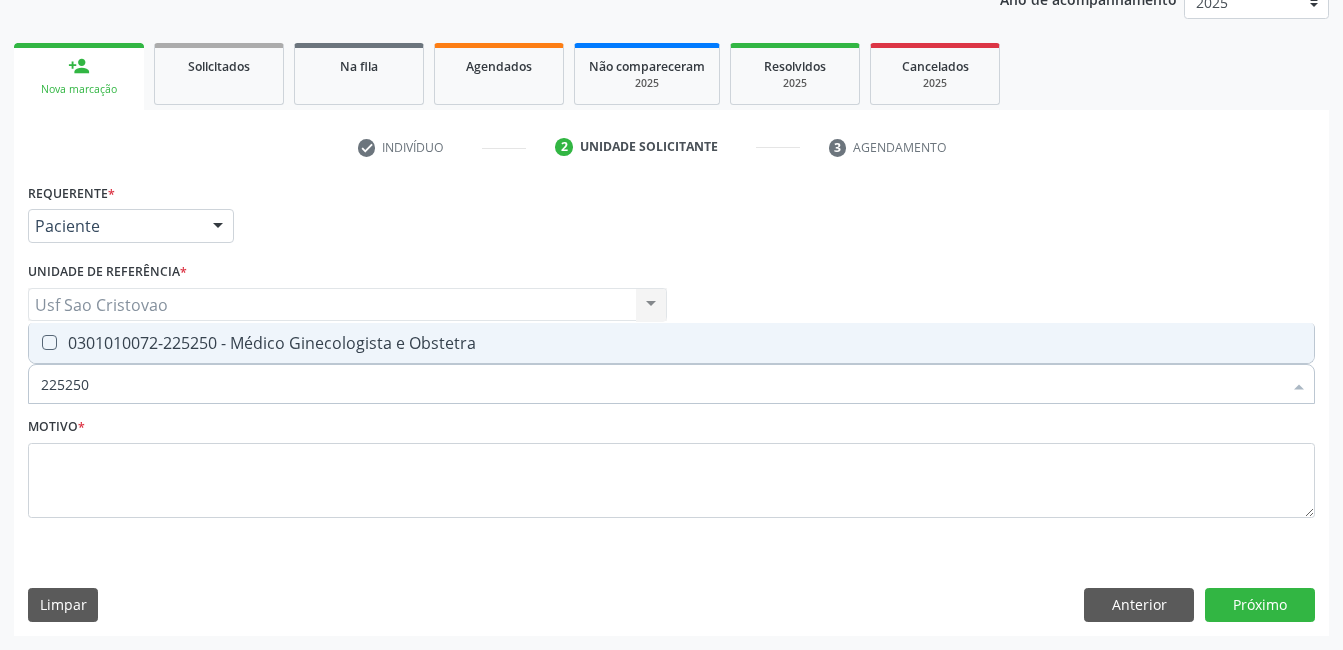 click at bounding box center [49, 342] 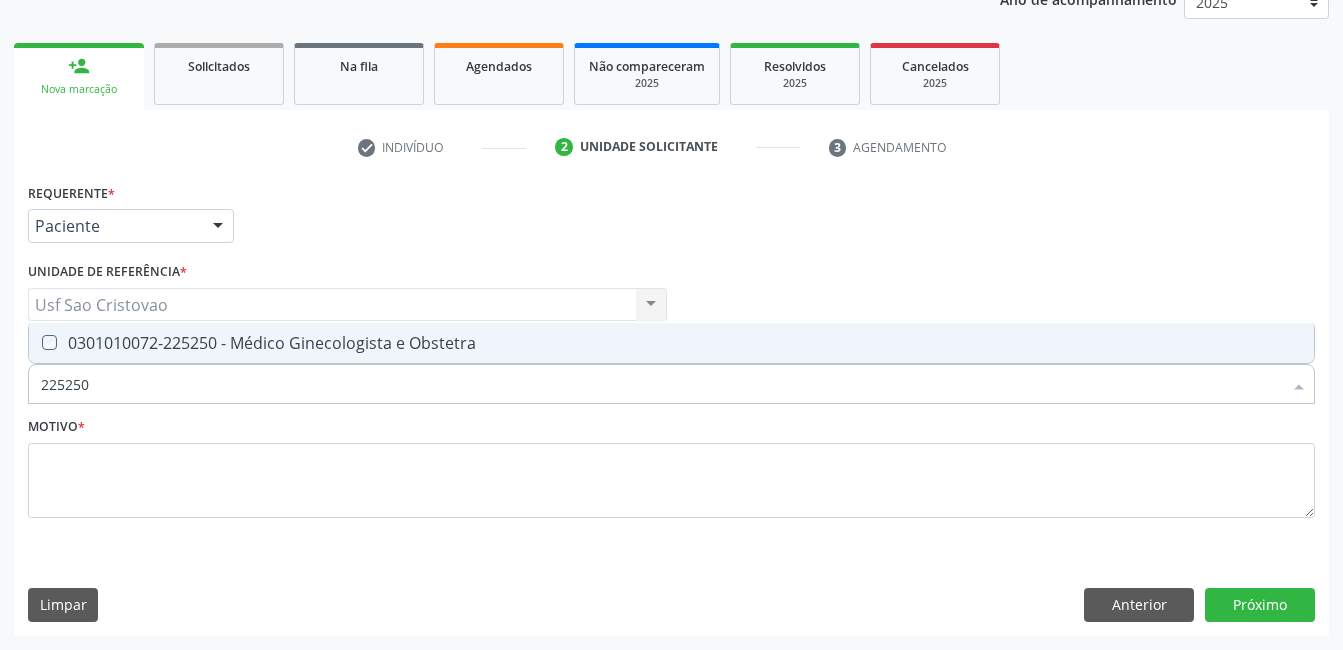 click at bounding box center (35, 342) 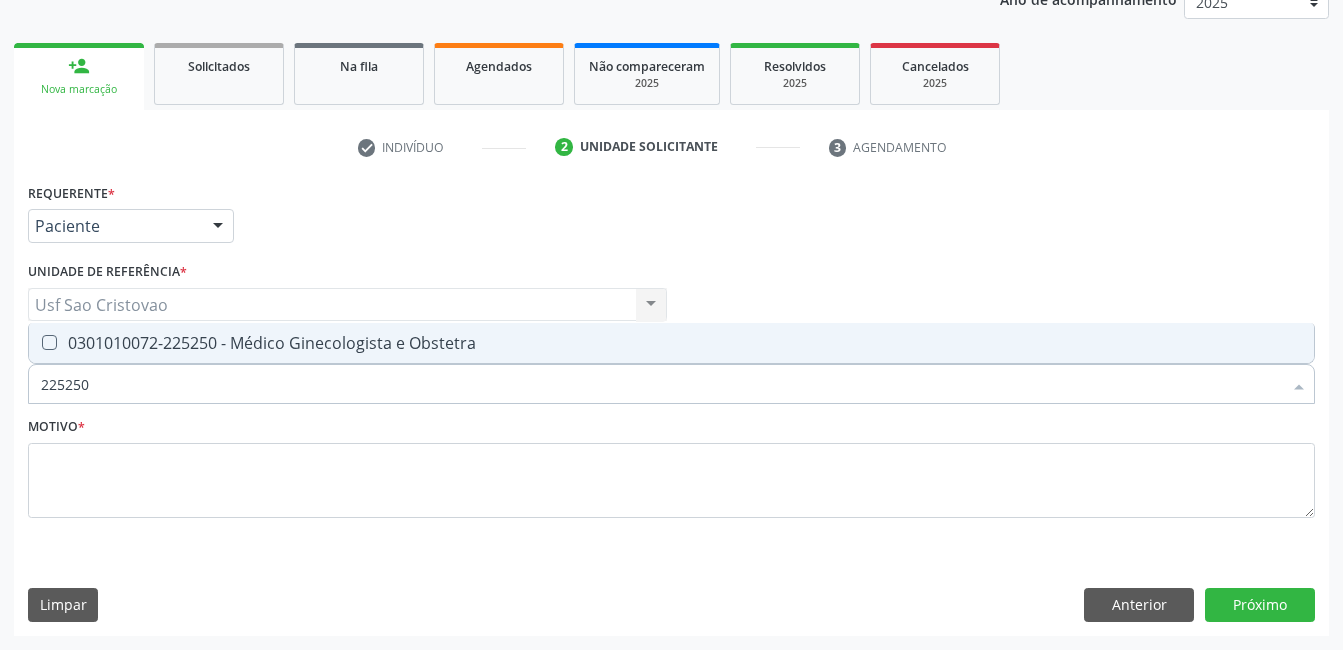 checkbox on "true" 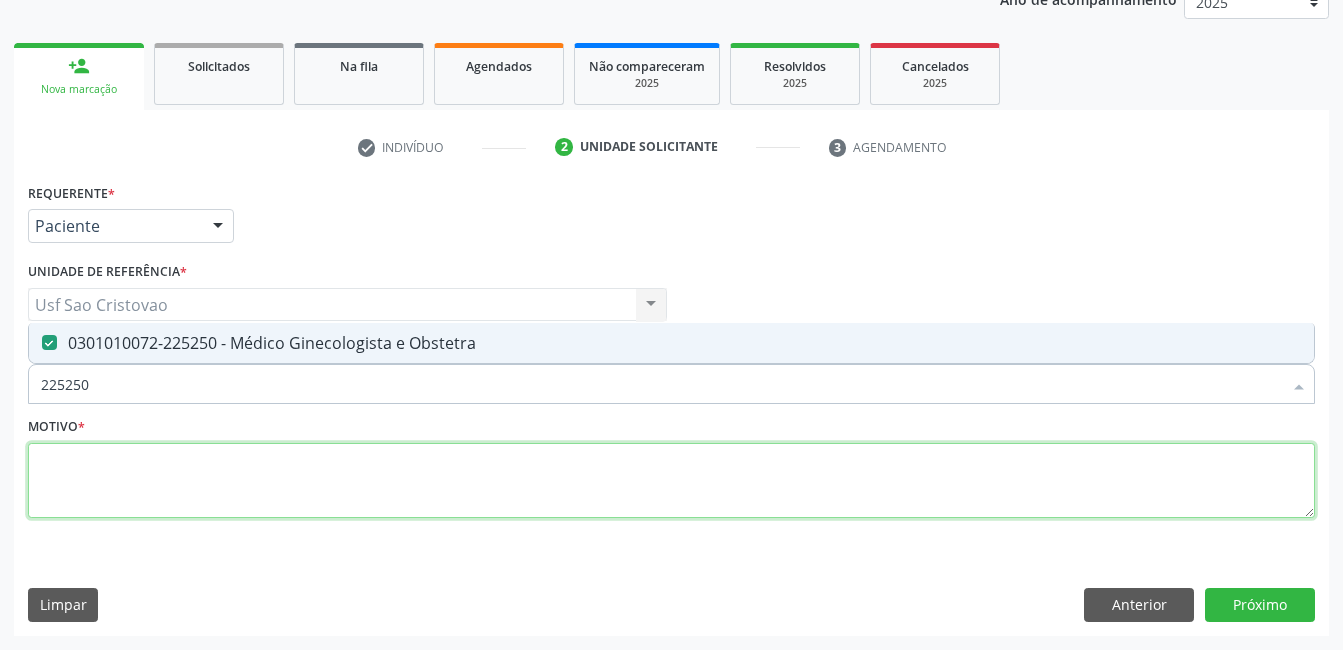 click at bounding box center [671, 481] 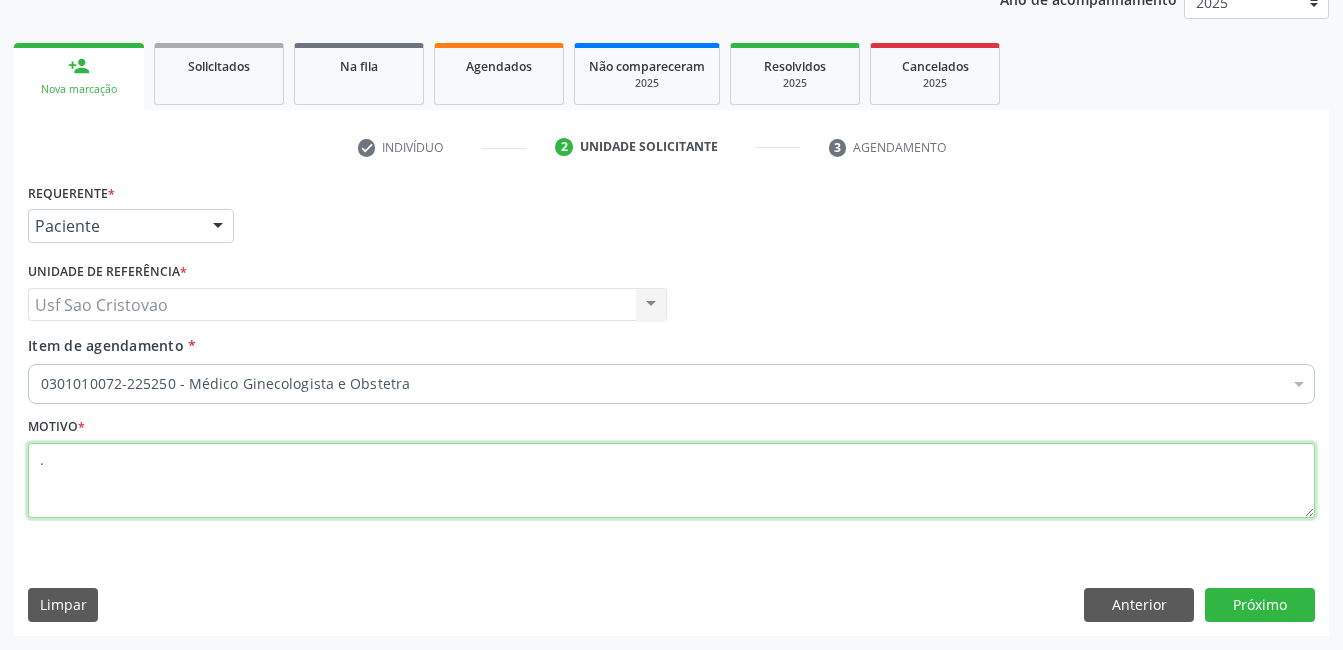 type on "." 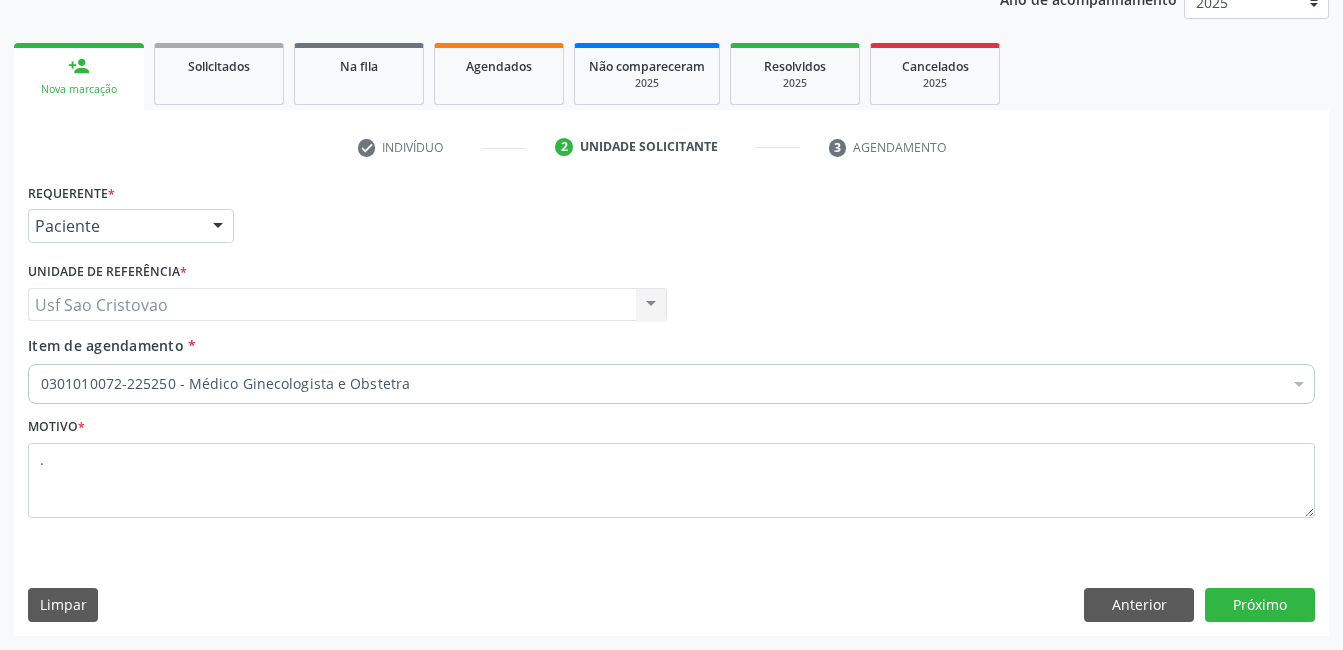 click on "Limpar
Anterior
Próximo" at bounding box center (671, 605) 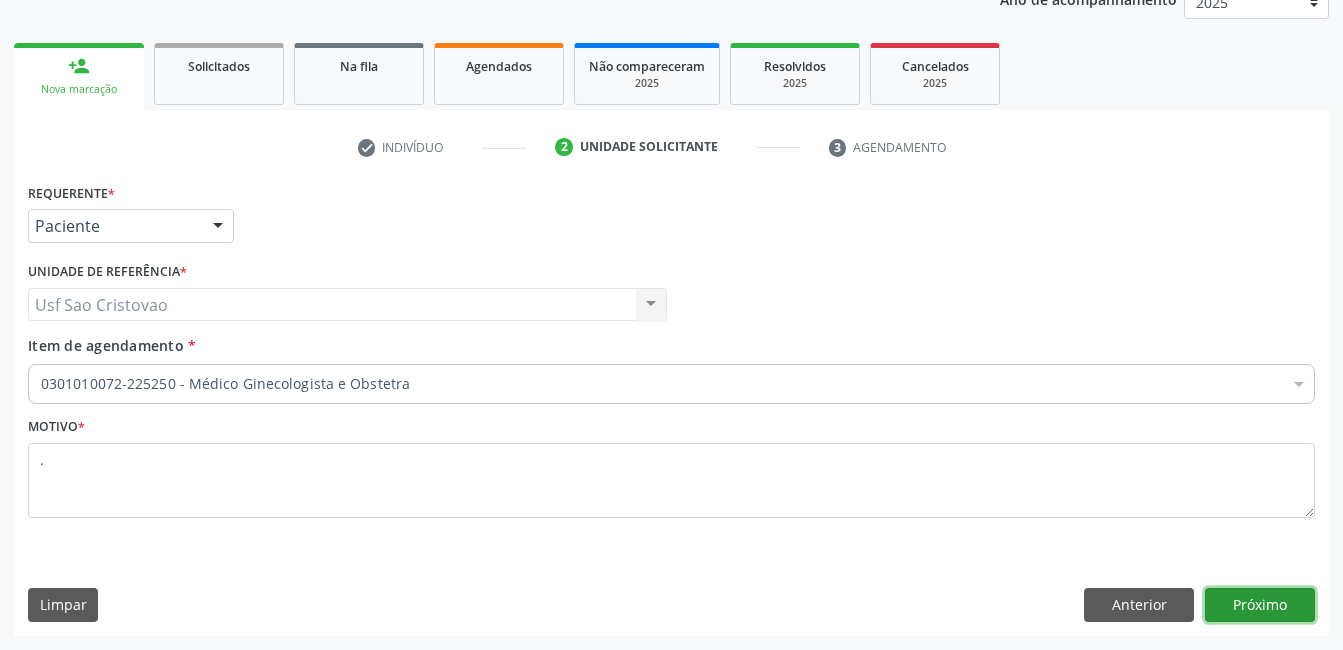 click on "Próximo" at bounding box center (1260, 605) 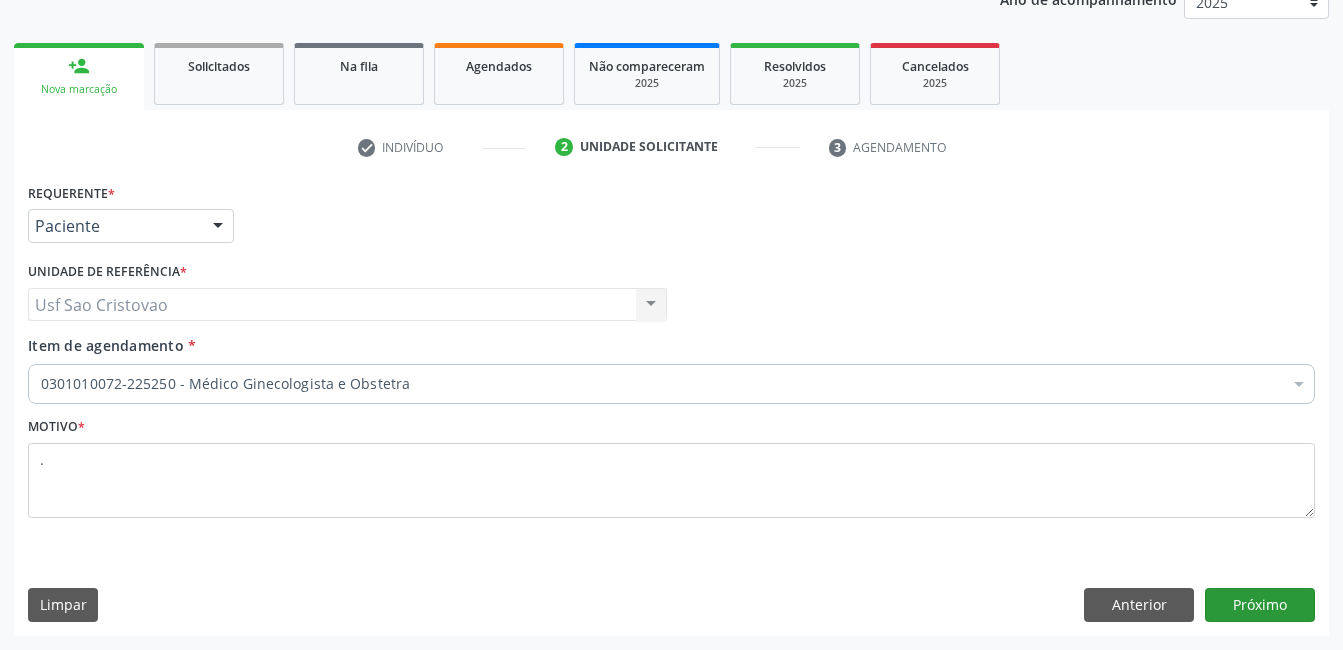 scroll, scrollTop: 220, scrollLeft: 0, axis: vertical 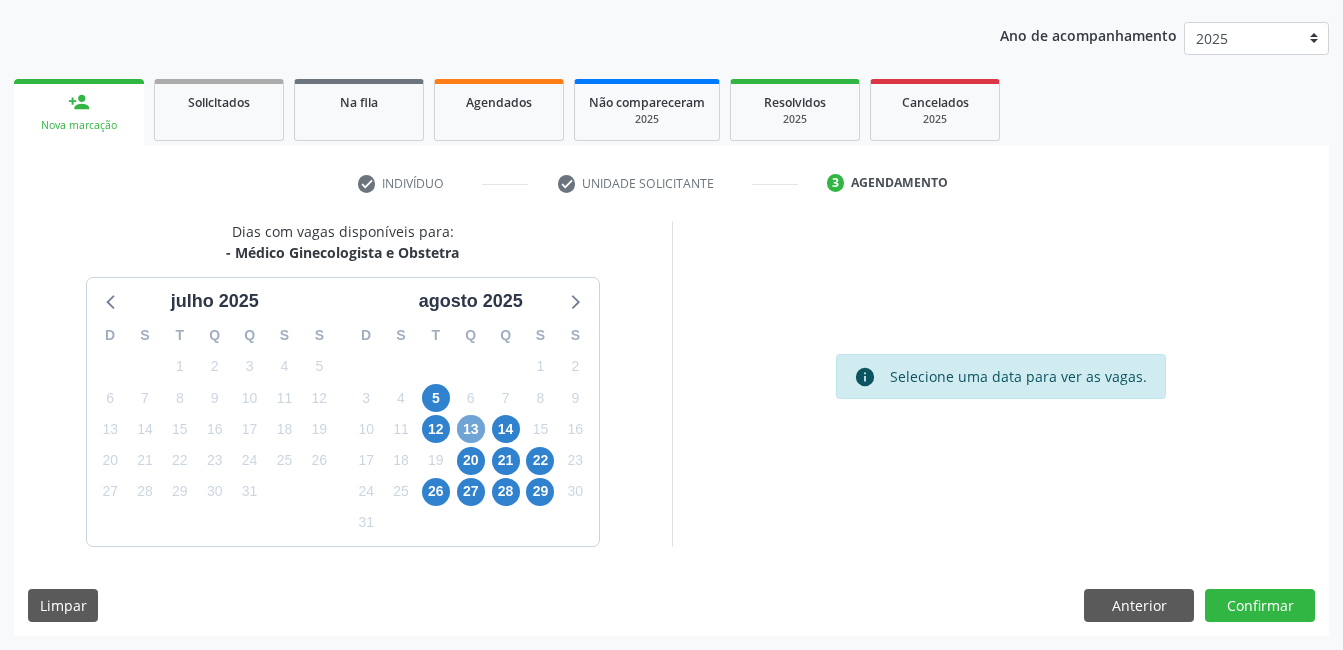 click on "13" at bounding box center (471, 429) 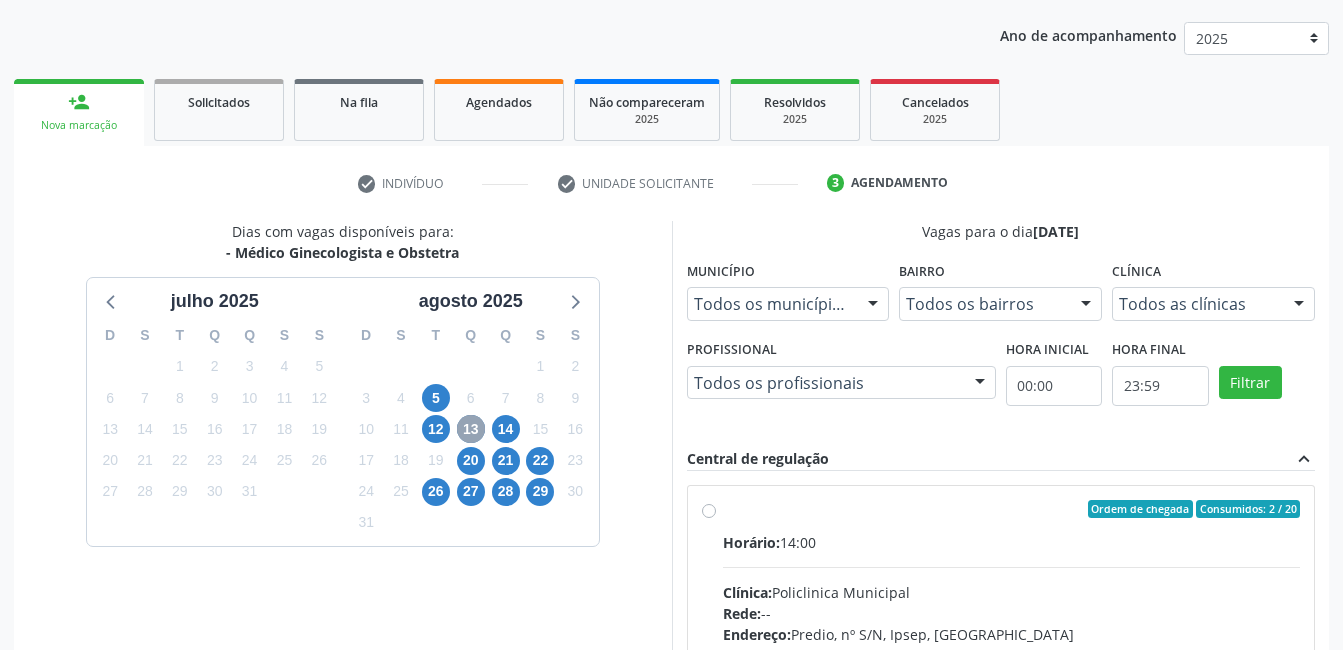 scroll, scrollTop: 420, scrollLeft: 0, axis: vertical 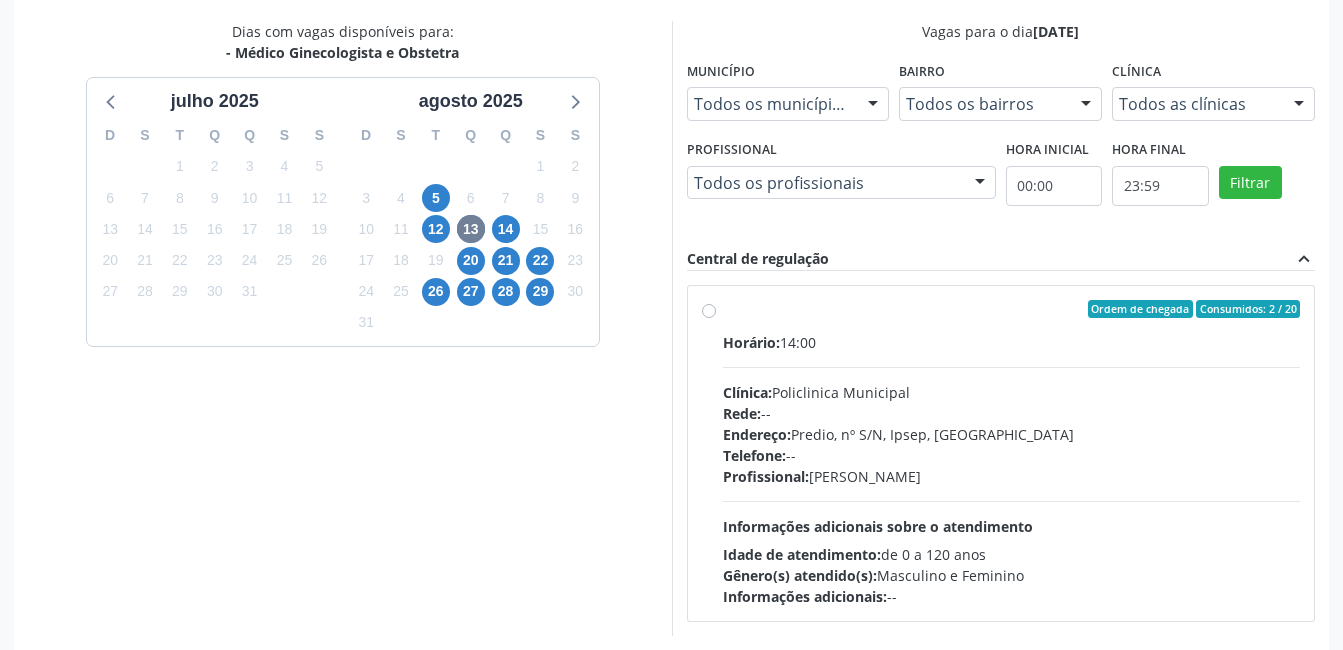 click on "Ordem de chegada
Consumidos: 2 / 20
Horário:   14:00
Clínica:  Policlinica Municipal
Rede:
--
Endereço:   Predio, nº S/N, Ipsep, Serra Talhada - PE
Telefone:   --
Profissional:
Thaisa Barbosa de Siqueira
Informações adicionais sobre o atendimento
Idade de atendimento:
de 0 a 120 anos
Gênero(s) atendido(s):
Masculino e Feminino
Informações adicionais:
--" at bounding box center [1012, 453] 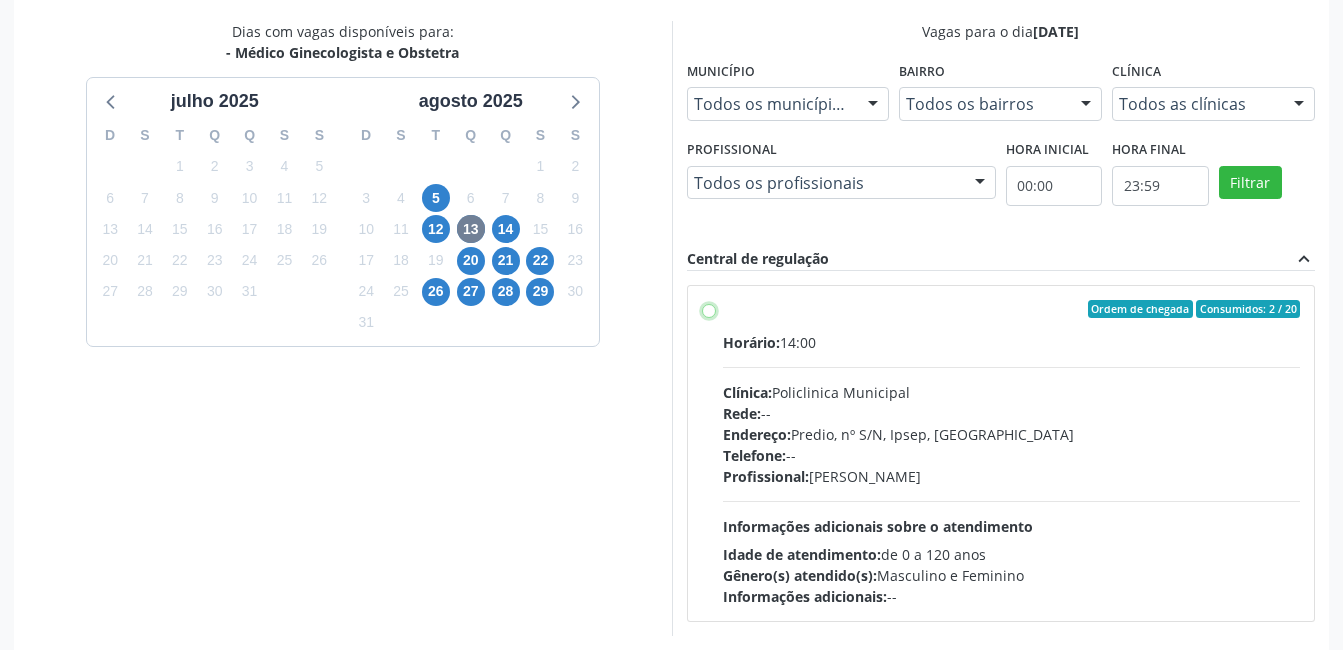 click on "Ordem de chegada
Consumidos: 2 / 20
Horário:   14:00
Clínica:  Policlinica Municipal
Rede:
--
Endereço:   Predio, nº S/N, Ipsep, Serra Talhada - PE
Telefone:   --
Profissional:
Thaisa Barbosa de Siqueira
Informações adicionais sobre o atendimento
Idade de atendimento:
de 0 a 120 anos
Gênero(s) atendido(s):
Masculino e Feminino
Informações adicionais:
--" at bounding box center [709, 309] 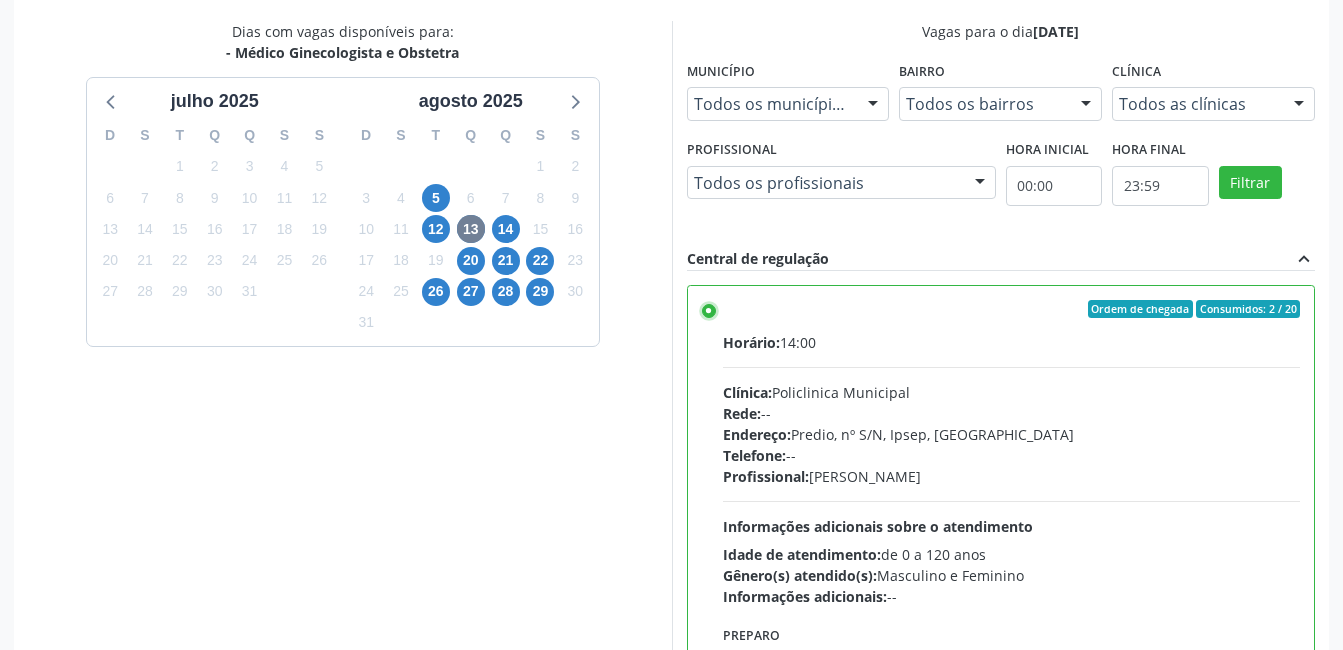 scroll, scrollTop: 545, scrollLeft: 0, axis: vertical 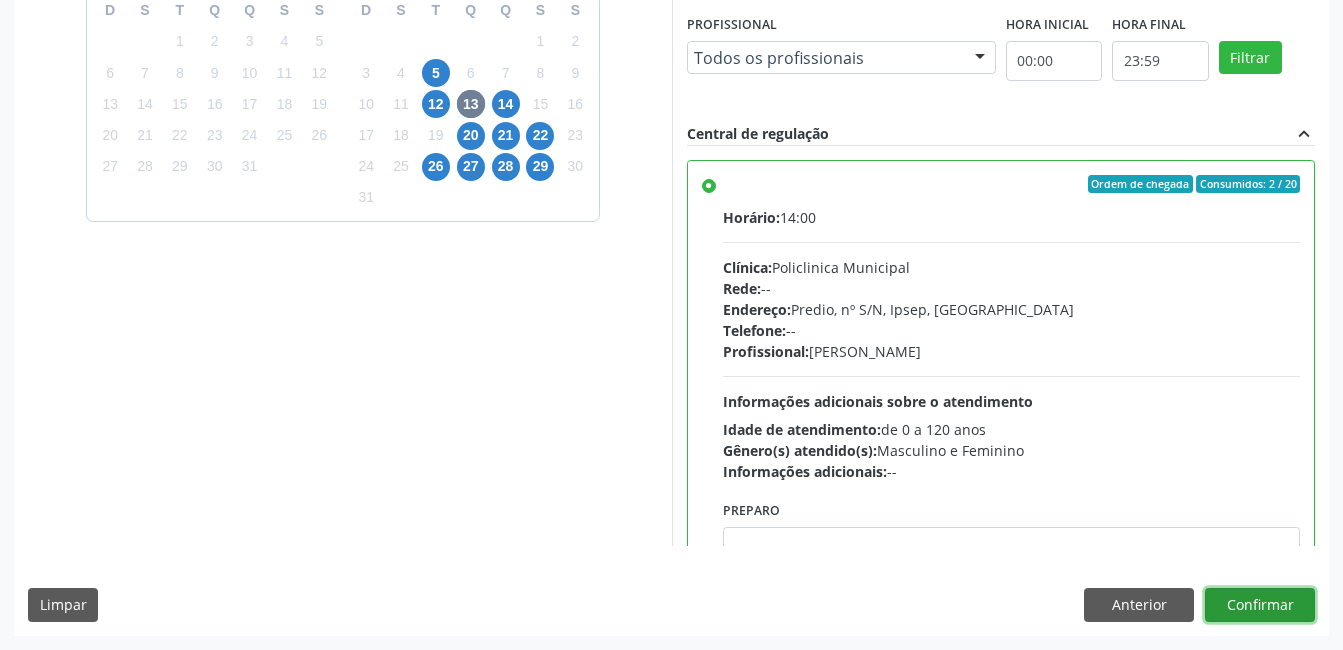 click on "Confirmar" at bounding box center [1260, 605] 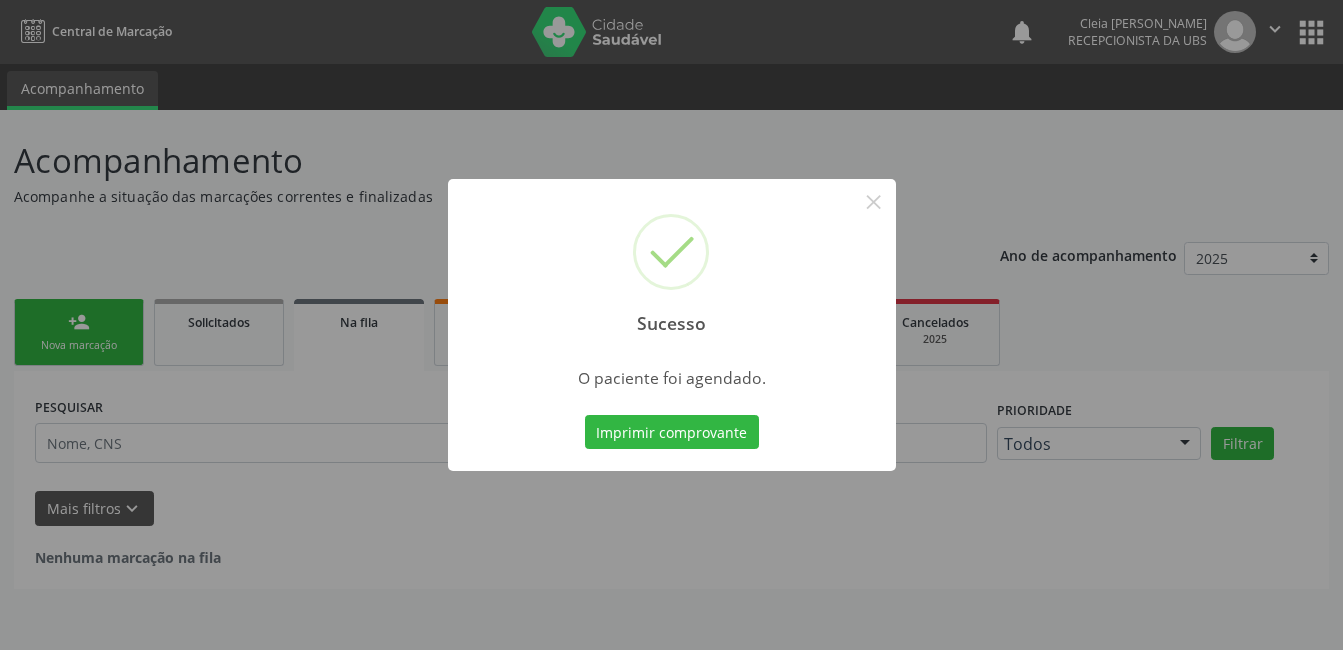 scroll, scrollTop: 0, scrollLeft: 0, axis: both 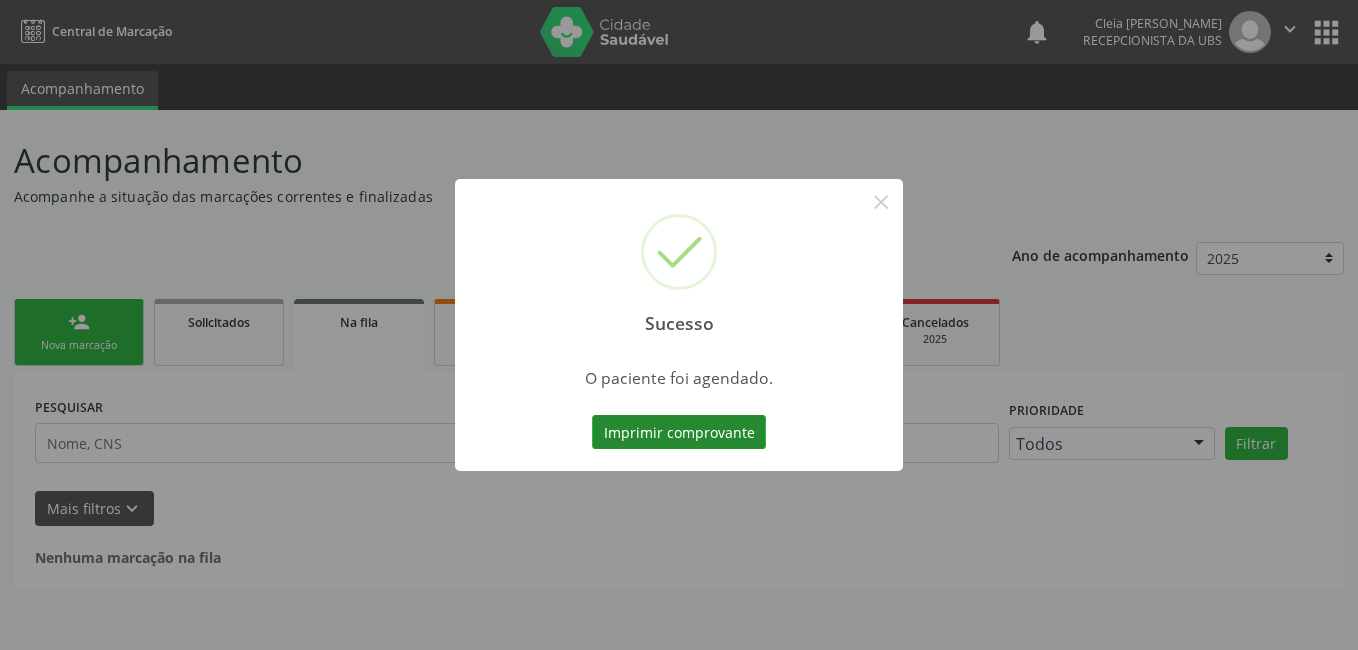 click on "Imprimir comprovante" at bounding box center [679, 432] 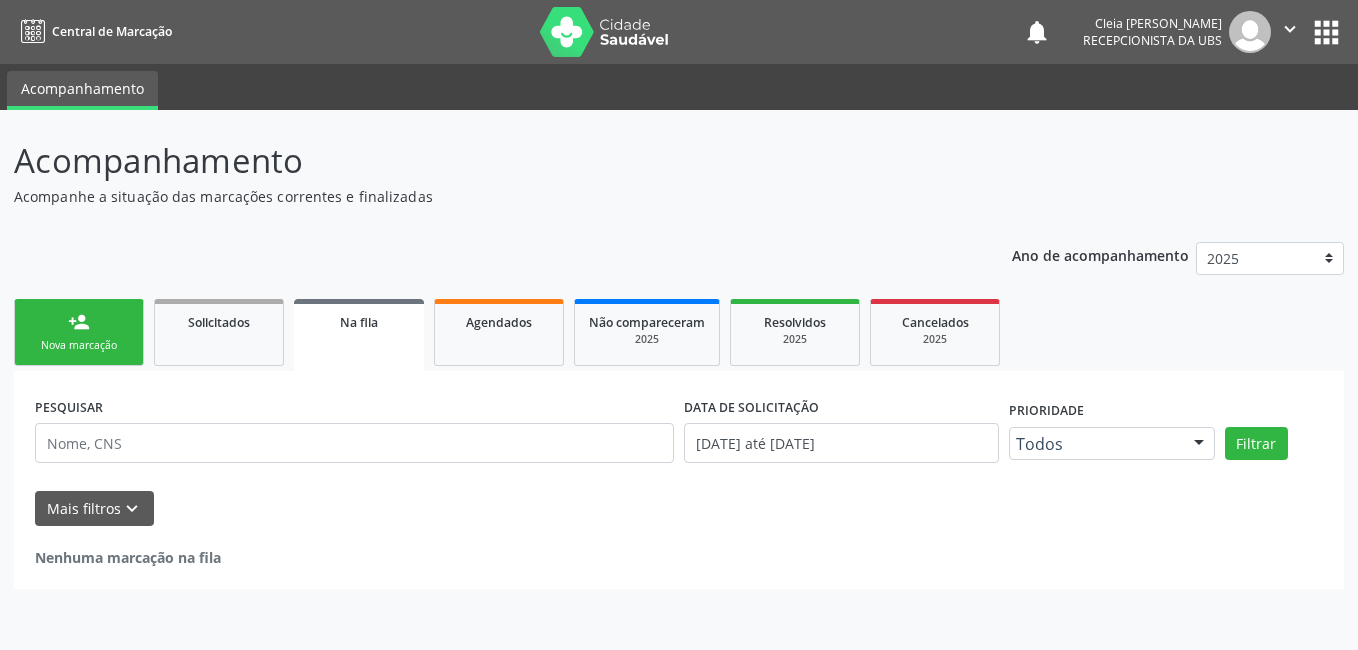 click on "Nova marcação" at bounding box center (79, 345) 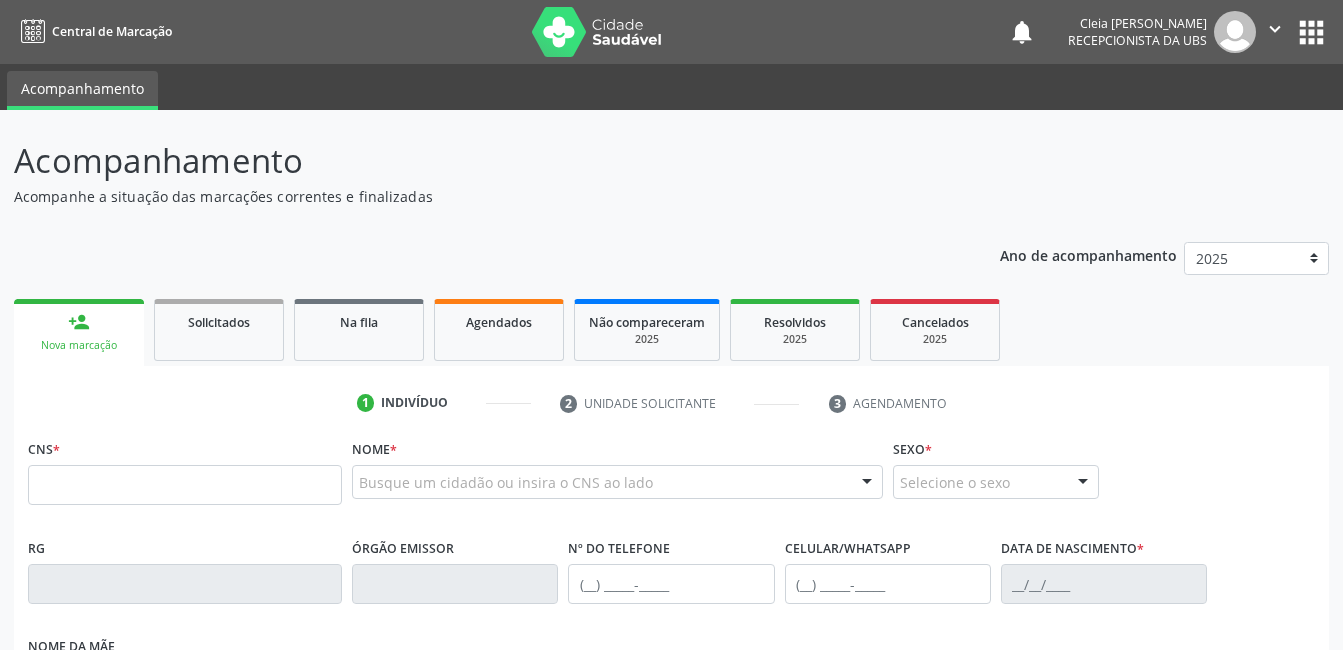 scroll, scrollTop: 0, scrollLeft: 0, axis: both 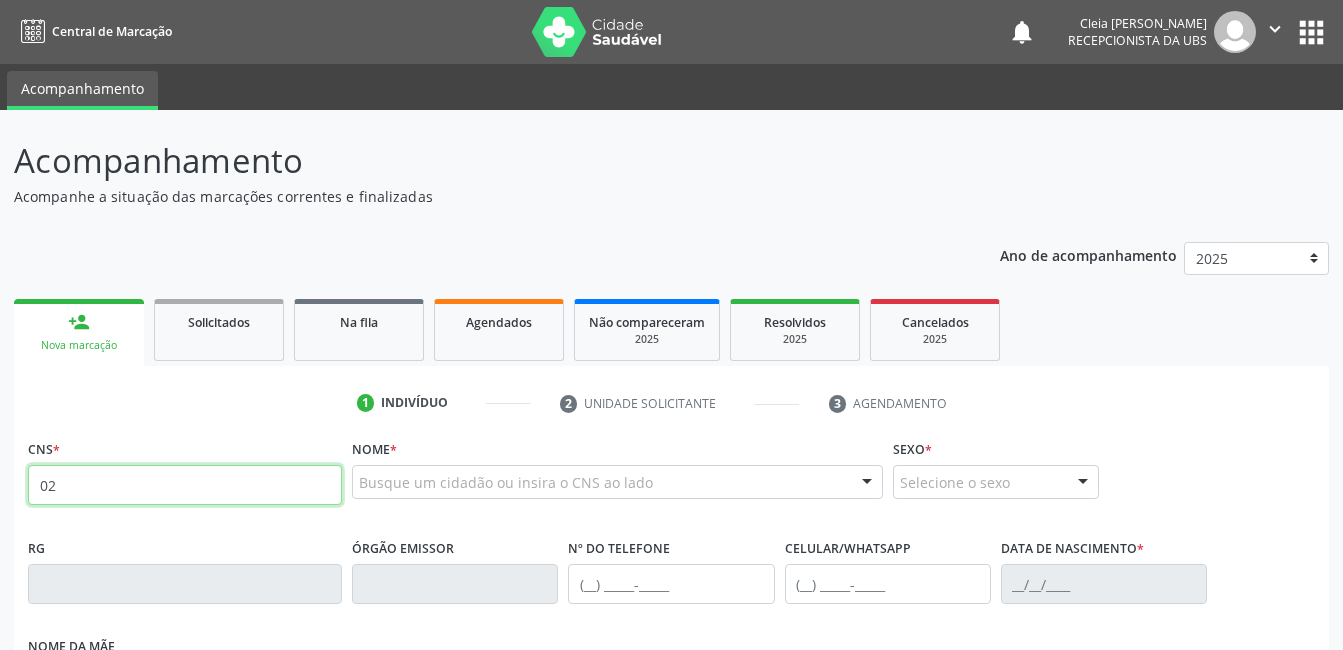 type on "0" 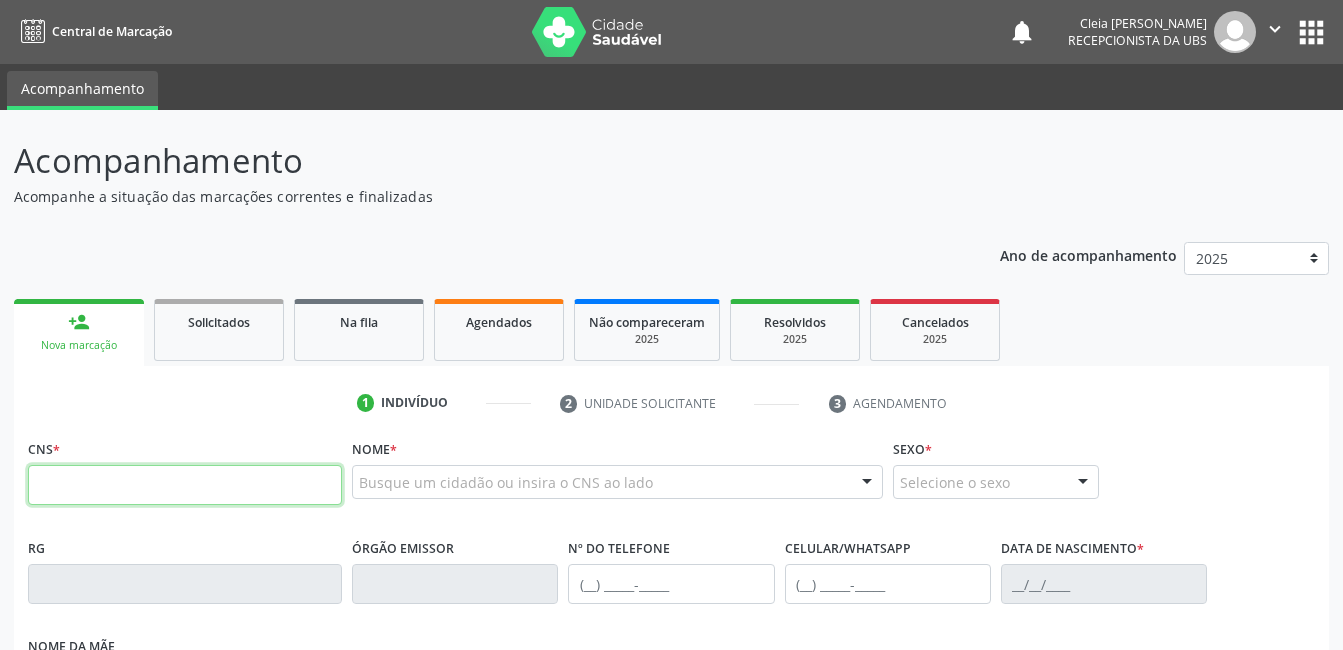 paste on "135 1720 3458 0018" 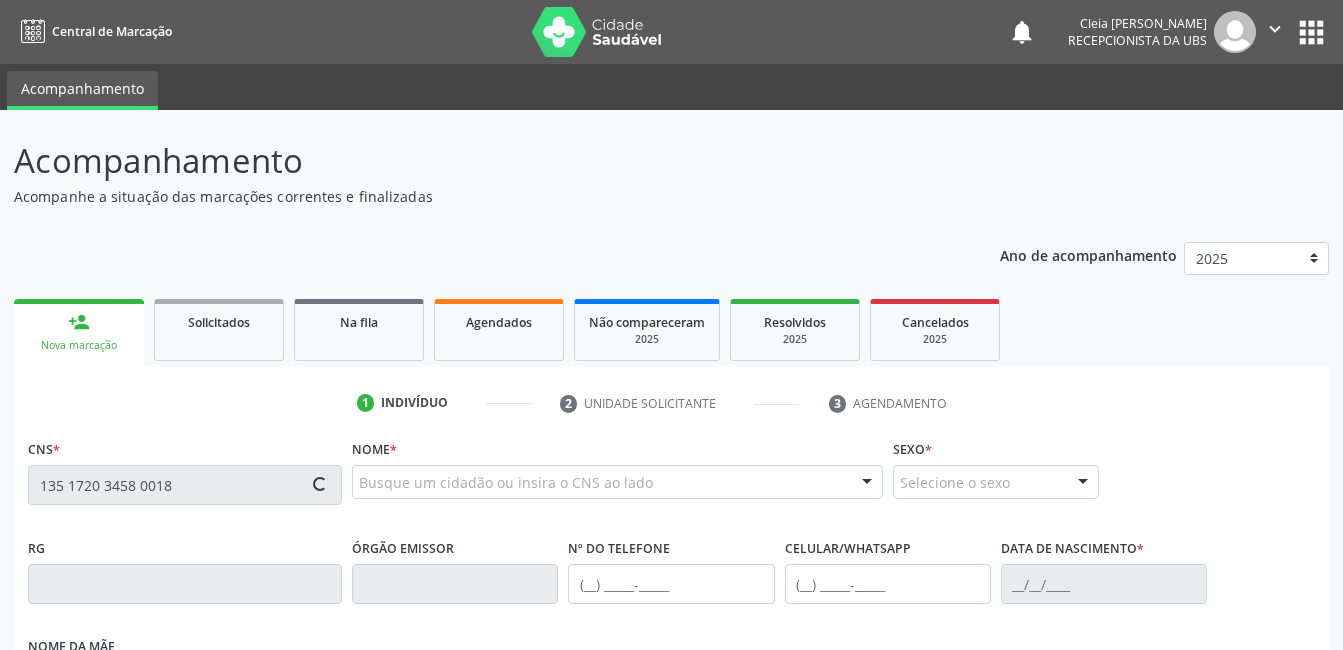 type on "135 1720 3458 0018" 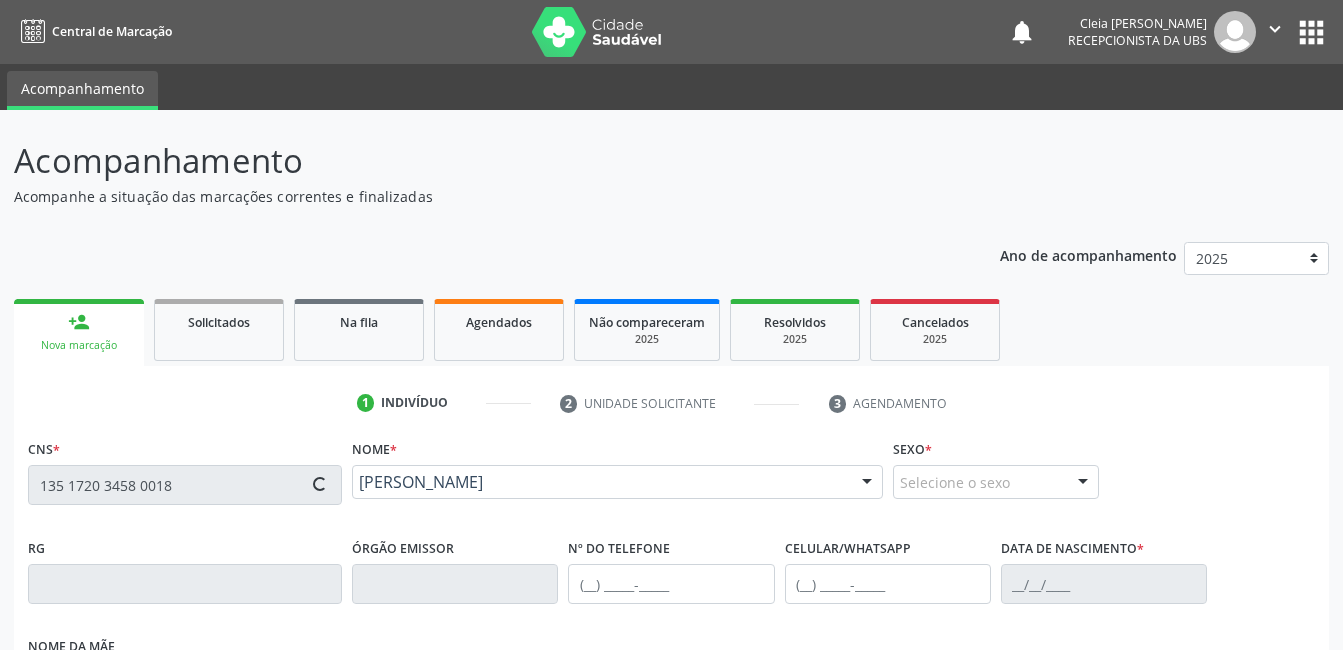 type on "[PHONE_NUMBER]" 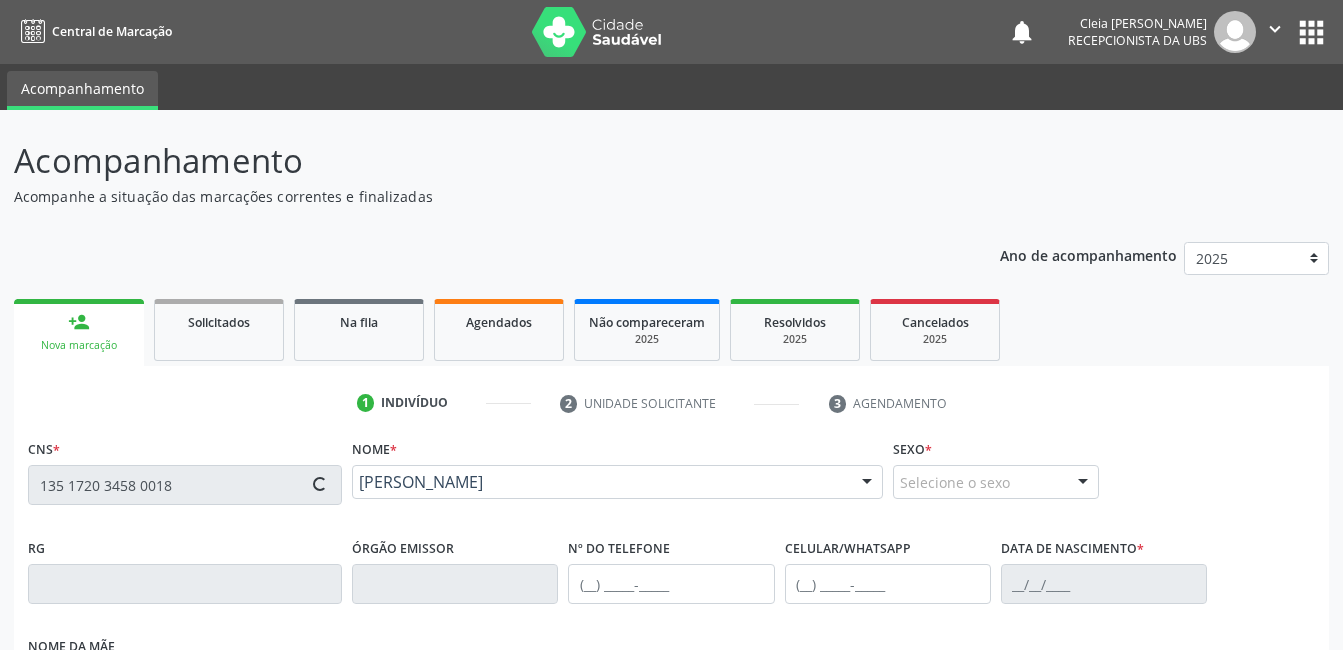 type on "[DATE]" 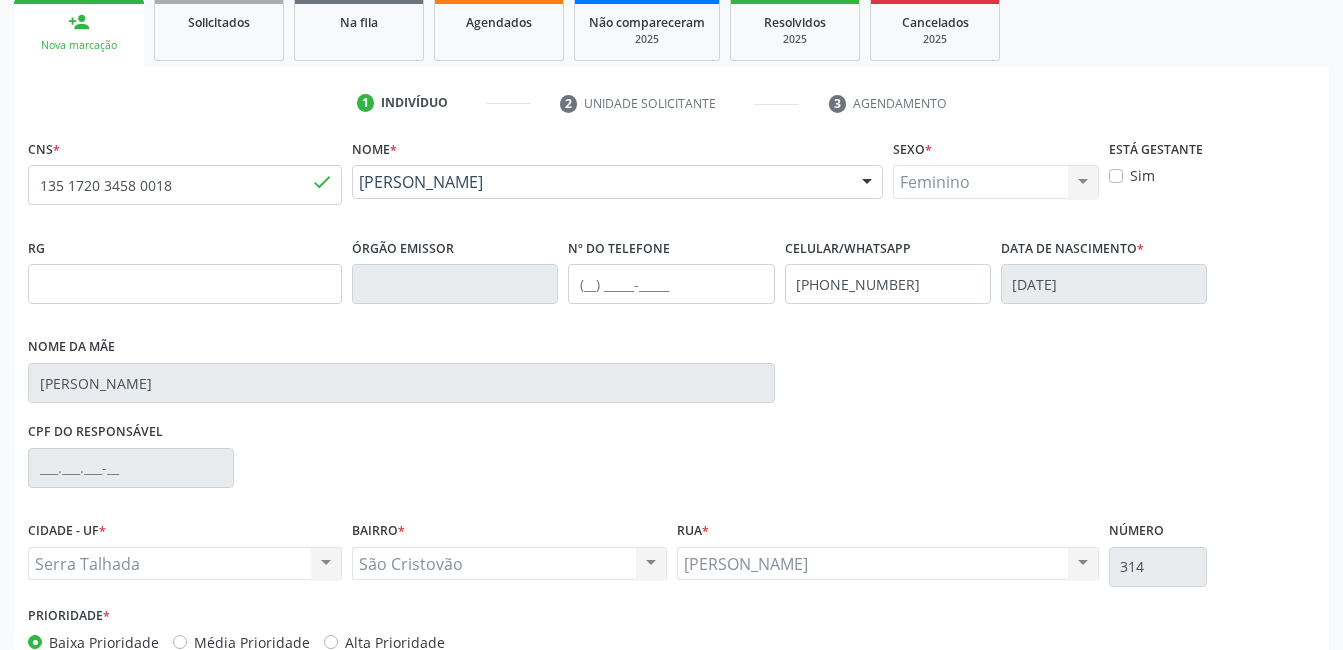 scroll, scrollTop: 400, scrollLeft: 0, axis: vertical 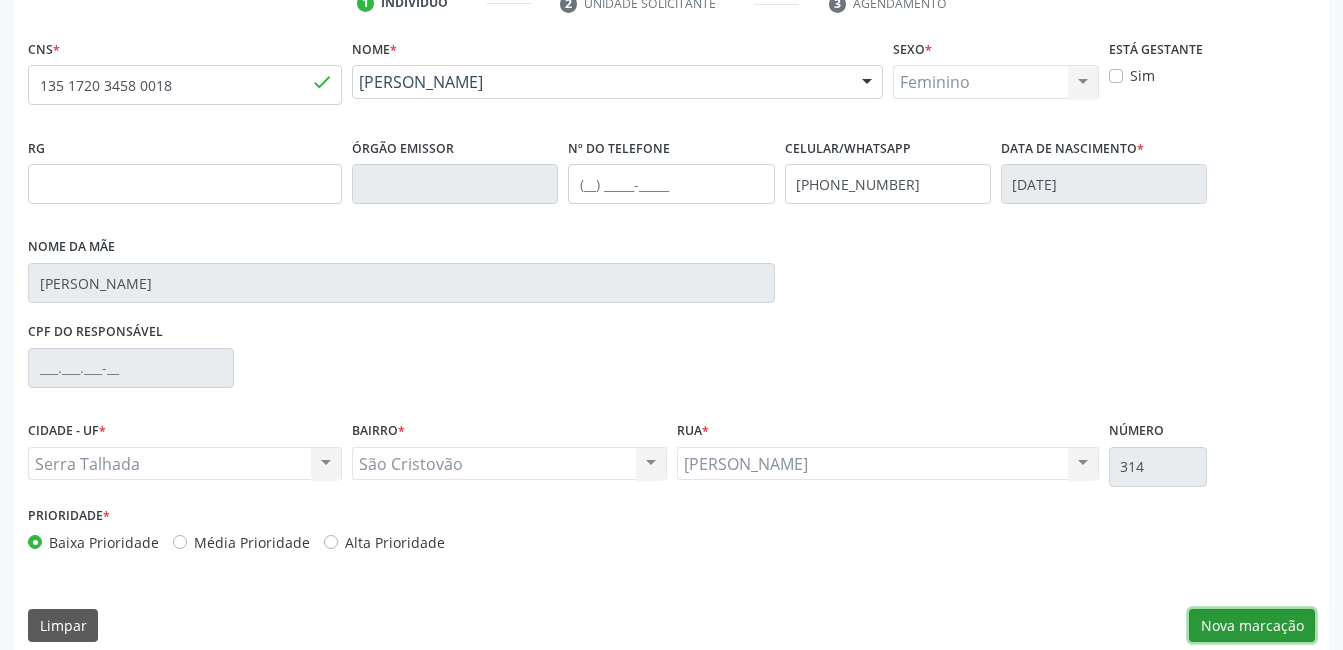 click on "Nova marcação" at bounding box center (1252, 626) 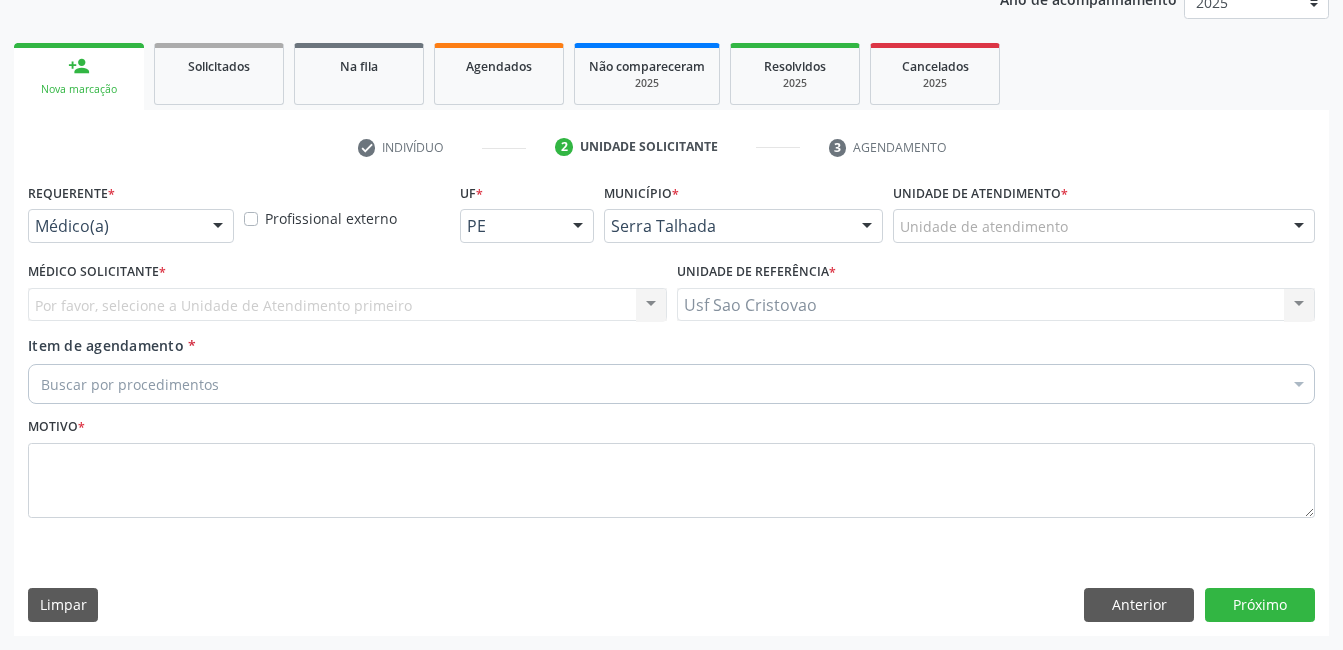 scroll, scrollTop: 256, scrollLeft: 0, axis: vertical 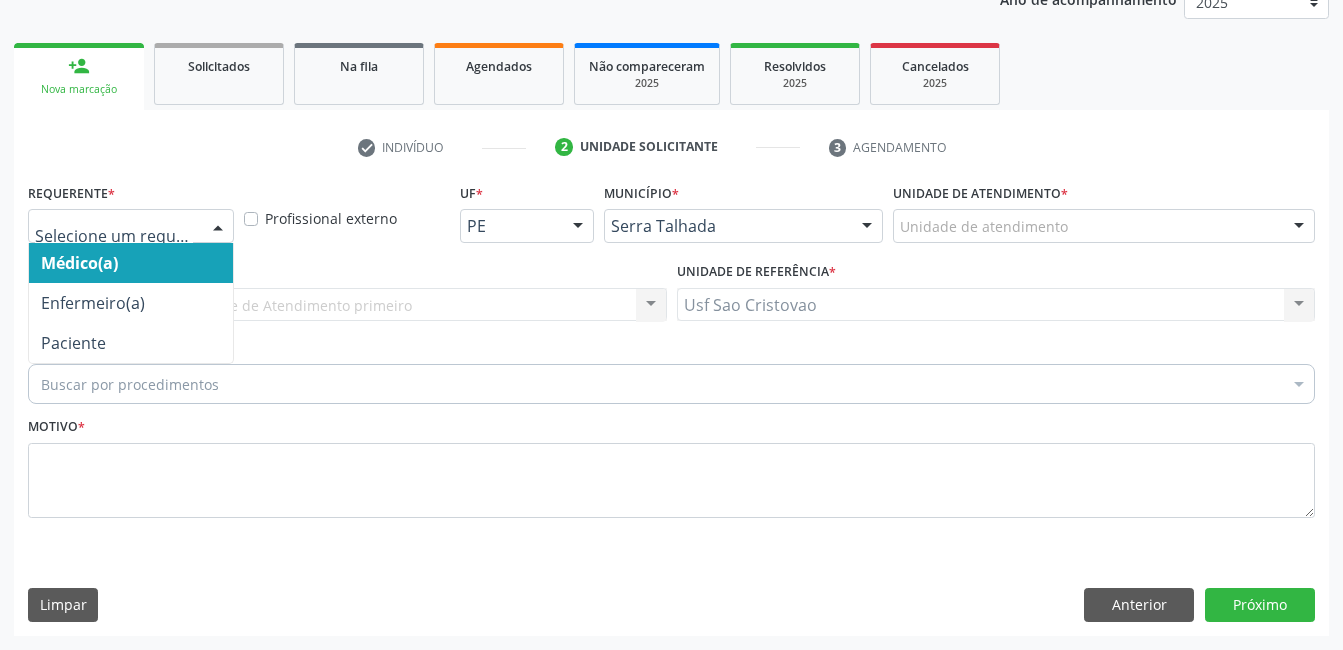 click at bounding box center (218, 227) 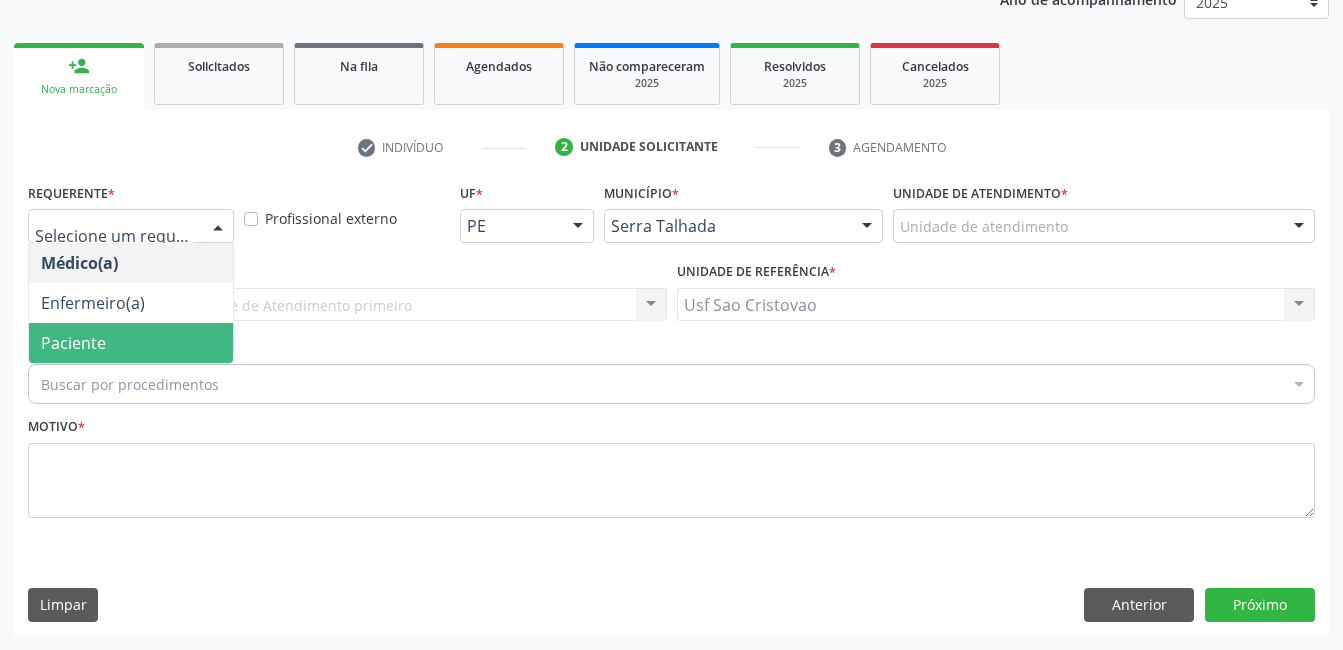 click on "Paciente" at bounding box center [131, 343] 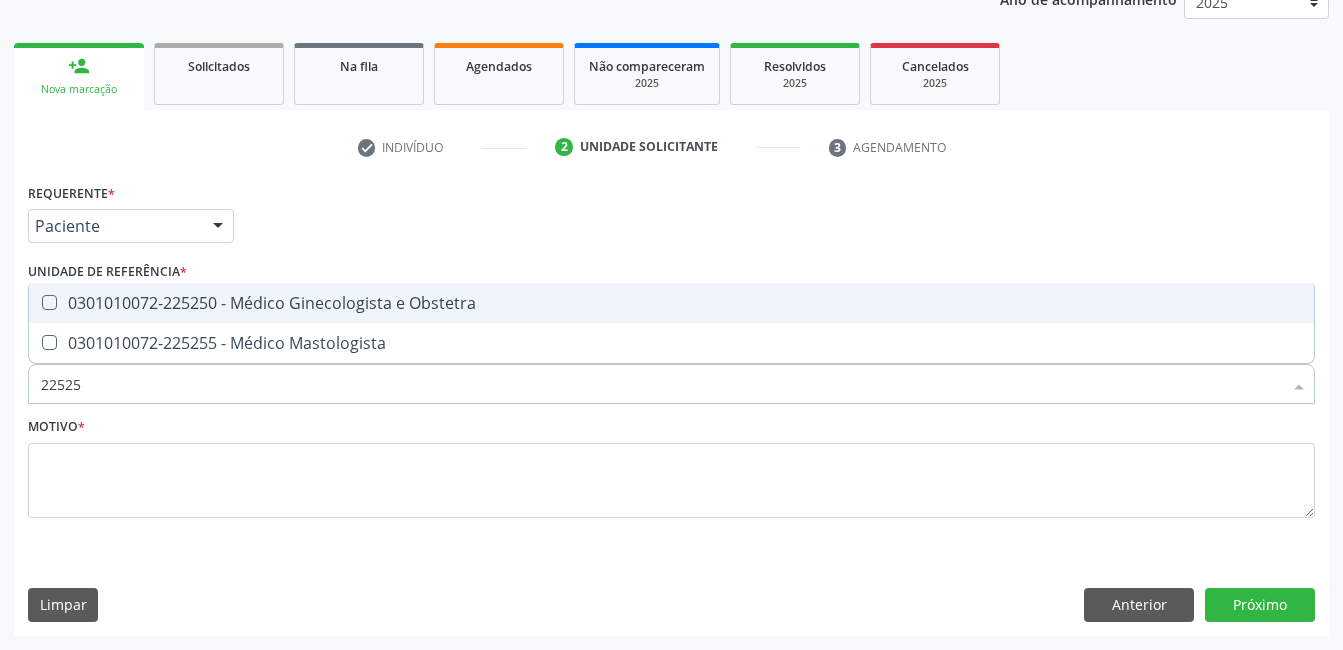 type on "225250" 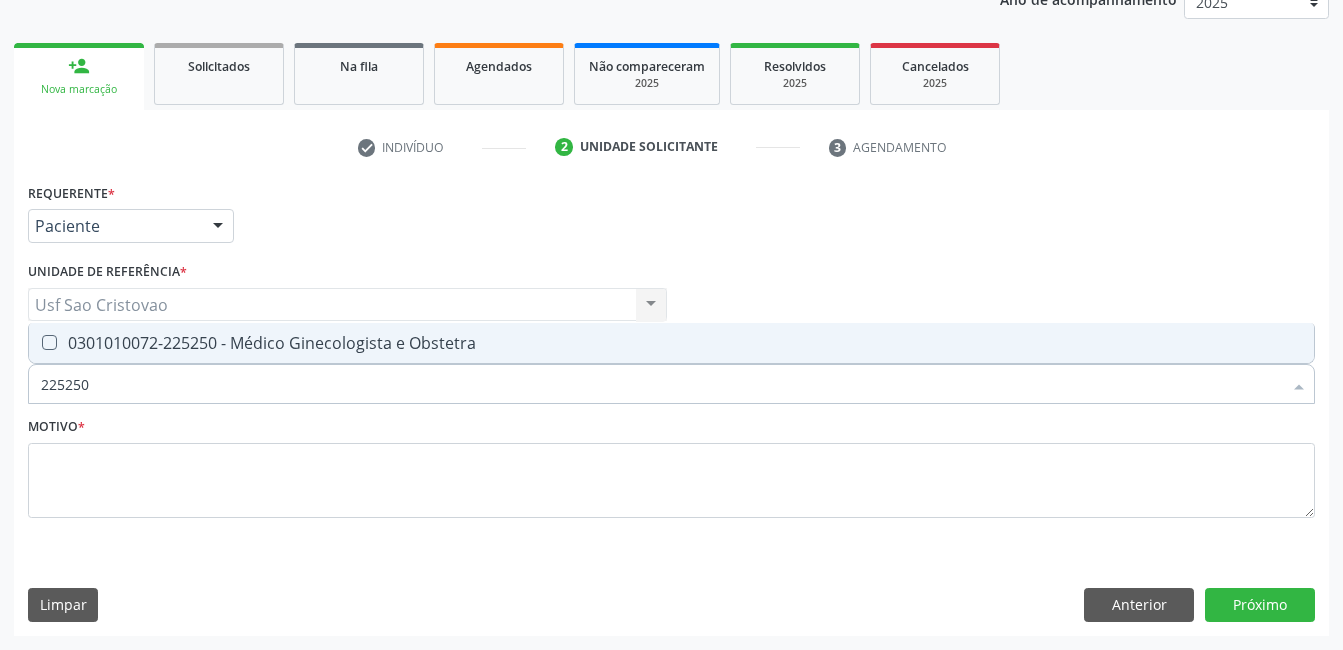 click at bounding box center (49, 342) 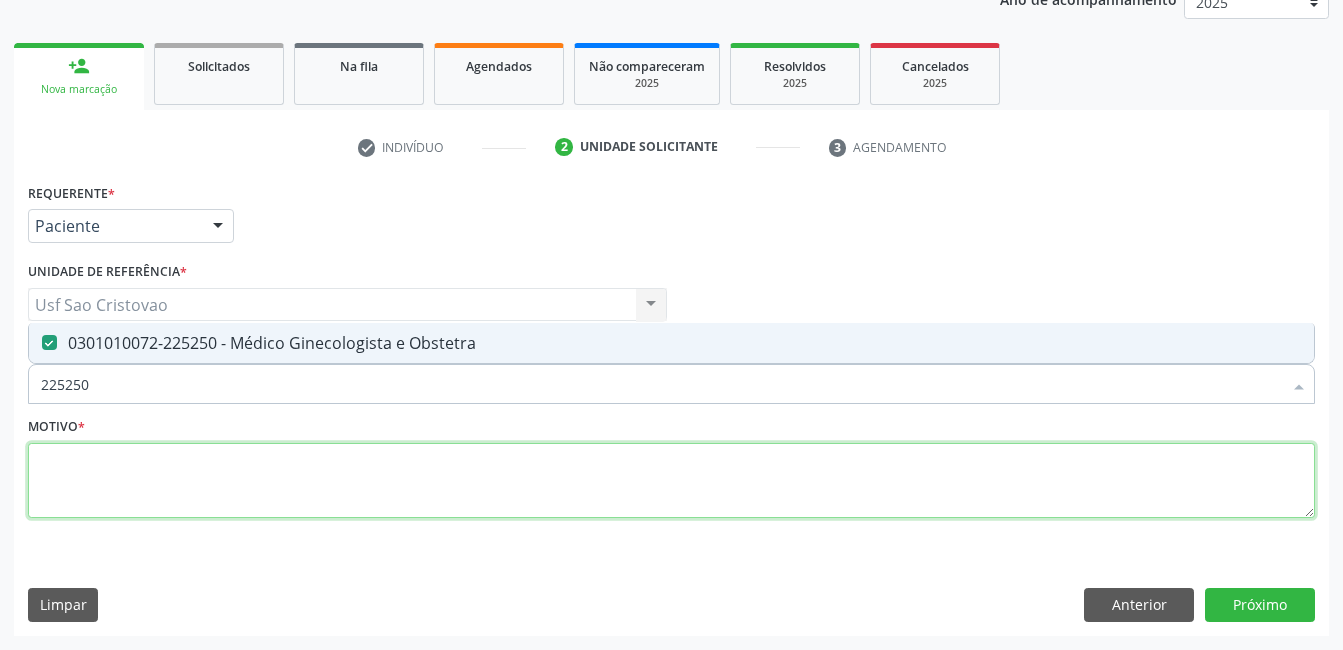 click at bounding box center [671, 481] 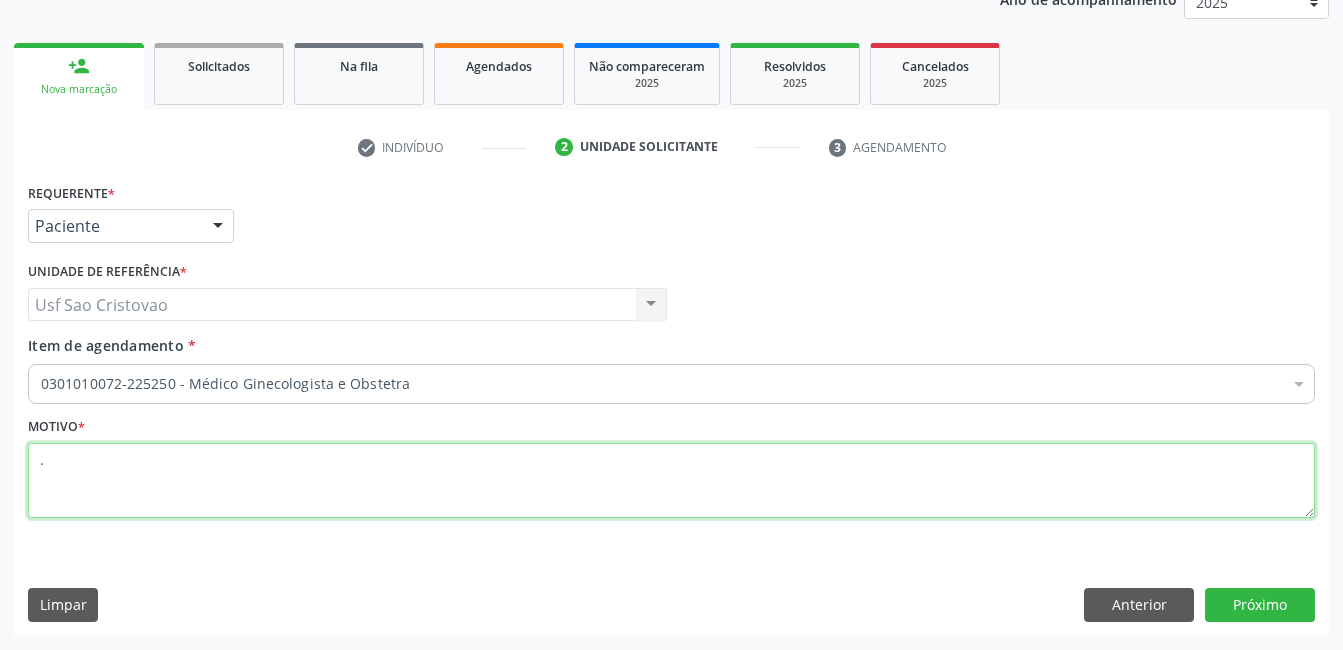 type on "." 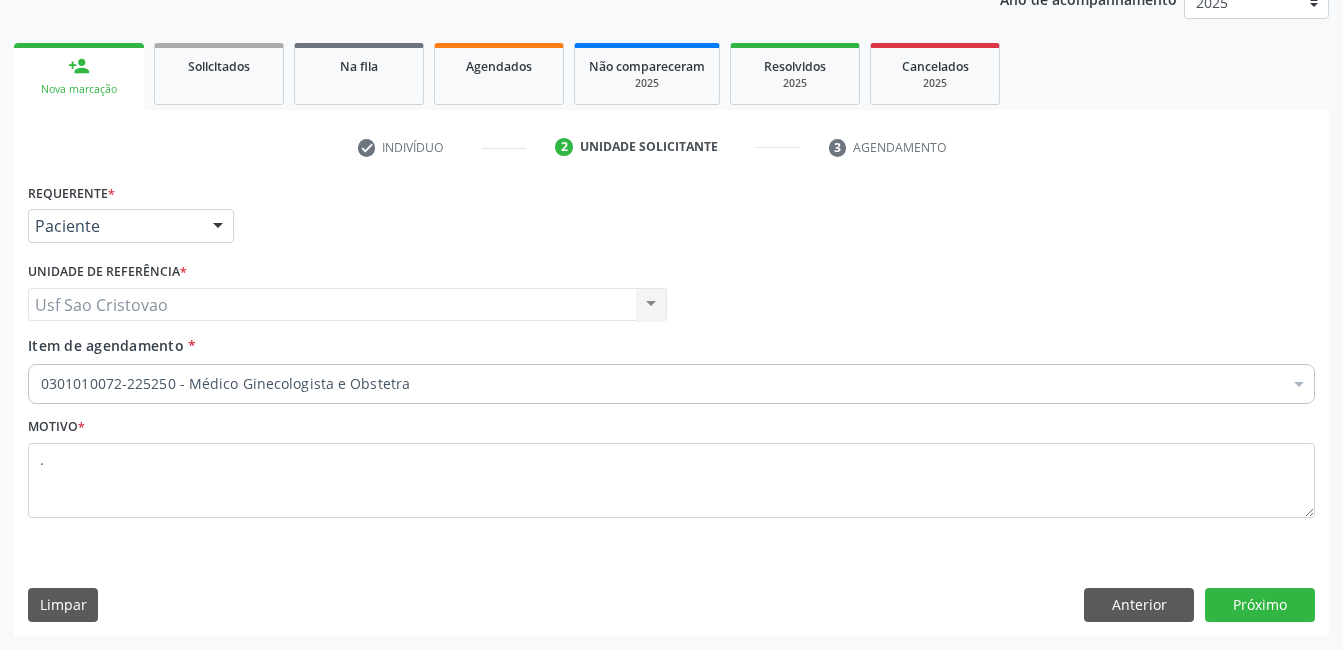 click on "Requerente
*
Paciente         Médico(a)   Enfermeiro(a)   Paciente
Nenhum resultado encontrado para: "   "
Não há nenhuma opção para ser exibida.
UF
PE         PE
Nenhum resultado encontrado para: "   "
Não há nenhuma opção para ser exibida.
Município
Serra Talhada         [GEOGRAPHIC_DATA] resultado encontrado para: "   "
Não há nenhuma opção para ser exibida.
Médico Solicitante
Por favor, selecione a Unidade de Atendimento primeiro
Nenhum resultado encontrado para: "   "
Não há nenhuma opção para ser exibida.
Unidade de referência
*
Usf Sao Cristovao         Usf Sao Cristovao
Nenhum resultado encontrado para: "   "
Não há nenhuma opção para ser exibida.
Item de agendamento
*" at bounding box center (671, 406) 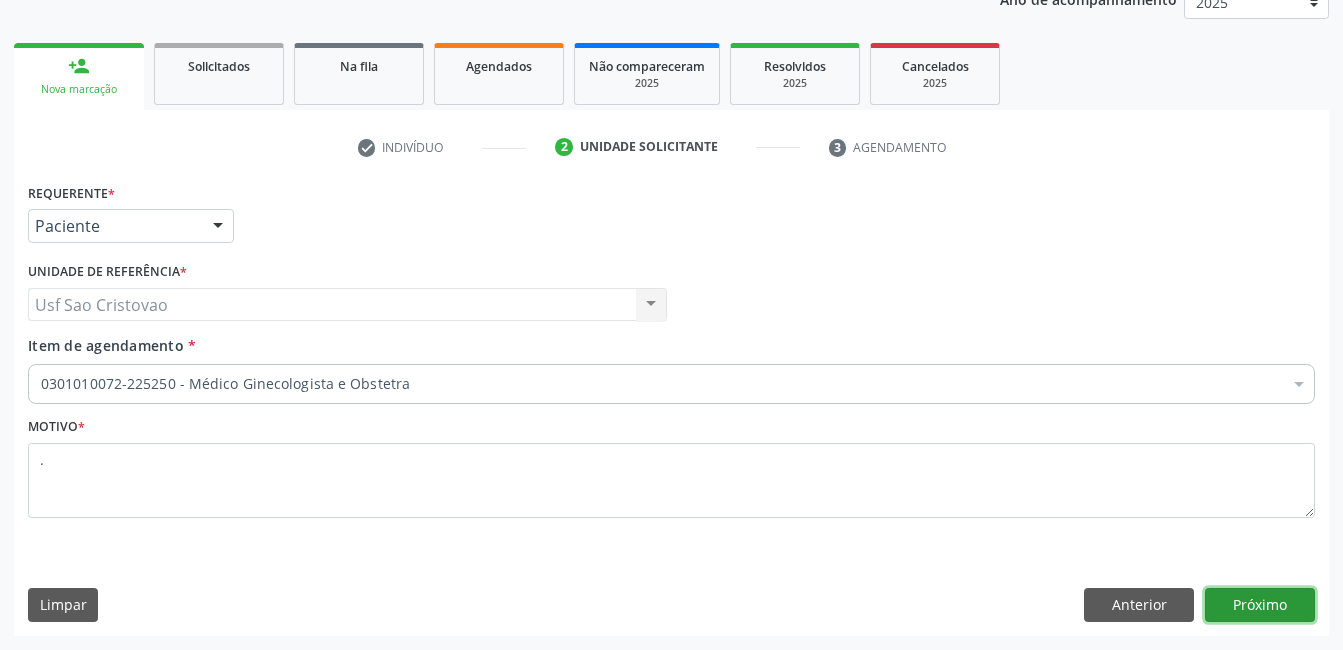 click on "Próximo" at bounding box center [1260, 605] 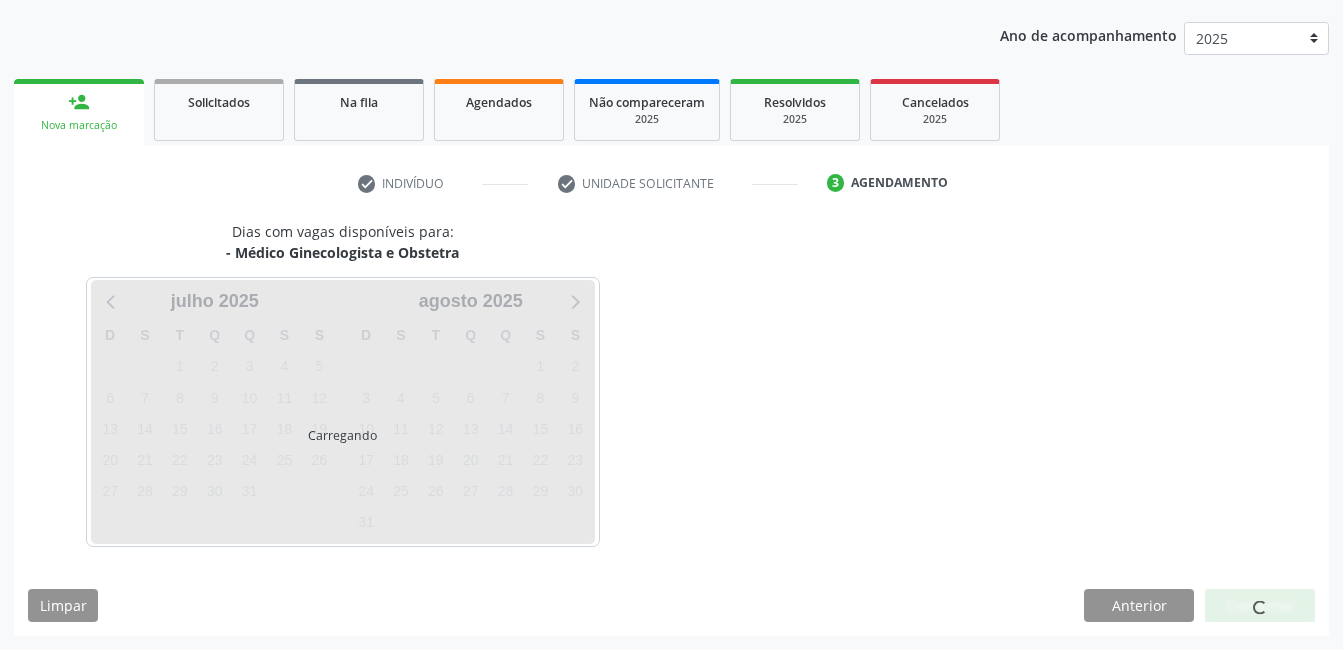 scroll, scrollTop: 220, scrollLeft: 0, axis: vertical 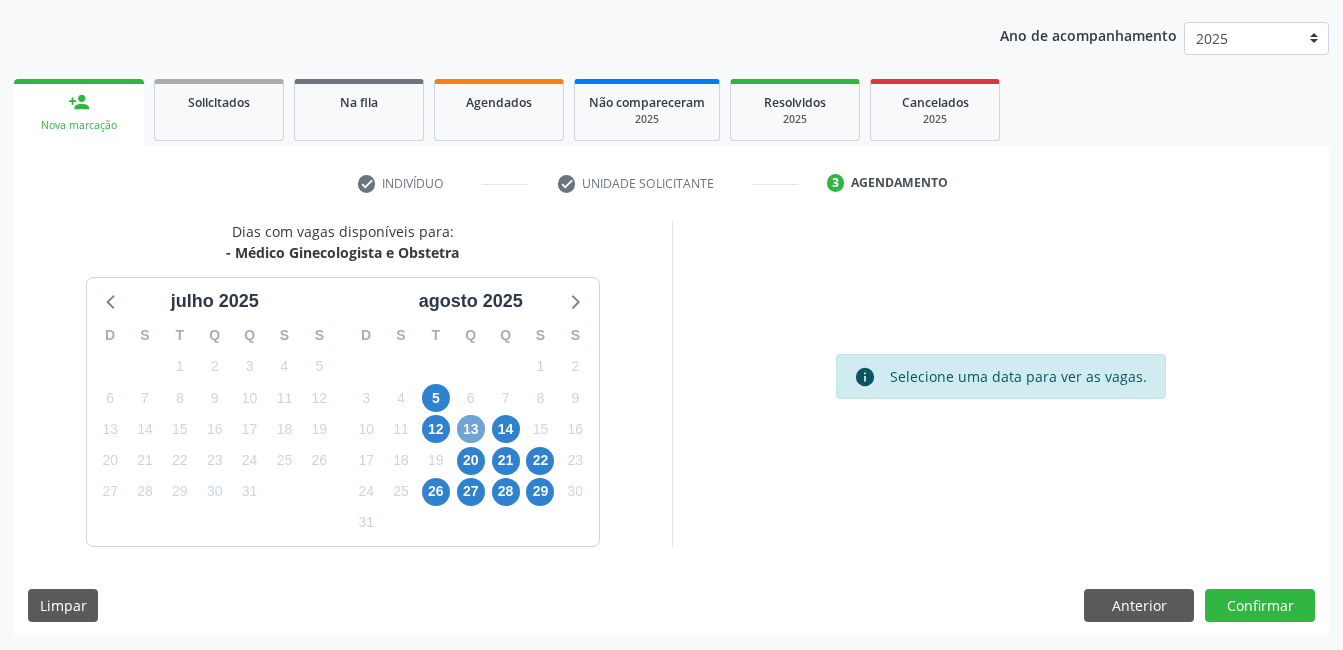 click on "13" at bounding box center [471, 429] 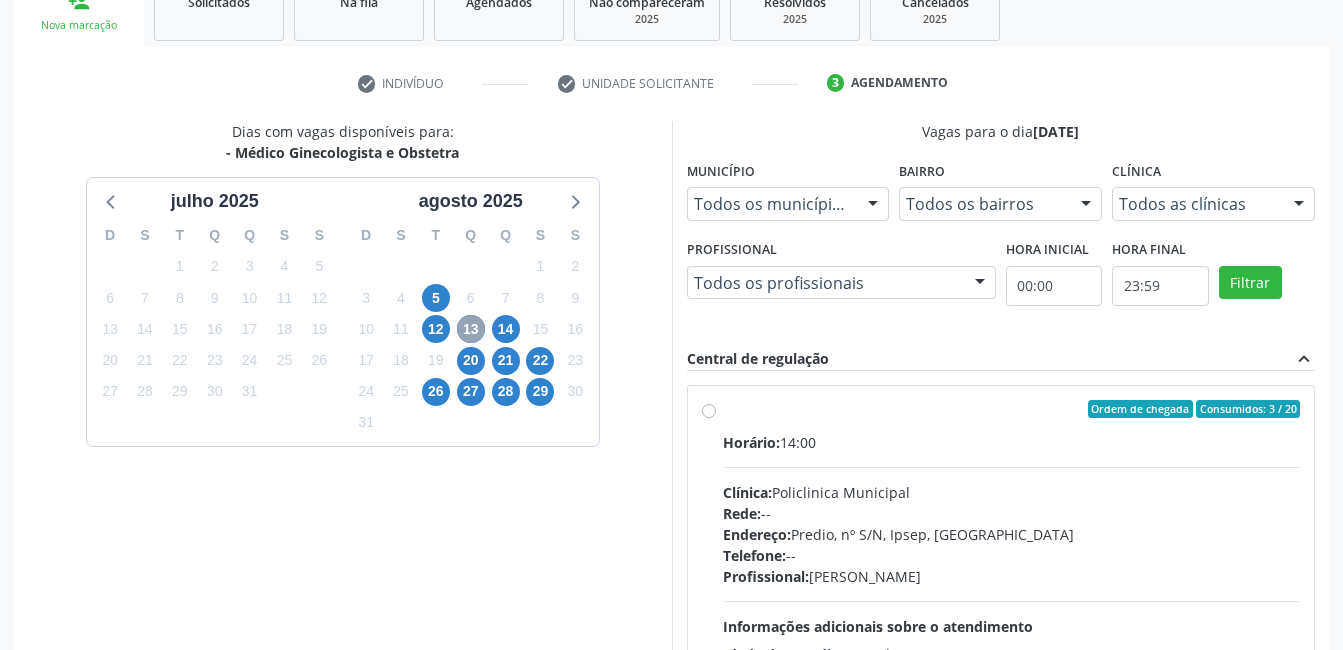 scroll, scrollTop: 420, scrollLeft: 0, axis: vertical 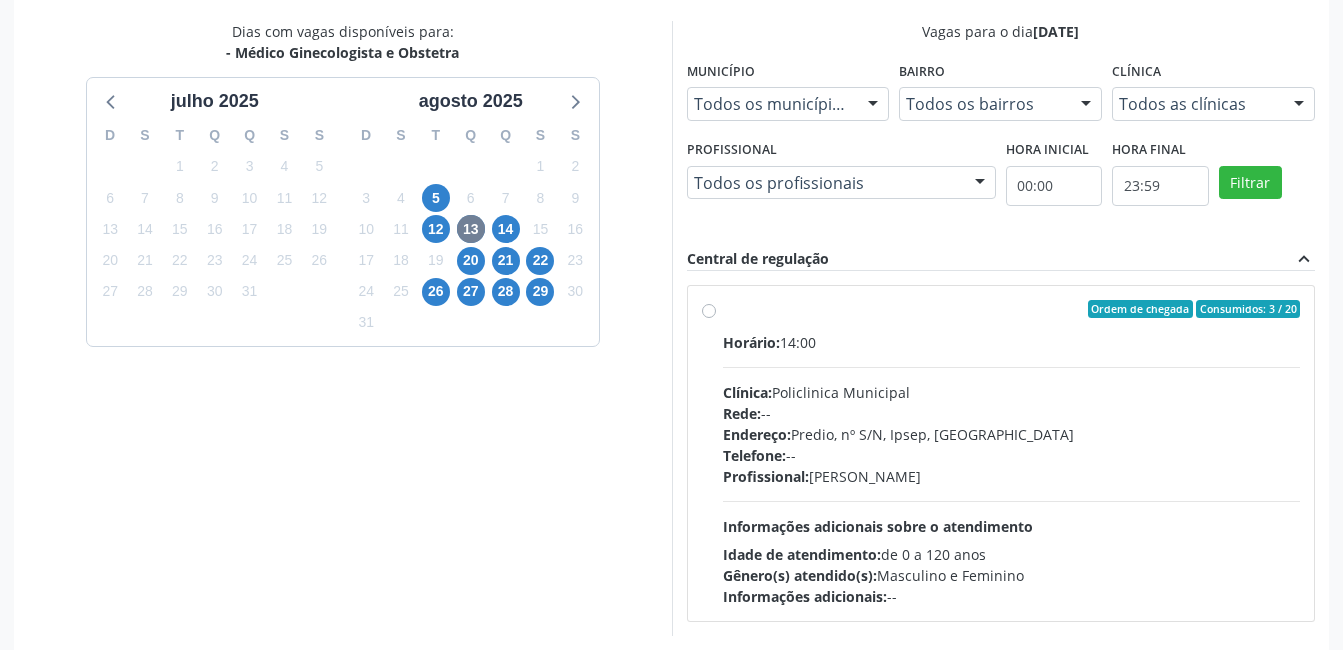 click on "Ordem de chegada
Consumidos: 3 / 20
Horário:   14:00
Clínica:  Policlinica Municipal
Rede:
--
Endereço:   Predio, nº S/N, Ipsep, [GEOGRAPHIC_DATA] - PE
Telefone:   --
Profissional:
[PERSON_NAME]
Informações adicionais sobre o atendimento
Idade de atendimento:
de 0 a 120 anos
Gênero(s) atendido(s):
Masculino e Feminino
Informações adicionais:
--" at bounding box center (1012, 453) 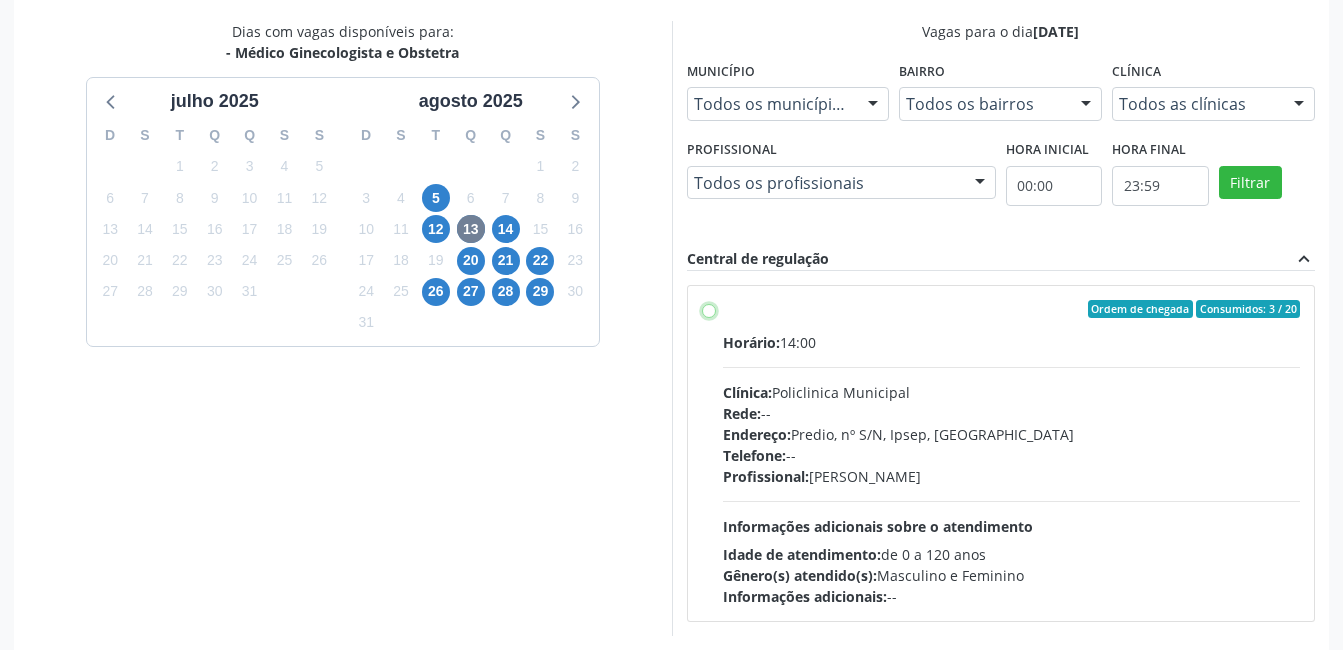 click on "Ordem de chegada
Consumidos: 3 / 20
Horário:   14:00
Clínica:  Policlinica Municipal
Rede:
--
Endereço:   Predio, nº S/N, Ipsep, [GEOGRAPHIC_DATA] - PE
Telefone:   --
Profissional:
[PERSON_NAME]
Informações adicionais sobre o atendimento
Idade de atendimento:
de 0 a 120 anos
Gênero(s) atendido(s):
Masculino e Feminino
Informações adicionais:
--" at bounding box center [709, 309] 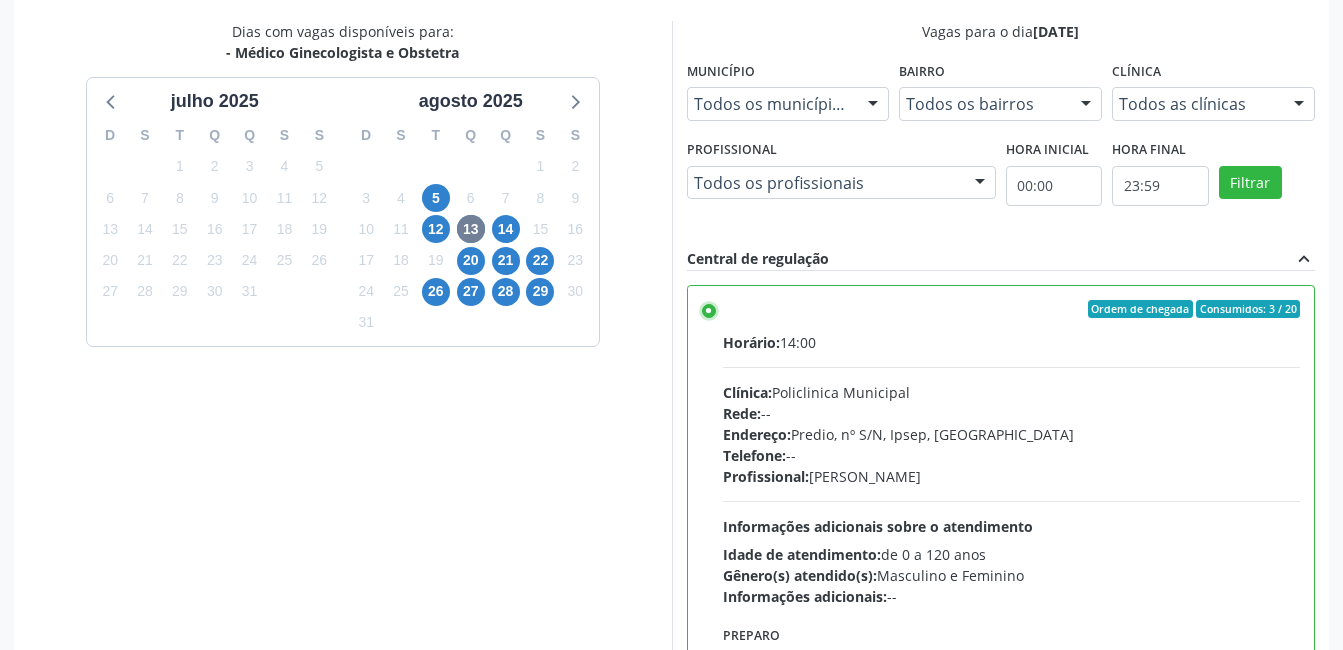 scroll, scrollTop: 545, scrollLeft: 0, axis: vertical 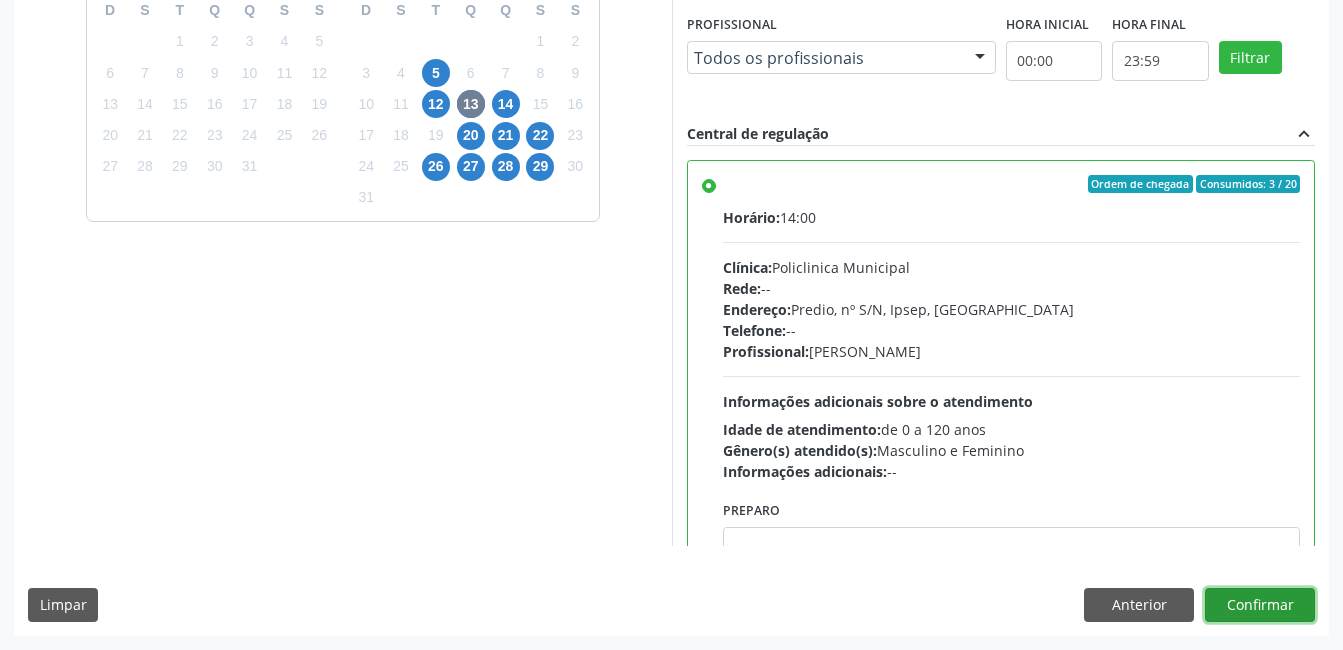 click on "Confirmar" at bounding box center [1260, 605] 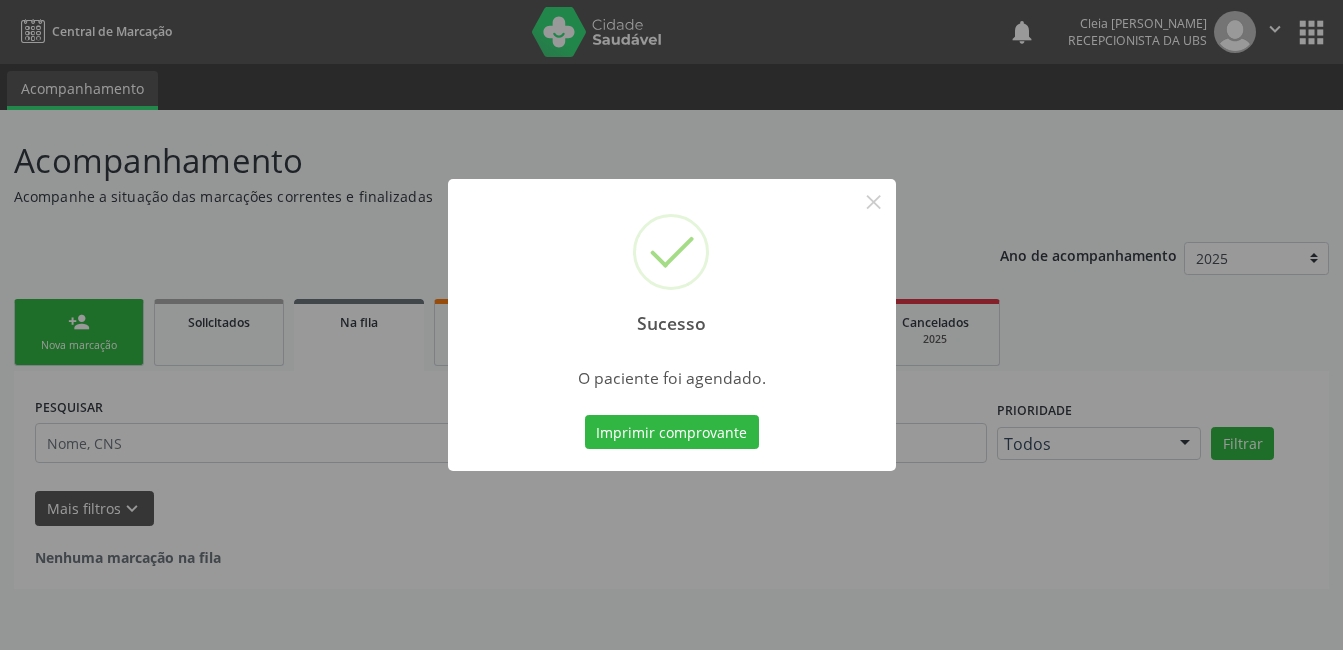 scroll, scrollTop: 0, scrollLeft: 0, axis: both 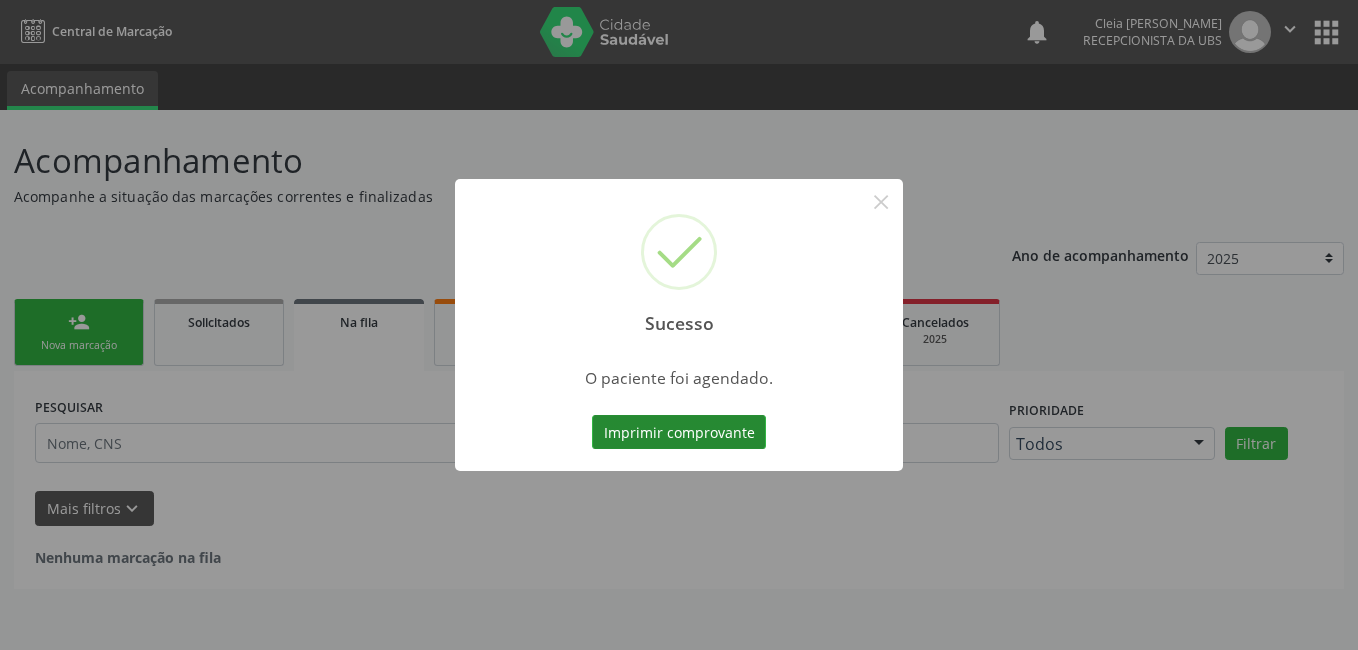 click on "Imprimir comprovante" at bounding box center (679, 432) 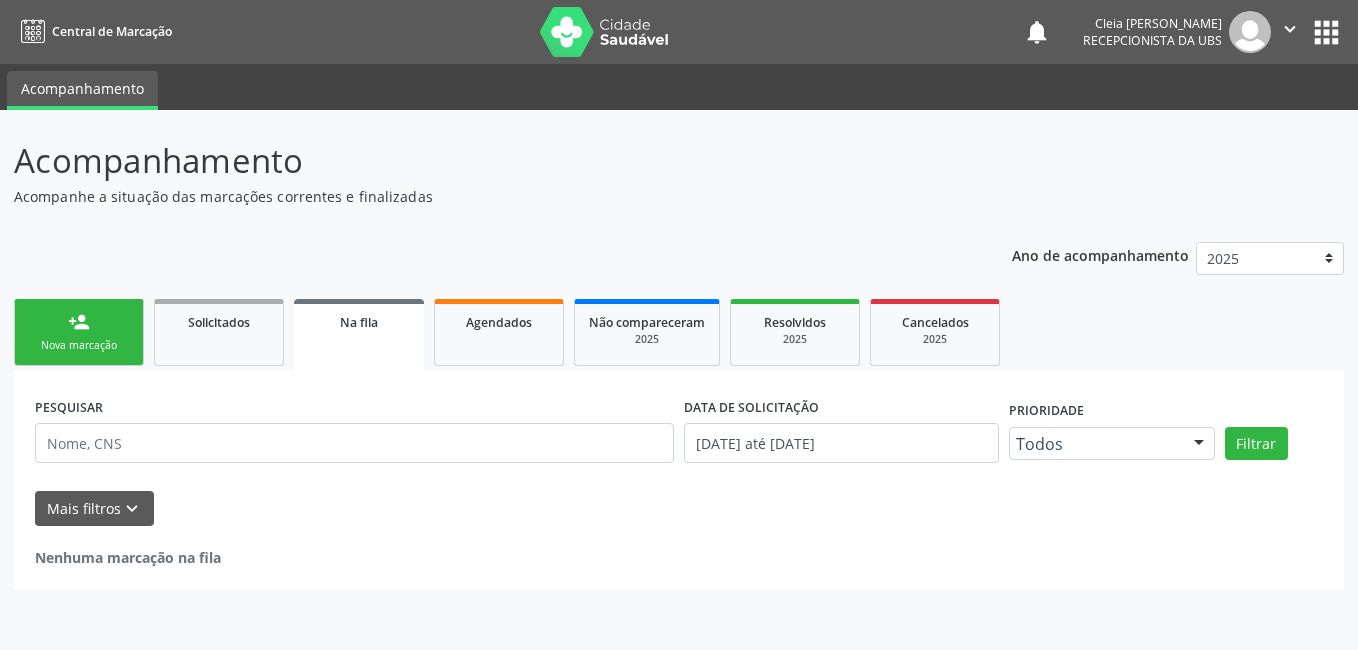 click on "person_add" at bounding box center (79, 322) 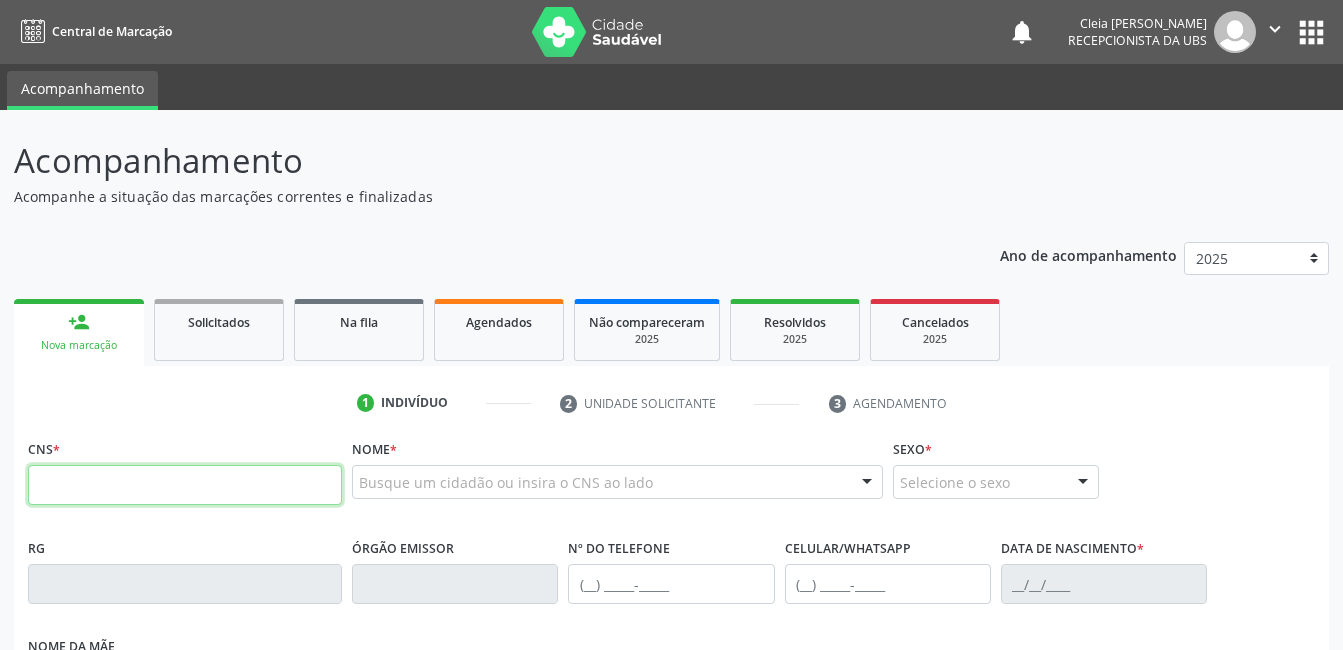 click at bounding box center (185, 485) 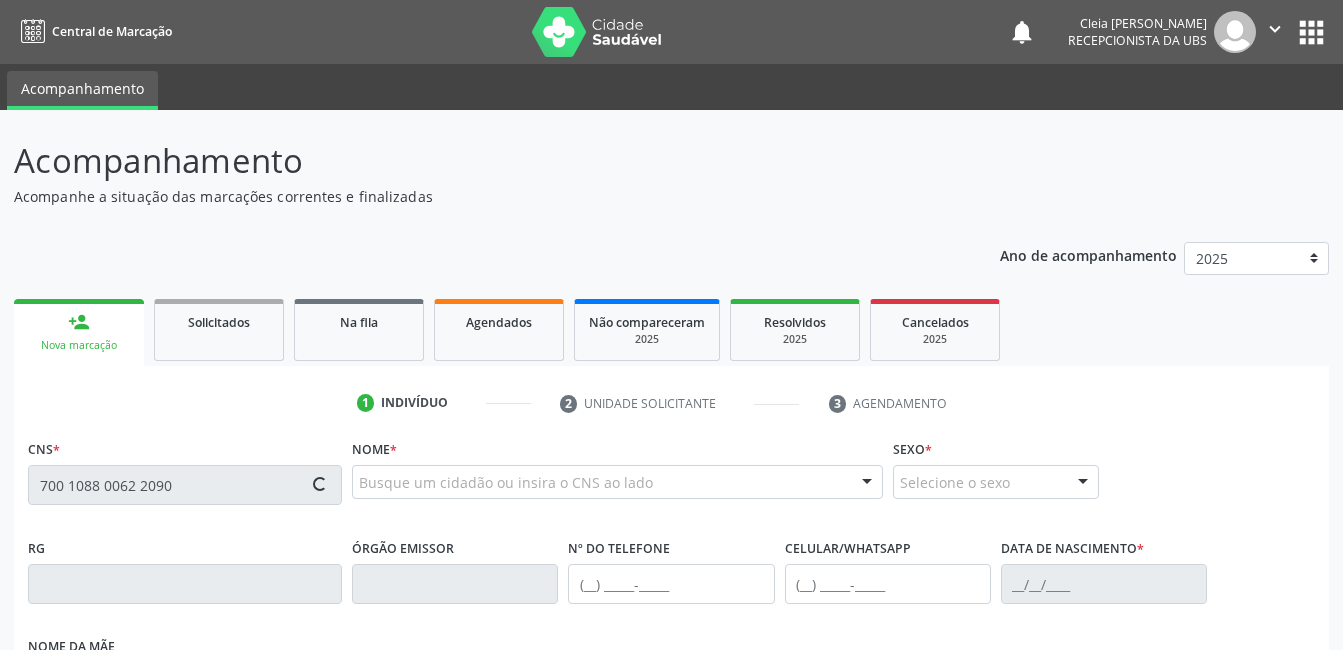 type on "700 1088 0062 2090" 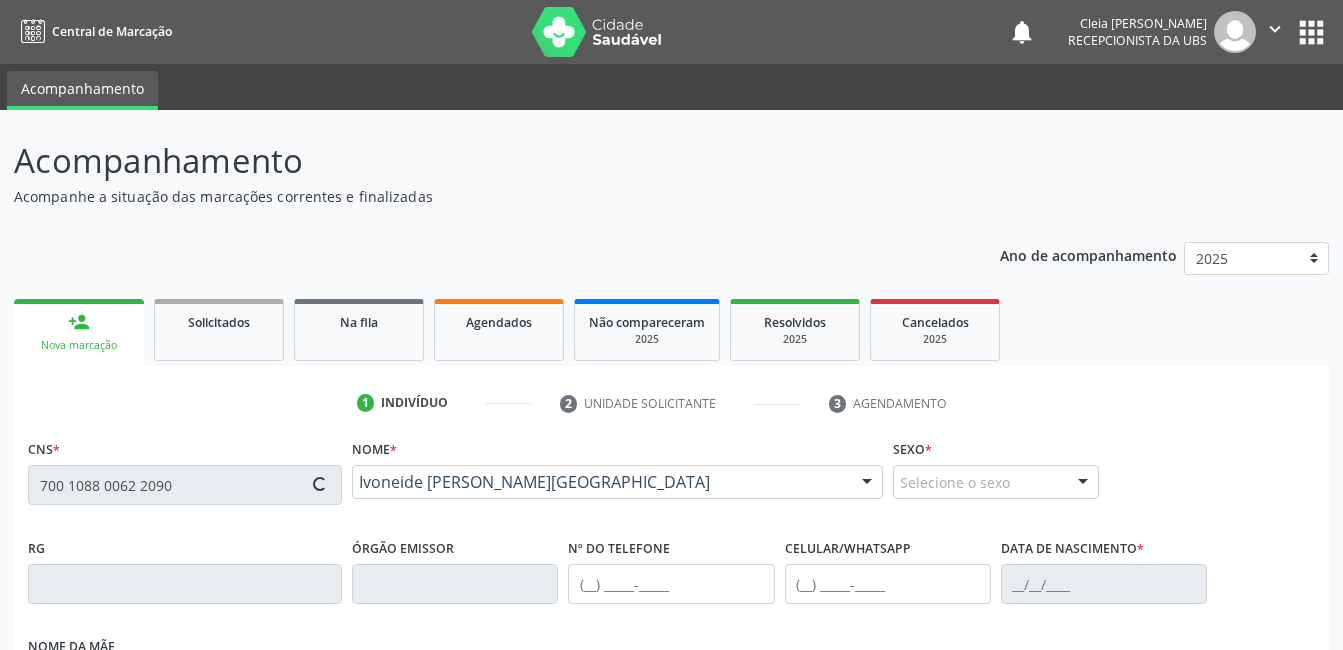 type on "[PHONE_NUMBER]" 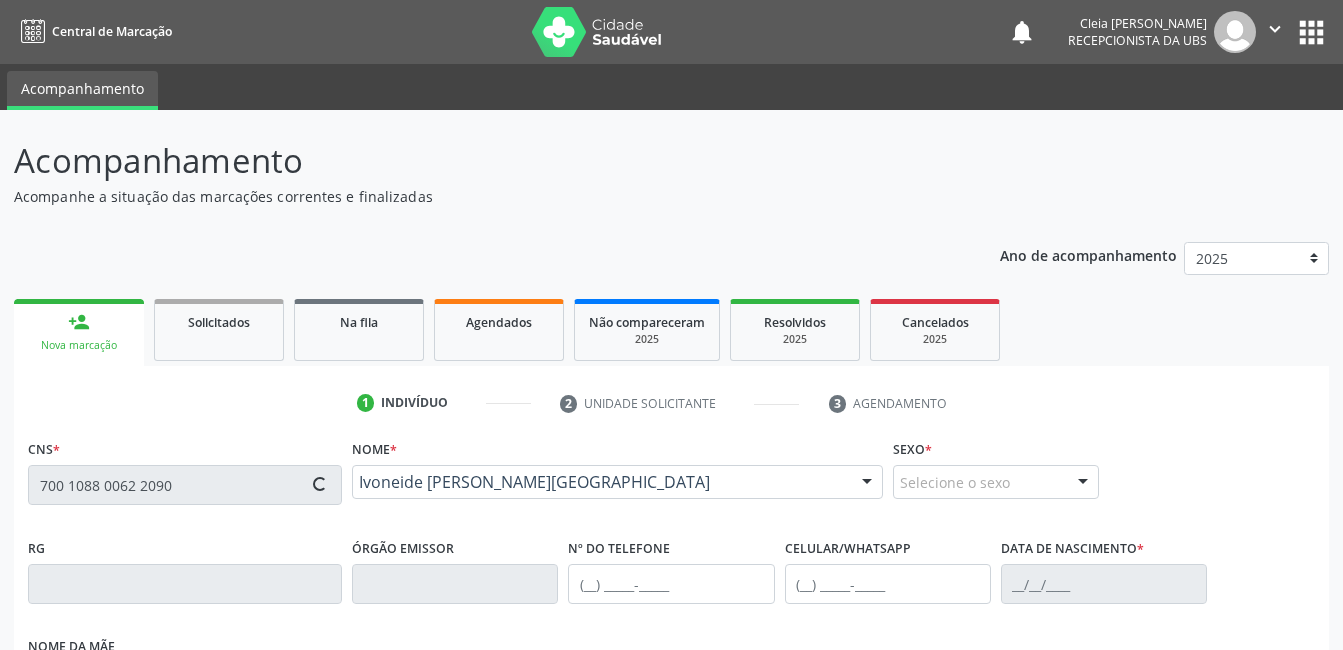 type on "[PERSON_NAME]" 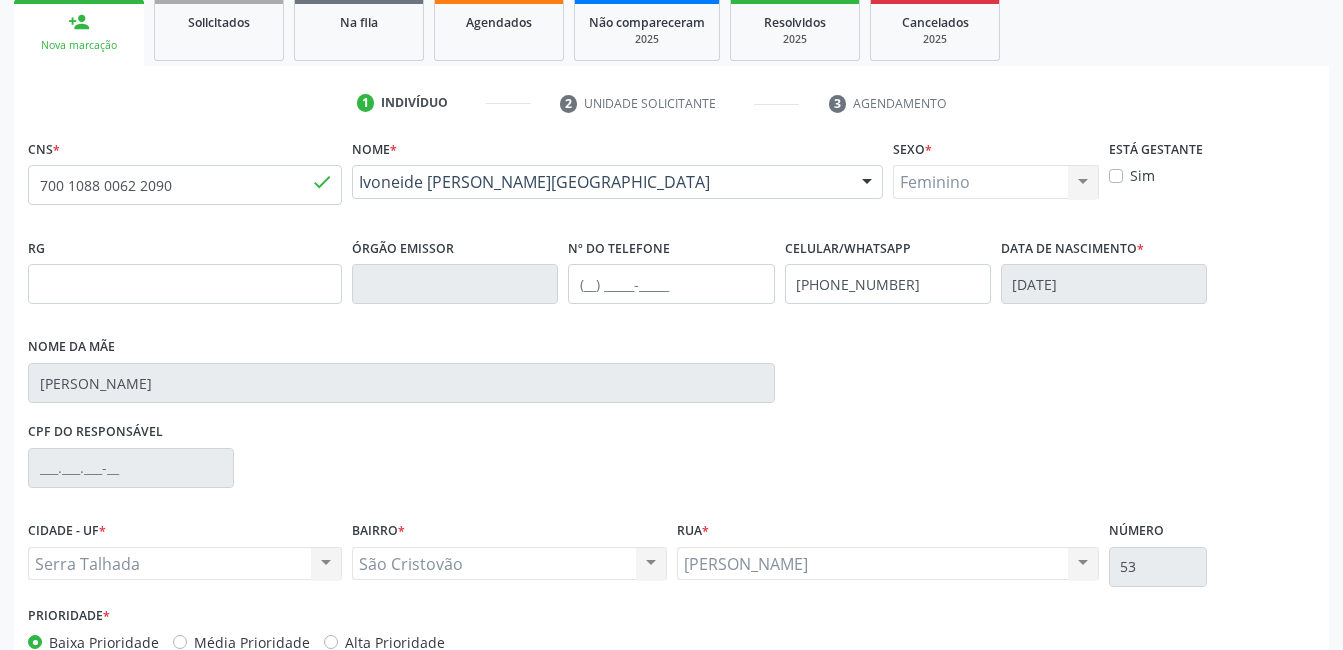 scroll, scrollTop: 400, scrollLeft: 0, axis: vertical 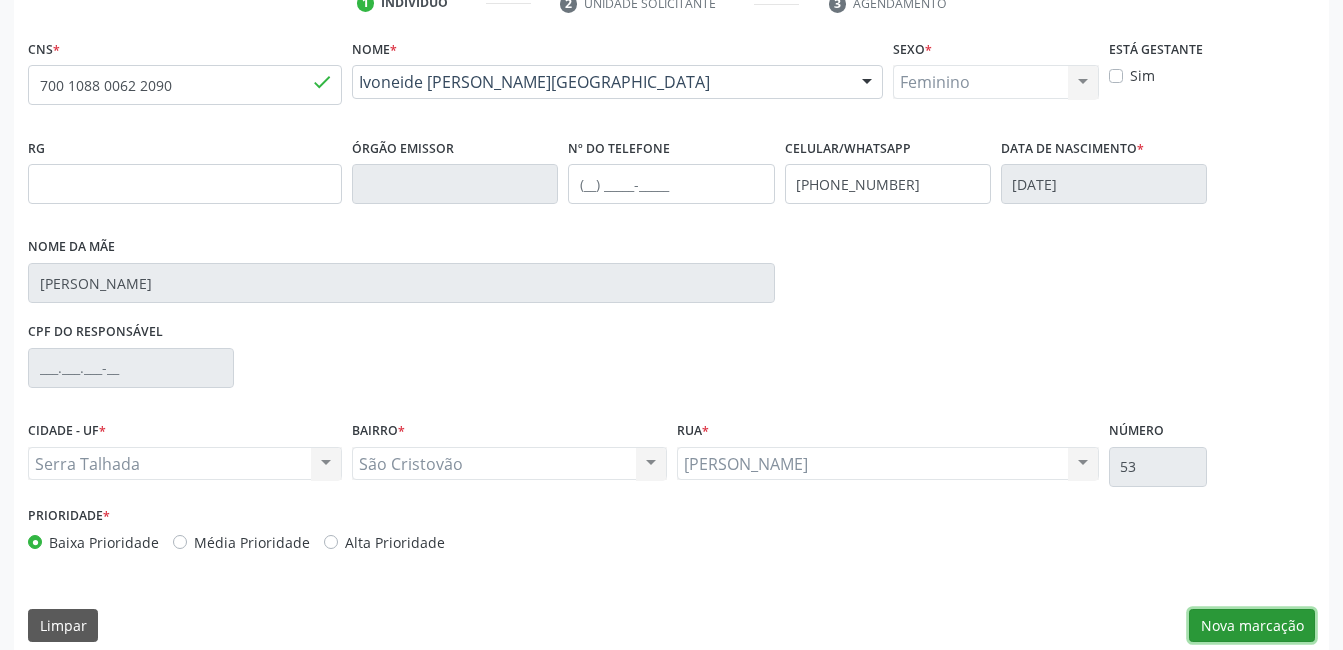 click on "Nova marcação" at bounding box center (1252, 626) 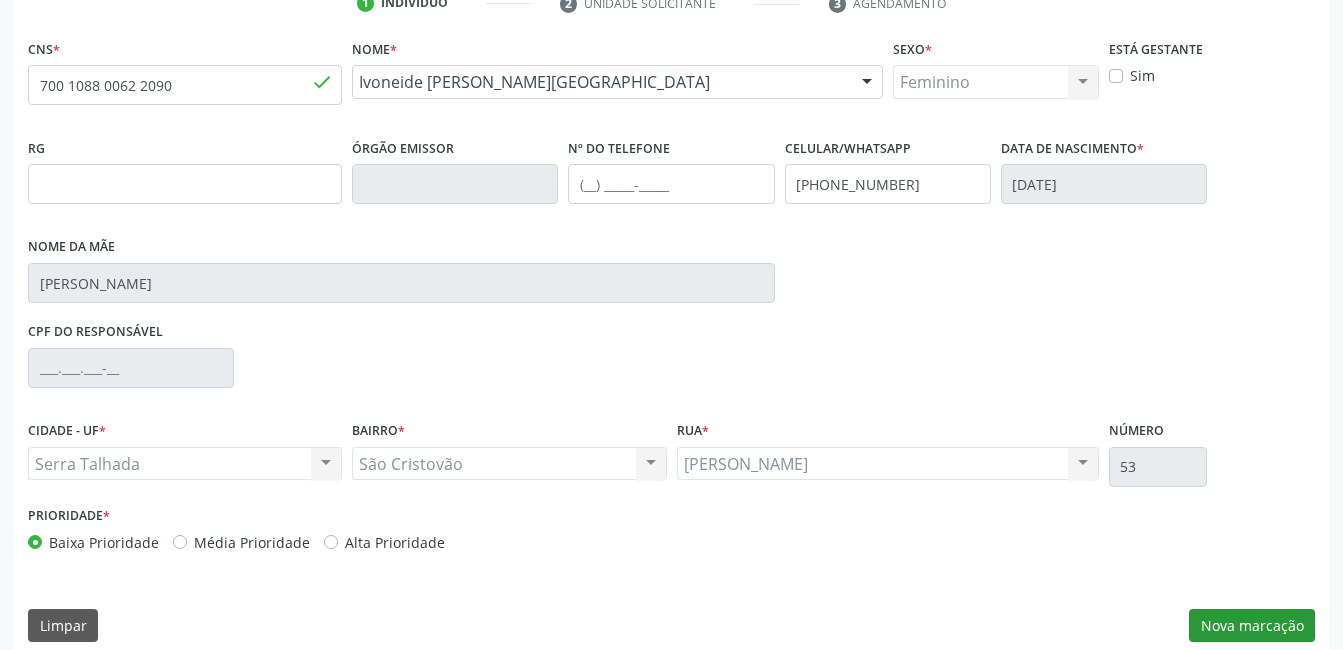 scroll, scrollTop: 256, scrollLeft: 0, axis: vertical 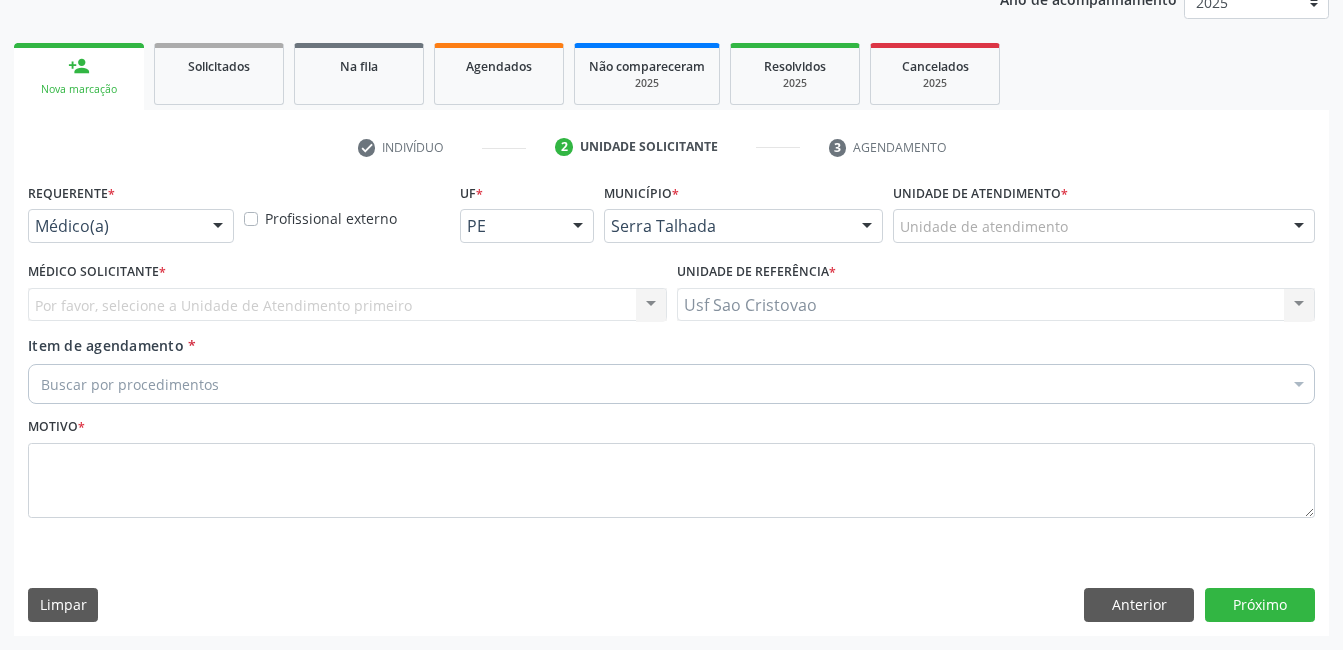 click at bounding box center (218, 227) 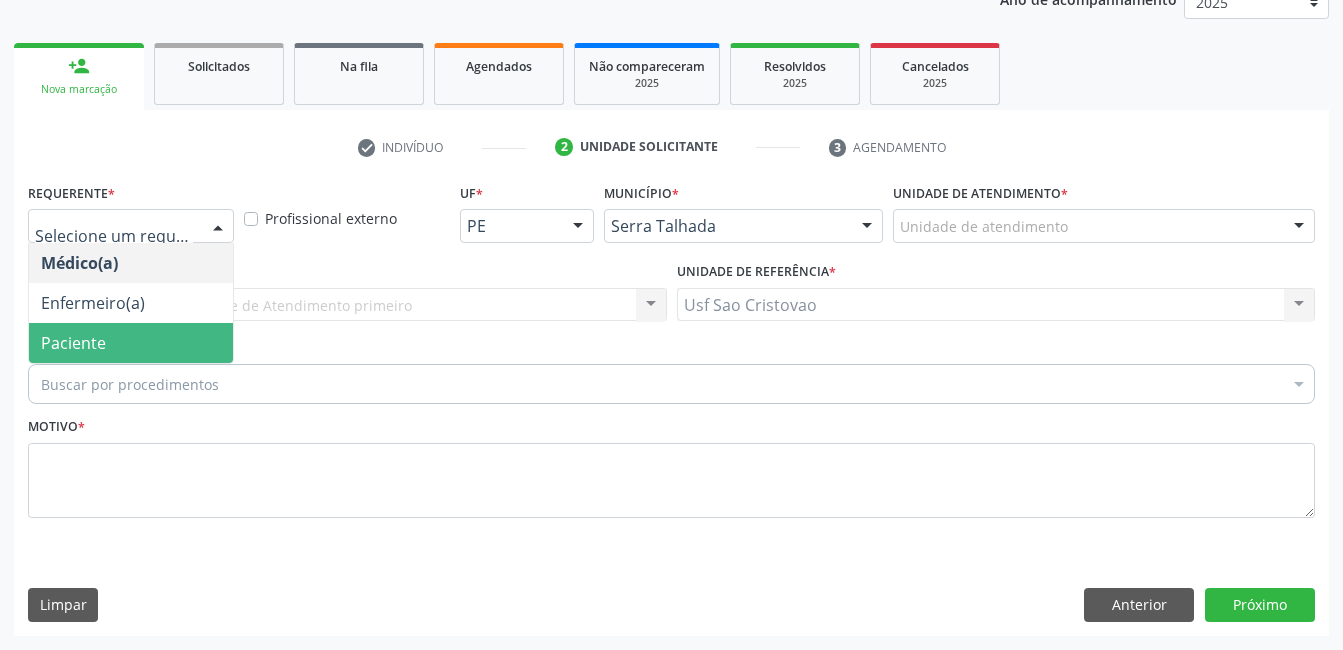 click on "Paciente" at bounding box center (131, 343) 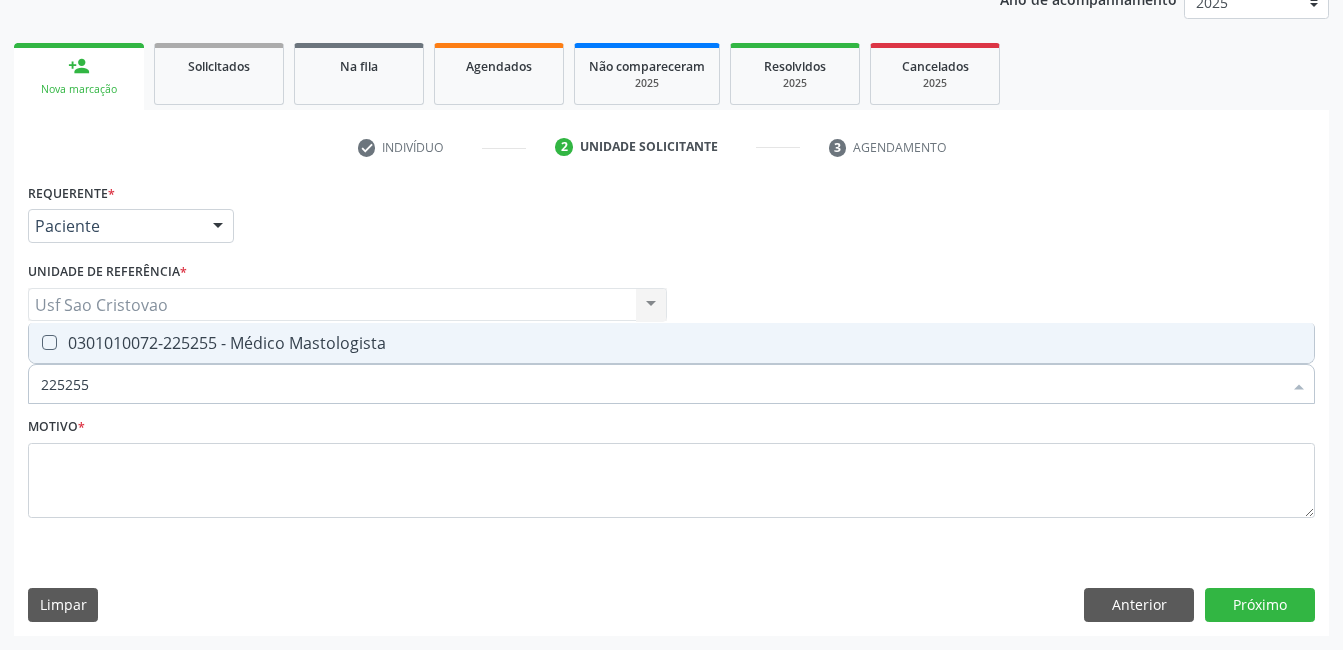 type on "22525" 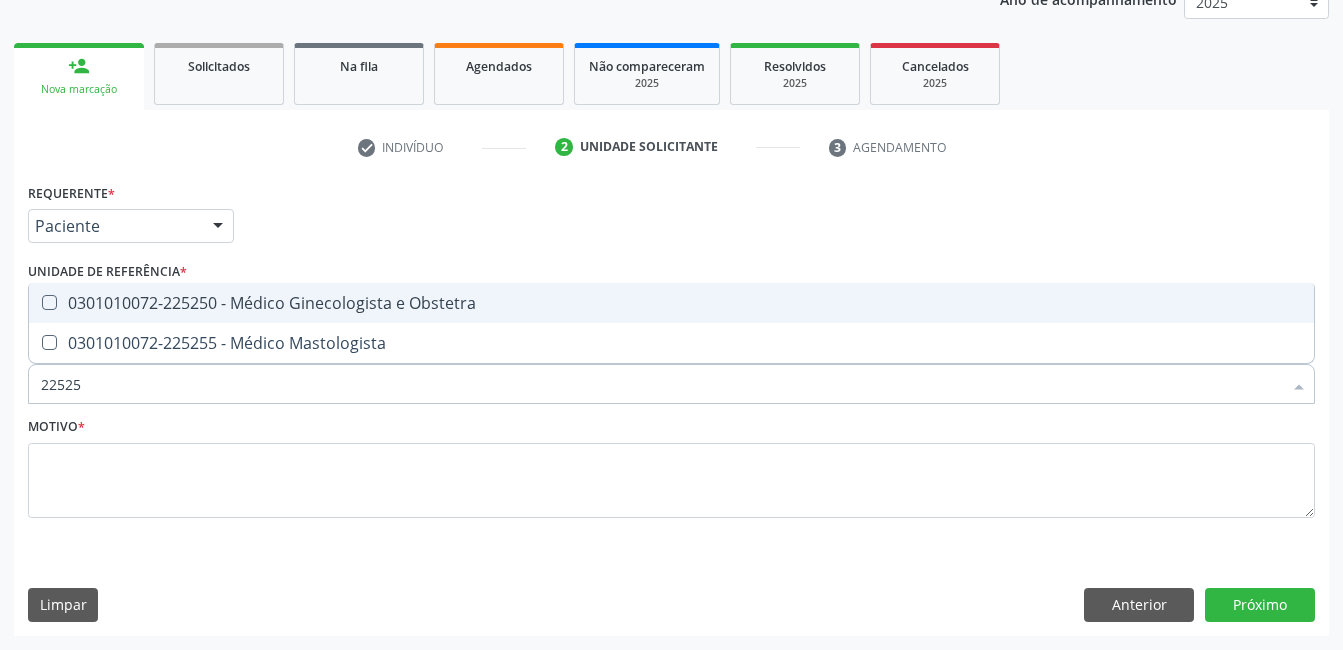 click at bounding box center [49, 302] 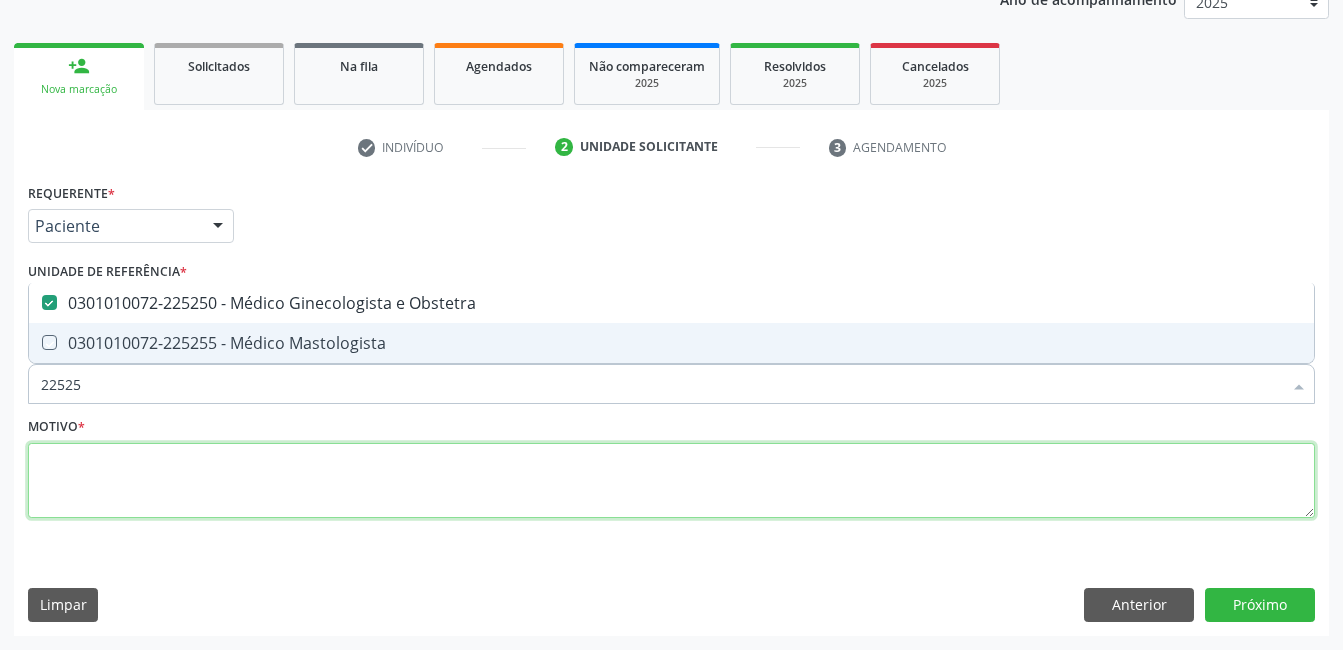 click at bounding box center [671, 481] 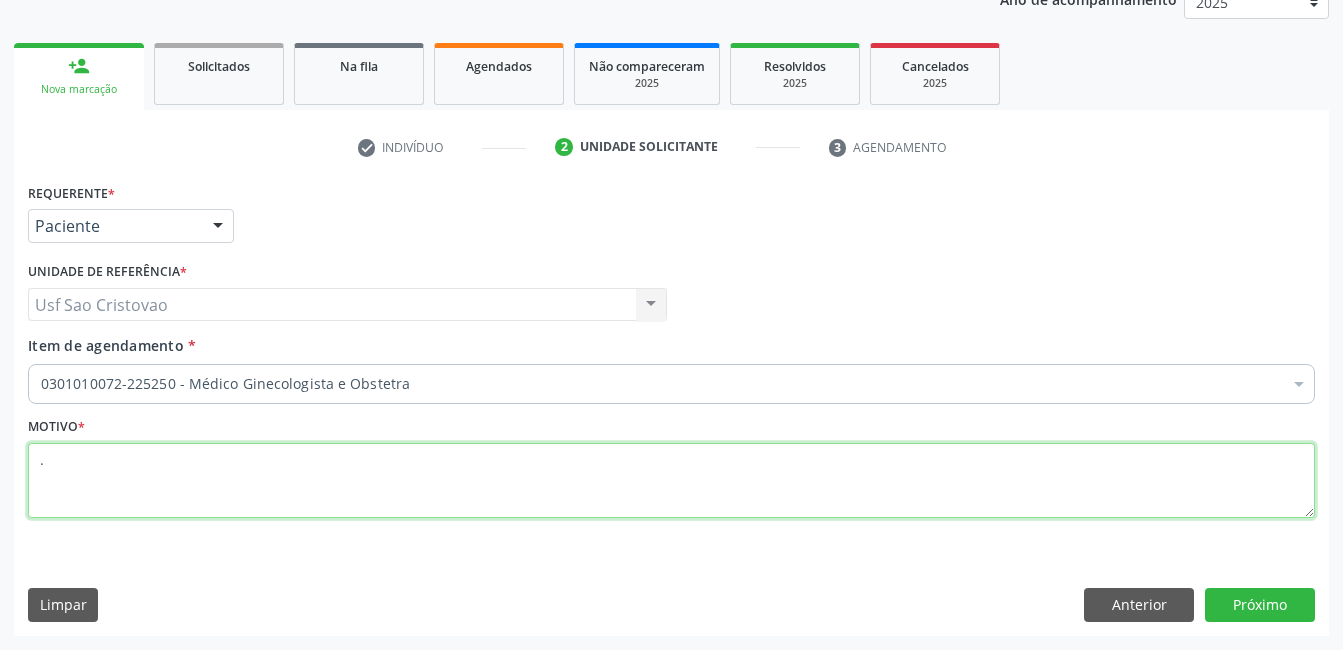 type on "." 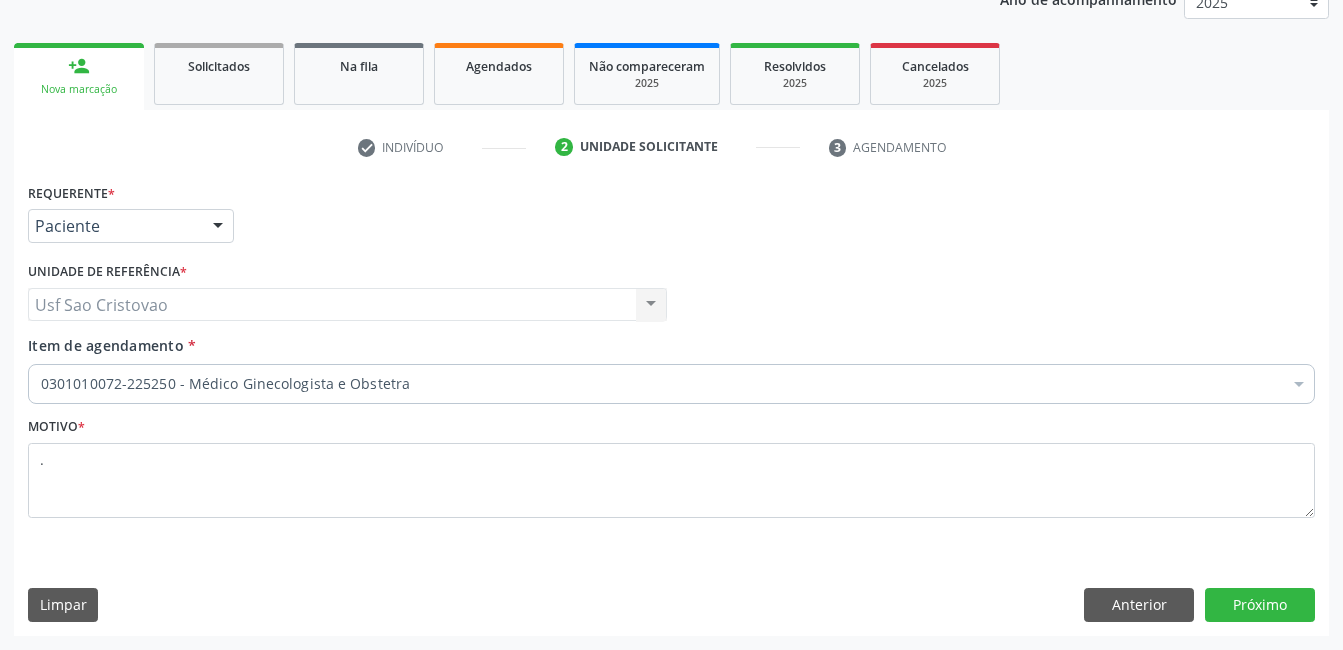 click on "Requerente
*
Paciente         Médico(a)   Enfermeiro(a)   Paciente
Nenhum resultado encontrado para: "   "
Não há nenhuma opção para ser exibida.
UF
PE         PE
Nenhum resultado encontrado para: "   "
Não há nenhuma opção para ser exibida.
Município
Serra Talhada         [GEOGRAPHIC_DATA] resultado encontrado para: "   "
Não há nenhuma opção para ser exibida.
Médico Solicitante
Por favor, selecione a Unidade de Atendimento primeiro
Nenhum resultado encontrado para: "   "
Não há nenhuma opção para ser exibida.
Unidade de referência
*
Usf Sao Cristovao         Usf Sao Cristovao
Nenhum resultado encontrado para: "   "
Não há nenhuma opção para ser exibida.
Item de agendamento
*" at bounding box center [671, 406] 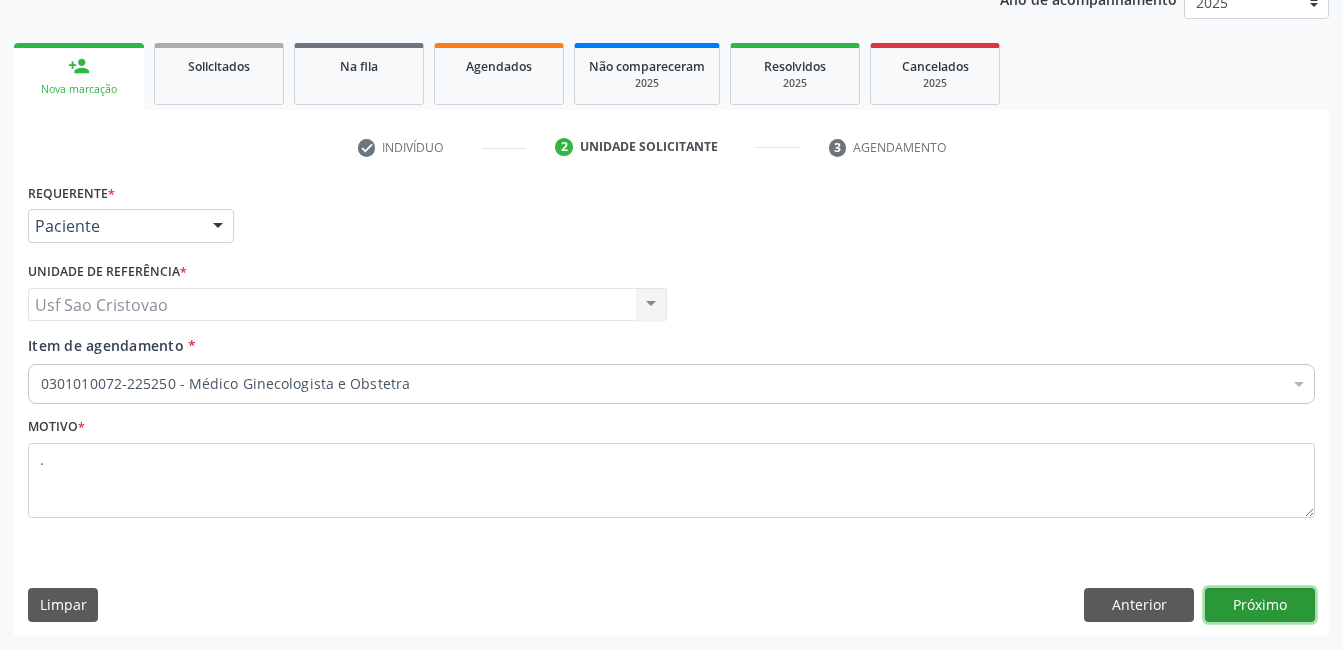 click on "Próximo" at bounding box center (1260, 605) 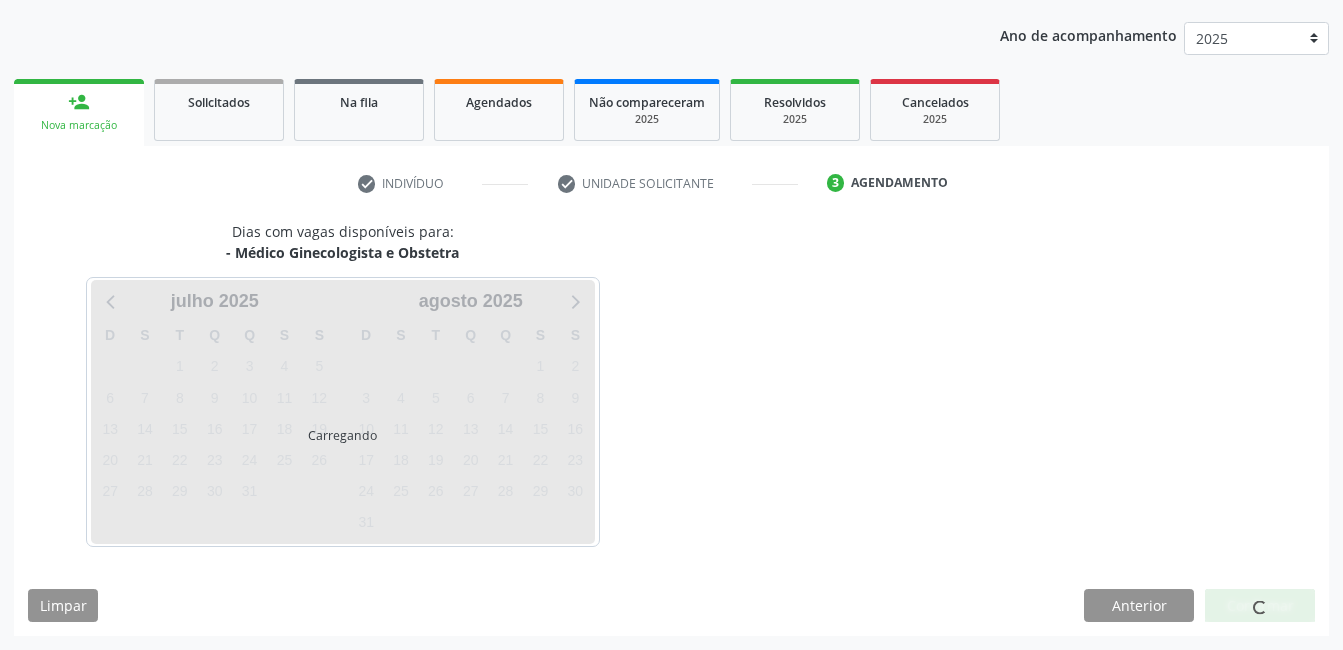 scroll, scrollTop: 220, scrollLeft: 0, axis: vertical 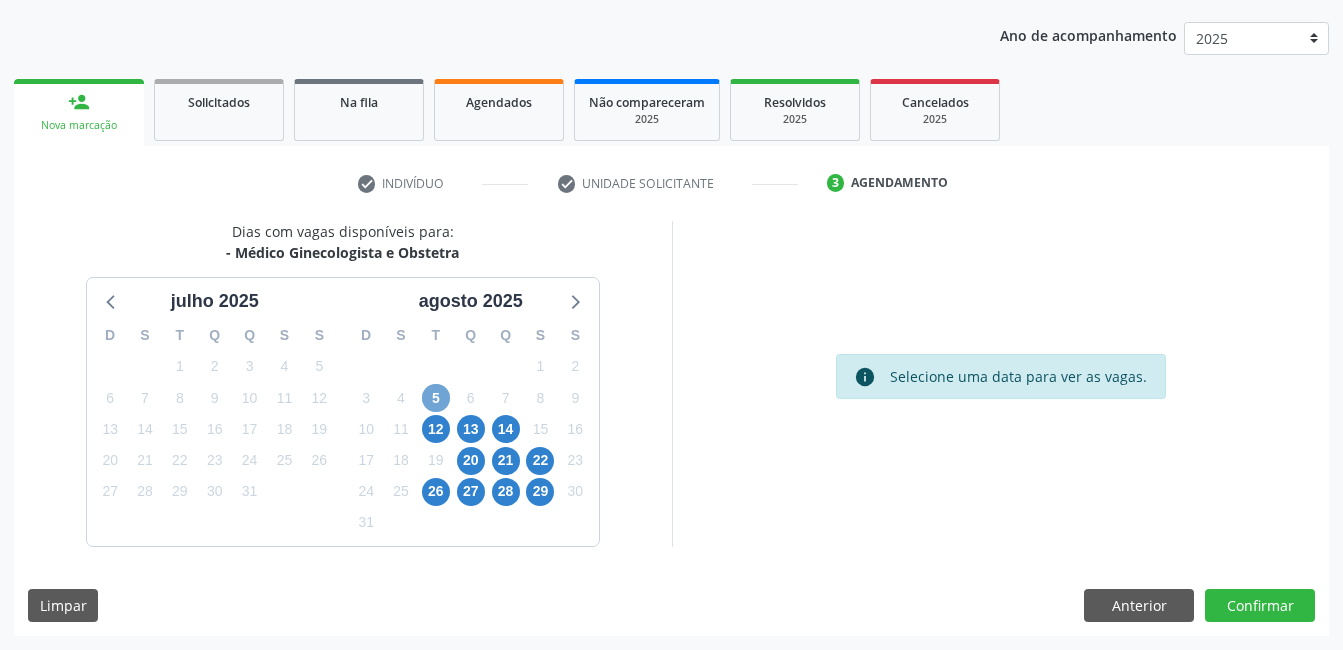 click on "5" at bounding box center [436, 398] 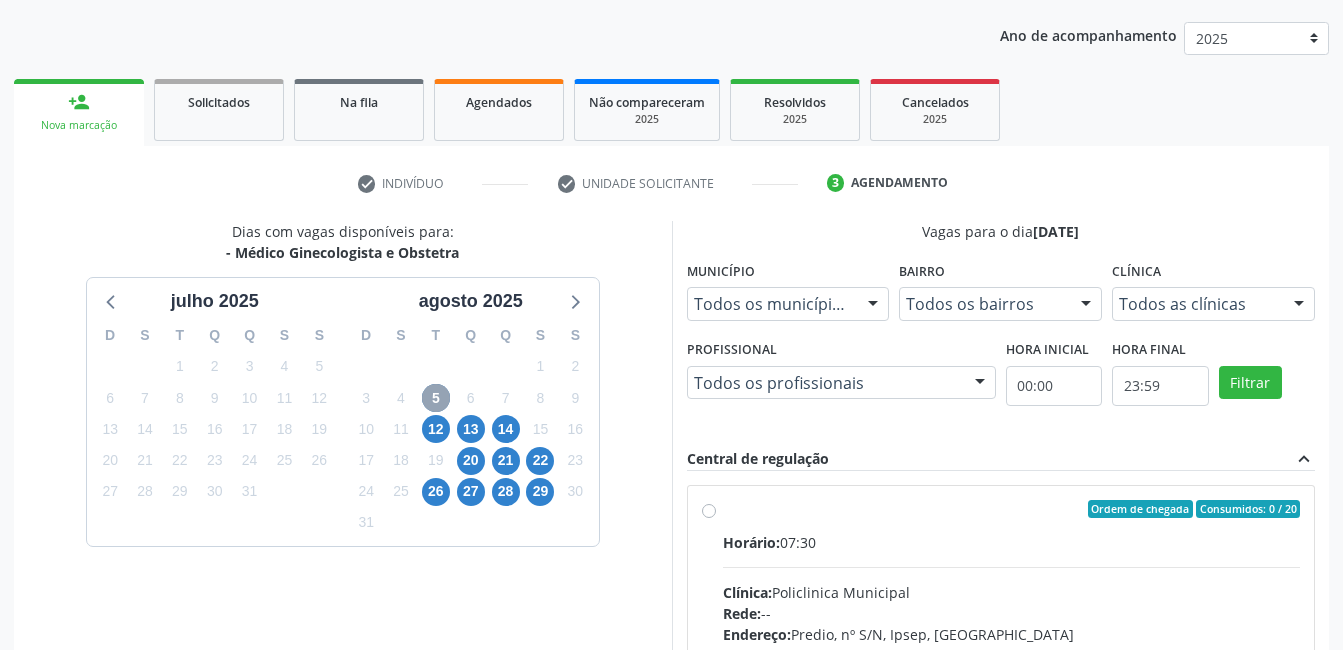 scroll, scrollTop: 420, scrollLeft: 0, axis: vertical 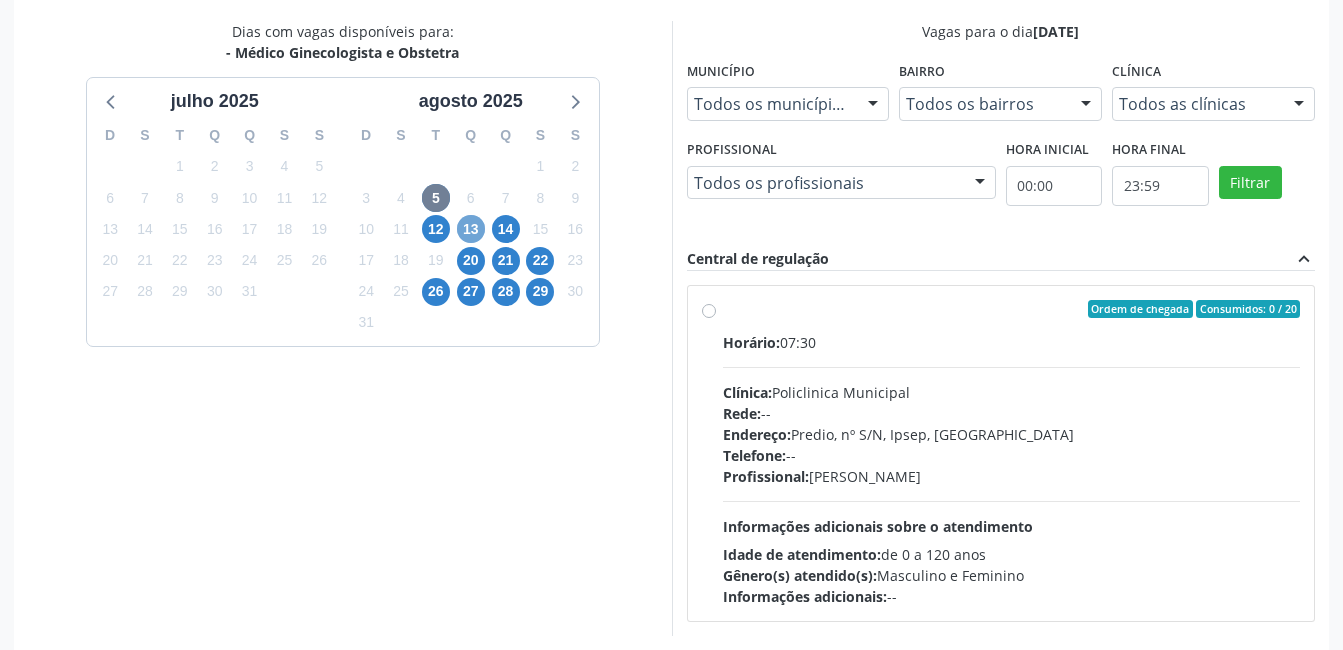 click on "13" at bounding box center (471, 229) 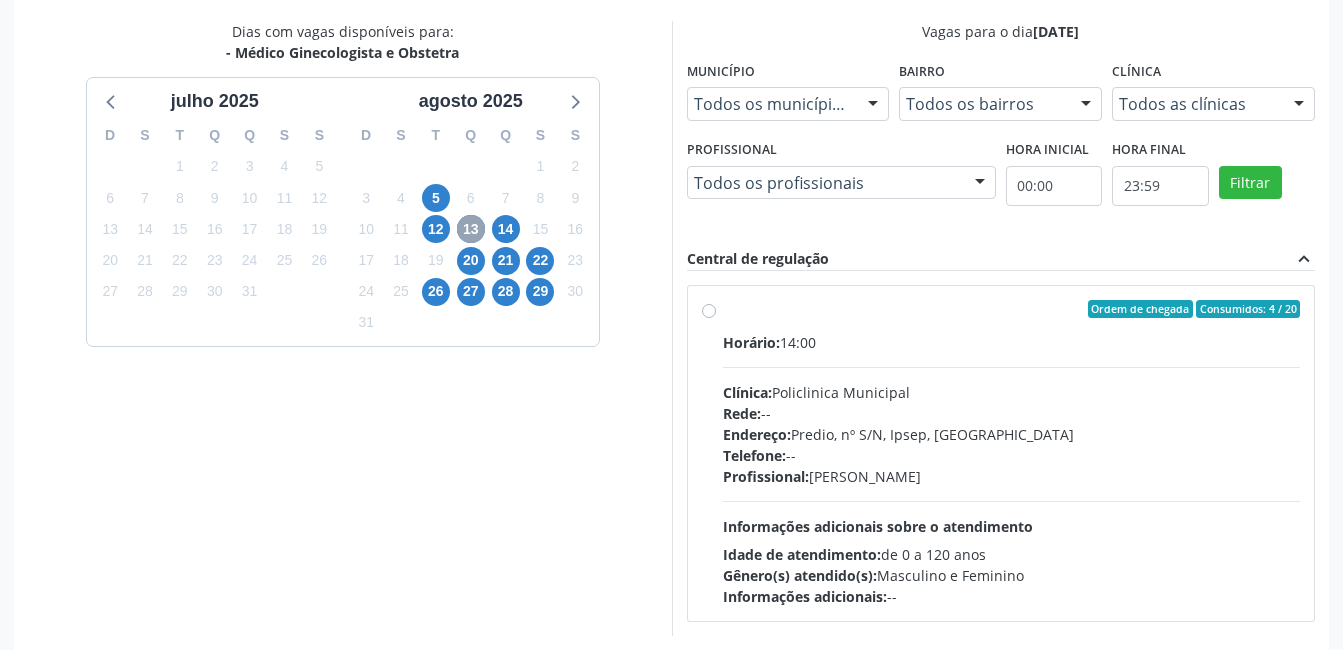 scroll, scrollTop: 509, scrollLeft: 0, axis: vertical 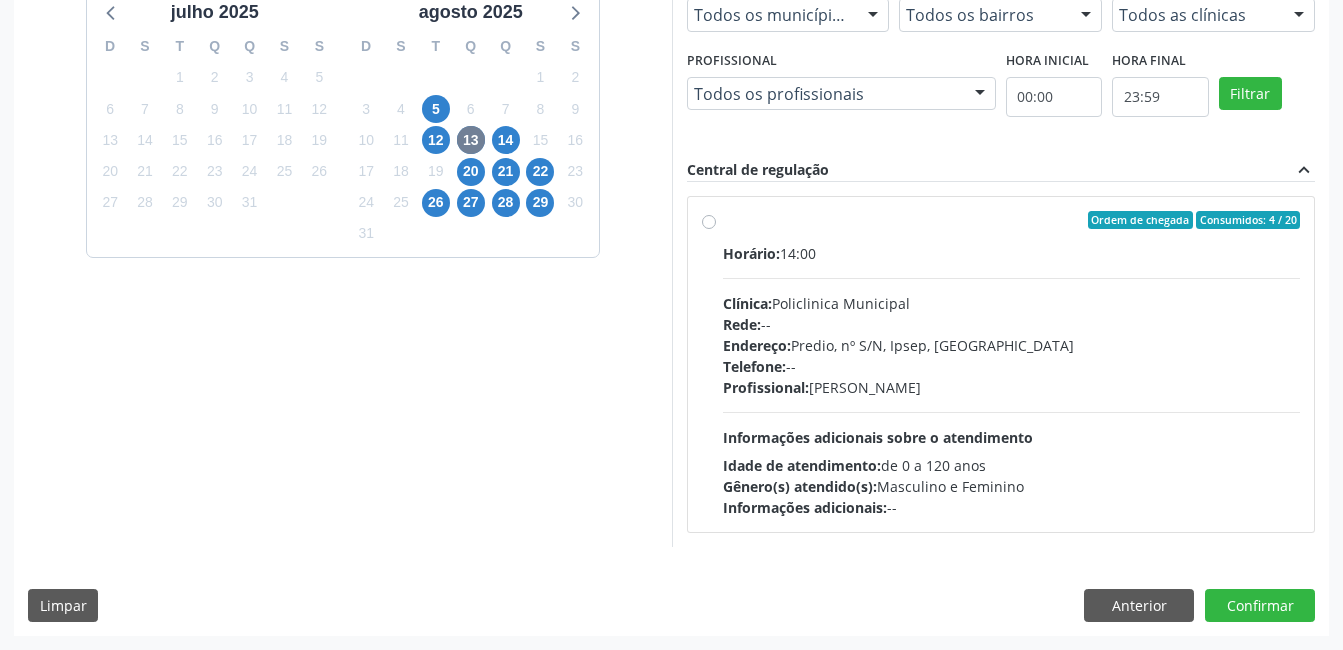 click on "Ordem de chegada
Consumidos: 4 / 20
Horário:   14:00
Clínica:  Policlinica Municipal
Rede:
--
Endereço:   Predio, nº S/N, Ipsep, [GEOGRAPHIC_DATA] - PE
Telefone:   --
Profissional:
[PERSON_NAME]
Informações adicionais sobre o atendimento
Idade de atendimento:
de 0 a 120 anos
Gênero(s) atendido(s):
Masculino e Feminino
Informações adicionais:
--" at bounding box center [1012, 364] 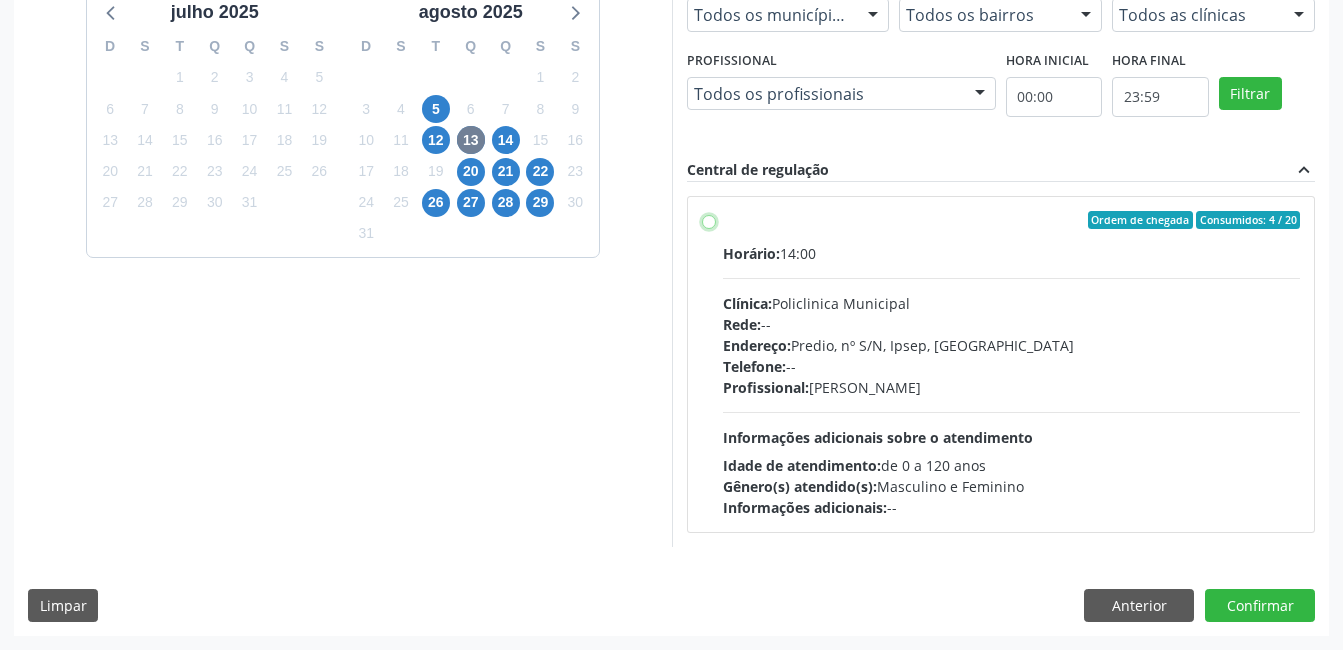 click on "Ordem de chegada
Consumidos: 4 / 20
Horário:   14:00
Clínica:  Policlinica Municipal
Rede:
--
Endereço:   Predio, nº S/N, Ipsep, [GEOGRAPHIC_DATA] - PE
Telefone:   --
Profissional:
[PERSON_NAME]
Informações adicionais sobre o atendimento
Idade de atendimento:
de 0 a 120 anos
Gênero(s) atendido(s):
Masculino e Feminino
Informações adicionais:
--" at bounding box center [709, 220] 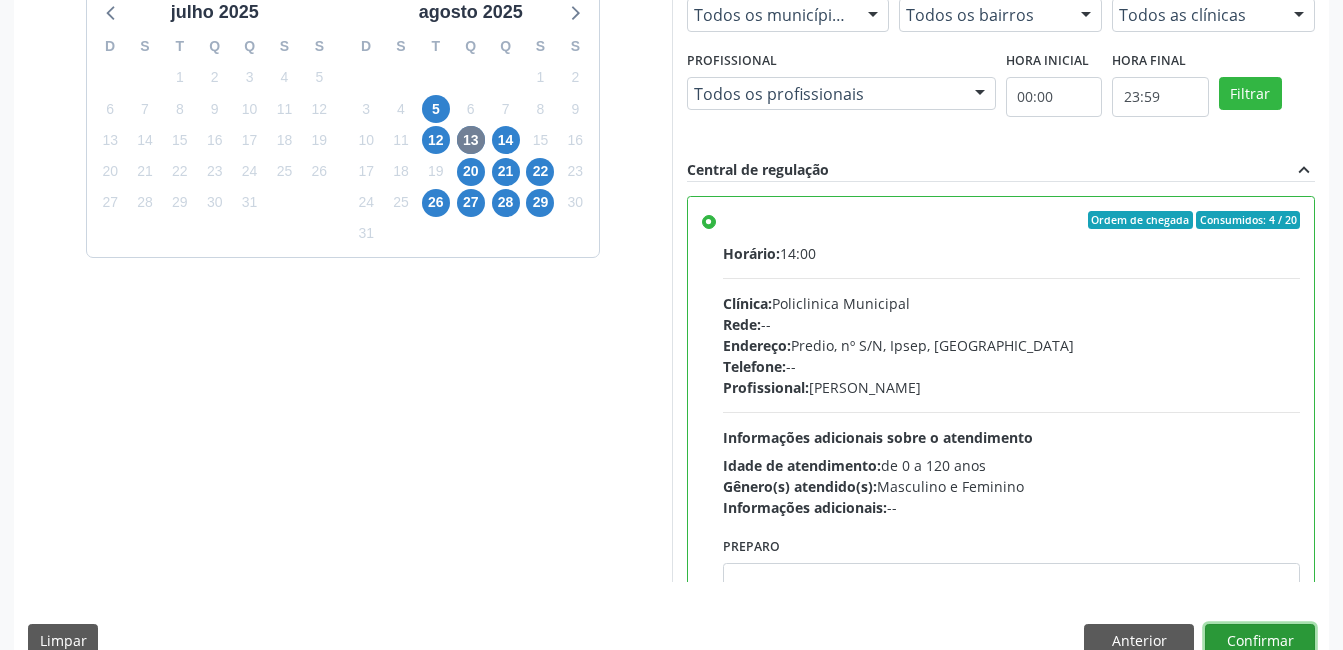 click on "Confirmar" at bounding box center [1260, 641] 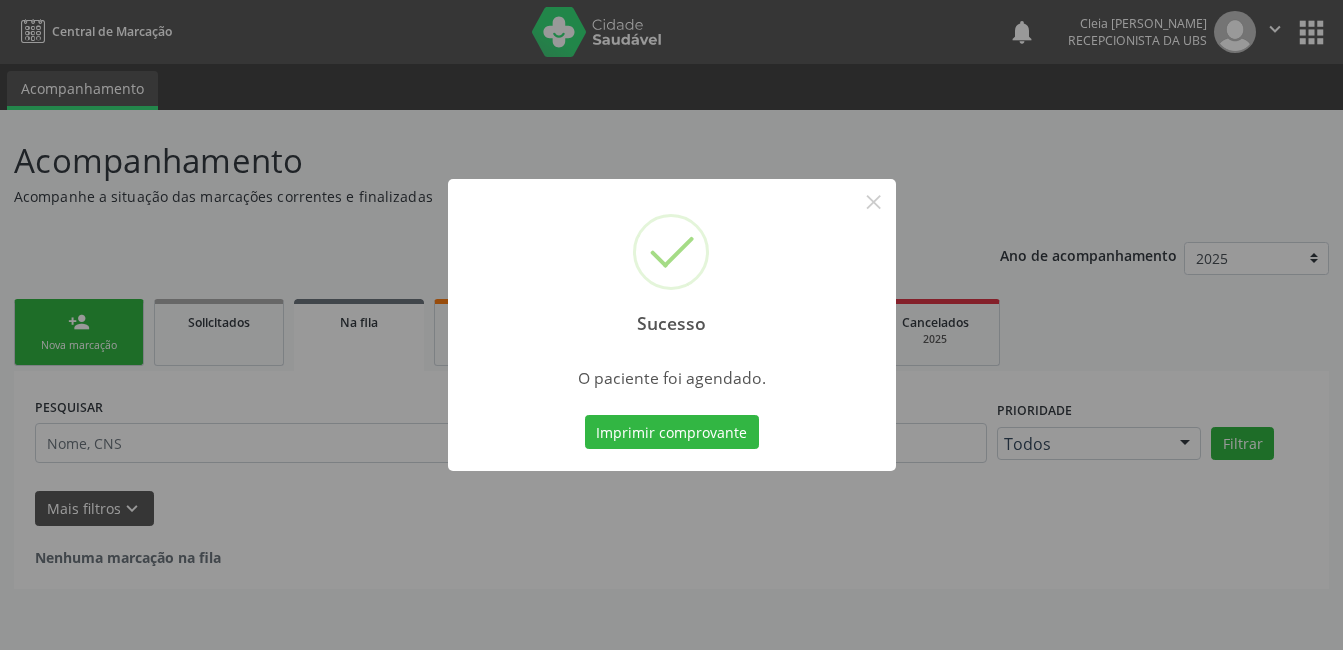 scroll, scrollTop: 0, scrollLeft: 0, axis: both 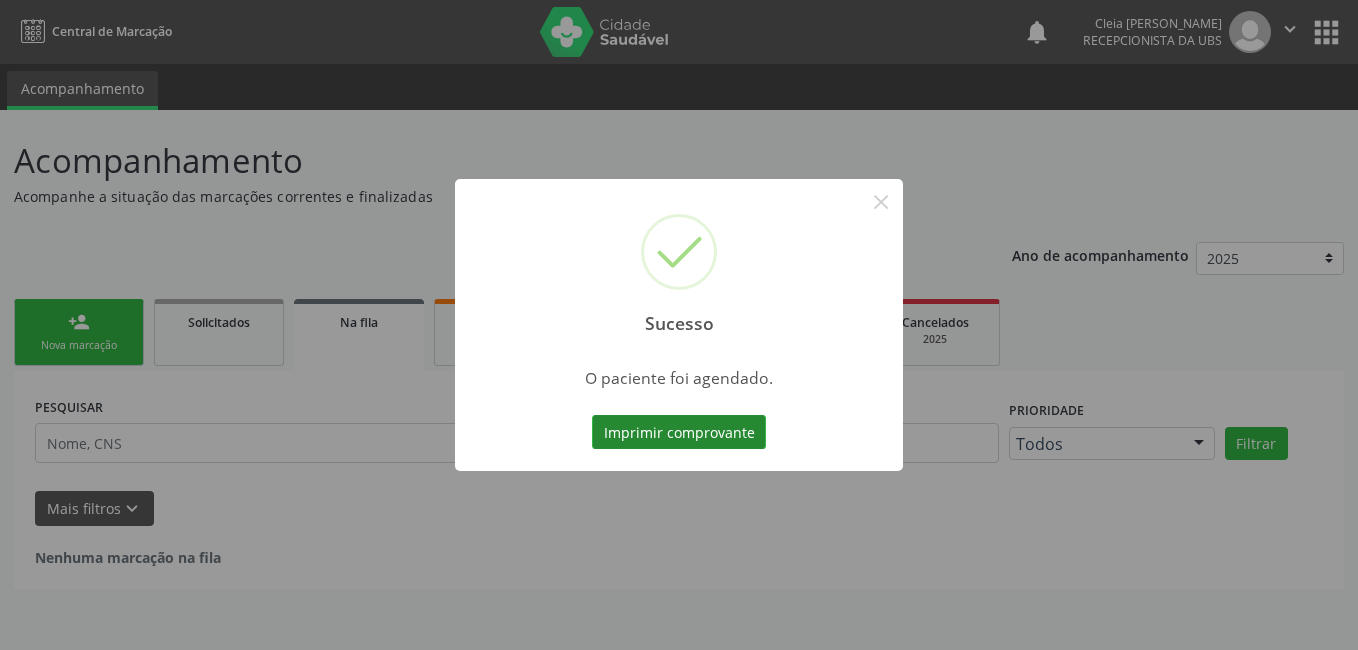 click on "Imprimir comprovante" at bounding box center [679, 432] 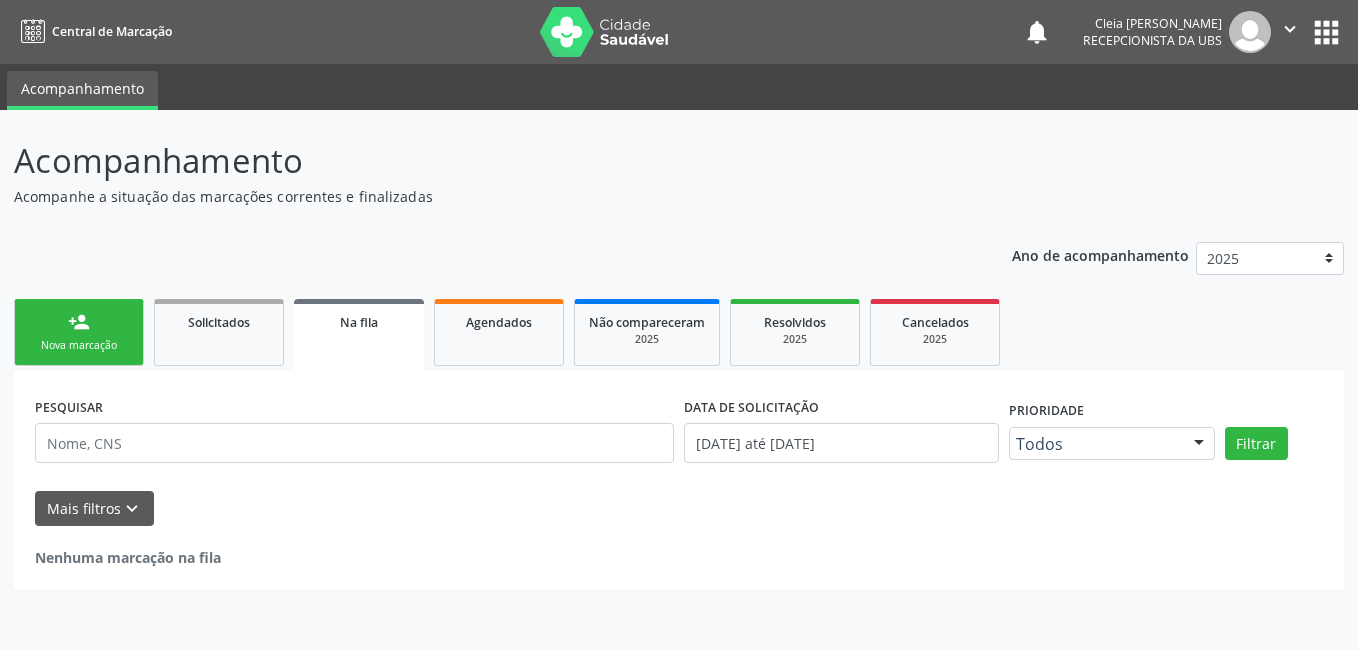 click on "Nova marcação" at bounding box center [79, 345] 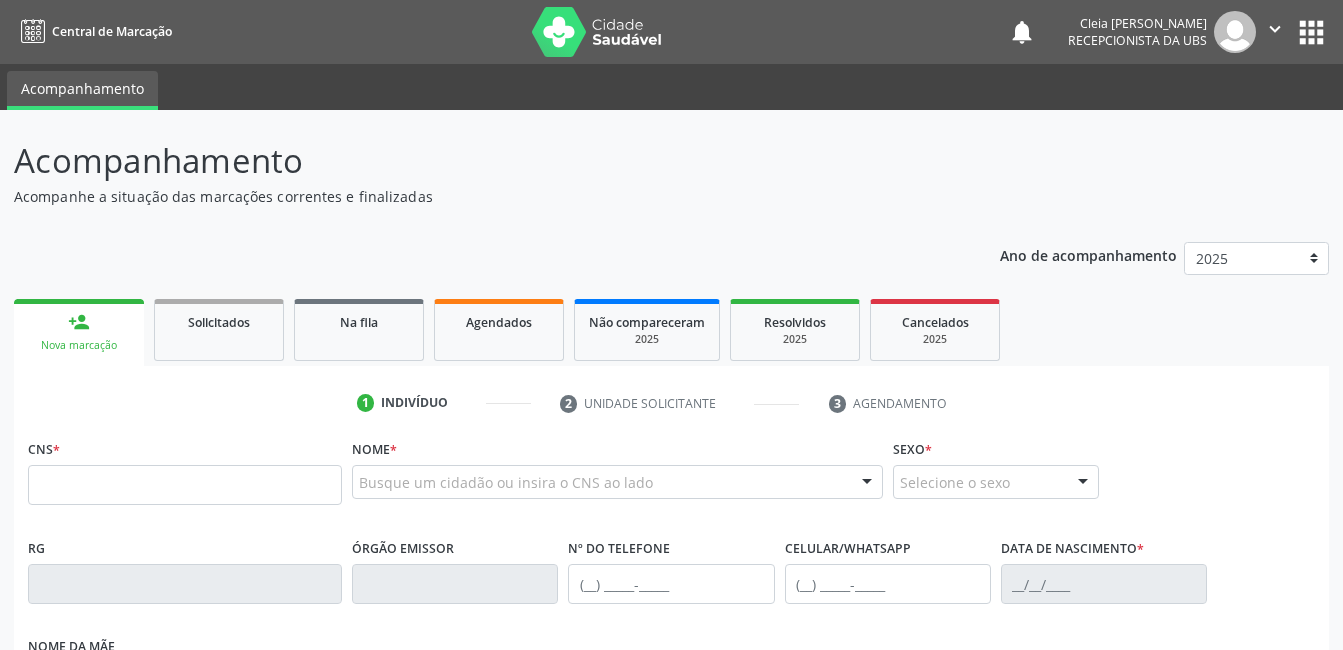 scroll, scrollTop: 100, scrollLeft: 0, axis: vertical 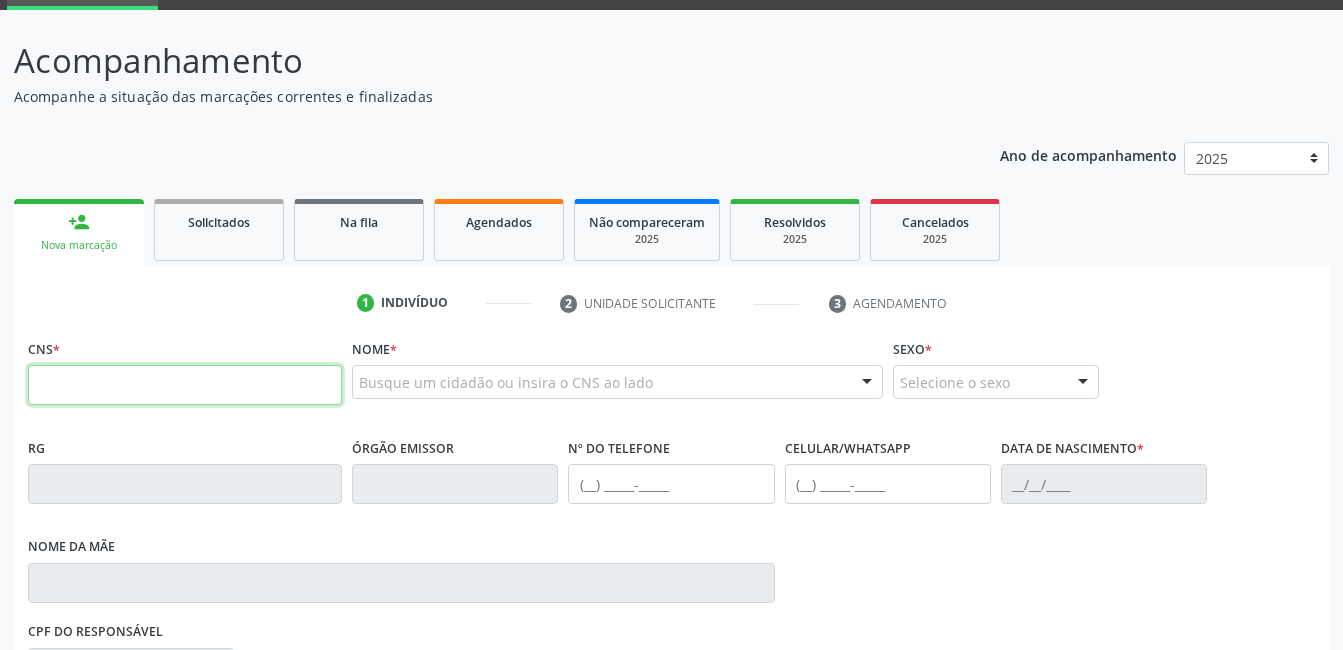 click at bounding box center [185, 385] 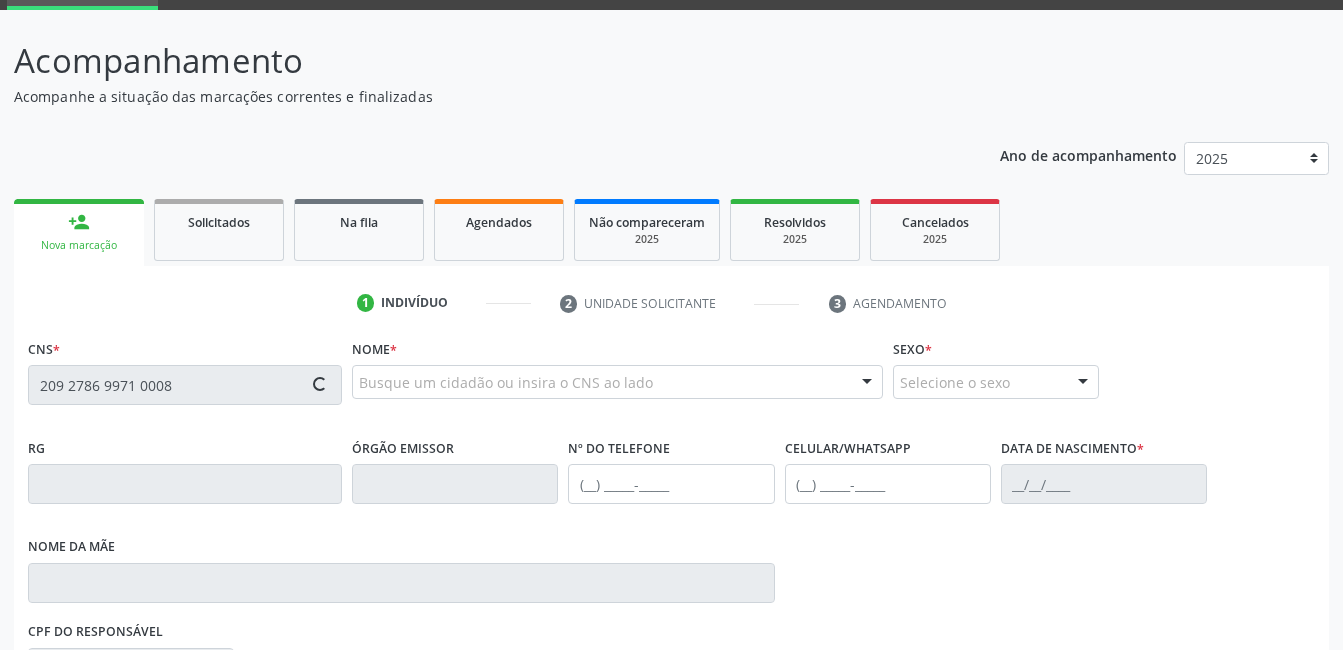 type on "209 2786 9971 0008" 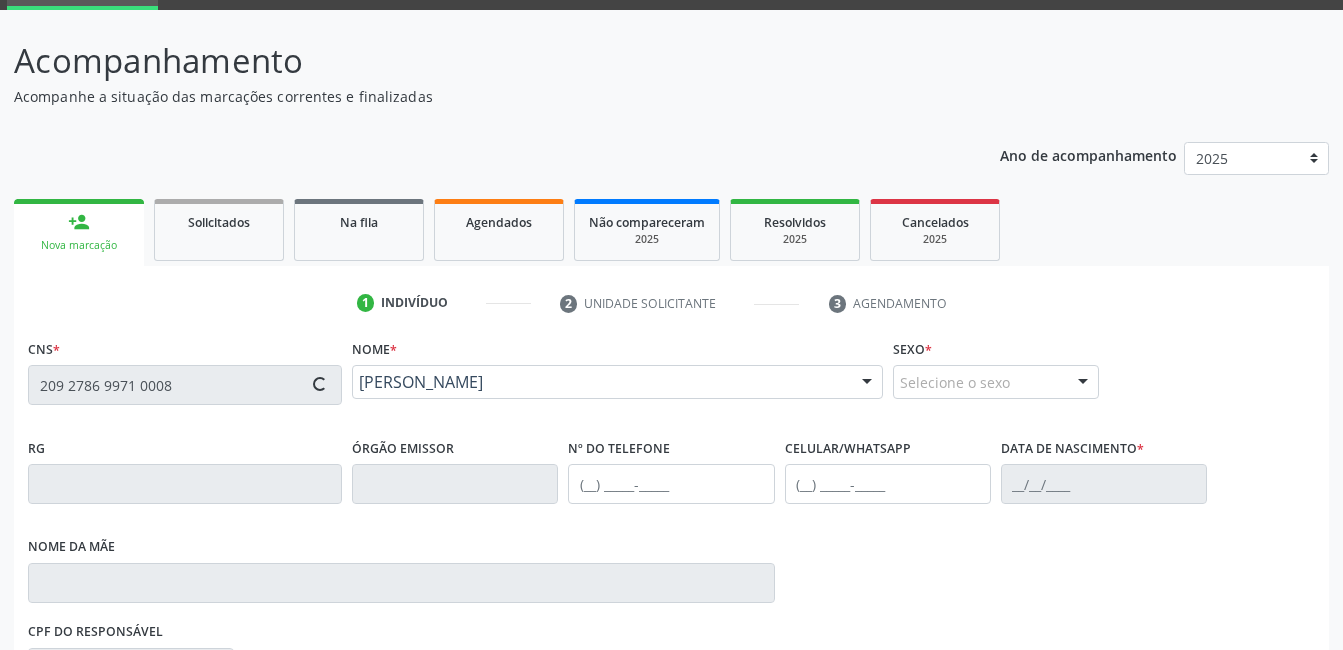 type on "[PHONE_NUMBER]" 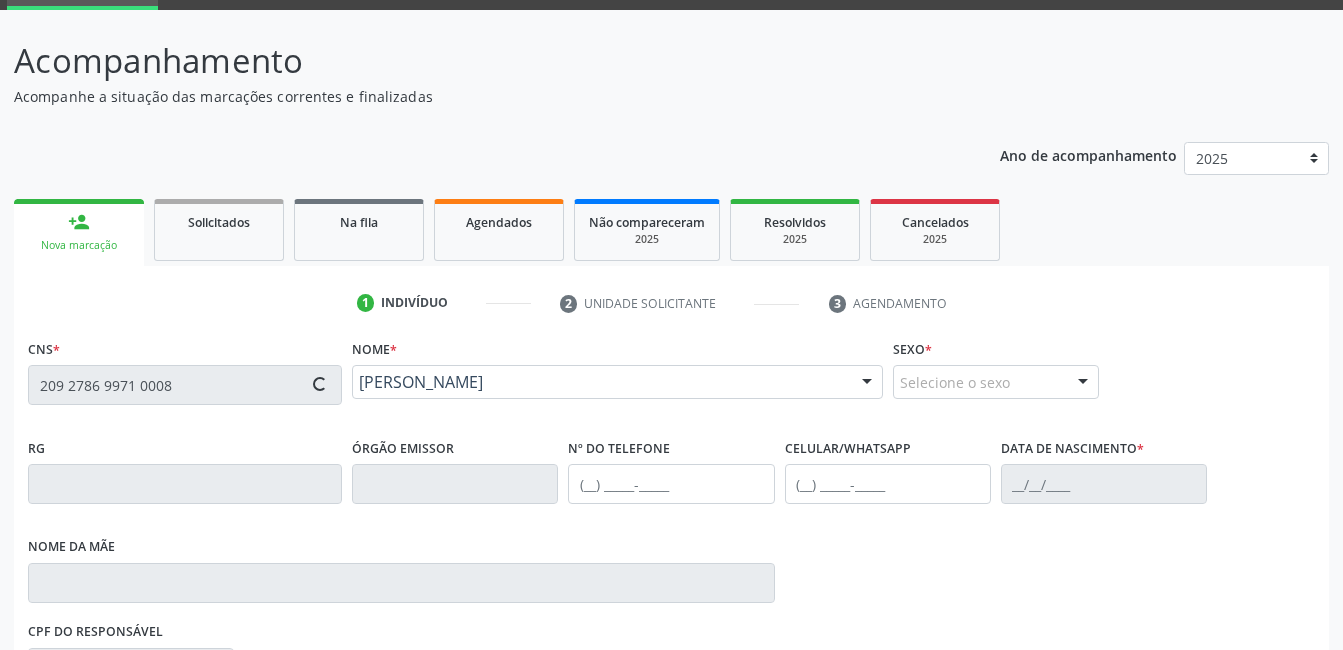 type on "[PHONE_NUMBER]" 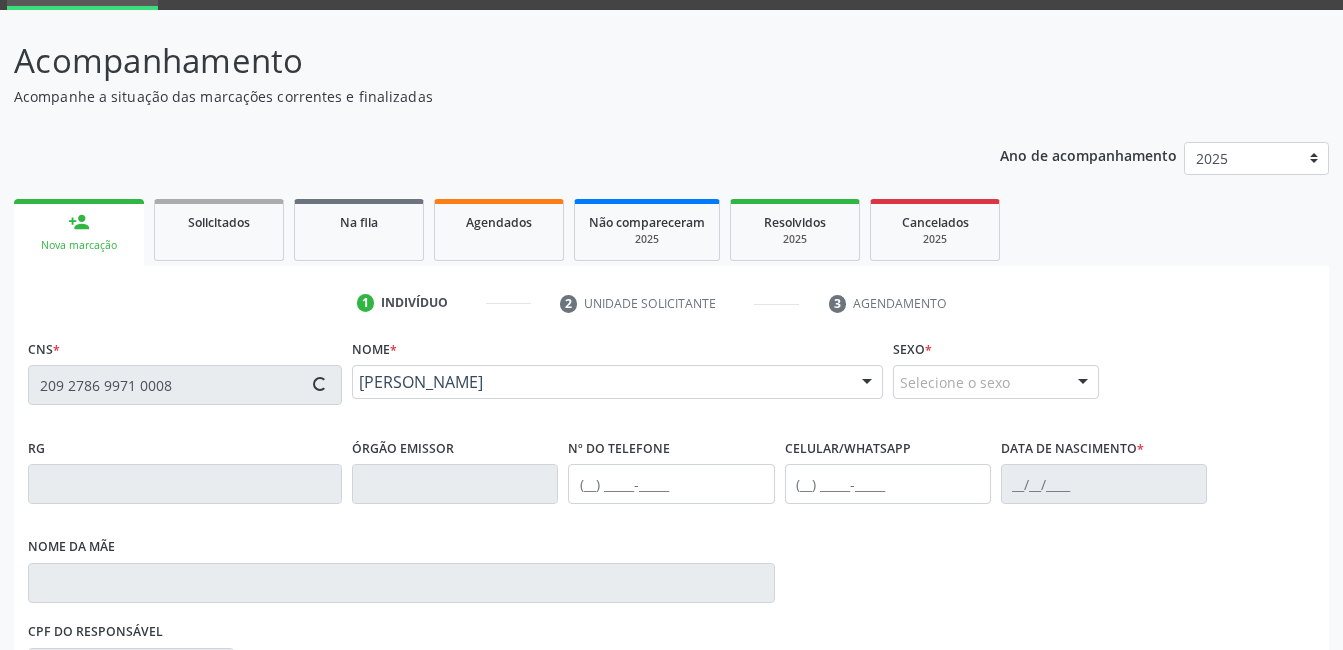 type on "[DATE]" 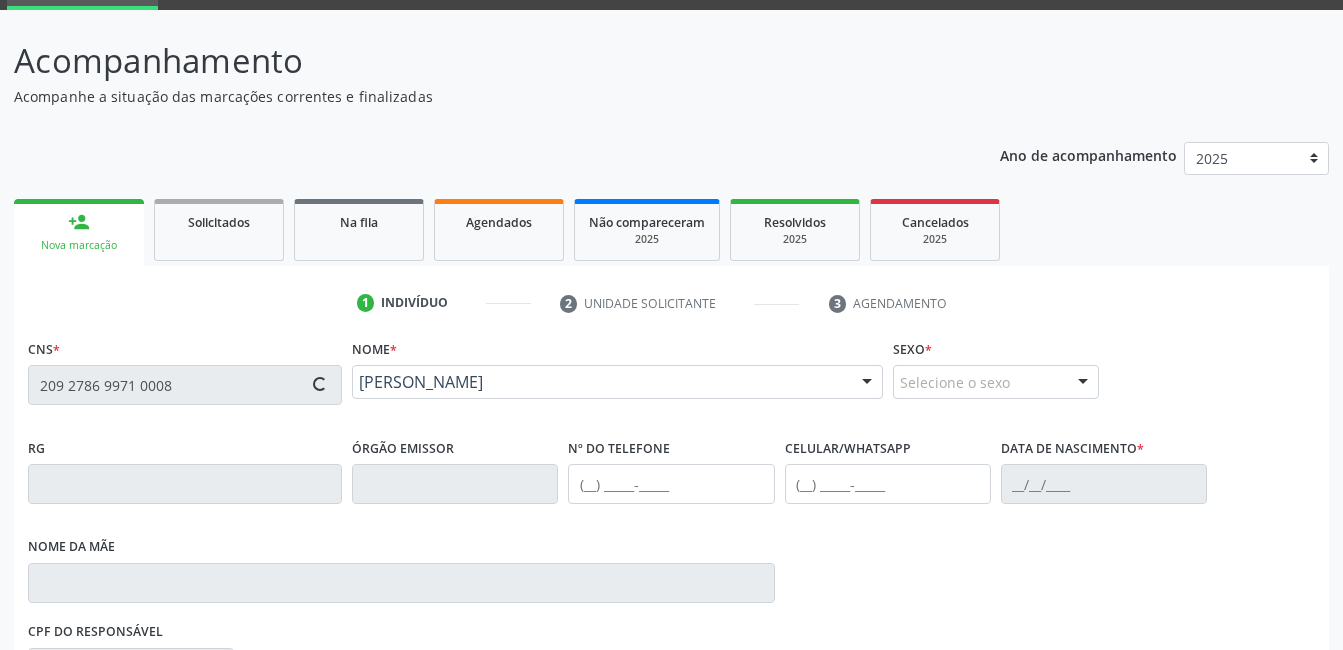 type on "[PERSON_NAME]" 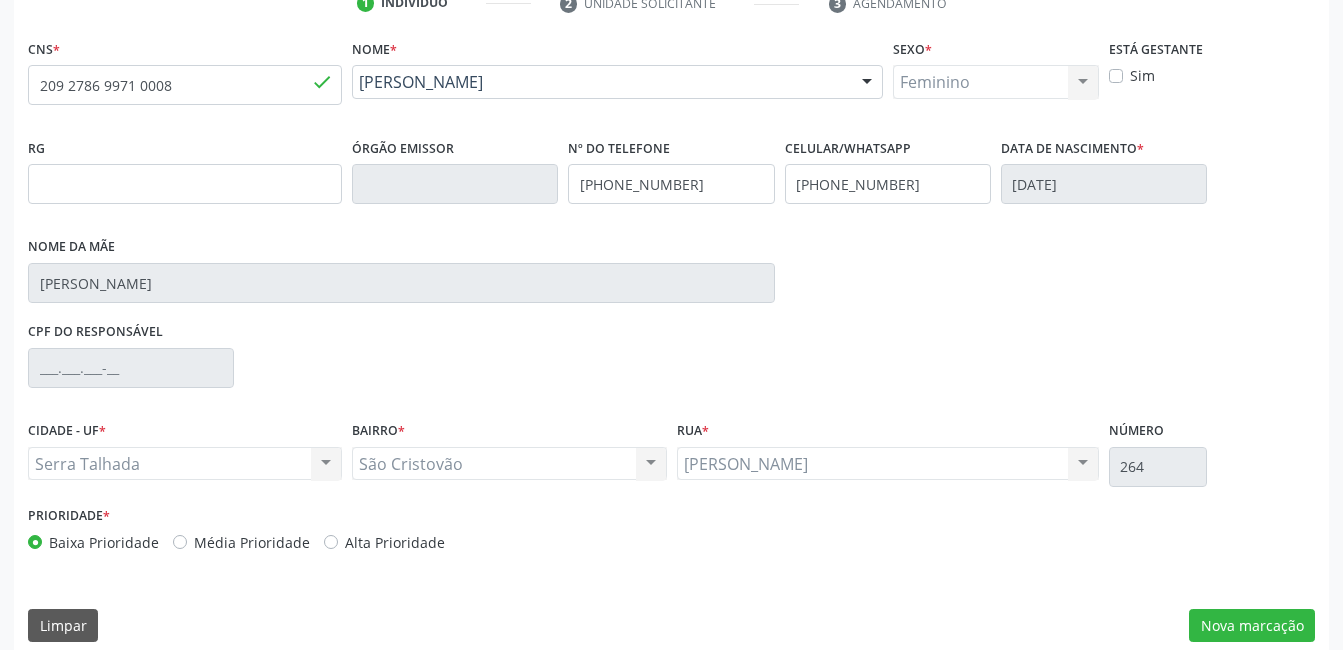 scroll, scrollTop: 420, scrollLeft: 0, axis: vertical 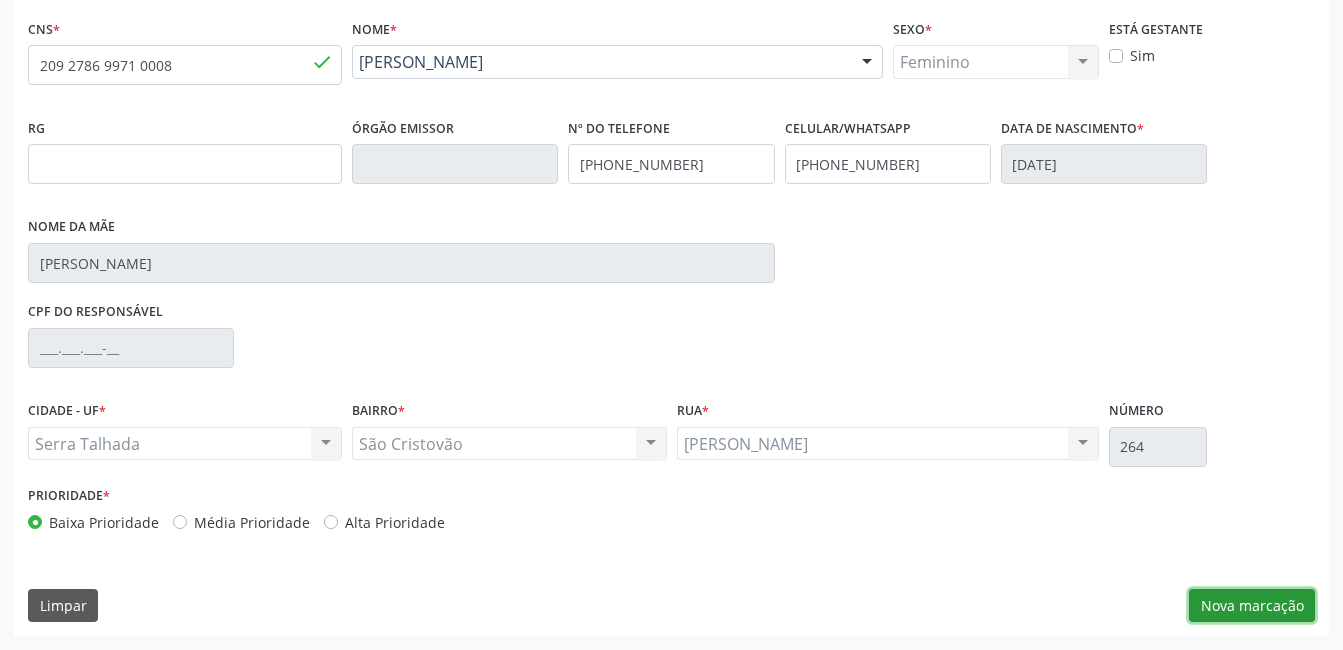 click on "Nova marcação" at bounding box center (1252, 606) 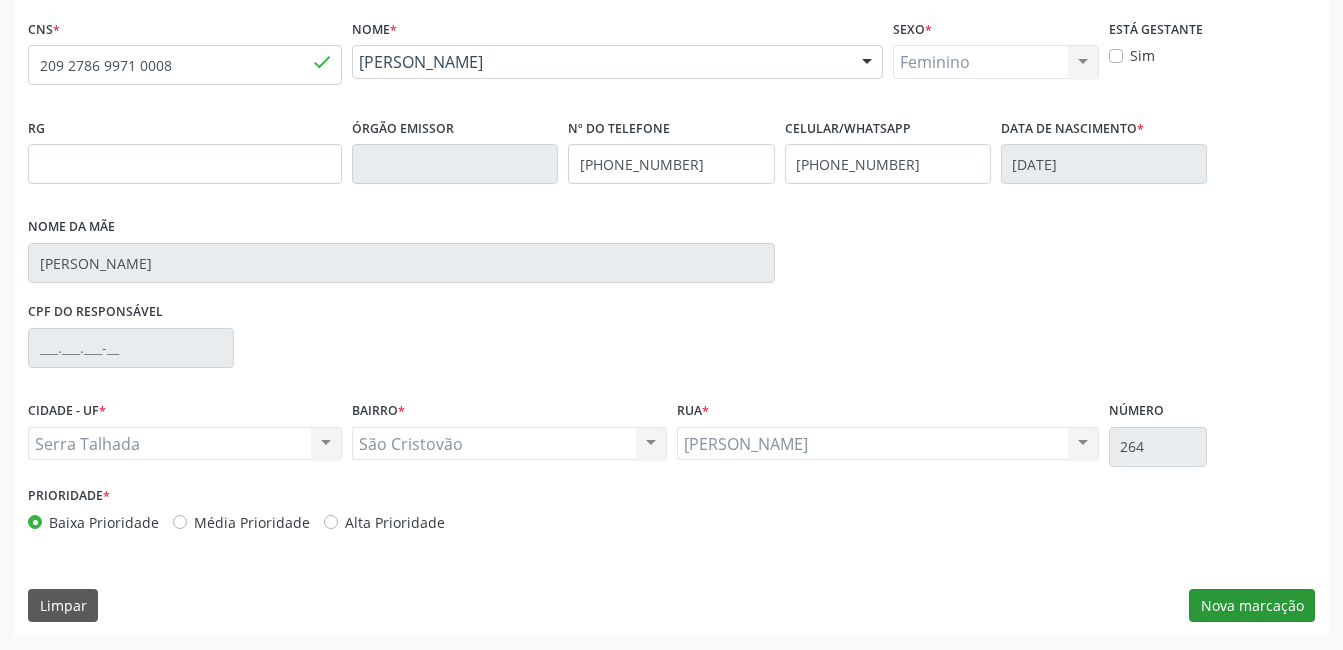 scroll, scrollTop: 256, scrollLeft: 0, axis: vertical 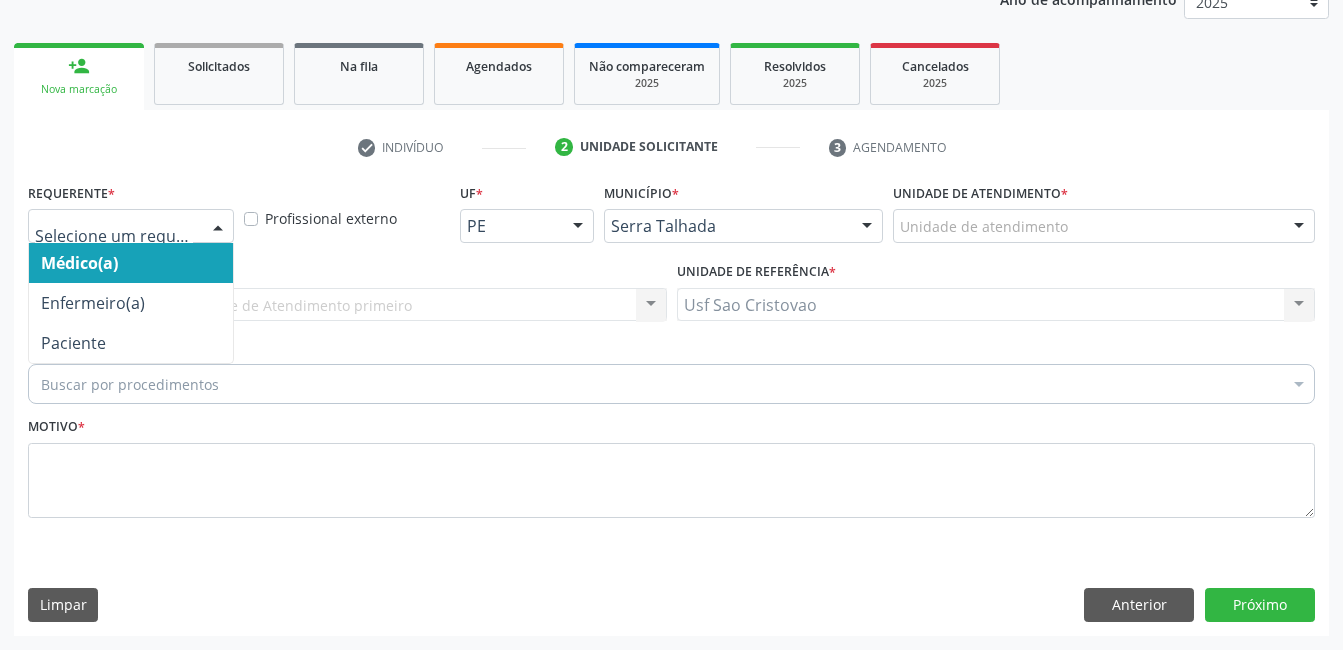 click at bounding box center (218, 227) 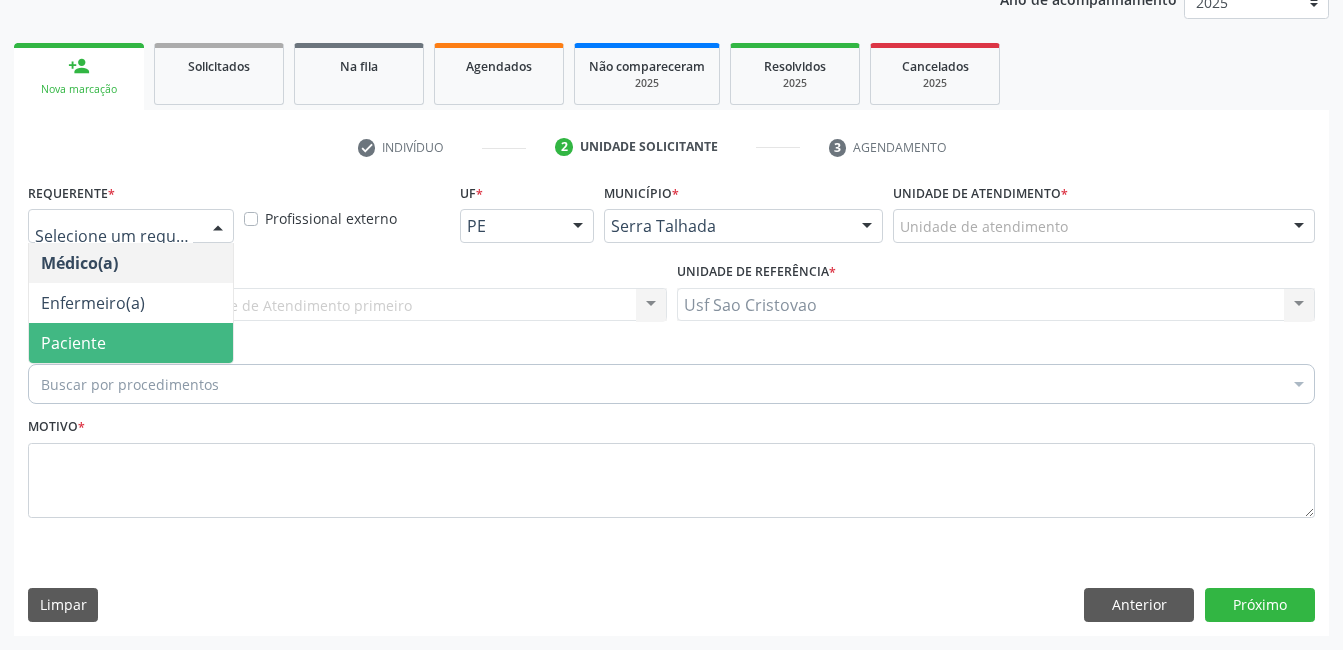click on "Paciente" at bounding box center [73, 343] 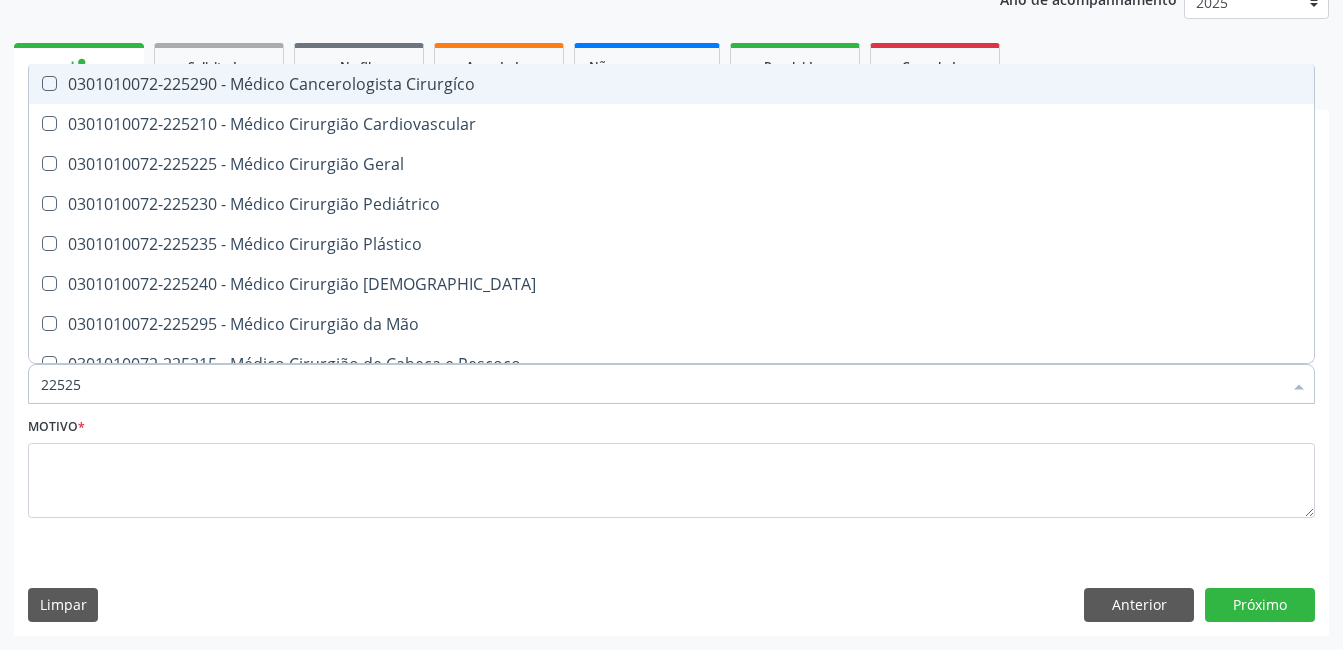 type on "225250" 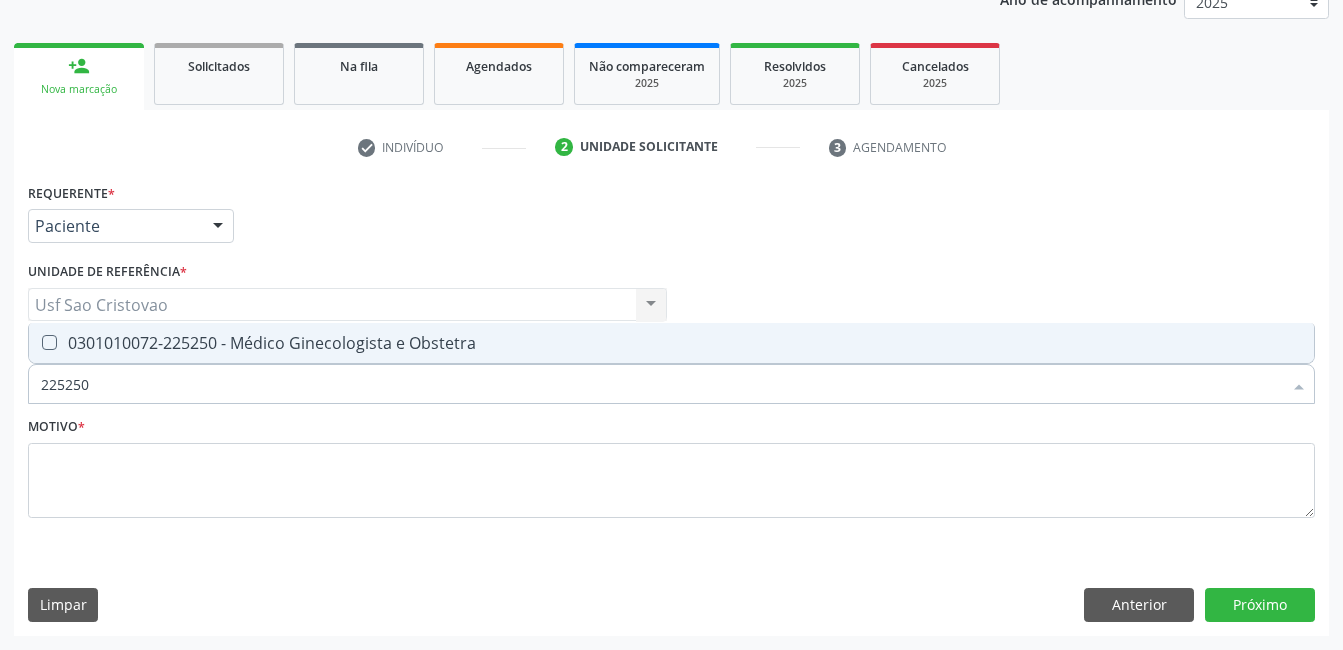 click at bounding box center [49, 342] 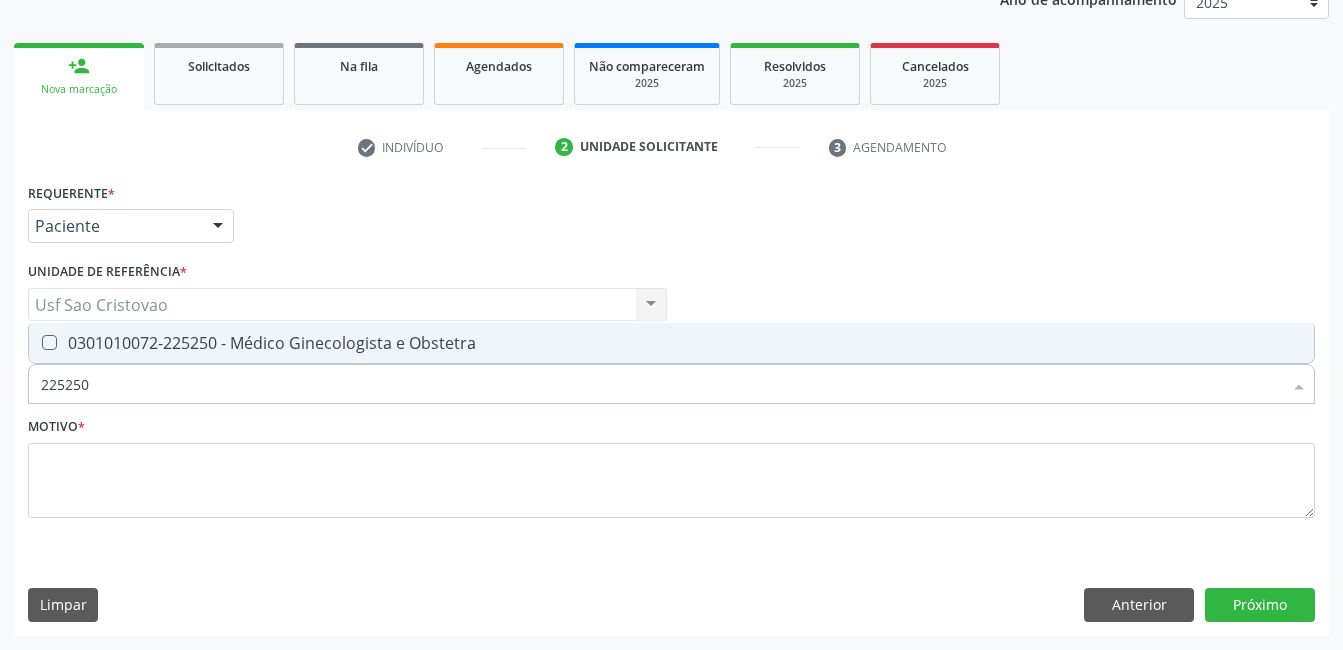 click at bounding box center [35, 342] 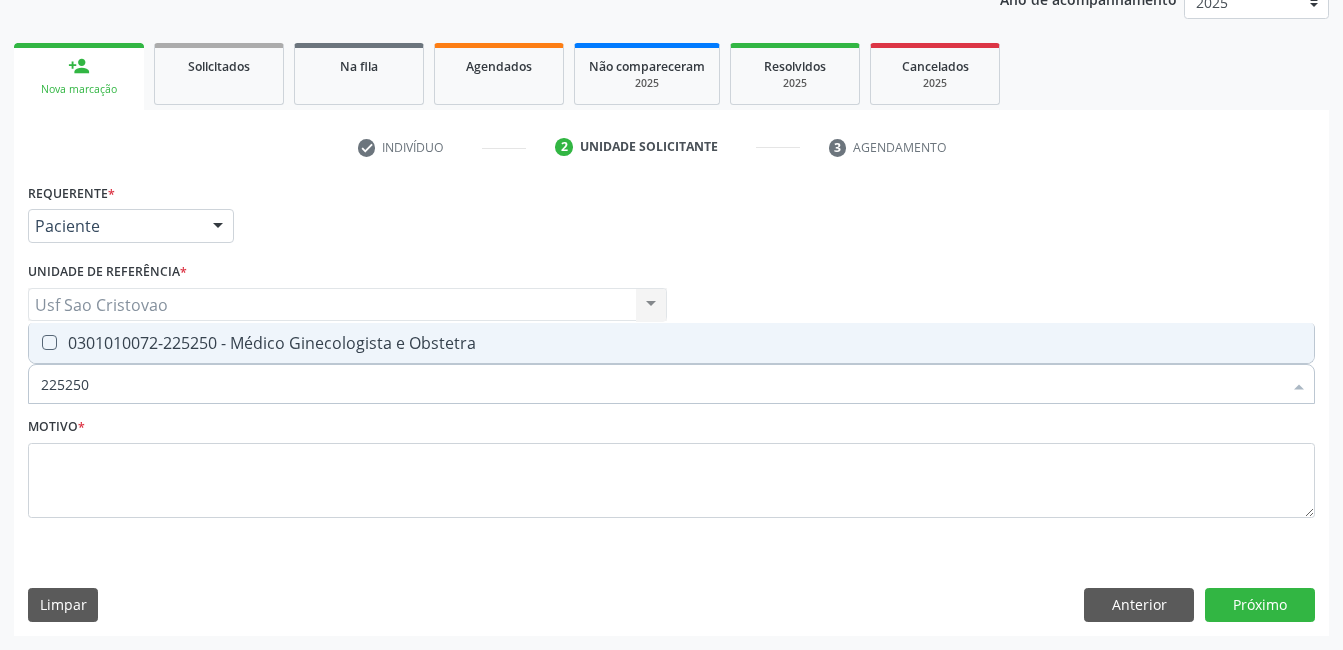 checkbox on "true" 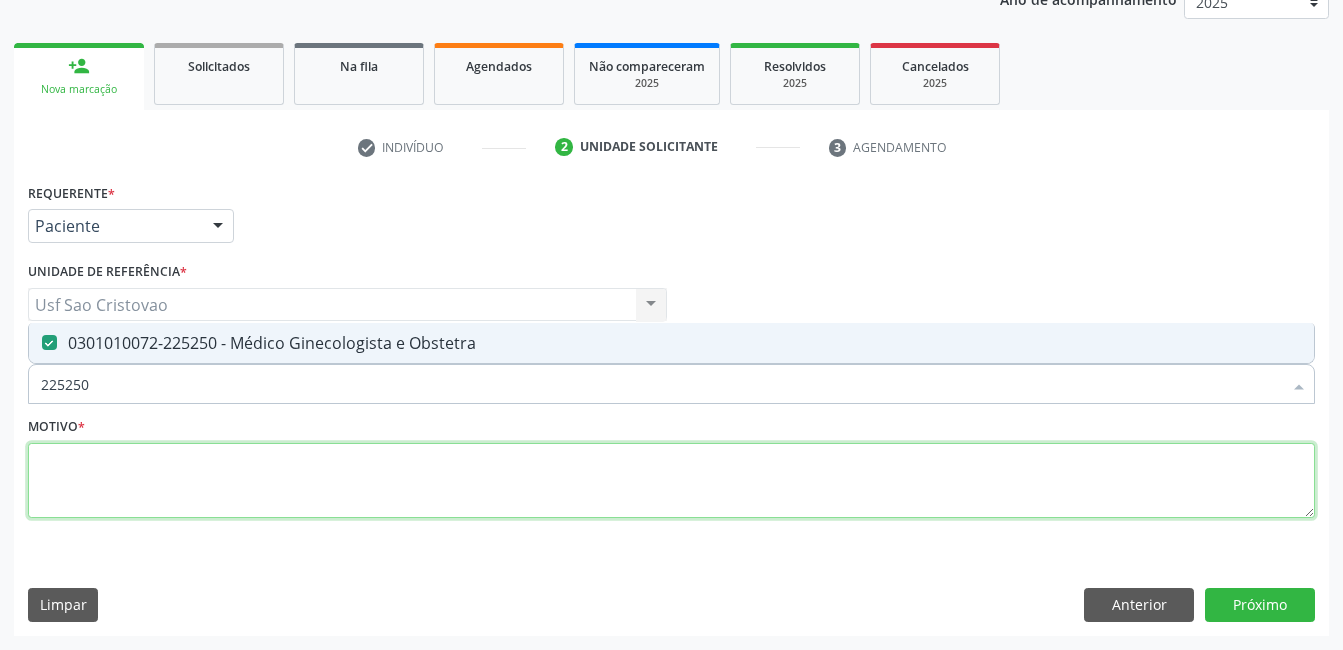 click at bounding box center [671, 481] 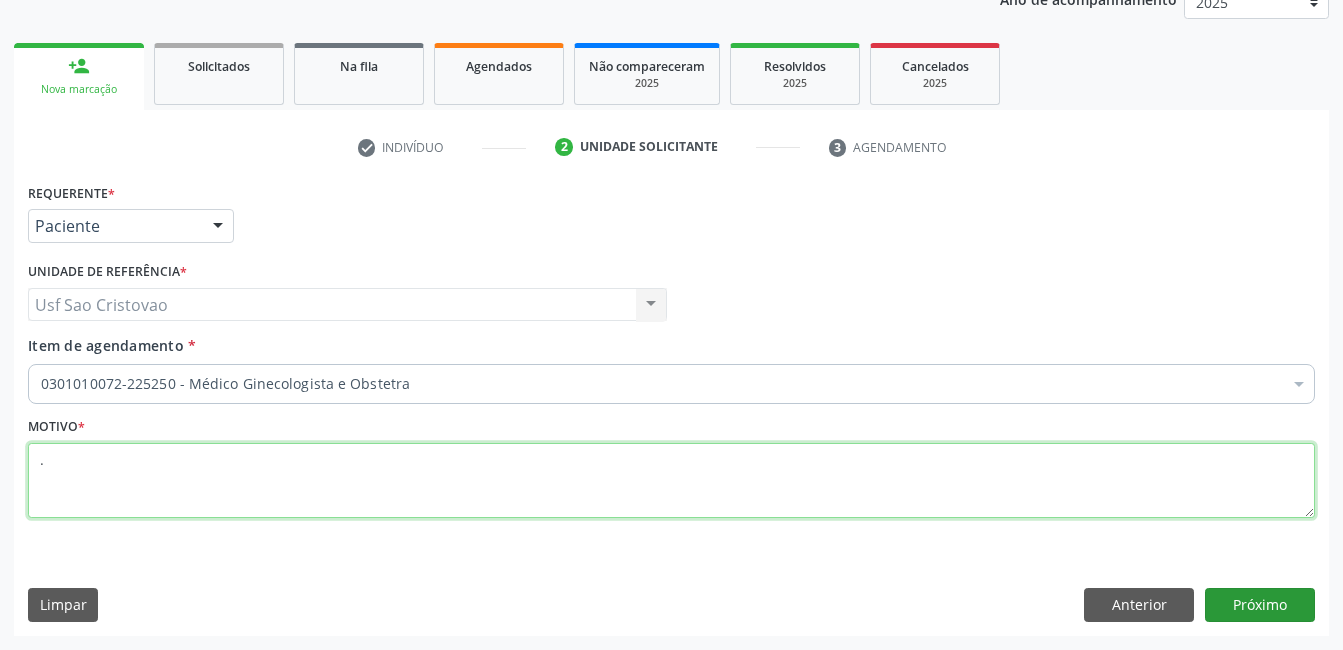type on "." 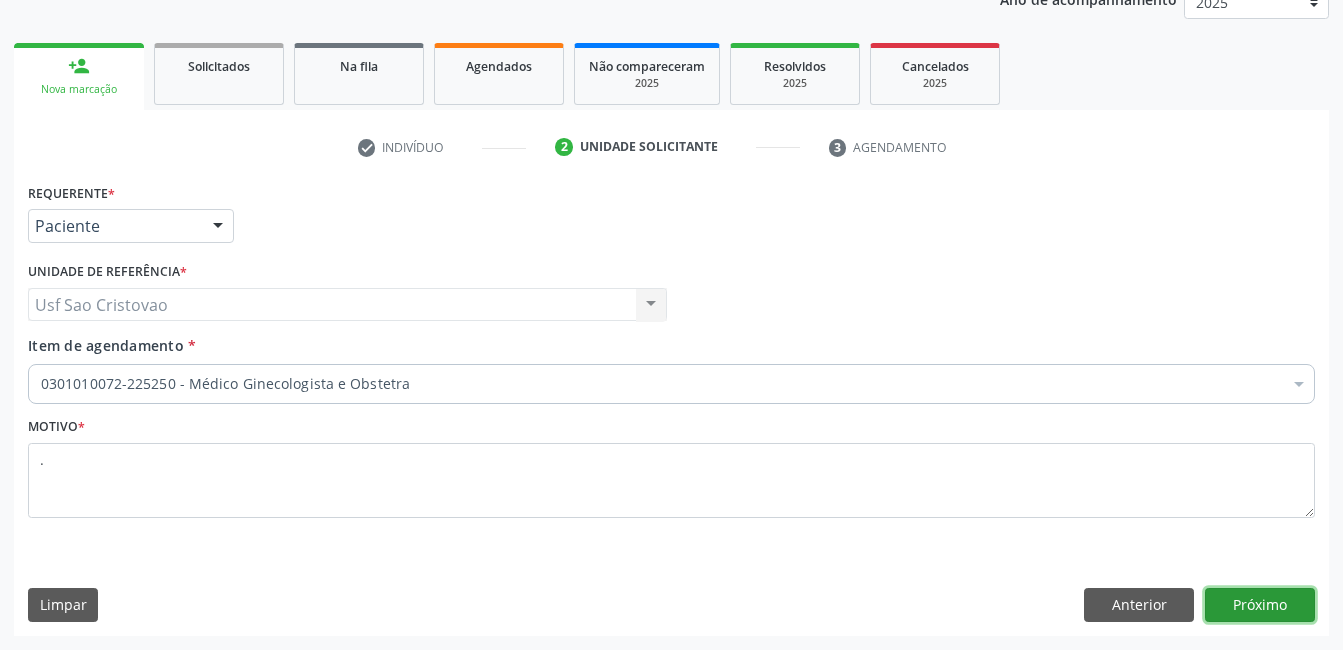 click on "Próximo" at bounding box center (1260, 605) 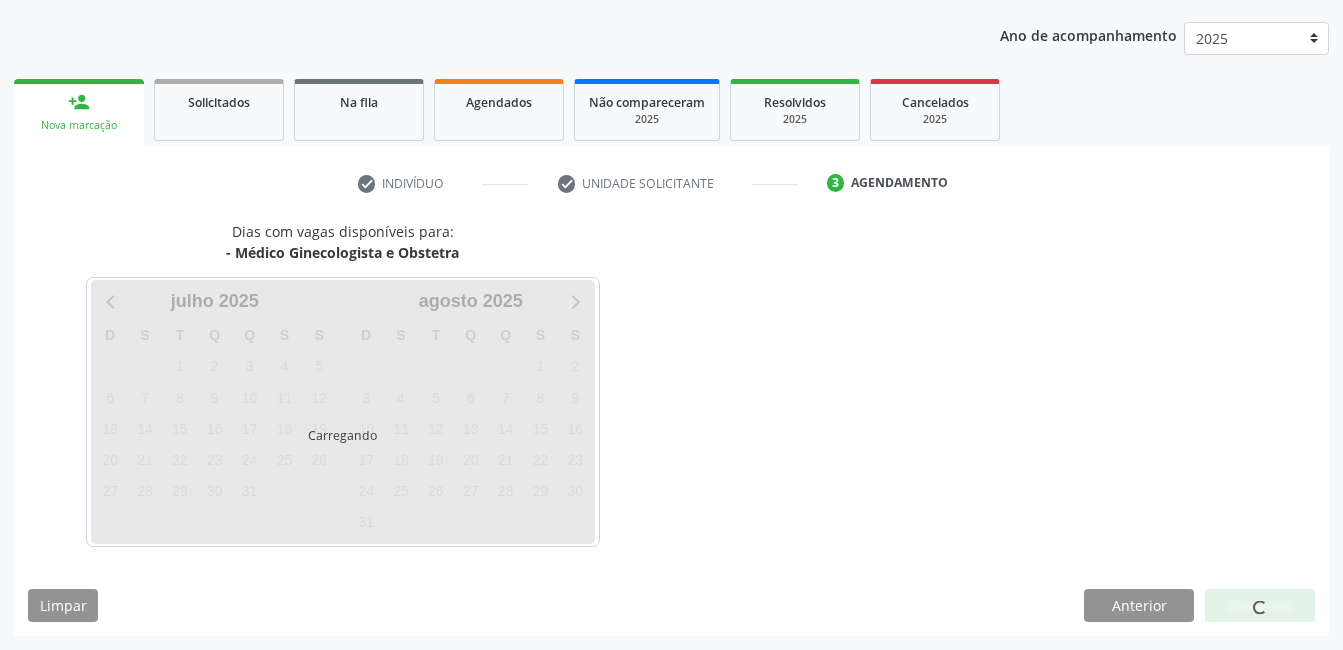 scroll, scrollTop: 220, scrollLeft: 0, axis: vertical 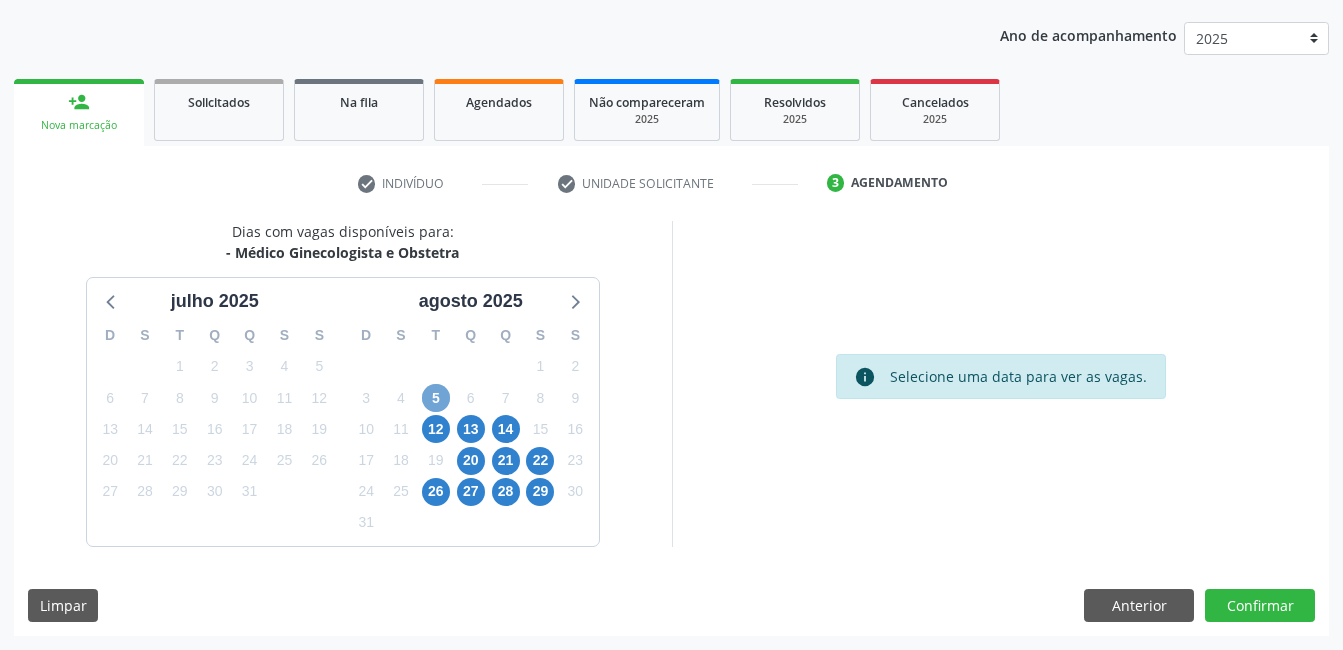 click on "5" at bounding box center (436, 398) 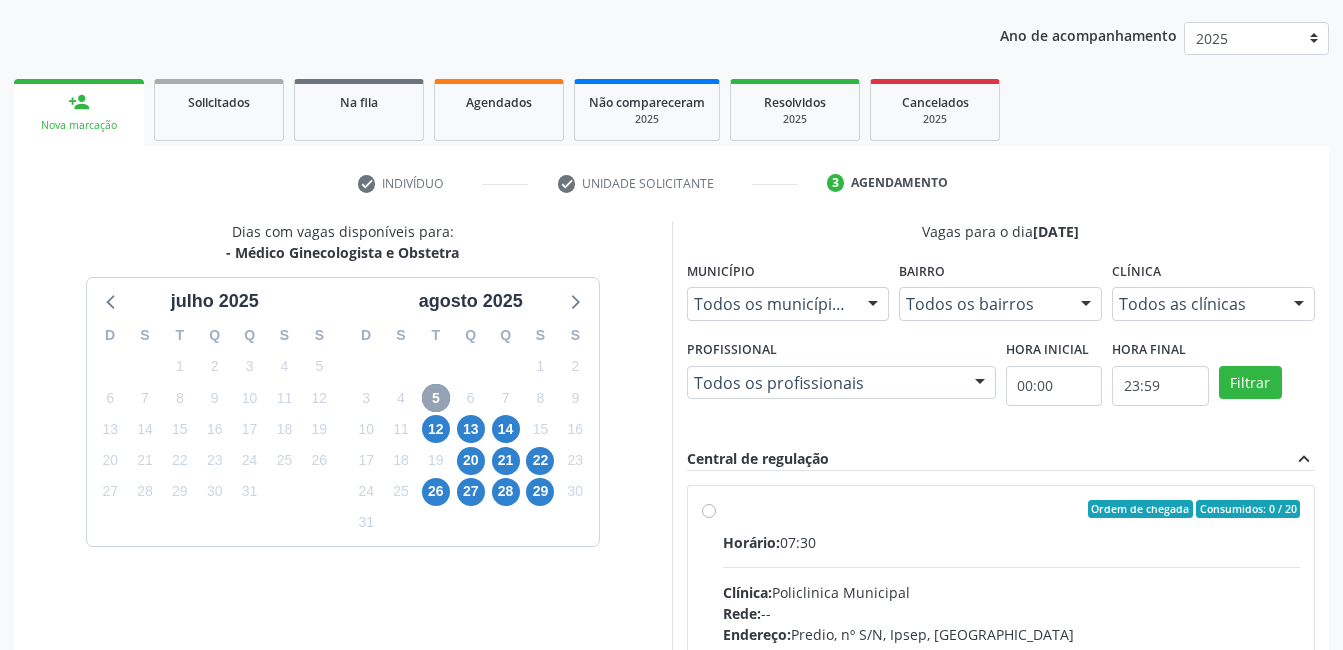scroll, scrollTop: 420, scrollLeft: 0, axis: vertical 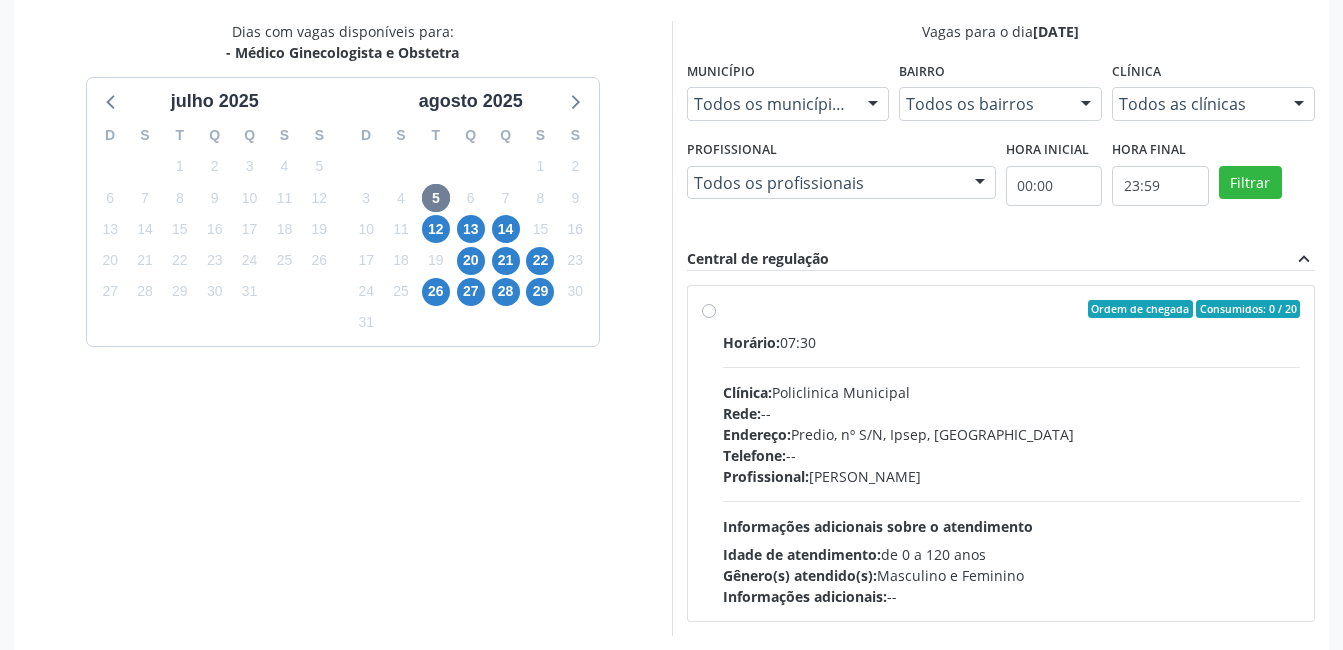 click on "Ordem de chegada
Consumidos: 0 / 20
Horário:   07:30
Clínica:  Policlinica Municipal
Rede:
--
Endereço:   Predio, nº S/N, Ipsep, [GEOGRAPHIC_DATA] - PE
Telefone:   --
Profissional:
[PERSON_NAME]
Informações adicionais sobre o atendimento
Idade de atendimento:
de 0 a 120 anos
Gênero(s) atendido(s):
Masculino e Feminino
Informações adicionais:
--" at bounding box center (1012, 453) 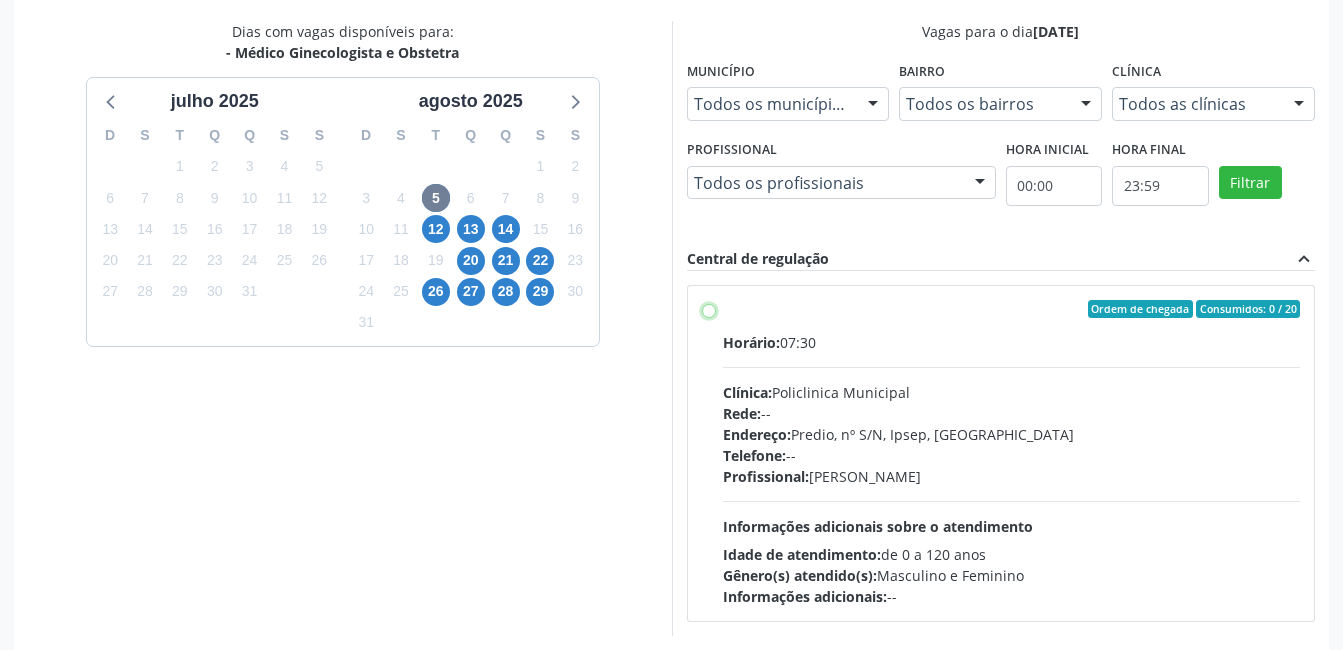 click on "Ordem de chegada
Consumidos: 0 / 20
Horário:   07:30
Clínica:  Policlinica Municipal
Rede:
--
Endereço:   Predio, nº S/N, Ipsep, [GEOGRAPHIC_DATA] - PE
Telefone:   --
Profissional:
[PERSON_NAME]
Informações adicionais sobre o atendimento
Idade de atendimento:
de 0 a 120 anos
Gênero(s) atendido(s):
Masculino e Feminino
Informações adicionais:
--" at bounding box center (709, 309) 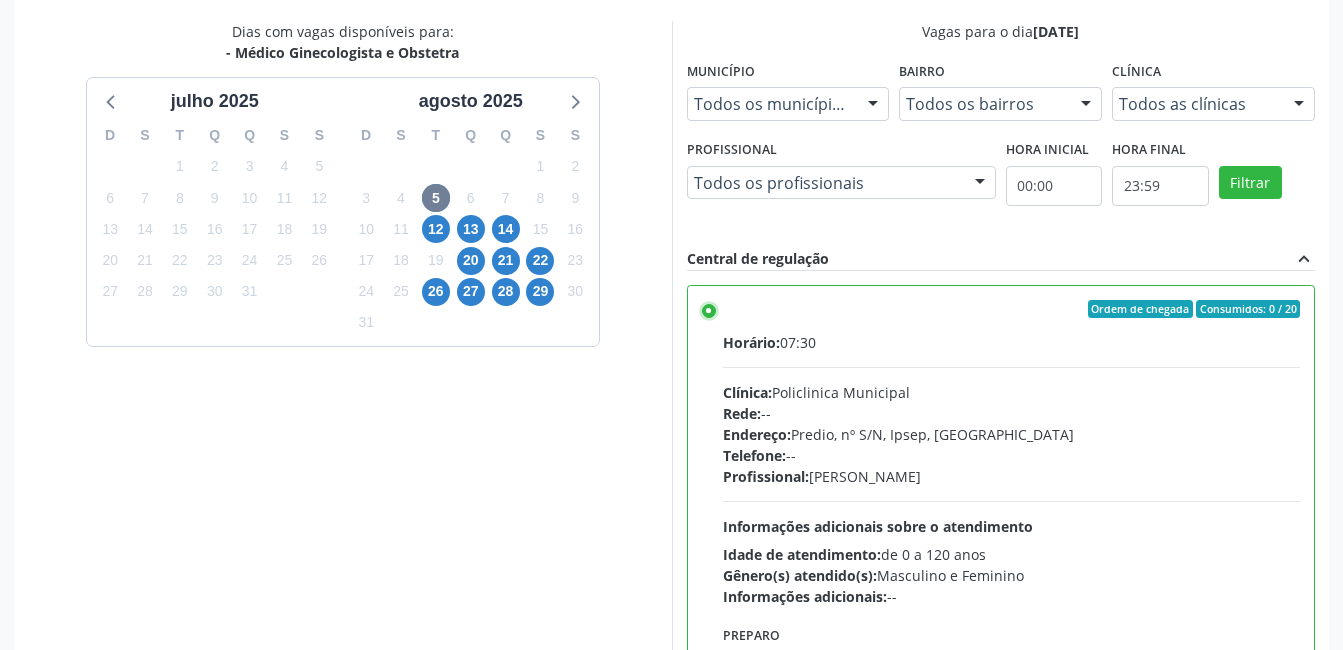 scroll, scrollTop: 99, scrollLeft: 0, axis: vertical 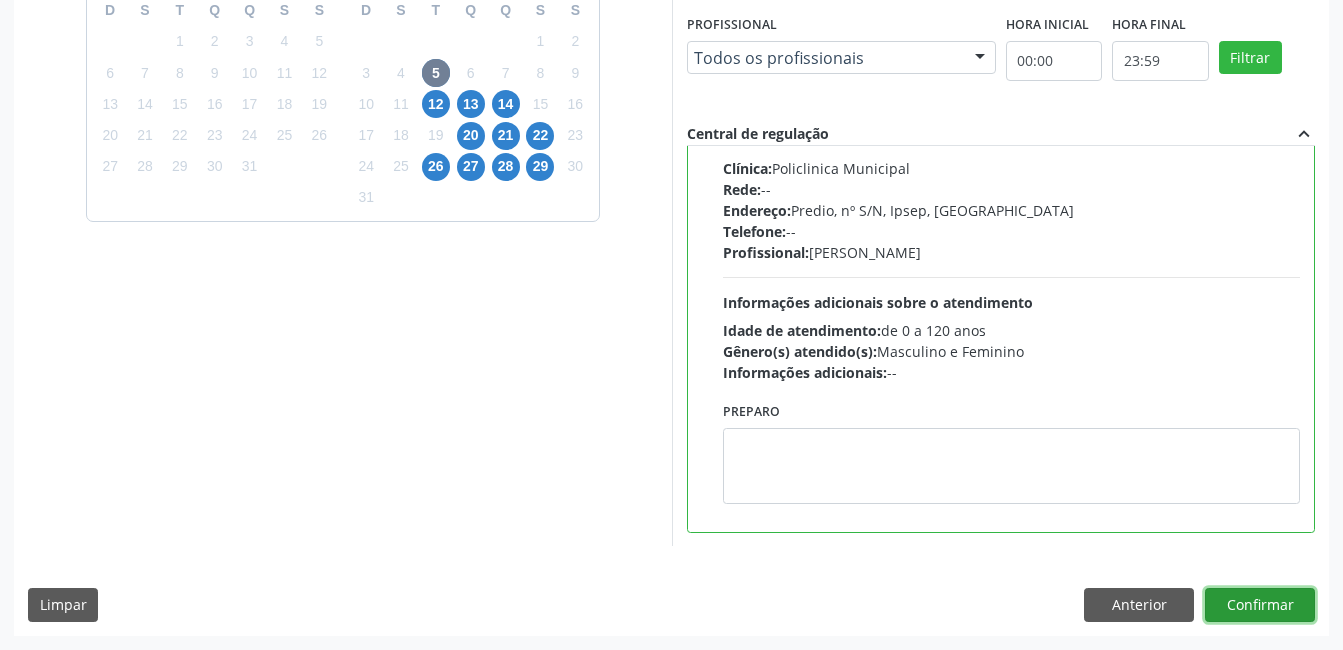 click on "Confirmar" at bounding box center (1260, 605) 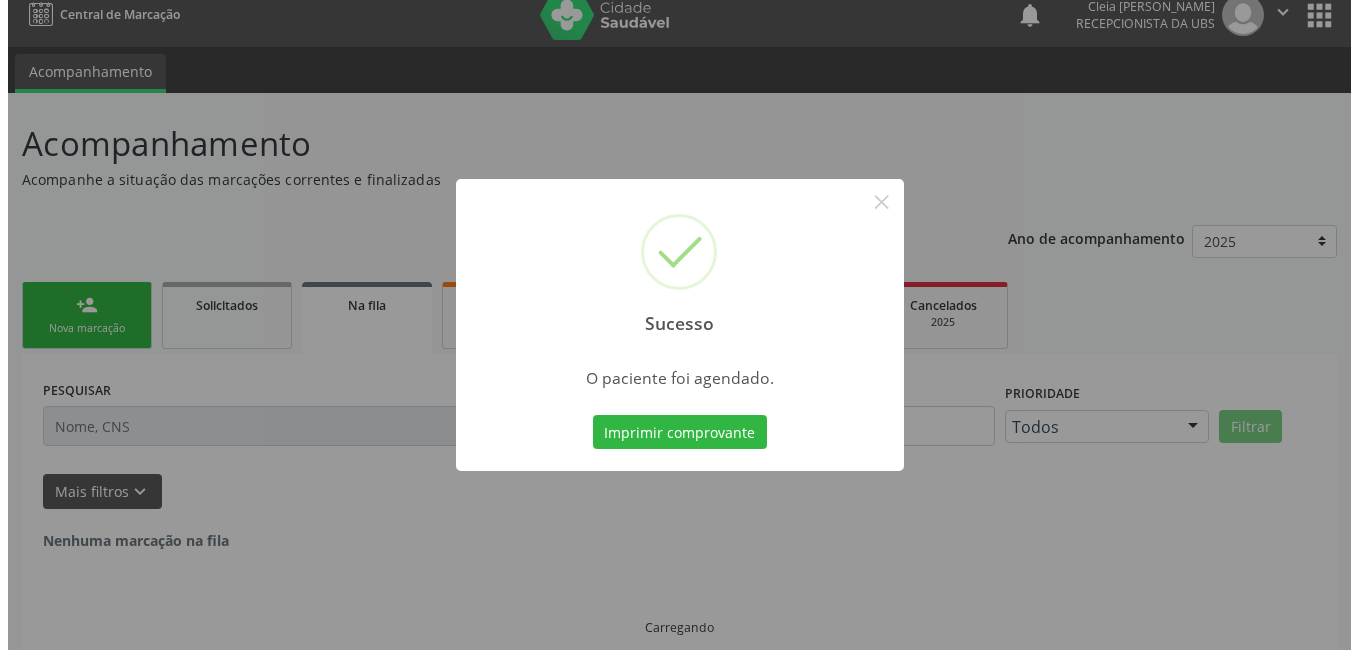 scroll, scrollTop: 0, scrollLeft: 0, axis: both 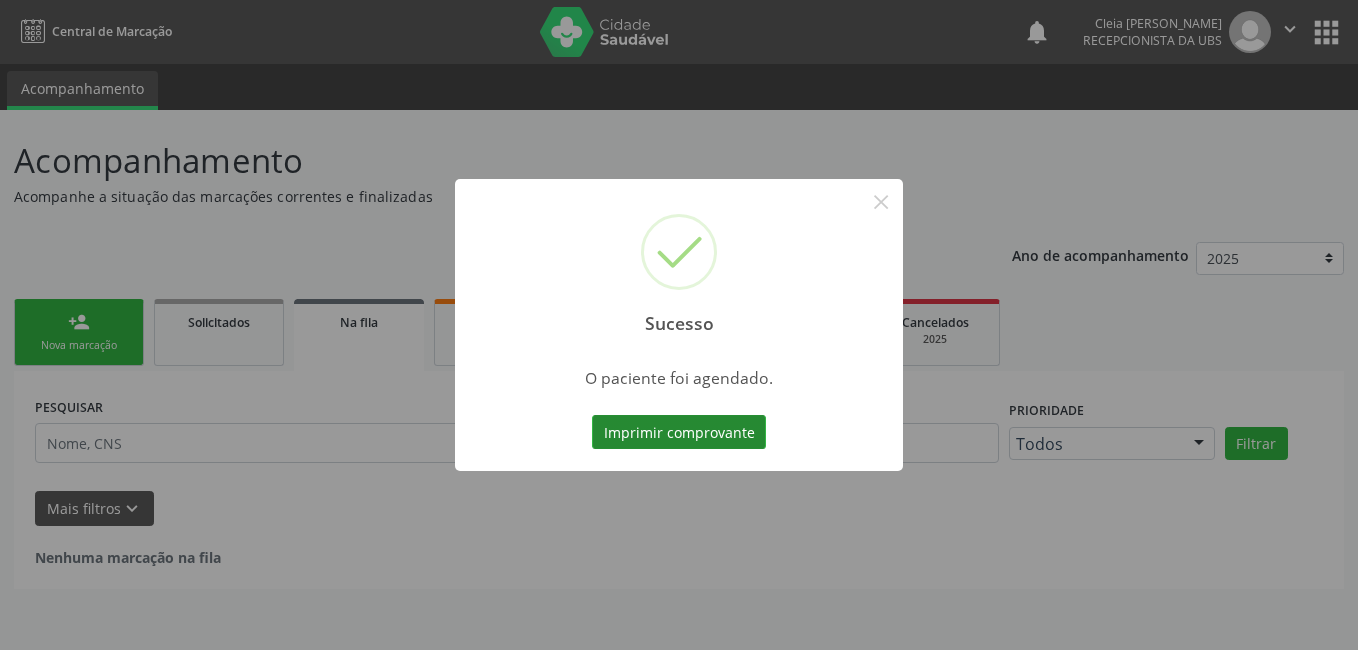click on "Imprimir comprovante" at bounding box center (679, 432) 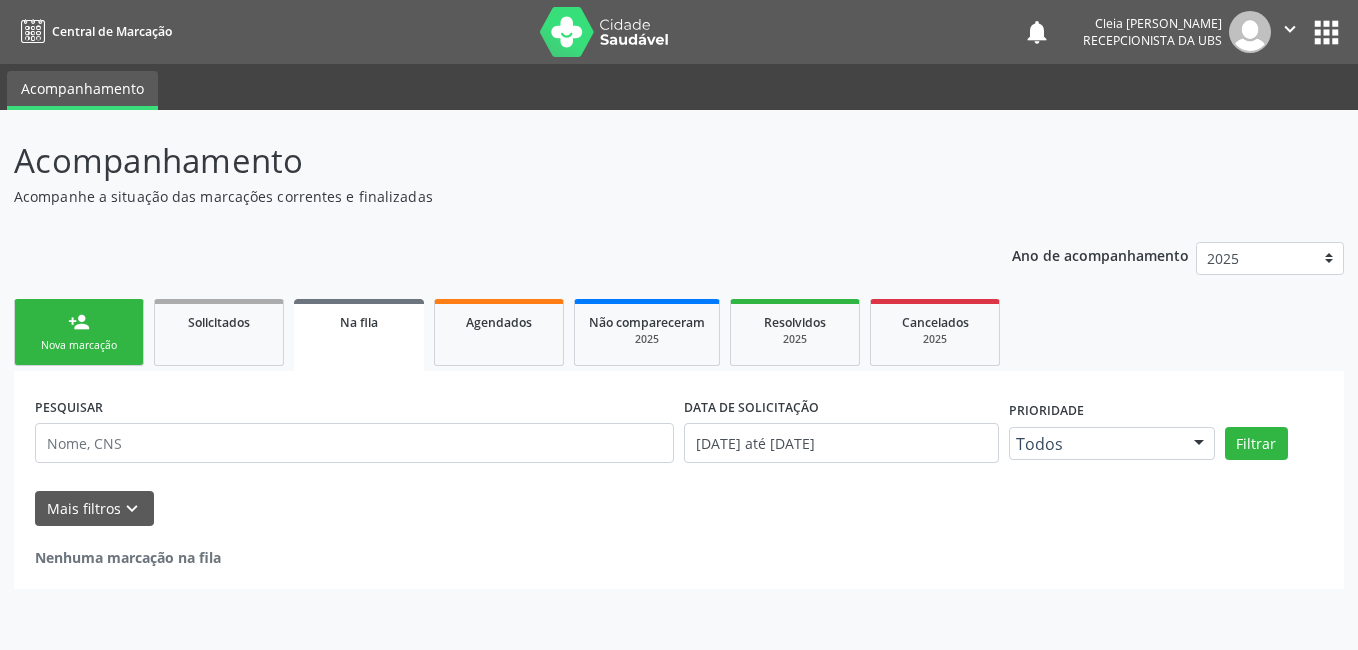 drag, startPoint x: 582, startPoint y: 164, endPoint x: 438, endPoint y: 105, distance: 155.61812 